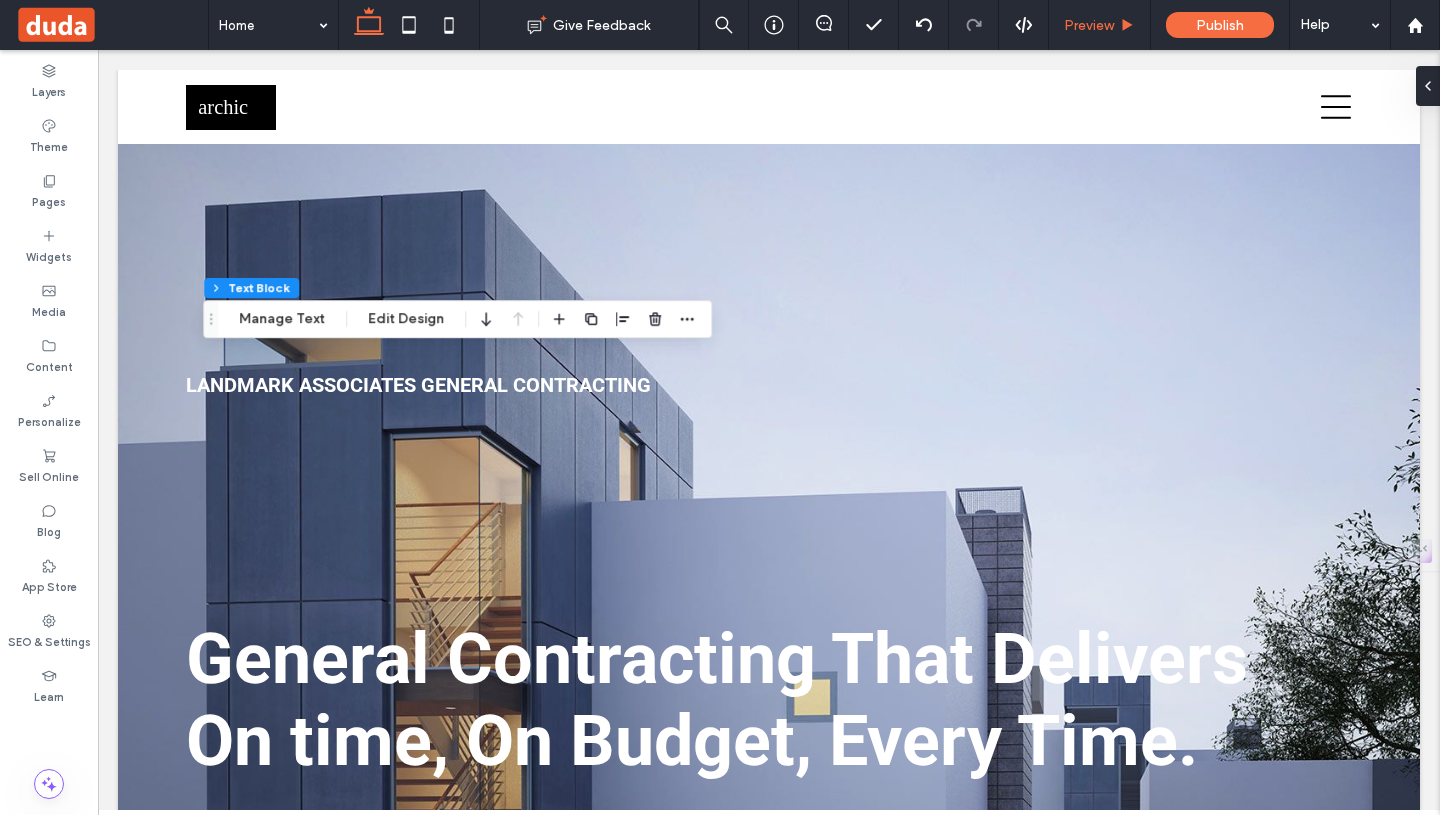 scroll, scrollTop: 3546, scrollLeft: 0, axis: vertical 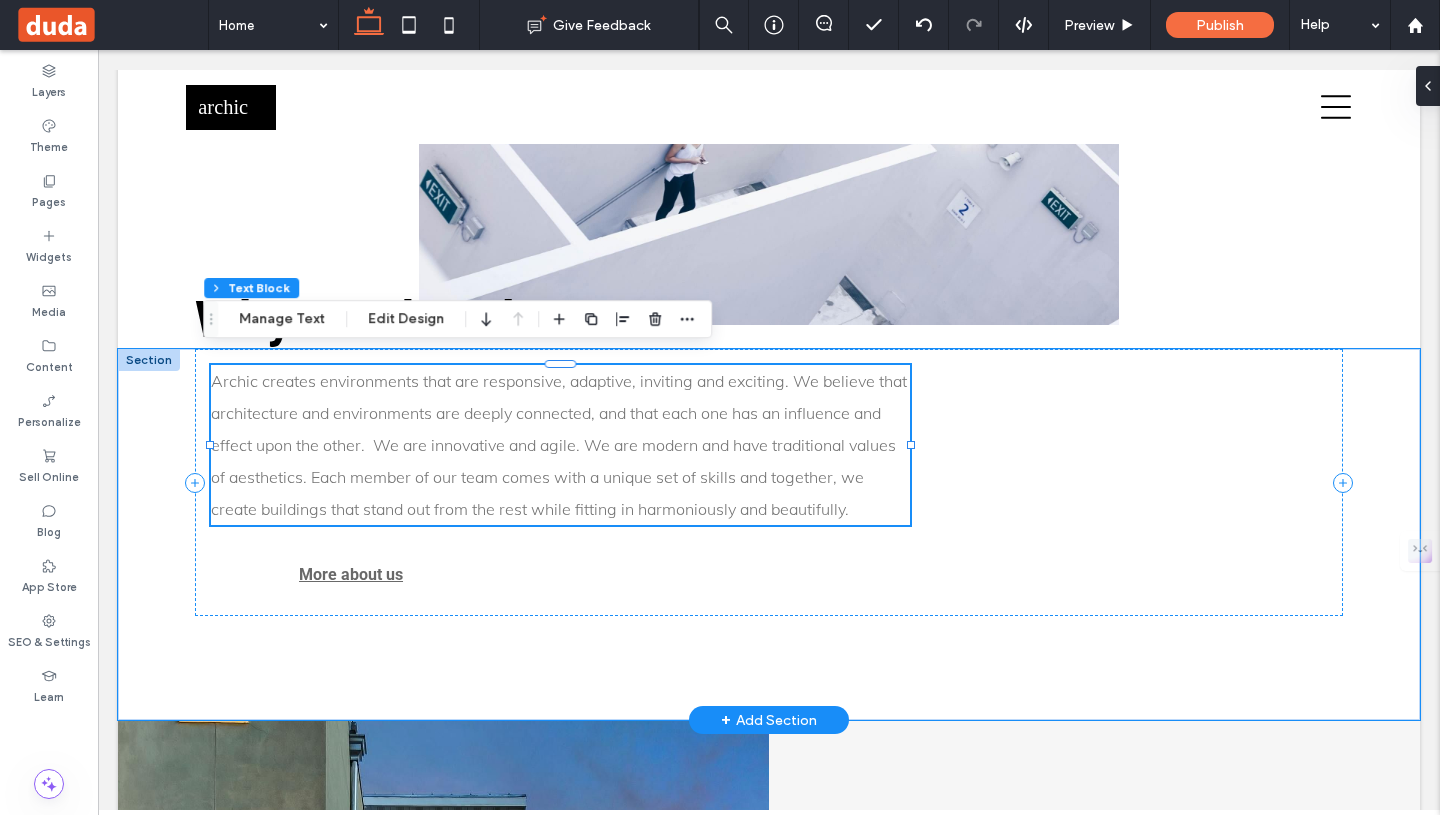 click on "Archic creates environments that are responsive, adaptive, inviting and exciting. We believe that architecture and environments are deeply connected, and that each one has an influence and effect upon the other.  We are innovative and agile. We are modern and have traditional values of aesthetics. Each member of our team comes with a unique set of skills and together, we create buildings that stand out from the rest while fitting in harmoniously and beautifully." at bounding box center (559, 445) 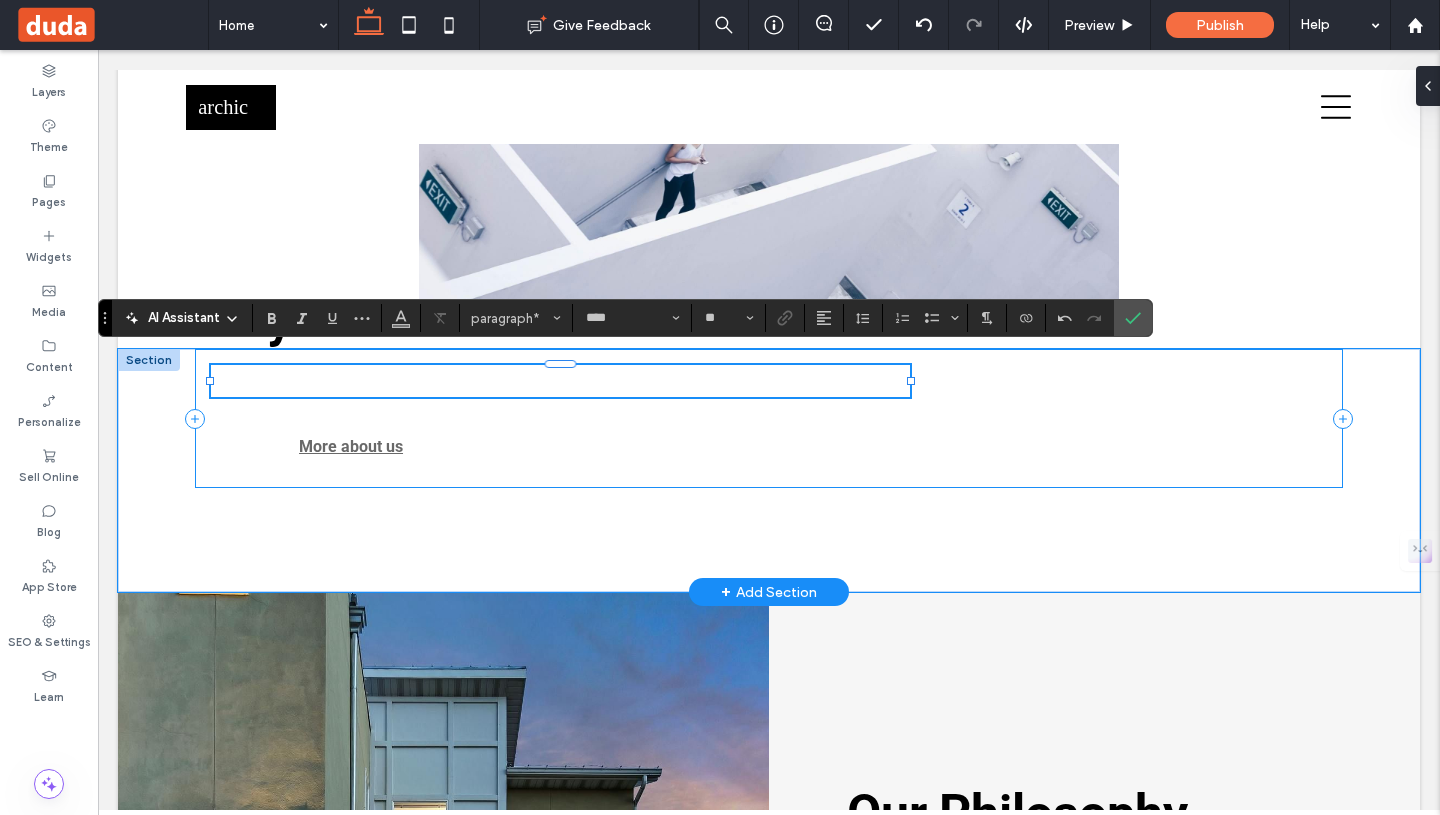 type 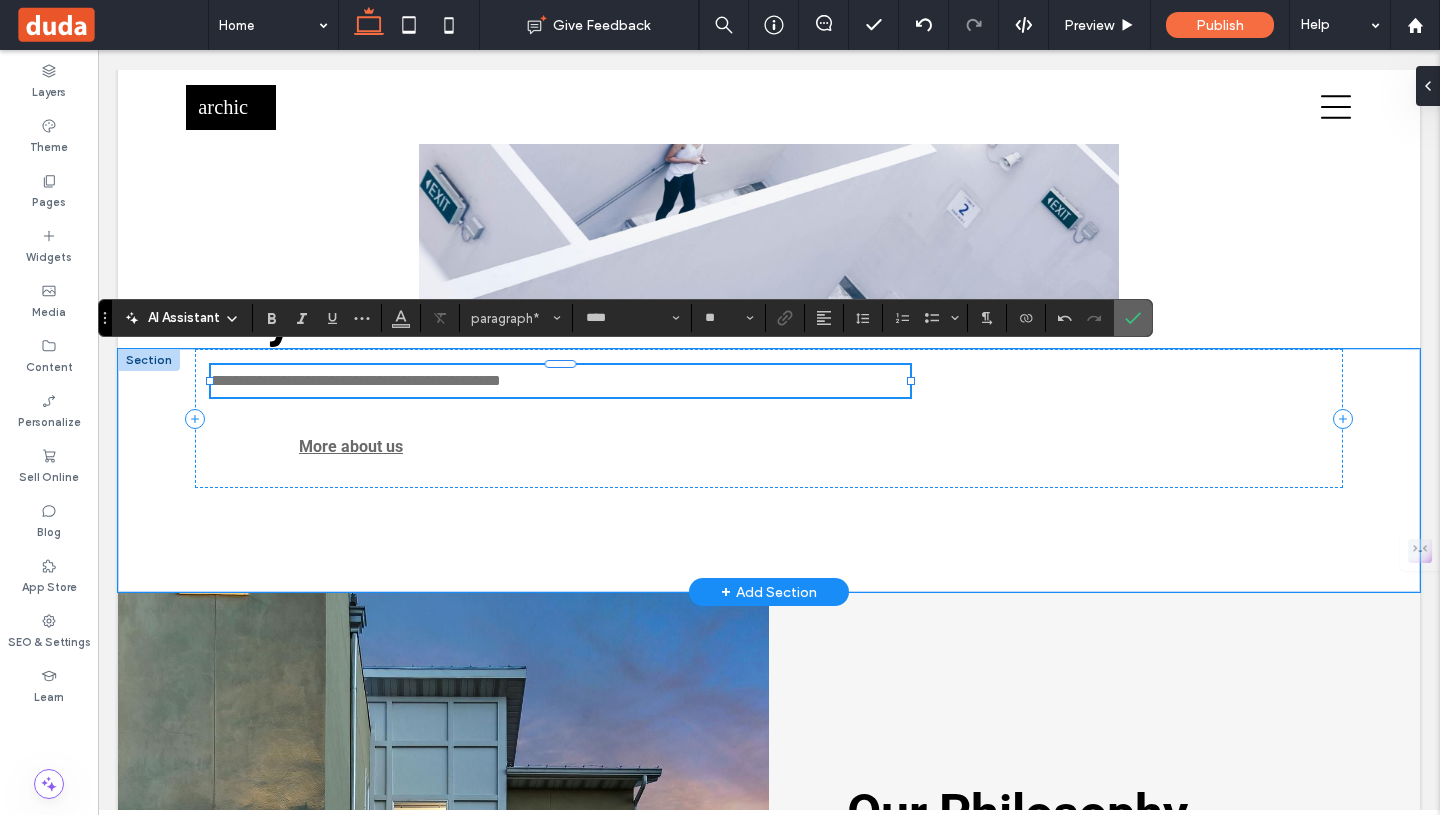 click 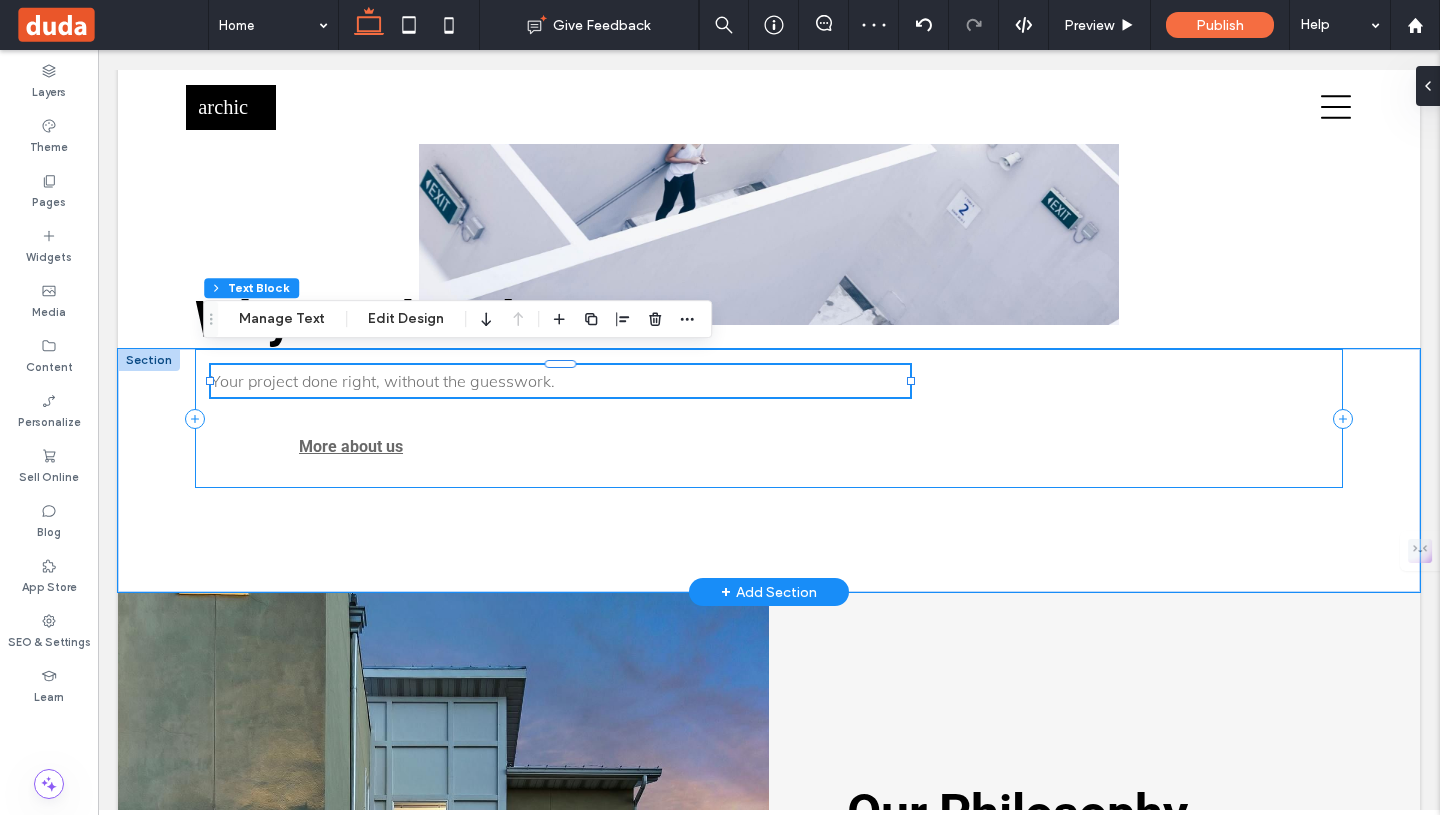 click on "Your project done right, without the guesswork." at bounding box center [560, 381] 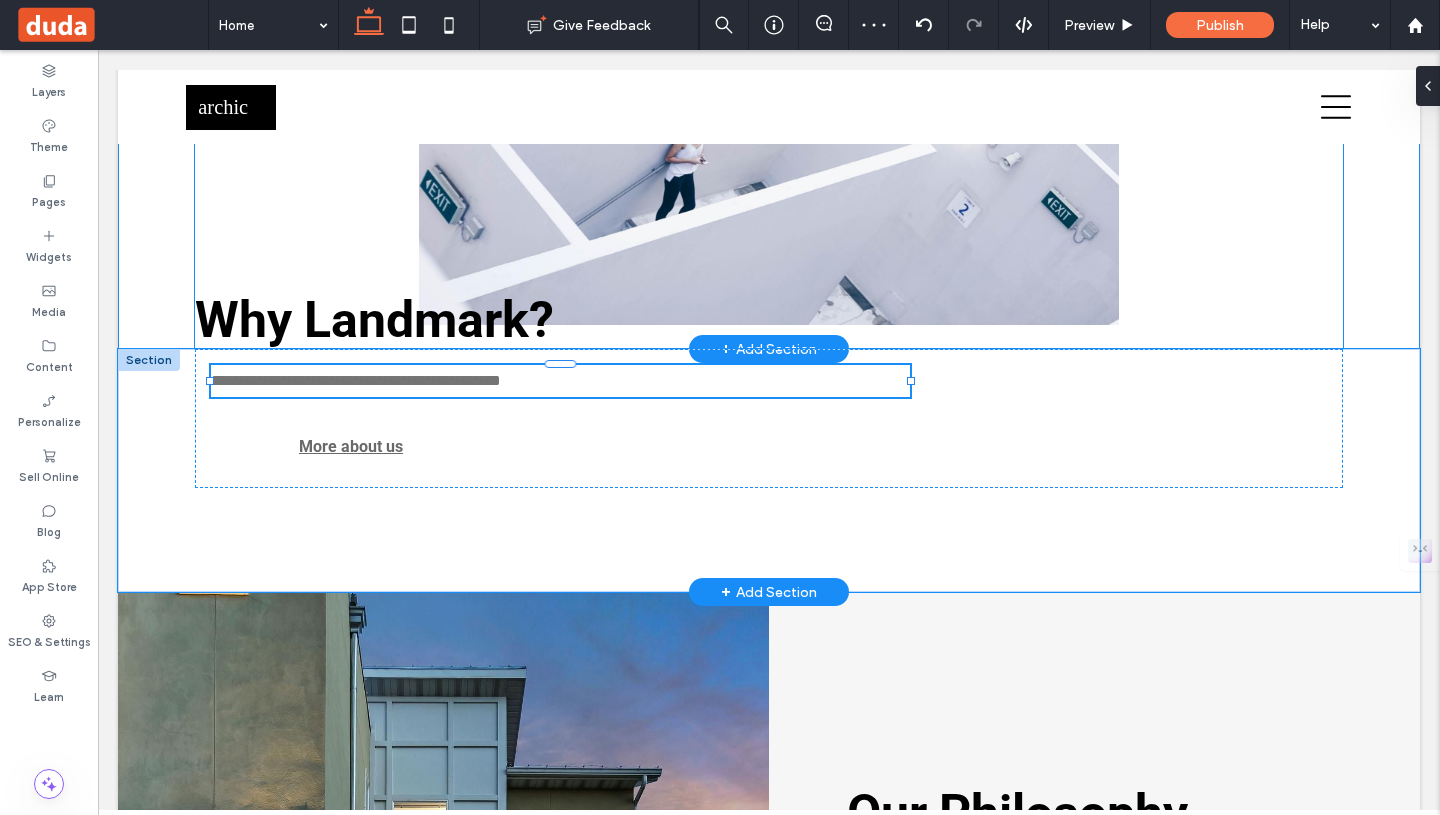 type on "****" 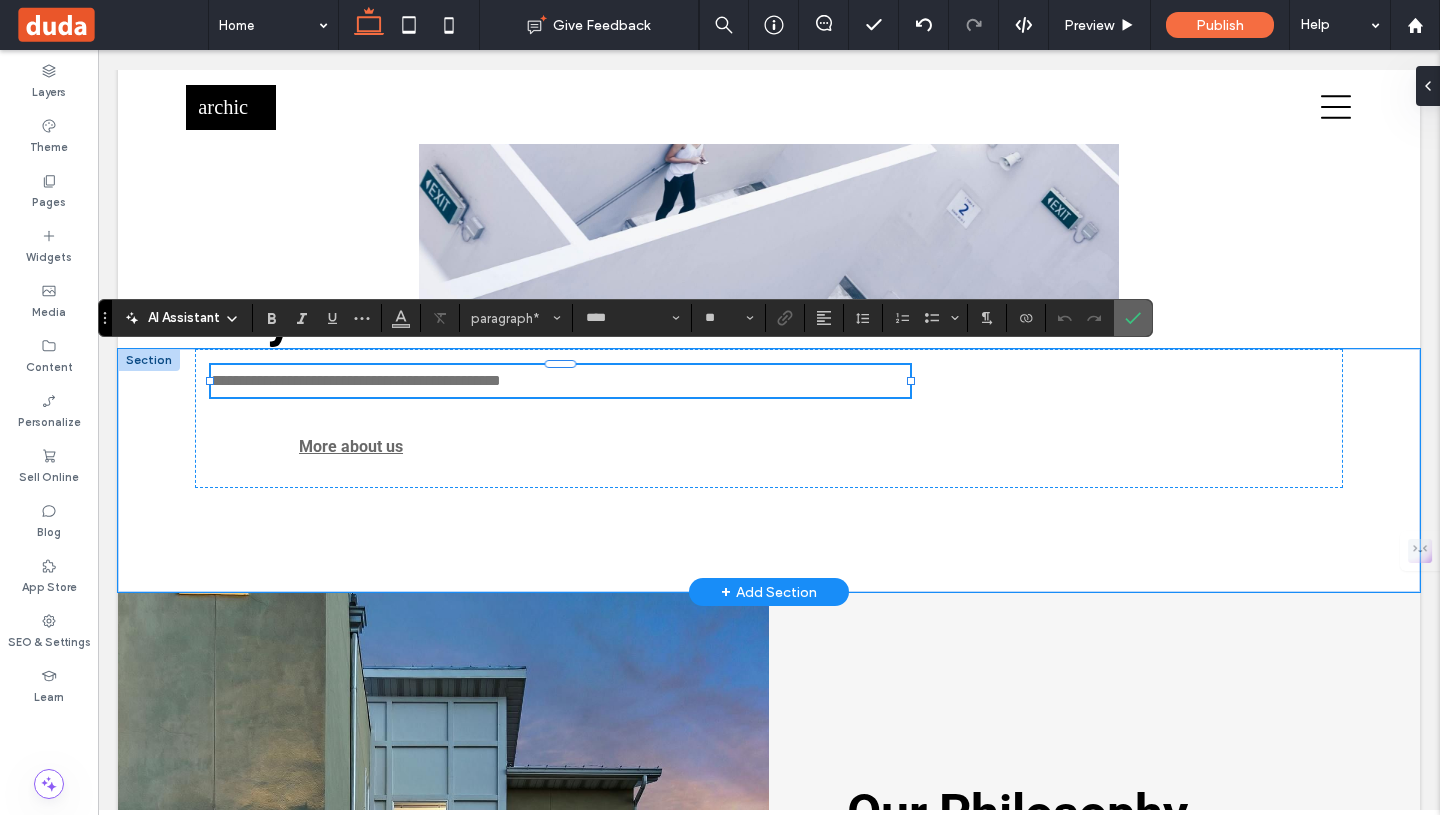 click 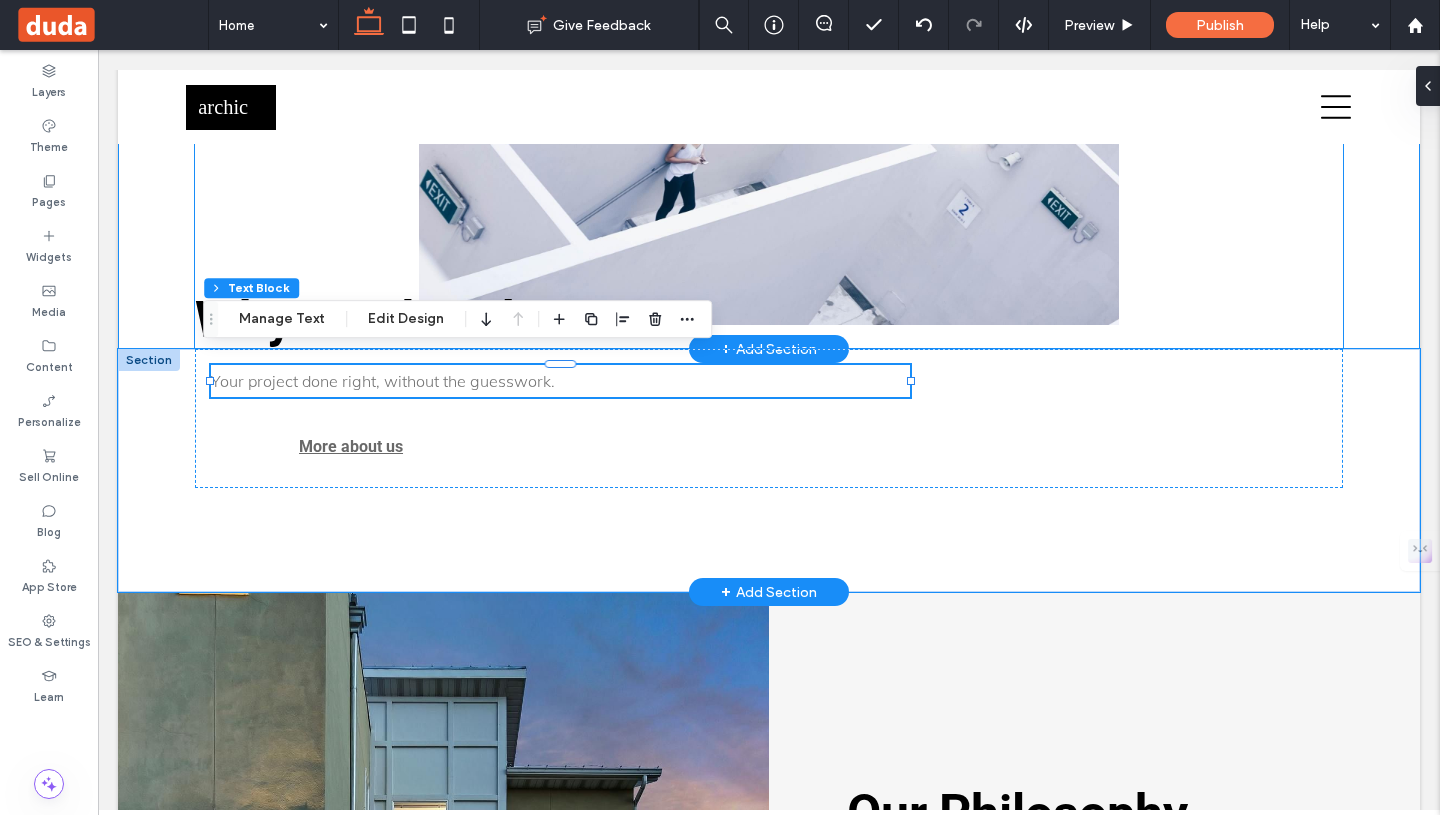 click on "Why Landmark?" at bounding box center [374, 320] 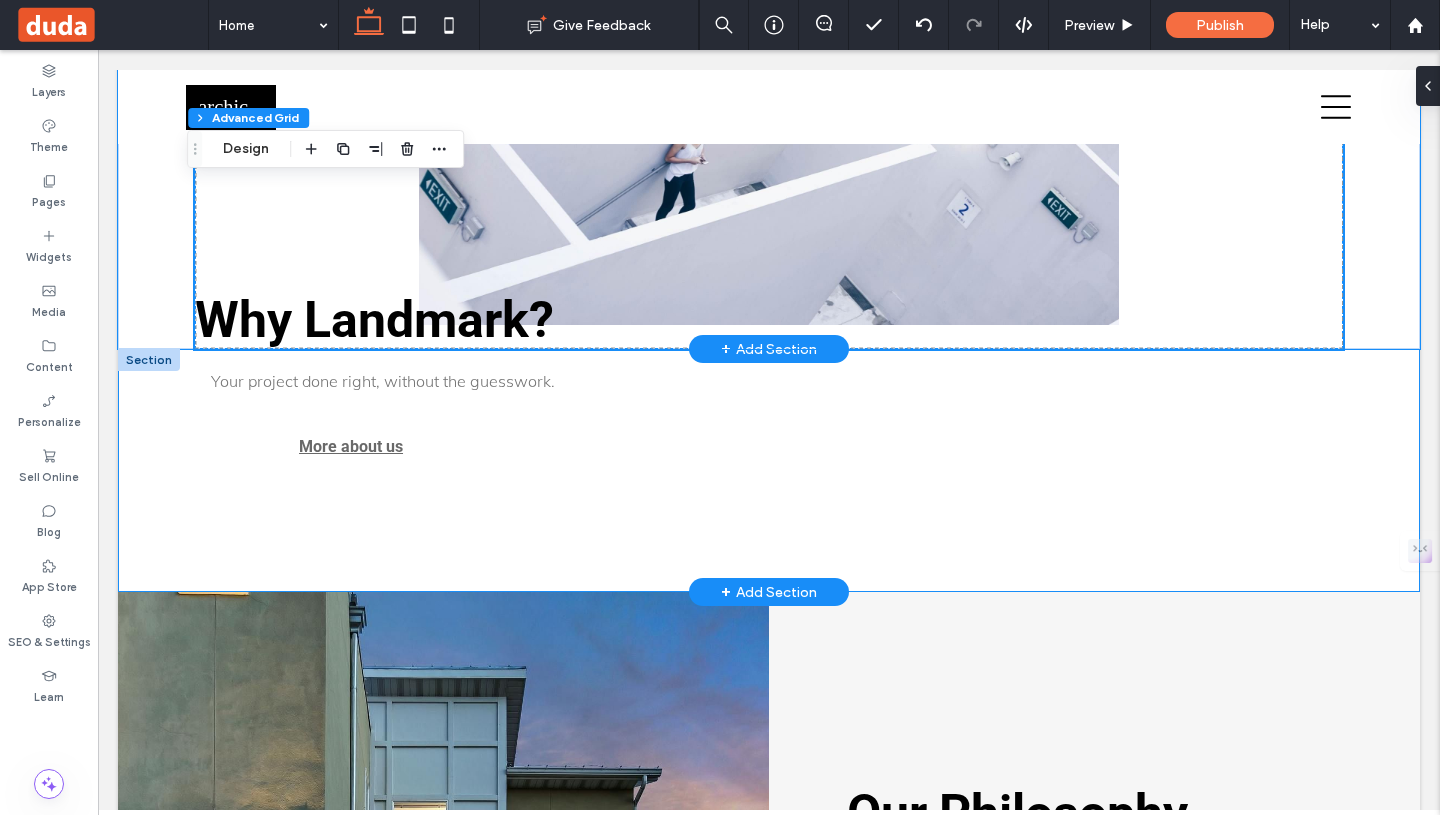 scroll, scrollTop: 3298, scrollLeft: 0, axis: vertical 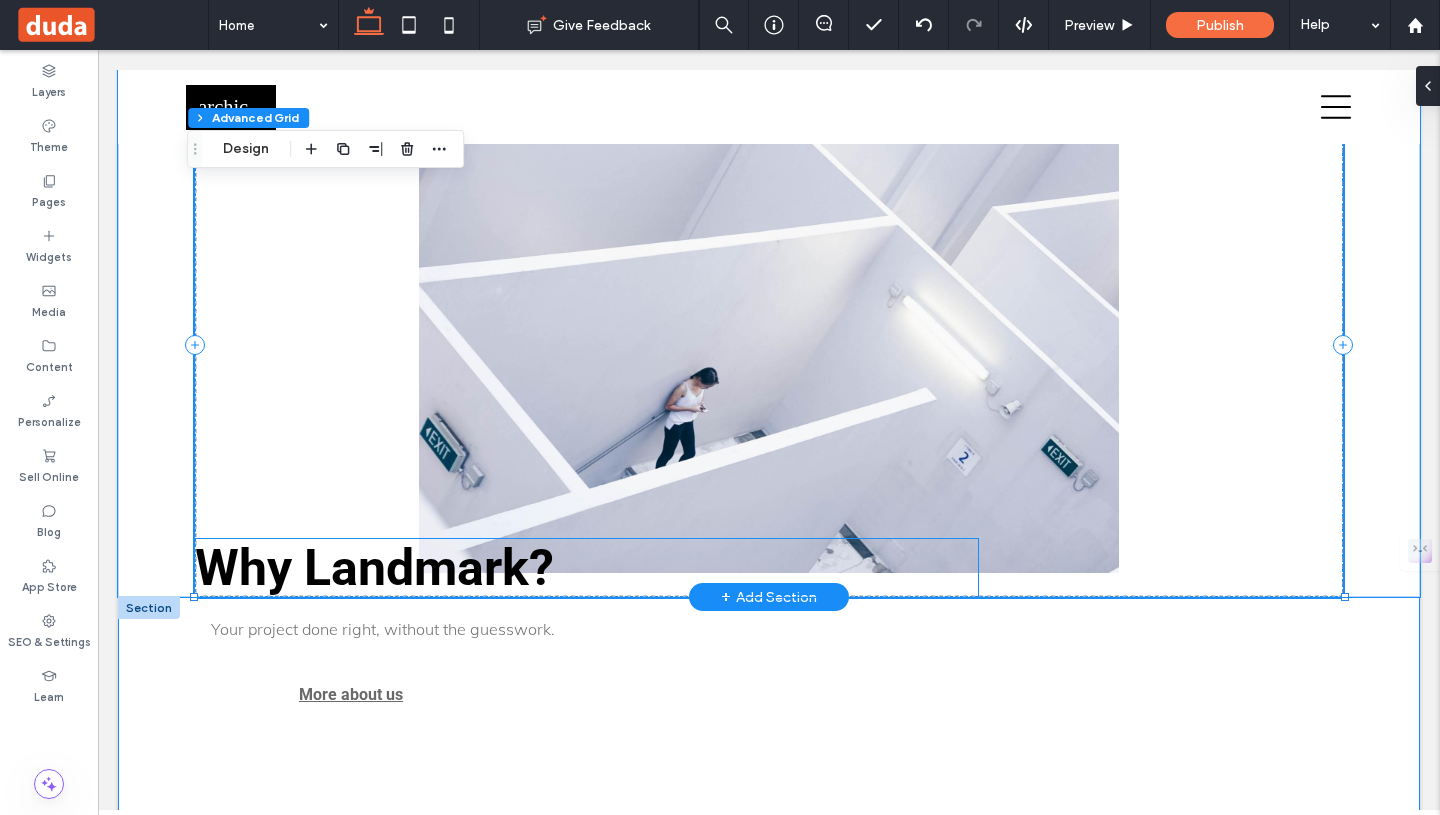 click on "Why Landmark?" at bounding box center [374, 568] 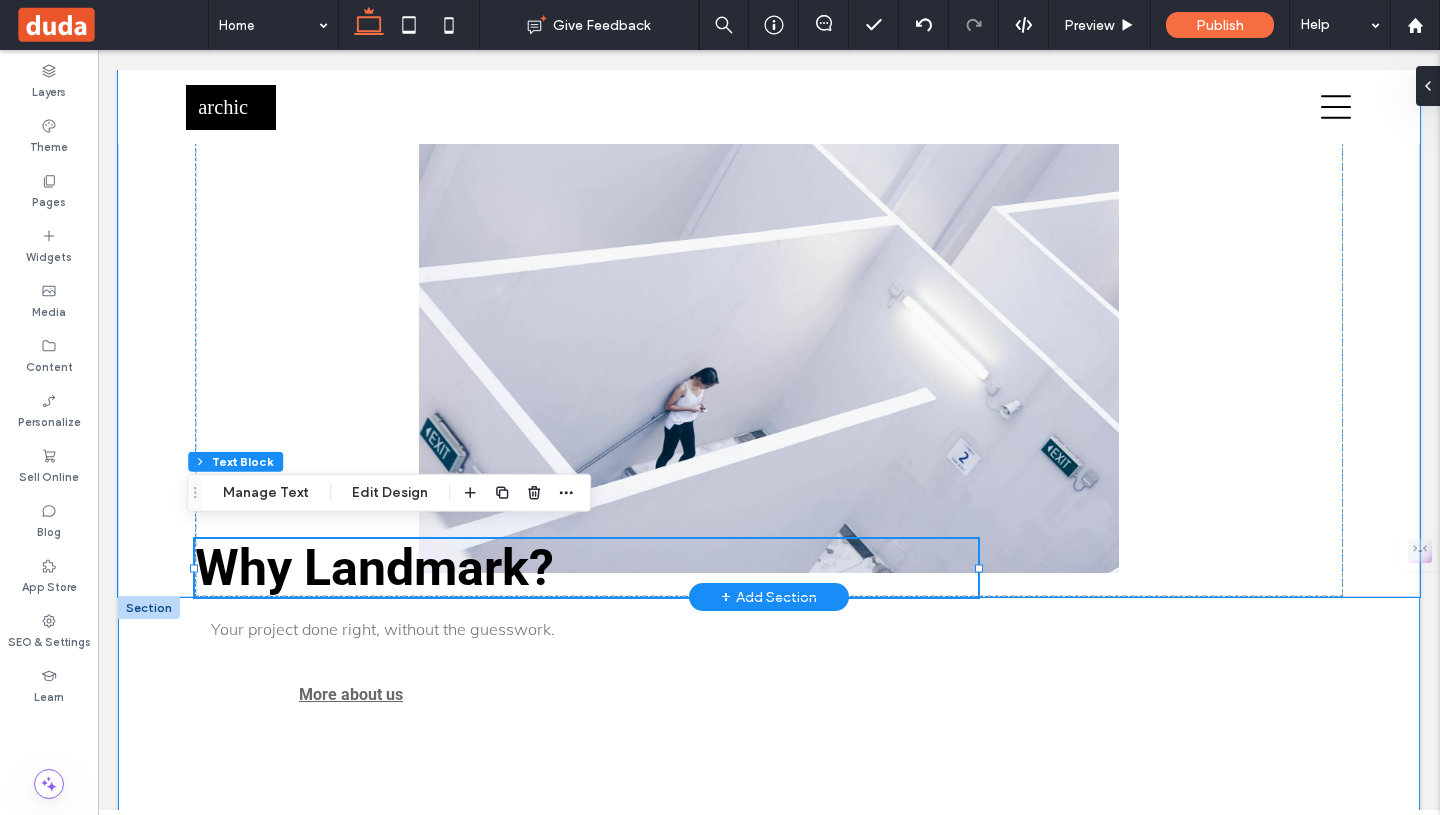 click on "Why Landmark?" at bounding box center [374, 568] 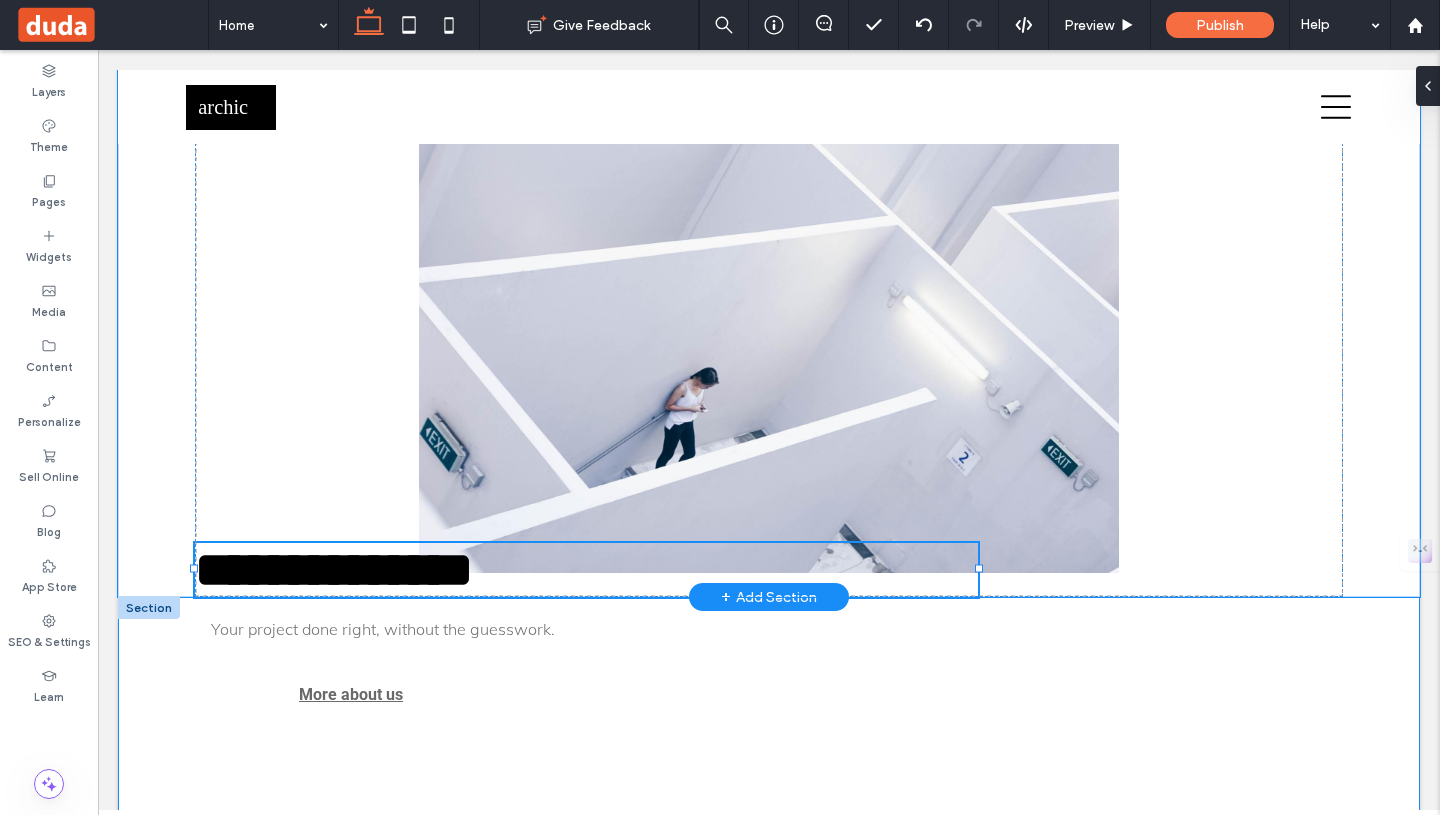 click on "**********" at bounding box center [334, 569] 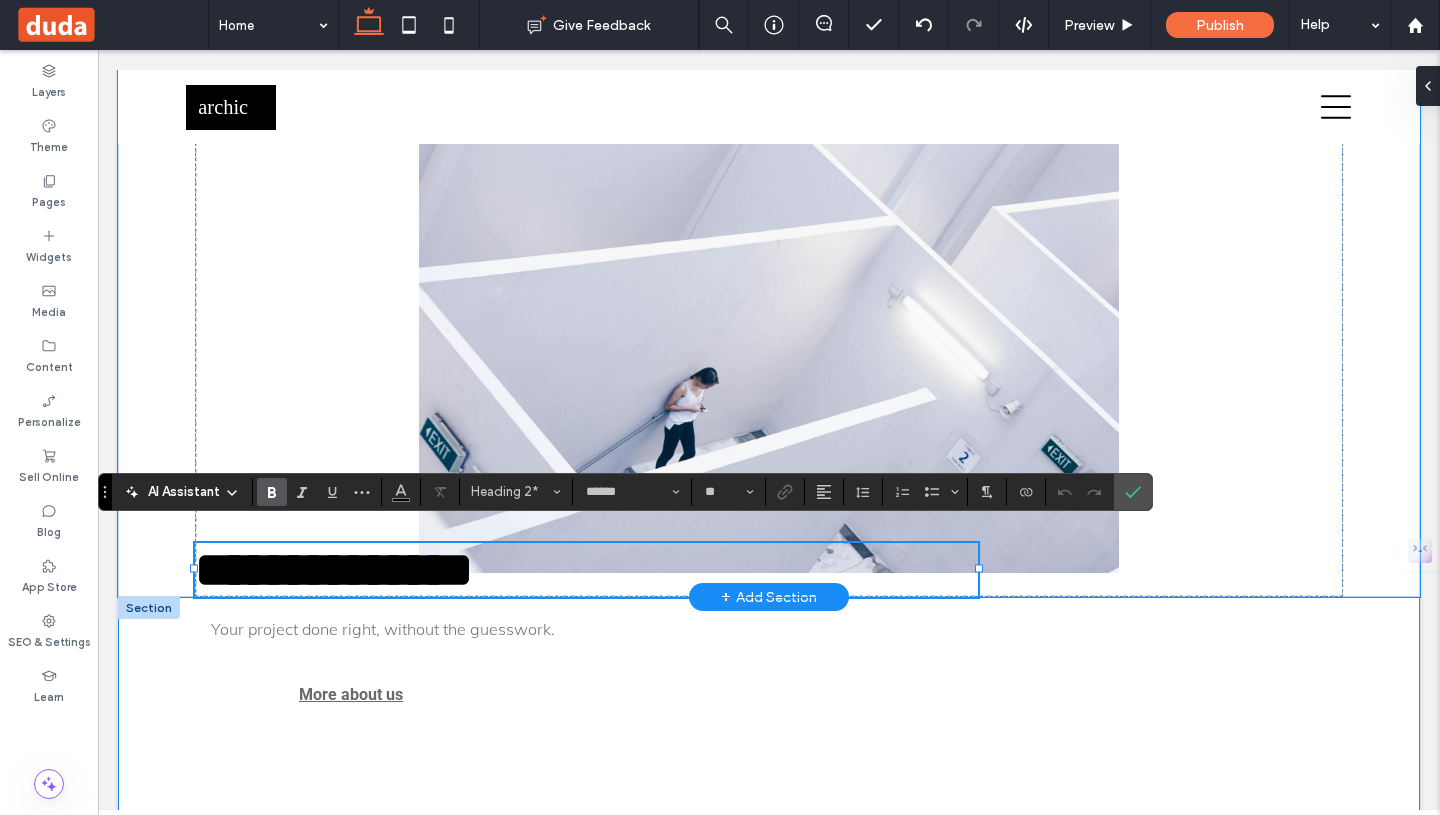 type 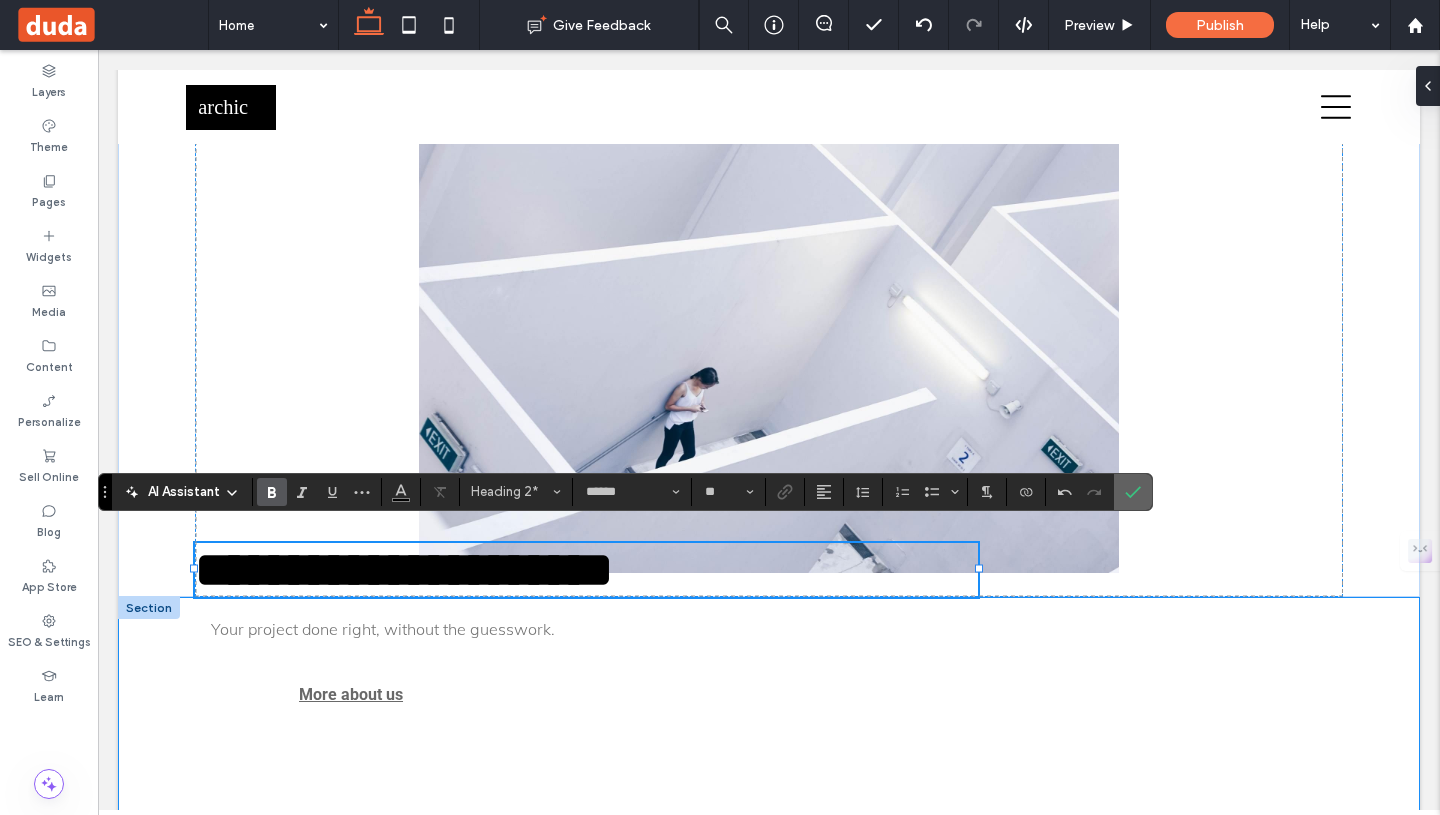 click 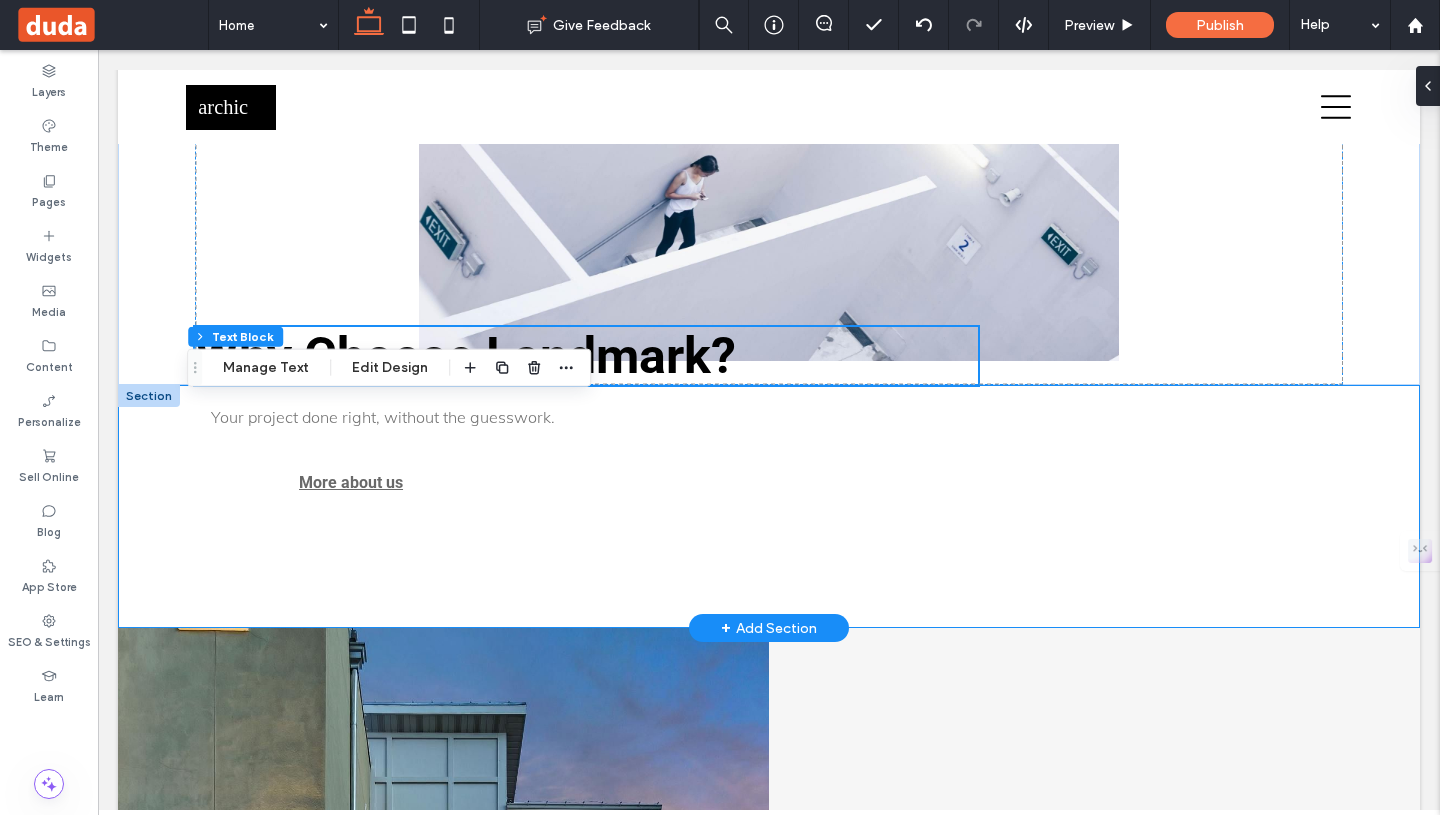 scroll, scrollTop: 3568, scrollLeft: 0, axis: vertical 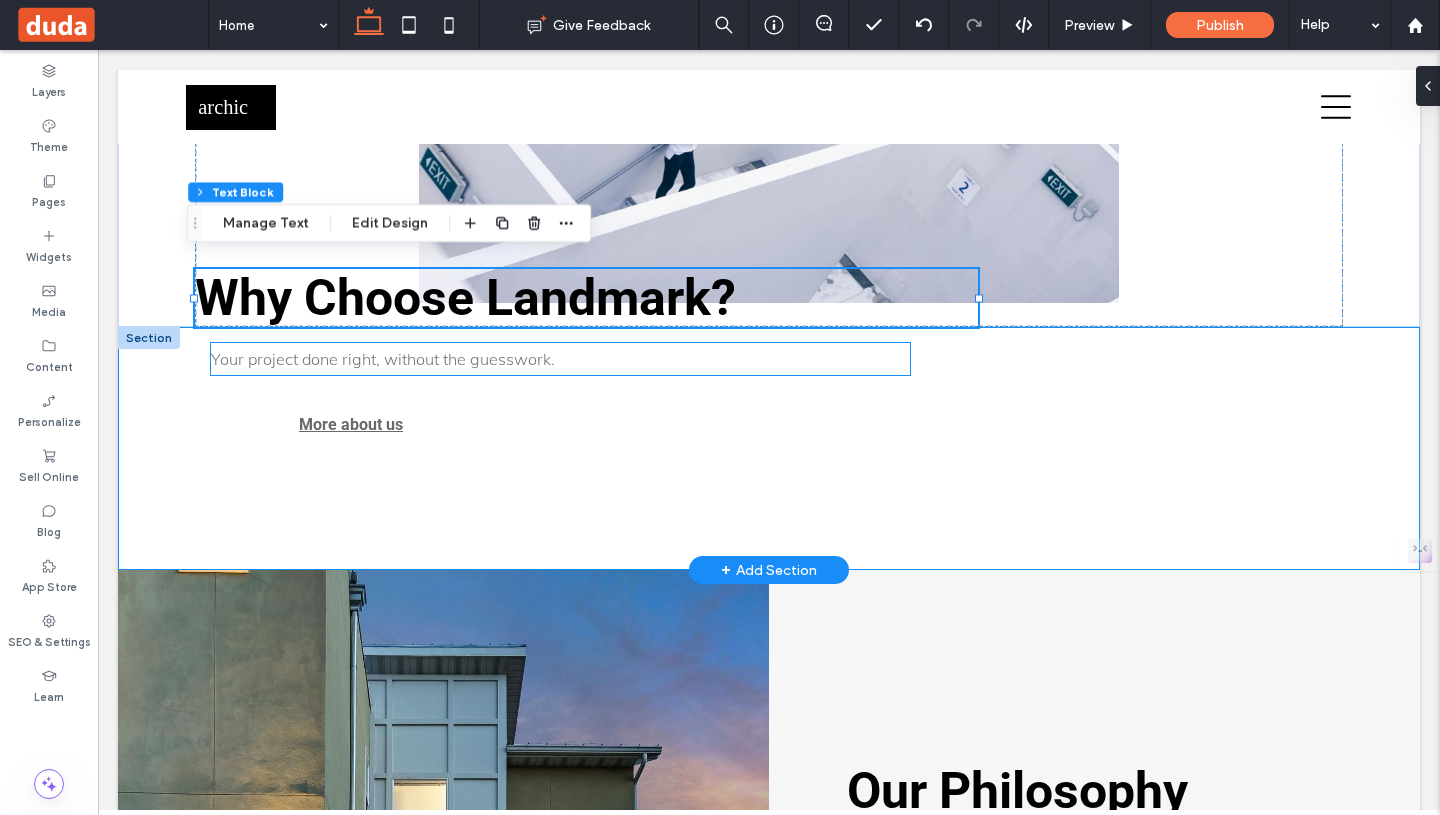 click on "Your project done right, without the guesswork." at bounding box center (560, 359) 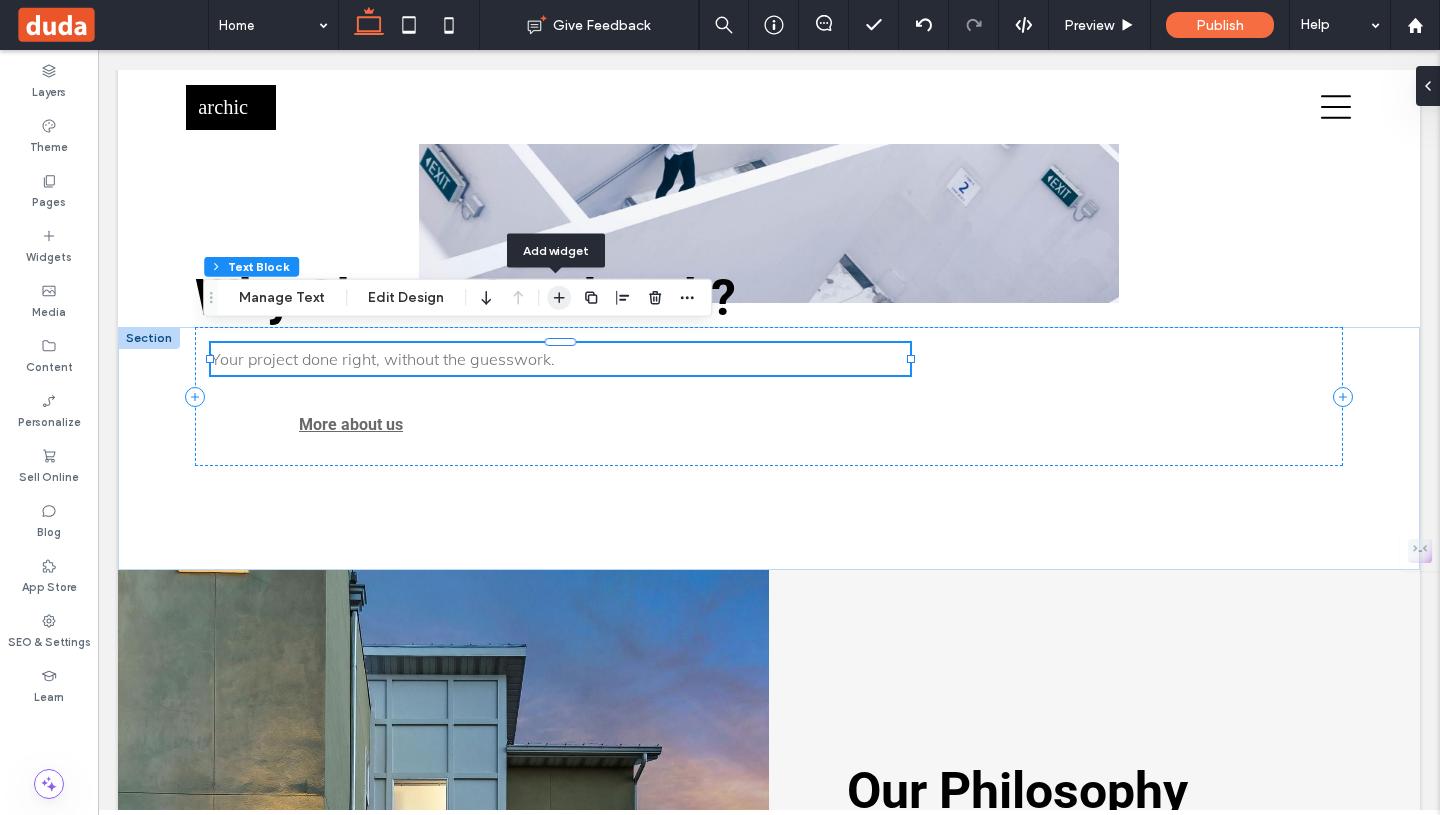 click 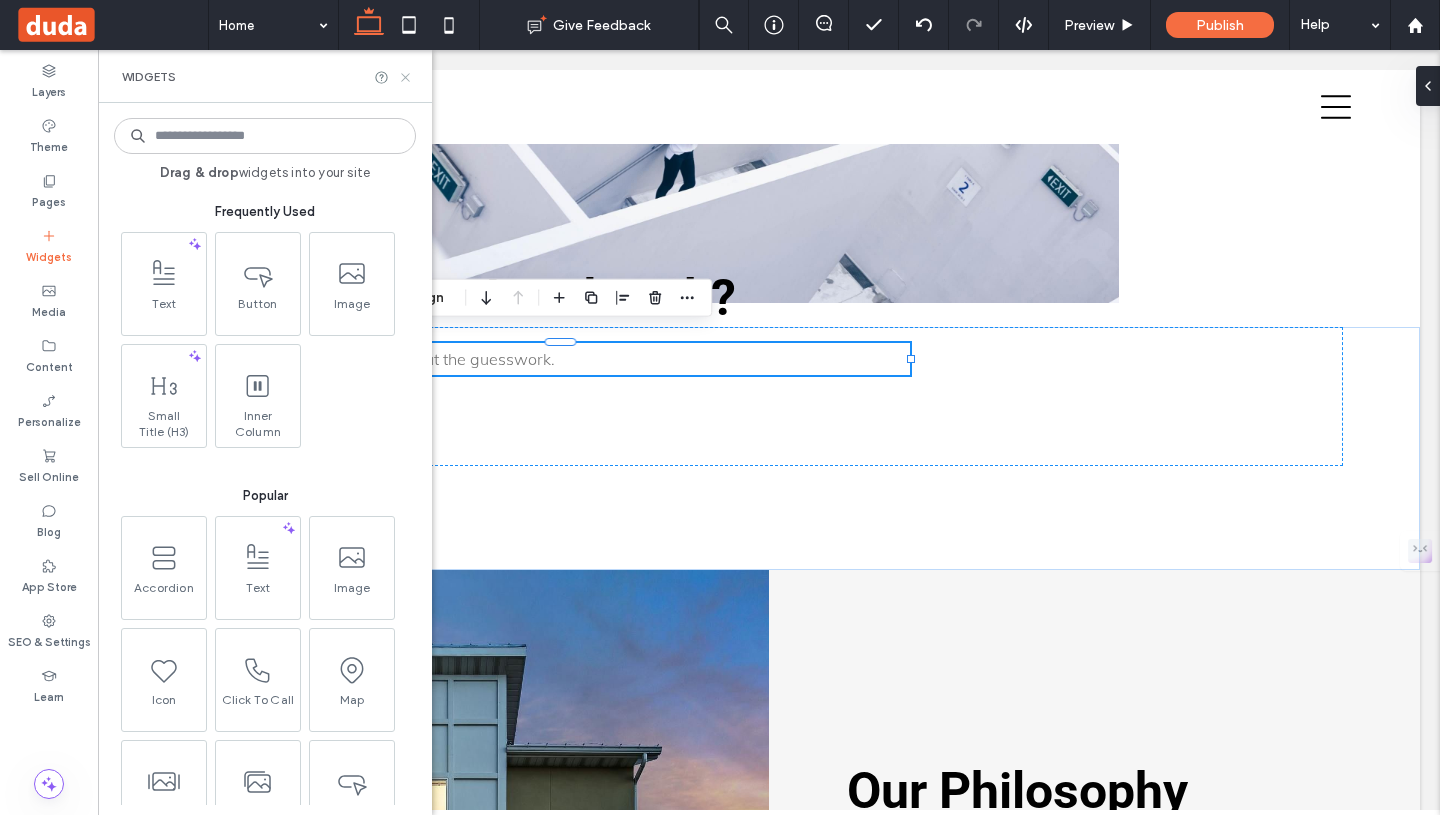 click 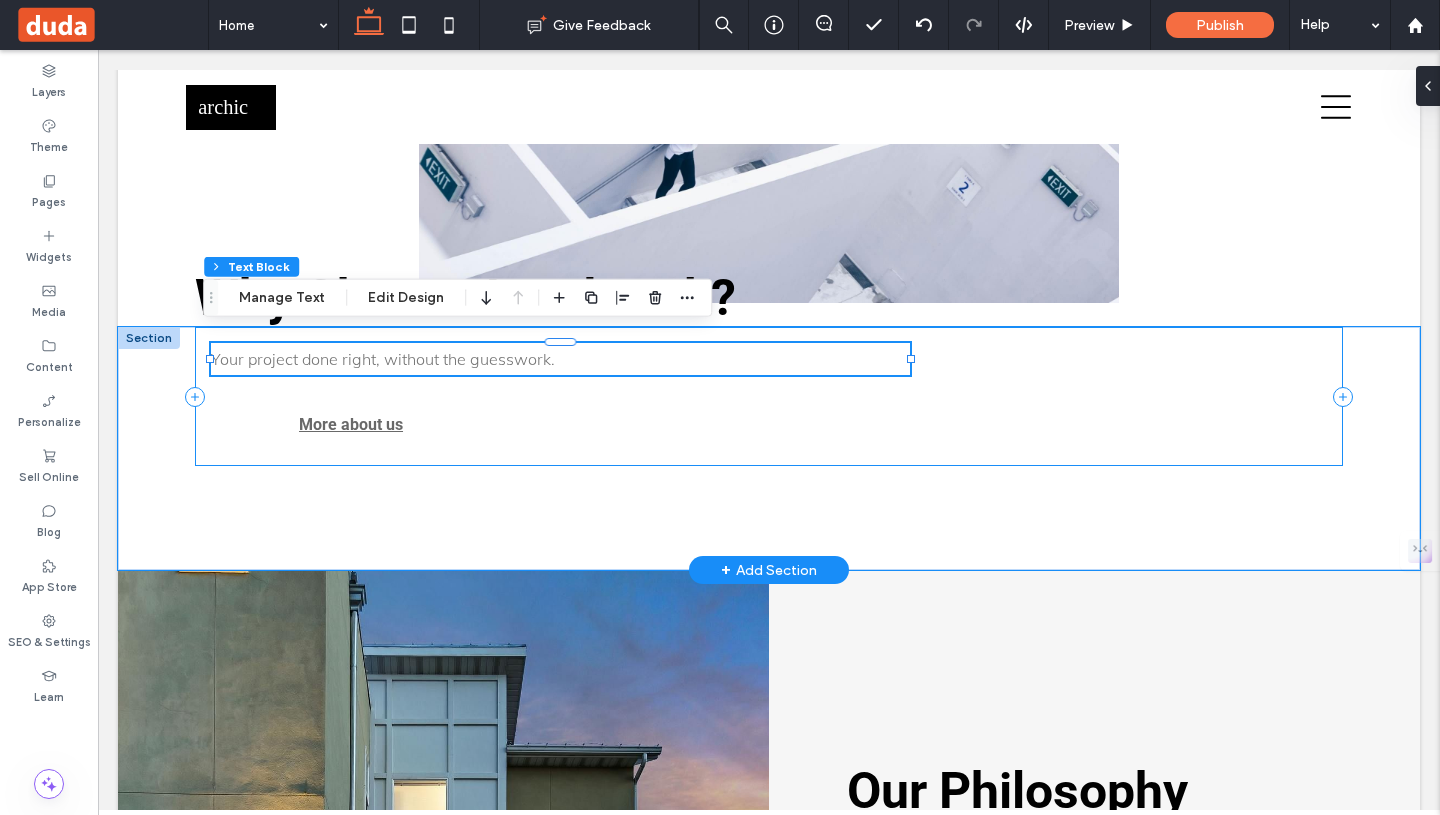 click on "Your project done right, without the guesswork.
More about us" at bounding box center (769, 396) 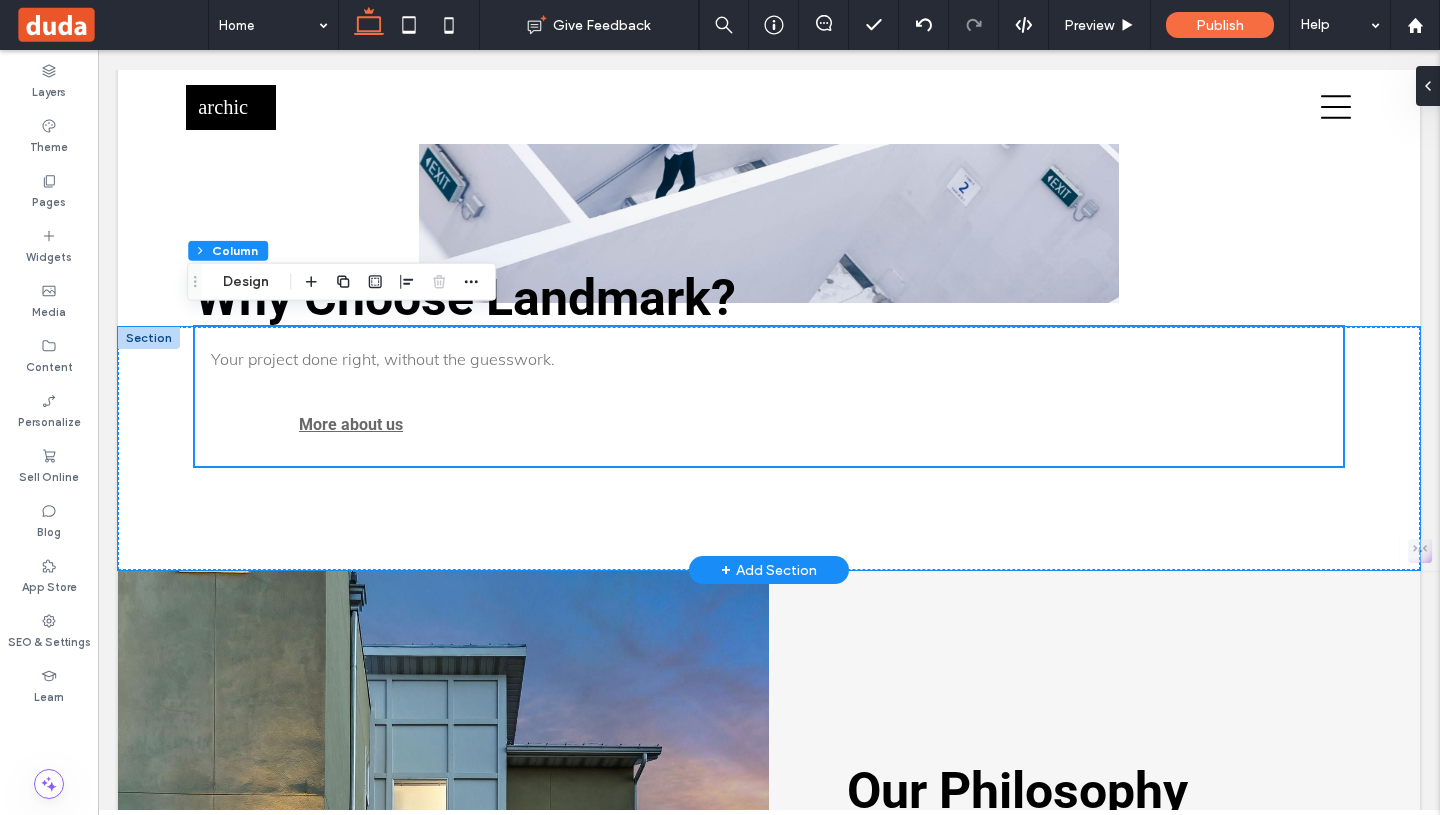 click on "+ Add Section" at bounding box center (769, 570) 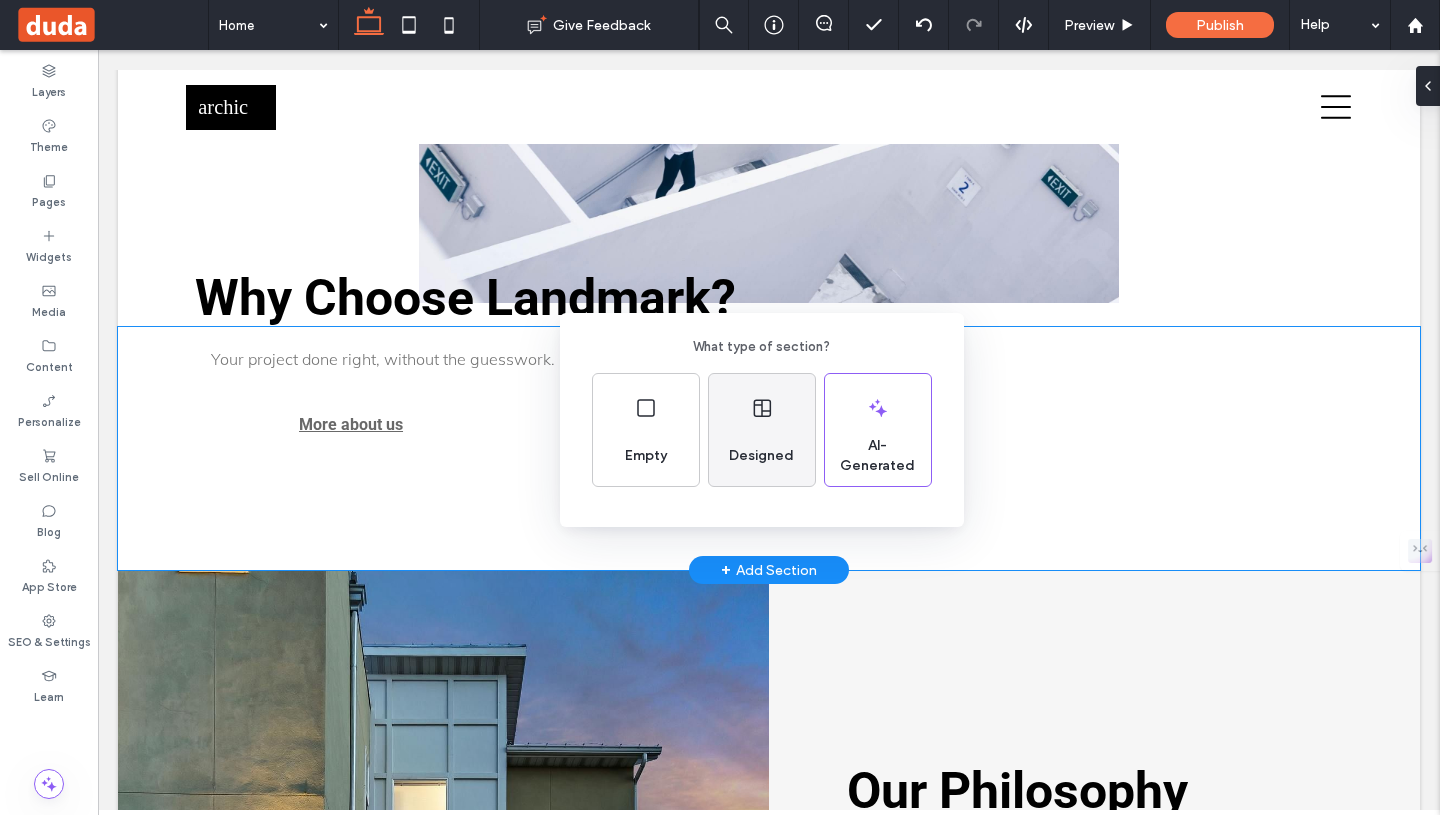 click on "Designed" at bounding box center [762, 430] 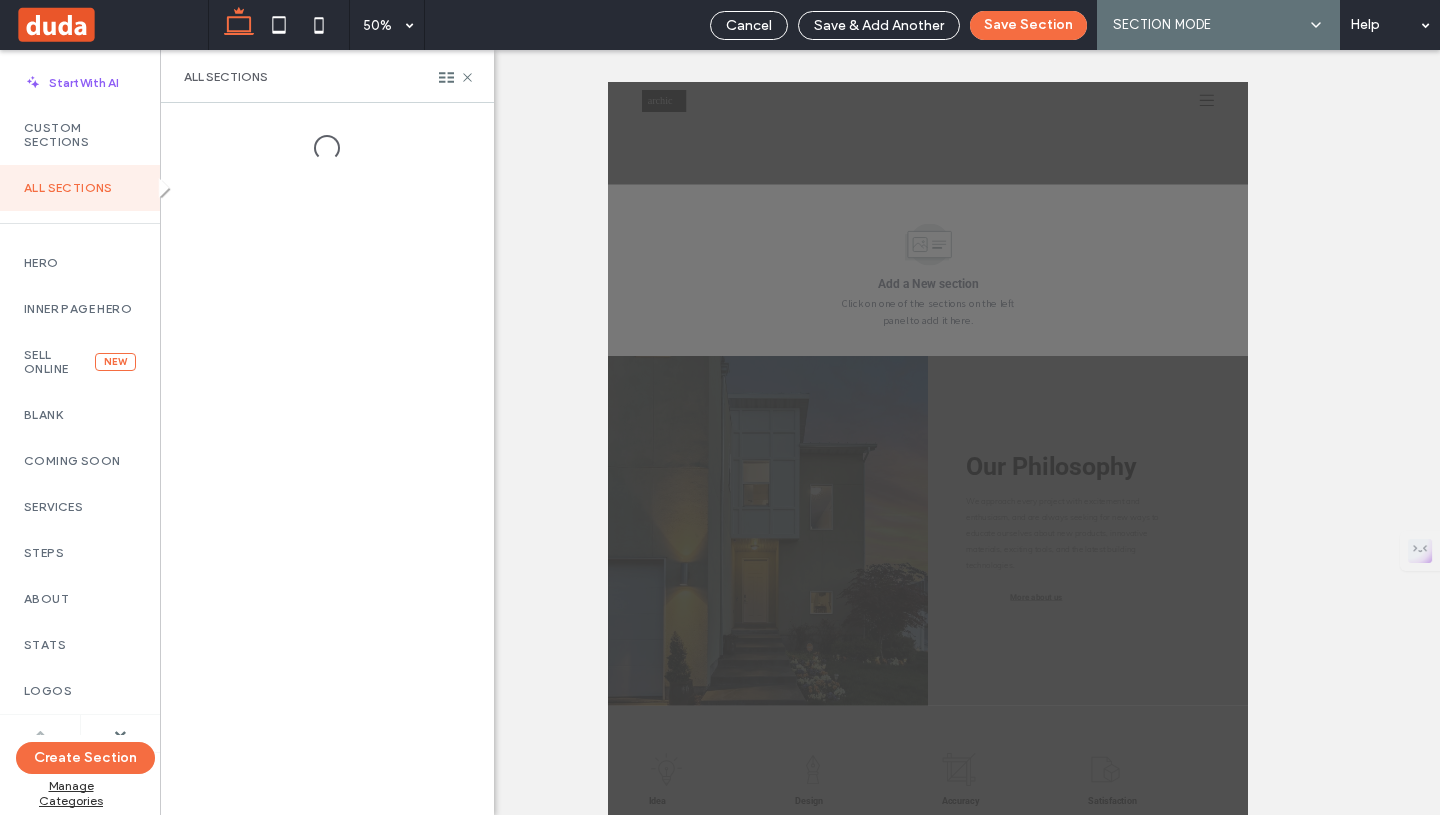 scroll, scrollTop: 3860, scrollLeft: 0, axis: vertical 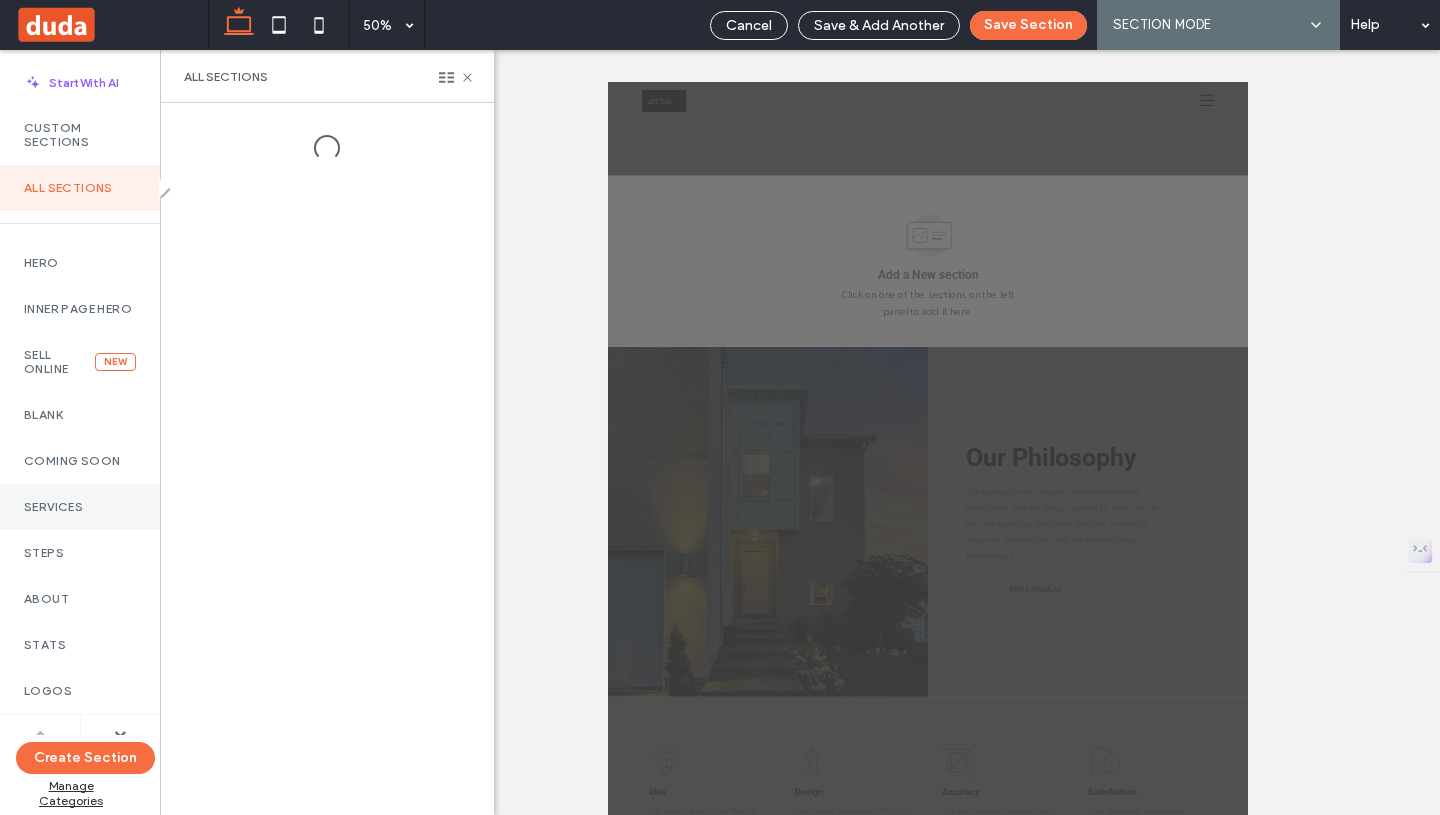 click on "Services" at bounding box center (80, 507) 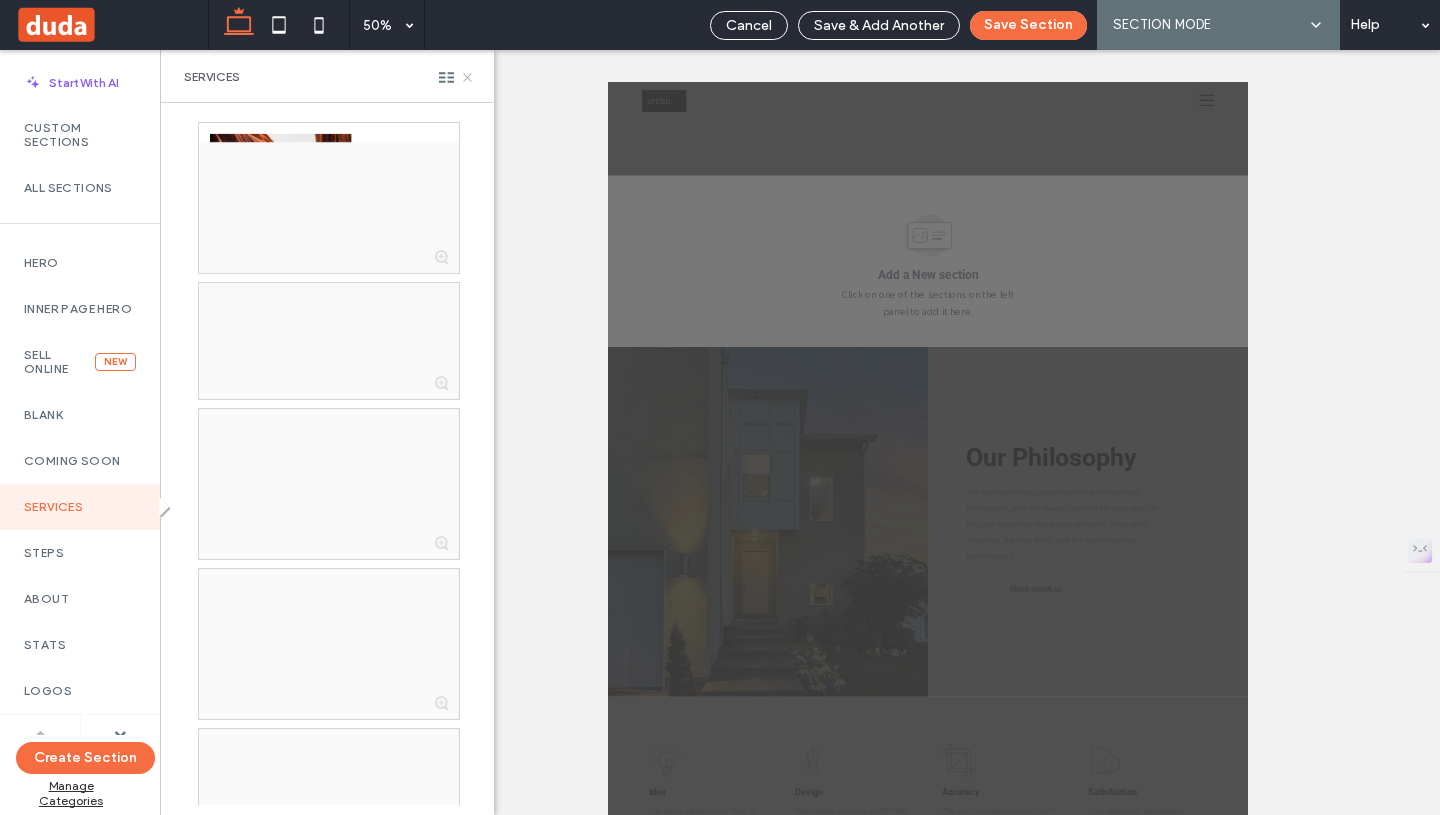 click 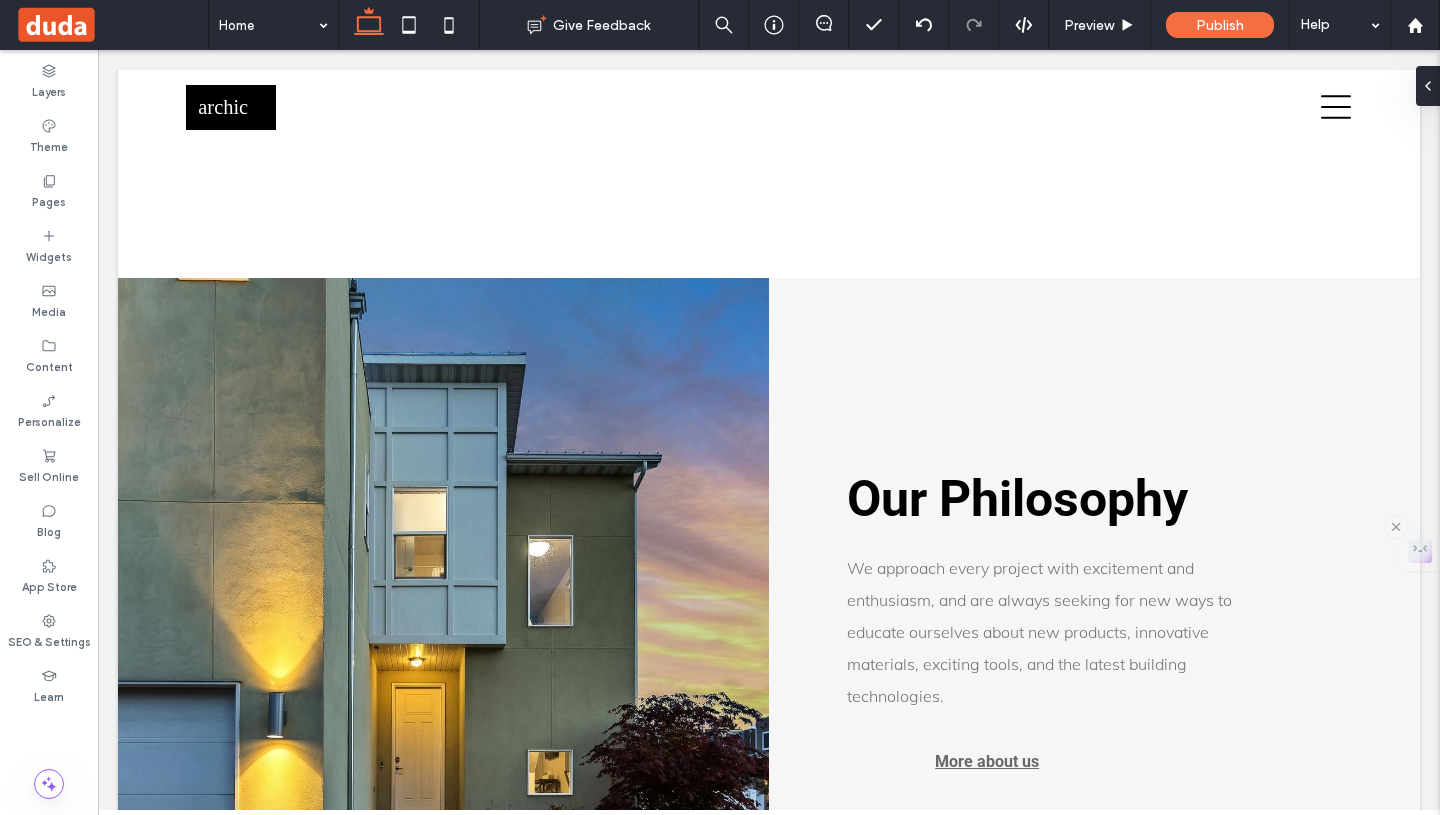 click 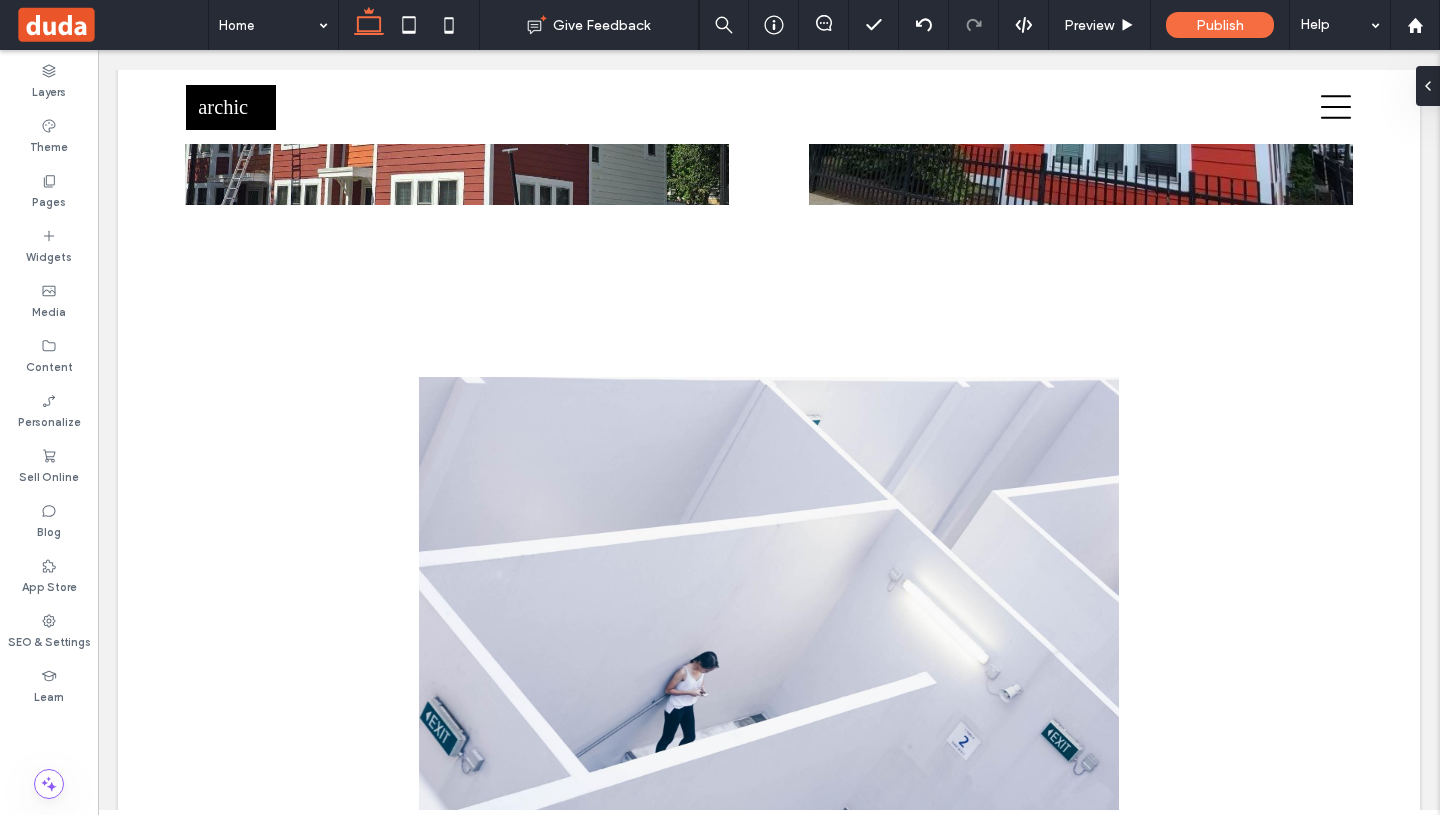 scroll, scrollTop: 3442, scrollLeft: 0, axis: vertical 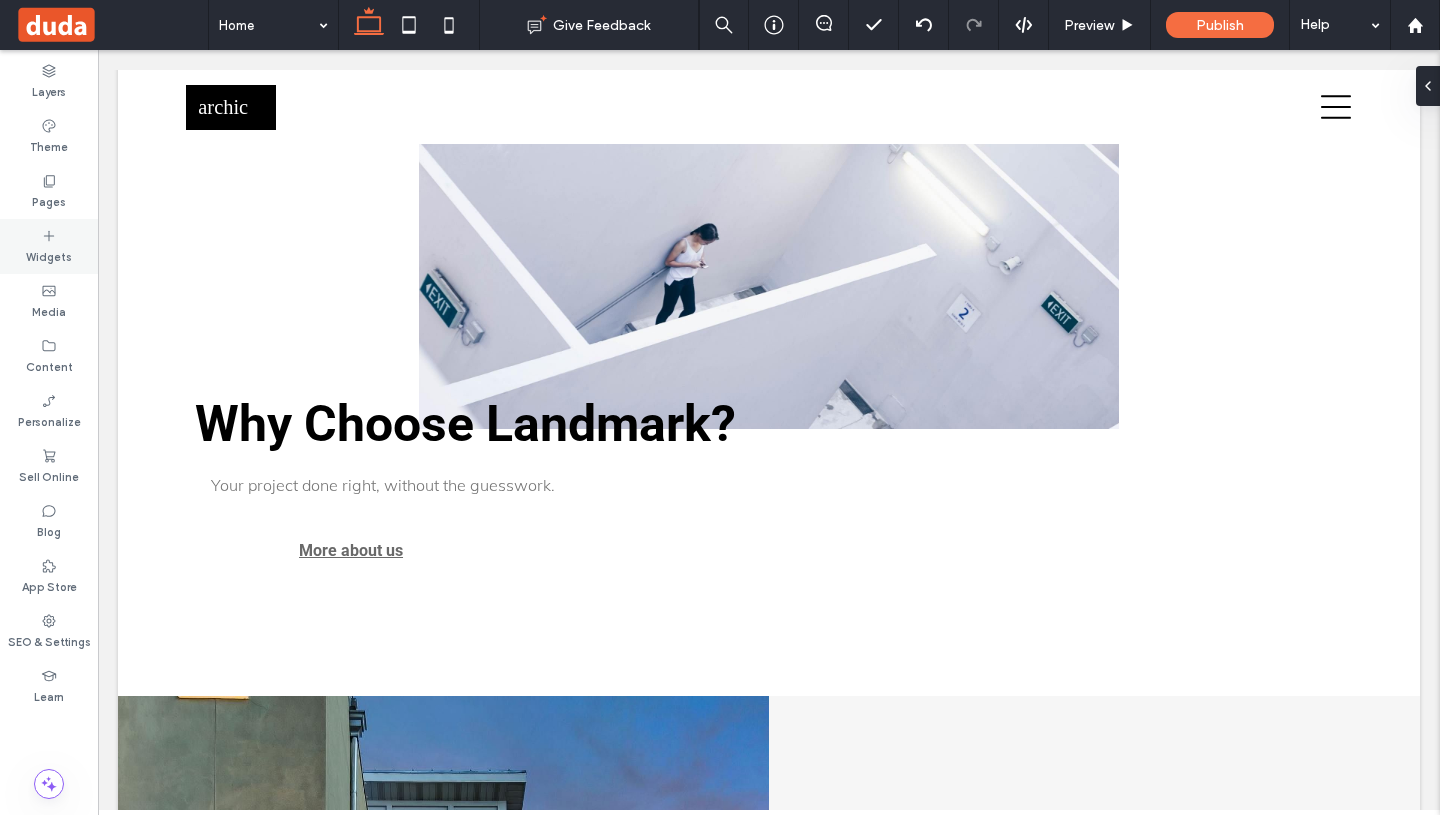 click on "Widgets" at bounding box center [49, 255] 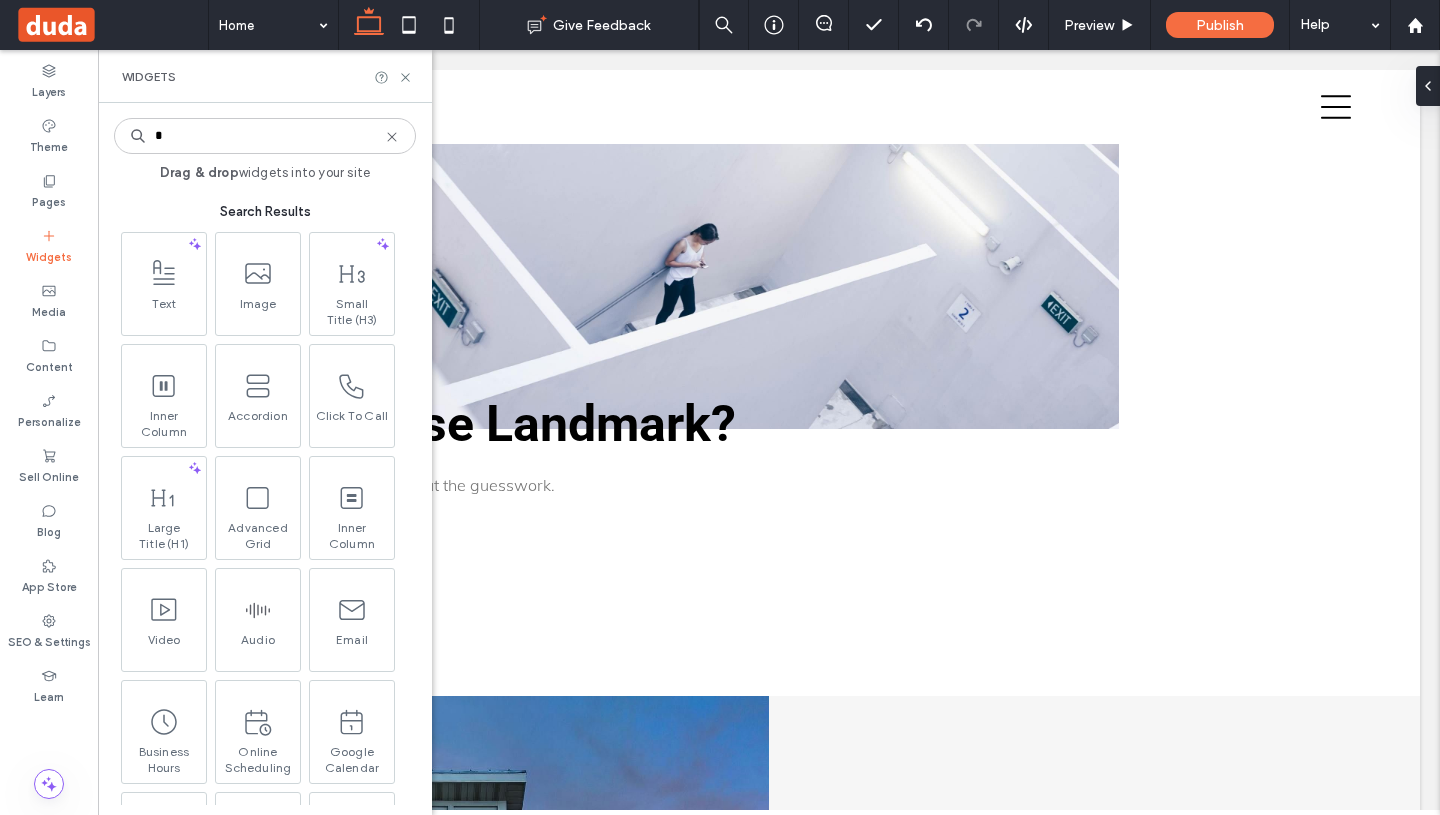 type on "*" 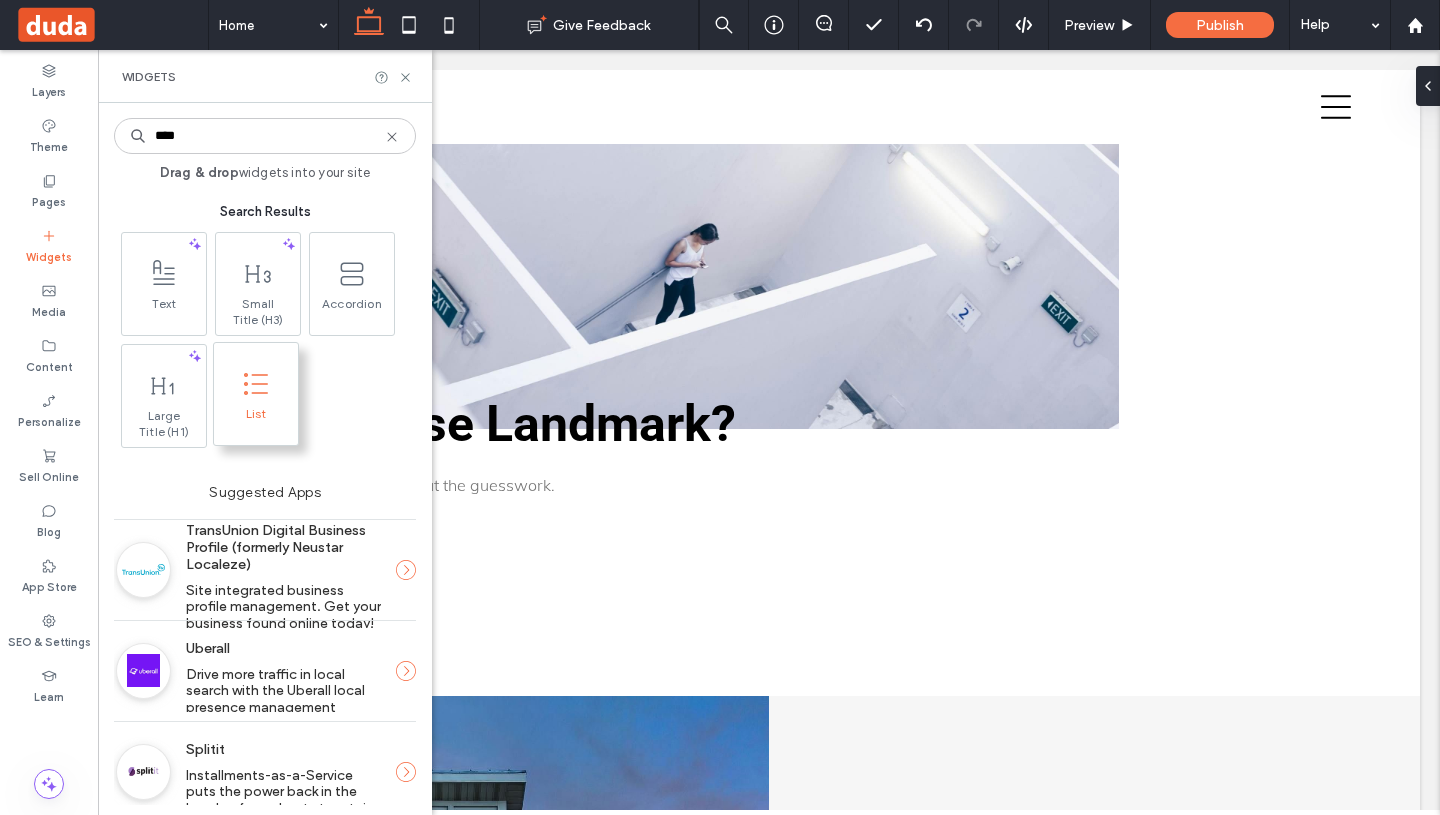 type on "****" 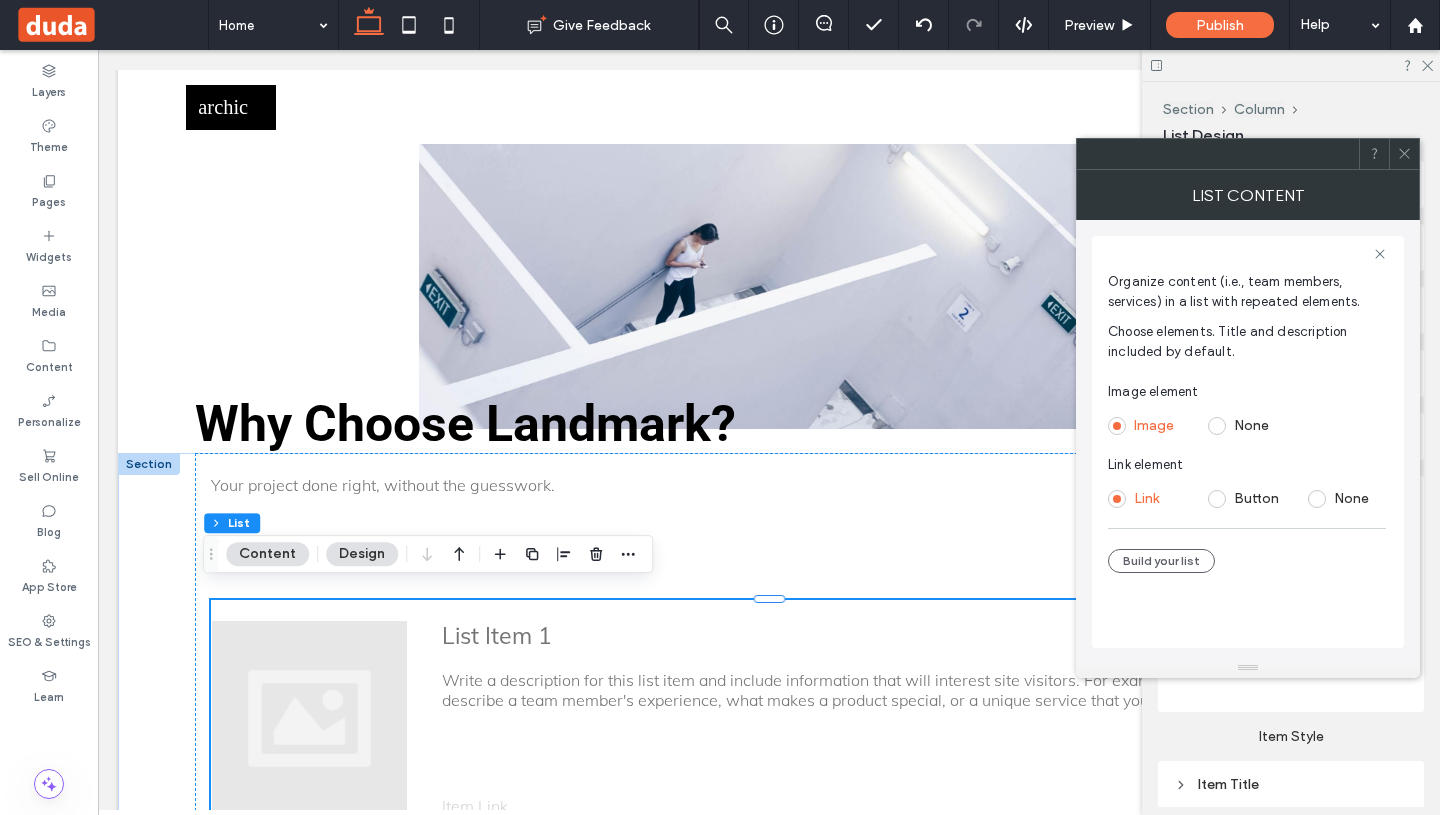 click at bounding box center [1317, 499] 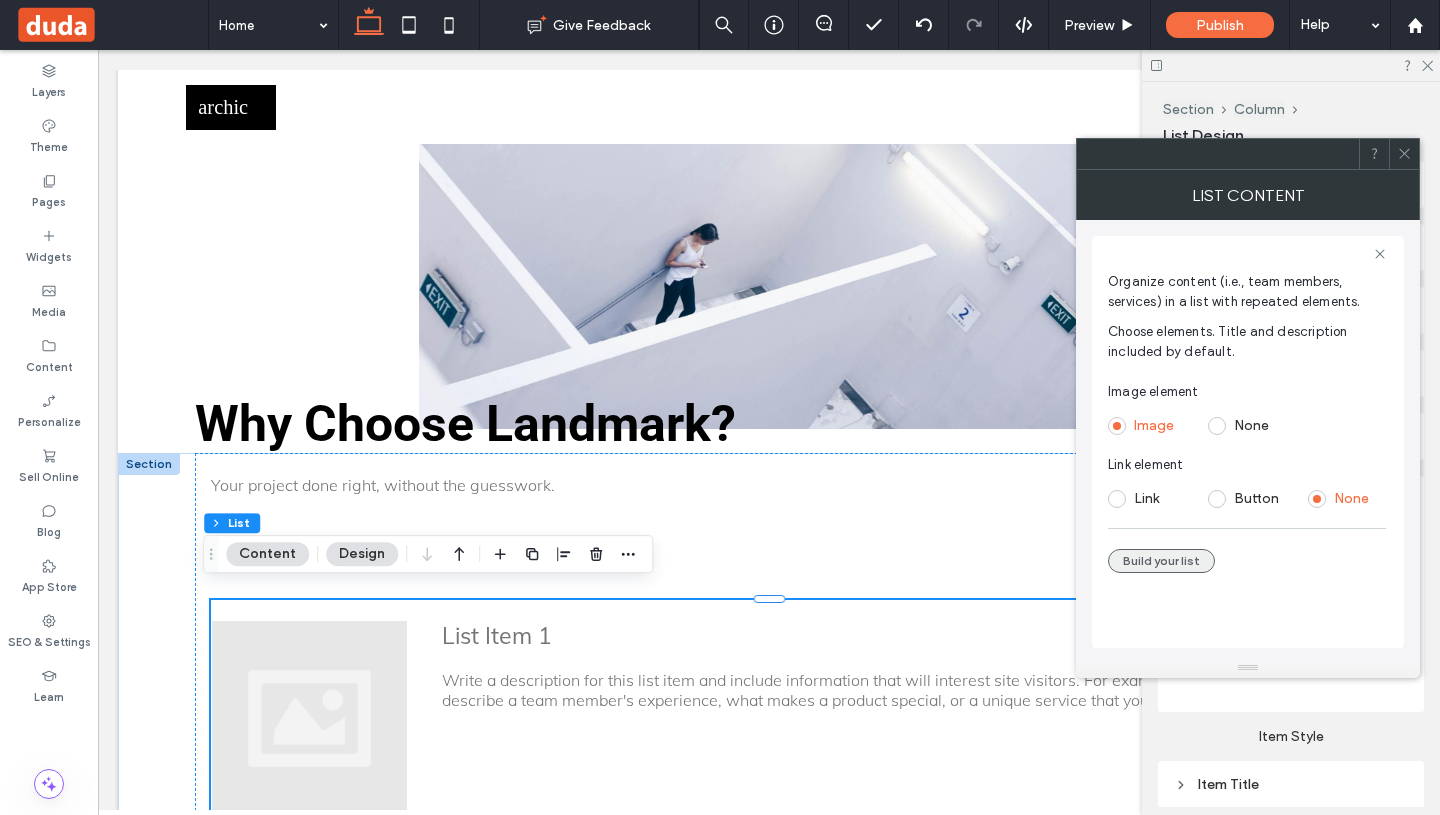 click on "Build your list" at bounding box center [1161, 561] 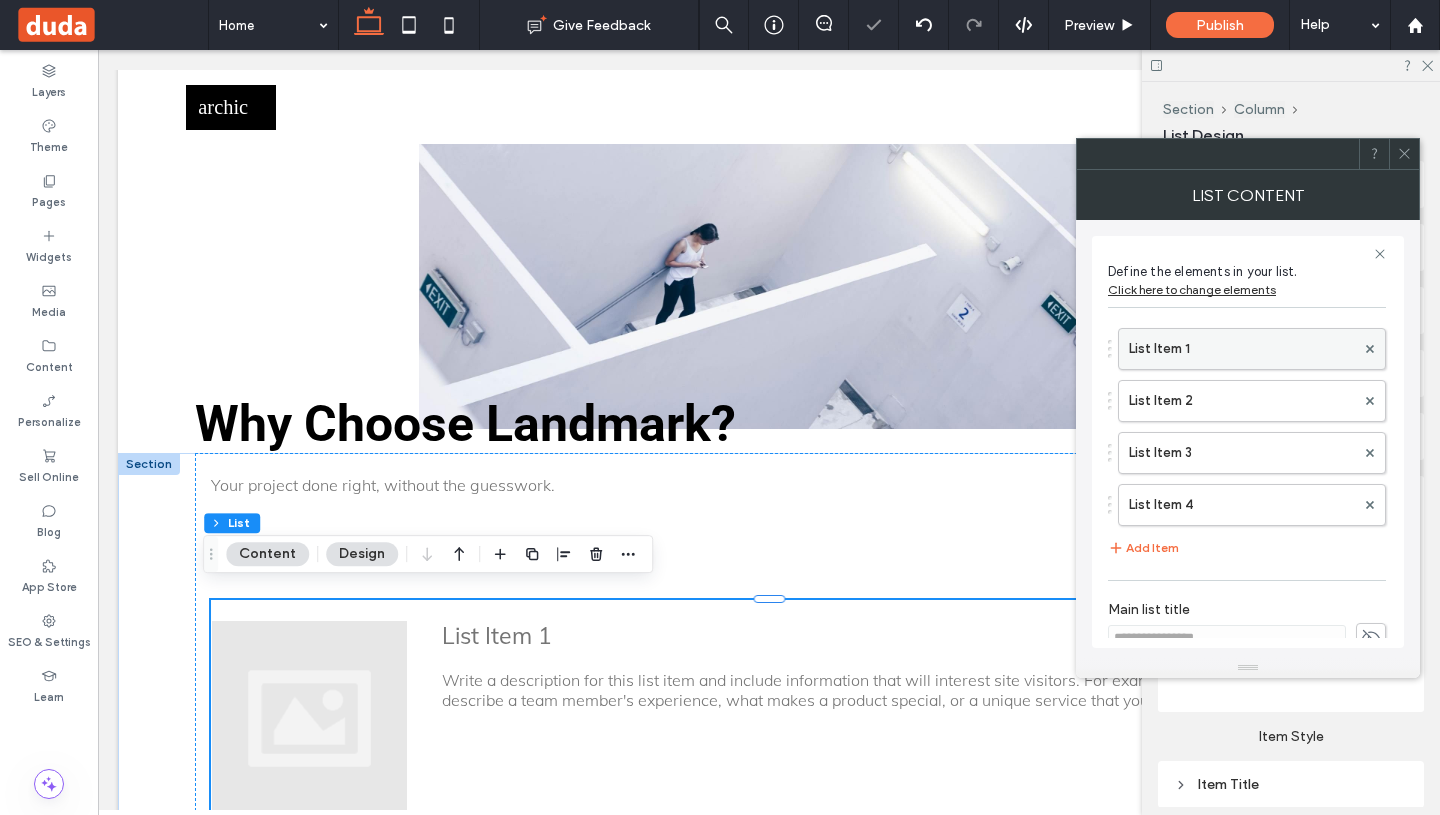 click on "List Item  1" at bounding box center (1242, 349) 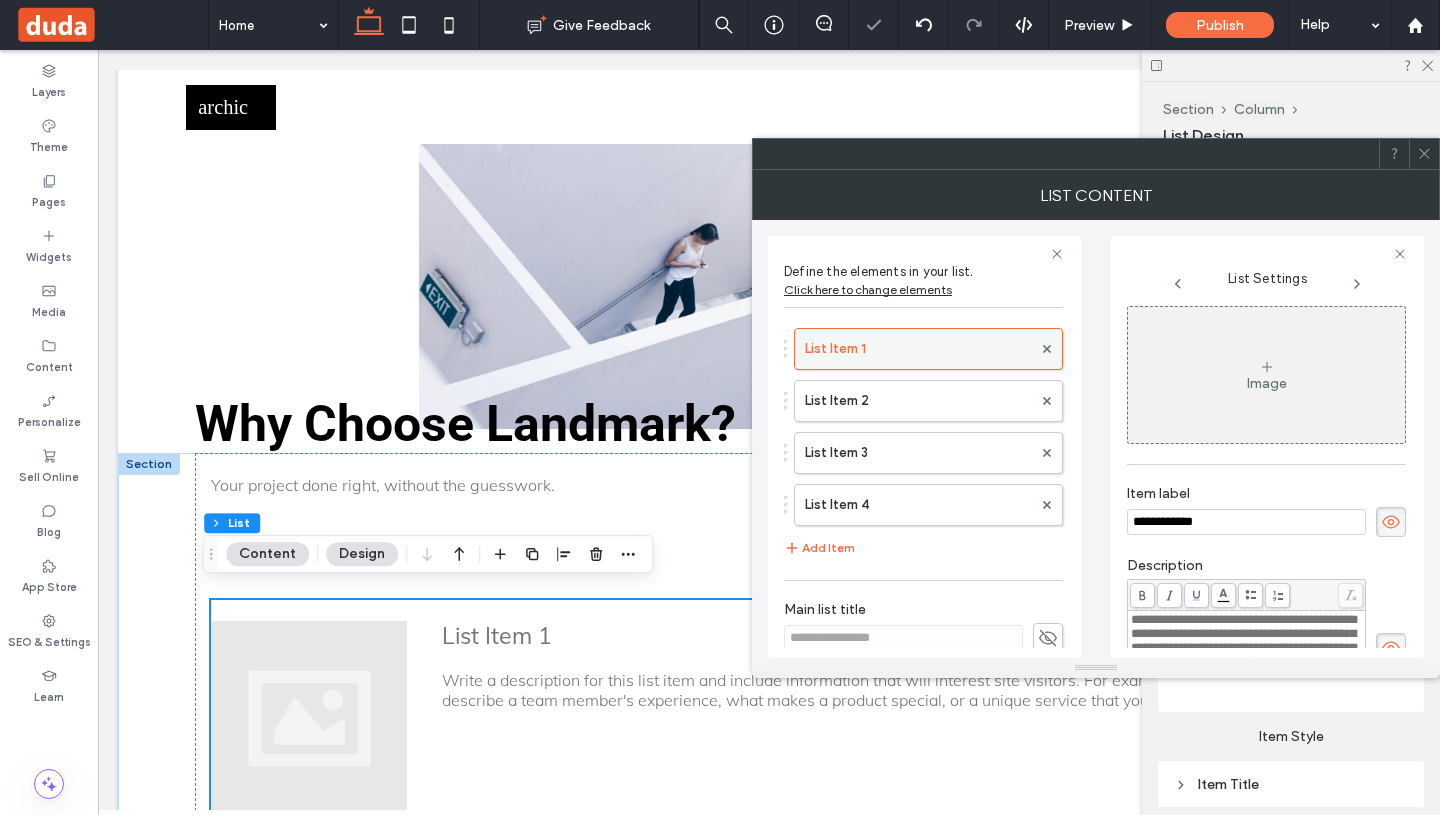 scroll, scrollTop: 0, scrollLeft: 0, axis: both 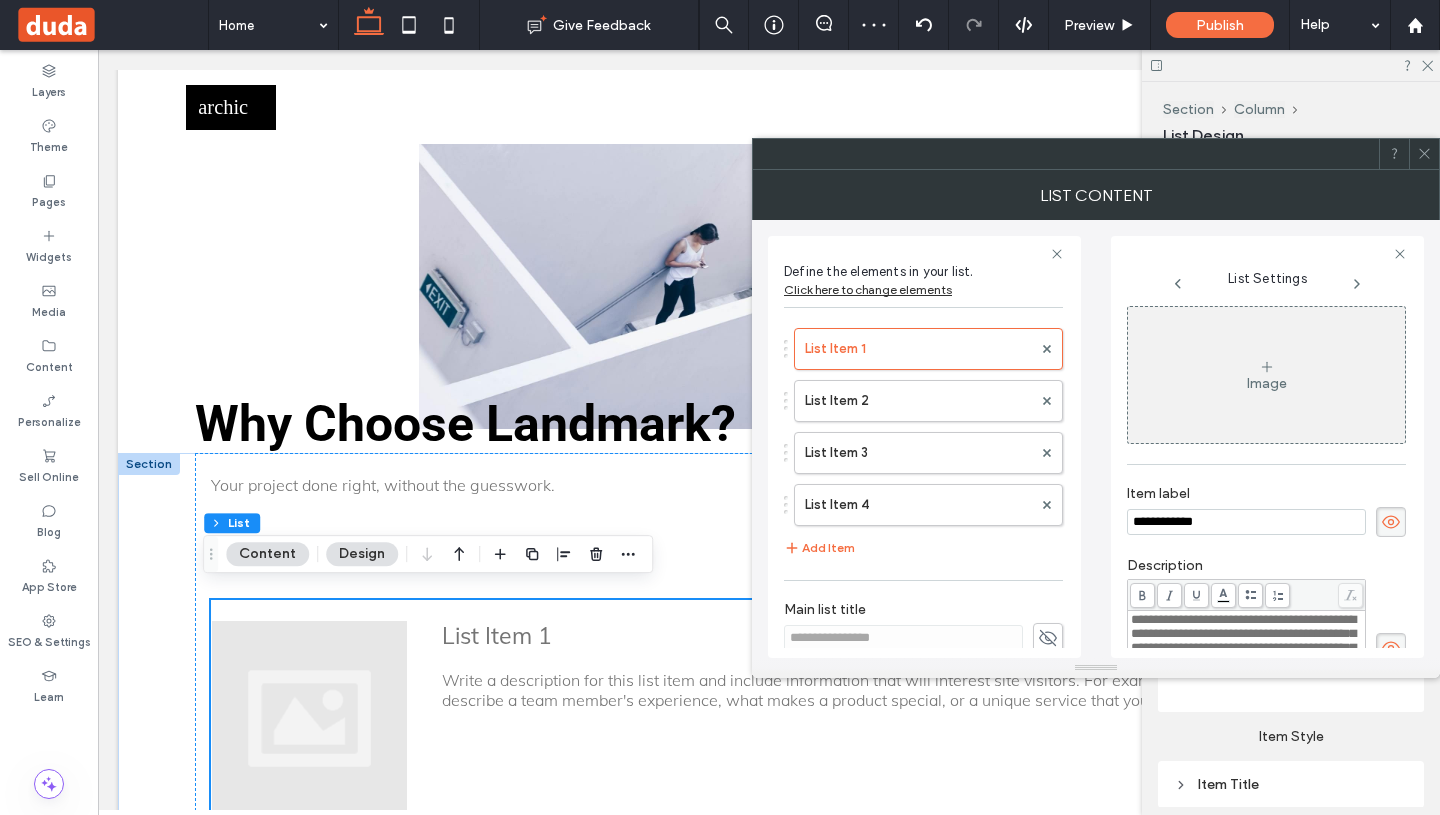 drag, startPoint x: 1209, startPoint y: 520, endPoint x: 1067, endPoint y: 518, distance: 142.01408 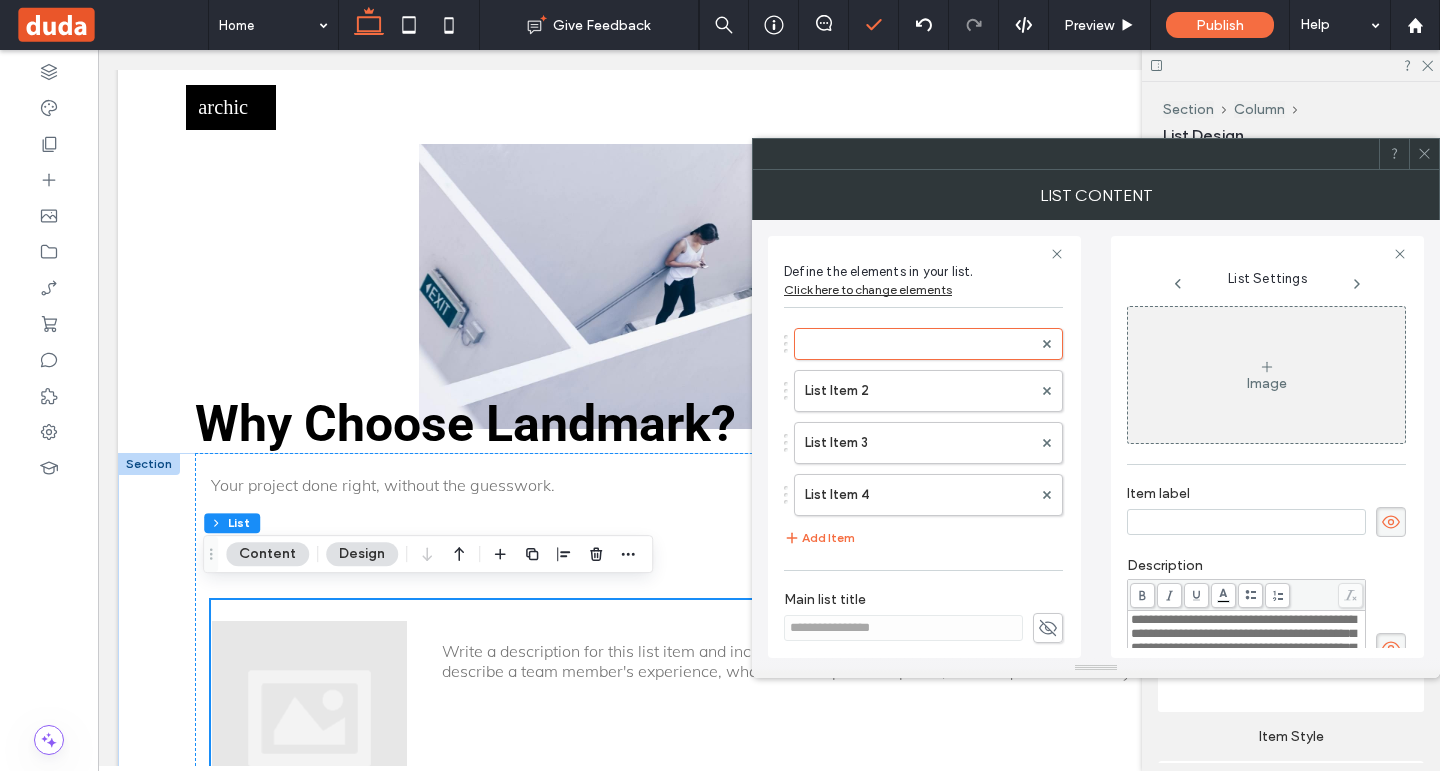 paste on "**********" 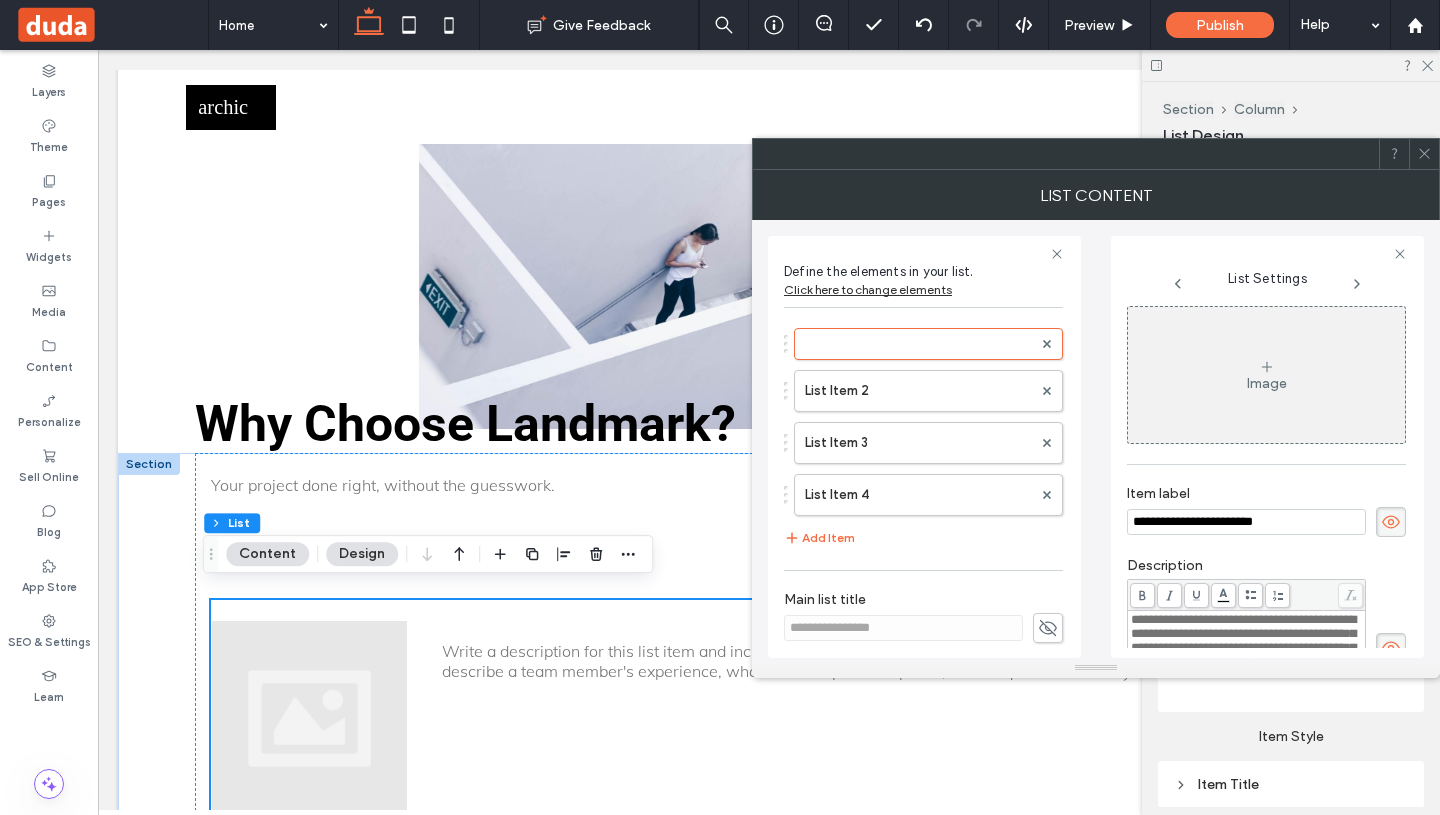 type on "**********" 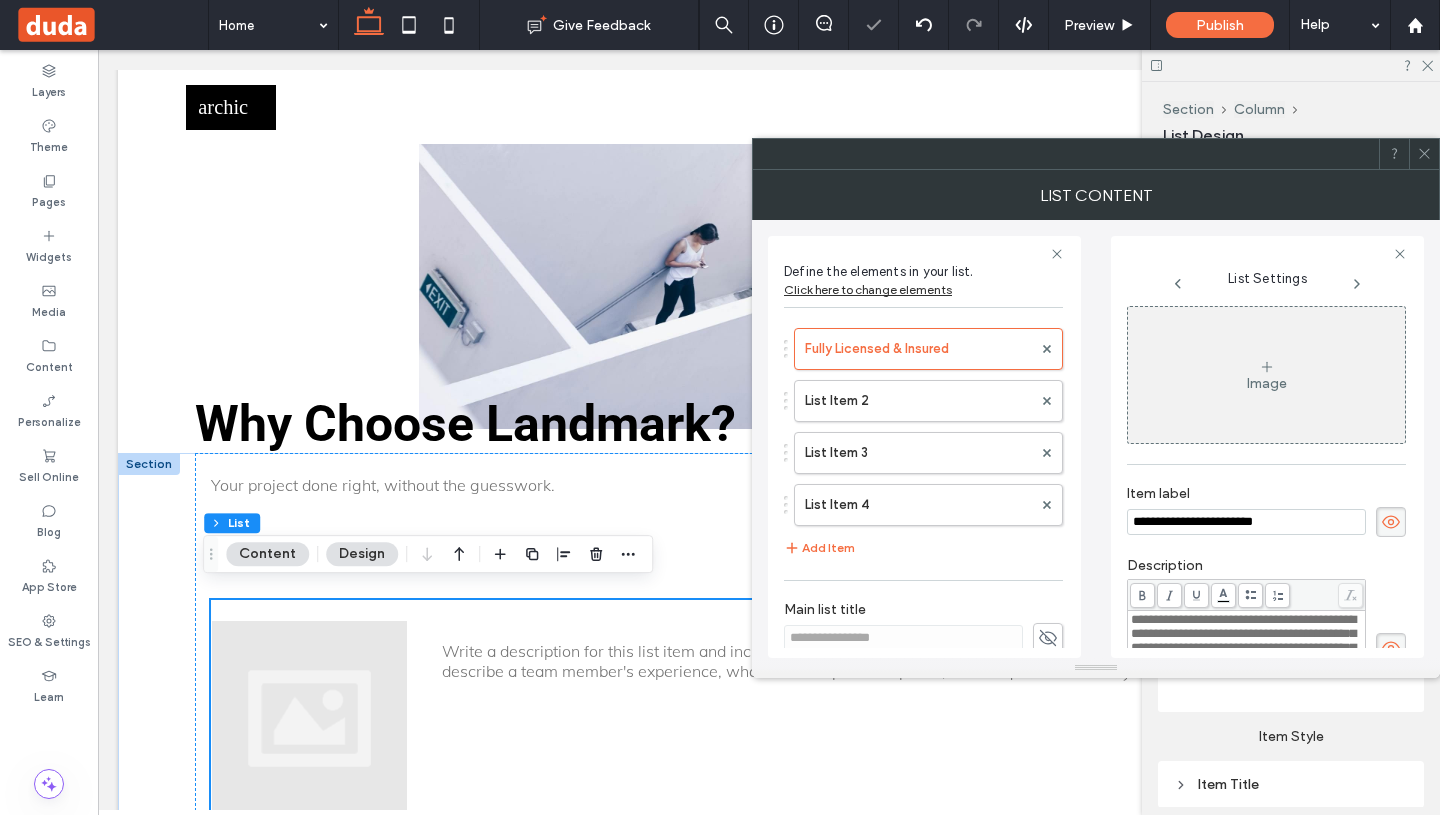 click on "**********" at bounding box center [1243, 654] 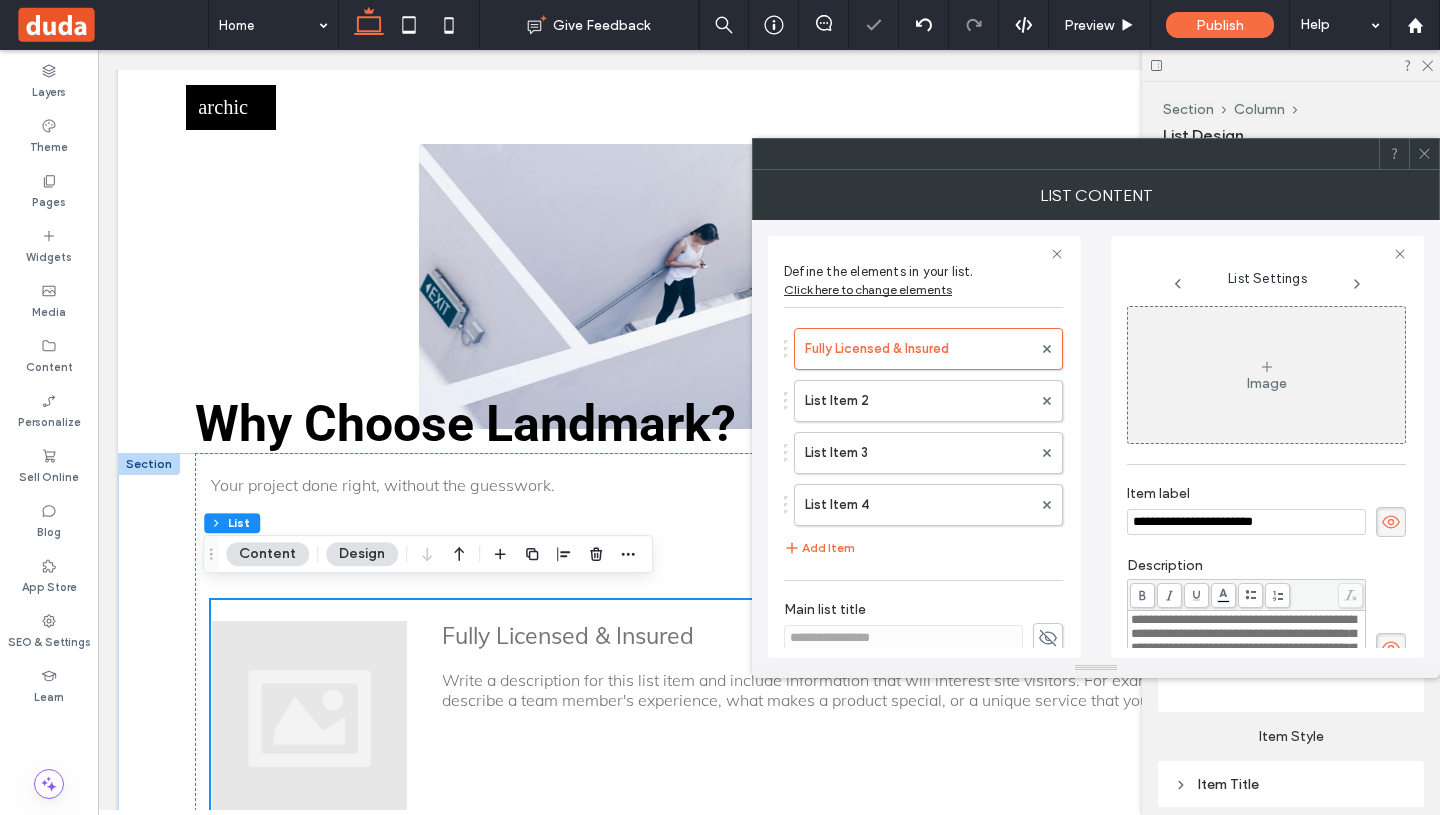 click on "**********" at bounding box center (1243, 654) 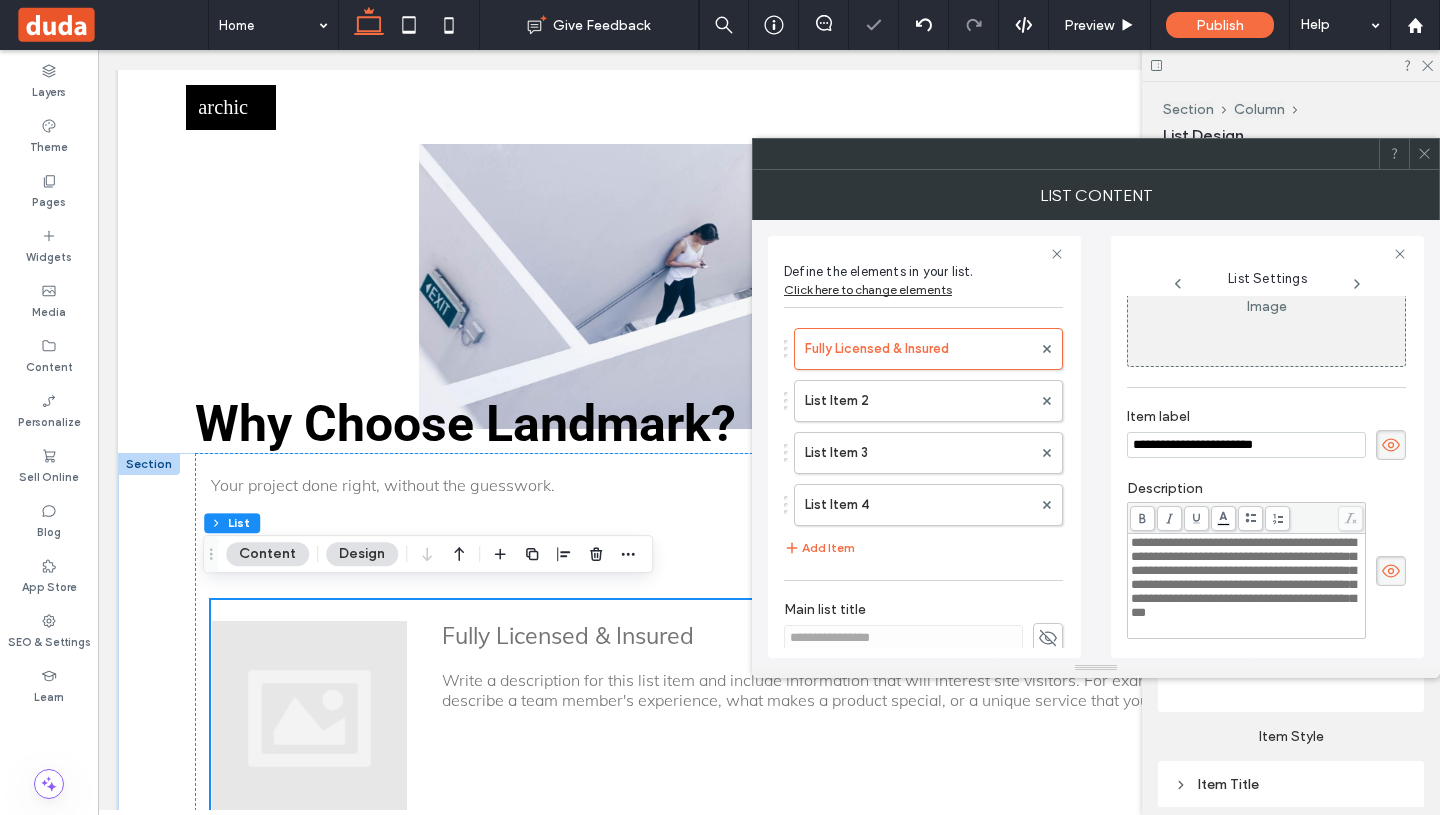 scroll, scrollTop: 78, scrollLeft: 0, axis: vertical 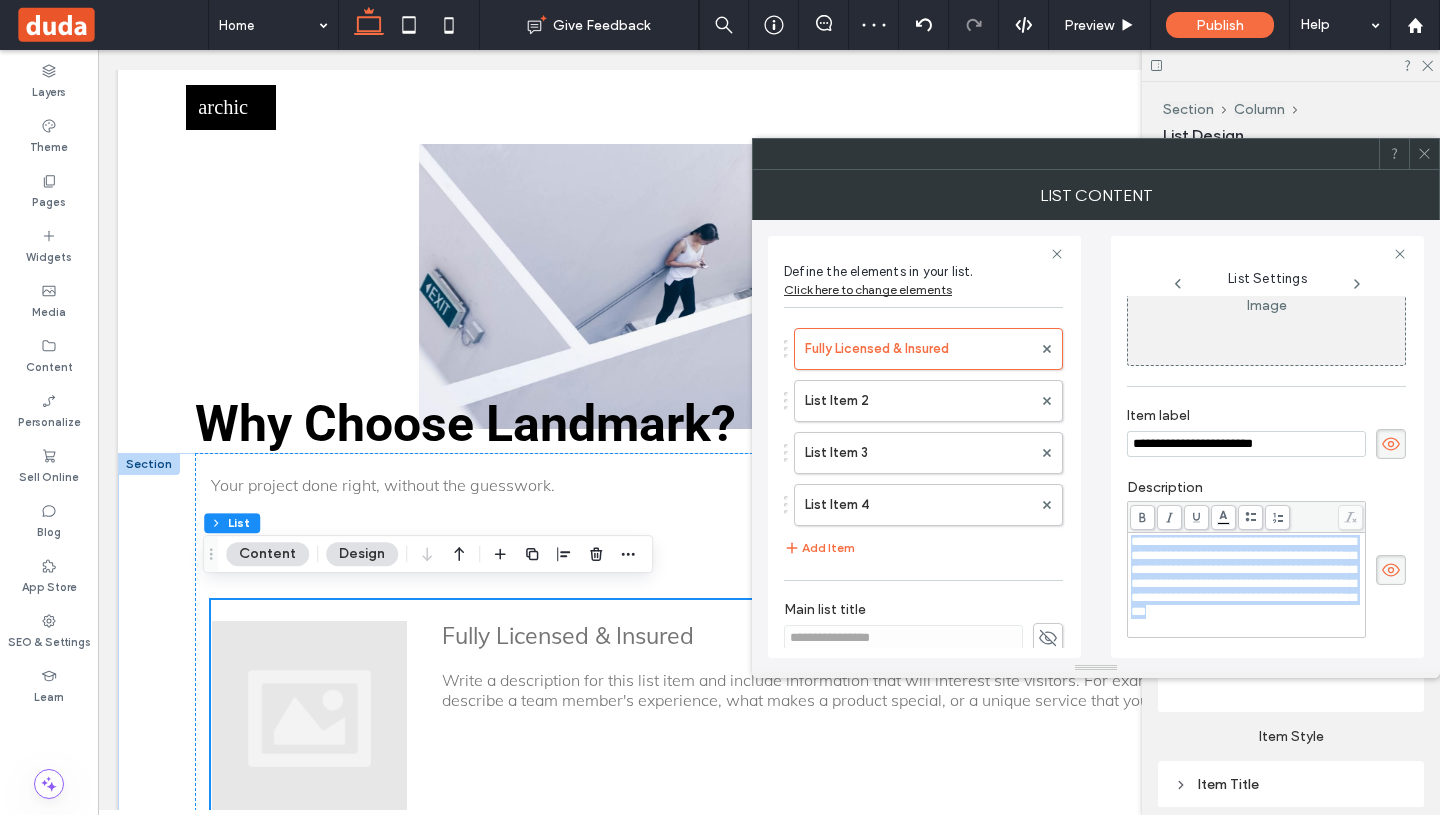 drag, startPoint x: 1236, startPoint y: 637, endPoint x: 1126, endPoint y: 537, distance: 148.66069 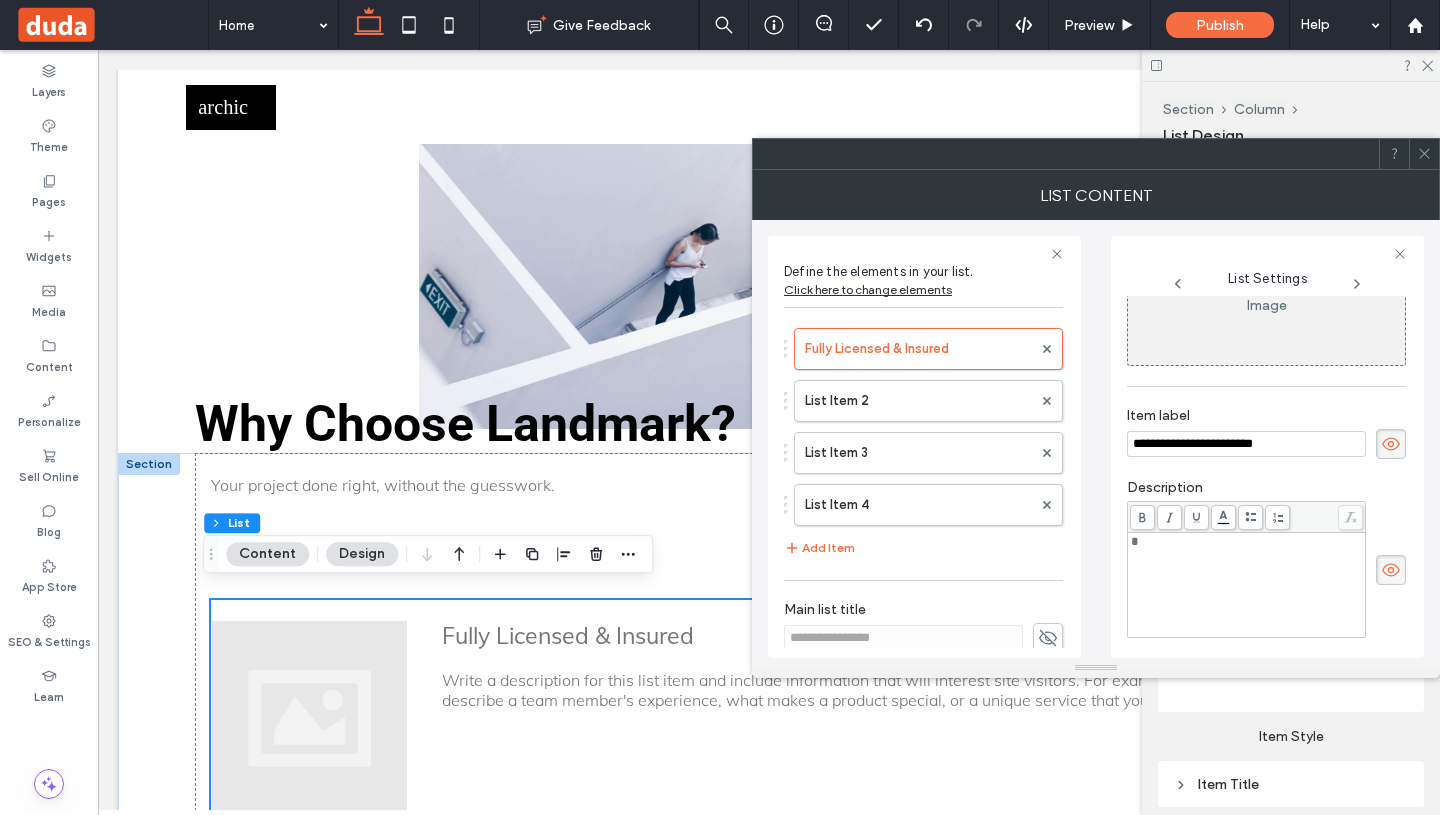 type 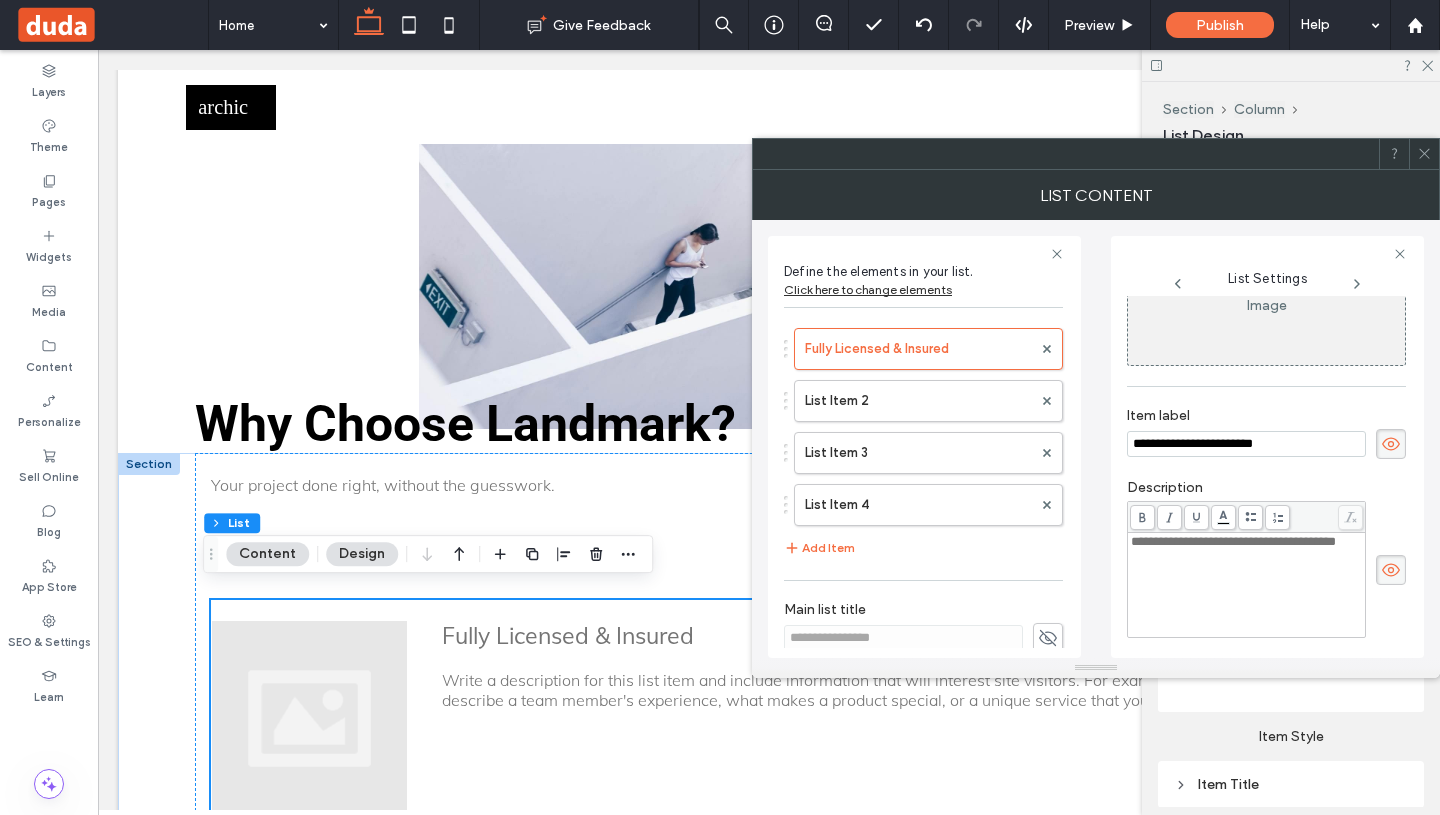 click on "Image" at bounding box center (1266, 297) 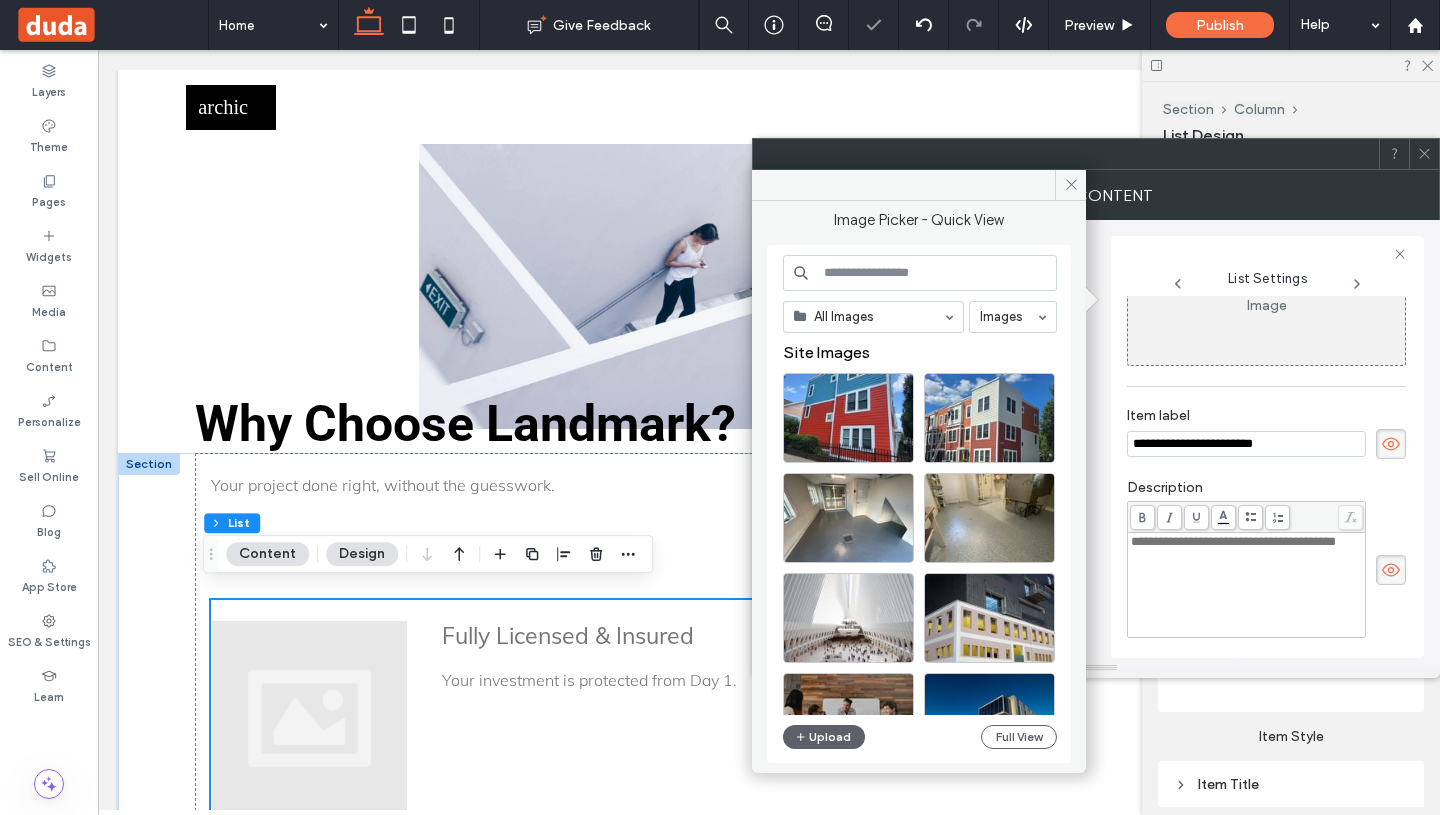 click at bounding box center (920, 273) 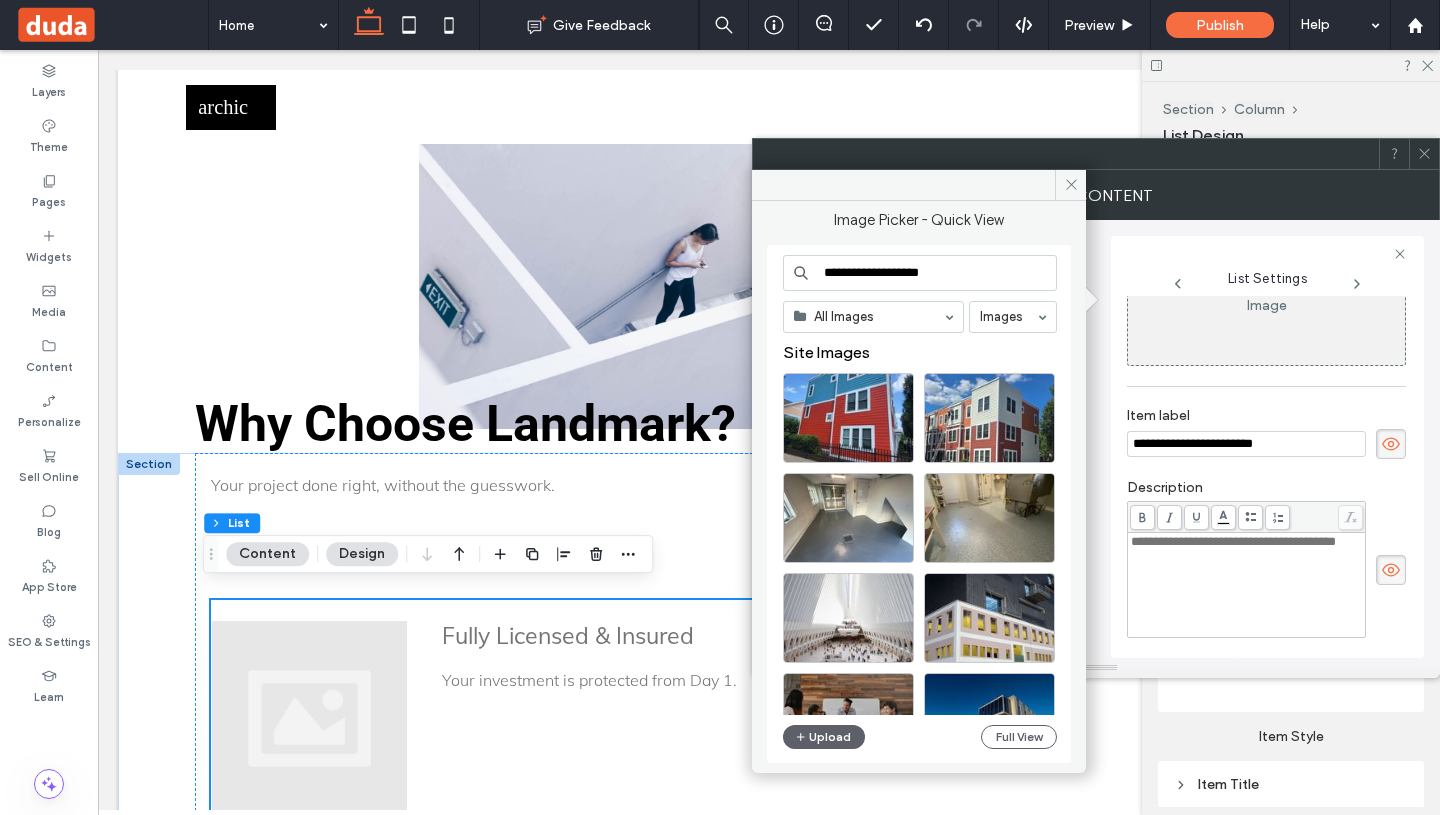 type on "**********" 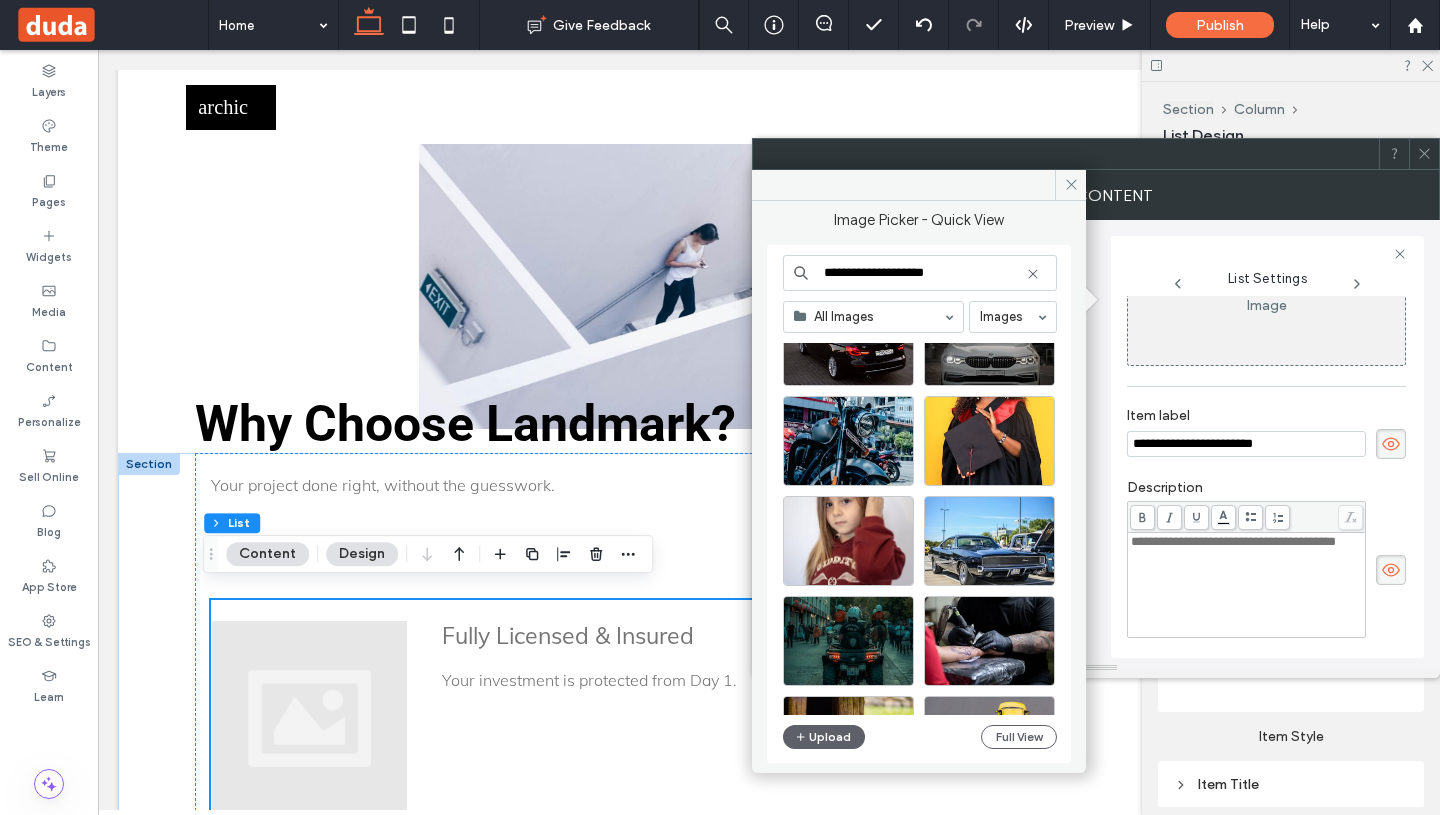 scroll, scrollTop: 1287, scrollLeft: 0, axis: vertical 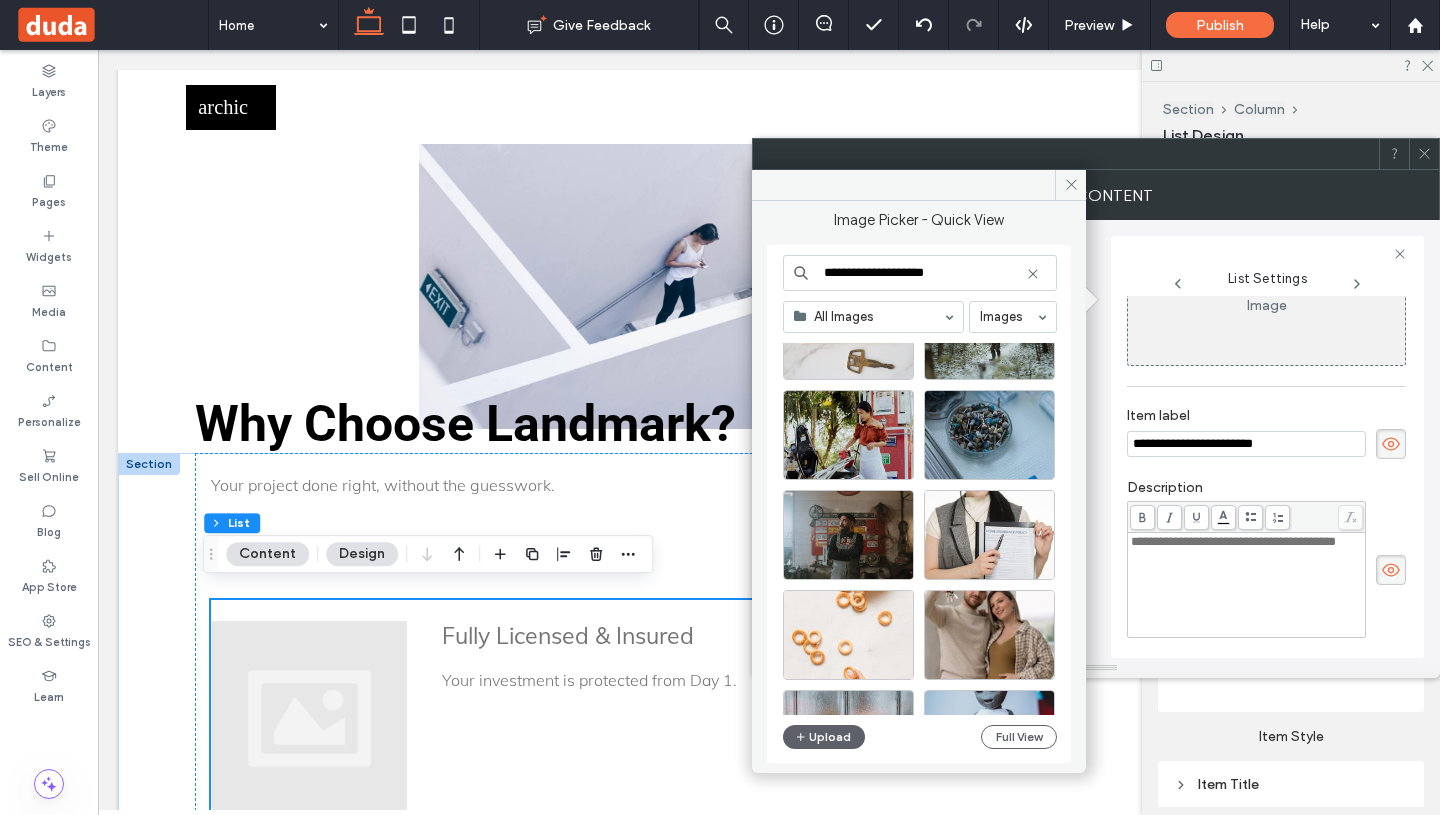 drag, startPoint x: 954, startPoint y: 274, endPoint x: 787, endPoint y: 268, distance: 167.10774 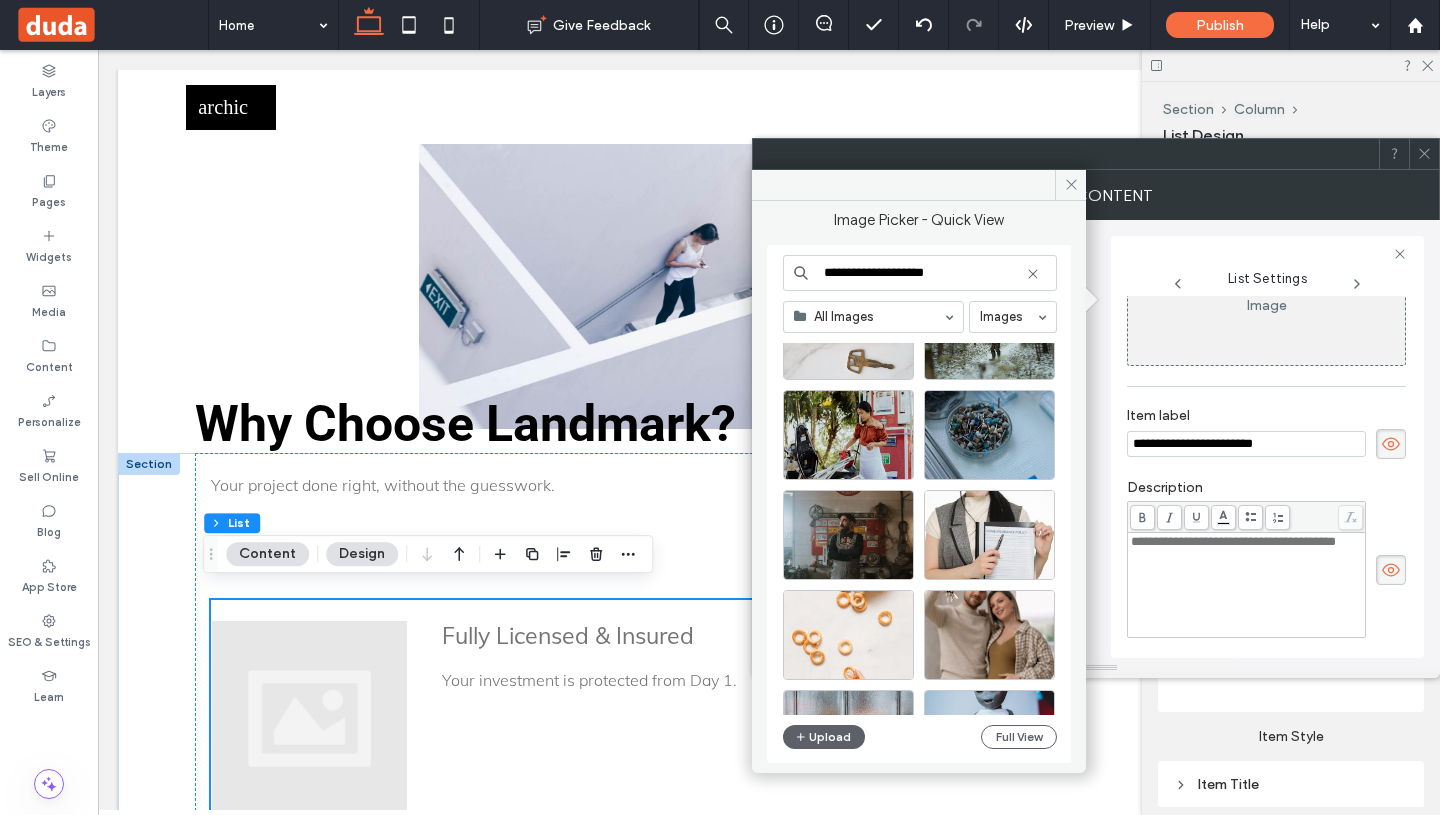click on "**********" at bounding box center [920, 273] 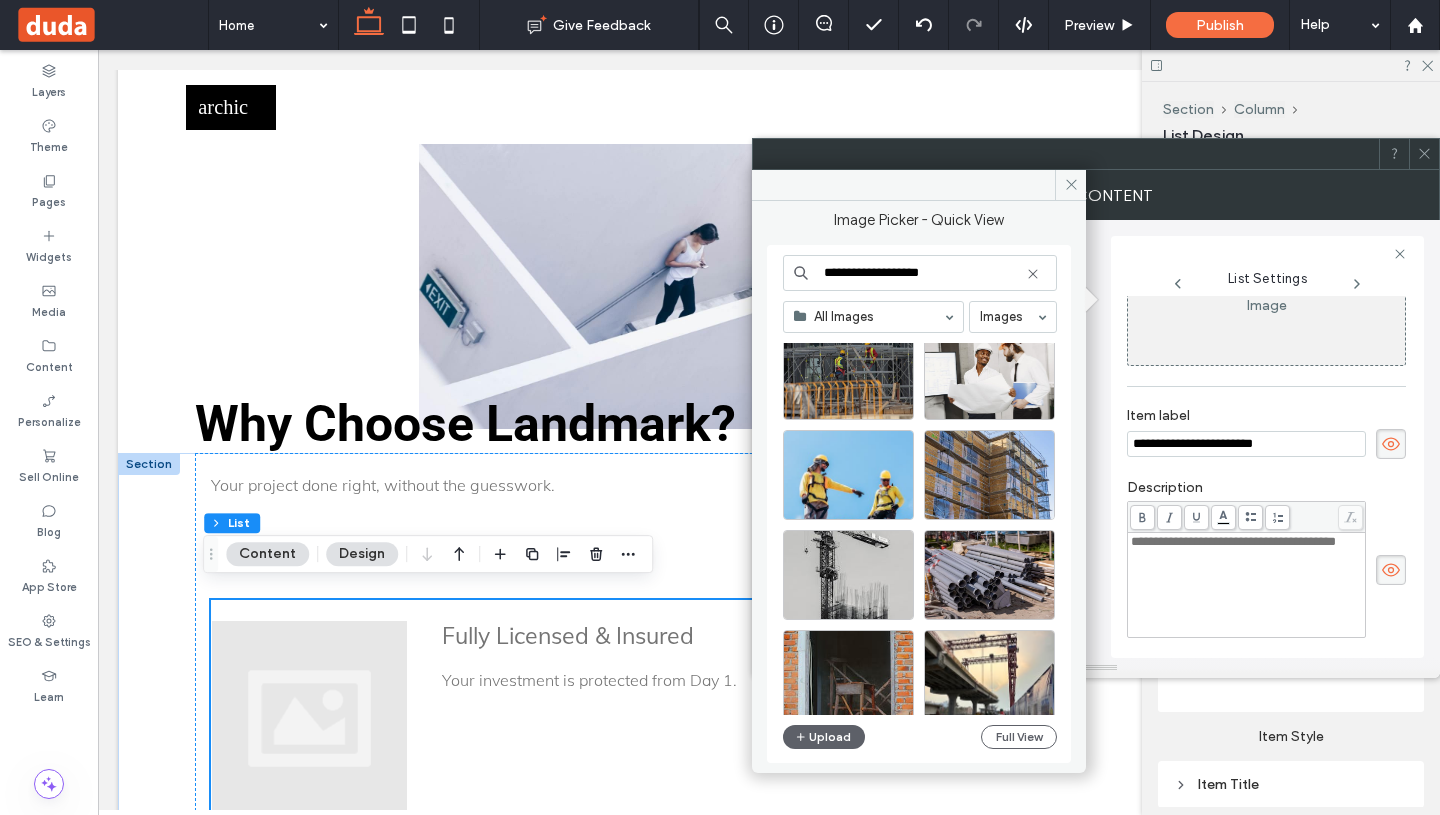 scroll, scrollTop: 302, scrollLeft: 0, axis: vertical 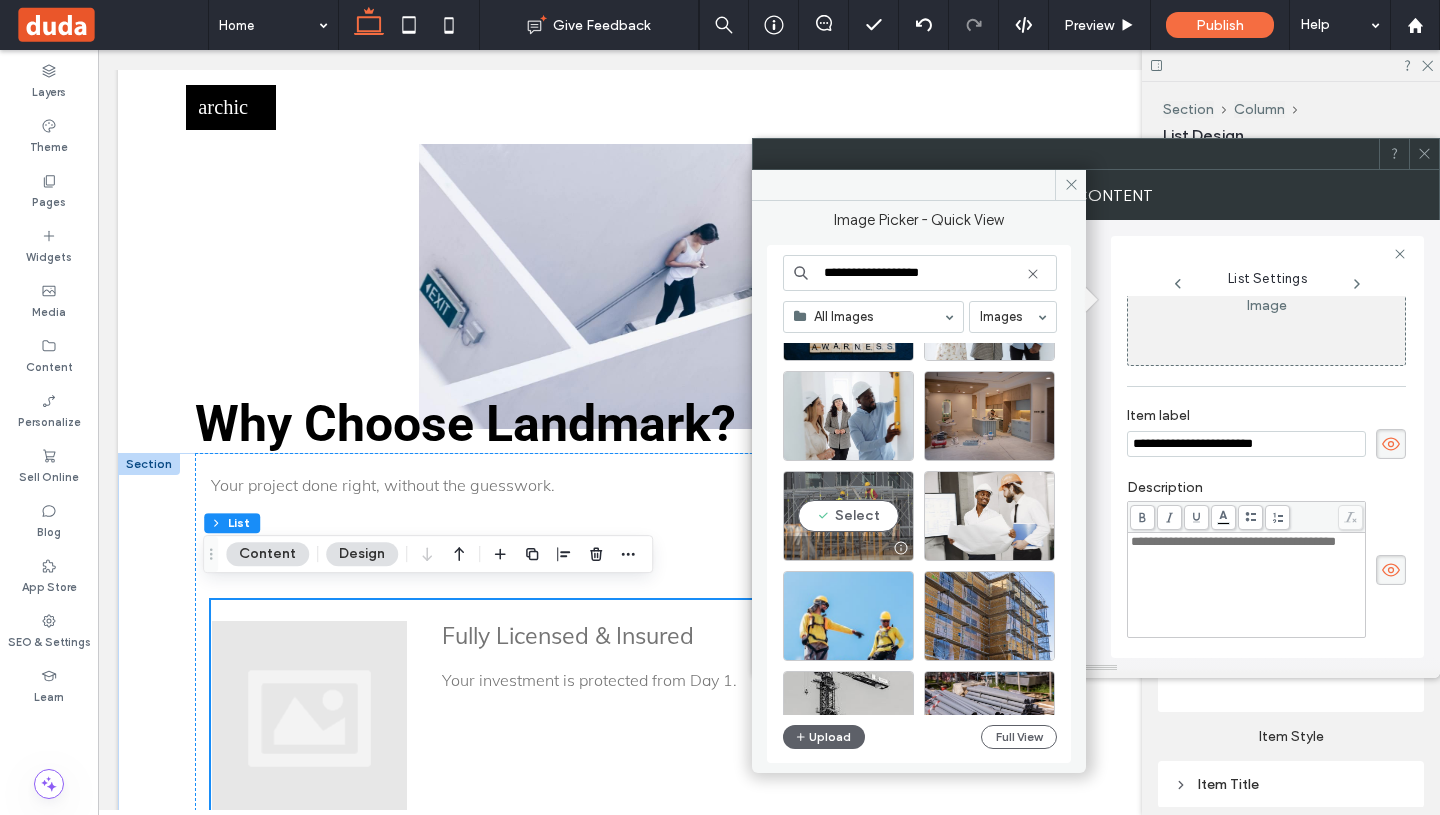 type on "**********" 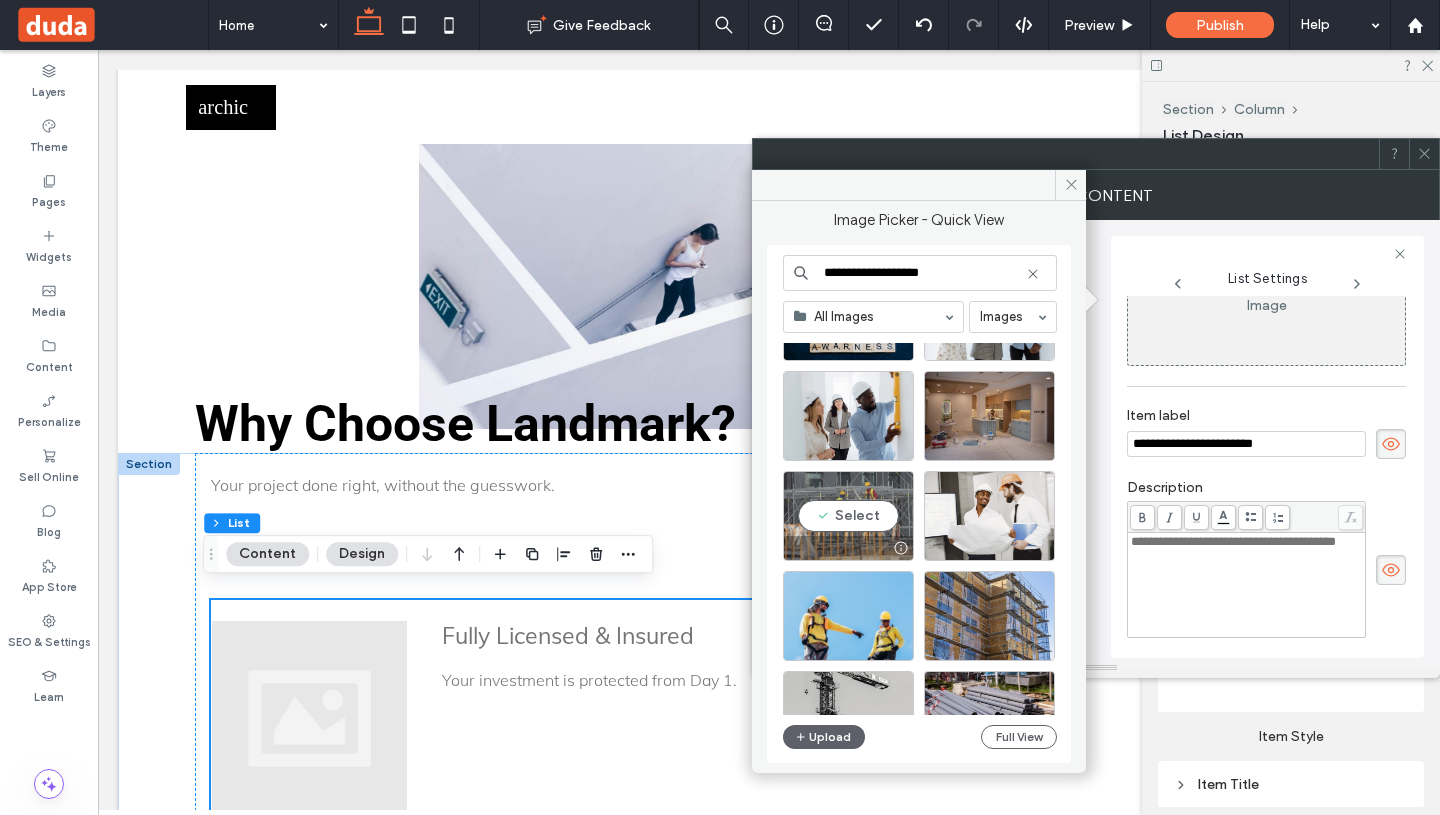 click on "Select" at bounding box center (848, 516) 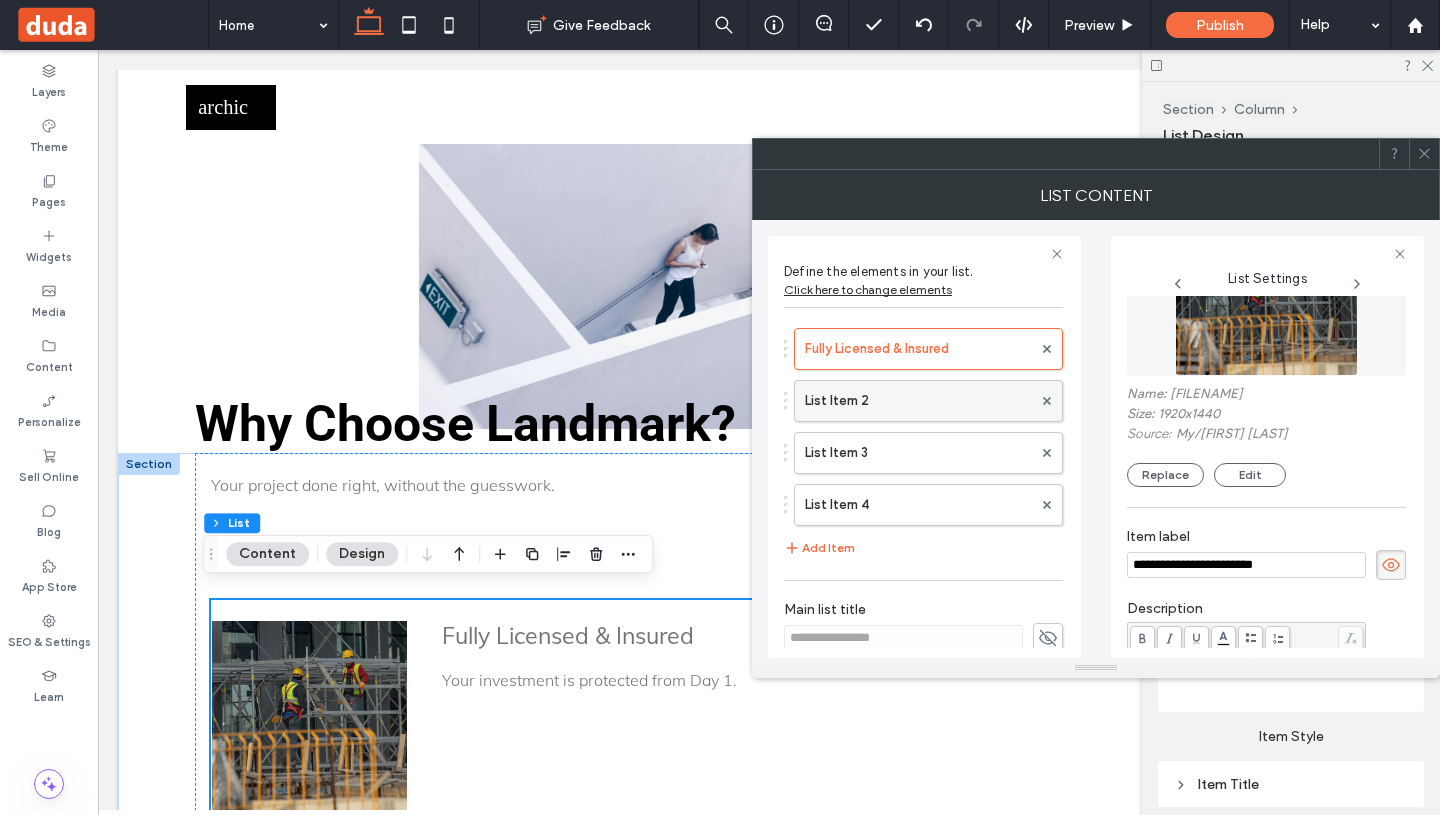 click on "List Item  2" at bounding box center (918, 401) 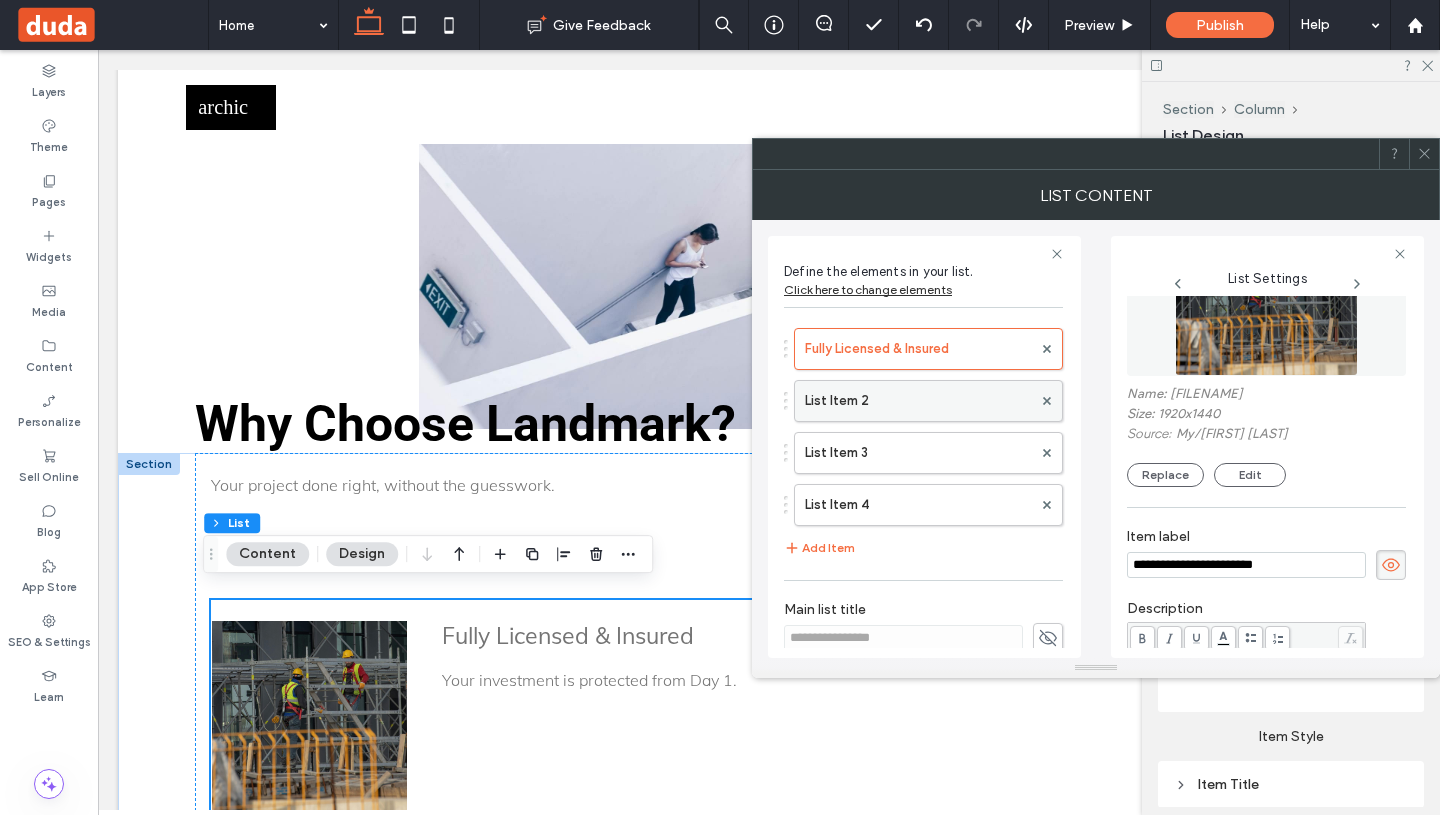 type on "**********" 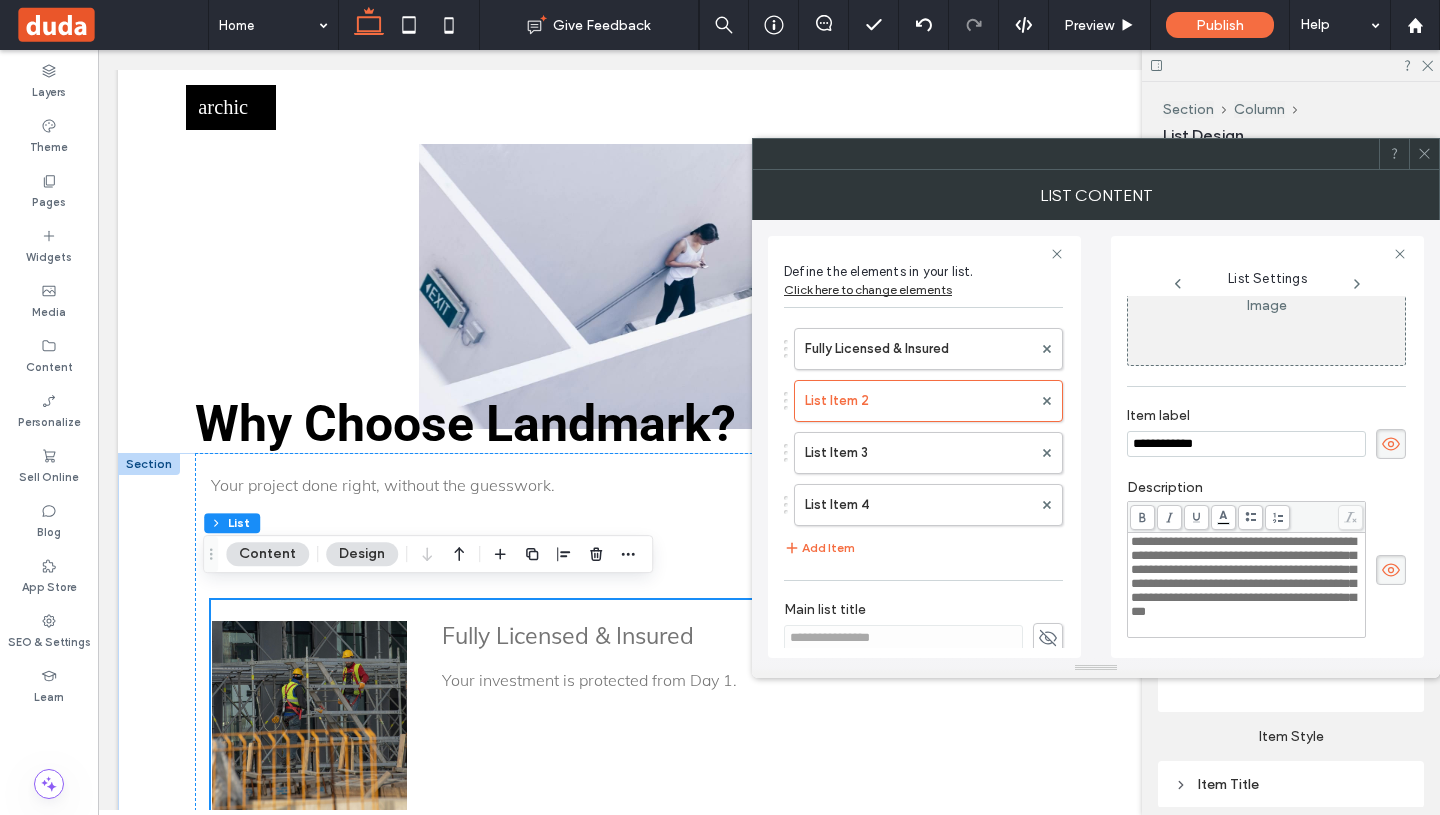 drag, startPoint x: 1249, startPoint y: 443, endPoint x: 1072, endPoint y: 443, distance: 177 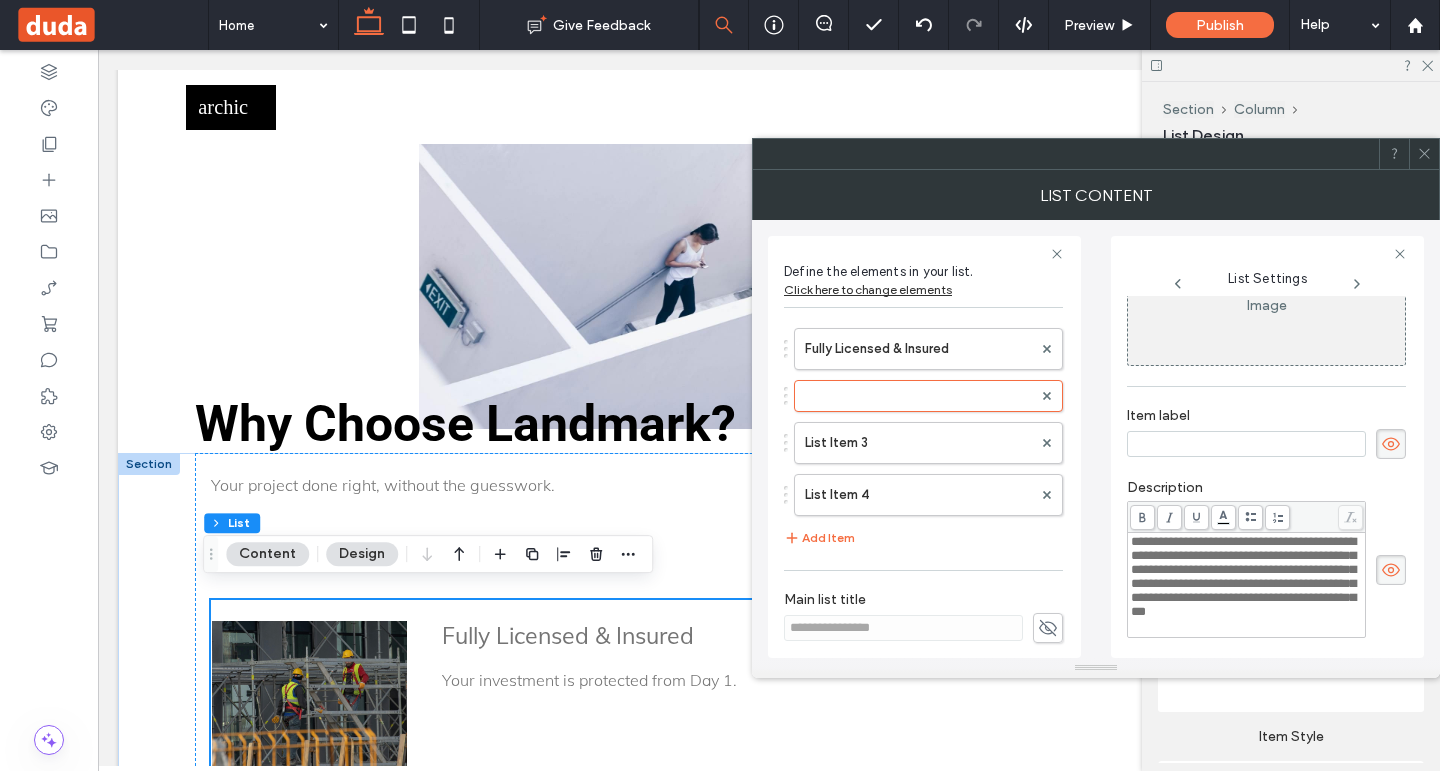paste on "**********" 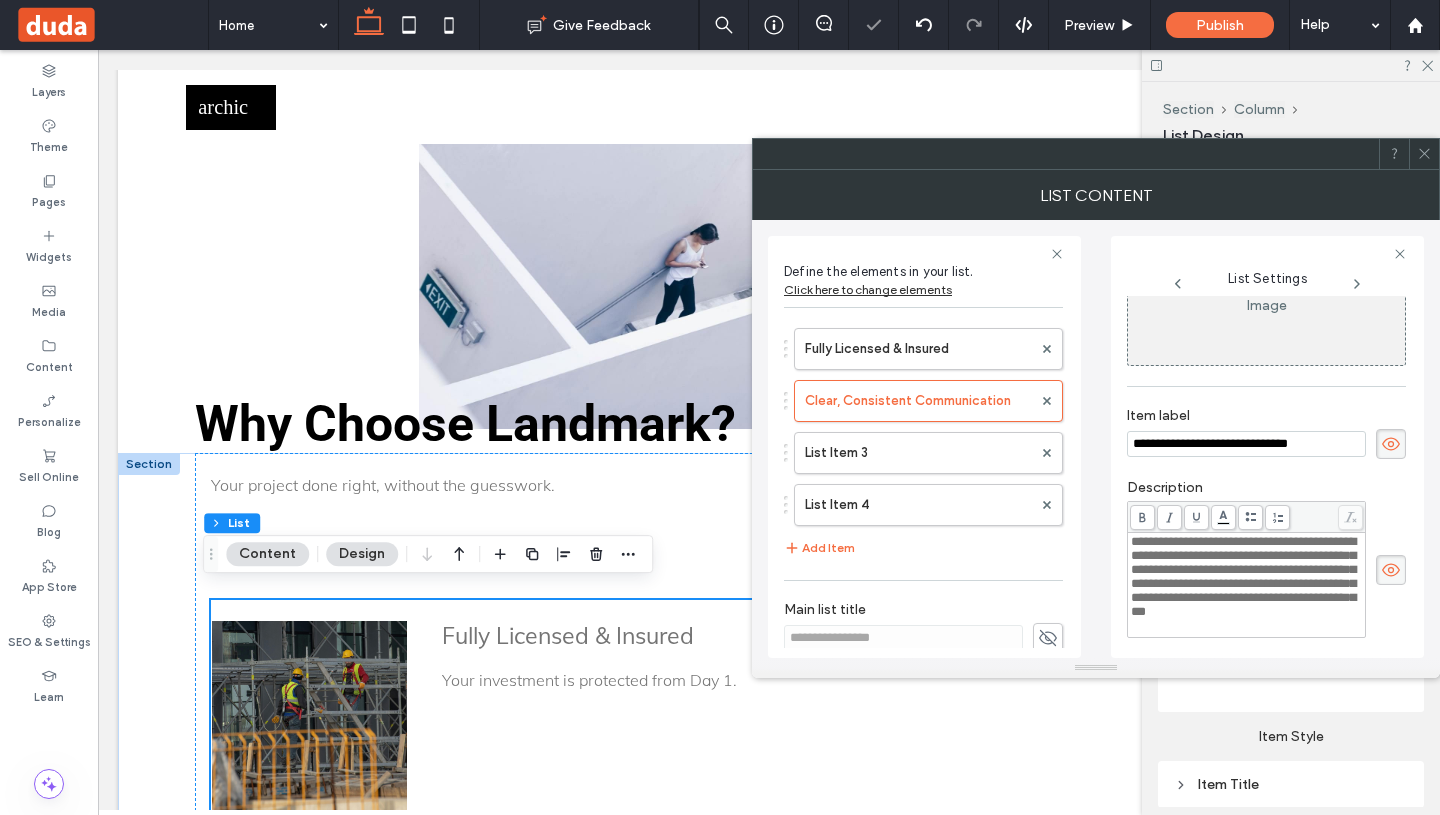 click on "**********" at bounding box center [1243, 576] 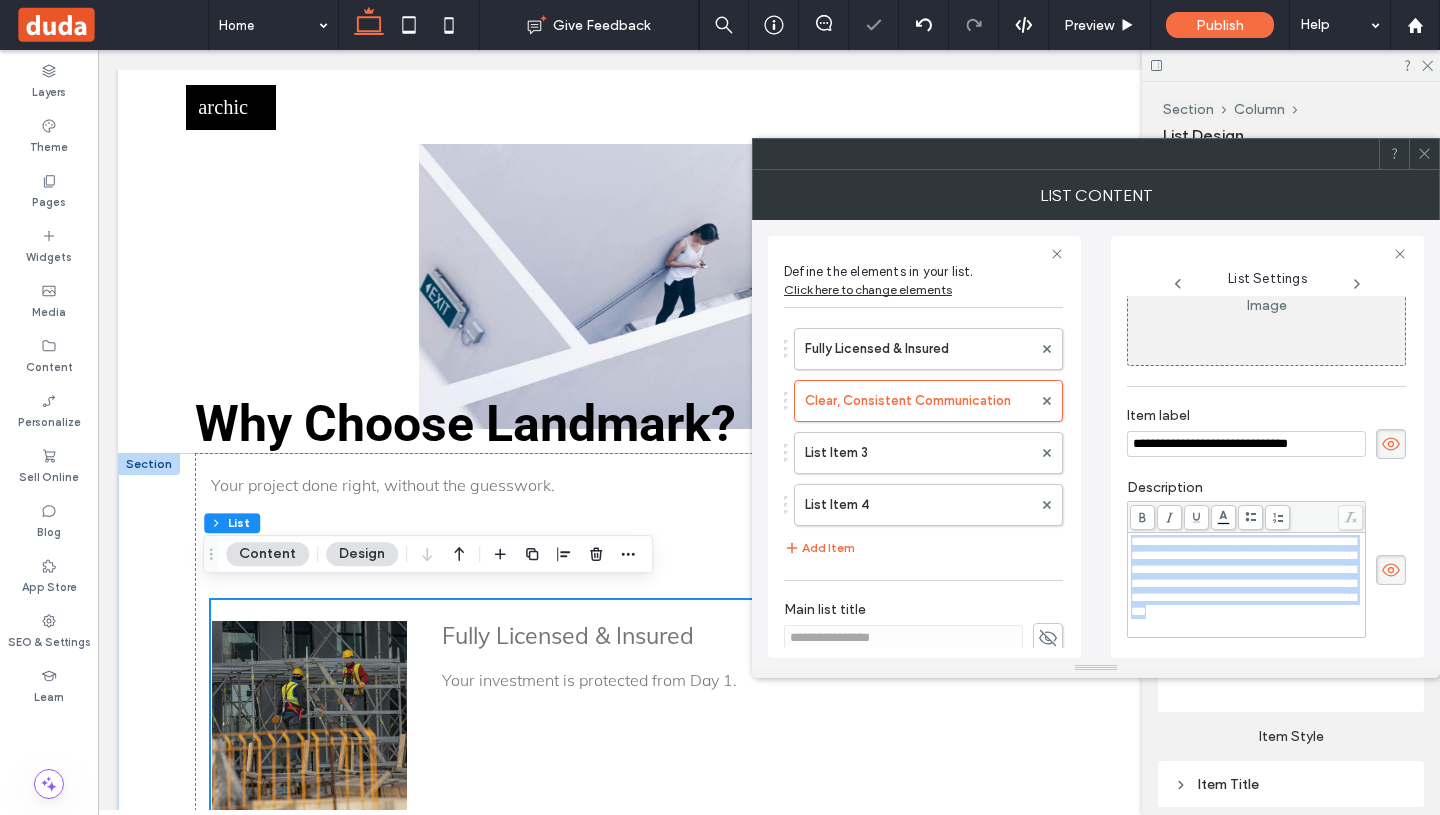 drag, startPoint x: 1218, startPoint y: 646, endPoint x: 1104, endPoint y: 548, distance: 150.33296 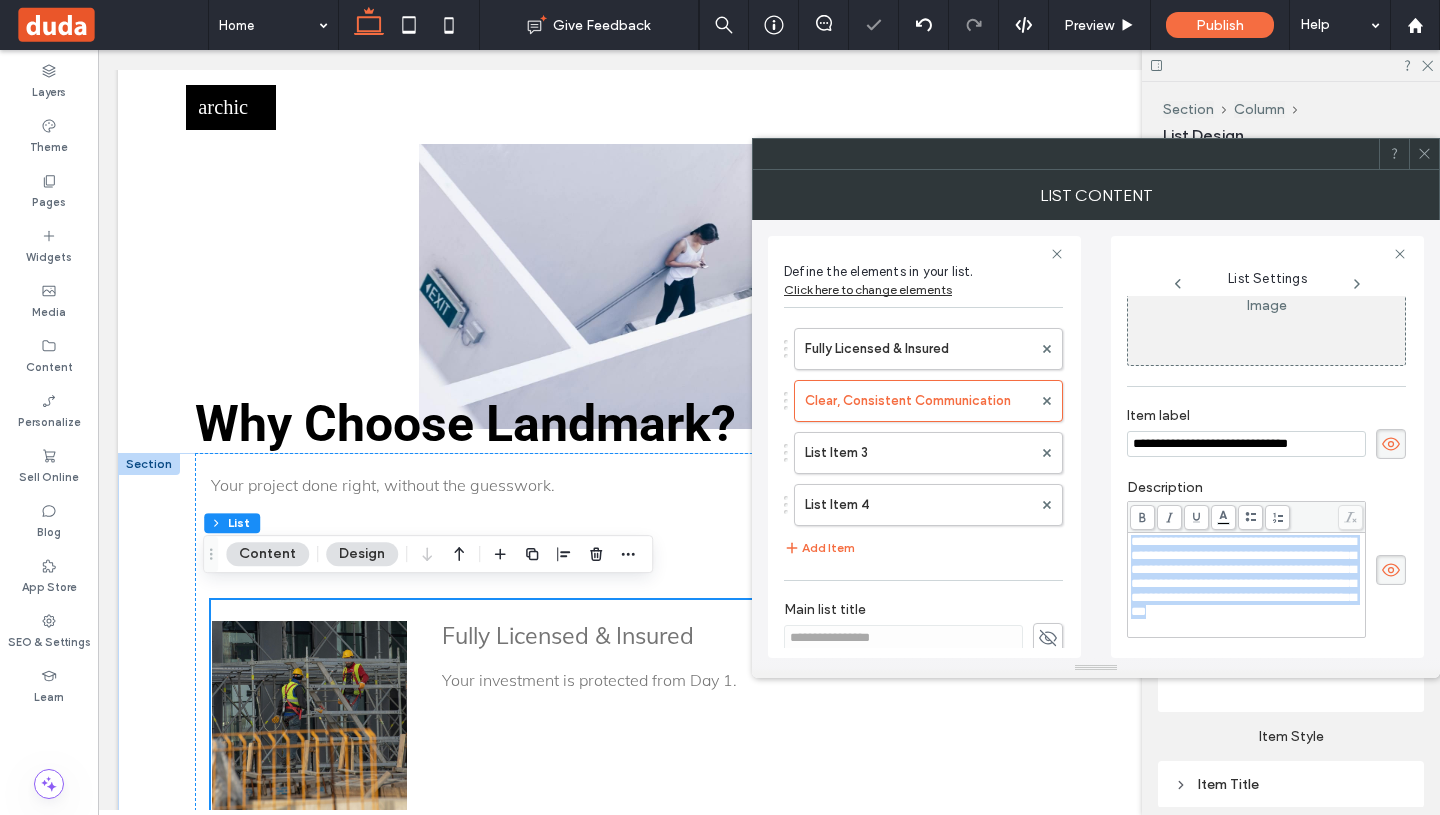 click on "**********" at bounding box center [1096, 439] 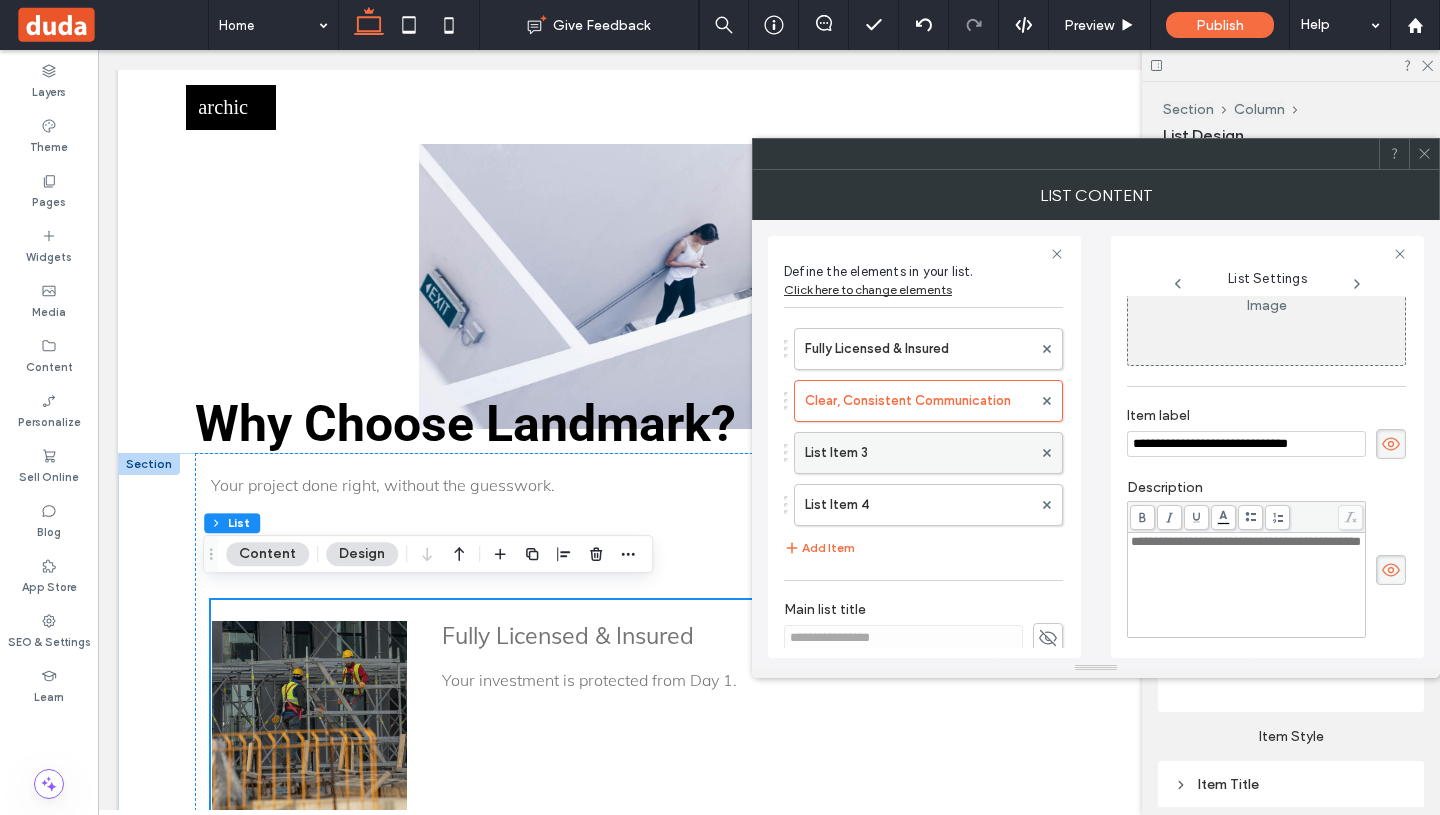 click on "List Item  3" at bounding box center [918, 453] 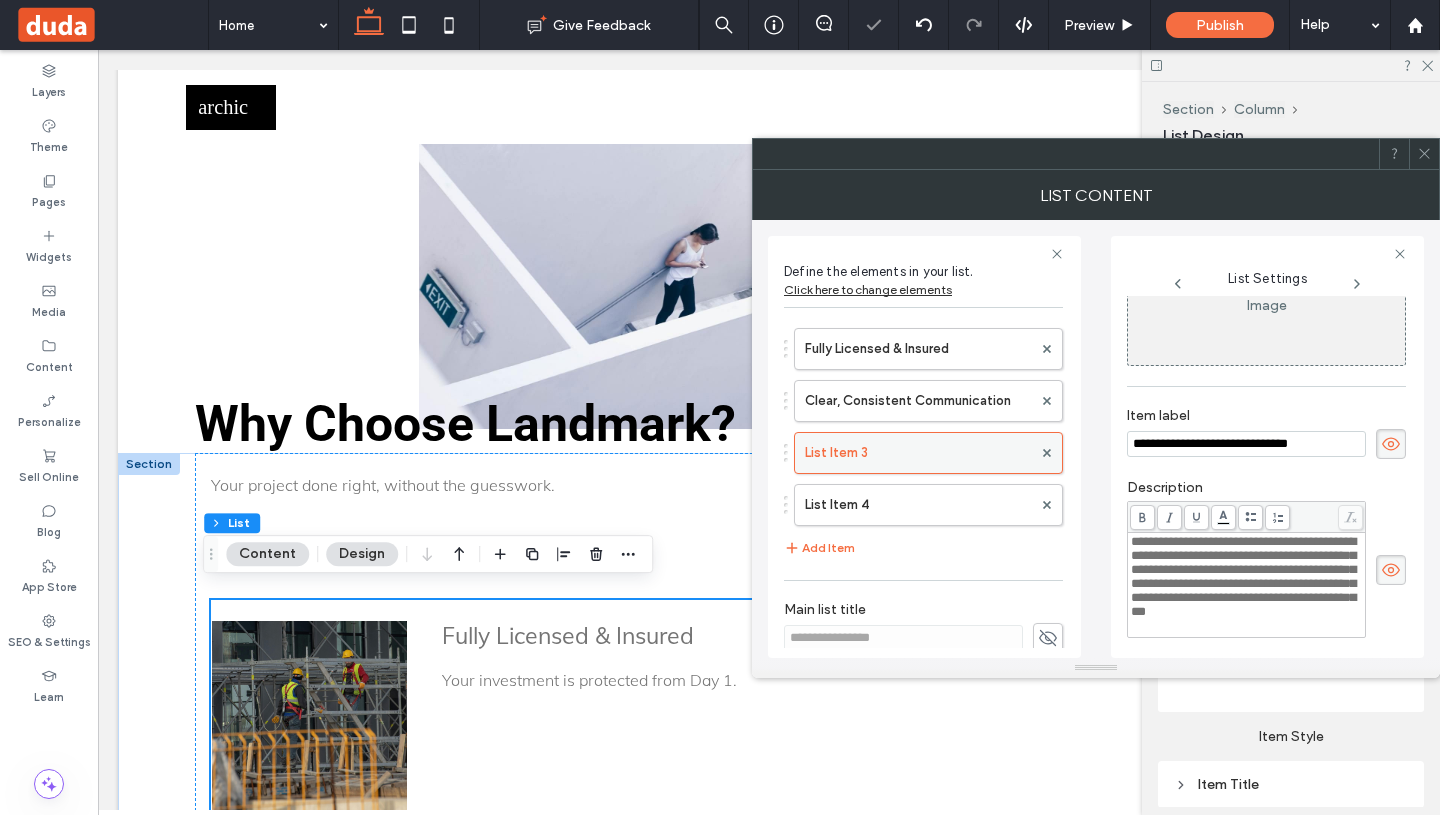type on "**********" 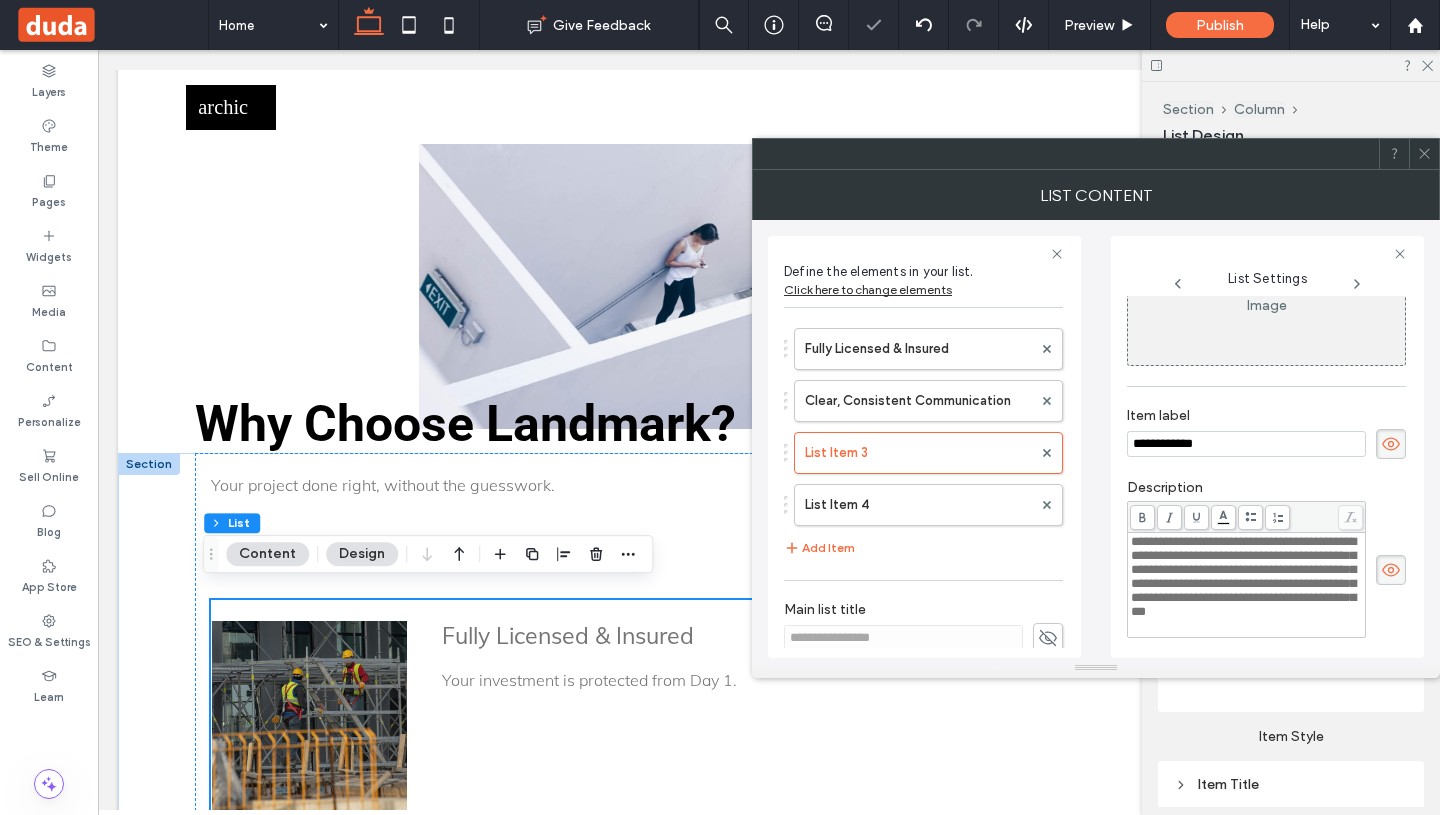 drag, startPoint x: 1223, startPoint y: 451, endPoint x: 1093, endPoint y: 432, distance: 131.38112 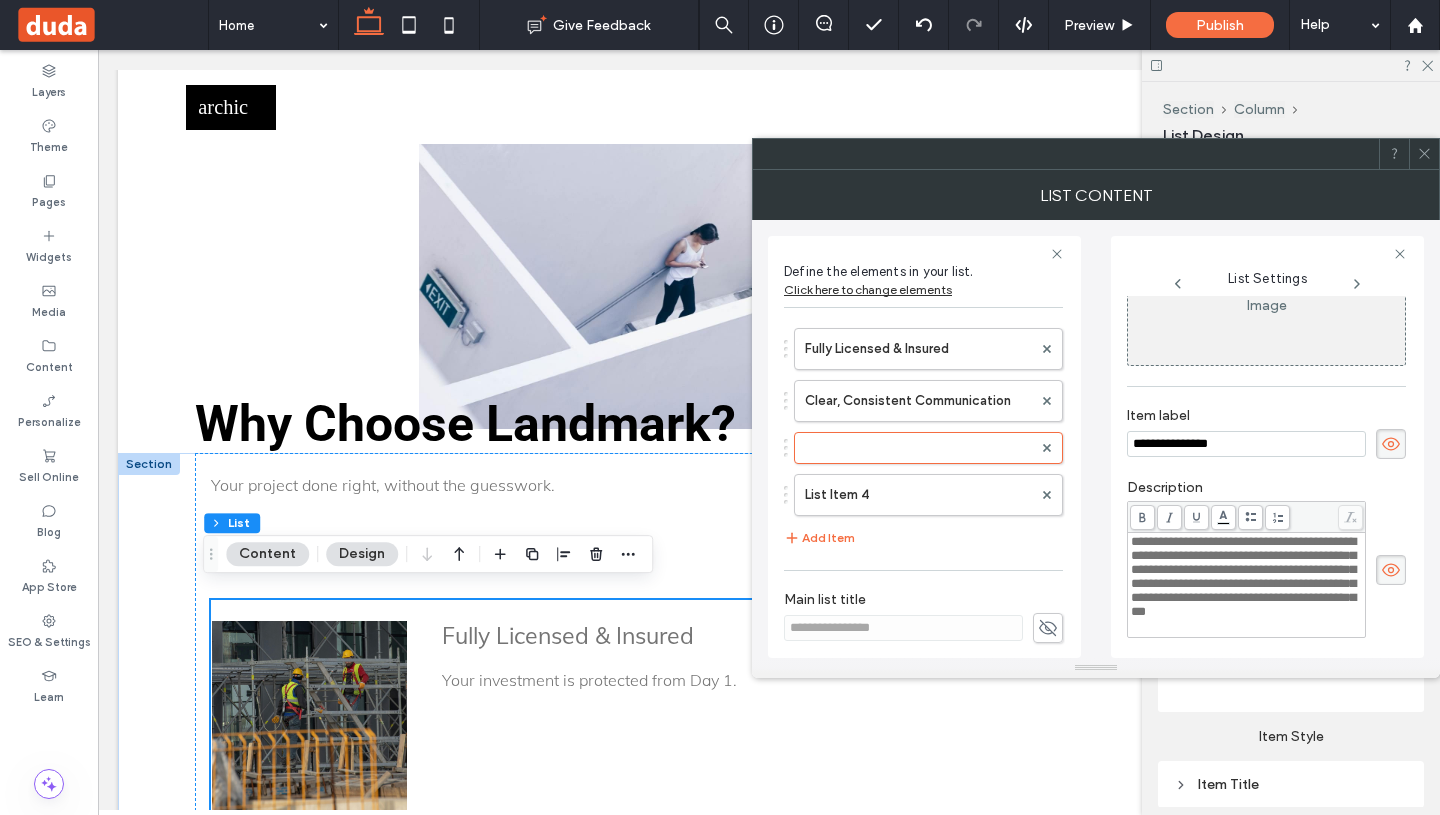 click on "**********" at bounding box center [1243, 576] 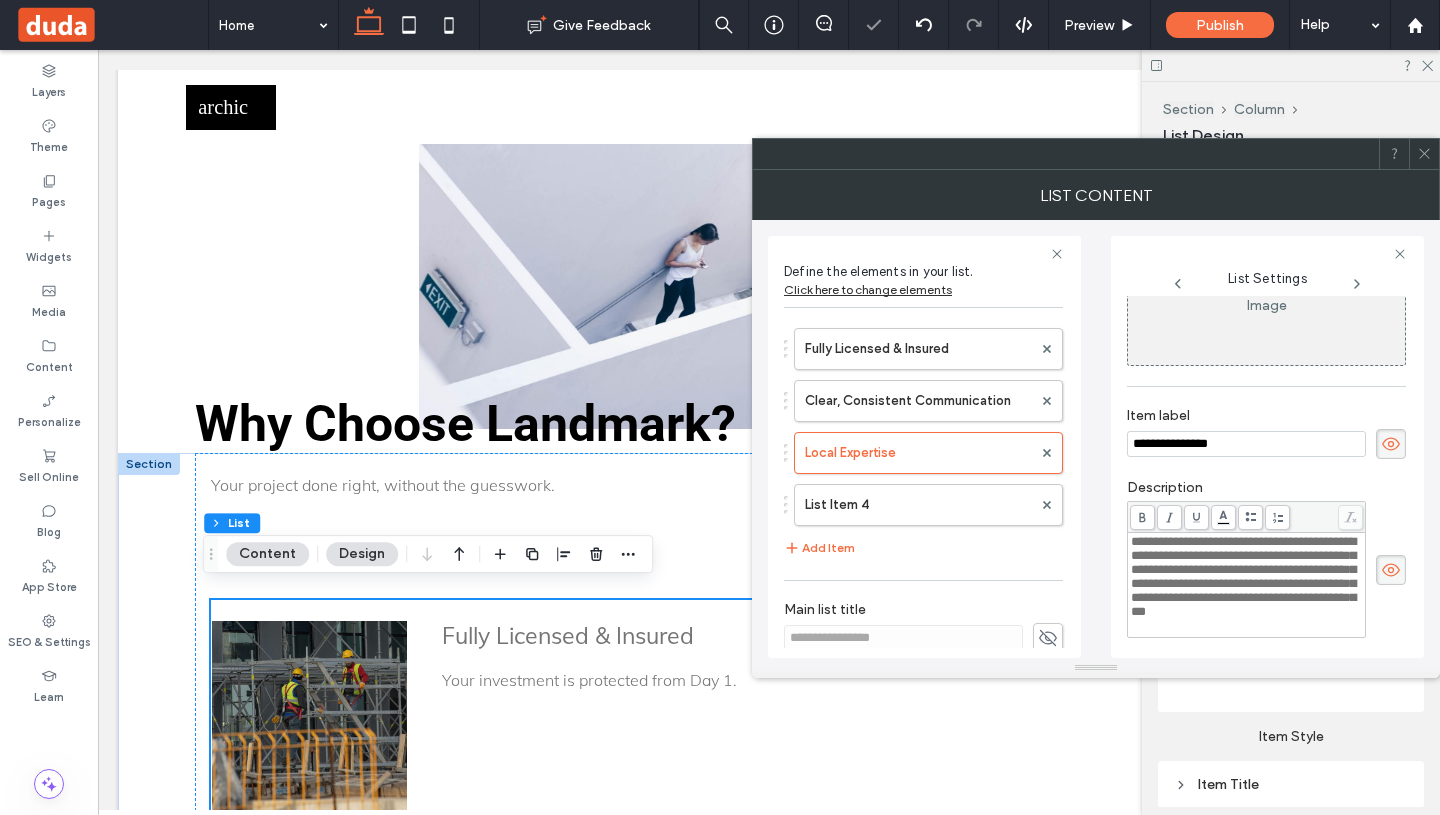 scroll, scrollTop: 92, scrollLeft: 0, axis: vertical 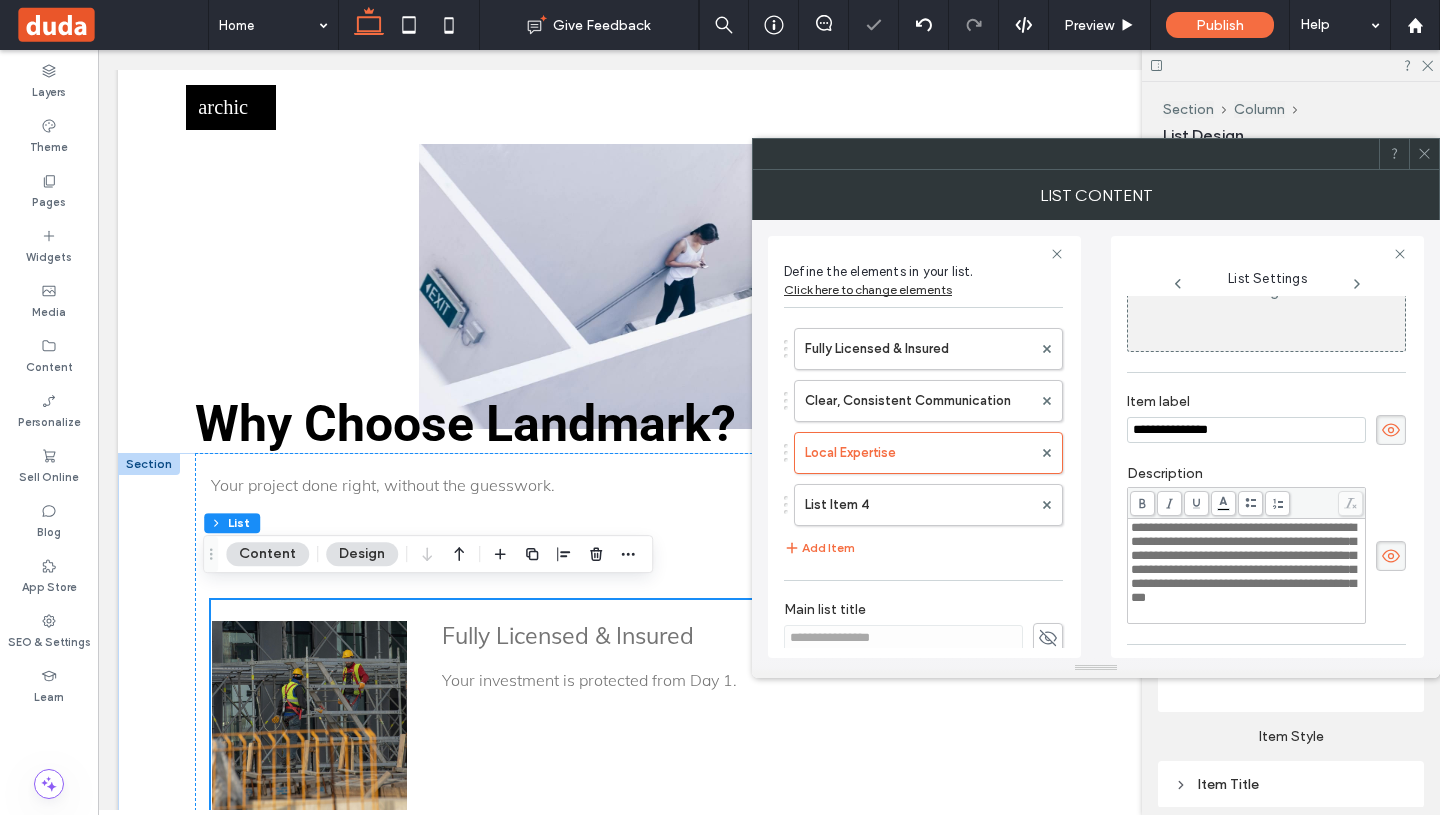 drag, startPoint x: 1221, startPoint y: 651, endPoint x: 1117, endPoint y: 554, distance: 142.21463 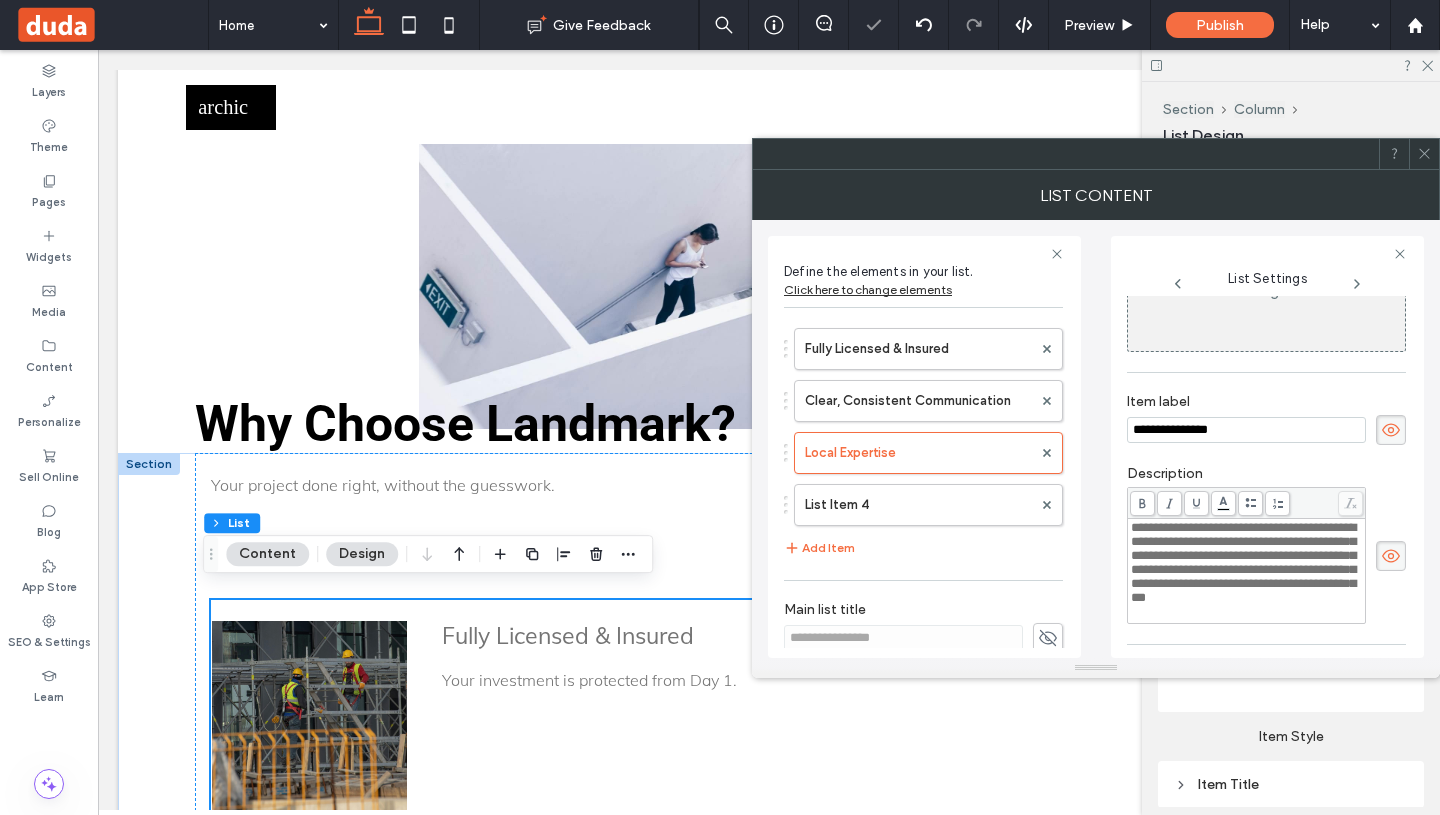 click on "**********" at bounding box center (1267, 447) 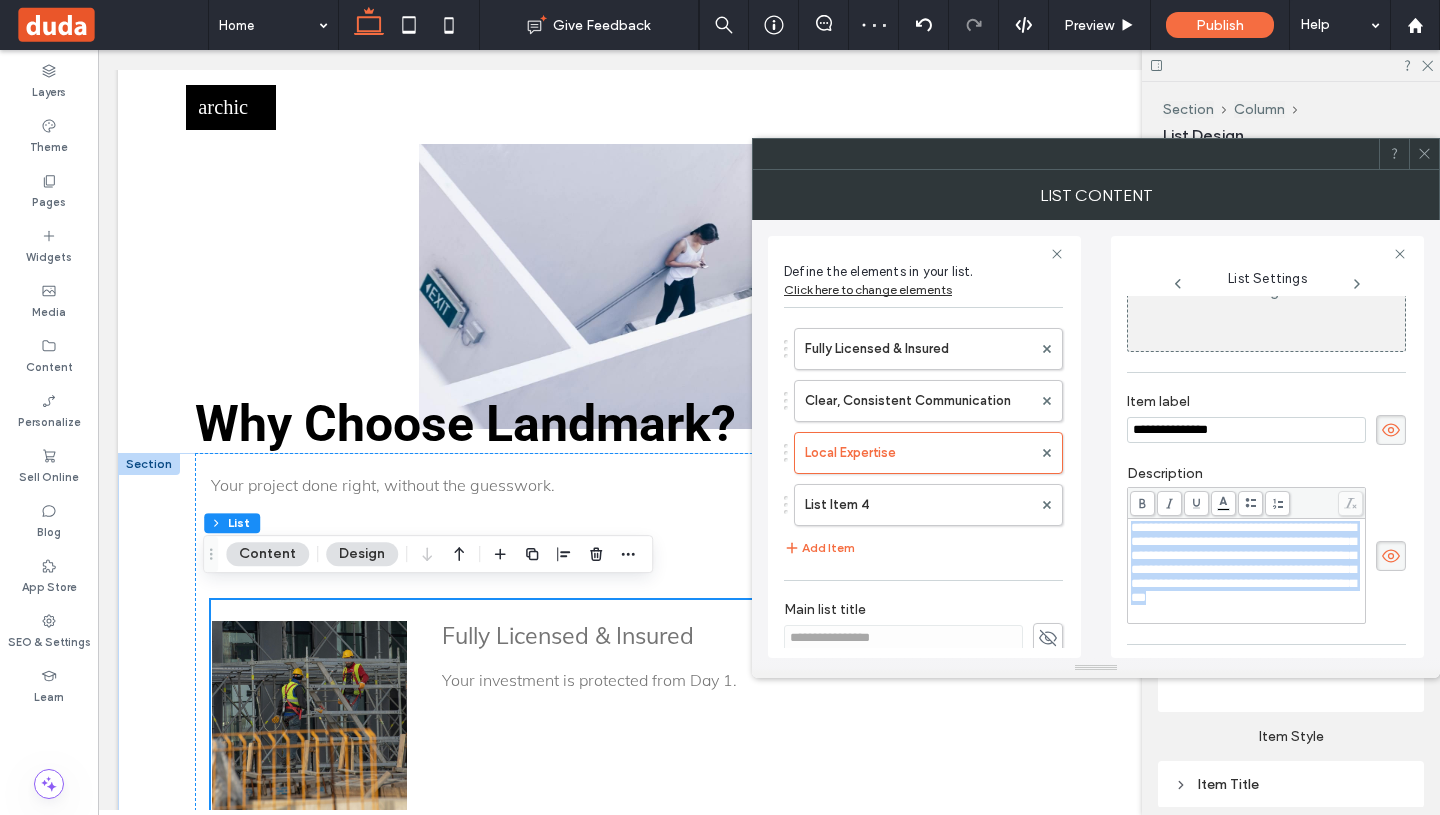 drag, startPoint x: 1211, startPoint y: 624, endPoint x: 1113, endPoint y: 520, distance: 142.89856 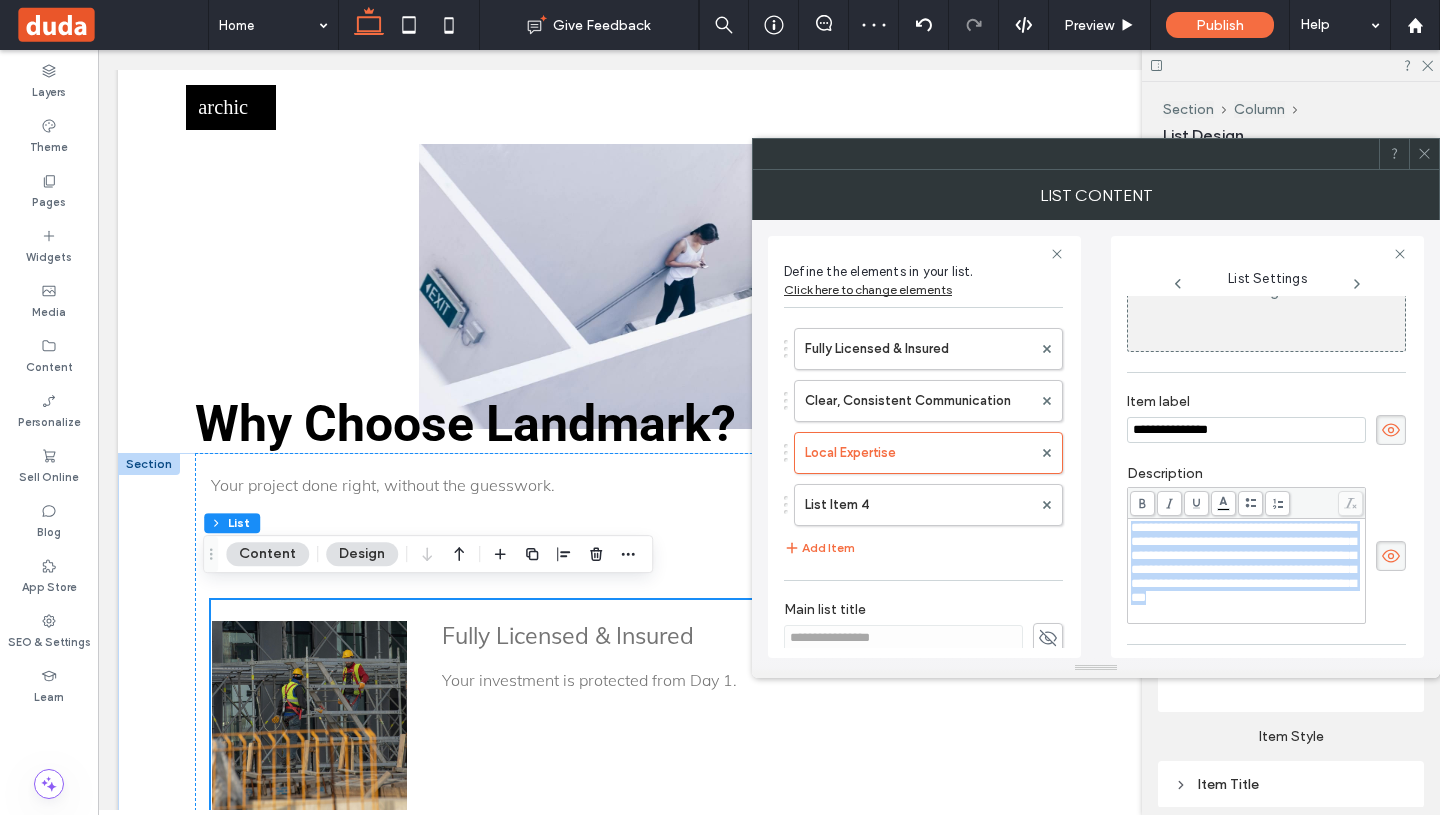 click on "**********" at bounding box center [1267, 447] 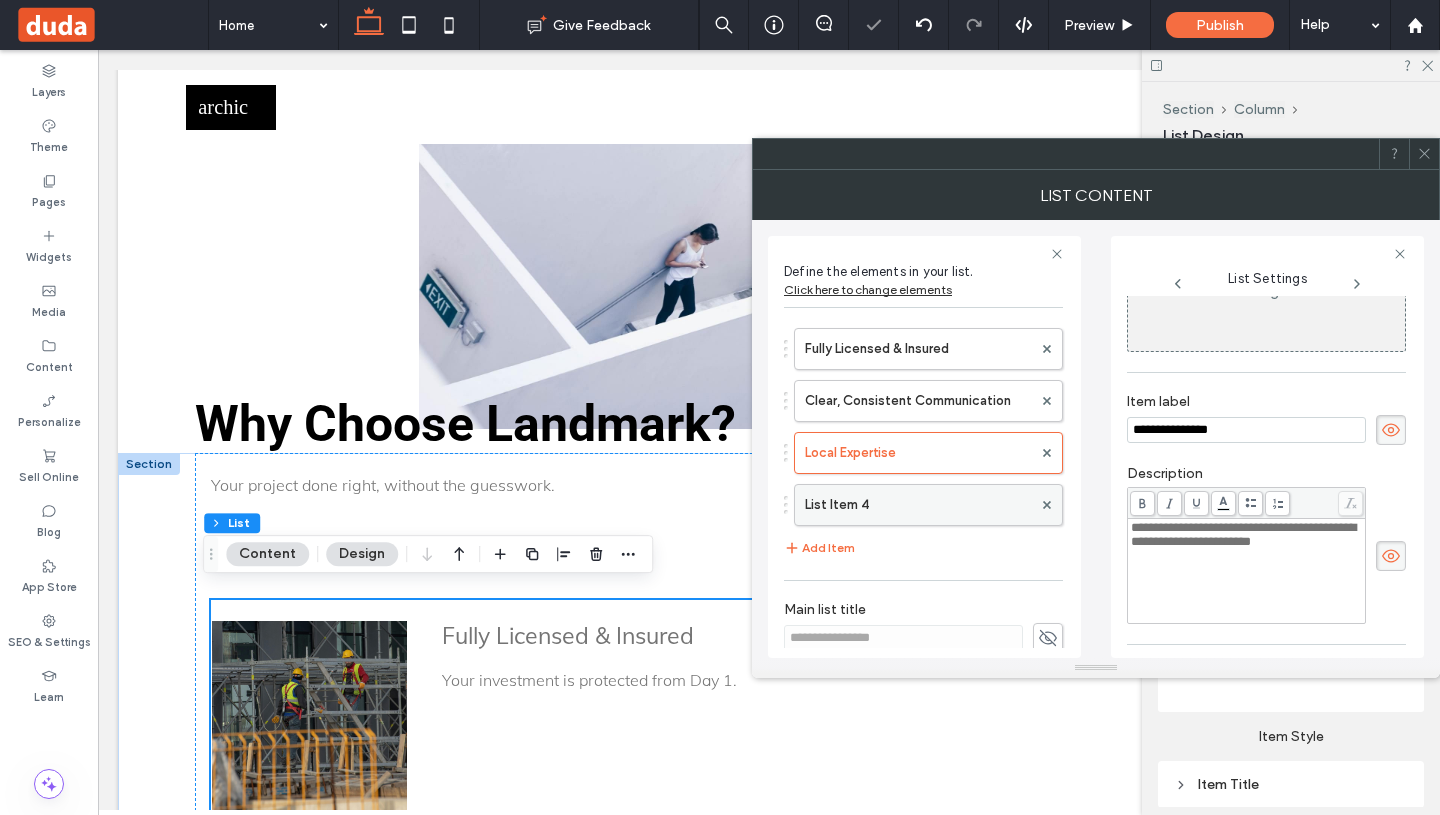 click on "List Item  4" at bounding box center [918, 505] 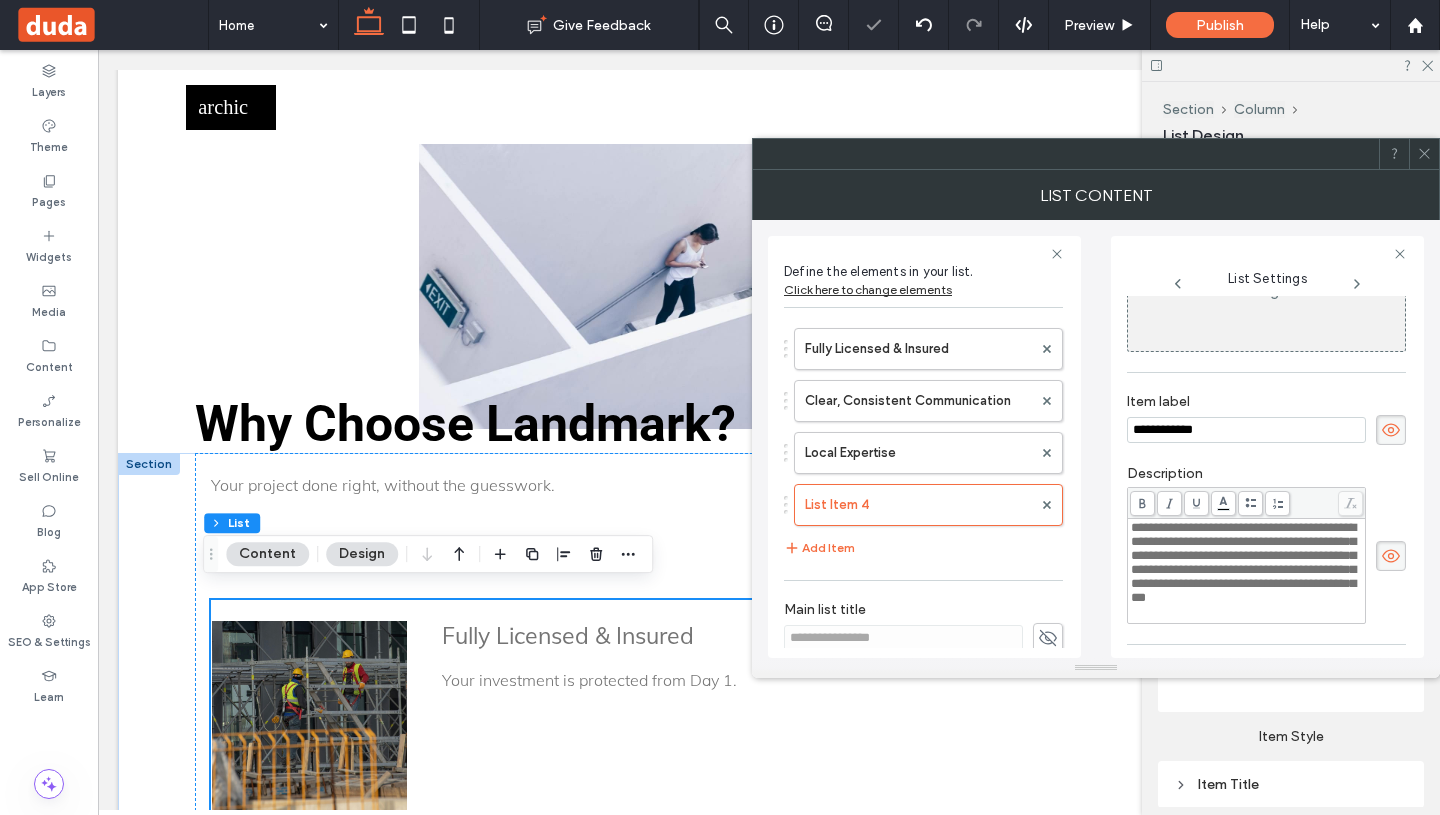 drag, startPoint x: 1224, startPoint y: 441, endPoint x: 1106, endPoint y: 425, distance: 119.0798 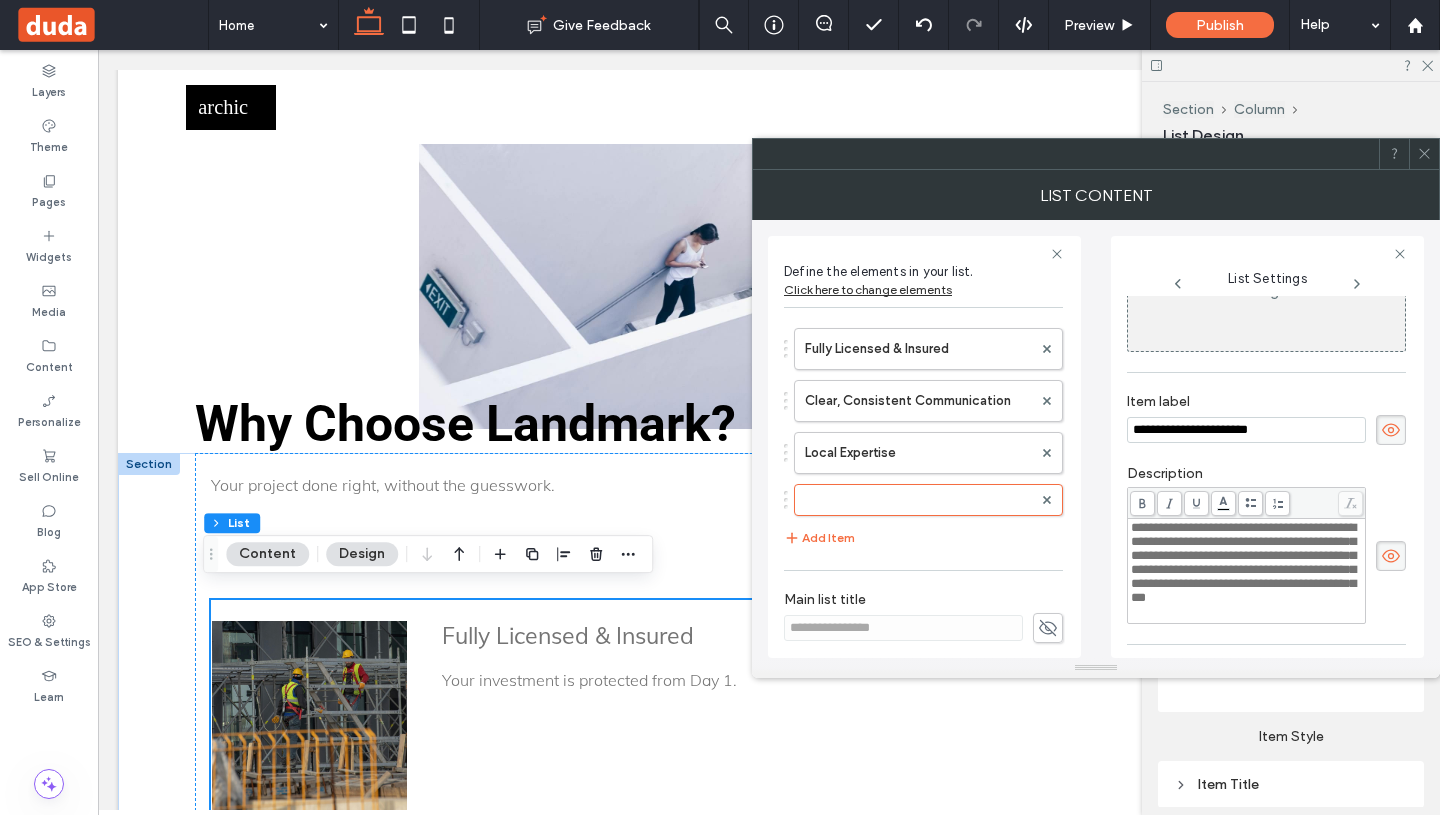 type on "**********" 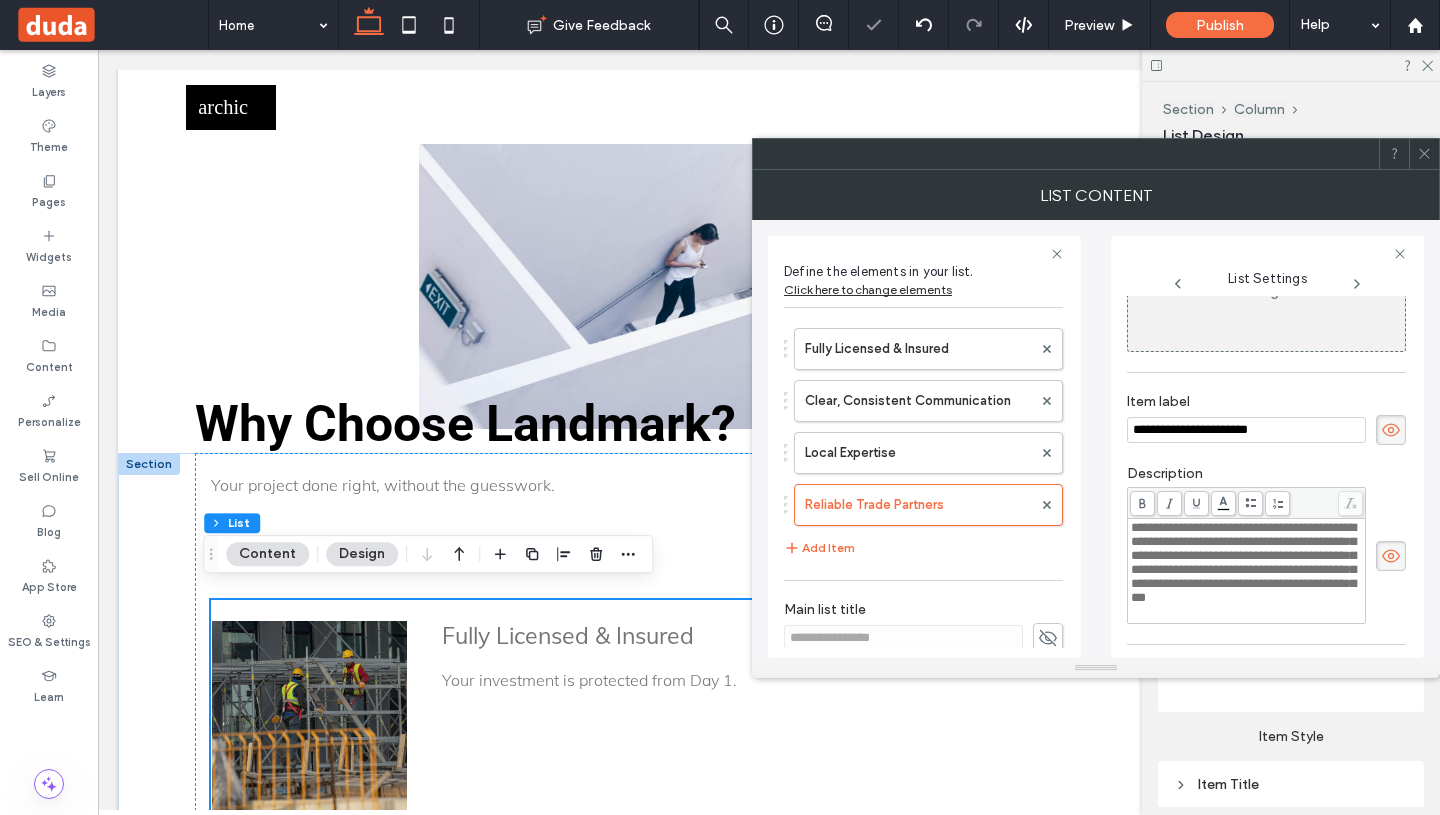 click on "**********" at bounding box center [1243, 562] 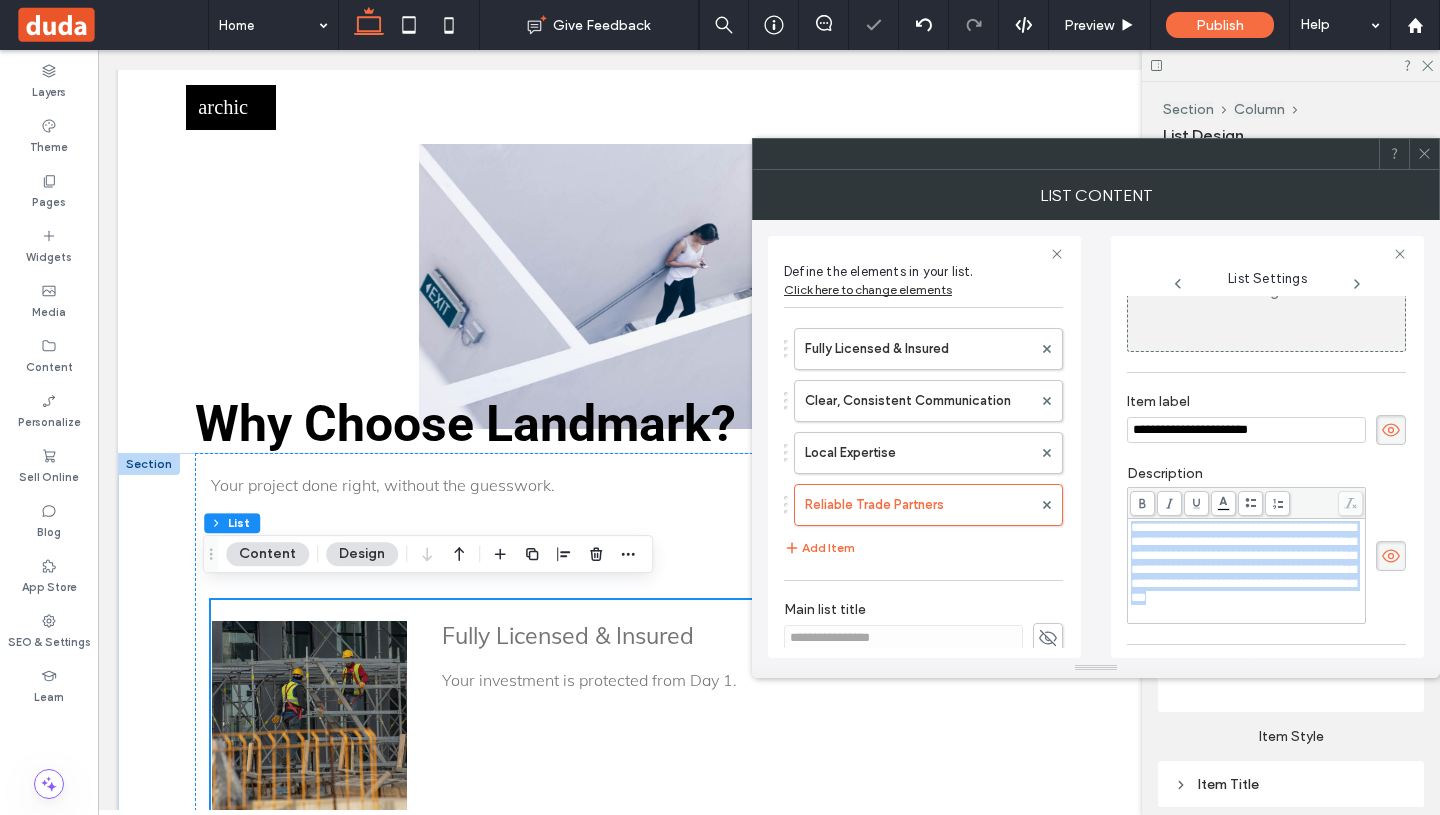 drag, startPoint x: 1223, startPoint y: 636, endPoint x: 1062, endPoint y: 524, distance: 196.12495 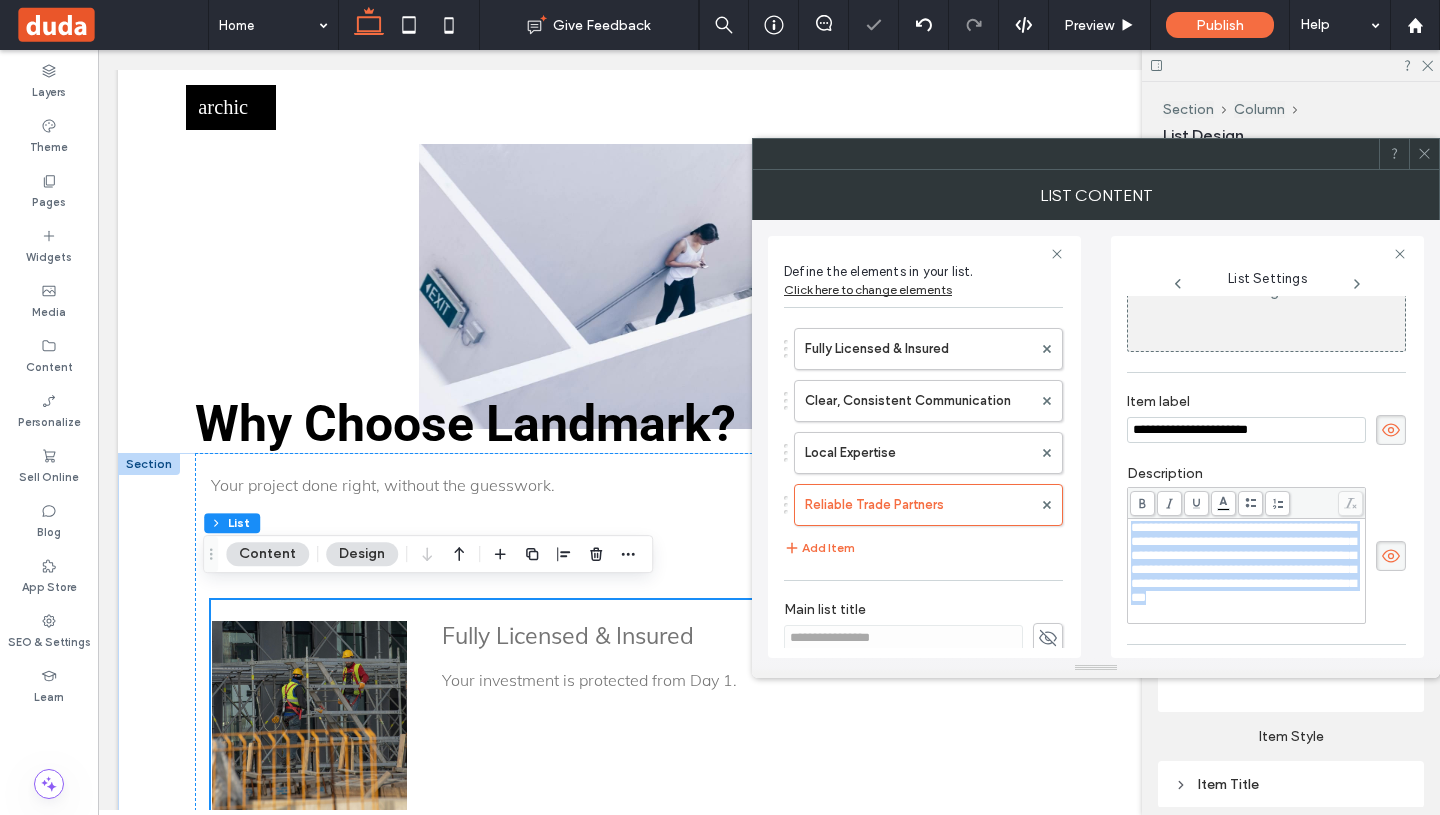 click on "**********" at bounding box center (1096, 439) 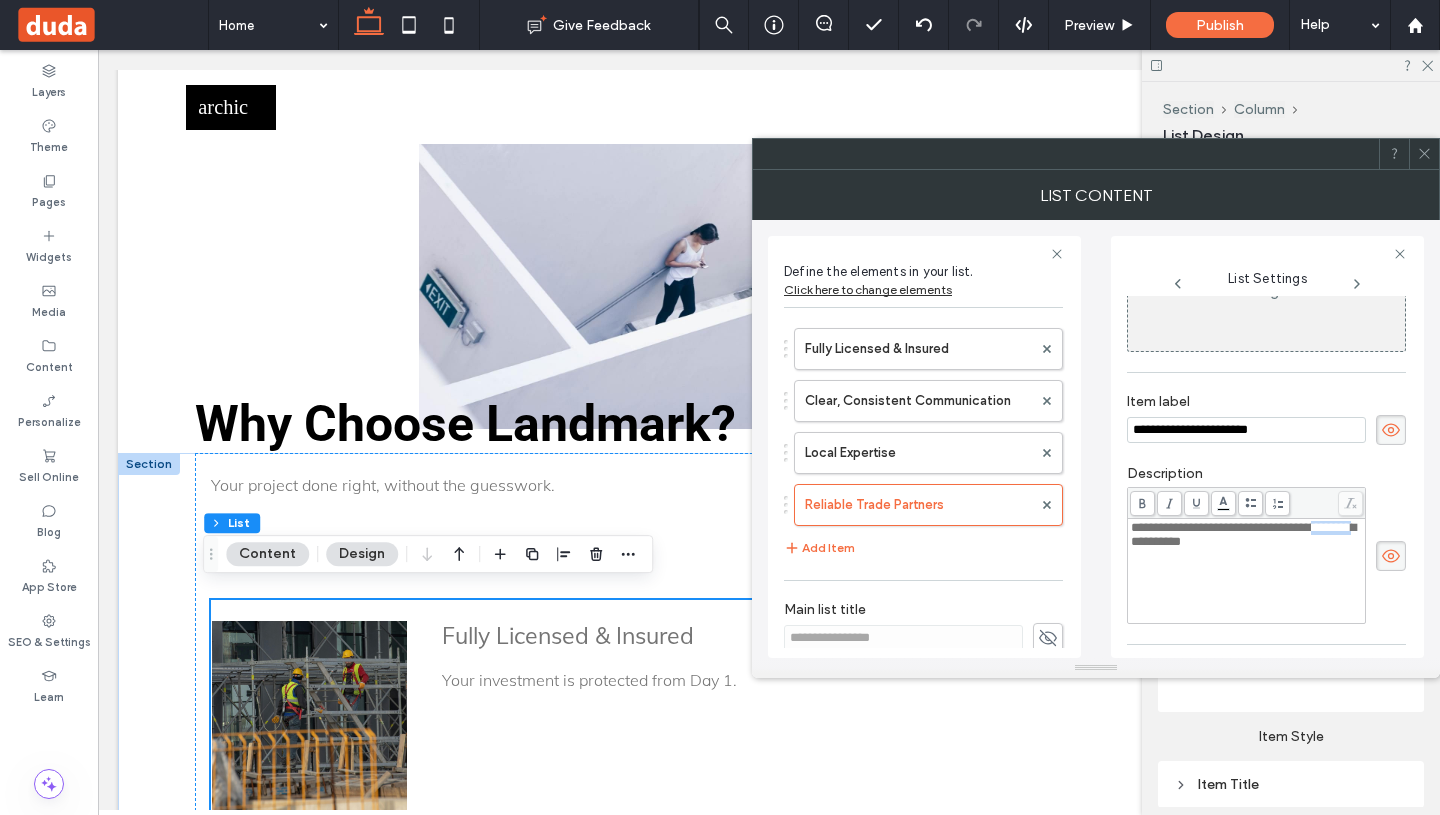 drag, startPoint x: 1253, startPoint y: 548, endPoint x: 1204, endPoint y: 545, distance: 49.09175 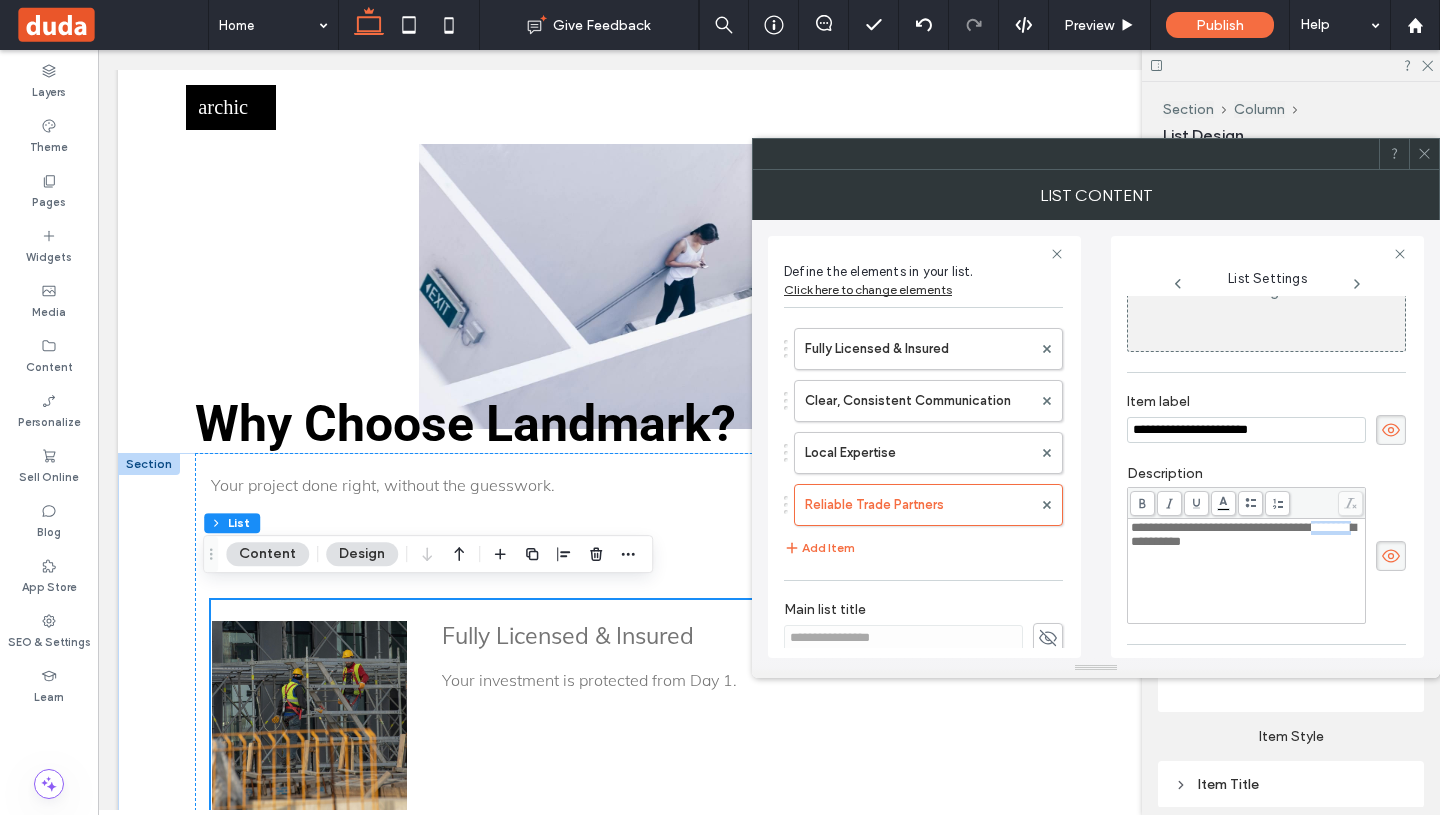click on "**********" at bounding box center (1243, 534) 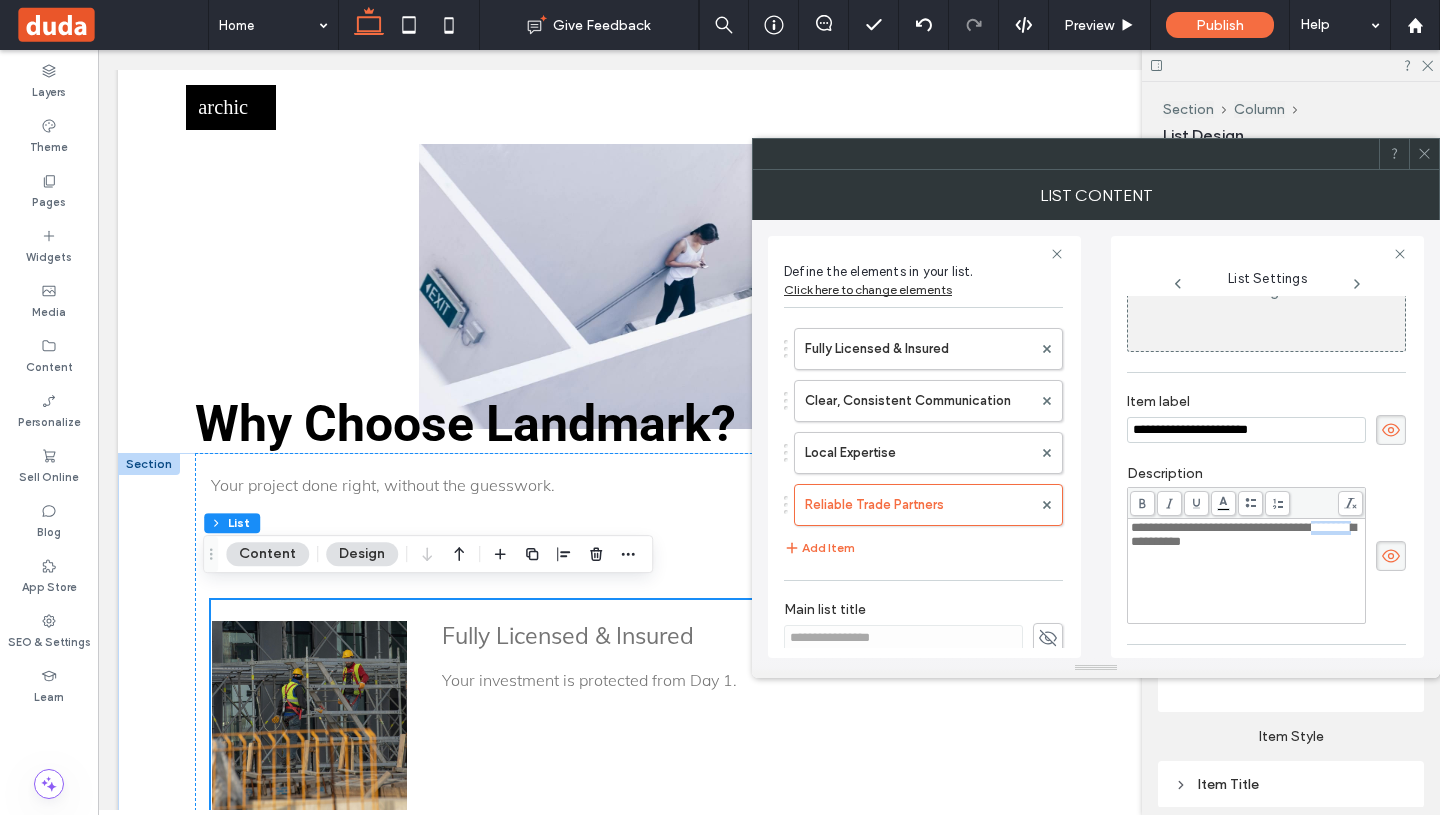 click on "**********" at bounding box center [1243, 534] 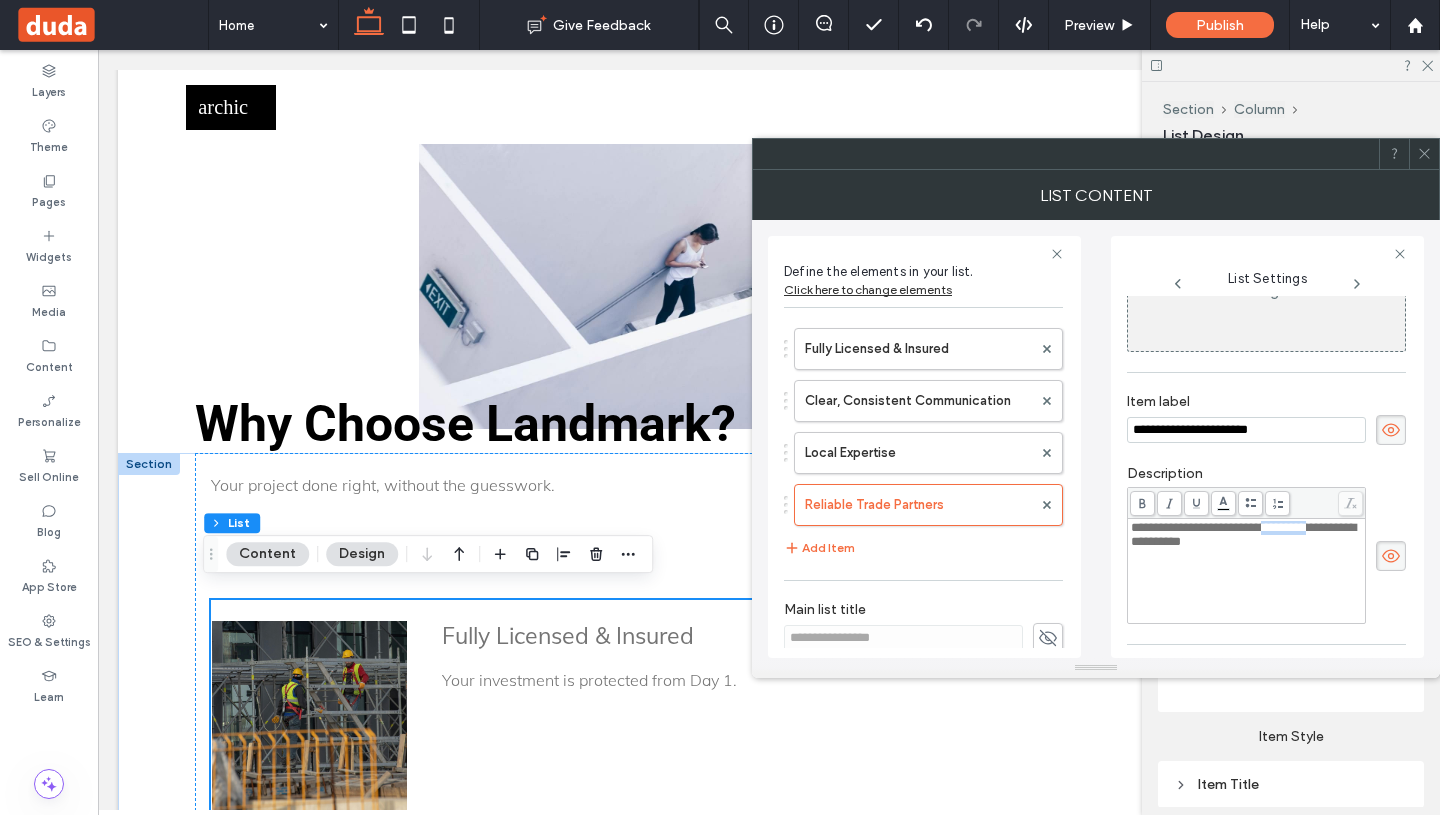 drag, startPoint x: 1201, startPoint y: 545, endPoint x: 1136, endPoint y: 545, distance: 65 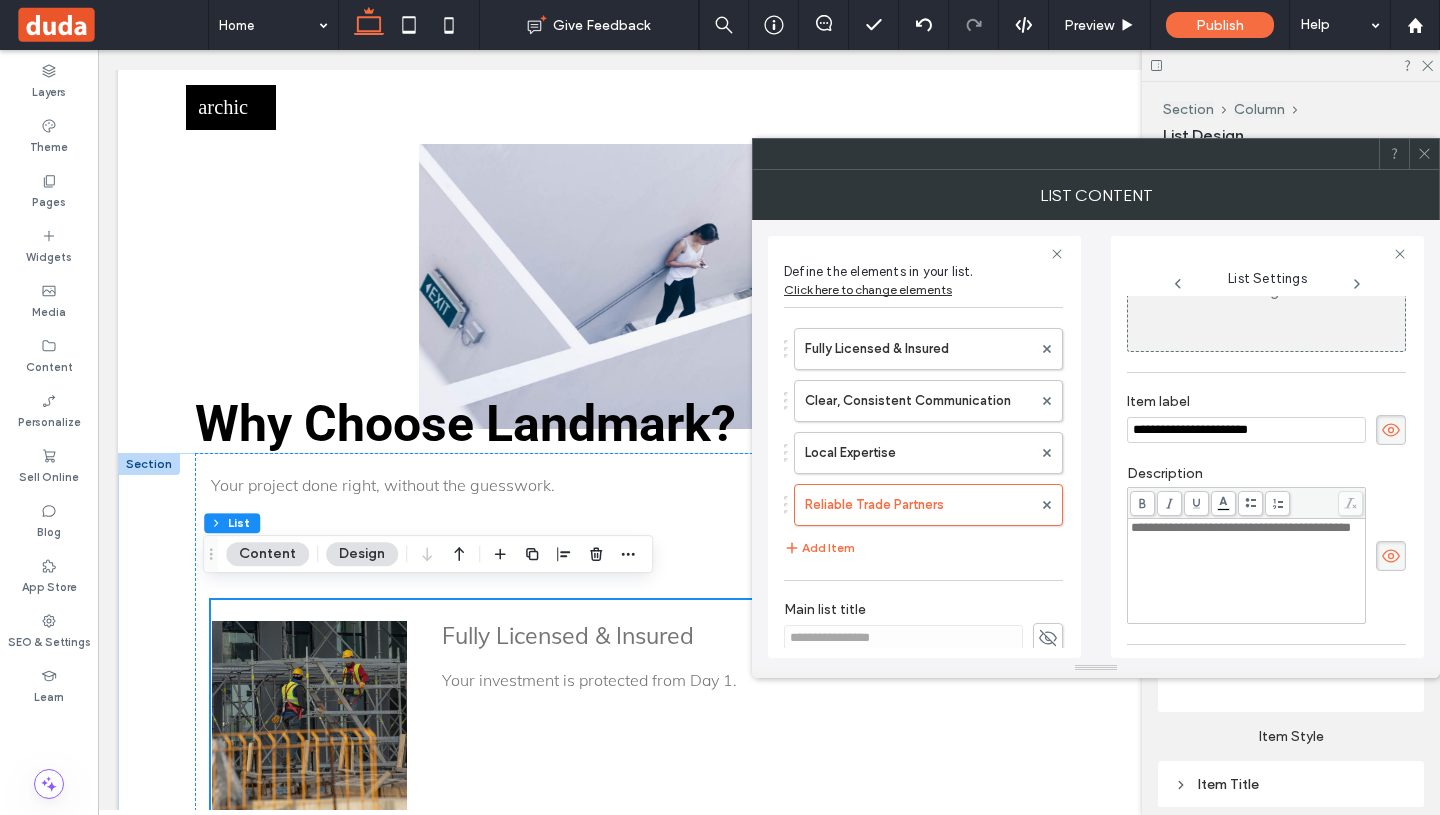 click on "**********" at bounding box center (1246, 571) 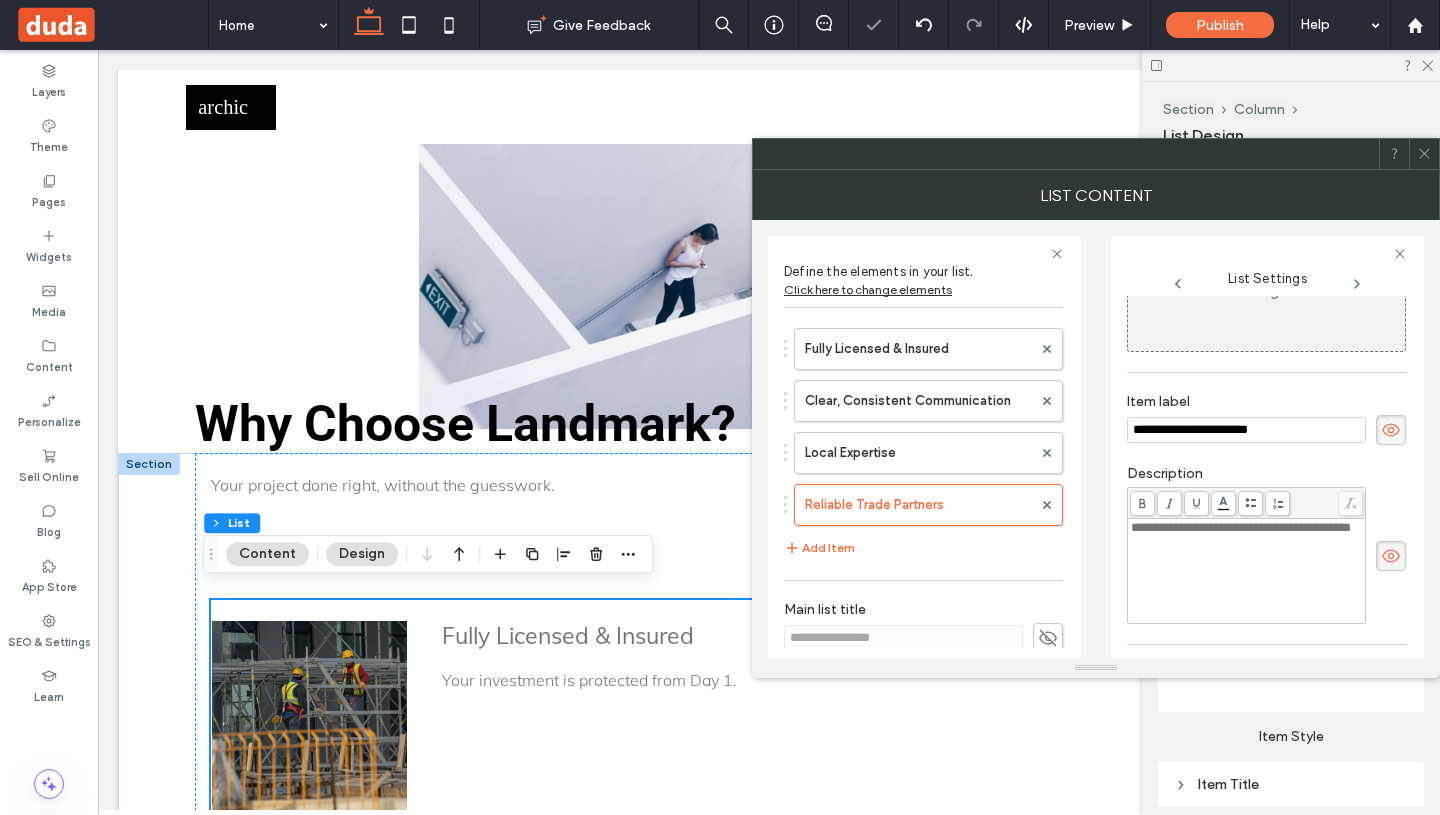 click on "**********" at bounding box center [1241, 527] 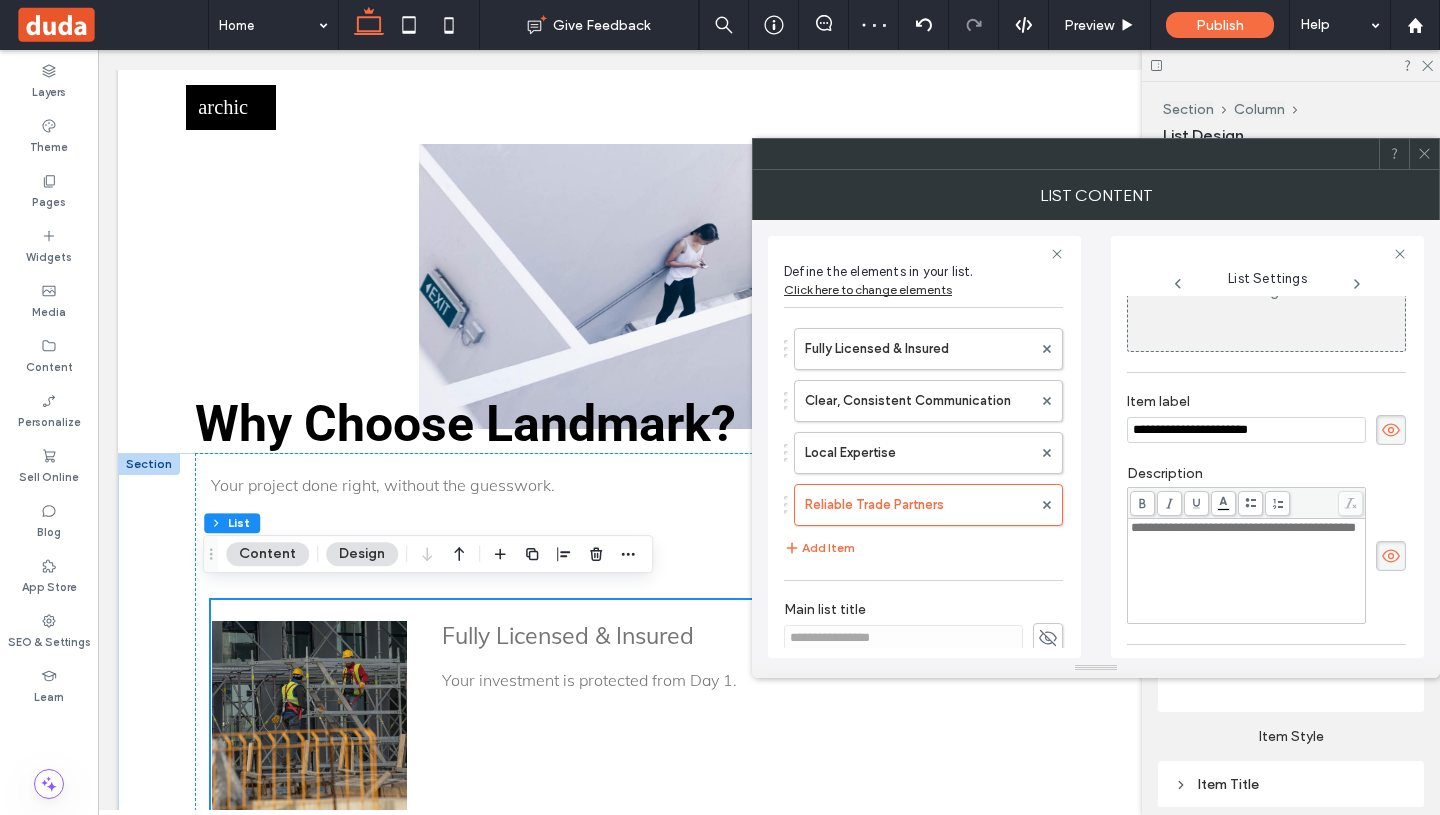type 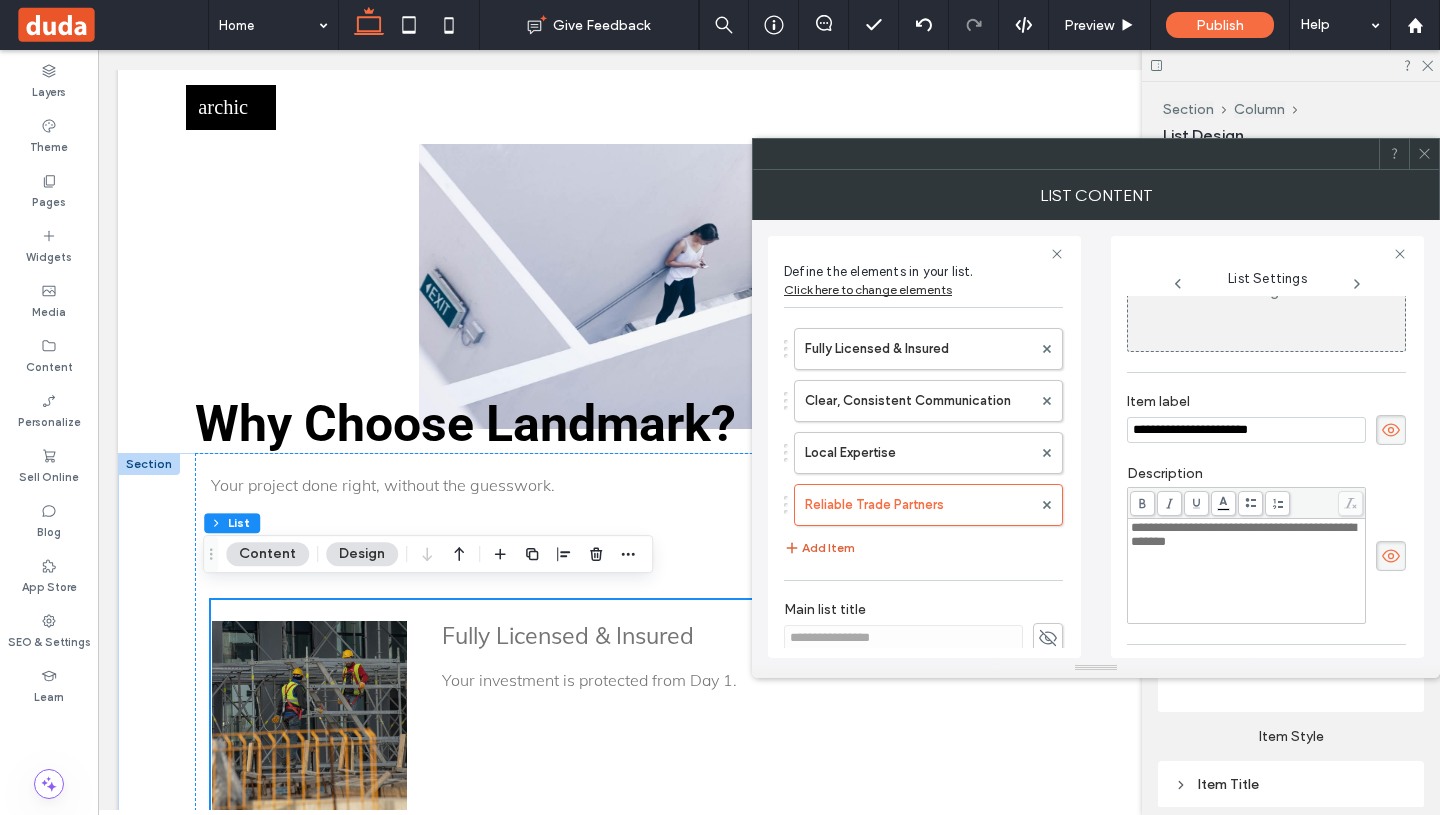 click on "Add Item" at bounding box center [819, 548] 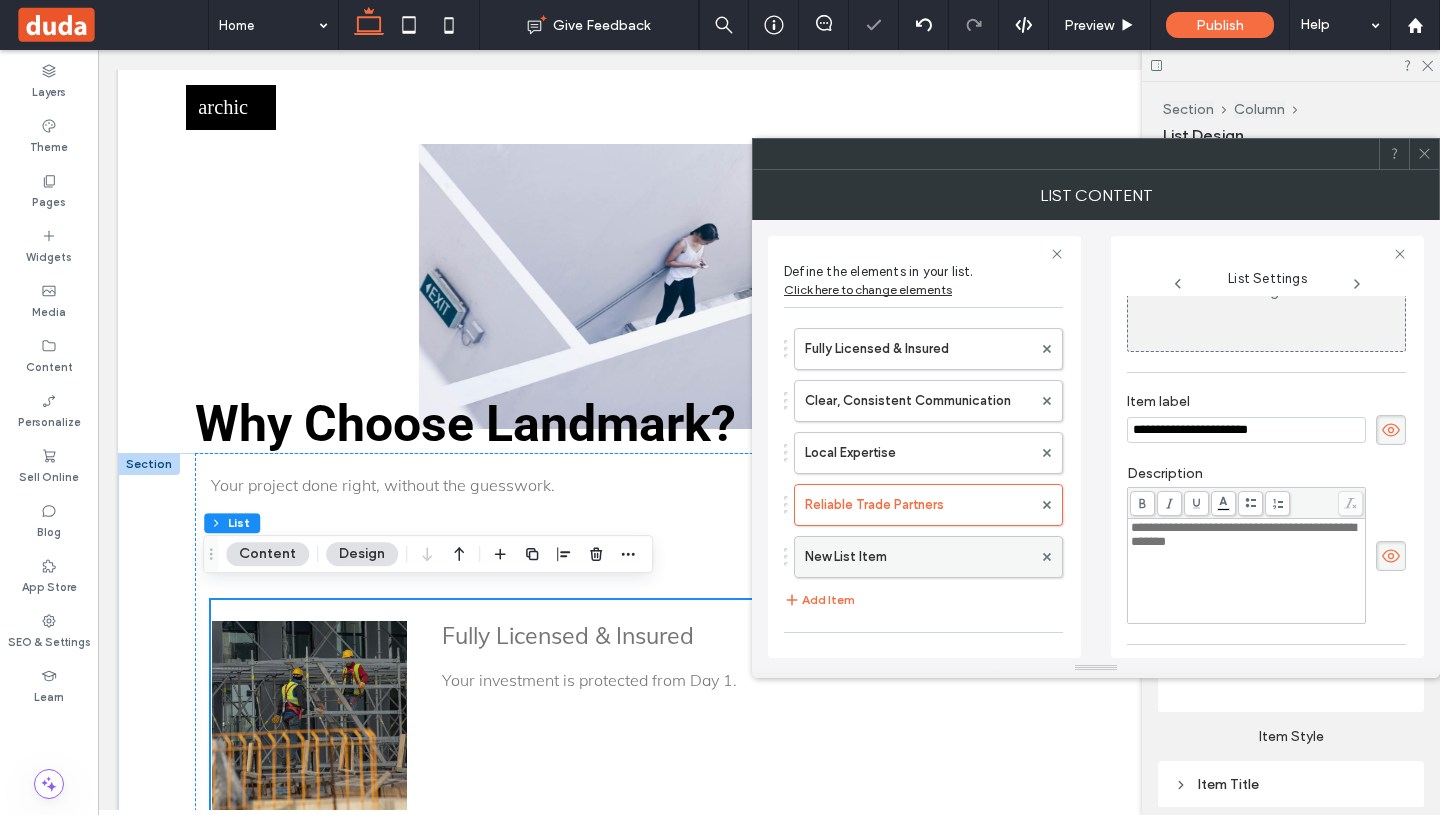 type on "**********" 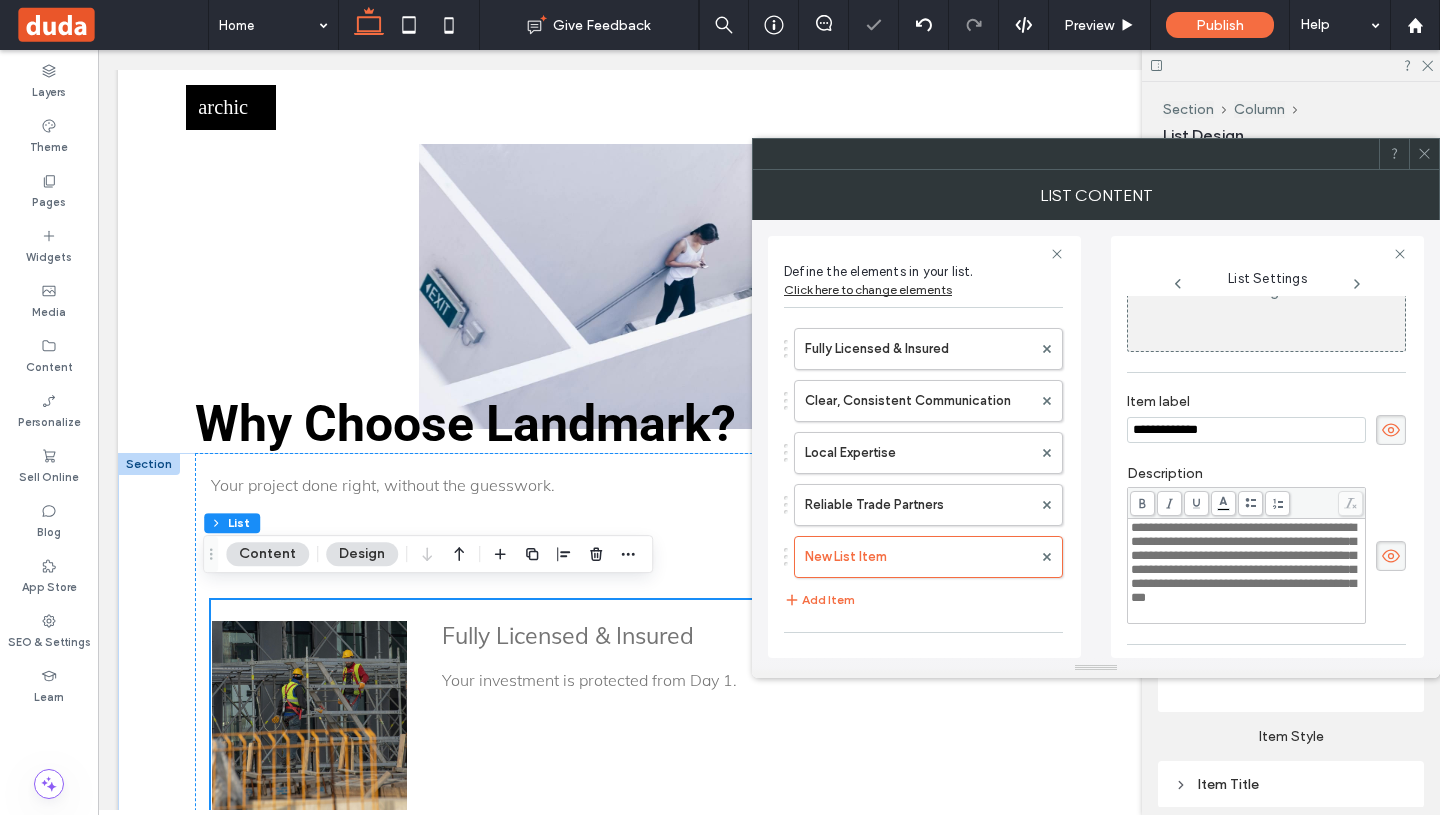 drag, startPoint x: 1231, startPoint y: 427, endPoint x: 1073, endPoint y: 427, distance: 158 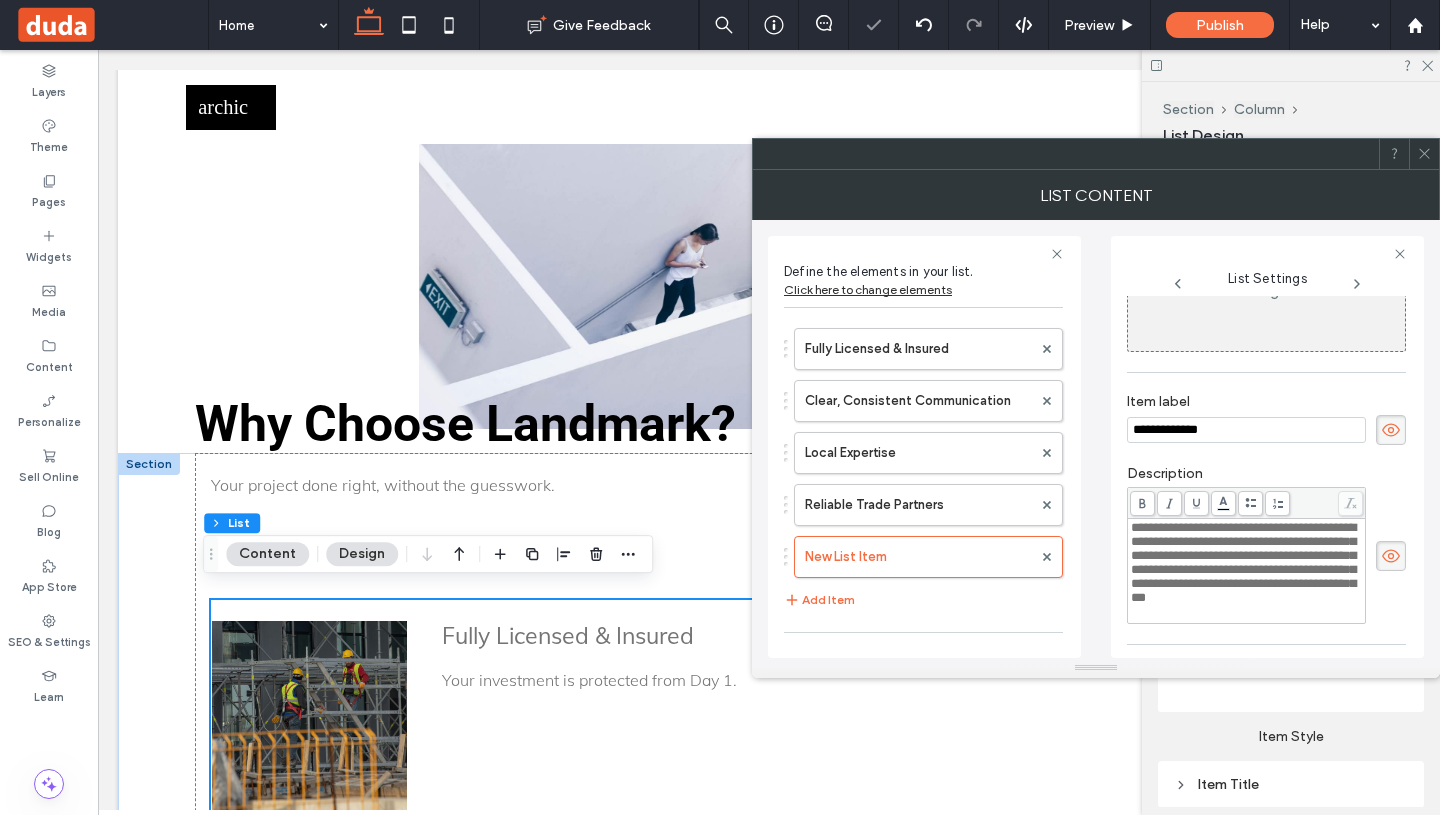 click on "**********" at bounding box center [1096, 439] 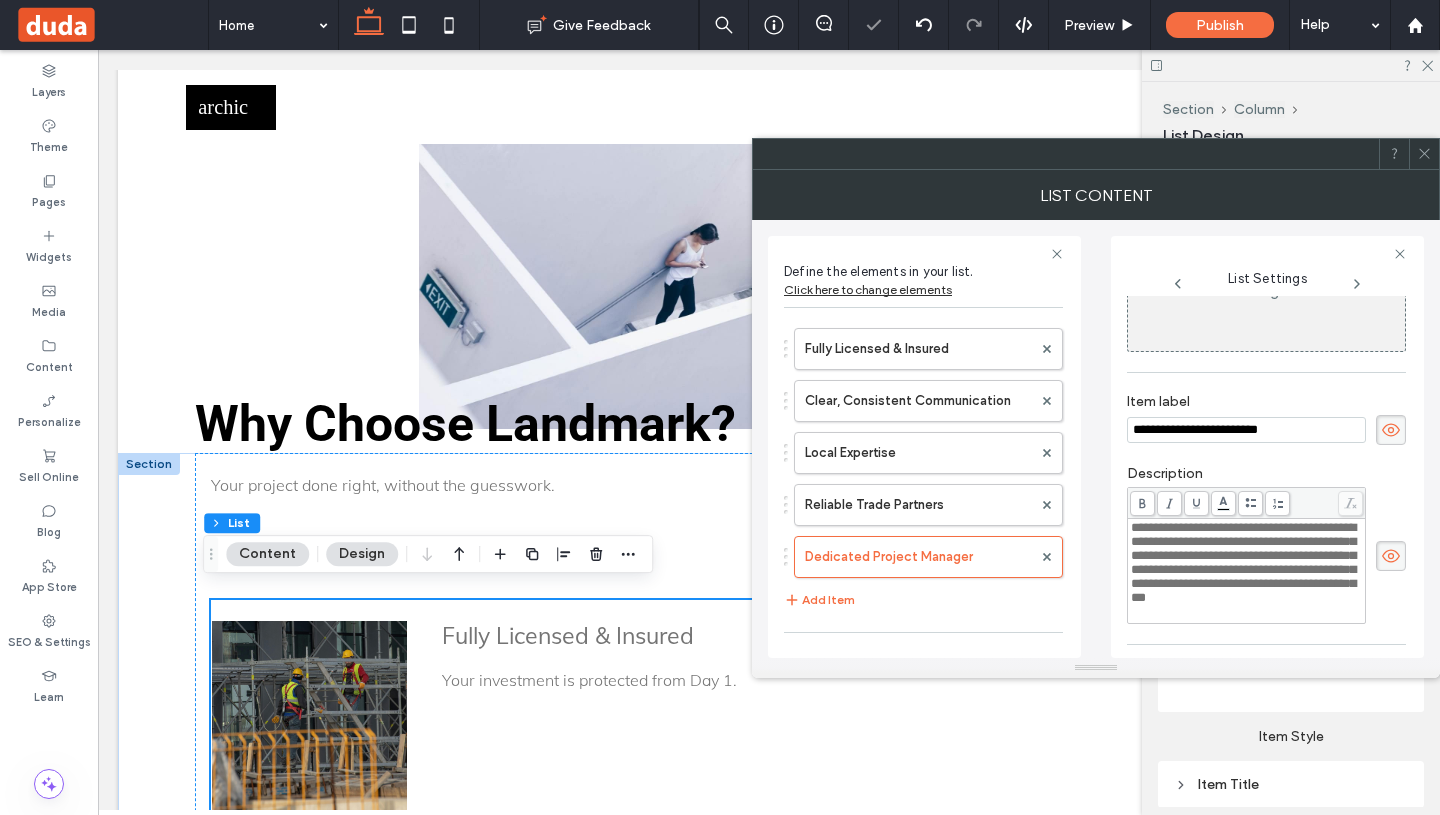 drag, startPoint x: 1260, startPoint y: 625, endPoint x: 1107, endPoint y: 547, distance: 171.73526 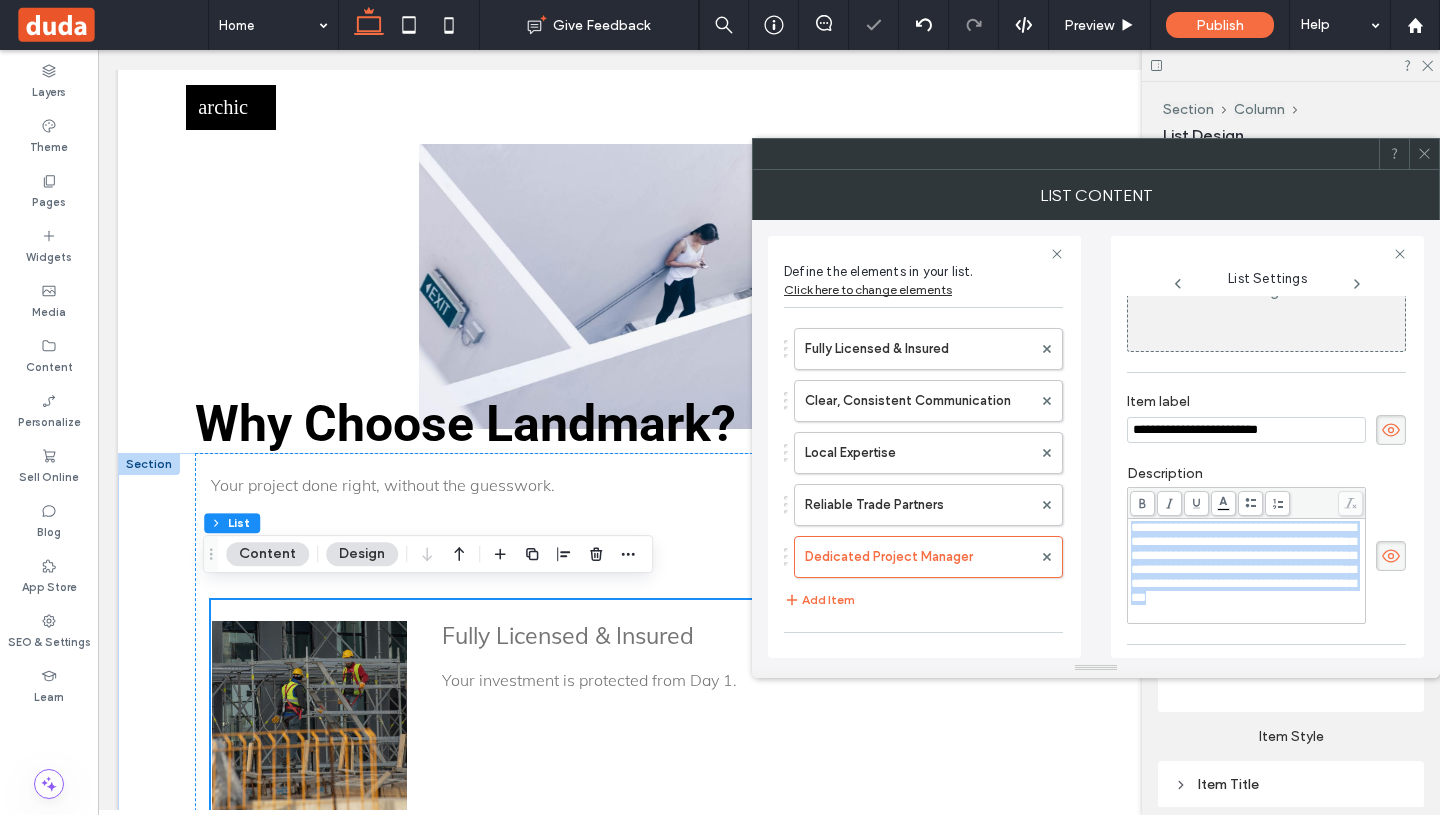 drag, startPoint x: 1216, startPoint y: 623, endPoint x: 1090, endPoint y: 530, distance: 156.6046 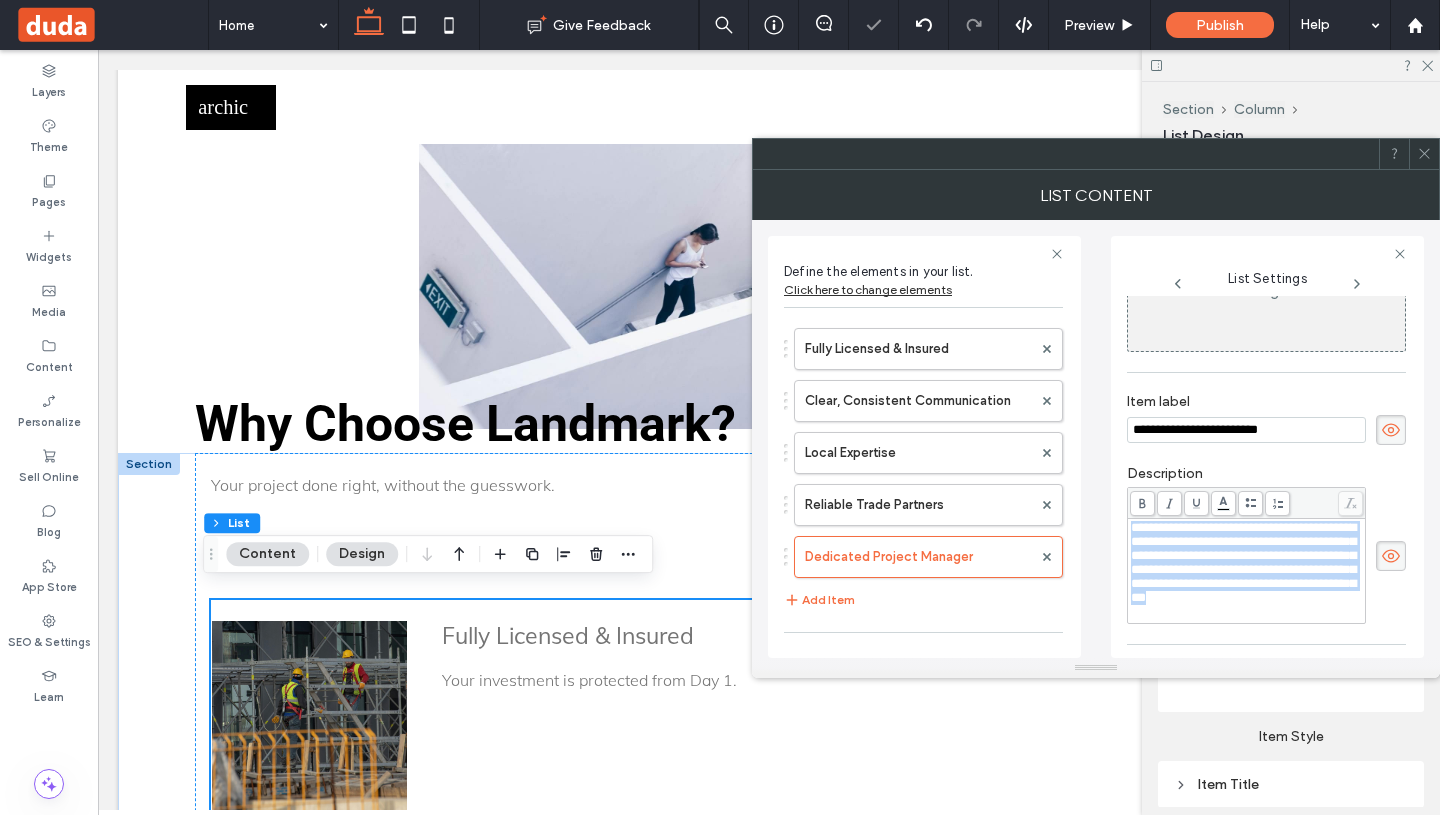 click on "**********" at bounding box center [1096, 439] 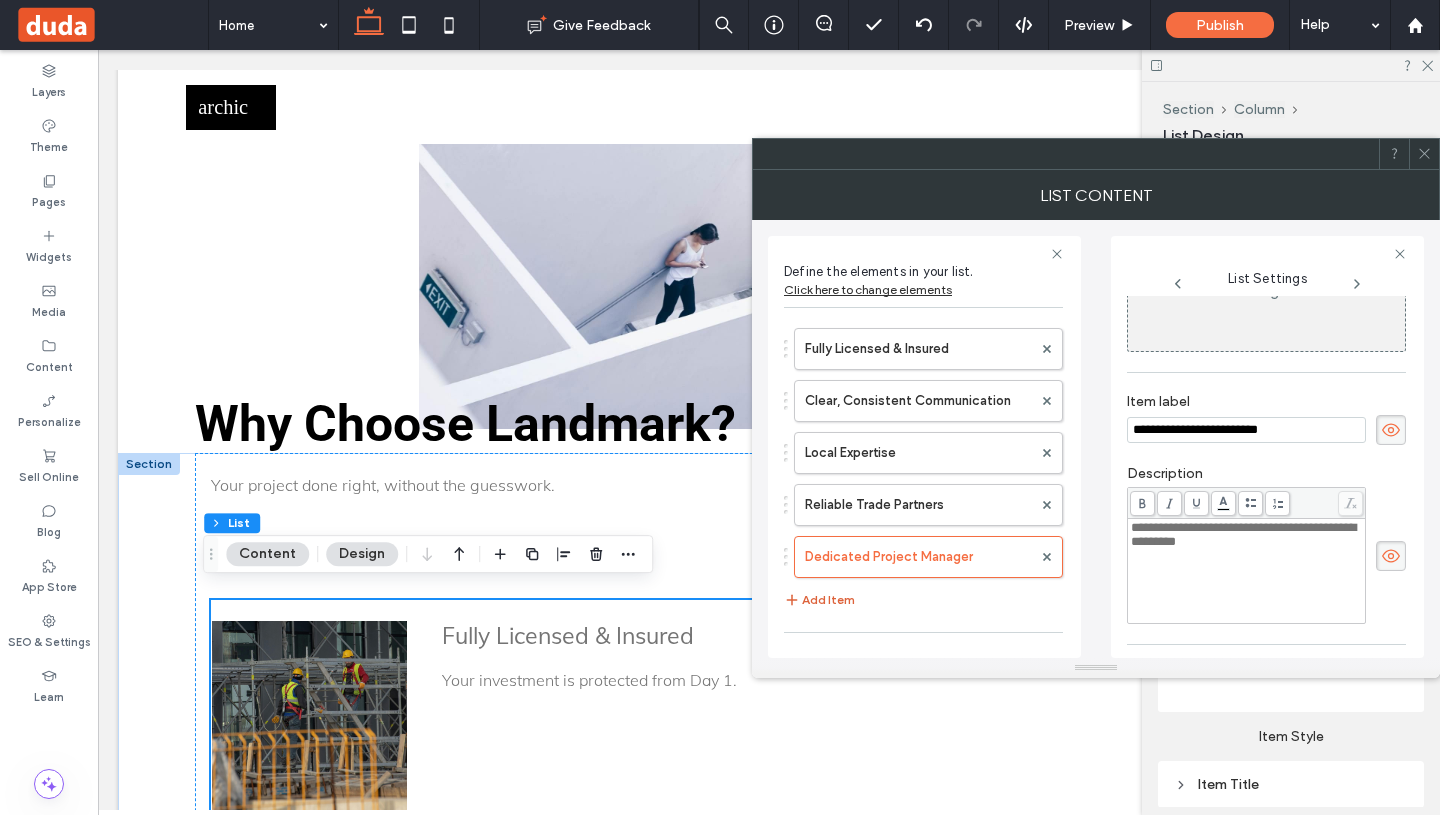 click on "Add Item" at bounding box center [819, 600] 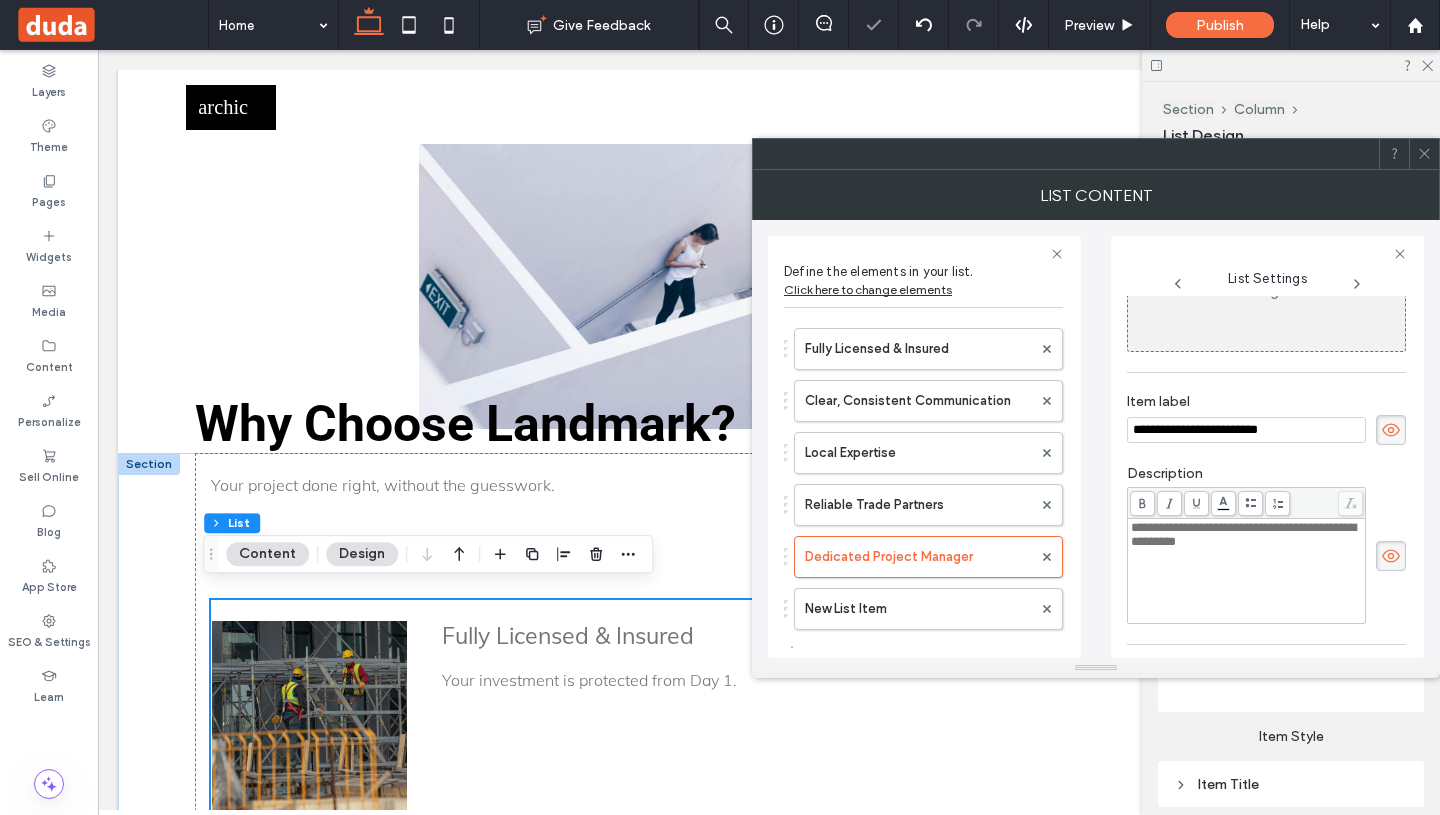 type on "**********" 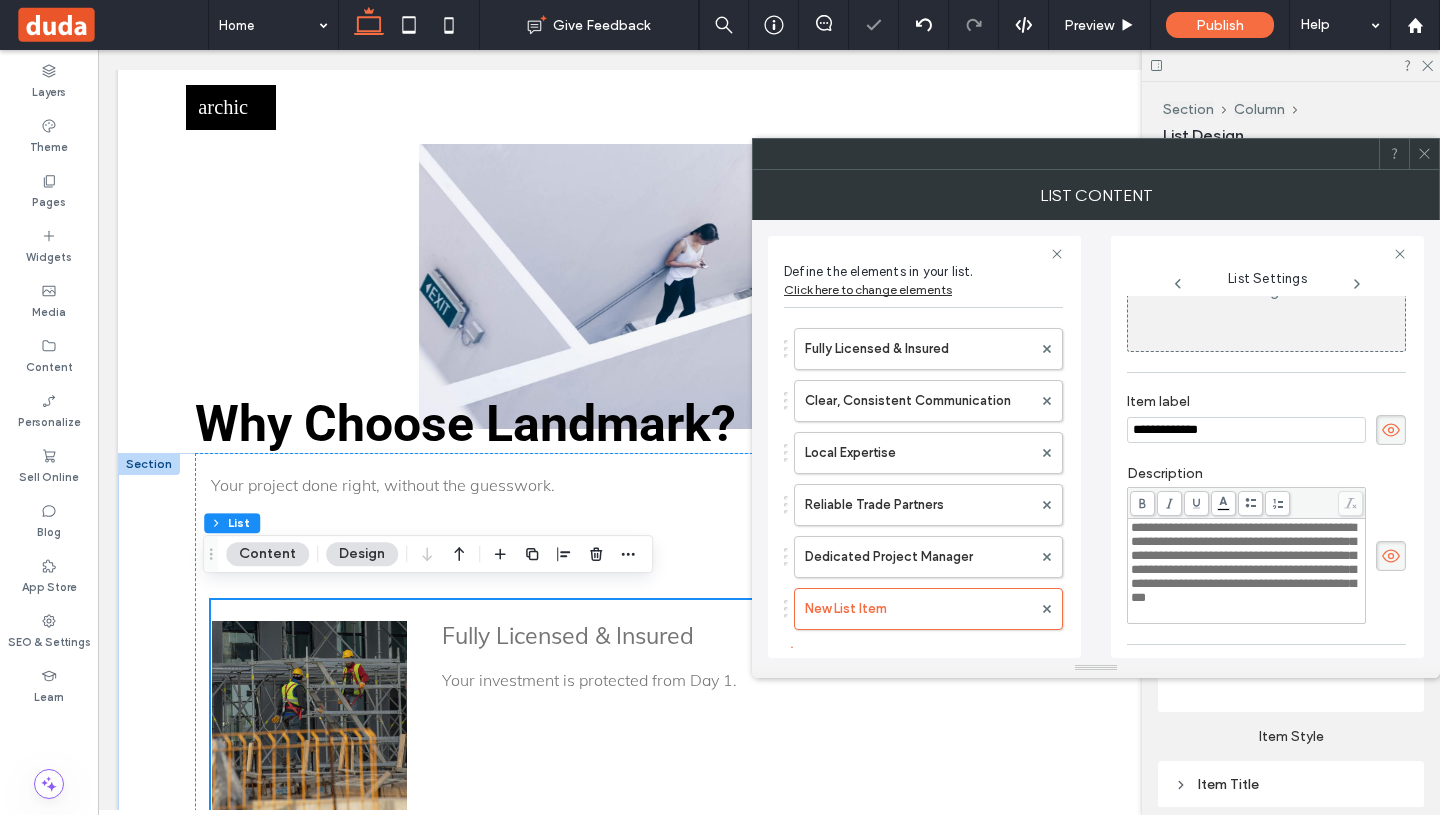 drag, startPoint x: 1246, startPoint y: 441, endPoint x: 1057, endPoint y: 428, distance: 189.44656 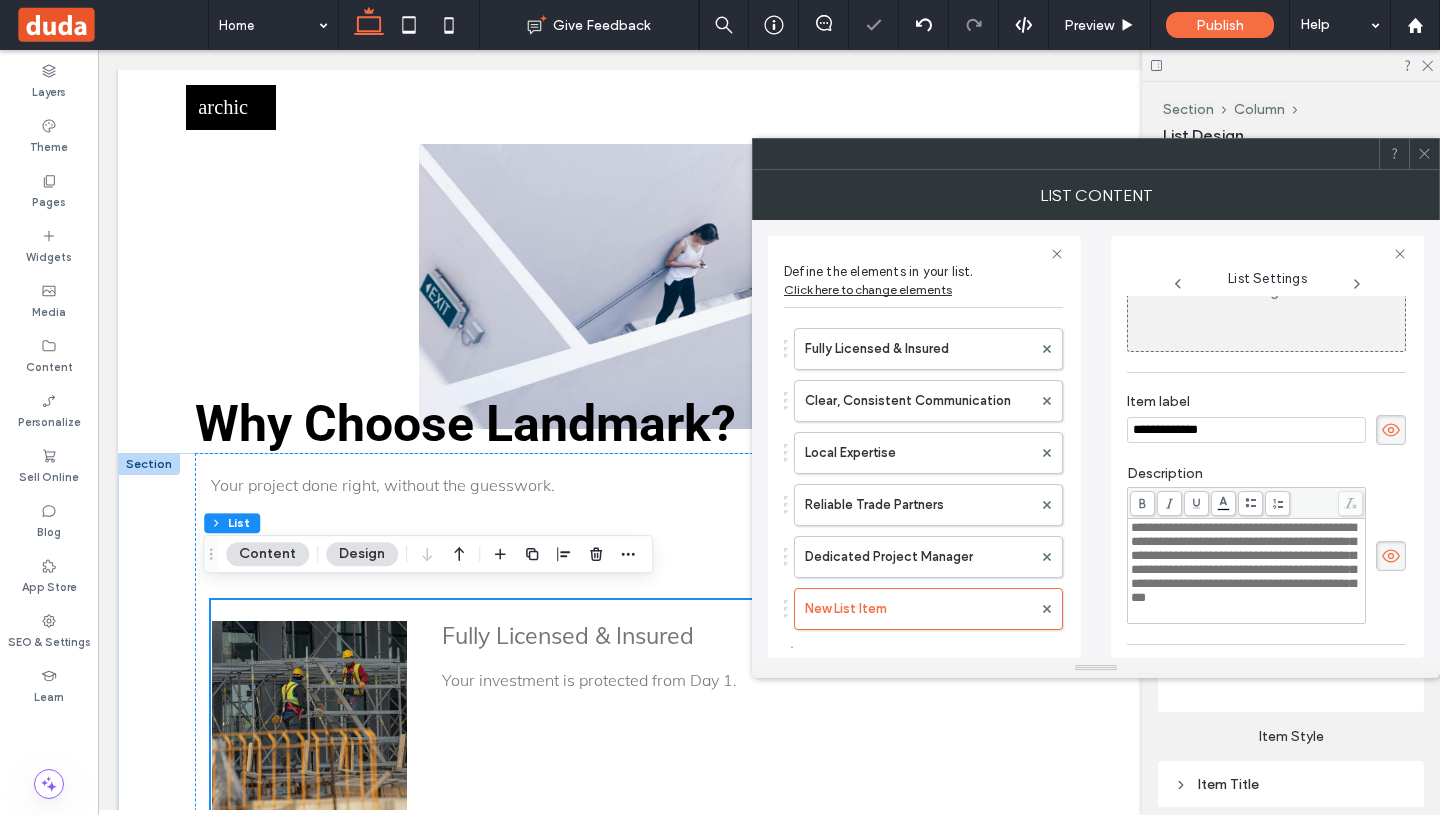 click on "**********" at bounding box center [1096, 439] 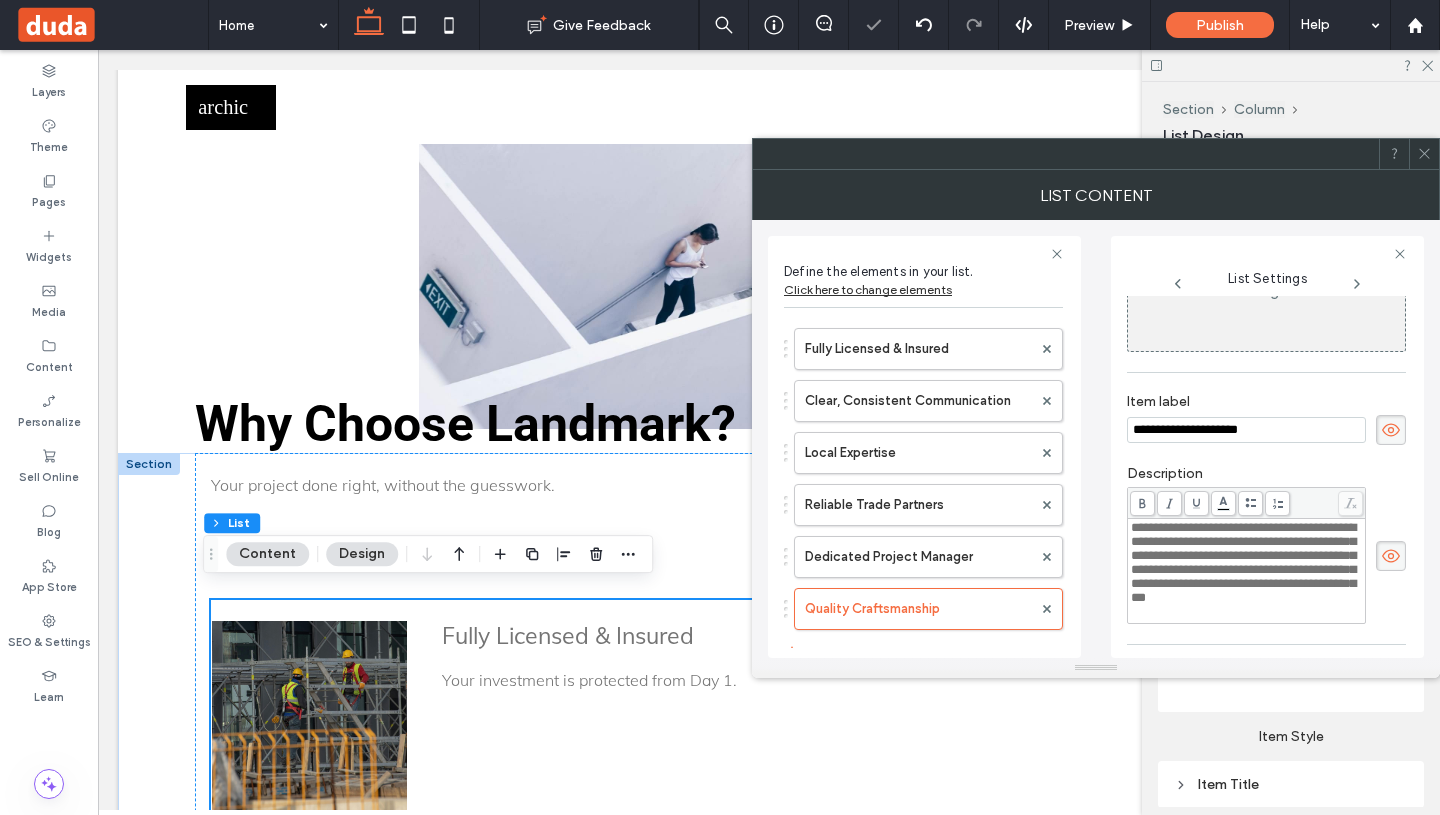 drag, startPoint x: 1229, startPoint y: 628, endPoint x: 1100, endPoint y: 535, distance: 159.0283 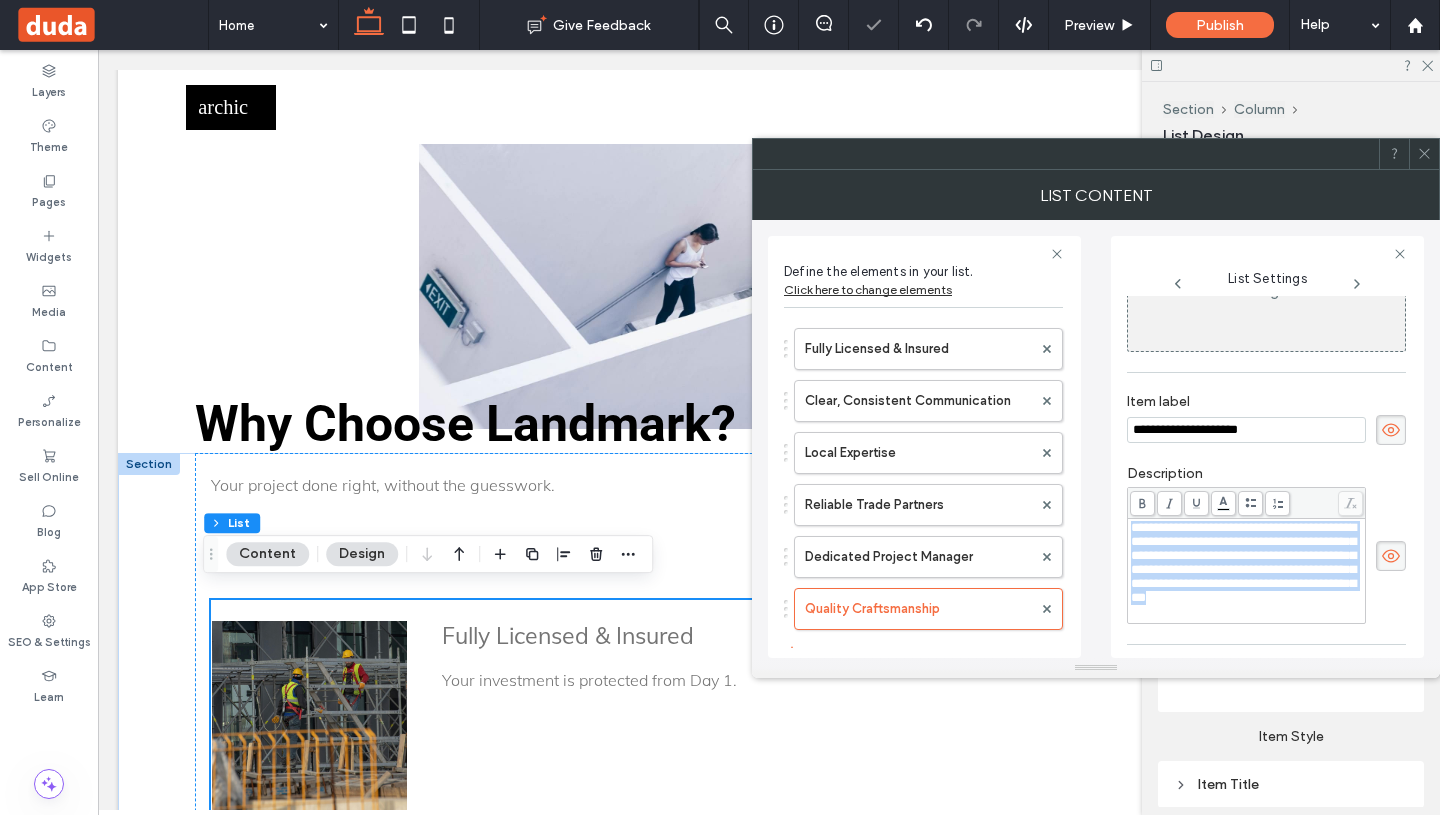 drag, startPoint x: 1218, startPoint y: 631, endPoint x: 1108, endPoint y: 514, distance: 160.58954 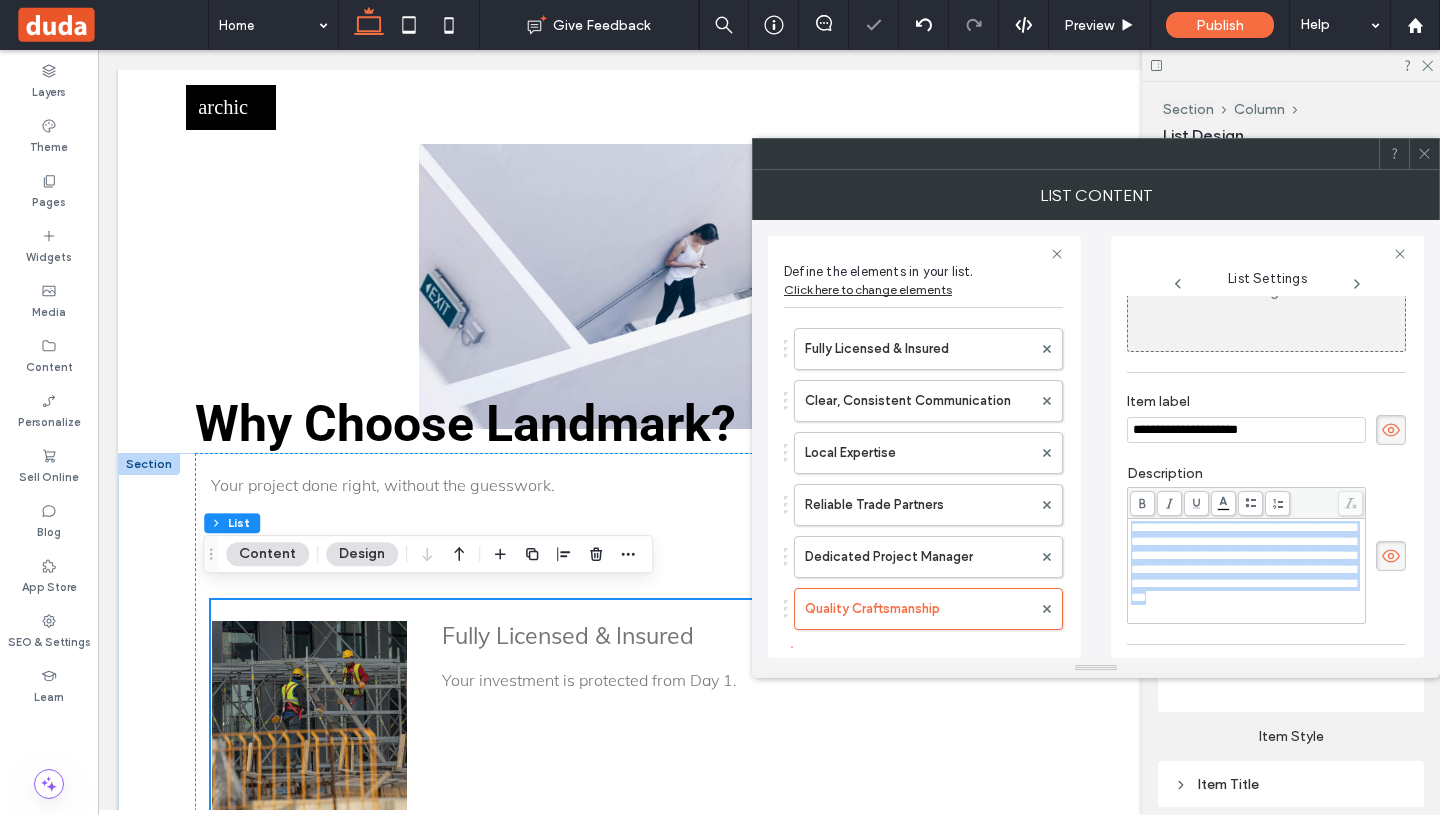click on "**********" at bounding box center (1096, 439) 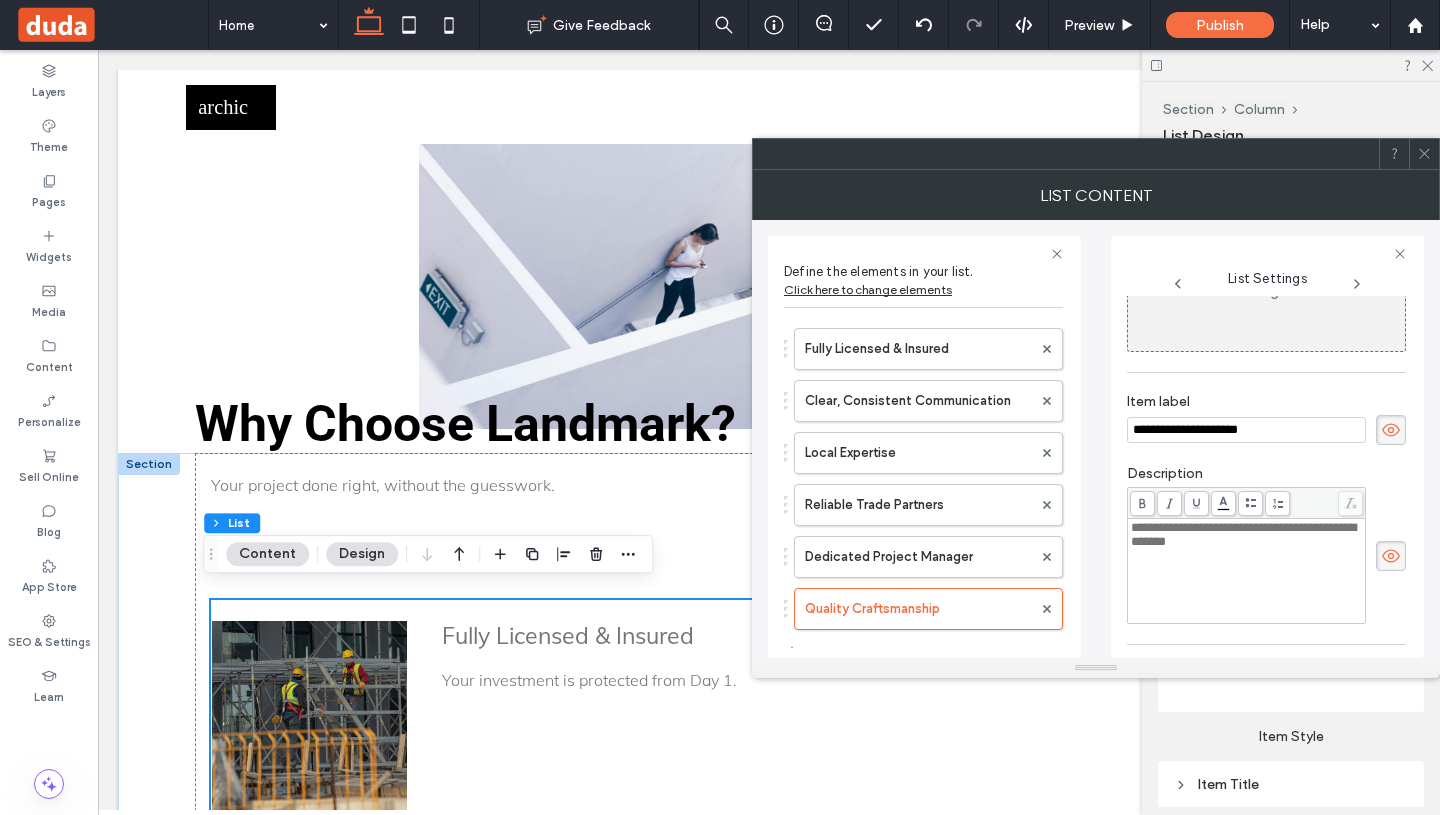 click on "Image" at bounding box center (1266, 283) 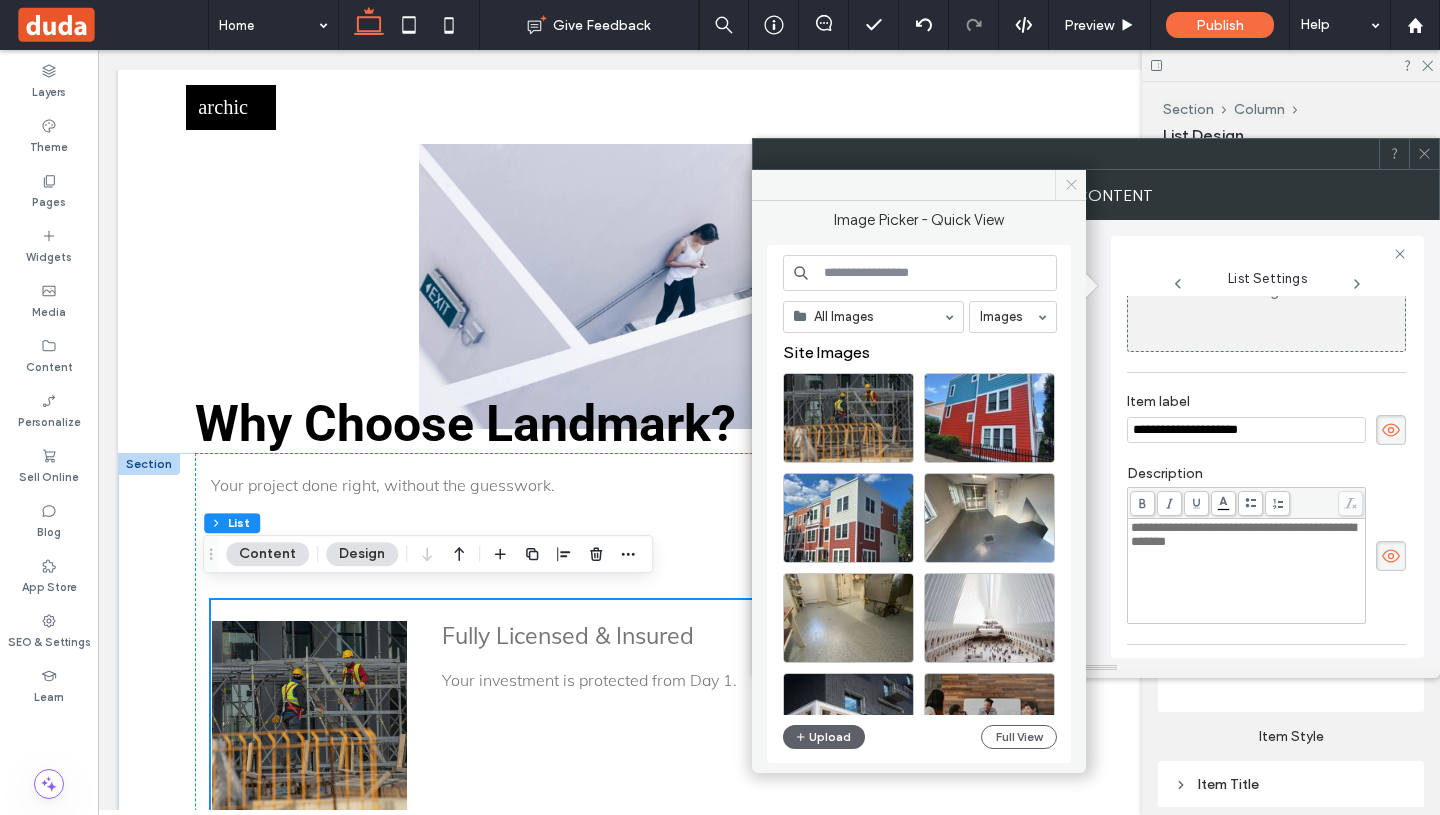click at bounding box center (1070, 185) 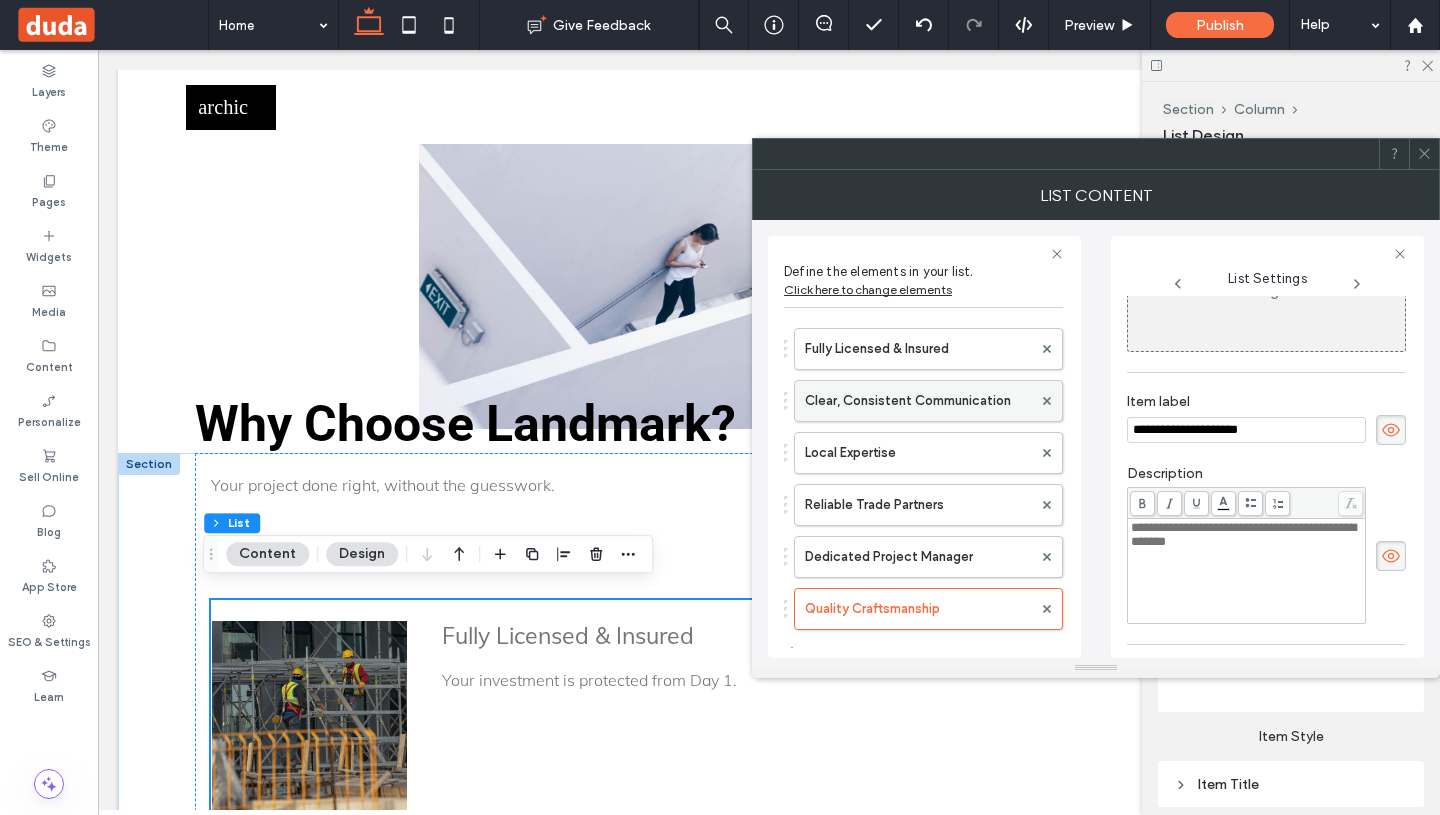 click on "Clear, Consistent Communication" at bounding box center [918, 401] 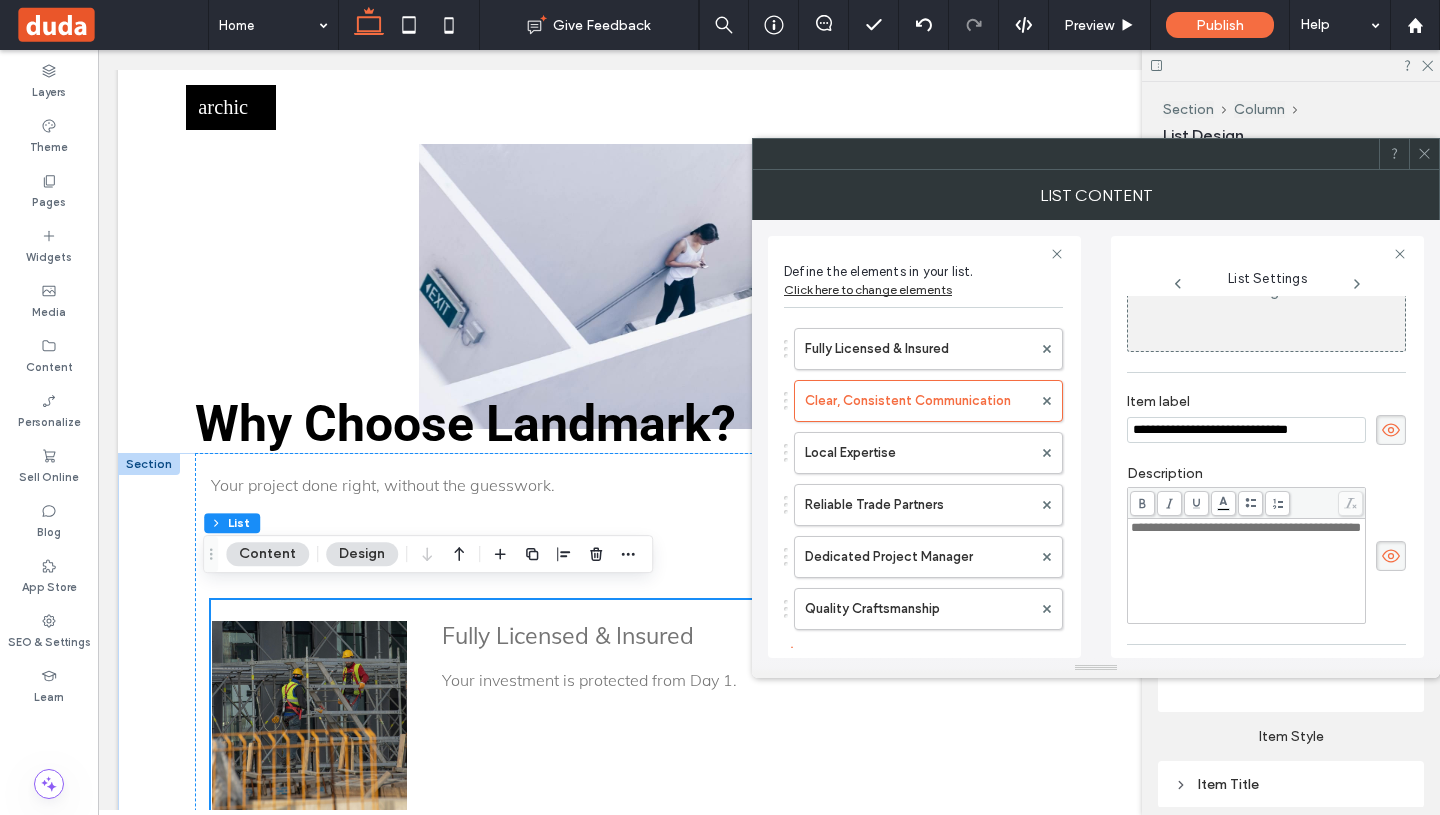 click on "Image" at bounding box center (1266, 283) 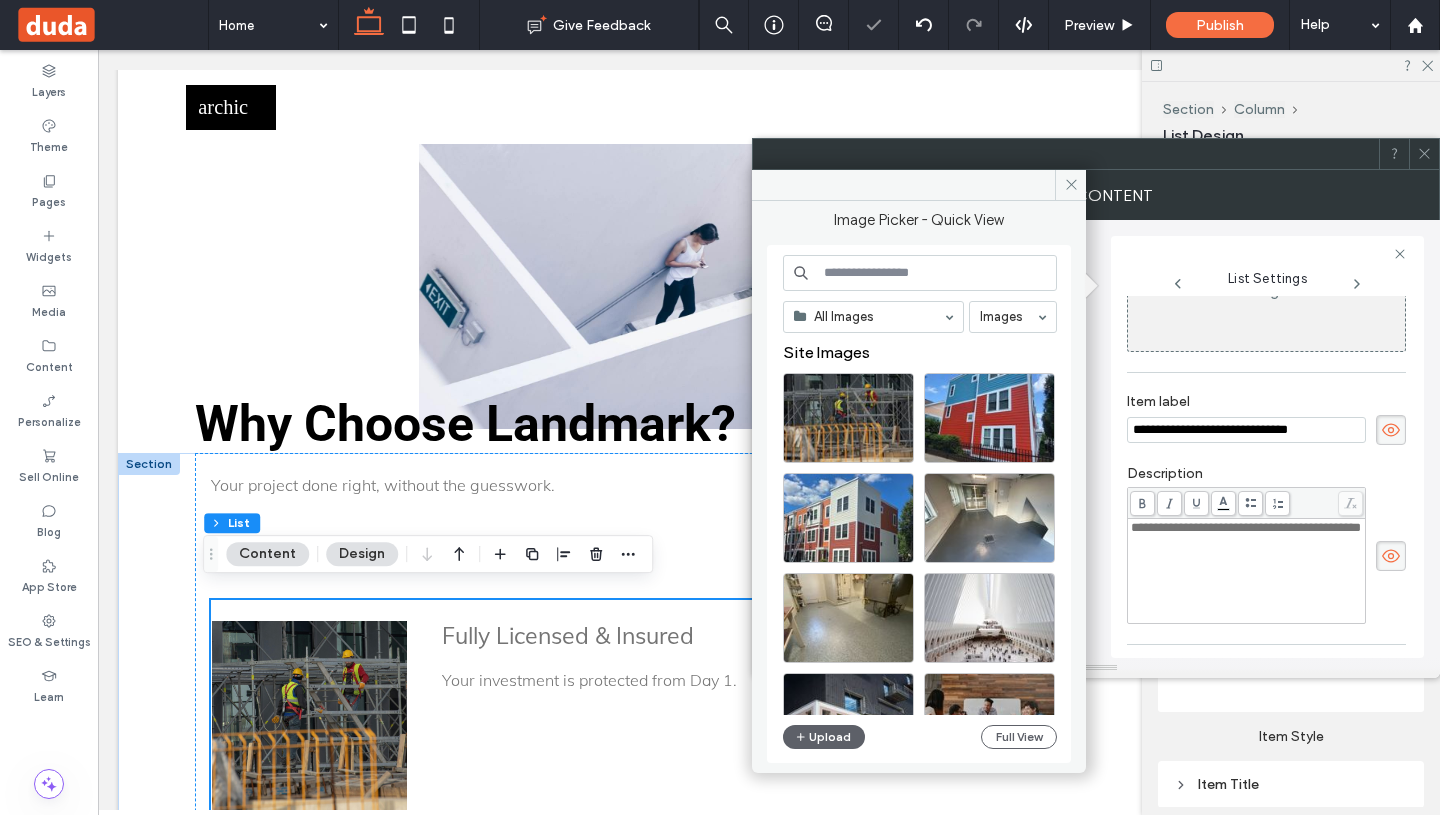 click at bounding box center (920, 273) 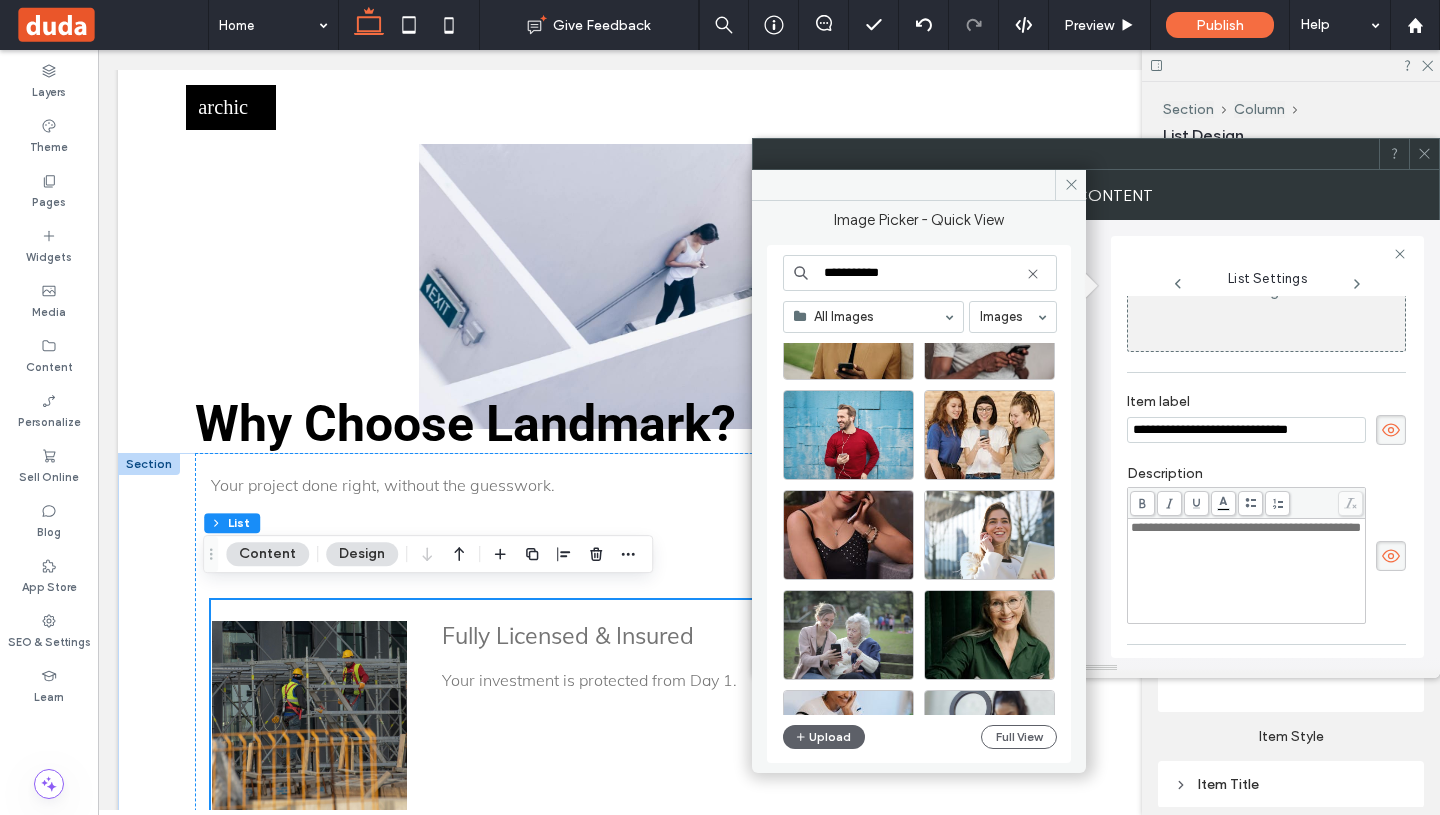 scroll, scrollTop: 185, scrollLeft: 0, axis: vertical 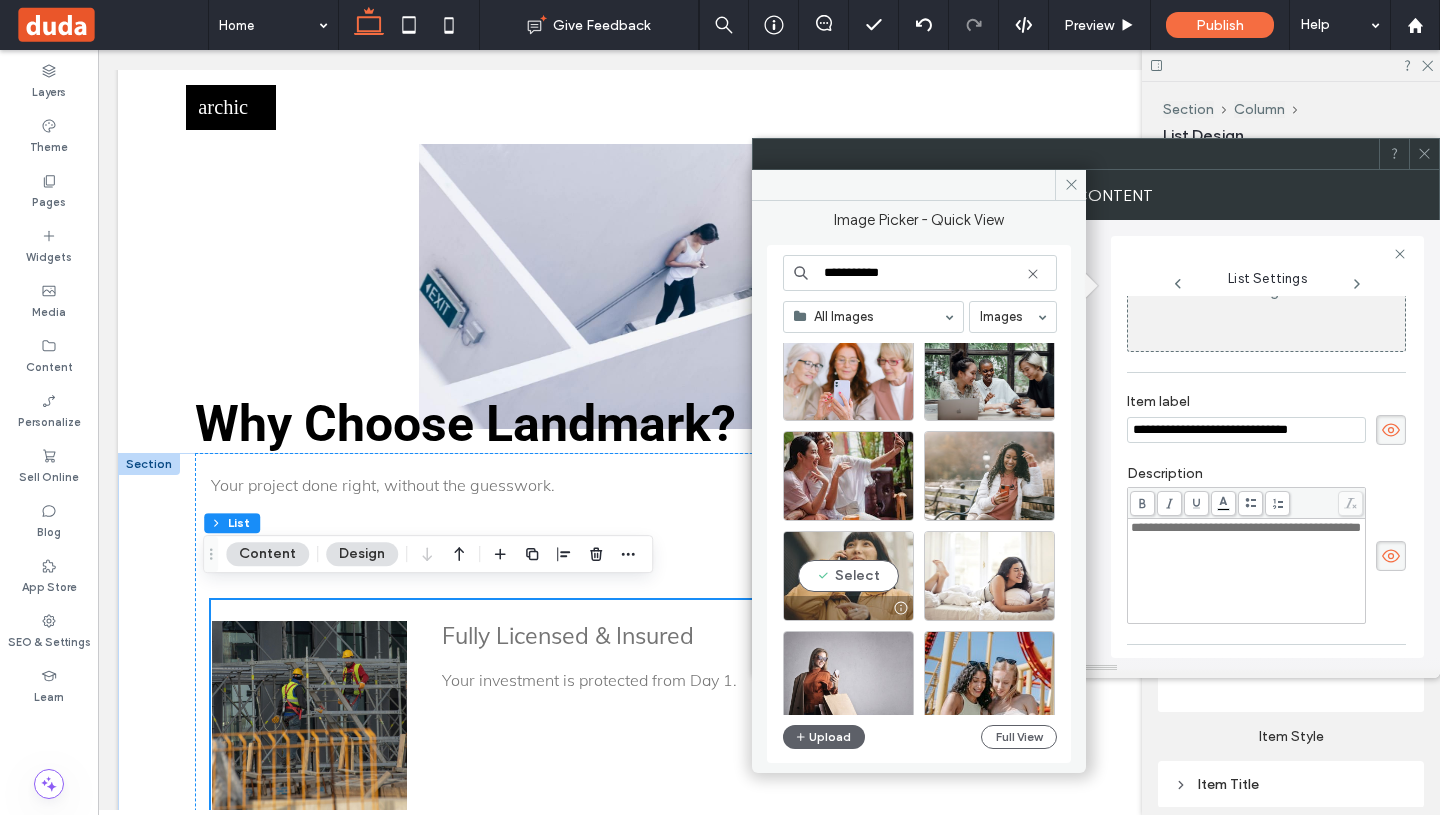 type on "**********" 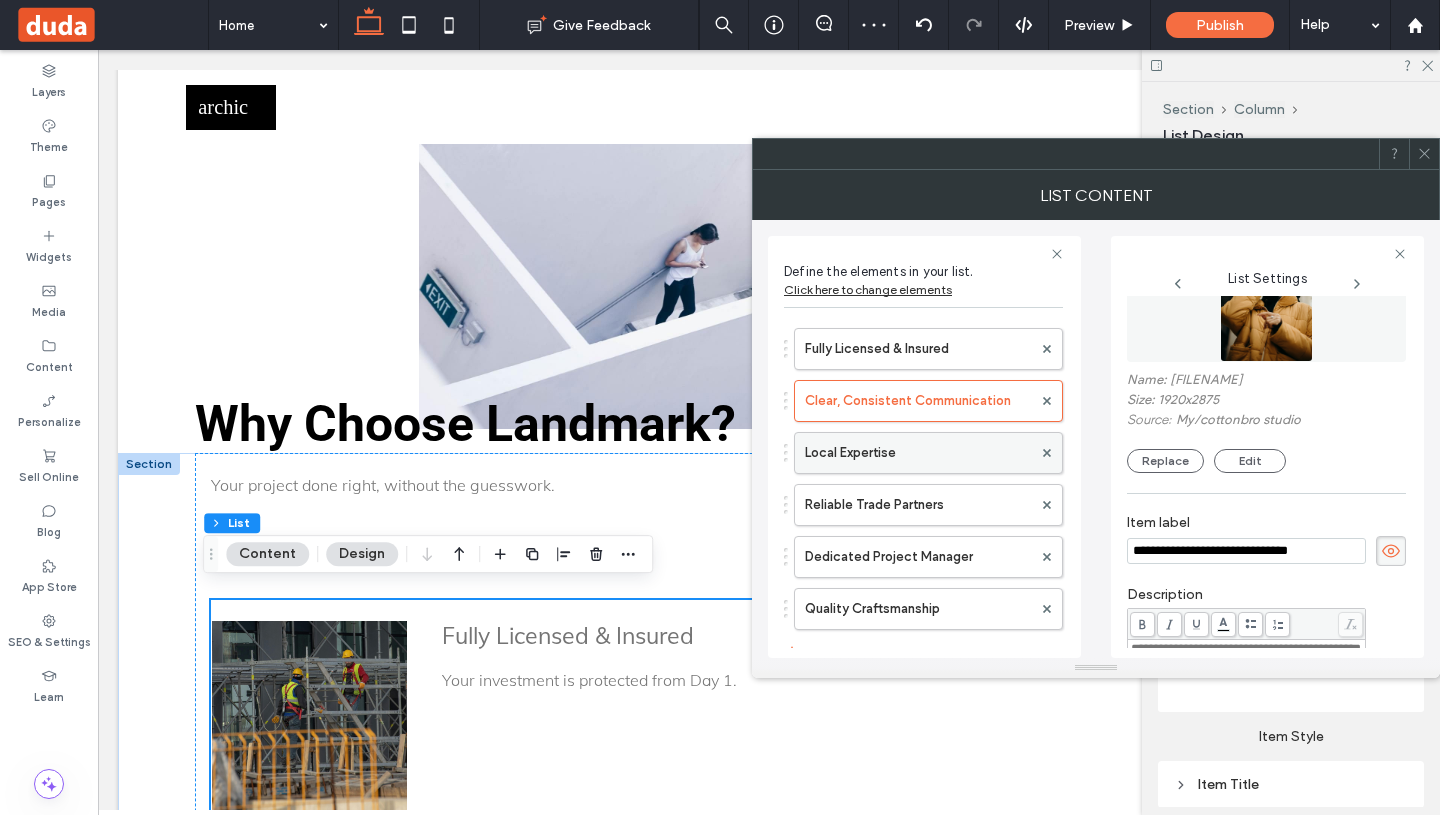 click on "Local Expertise" at bounding box center [918, 453] 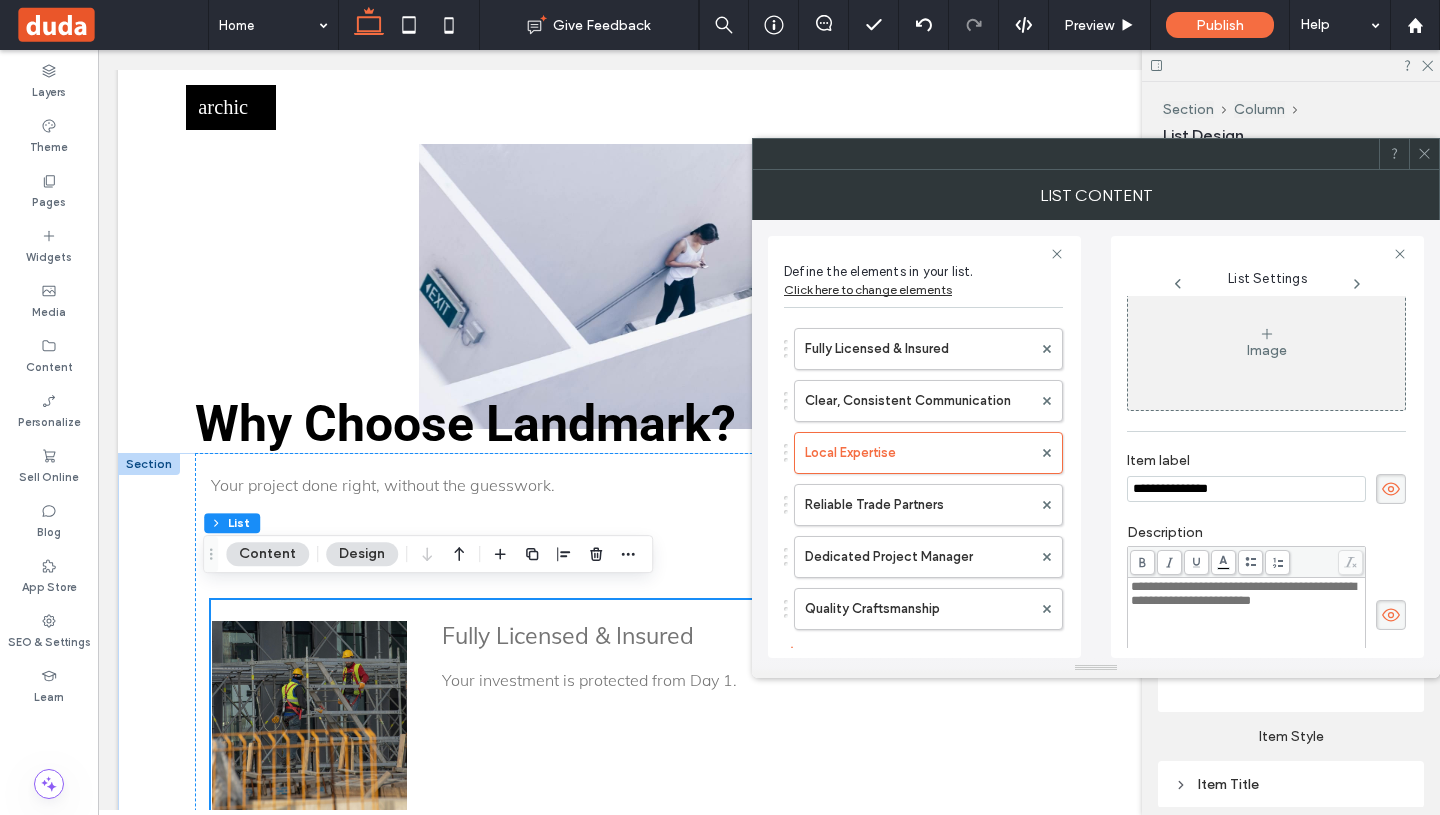 scroll, scrollTop: 0, scrollLeft: 0, axis: both 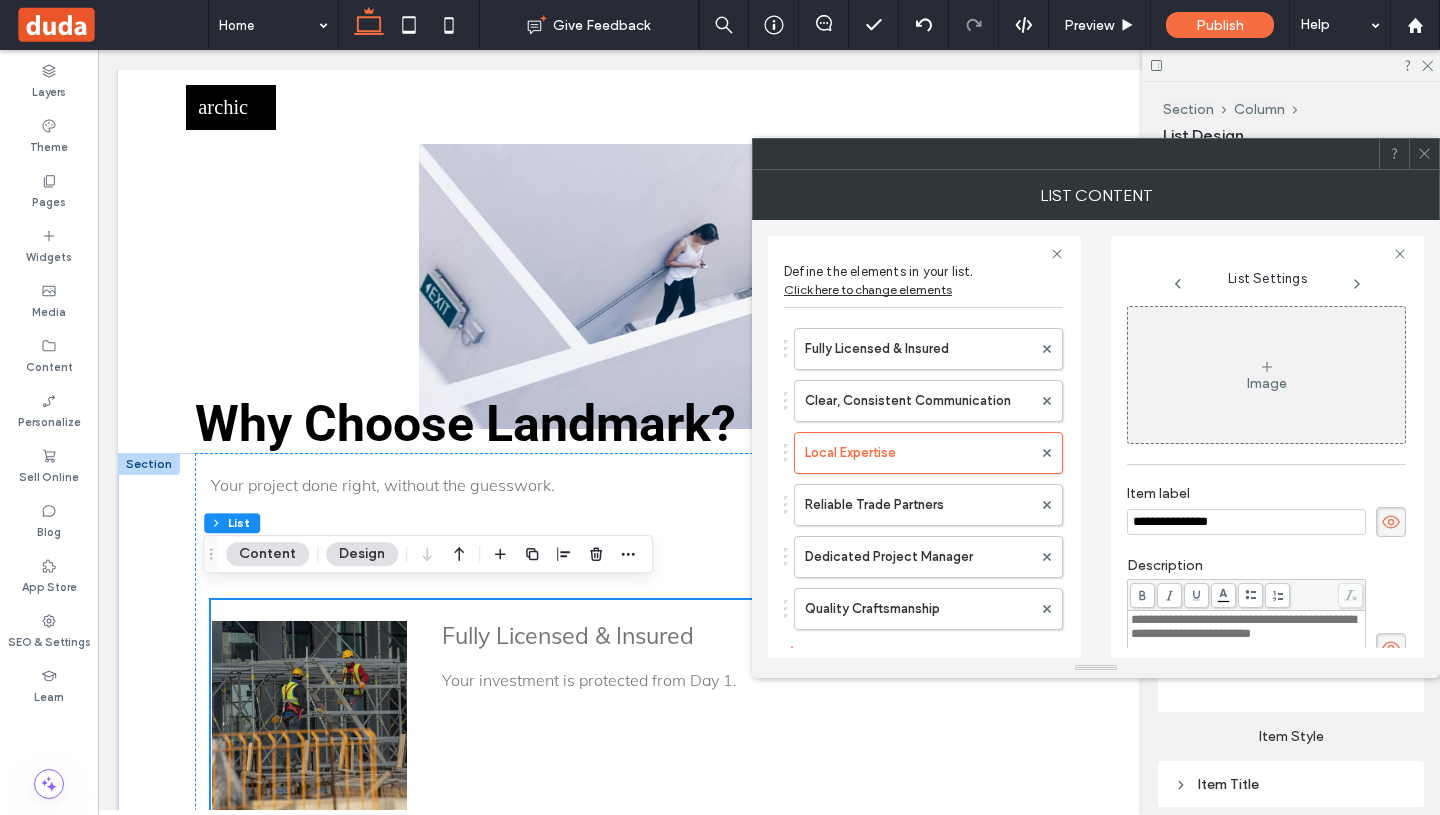 click on "Image" at bounding box center [1266, 375] 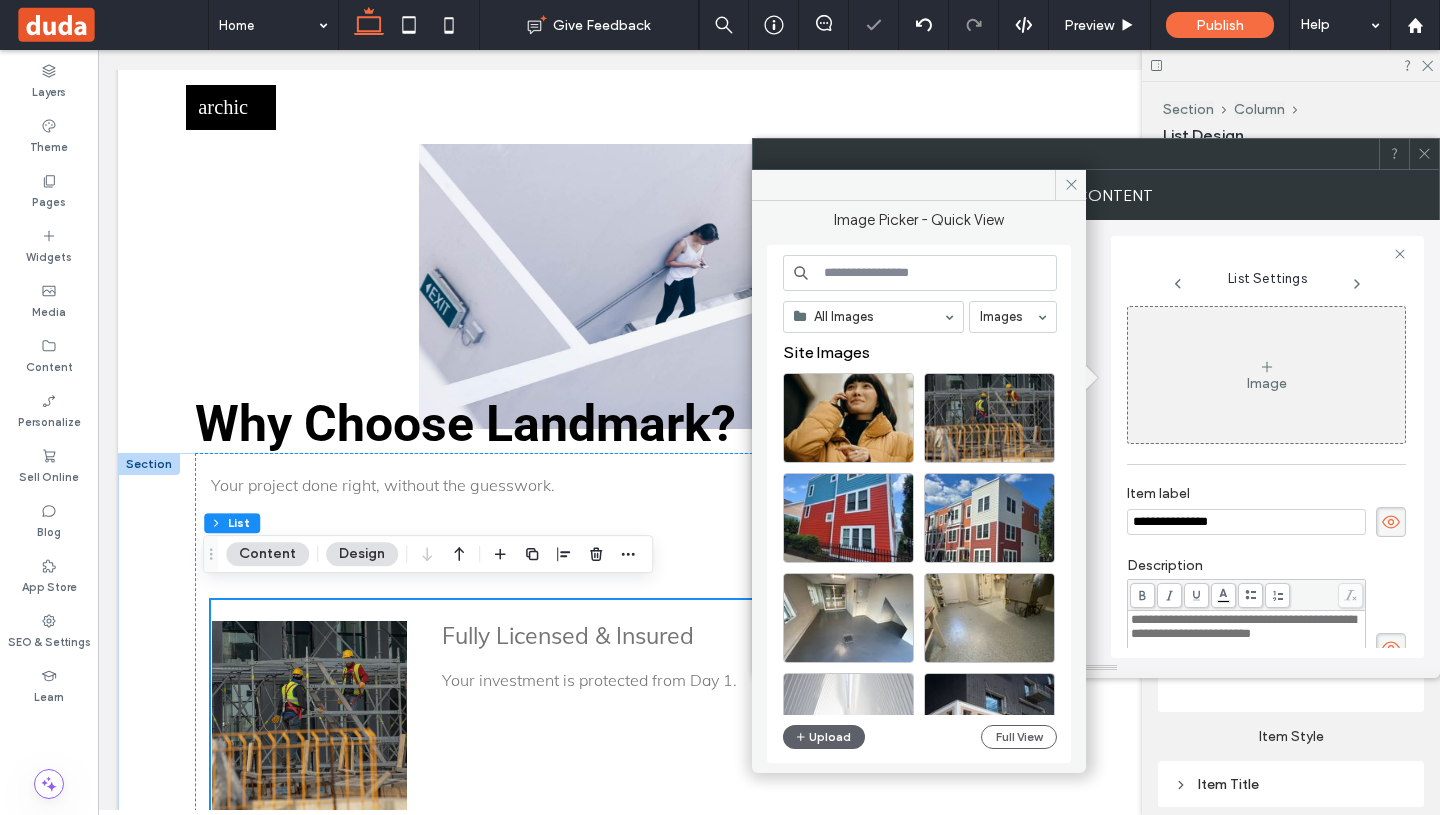 click at bounding box center [920, 273] 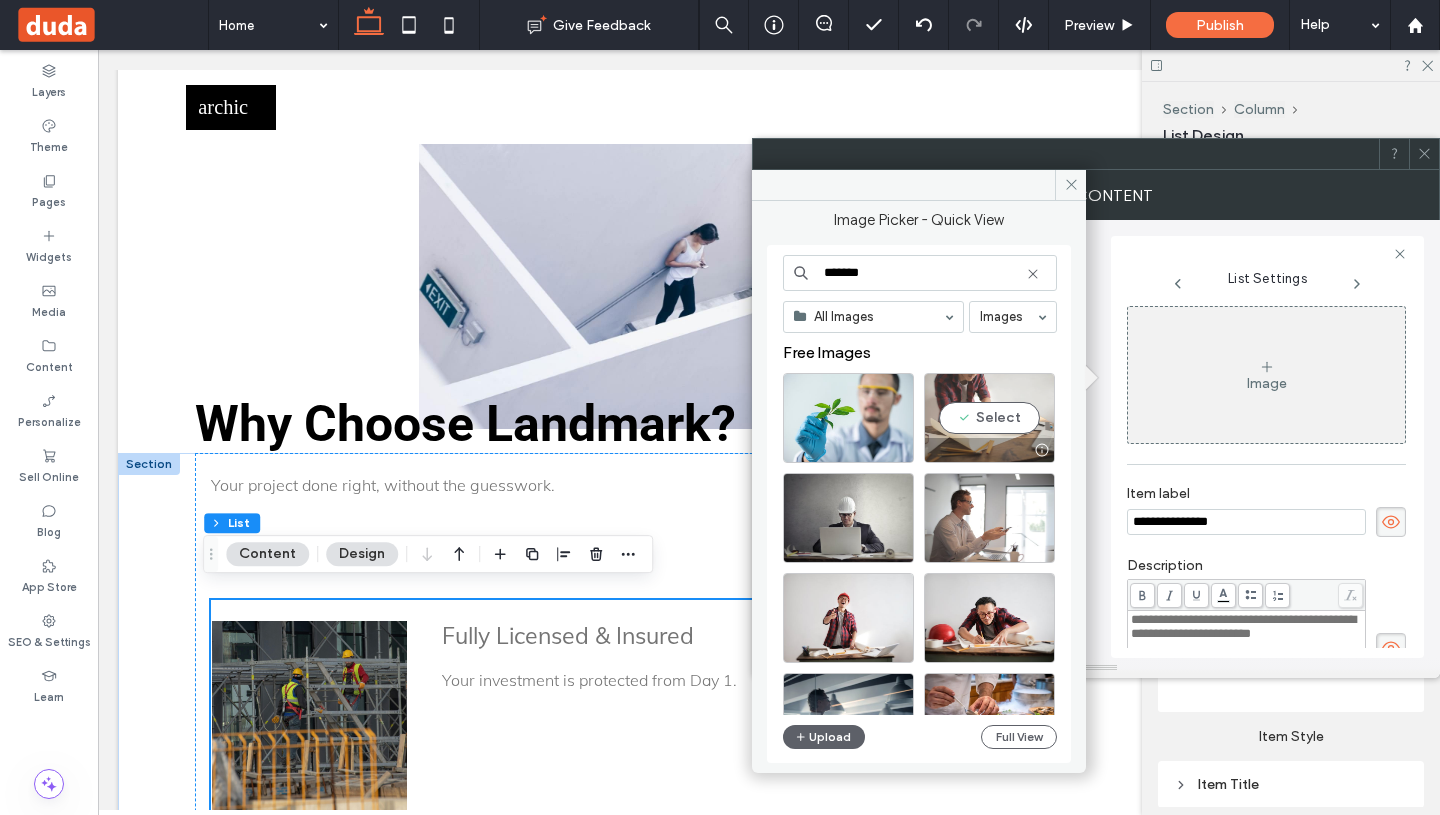type on "******" 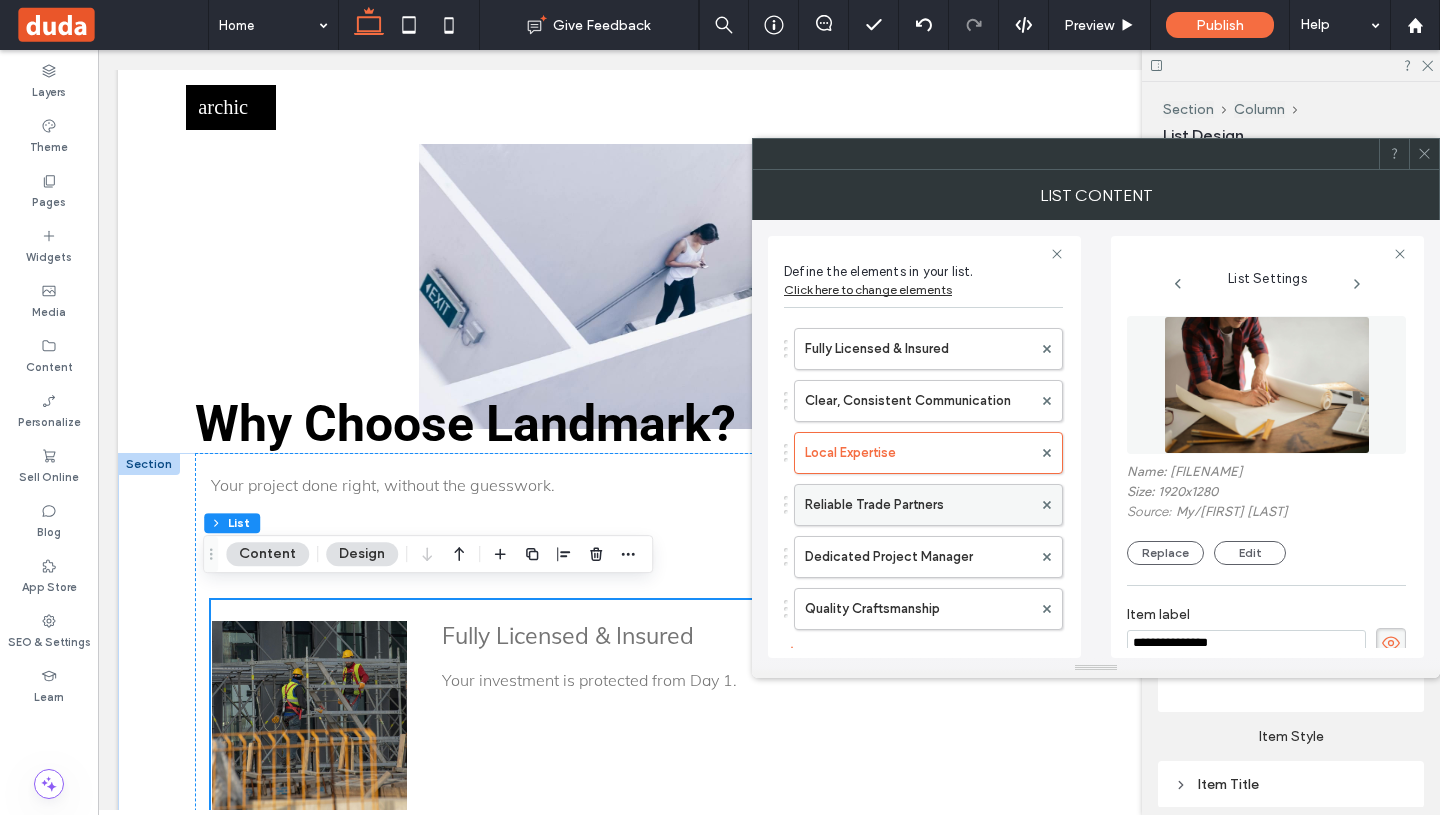 click on "Reliable Trade Partners" at bounding box center [918, 505] 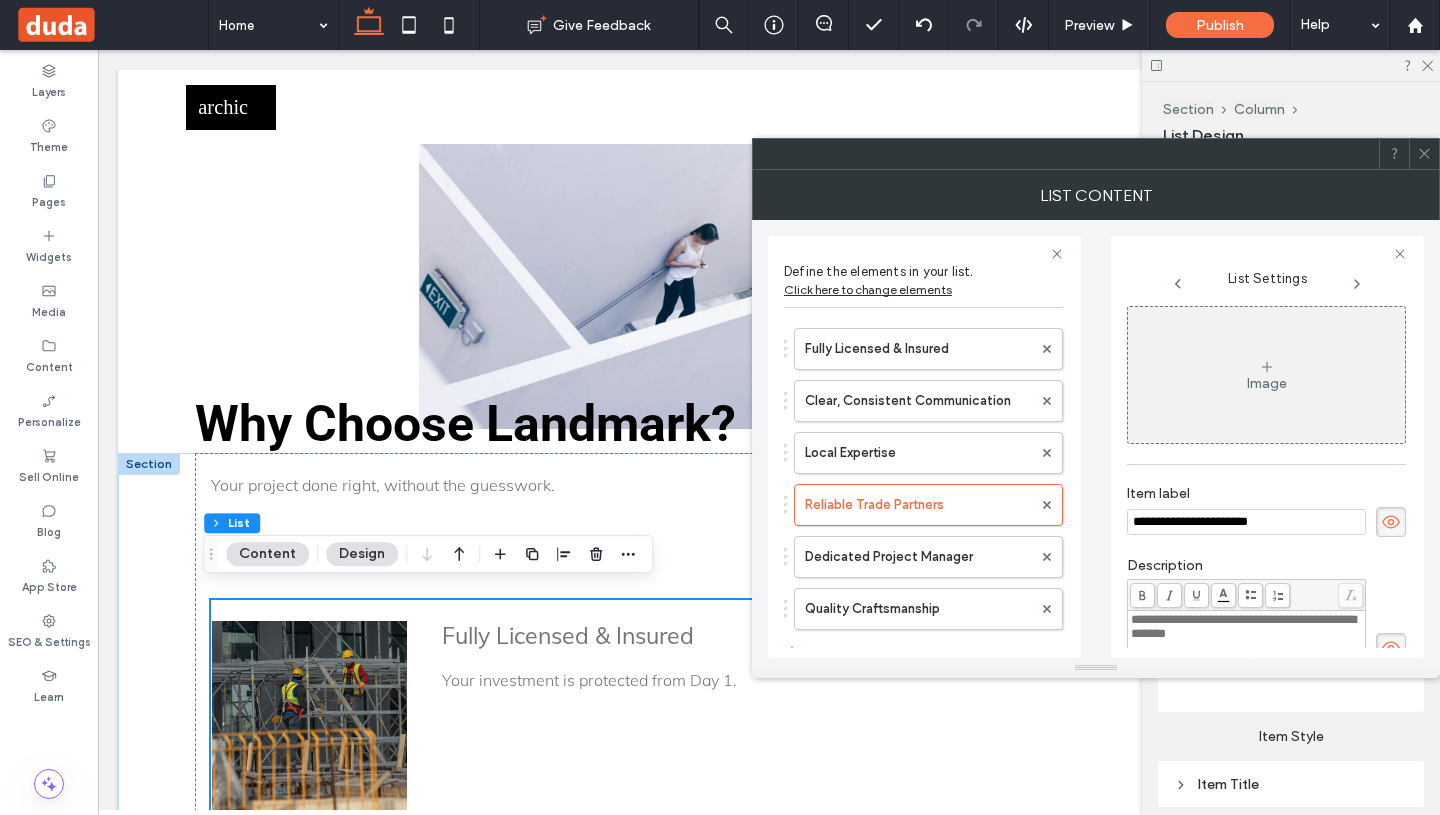 click 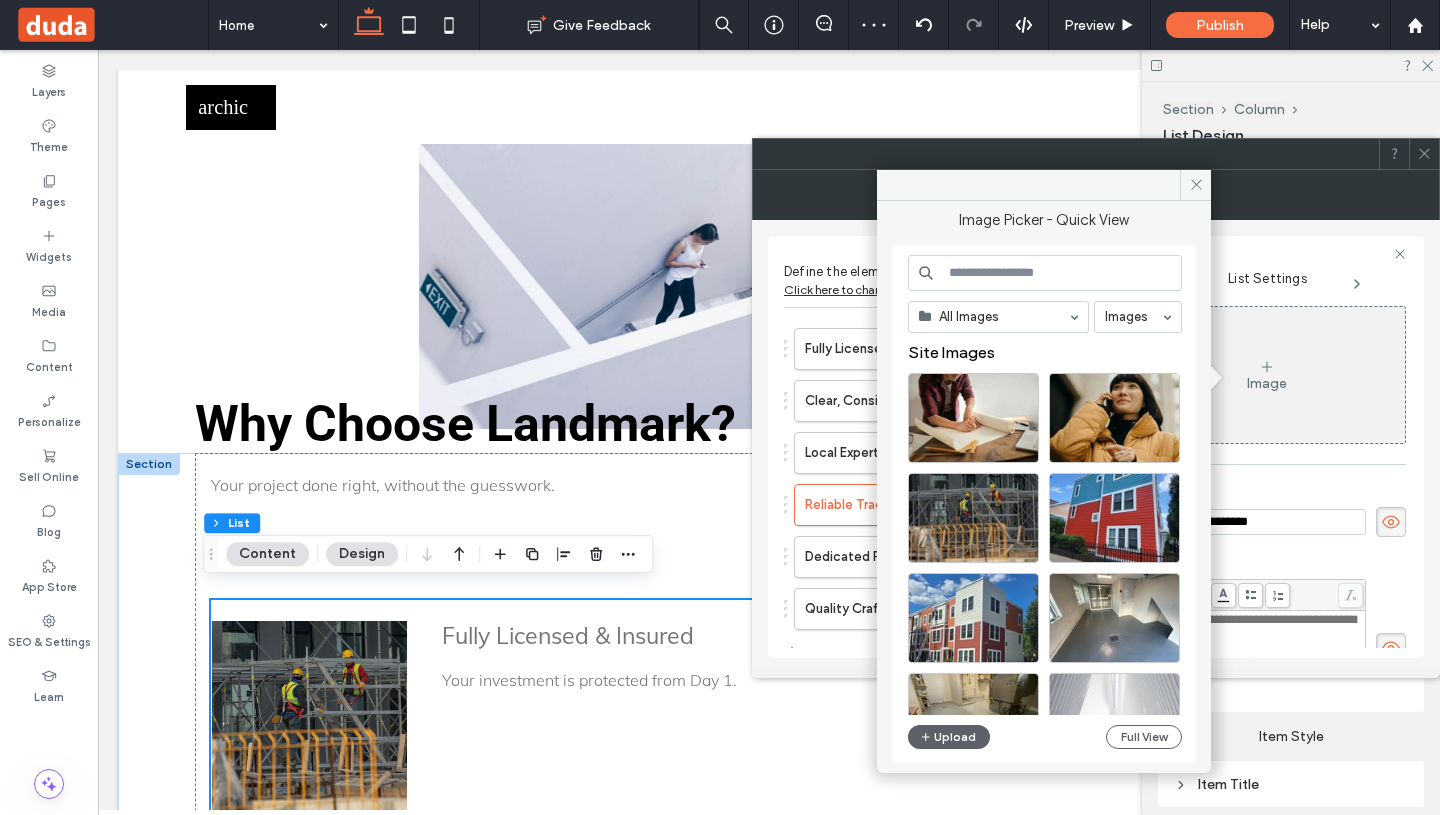 click at bounding box center [1045, 273] 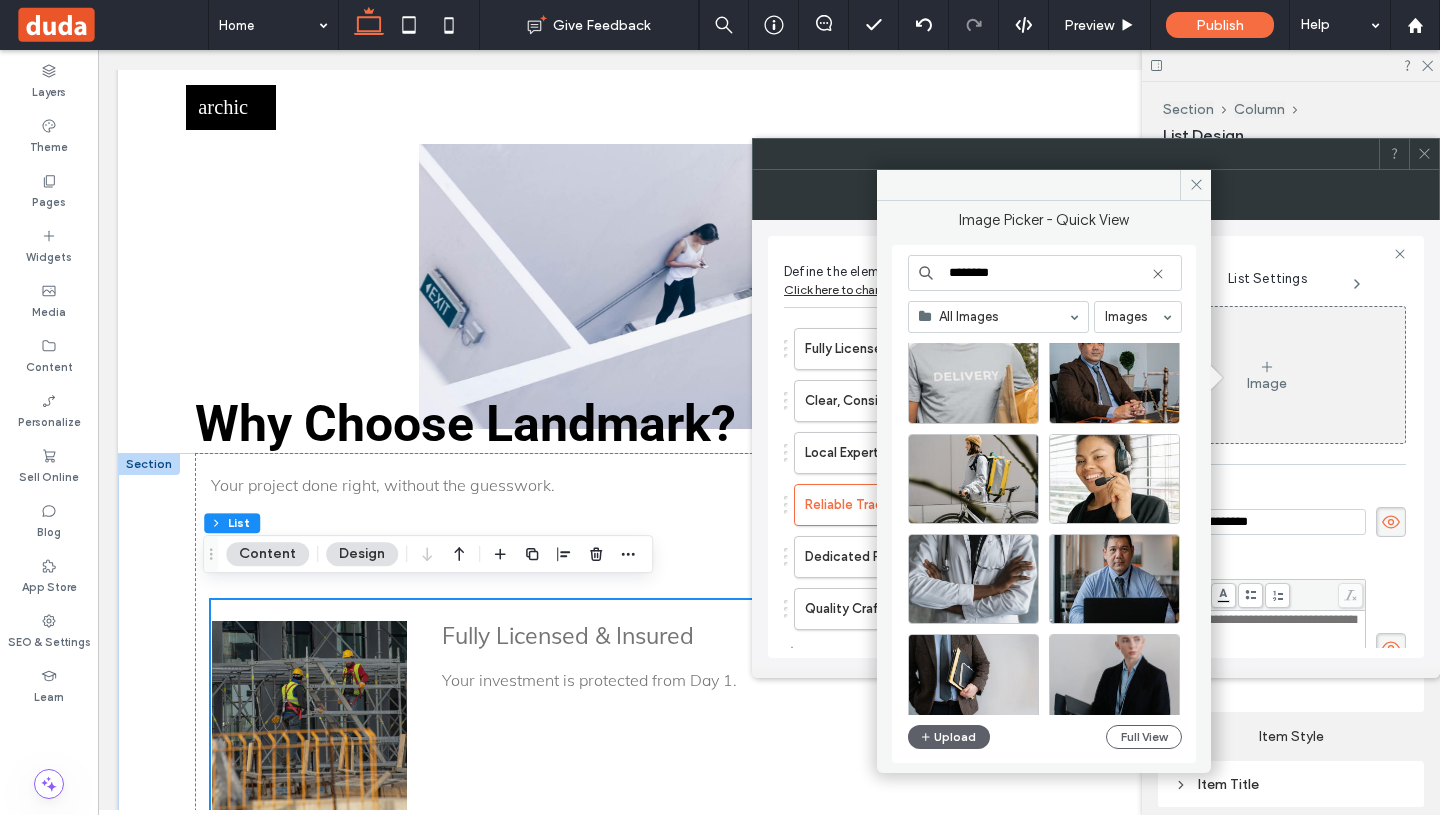 scroll, scrollTop: 1068, scrollLeft: 0, axis: vertical 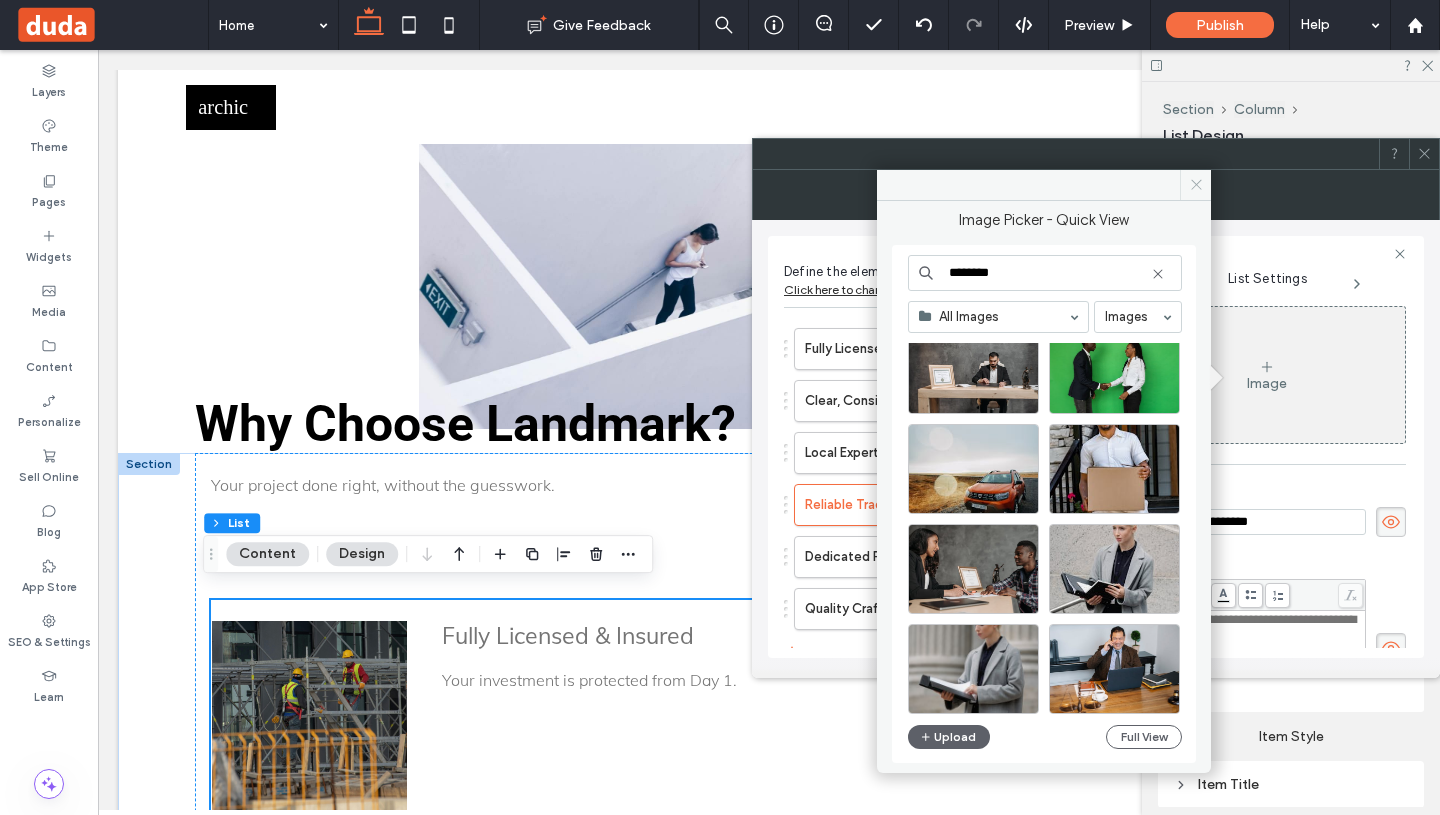 type on "********" 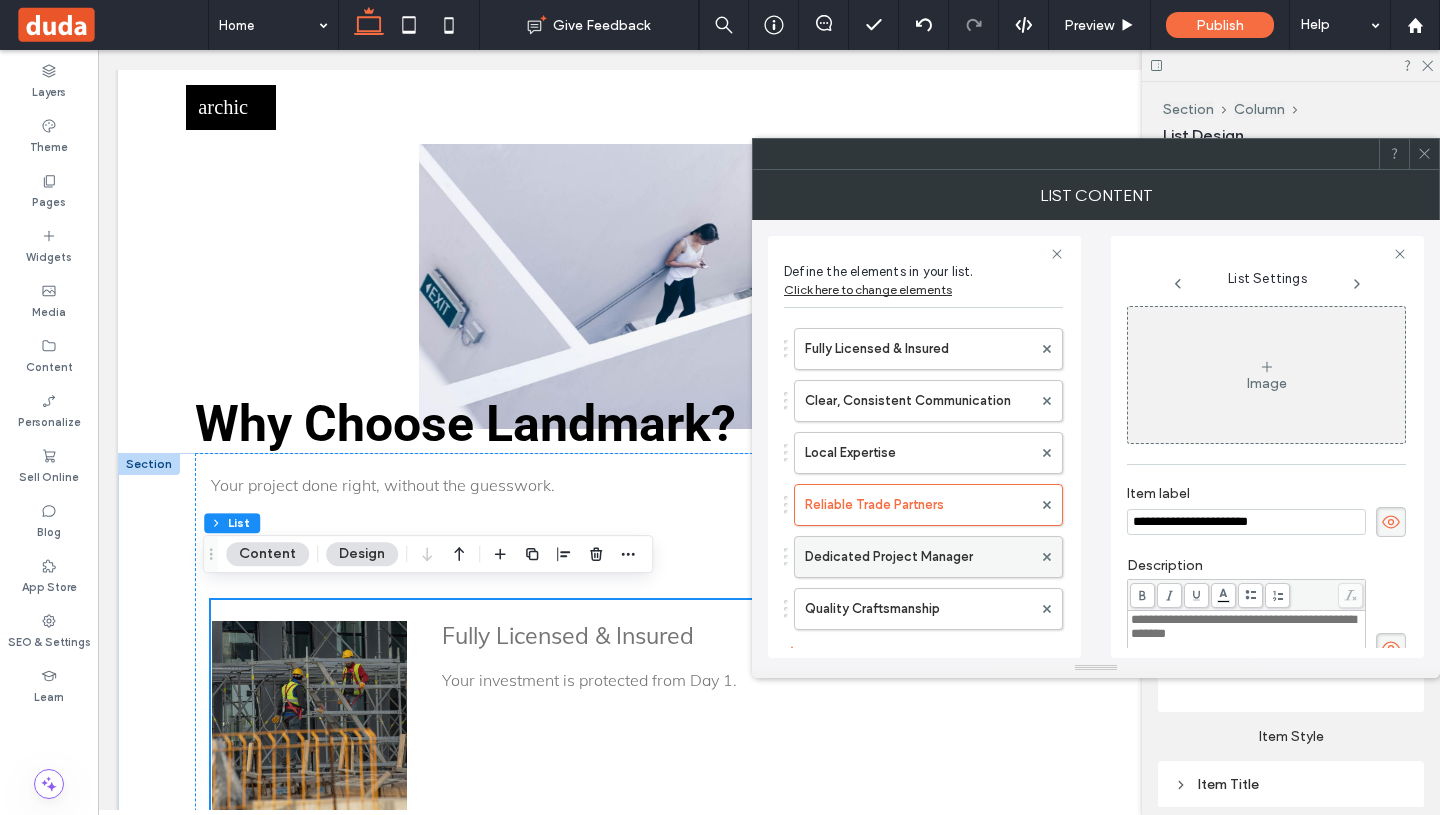 click on "Dedicated Project Manager" at bounding box center (918, 557) 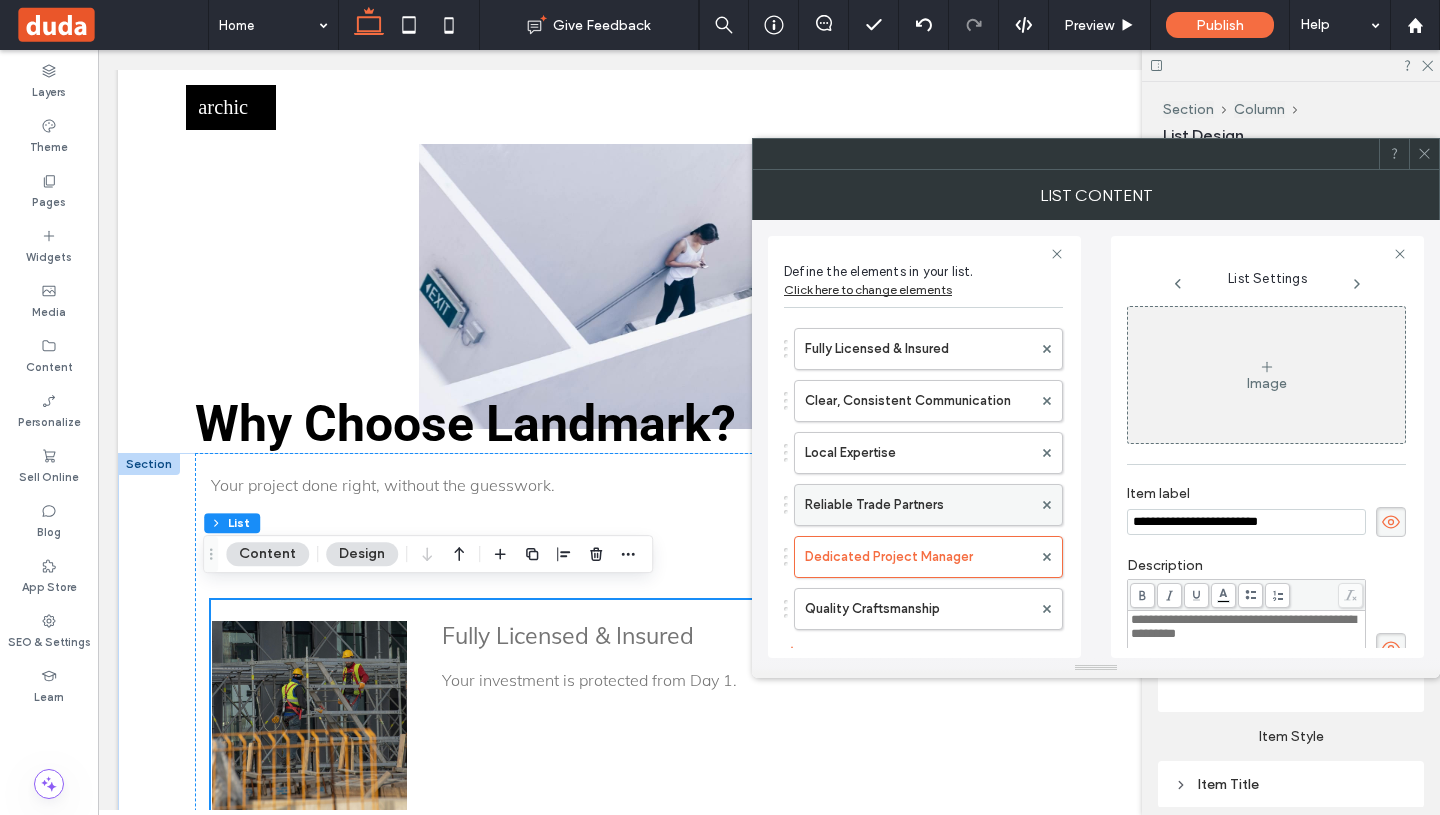 click on "Reliable Trade Partners" at bounding box center (918, 505) 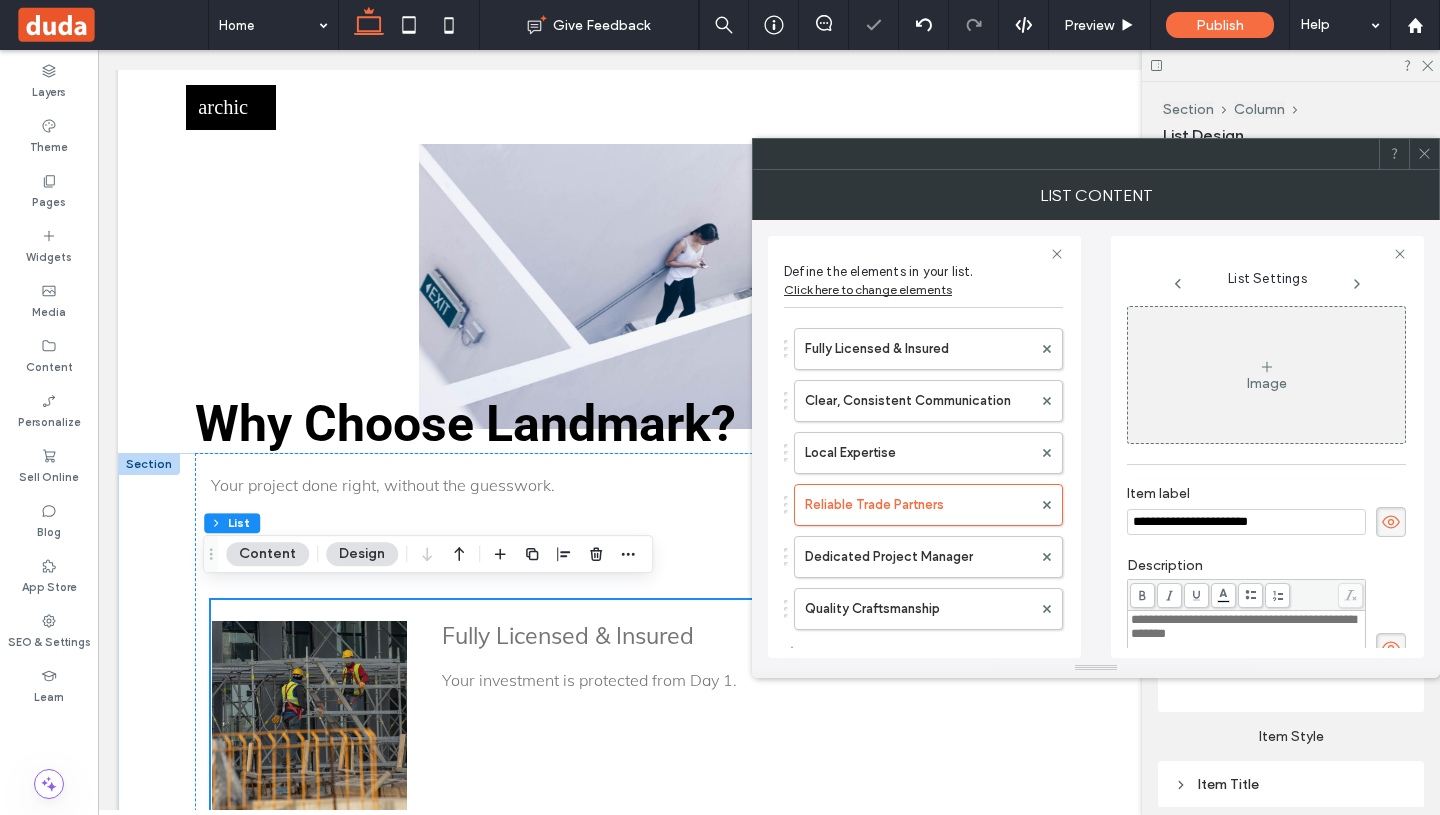 click on "Image" at bounding box center [1267, 383] 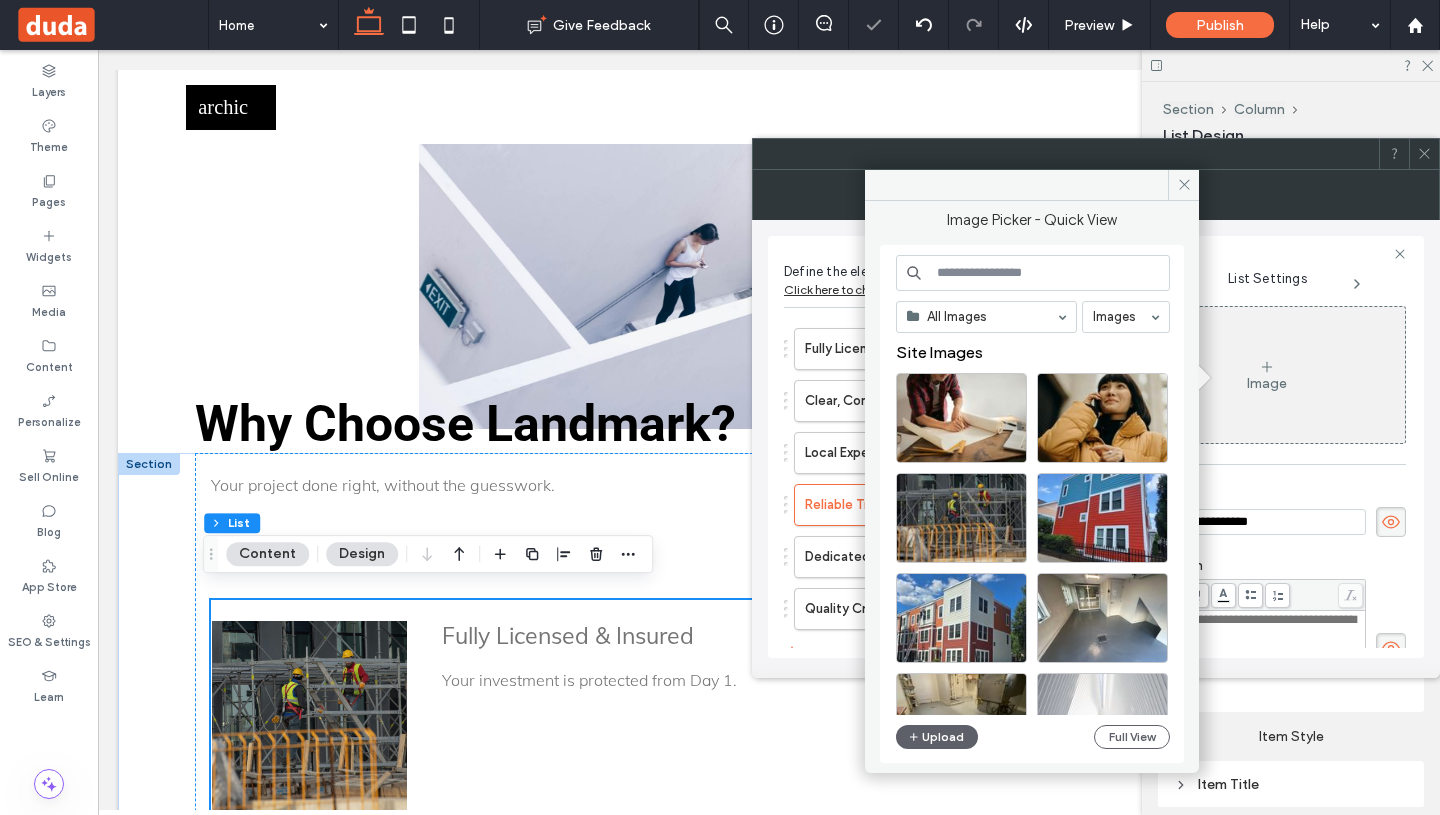 click at bounding box center [1033, 273] 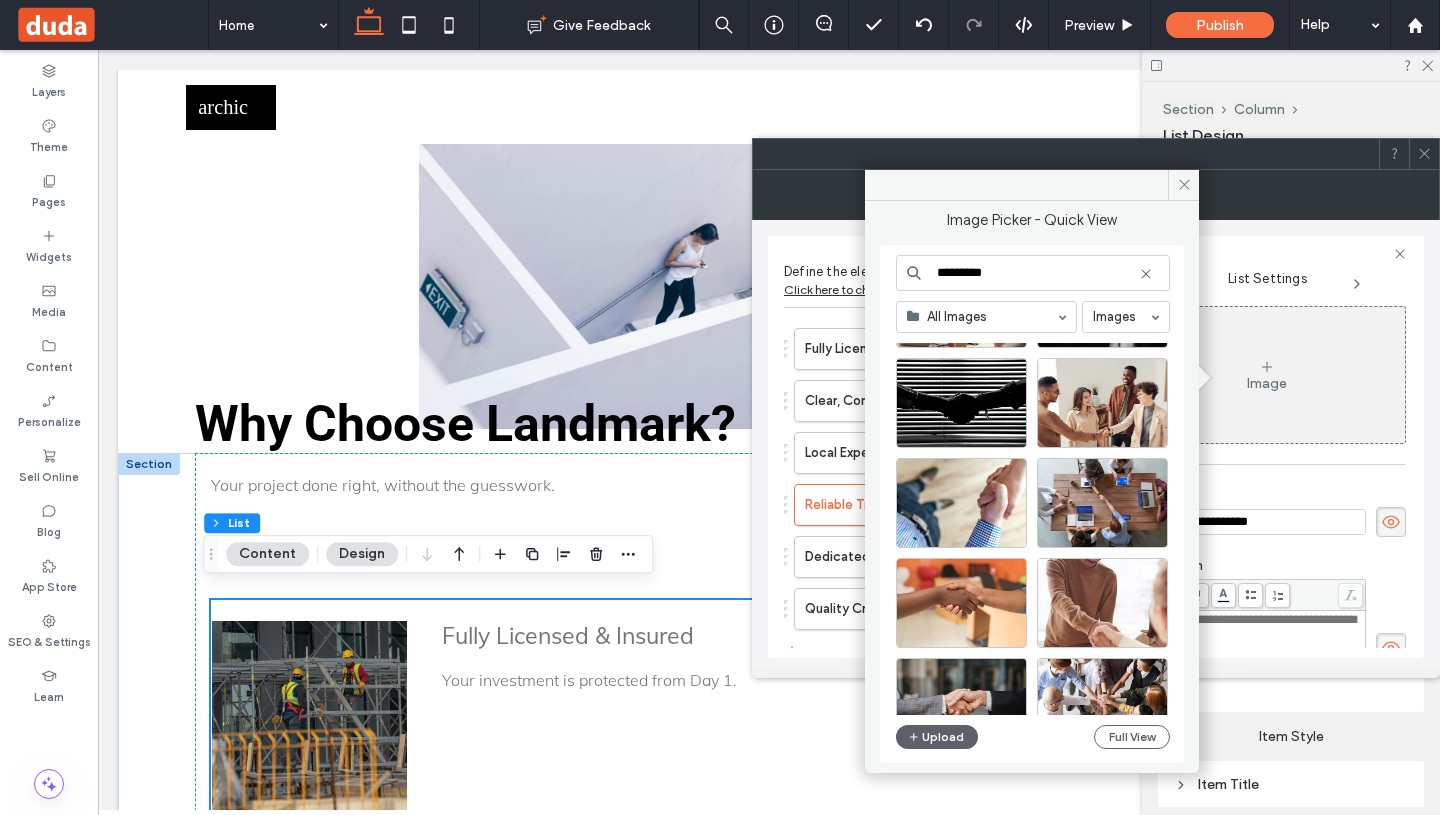 scroll, scrollTop: 274, scrollLeft: 0, axis: vertical 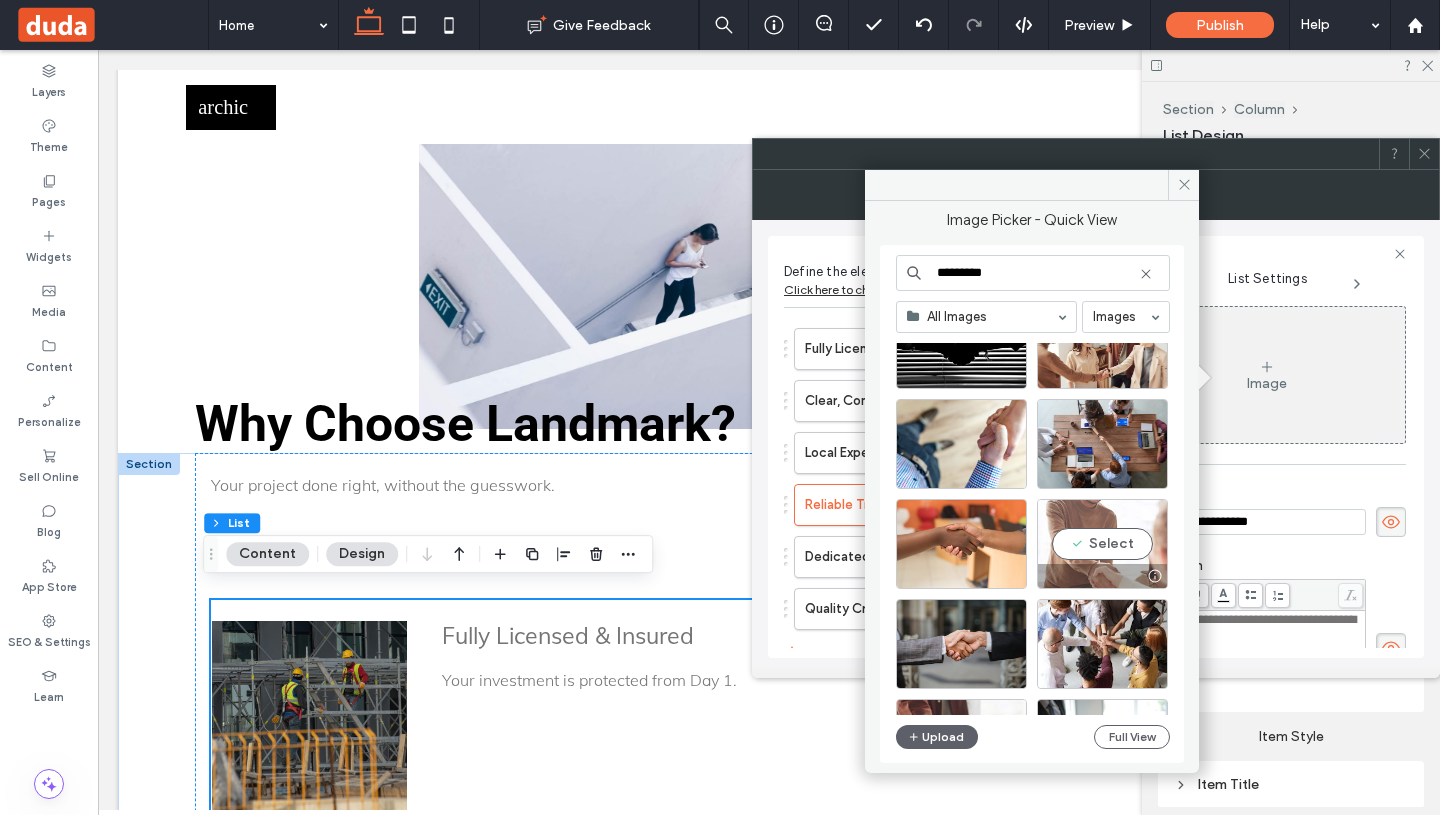 type on "*********" 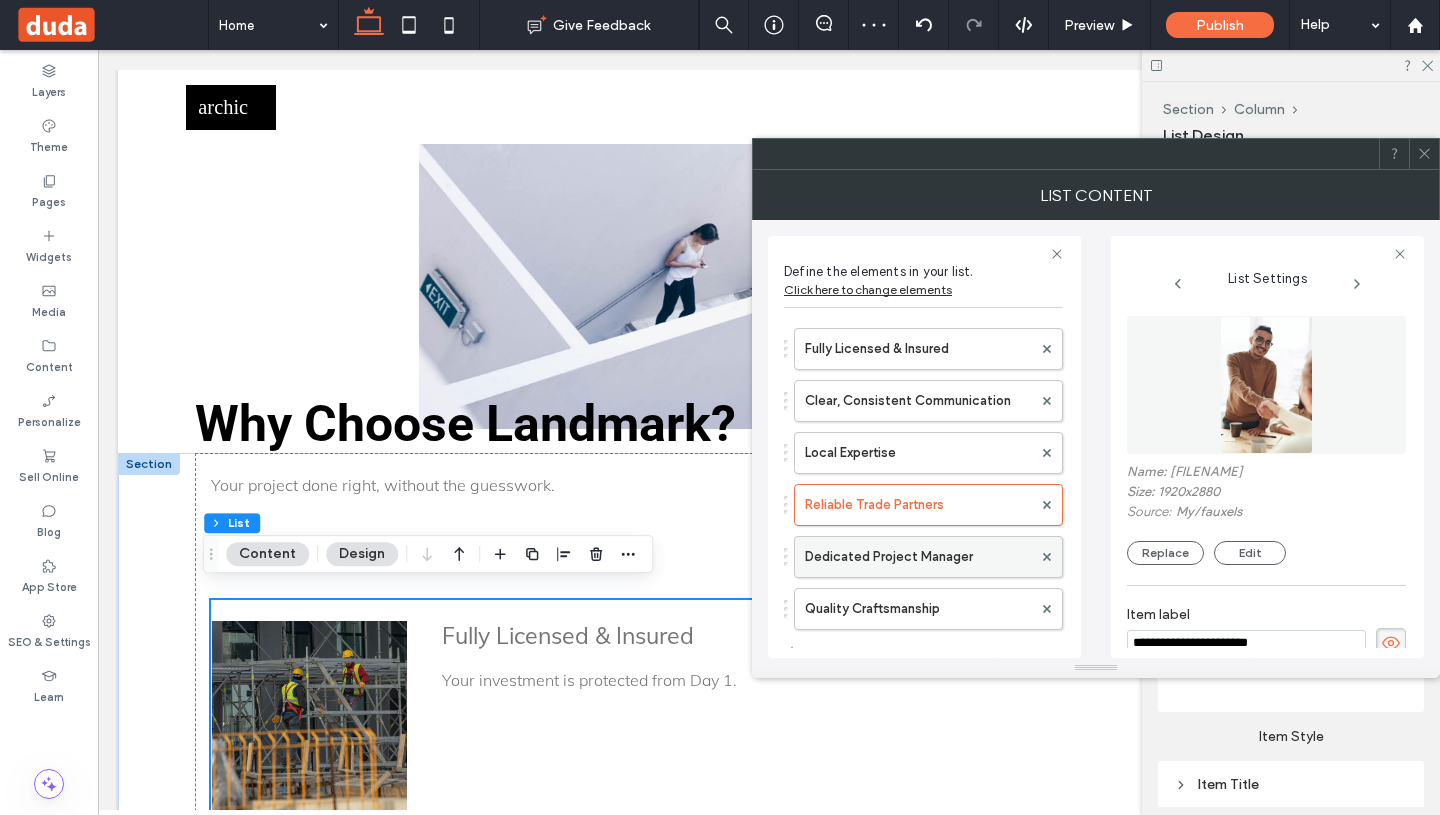 click on "Dedicated Project Manager" at bounding box center (918, 557) 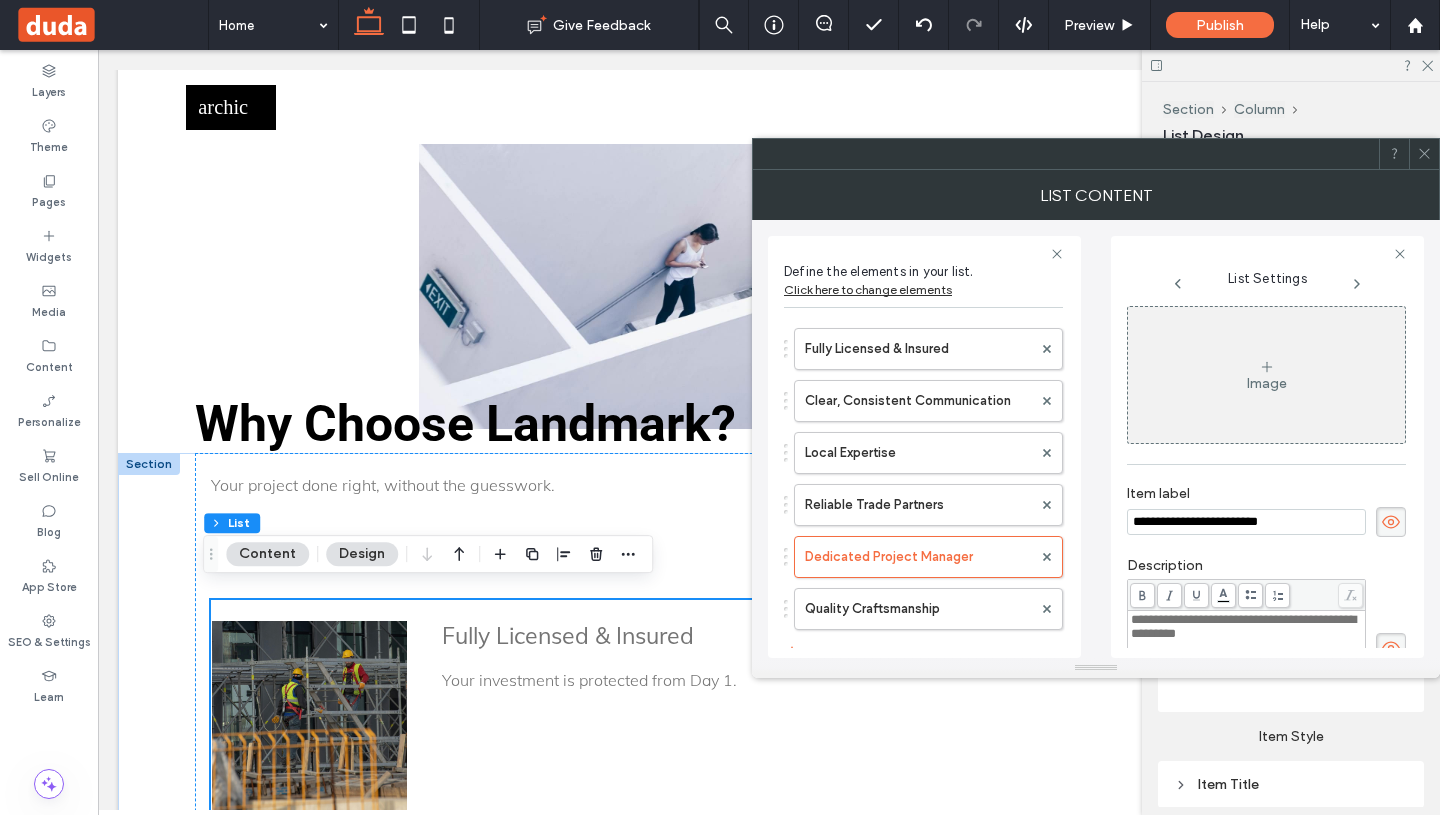 click on "Image" at bounding box center [1266, 375] 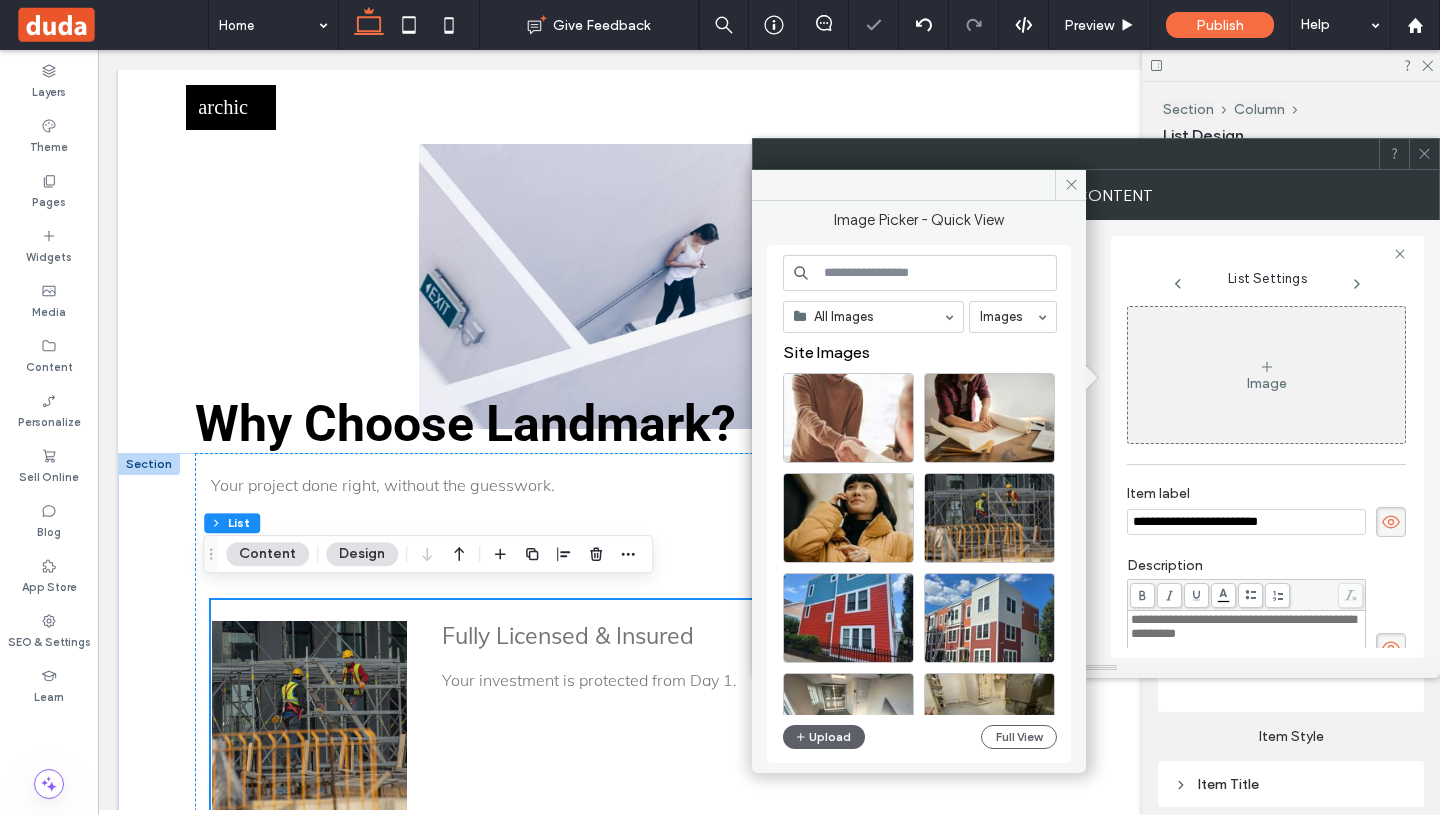 click at bounding box center [920, 273] 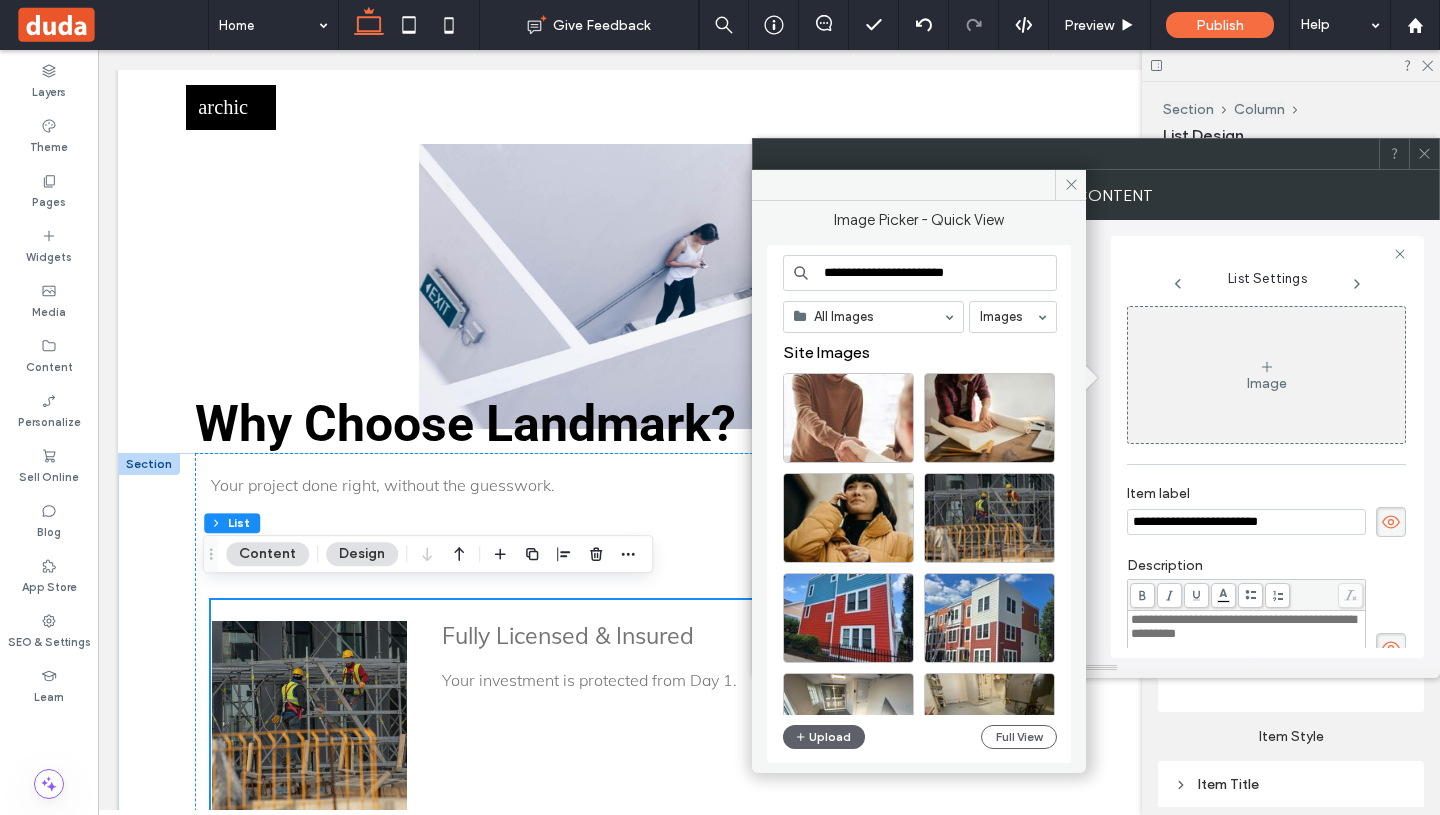 type on "**********" 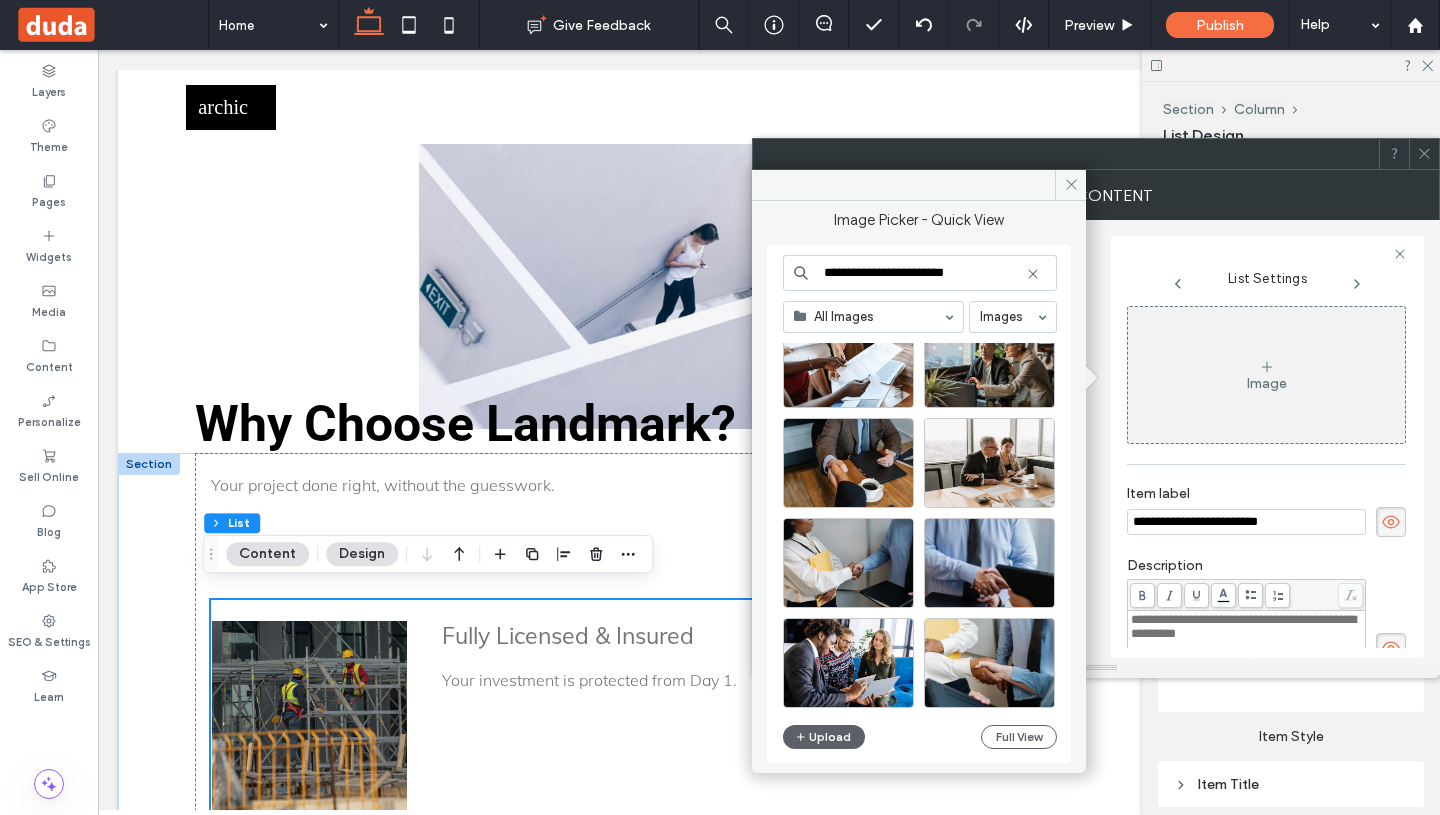 scroll, scrollTop: 246, scrollLeft: 0, axis: vertical 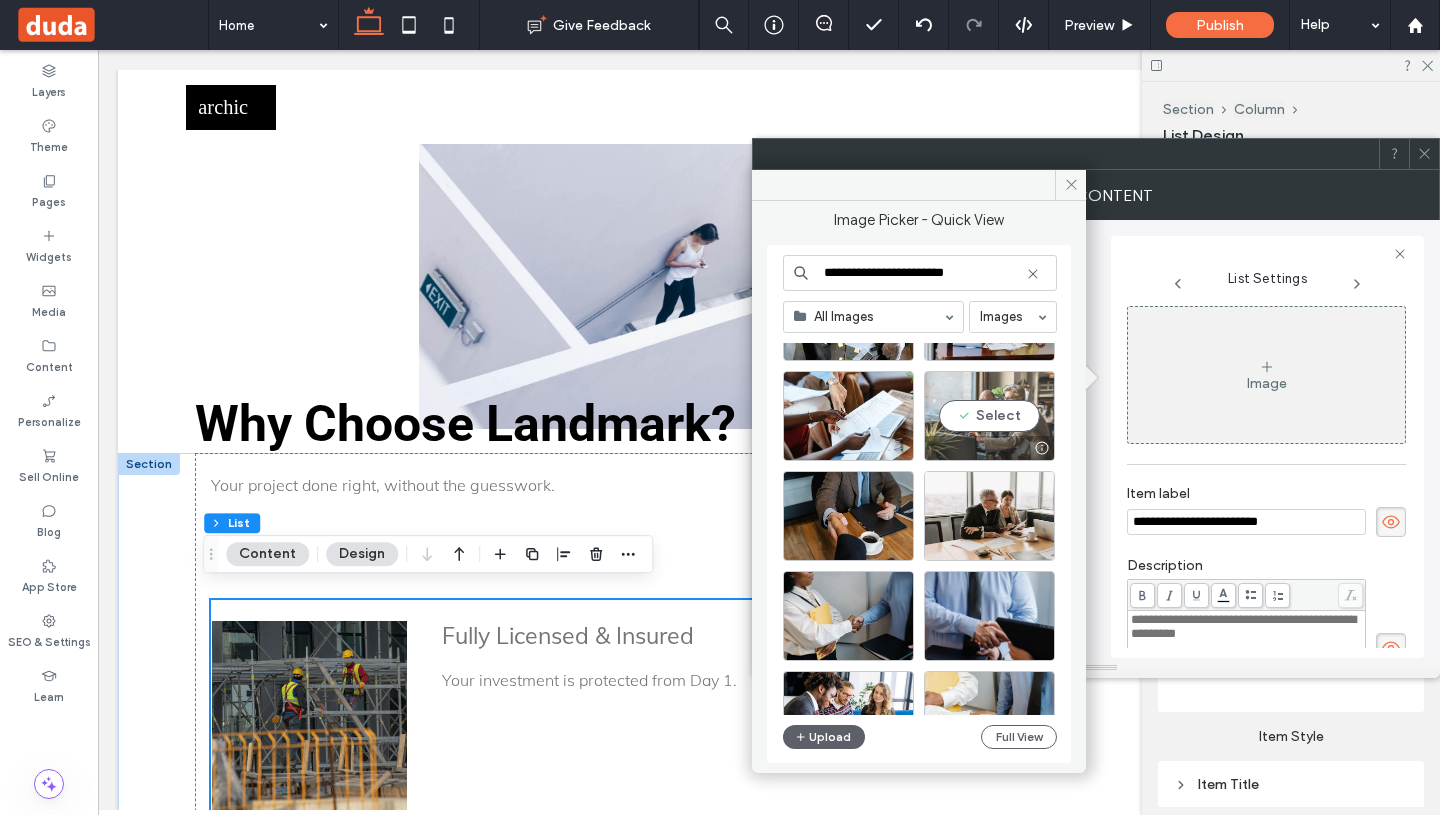 click on "Select" at bounding box center [989, 416] 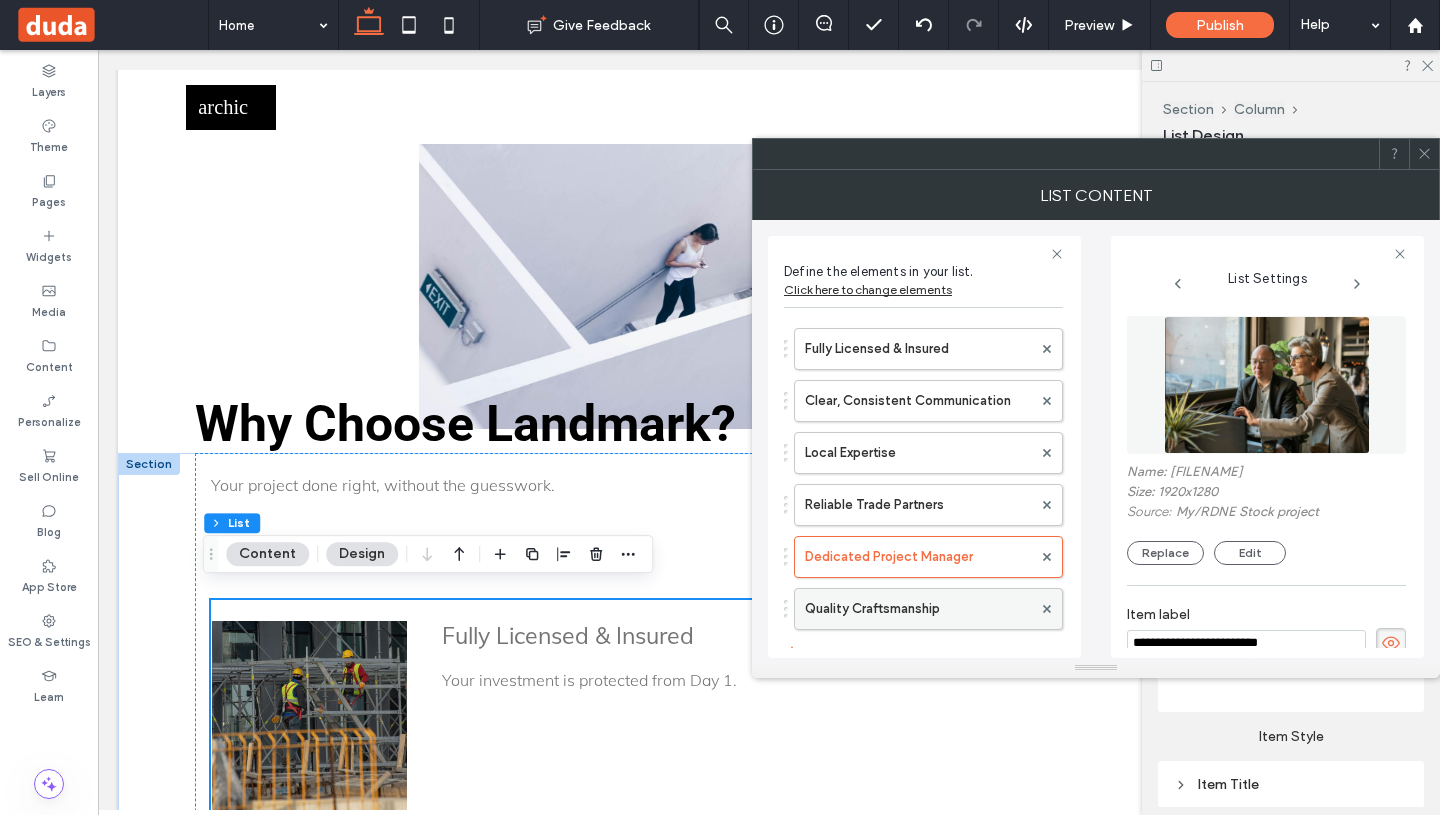 click on "Quality Craftsmanship" at bounding box center (918, 609) 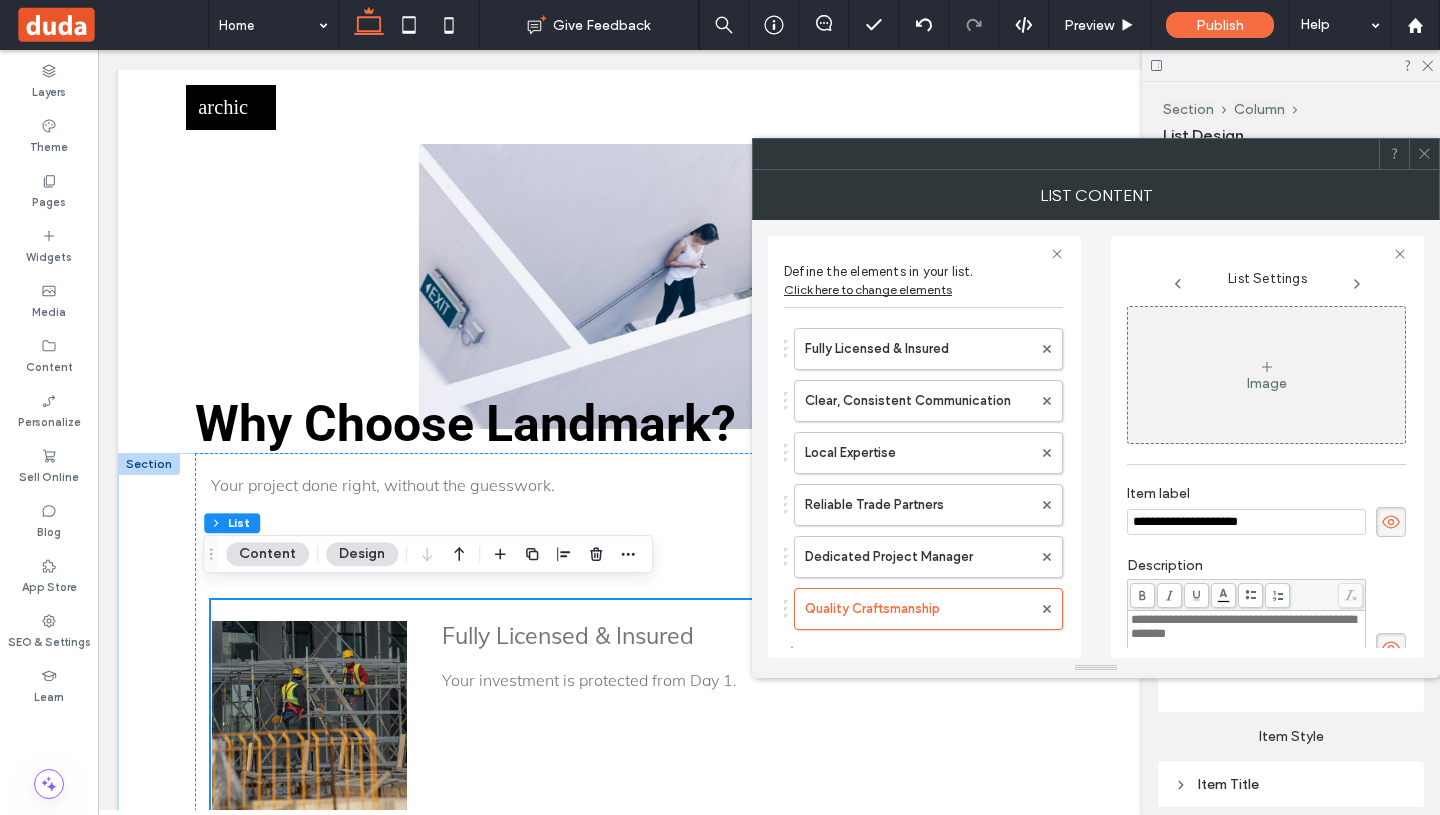 click 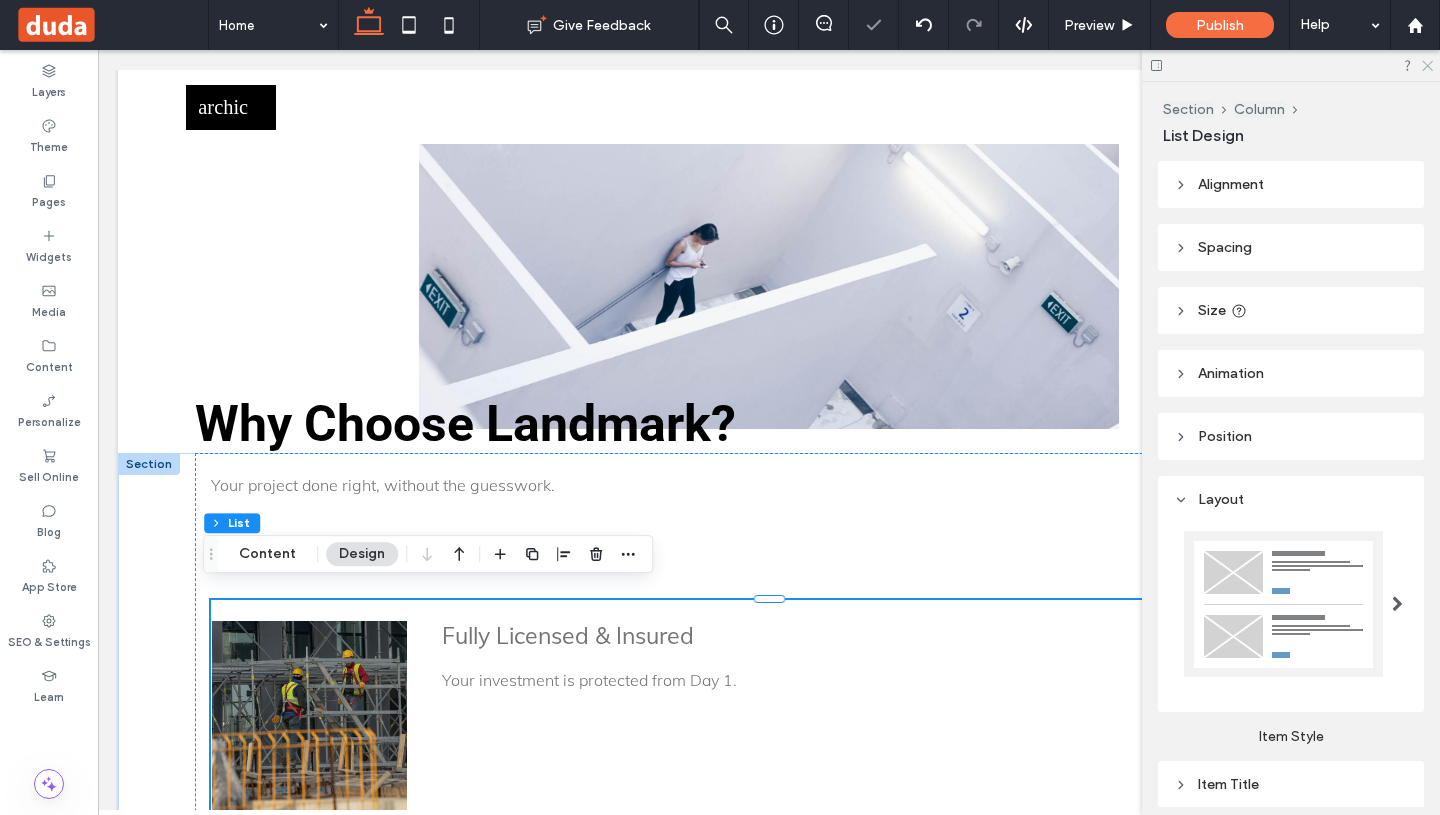 click 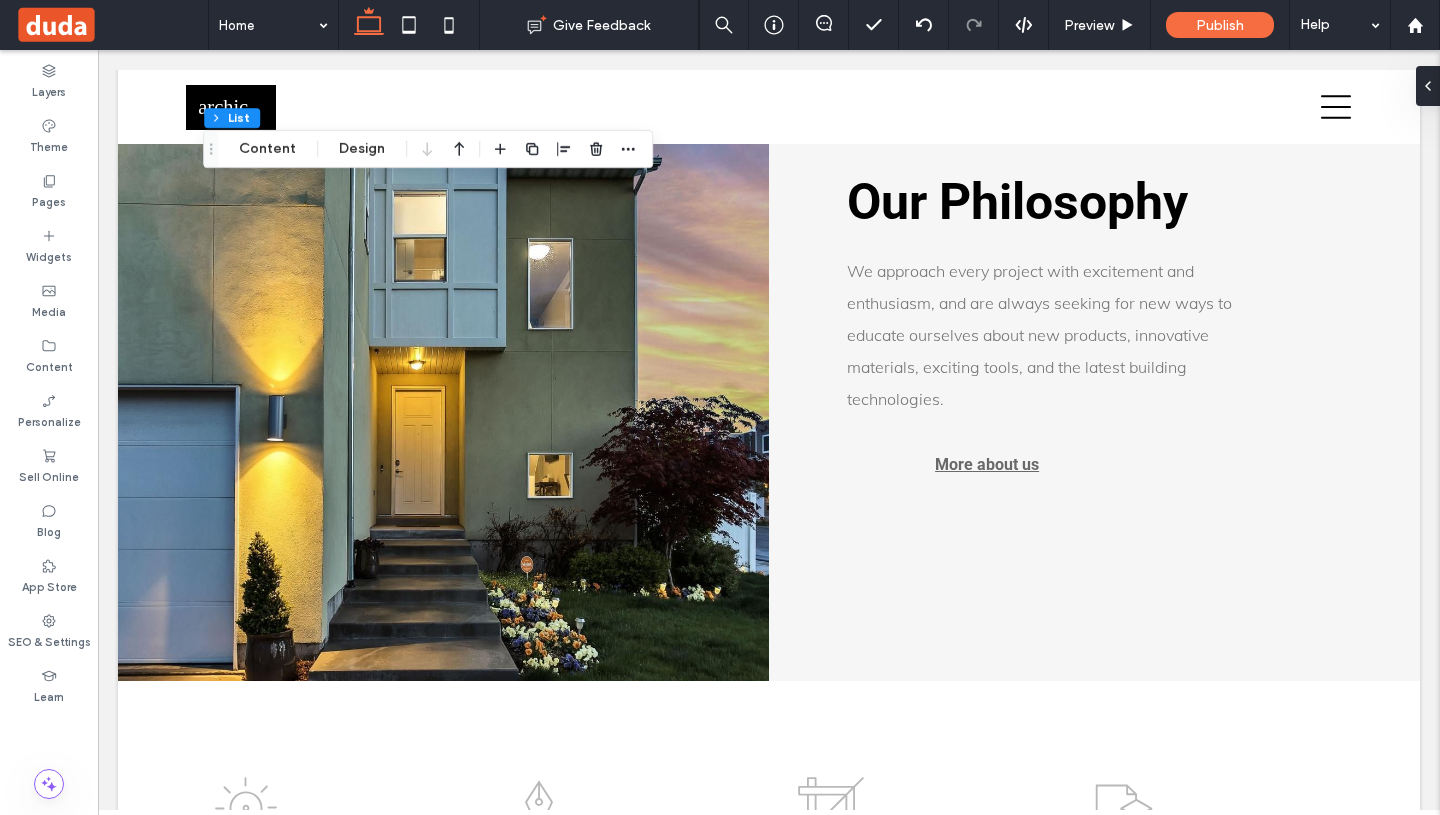 scroll, scrollTop: 4011, scrollLeft: 0, axis: vertical 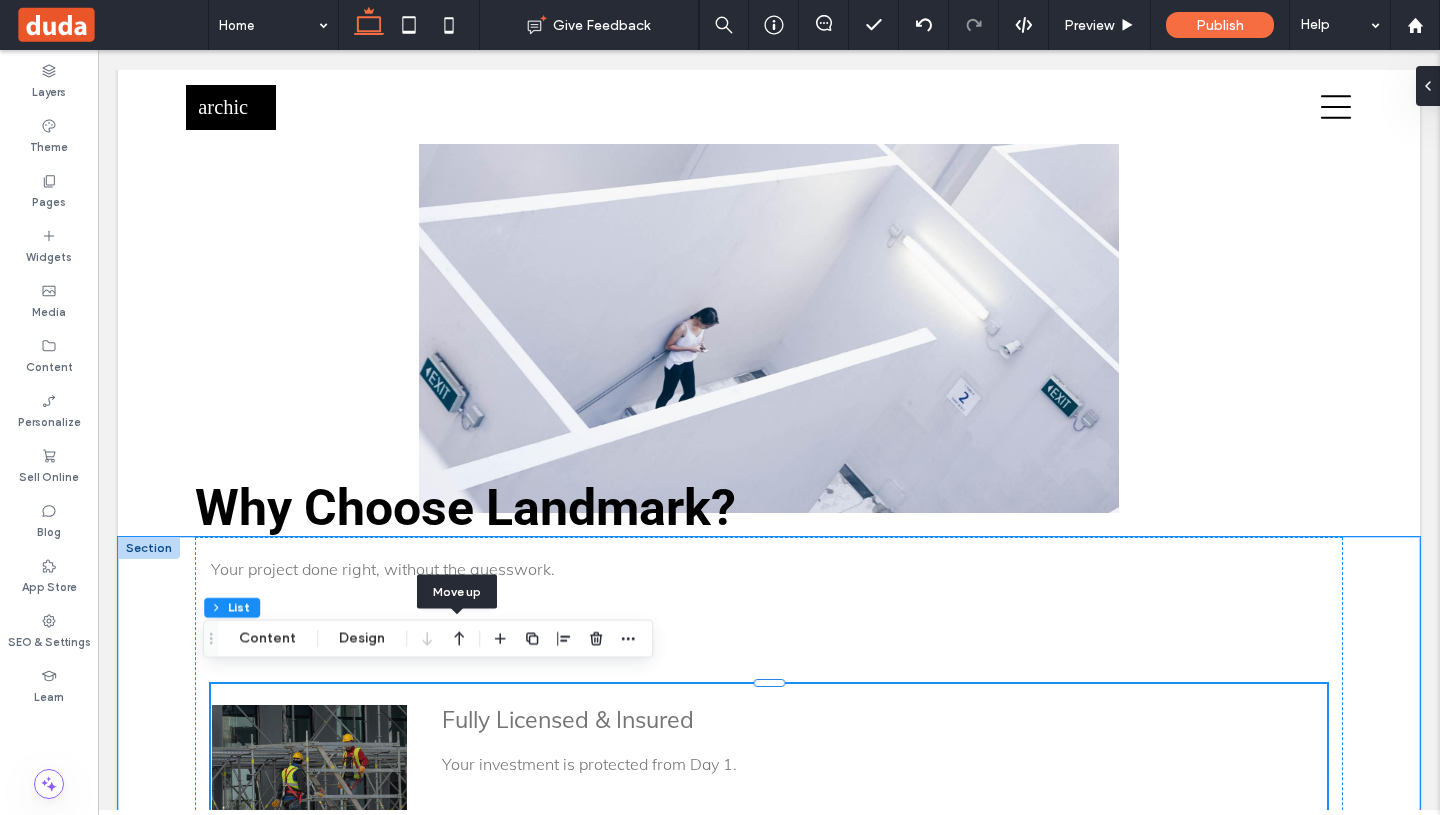 click on "Your project done right, without the guesswork." at bounding box center [560, 569] 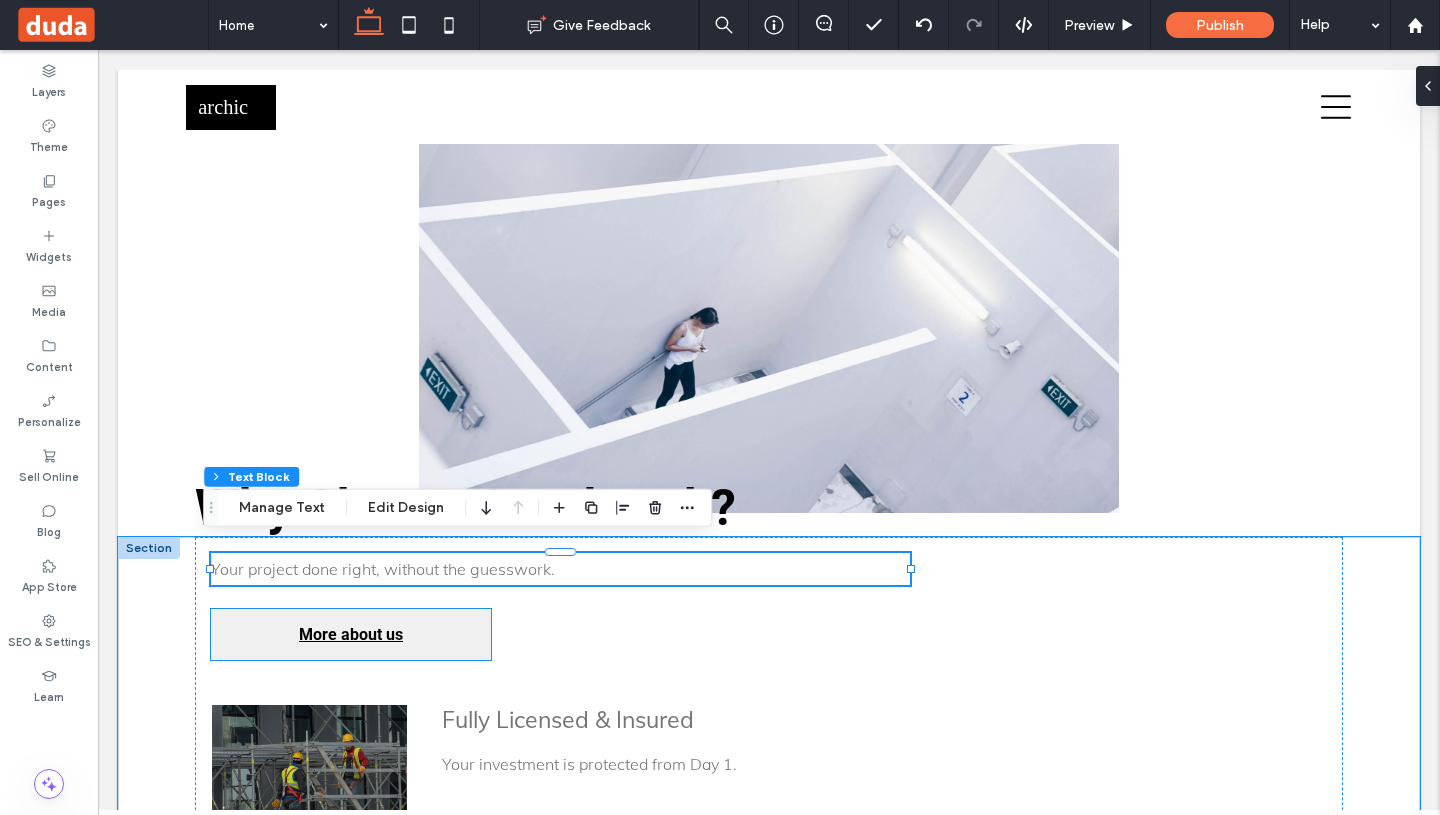 click on "More about us" at bounding box center [351, 634] 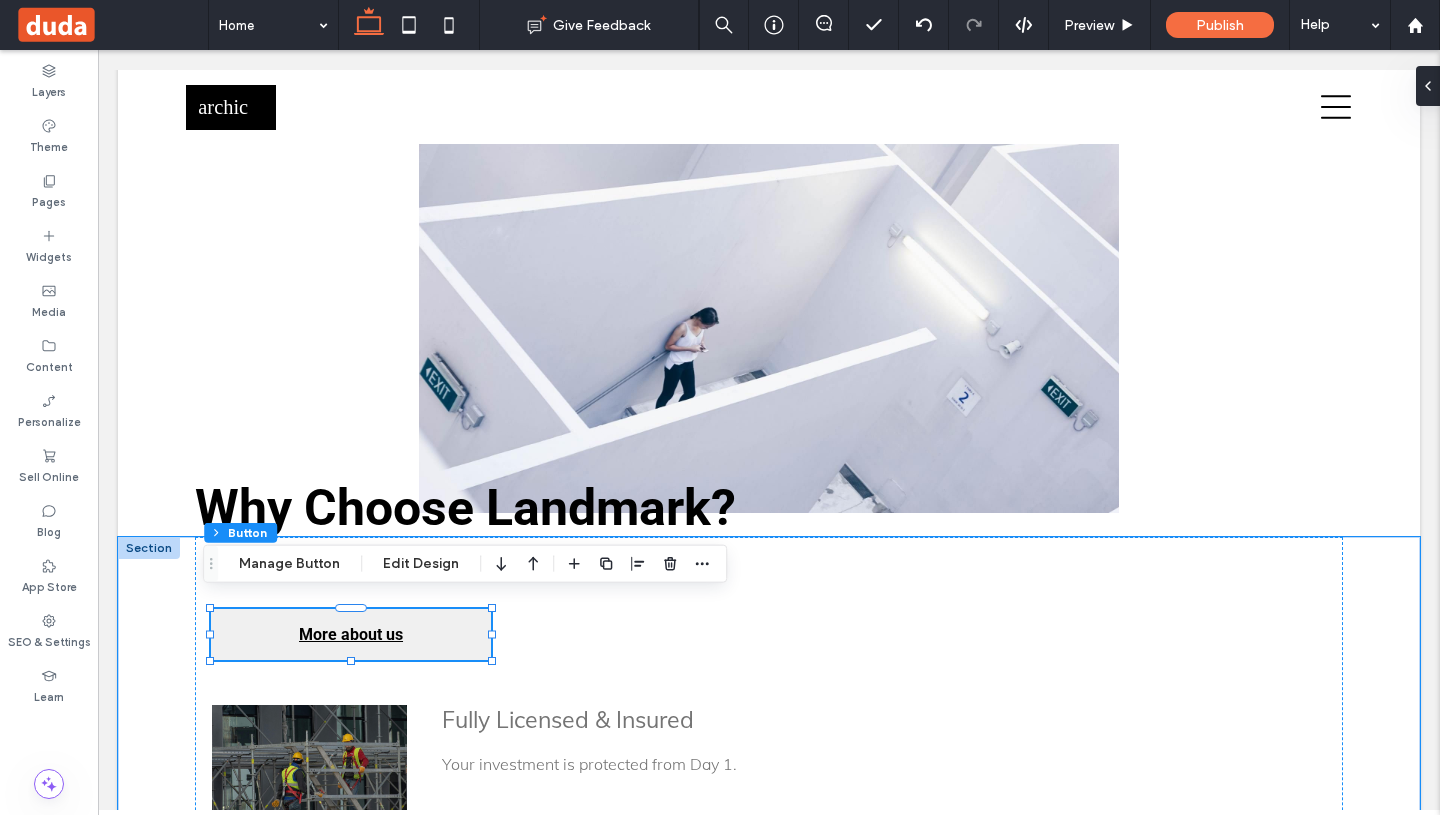 type on "**" 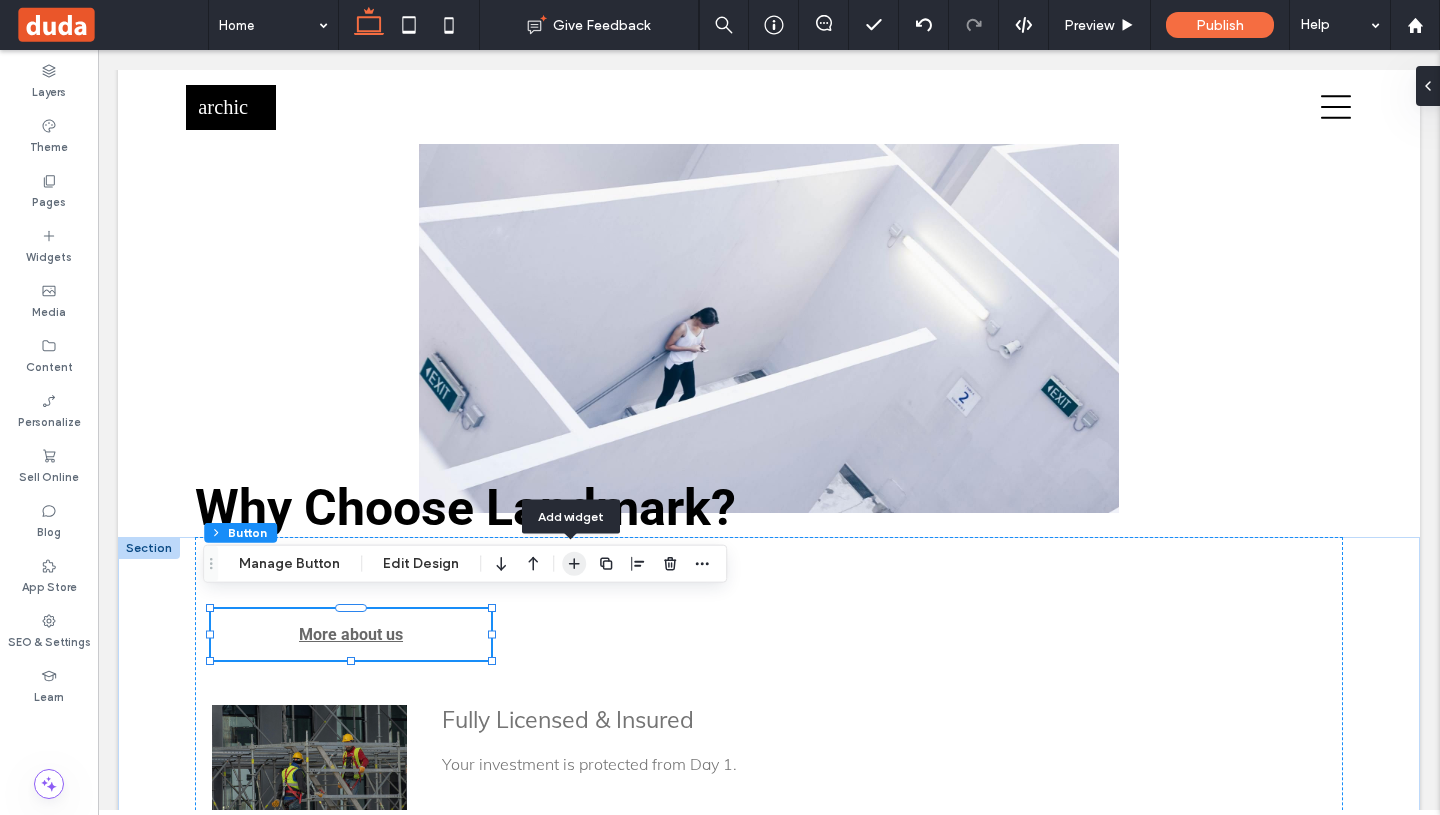 click 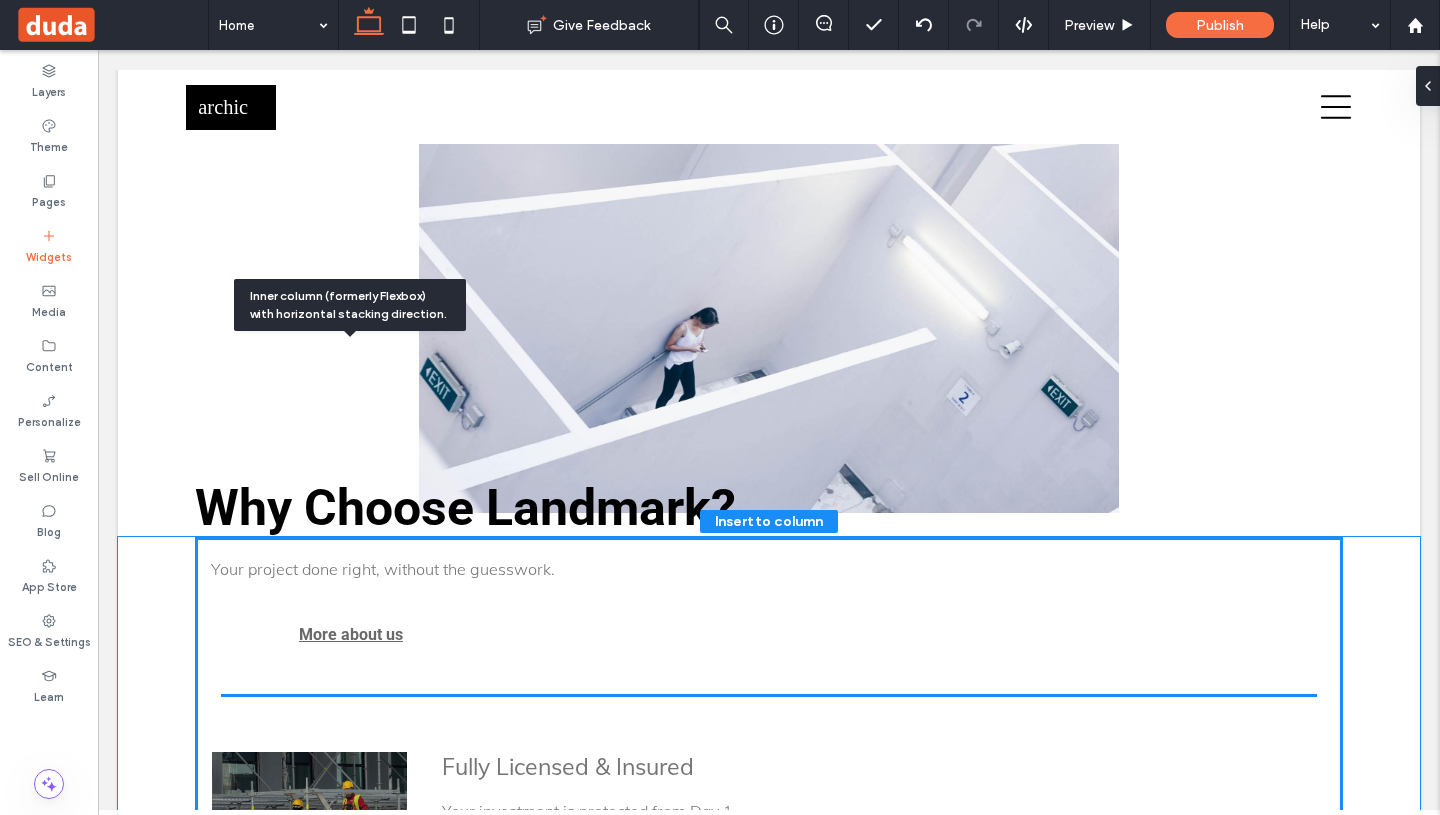 scroll, scrollTop: 3373, scrollLeft: 0, axis: vertical 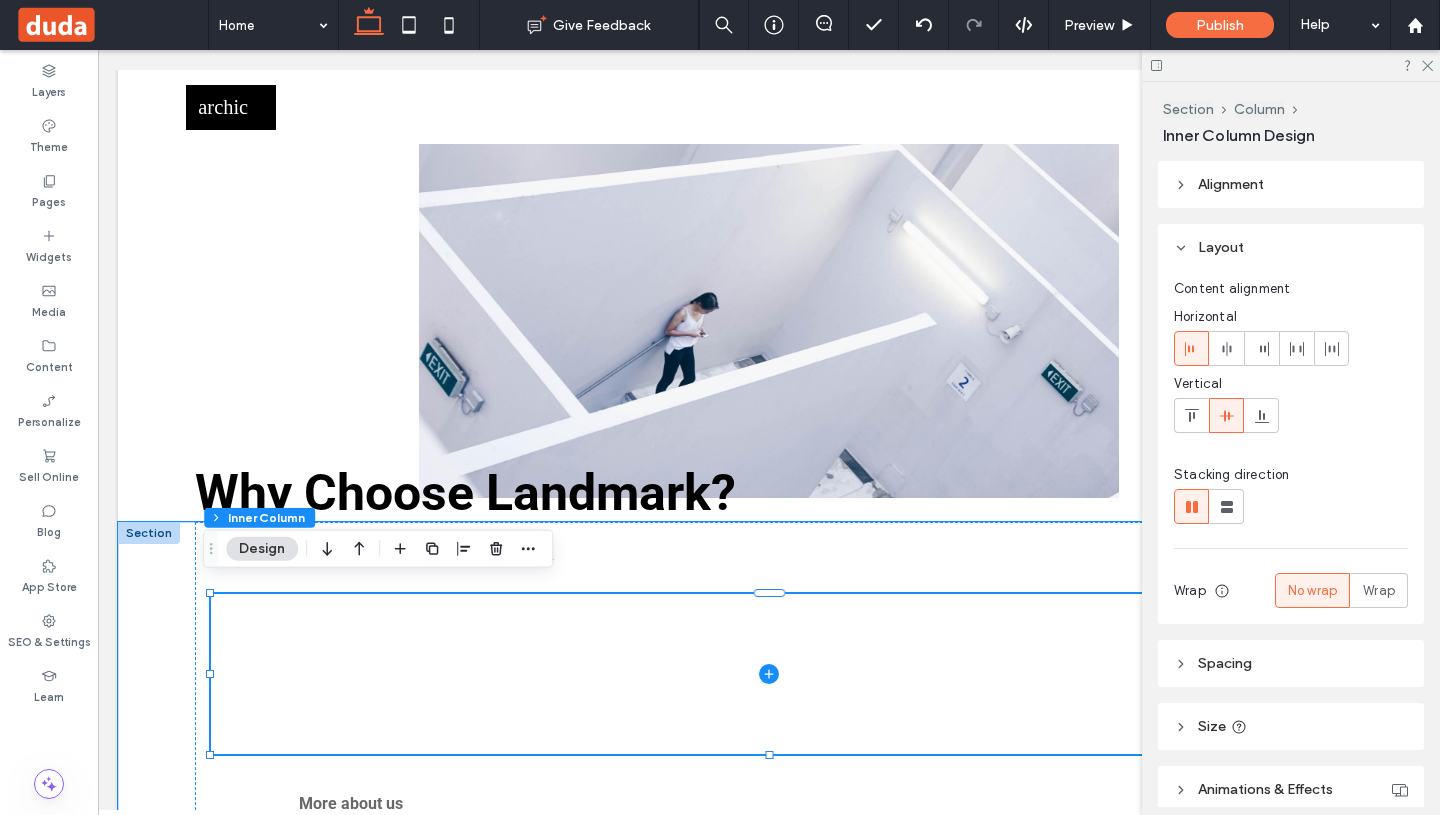 click at bounding box center (769, 674) 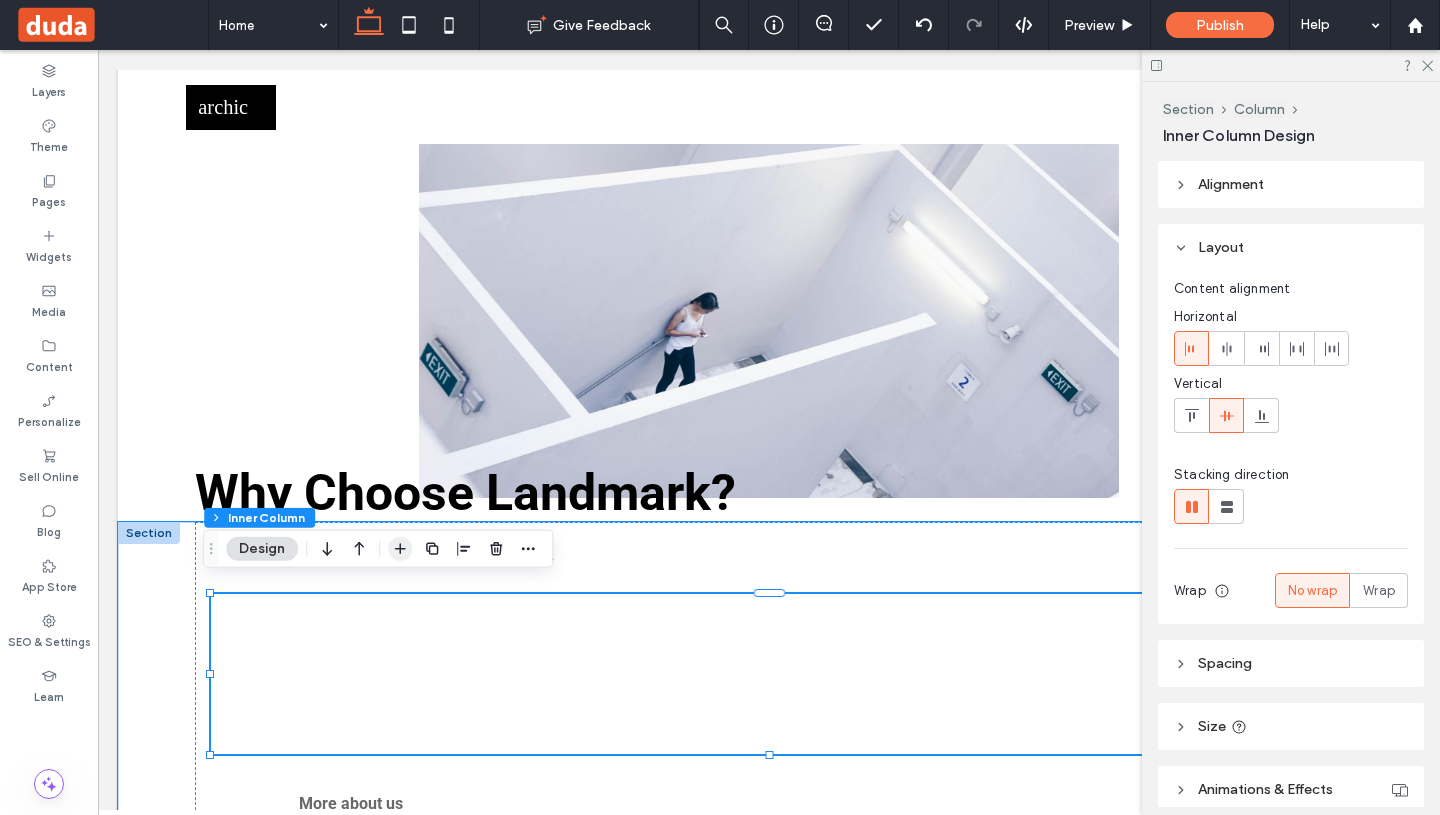 click 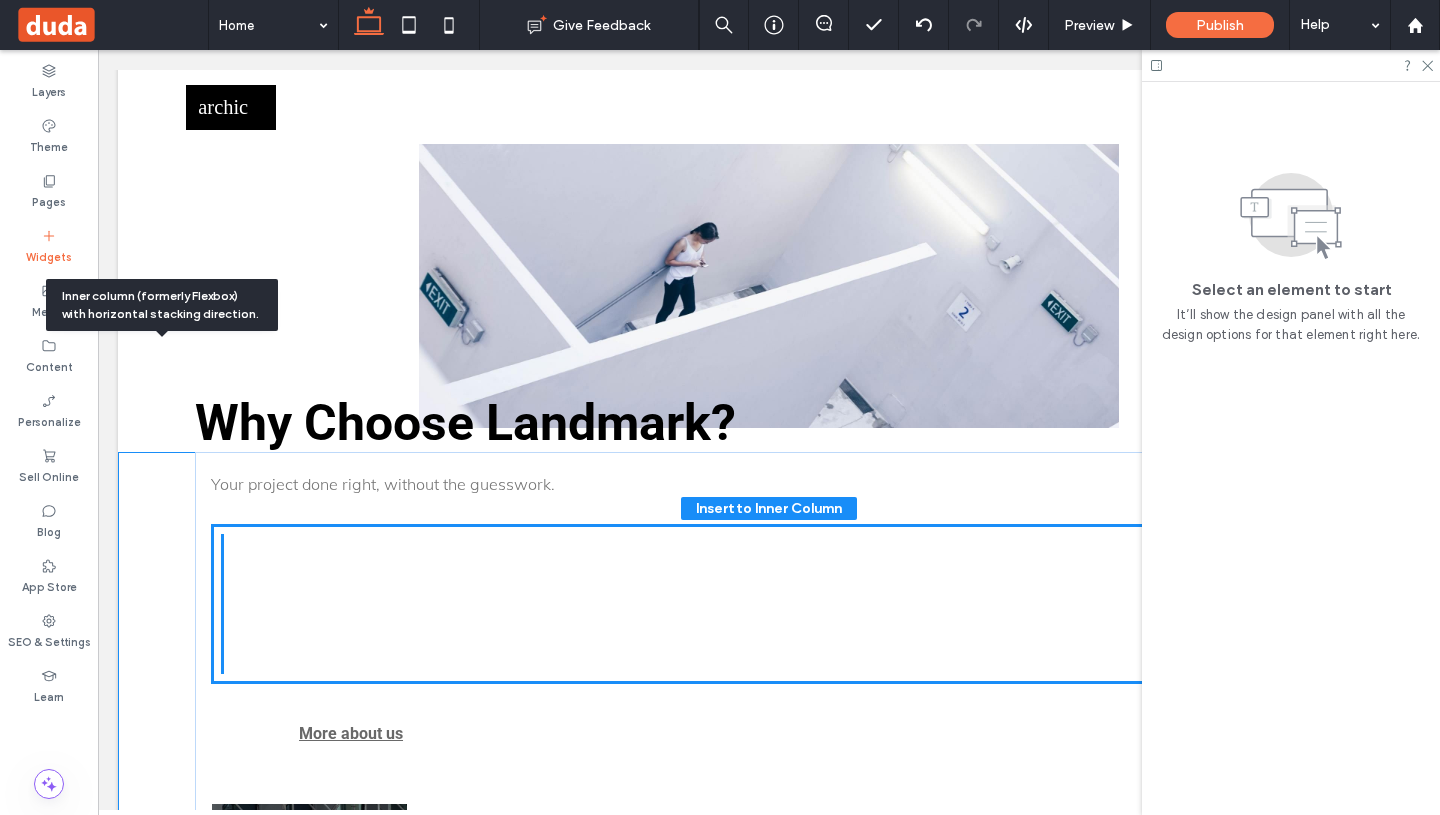 scroll, scrollTop: 3453, scrollLeft: 0, axis: vertical 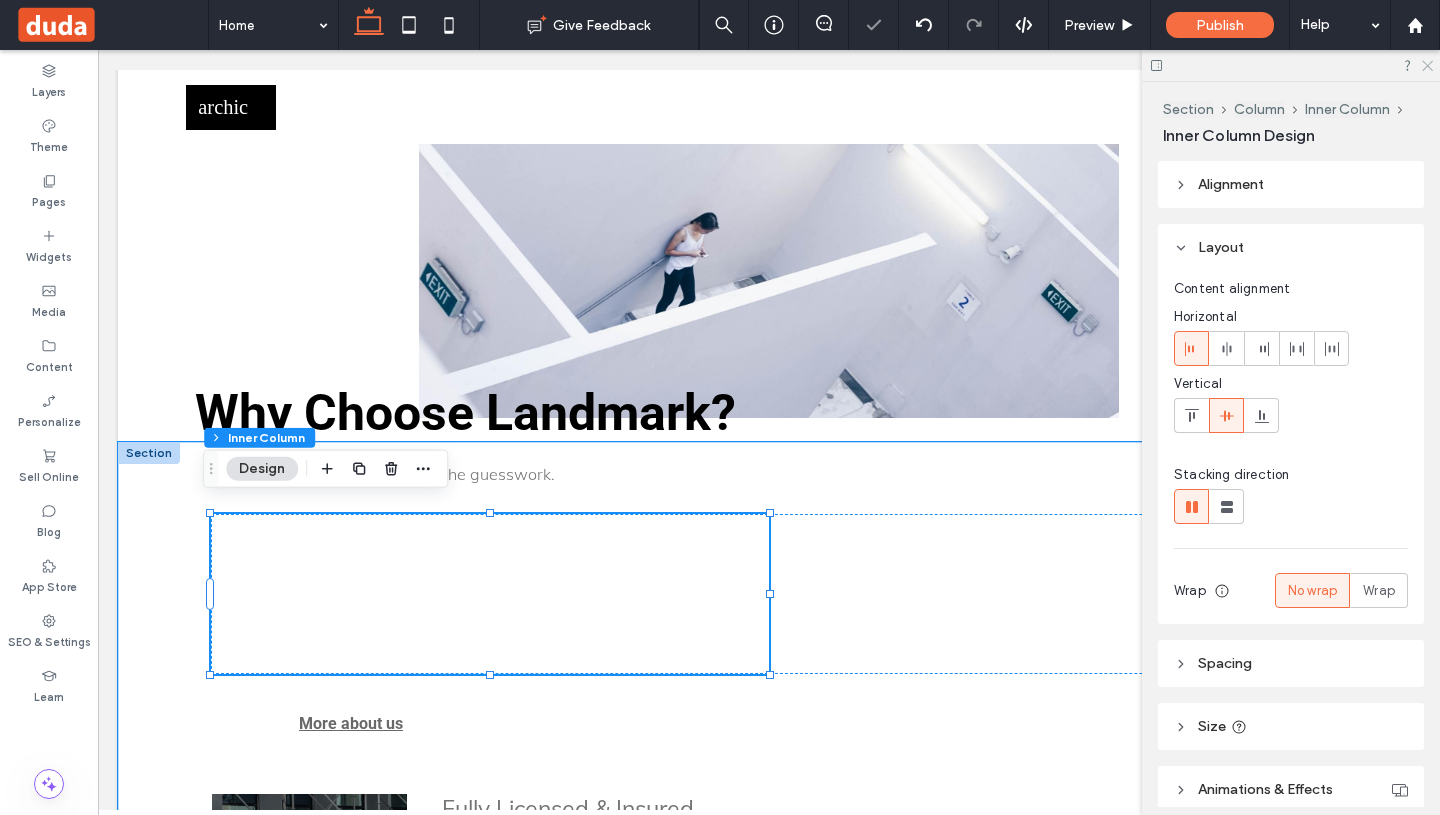 click 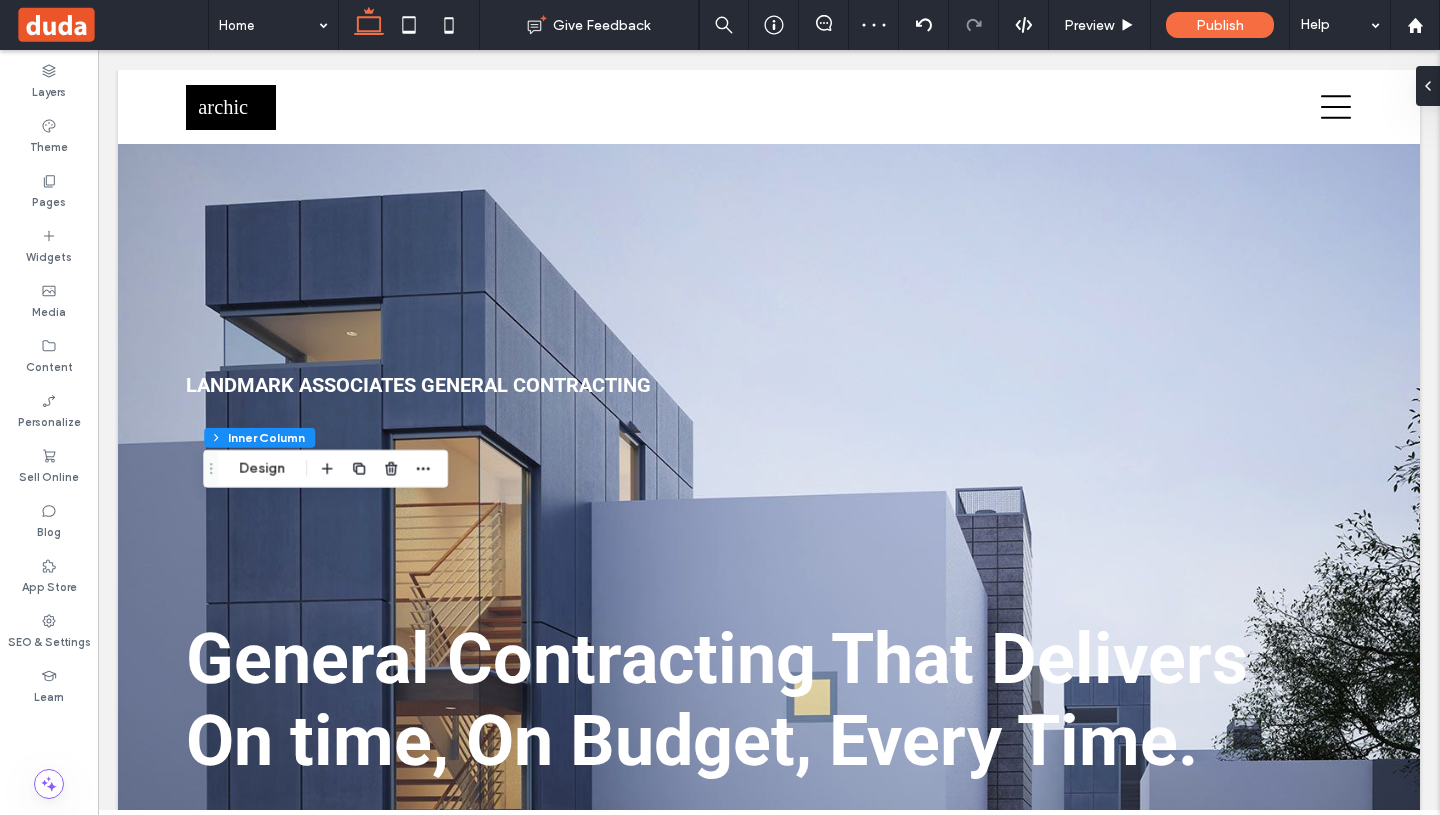 scroll, scrollTop: 3453, scrollLeft: 0, axis: vertical 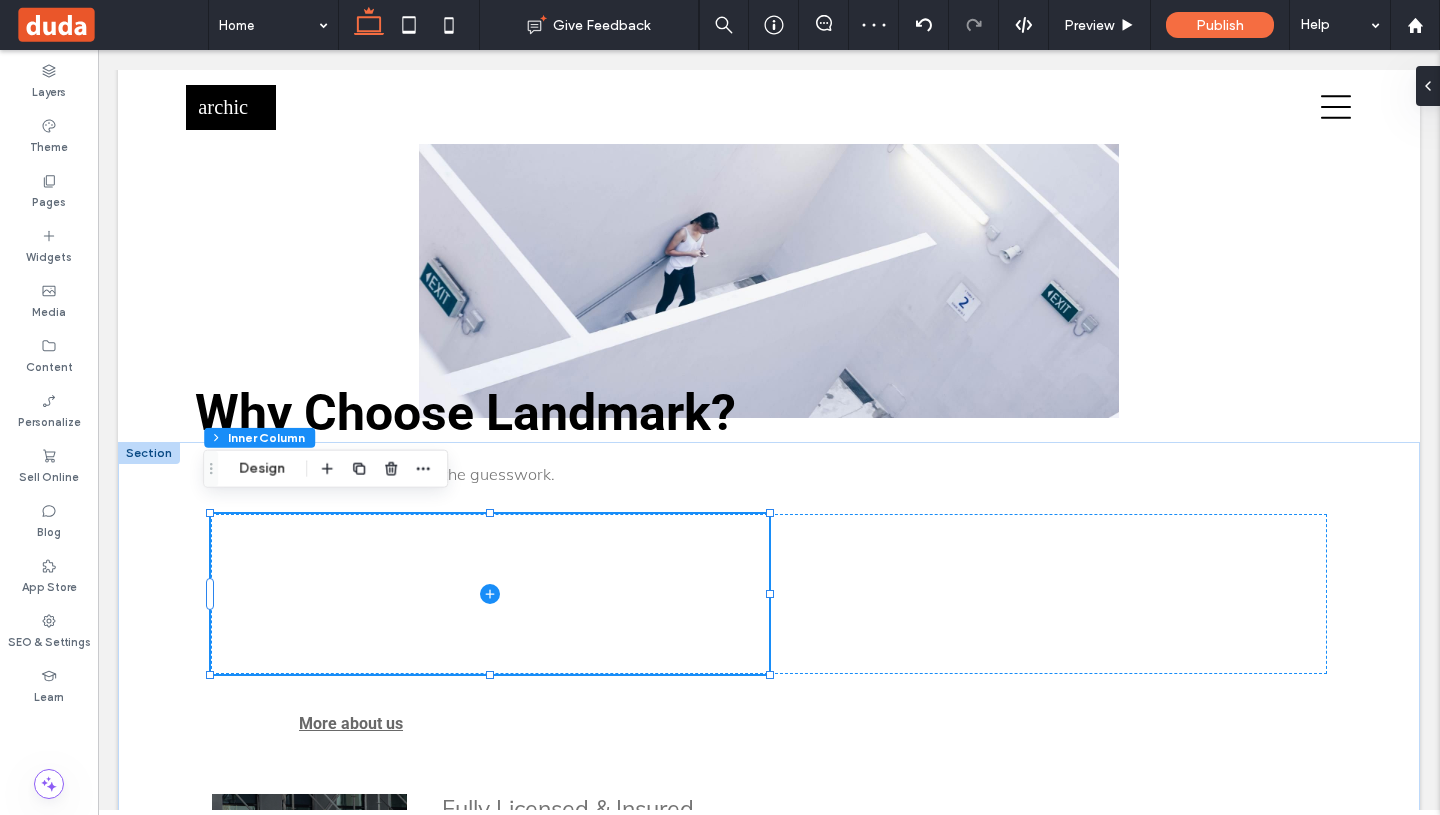 click on "Your project done right, without the guesswork.
More about us
List of Services
Fully Licensed & Insured
Your investment is protected from Day 1.
Item Link
List Item  1
Clear, Consistent Communication
No surprises. Daily updates keep you informed.
Item Link
List Item  2
Local Expertise
Specialists in New England’s unique commercial and residential needs.
Item Link
List Item  3
Reliable Trade Partners
Trusted professionals who uphold exacting standards.
Item Link
List Item  4
Dedicated Project Manager
A single point of accountability from start to finish.
Item Link
Quality Craftsmanship
Every detail matters. Our quality speaks for itself.
Item Link" at bounding box center [769, 1334] 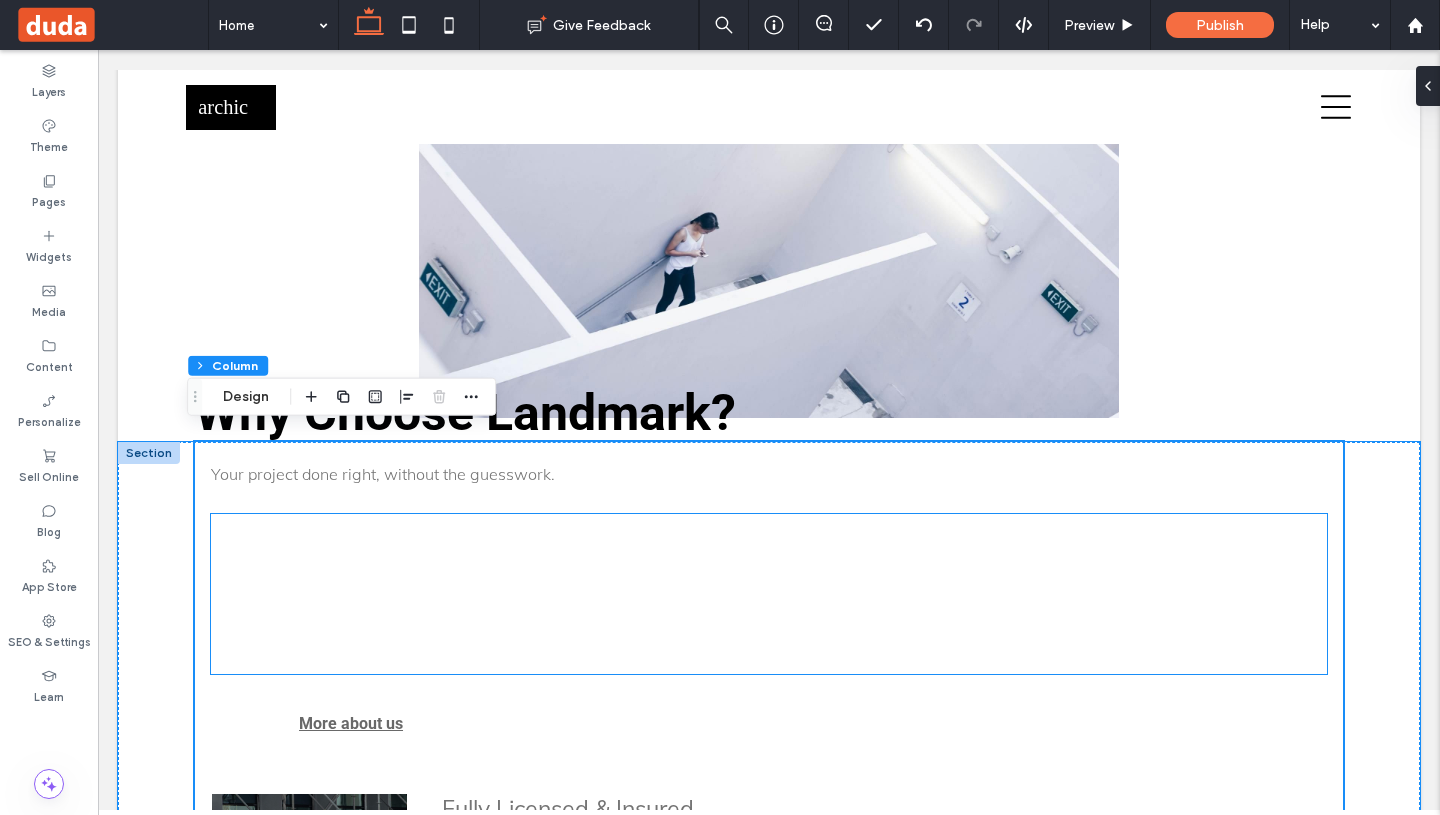 click at bounding box center (490, 594) 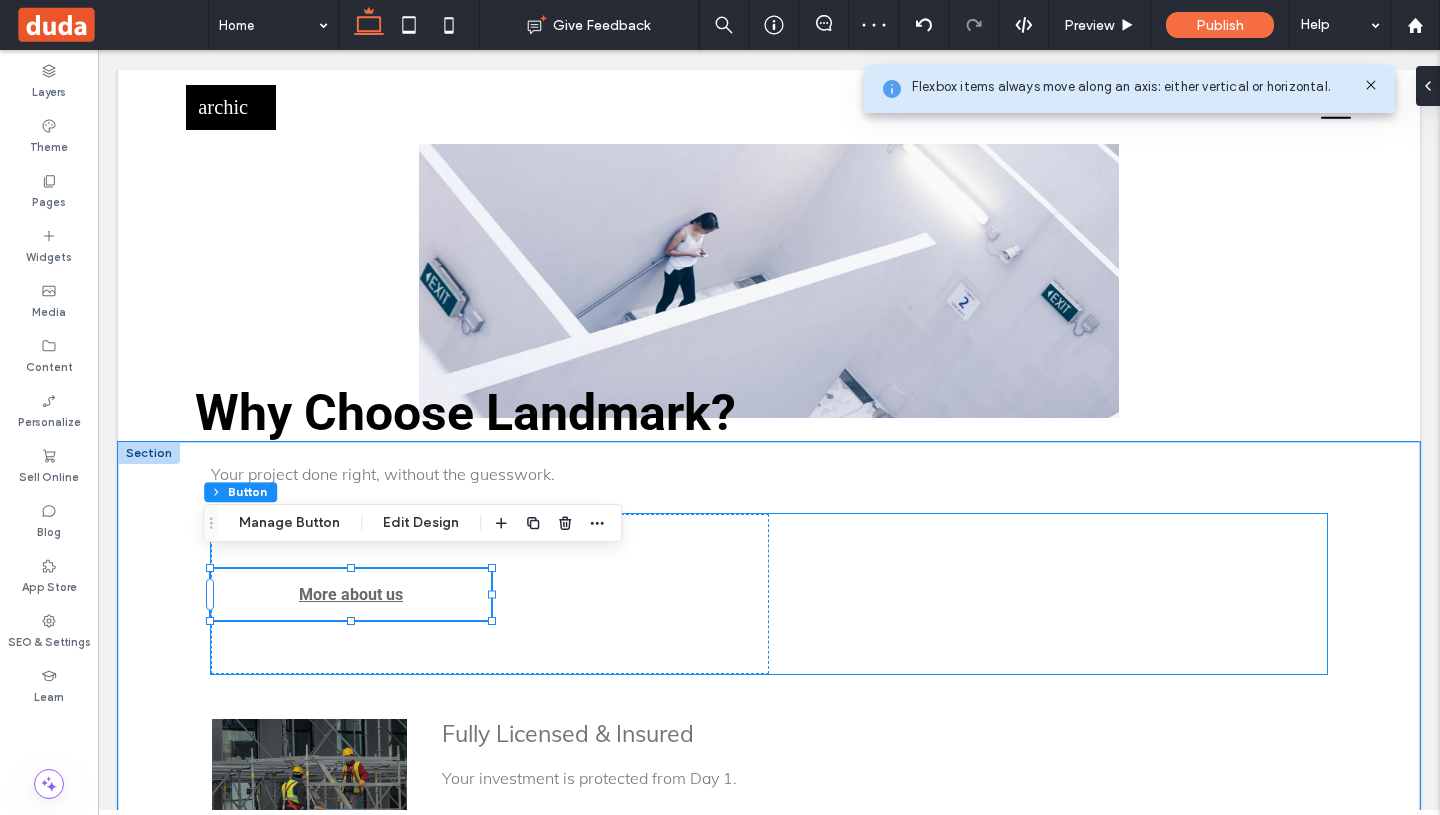 click on "More about us" at bounding box center (769, 594) 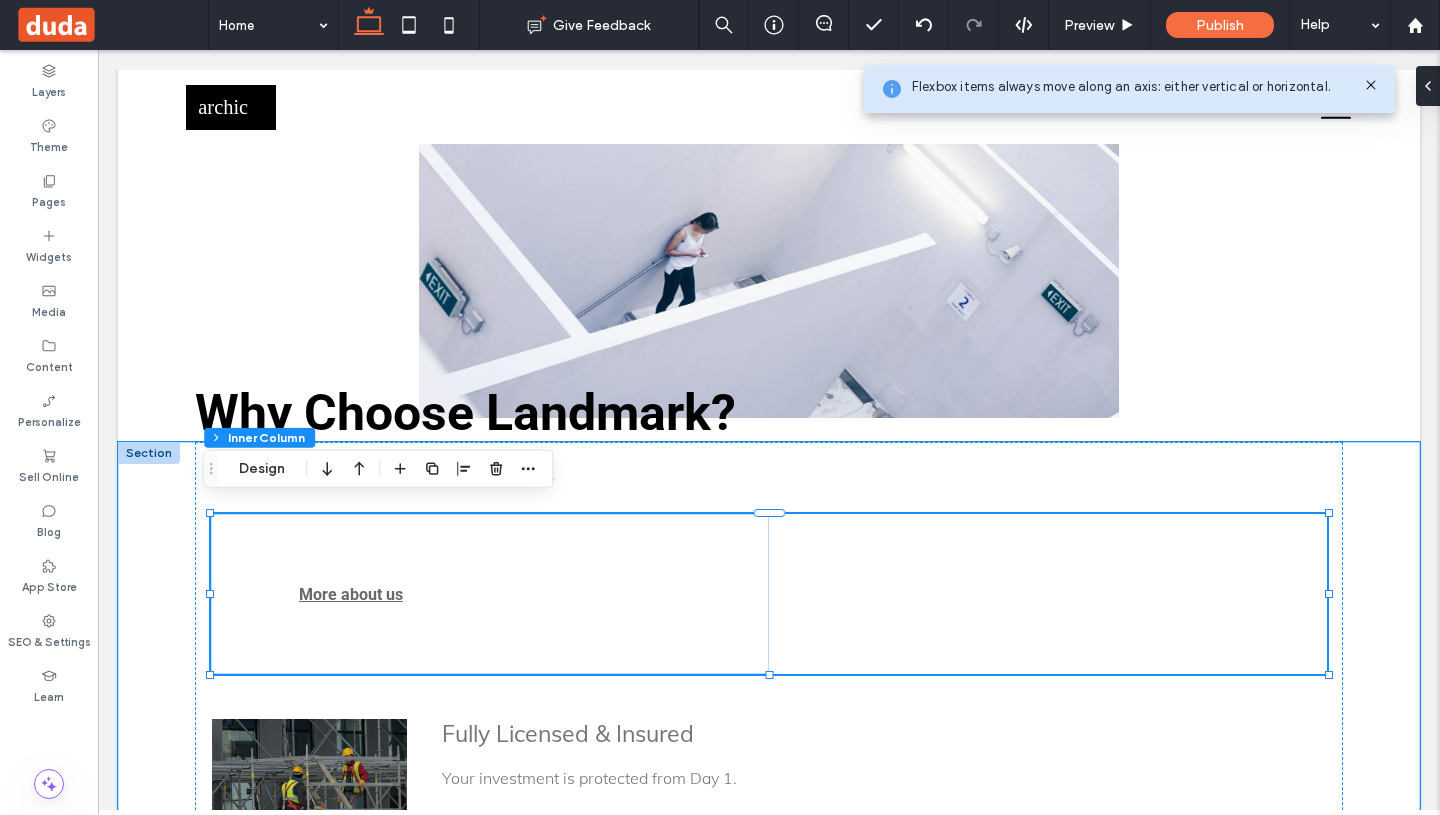 click on "More about us" at bounding box center [769, 594] 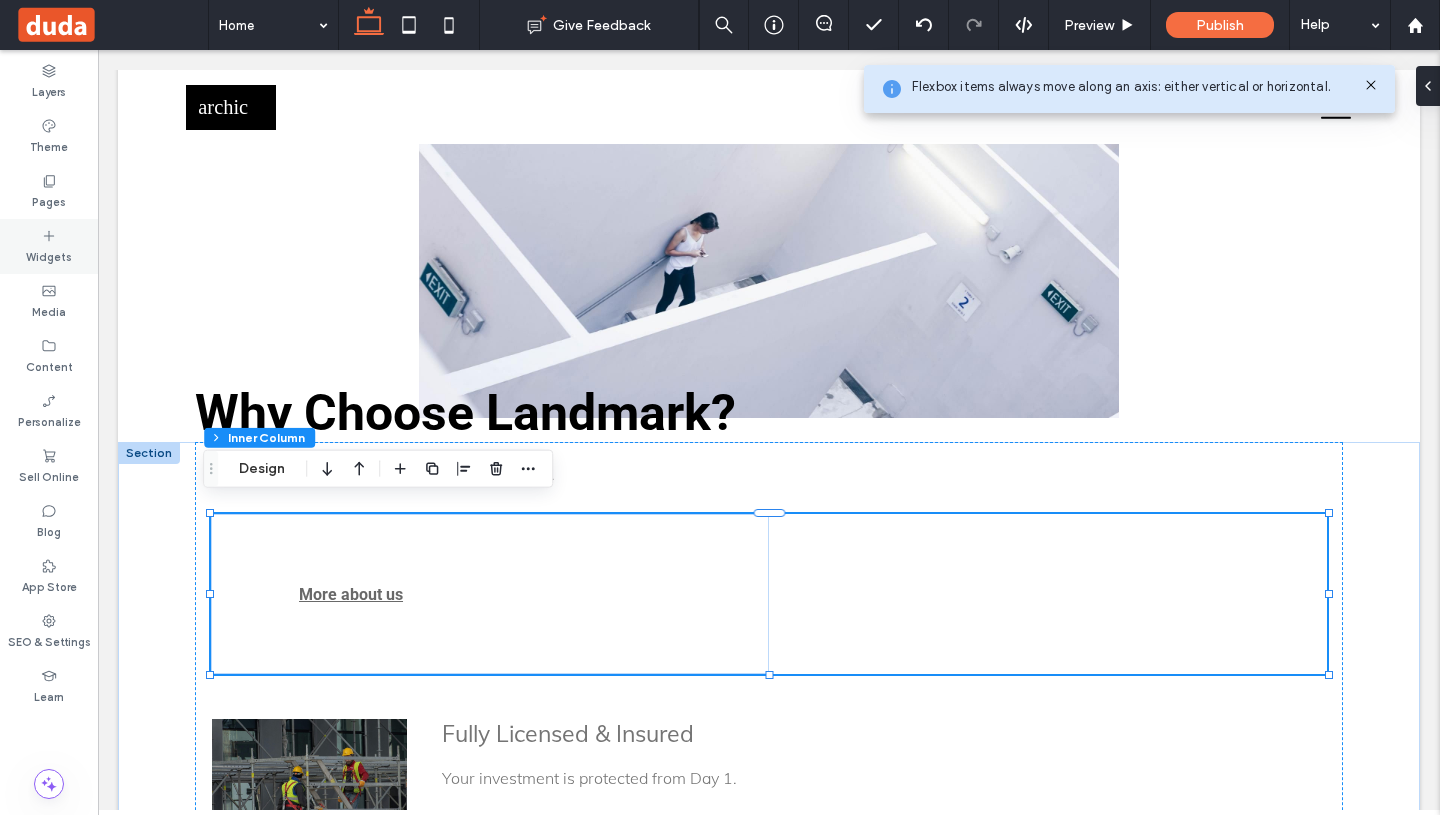 click on "Widgets" at bounding box center [49, 246] 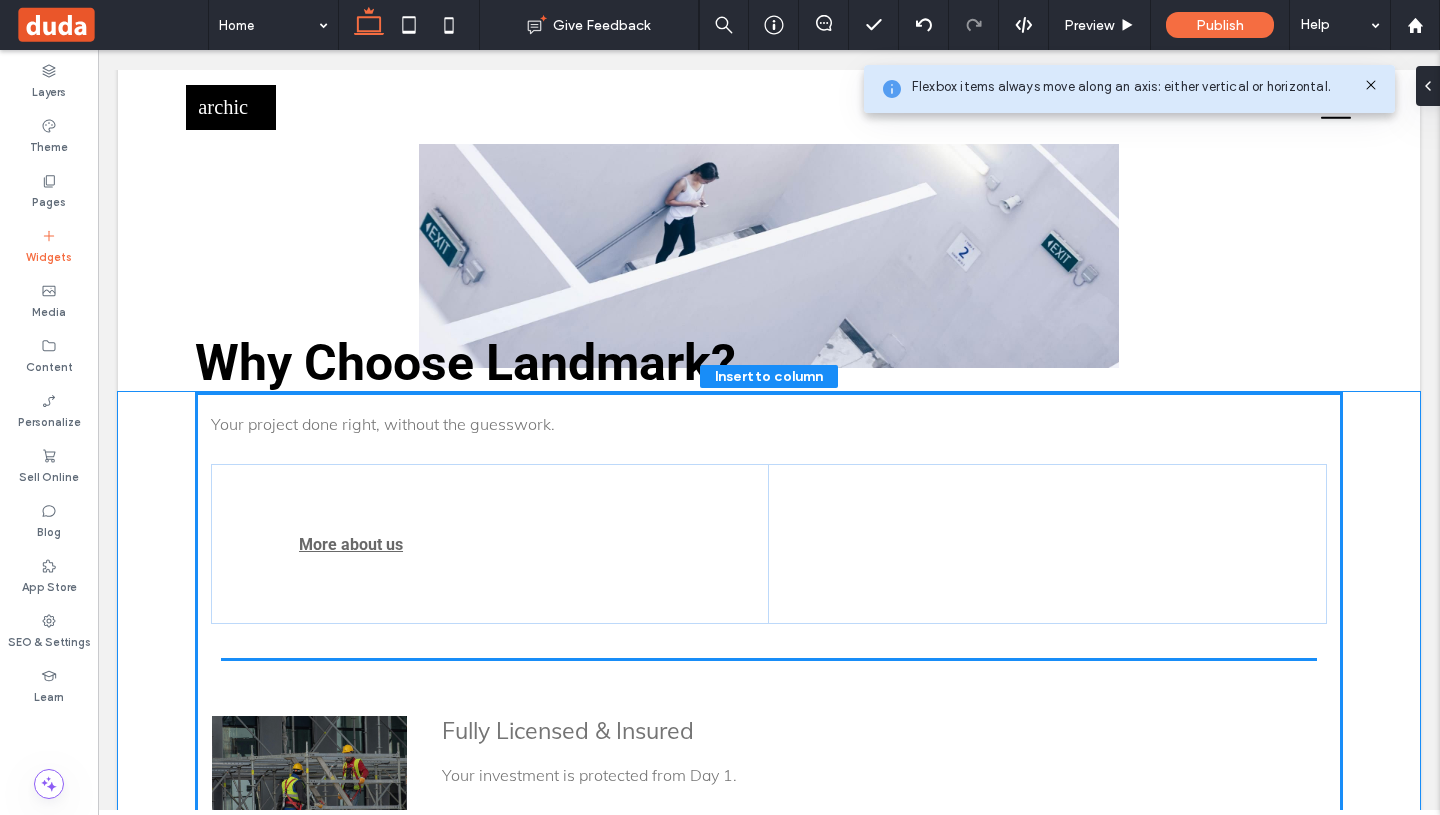 scroll, scrollTop: 3528, scrollLeft: 0, axis: vertical 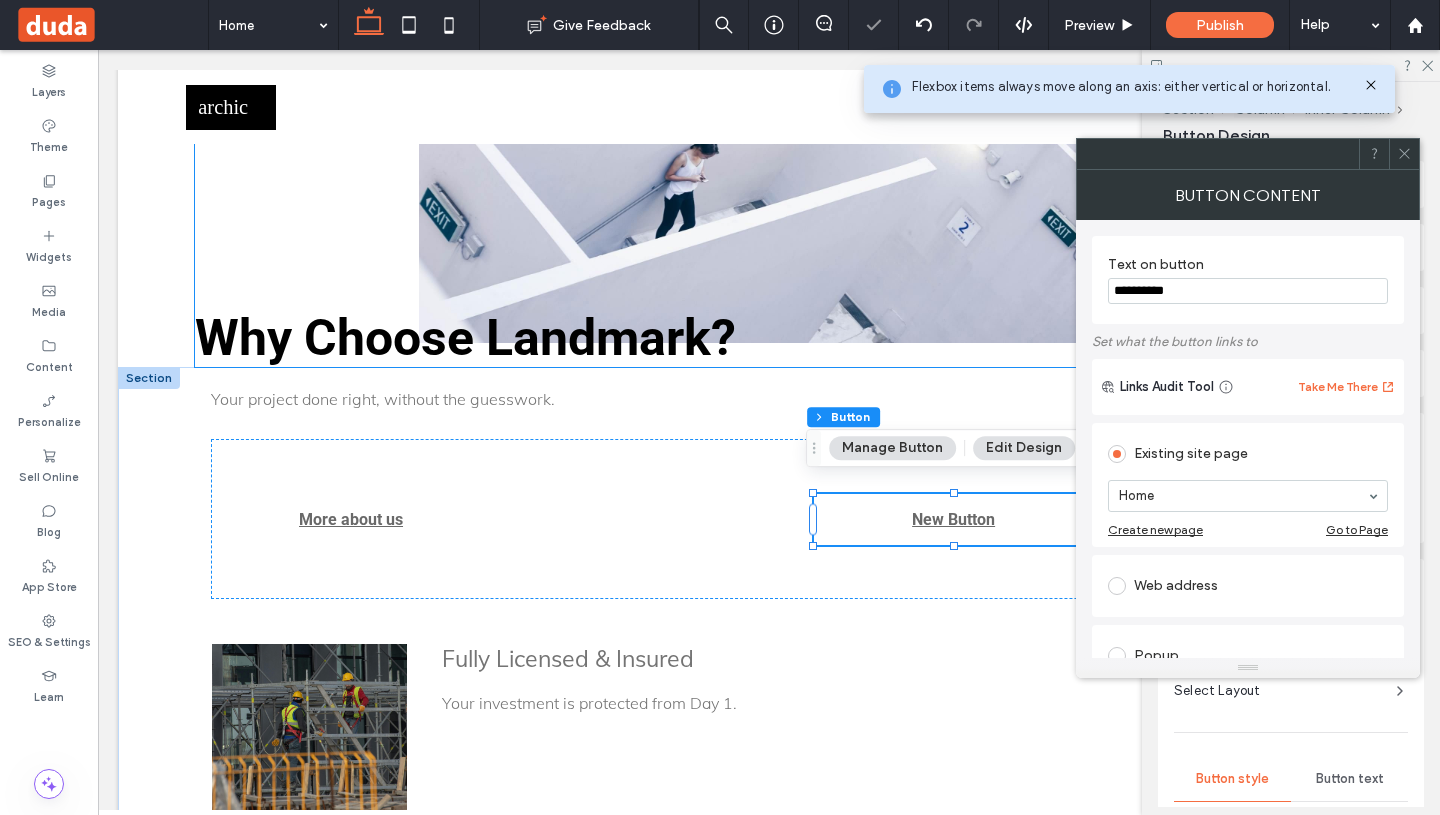 type on "**" 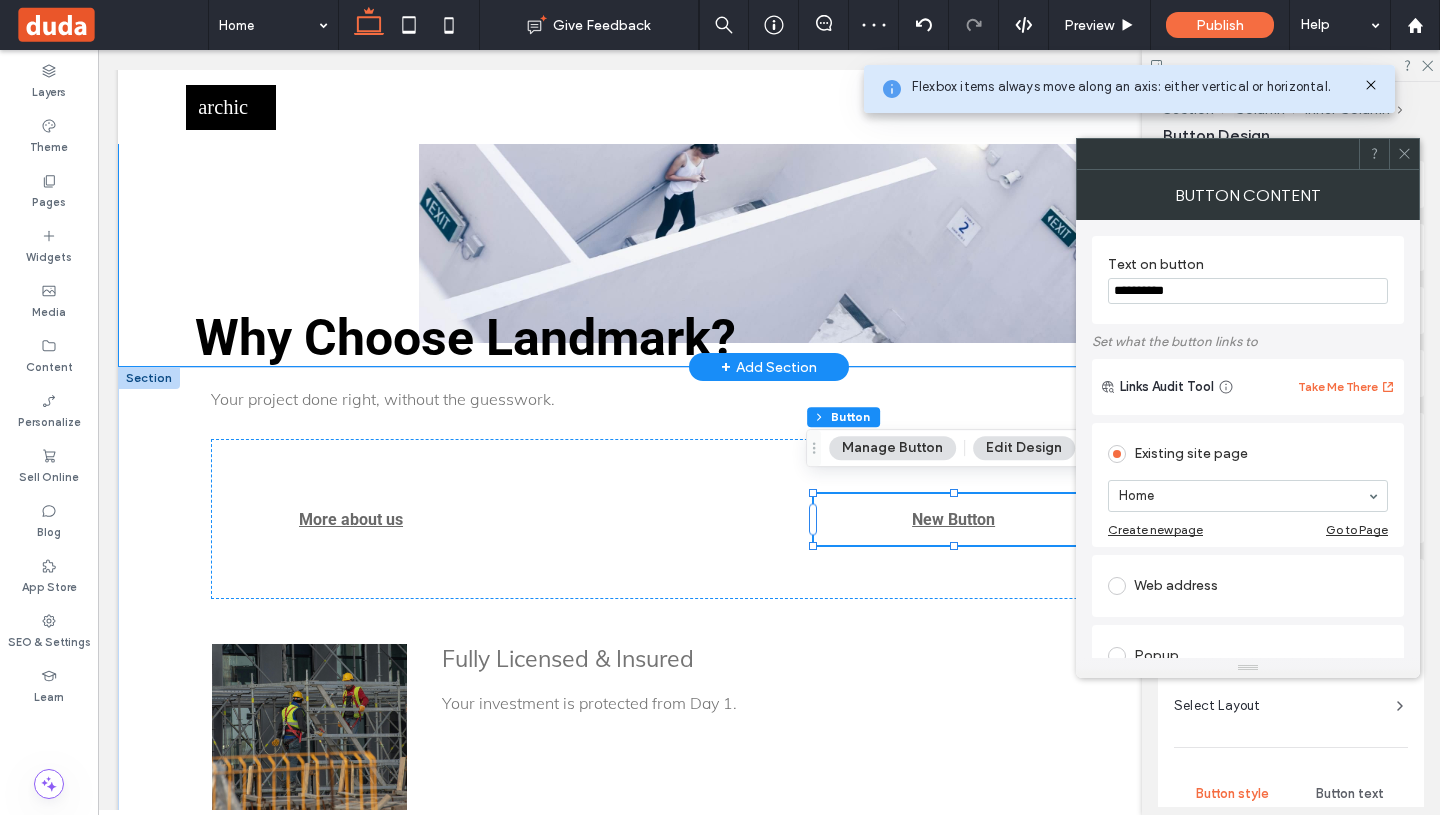 drag, startPoint x: 1315, startPoint y: 343, endPoint x: 1023, endPoint y: 294, distance: 296.08276 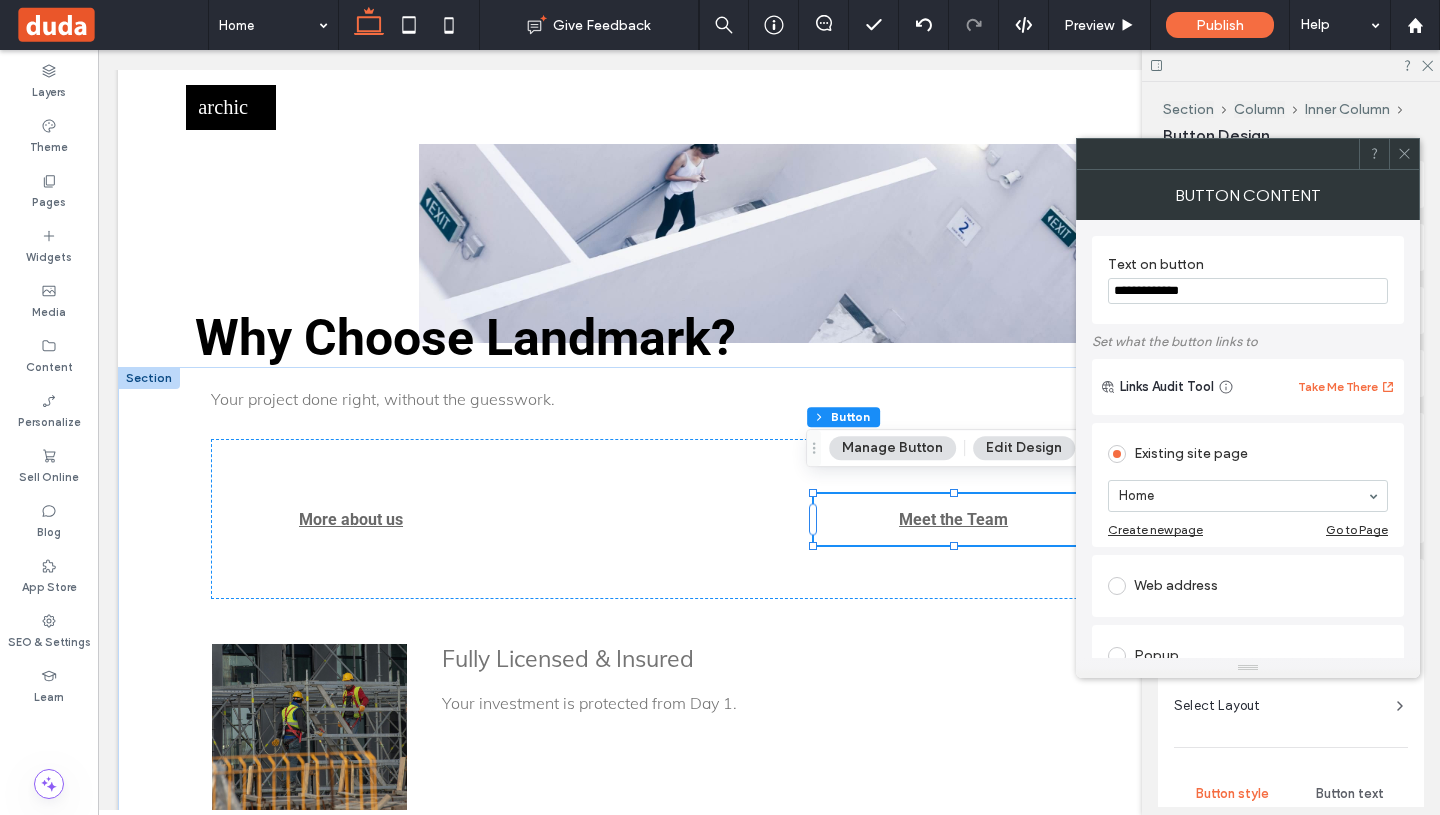 type on "**********" 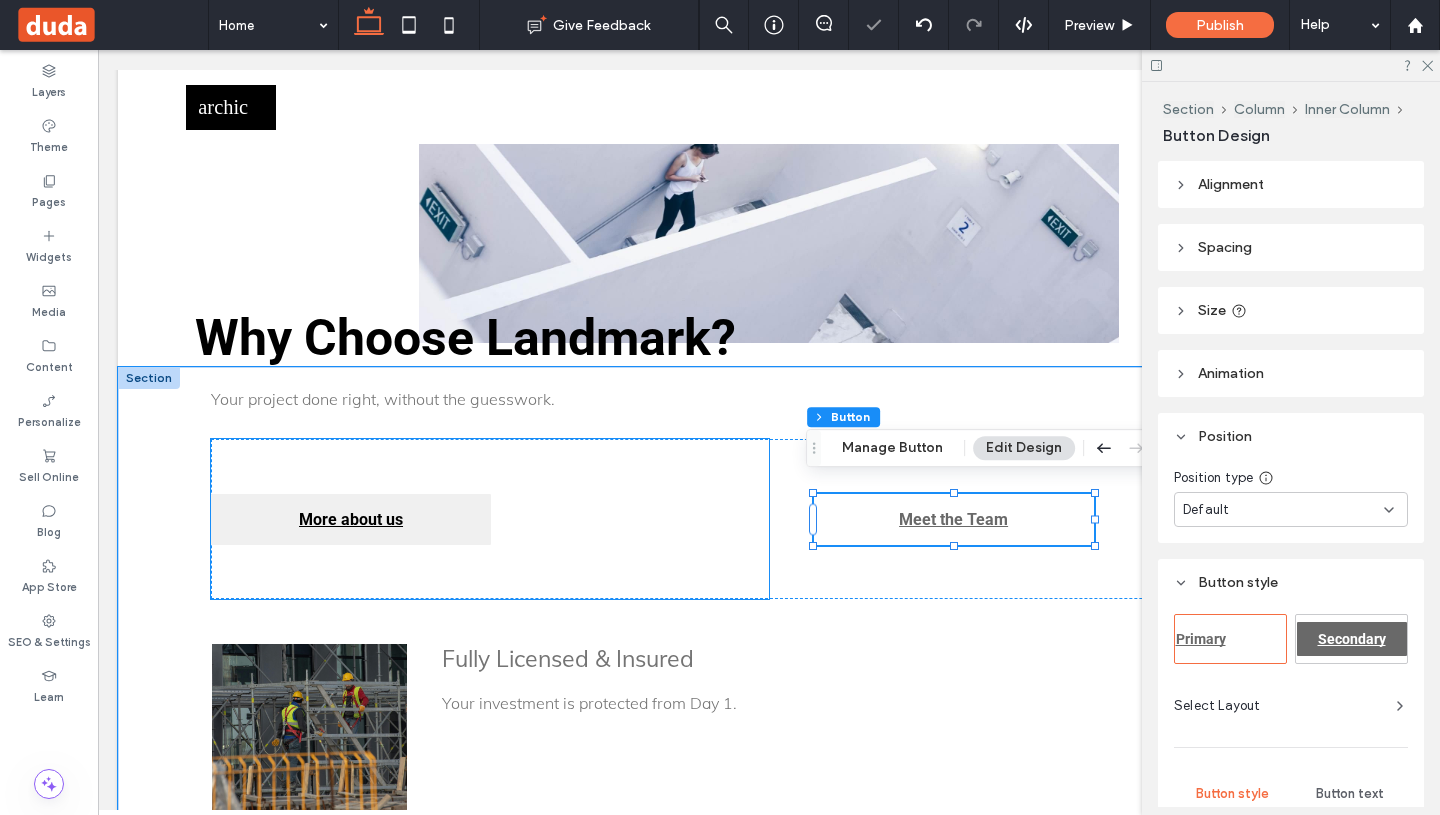 click on "More about us" at bounding box center (351, 519) 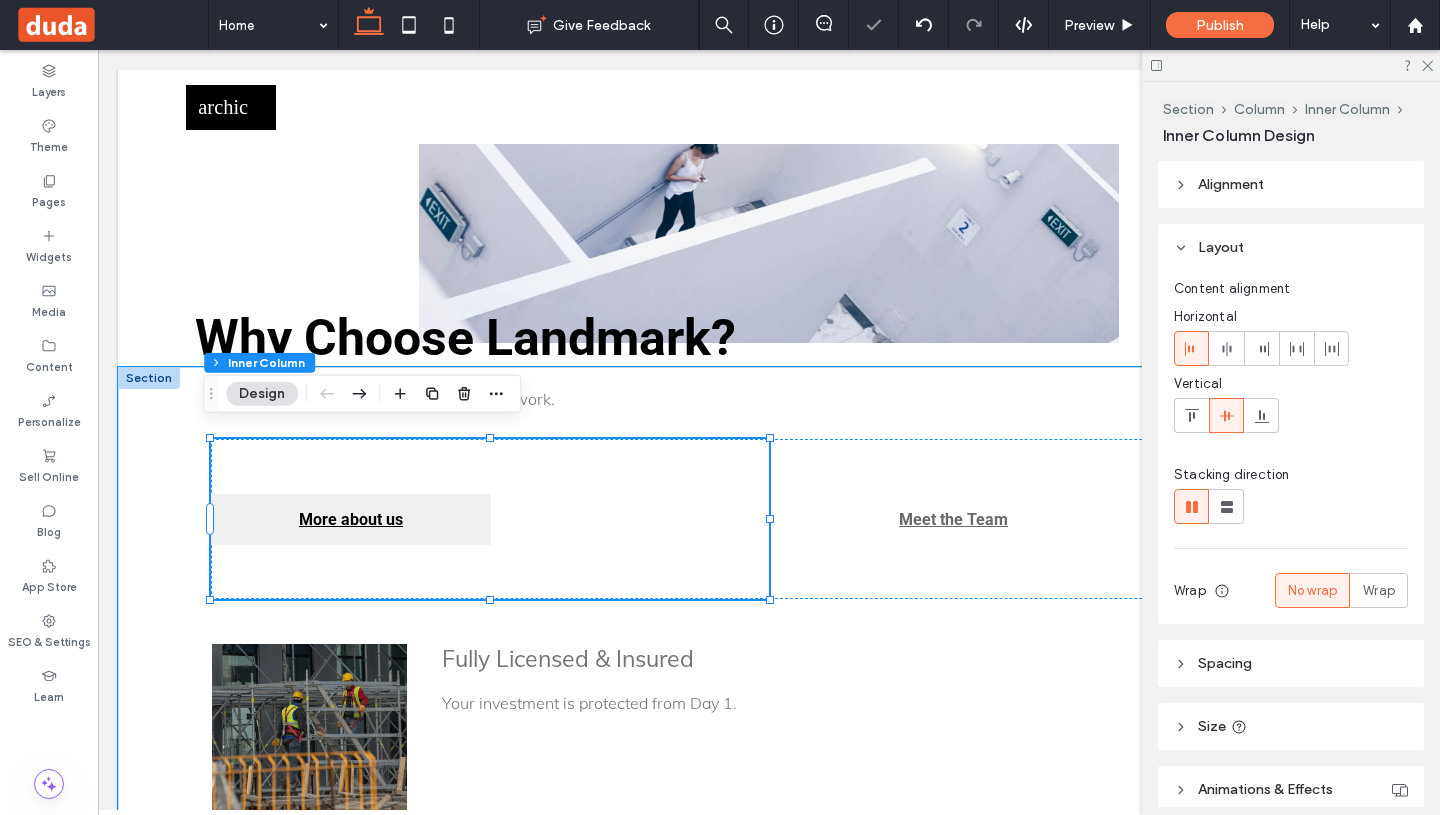 click on "More about us" at bounding box center [351, 519] 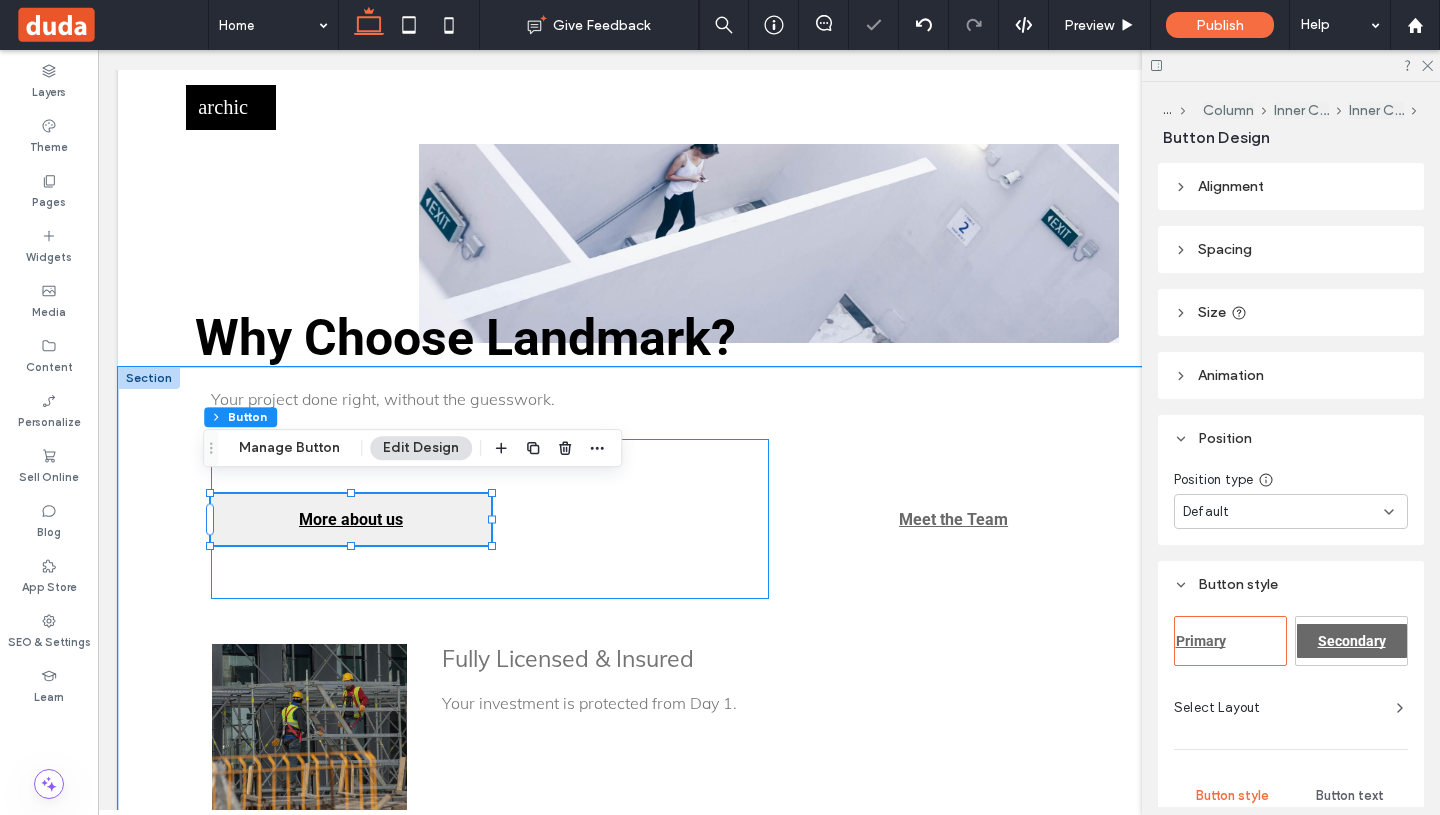 type on "**" 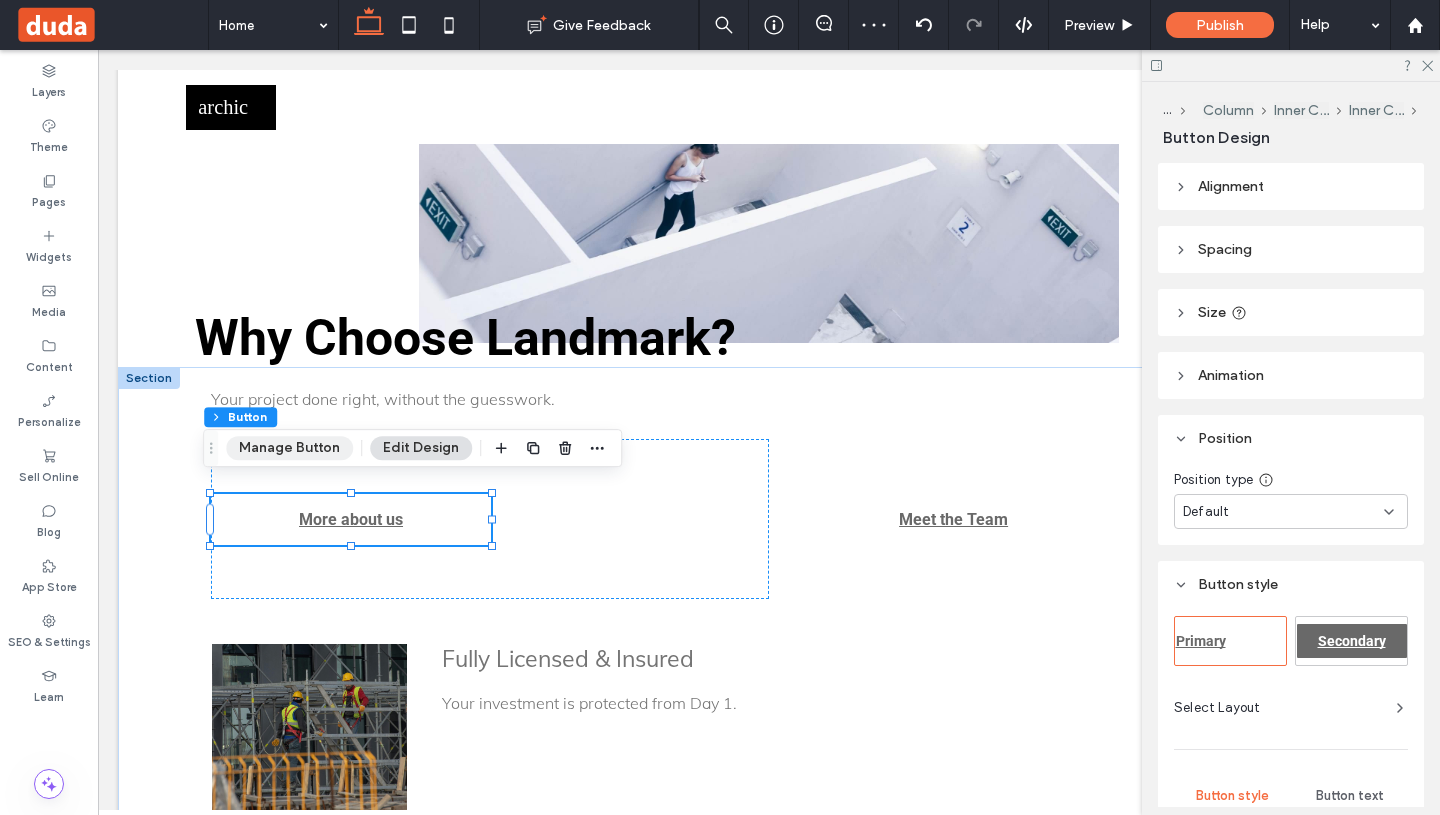 click on "Manage Button" at bounding box center [289, 448] 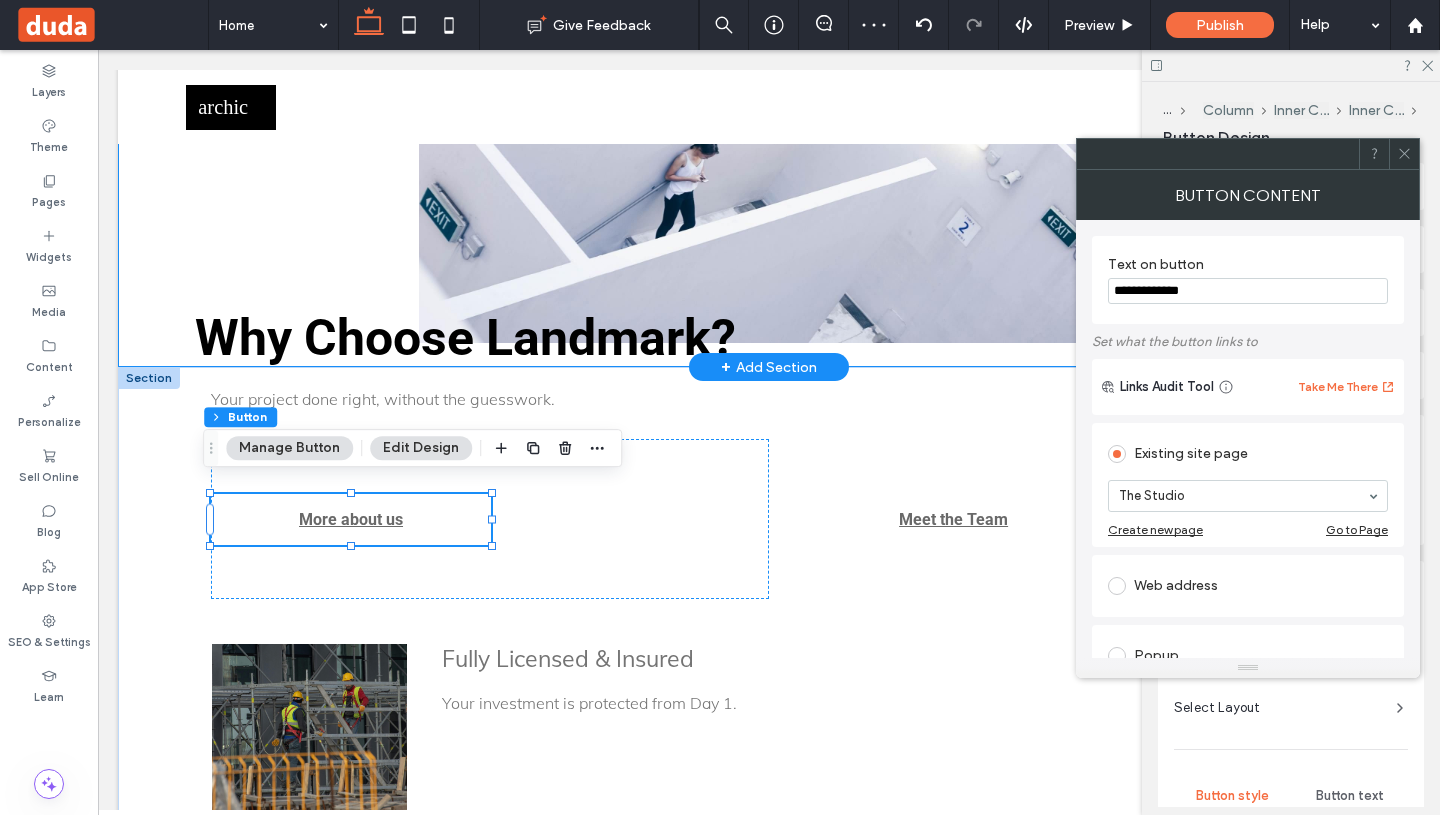 drag, startPoint x: 1333, startPoint y: 337, endPoint x: 1005, endPoint y: 271, distance: 334.57437 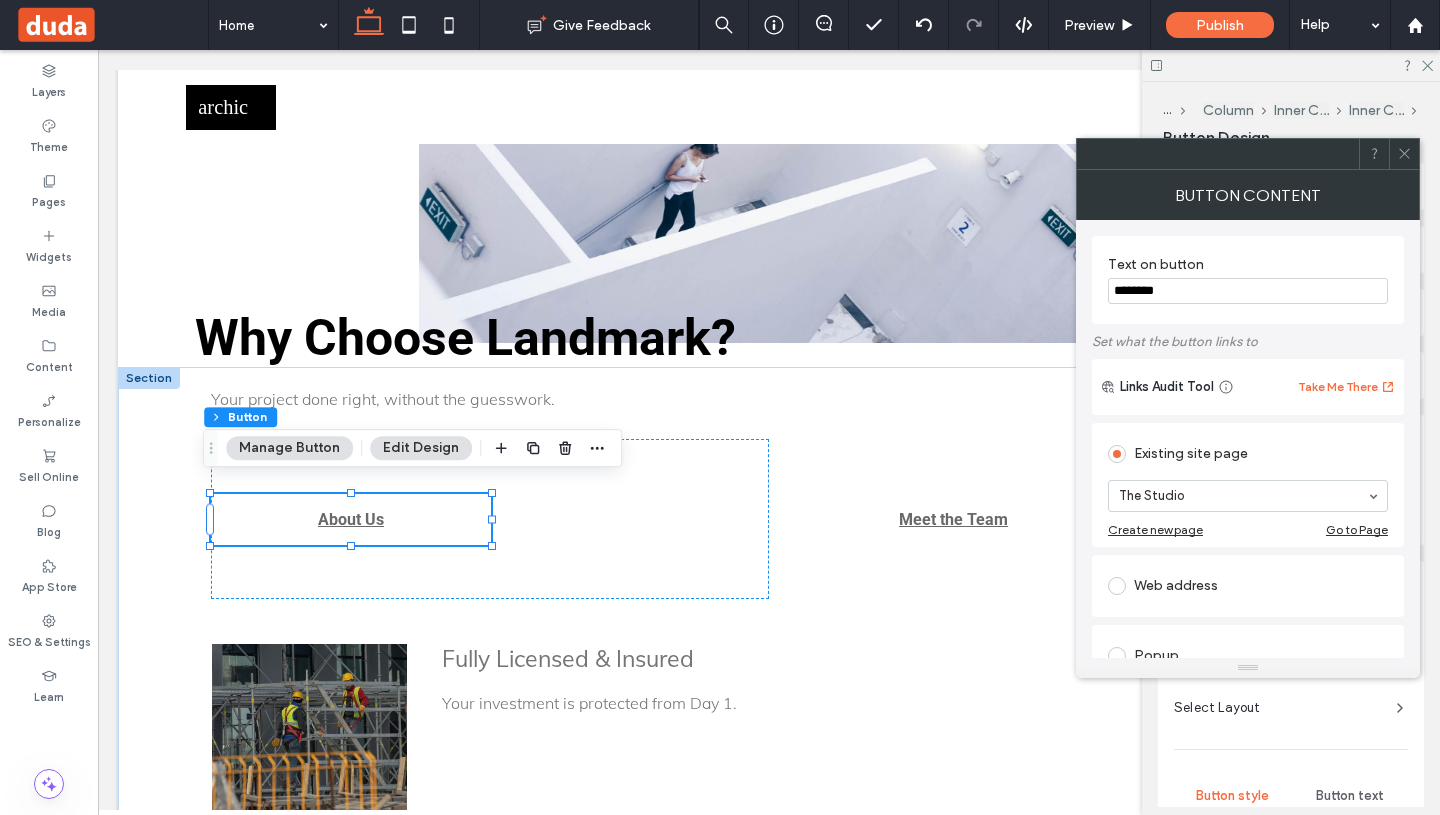 type on "********" 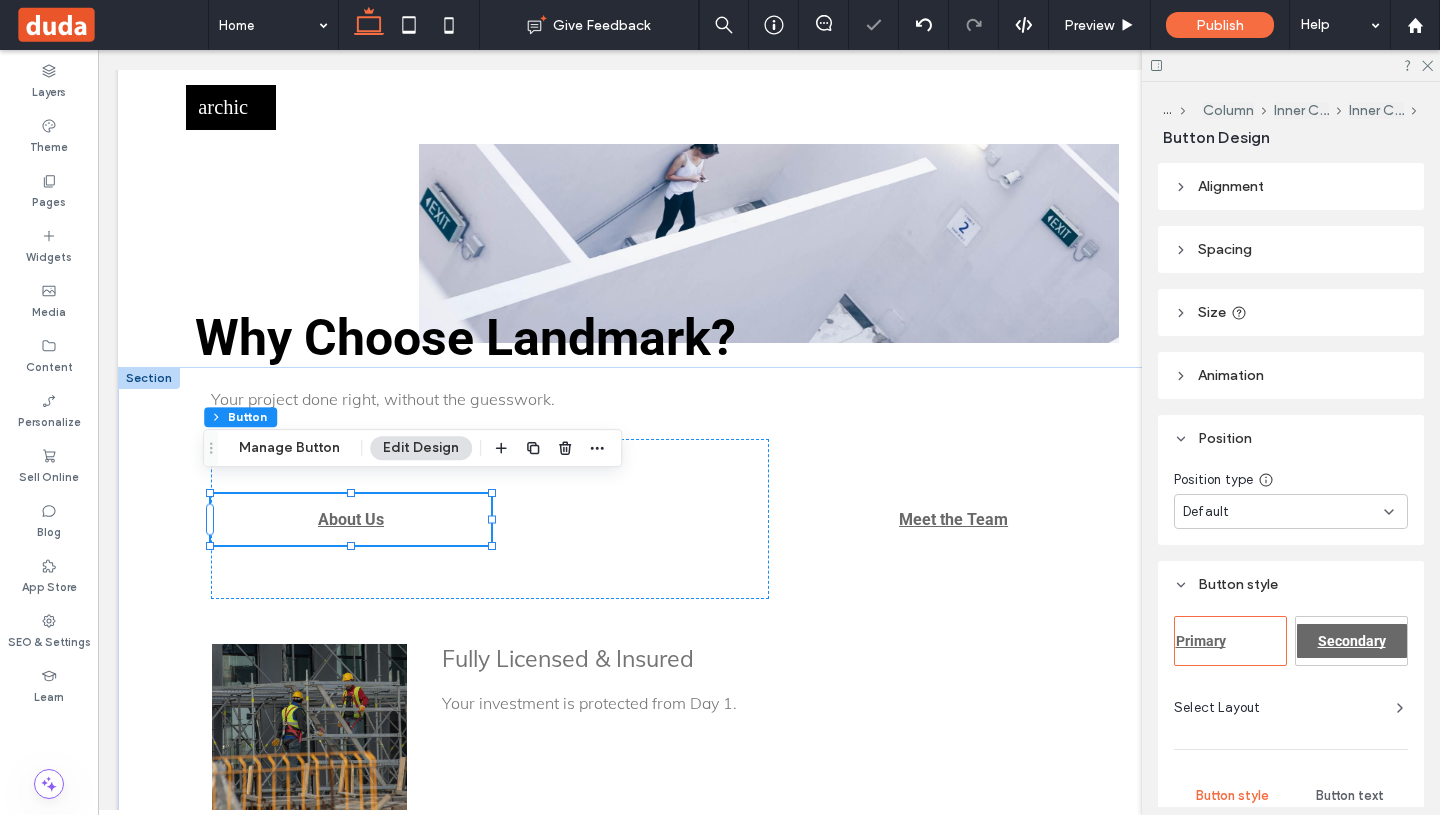 click at bounding box center (1291, 65) 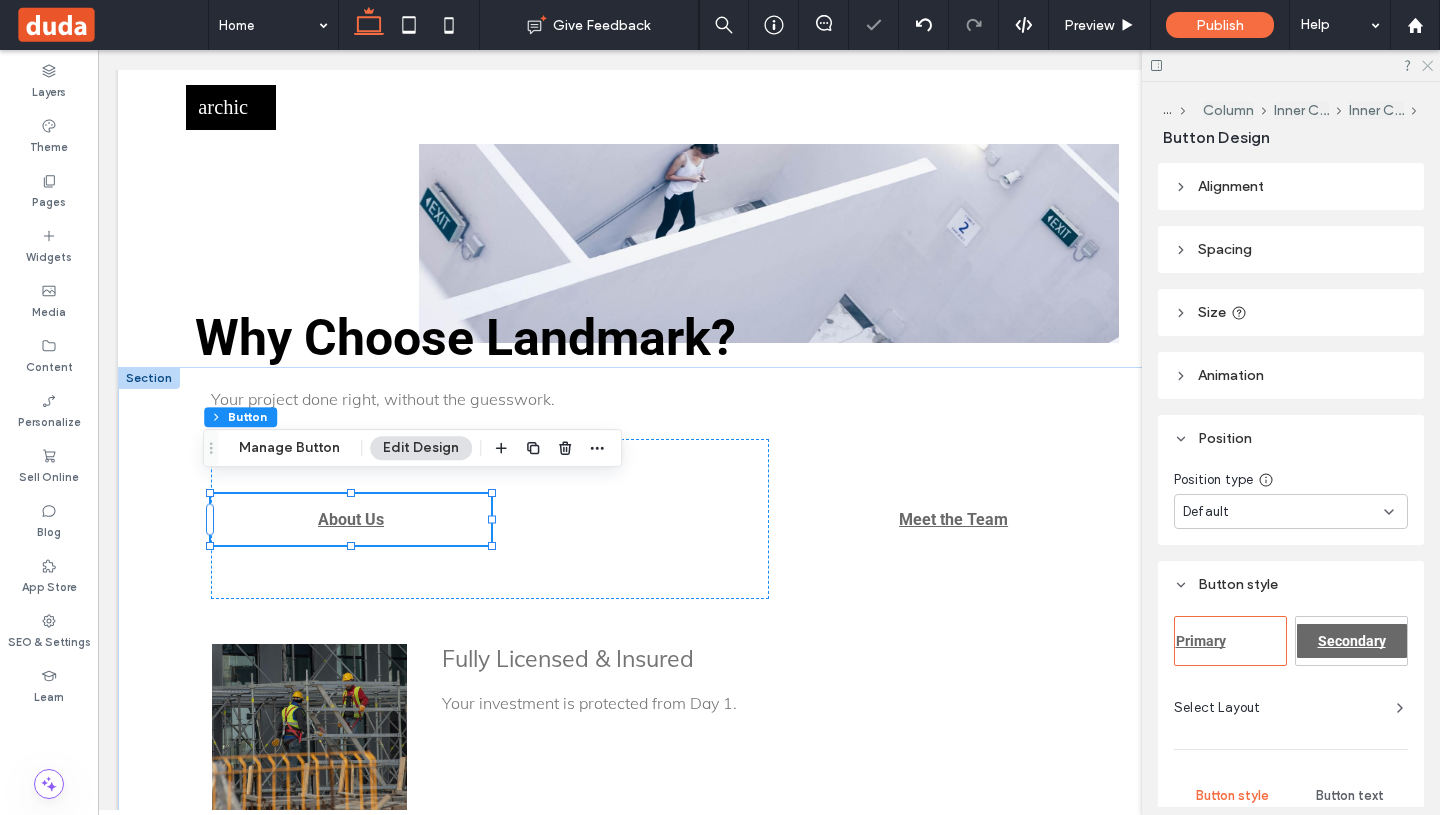 click 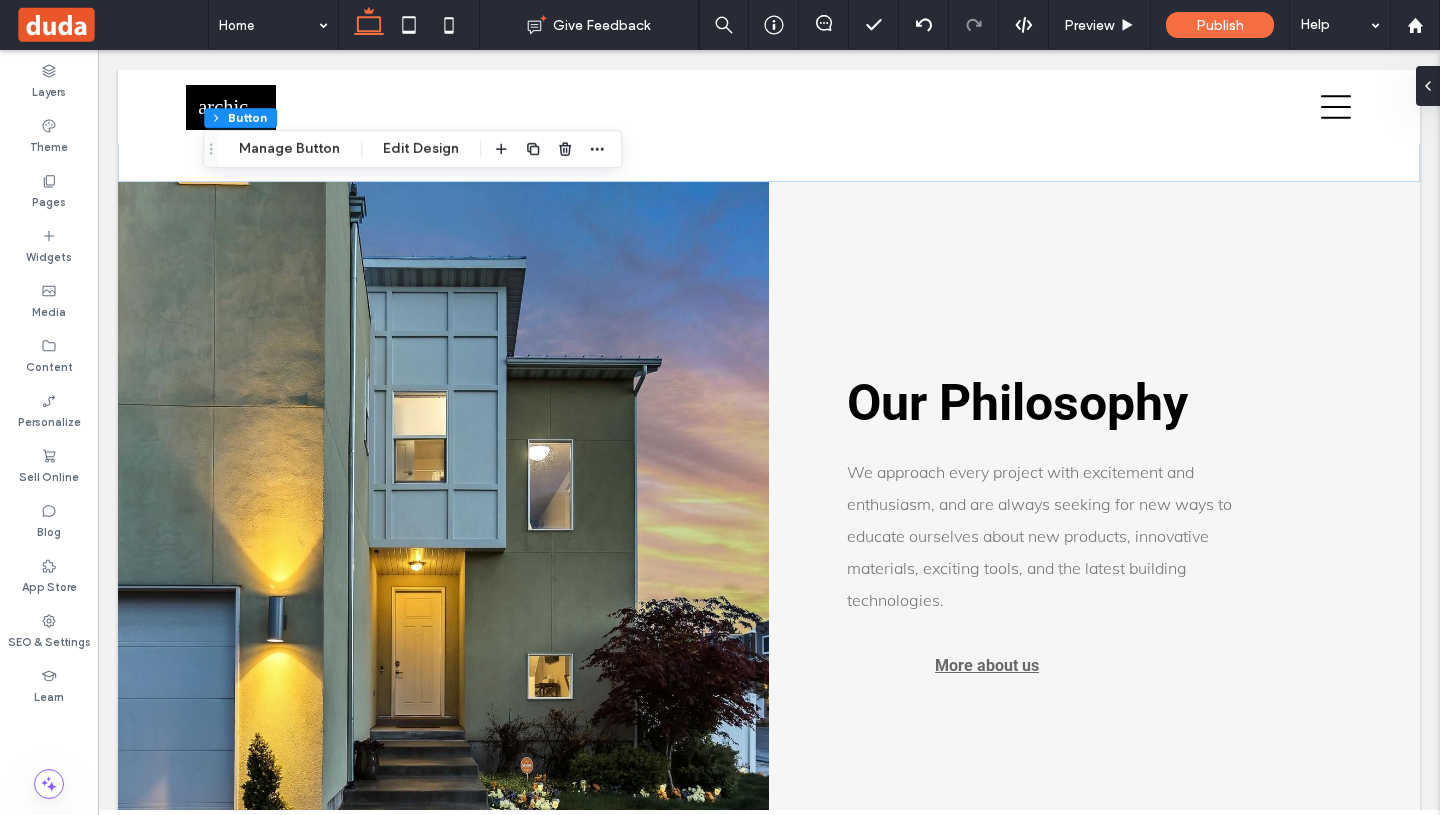 scroll, scrollTop: 5403, scrollLeft: 0, axis: vertical 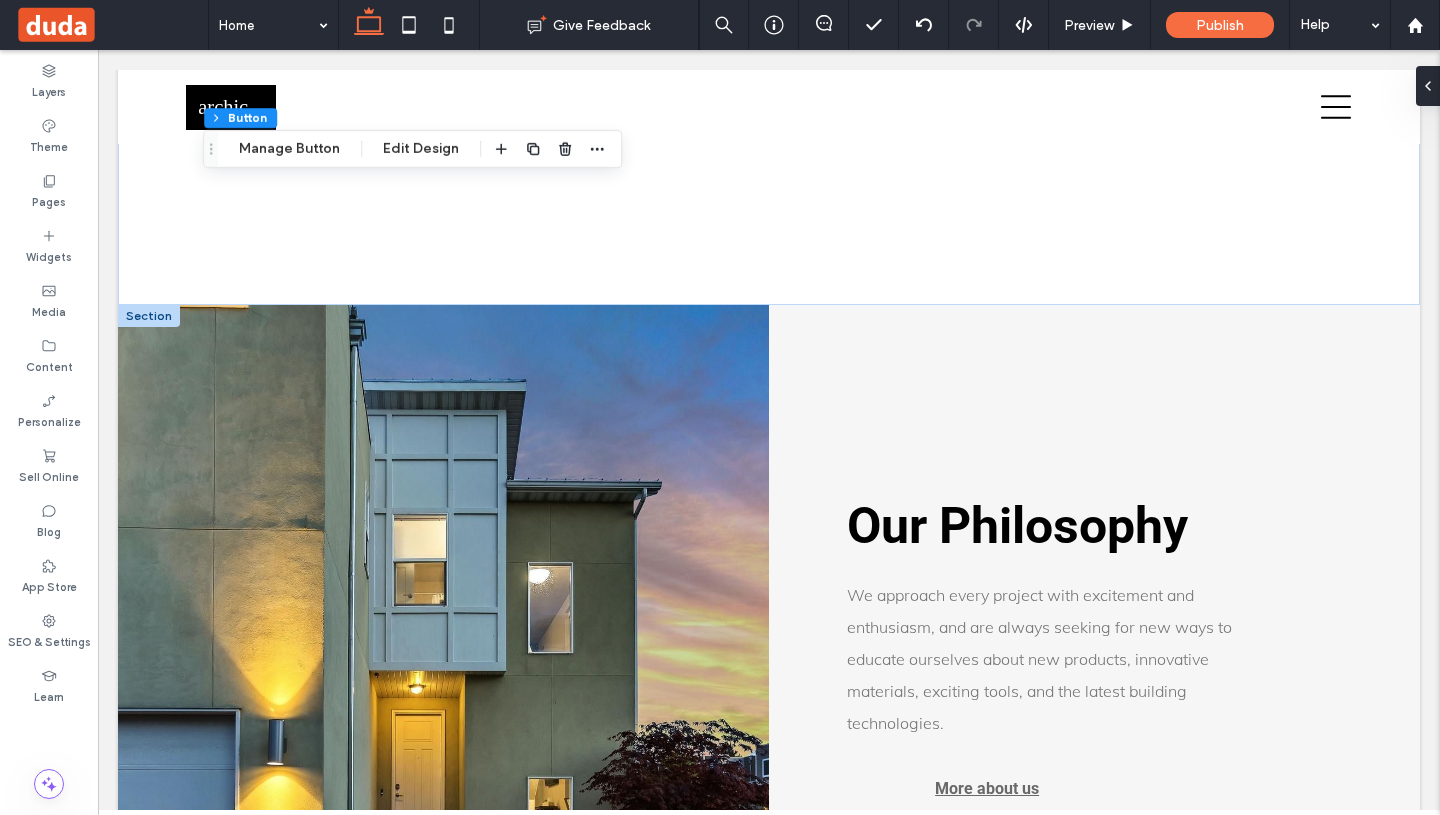 click at bounding box center (149, 316) 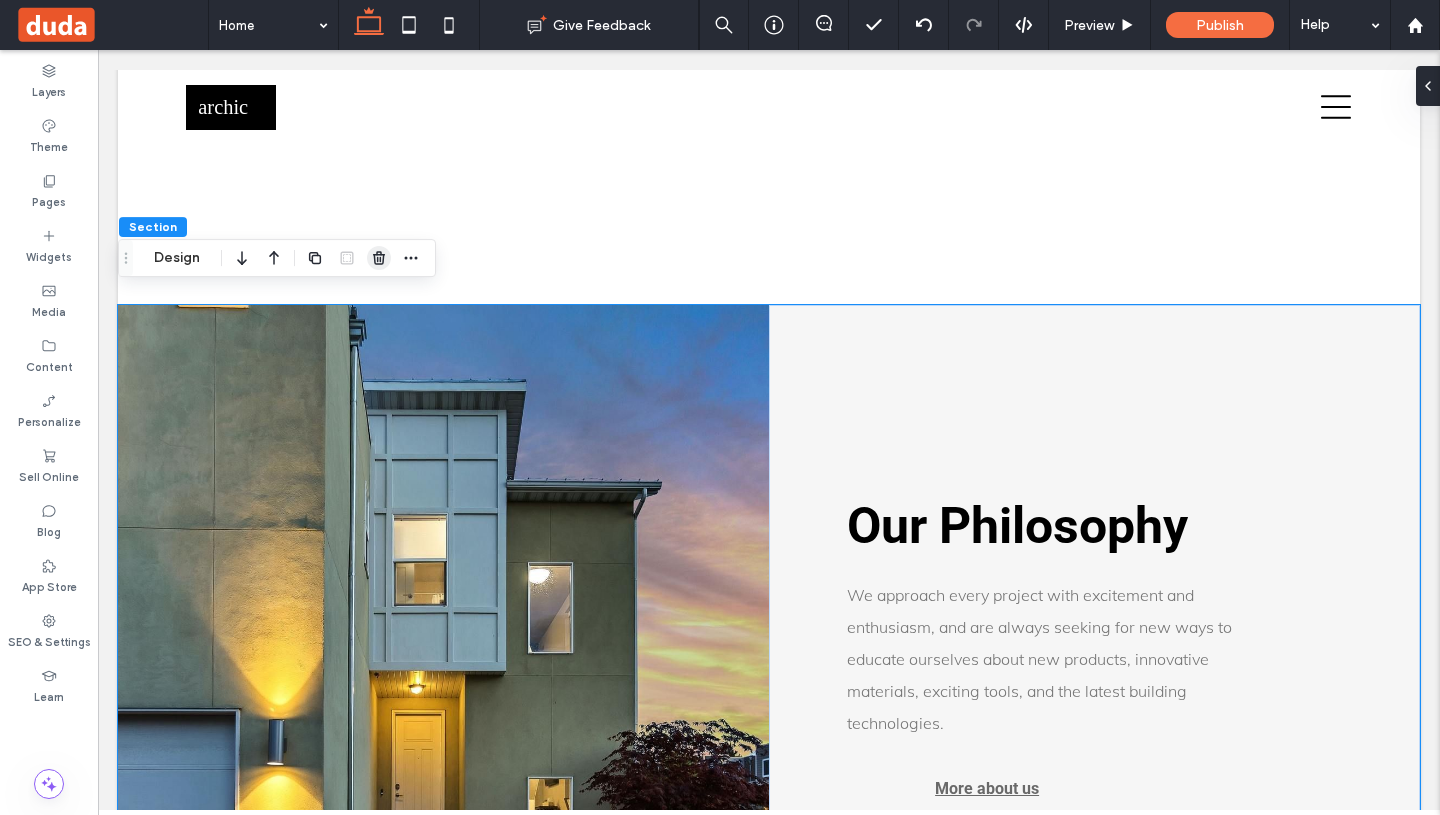 click 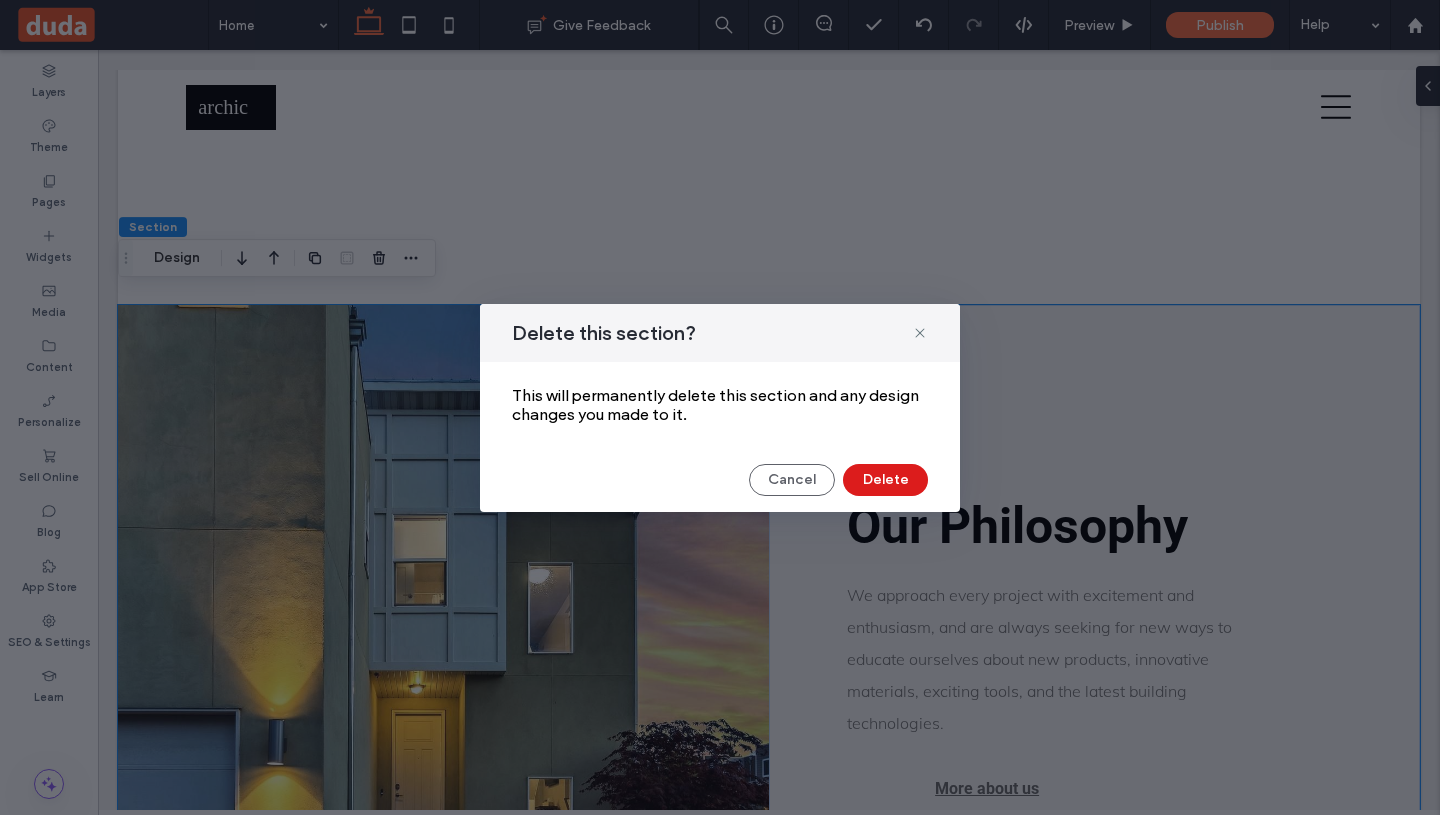 click on "Delete this section? This will permanently delete this section and any design changes you made to it. Cancel Delete" at bounding box center [720, 407] 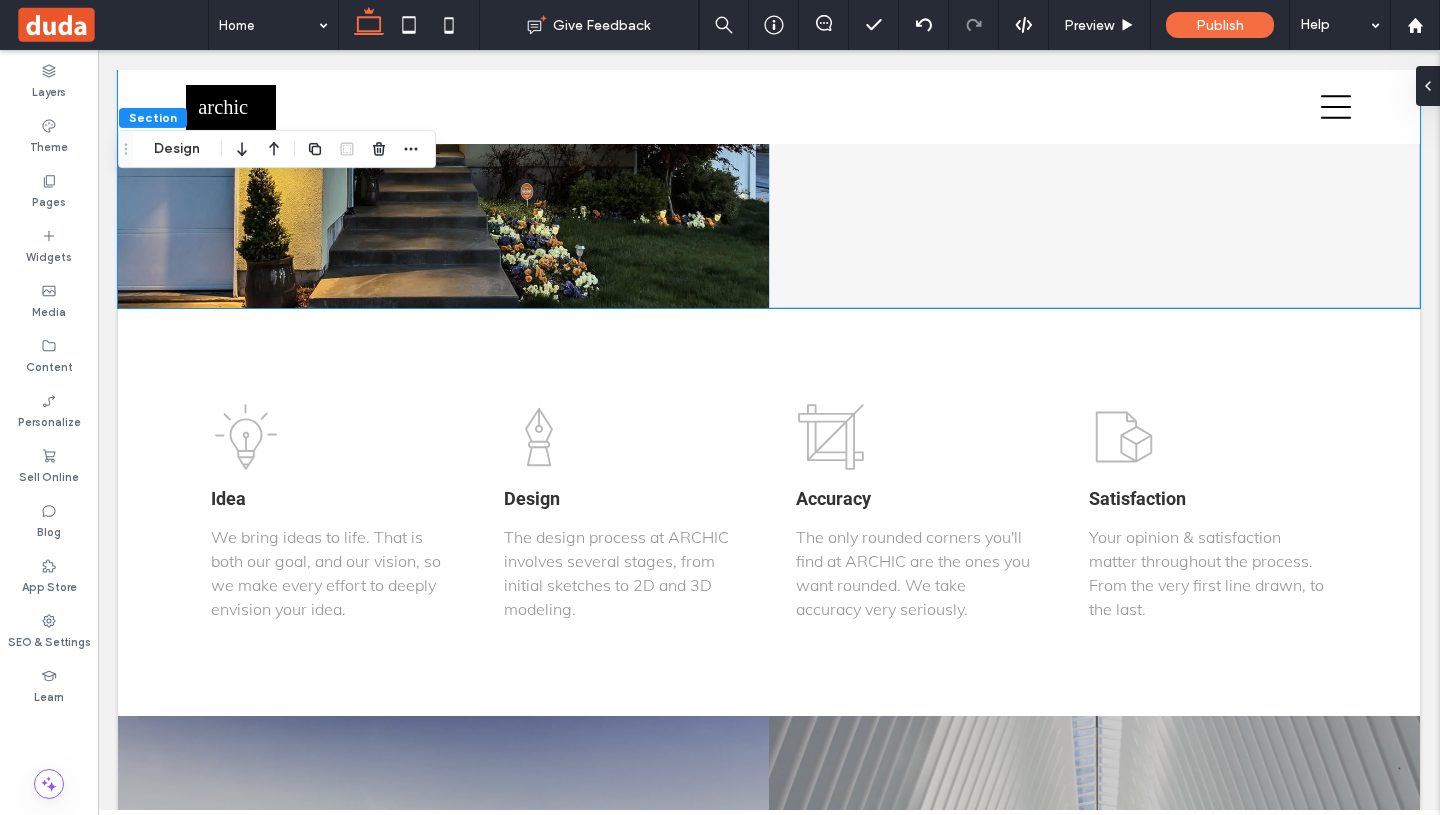 scroll, scrollTop: 6211, scrollLeft: 0, axis: vertical 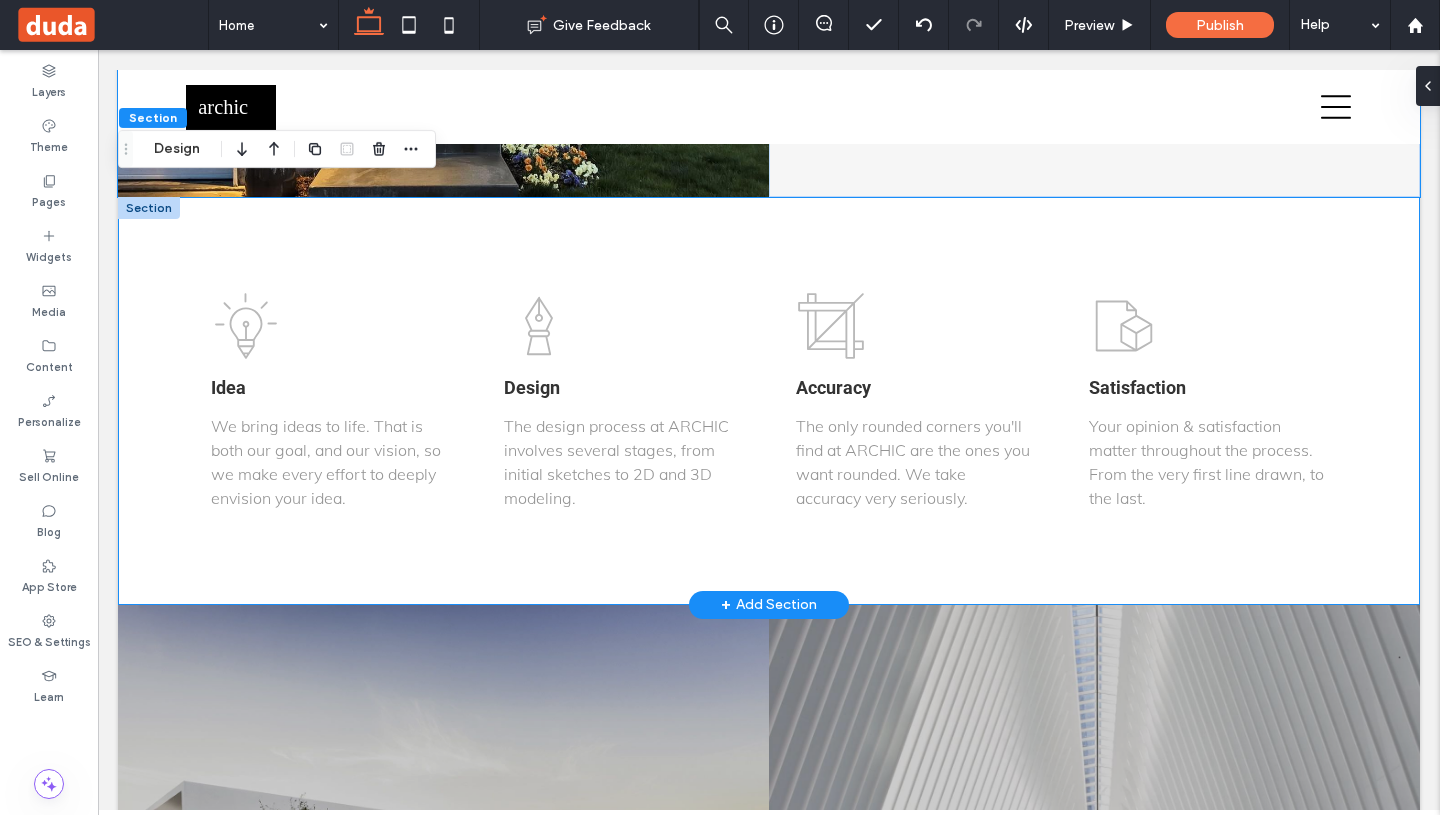 click at bounding box center [149, 208] 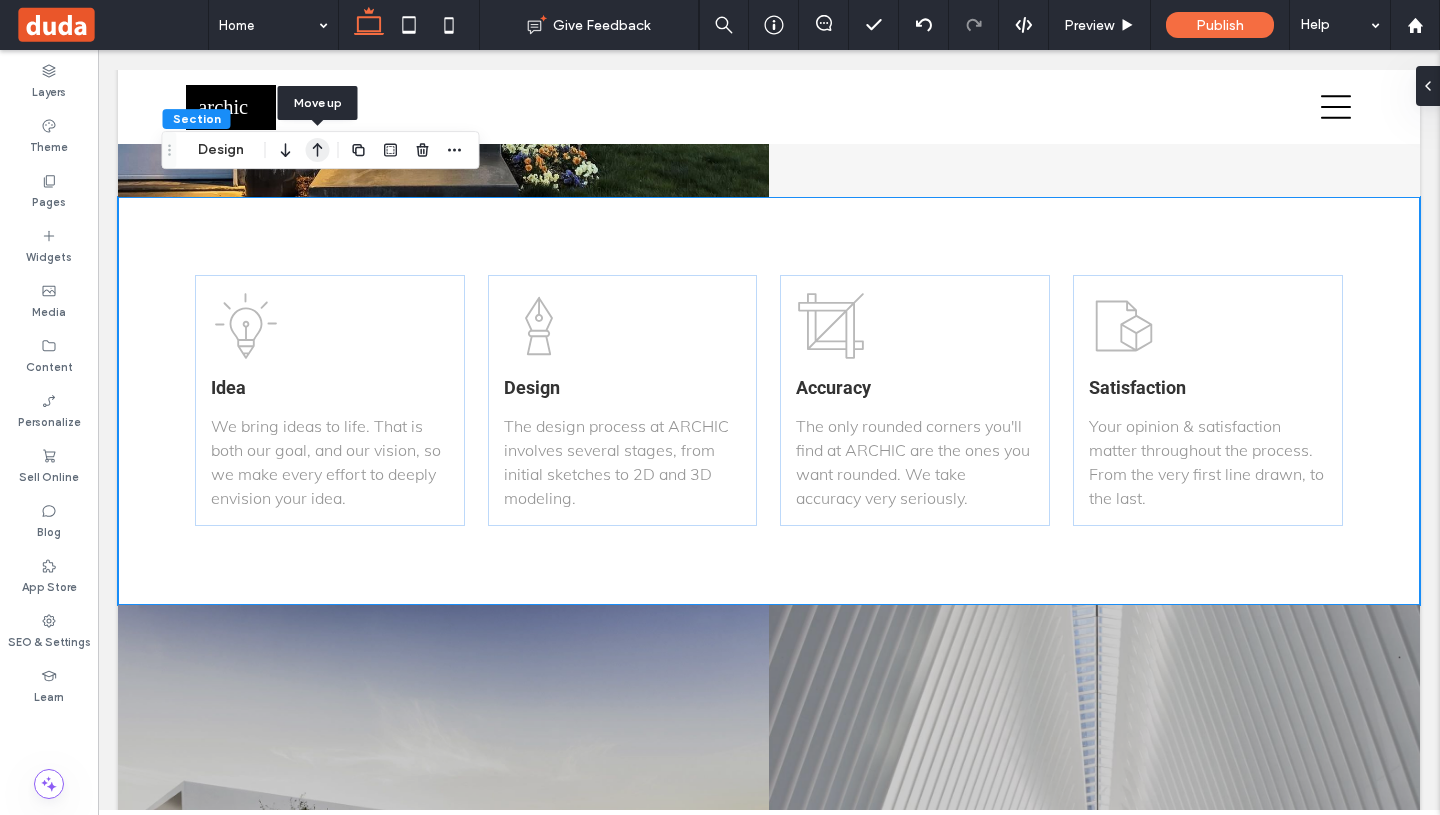 click 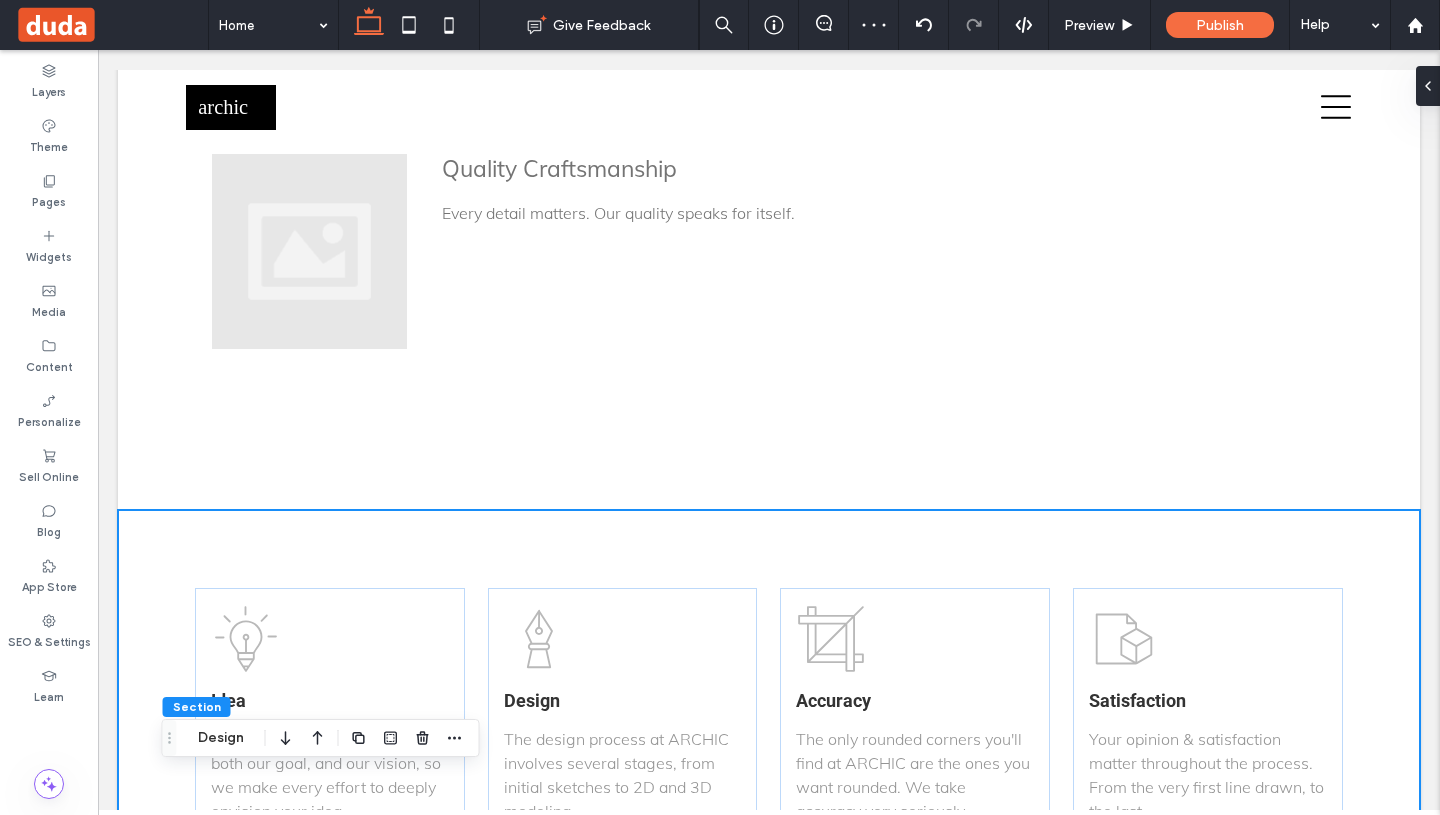 scroll, scrollTop: 5345, scrollLeft: 0, axis: vertical 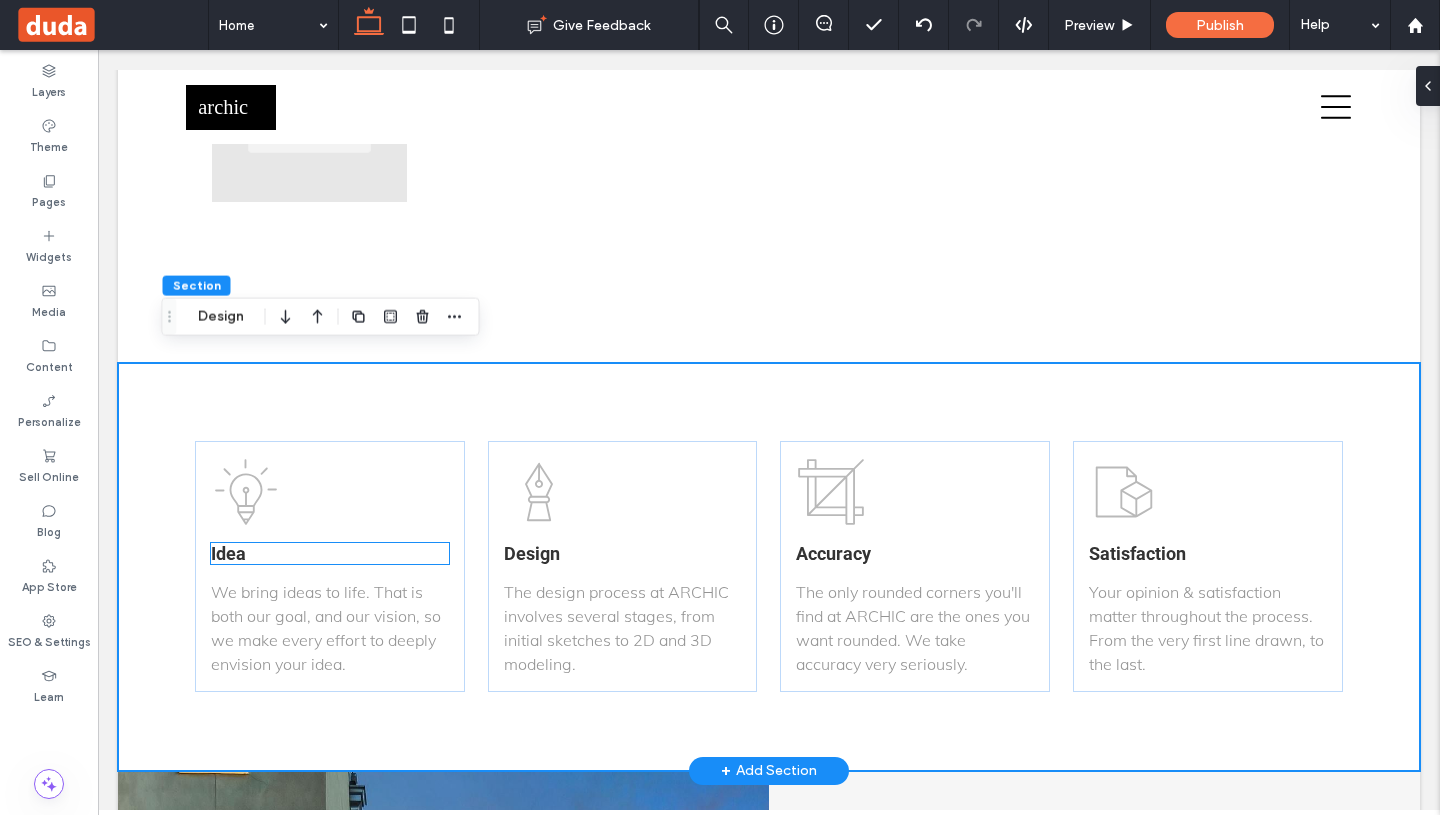 click on "Idea" at bounding box center (330, 553) 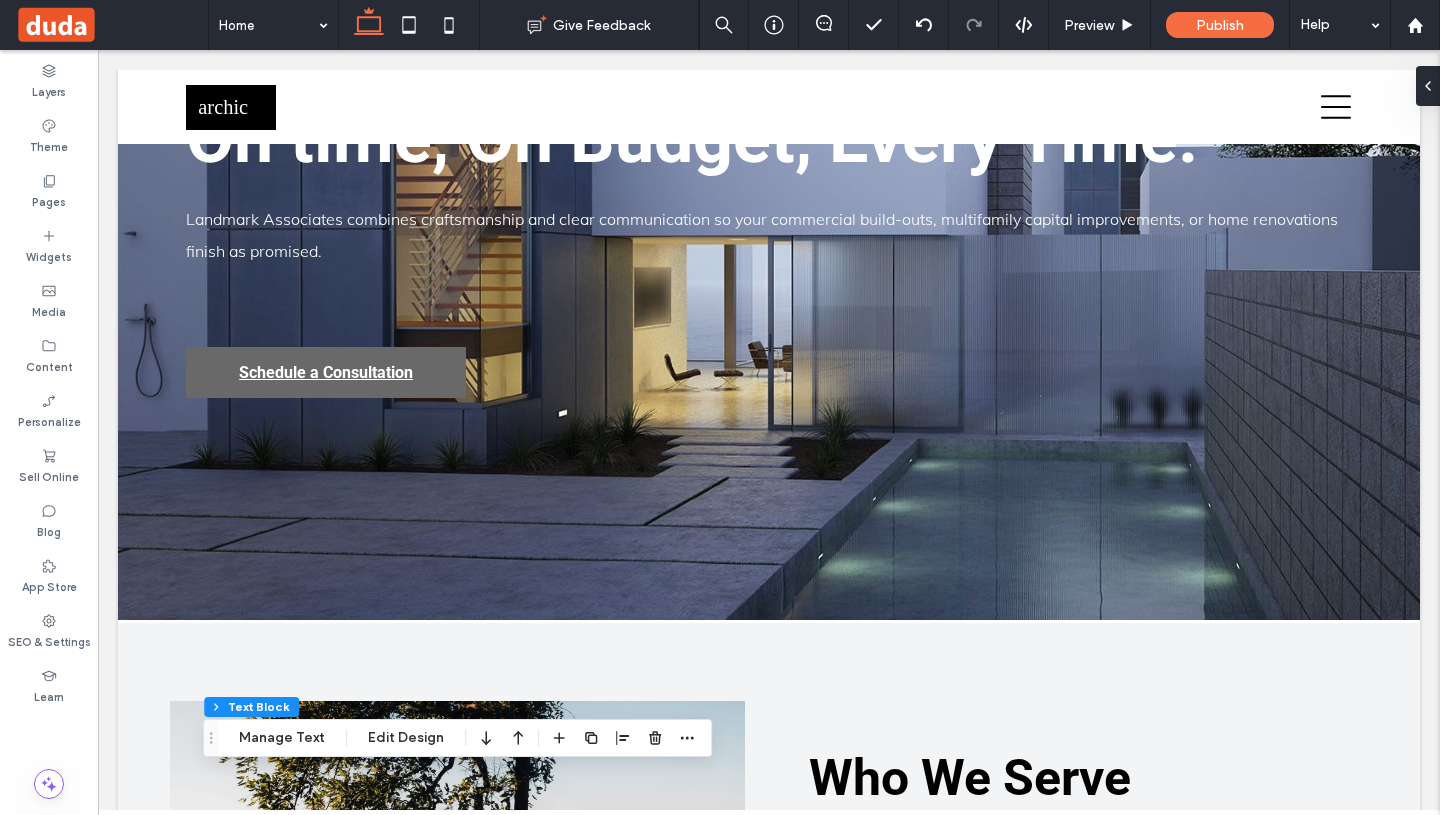 scroll, scrollTop: 322, scrollLeft: 0, axis: vertical 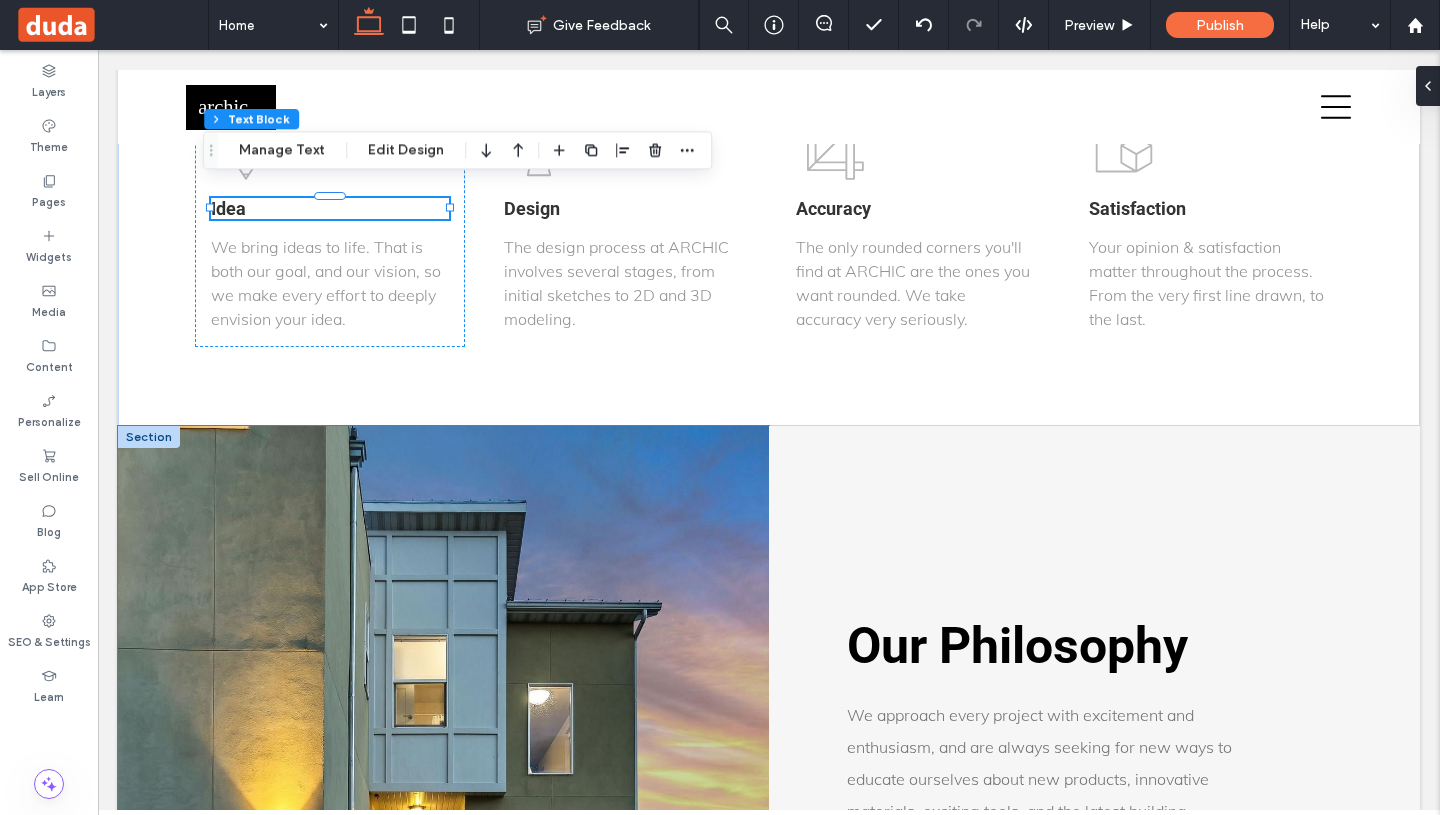 click at bounding box center (149, 437) 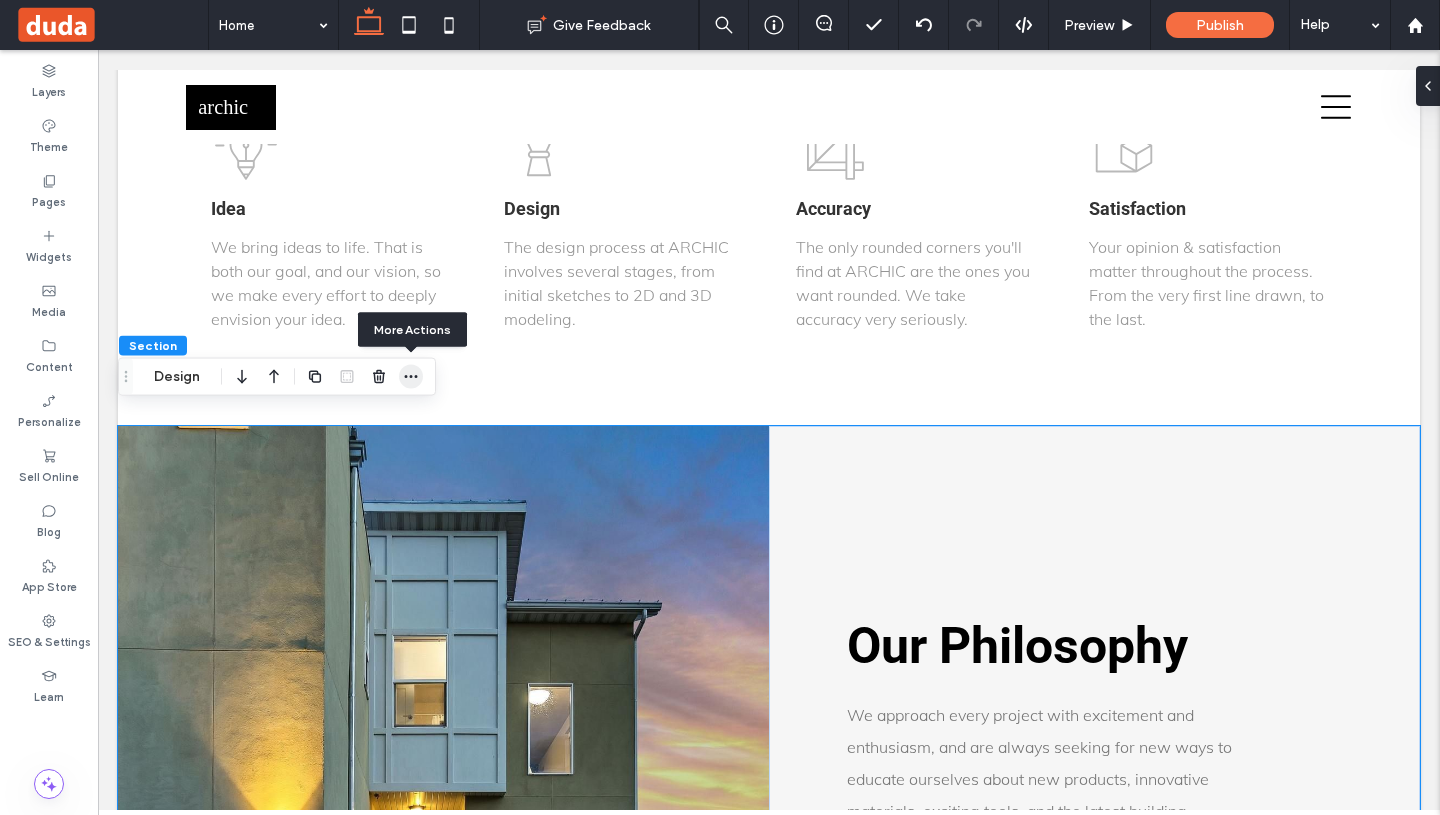 click 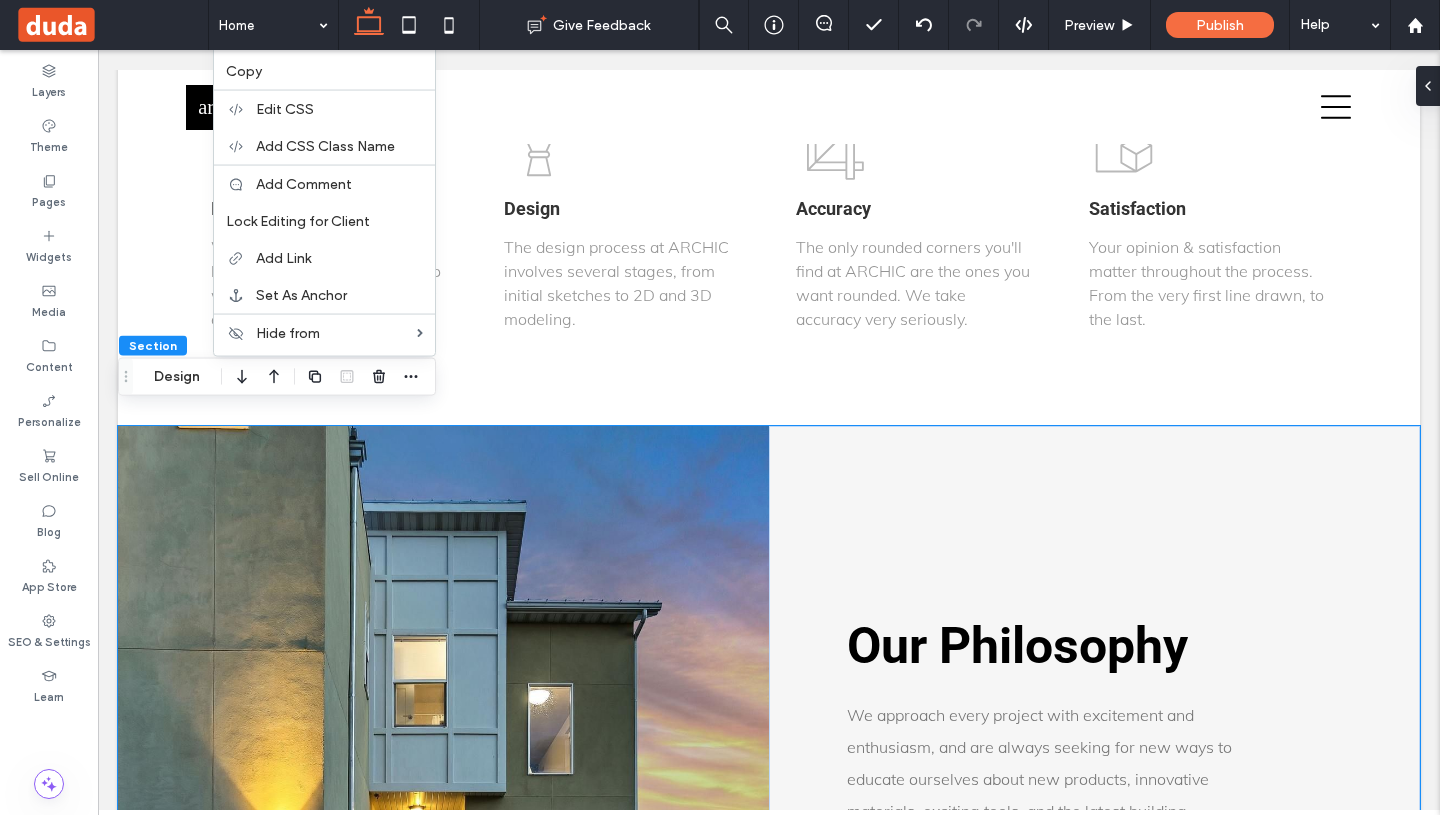 click at bounding box center (443, 776) 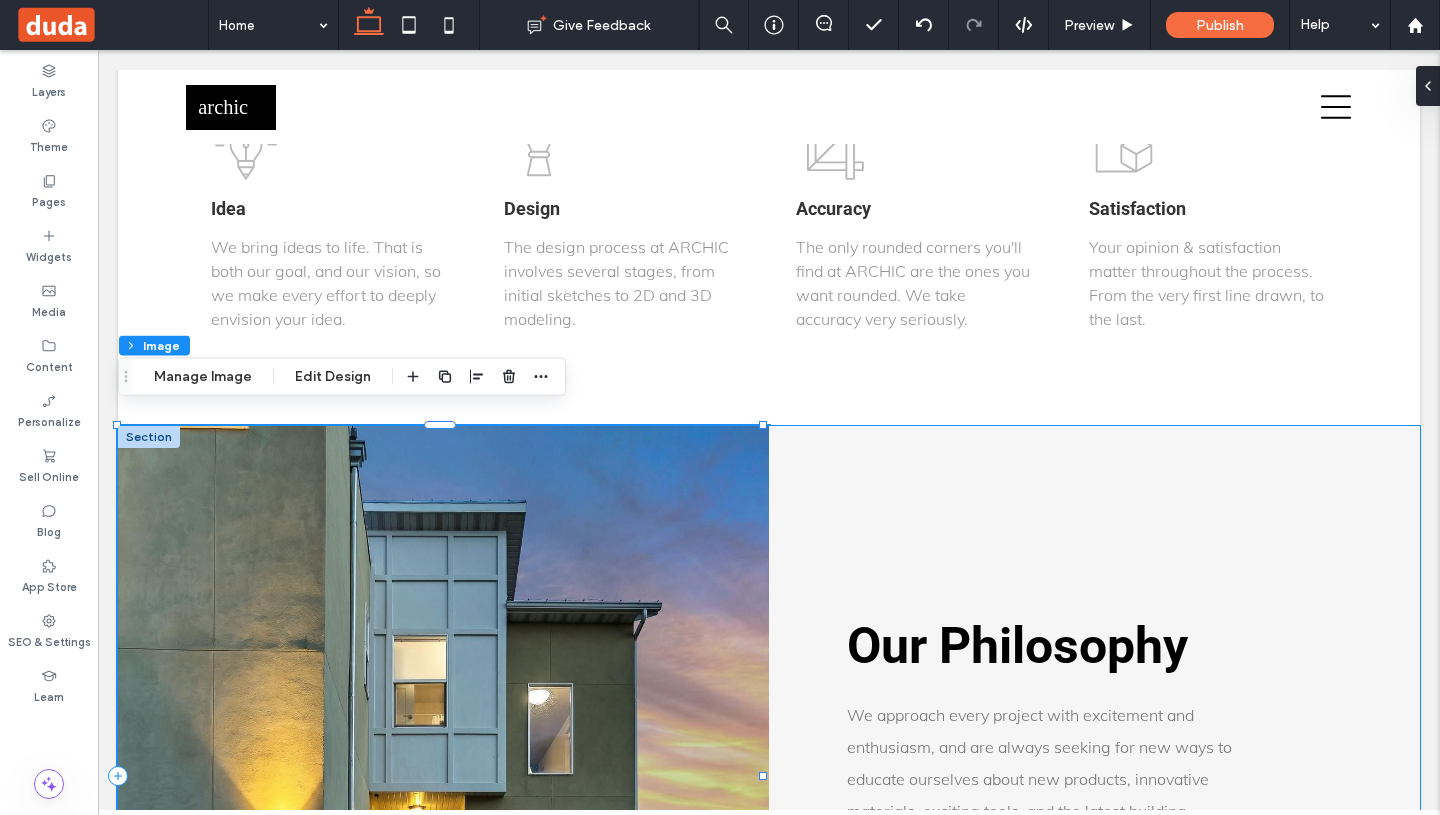 click at bounding box center (149, 437) 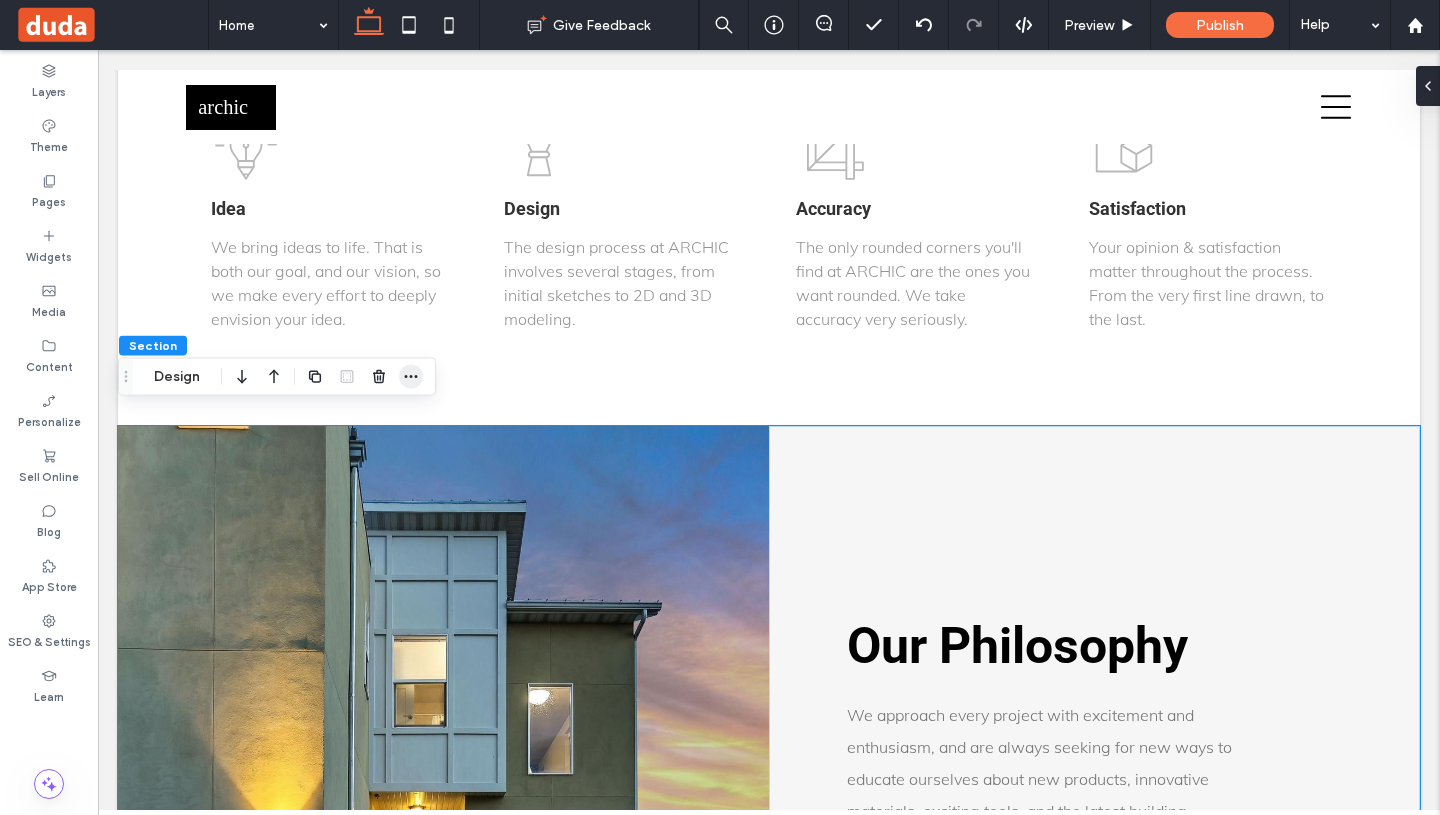 click 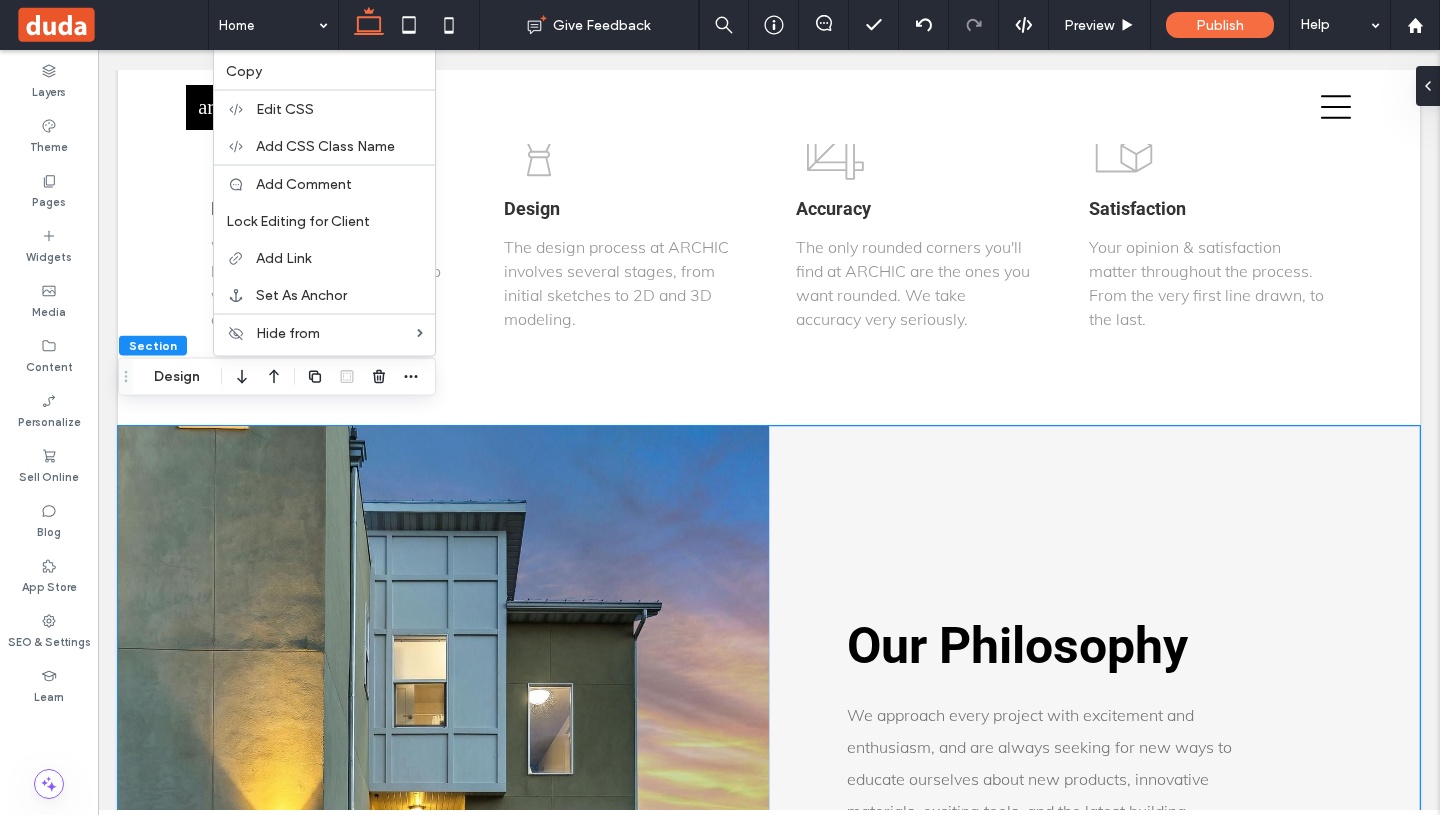click at bounding box center (443, 776) 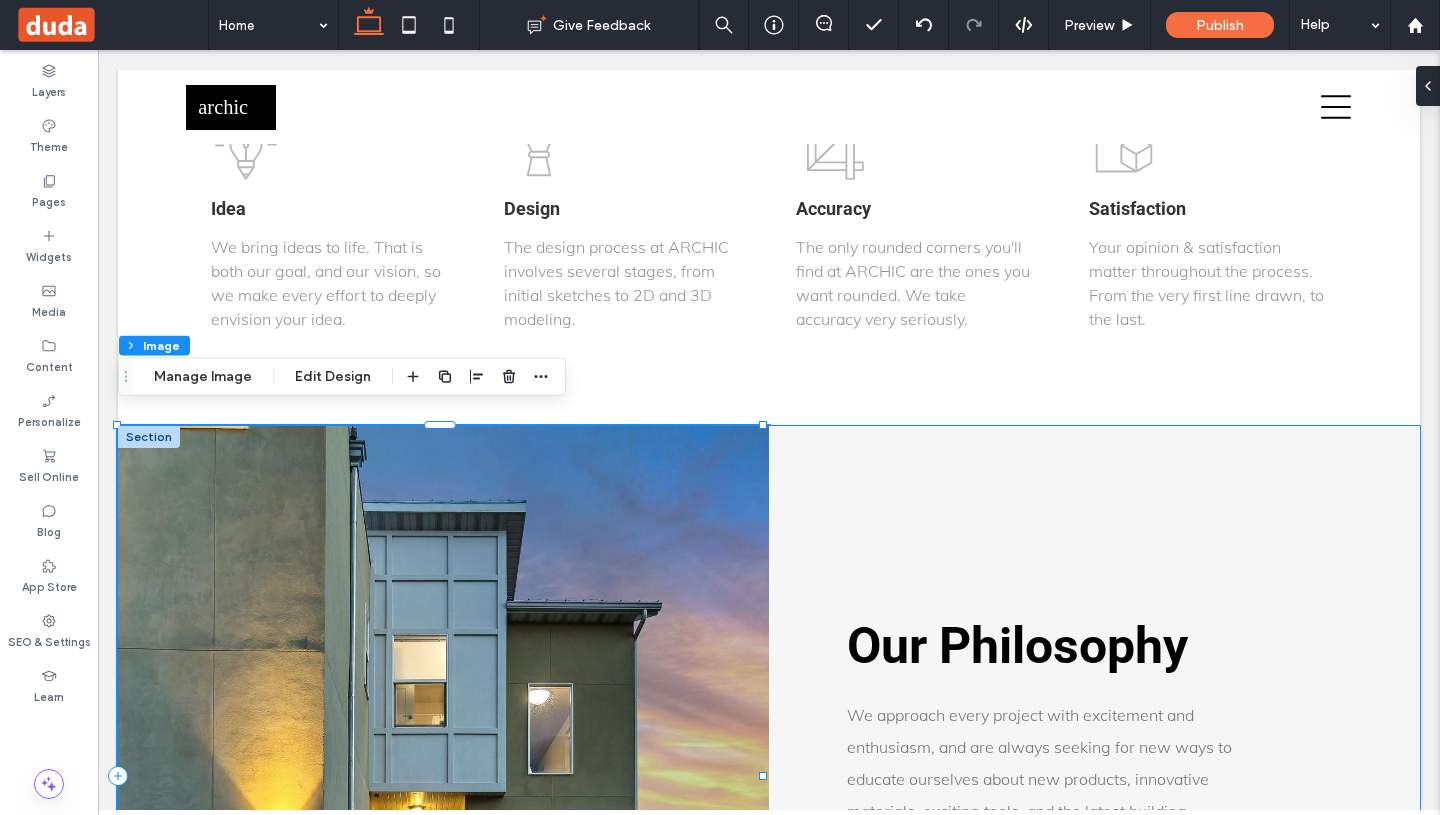 click at bounding box center [149, 437] 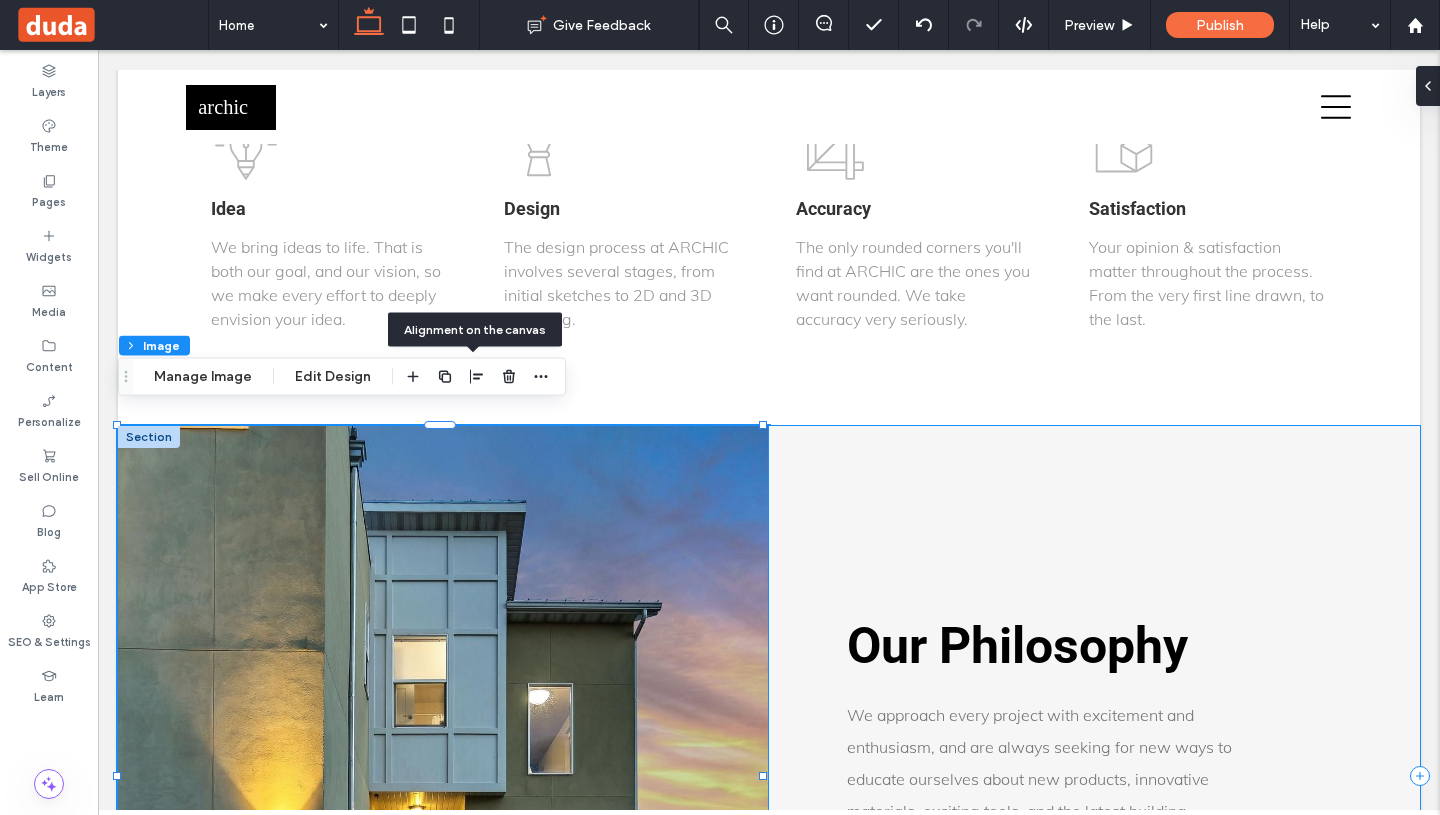 click on "Our Philosophy
We approach every project with excitement and enthusiasm, and are always seeking for new ways to educate ourselves about new products, innovative materials, exciting tools, and the latest building technologies.
More about us" at bounding box center (1094, 776) 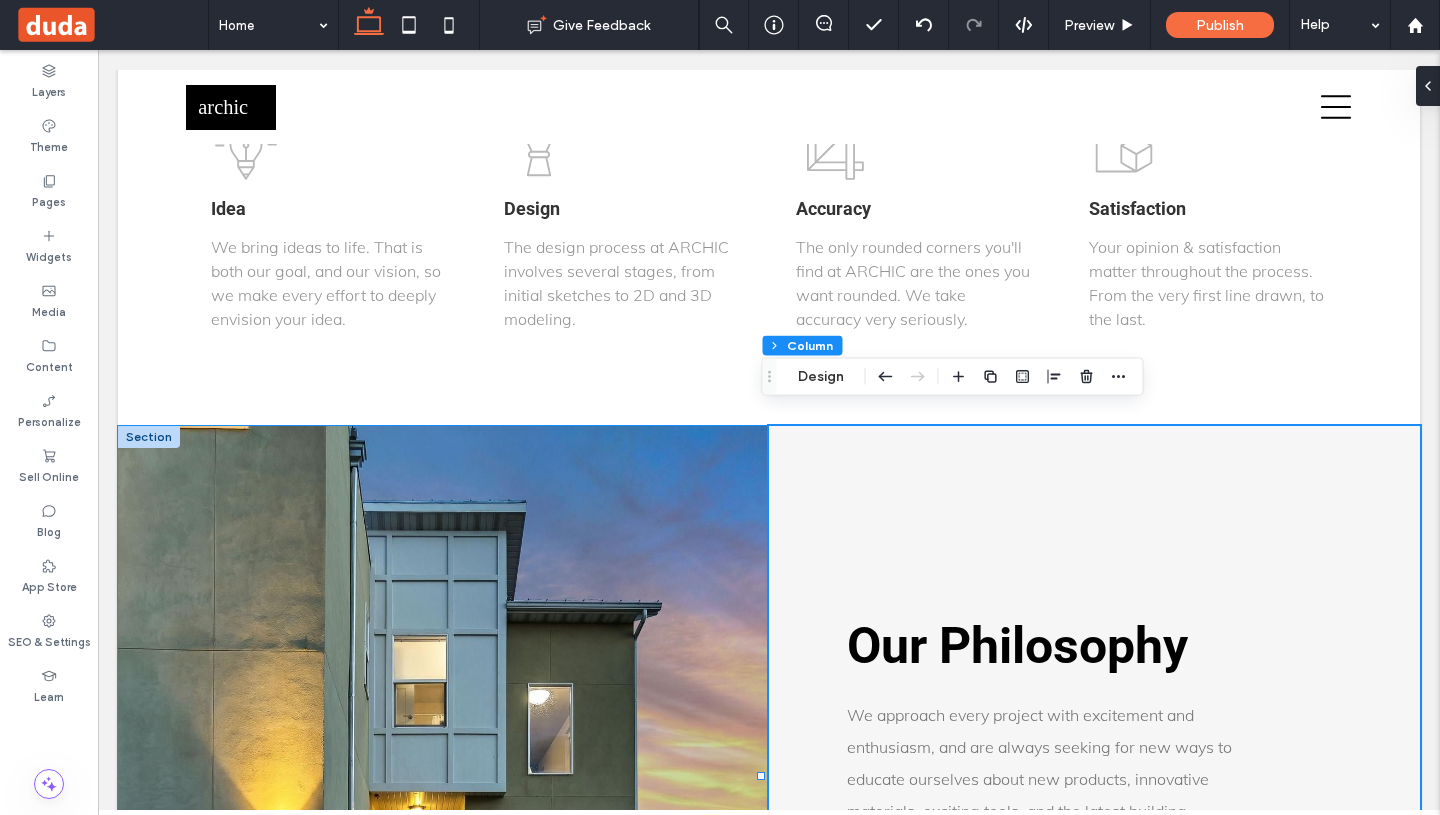 click at bounding box center [149, 437] 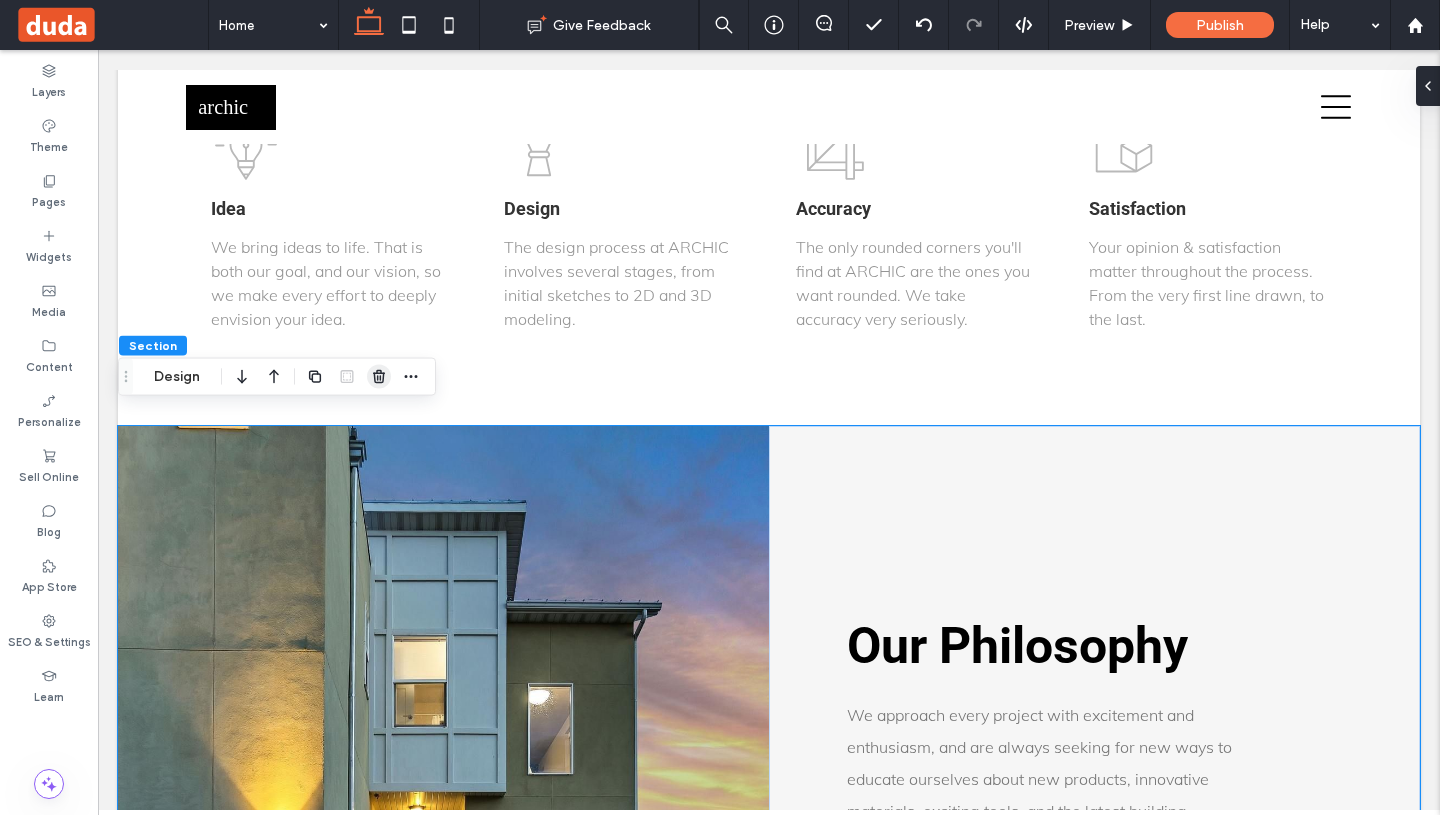 click 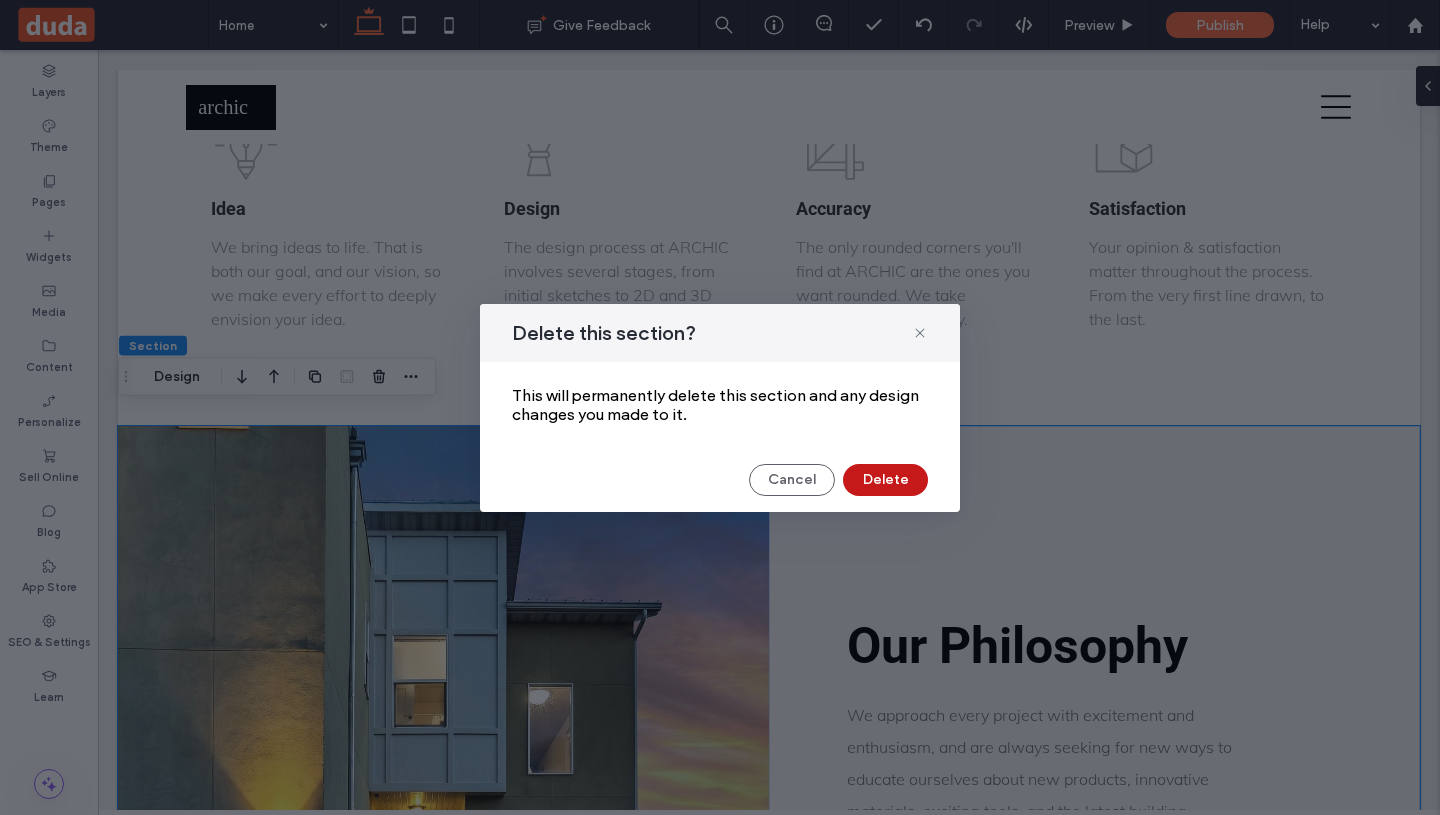 click on "Delete" at bounding box center [885, 480] 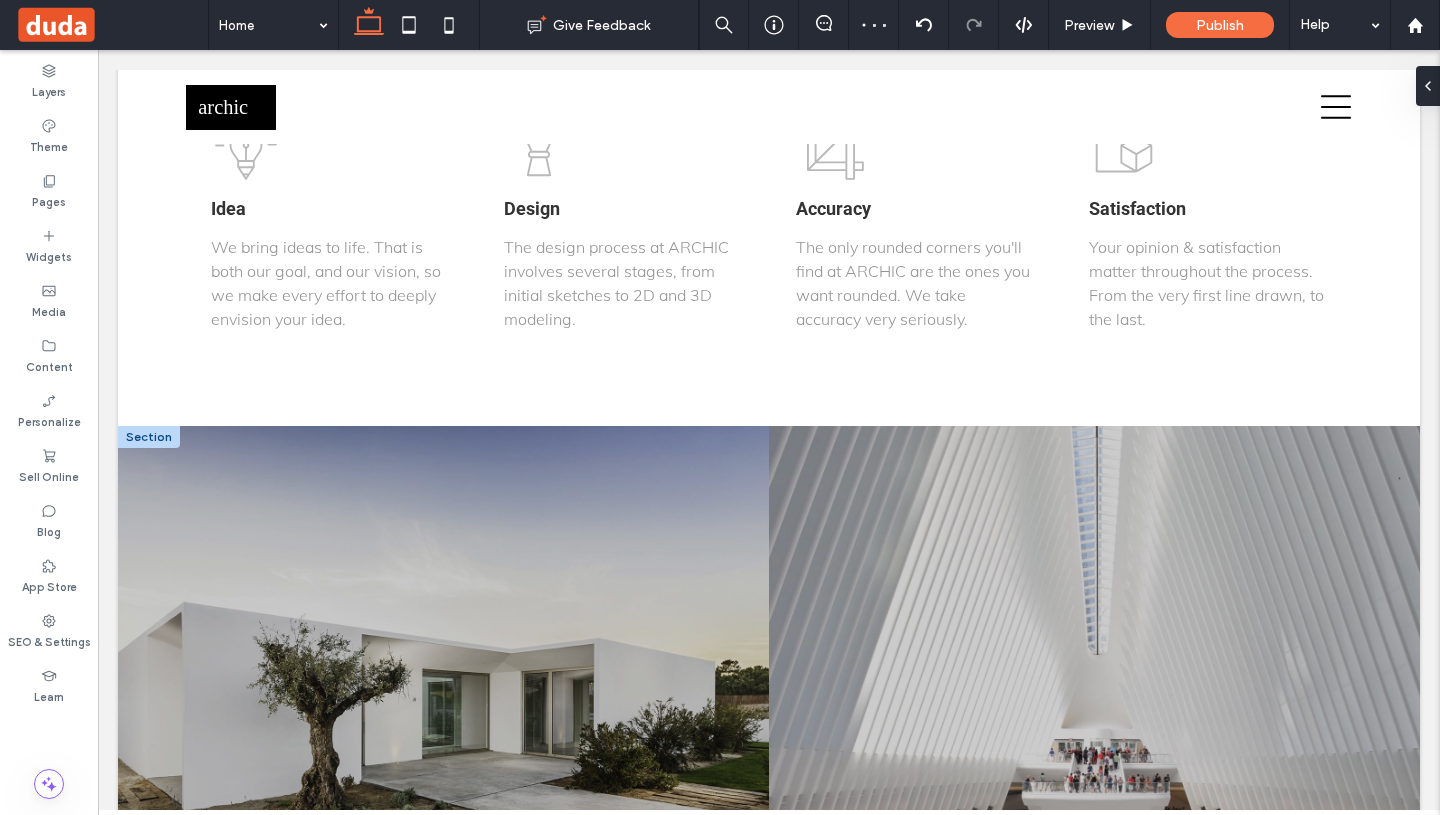 click at bounding box center (149, 437) 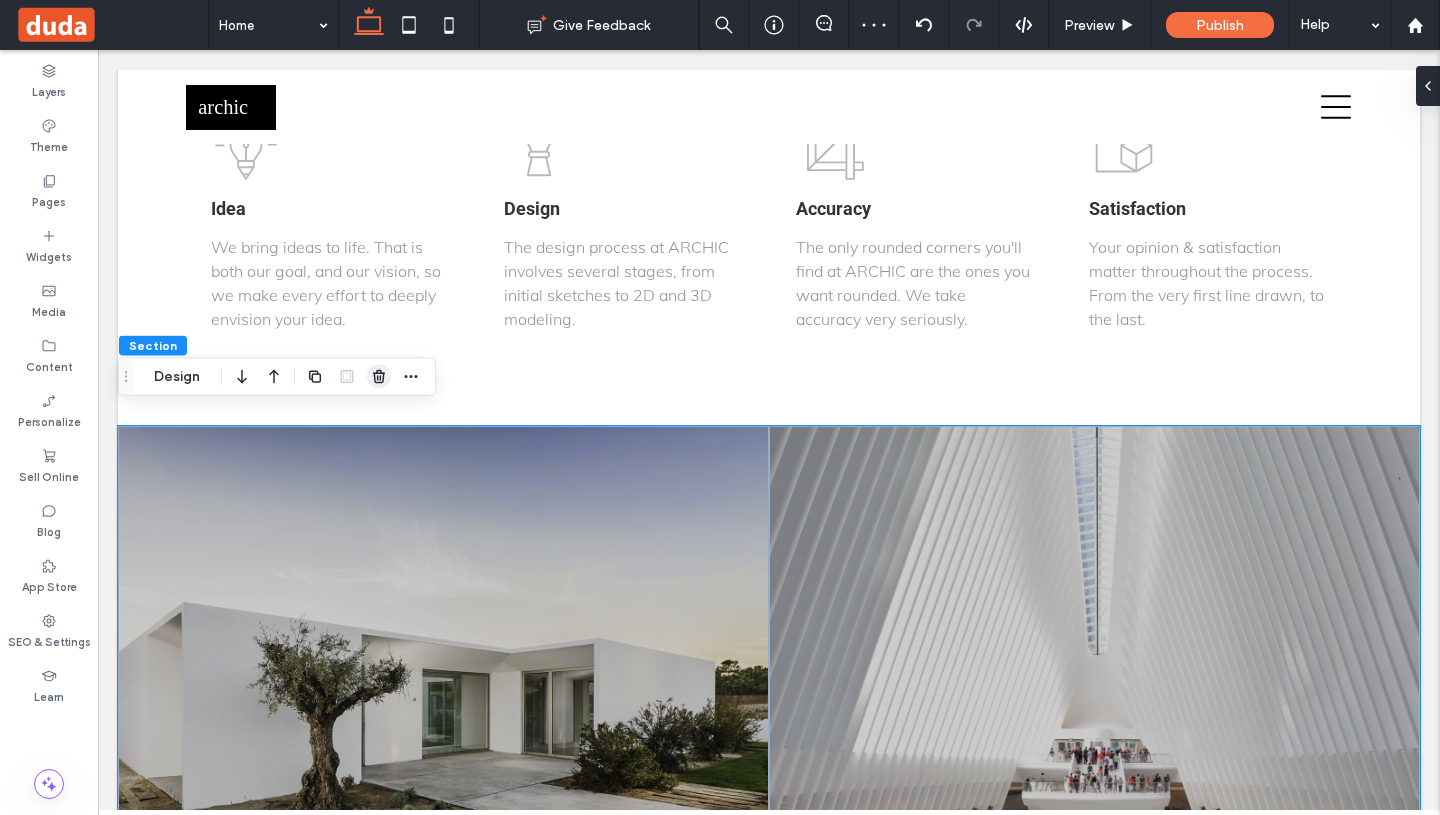 click at bounding box center [379, 377] 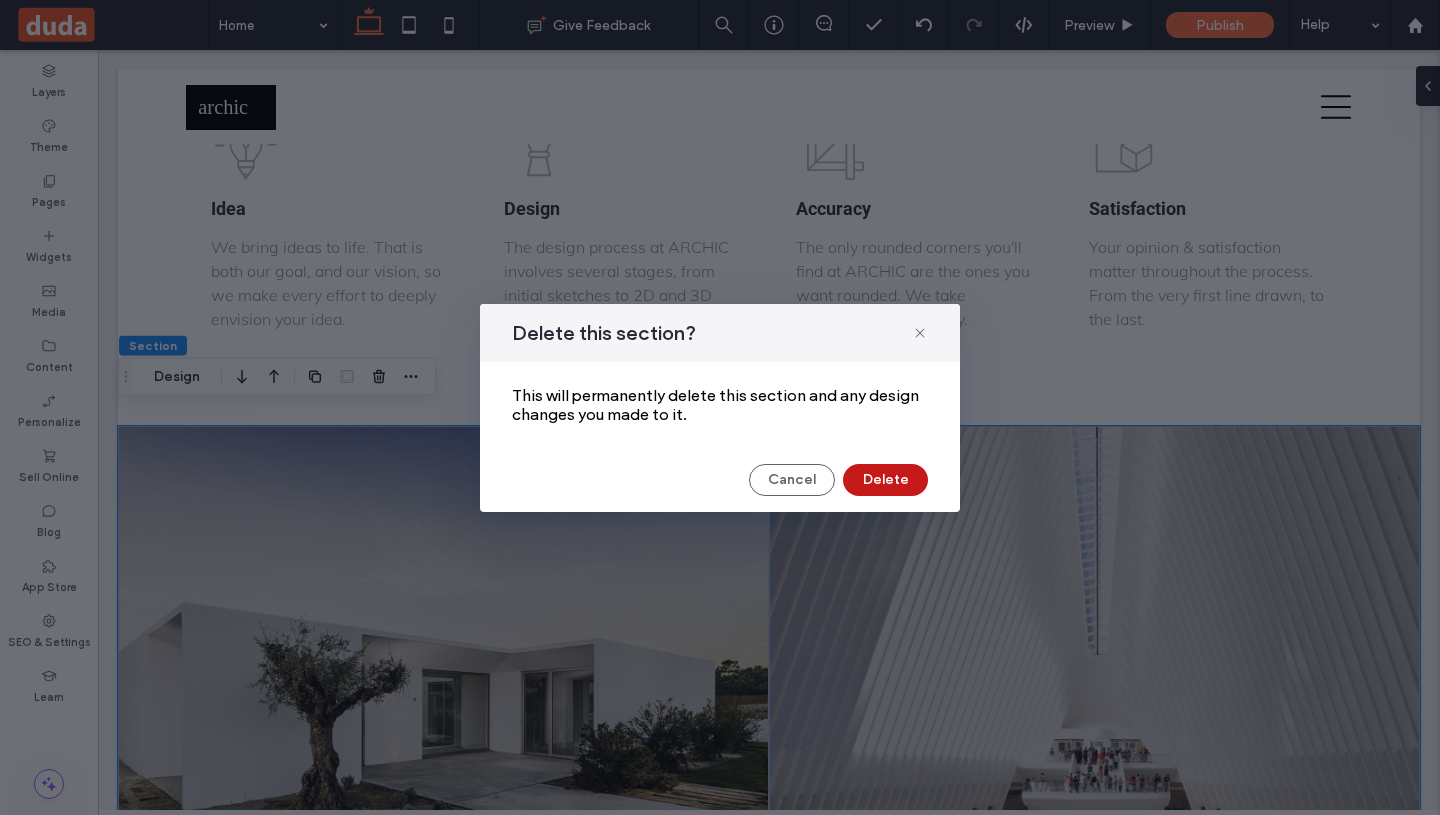 click on "Delete" at bounding box center [885, 480] 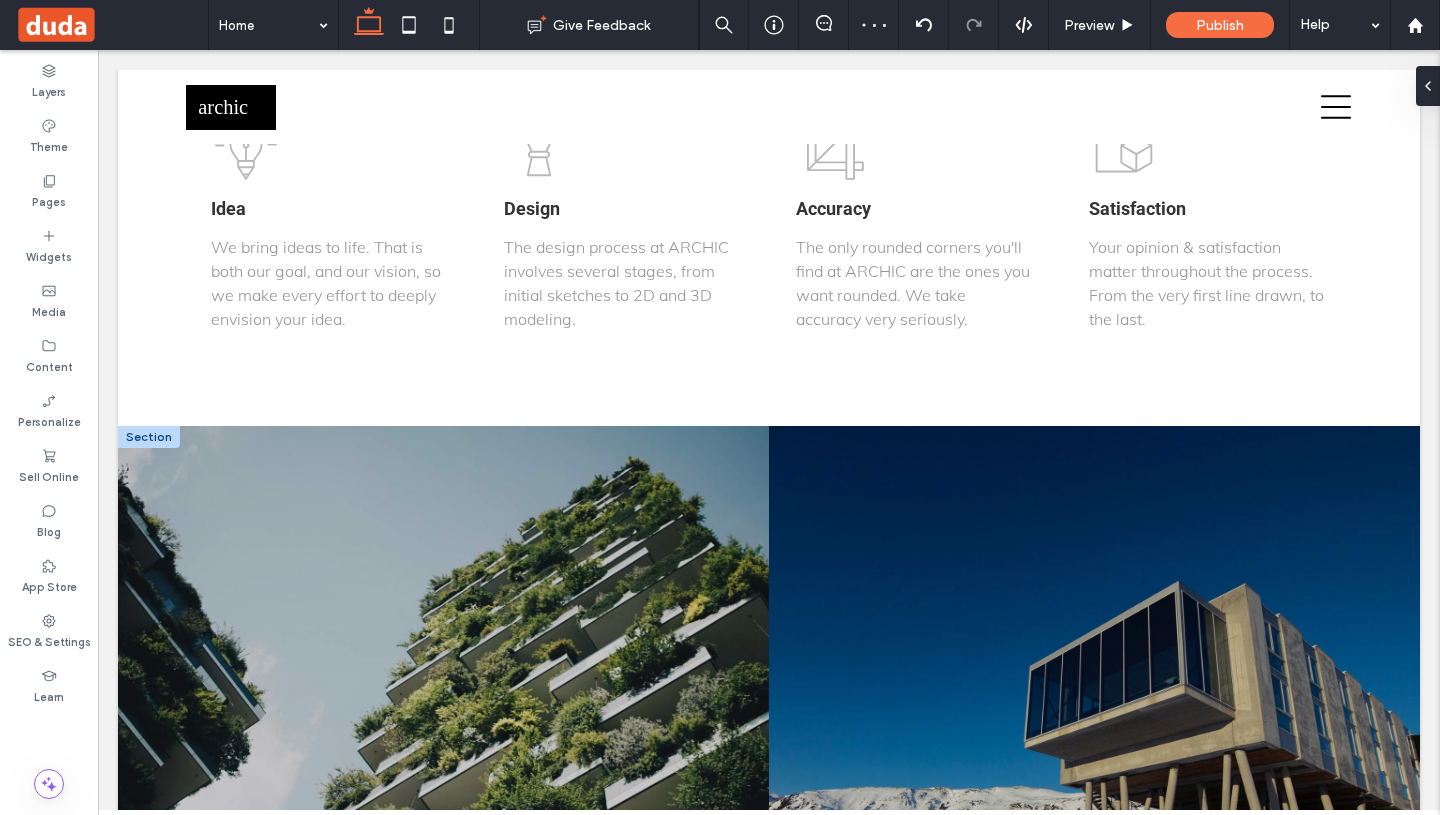 click at bounding box center [149, 437] 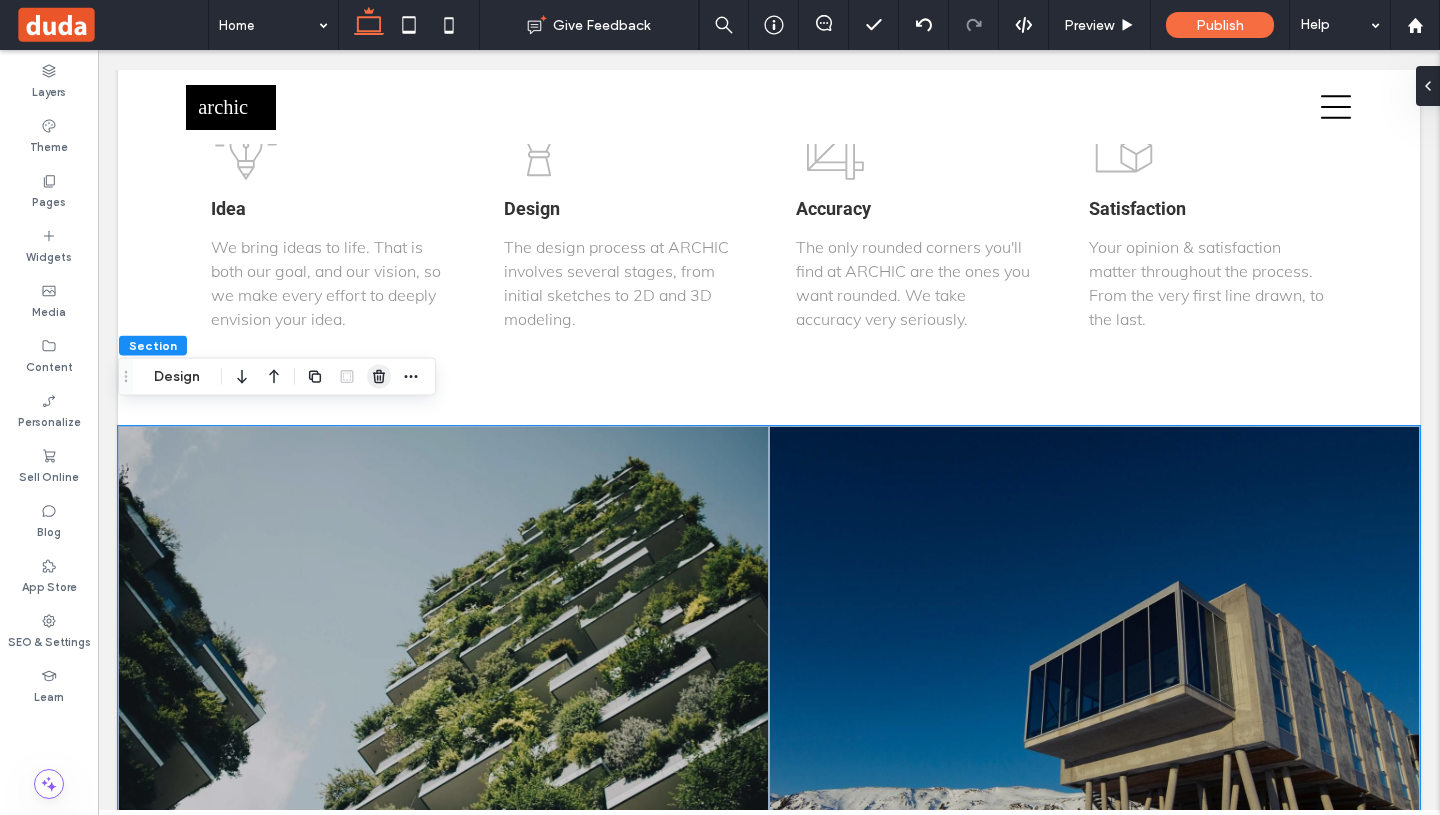 click 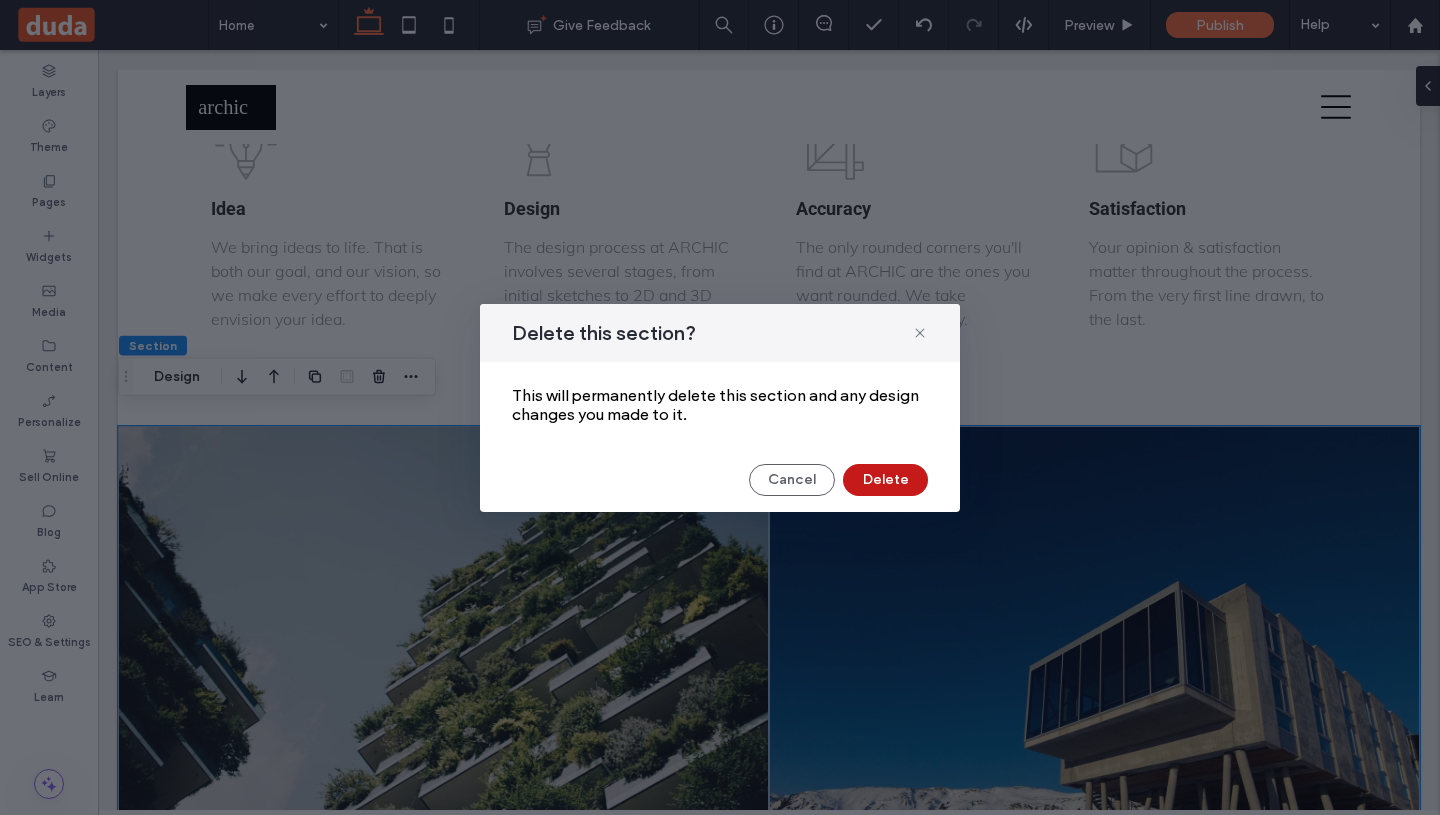 click on "Delete" at bounding box center [885, 480] 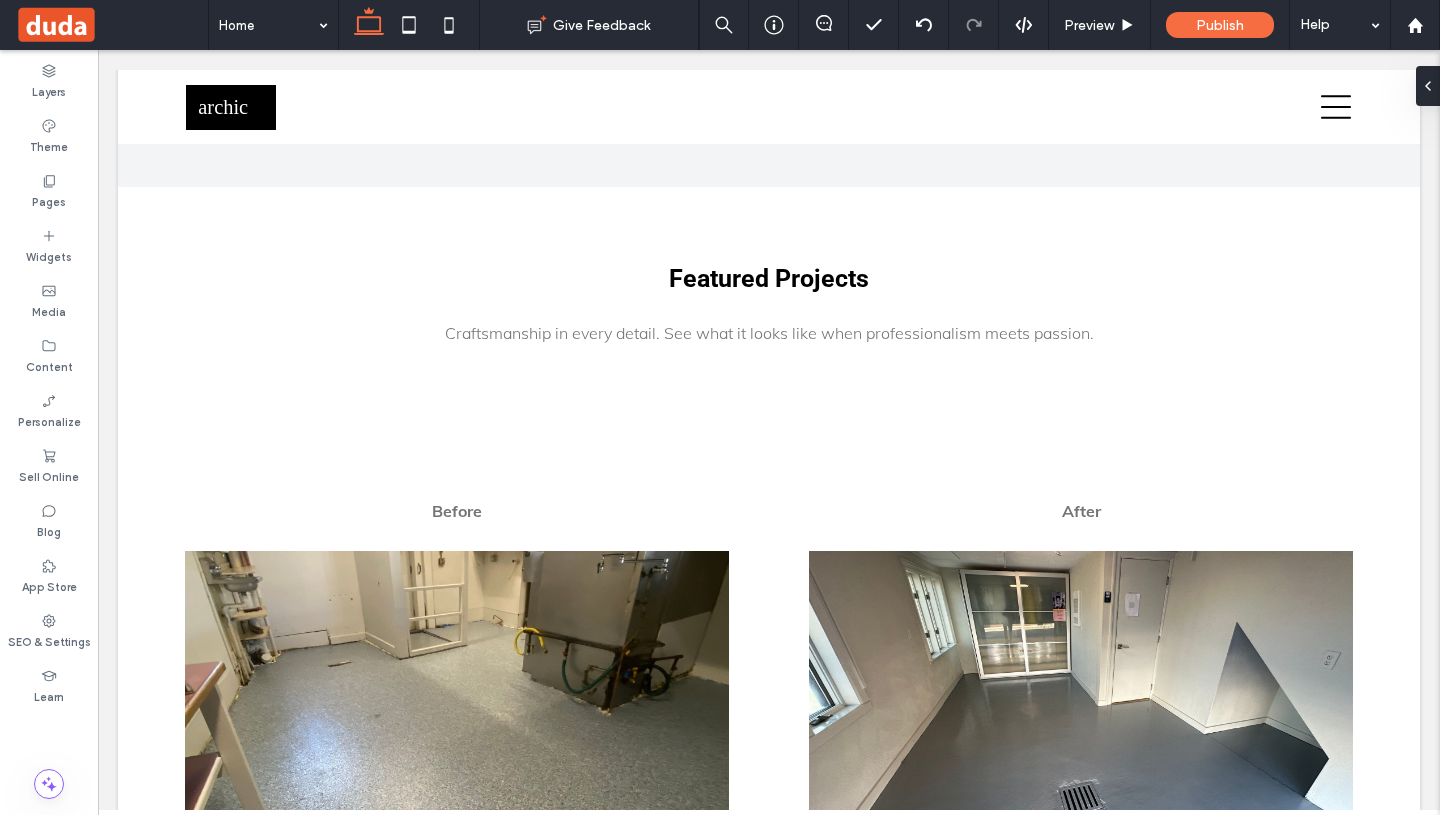 scroll, scrollTop: 1951, scrollLeft: 0, axis: vertical 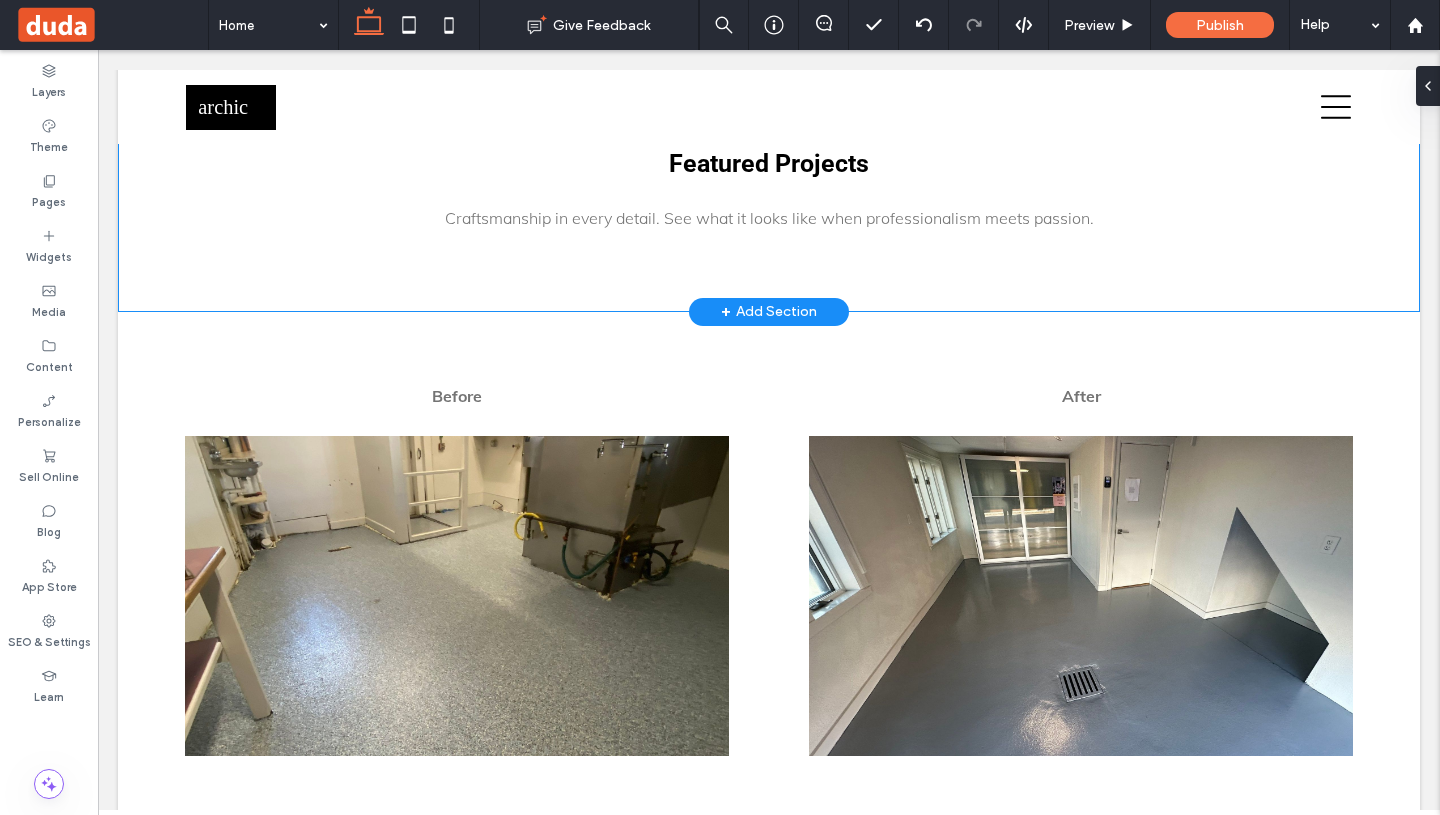 click on "+ Add Section" at bounding box center [769, 312] 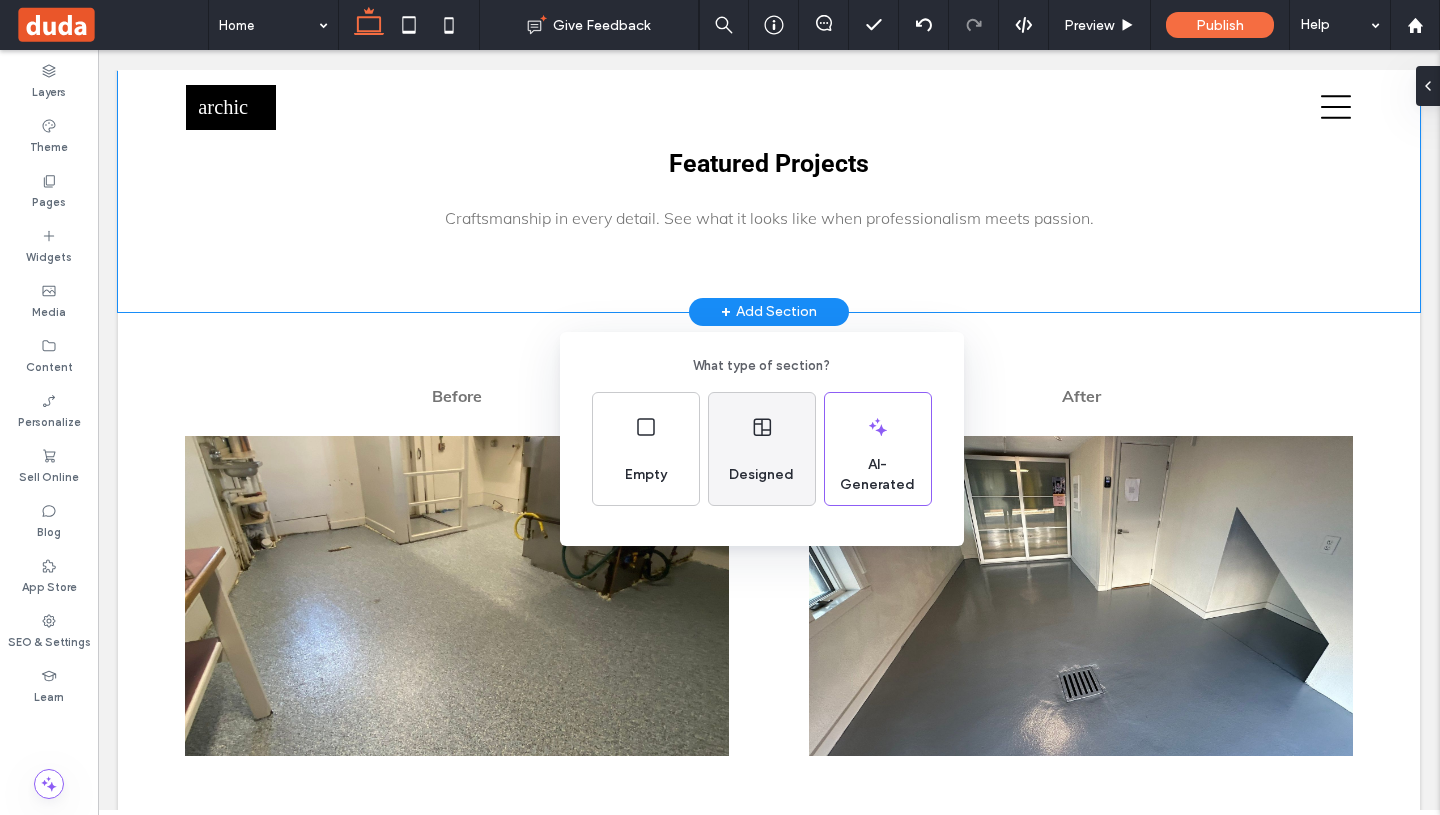 click 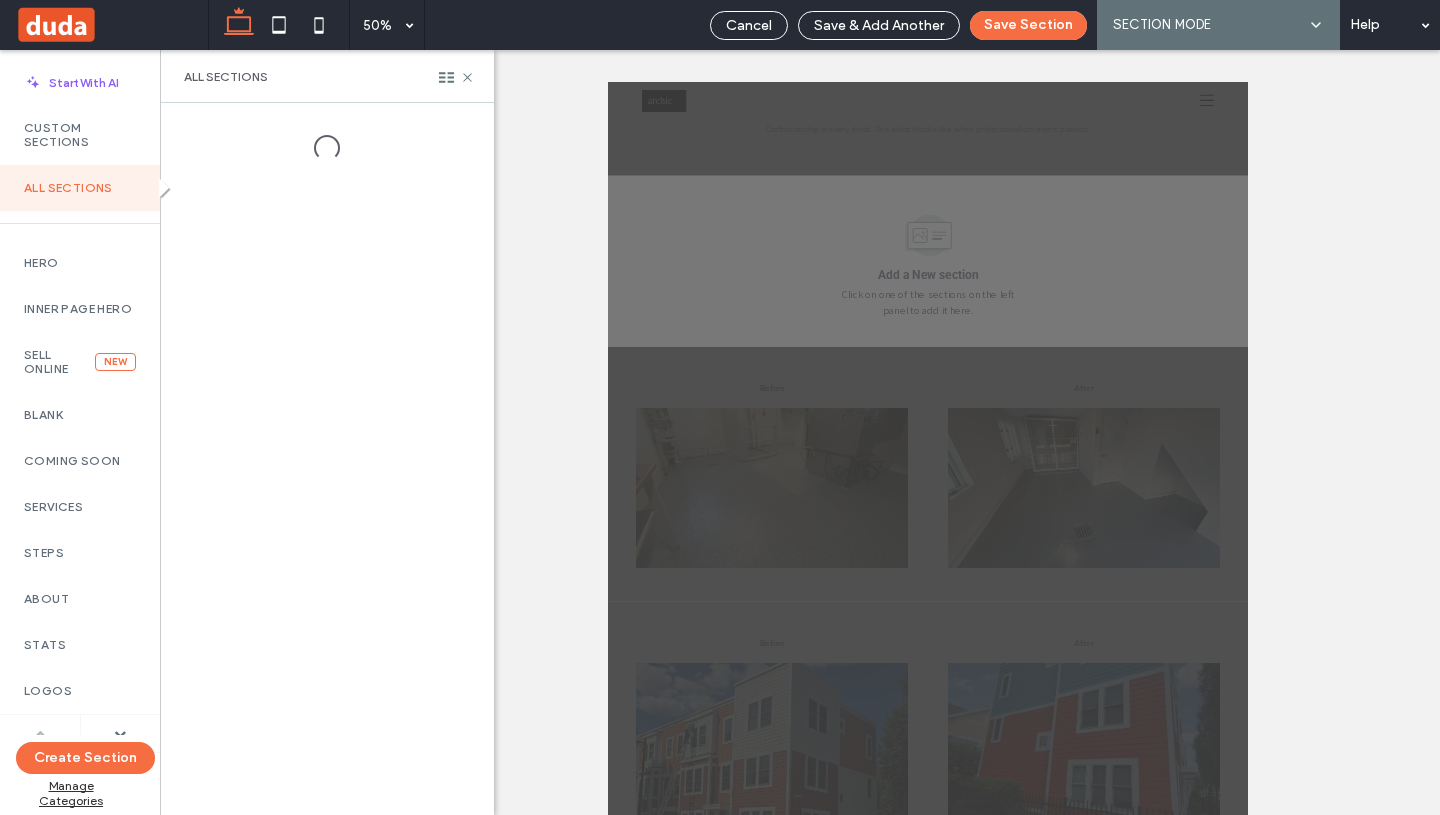 scroll, scrollTop: 2000, scrollLeft: 0, axis: vertical 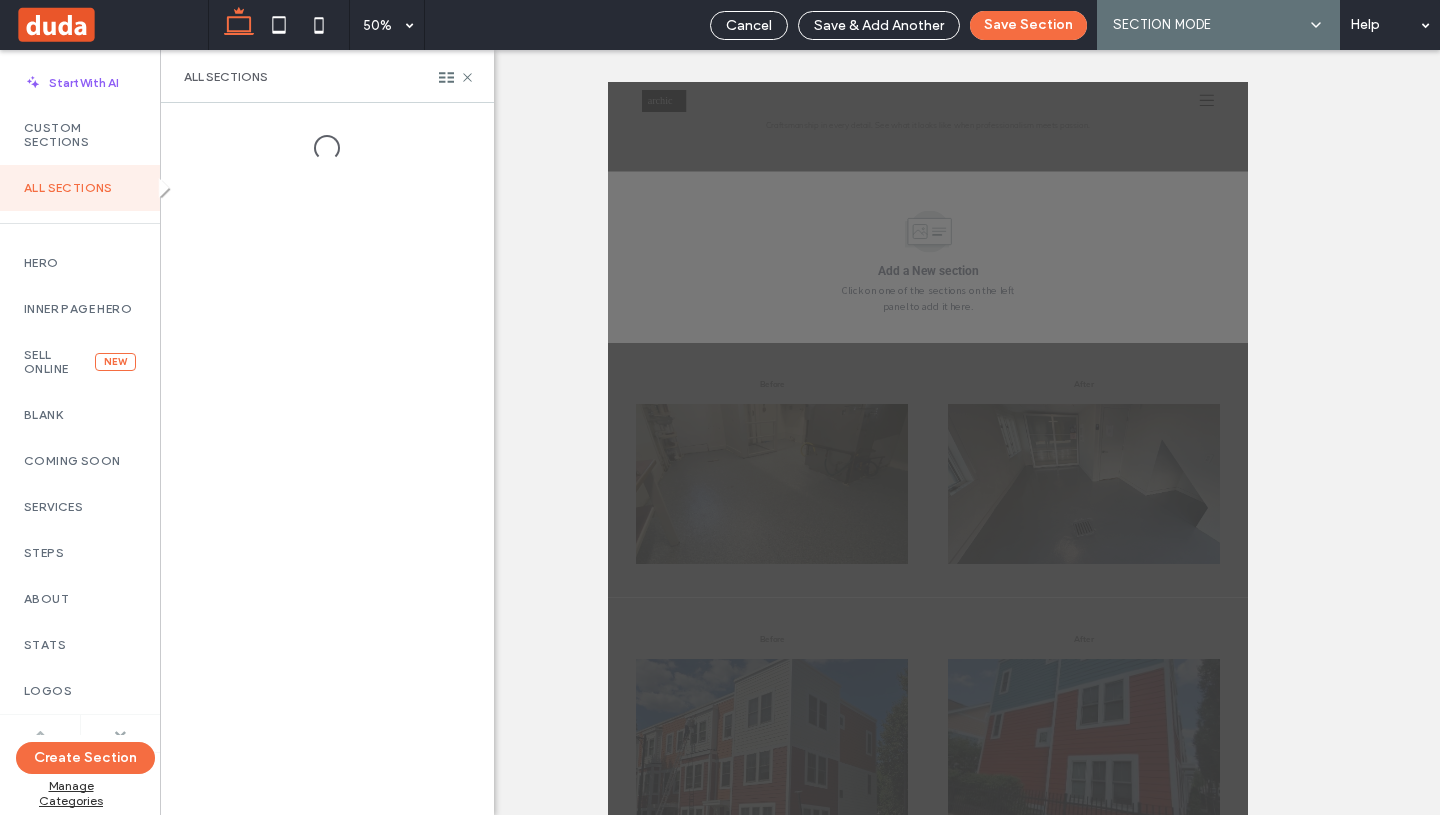 click at bounding box center [120, 734] 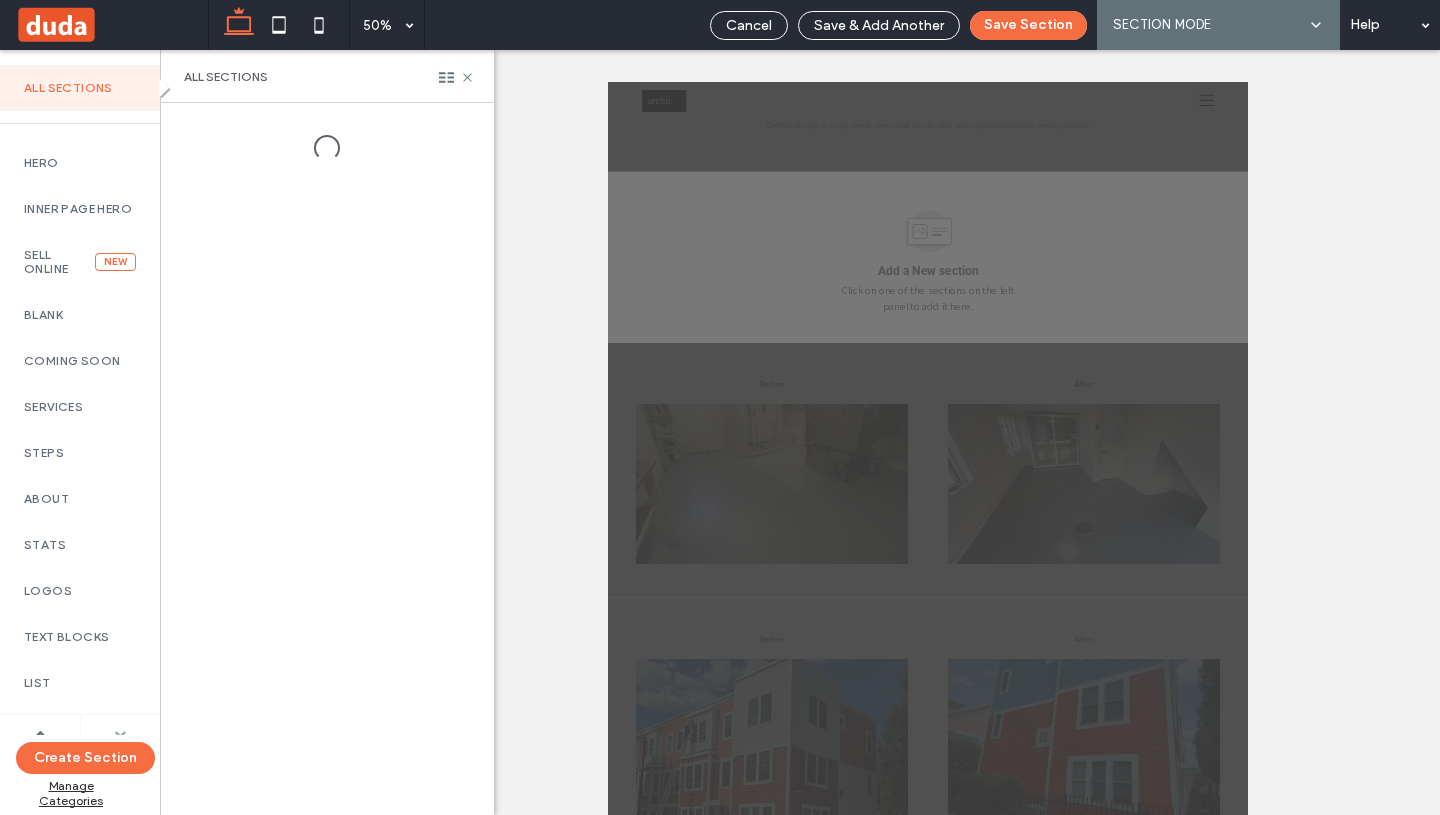 click at bounding box center (120, 734) 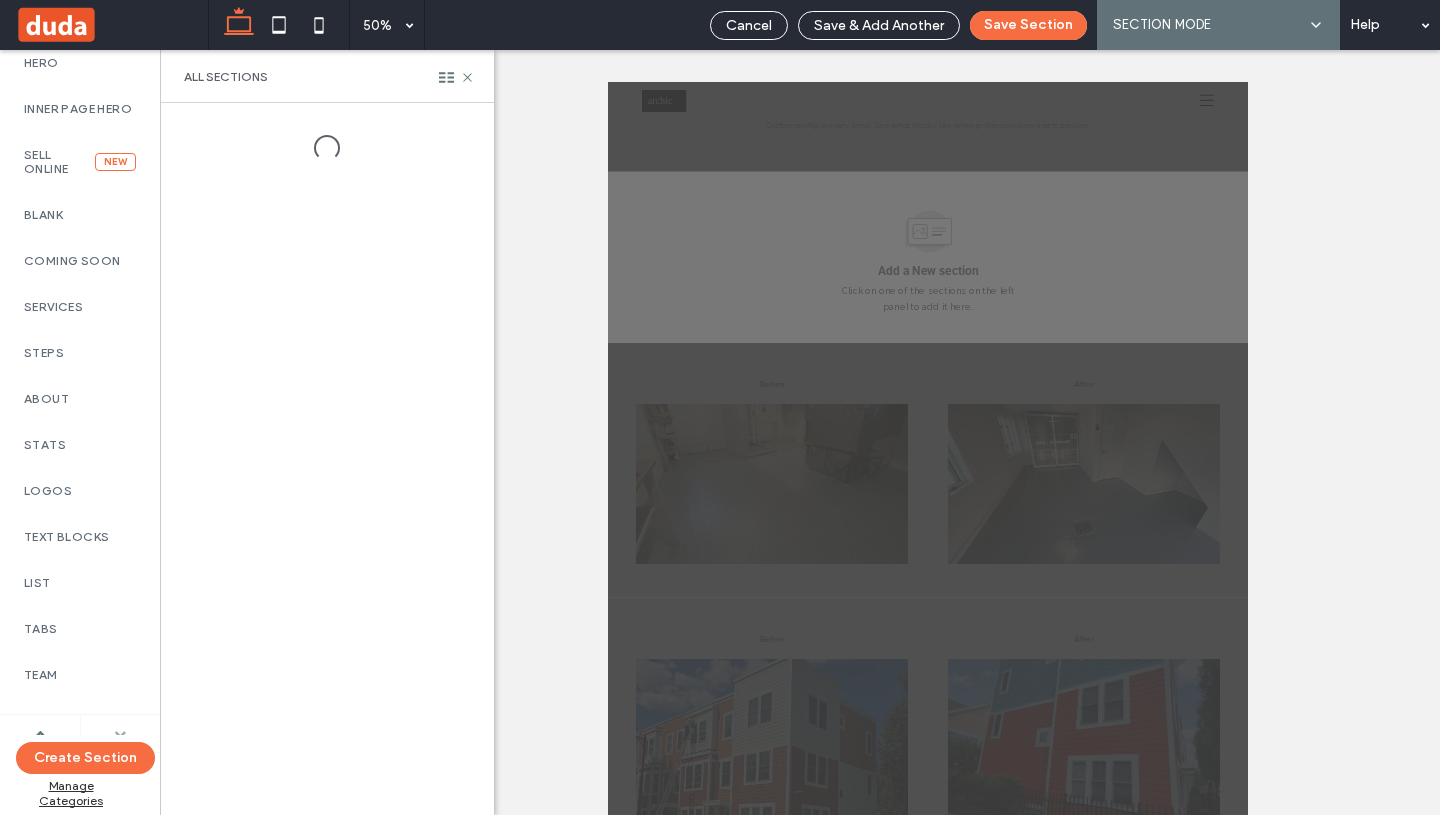 click at bounding box center (120, 734) 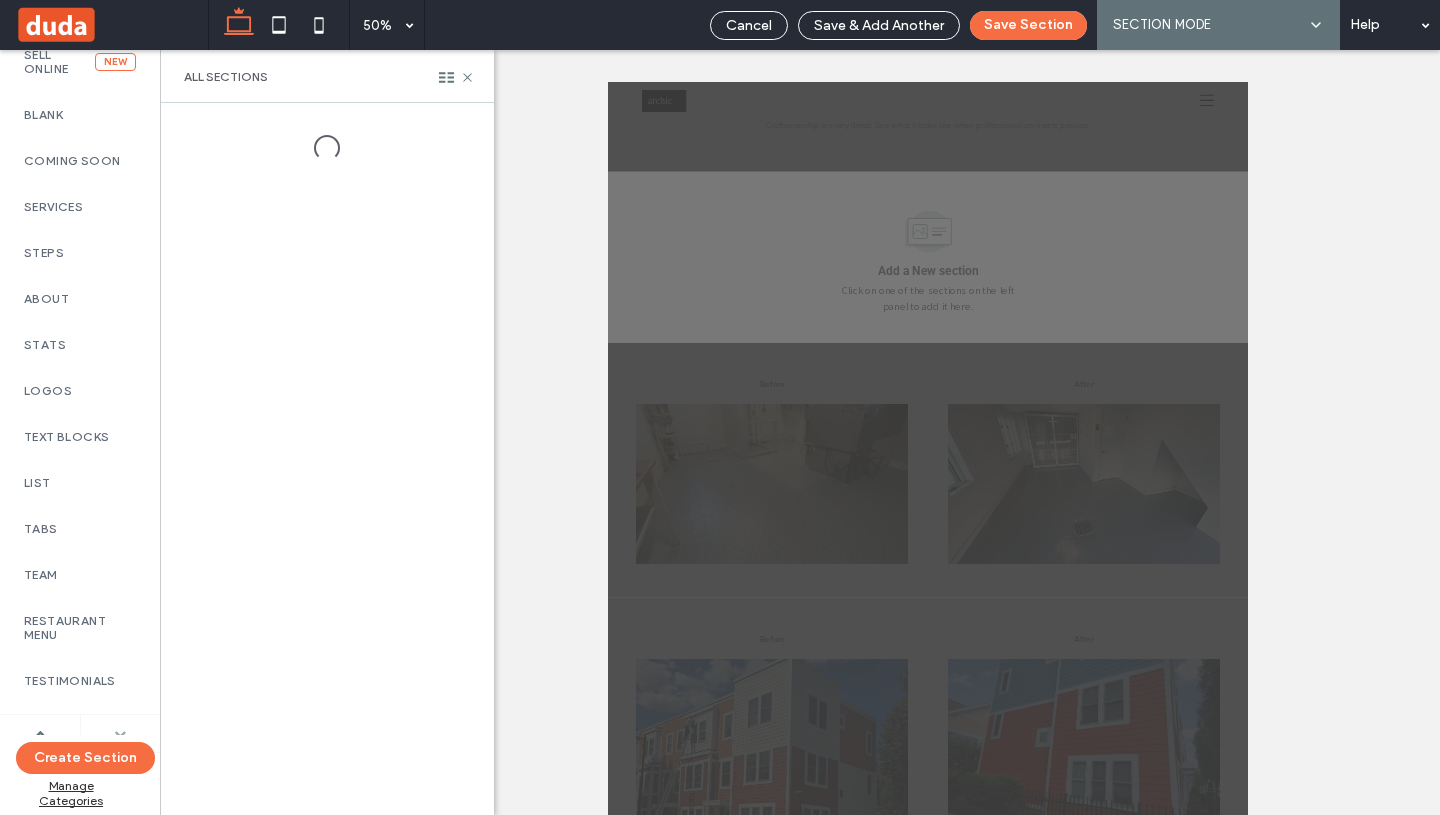 click at bounding box center (120, 734) 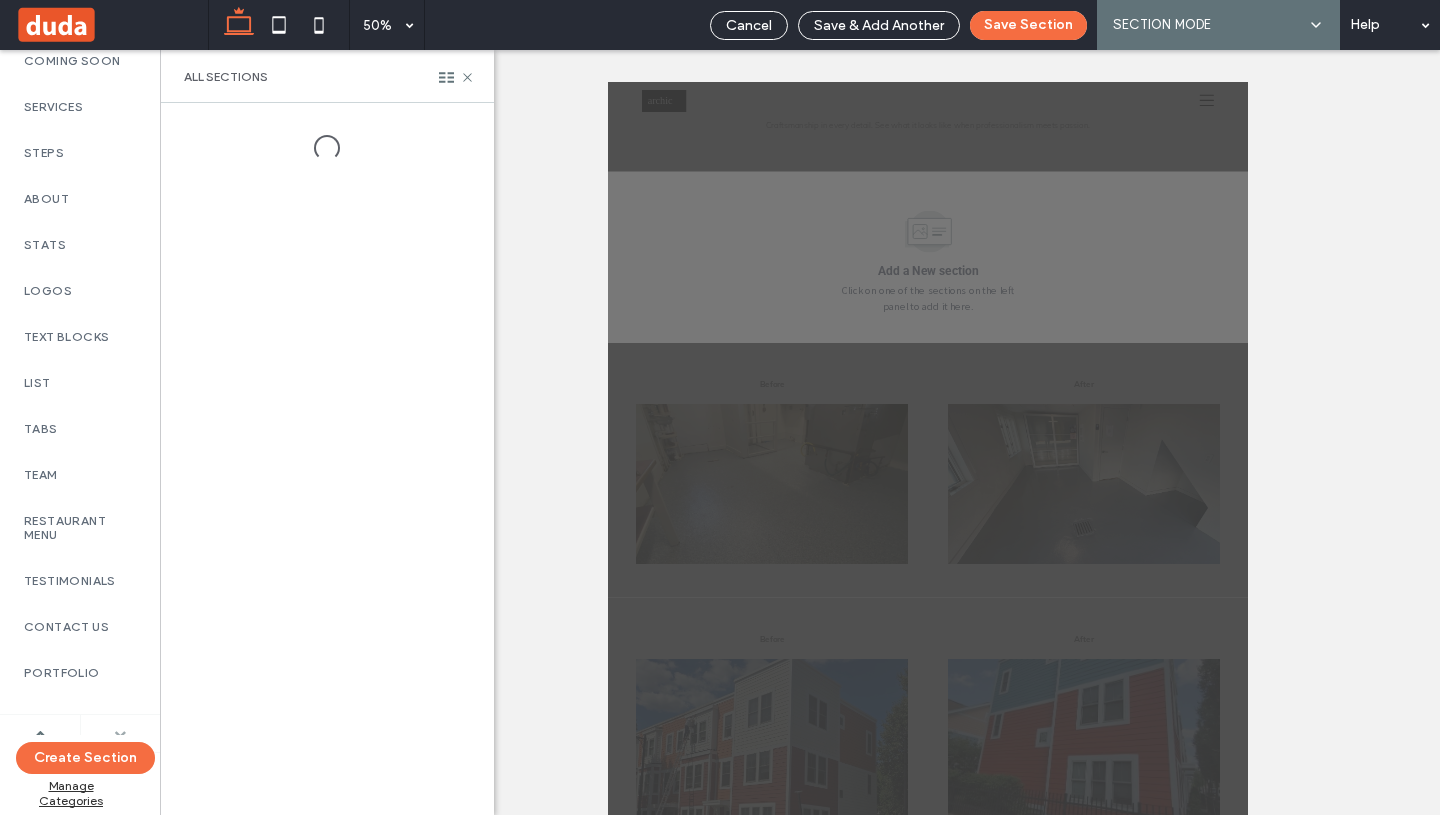 click at bounding box center (120, 734) 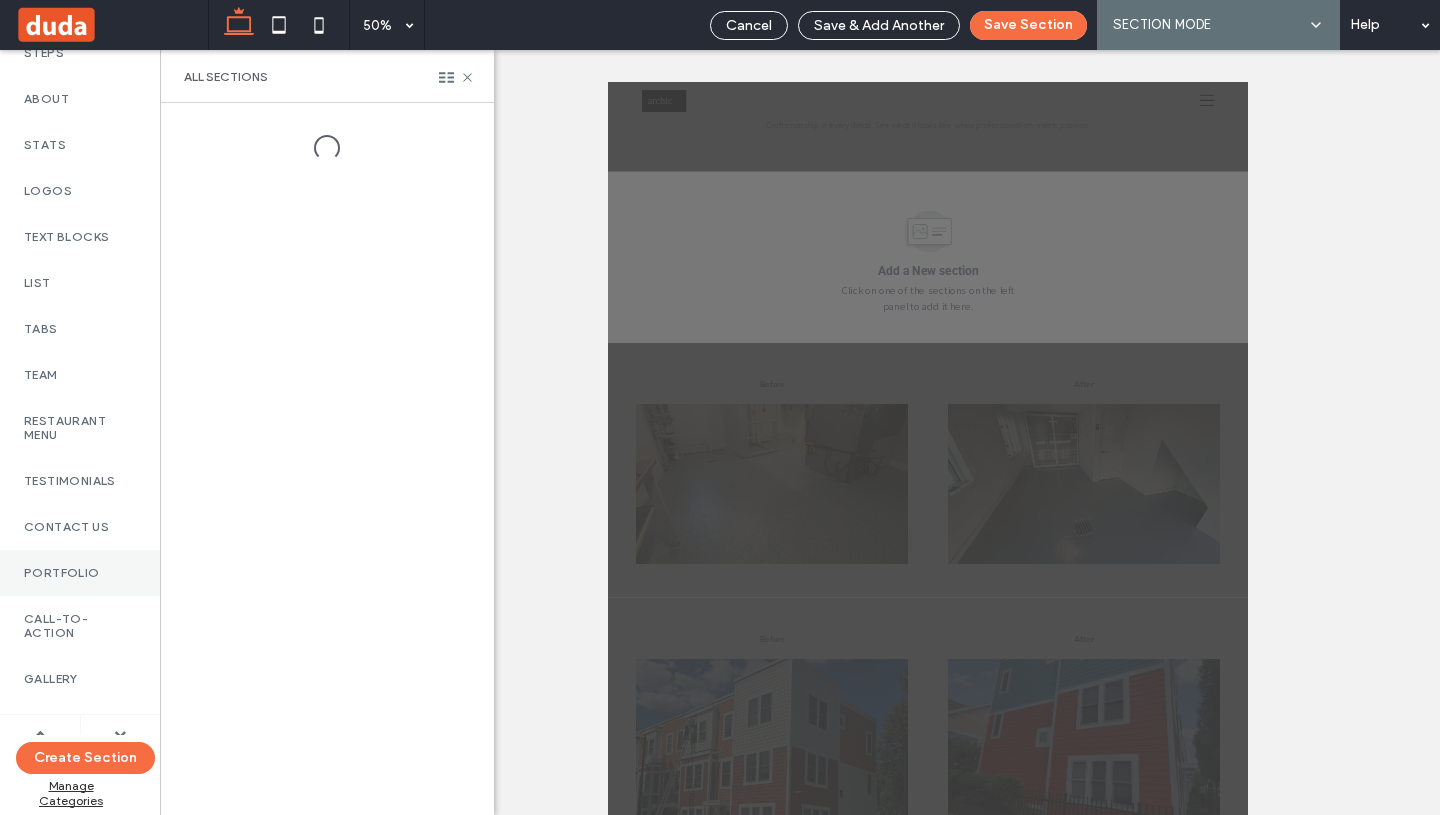 click on "Portfolio" at bounding box center [80, 573] 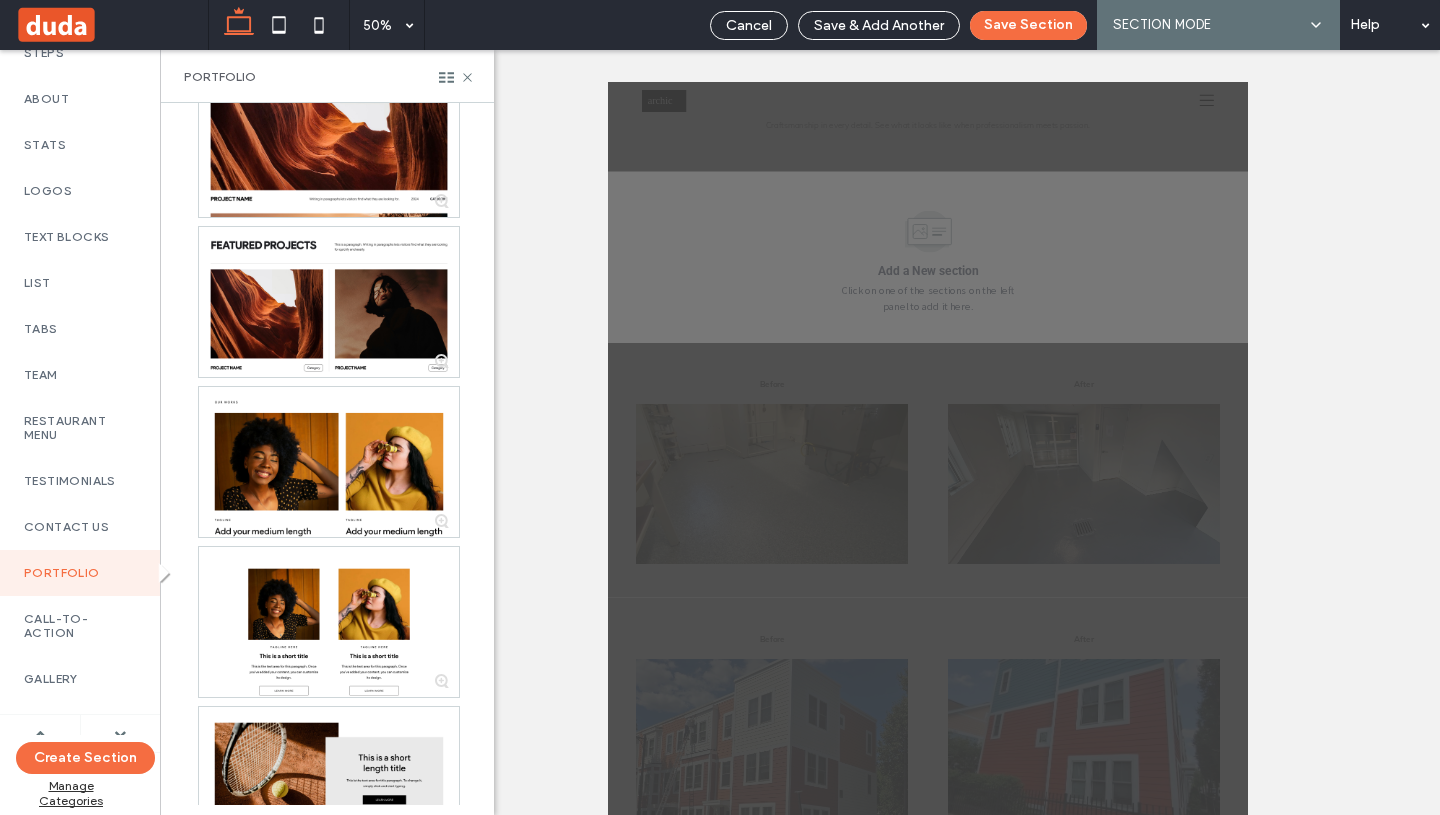 scroll, scrollTop: 555, scrollLeft: 0, axis: vertical 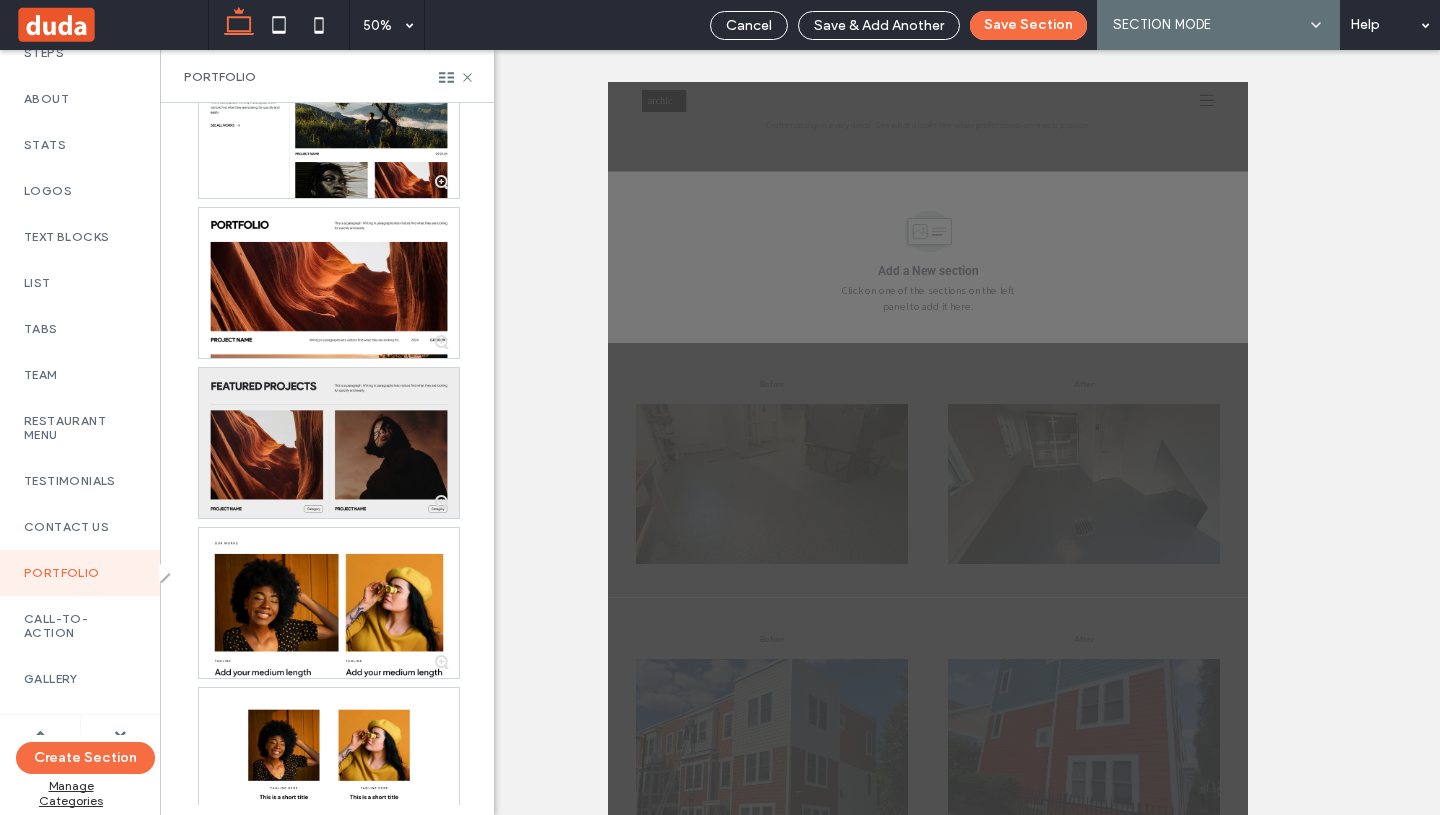 click at bounding box center [329, 443] 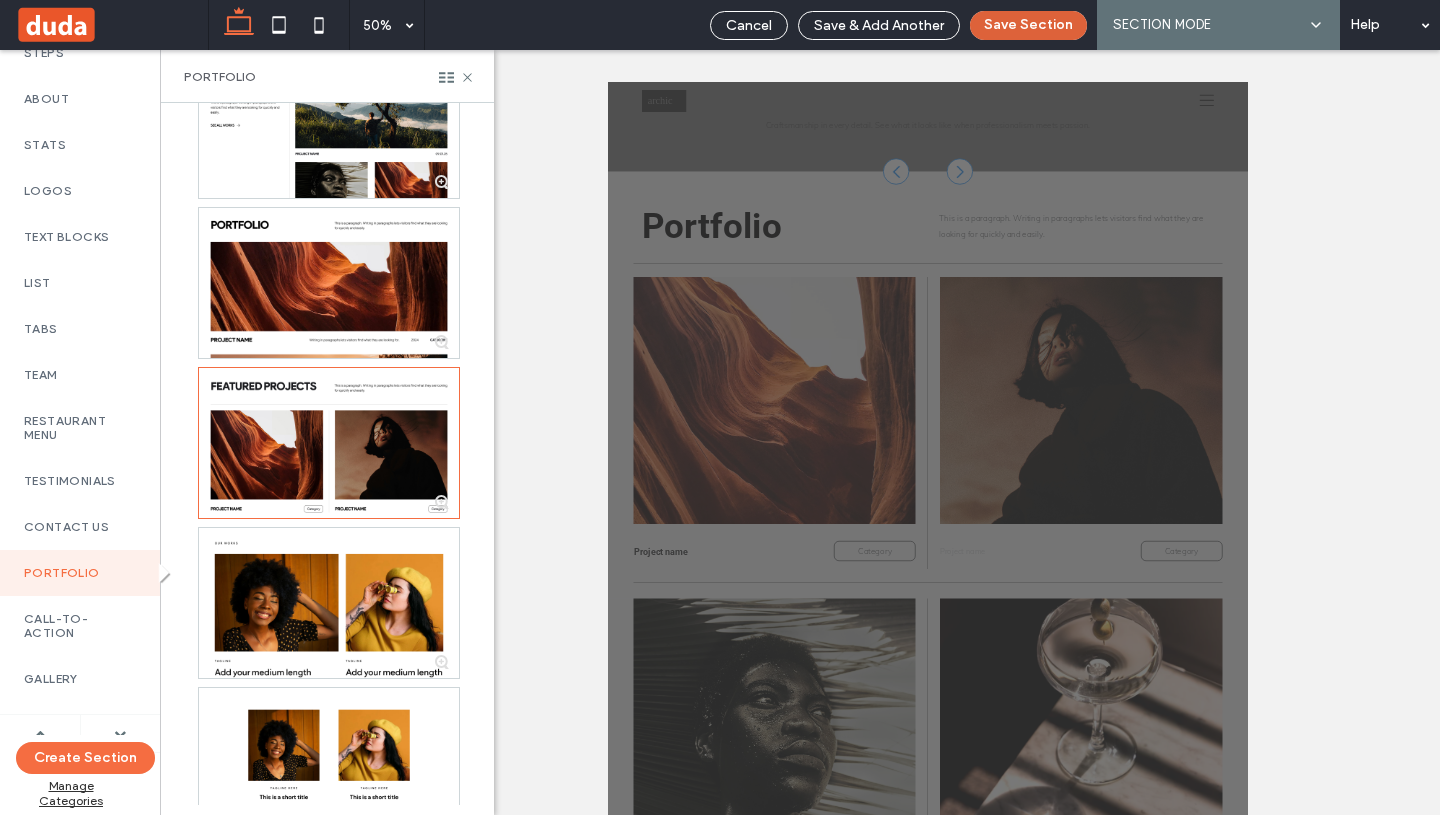 click on "Save Section" at bounding box center (1028, 25) 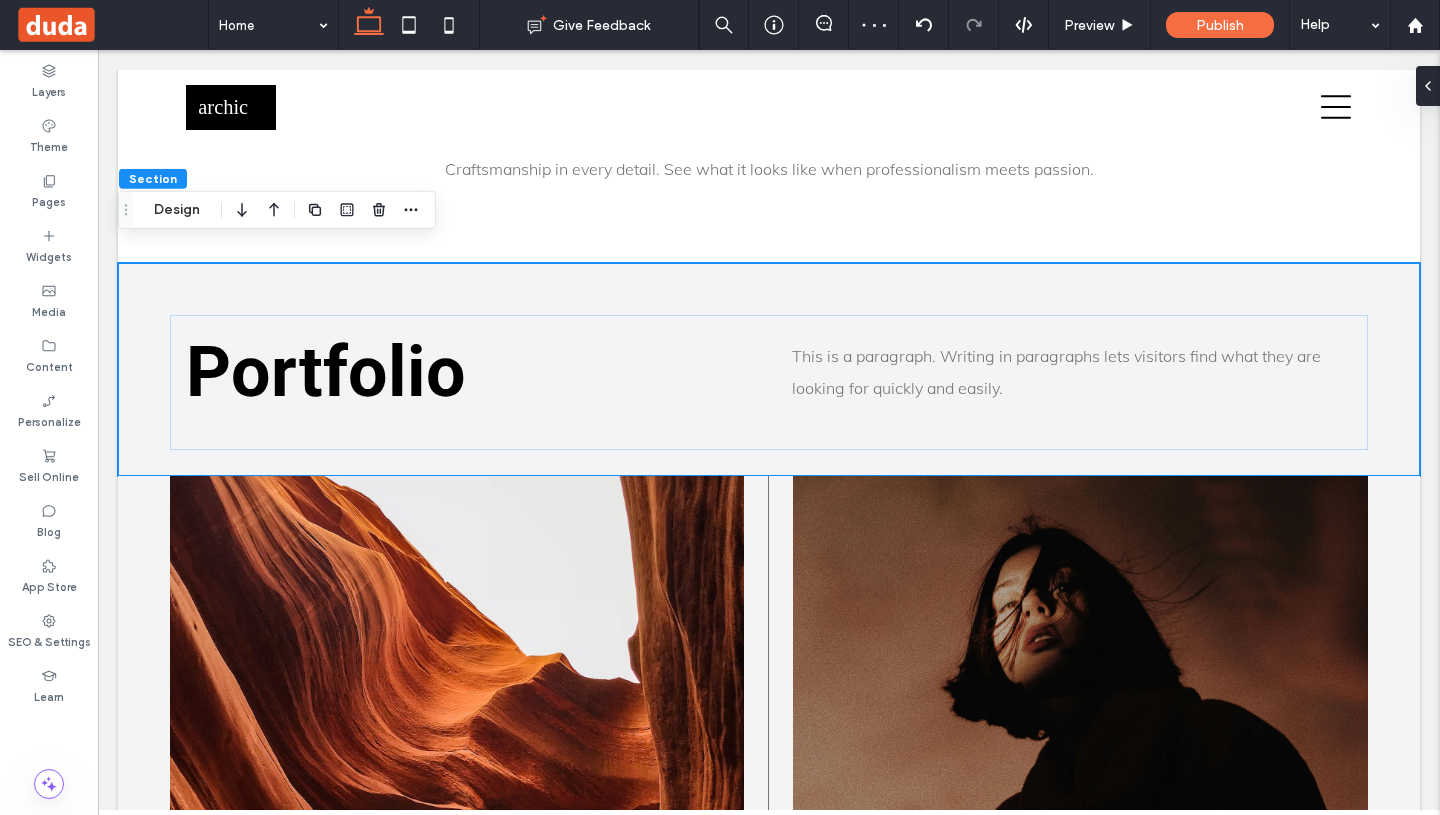 scroll, scrollTop: 2011, scrollLeft: 0, axis: vertical 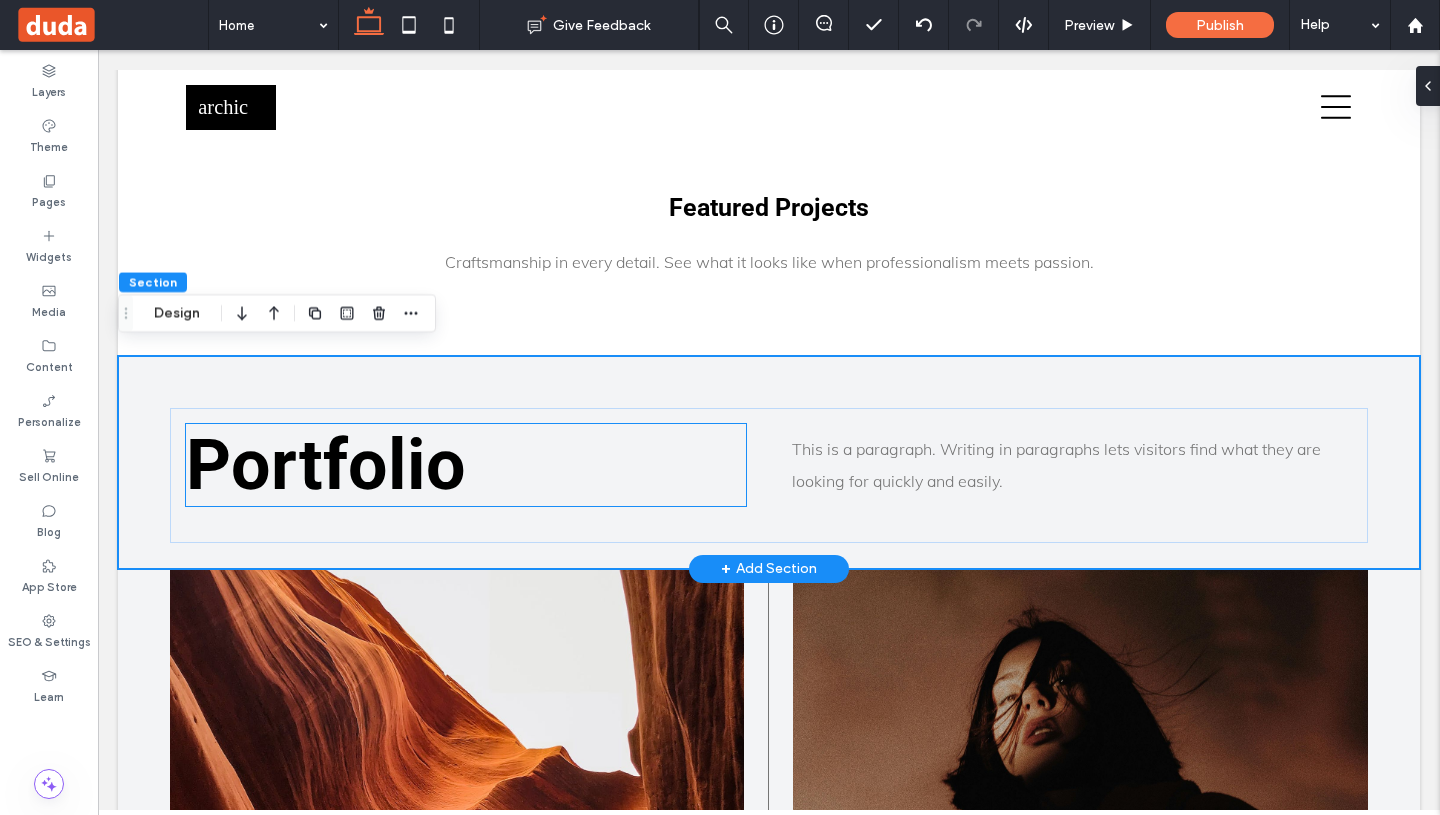 click on "Portfolio" at bounding box center (326, 465) 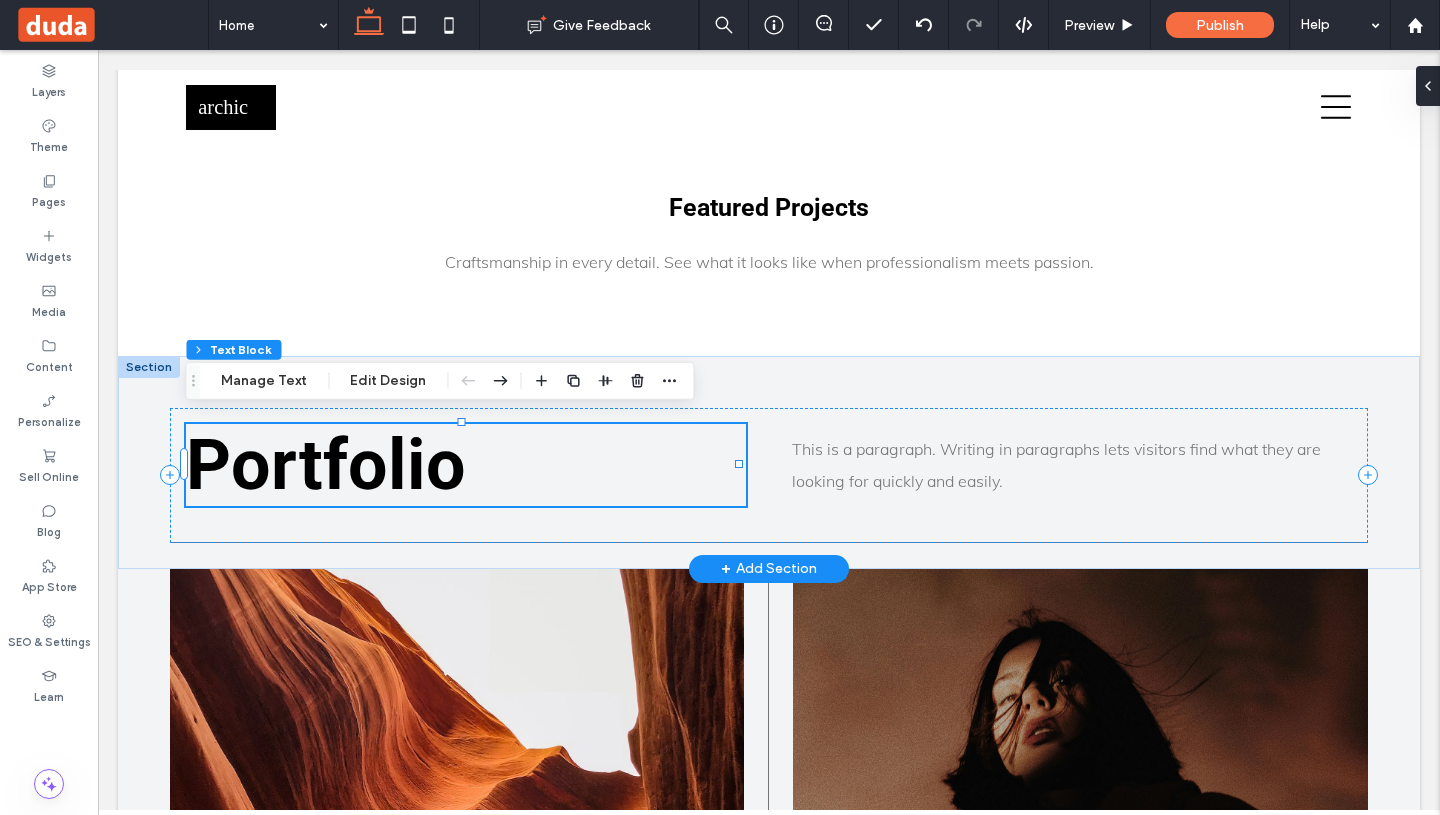 click on "Portfolio" at bounding box center [326, 465] 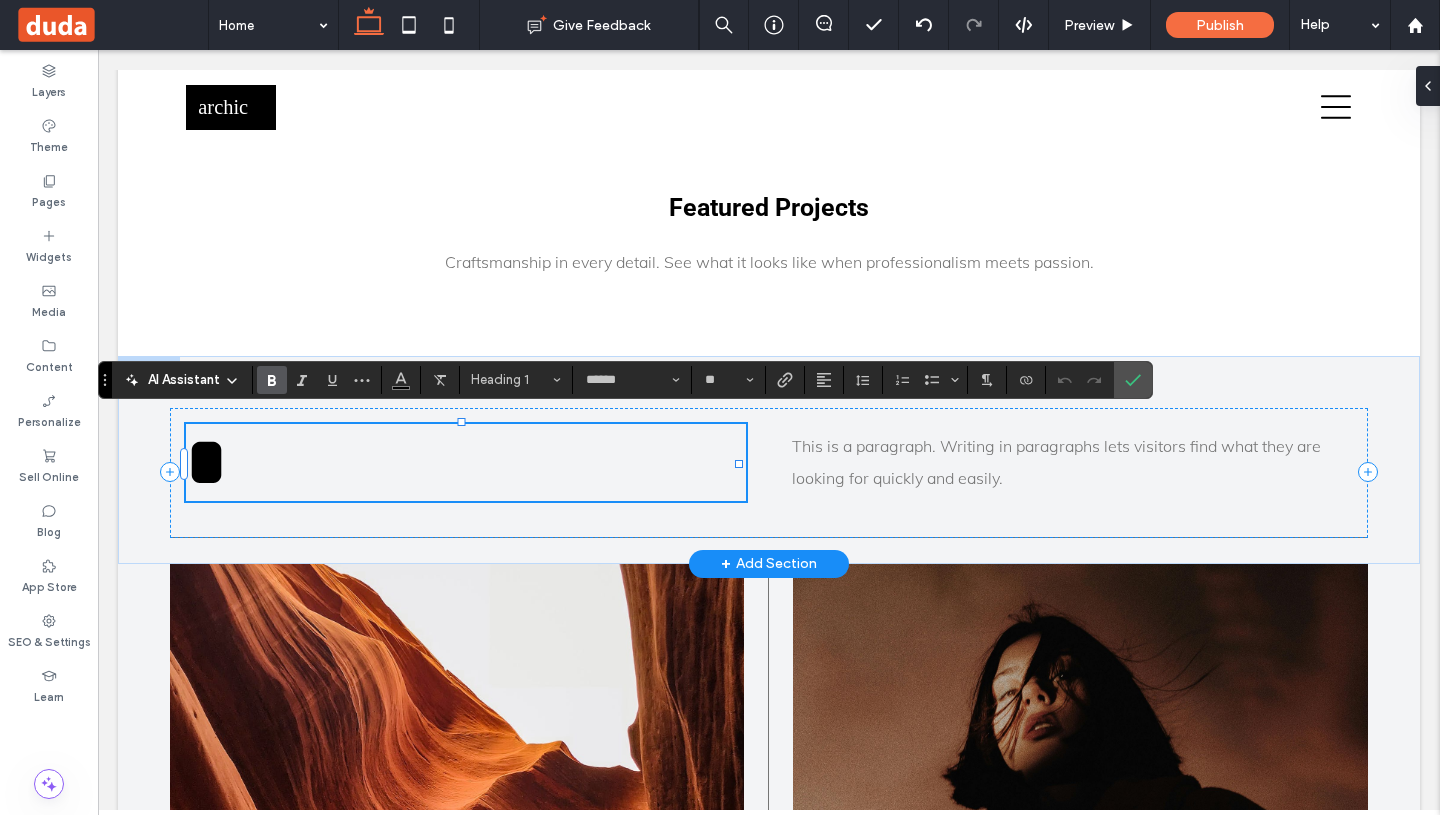 type 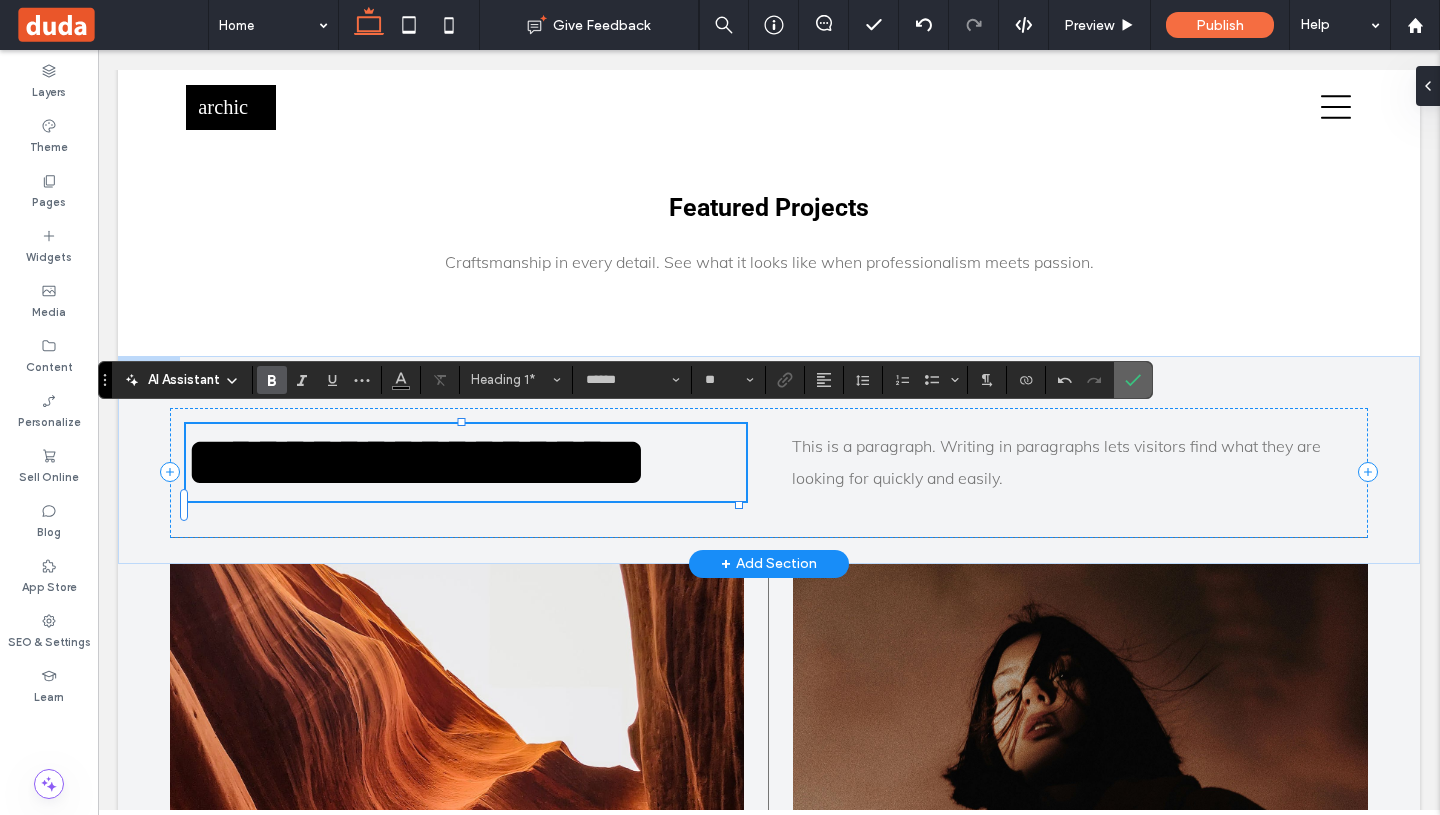 click 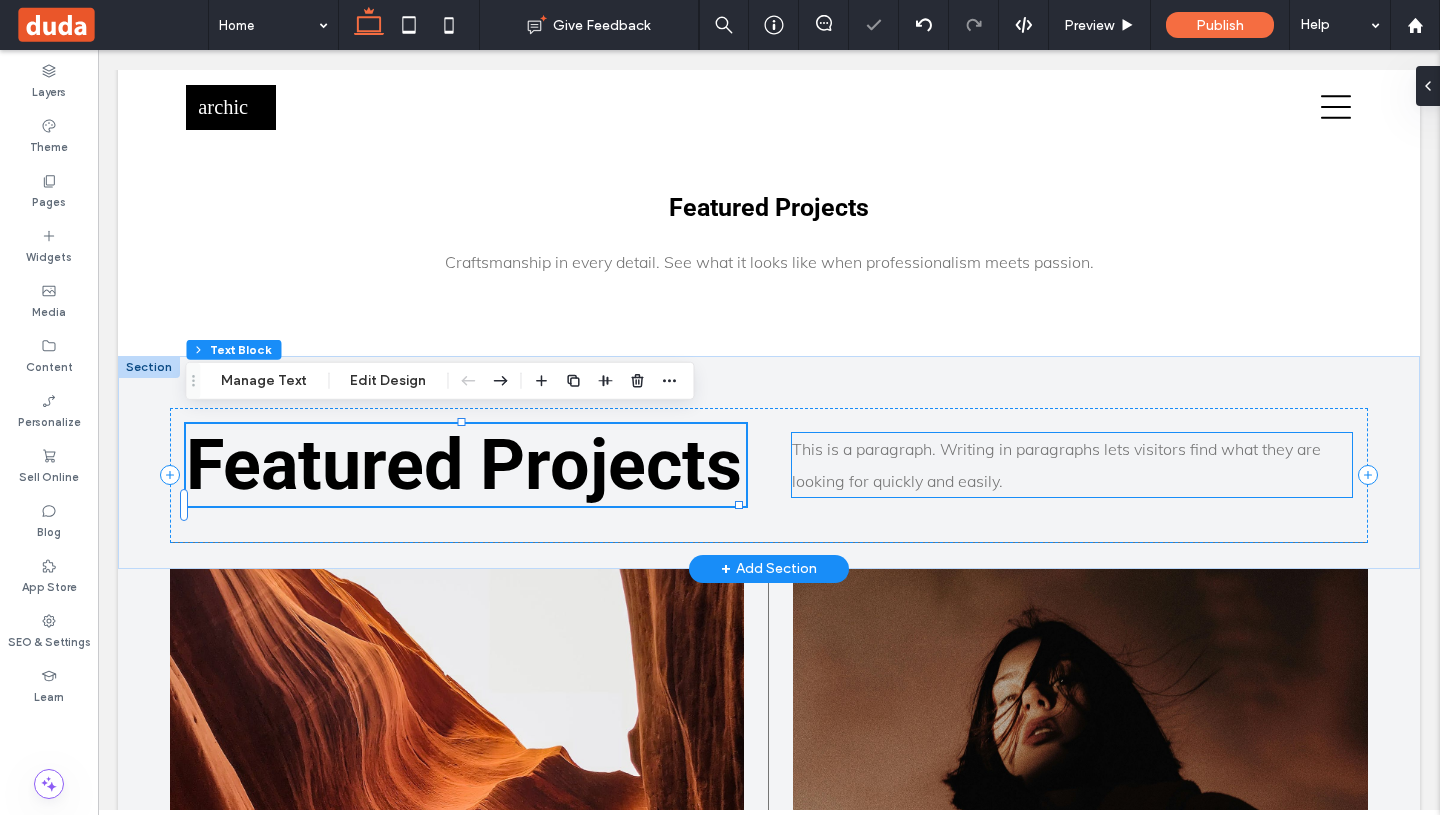 click on "This is a paragraph. Writing in paragraphs lets visitors find what they are looking for quickly and easily." at bounding box center (1056, 465) 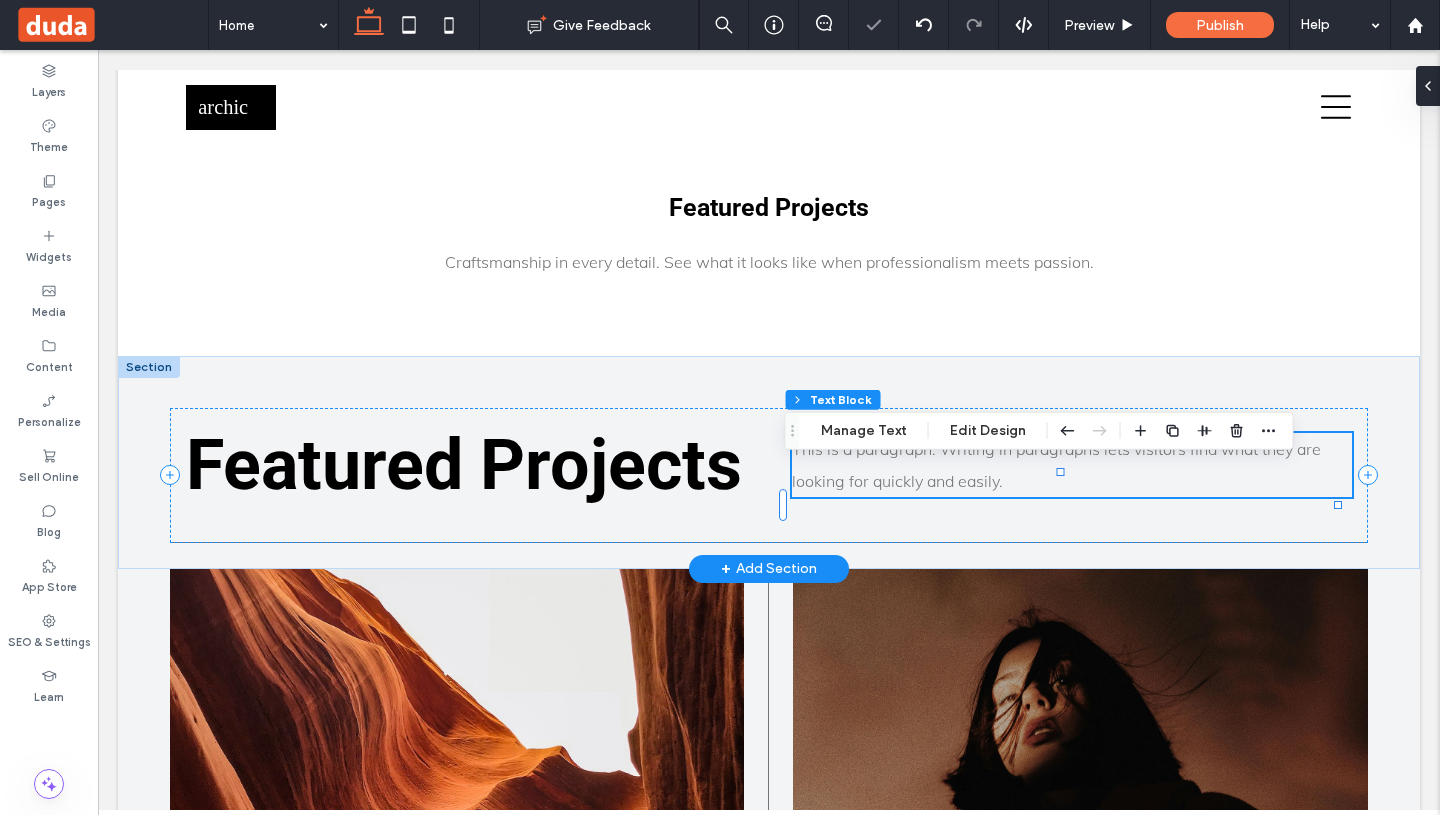 click on "This is a paragraph. Writing in paragraphs lets visitors find what they are looking for quickly and easily." at bounding box center [1056, 465] 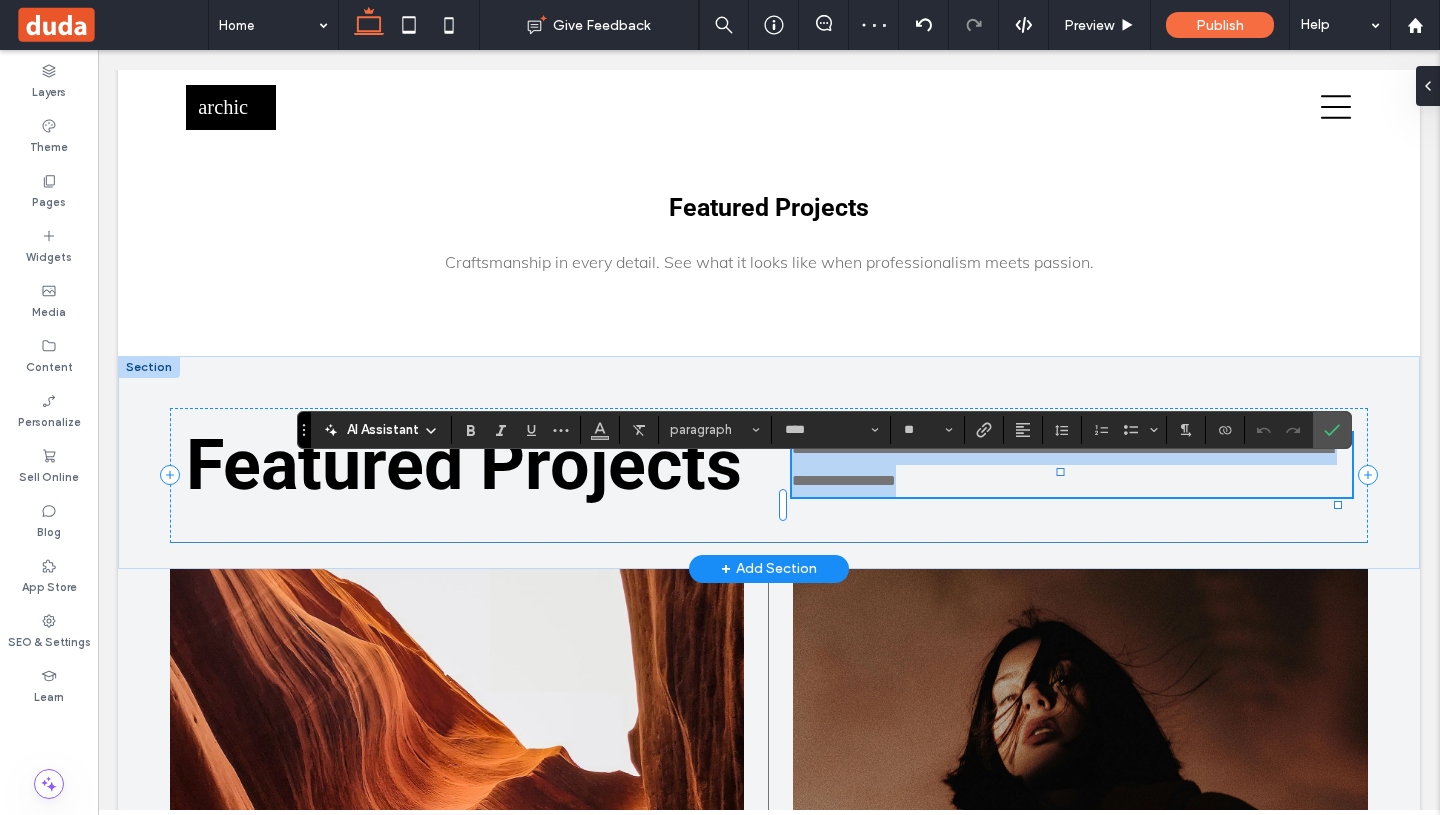 type 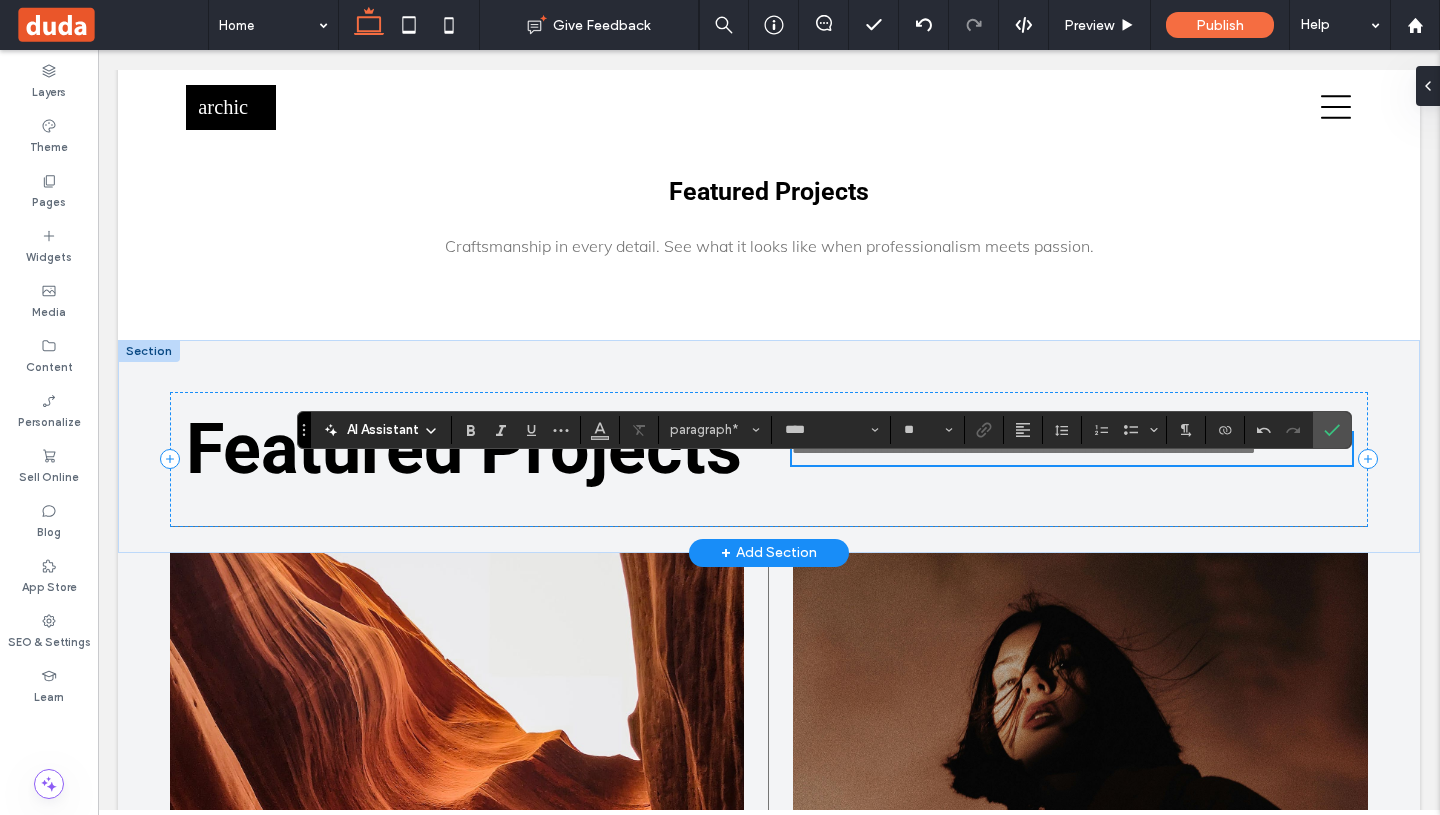 scroll, scrollTop: 1907, scrollLeft: 0, axis: vertical 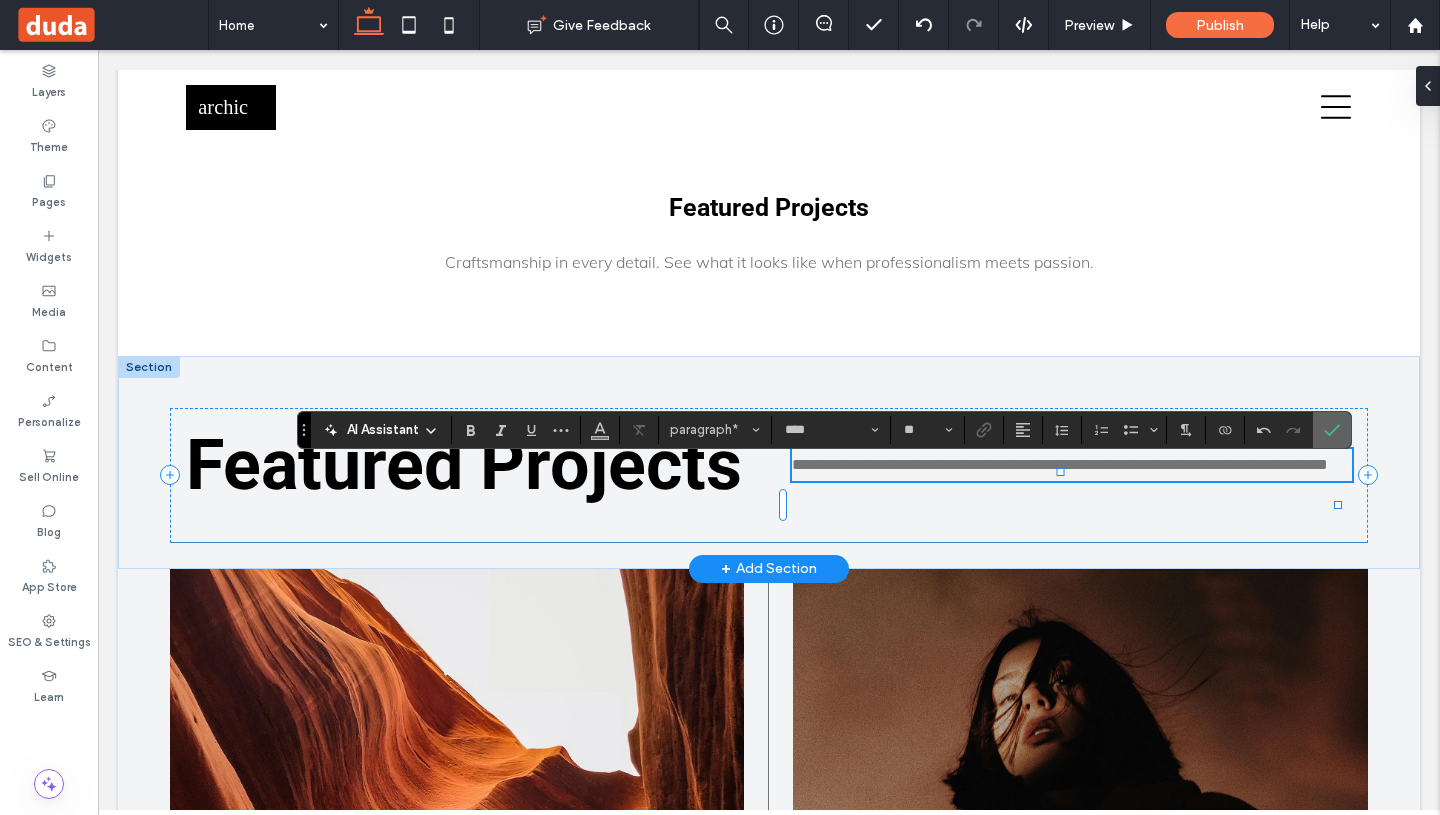 click 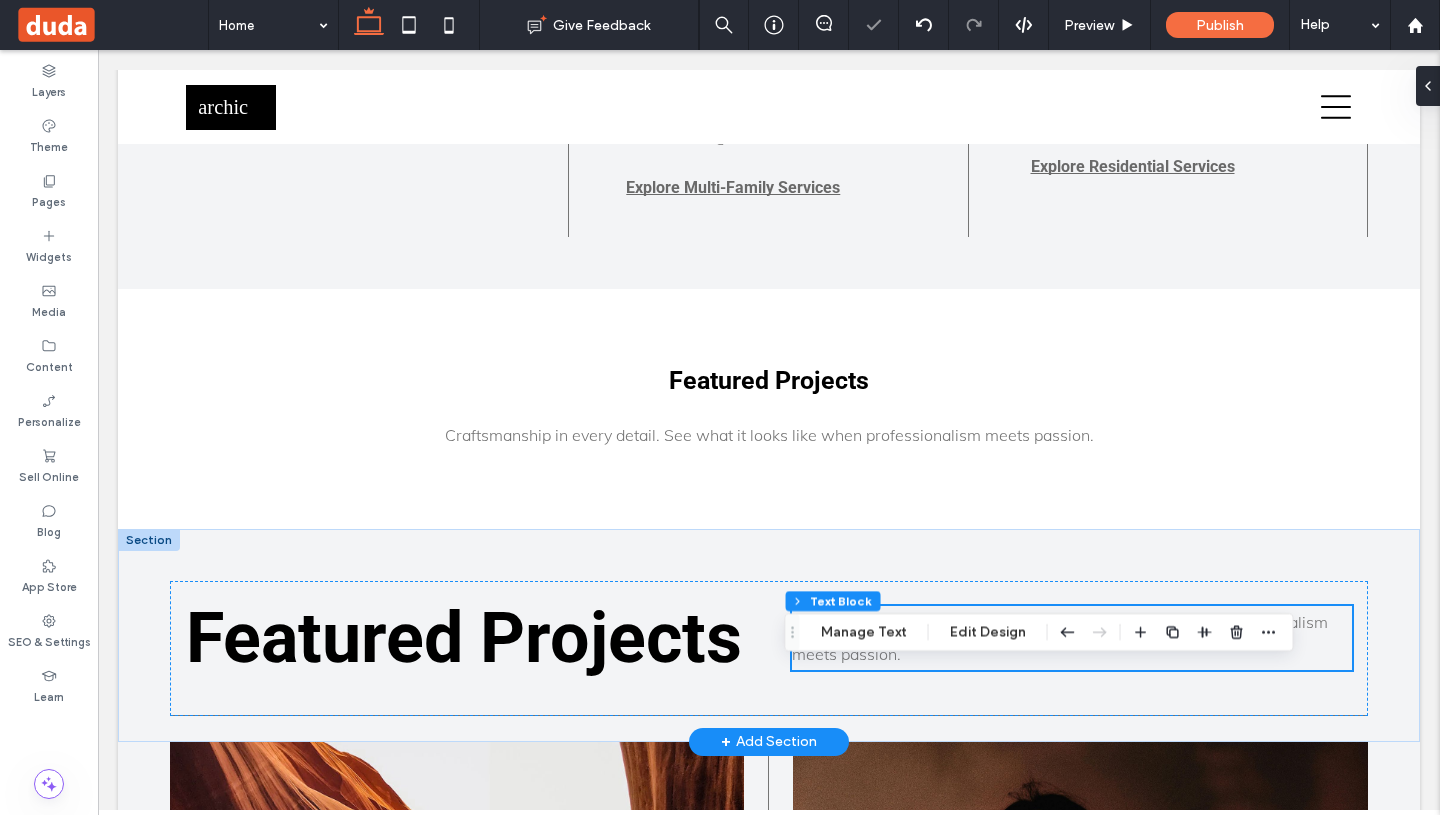 scroll, scrollTop: 1706, scrollLeft: 0, axis: vertical 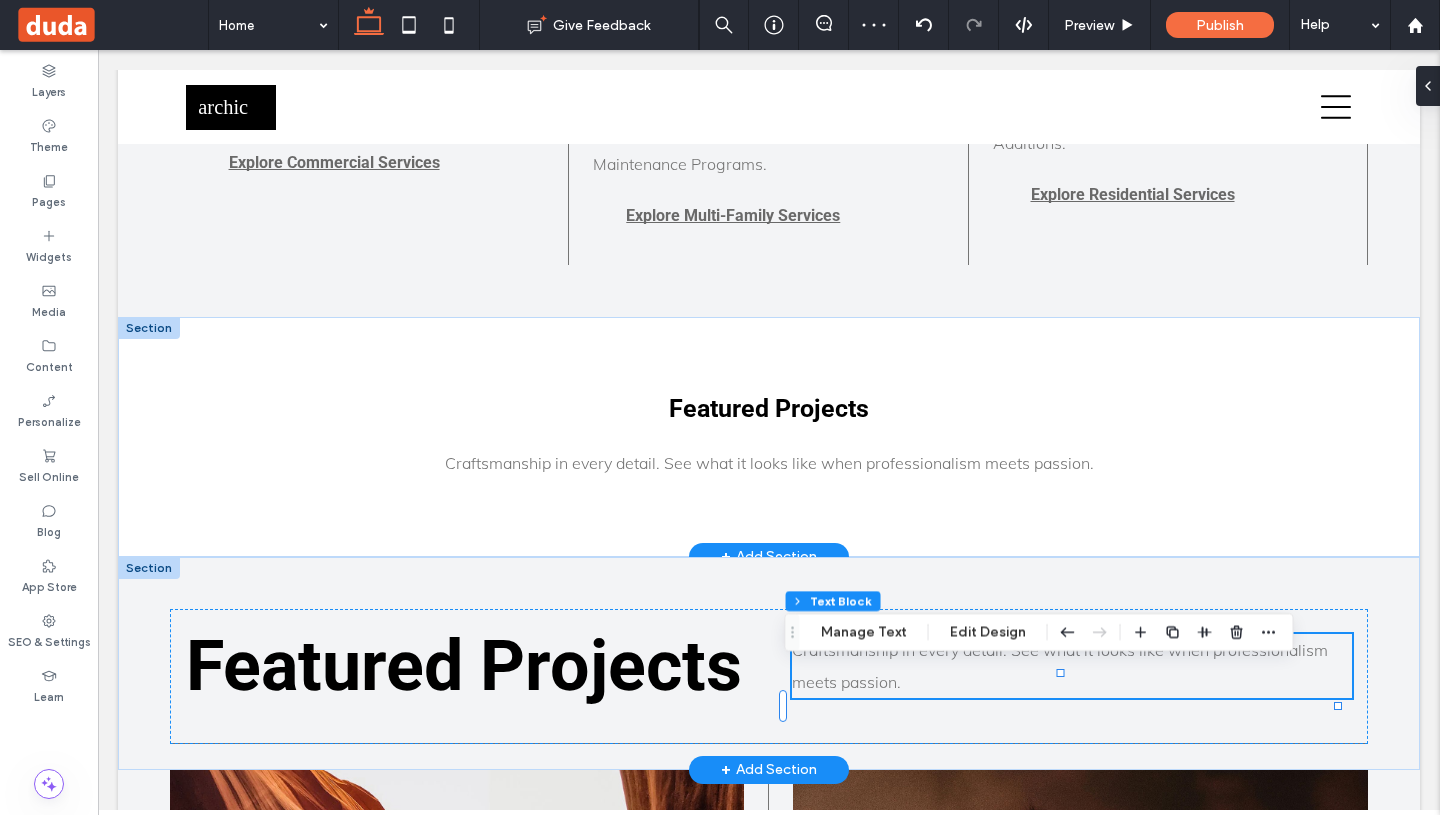 click at bounding box center [149, 328] 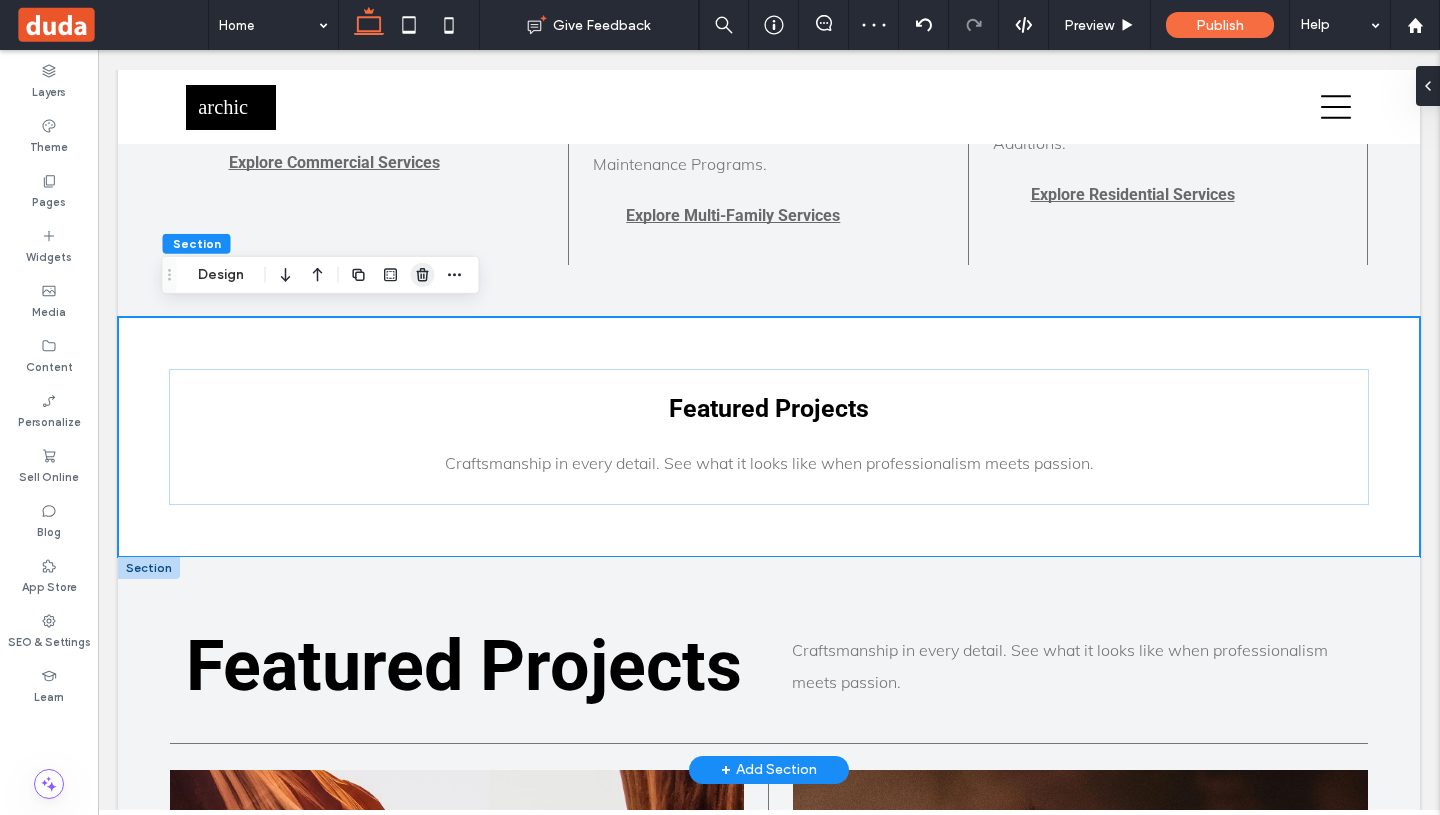 click 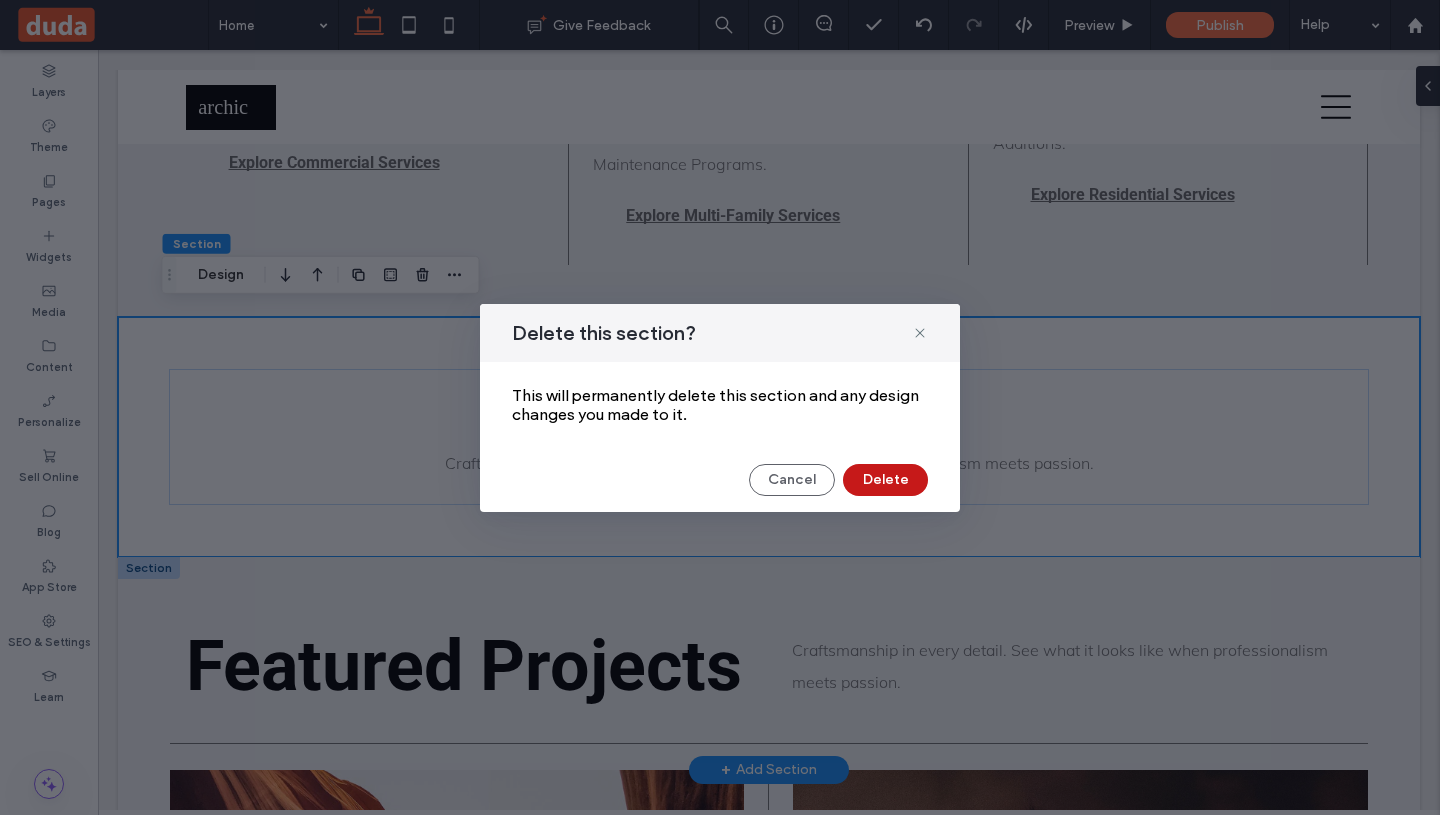 click on "Delete" at bounding box center (885, 480) 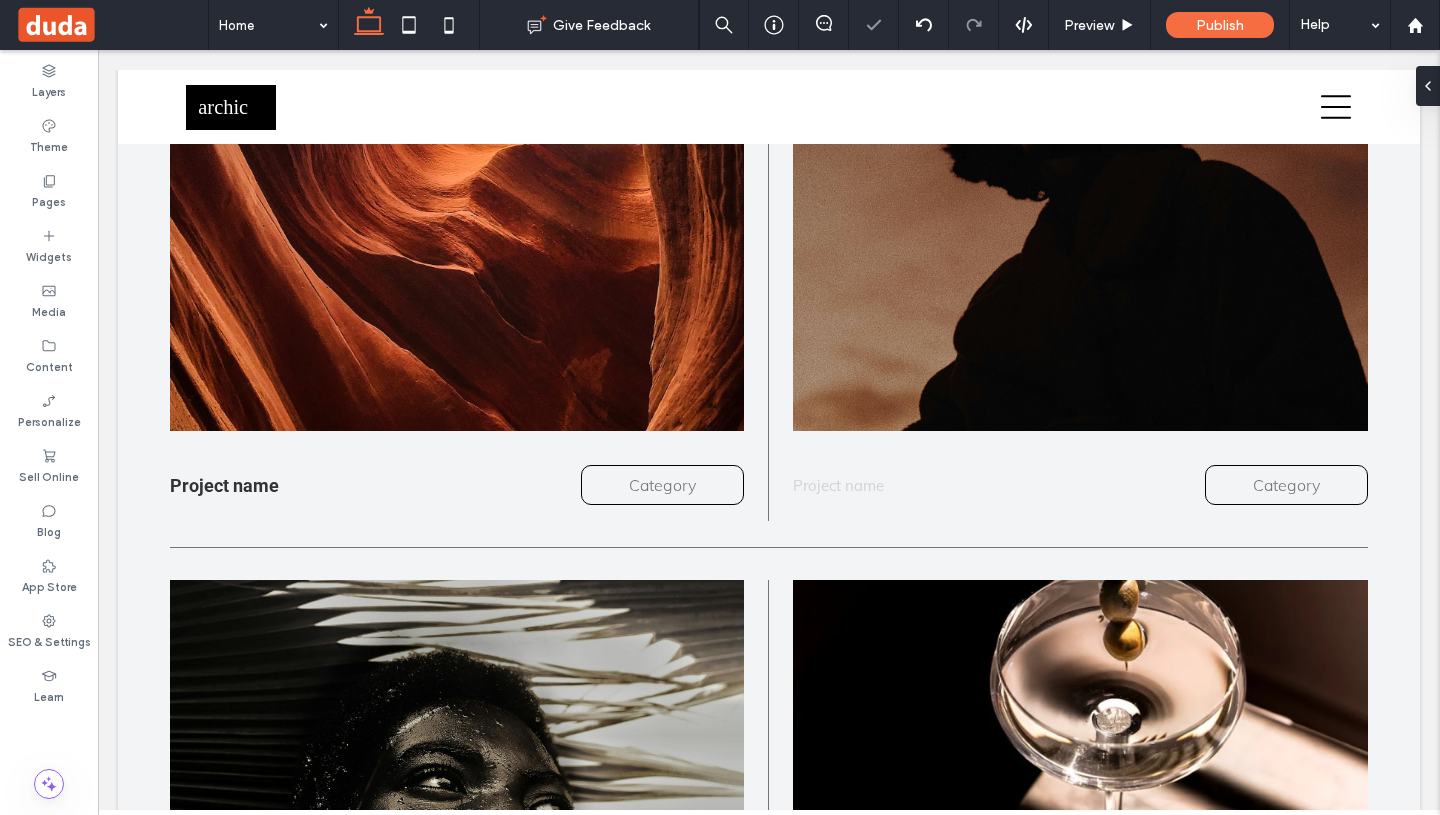 scroll, scrollTop: 2398, scrollLeft: 0, axis: vertical 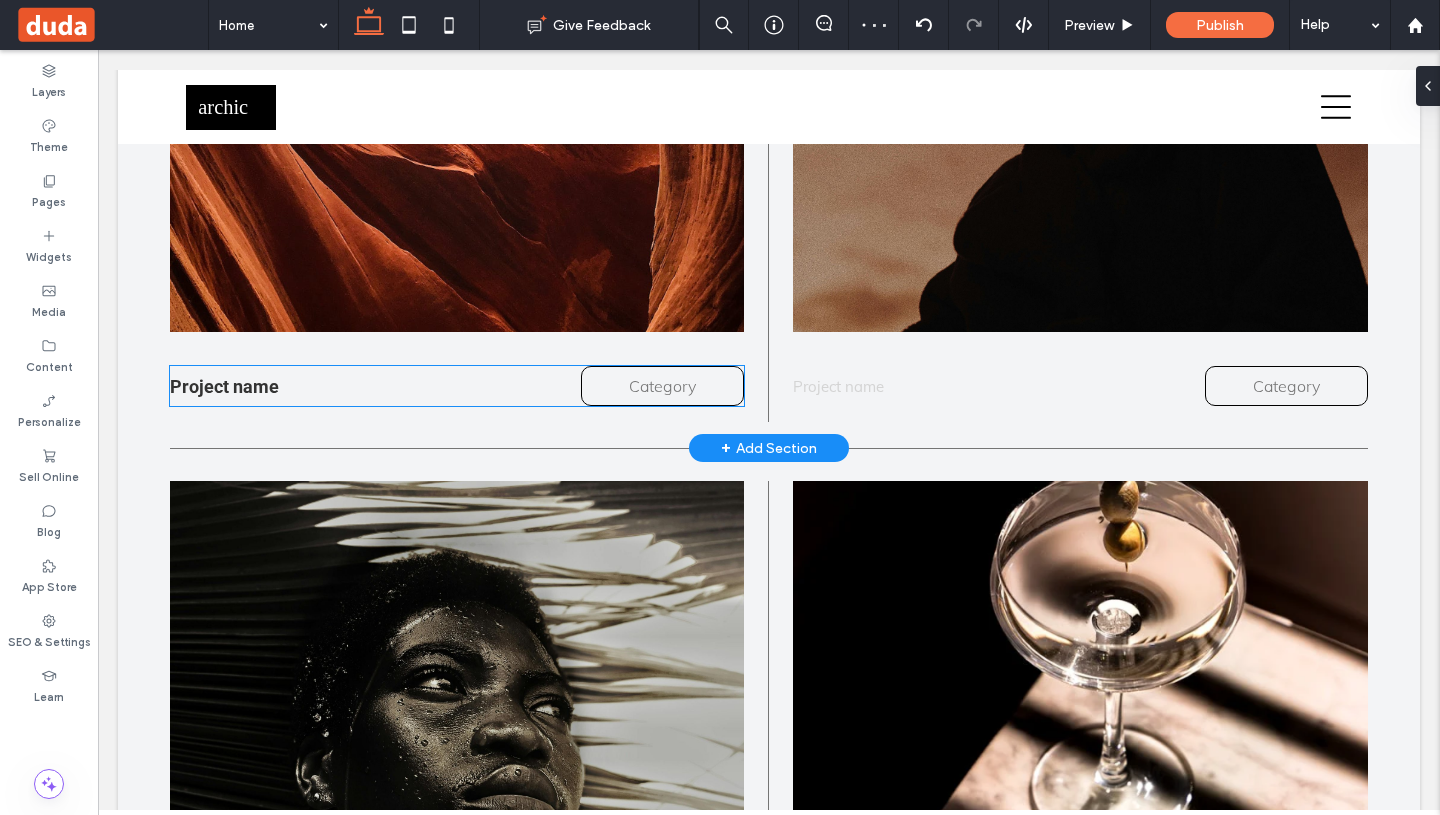 click on "Project name
Category" at bounding box center [457, 386] 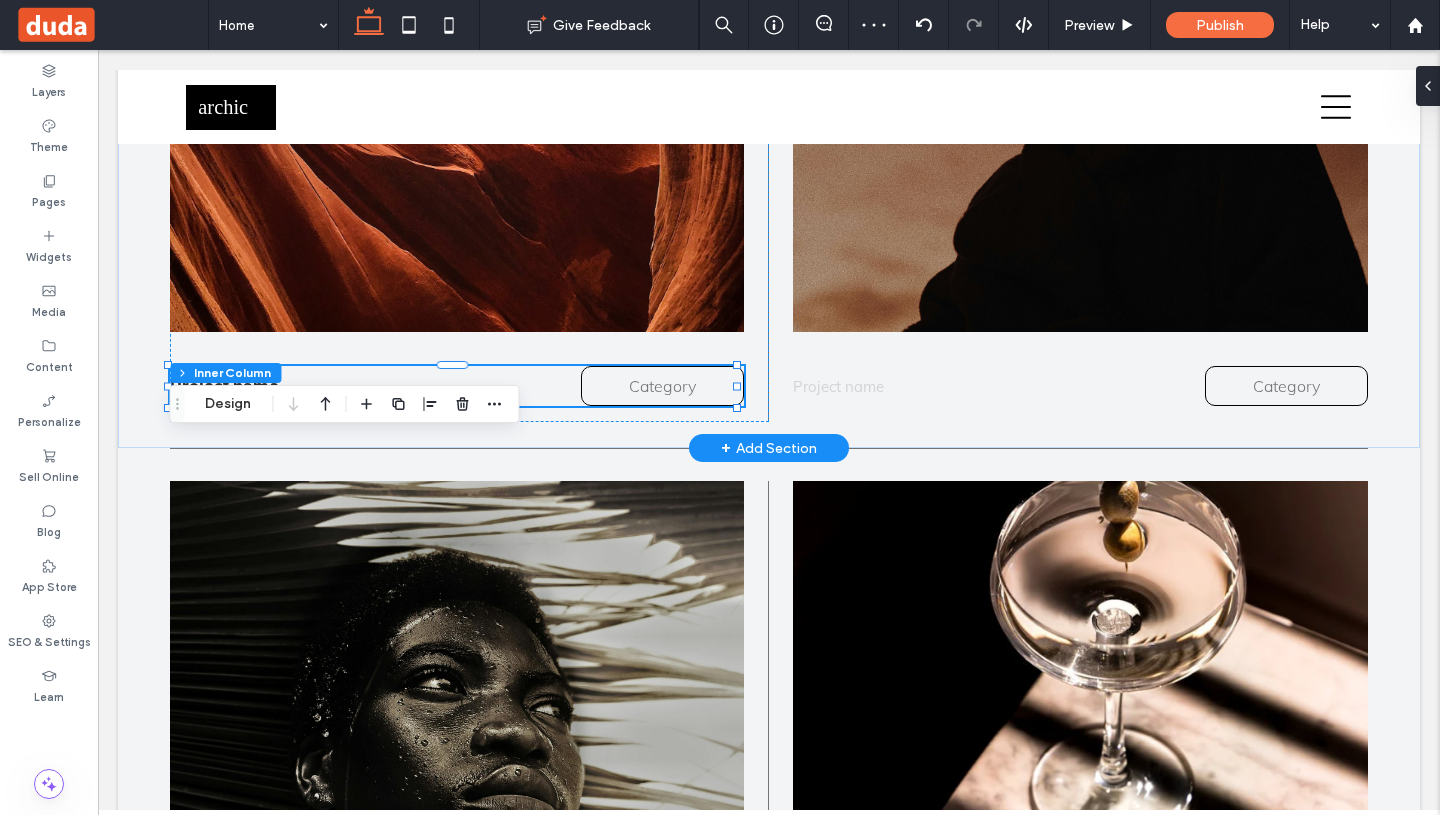 click on "Project name
Category" at bounding box center (457, 386) 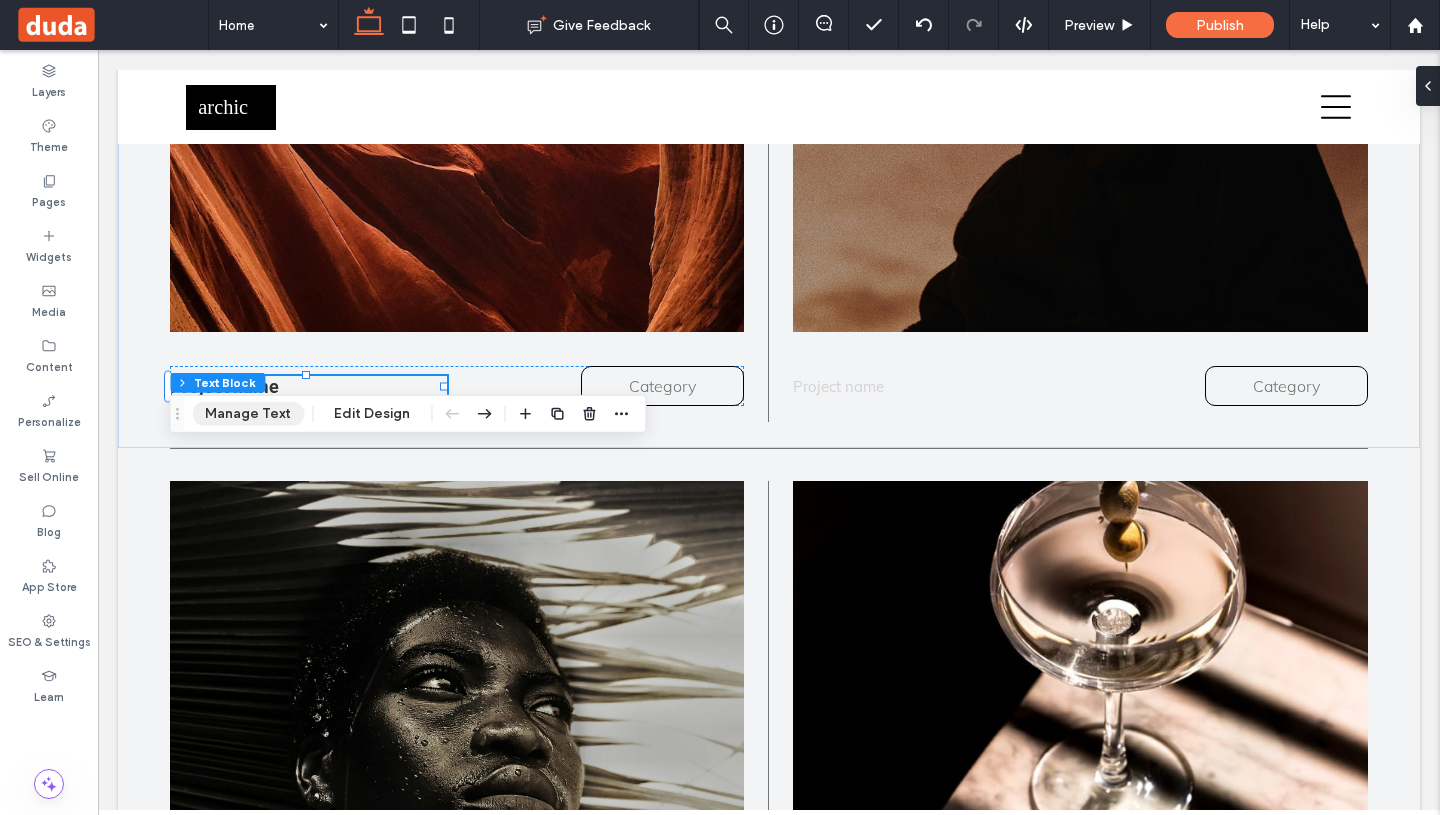 drag, startPoint x: 257, startPoint y: 413, endPoint x: 245, endPoint y: 394, distance: 22.472204 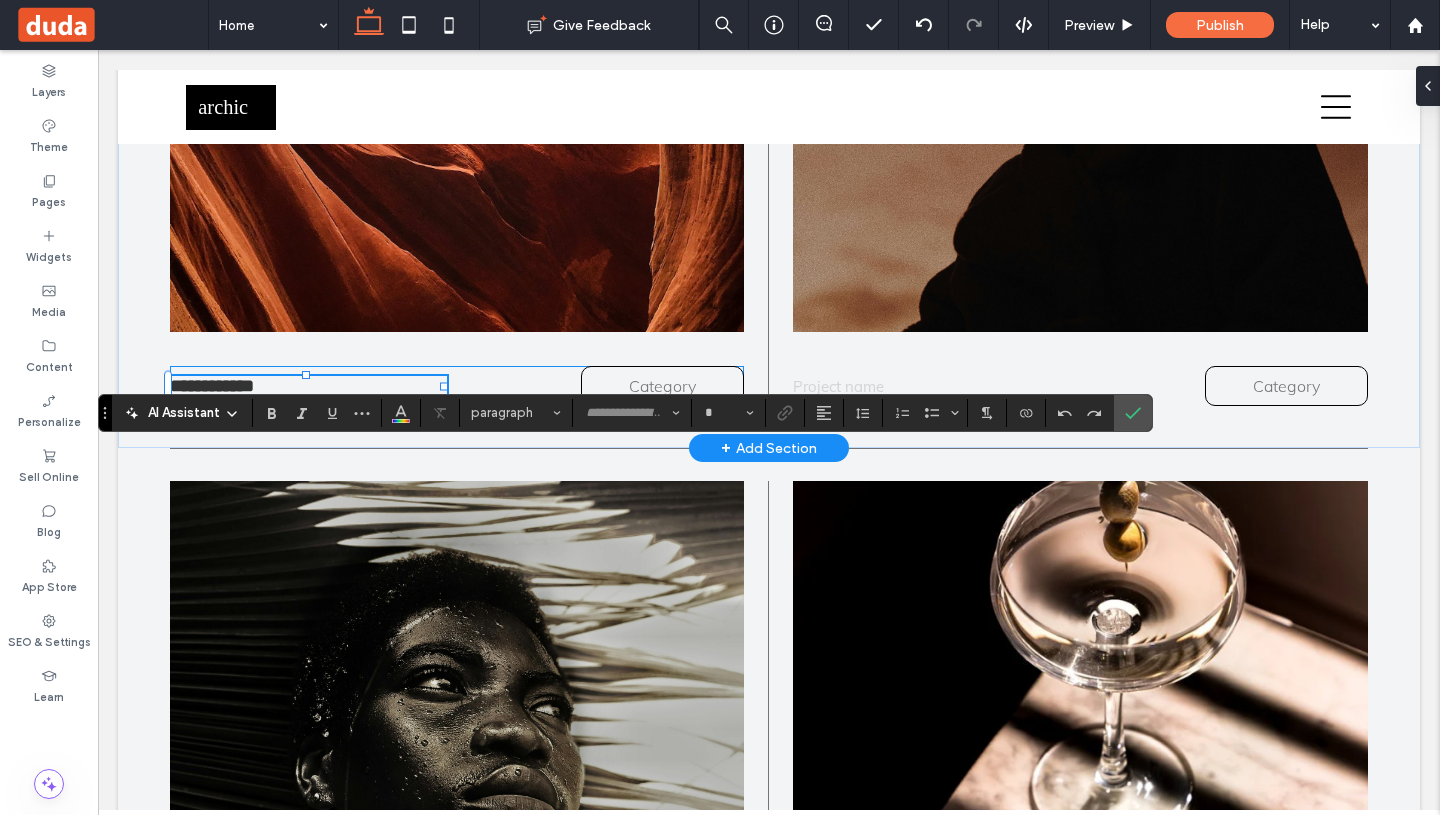 type on "******" 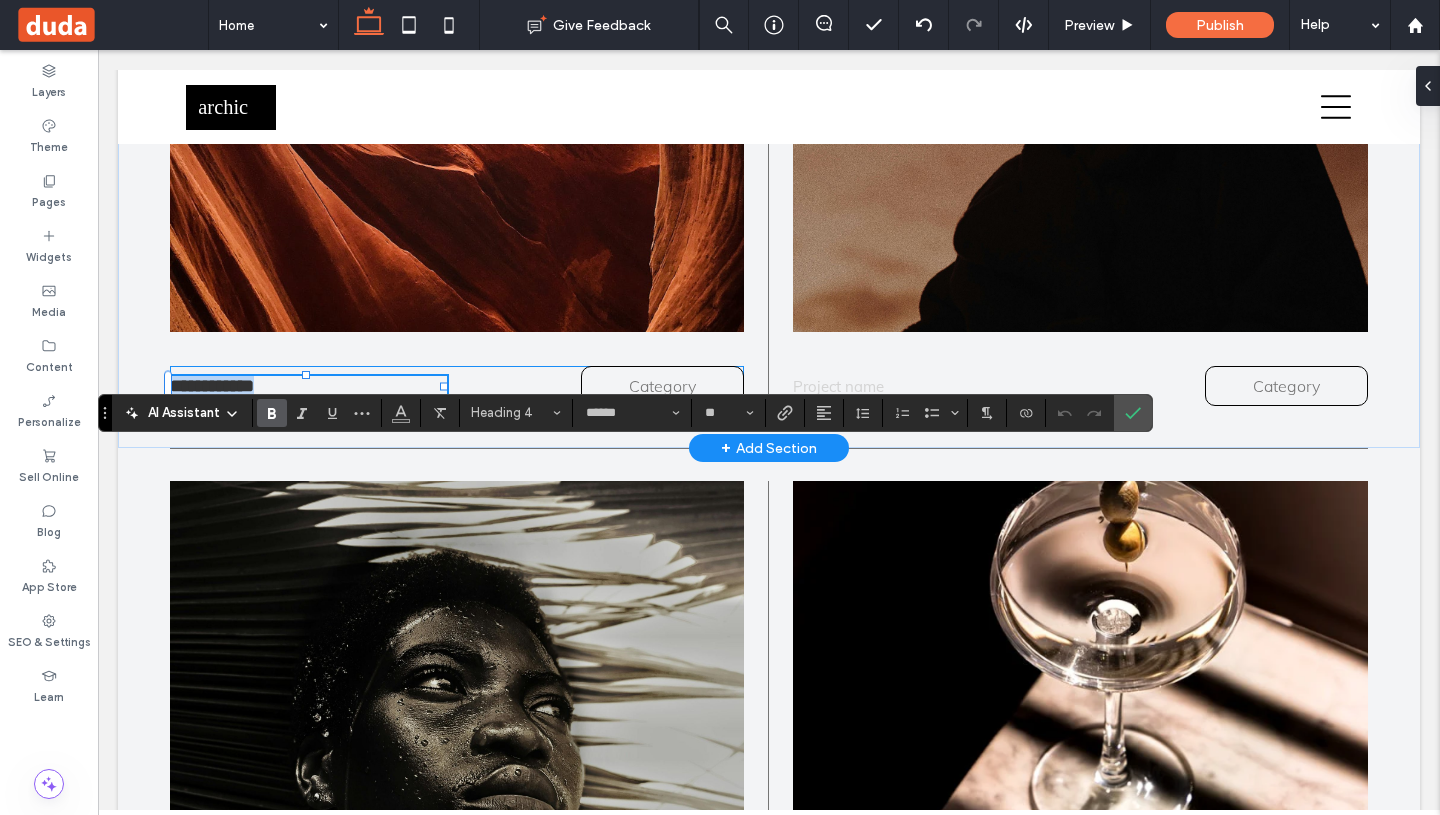 type 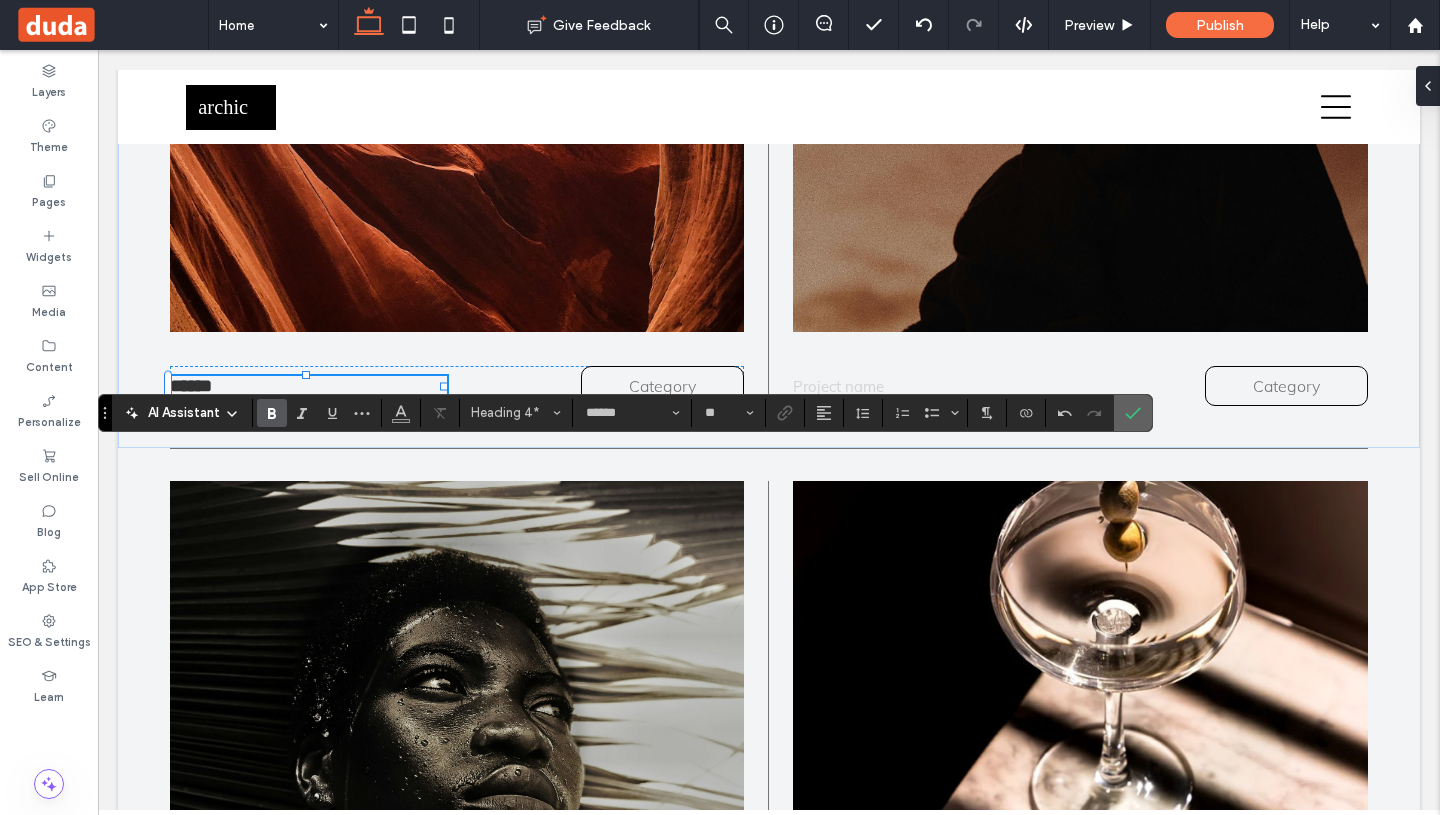drag, startPoint x: 1137, startPoint y: 416, endPoint x: 1038, endPoint y: 366, distance: 110.909874 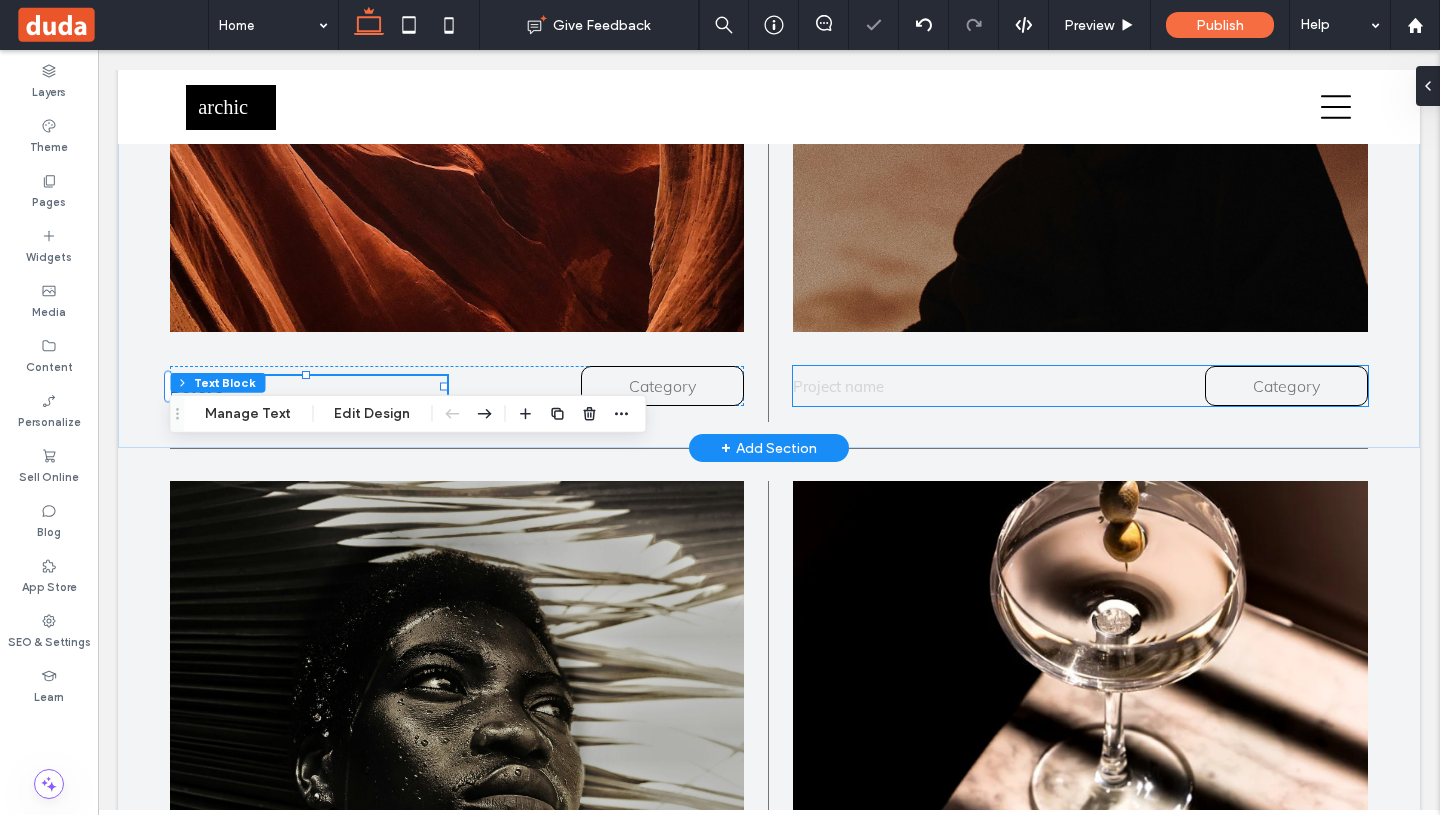 click on "Project name" at bounding box center (838, 386) 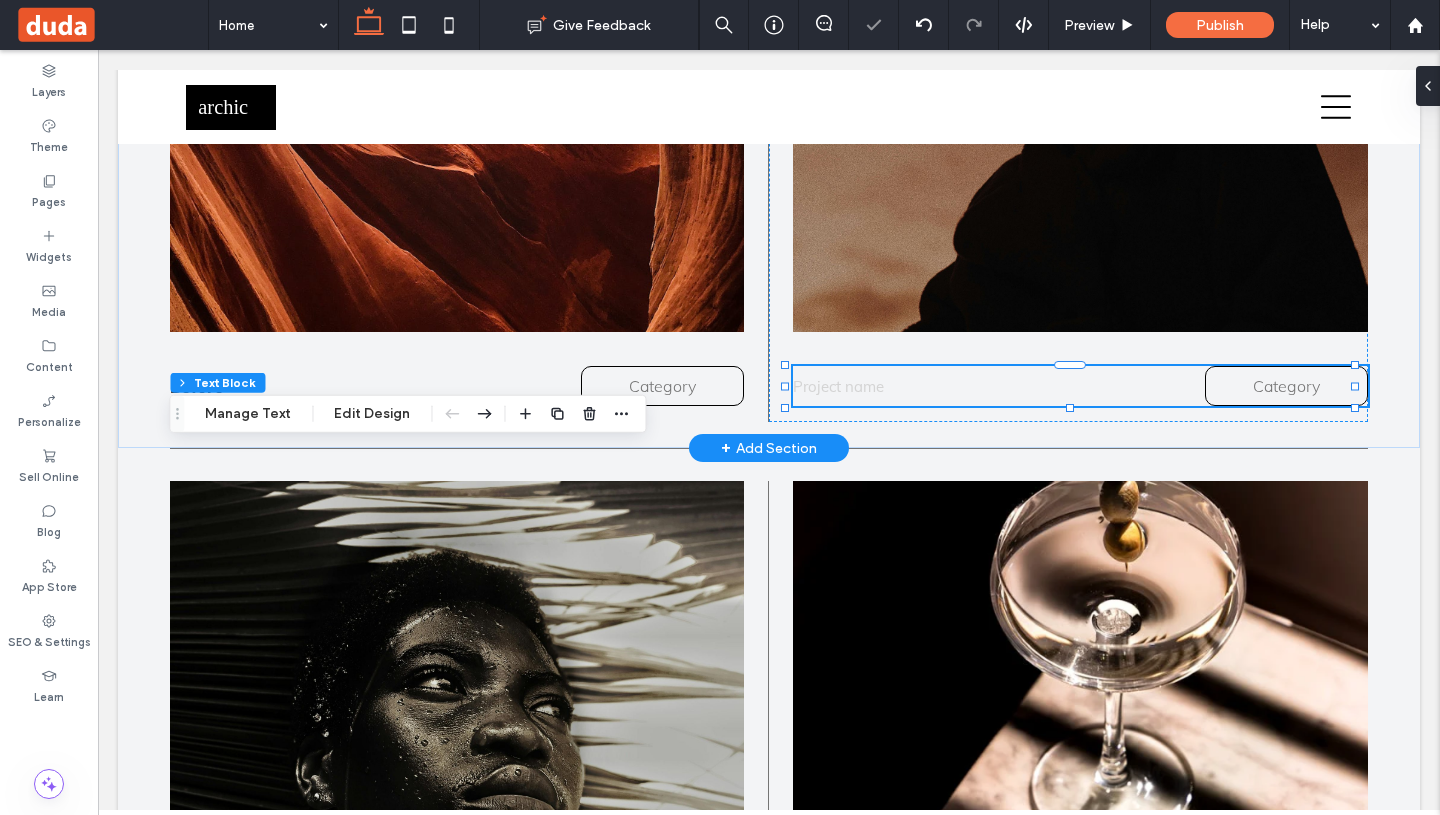 click on "Project name" at bounding box center (838, 386) 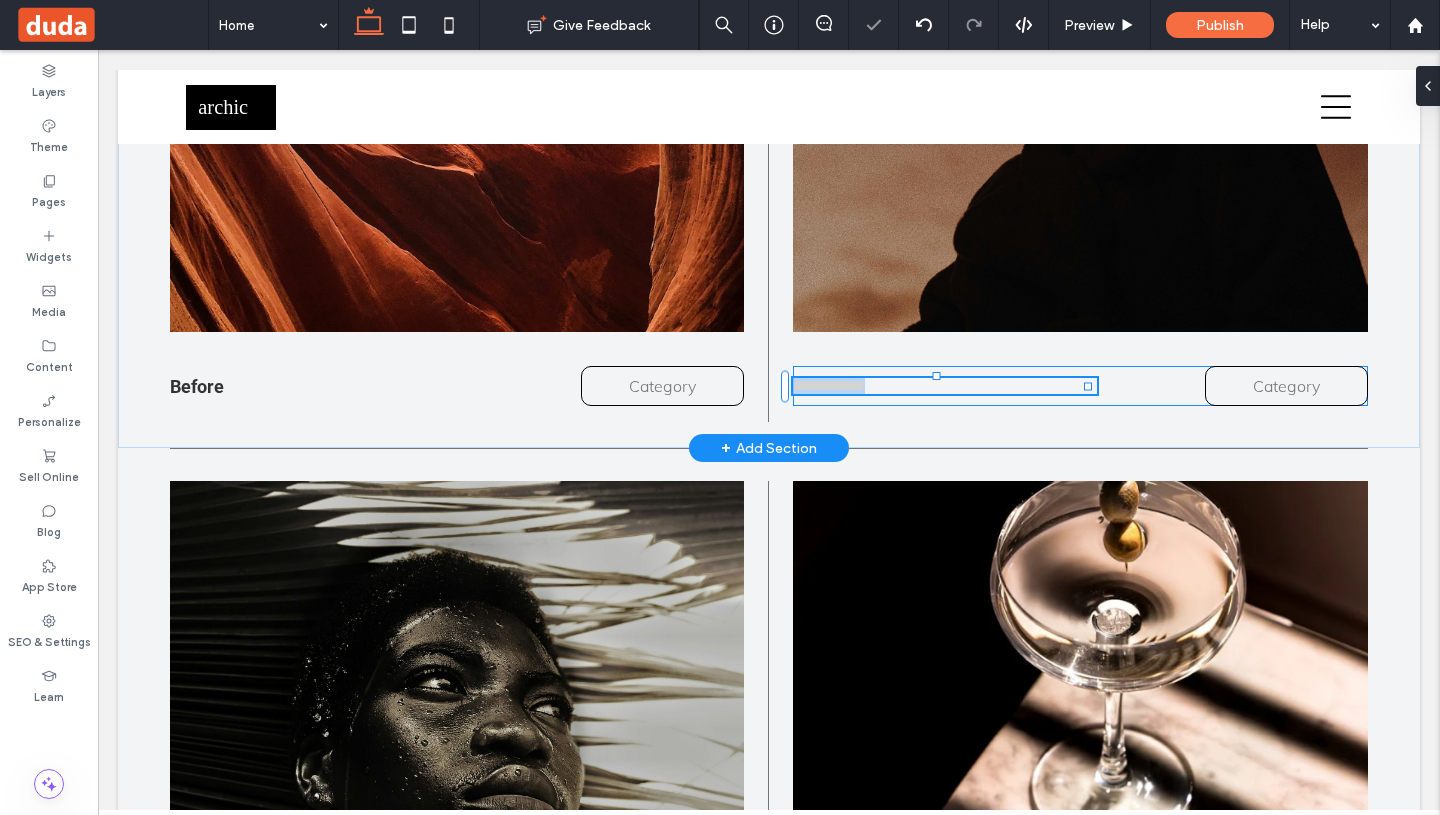 type on "****" 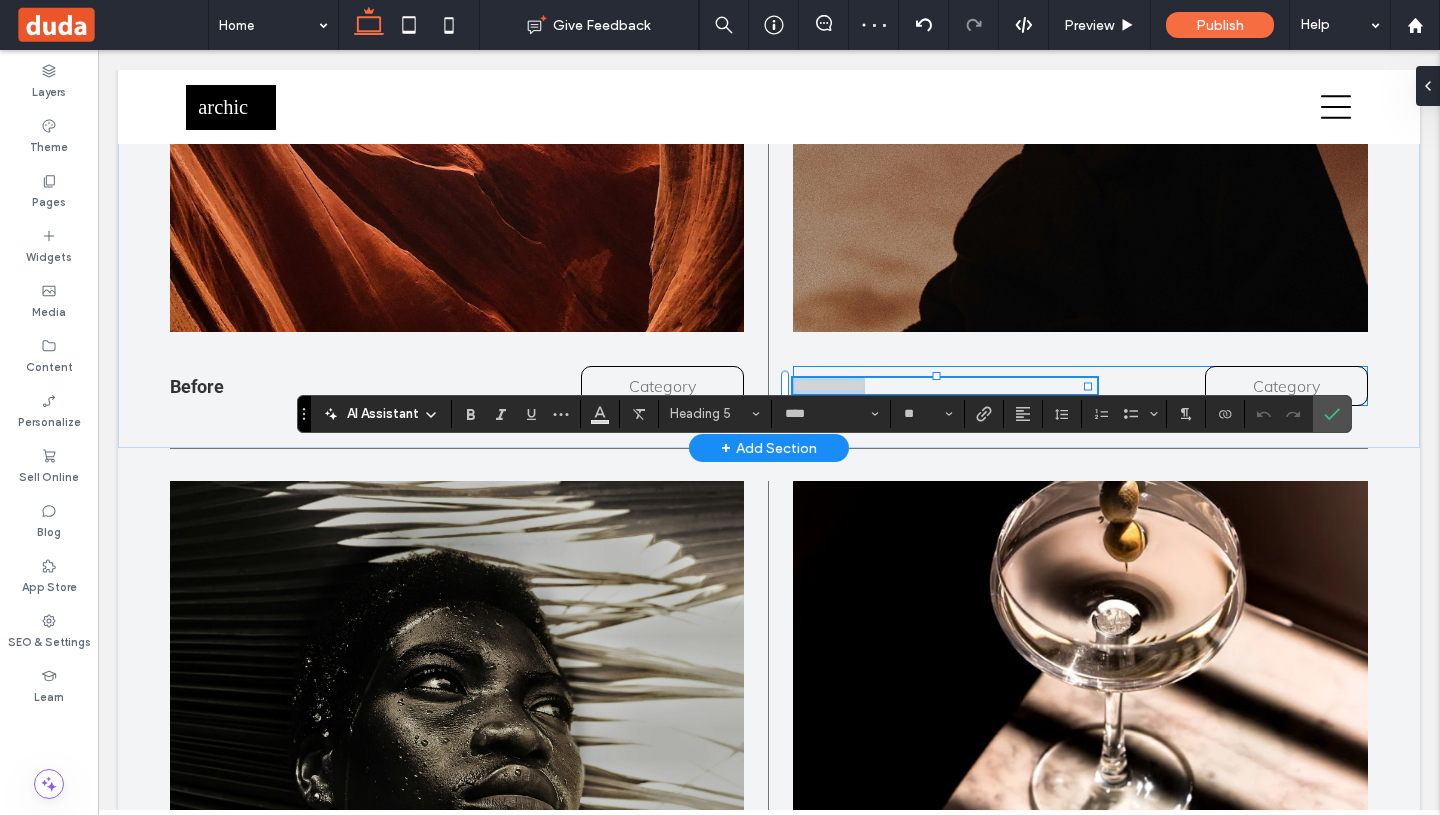 type 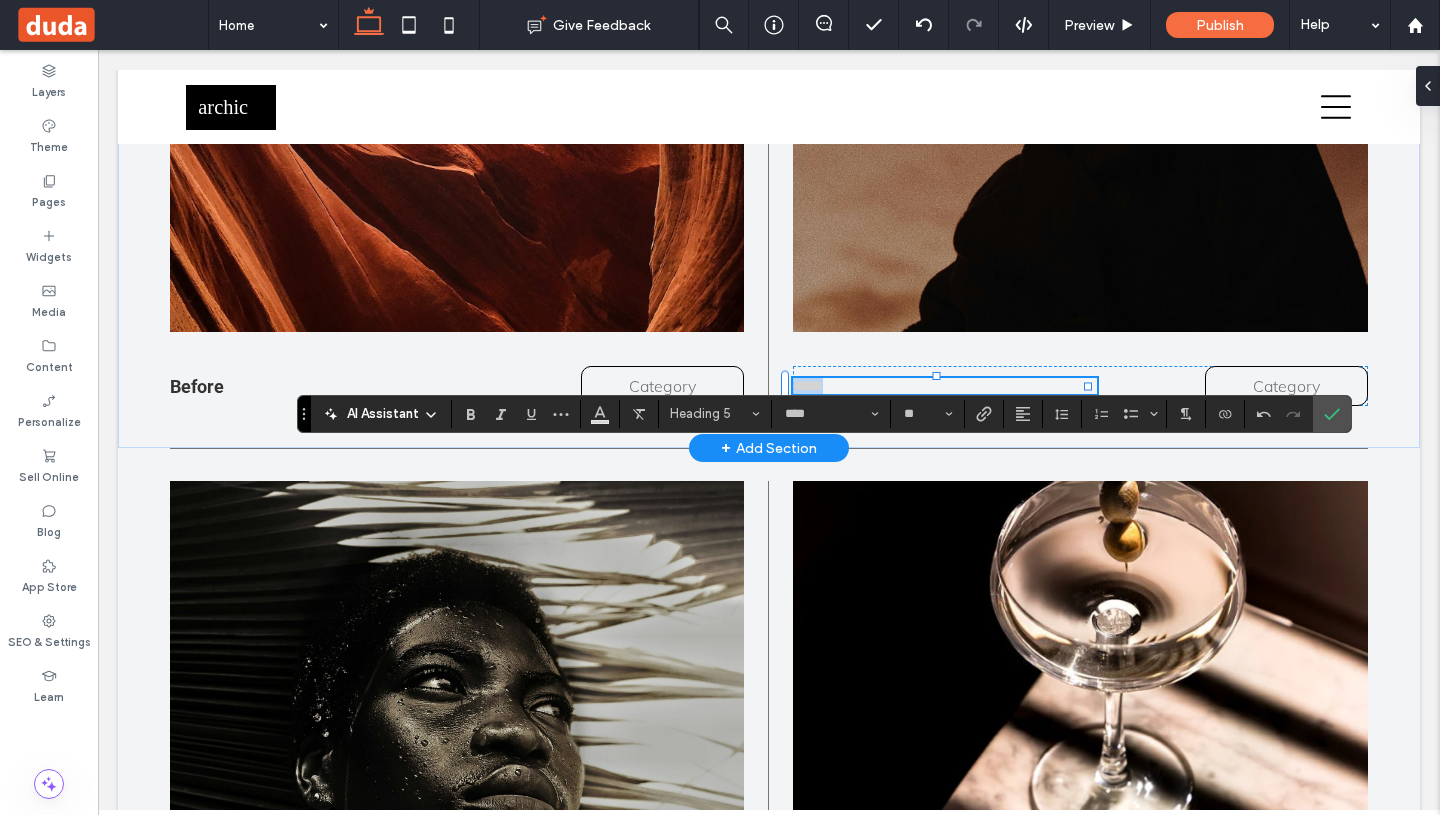 drag, startPoint x: 819, startPoint y: 460, endPoint x: 770, endPoint y: 457, distance: 49.09175 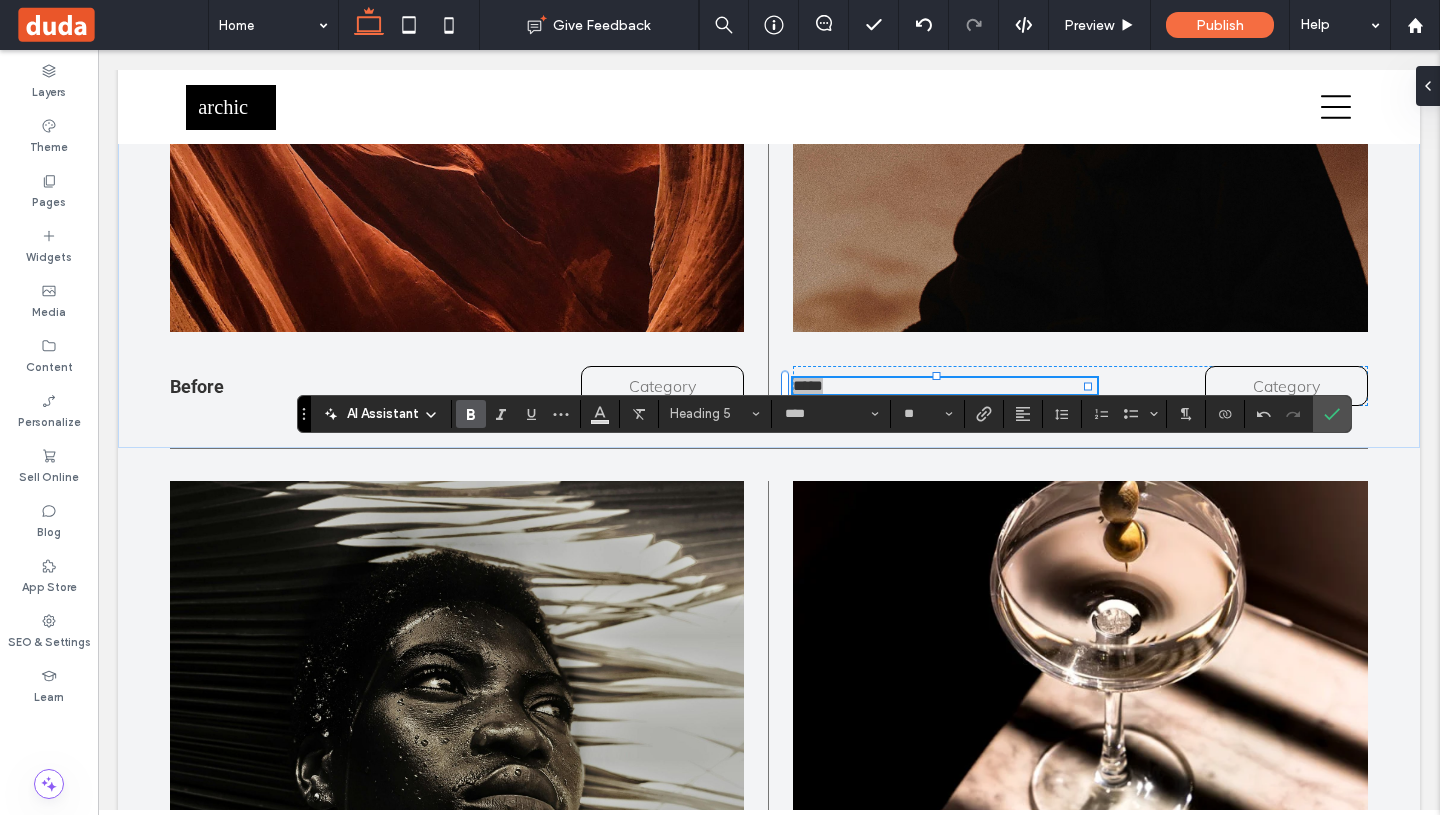 click 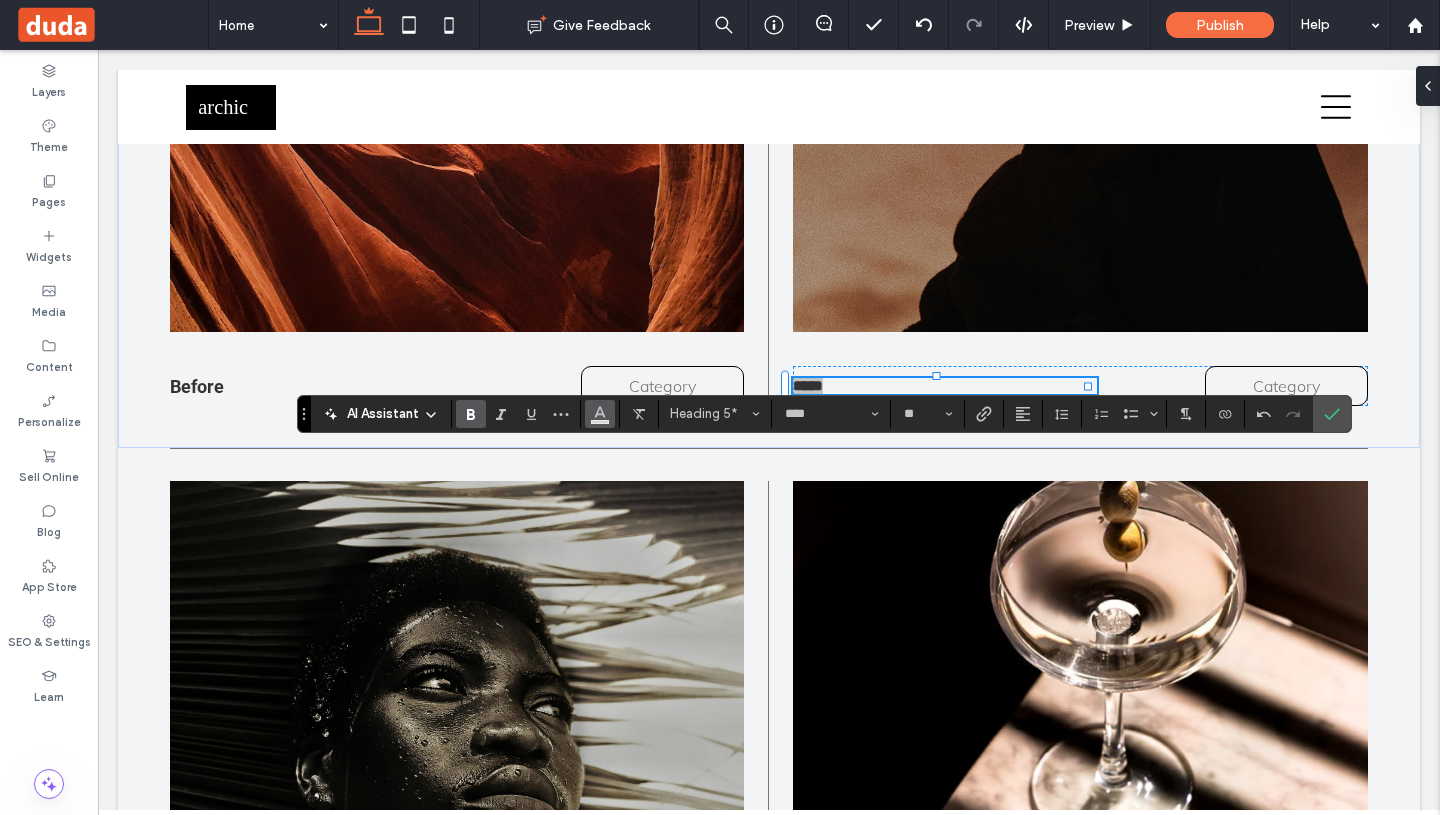 click 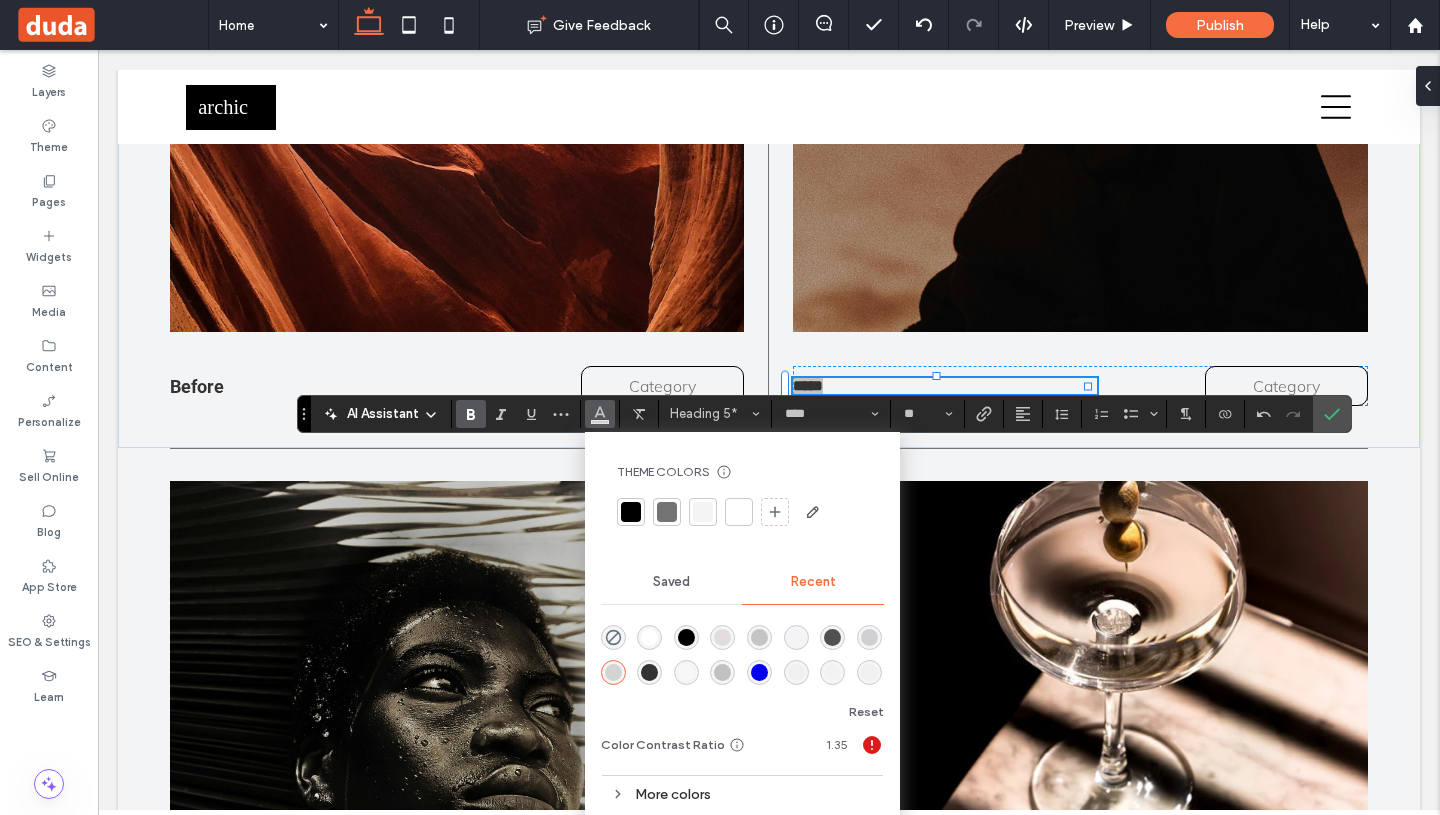 click at bounding box center [667, 512] 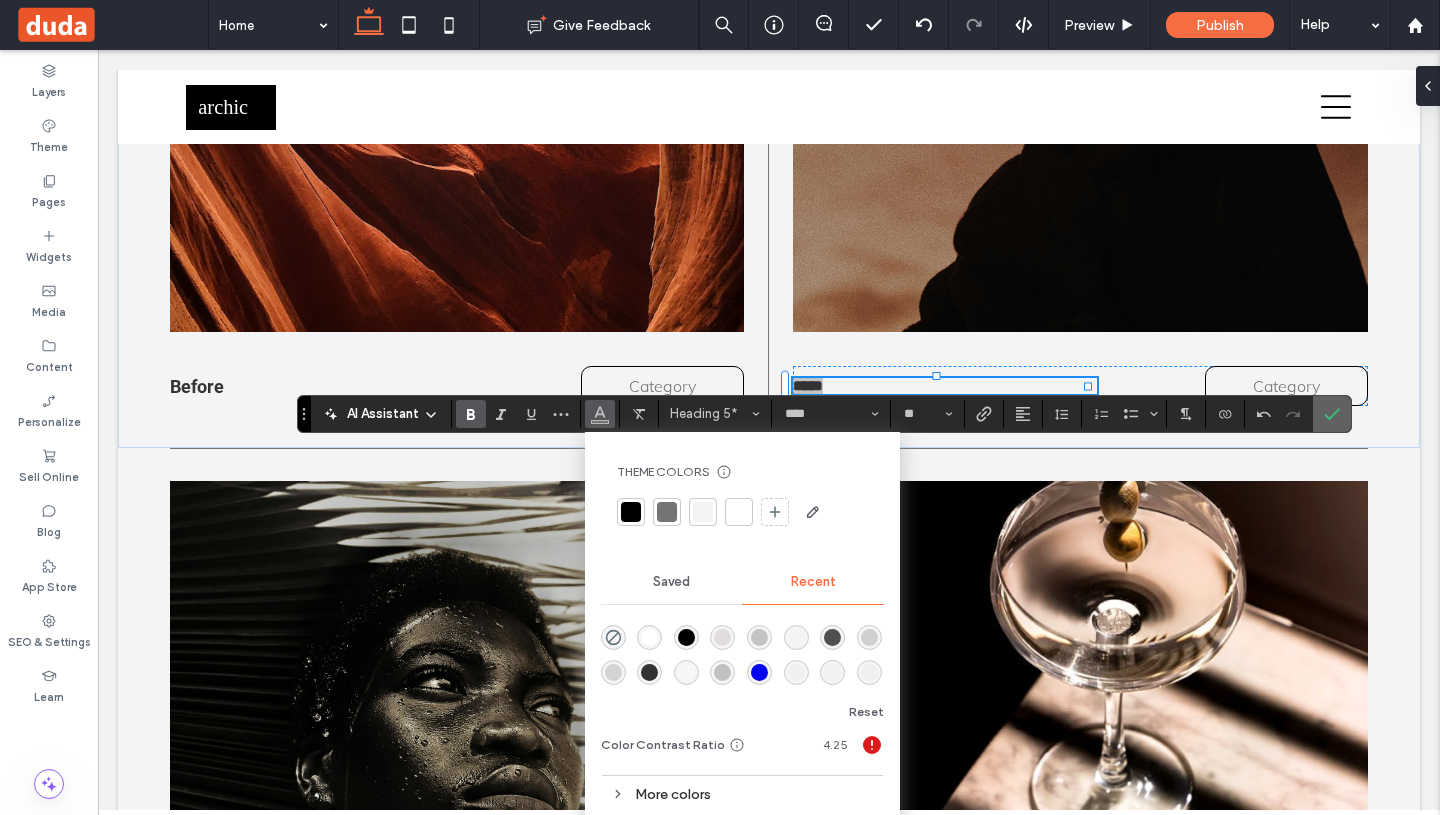 click at bounding box center [1332, 414] 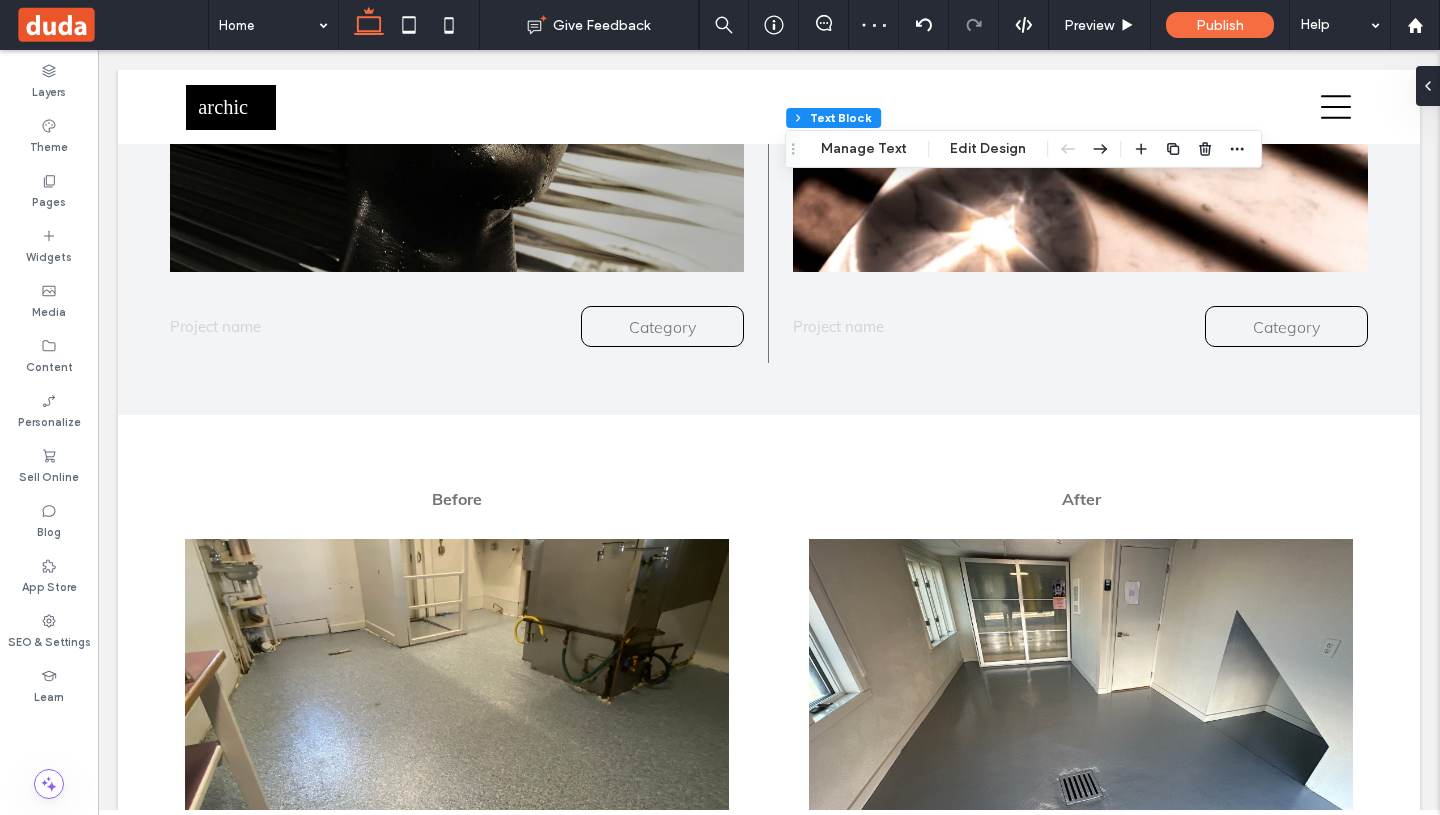 scroll, scrollTop: 3111, scrollLeft: 0, axis: vertical 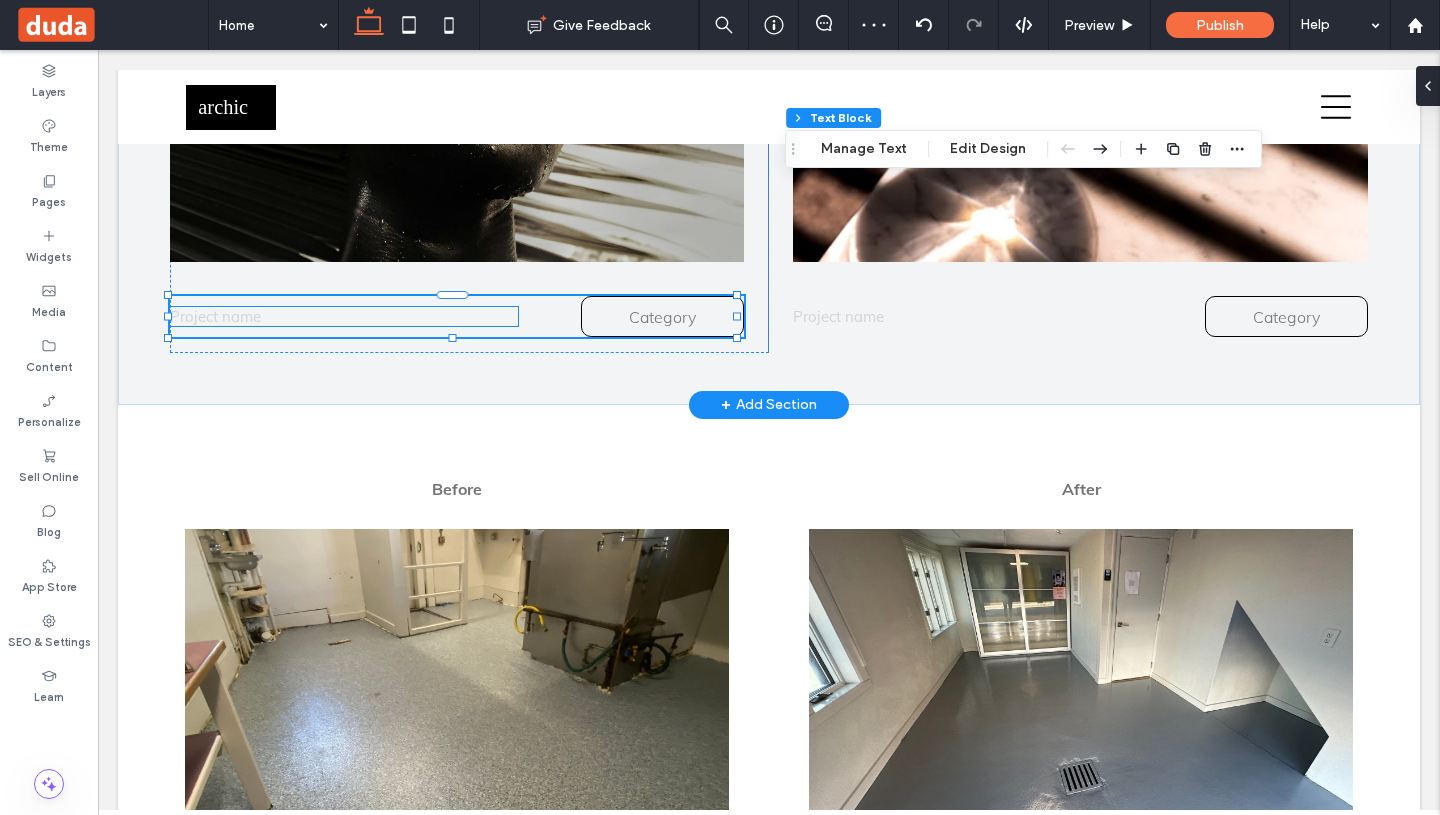 click on "Project name" at bounding box center (344, 316) 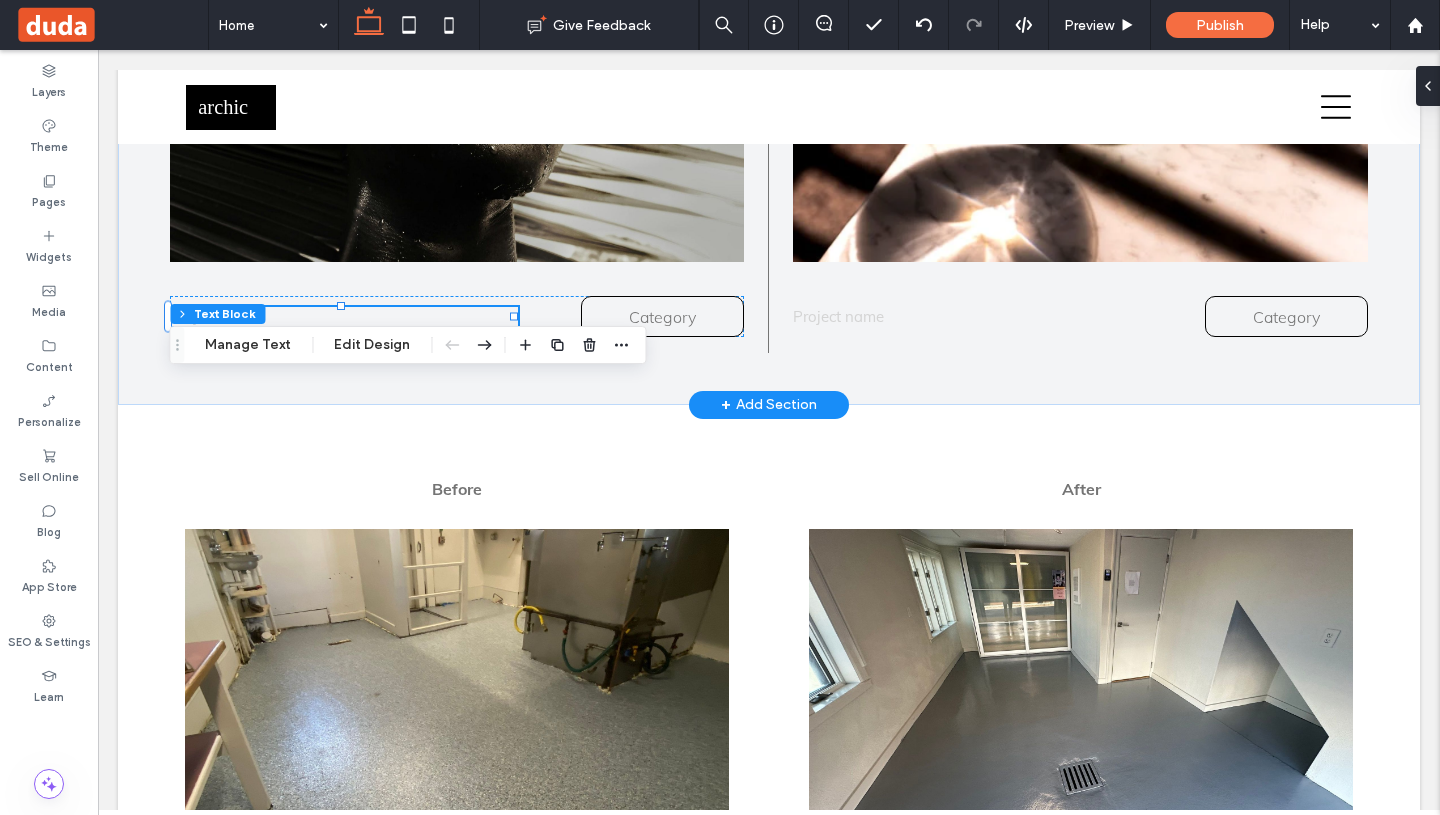 click on "Project name" at bounding box center (344, 316) 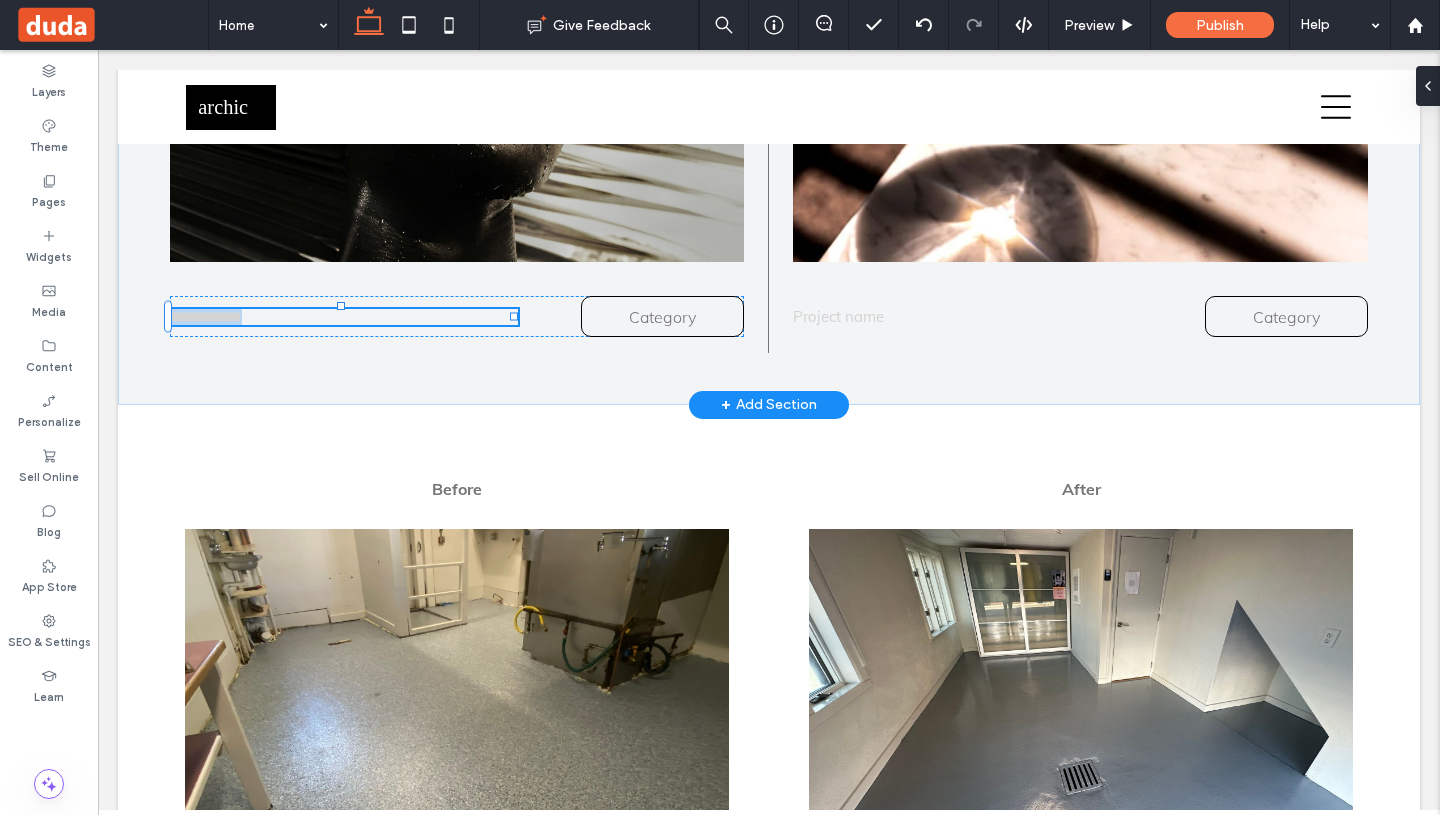 type on "****" 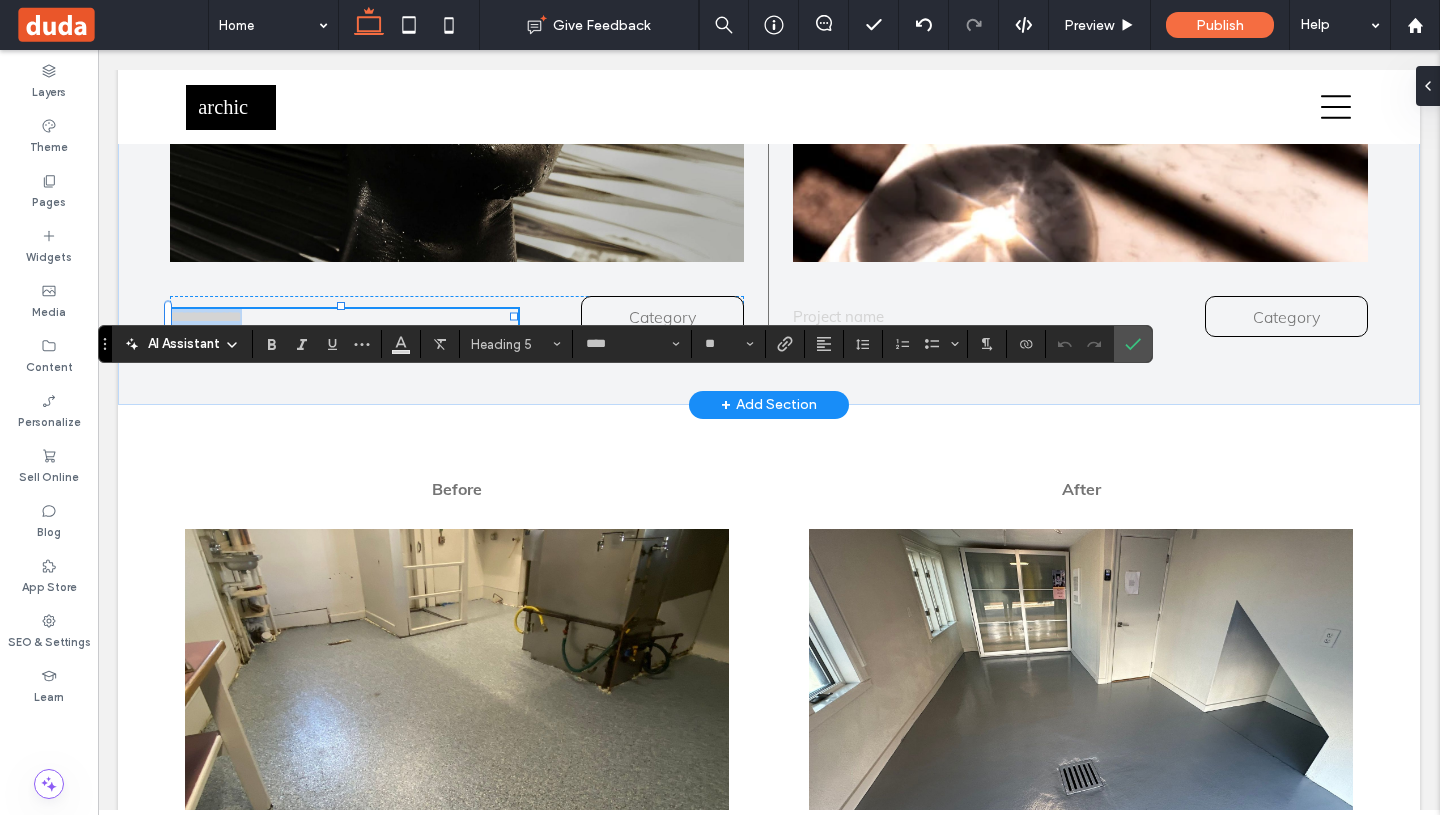 type 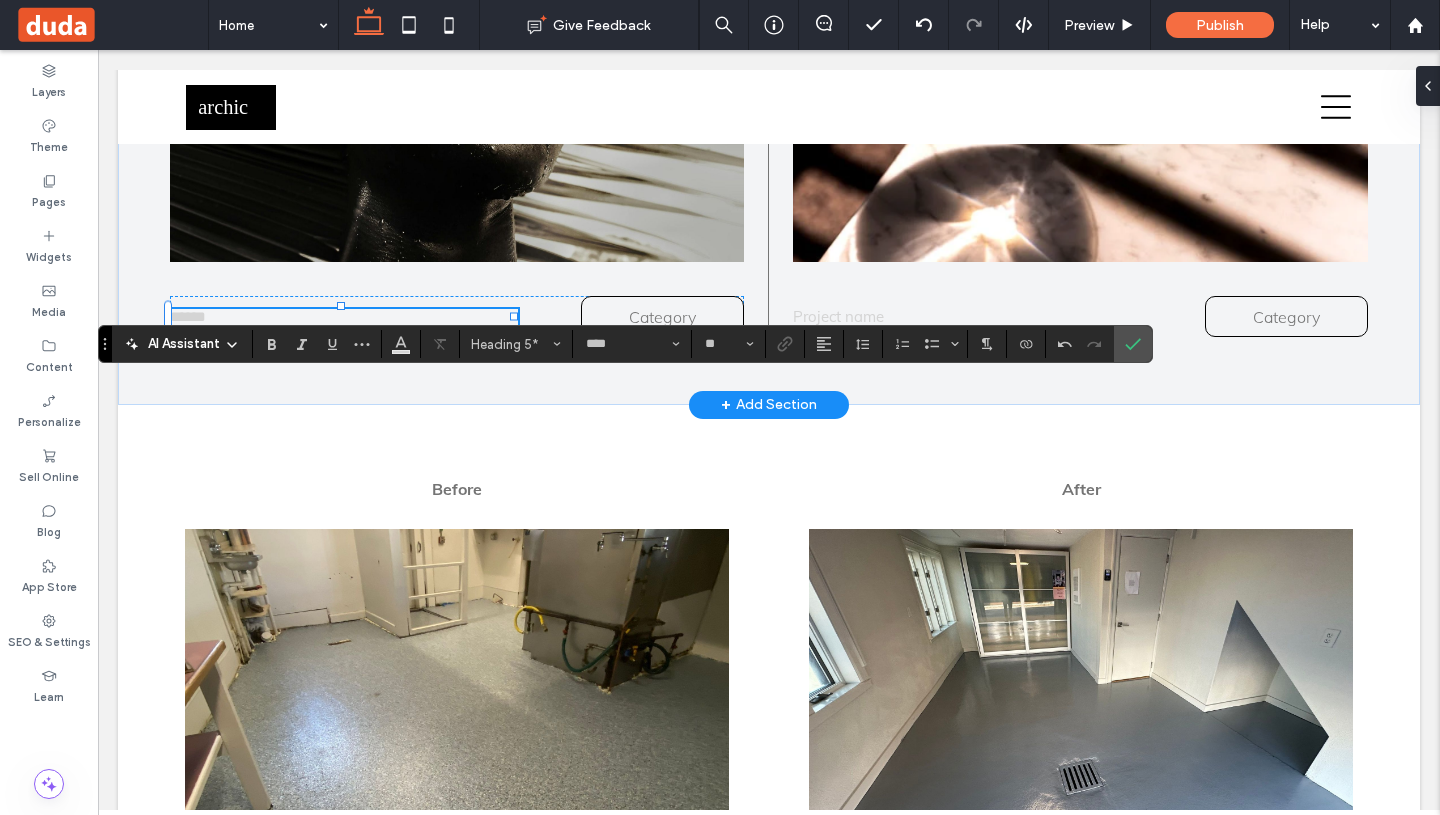 drag, startPoint x: 240, startPoint y: 394, endPoint x: 133, endPoint y: 390, distance: 107.07474 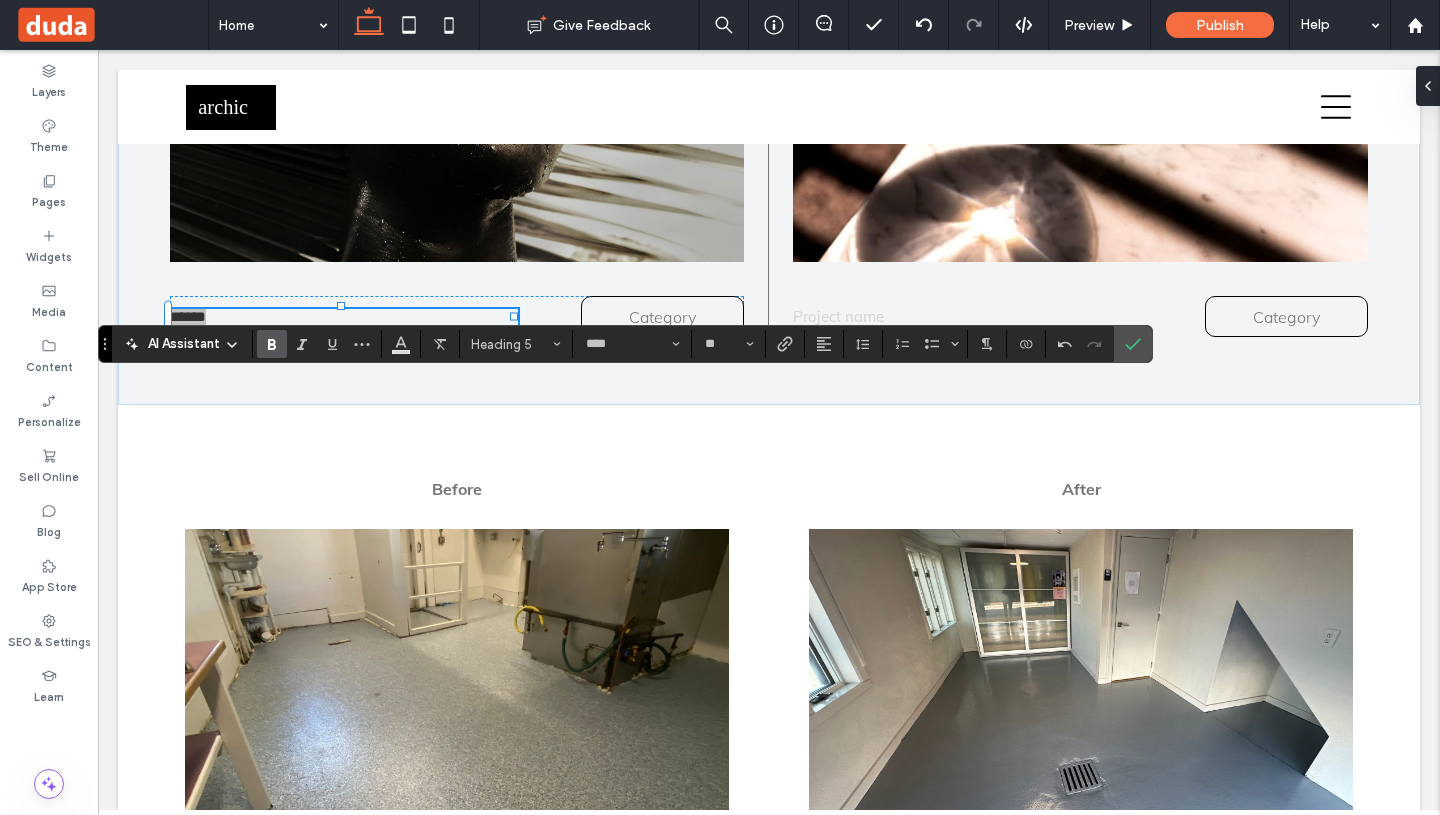 click at bounding box center [272, 344] 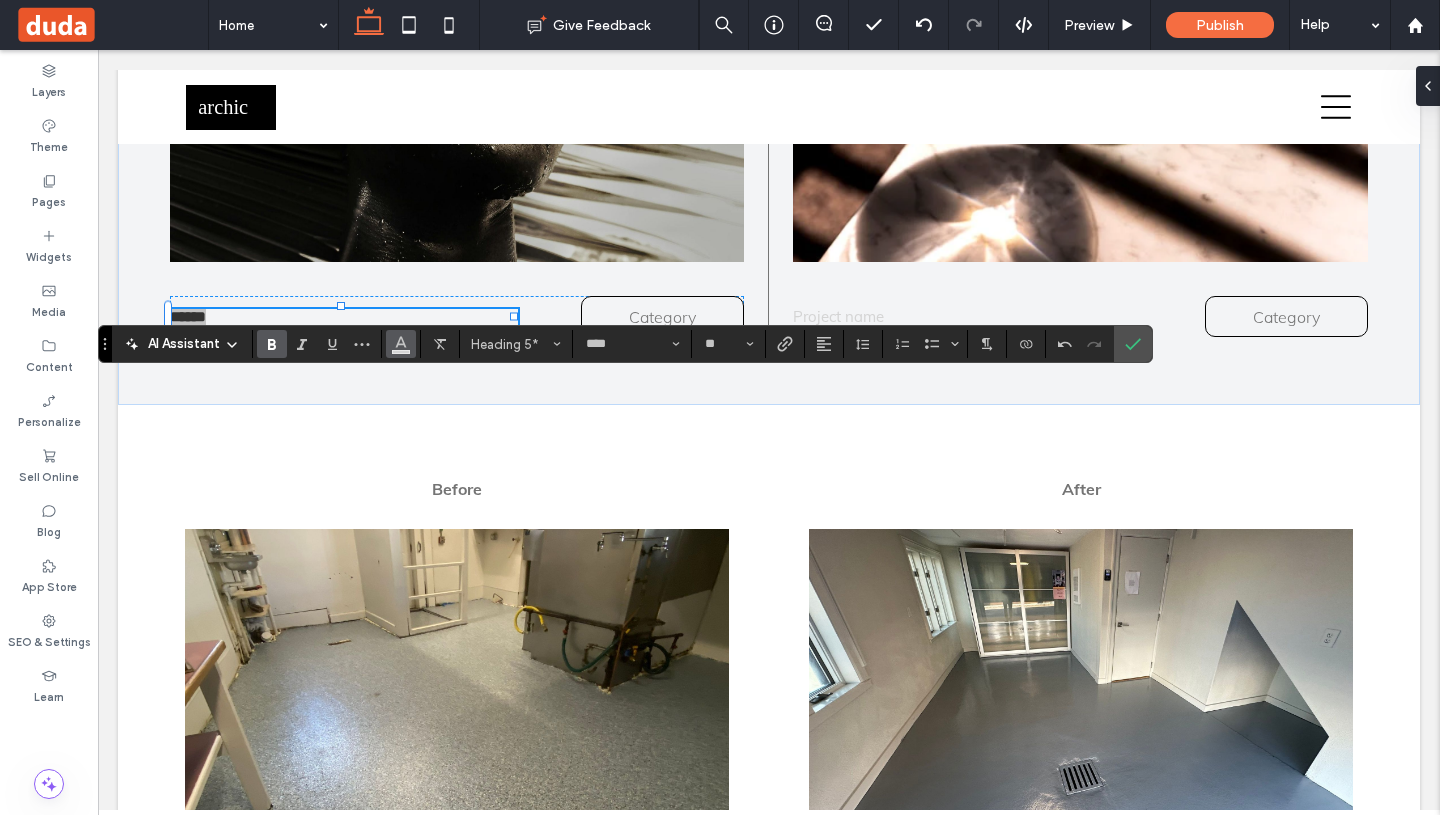click 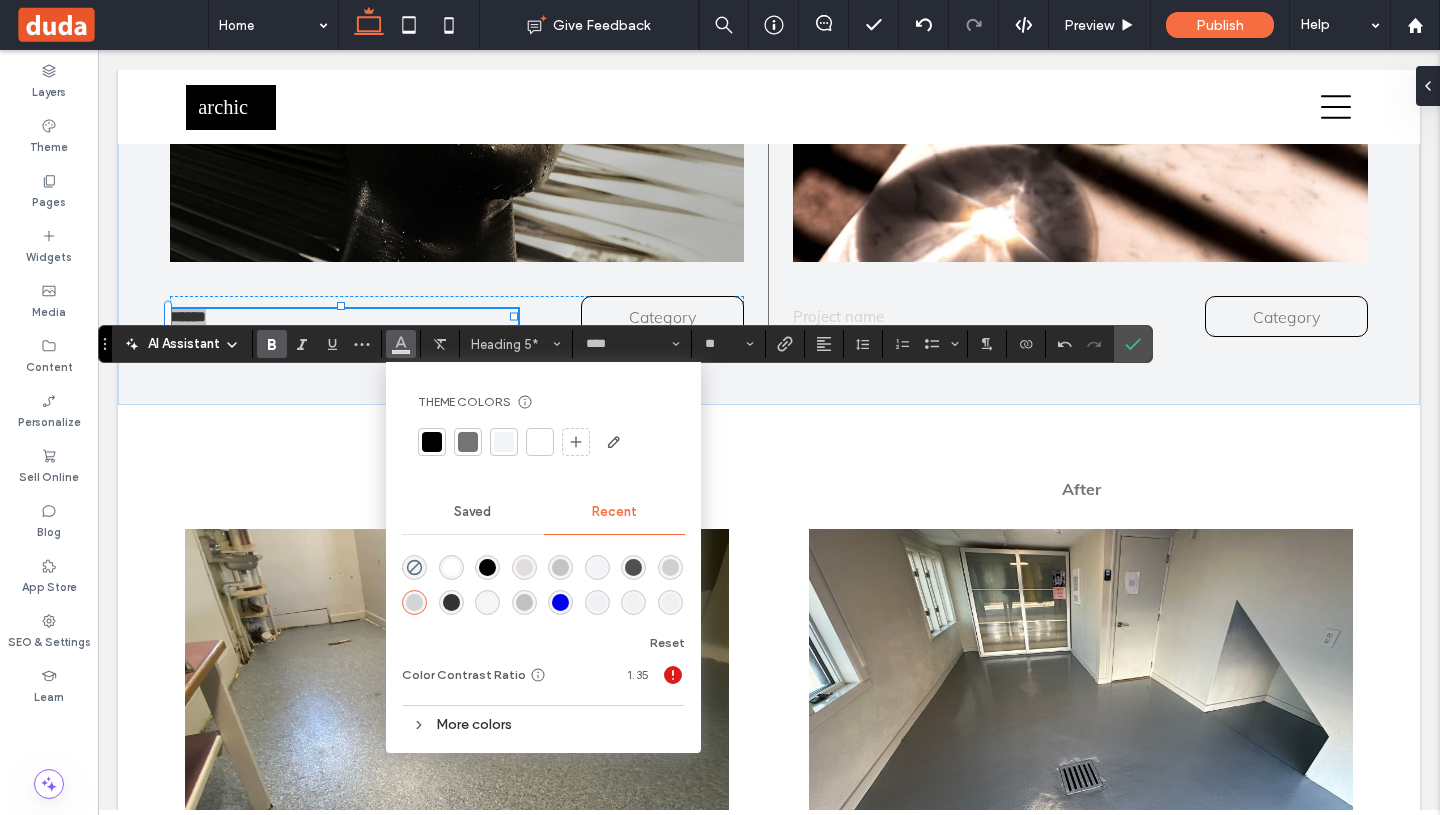 click at bounding box center [432, 442] 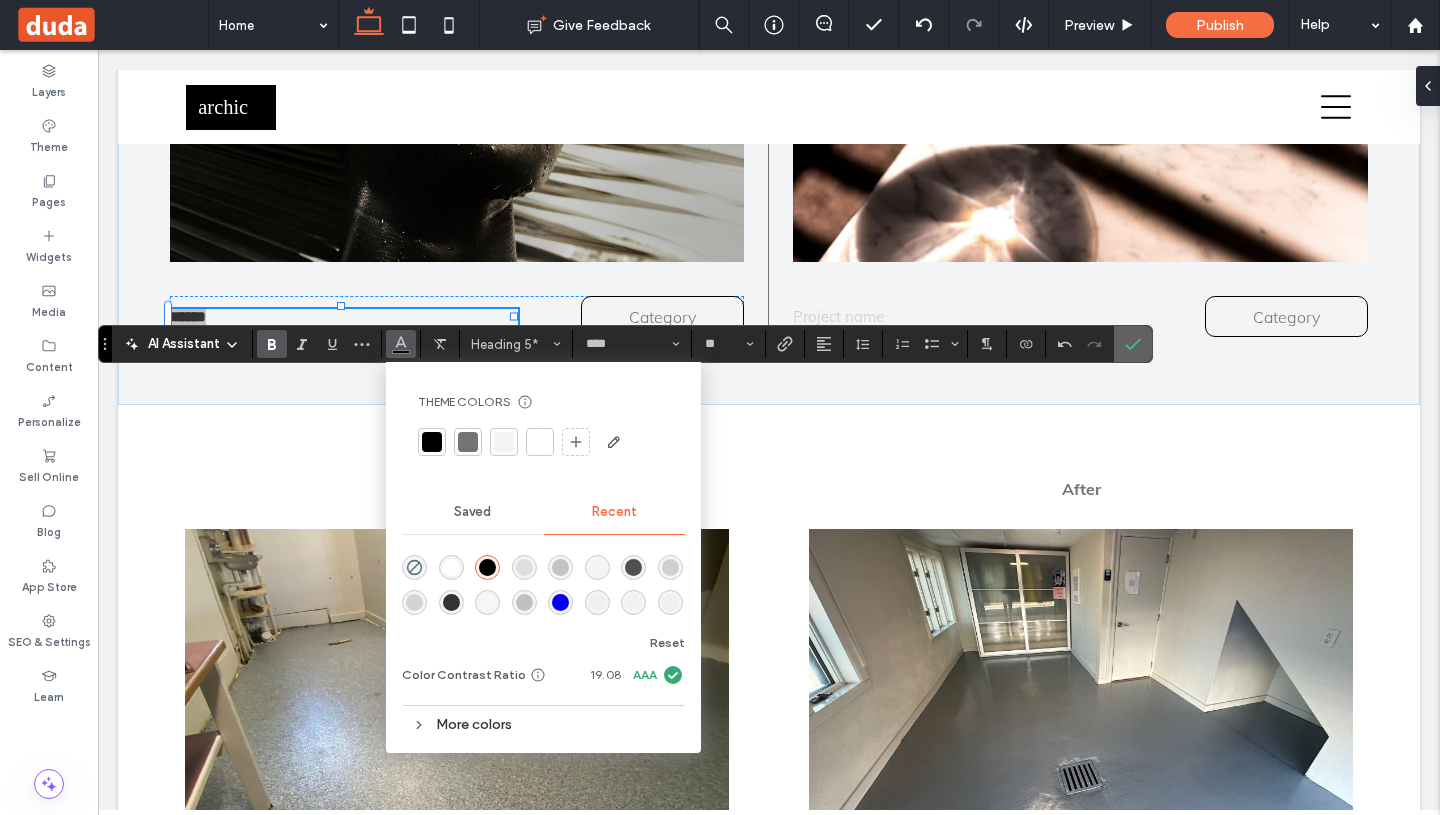 click 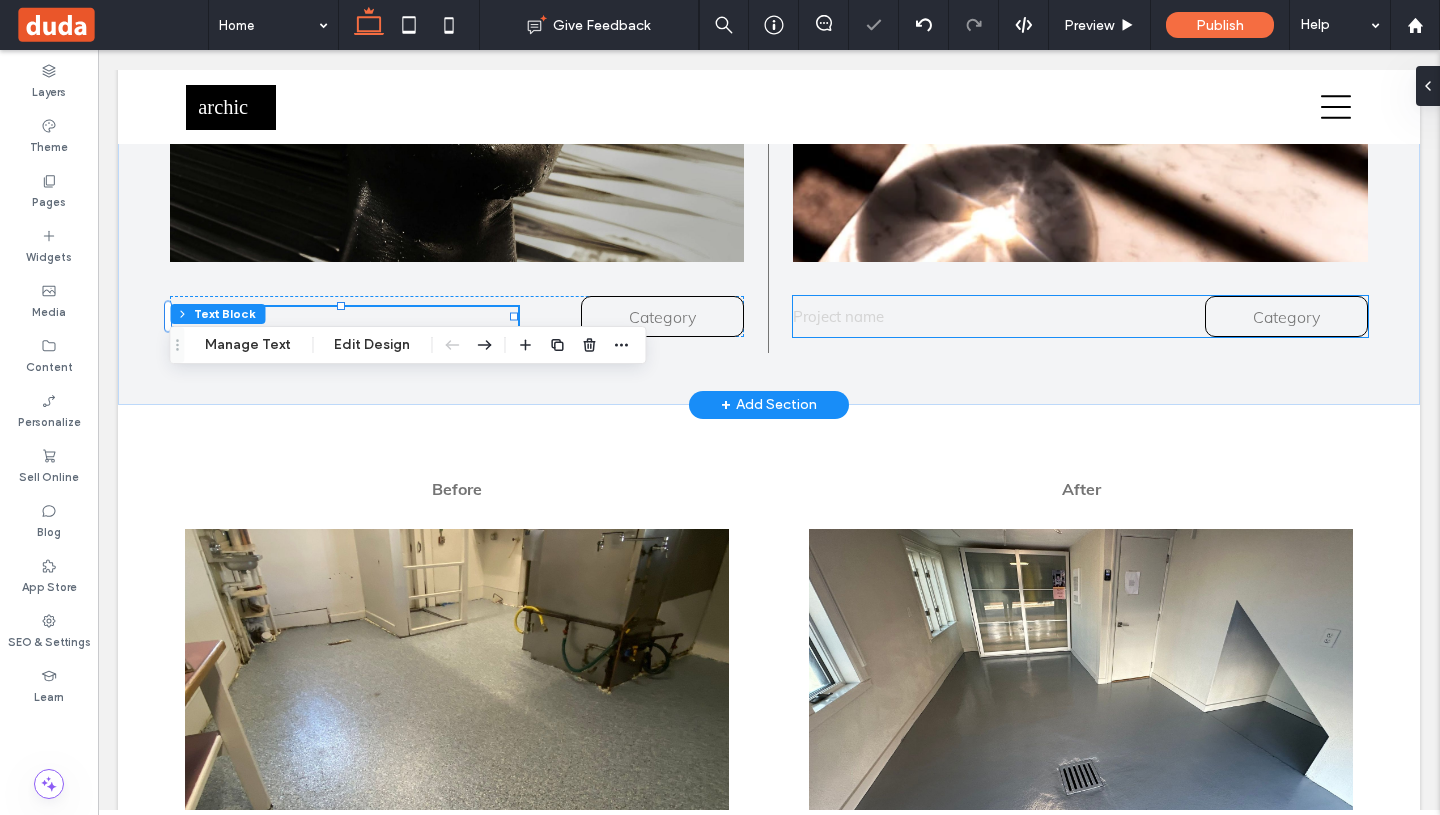 click on "Project name
Category" at bounding box center [1080, 316] 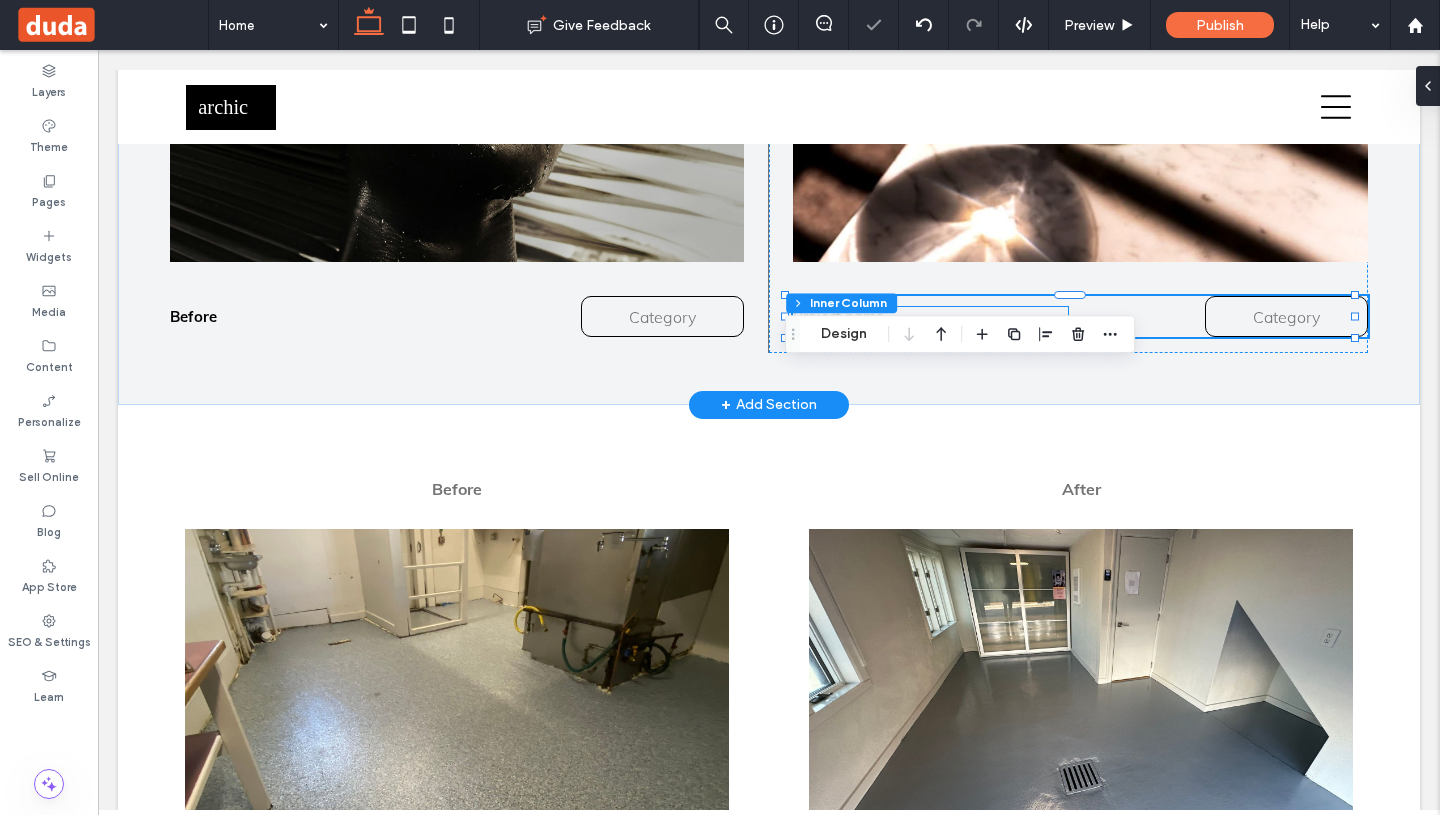 click on "Project name" at bounding box center (930, 316) 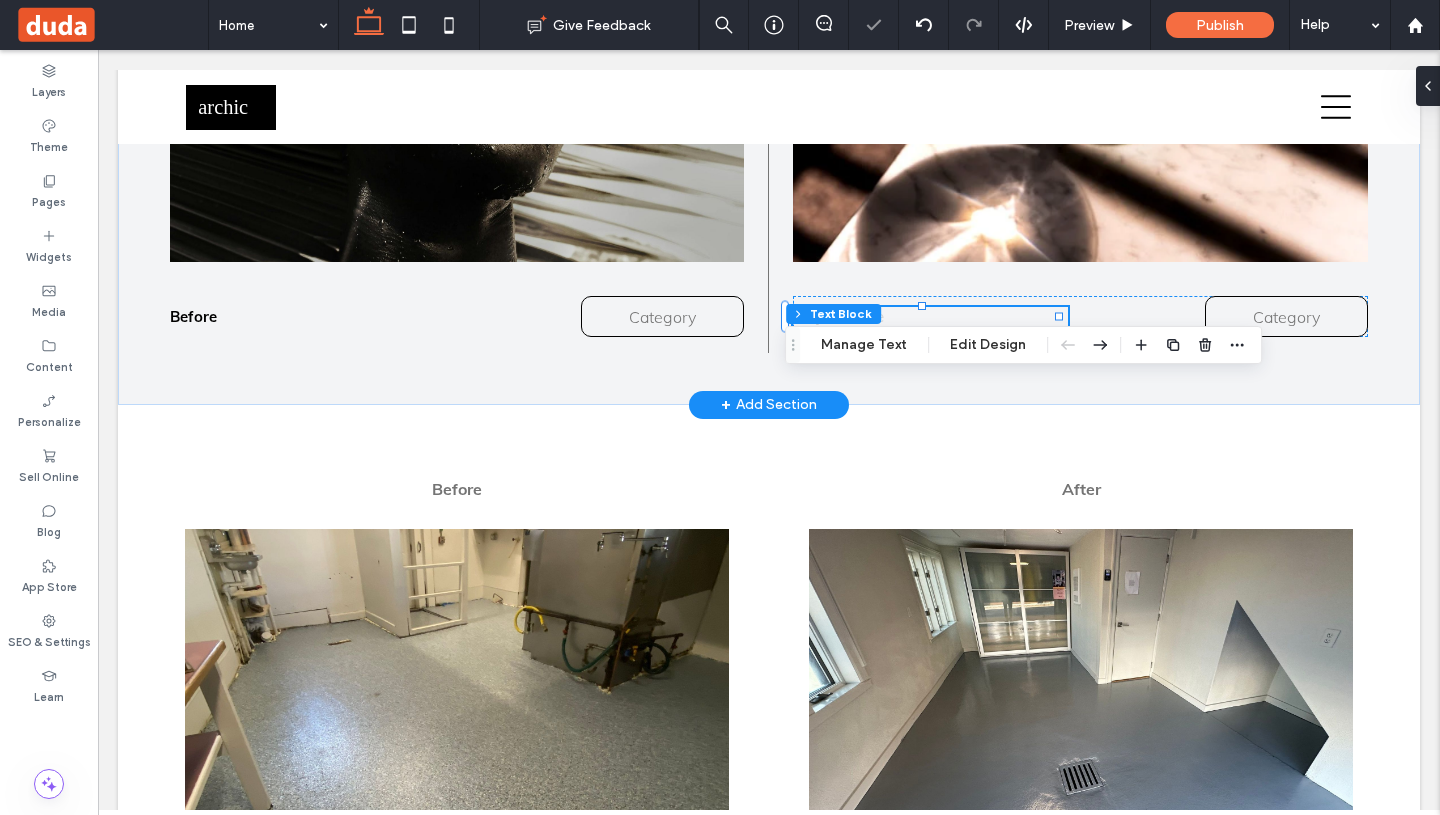 click on "Project name" at bounding box center [930, 316] 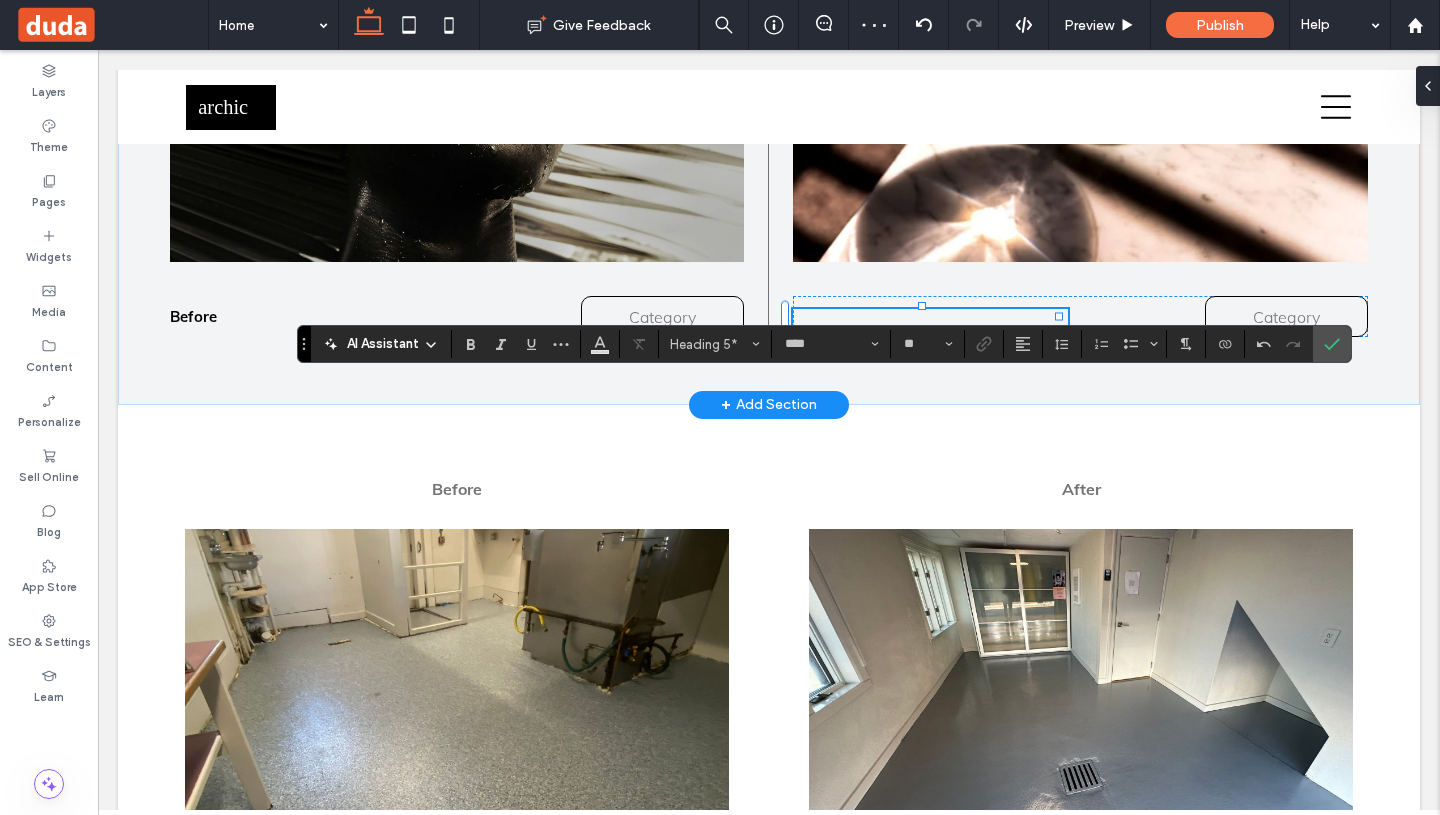 type 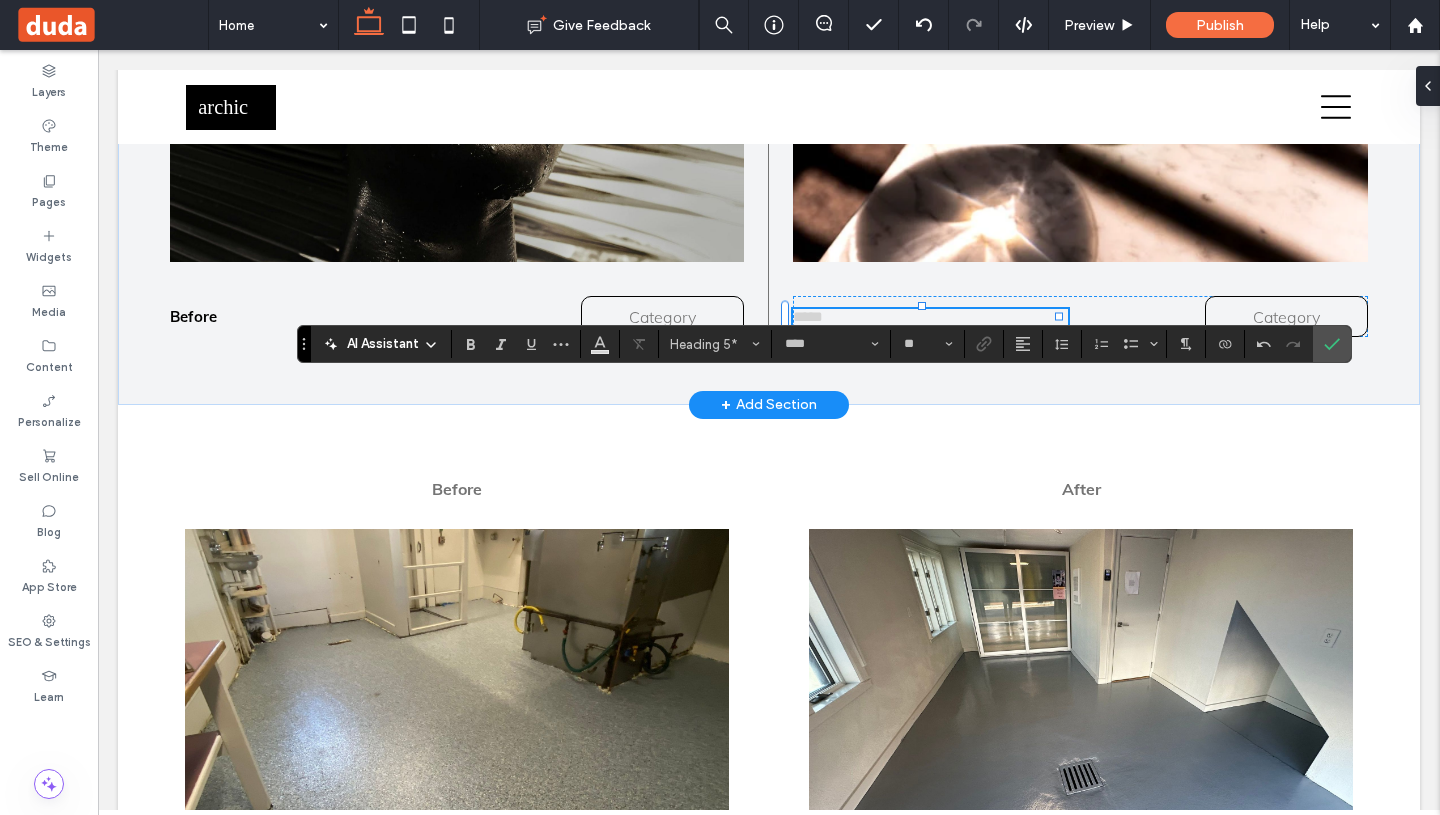 drag, startPoint x: 834, startPoint y: 395, endPoint x: 735, endPoint y: 389, distance: 99.18165 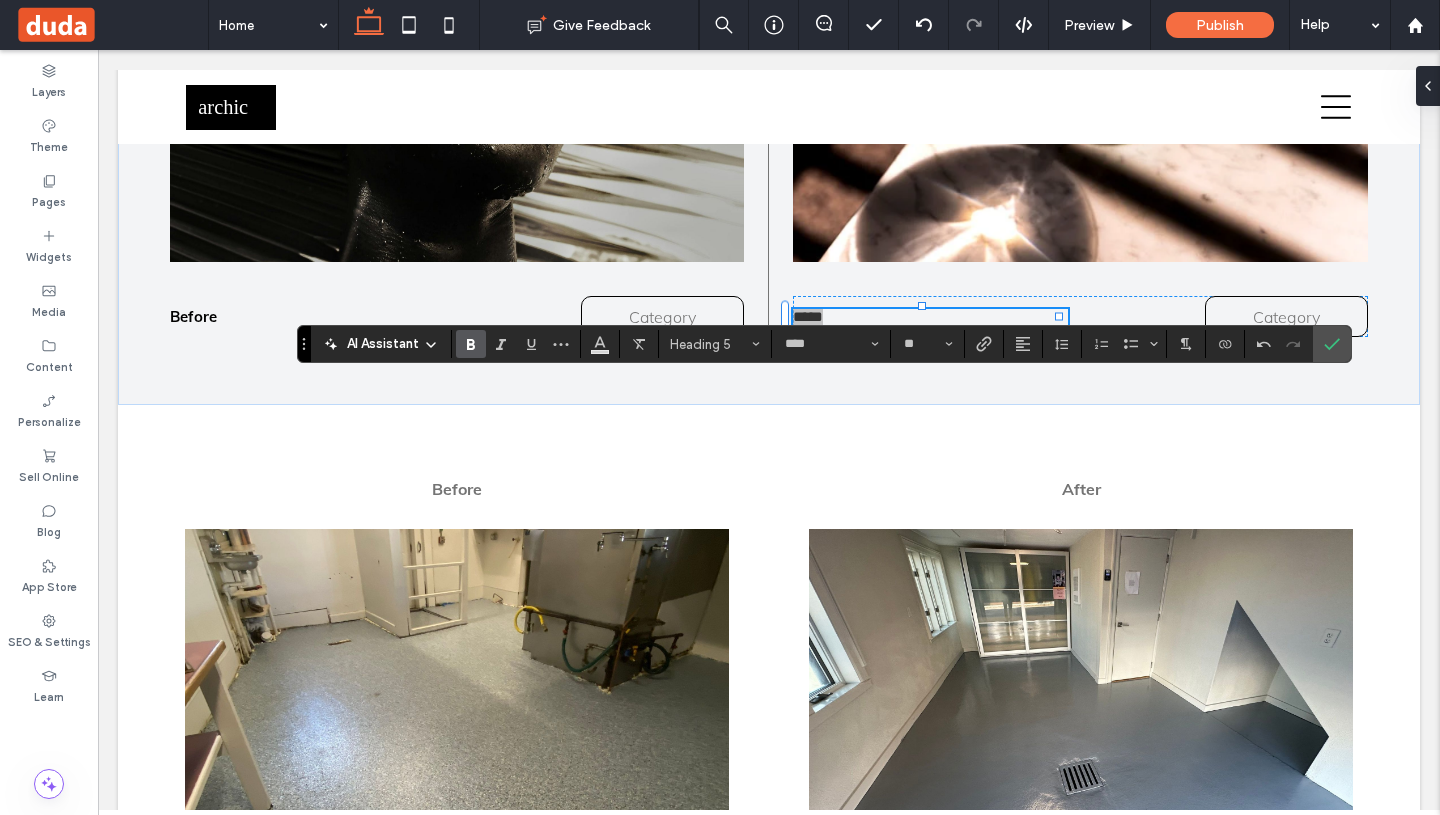 click at bounding box center [471, 344] 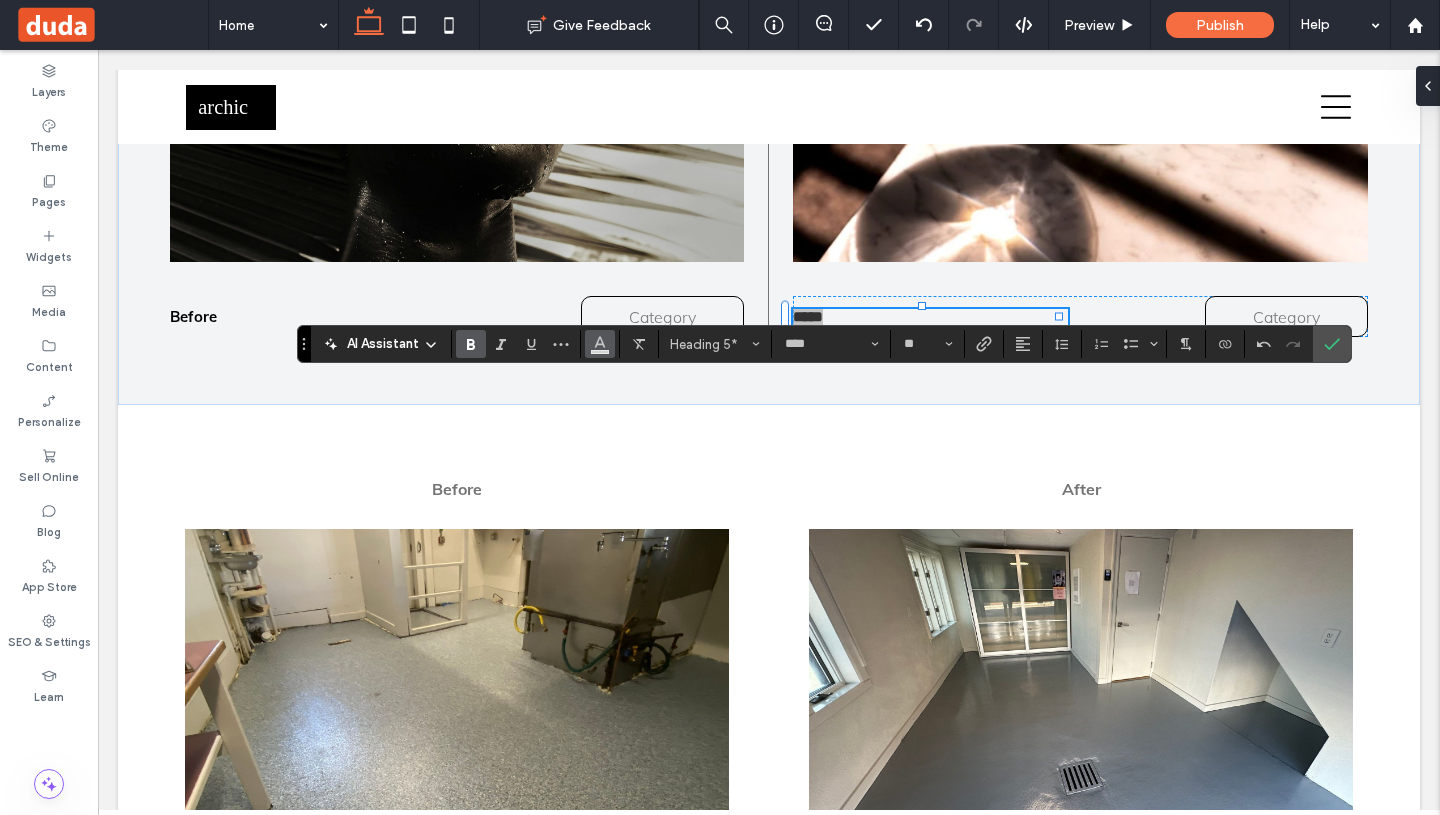 click 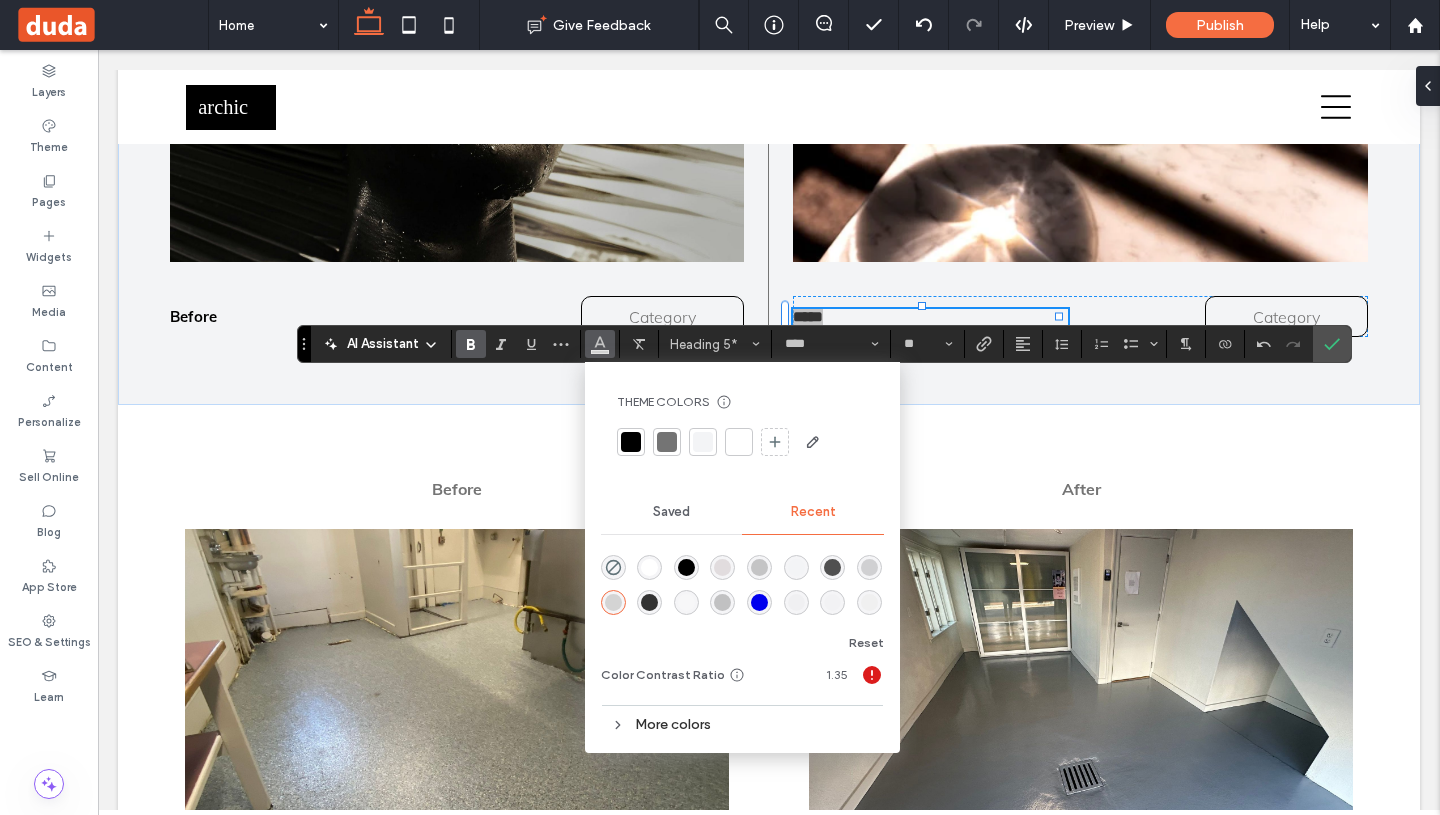 click at bounding box center (631, 442) 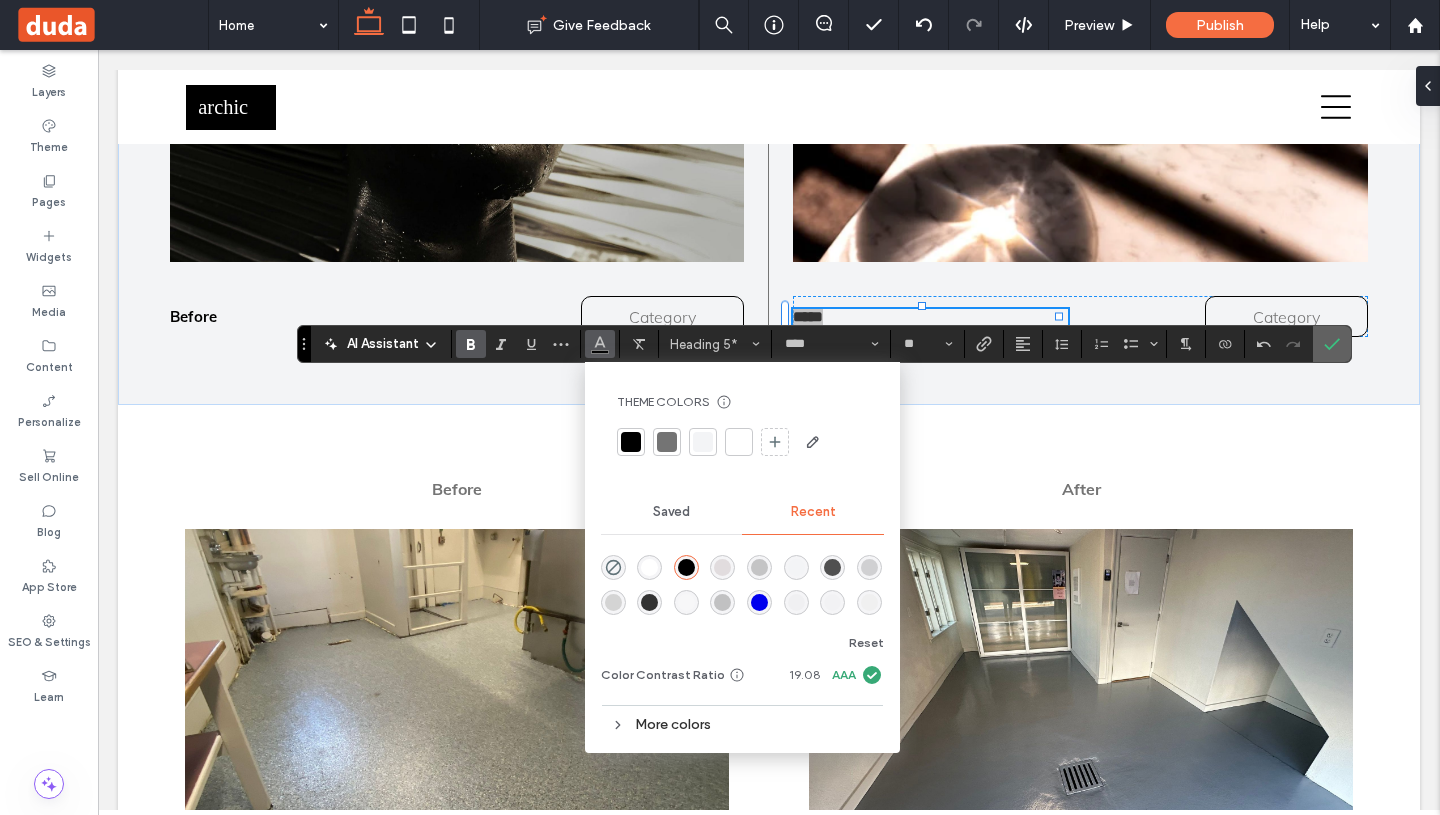drag, startPoint x: 1337, startPoint y: 341, endPoint x: 1241, endPoint y: 291, distance: 108.24047 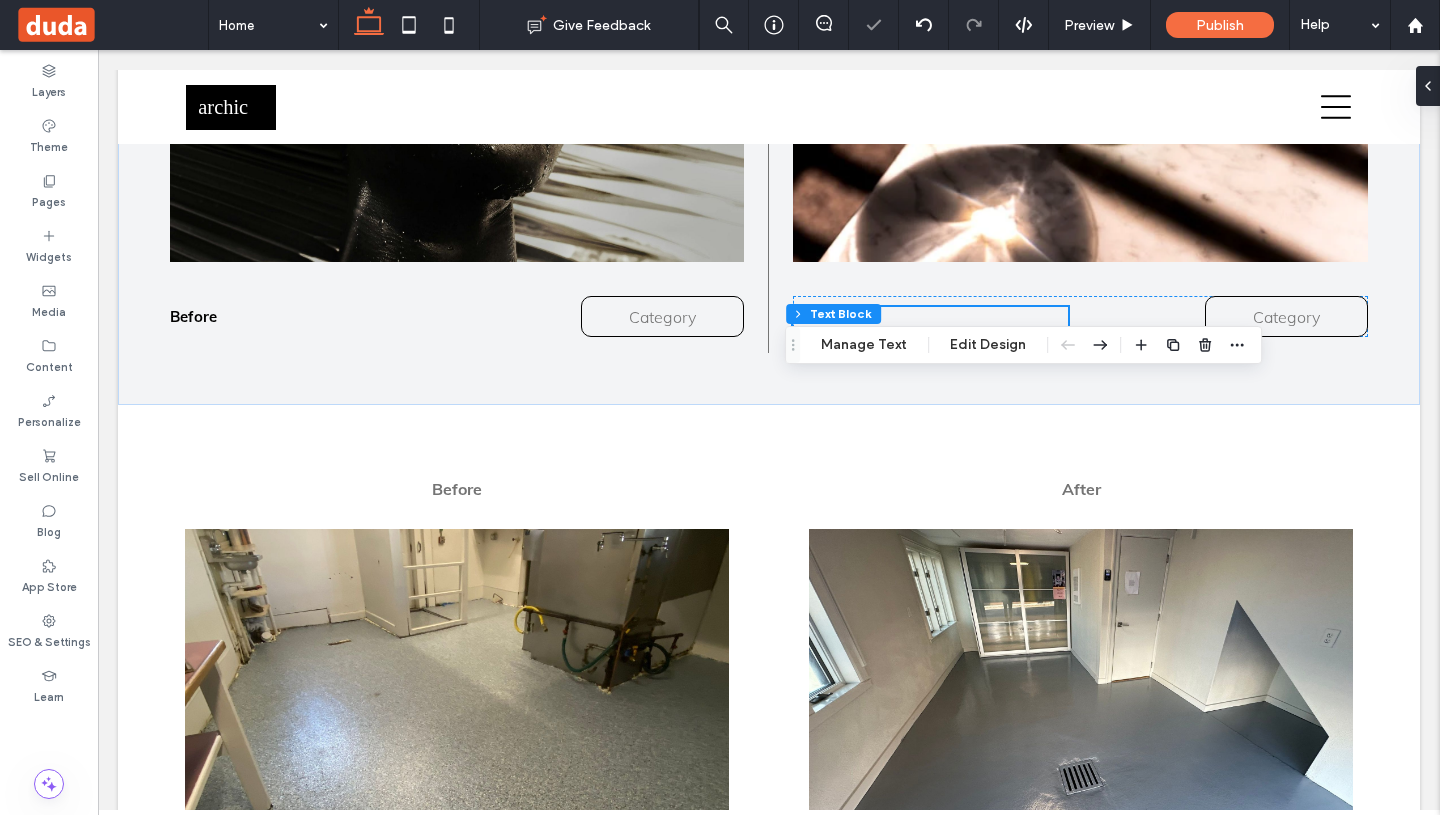 scroll, scrollTop: 3380, scrollLeft: 0, axis: vertical 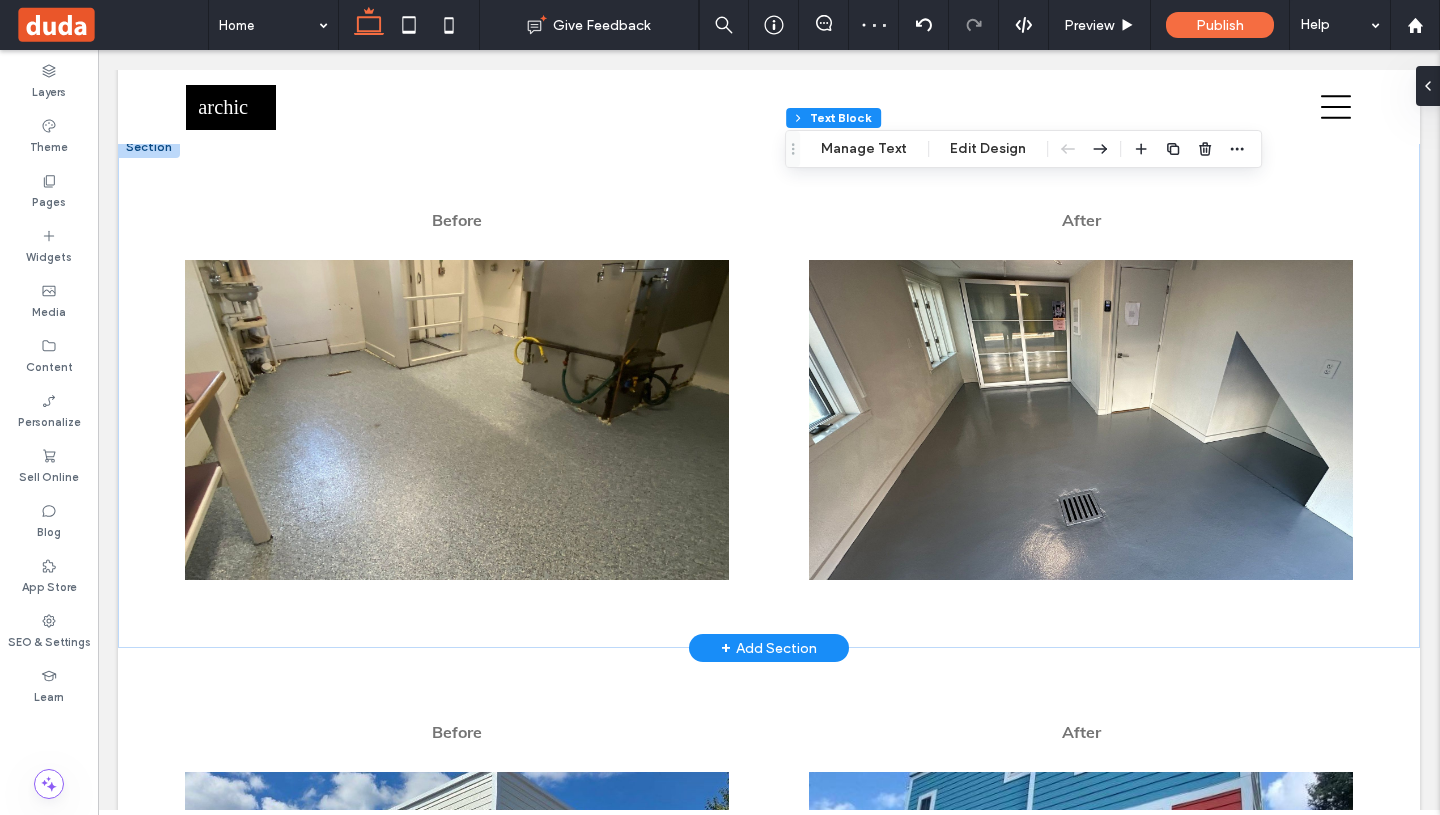 click at bounding box center (149, 147) 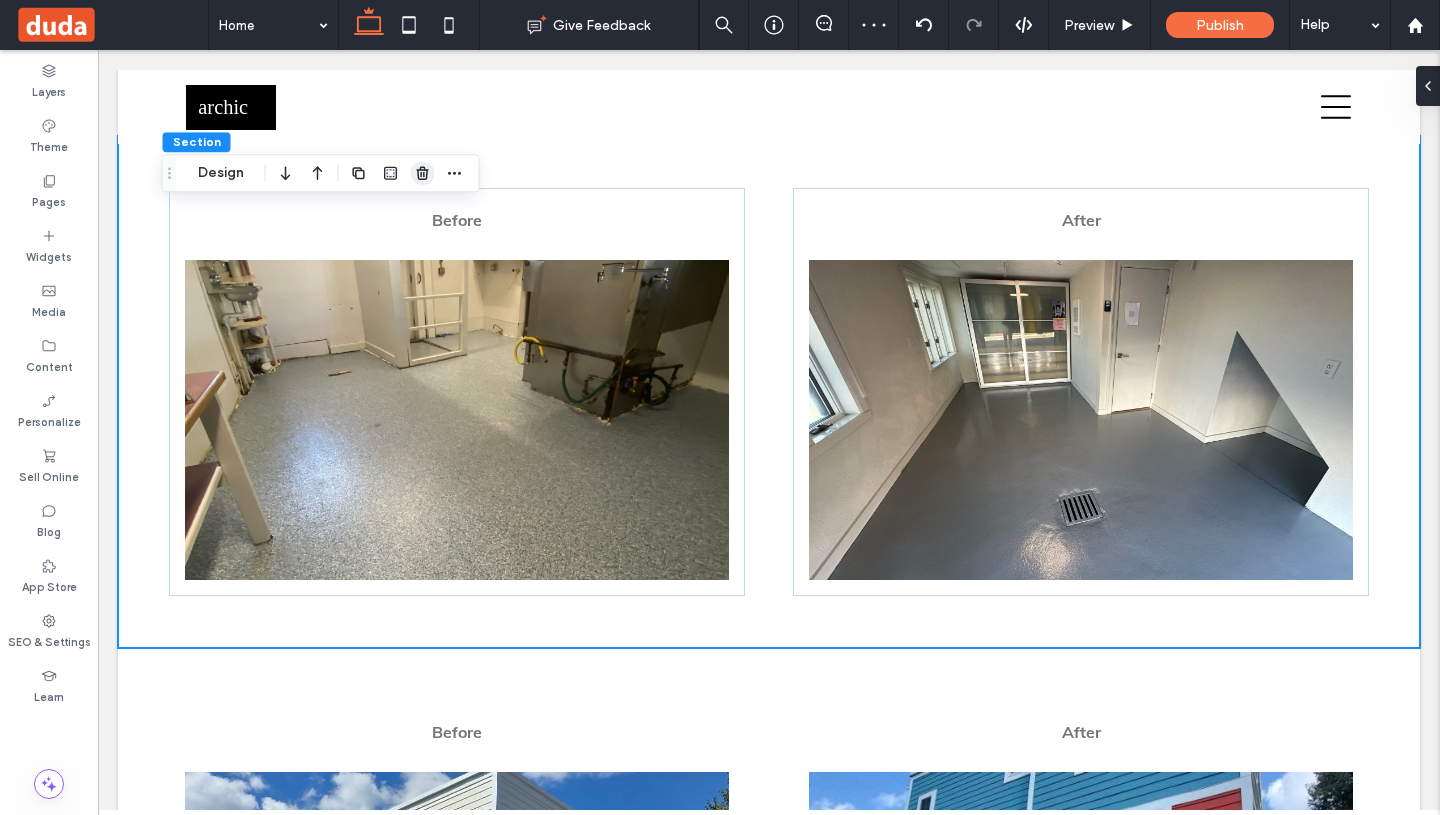 click 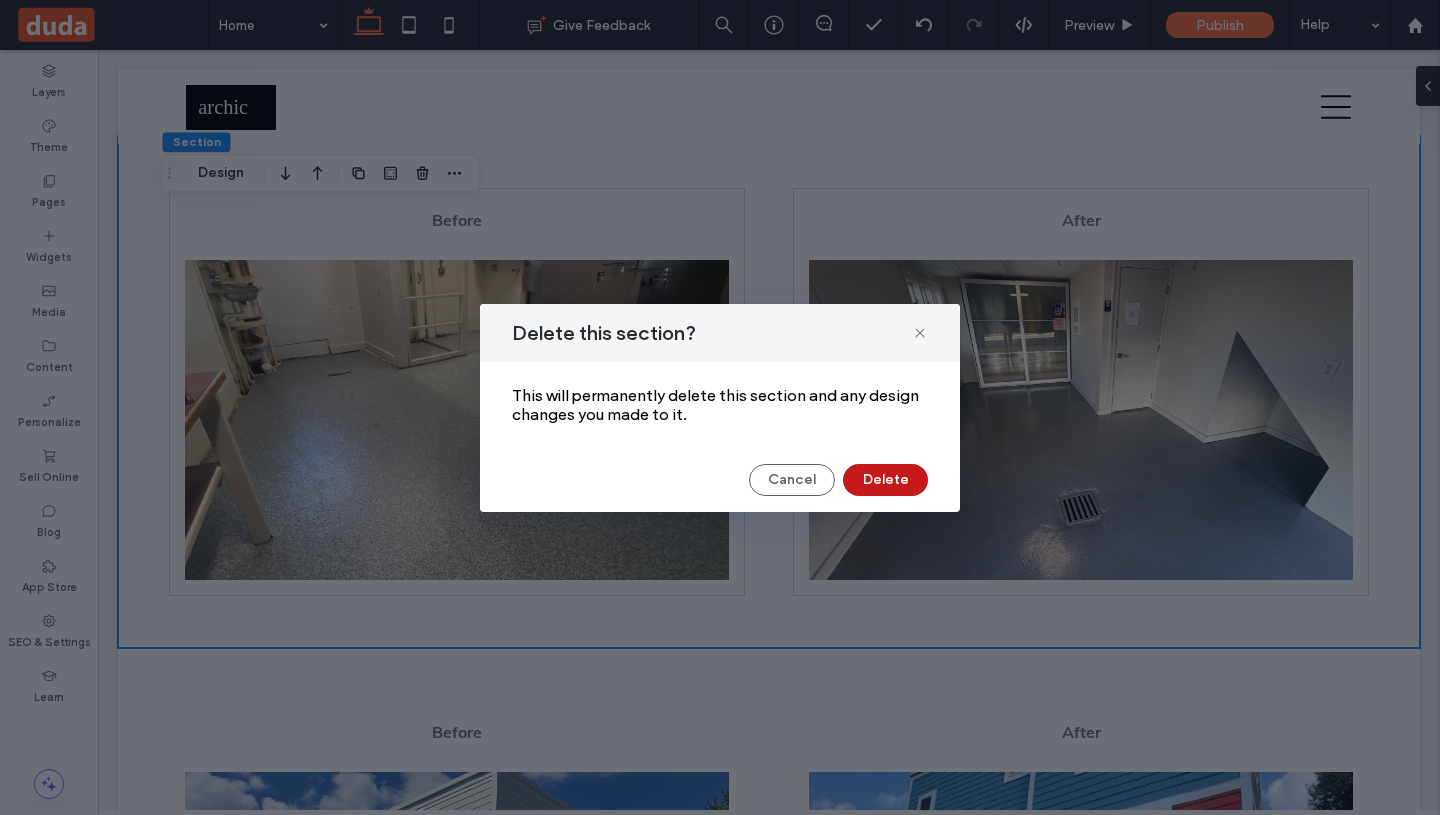 click on "Delete" at bounding box center [885, 480] 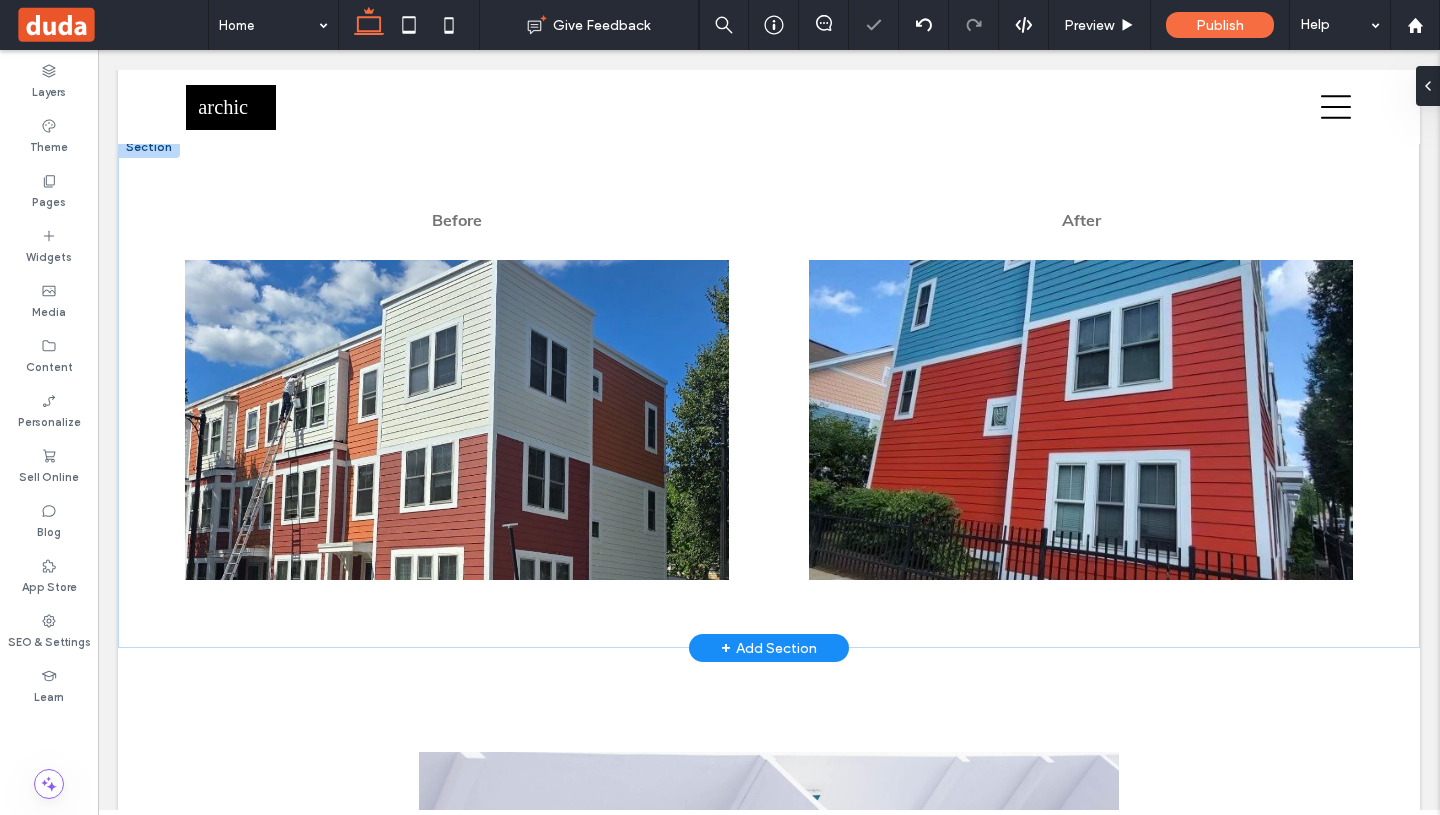 click at bounding box center [149, 147] 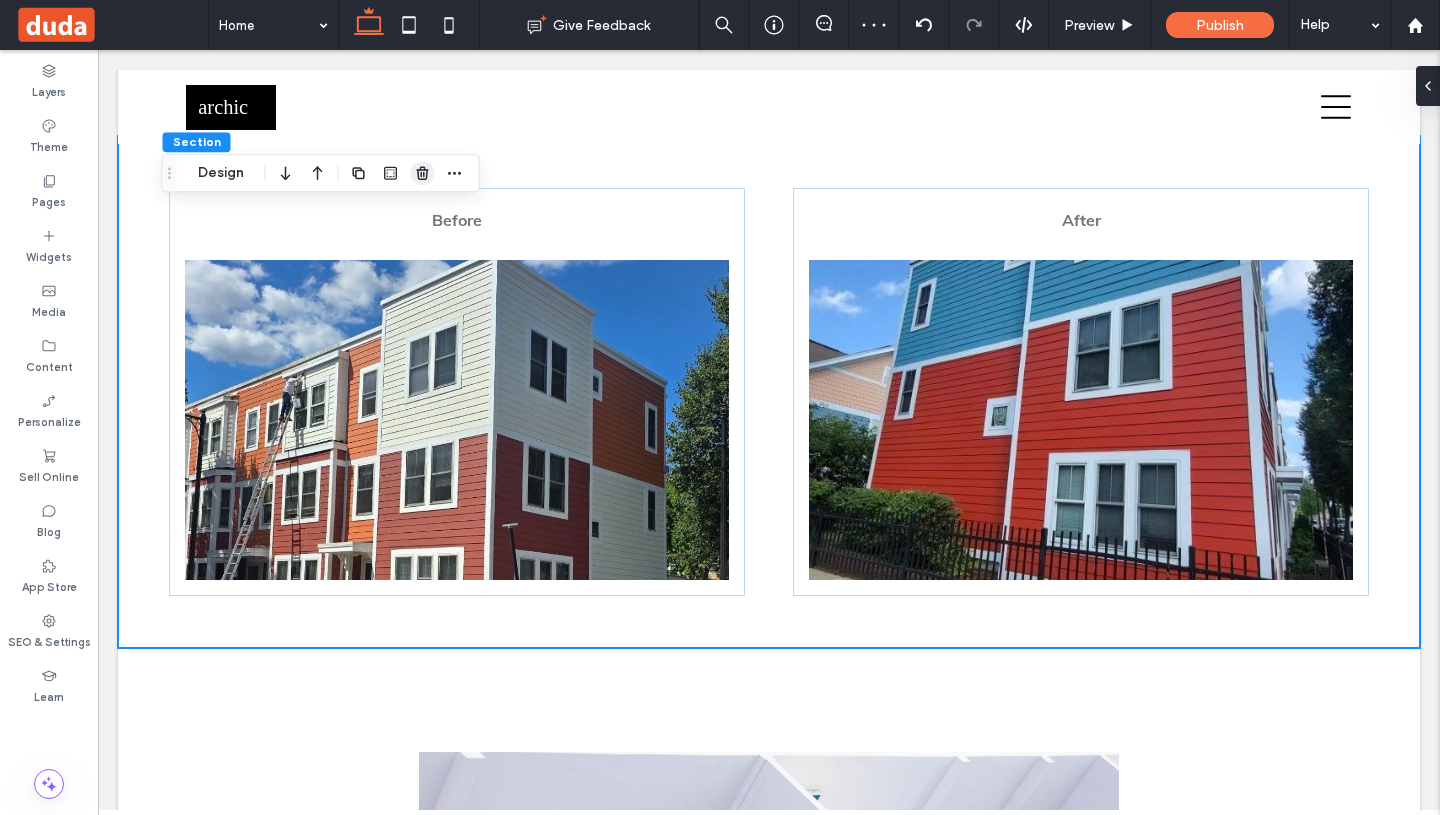click 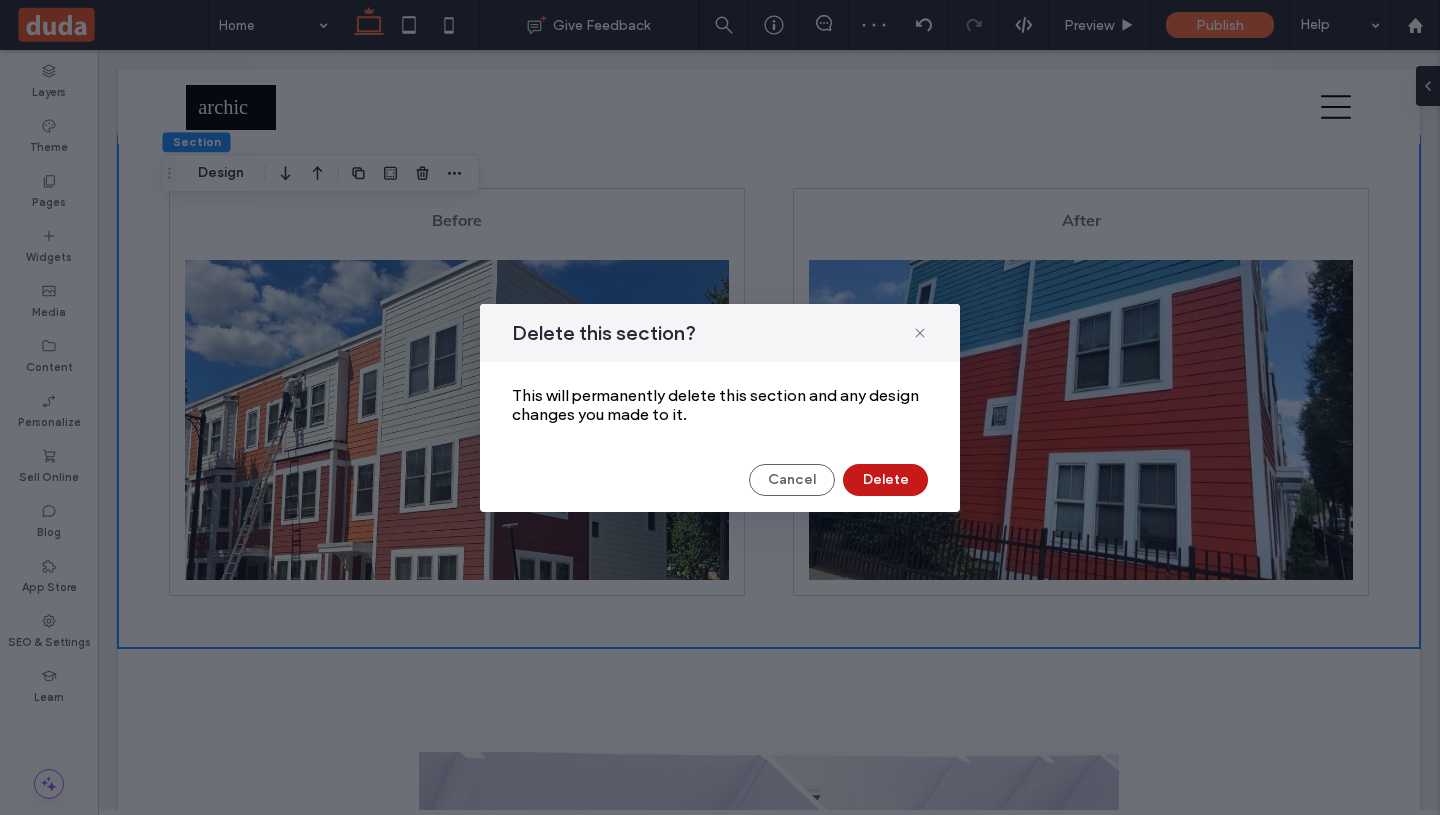 click on "Delete" at bounding box center (885, 480) 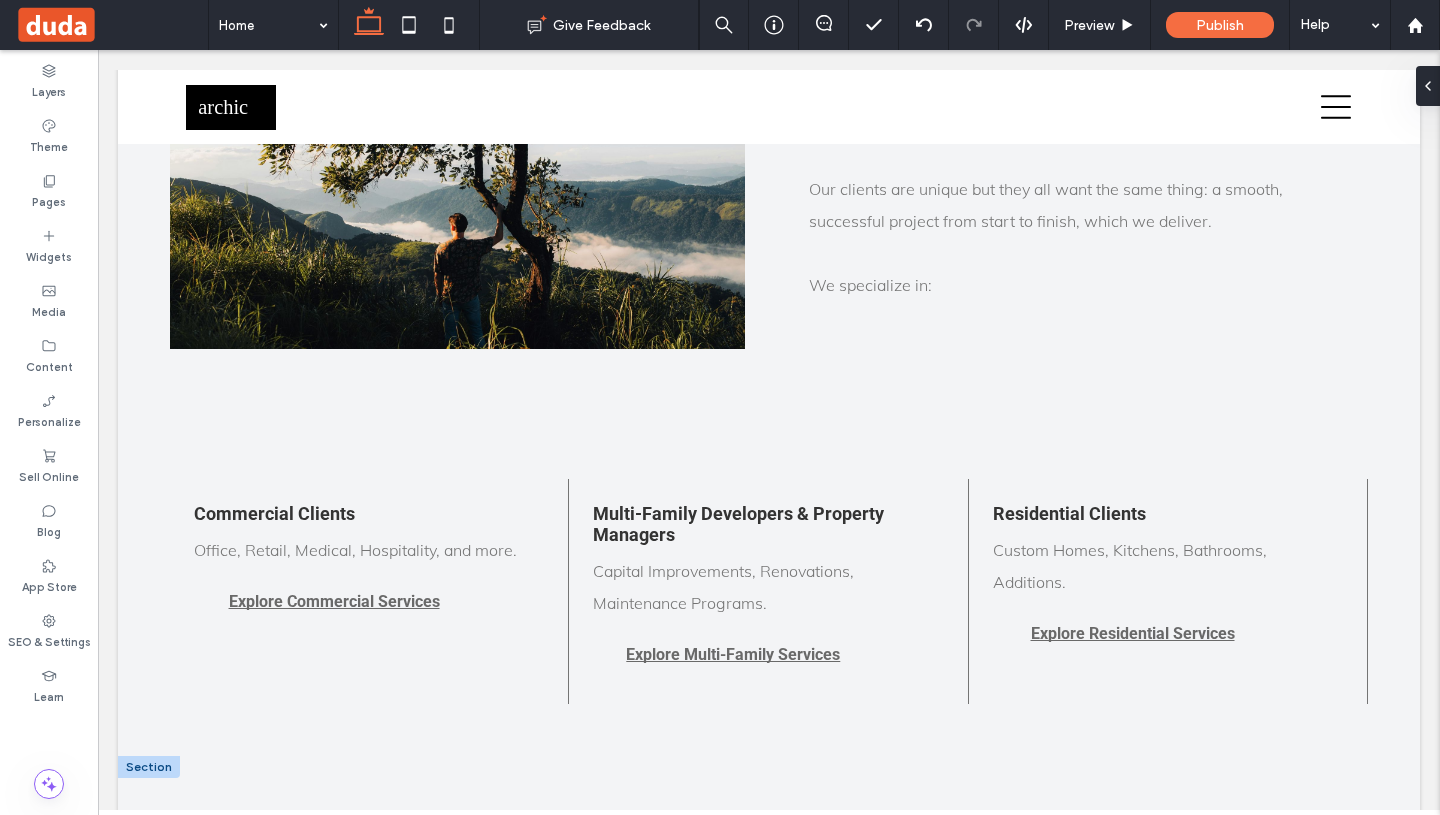 scroll, scrollTop: 1262, scrollLeft: 0, axis: vertical 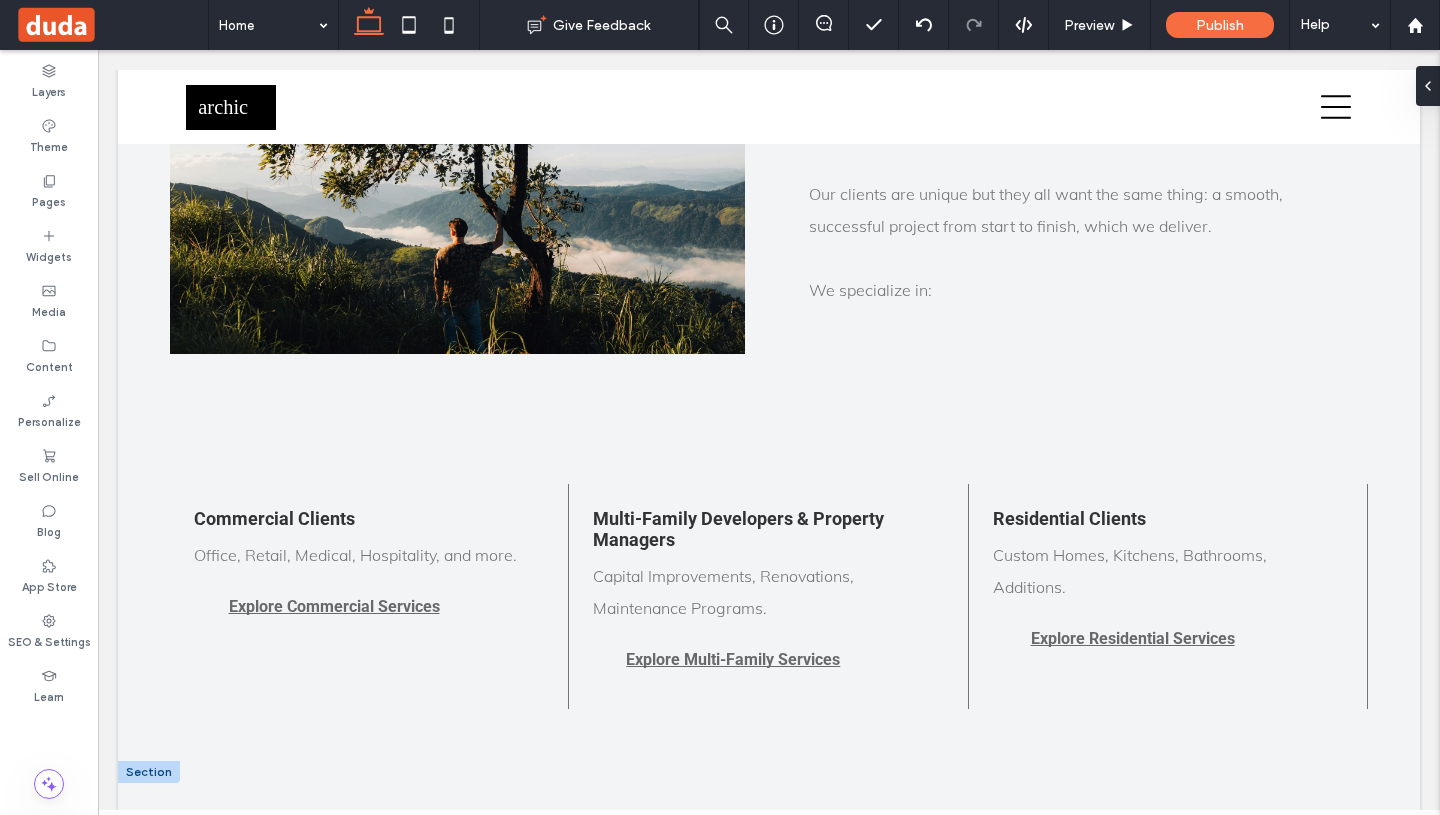 drag, startPoint x: 1437, startPoint y: 394, endPoint x: 1537, endPoint y: 441, distance: 110.49435 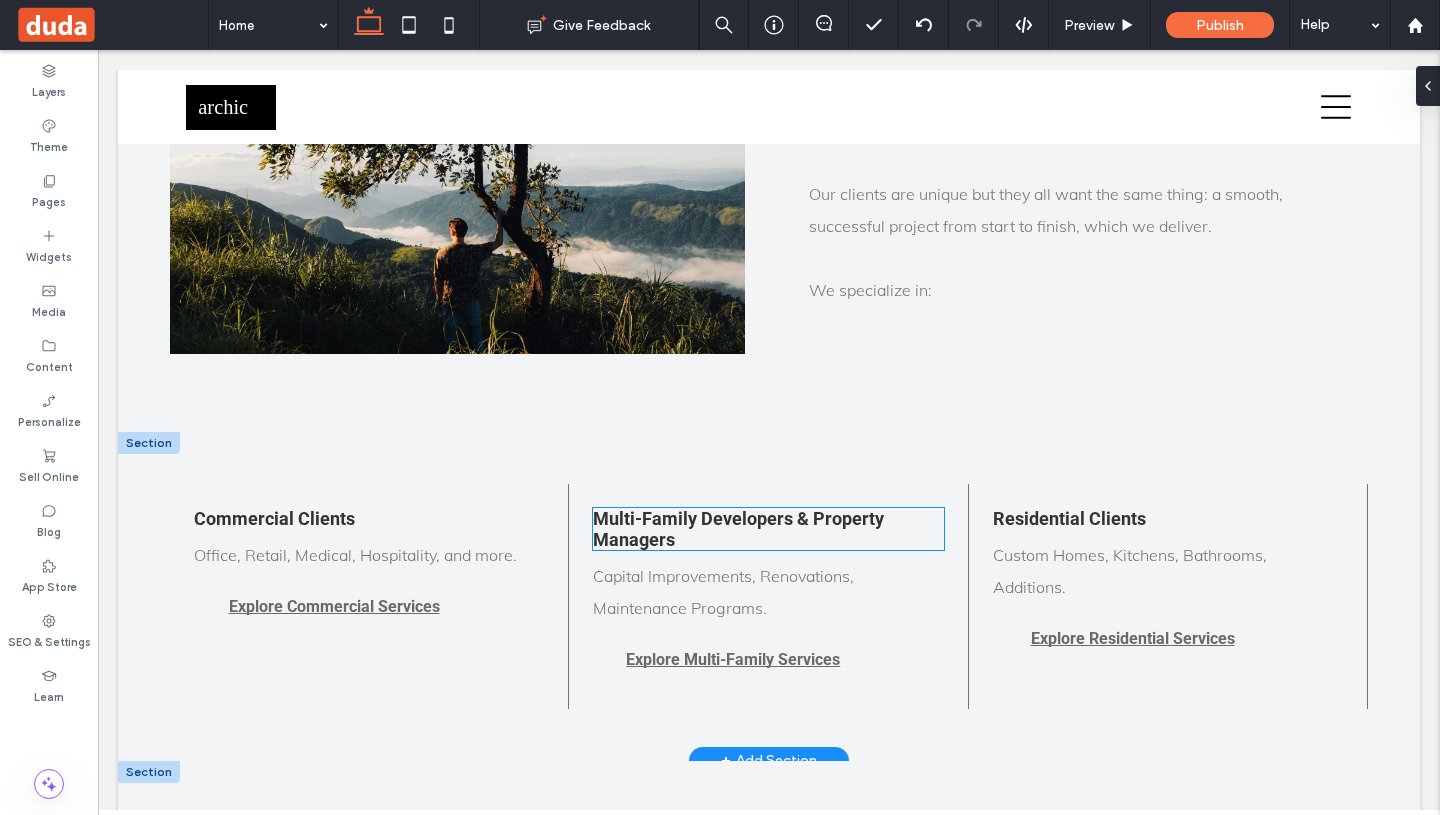 click on "Multi-Family Developers & Property Managers" at bounding box center [768, 529] 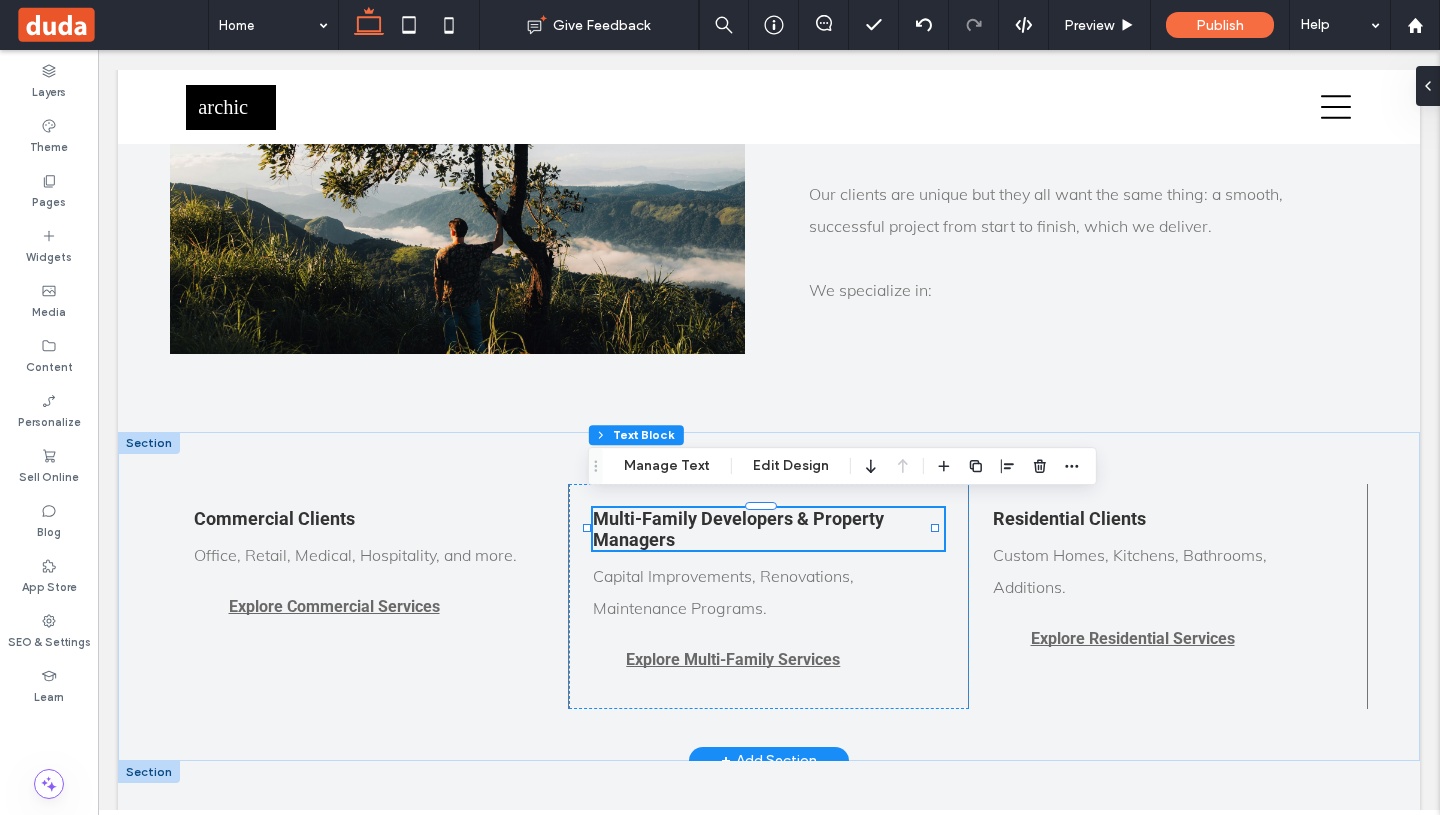 click on "Multi-Family Developers & Property Managers" at bounding box center (768, 529) 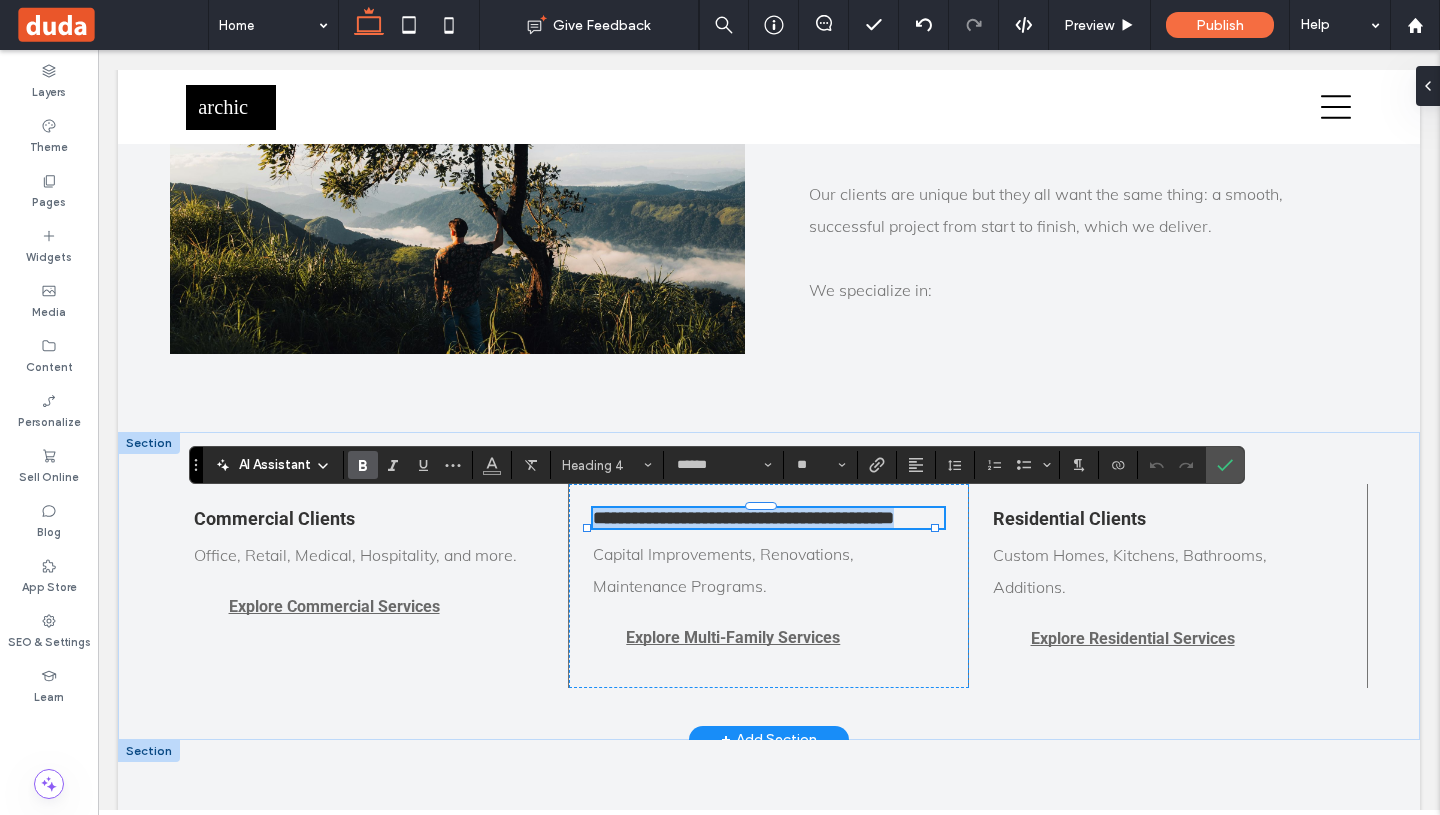 click on "**********" at bounding box center [768, 518] 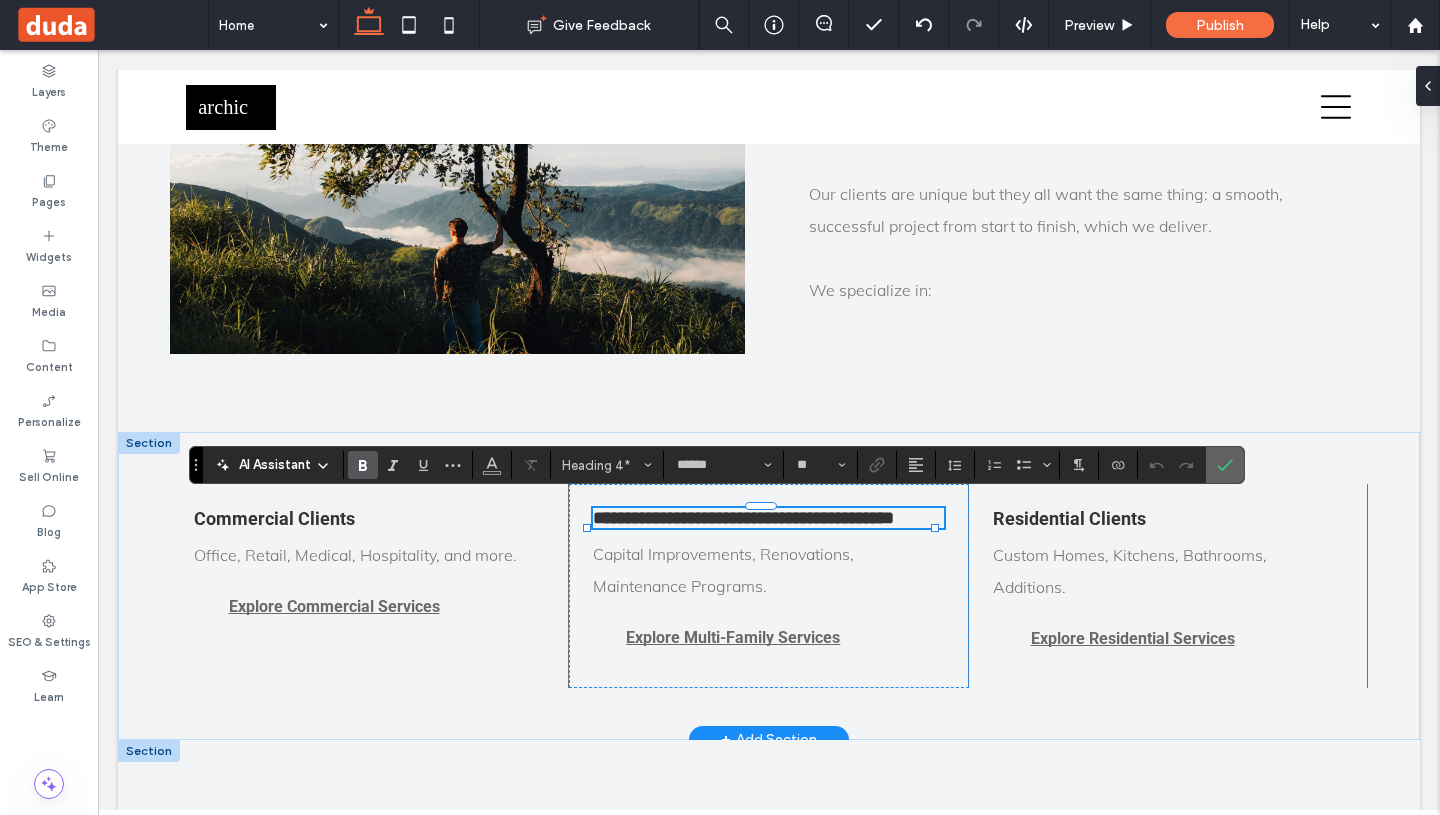 click at bounding box center (1225, 465) 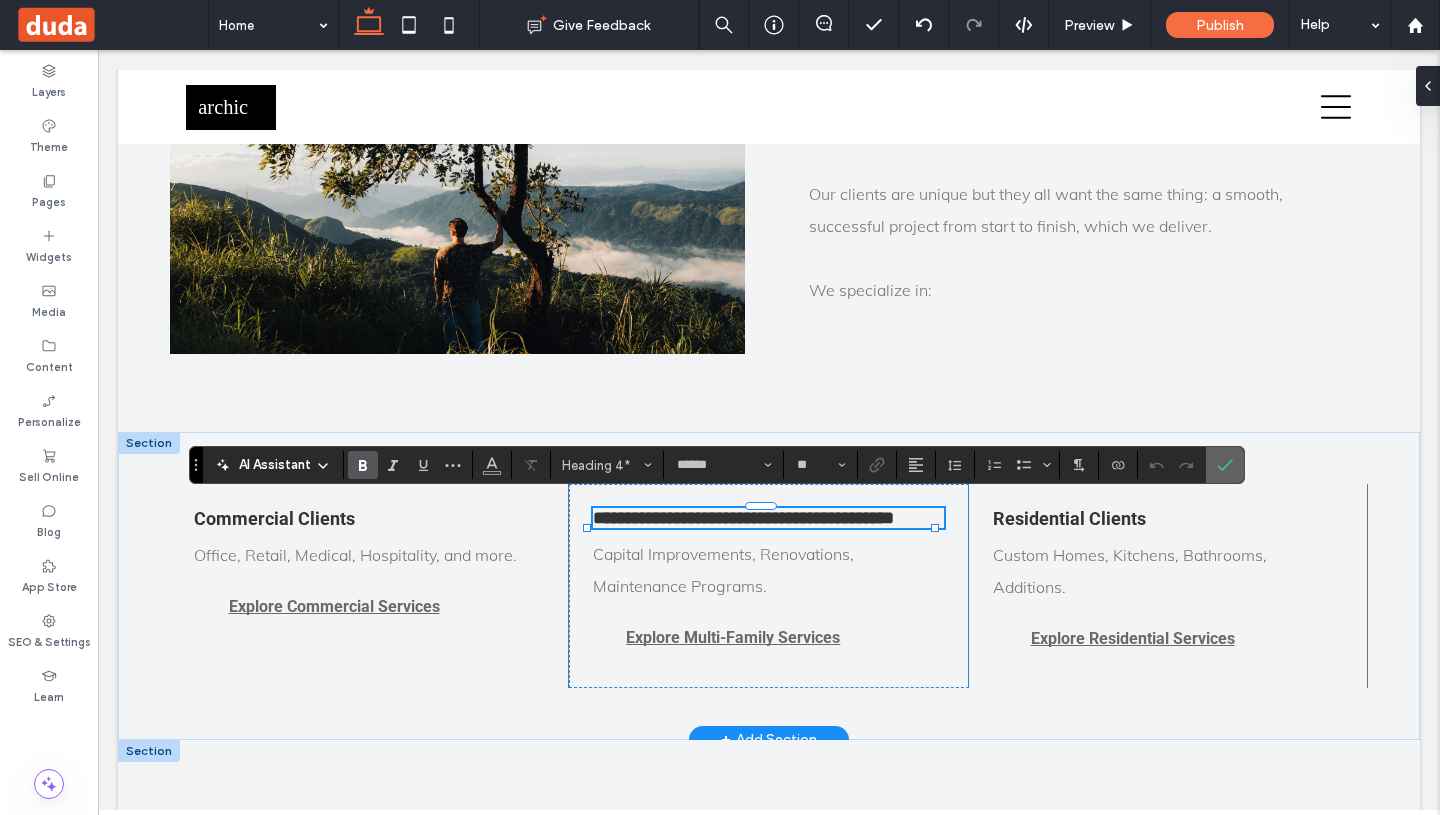 click 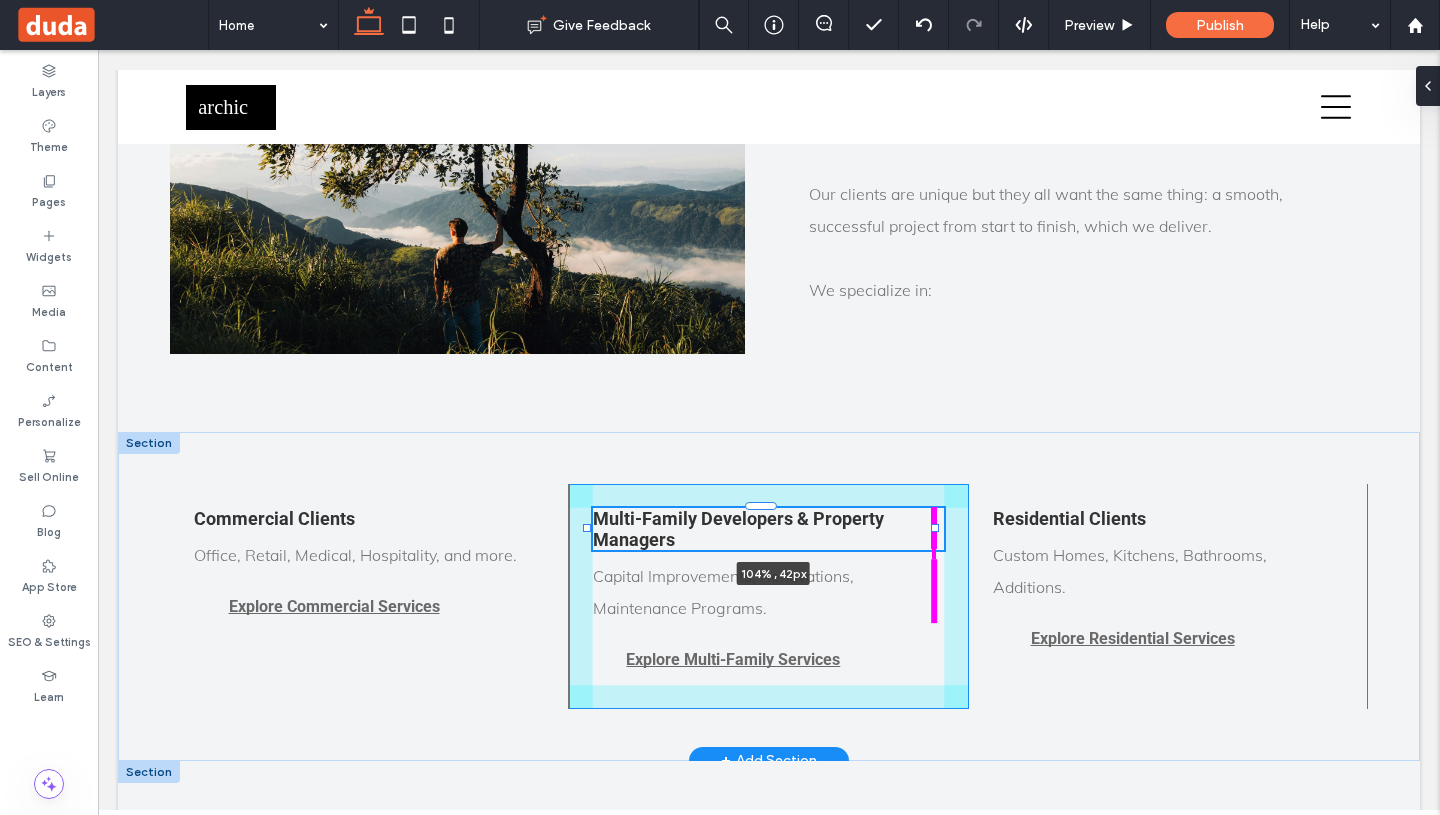 drag, startPoint x: 934, startPoint y: 519, endPoint x: 949, endPoint y: 519, distance: 15 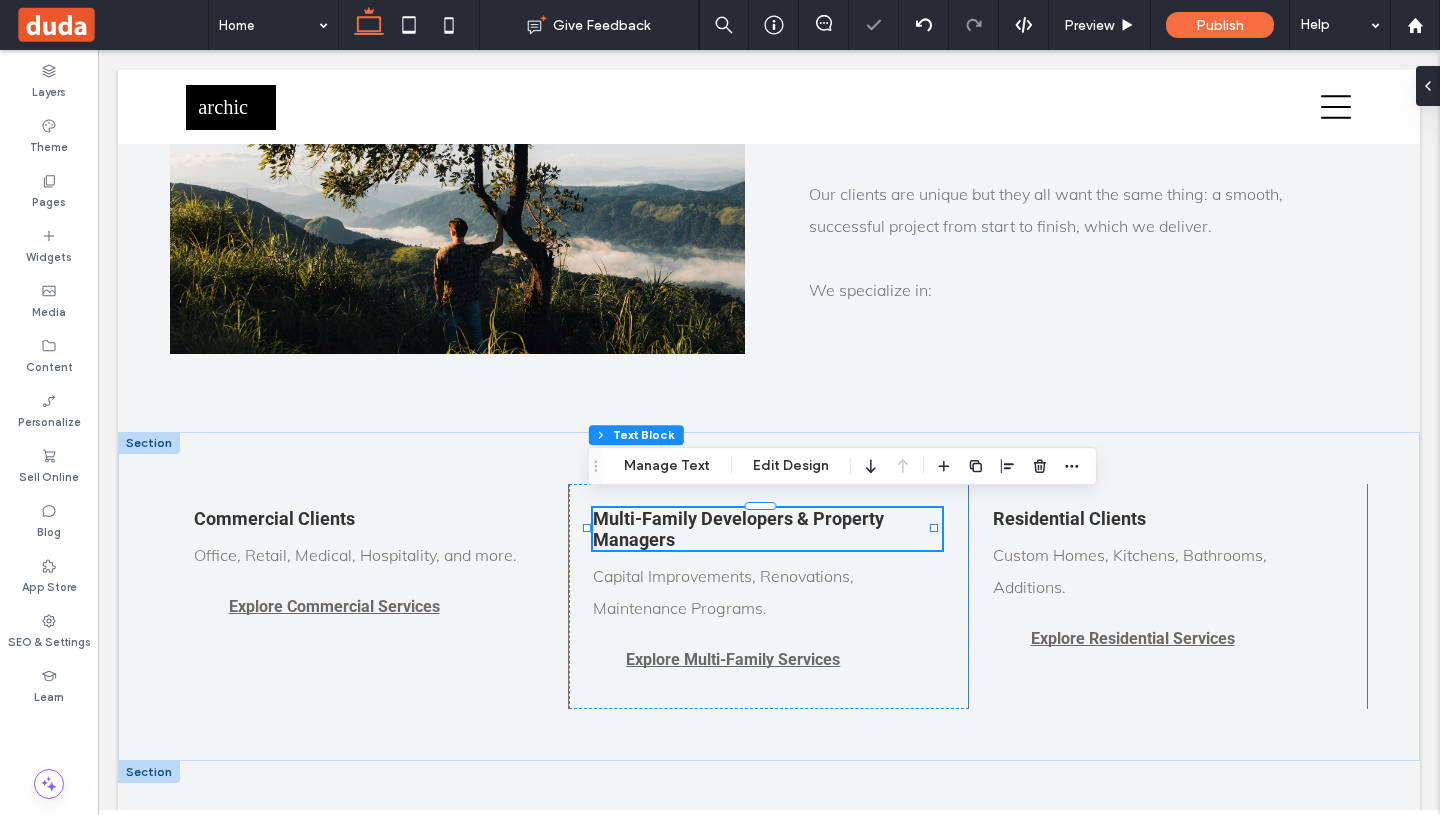 click on "Multi-Family Developers & Property Managers" at bounding box center [767, 529] 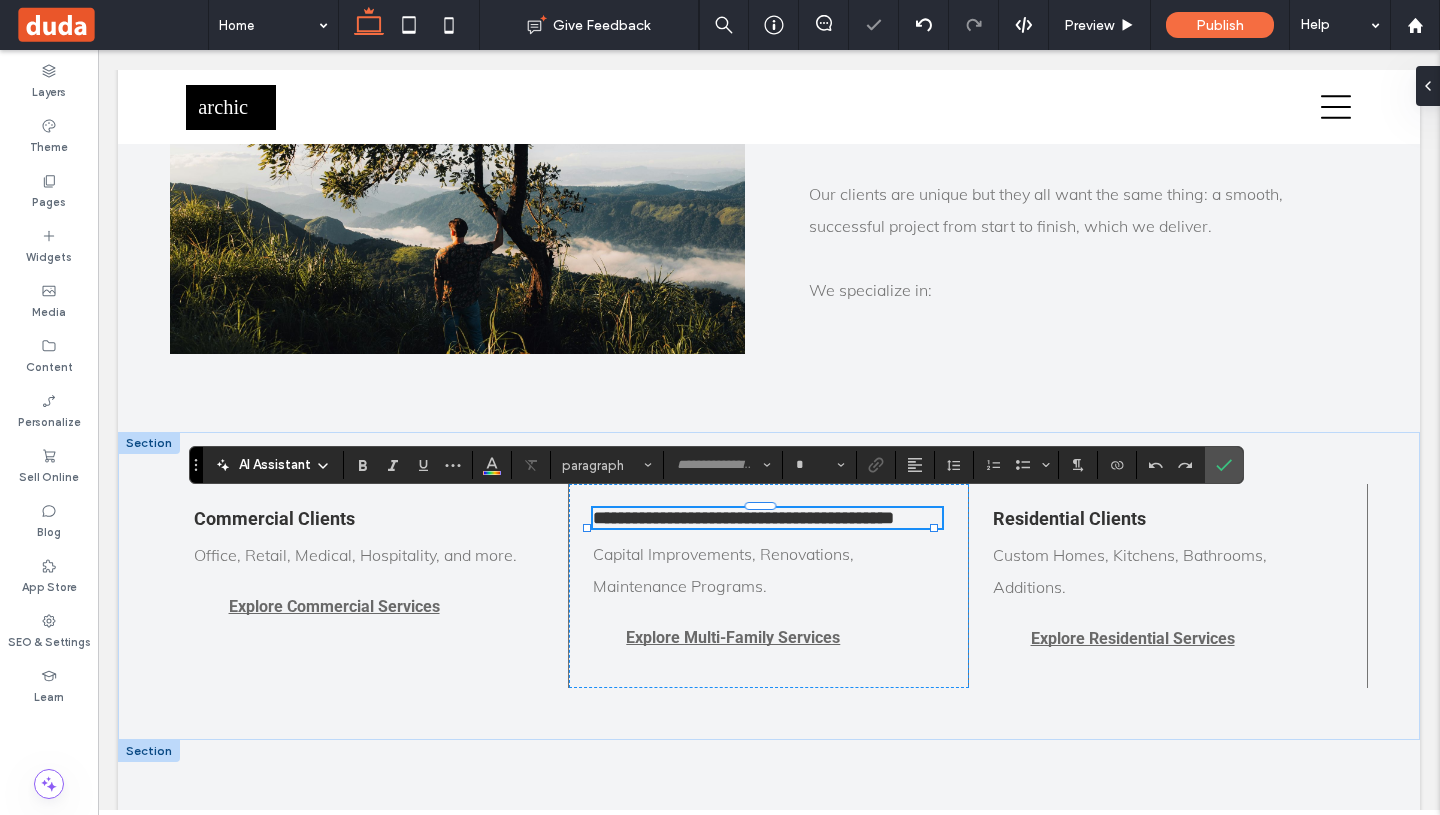 click on "**********" at bounding box center [767, 518] 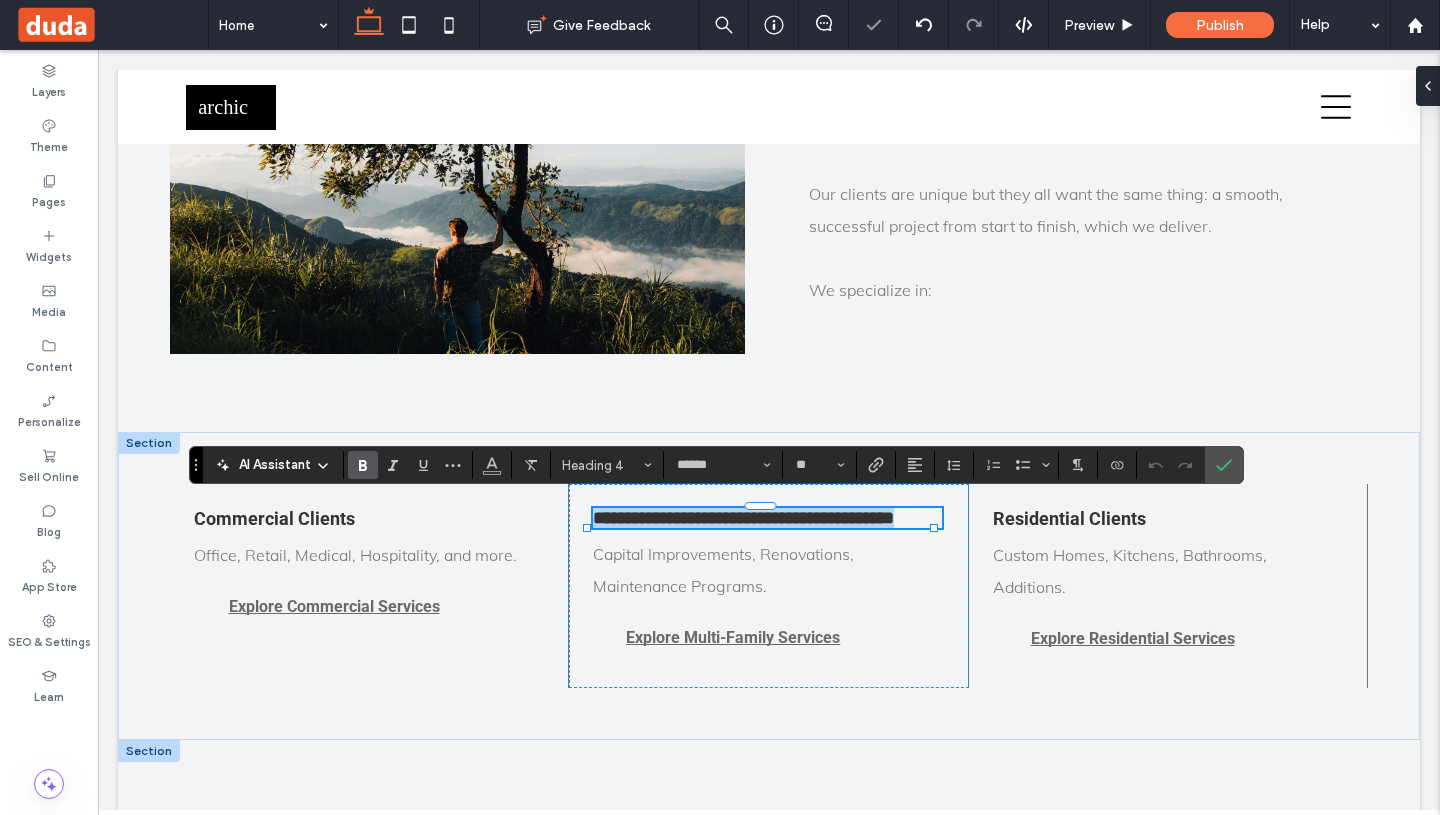 drag, startPoint x: 679, startPoint y: 524, endPoint x: 580, endPoint y: 498, distance: 102.357216 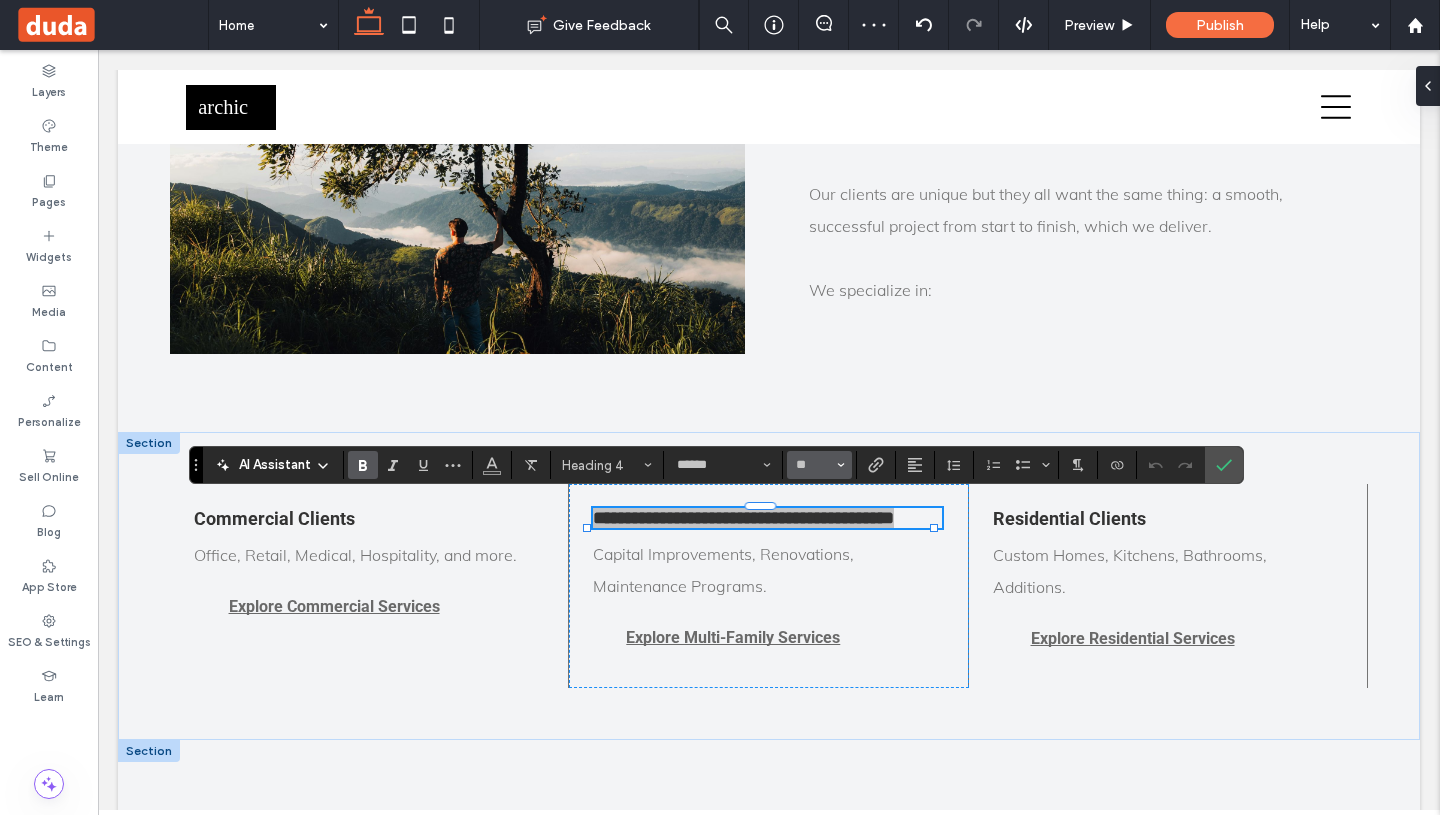 click on "**" at bounding box center (819, 465) 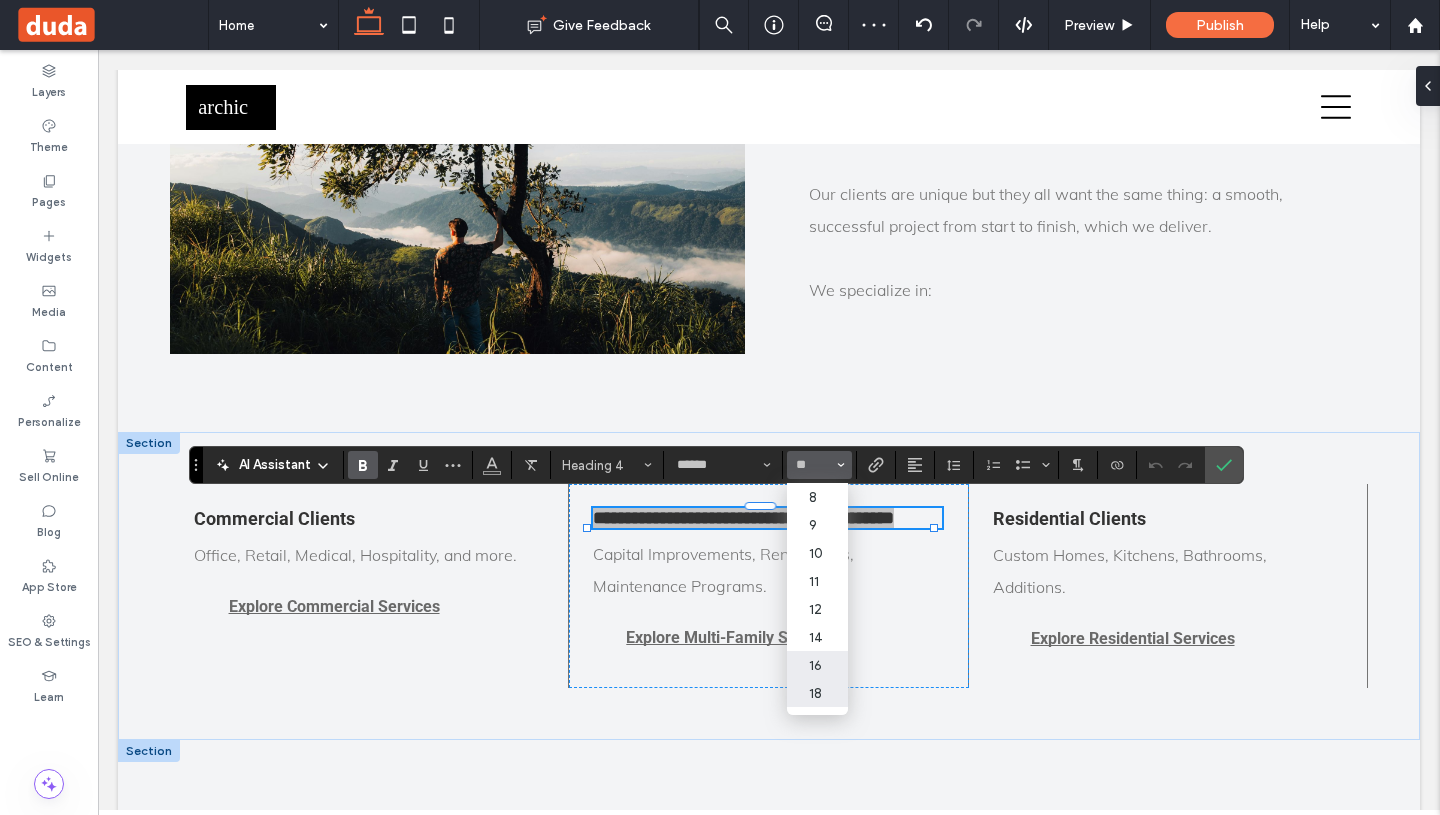 click on "16" at bounding box center [817, 665] 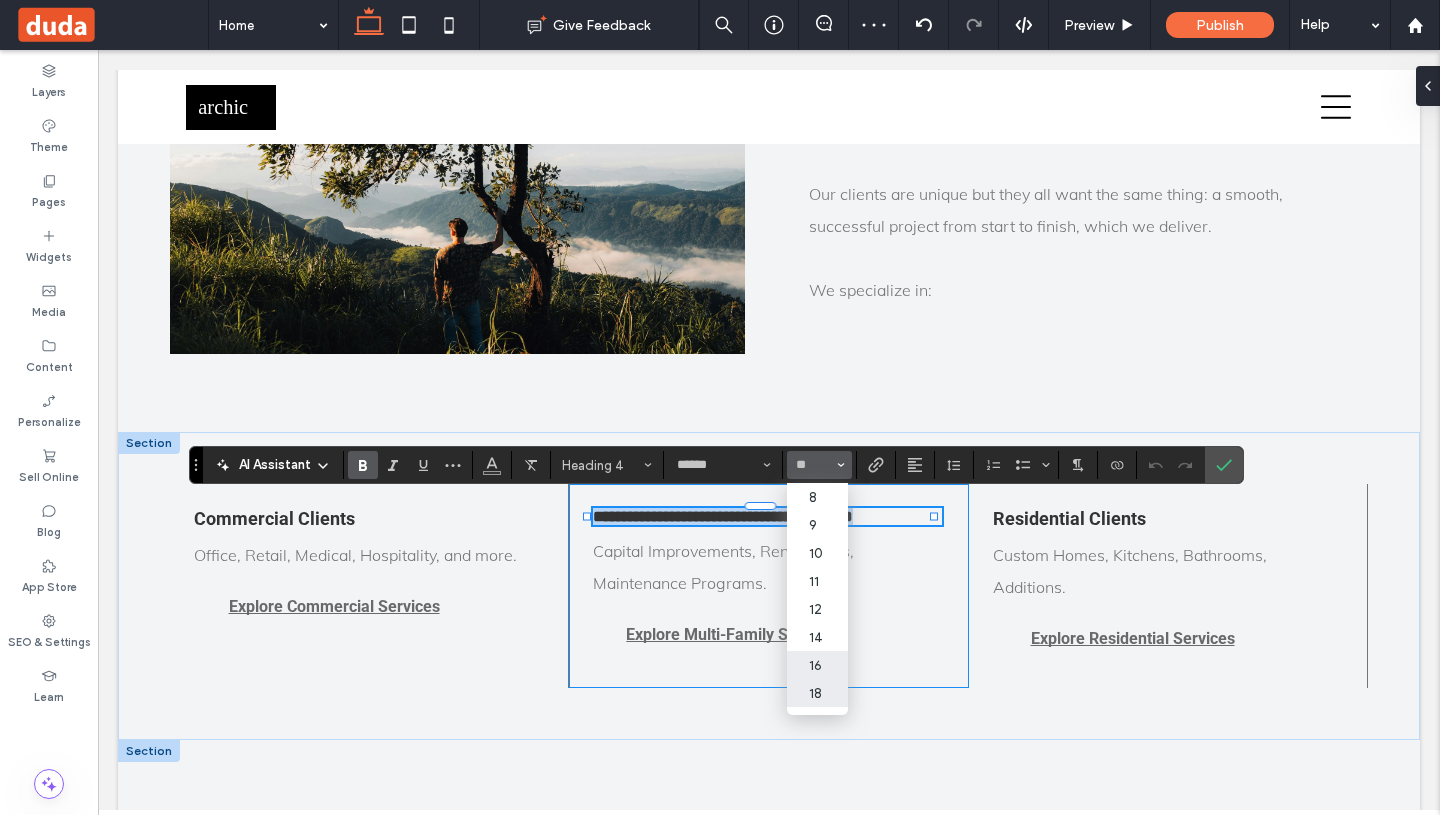 type on "**" 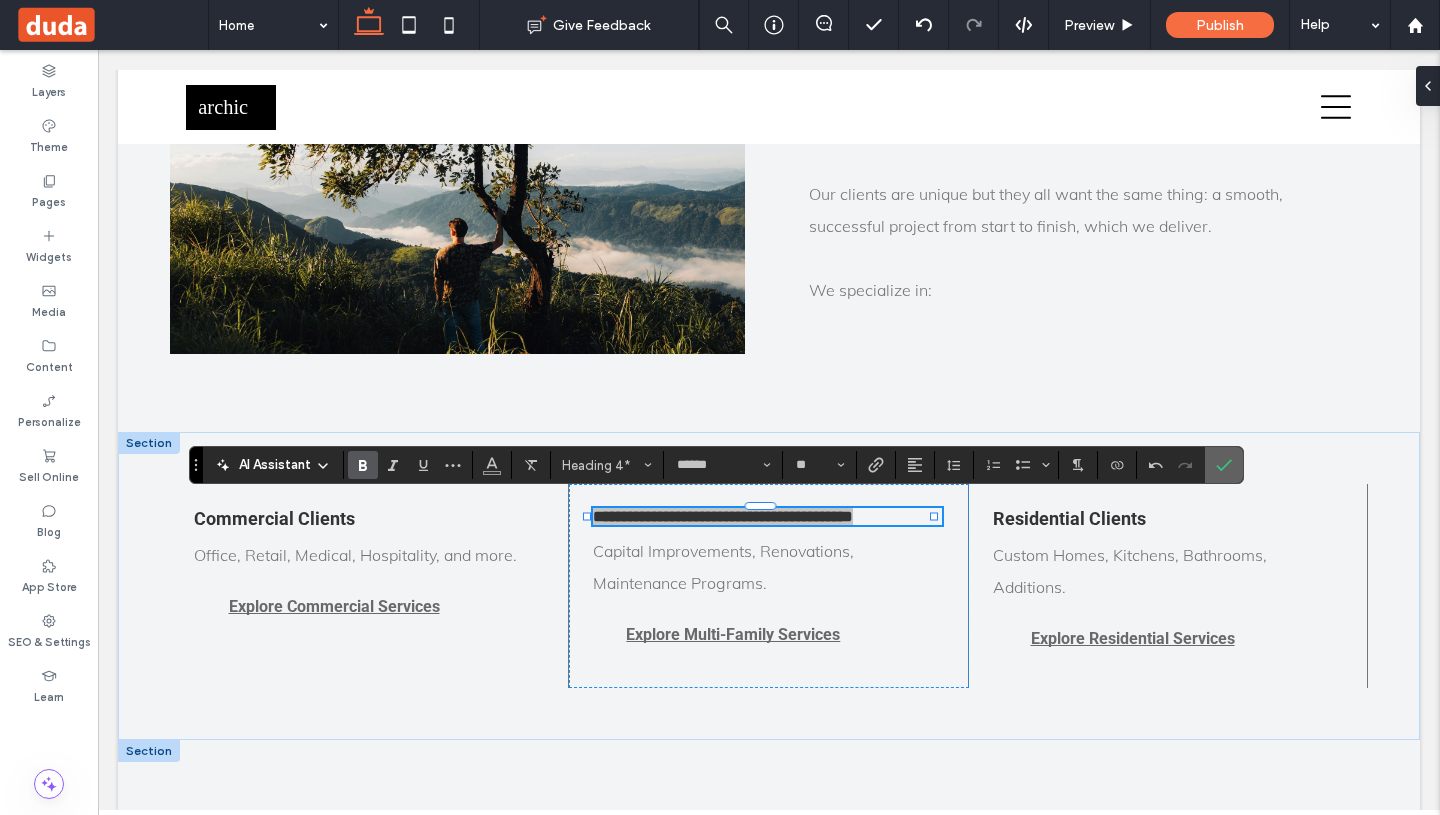 click 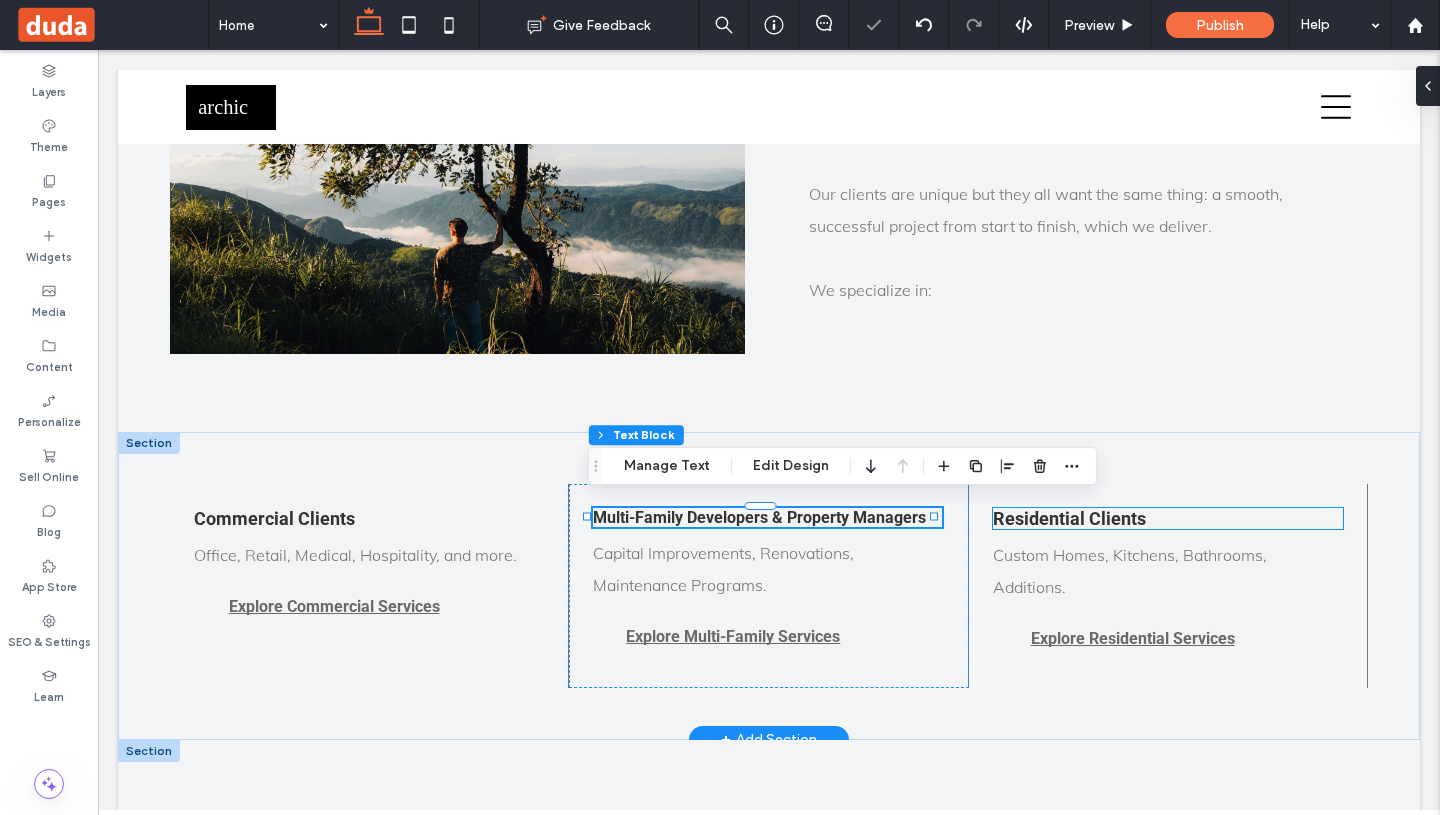 click on "Residential Clients" at bounding box center (1168, 518) 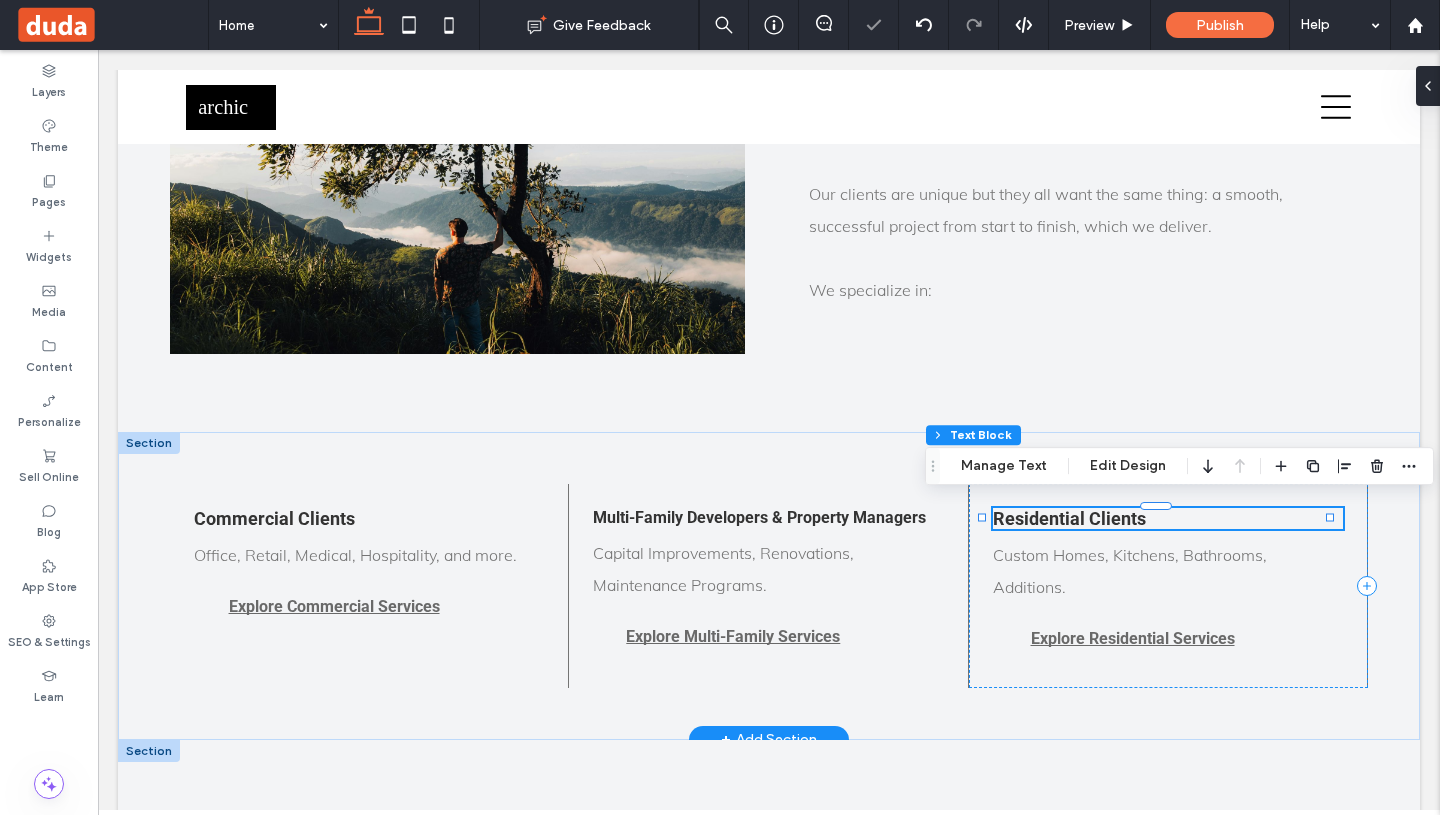 click on "Residential Clients" at bounding box center (1168, 518) 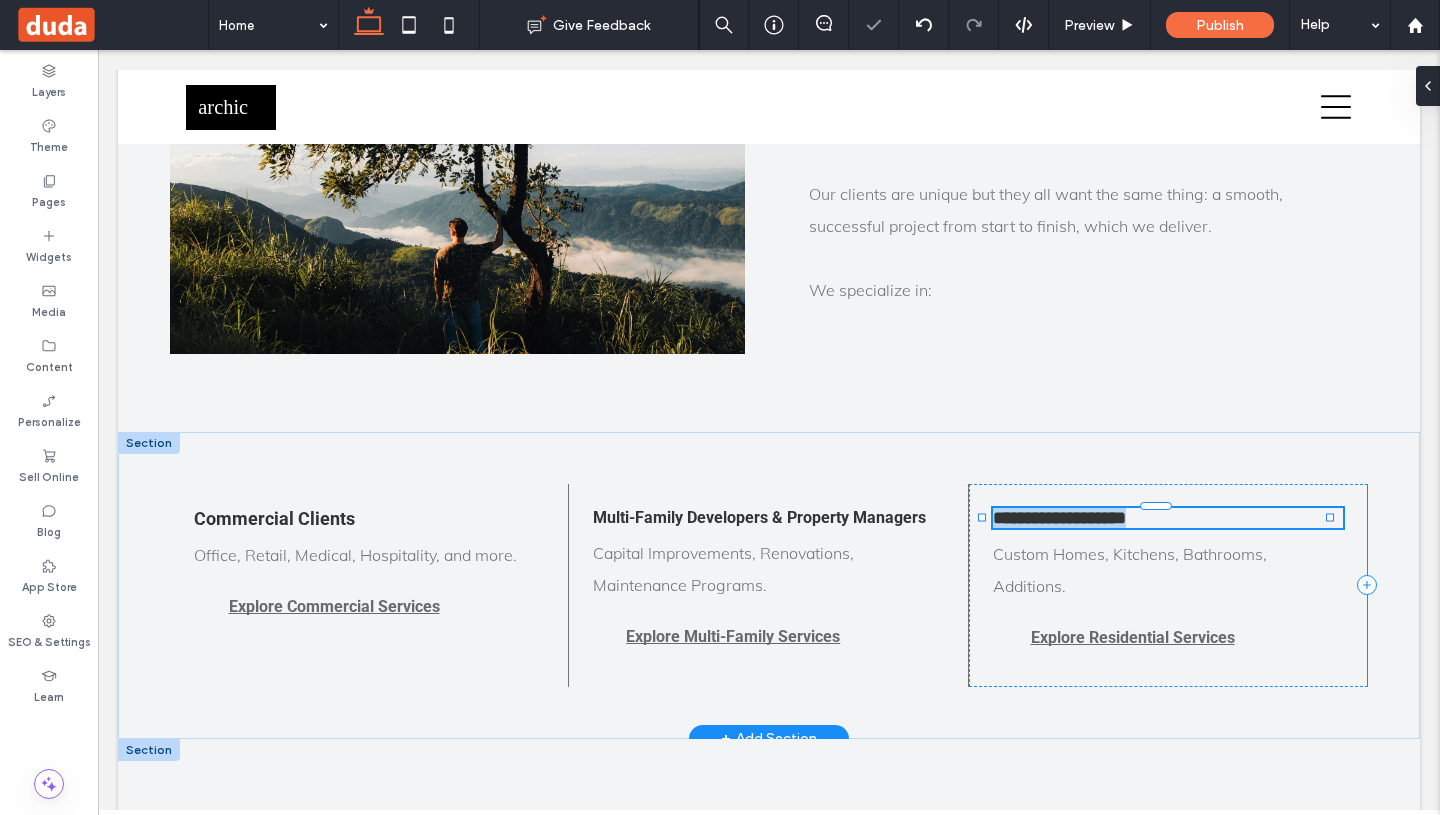 type on "******" 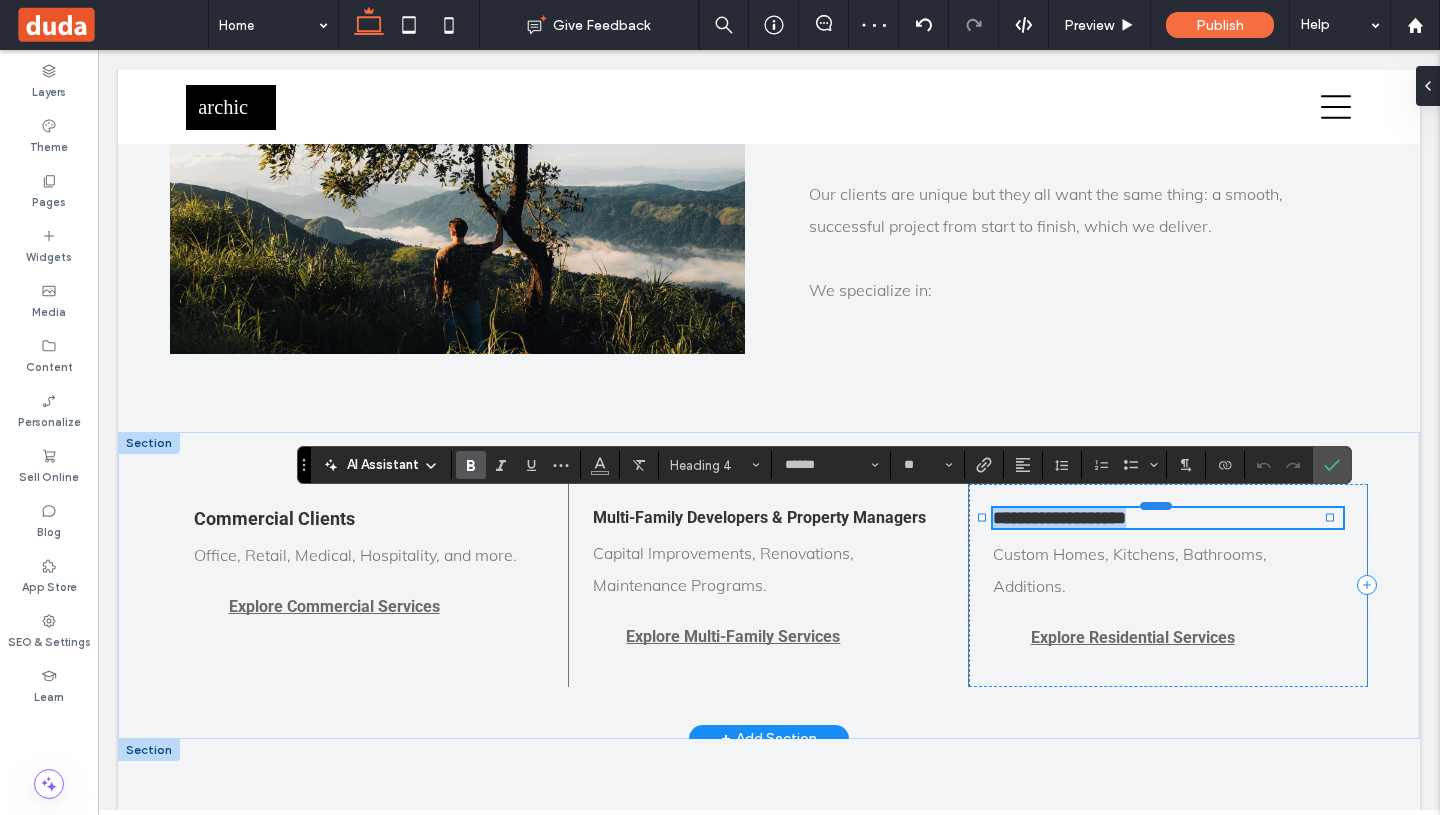 drag, startPoint x: 1145, startPoint y: 510, endPoint x: 1159, endPoint y: 499, distance: 17.804493 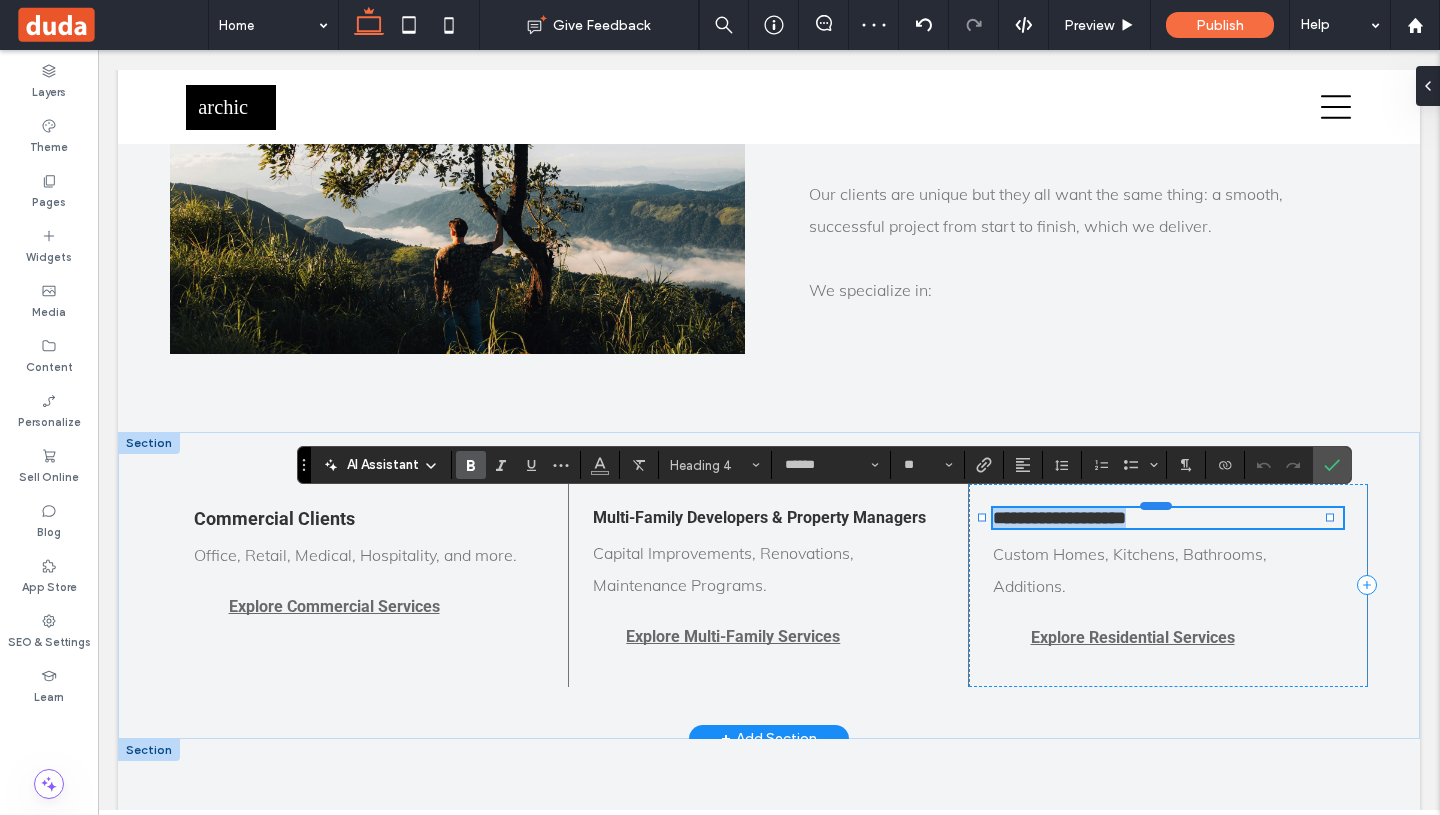 click on "**********" at bounding box center [769, 585] 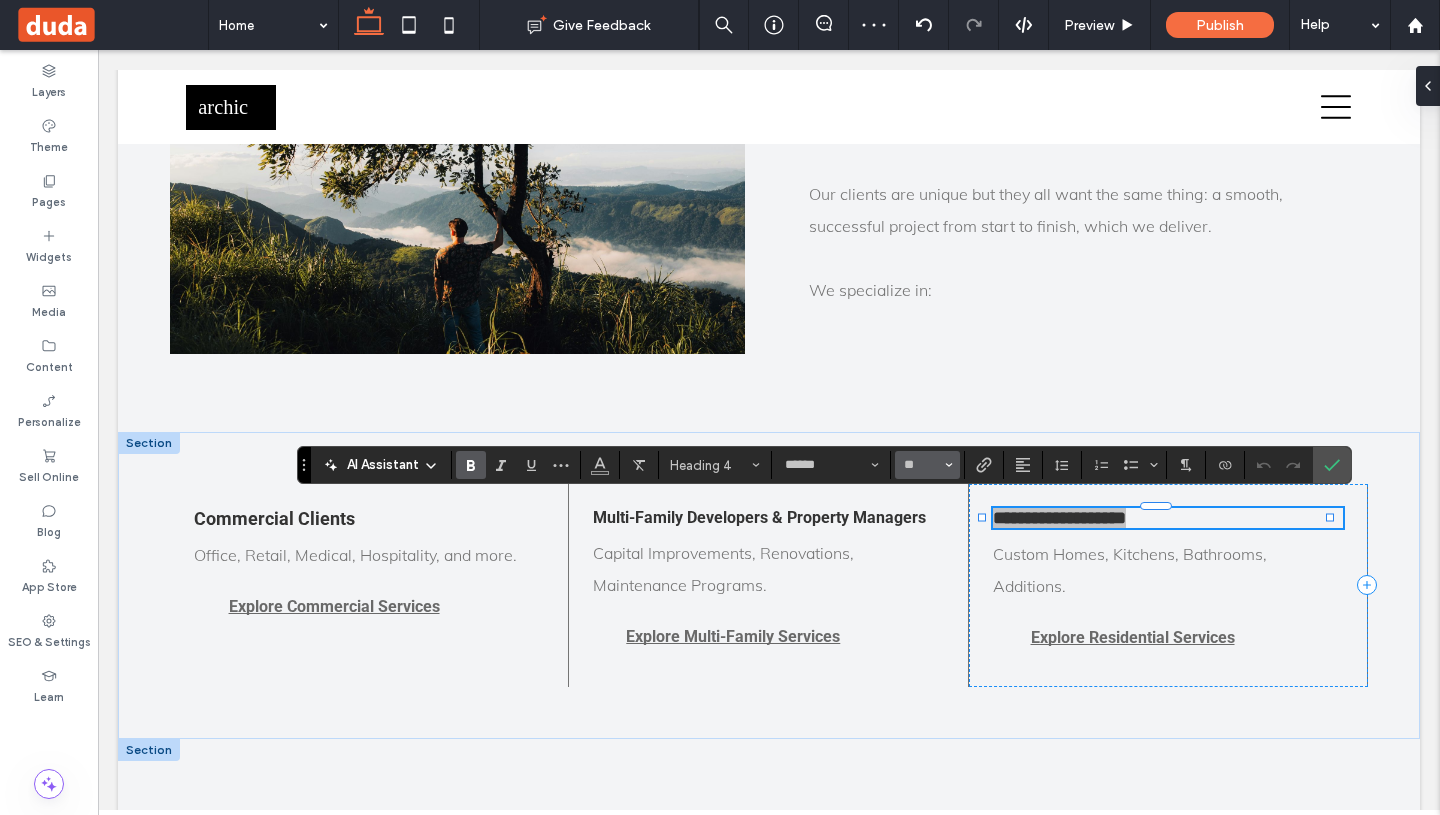 click on "**" at bounding box center [927, 465] 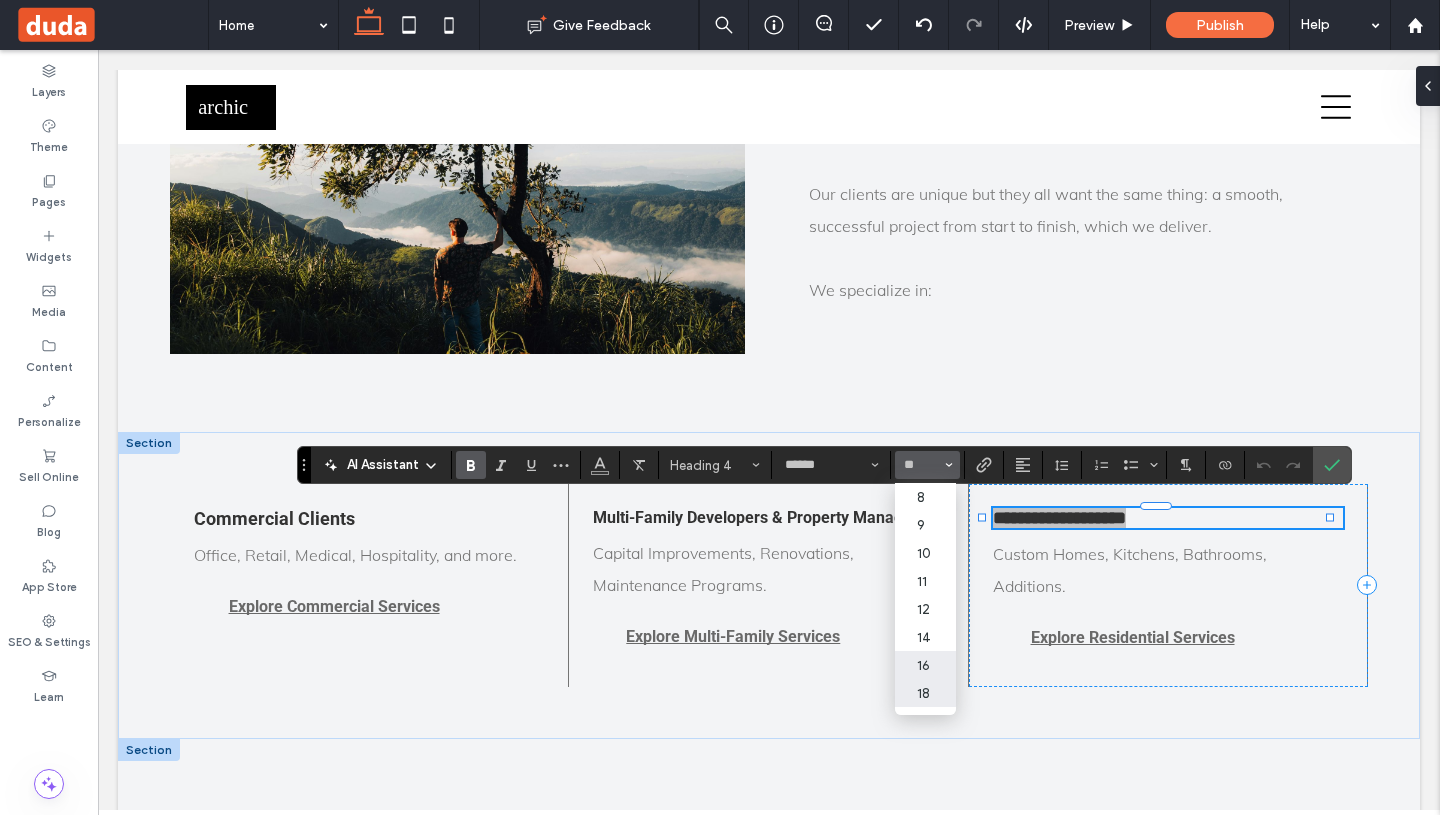 click on "16" at bounding box center (925, 665) 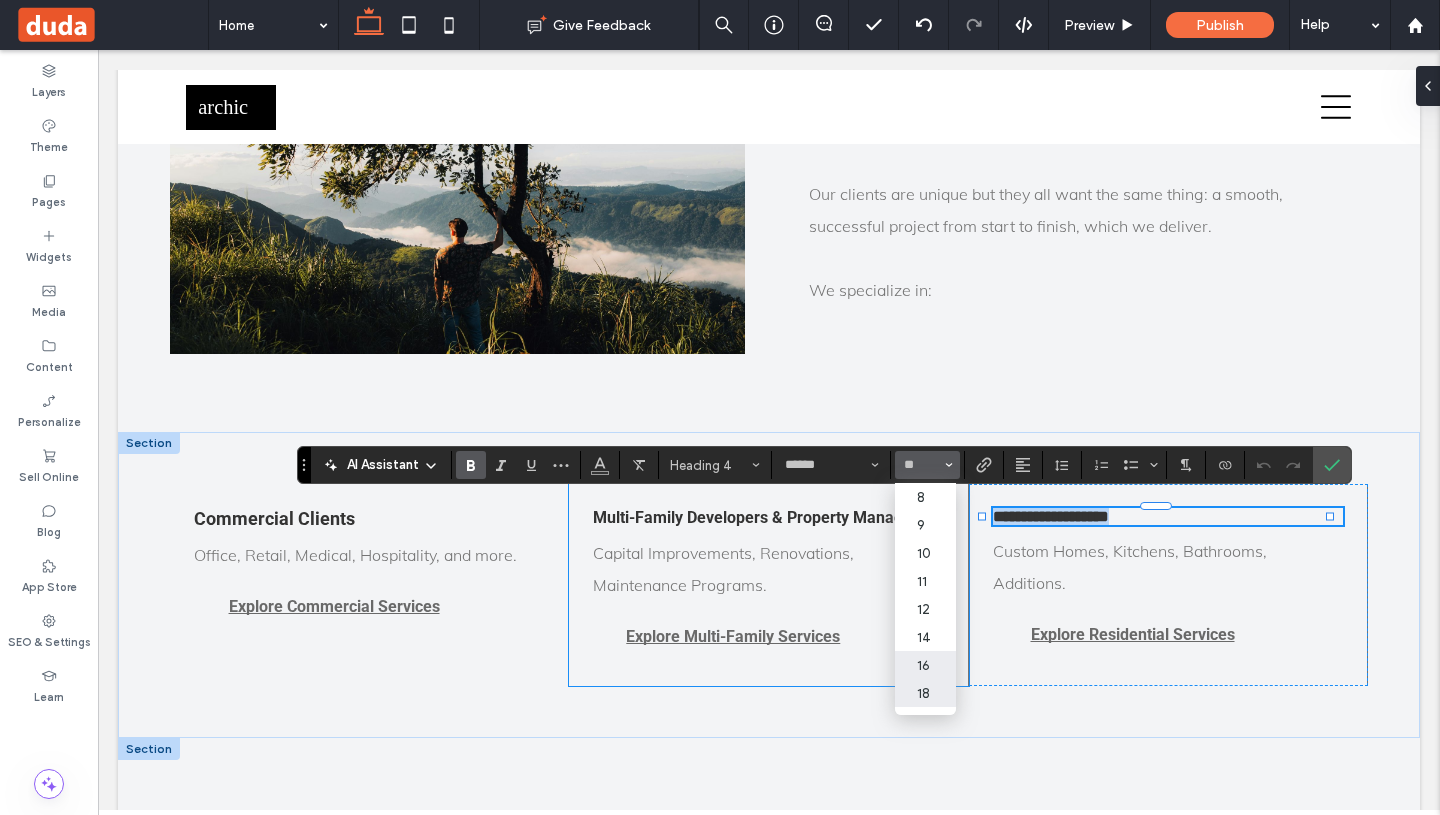 type on "**" 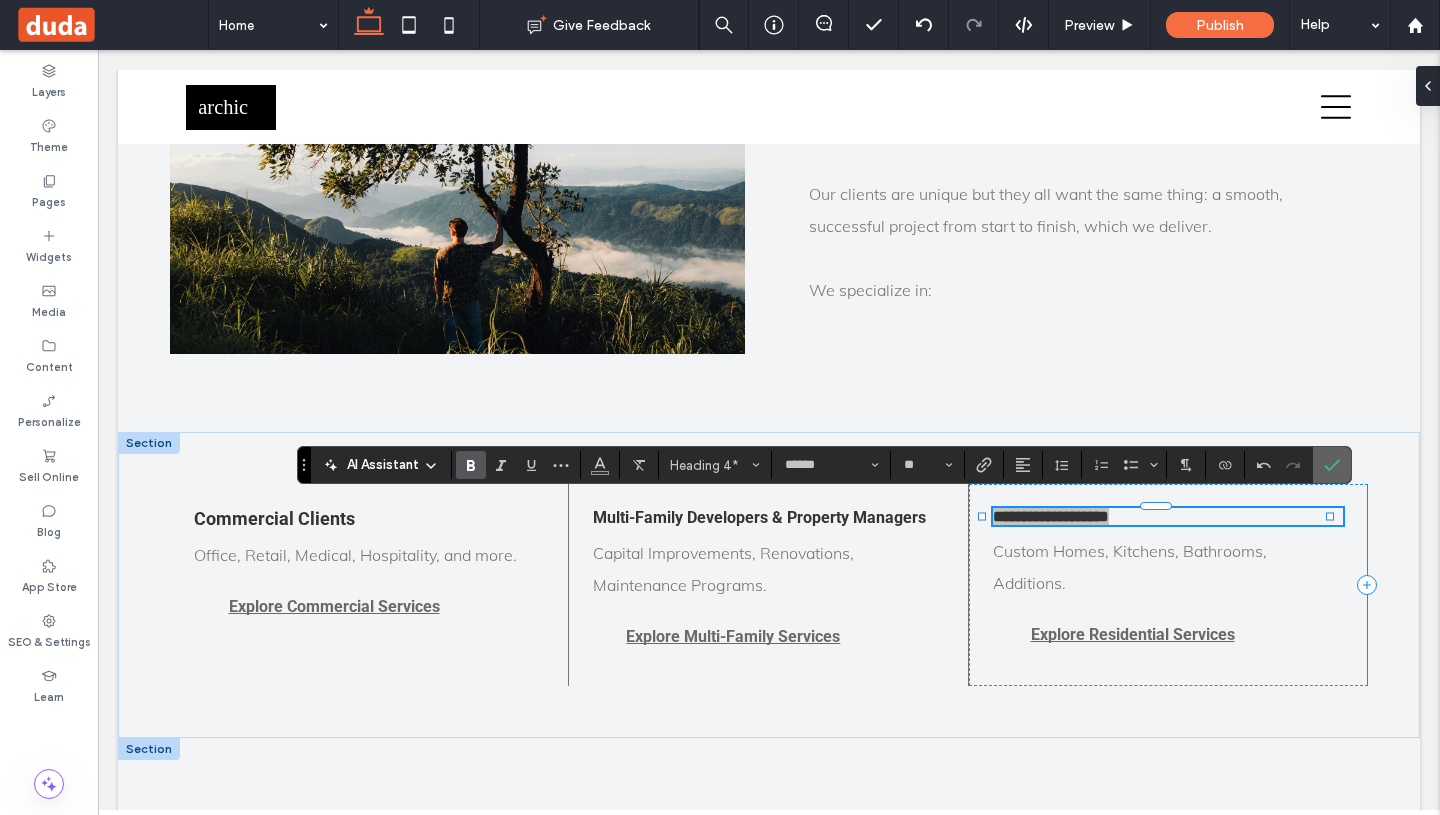 click 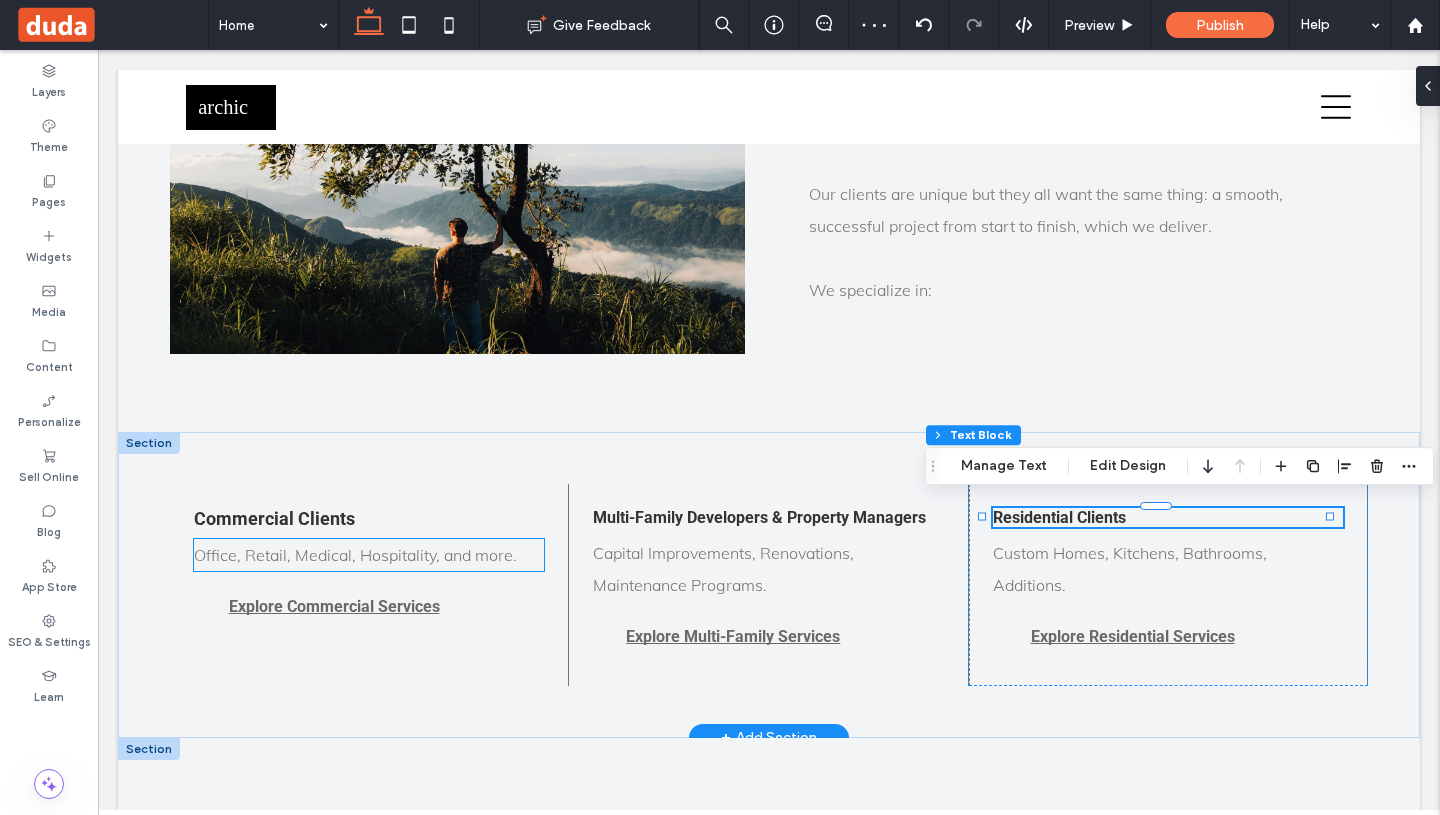click on "Office, Retail, Medical, Hospitality, and more." at bounding box center (355, 555) 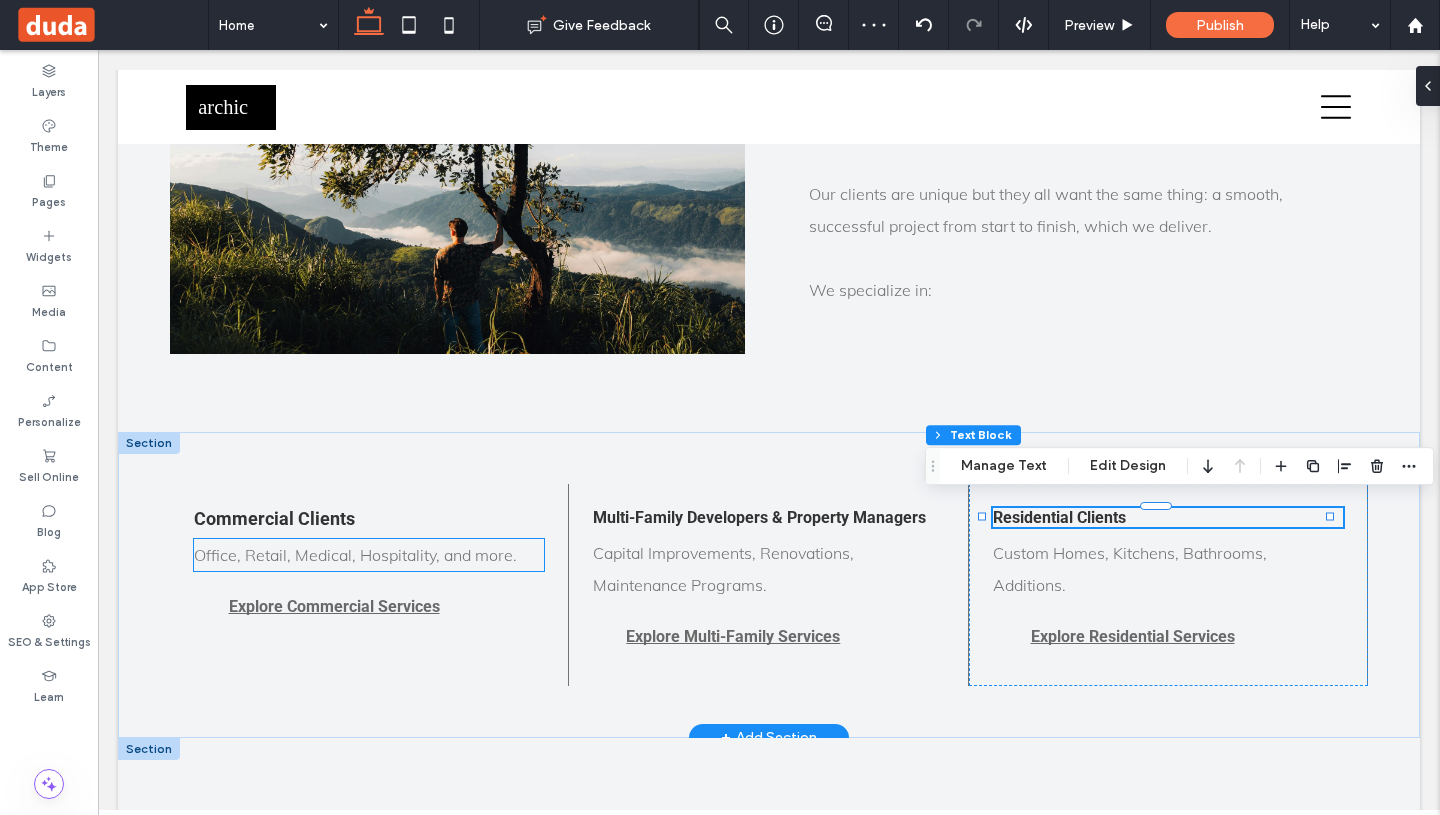 click on "Office, Retail, Medical, Hospitality, and more." at bounding box center [369, 555] 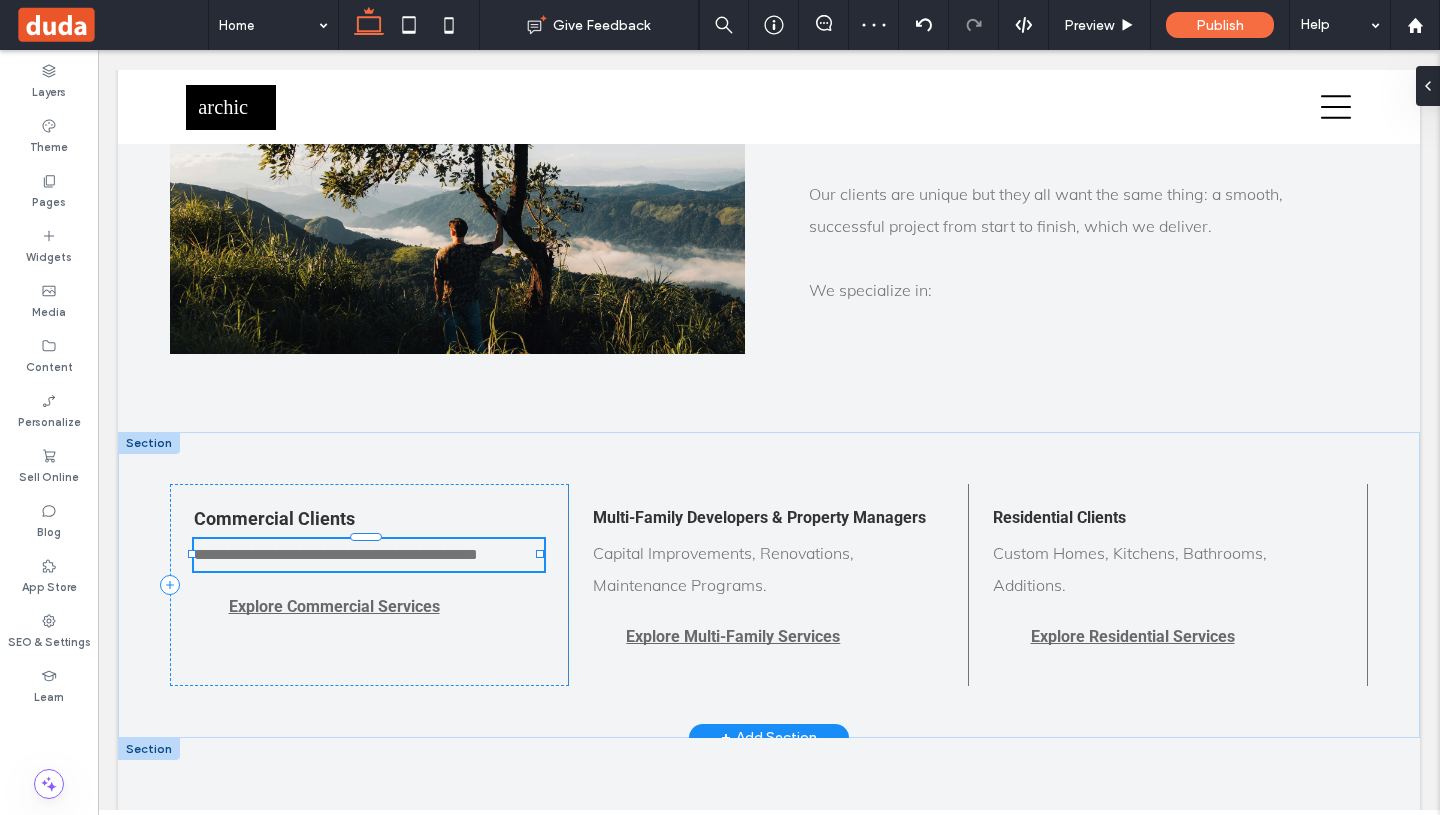 click on "**********" at bounding box center [336, 554] 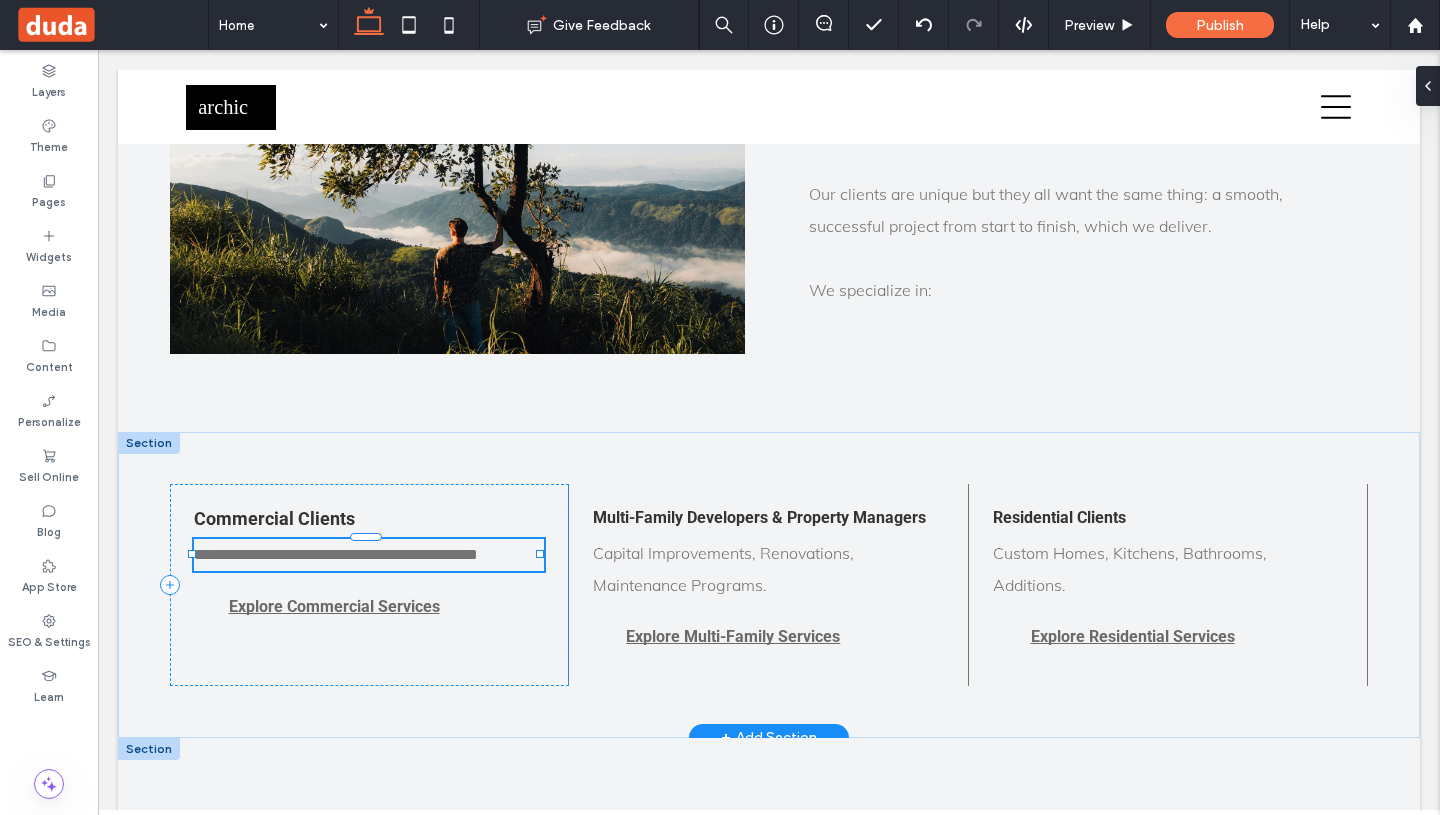 type on "****" 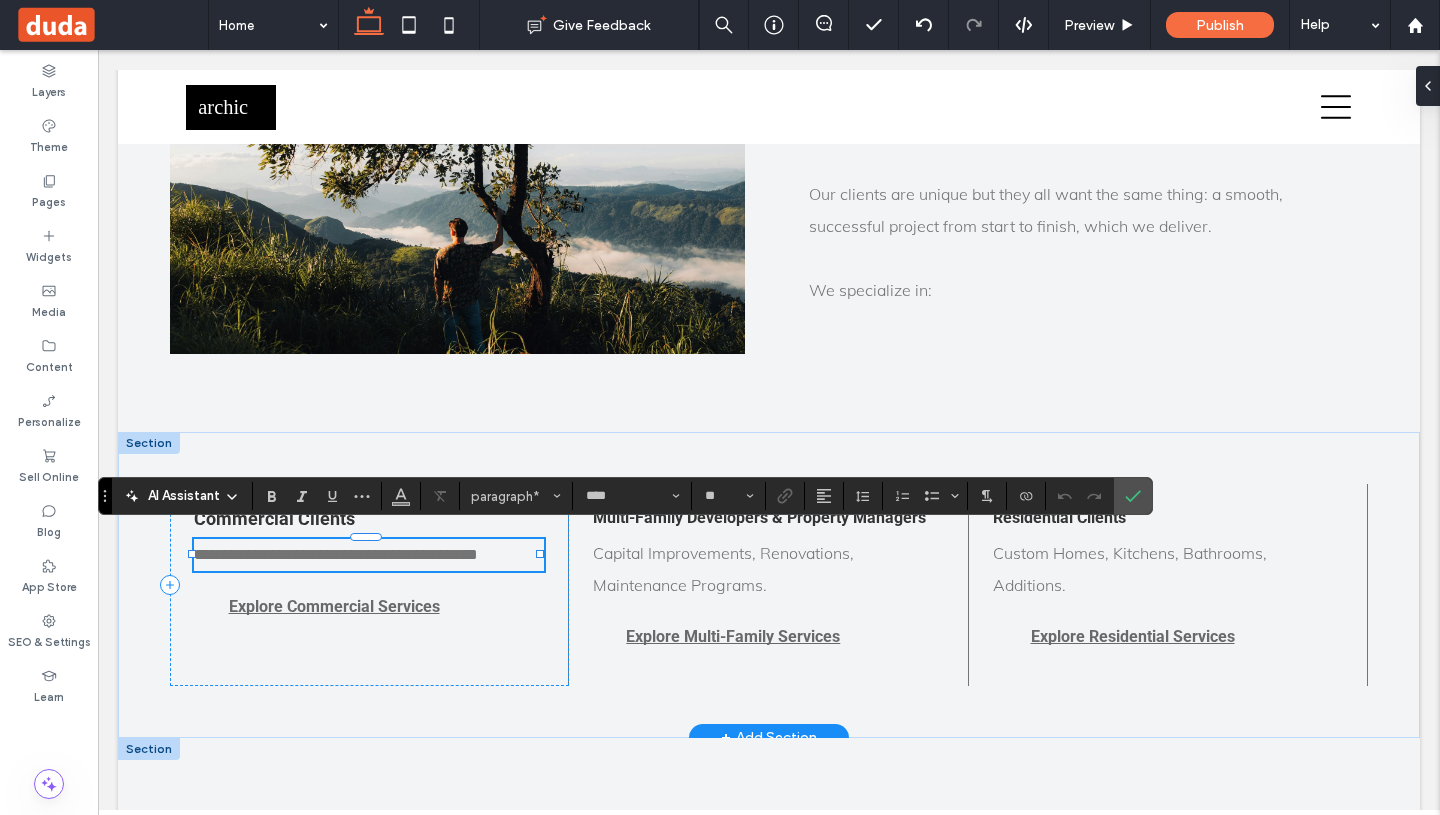 click on "**********" at bounding box center (336, 554) 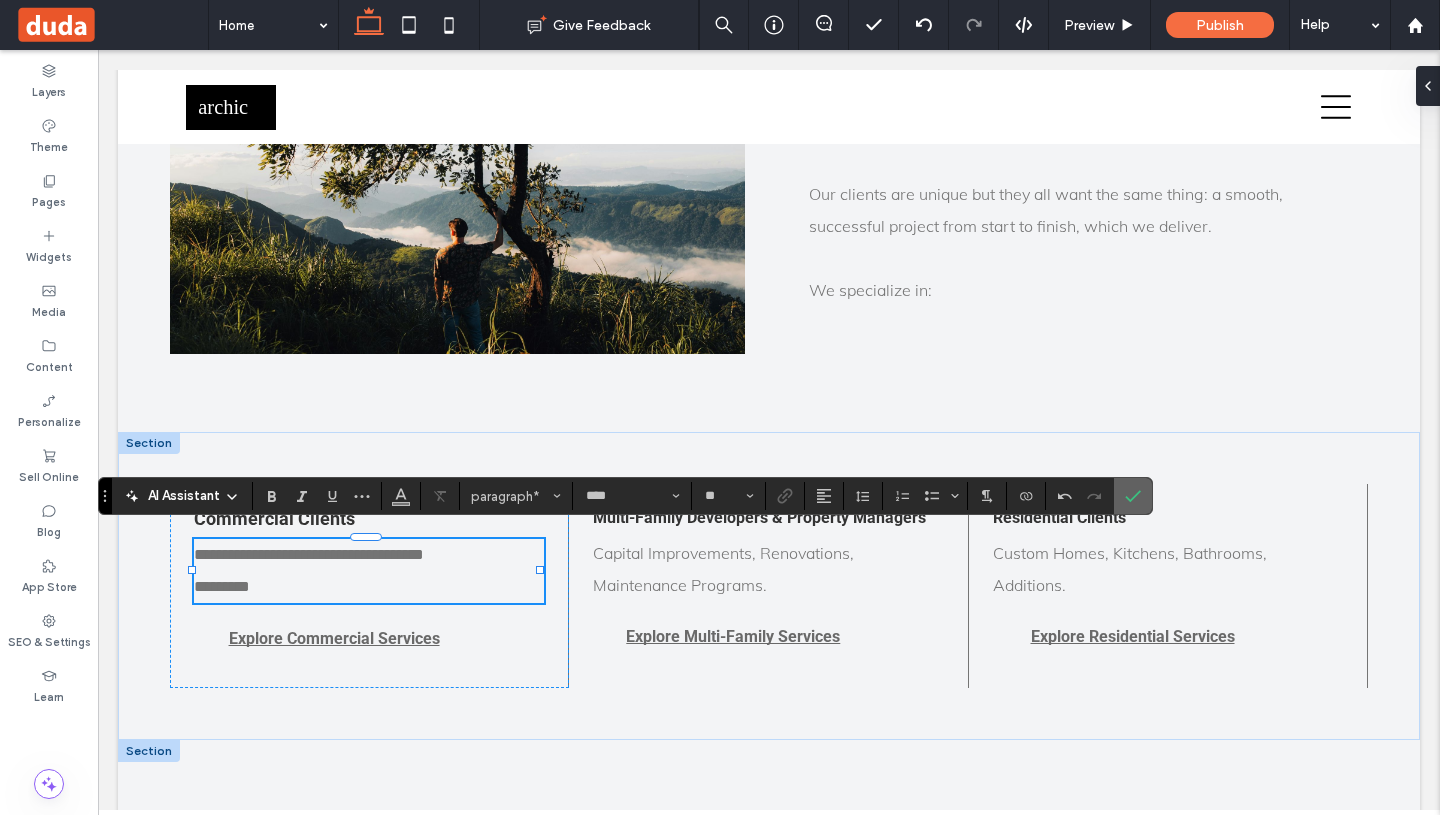 click at bounding box center (1133, 496) 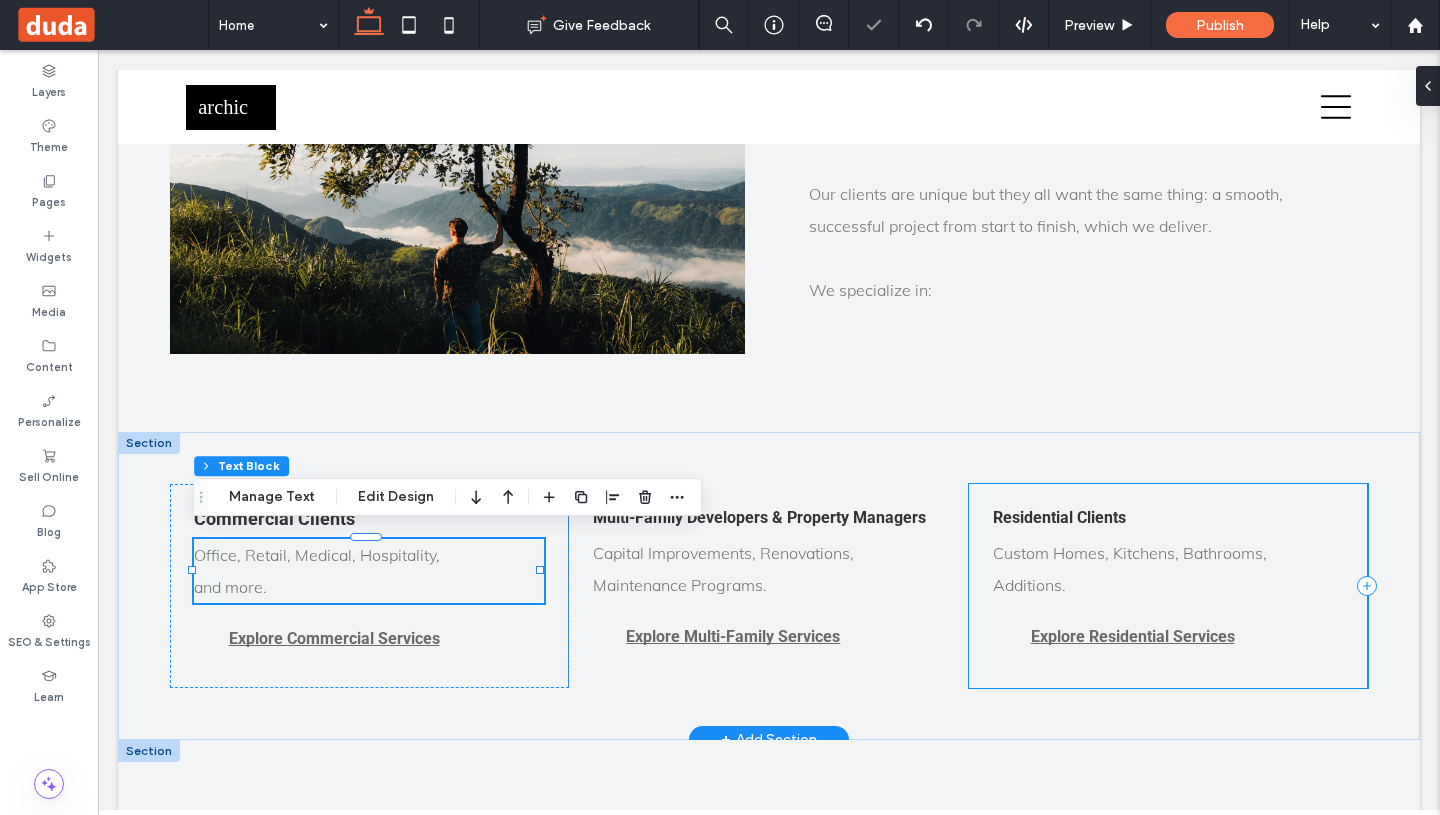 click on "Residential Clients
Custom Homes, Kitchens, Bathrooms, Additions.
Explore Residential Services" at bounding box center (1168, 586) 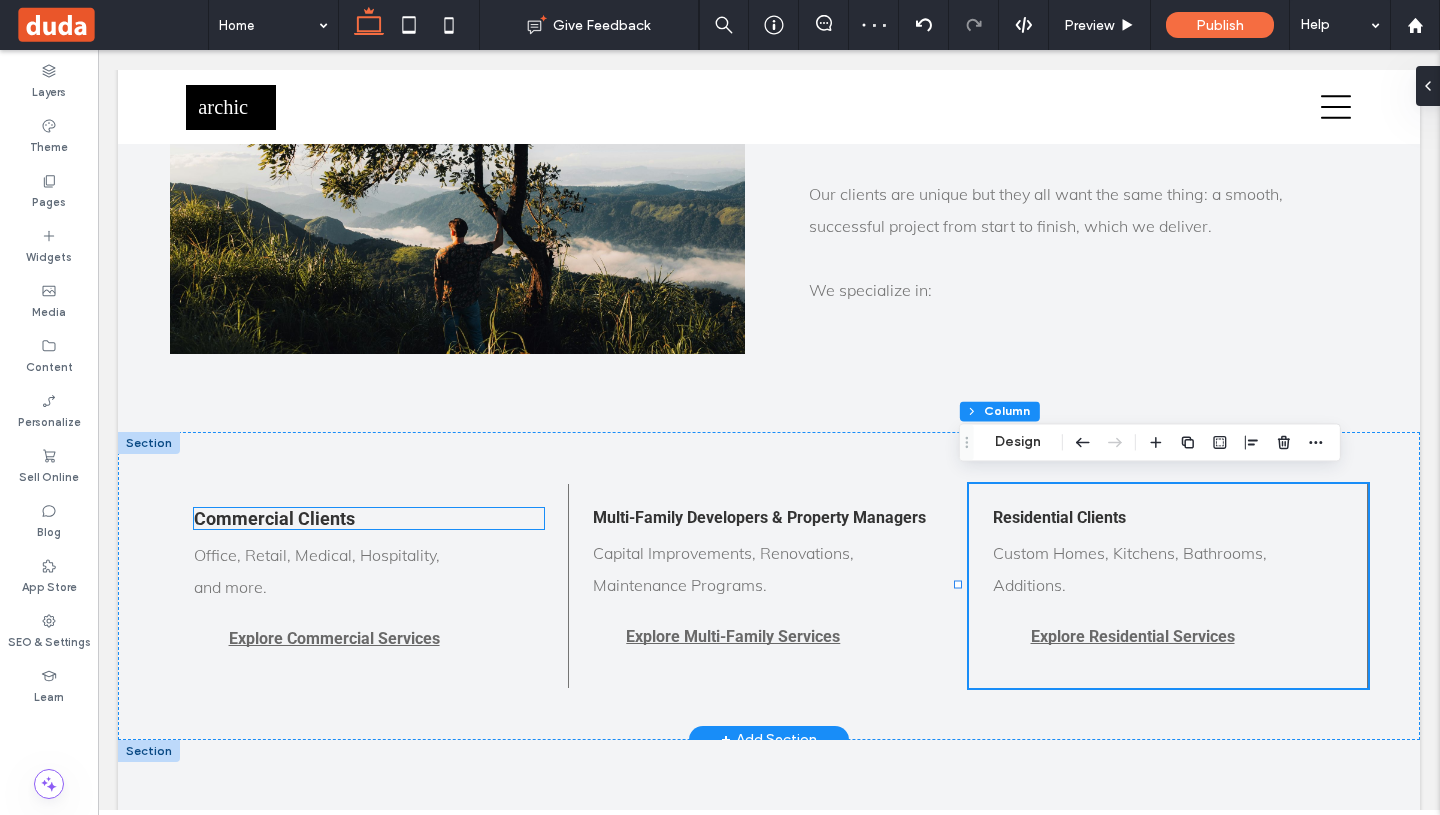 click on "Commercial Clients" at bounding box center (369, 518) 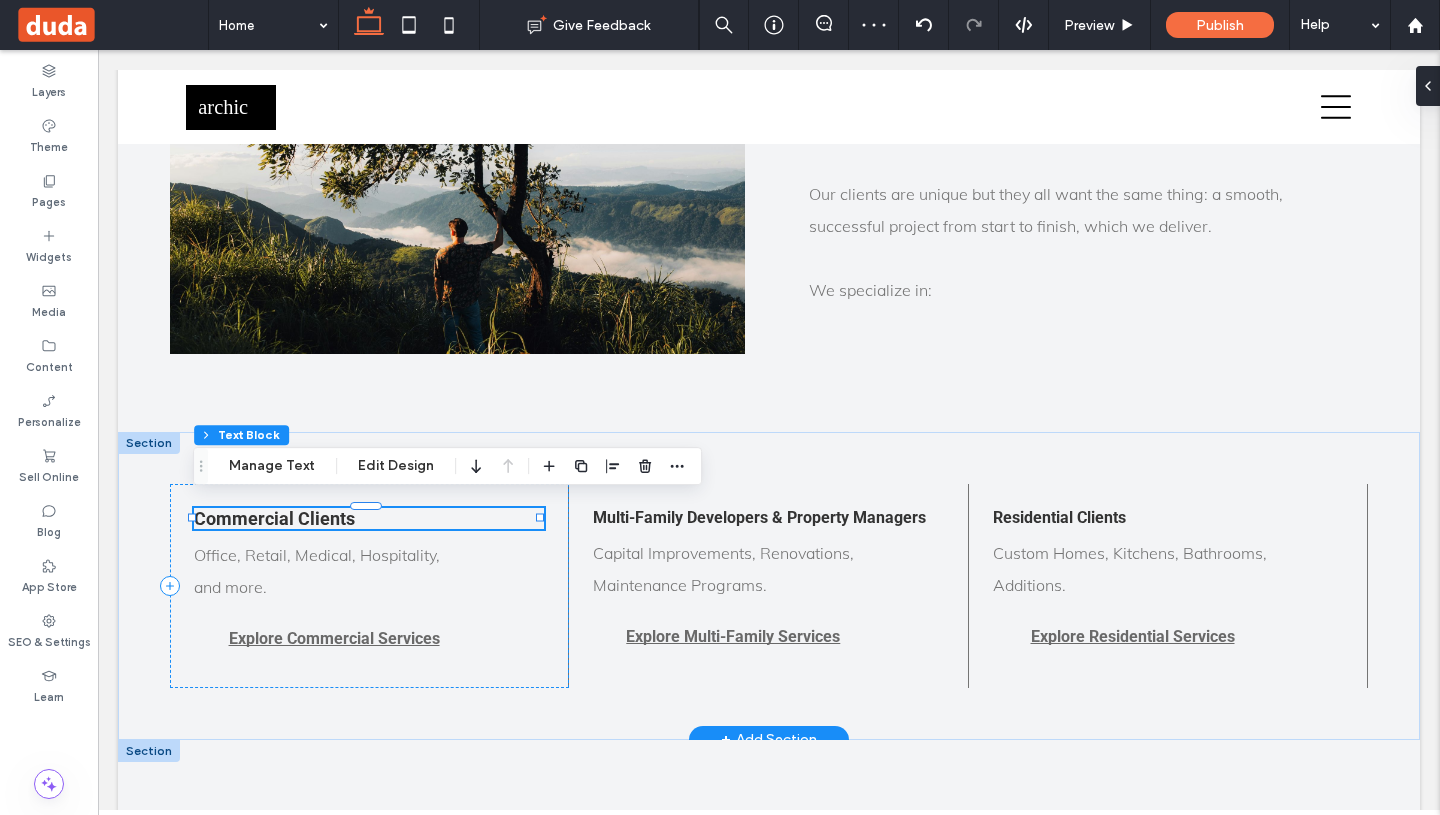 click on "Commercial Clients" at bounding box center (369, 518) 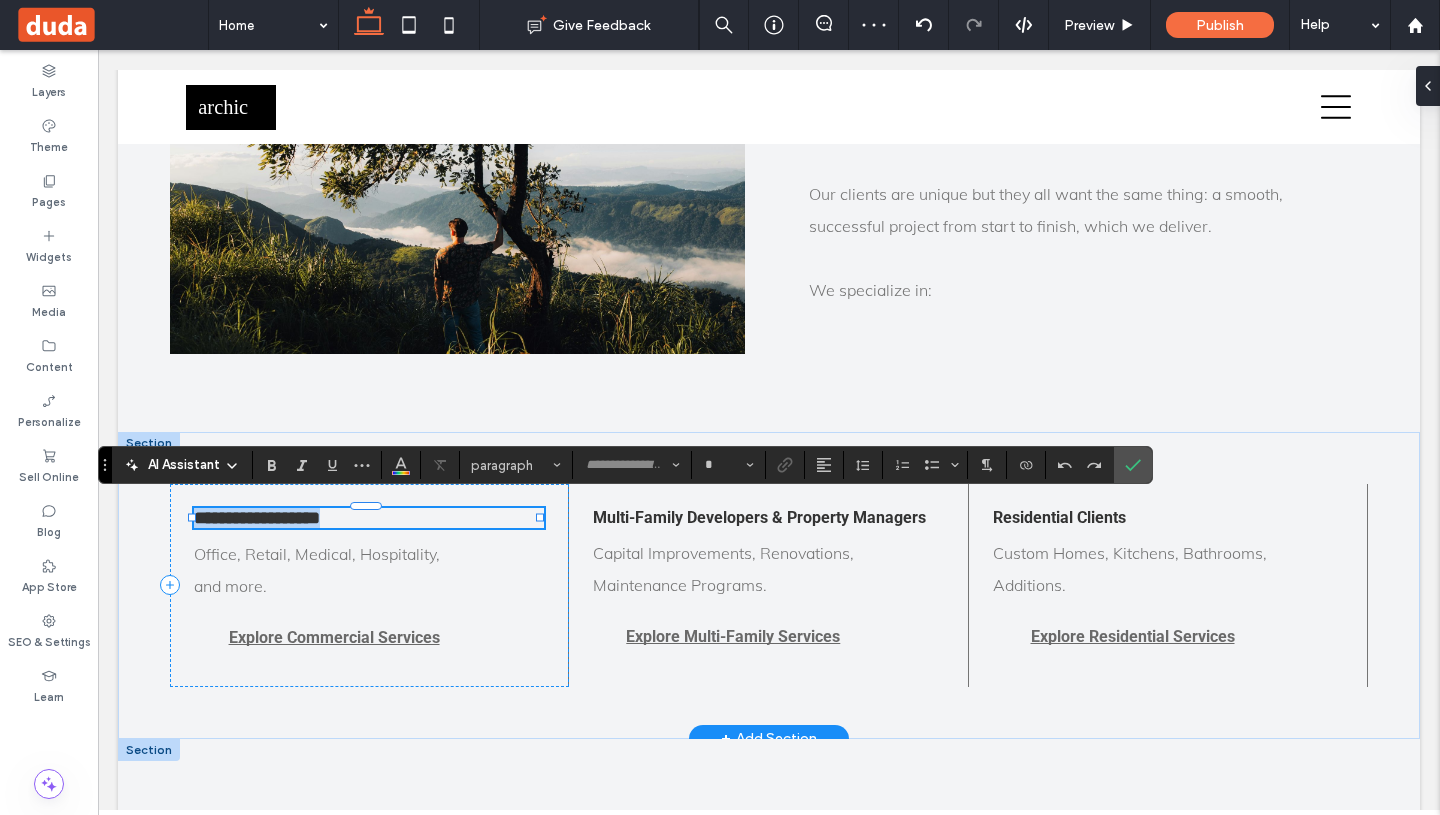 type on "******" 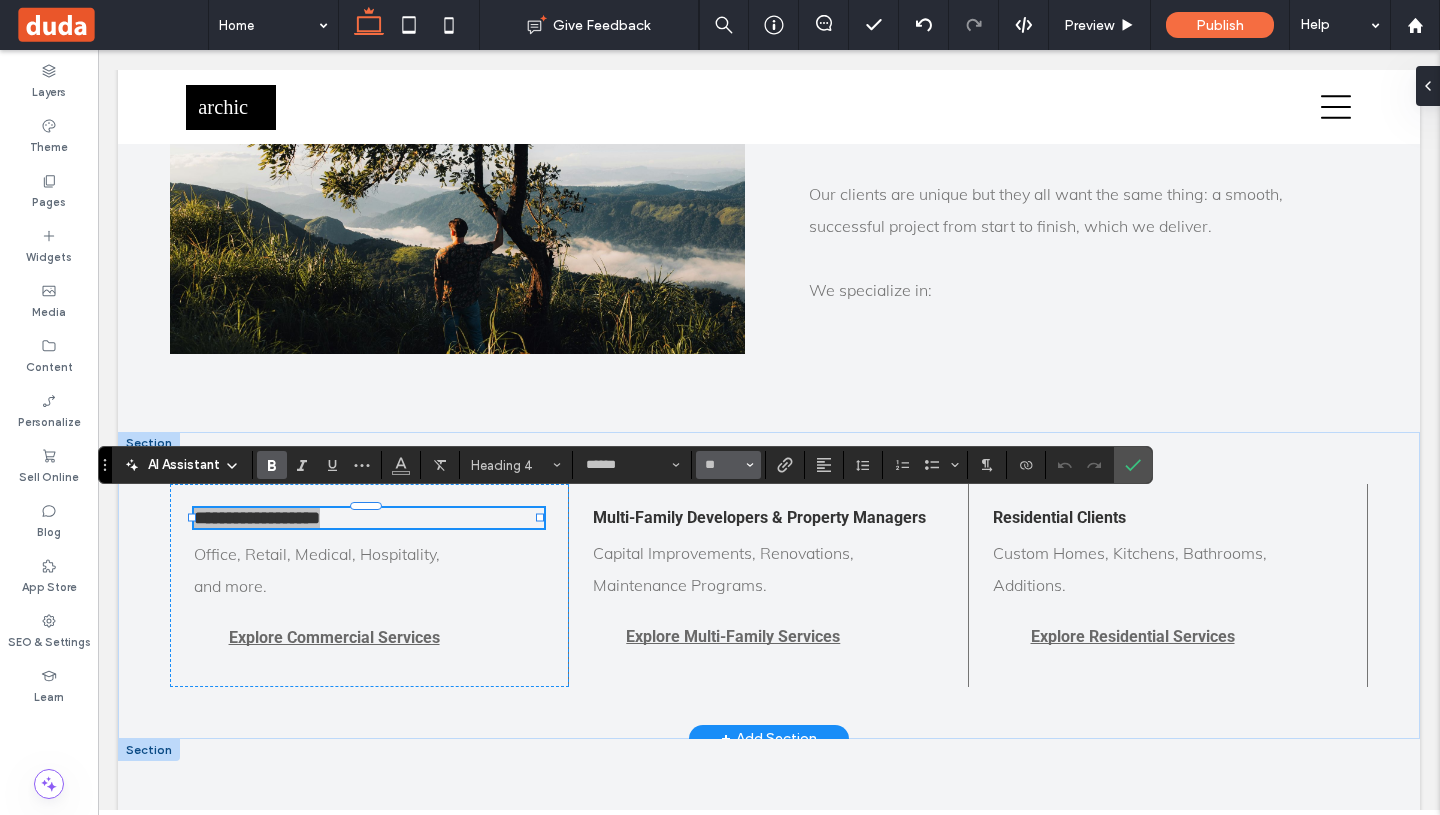 click at bounding box center (750, 465) 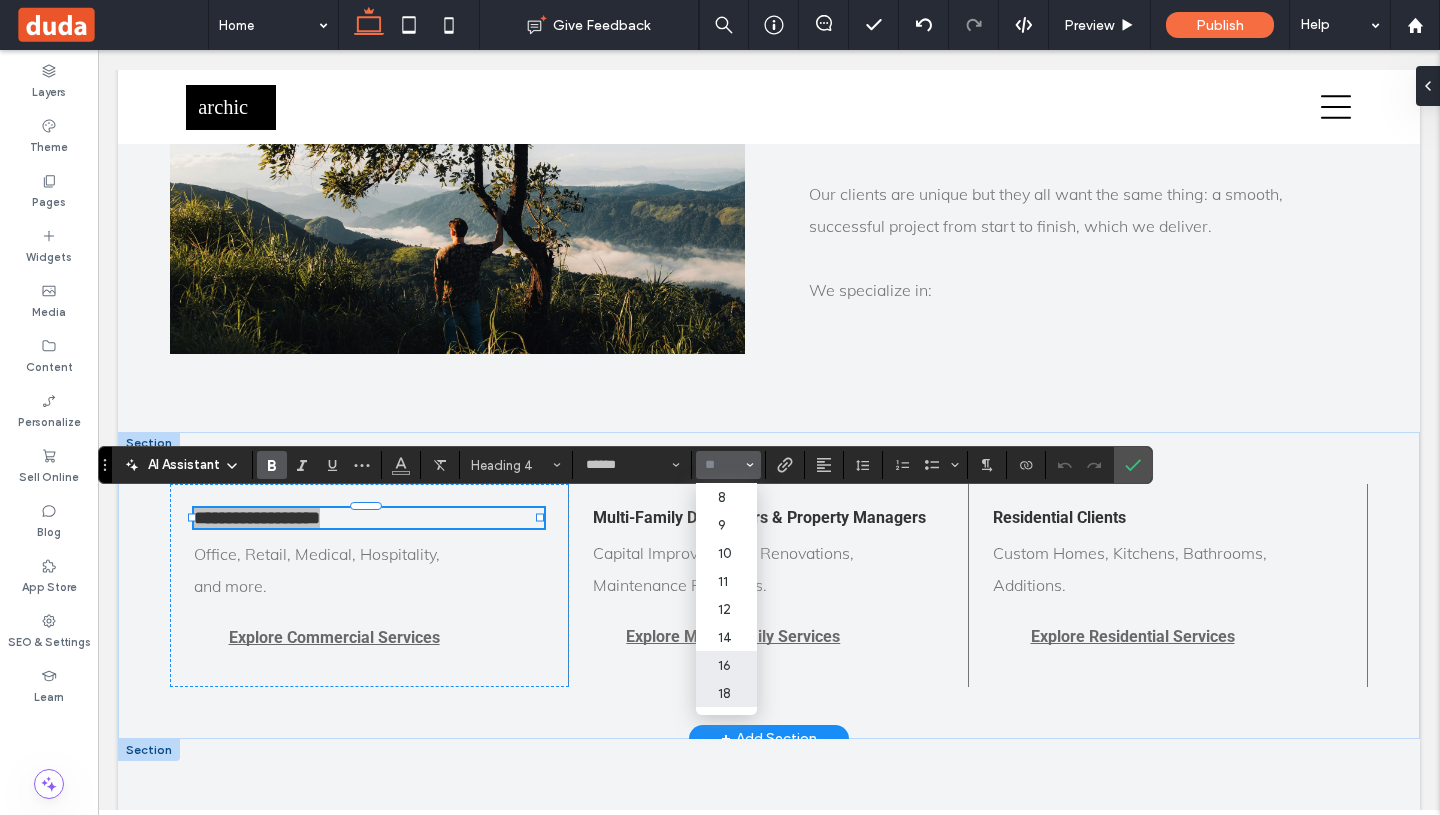 click on "16" at bounding box center (726, 665) 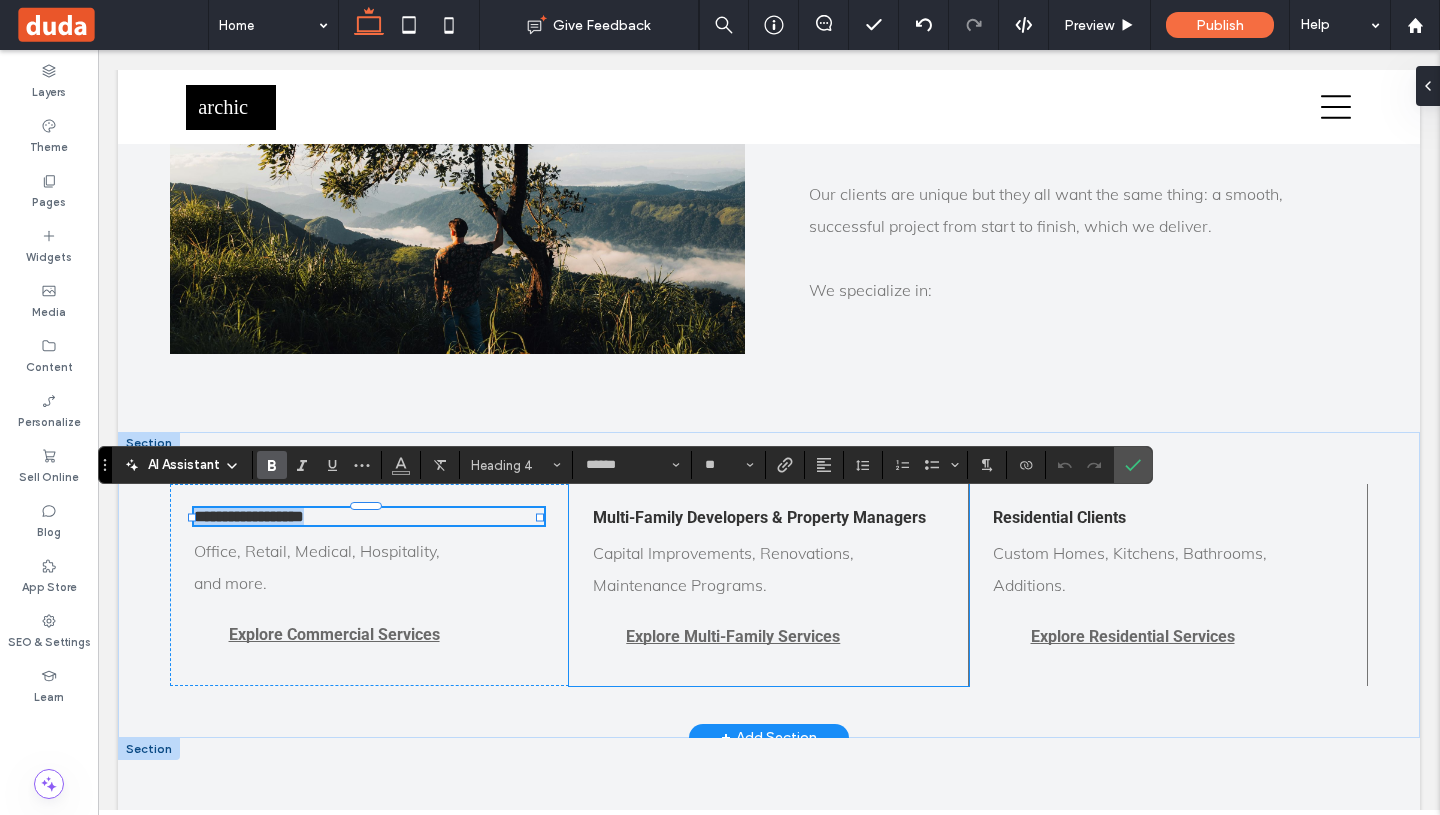 type on "**" 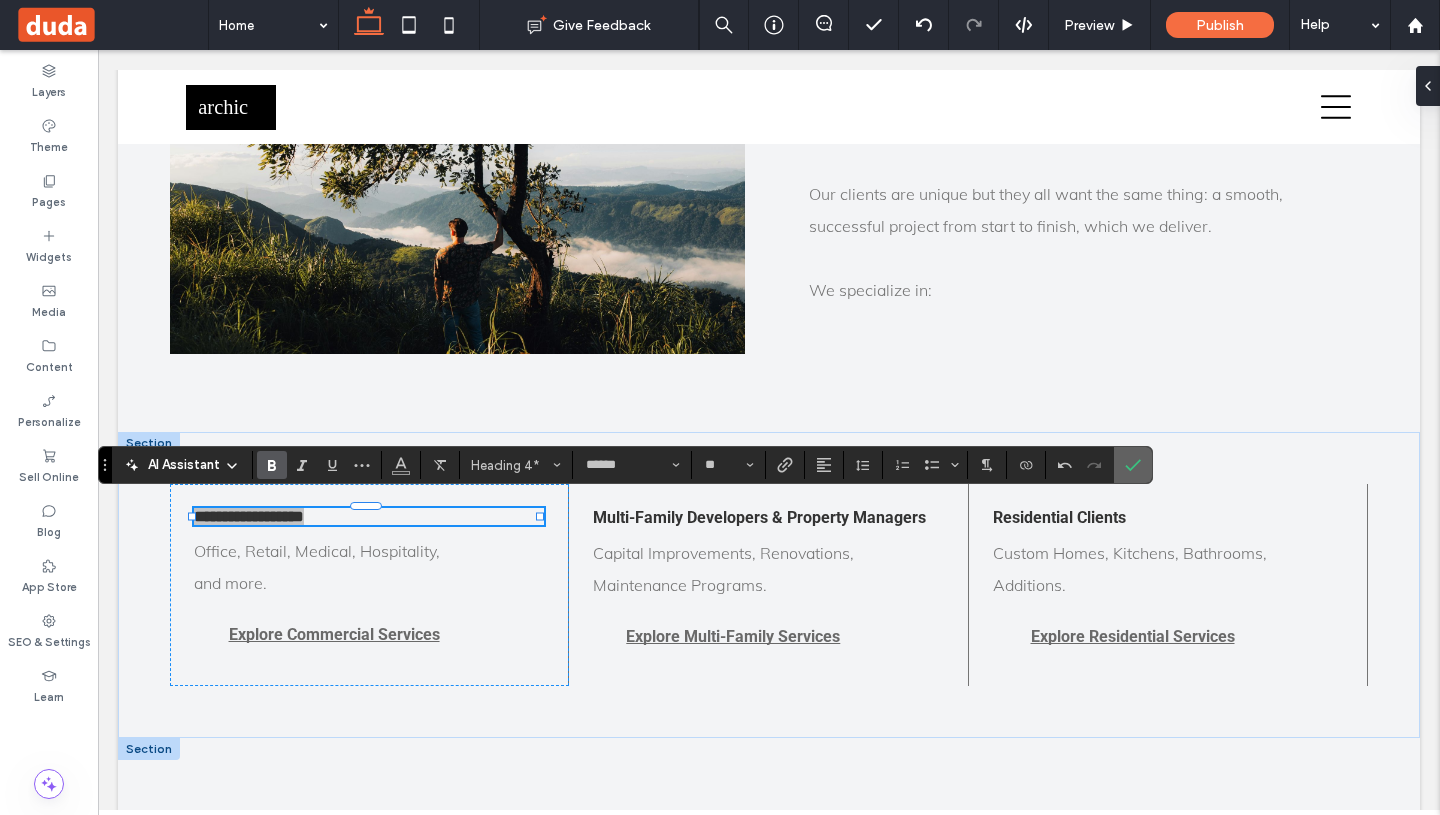 click 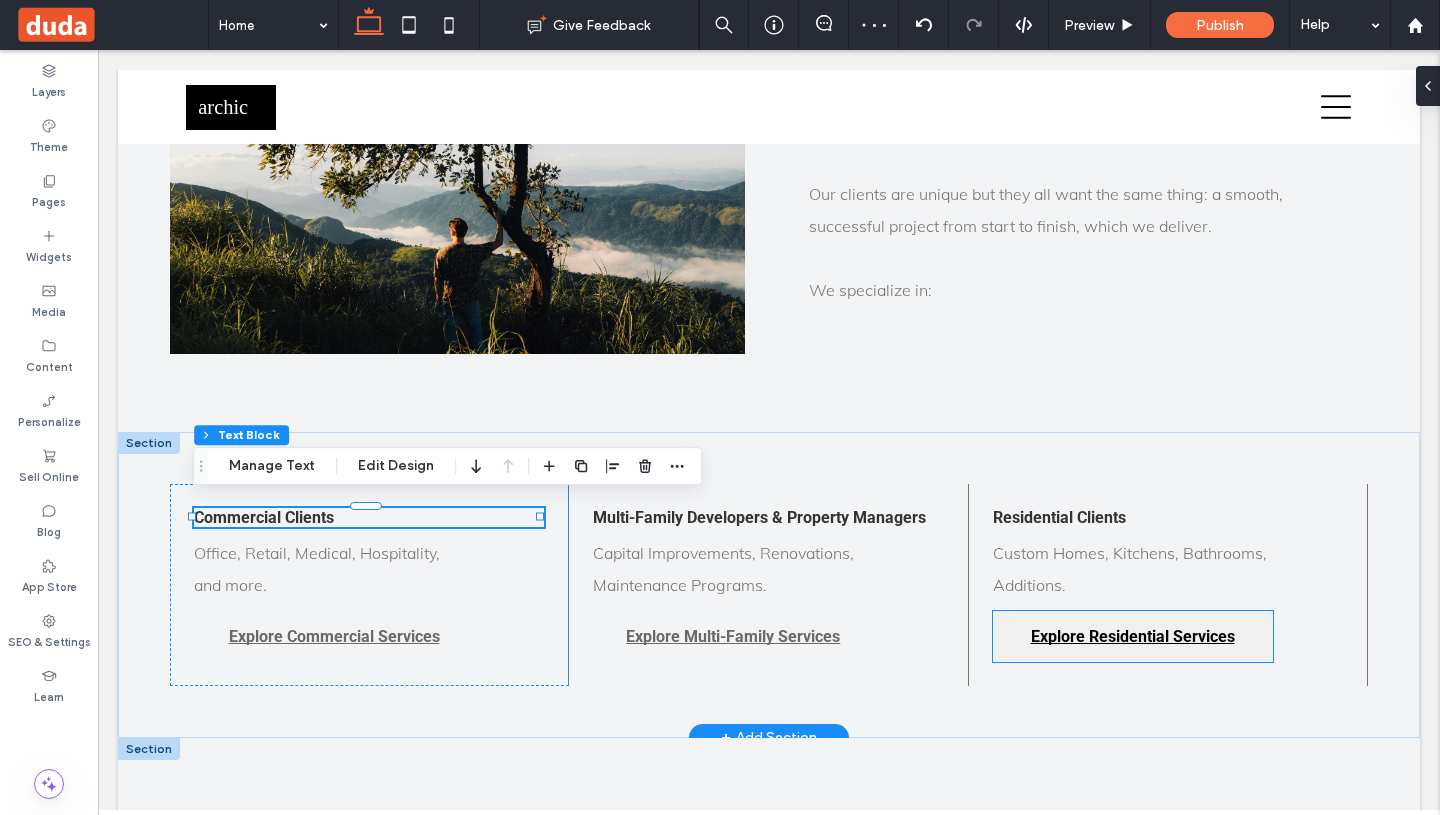 click on "Explore Residential Services" at bounding box center [1133, 636] 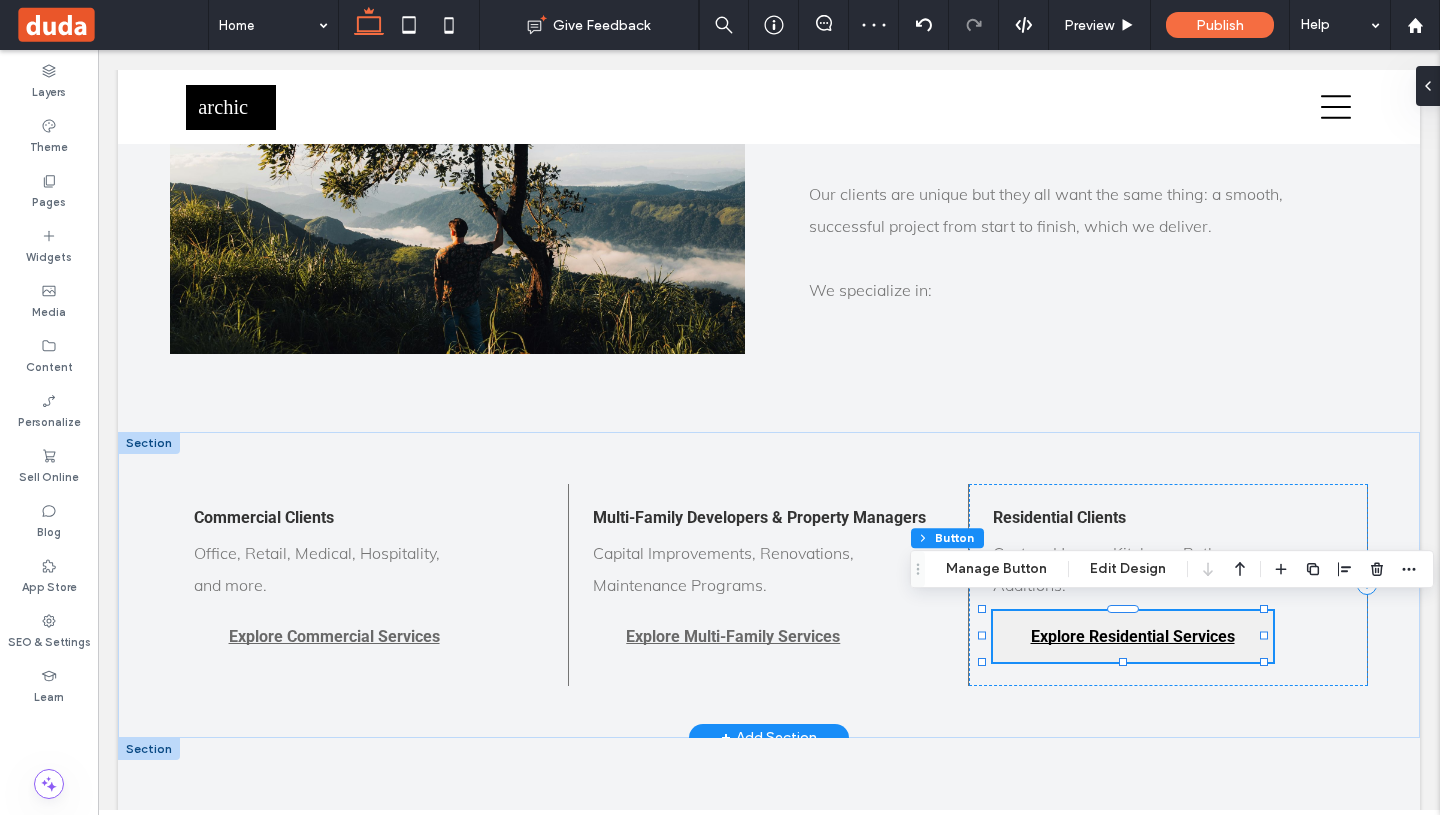 type on "**" 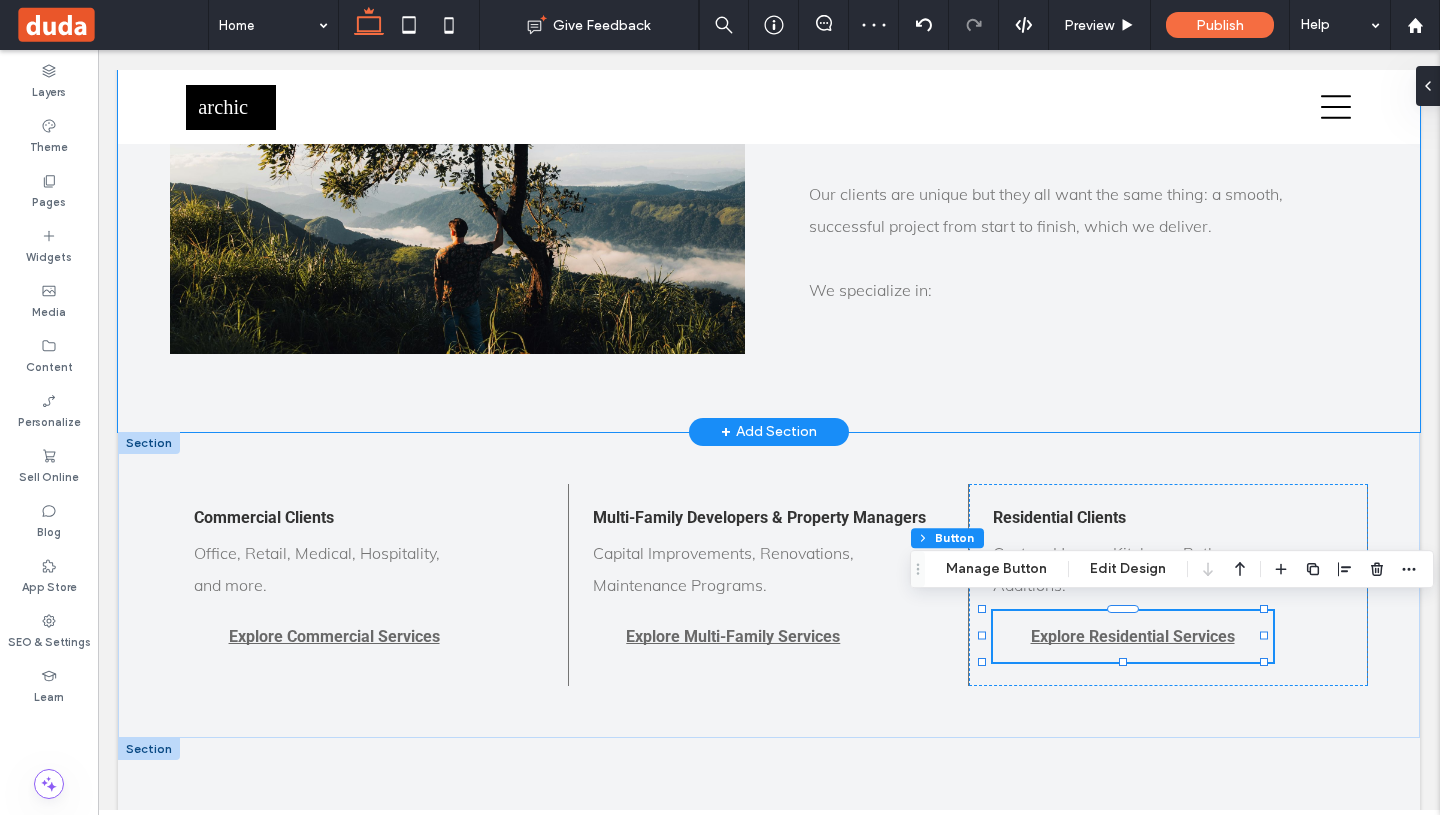 click on "Who We Serve
Our clients are unique but they all want the same thing: a smooth, successful project from start to finish, which we deliver.
We specialize in:" at bounding box center [769, 198] 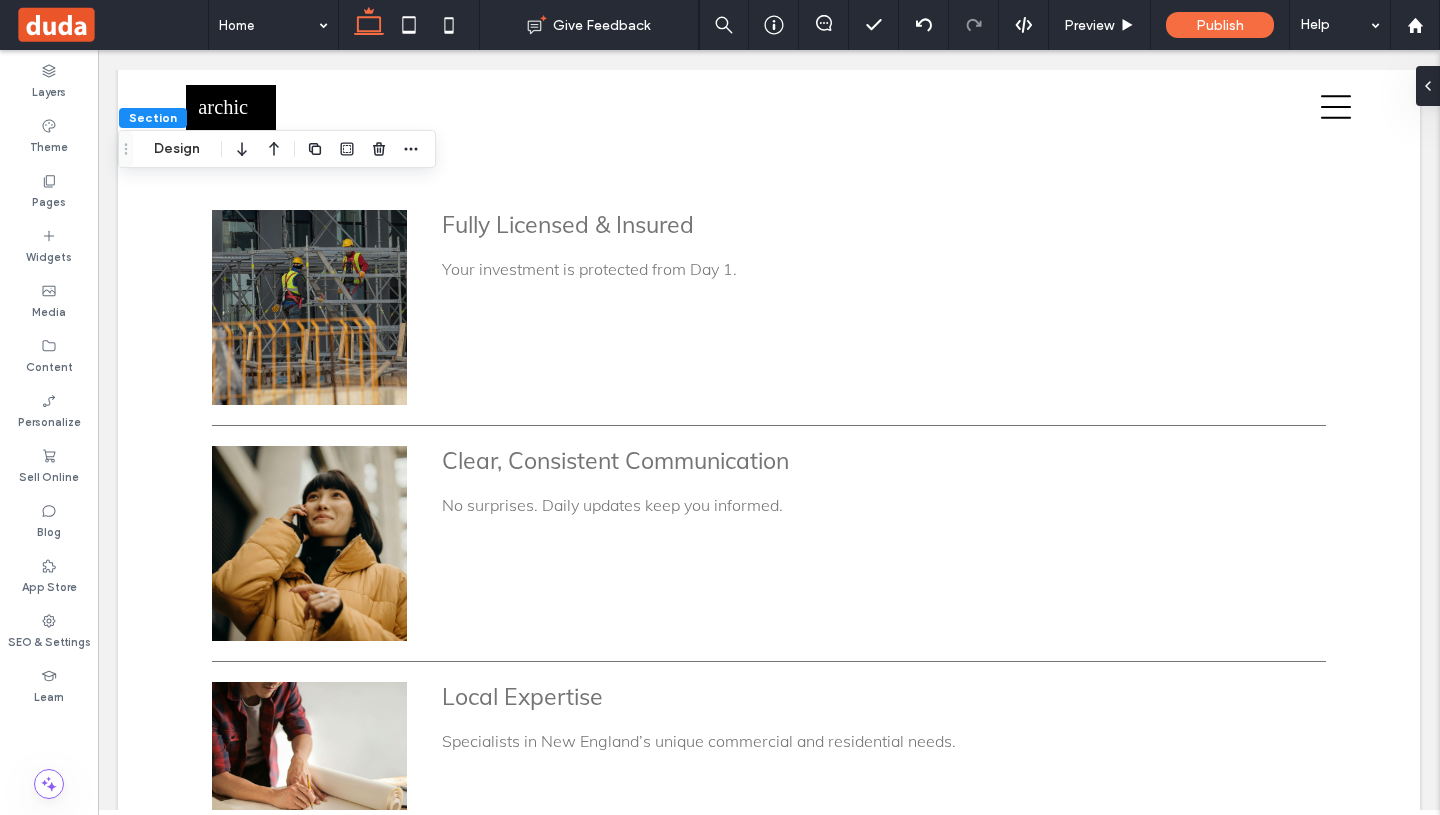 scroll, scrollTop: 3875, scrollLeft: 0, axis: vertical 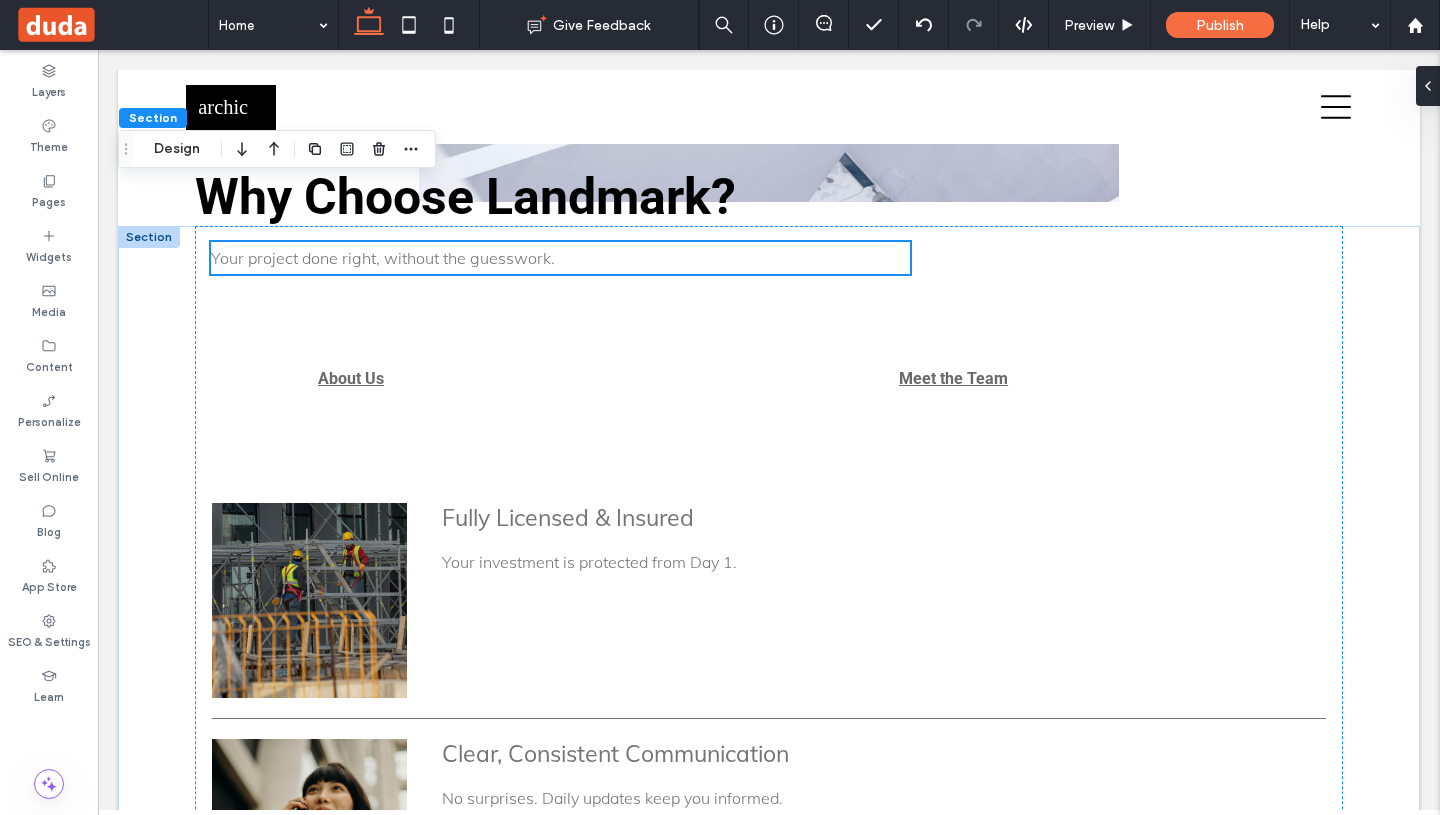 click on "Your project done right, without the guesswork." at bounding box center (560, 258) 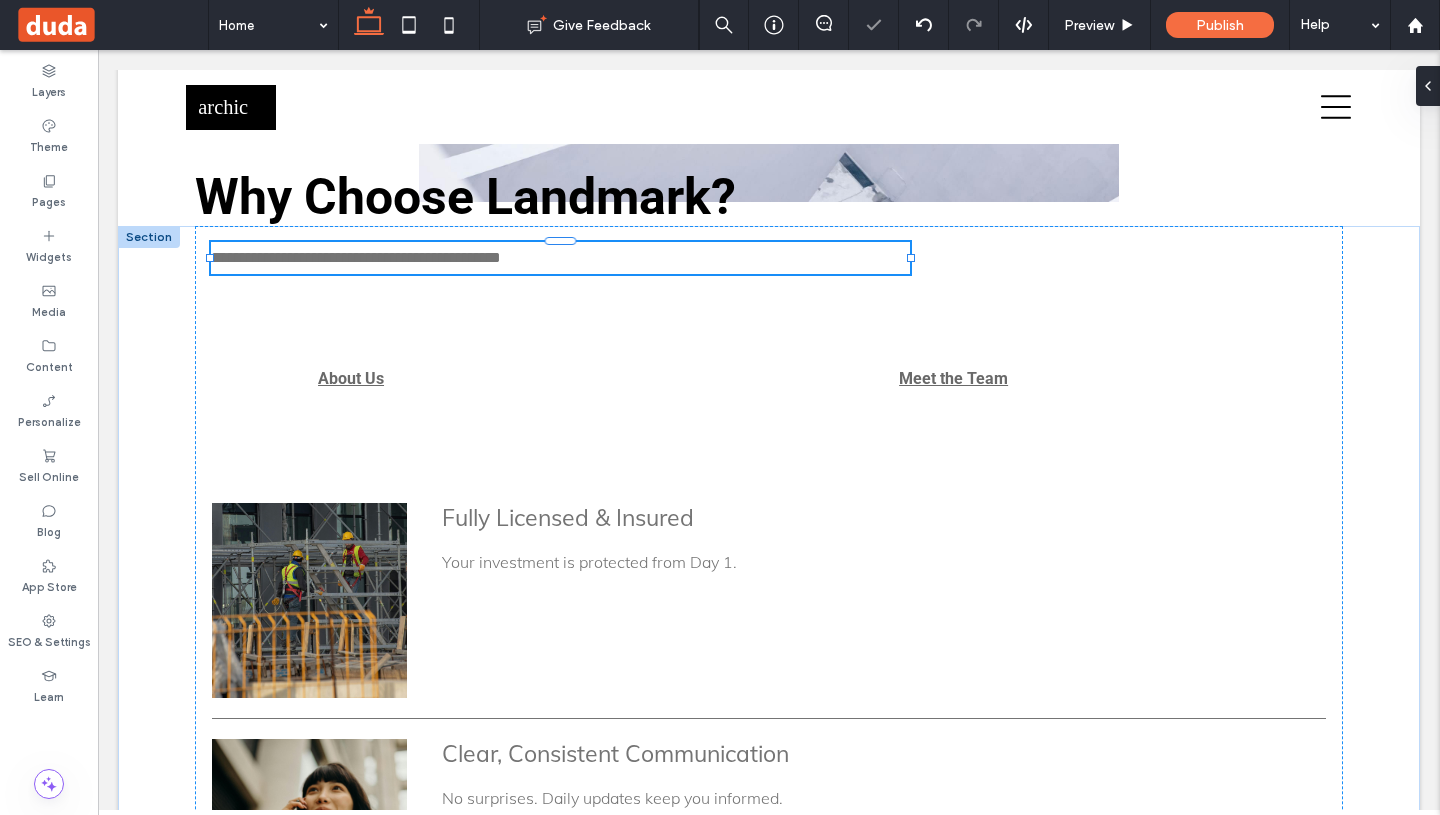 type on "****" 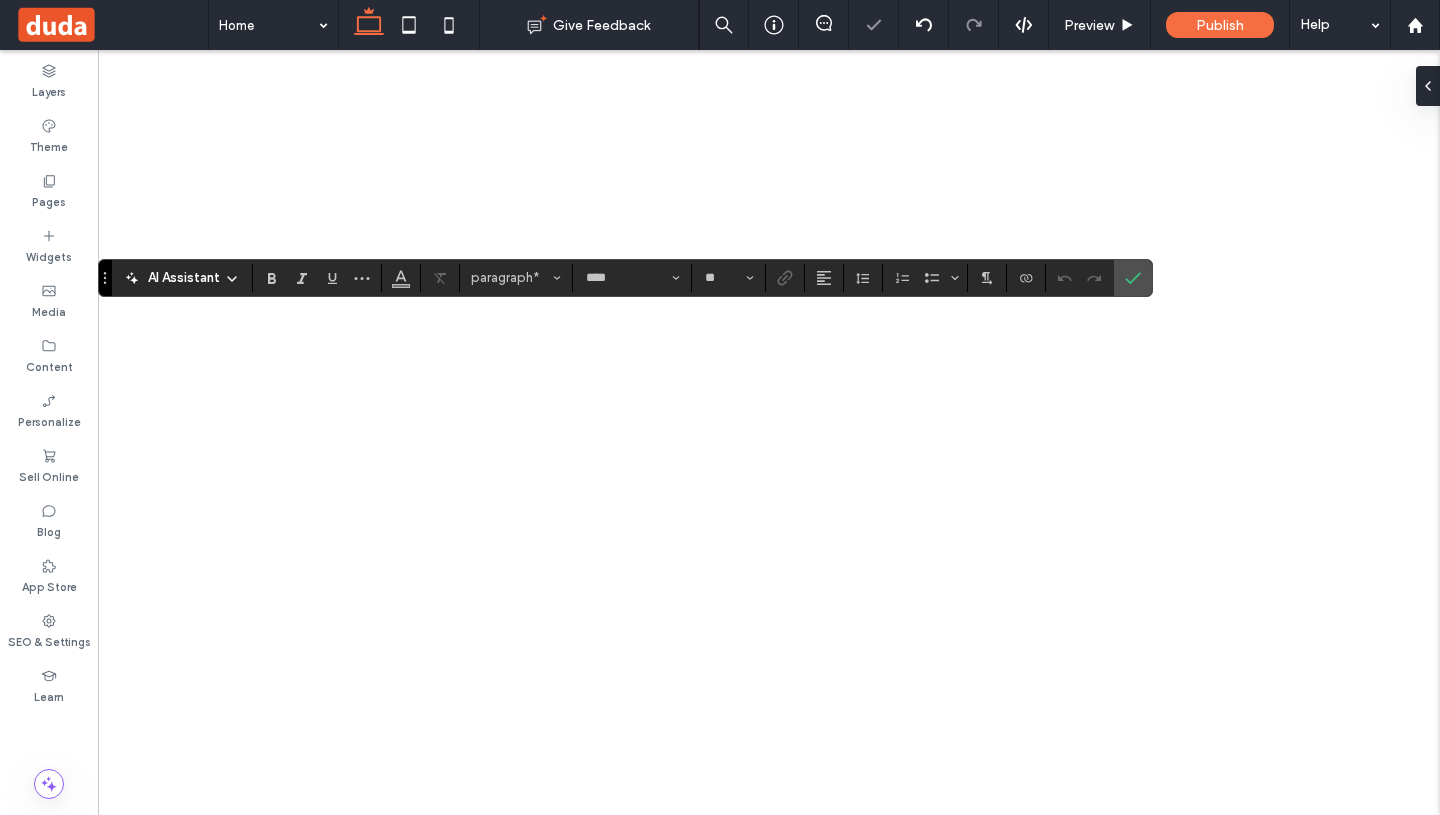 scroll, scrollTop: 0, scrollLeft: 0, axis: both 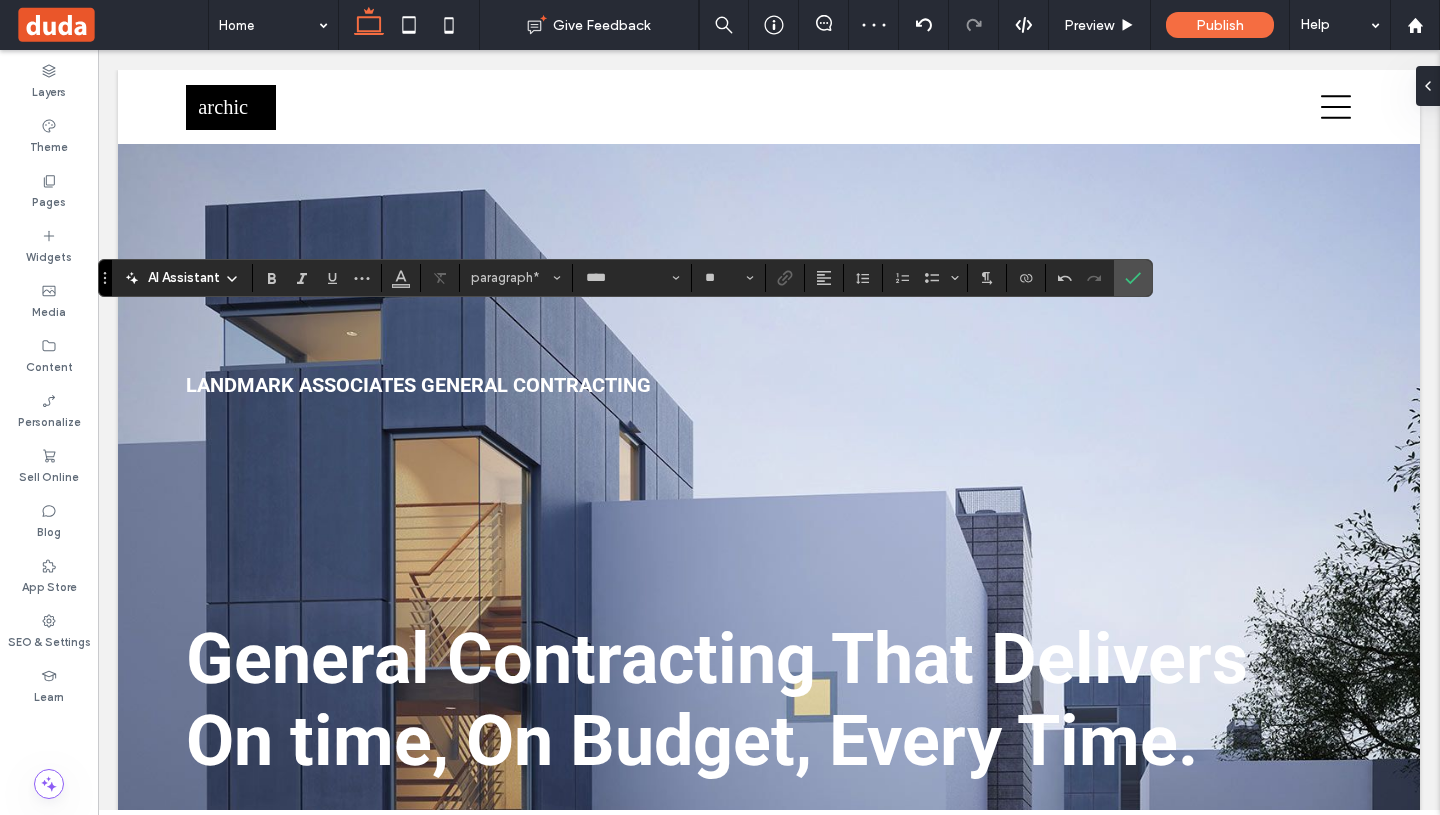 type 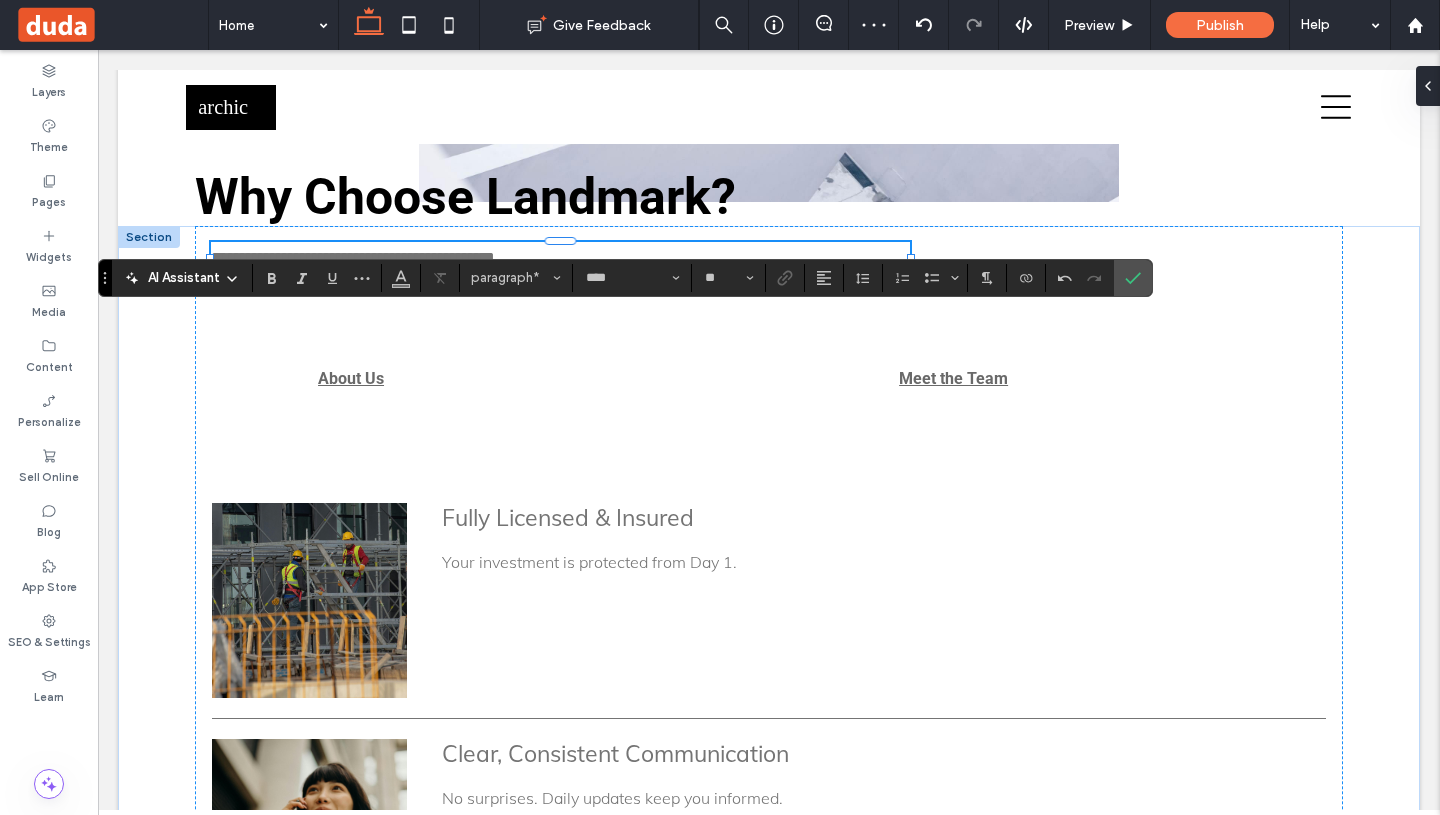 scroll, scrollTop: 0, scrollLeft: 0, axis: both 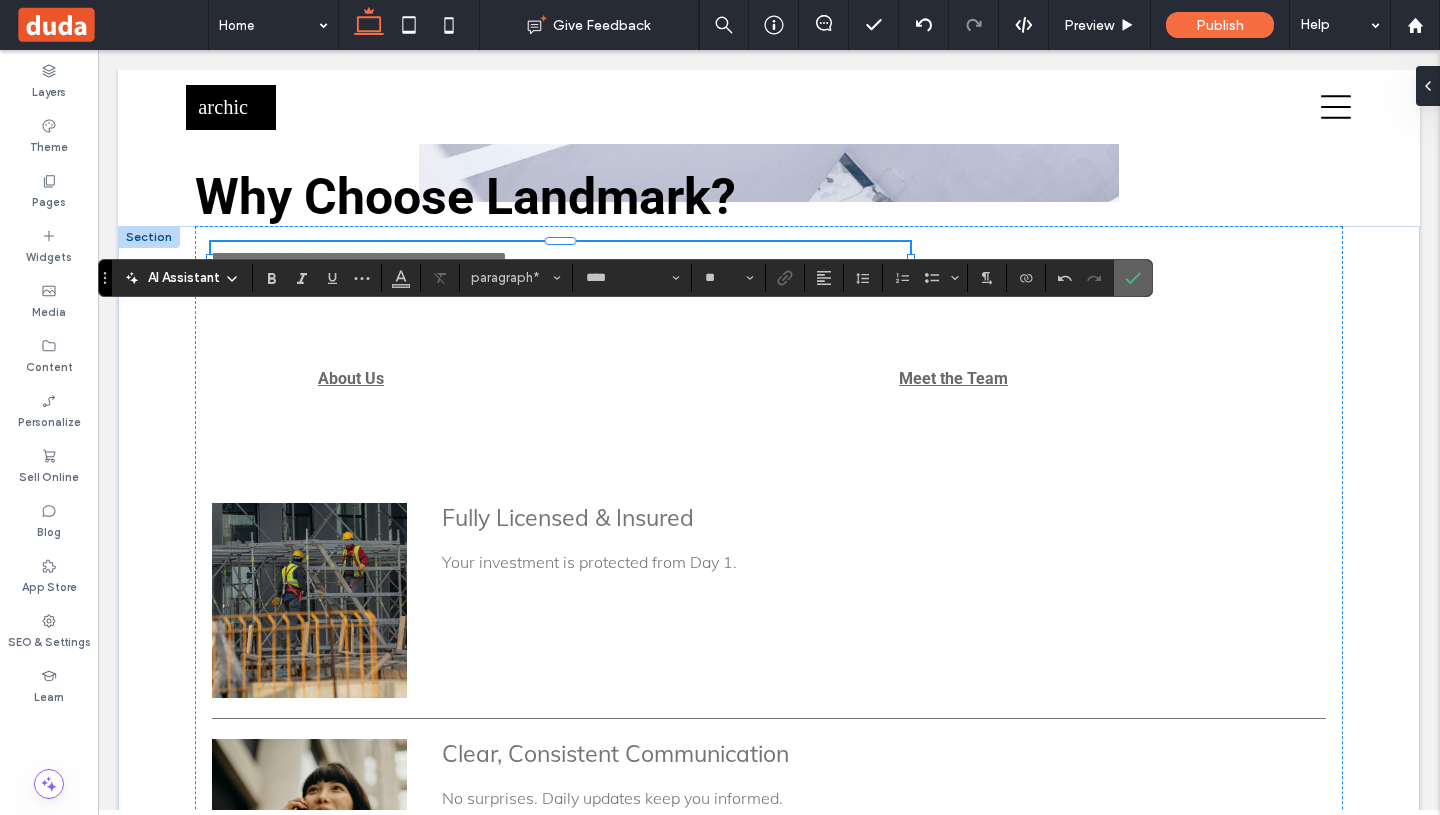 click 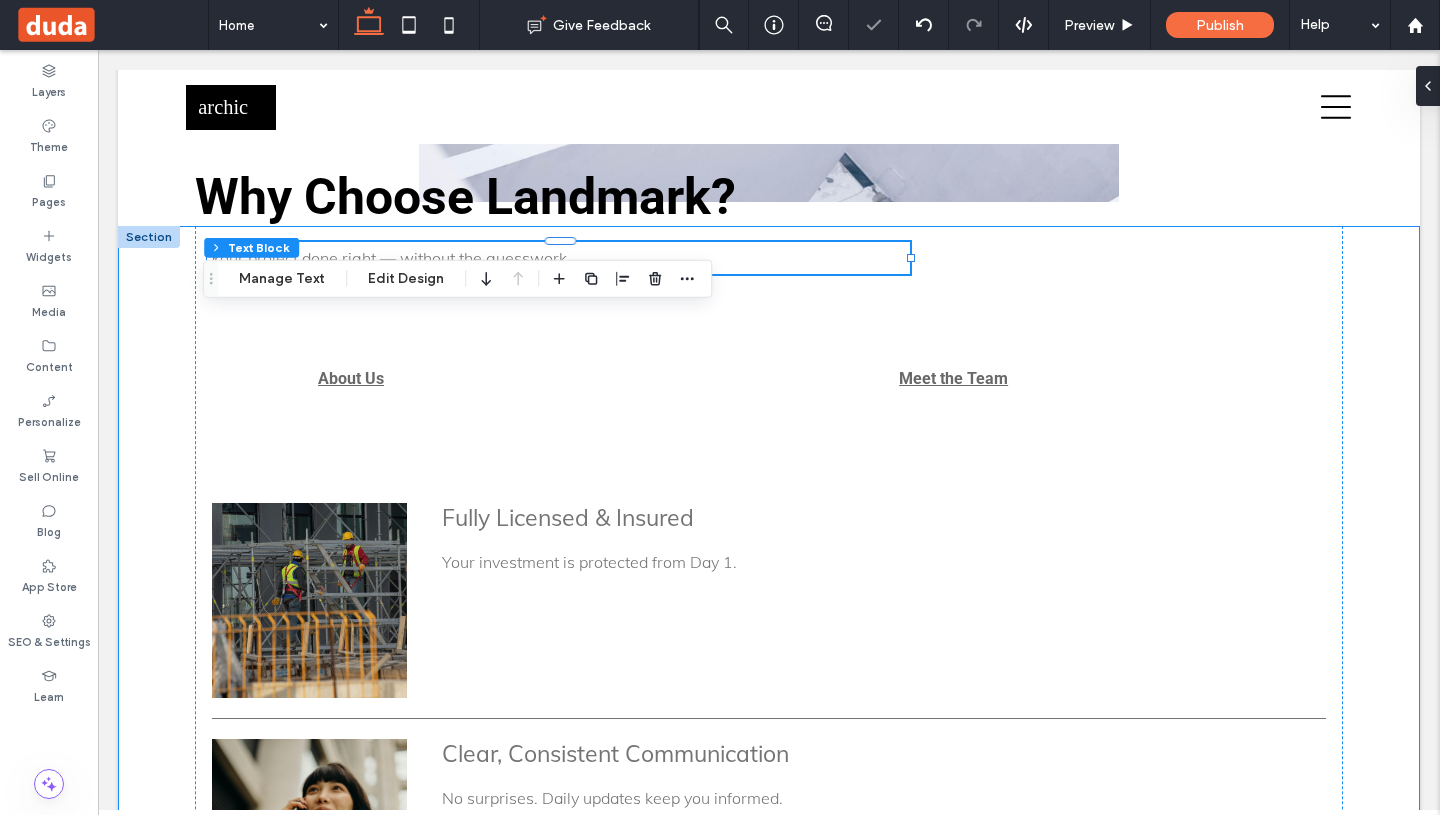 click on "List of Services
Fully Licensed & Insured
Your investment is protected from Day 1.
Item Link
List Item  1
Clear, Consistent Communication
No surprises. Daily updates keep you informed.
Item Link
List Item  2
Local Expertise
Specialists in New England’s unique commercial and residential needs.
Item Link
List Item  3
Reliable Trade Partners
Trusted professionals who uphold exacting standards.
Item Link
List Item  4
Dedicated Project Manager
A single point of accountability from start to finish.
Item Link
Quality Craftsmanship
Every detail matters. Our quality speaks for itself.
Item Link
Your project done right — without the guesswork.
About Us
Meet the Team" at bounding box center [769, 1132] 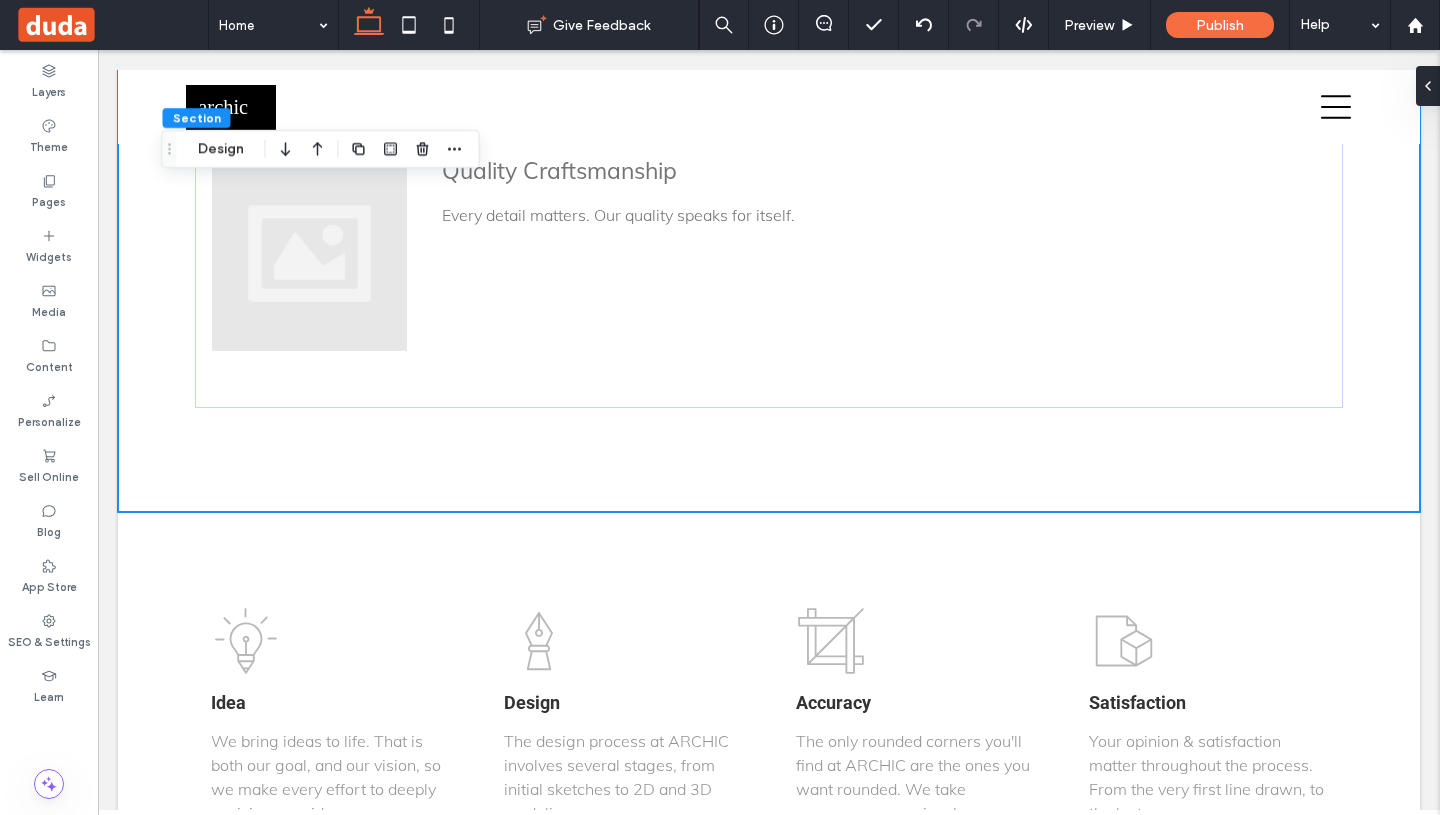 scroll, scrollTop: 5829, scrollLeft: 0, axis: vertical 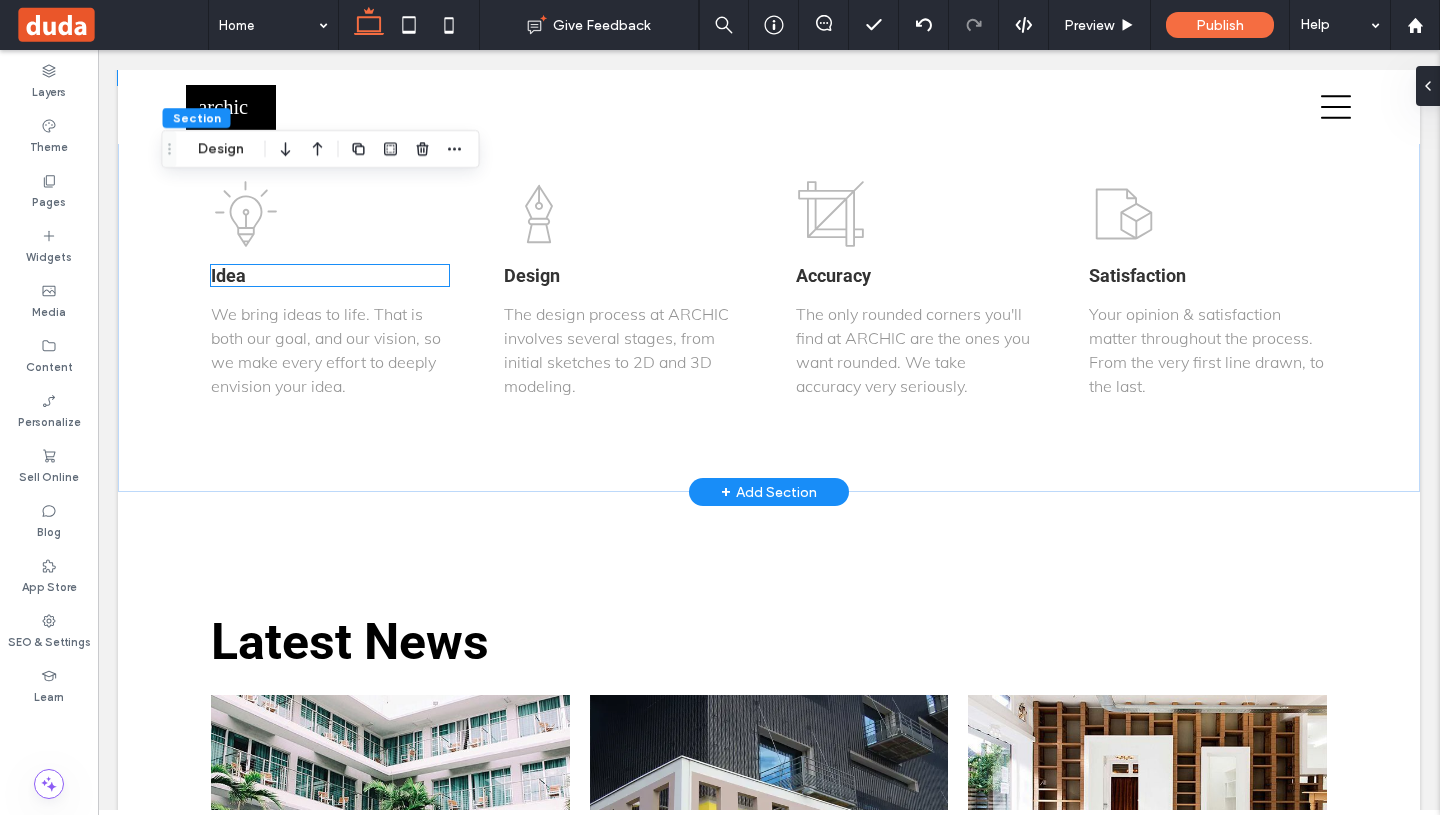 click on "Idea" at bounding box center [228, 275] 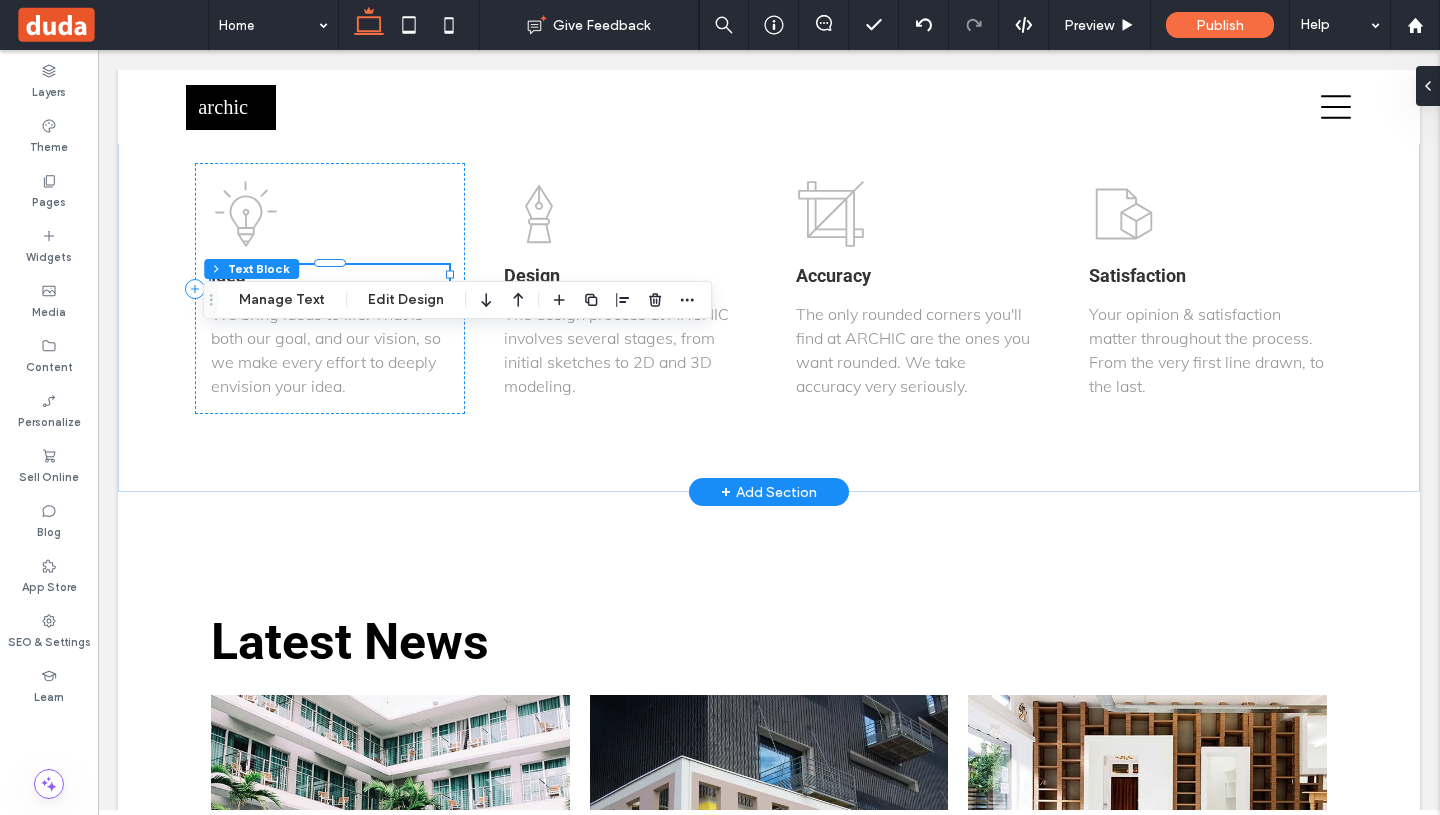 click on "Idea" at bounding box center (228, 275) 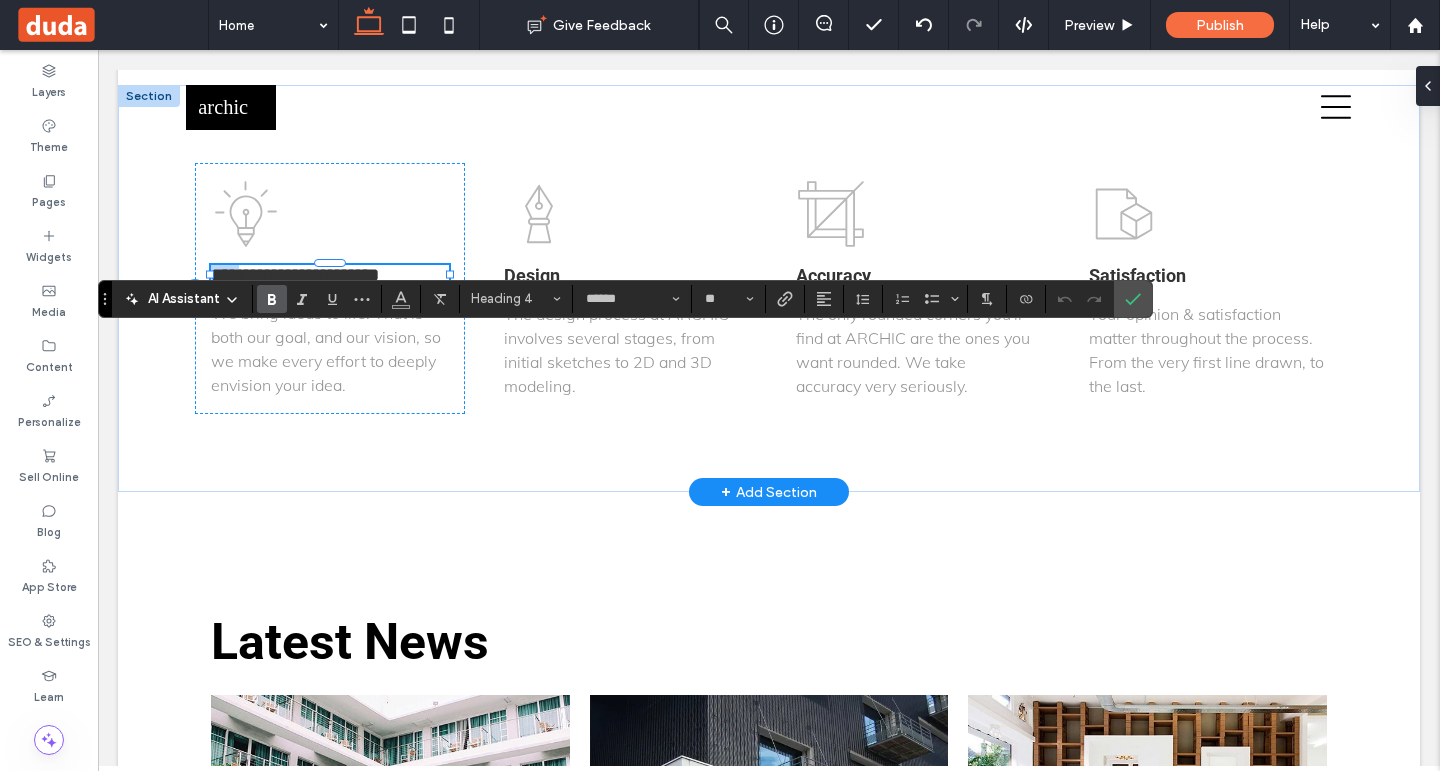 type on "****" 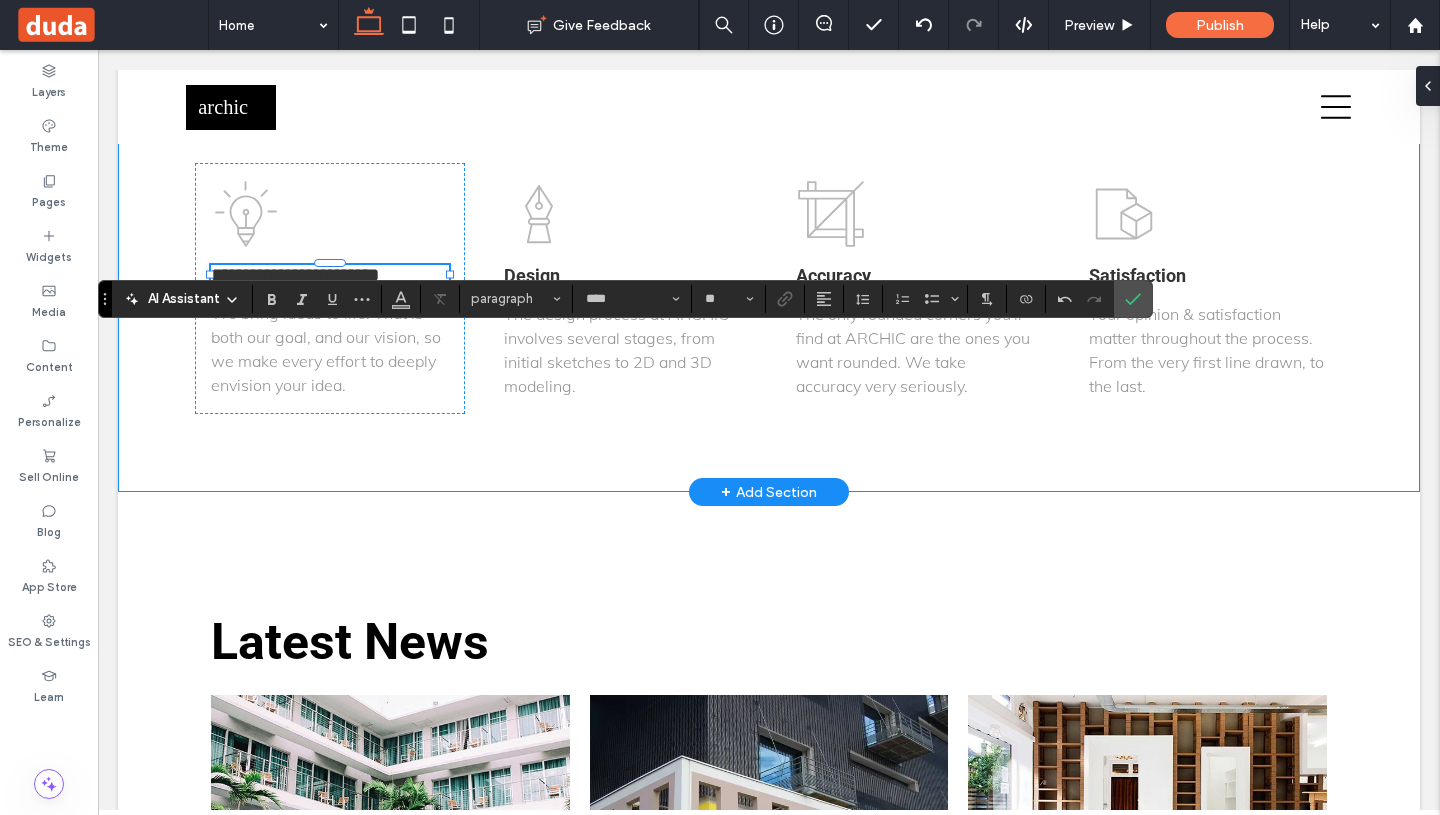 click on "We bring ideas to life. That is both our goal, and our vision, so we make every effort to deeply envision your idea." at bounding box center [326, 349] 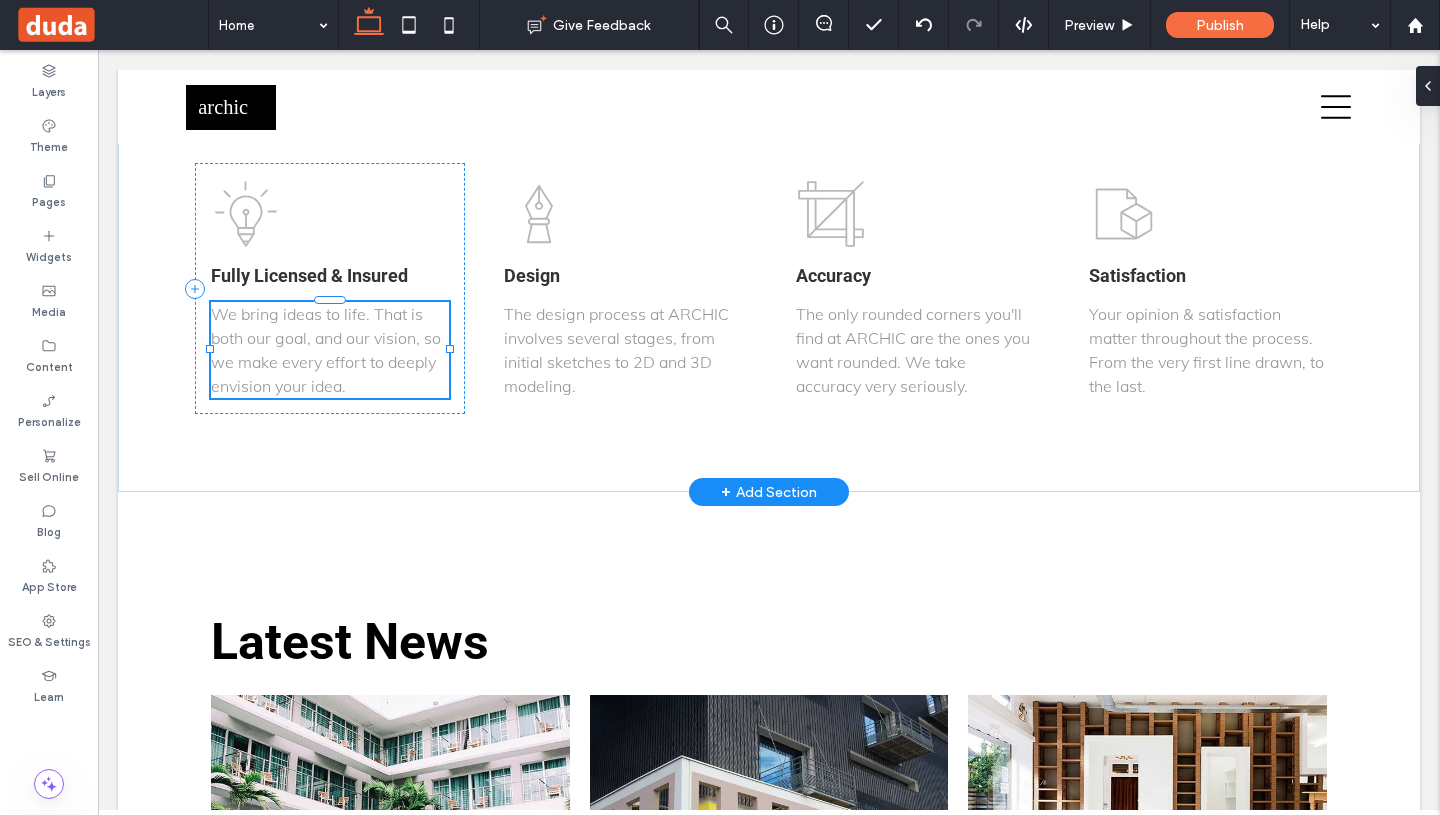 click on "We bring ideas to life. That is both our goal, and our vision, so we make every effort to deeply envision your idea." at bounding box center [330, 350] 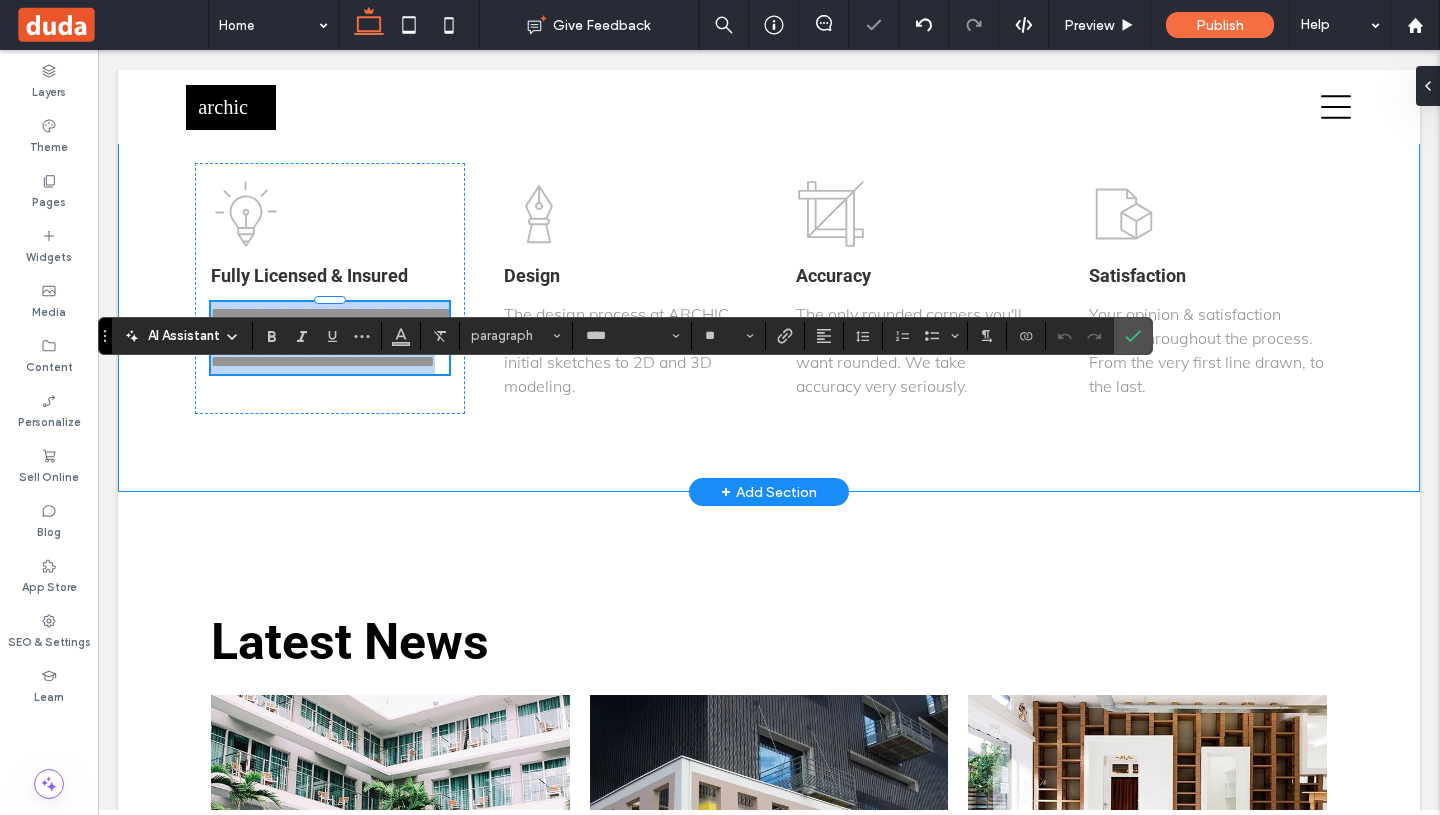 type on "****" 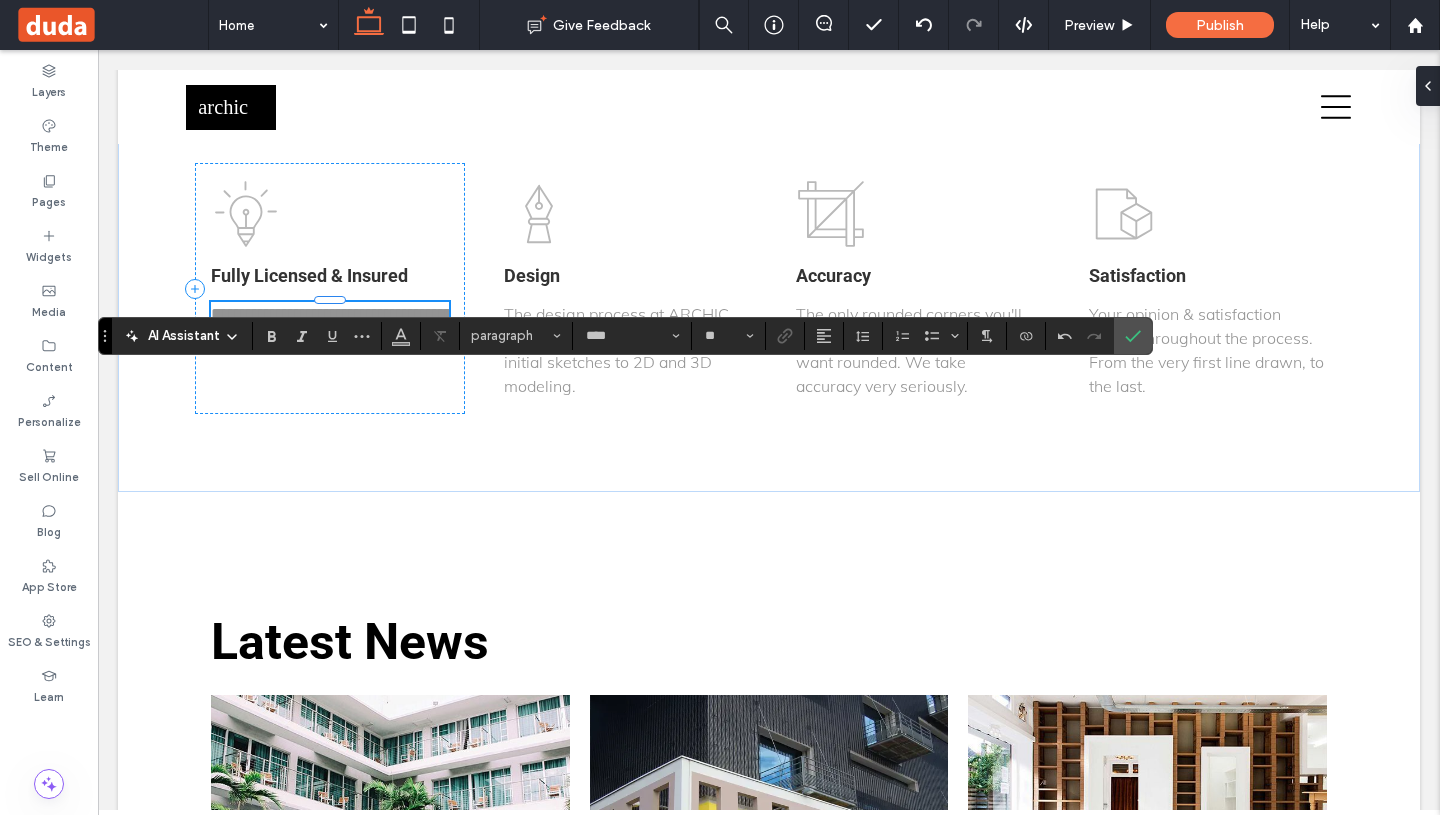 click on "**********" at bounding box center [331, 325] 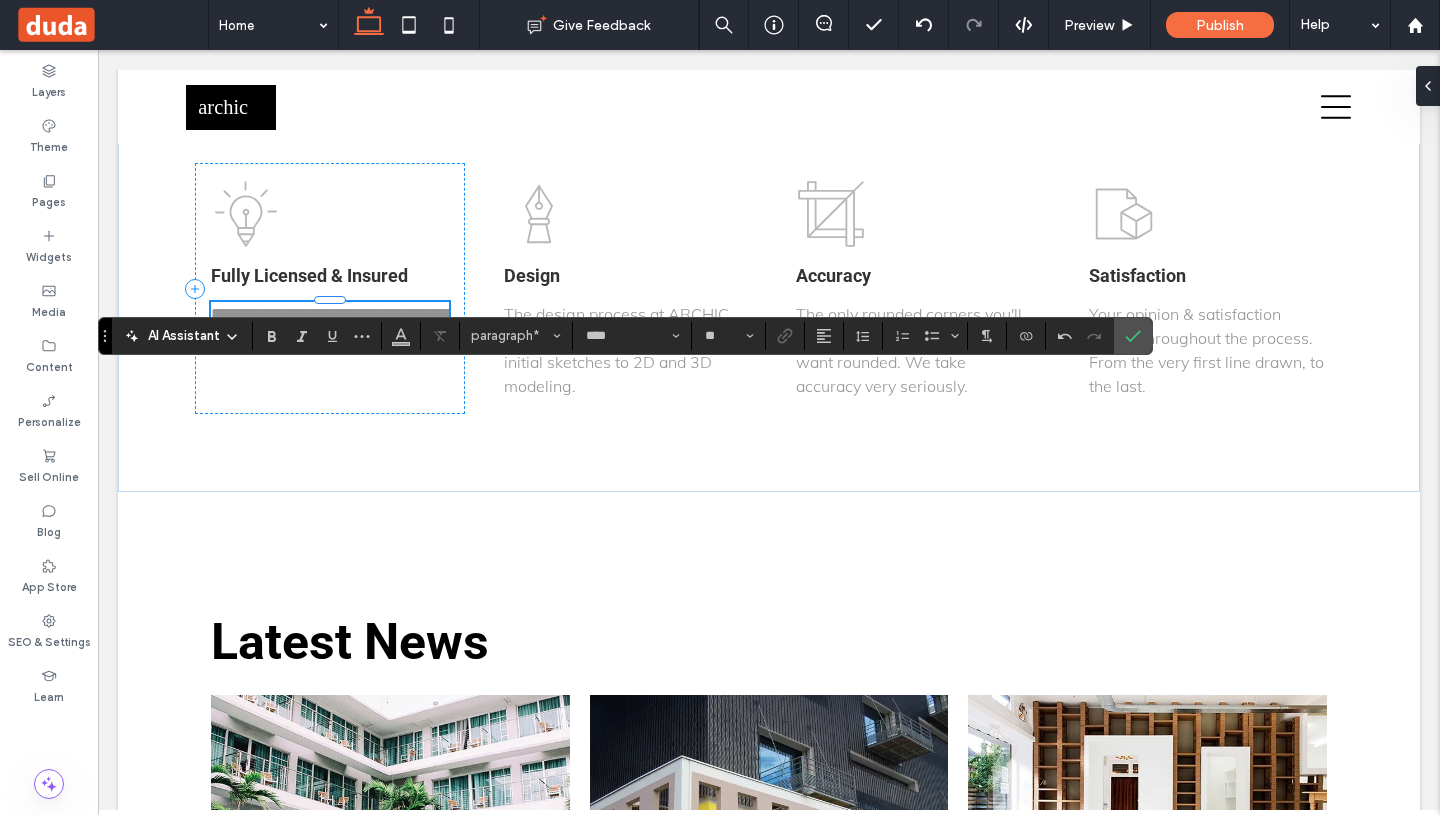 type 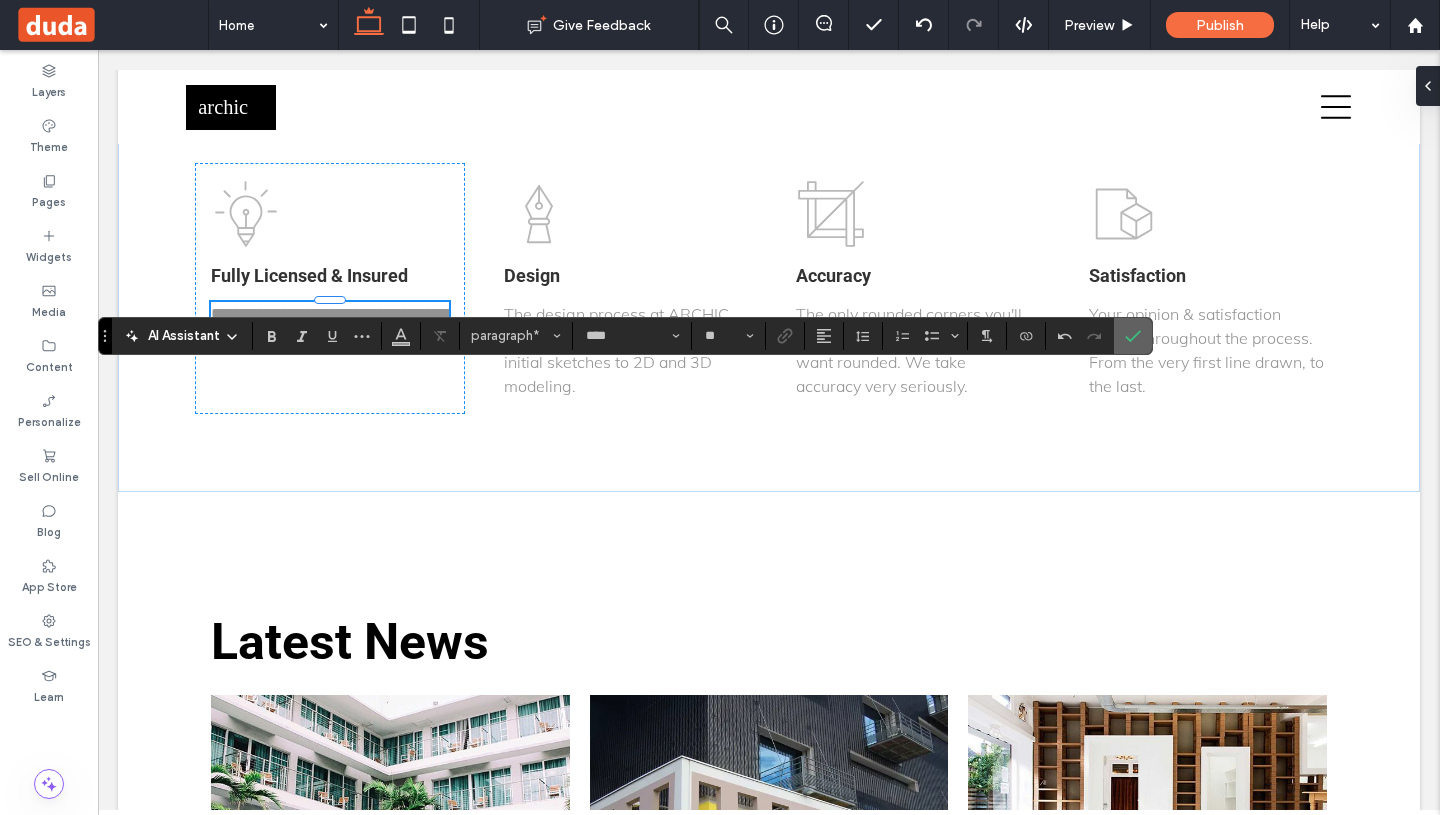 drag, startPoint x: 1132, startPoint y: 333, endPoint x: 811, endPoint y: 302, distance: 322.4934 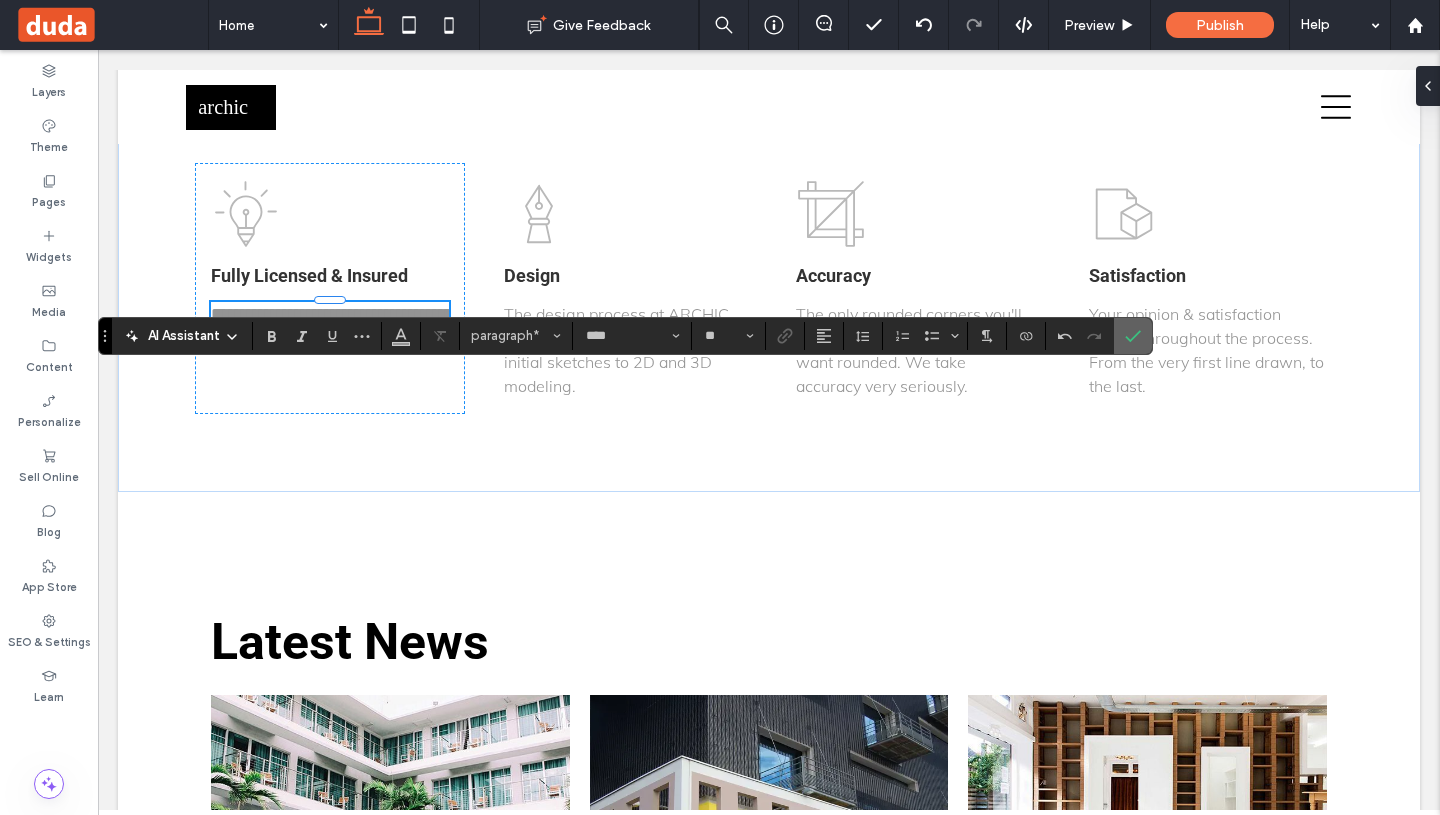 click 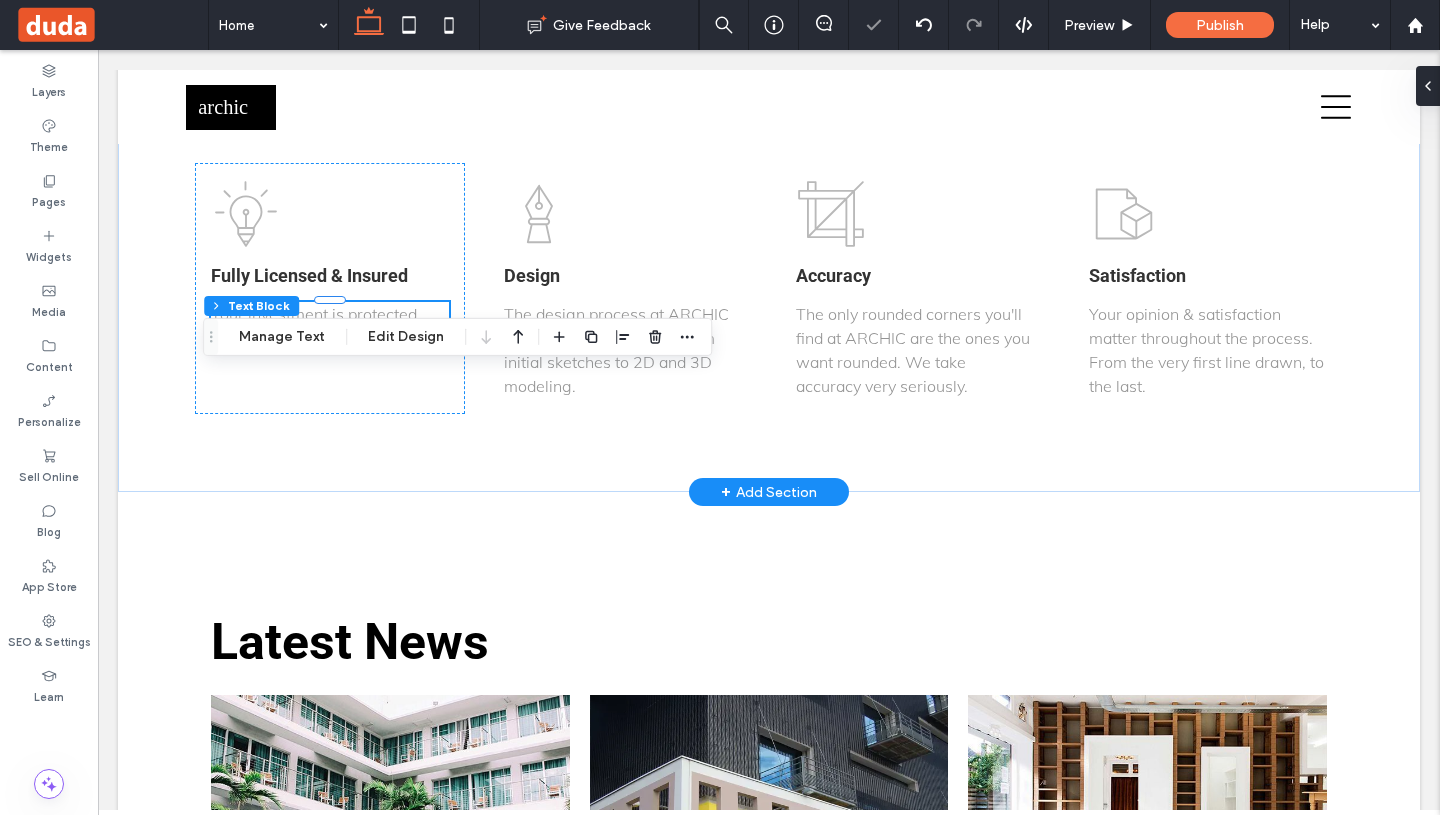 click on "Design" at bounding box center (623, 275) 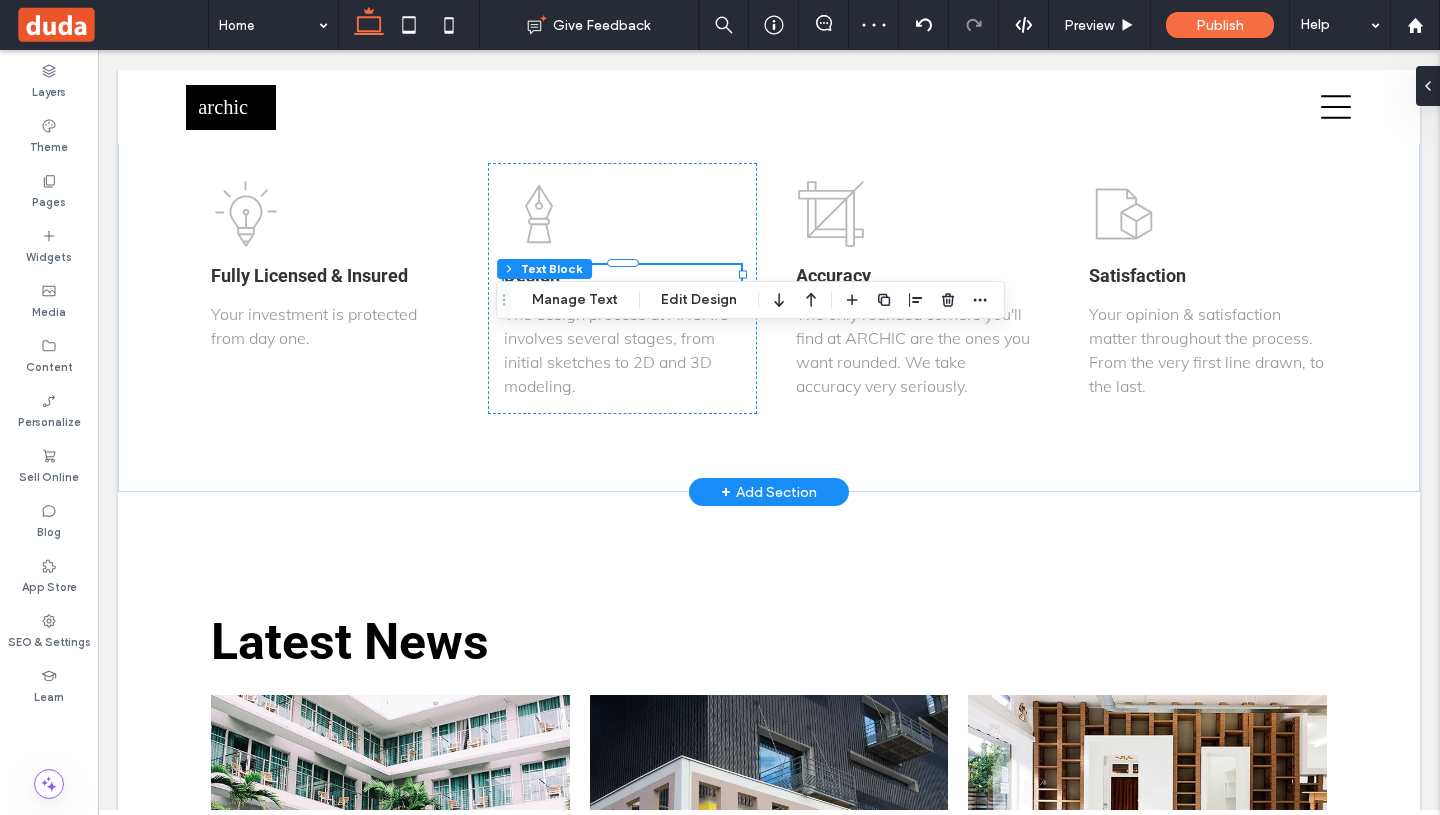 click on "Design" at bounding box center [623, 275] 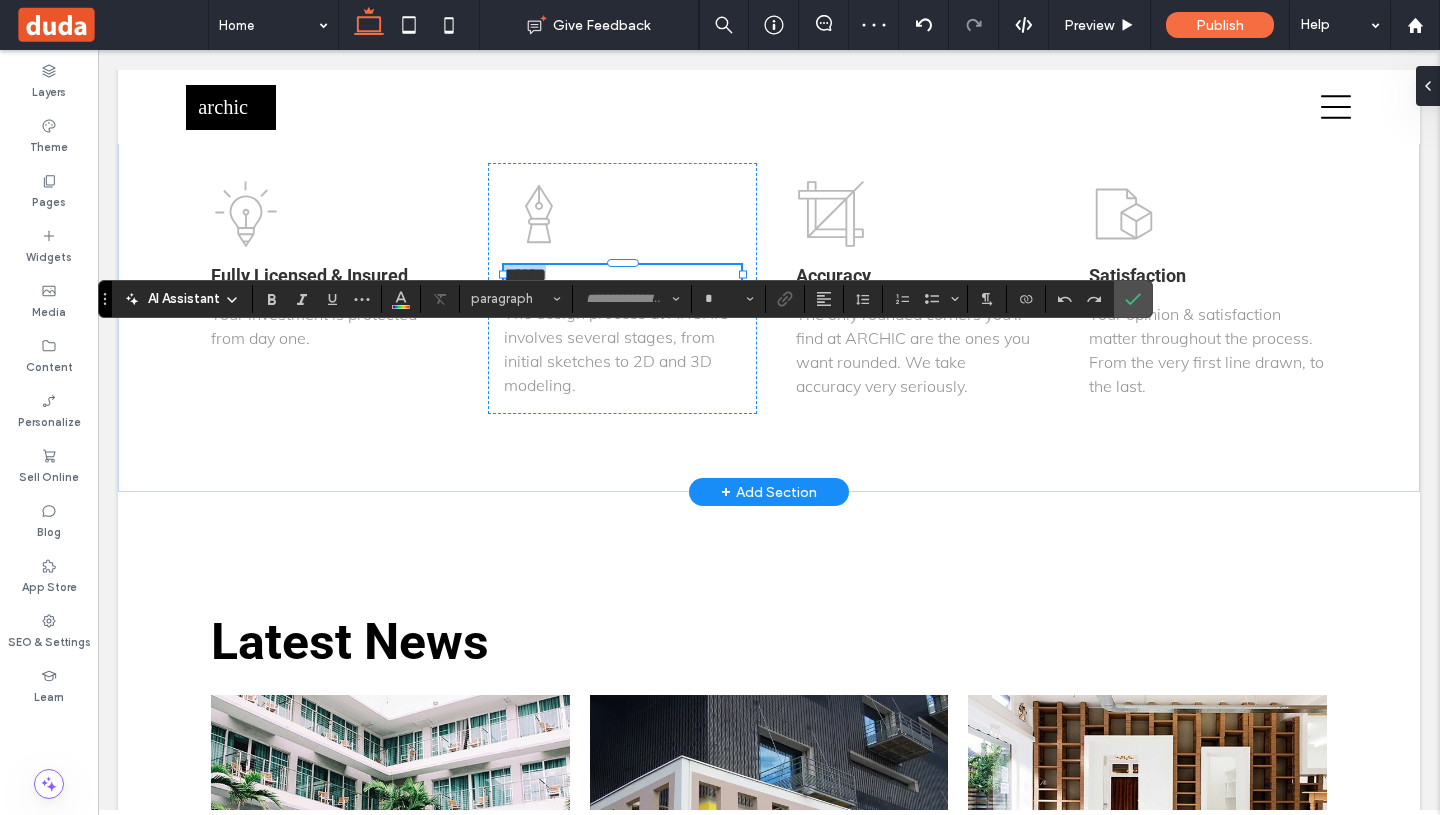 type on "******" 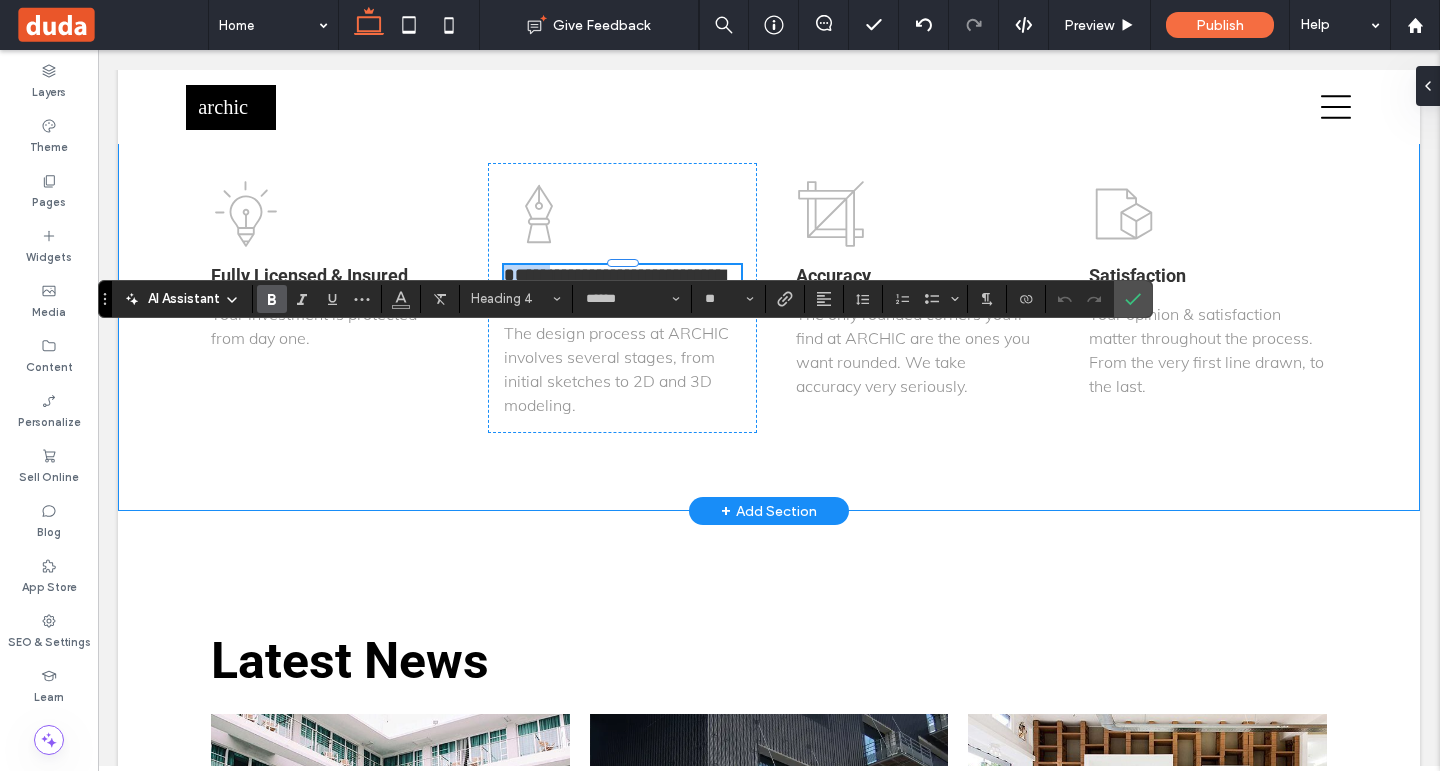 type on "****" 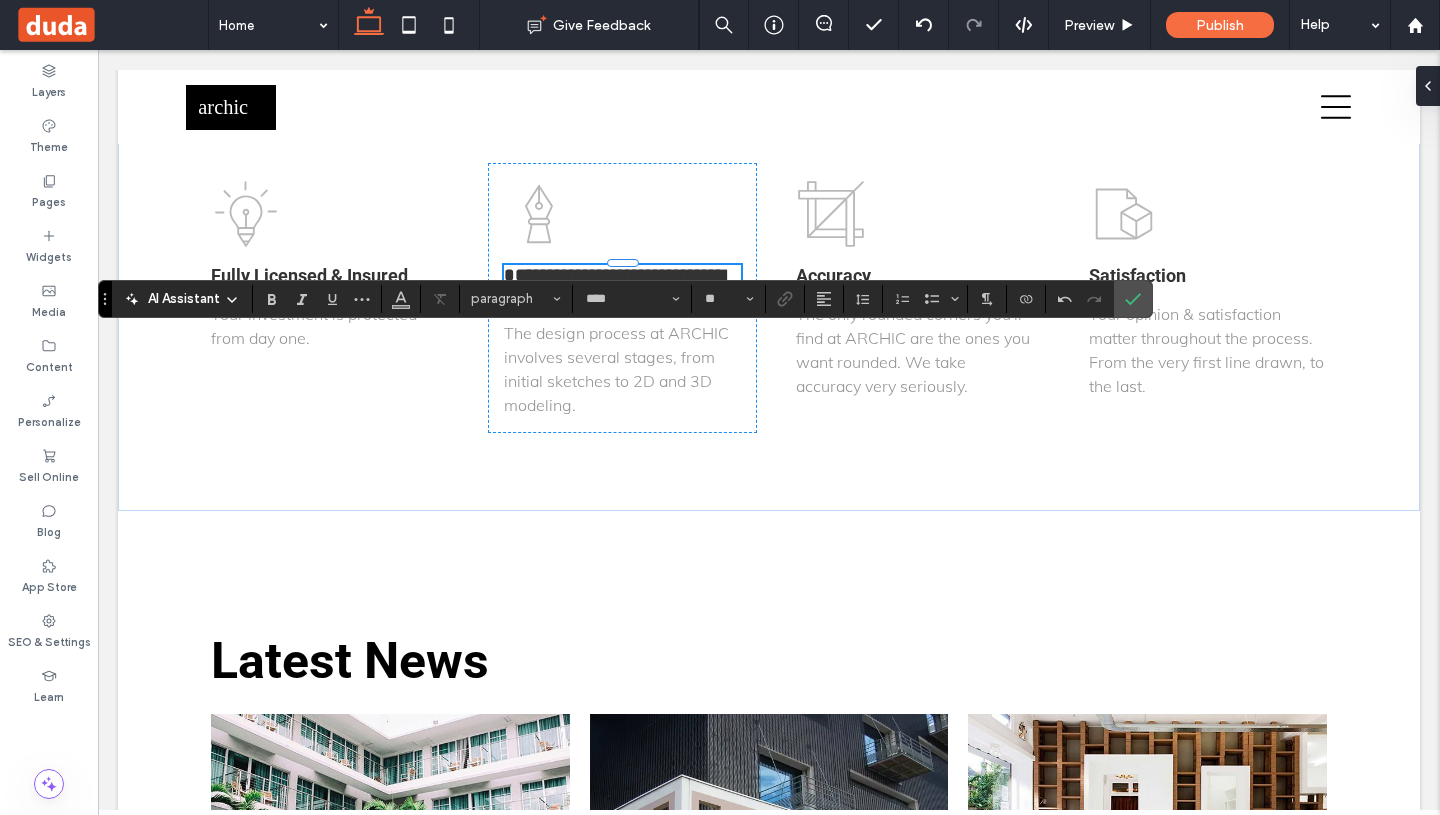 click on "**********" at bounding box center (614, 285) 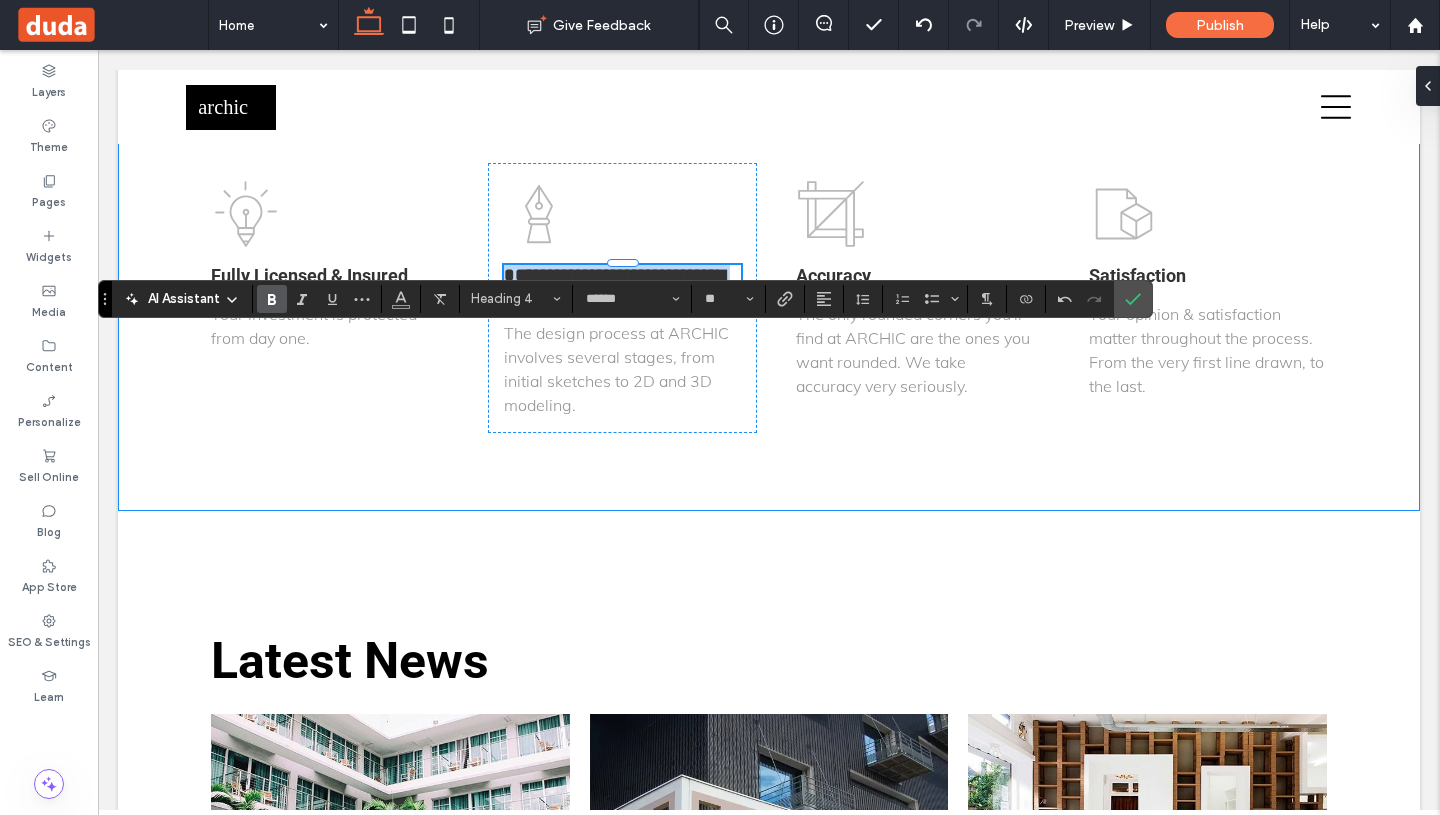 drag, startPoint x: 694, startPoint y: 369, endPoint x: 466, endPoint y: 340, distance: 229.8369 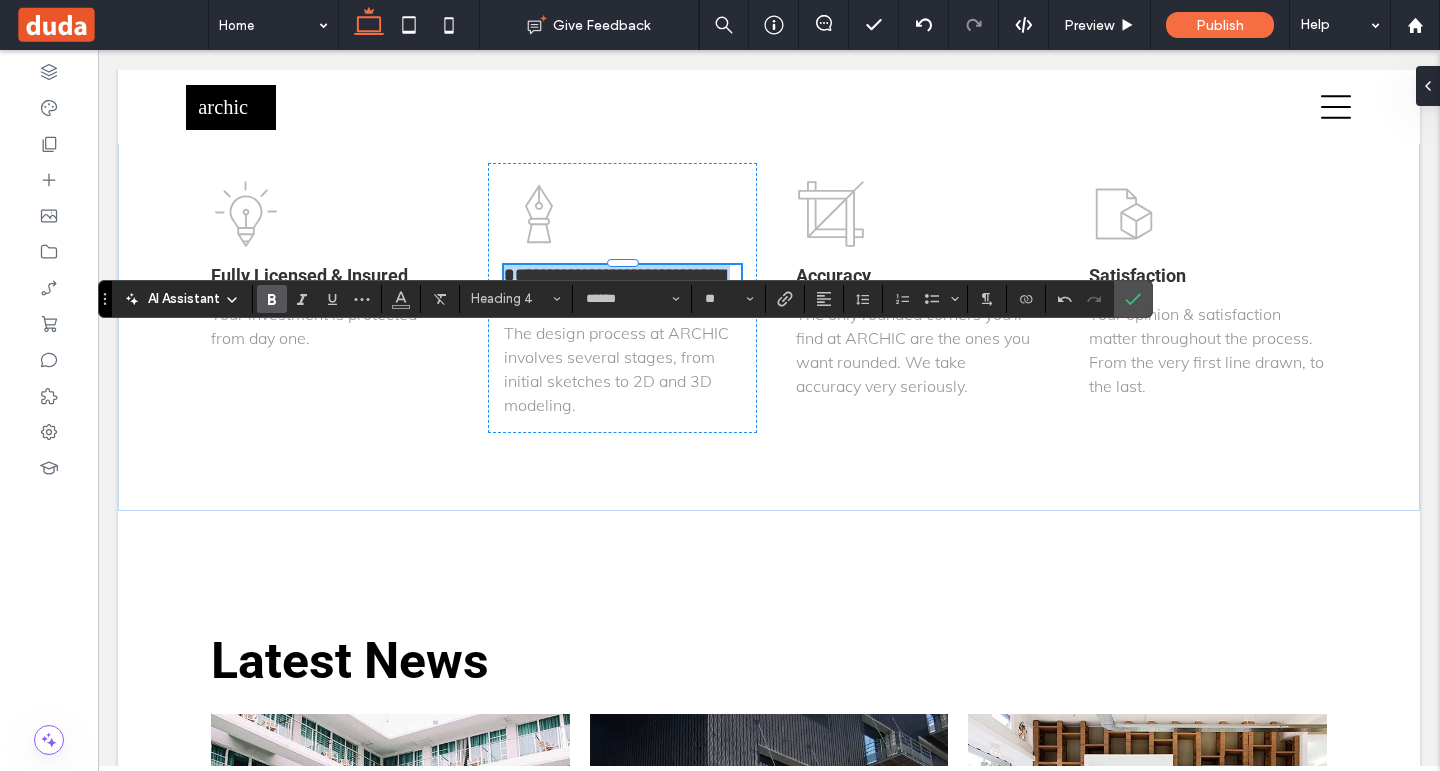 type 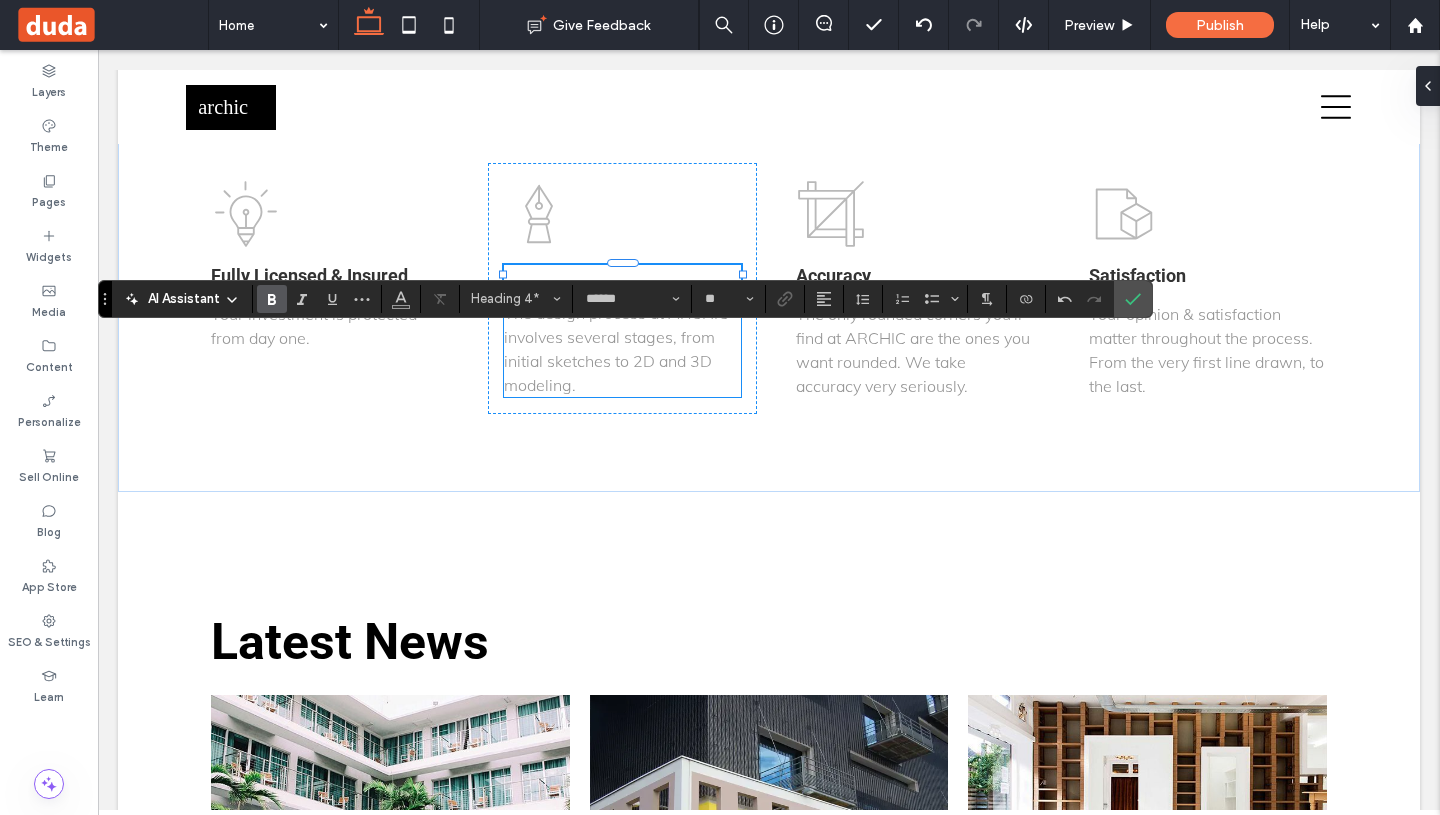 click on "The design process at ARCHIC involves several stages, from initial sketches to 2D and 3D modeling." at bounding box center [616, 349] 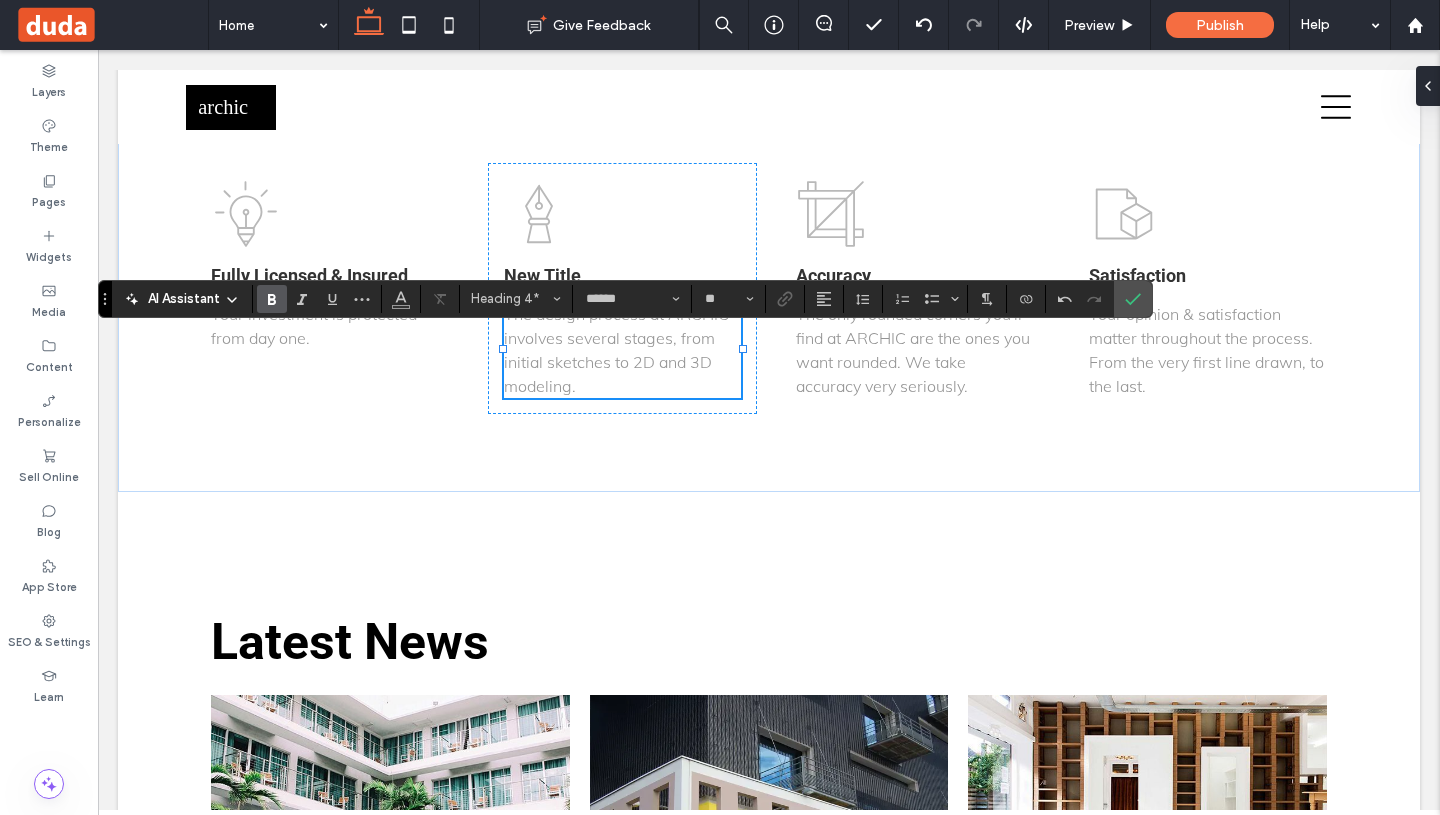 click on "The design process at ARCHIC involves several stages, from initial sketches to 2D and 3D modeling." at bounding box center (623, 350) 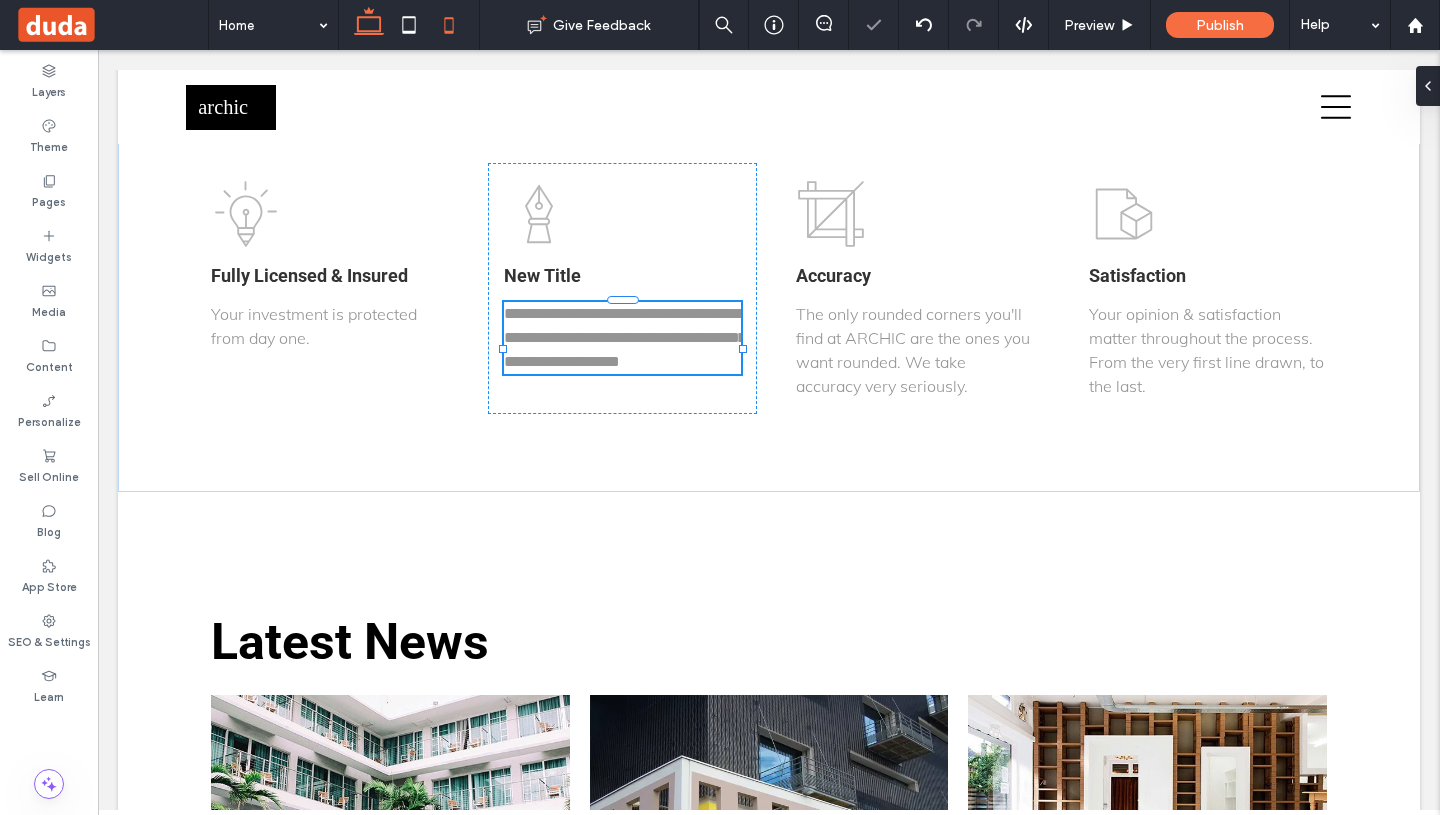 type on "****" 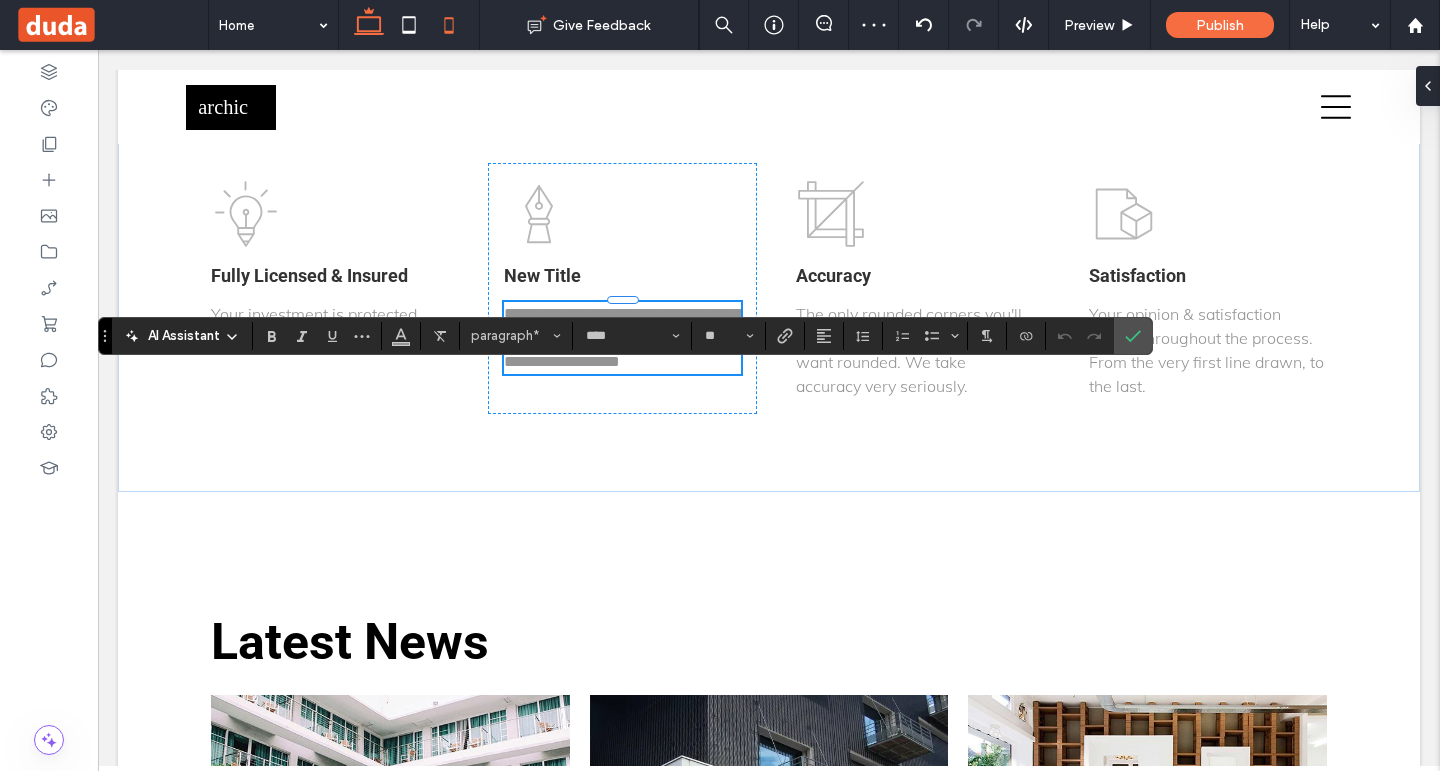 paste 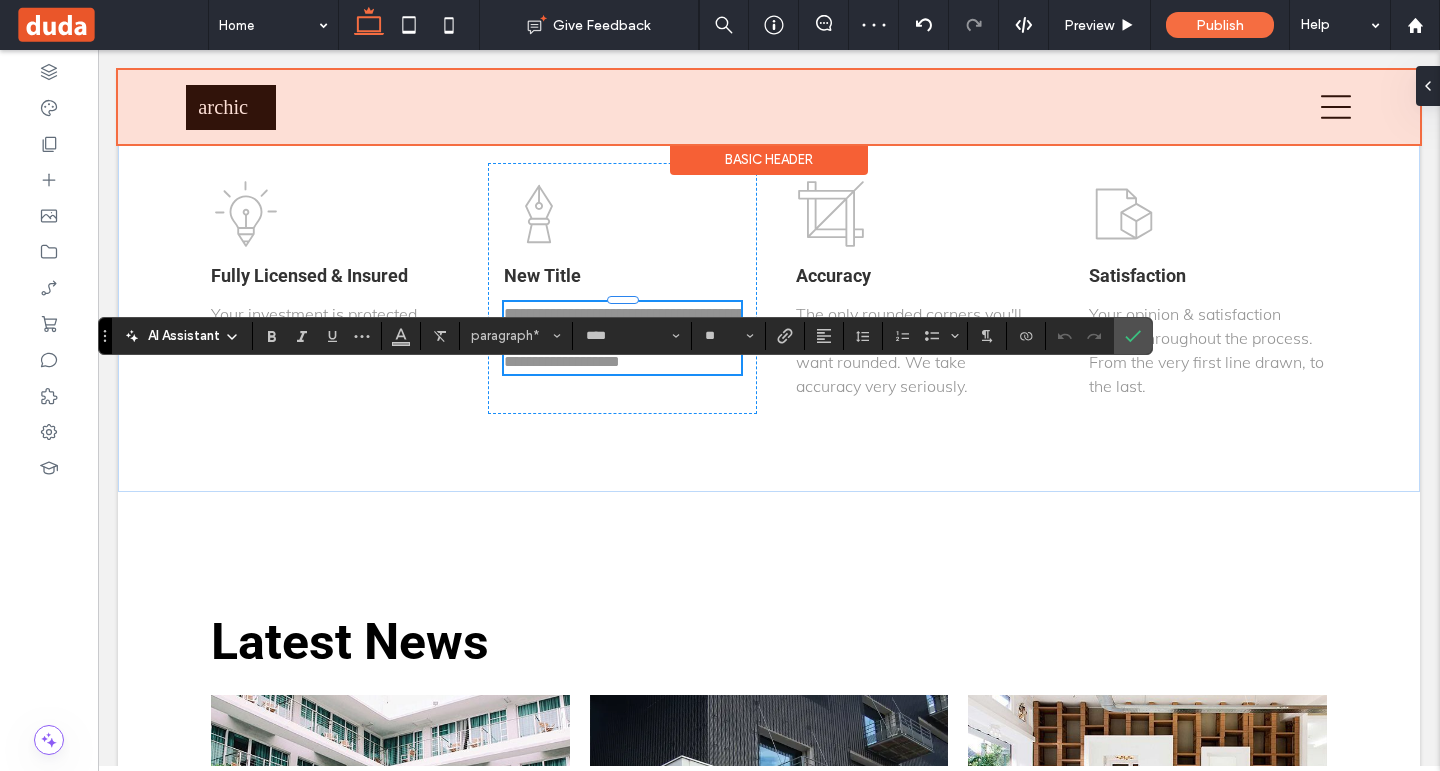 type 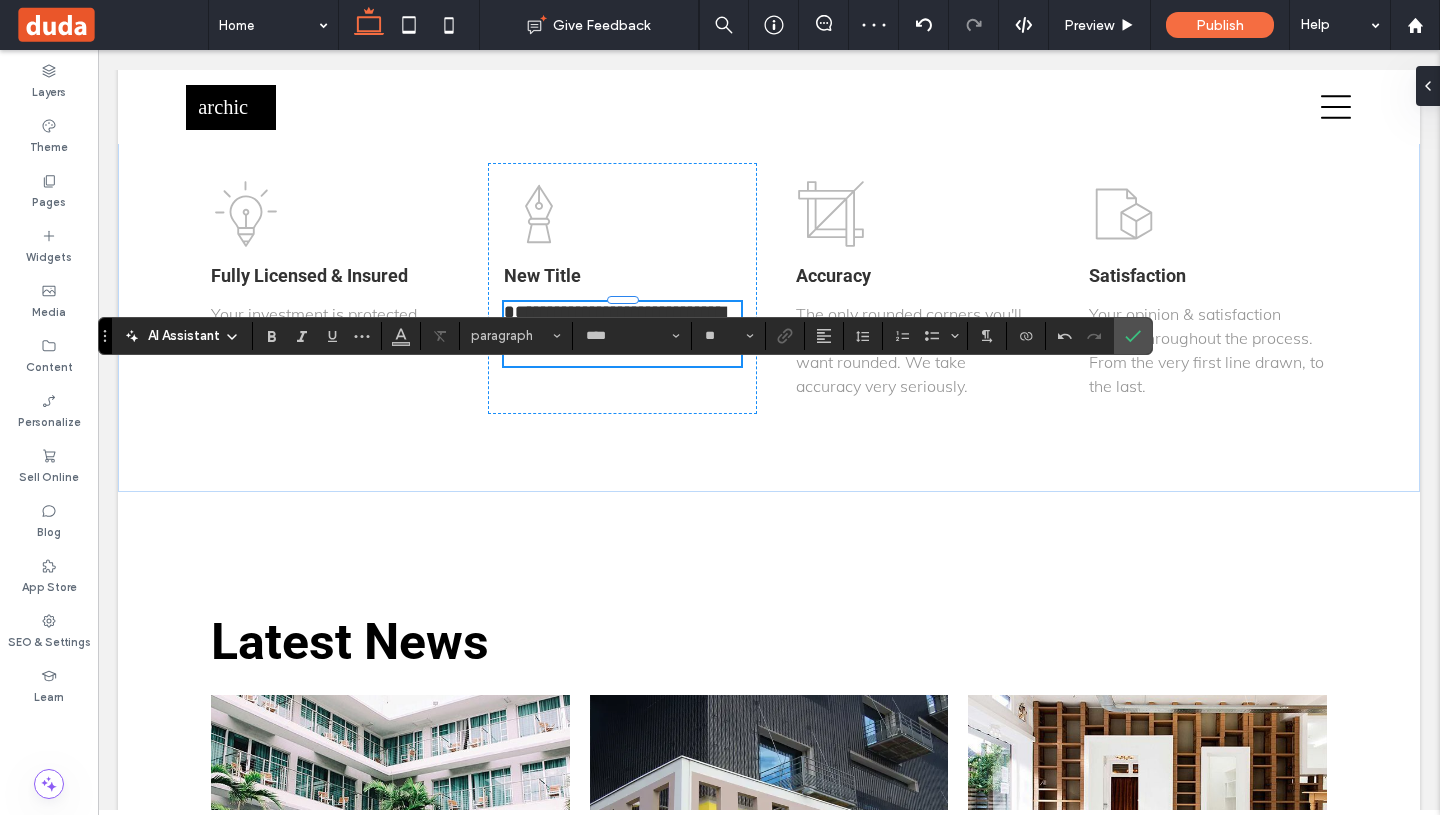 type on "******" 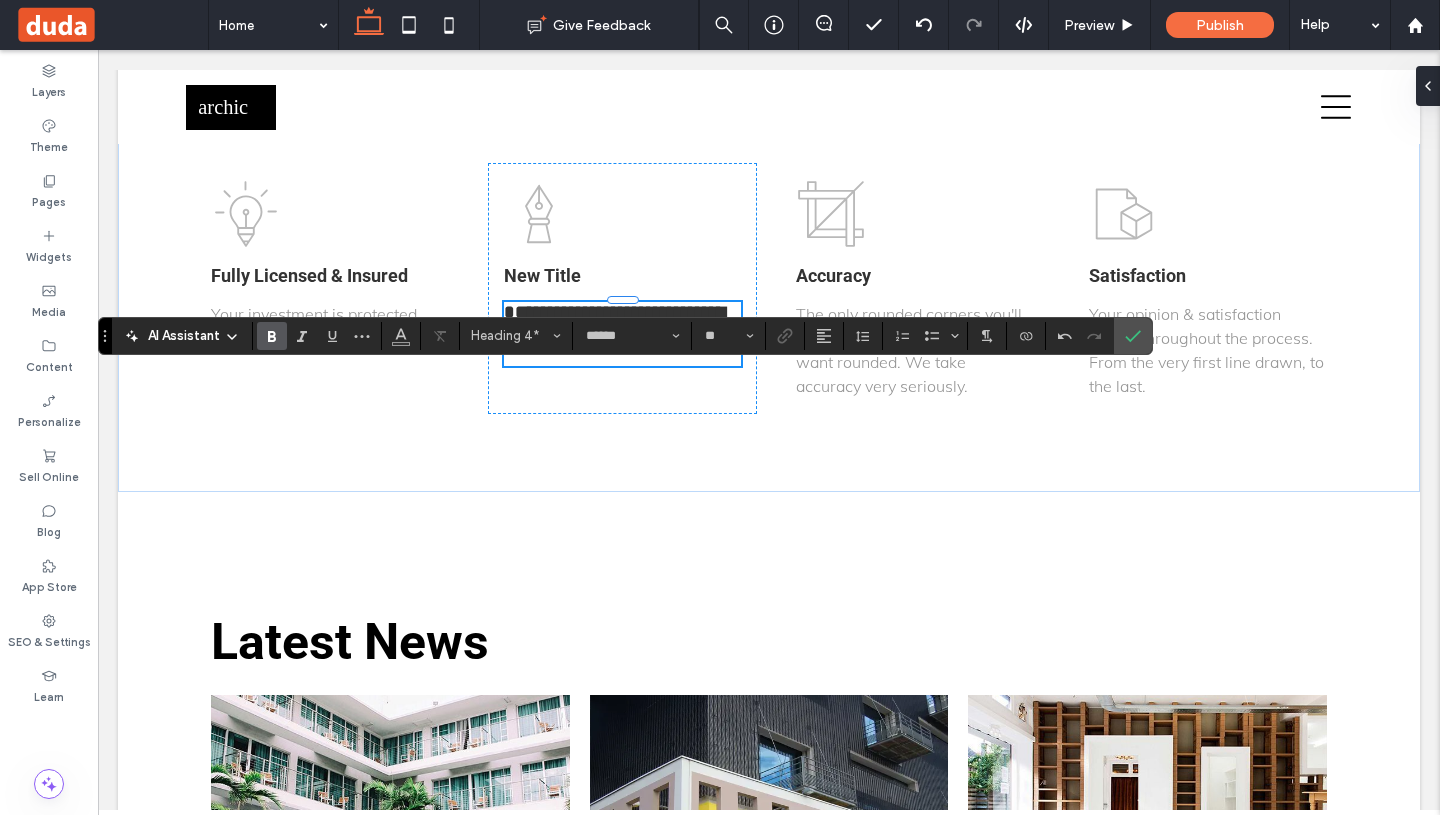 click on "**********" at bounding box center (623, 322) 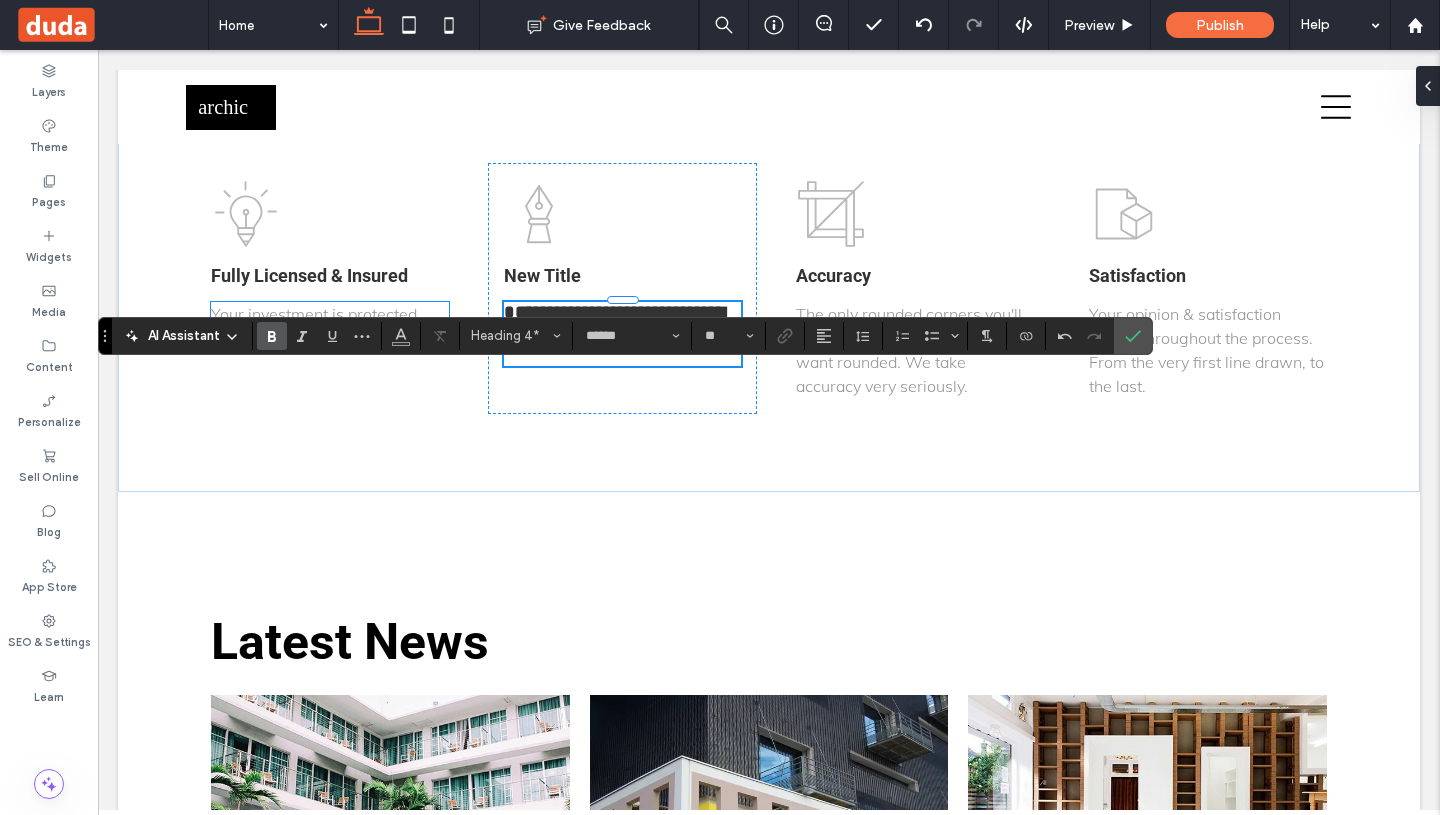 click on "Your investment is protected from day one." at bounding box center (314, 326) 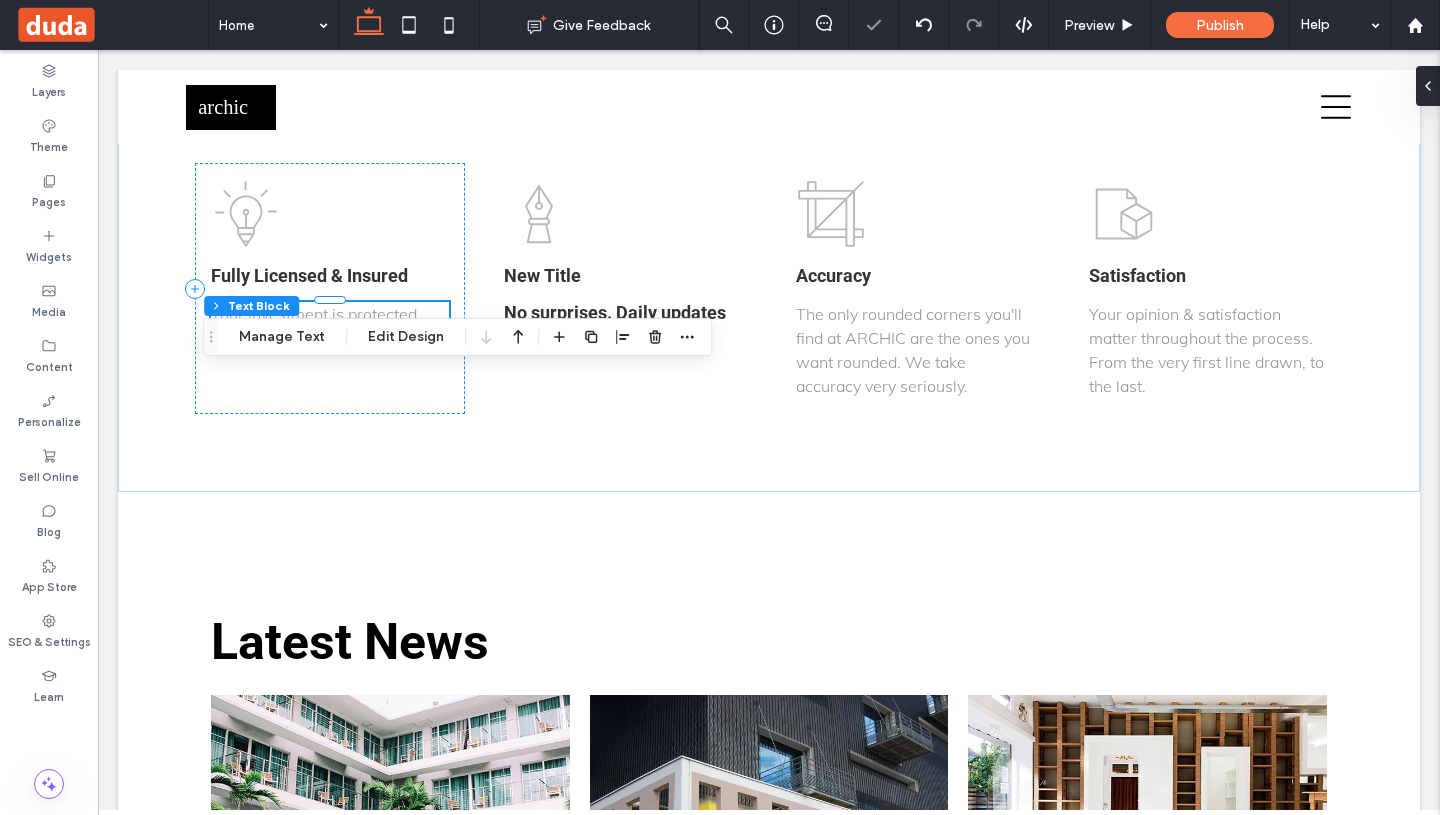 click on "Your investment is protected from day one." at bounding box center (314, 326) 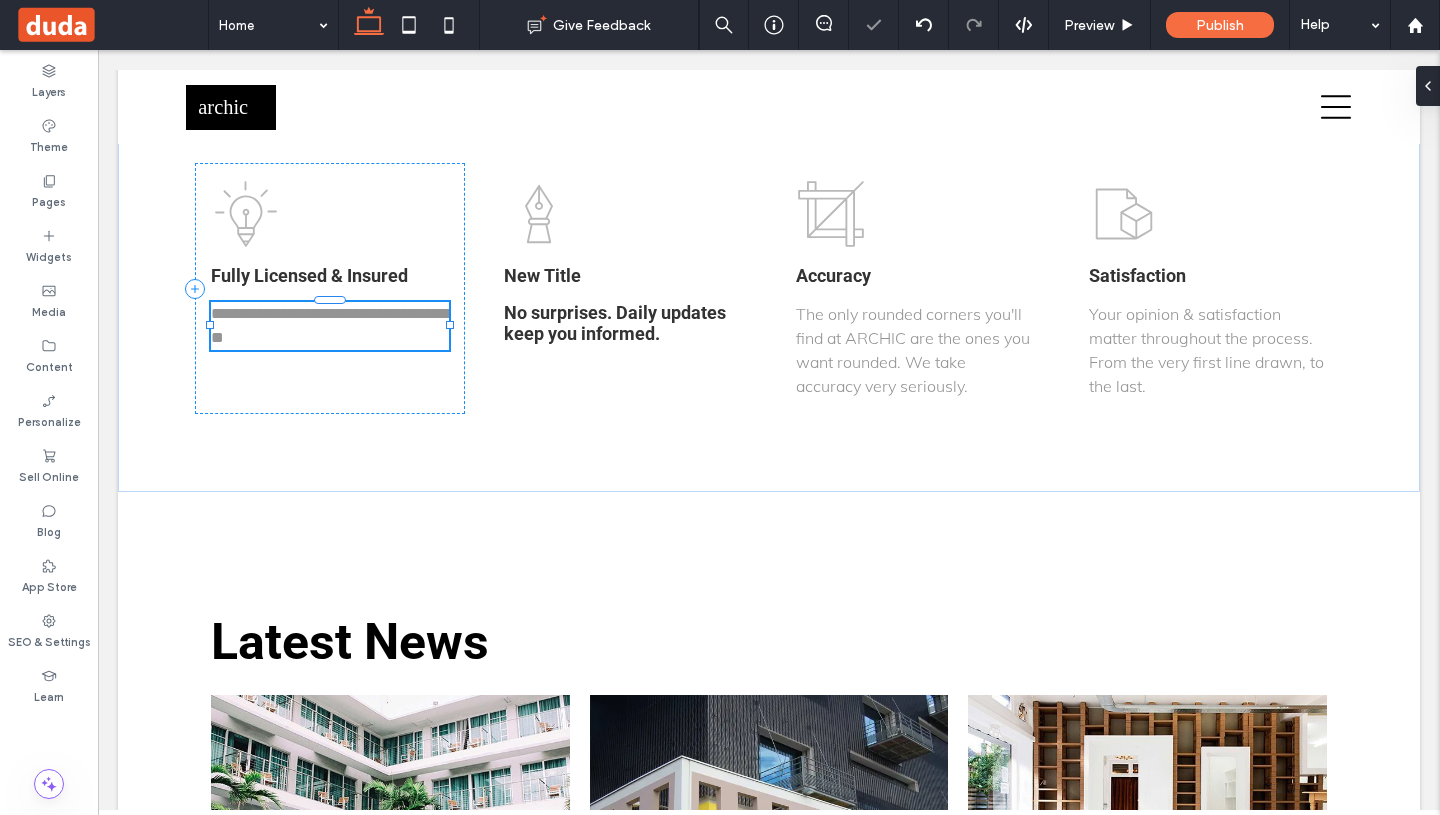 type on "****" 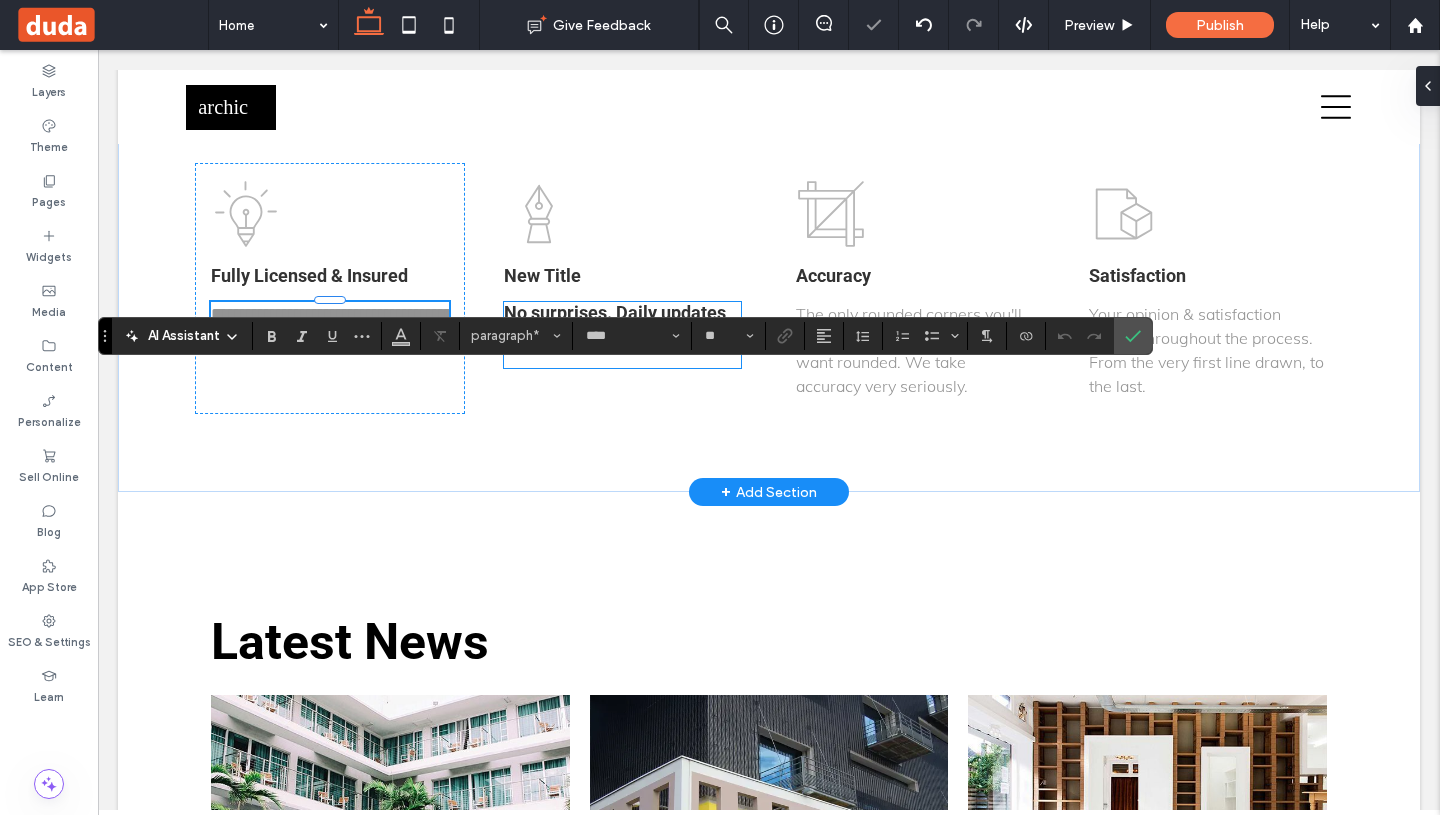 click on "No surprises. Daily updates keep you informed." at bounding box center (615, 323) 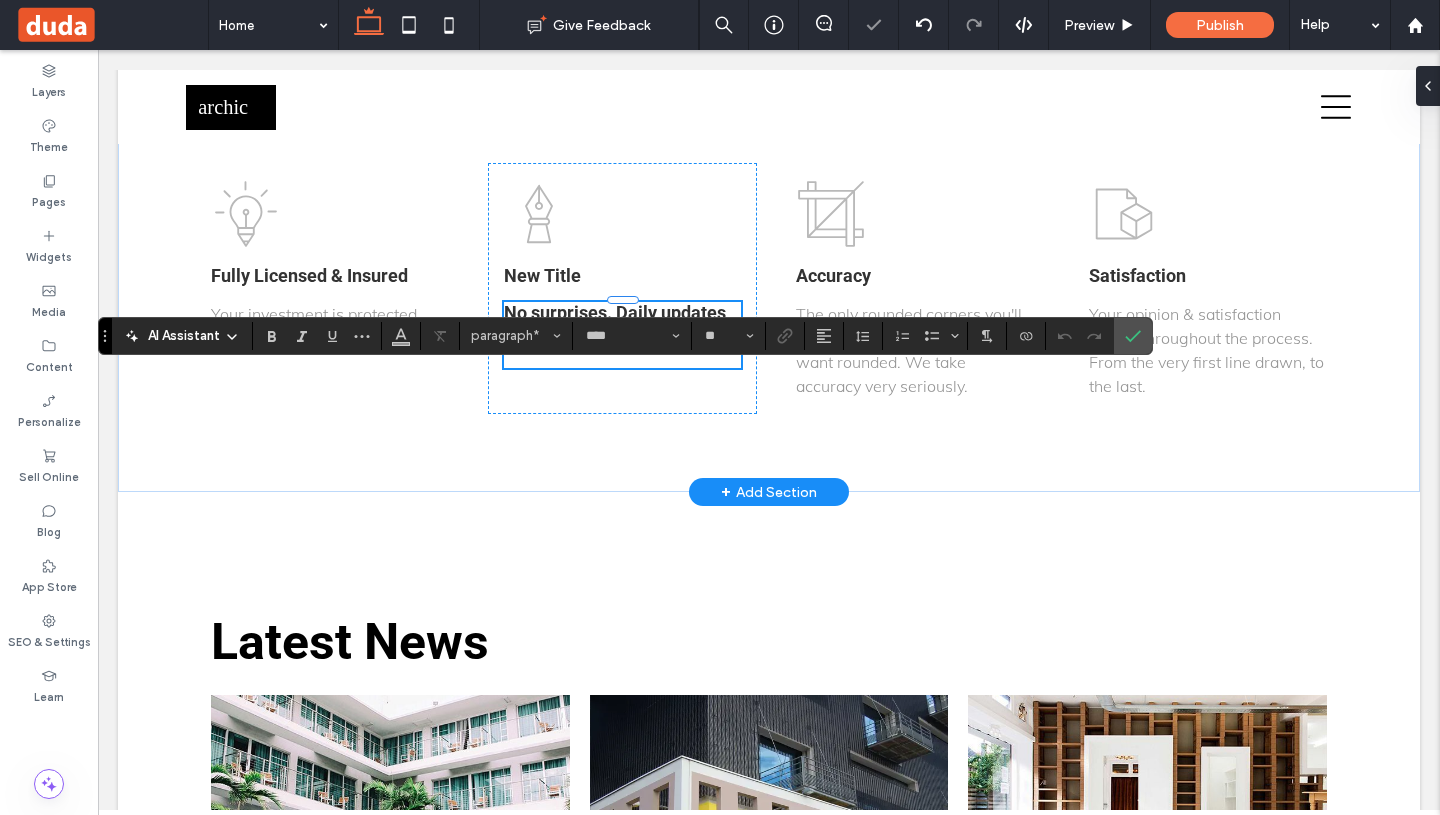click on "No surprises. Daily updates keep you informed." at bounding box center [623, 335] 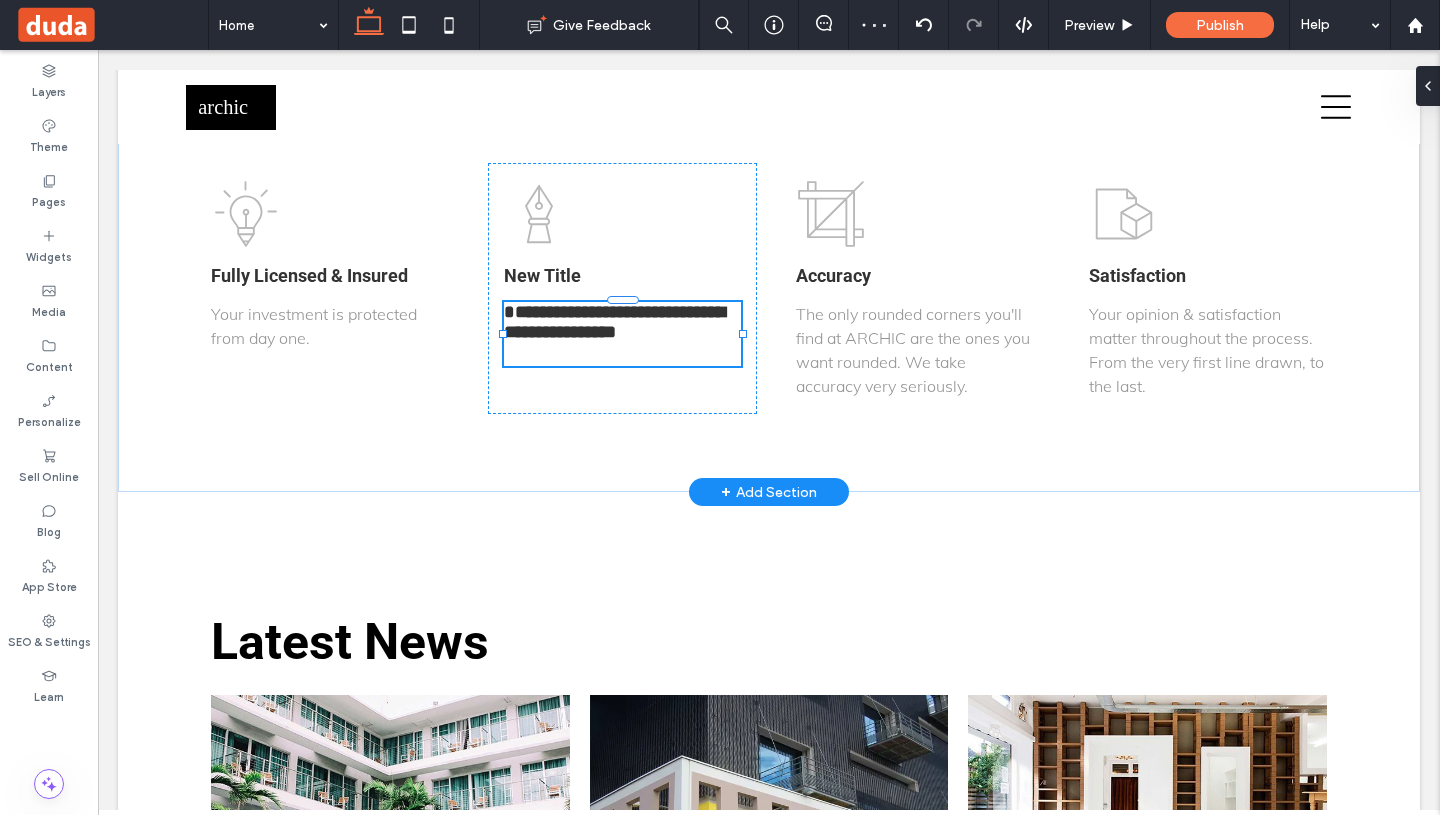 type on "******" 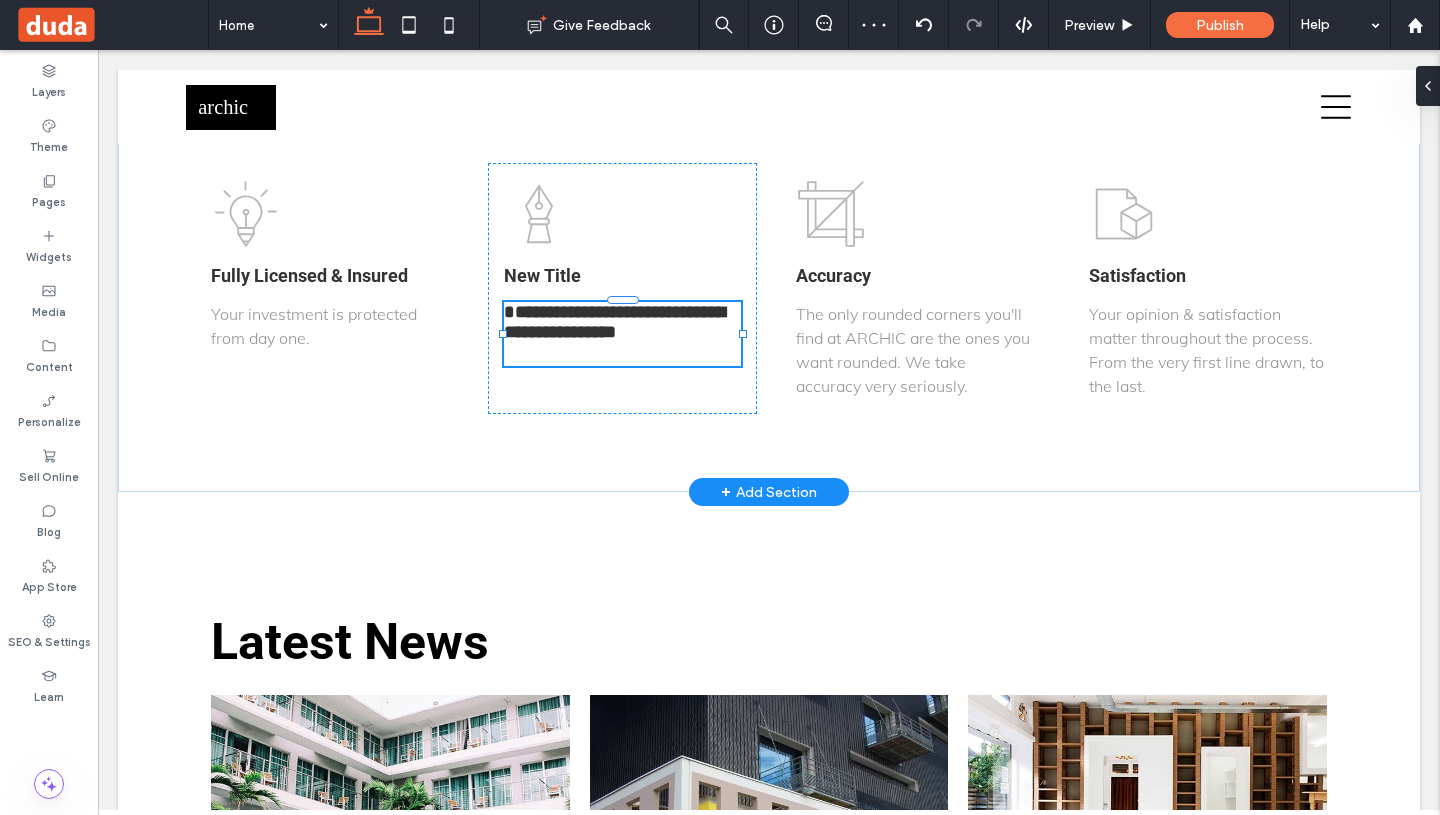 type on "**" 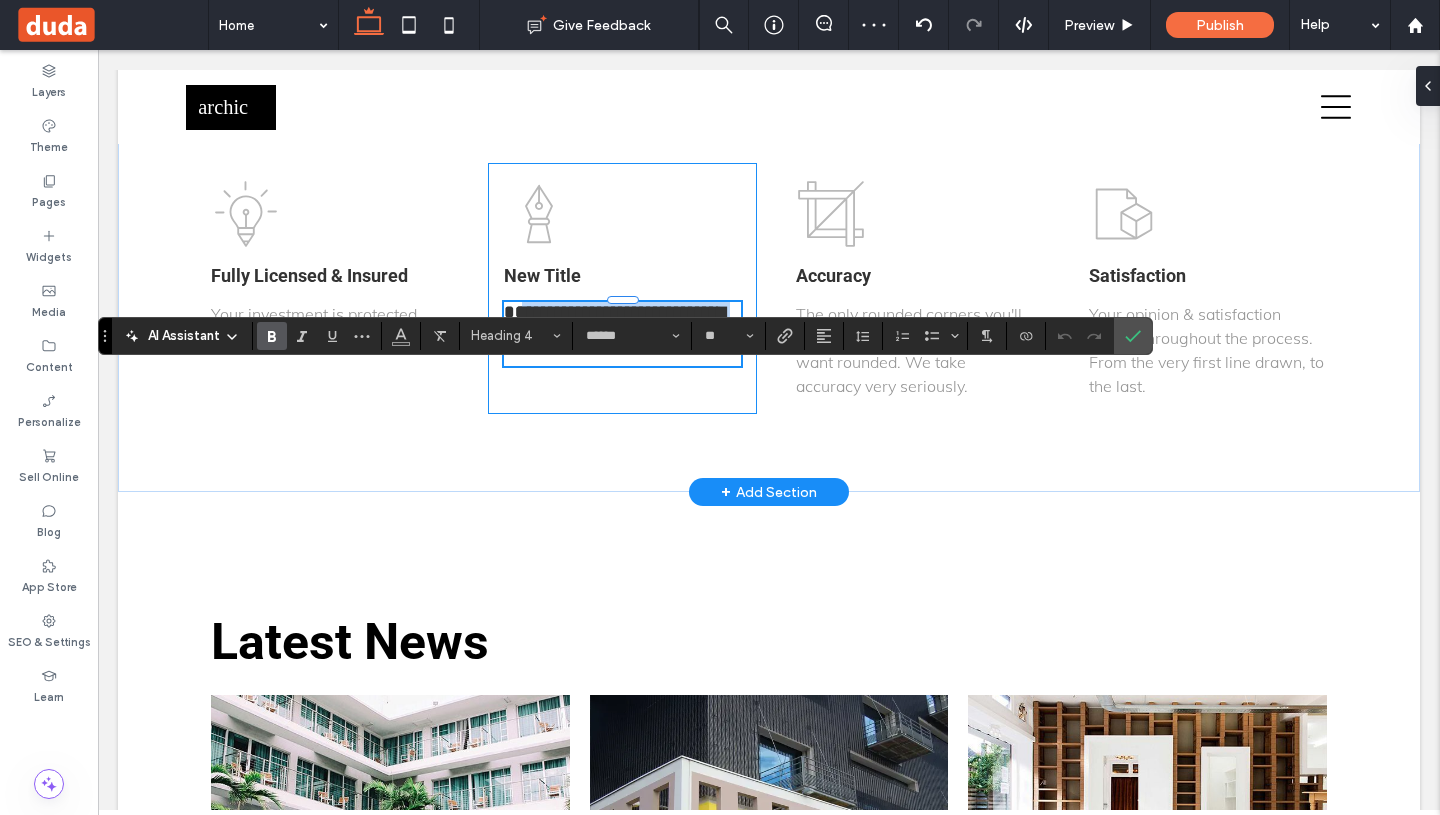 drag, startPoint x: 673, startPoint y: 399, endPoint x: 491, endPoint y: 374, distance: 183.70901 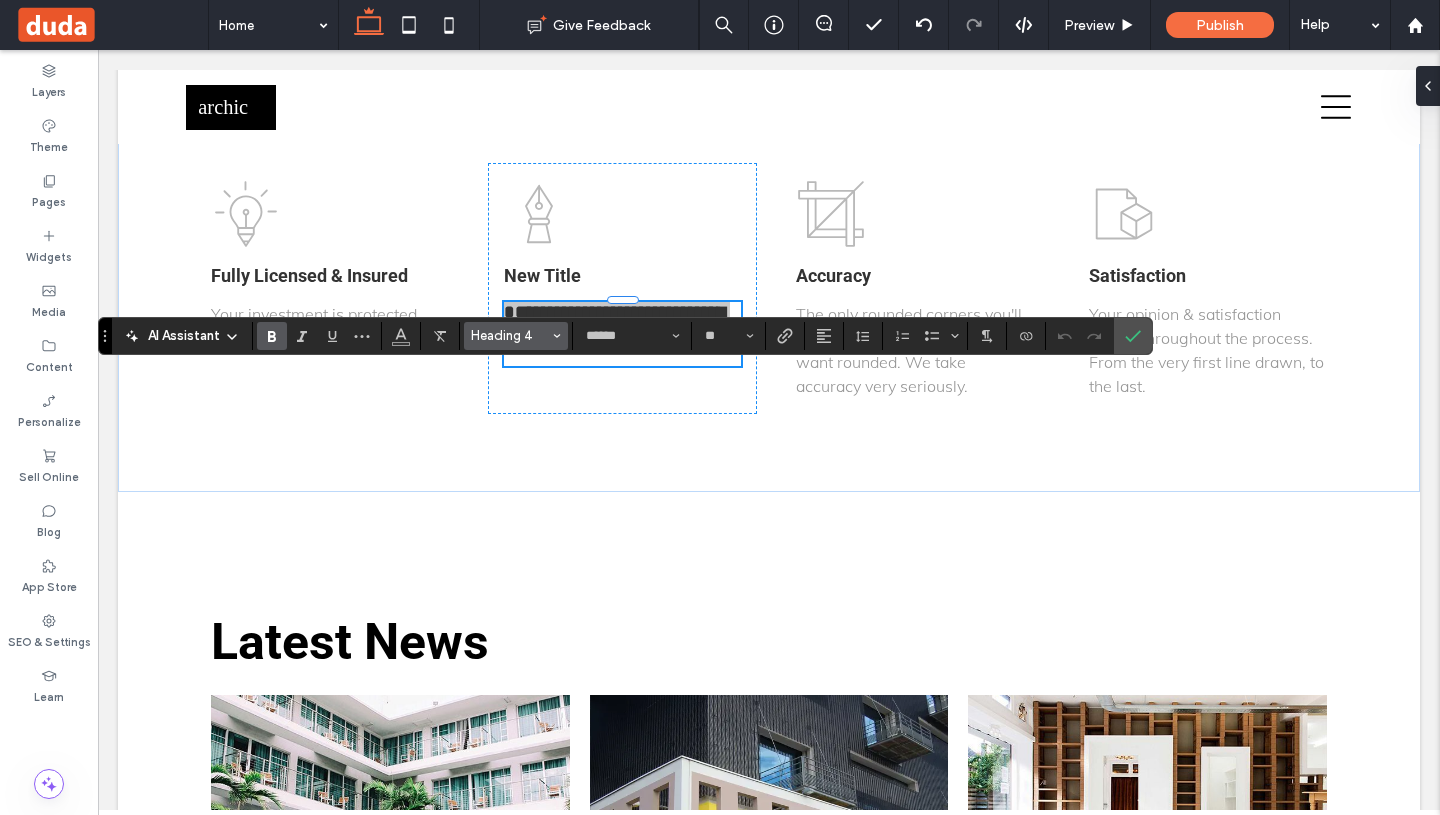 click on "Heading 4" at bounding box center (510, 335) 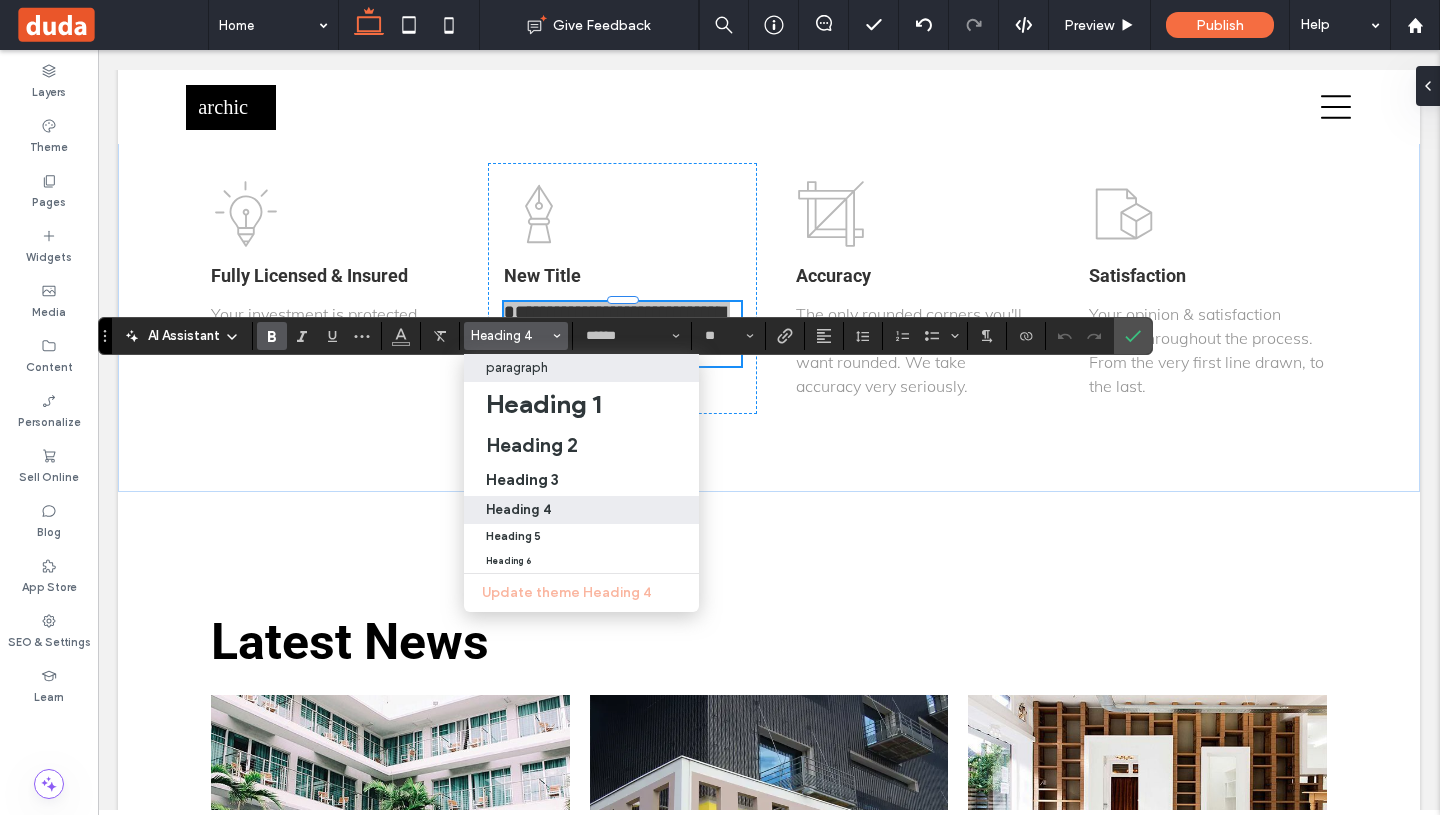 click on "paragraph" at bounding box center [517, 367] 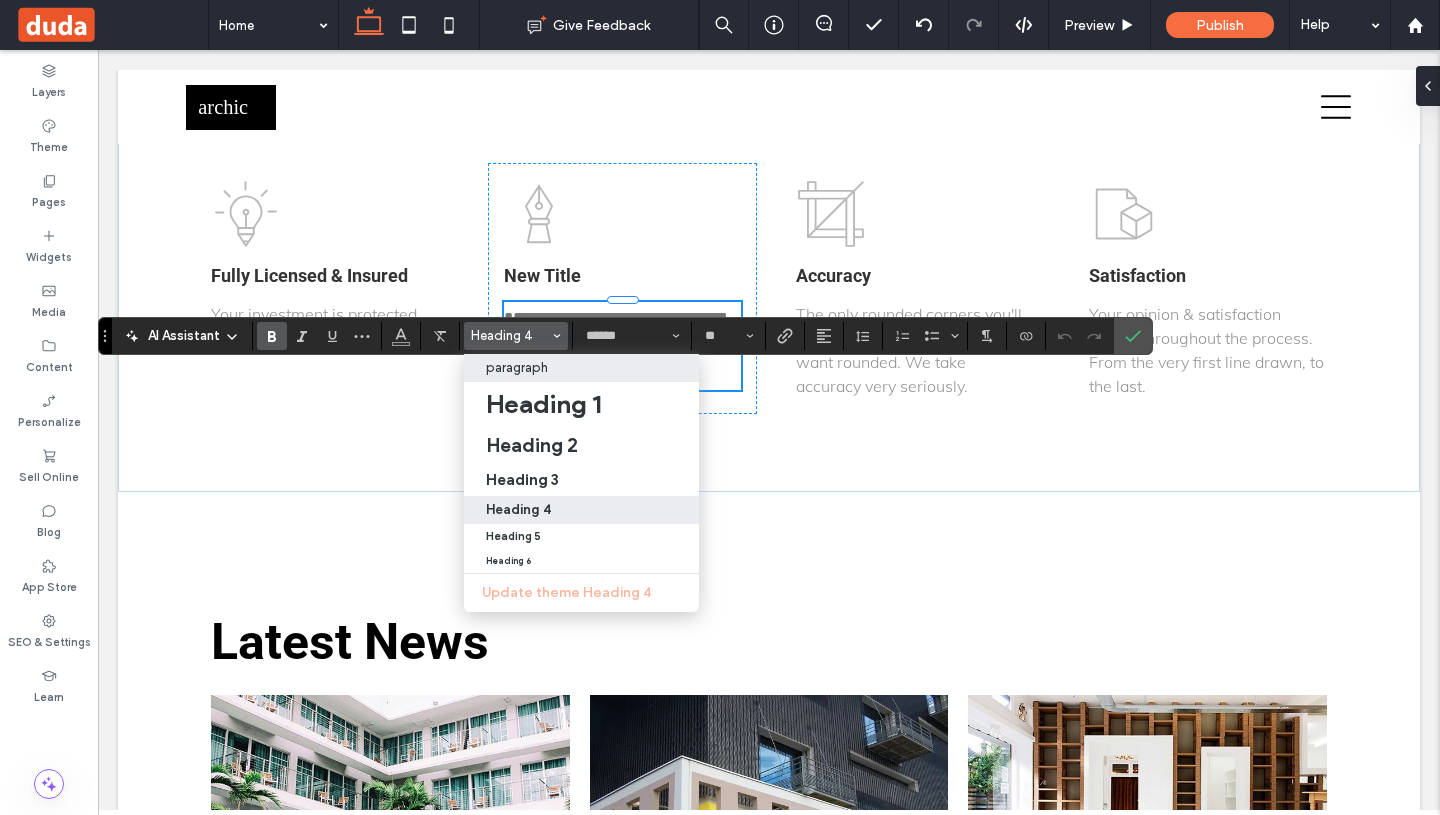 type on "****" 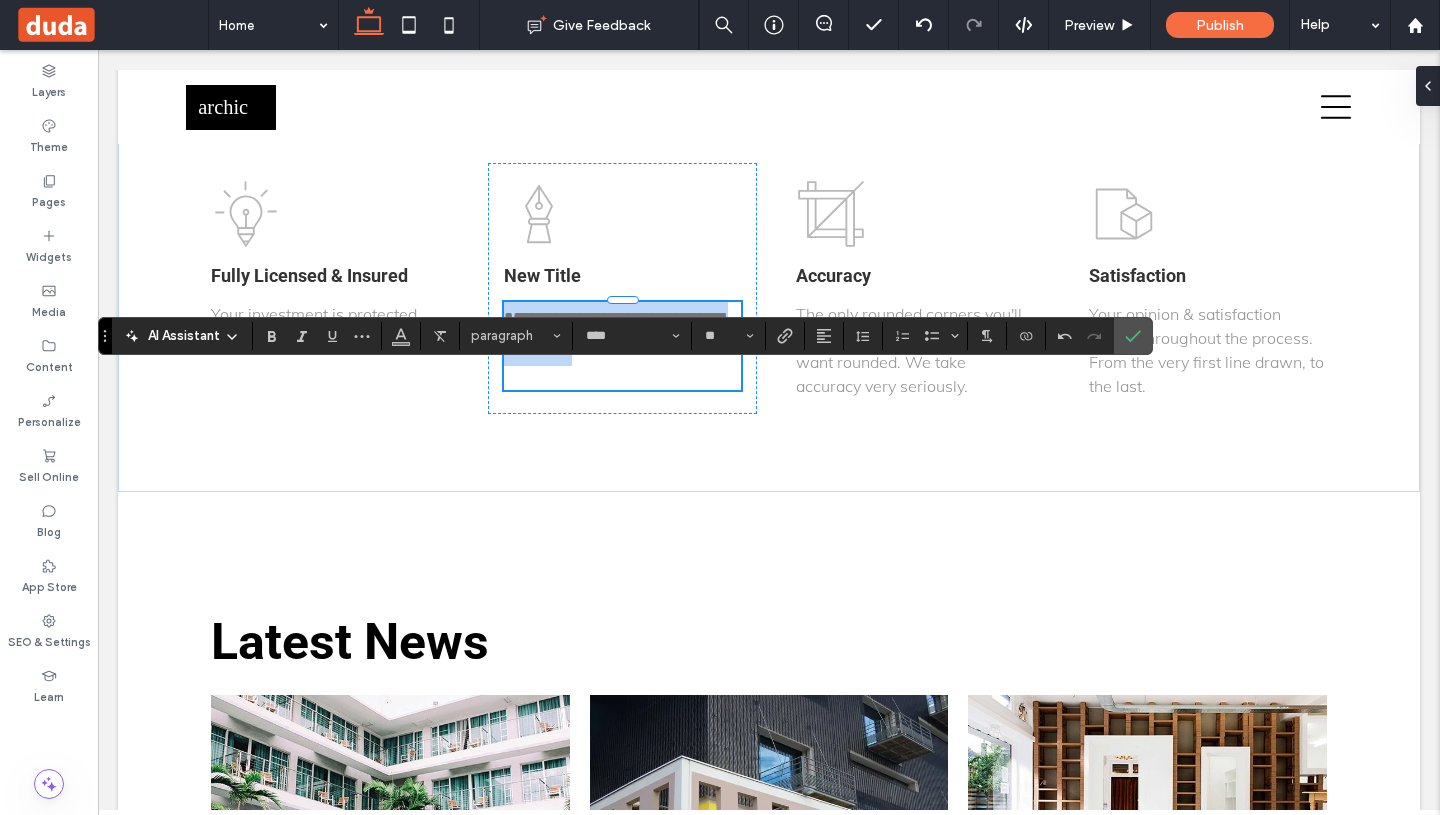 click on "**********" at bounding box center [623, 334] 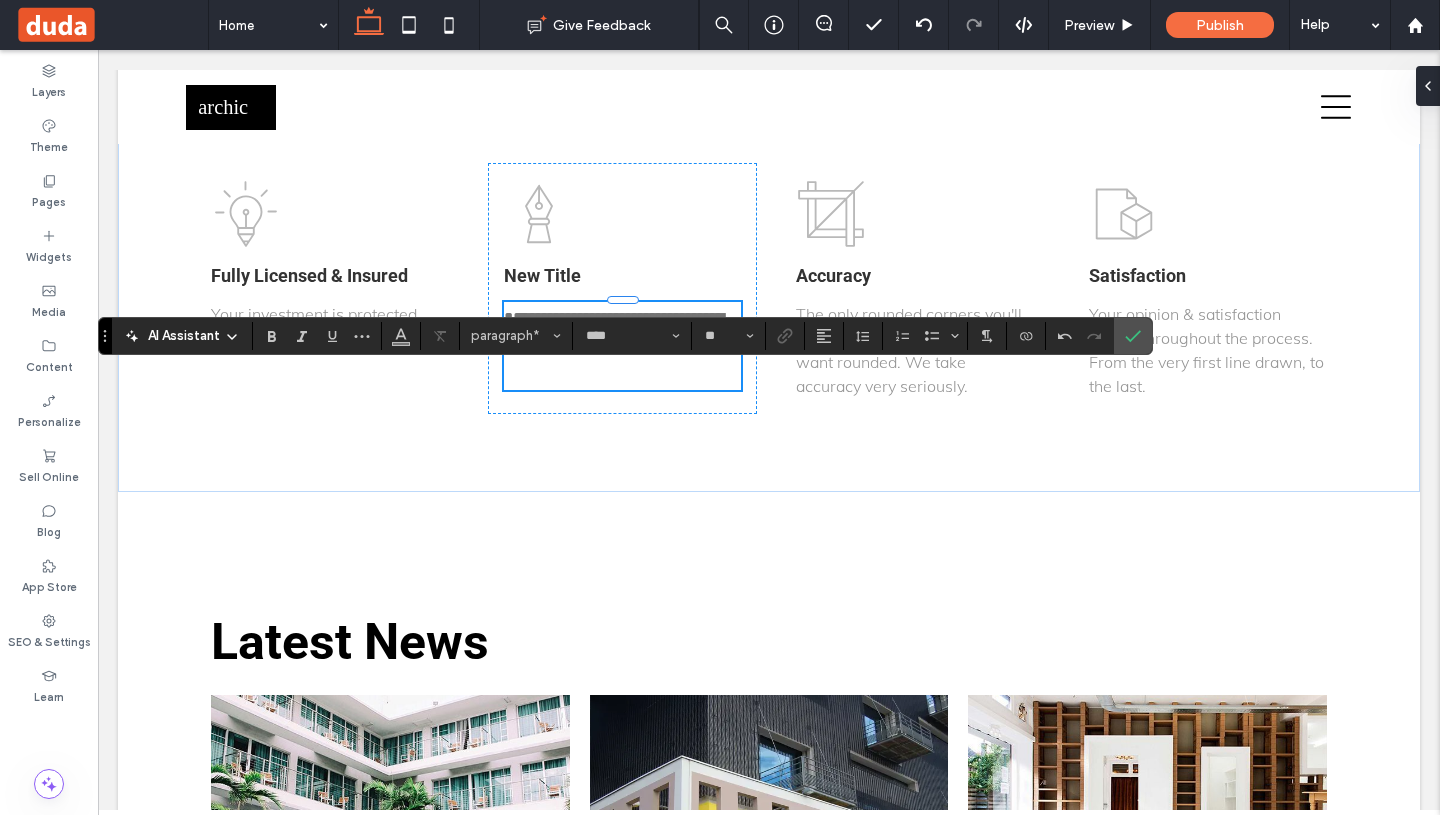 click on "**********" at bounding box center [614, 333] 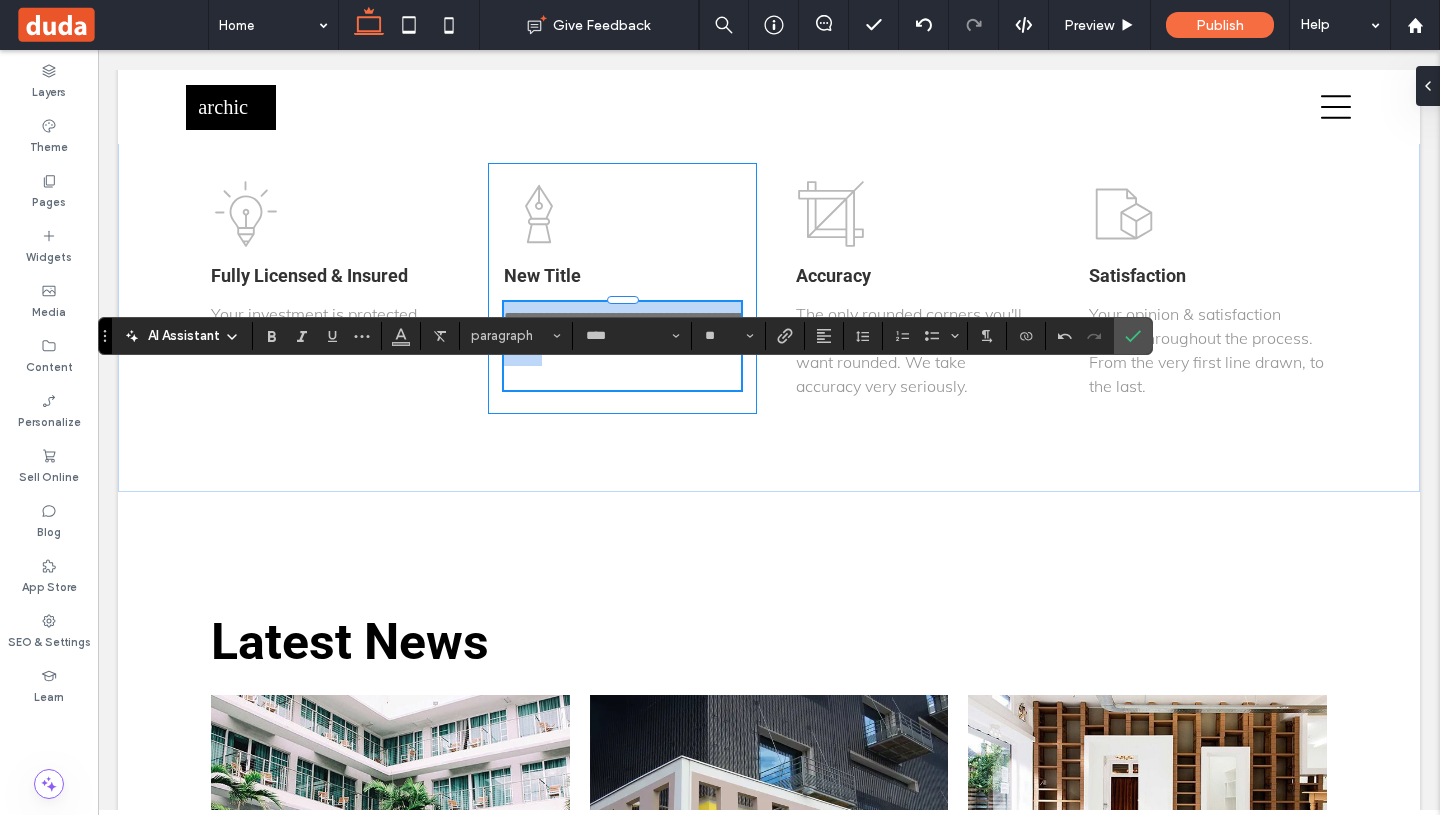 drag, startPoint x: 620, startPoint y: 425, endPoint x: 483, endPoint y: 378, distance: 144.83784 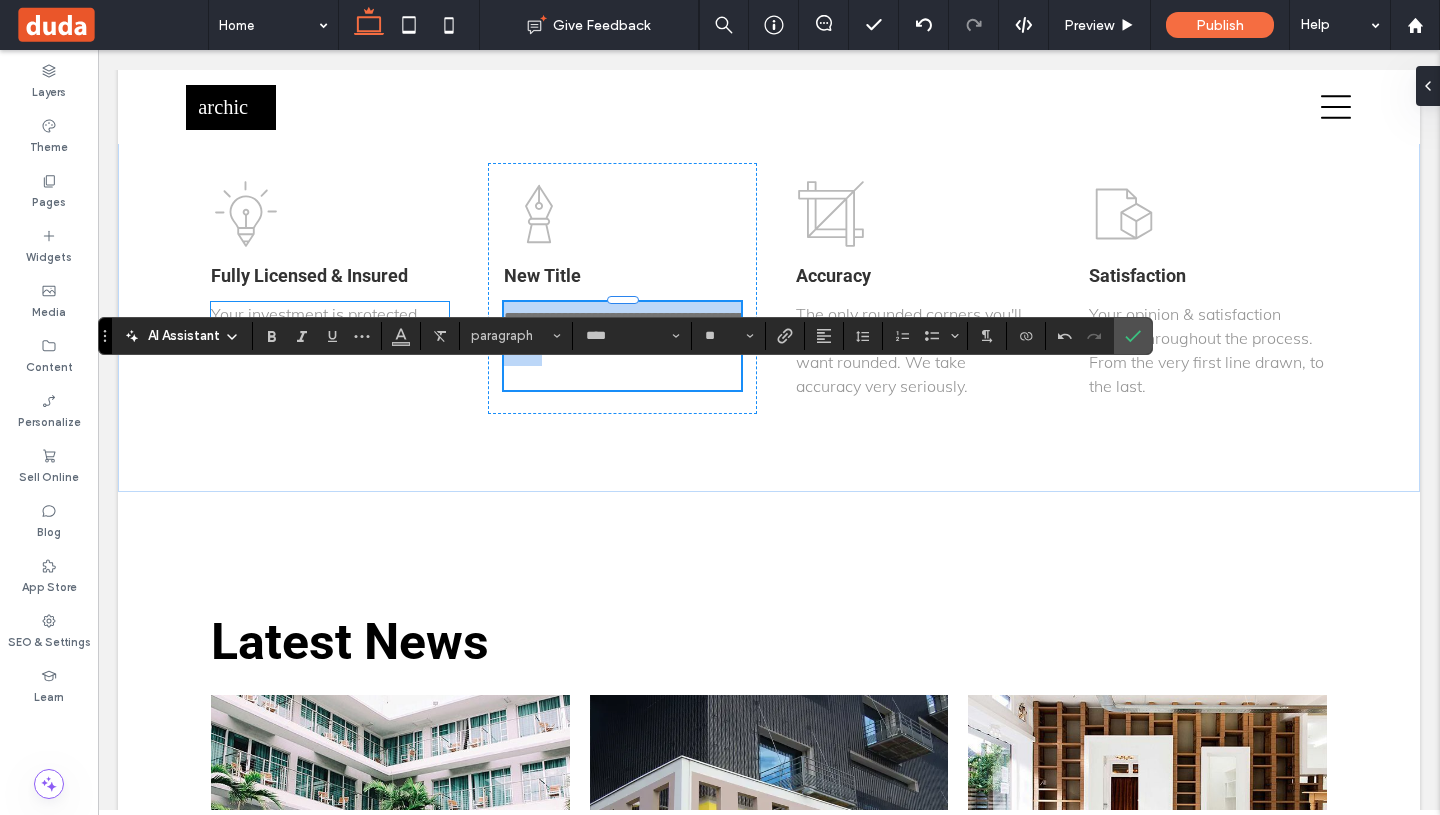 click on "Your investment is protected from day one." at bounding box center [330, 326] 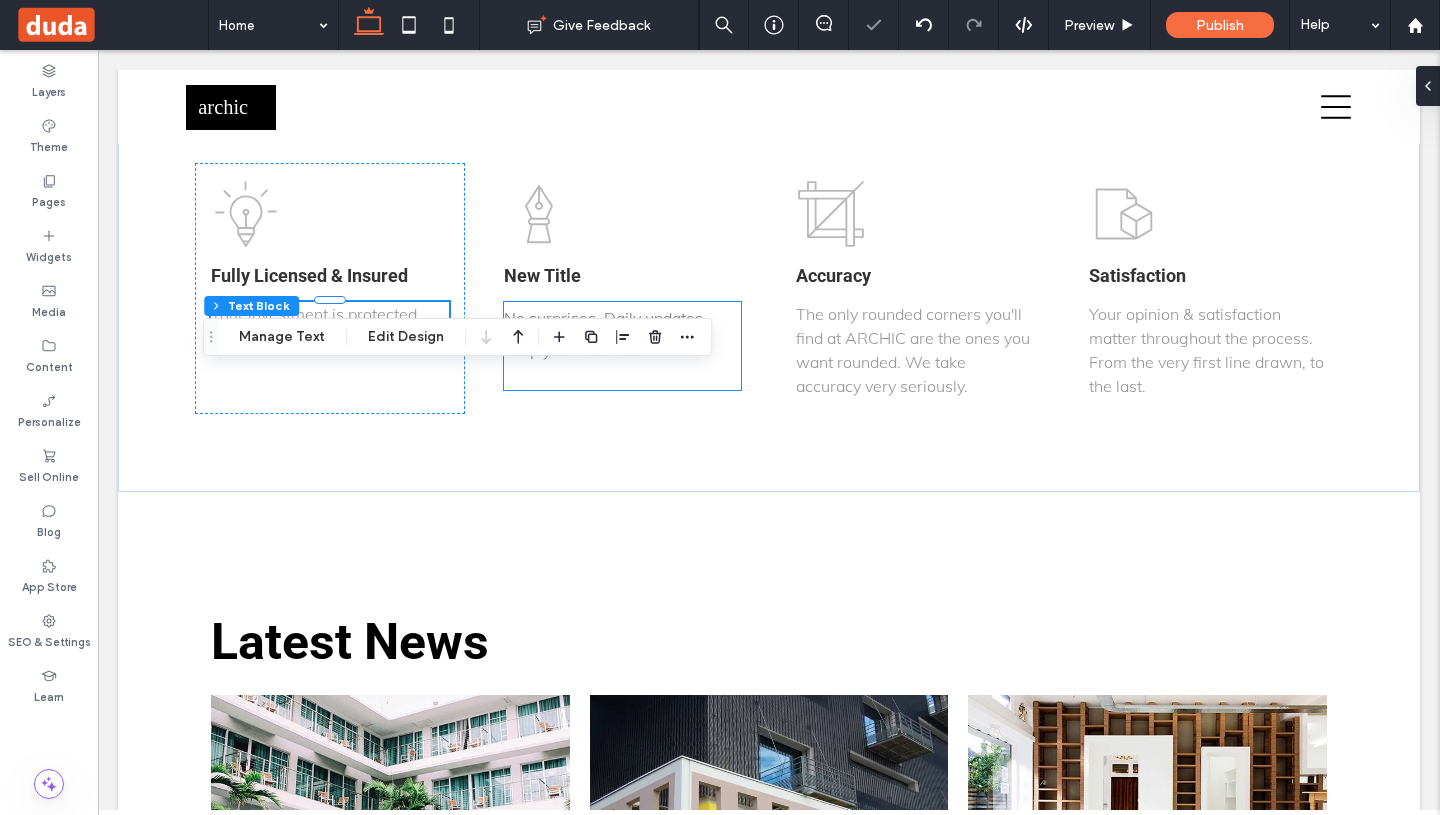 click on "No surprises. Daily updates keep you informed." at bounding box center [623, 334] 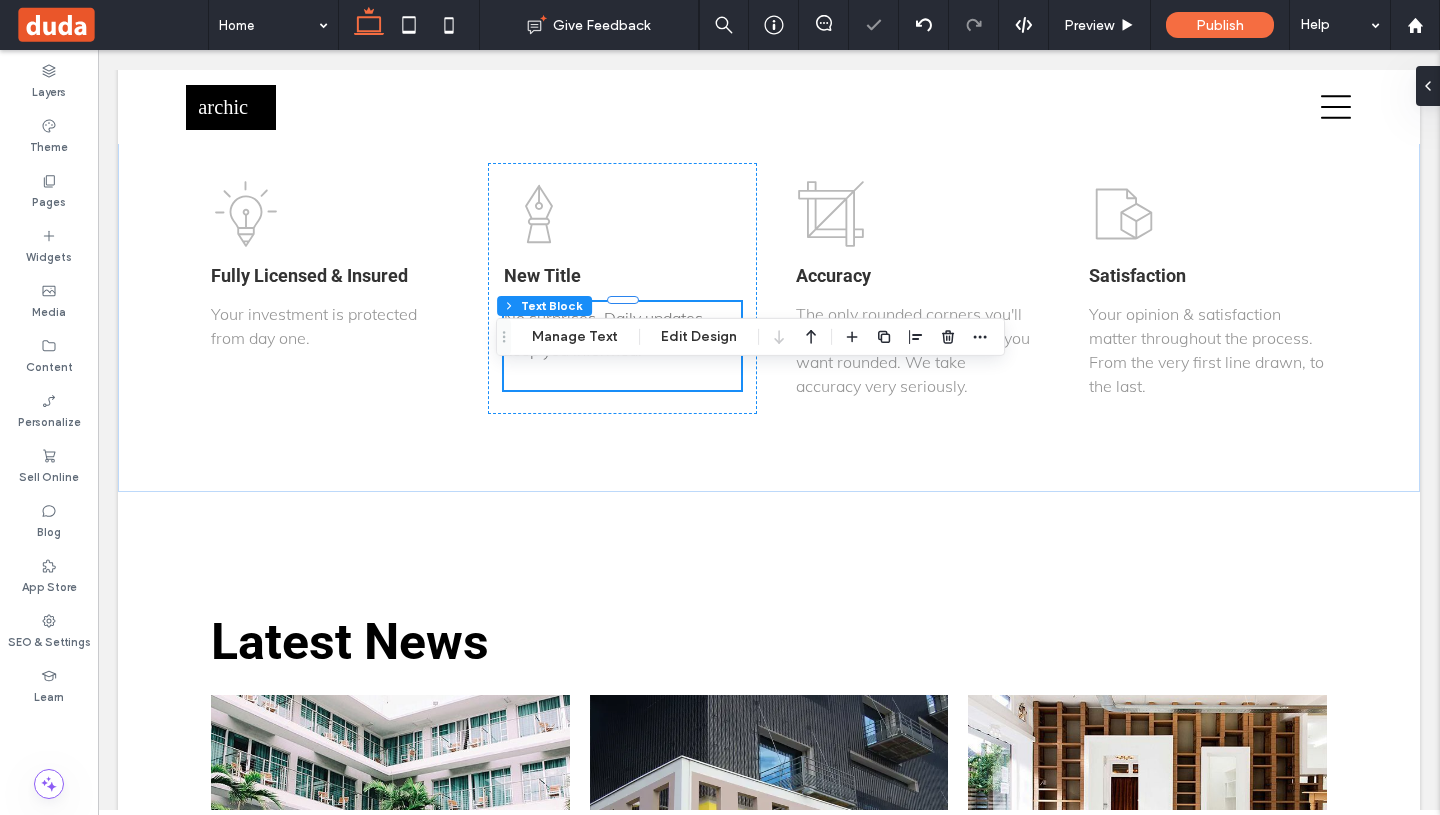click on "No surprises. Daily updates keep you informed." at bounding box center [623, 334] 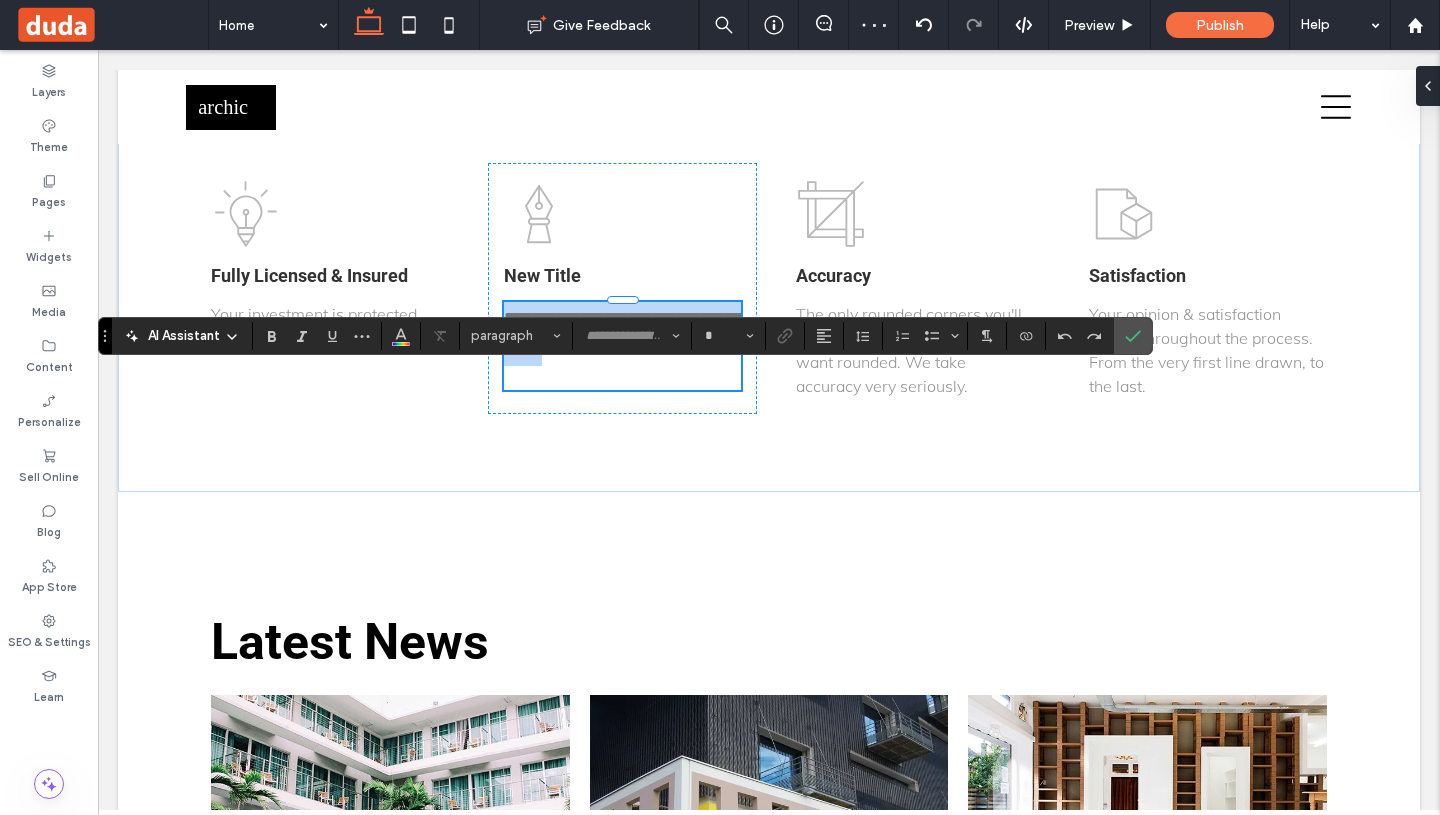 type on "****" 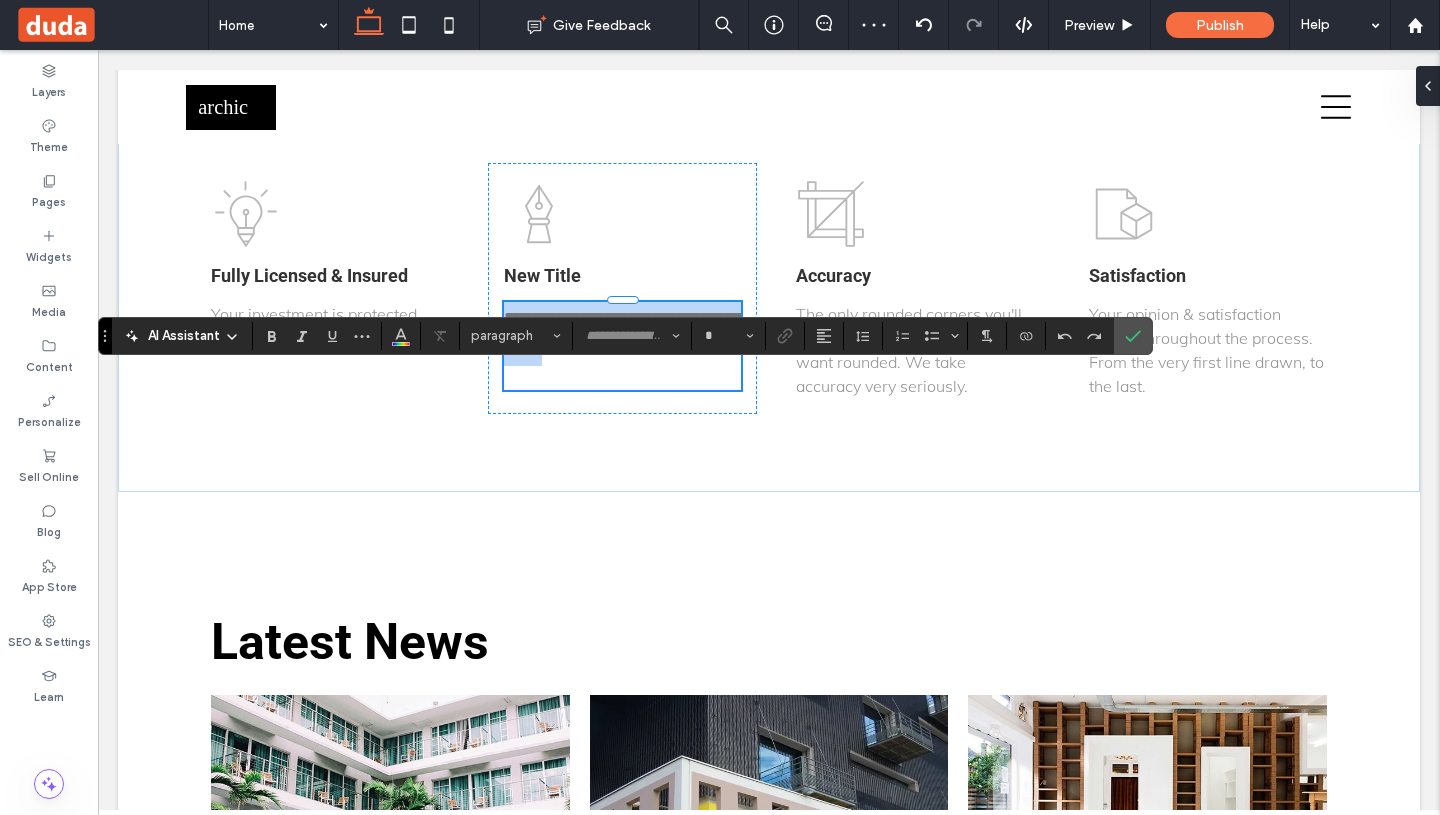 type on "**" 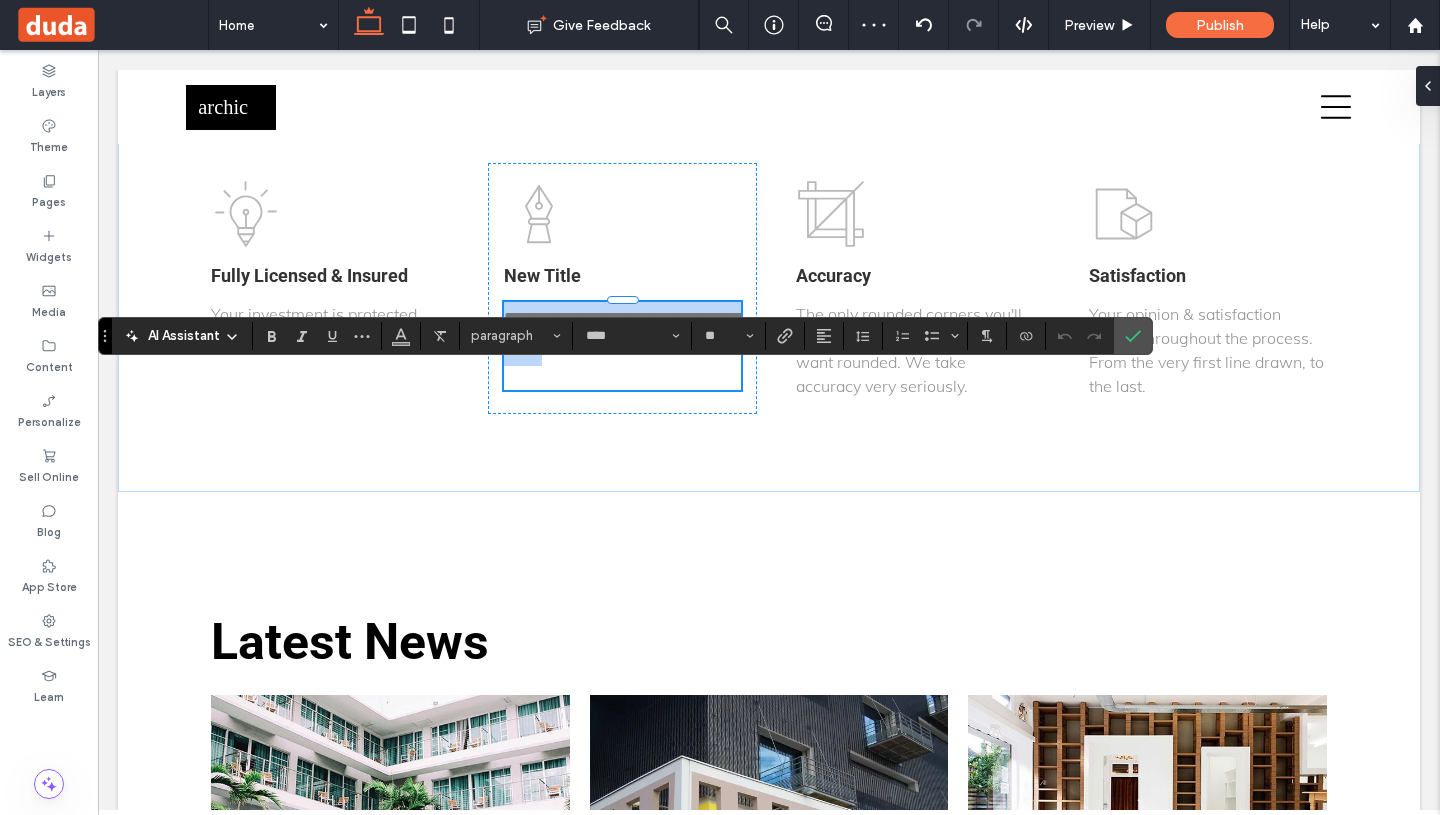 click on "**********" at bounding box center [623, 334] 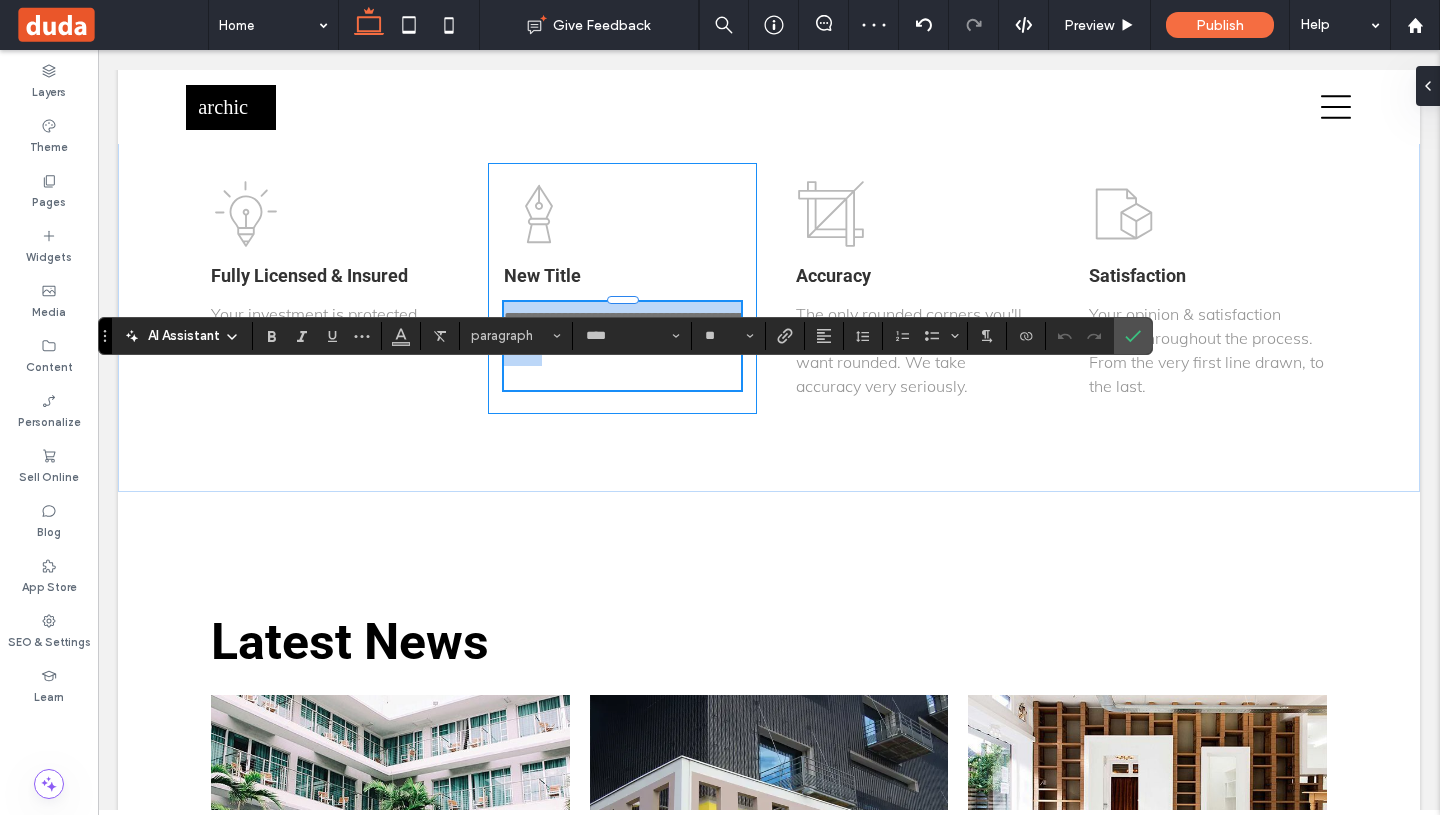 drag, startPoint x: 620, startPoint y: 423, endPoint x: 486, endPoint y: 388, distance: 138.49548 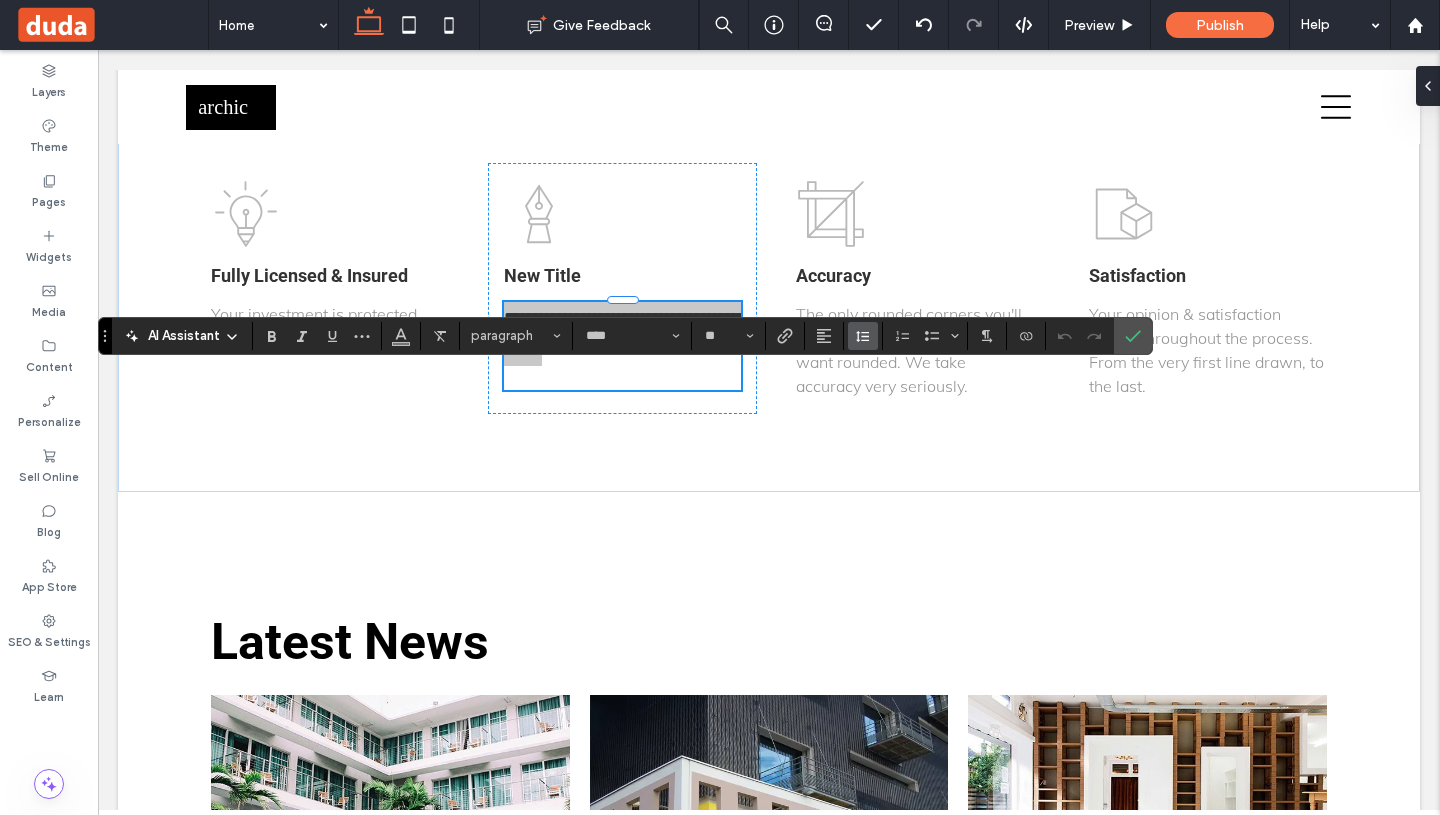 click at bounding box center [863, 336] 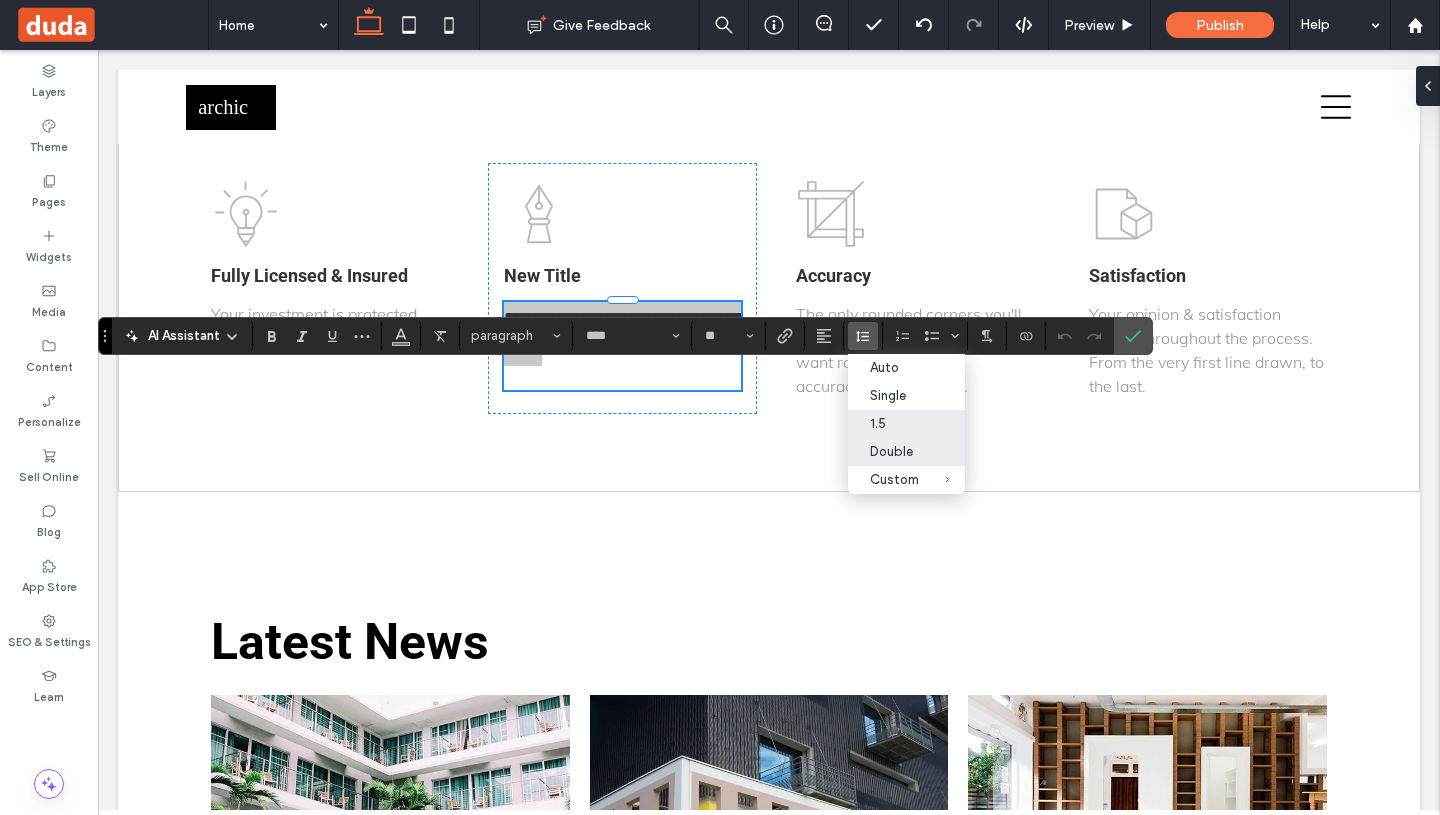 click on "1.5" at bounding box center [894, 423] 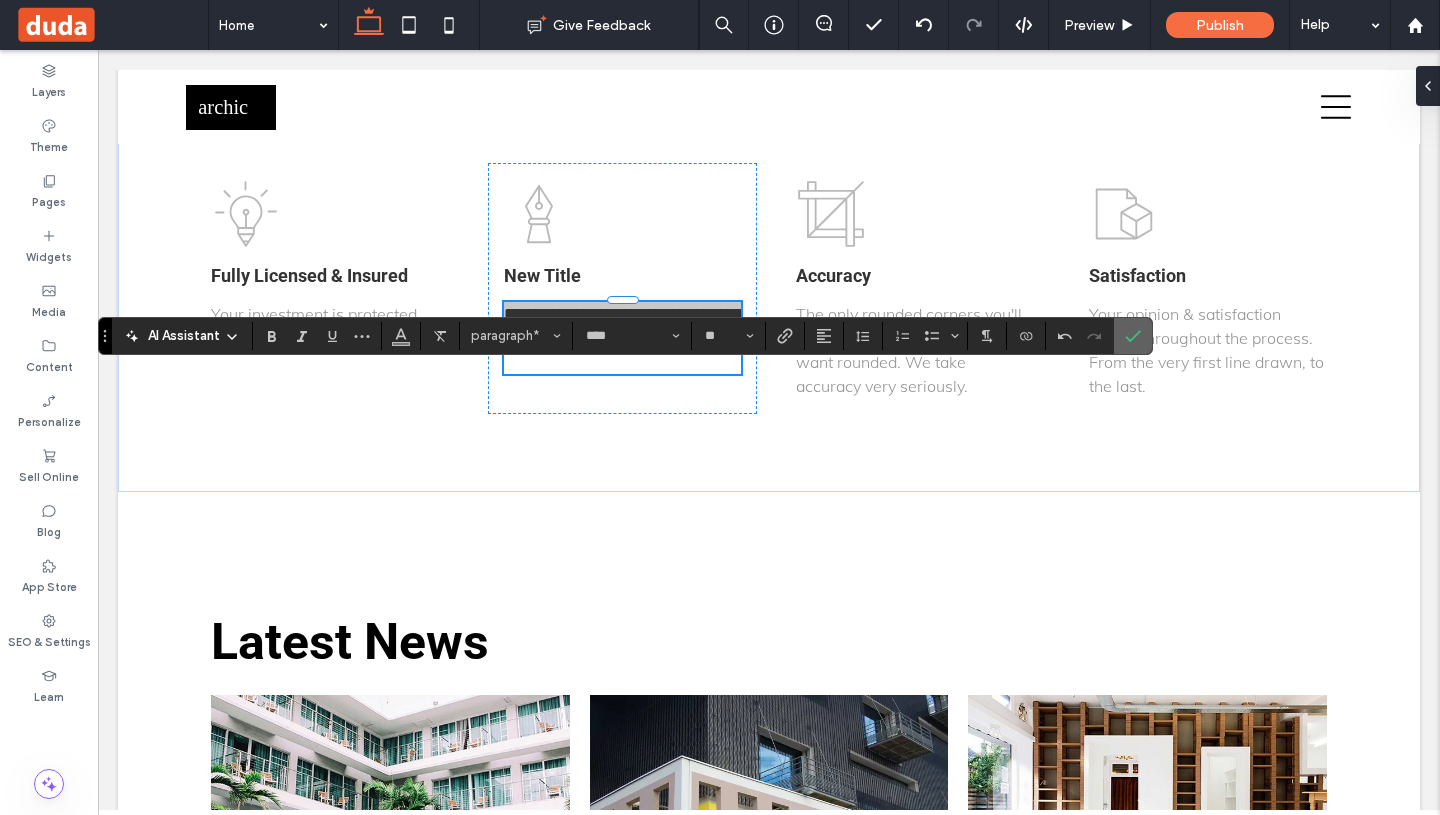 click at bounding box center (1133, 336) 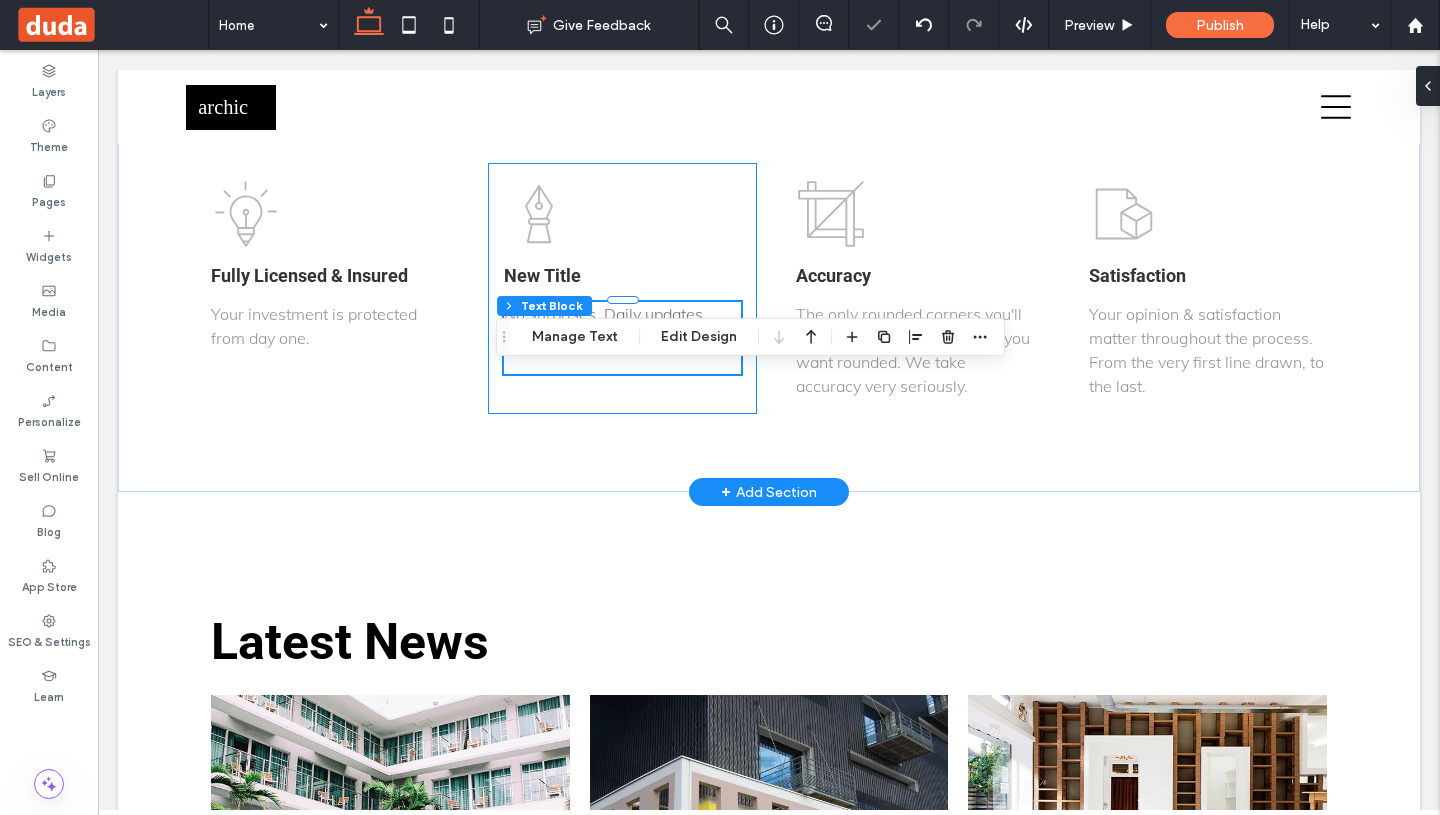 click on "New Title
No surprises. Daily updates keep you informed." at bounding box center (623, 288) 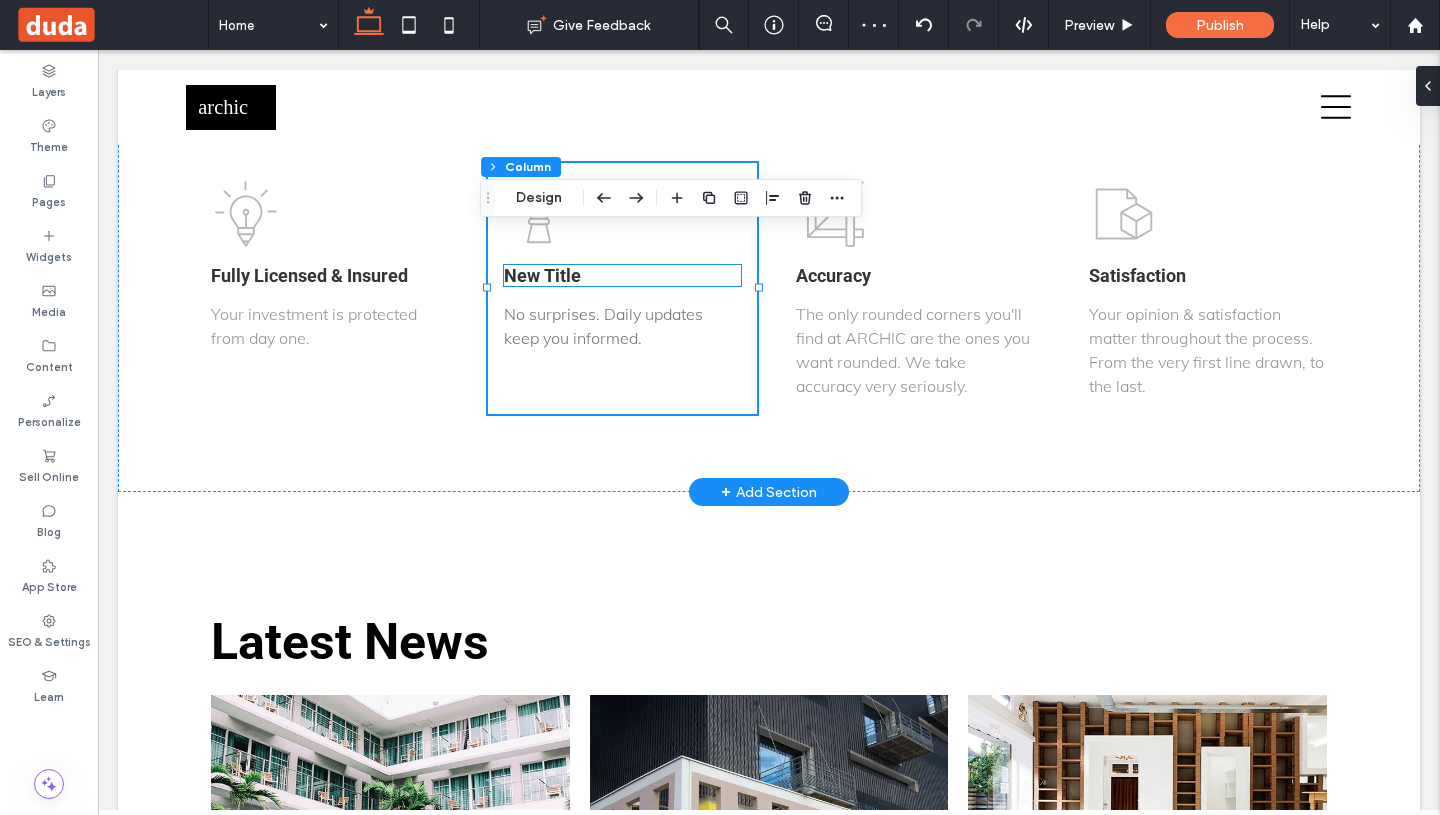 click on "New Title" at bounding box center [623, 275] 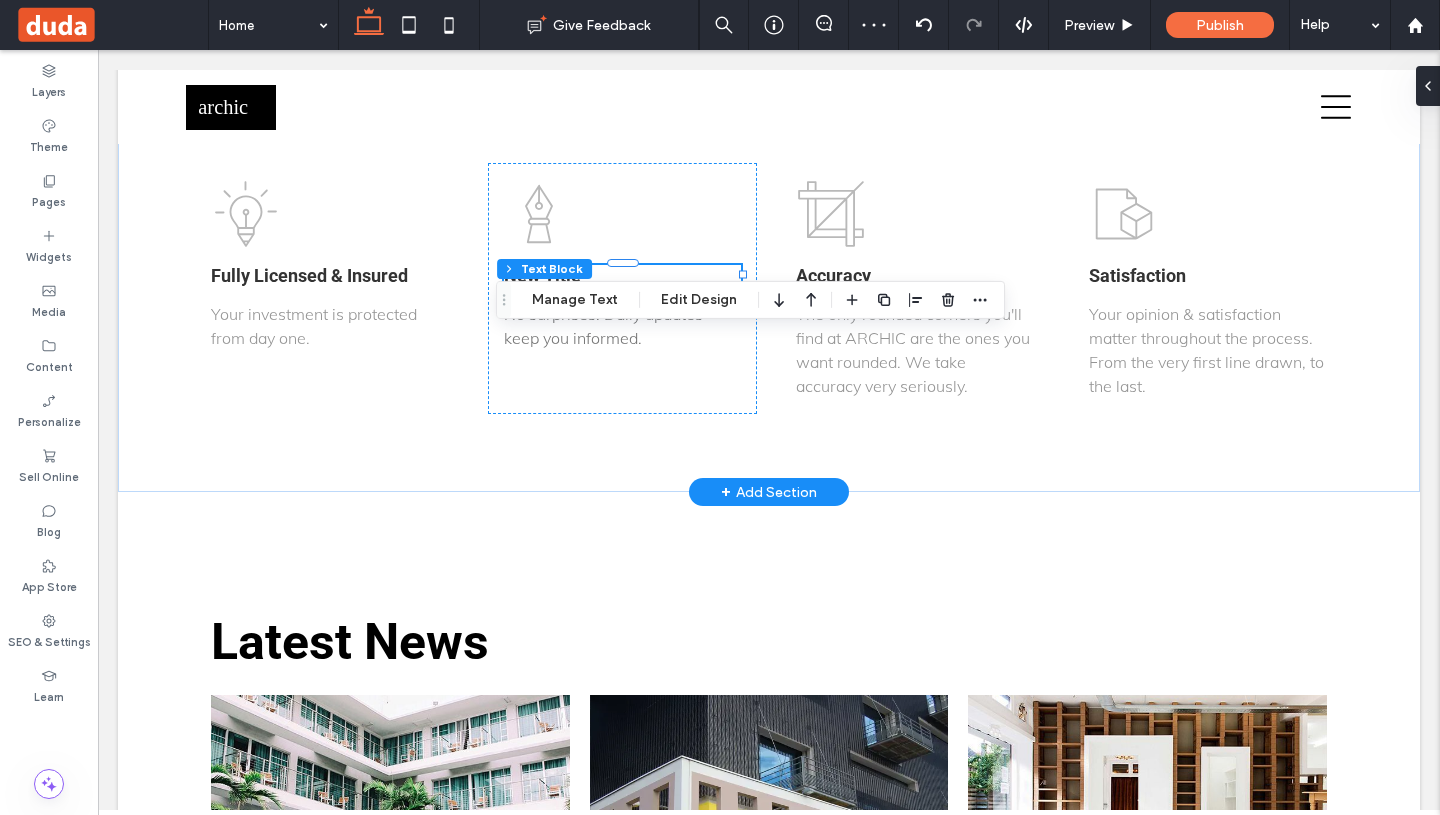 click on "New Title" at bounding box center [623, 275] 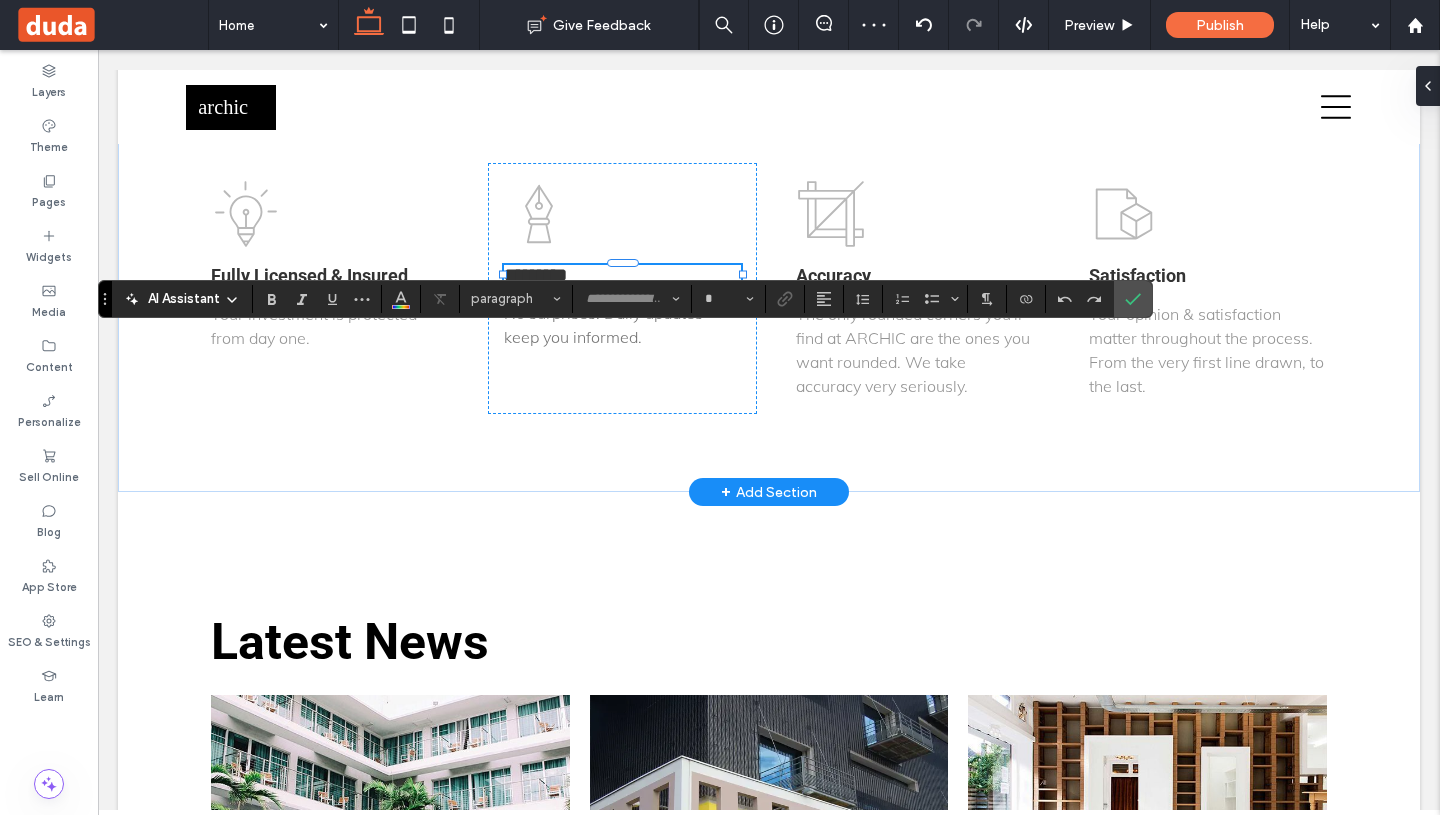 type on "******" 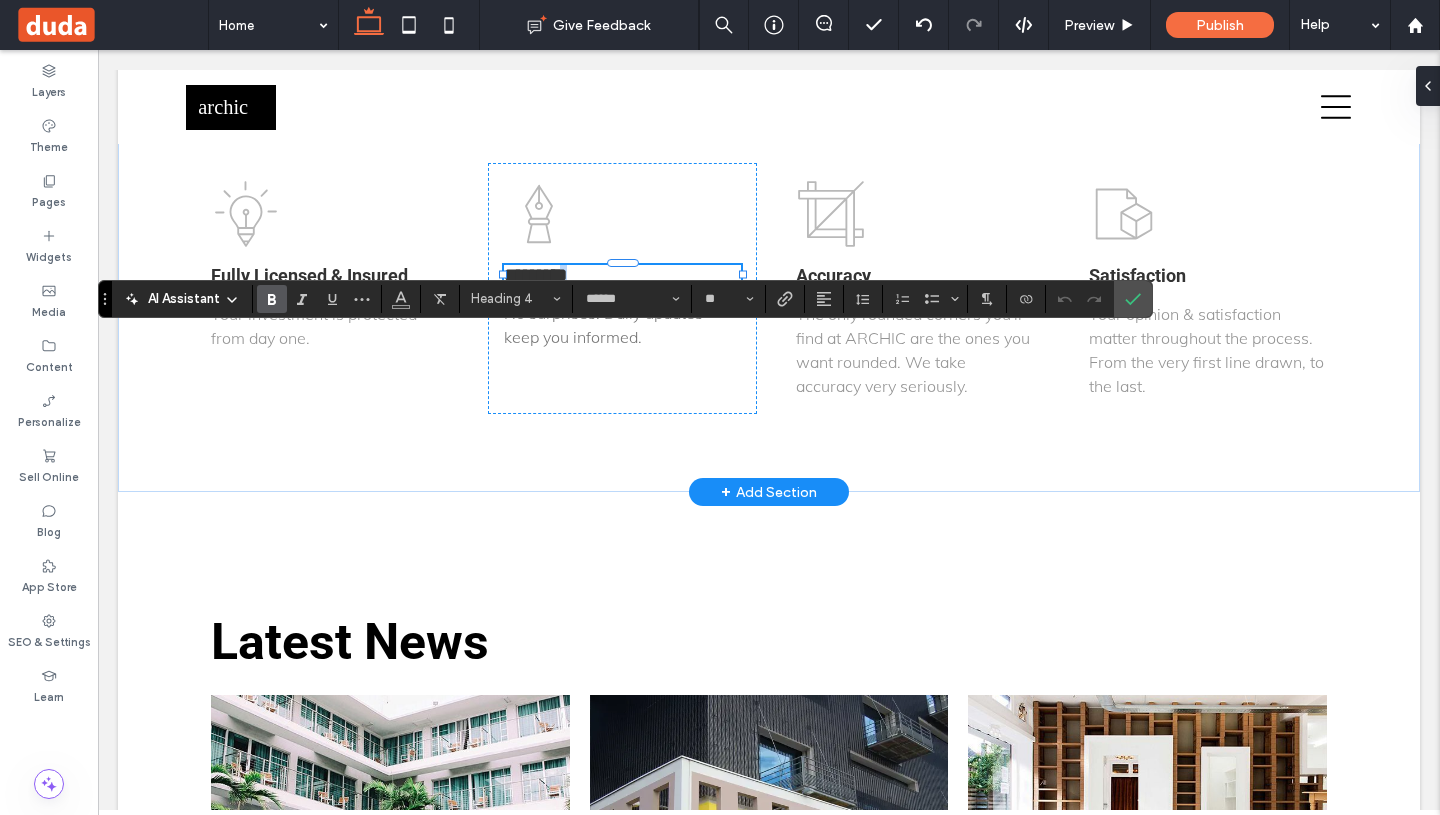 drag, startPoint x: 589, startPoint y: 340, endPoint x: 504, endPoint y: 333, distance: 85.28775 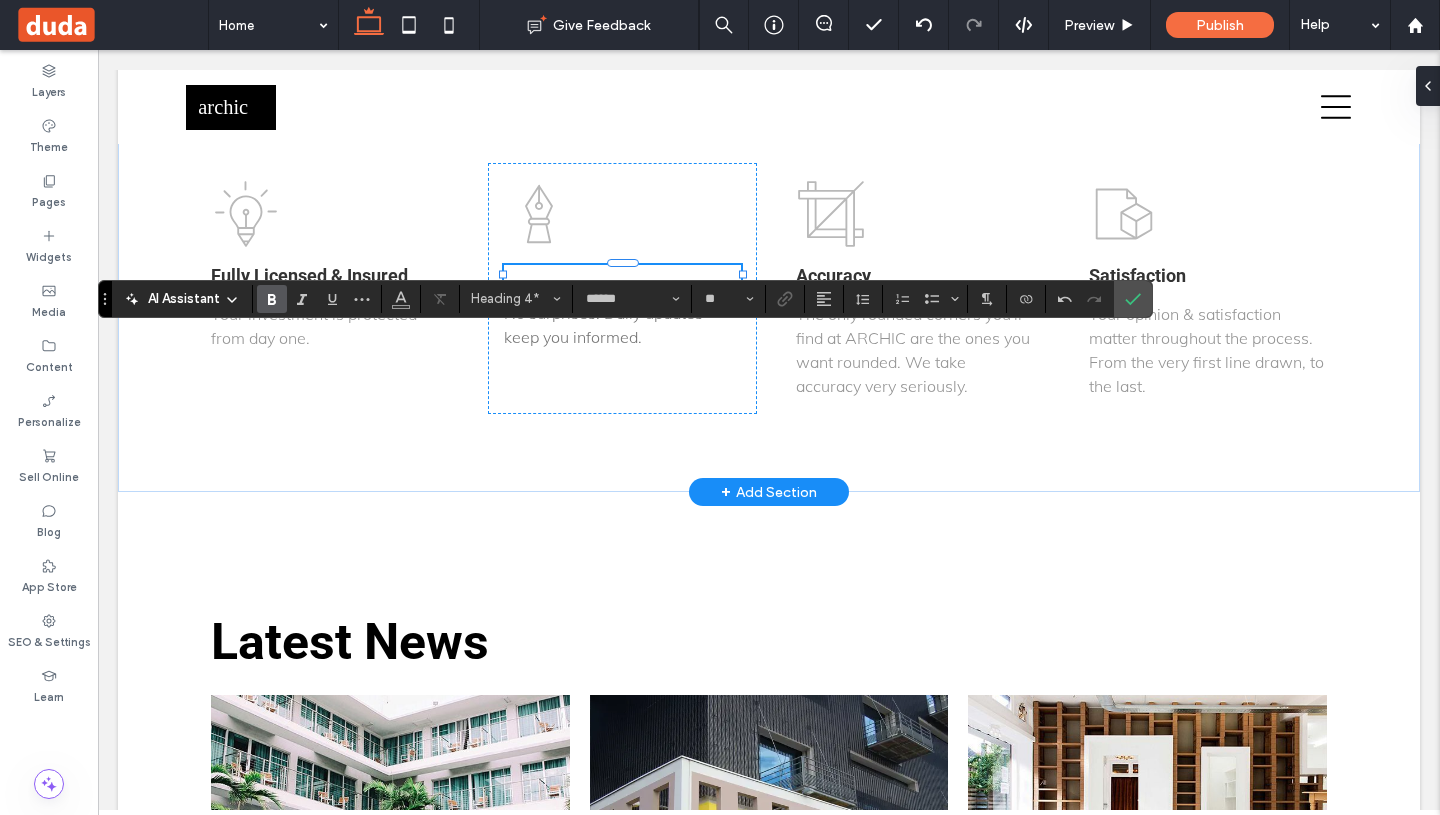 type 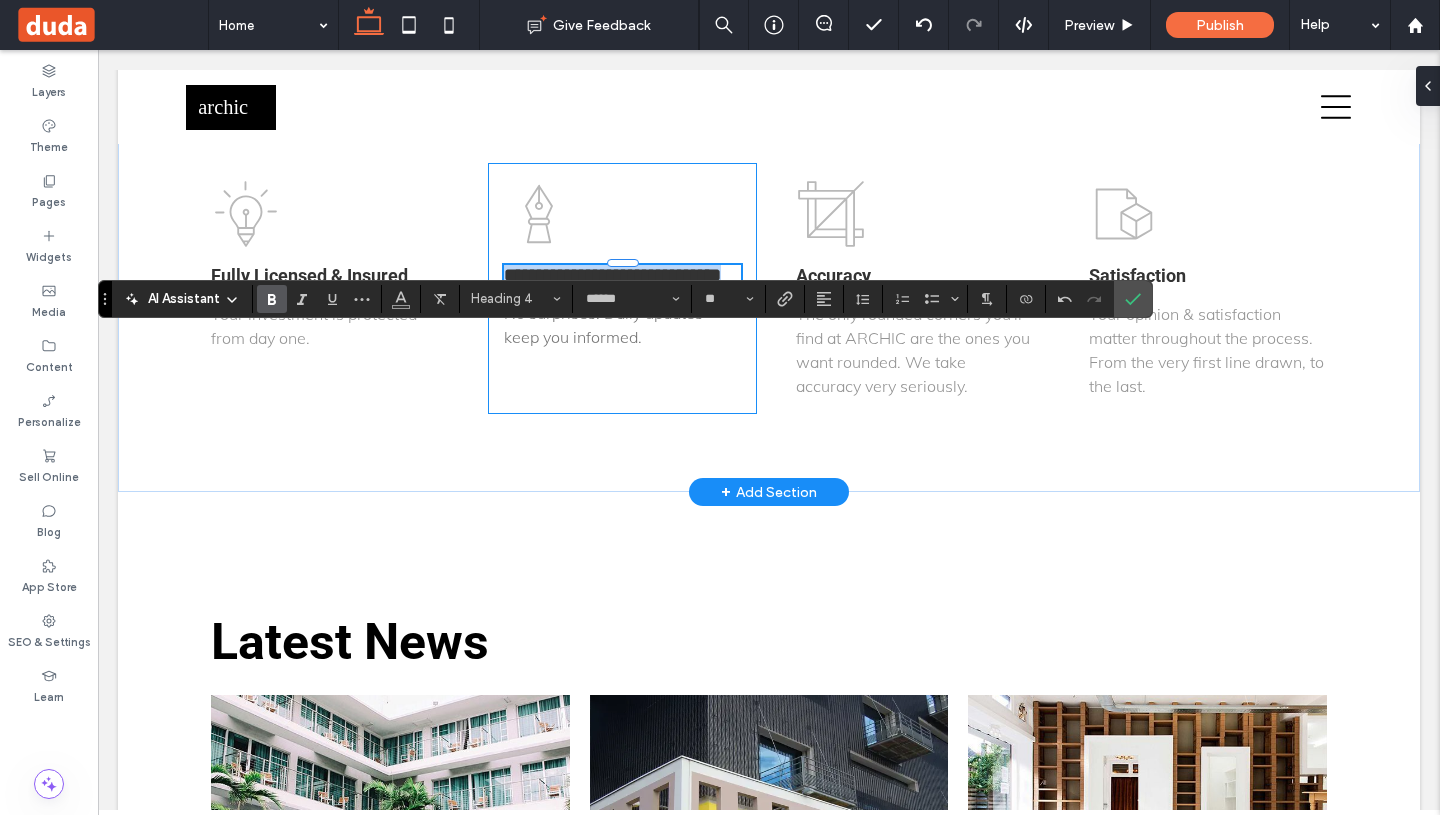 drag, startPoint x: 670, startPoint y: 359, endPoint x: 481, endPoint y: 348, distance: 189.31984 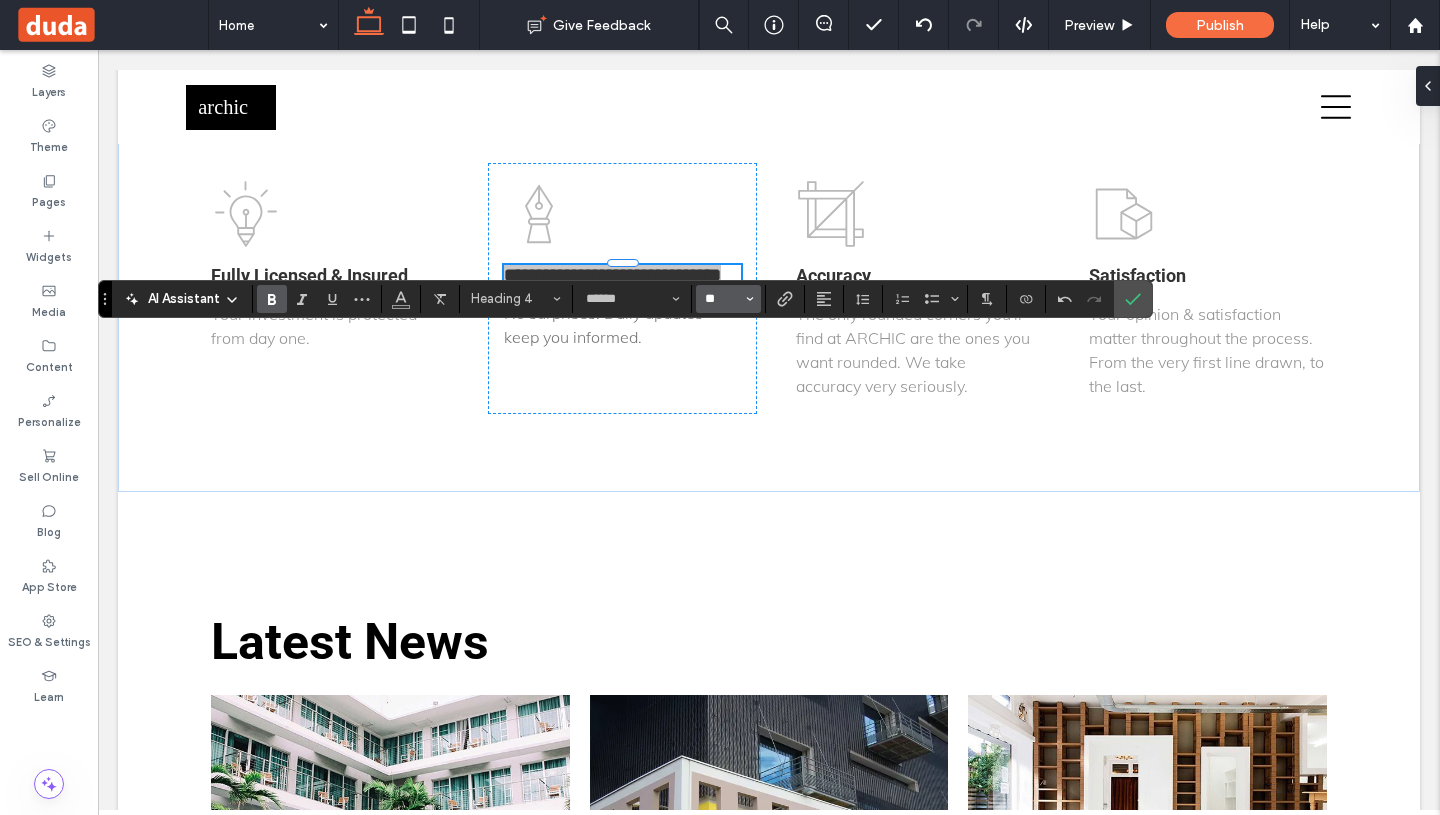 click on "**" at bounding box center (722, 299) 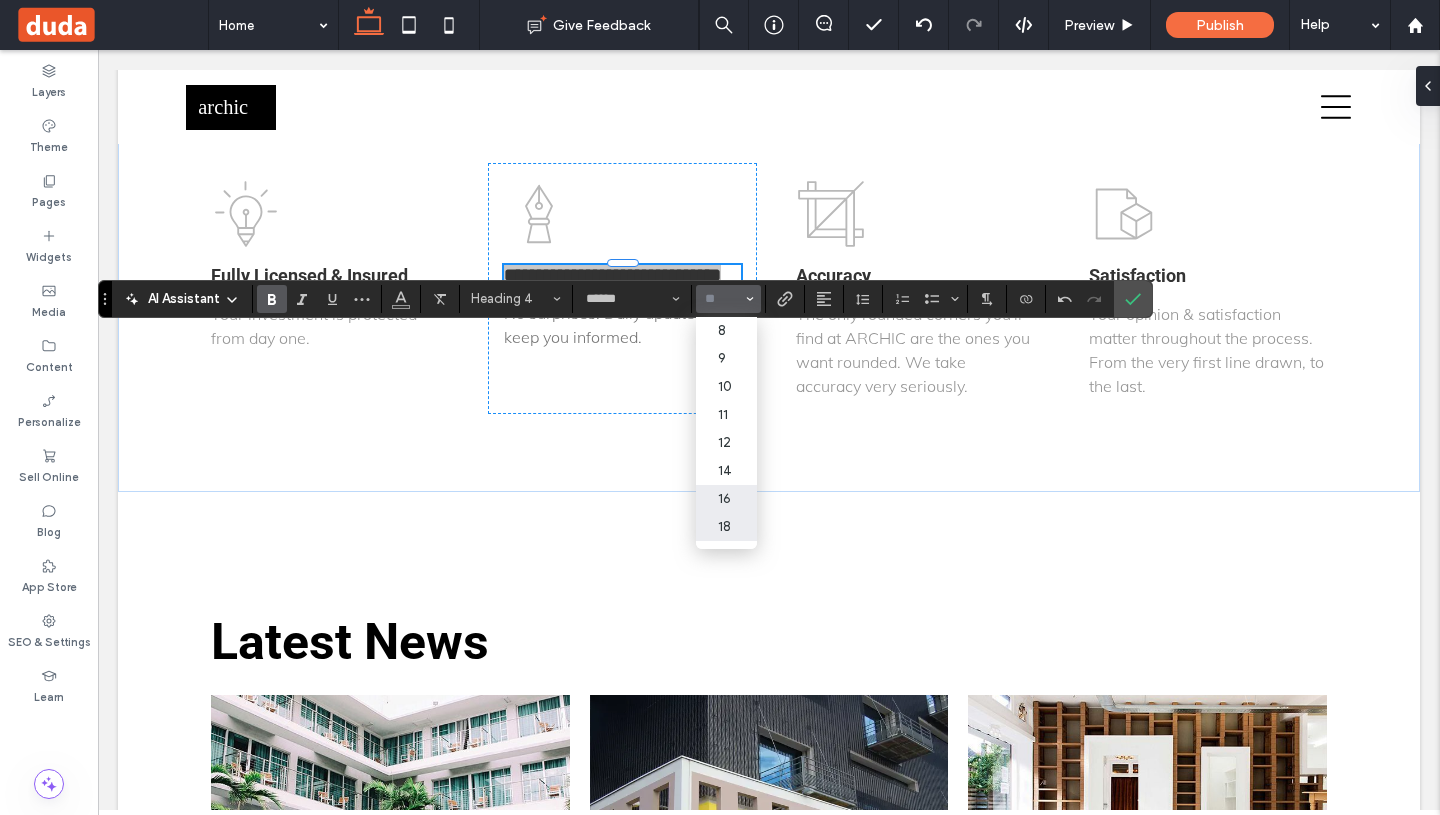 click on "16" at bounding box center [726, 499] 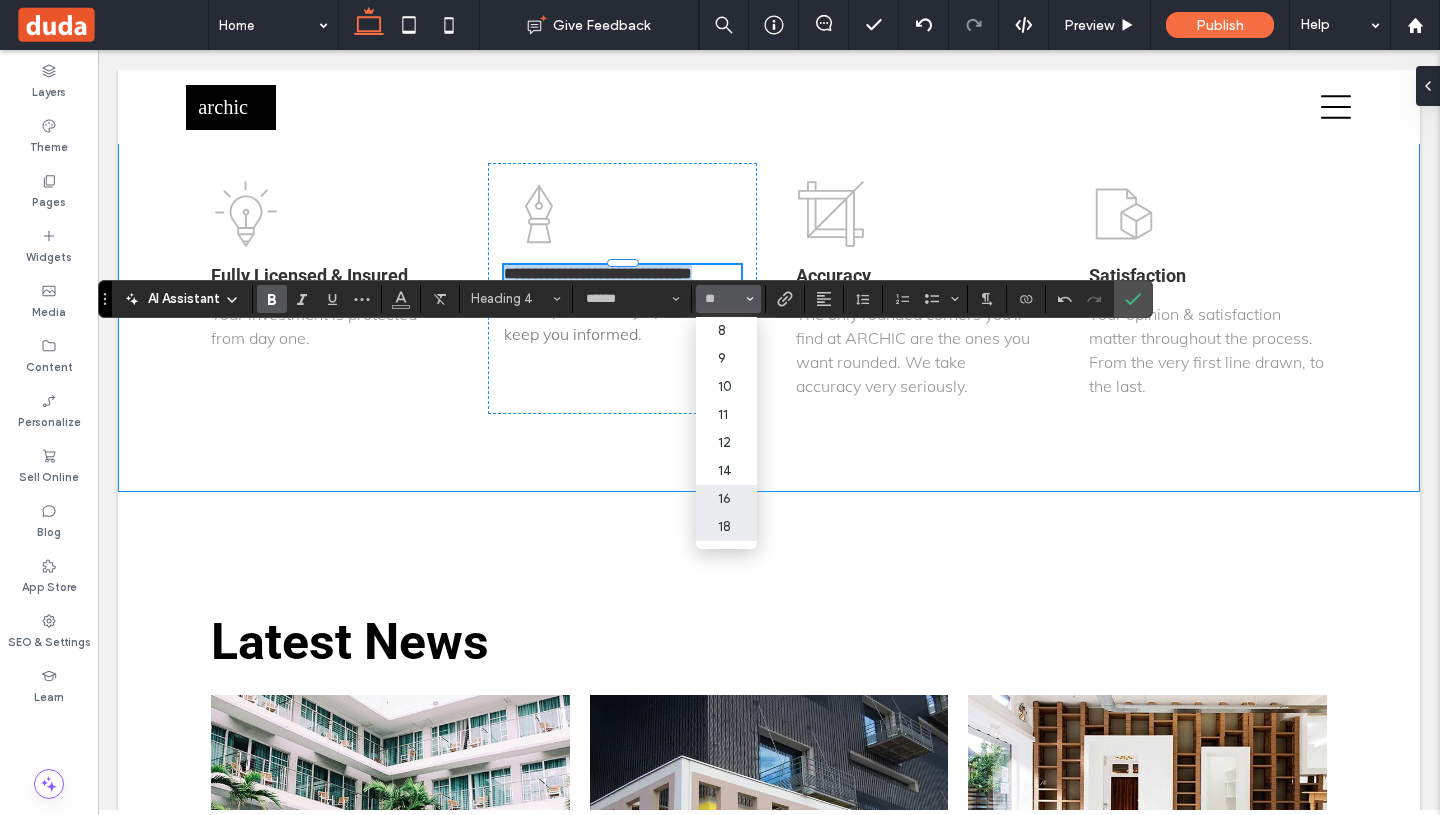 type on "**" 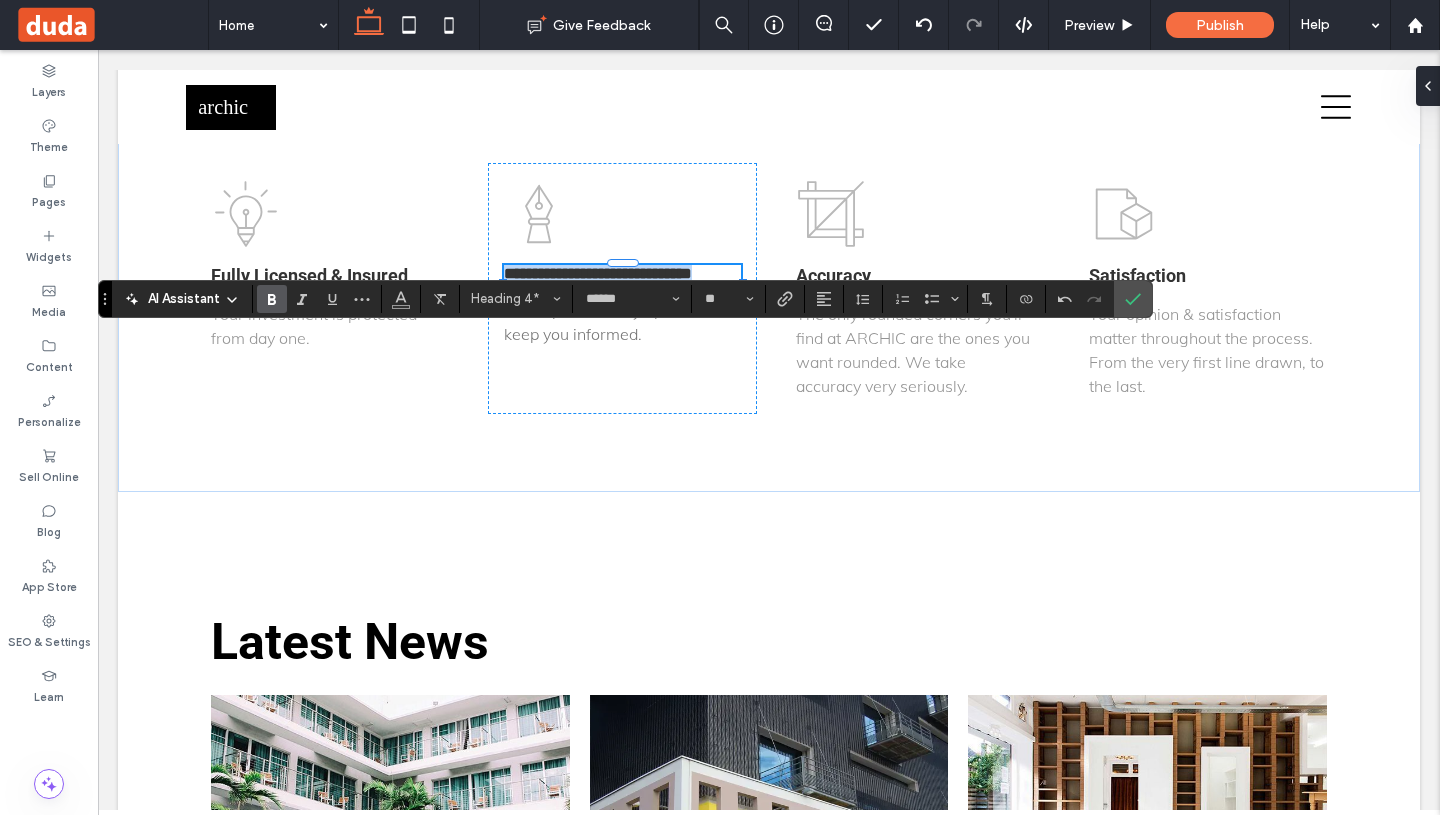 click on "**********" at bounding box center [623, 273] 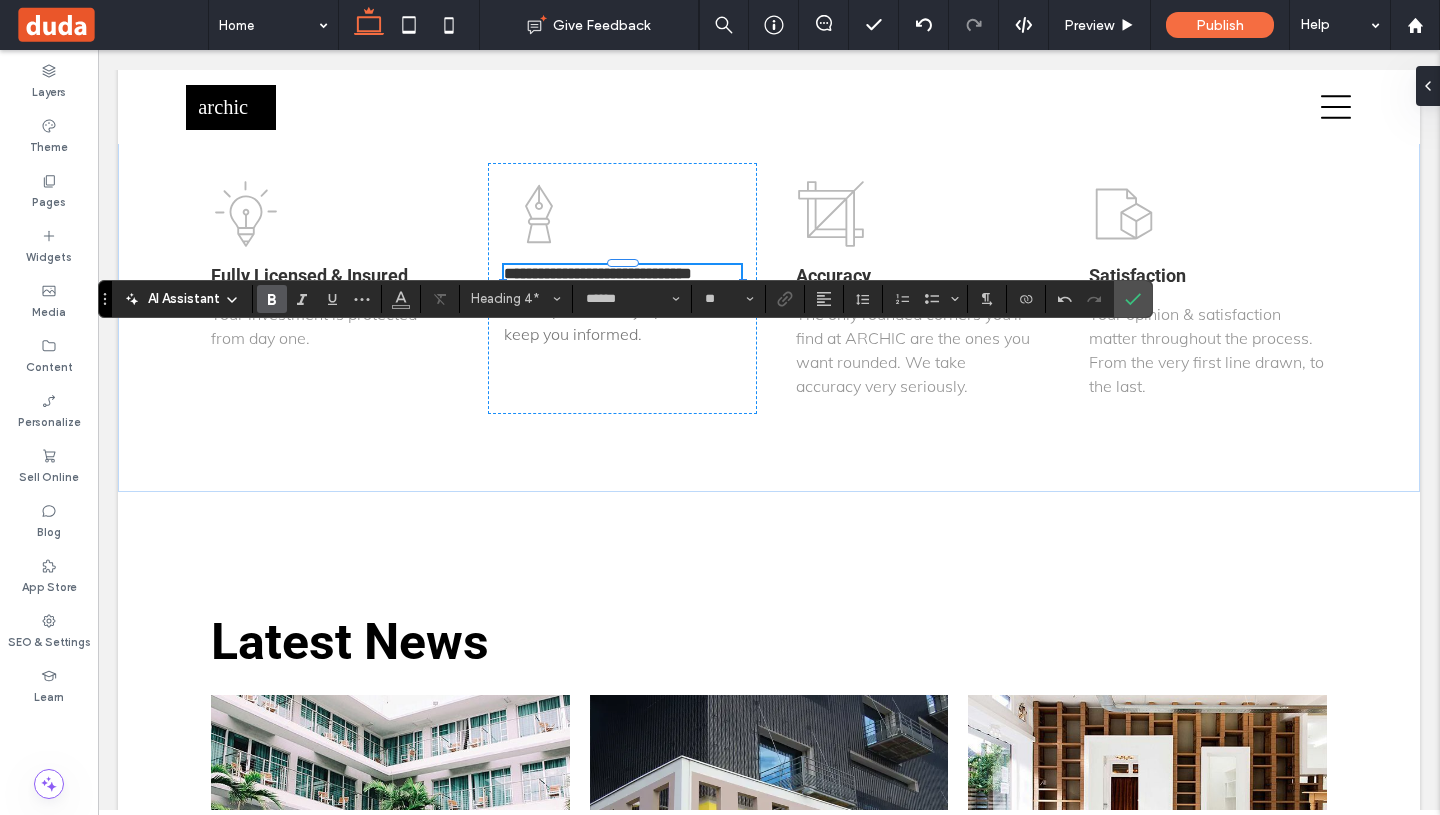 click on "**********" at bounding box center [598, 273] 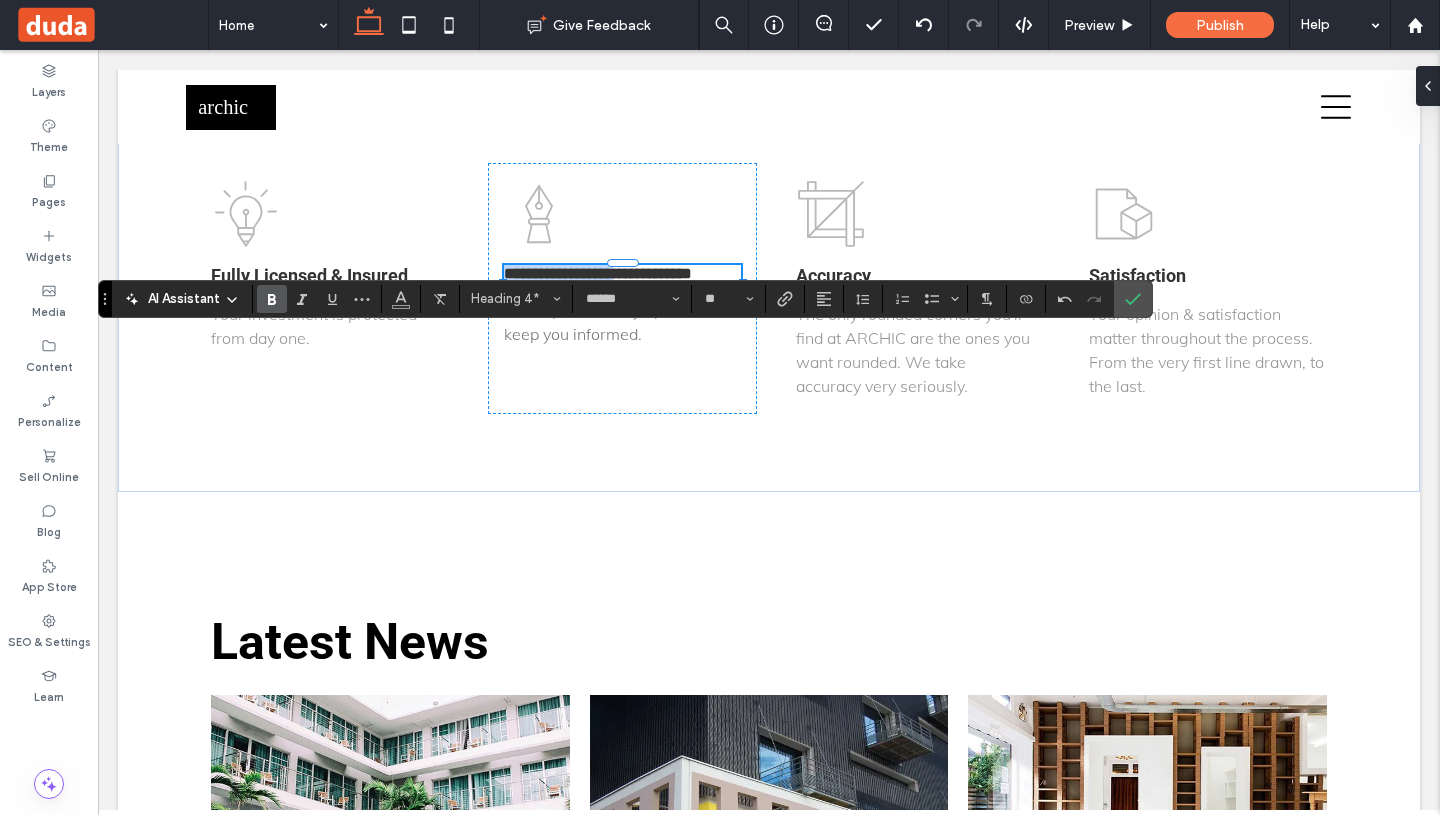drag, startPoint x: 588, startPoint y: 356, endPoint x: 497, endPoint y: 339, distance: 92.574295 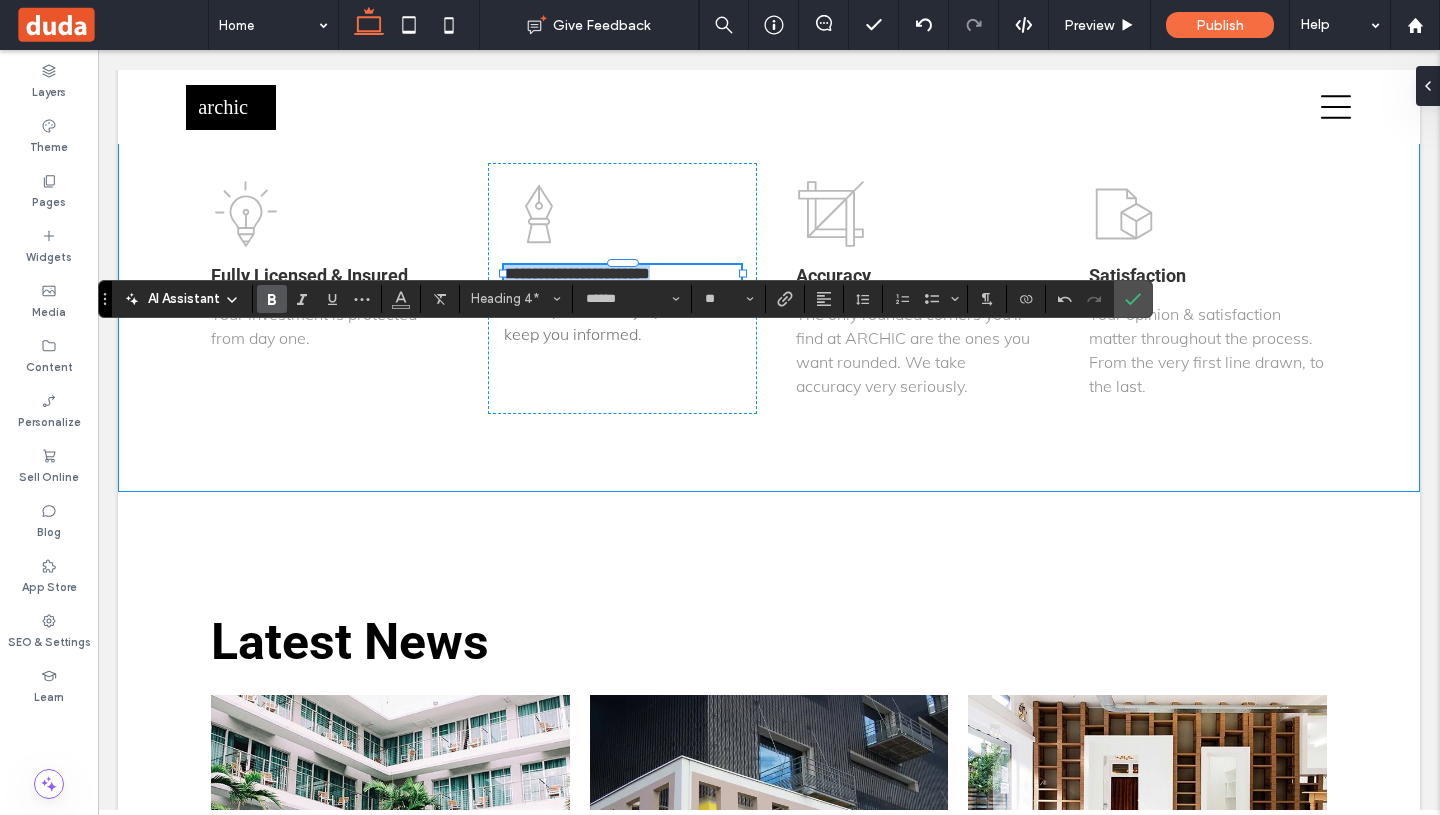 drag, startPoint x: 697, startPoint y: 346, endPoint x: 473, endPoint y: 340, distance: 224.08034 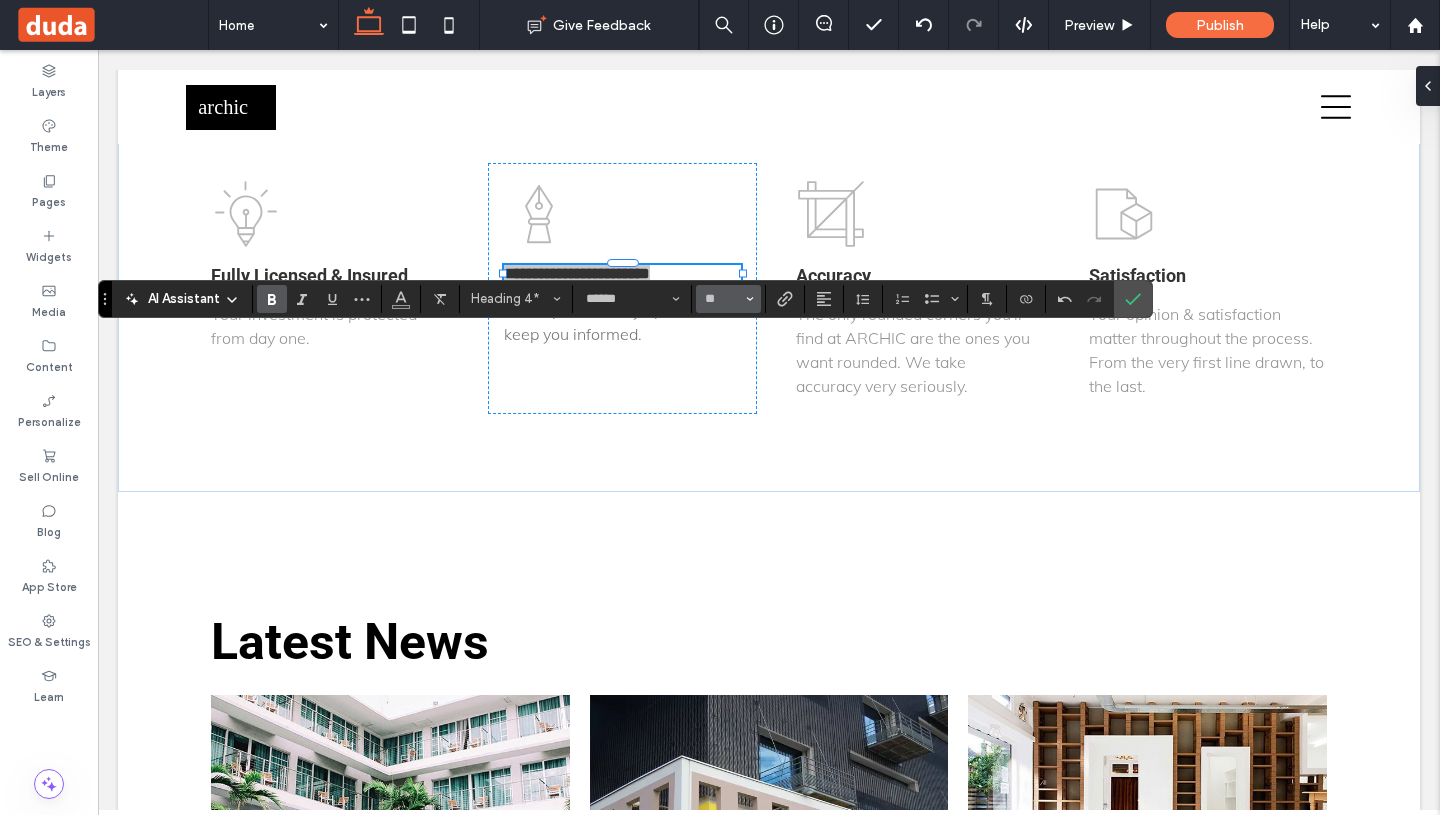 click 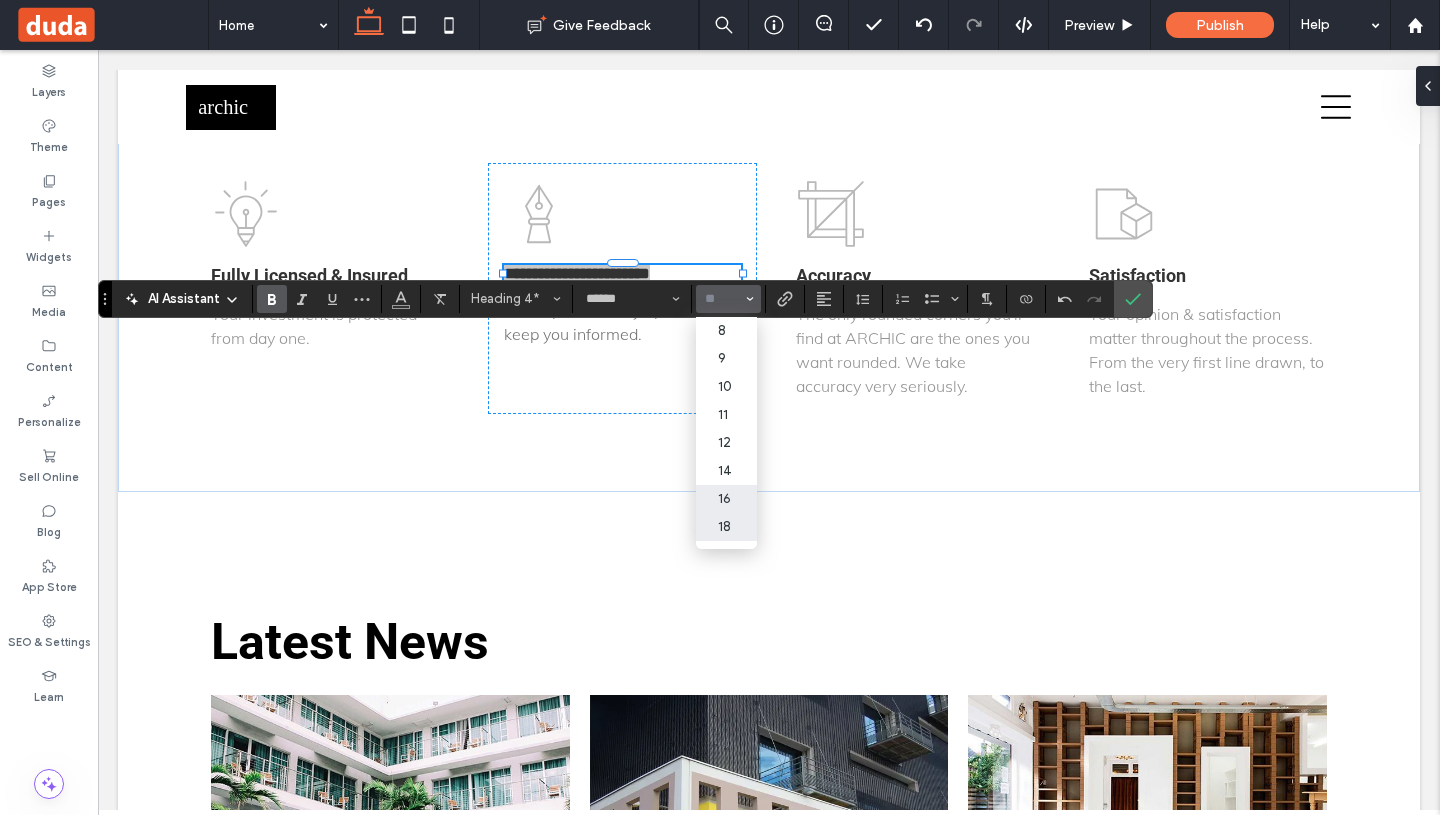 click on "18" at bounding box center [726, 527] 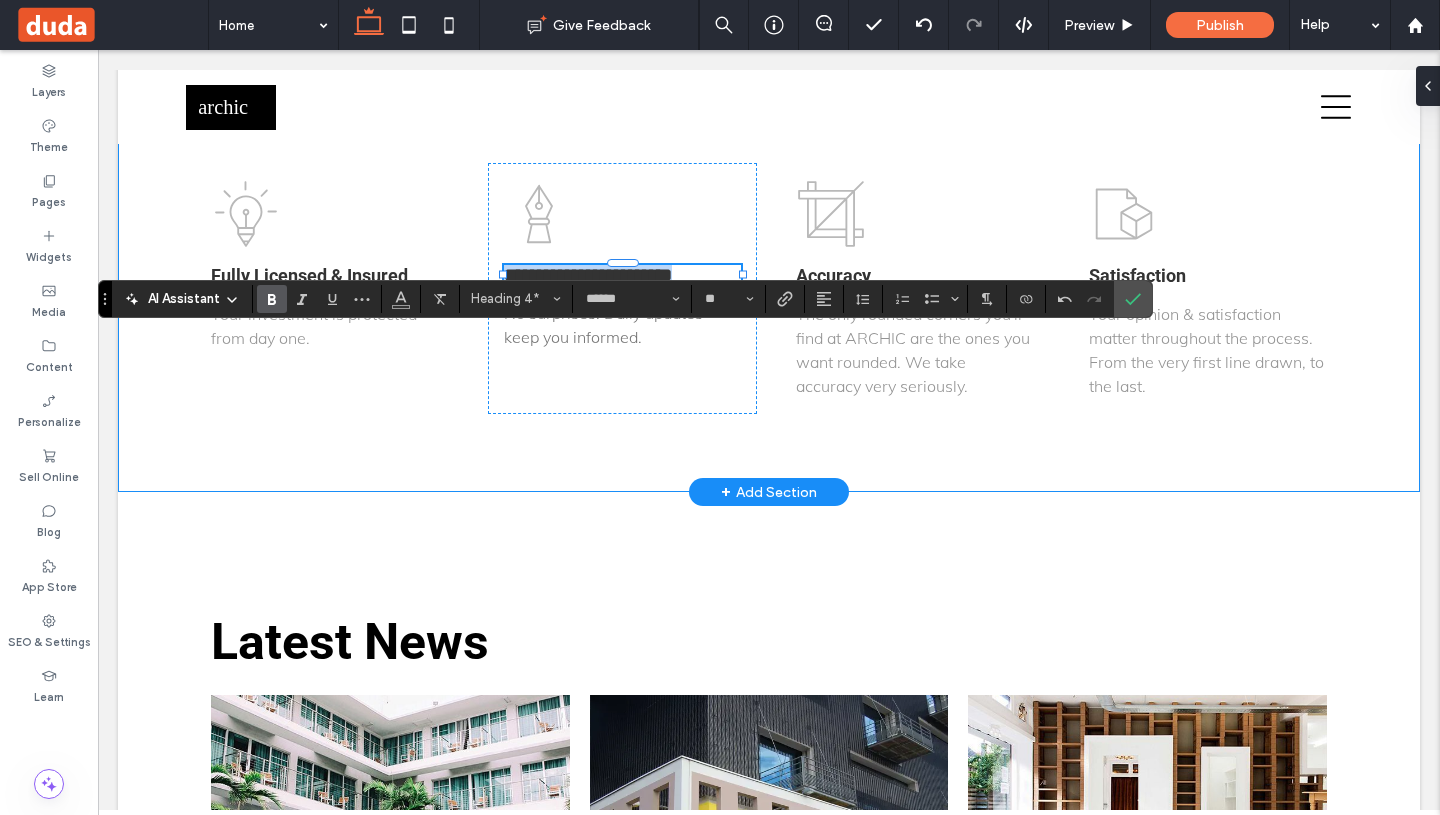 type on "**" 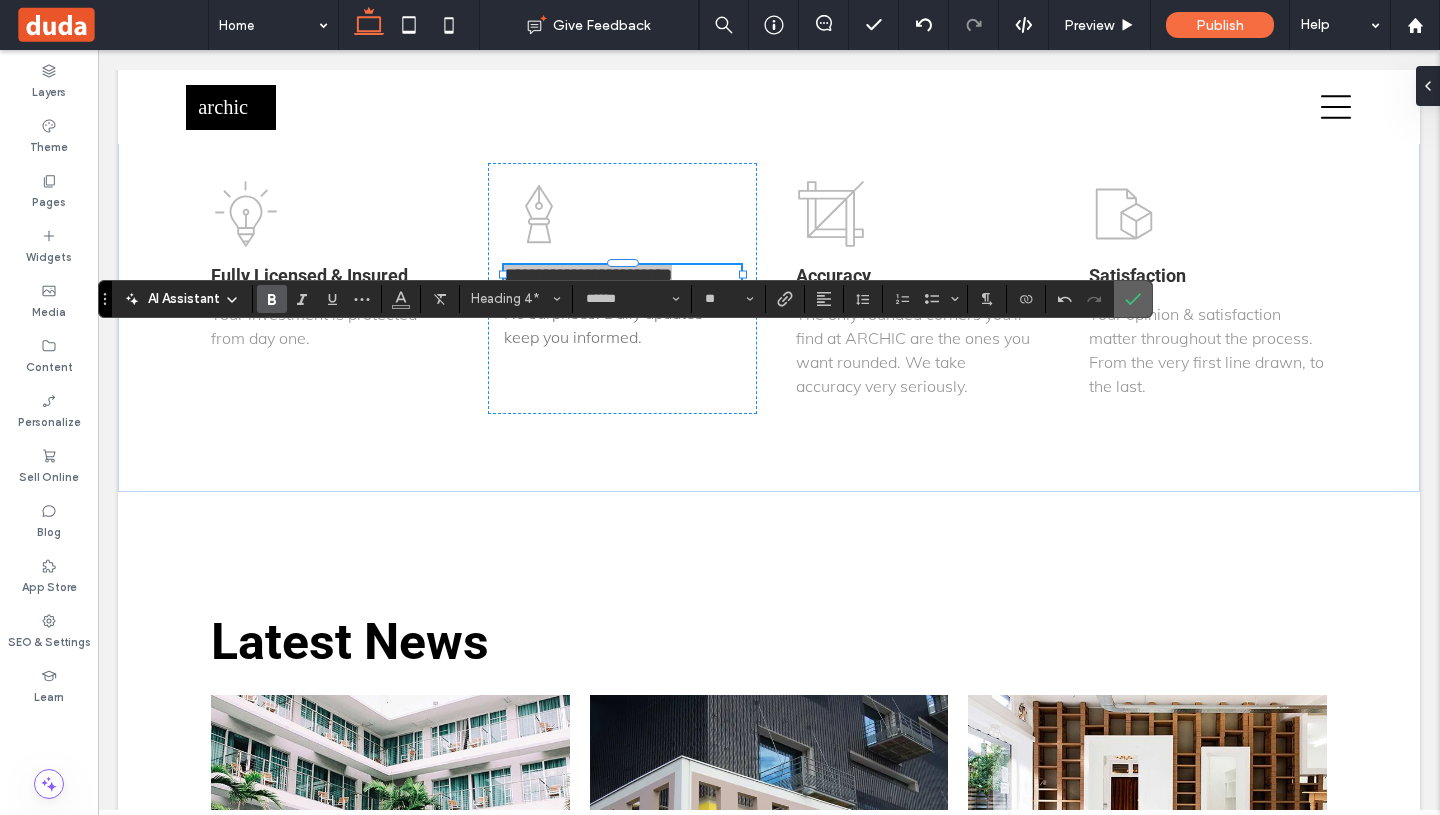drag, startPoint x: 1129, startPoint y: 308, endPoint x: 1030, endPoint y: 262, distance: 109.165016 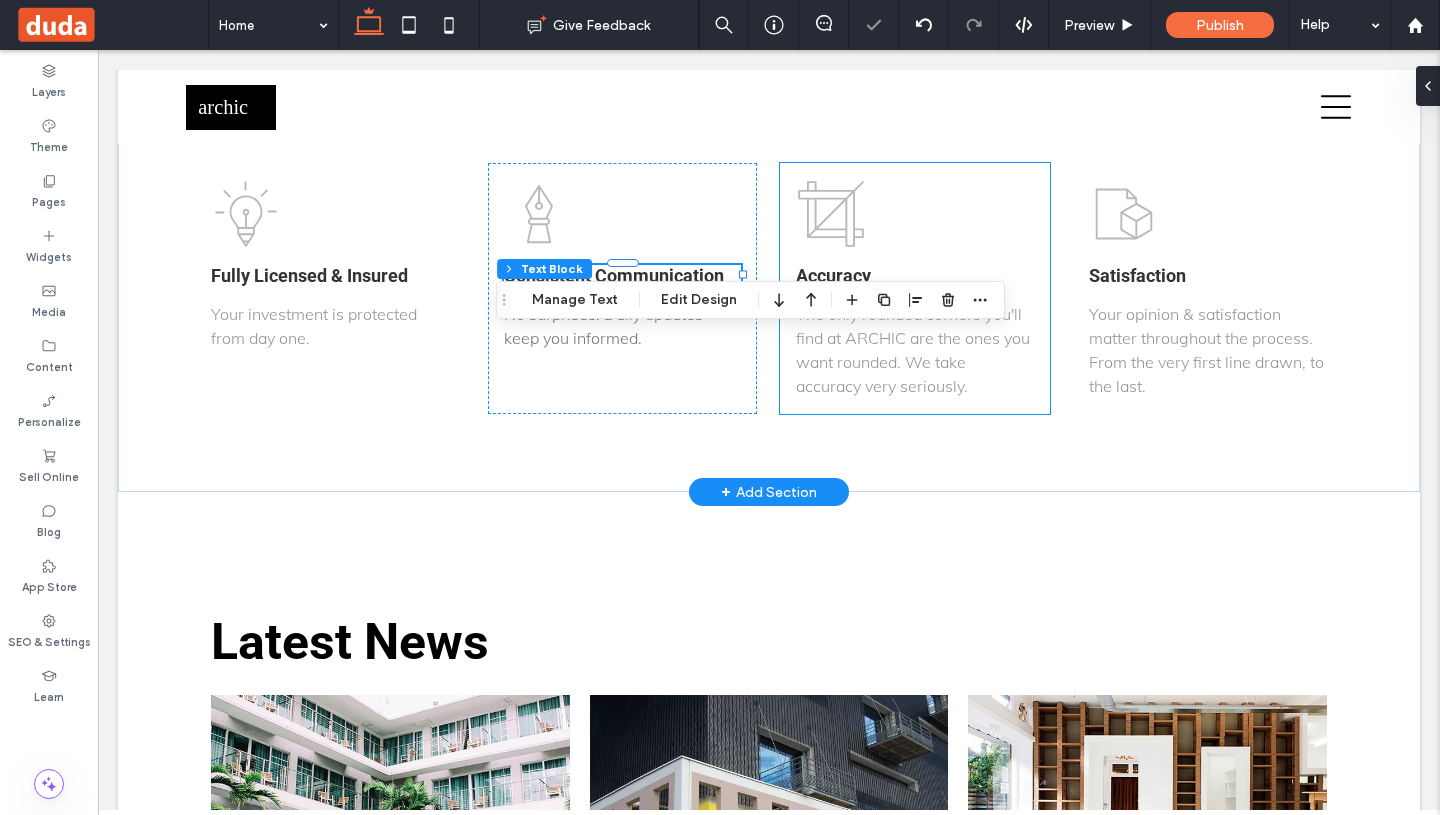 click on "Accuracy" at bounding box center [833, 275] 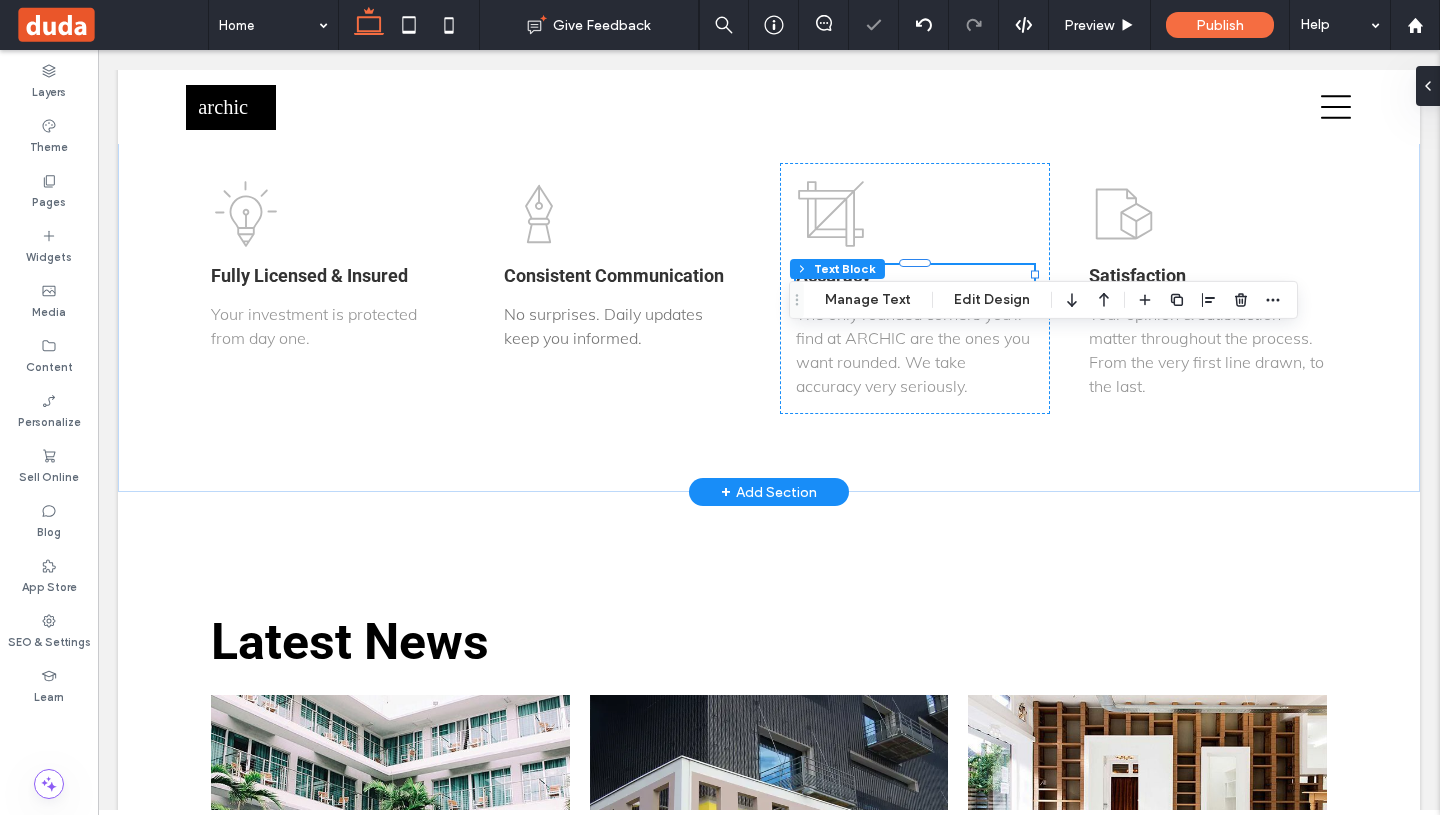 click on "Accuracy" at bounding box center [915, 275] 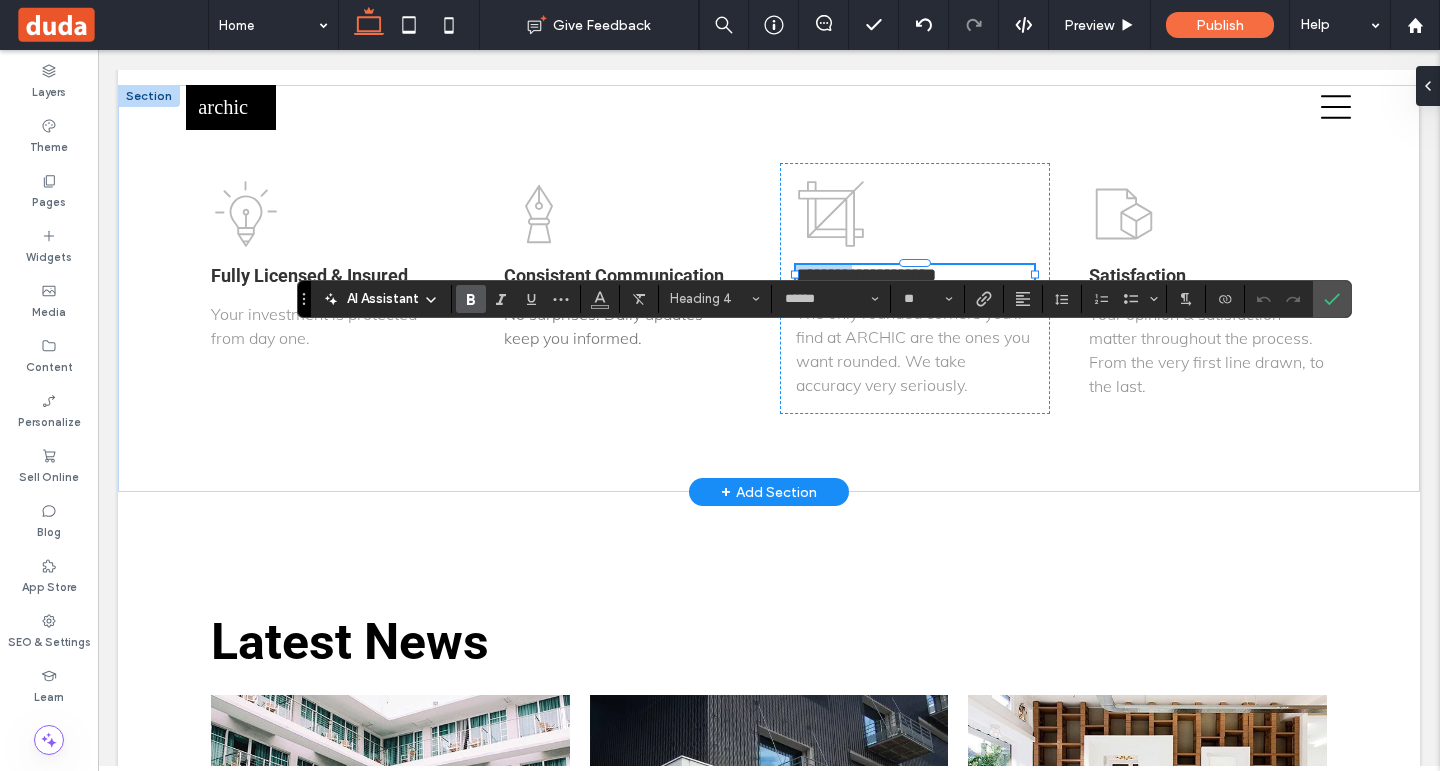 type on "****" 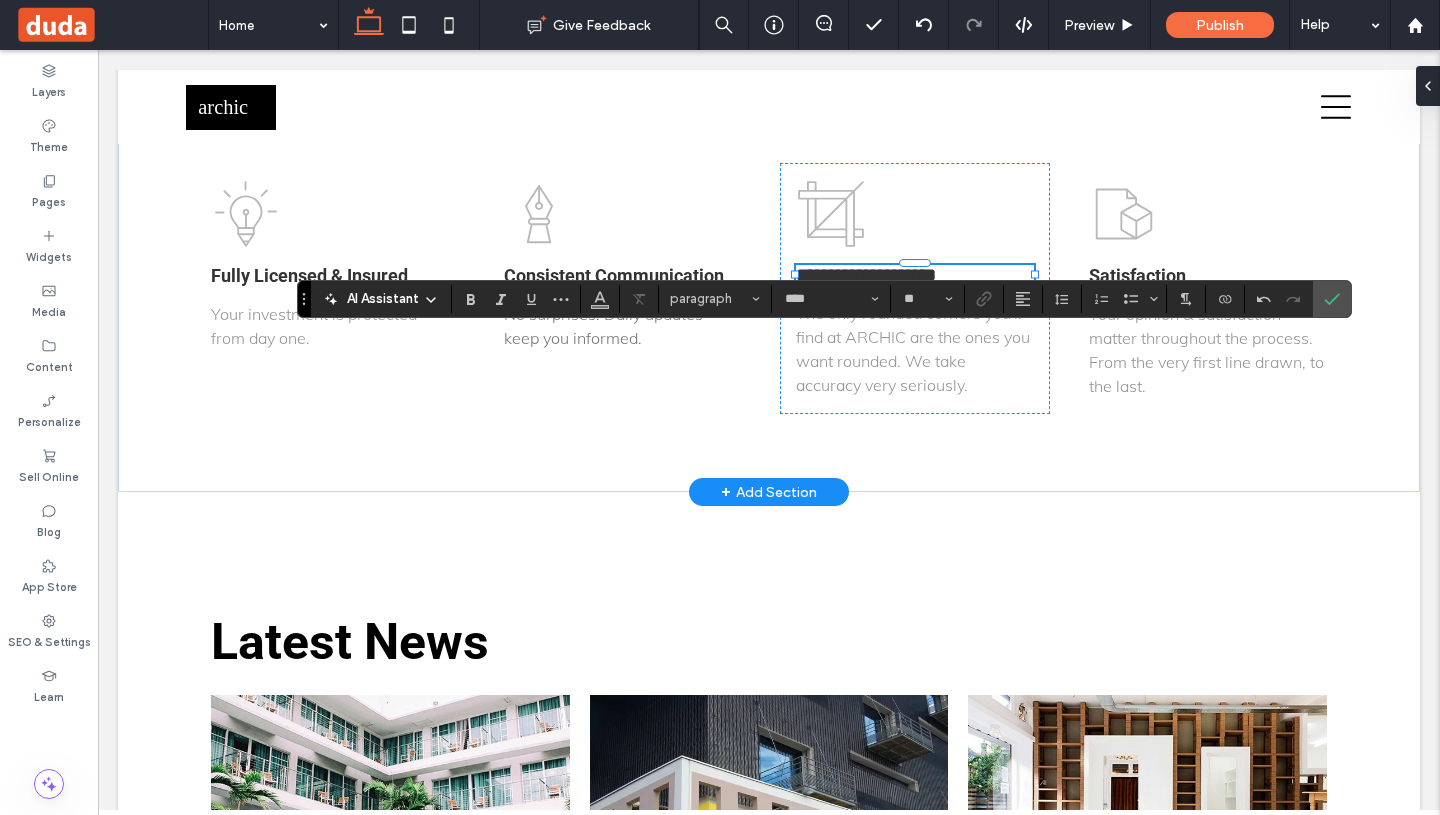 type on "******" 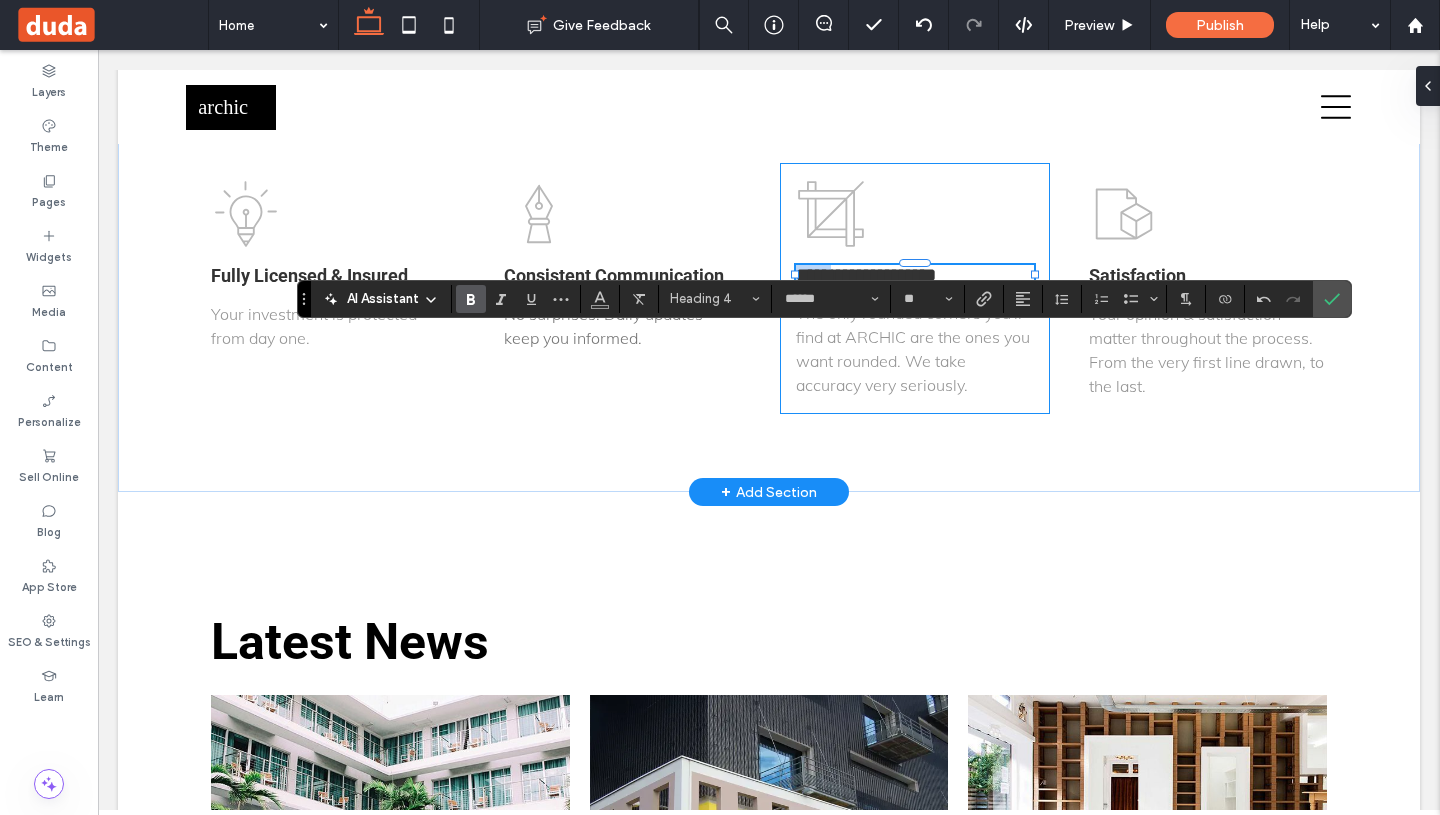 drag, startPoint x: 836, startPoint y: 339, endPoint x: 780, endPoint y: 339, distance: 56 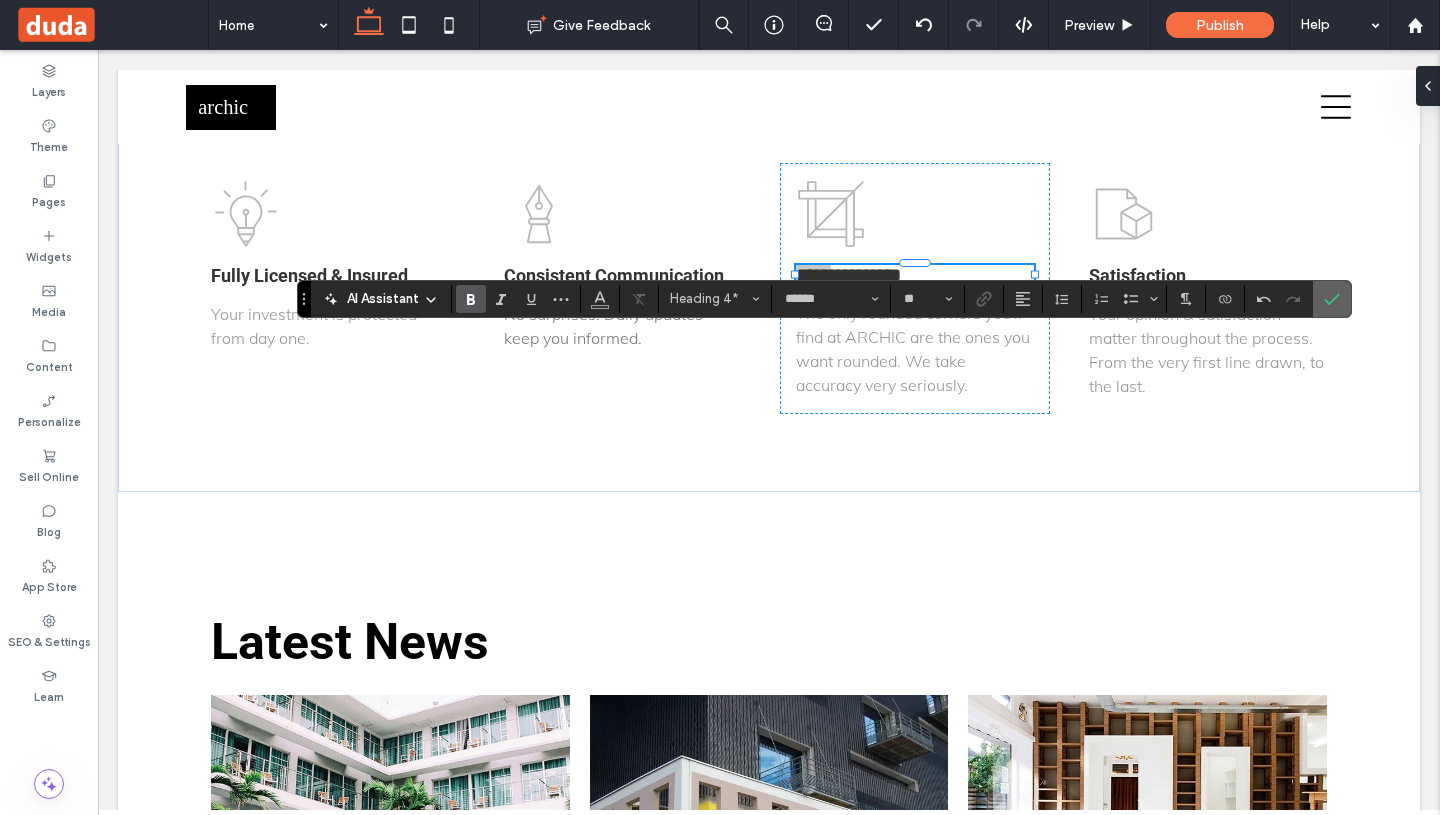 click 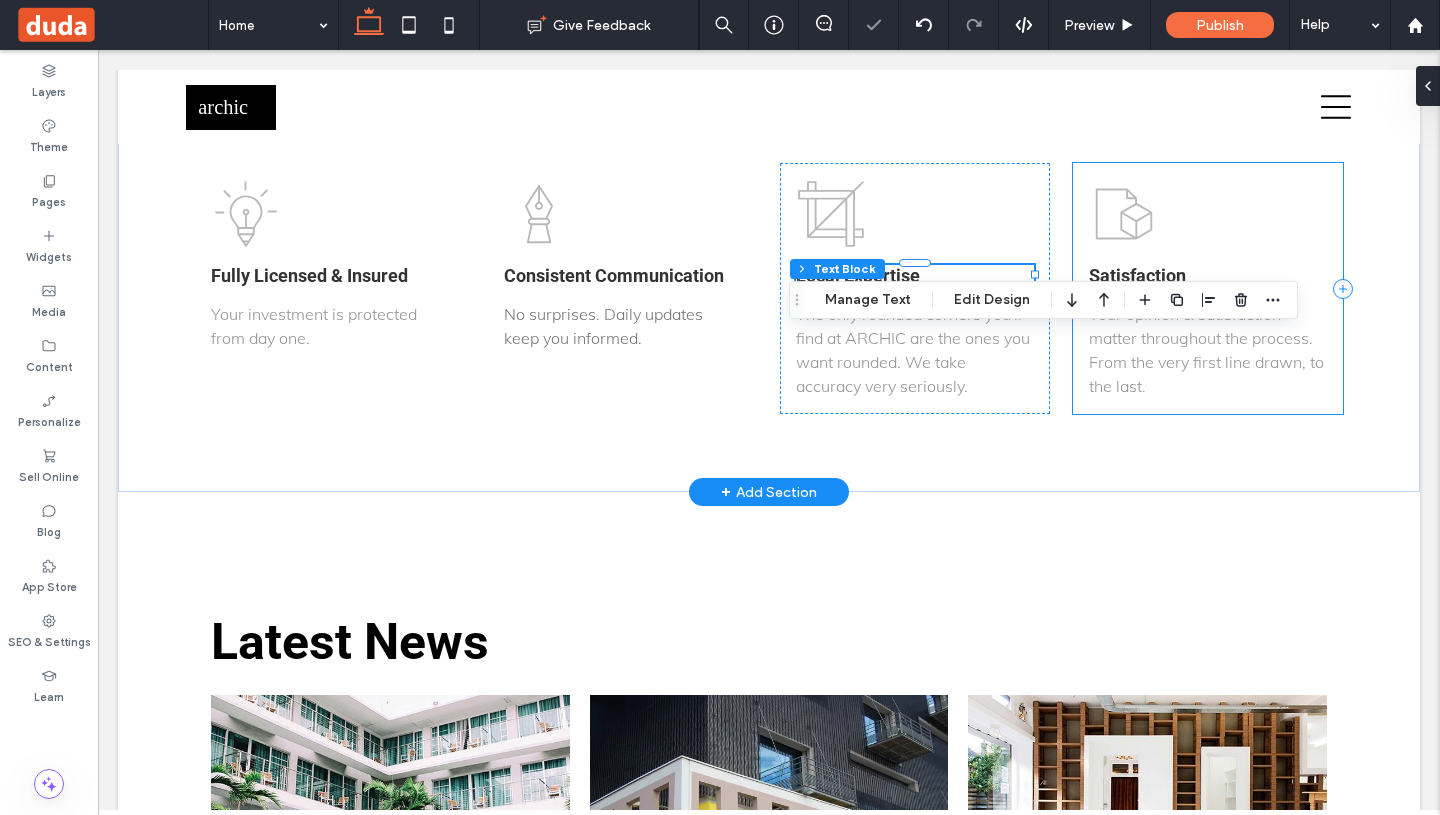 click on "Satisfaction
Your opinion & satisfaction matter throughout the process. From the very first line drawn, to the last." at bounding box center [1208, 288] 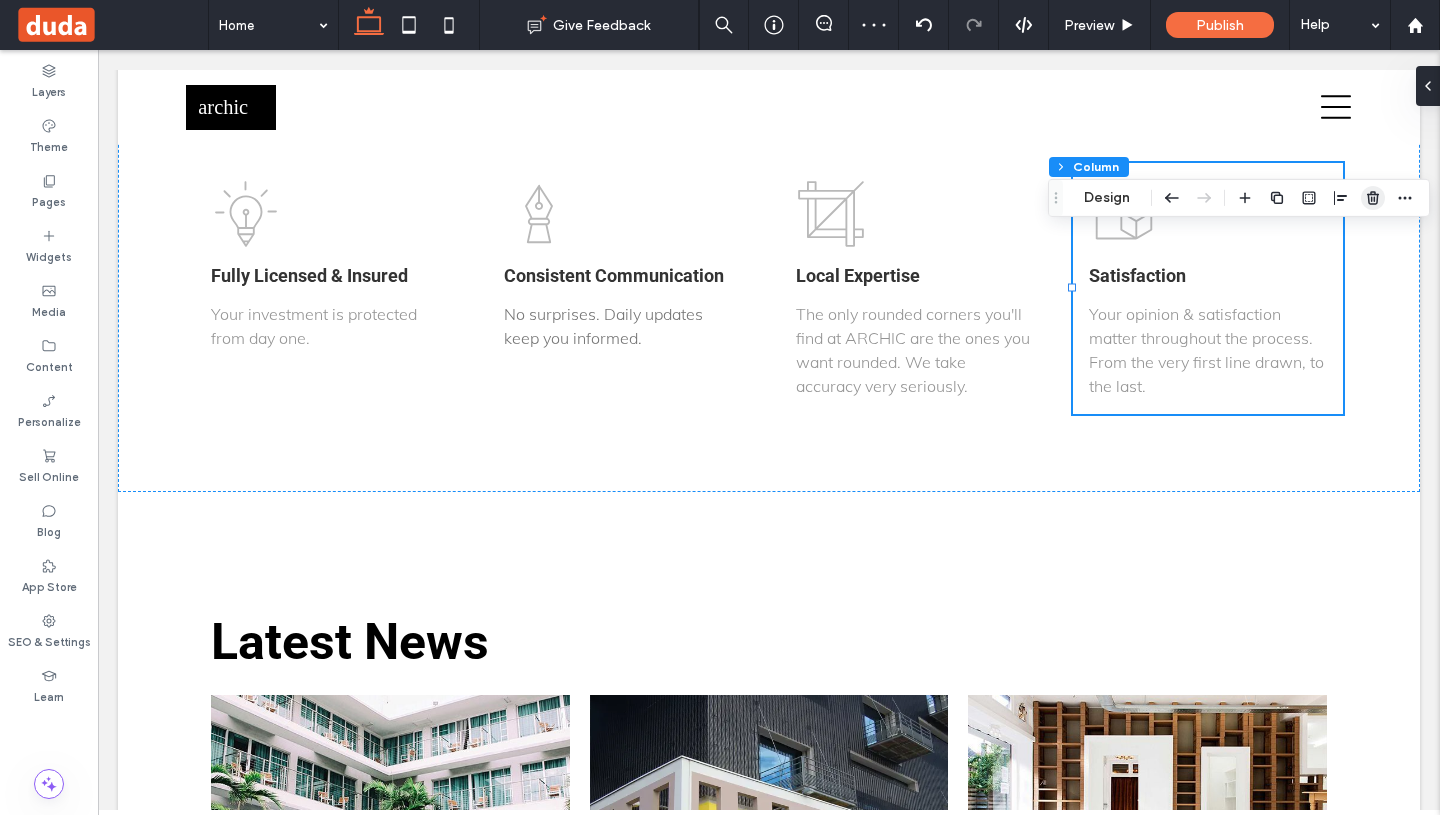 click 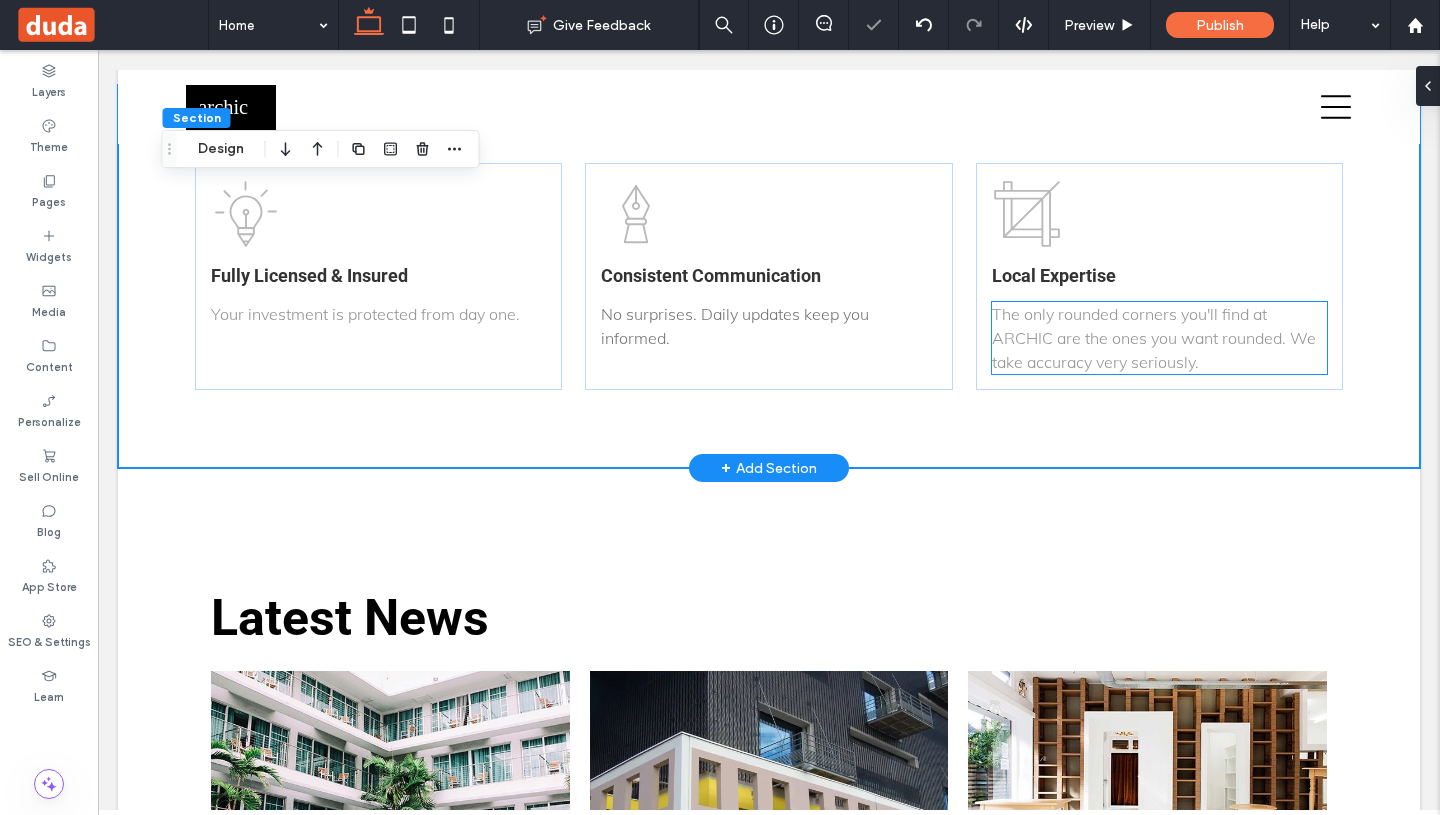click on "The only rounded corners you'll find at ARCHIC are the ones you want rounded. We take accuracy very seriously." at bounding box center (1159, 338) 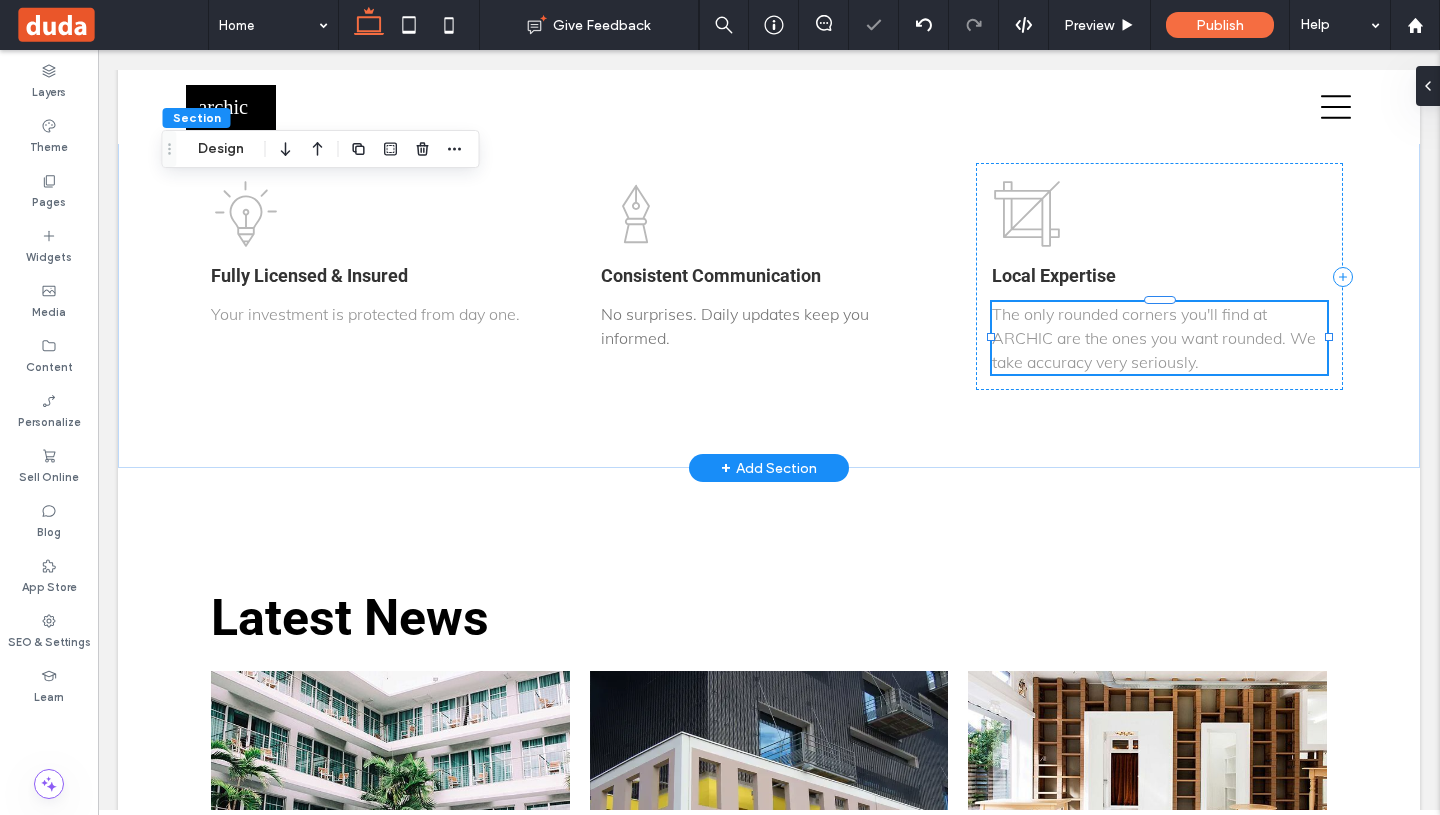 click on "The only rounded corners you'll find at ARCHIC are the ones you want rounded. We take accuracy very seriously." at bounding box center [1159, 338] 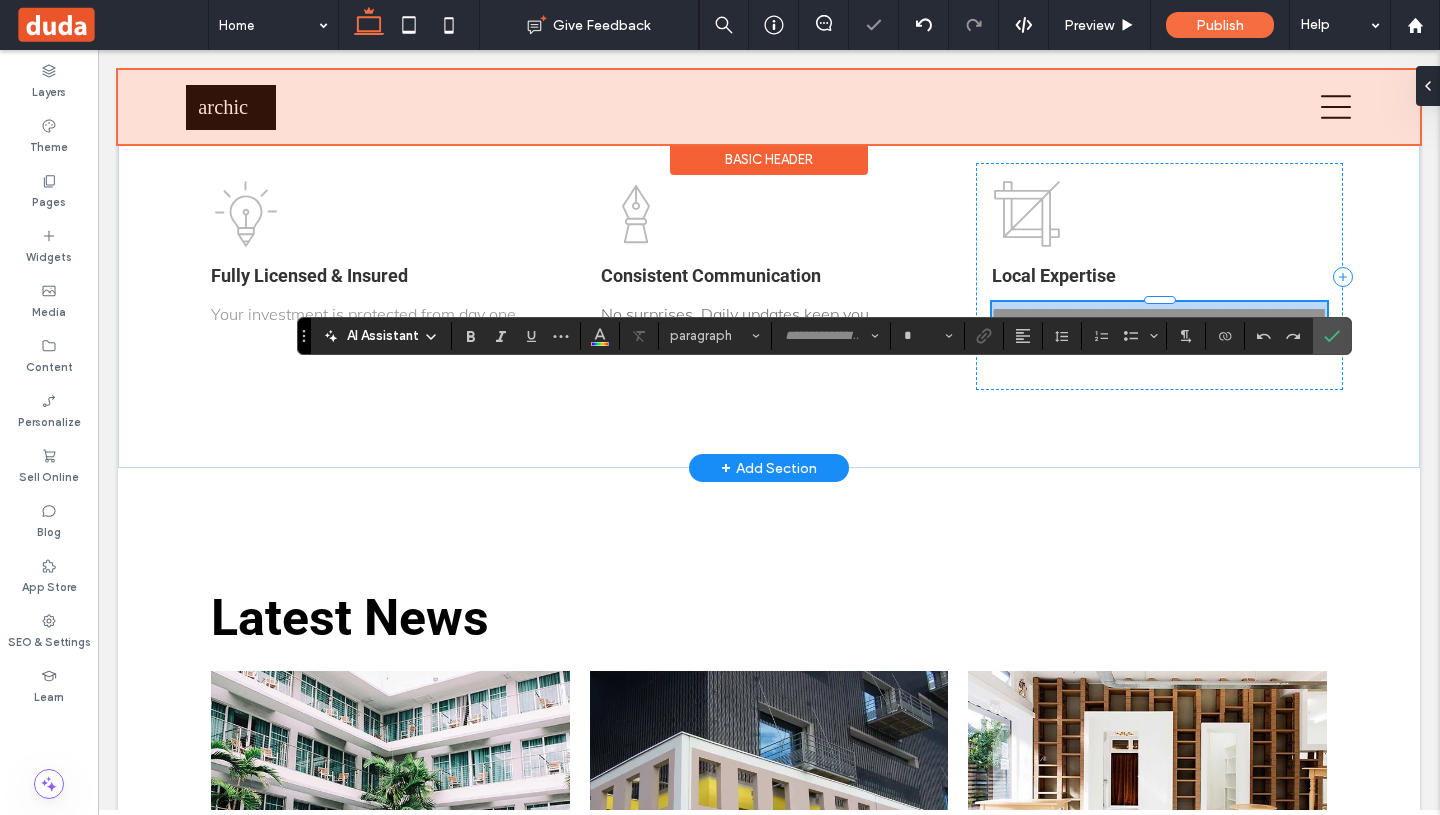 type on "****" 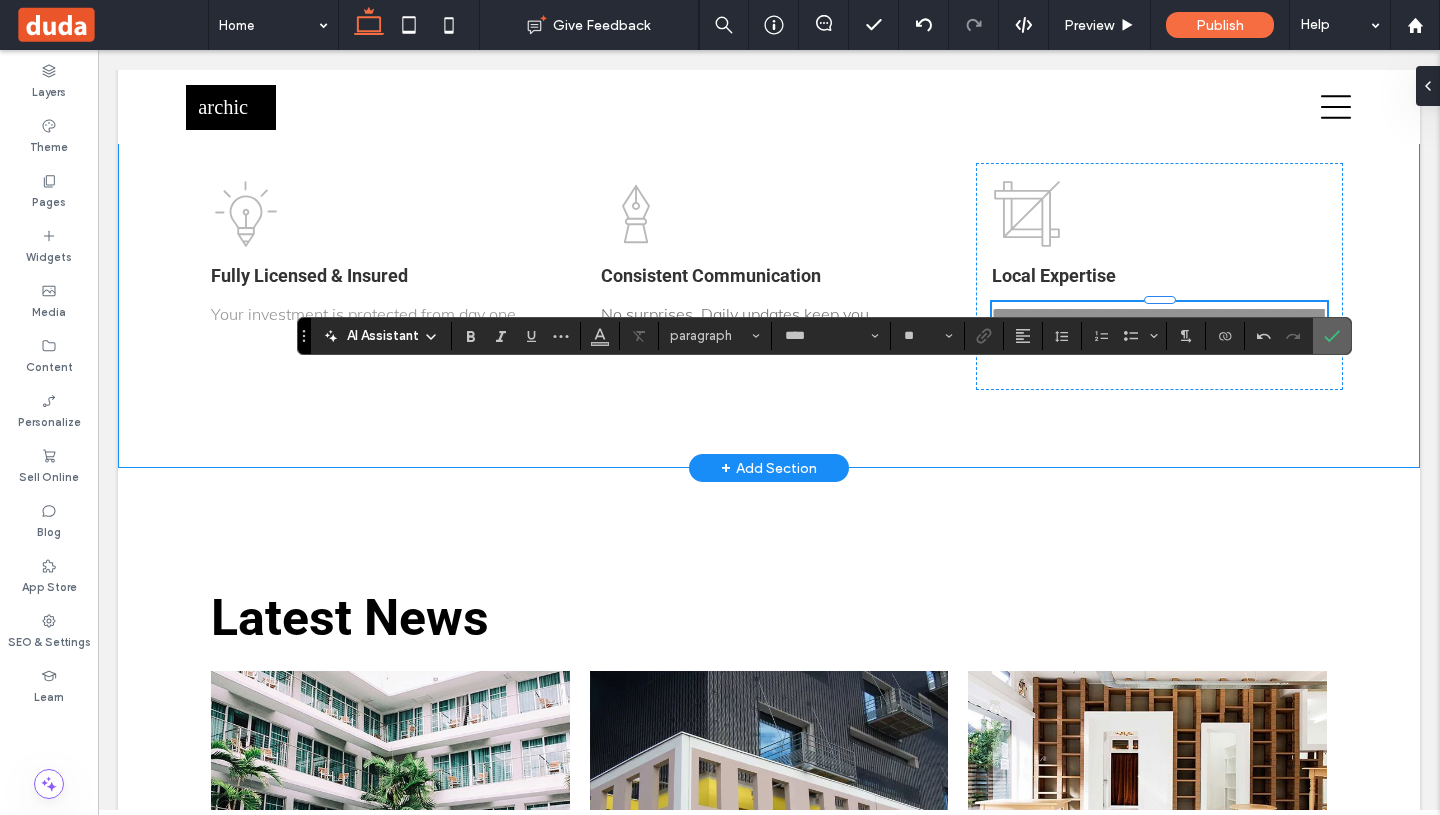 click 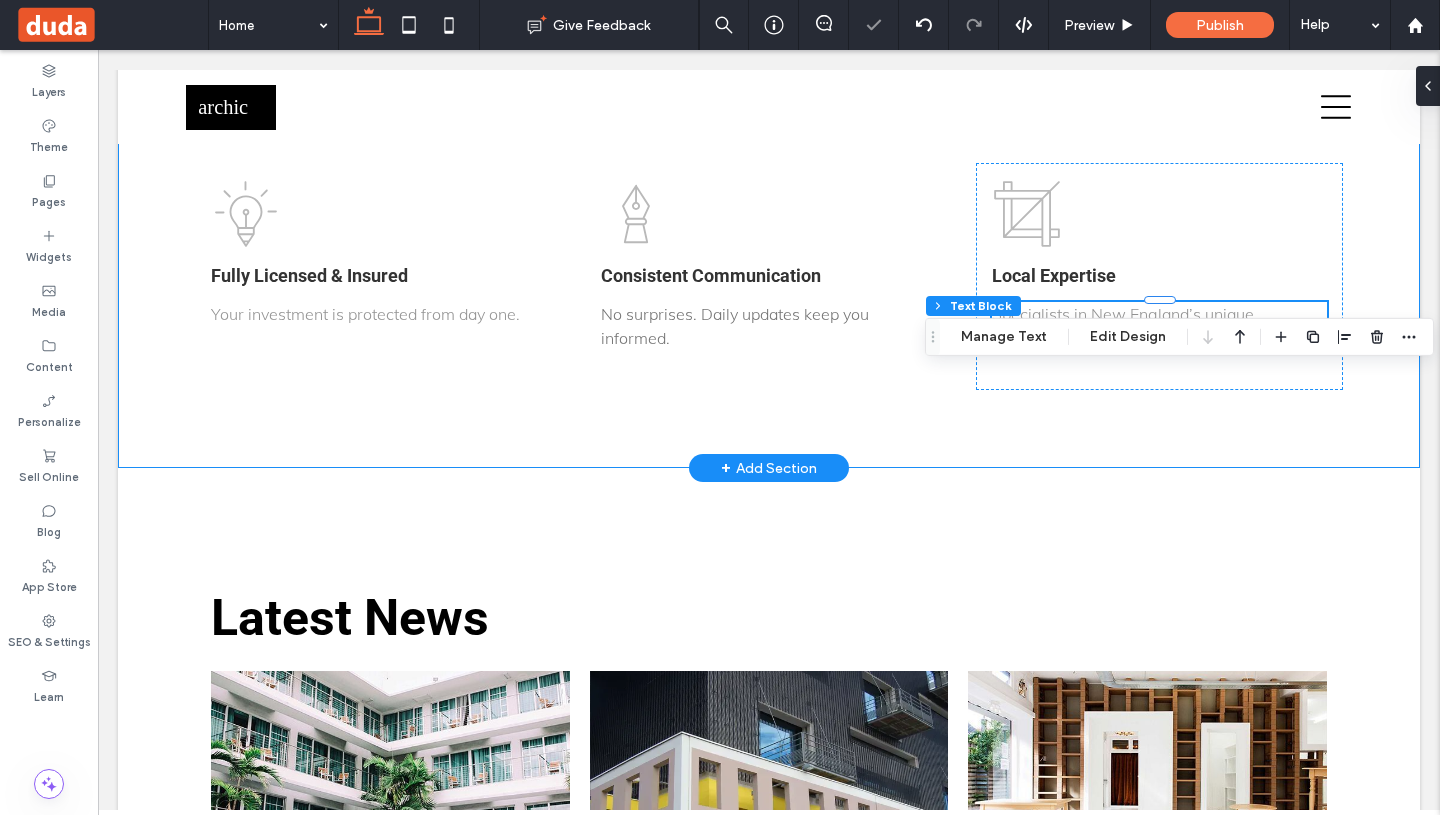 click on "Fully Licensed & Insured
Your investment is protected from day one.
Consistent Communication
No surprises. Daily updates keep you informed.
Local Expertise
Specialists in New England’s unique commercial and residential needs." at bounding box center (769, 276) 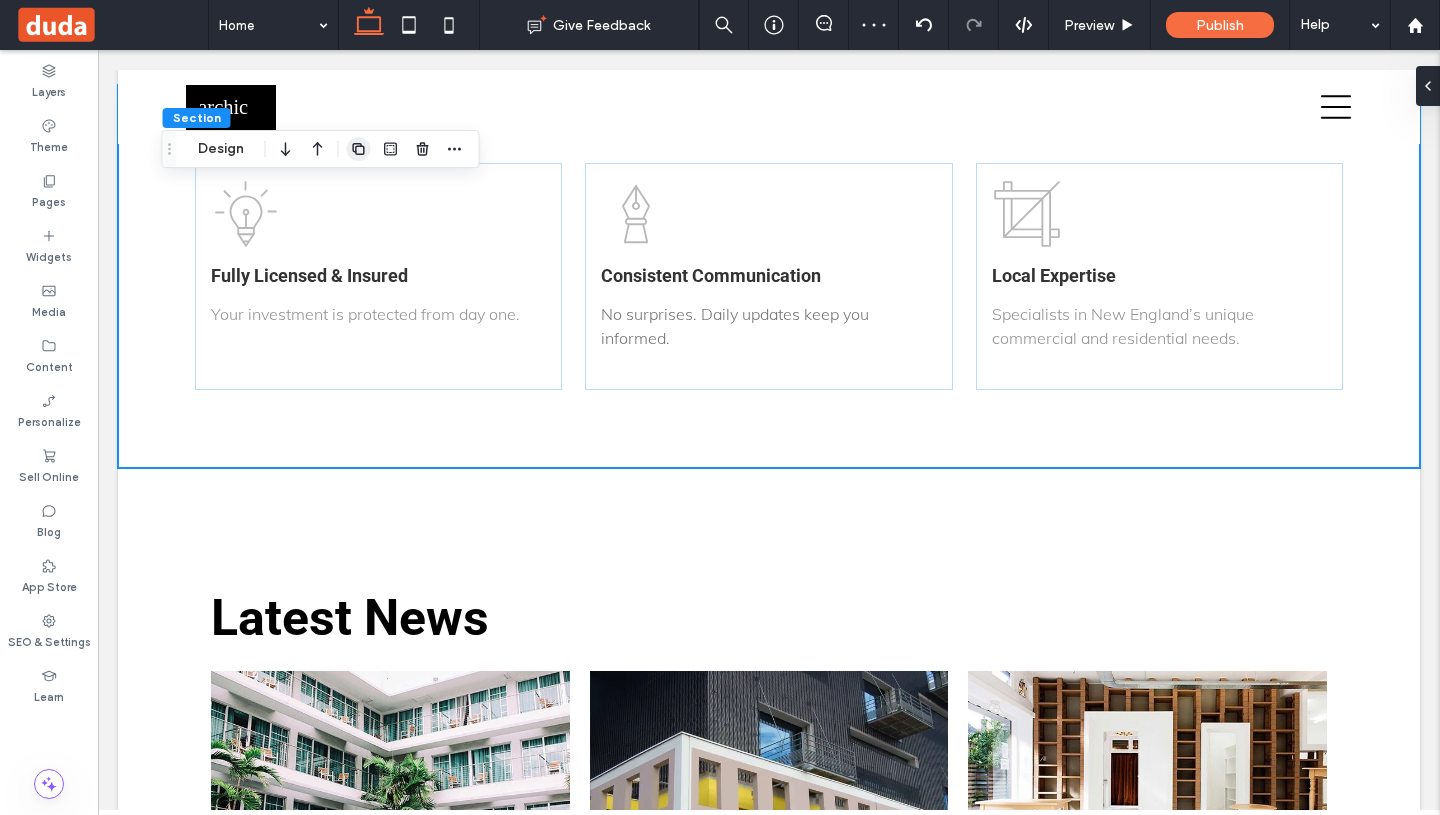 click 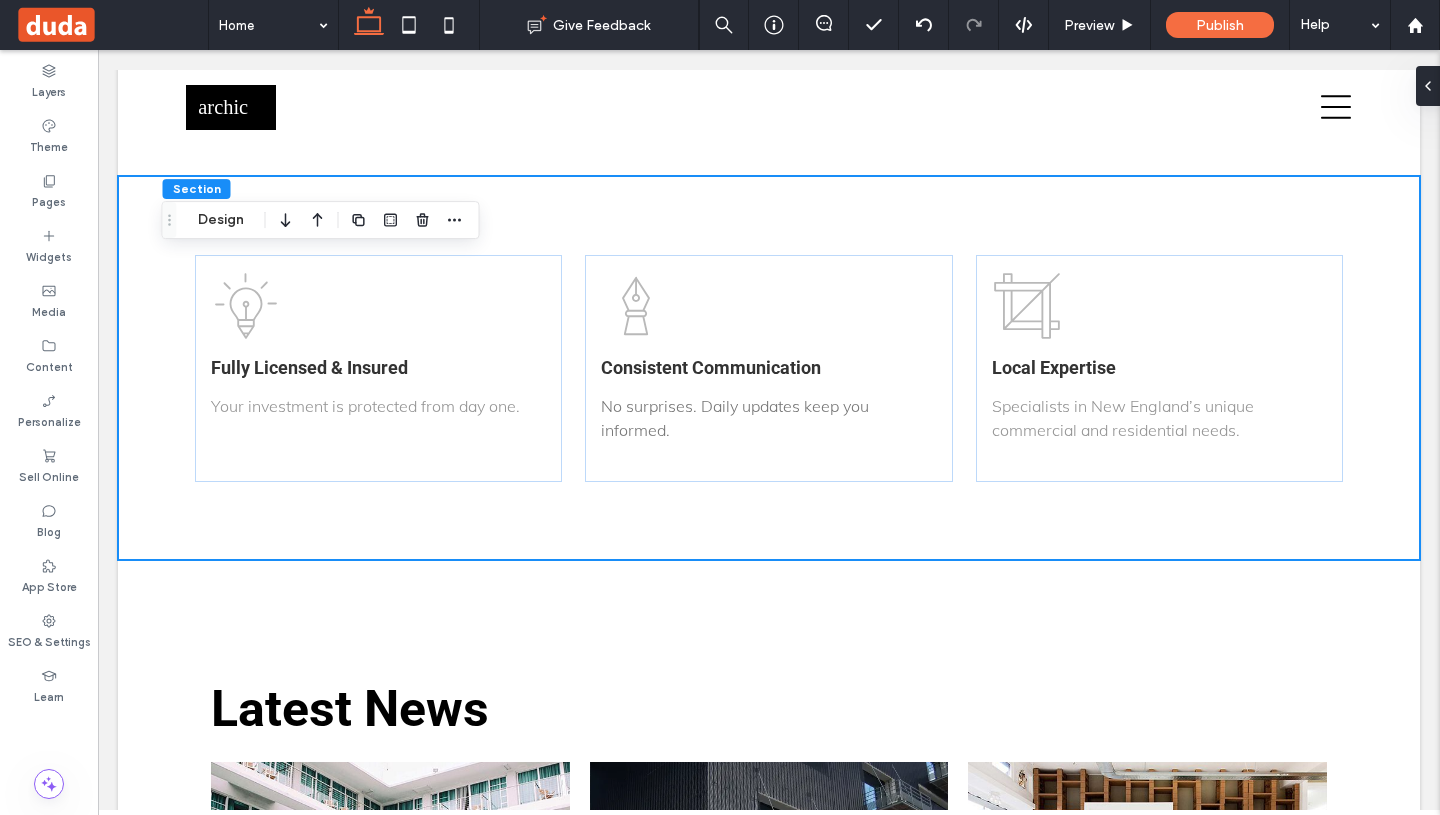 scroll, scrollTop: 6262, scrollLeft: 0, axis: vertical 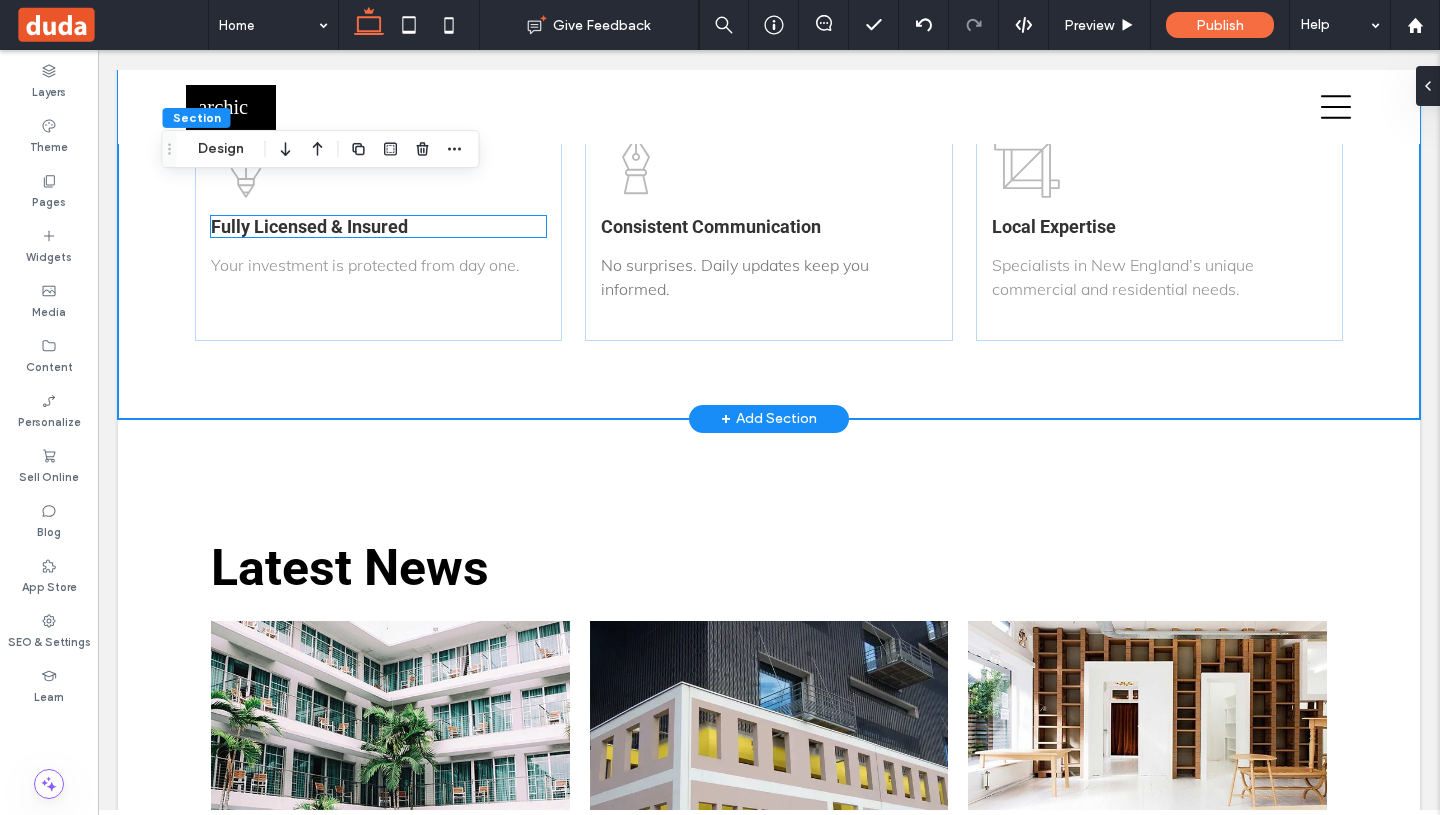 click on "Fully Licensed & Insured" at bounding box center (309, 226) 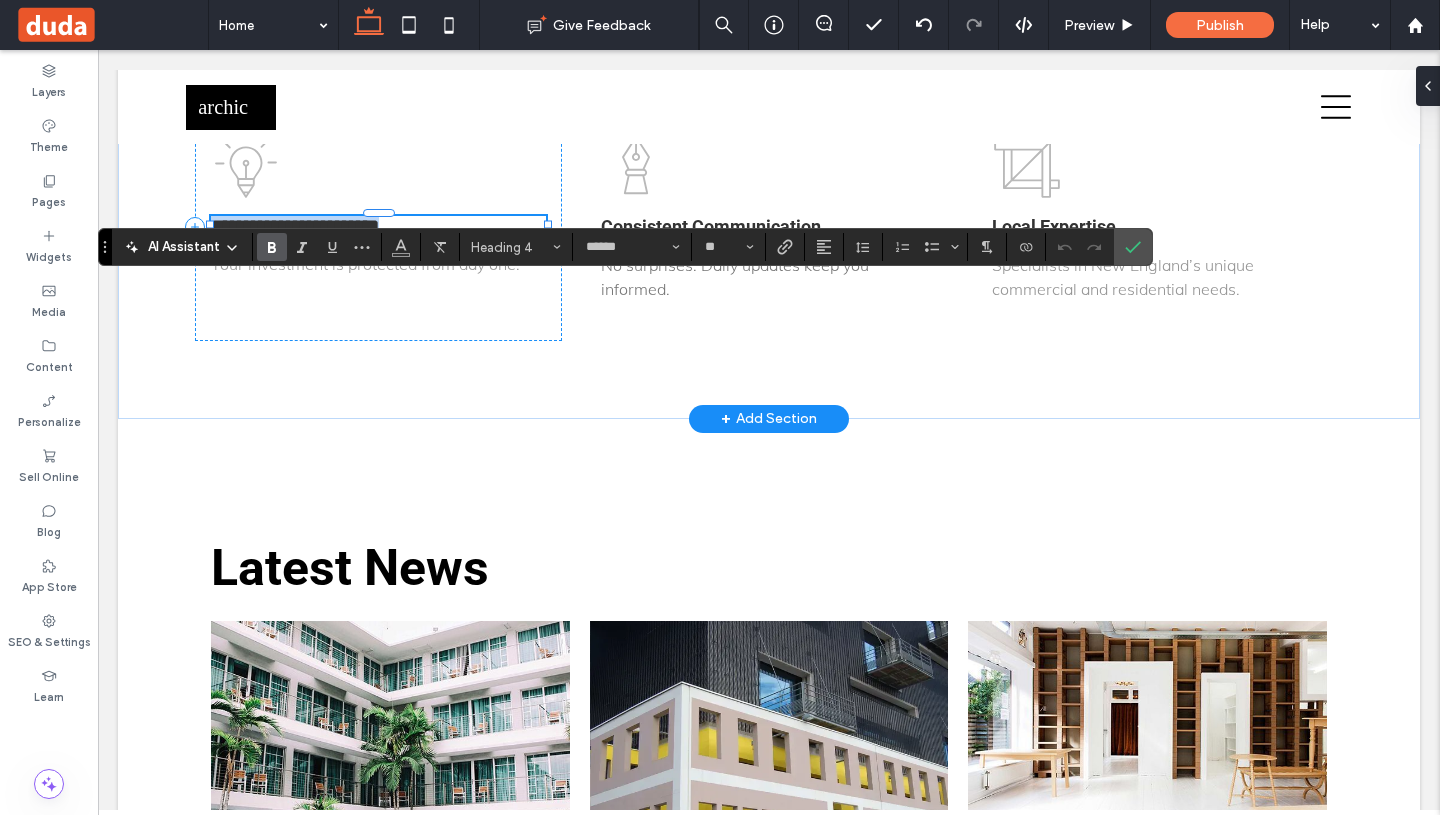 type on "******" 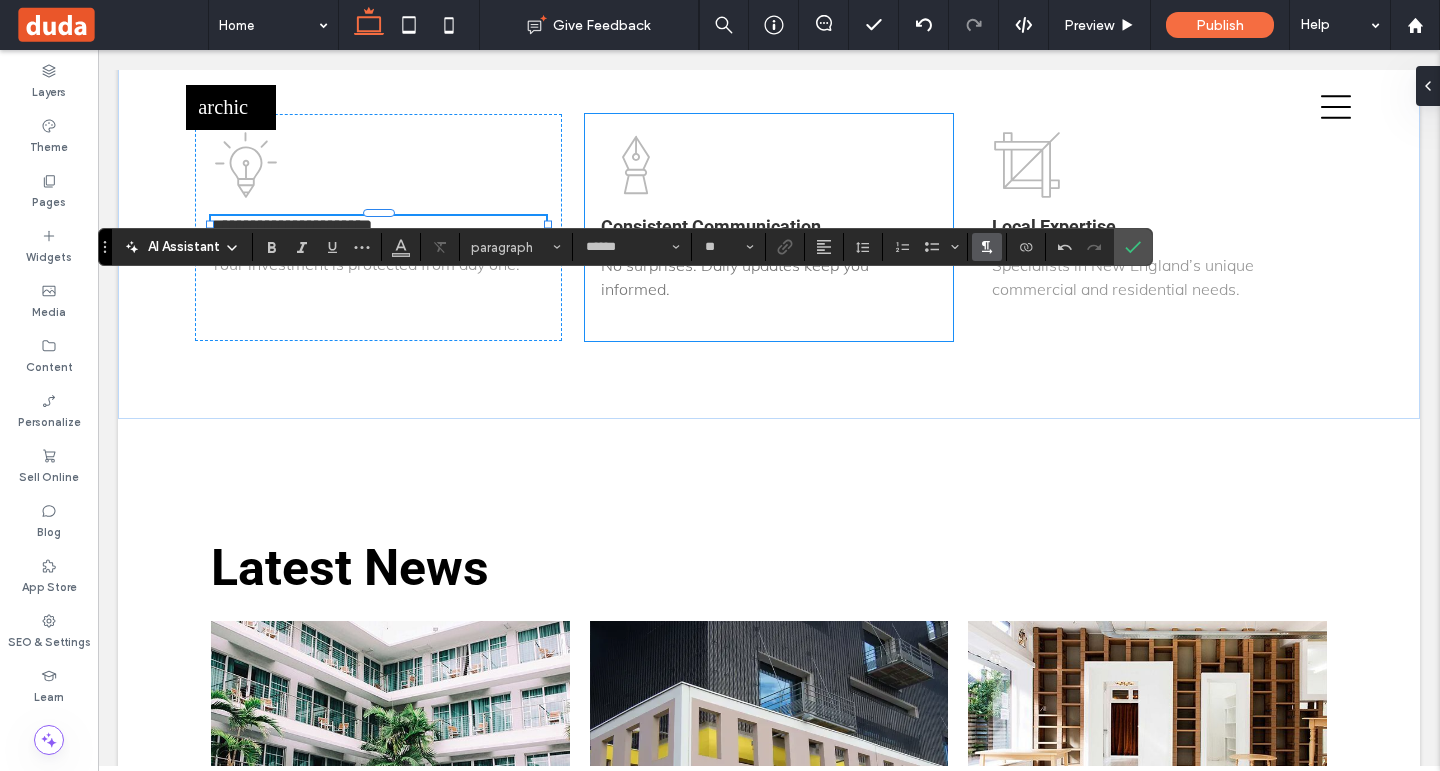 type on "****" 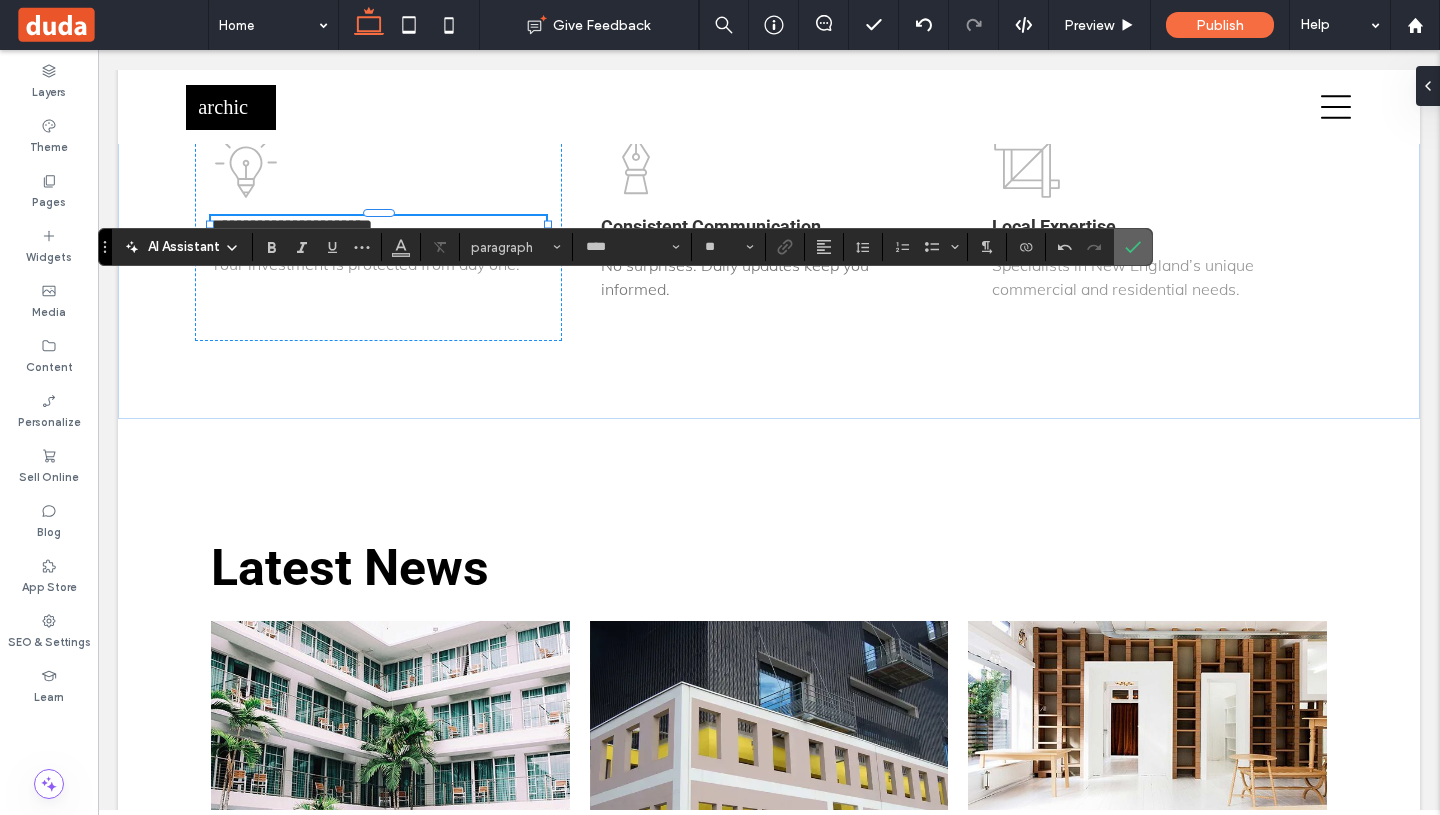 click at bounding box center (1133, 247) 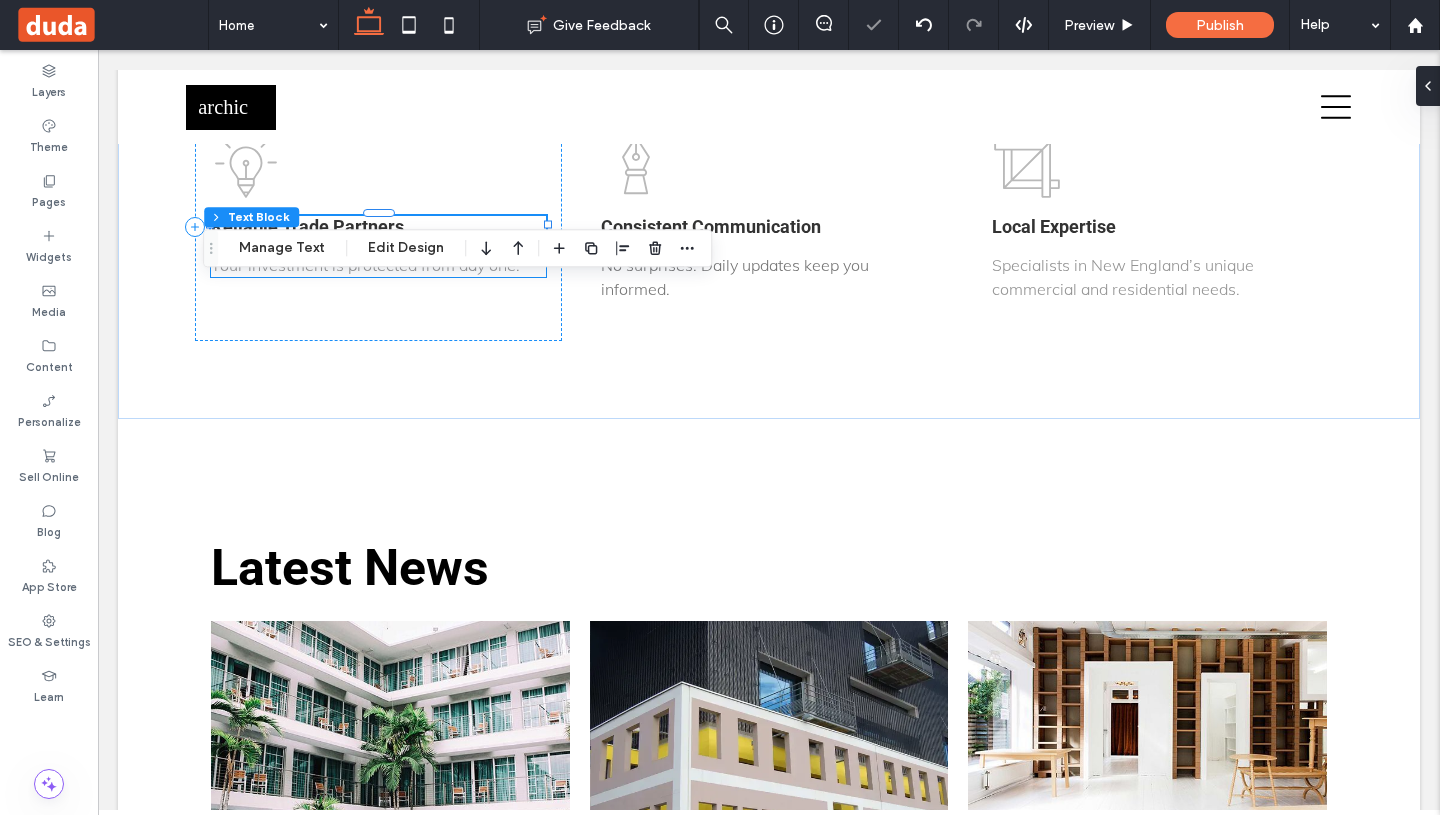 click on "Your investment is protected from day one." at bounding box center (365, 265) 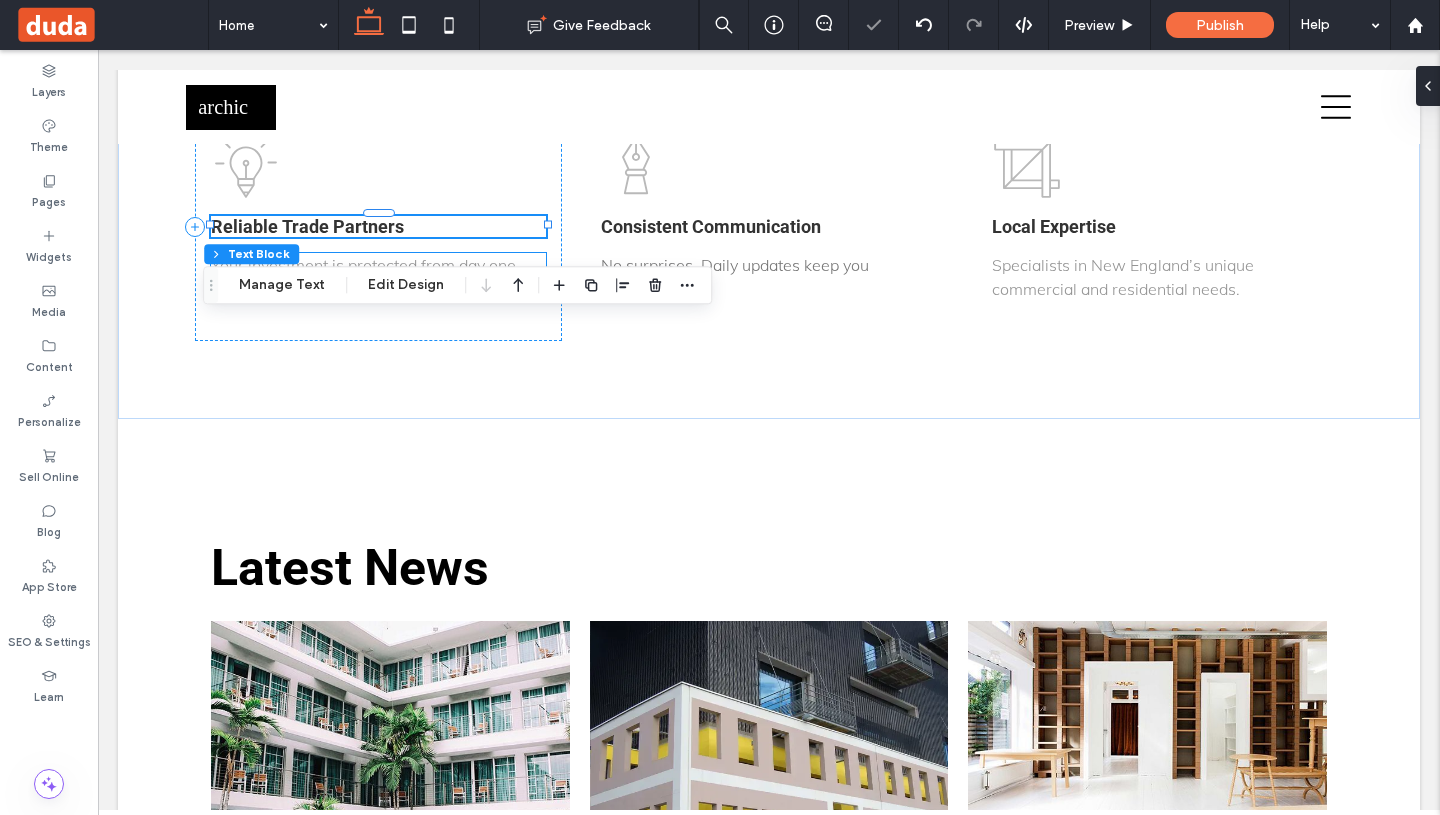 click on "Your investment is protected from day one." at bounding box center (378, 265) 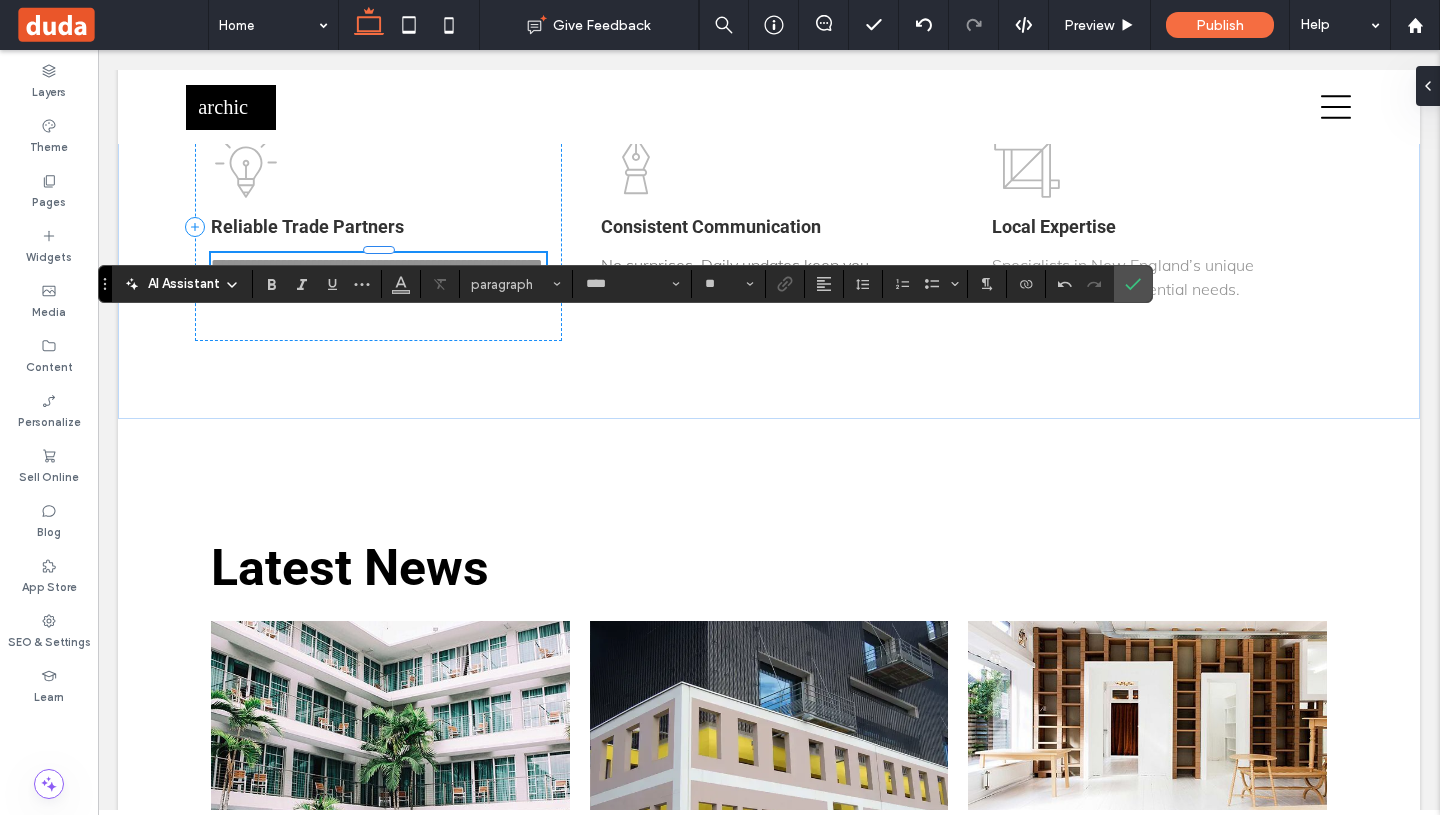 click on "**********" at bounding box center (377, 264) 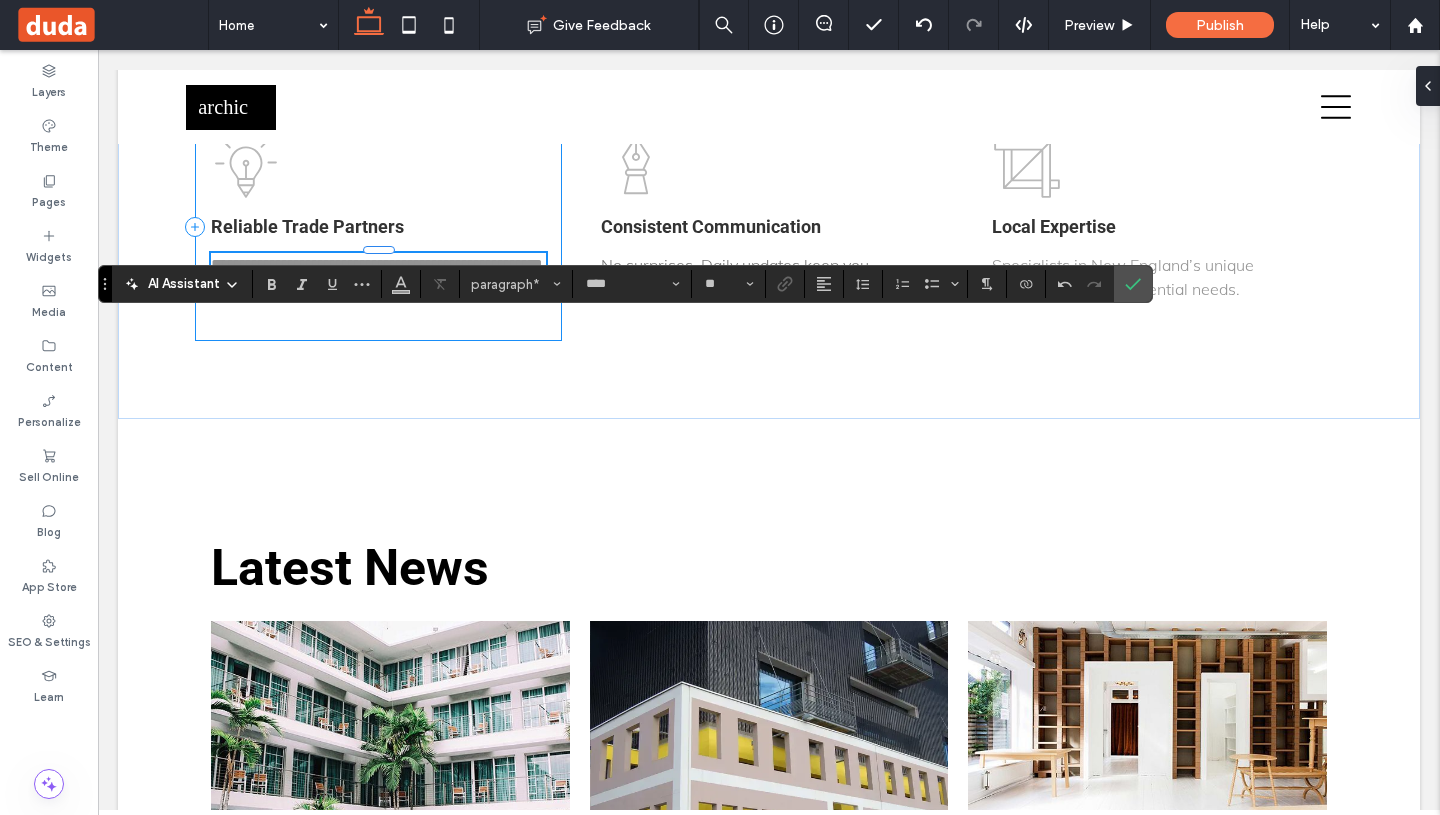 type 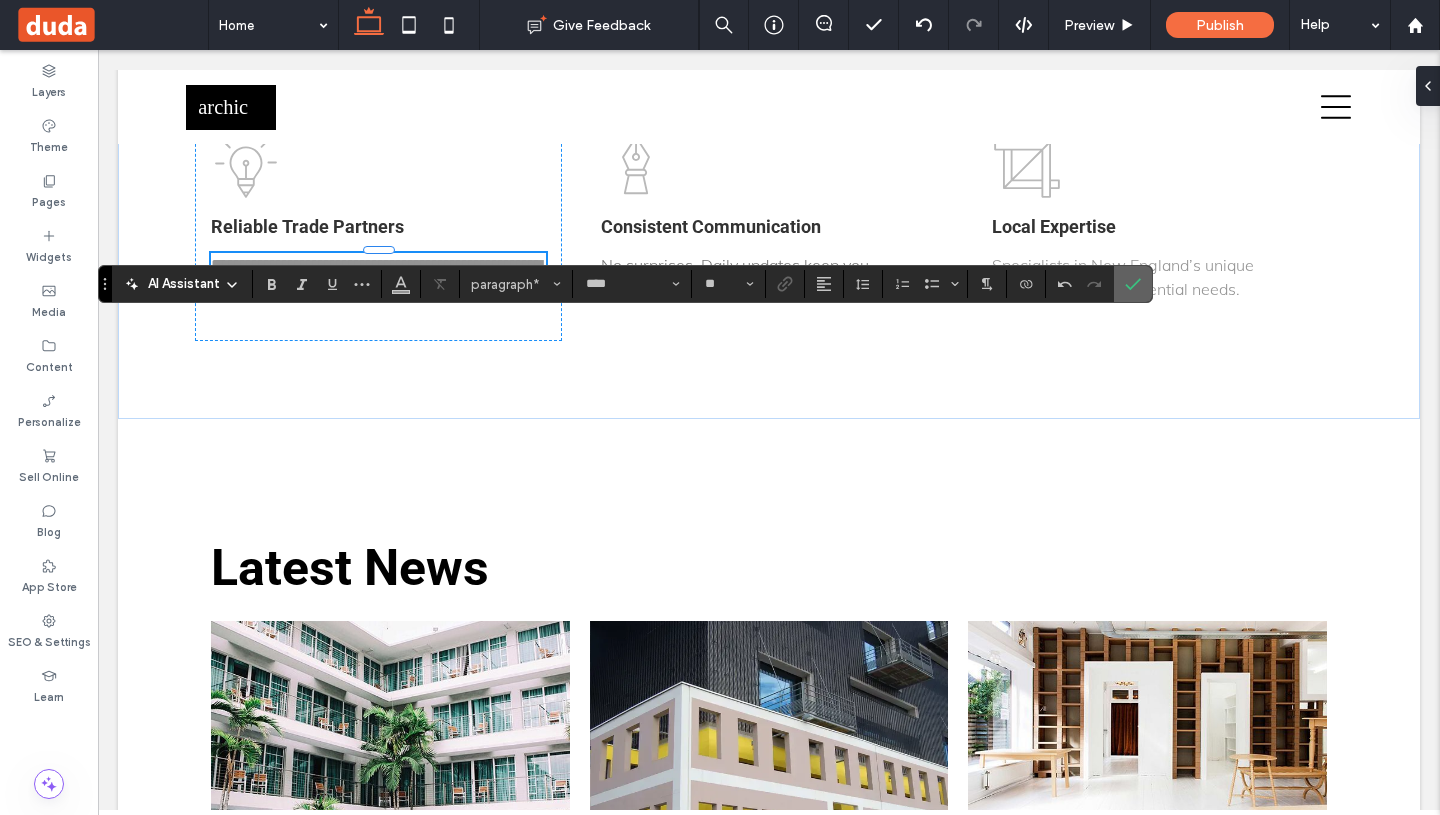 click 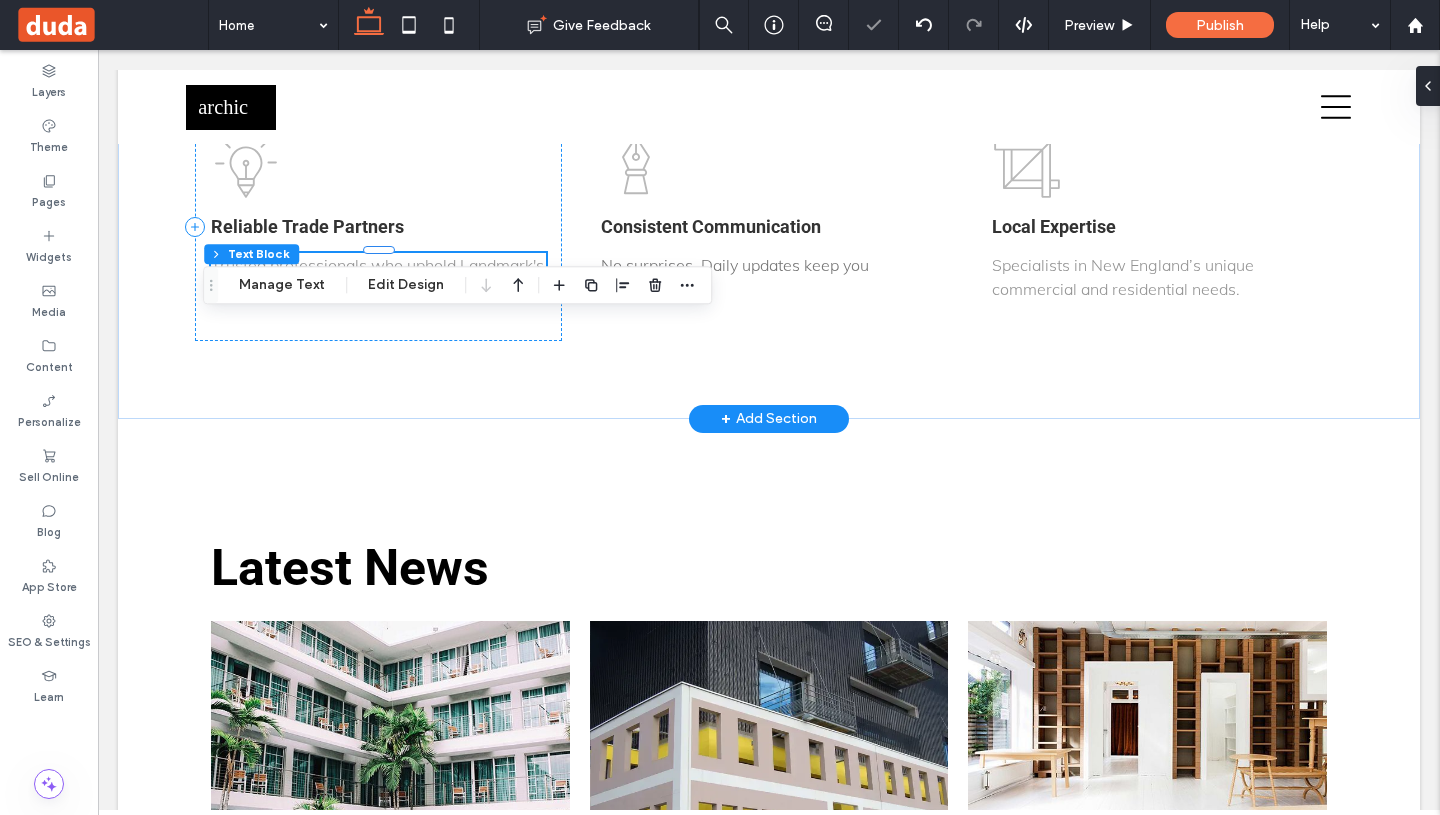 click on "Trusted professionals who uphold Landmark's exacting standards." at bounding box center (377, 277) 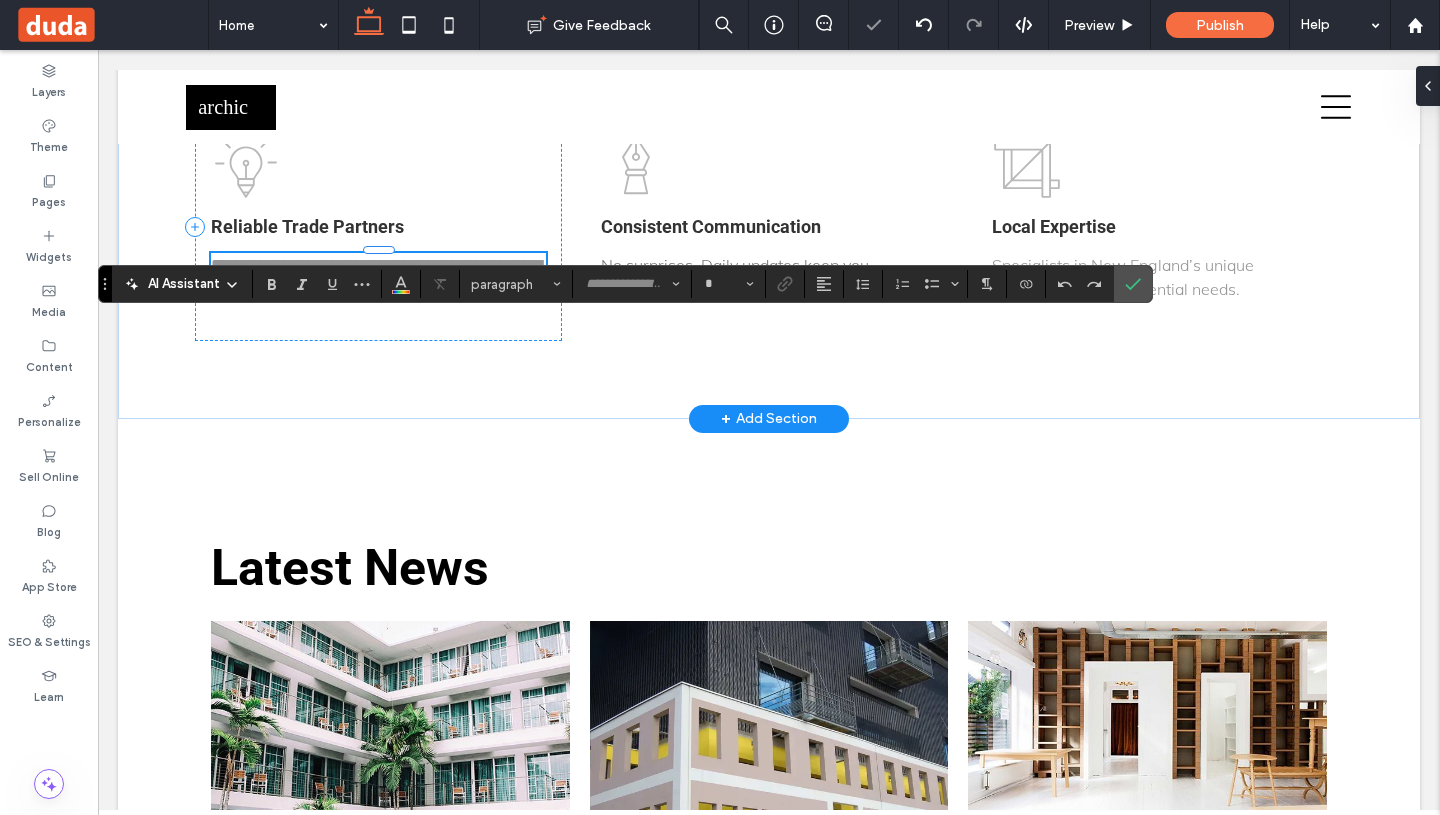 click on "**********" at bounding box center [378, 277] 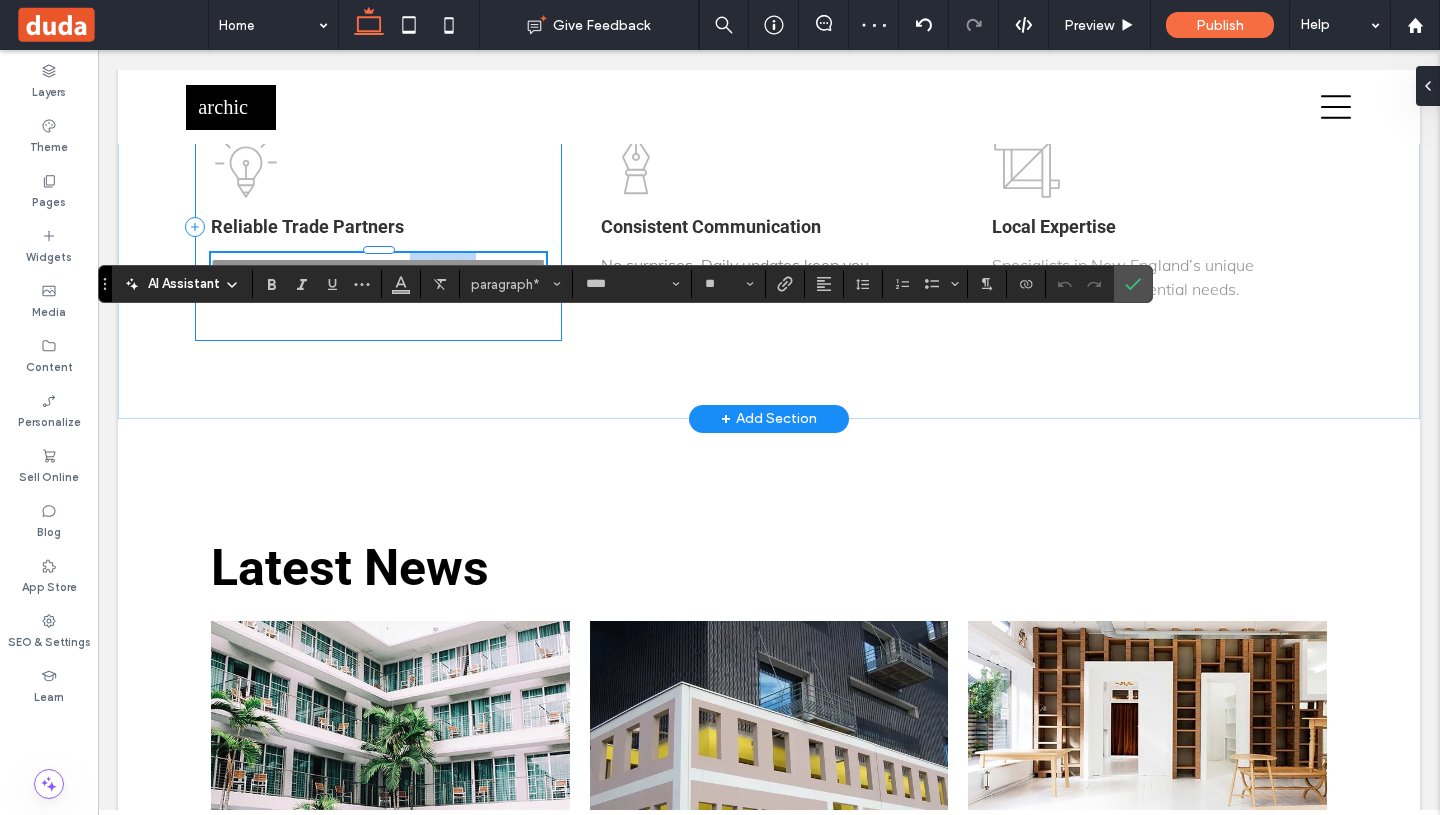 drag, startPoint x: 451, startPoint y: 338, endPoint x: 550, endPoint y: 334, distance: 99.08077 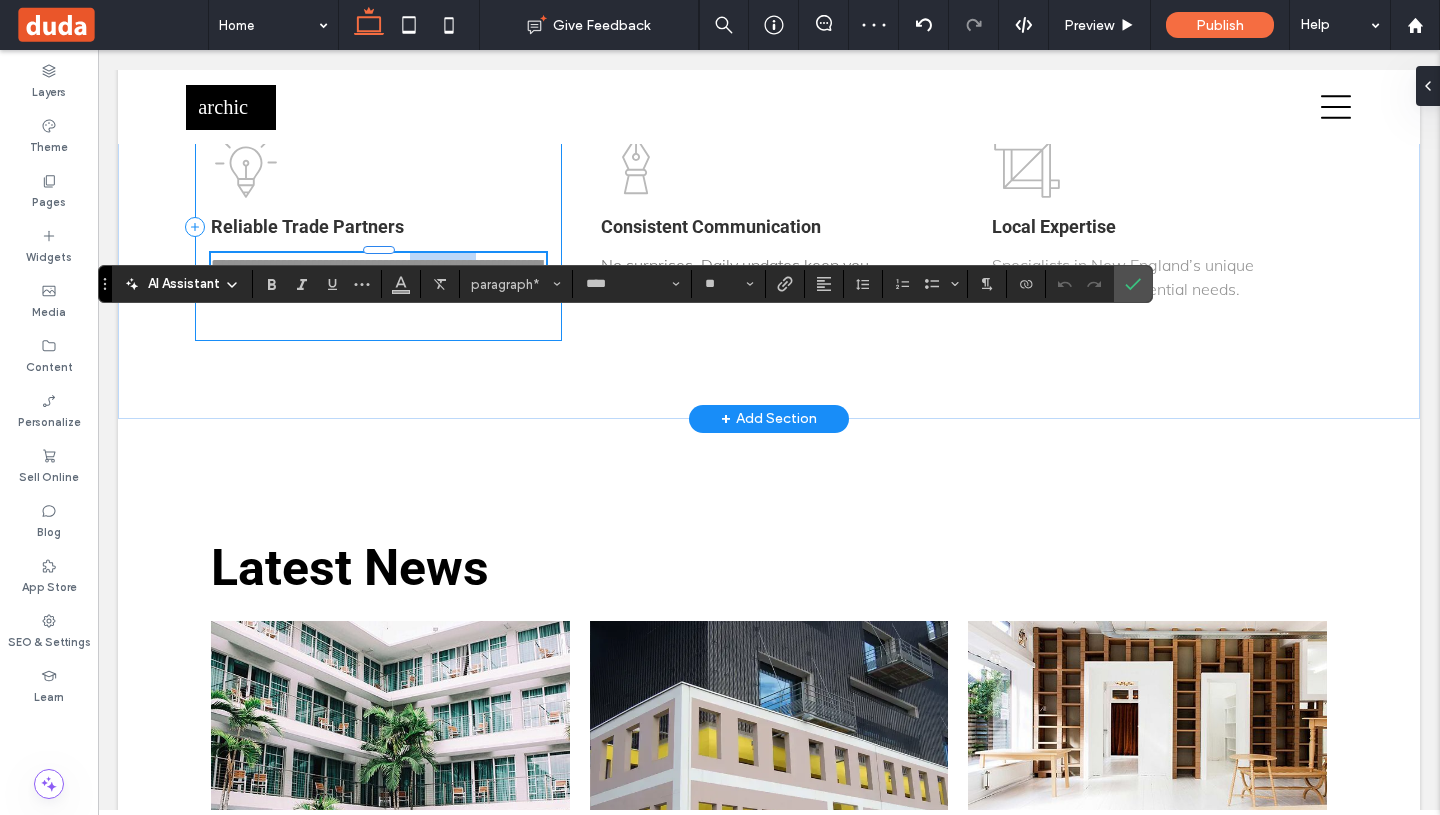 click on "**********" at bounding box center [378, 227] 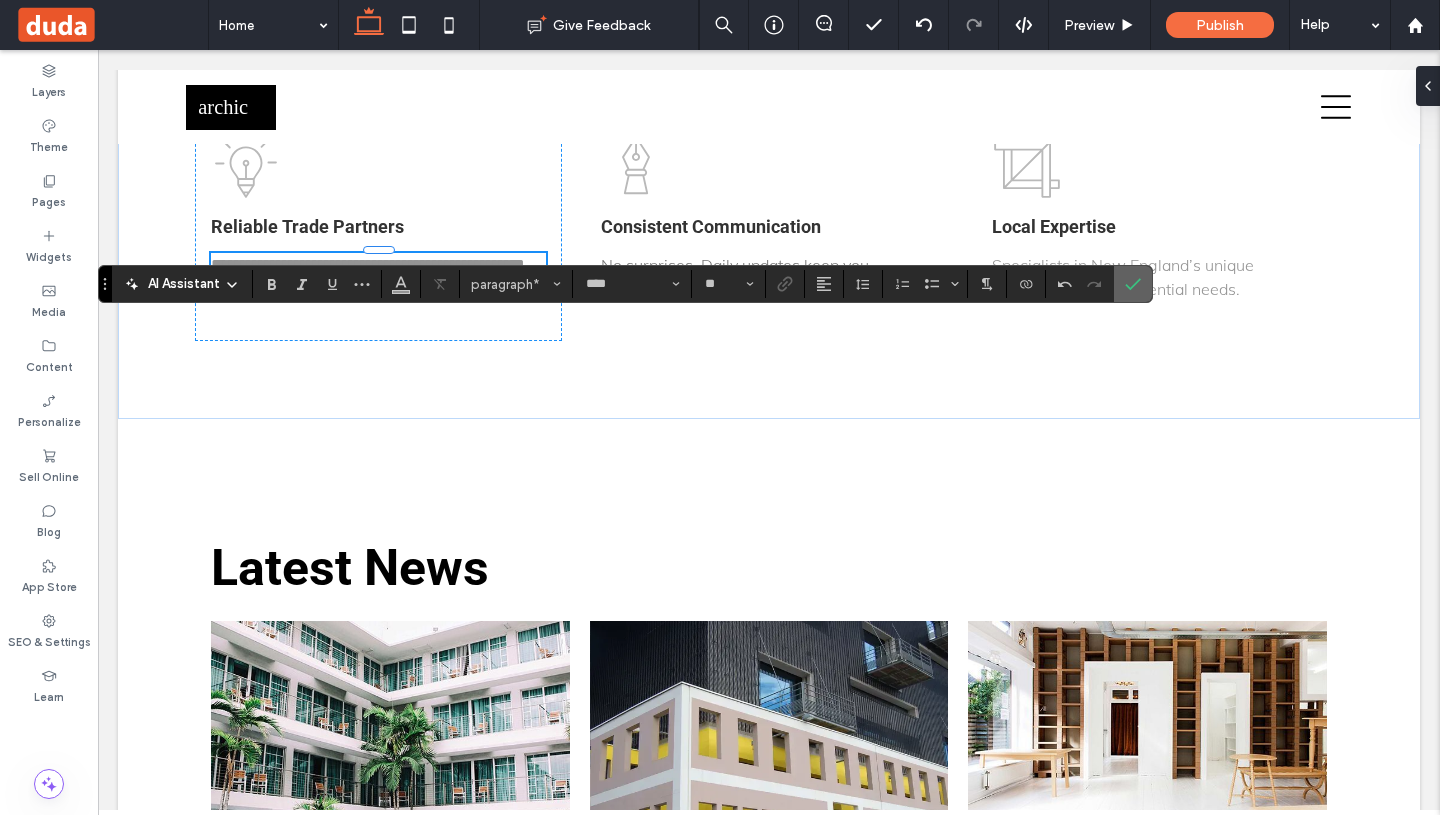 click 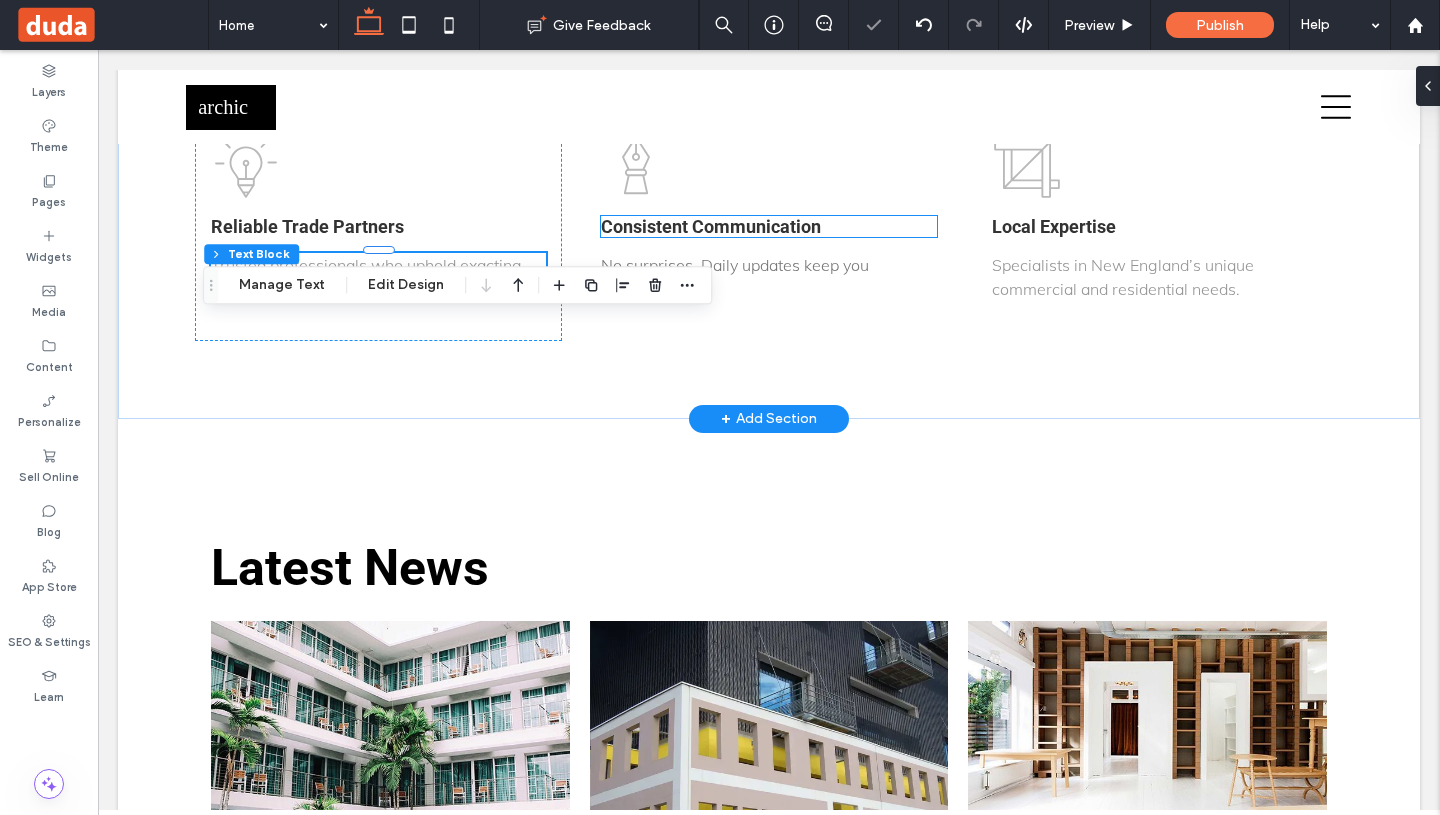 click on "Consistent Communication" at bounding box center (768, 226) 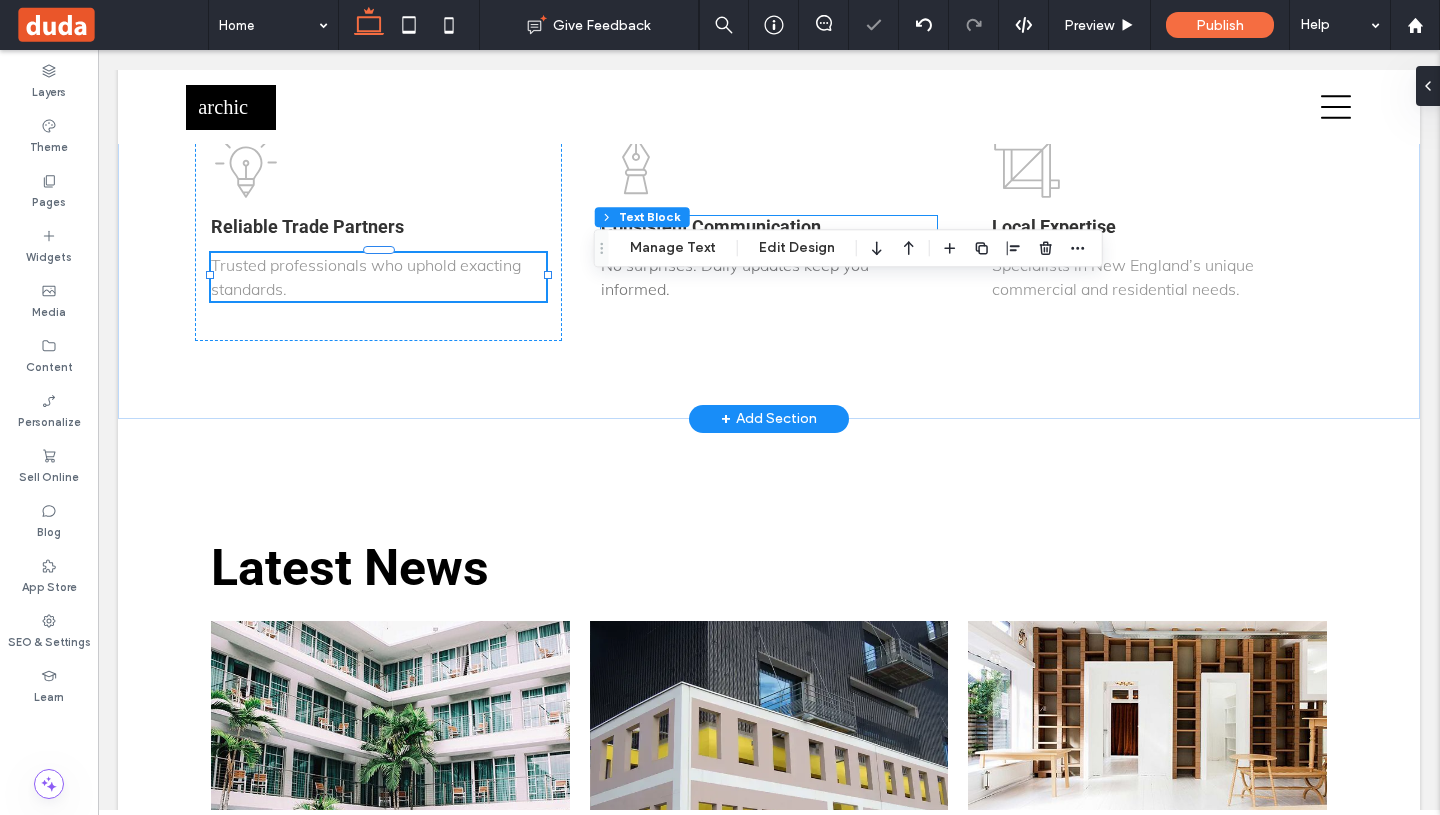 click on "Consistent Communication" at bounding box center [768, 226] 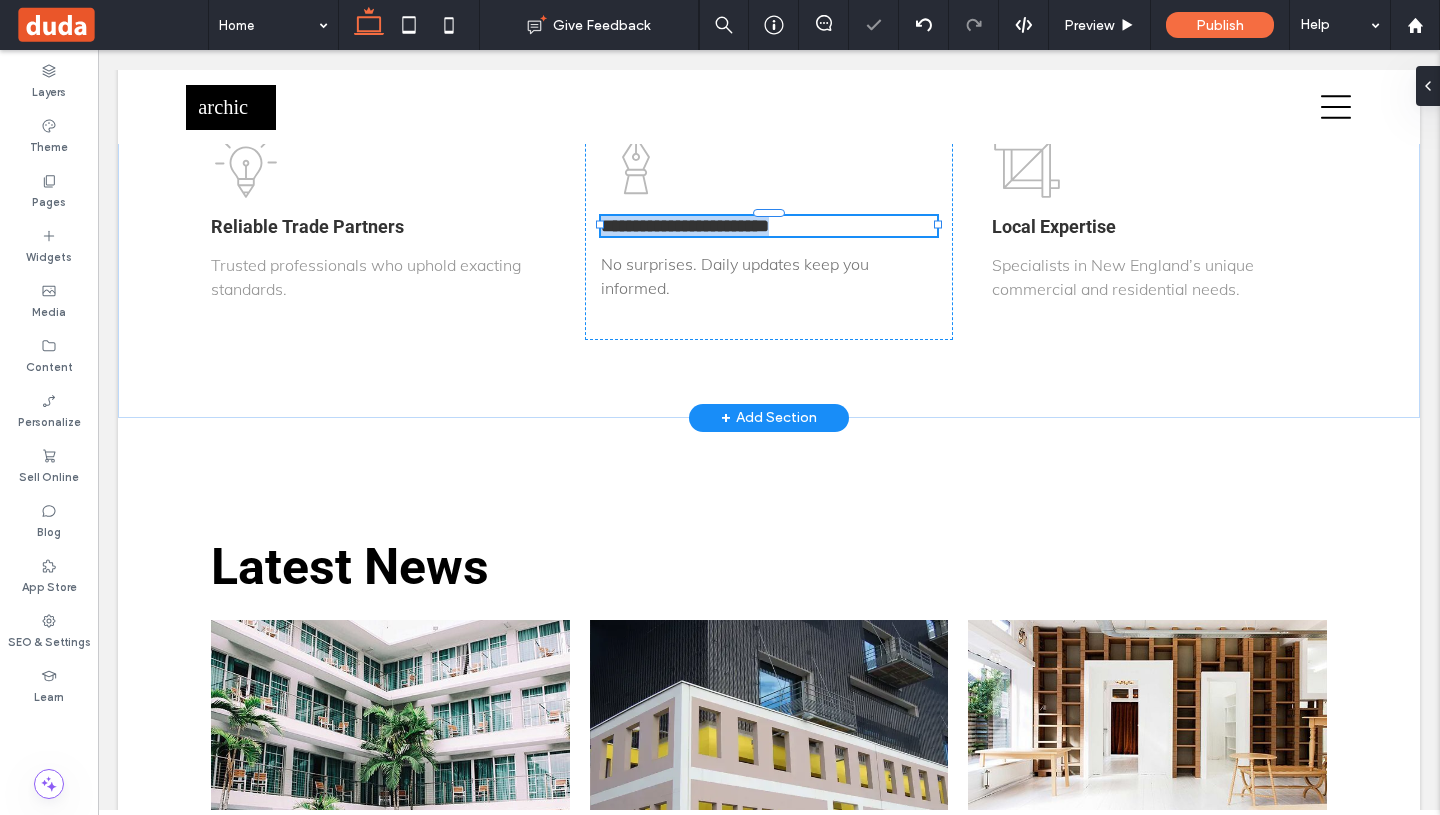type on "******" 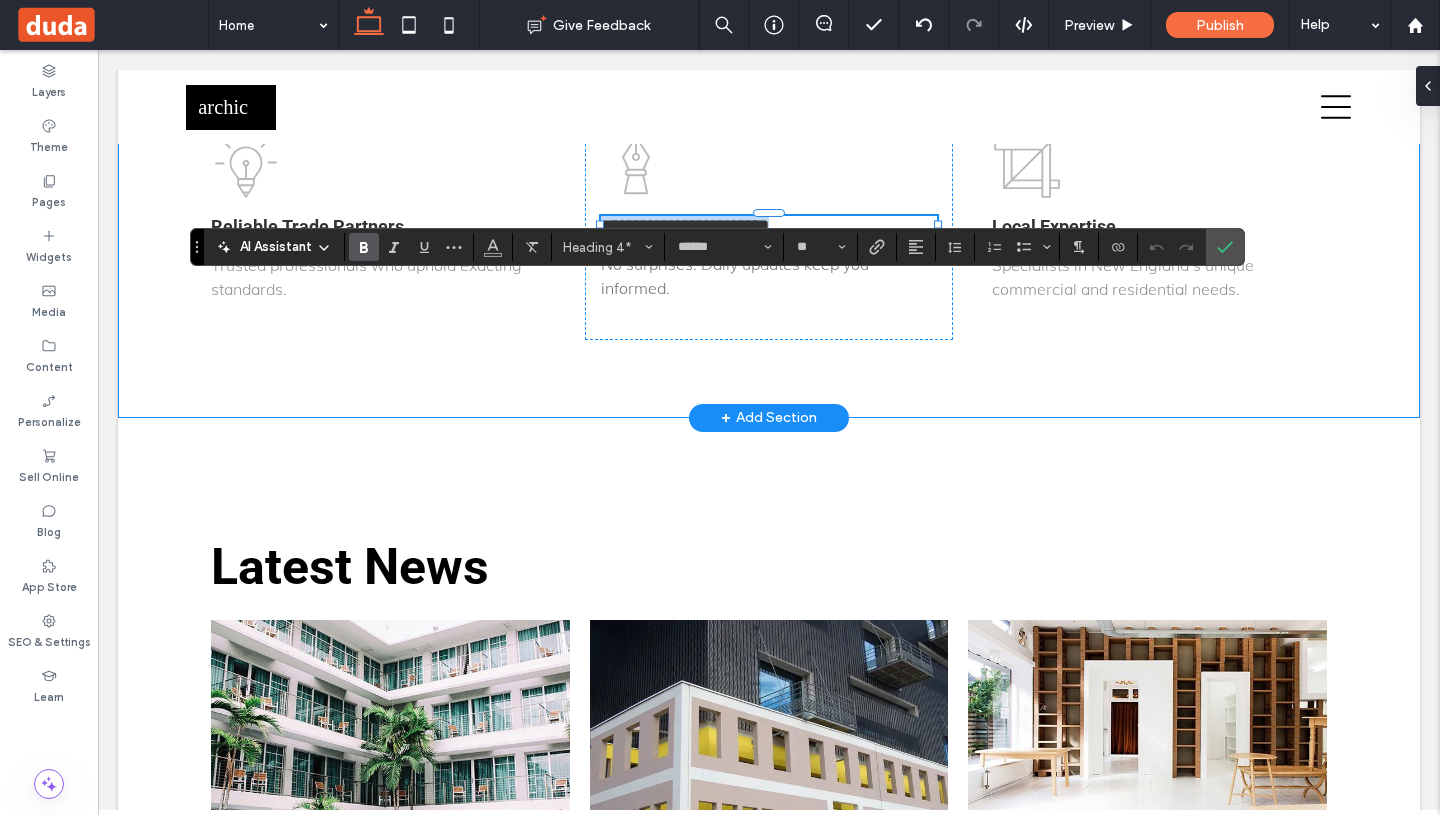 type 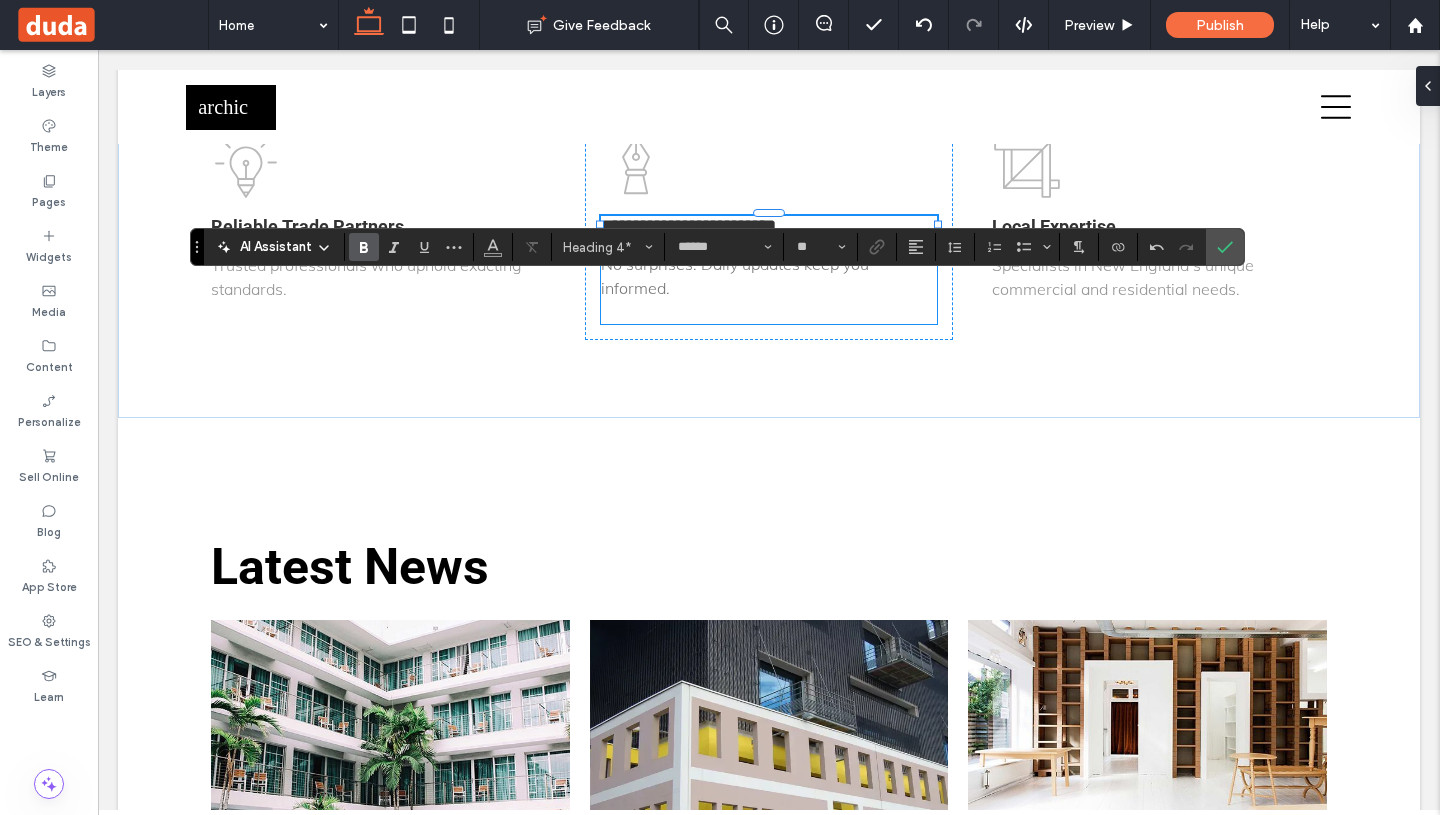 click on "No surprises. Daily updates keep you informed." at bounding box center (735, 276) 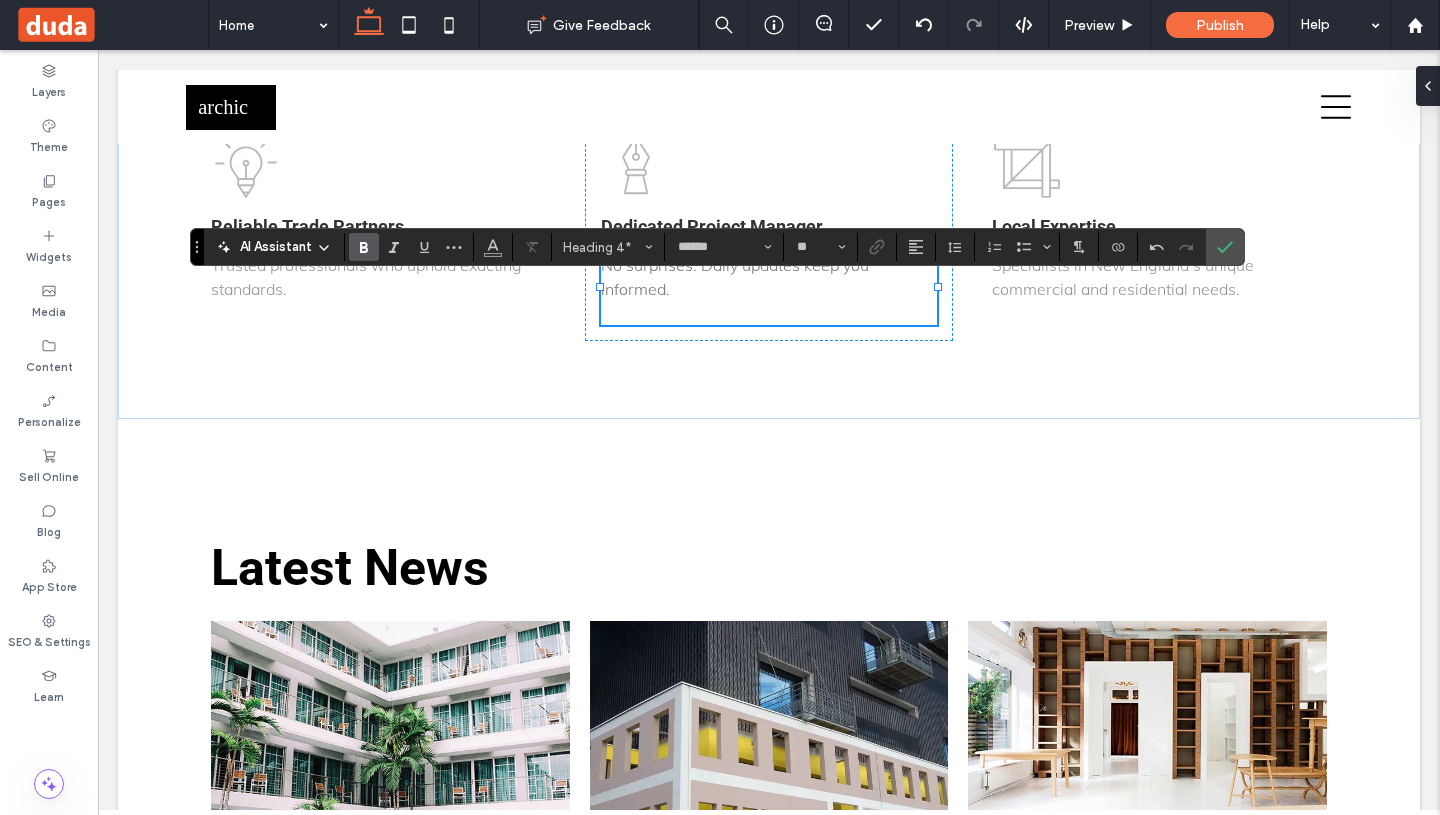 click on "No surprises. Daily updates keep you informed." at bounding box center (768, 289) 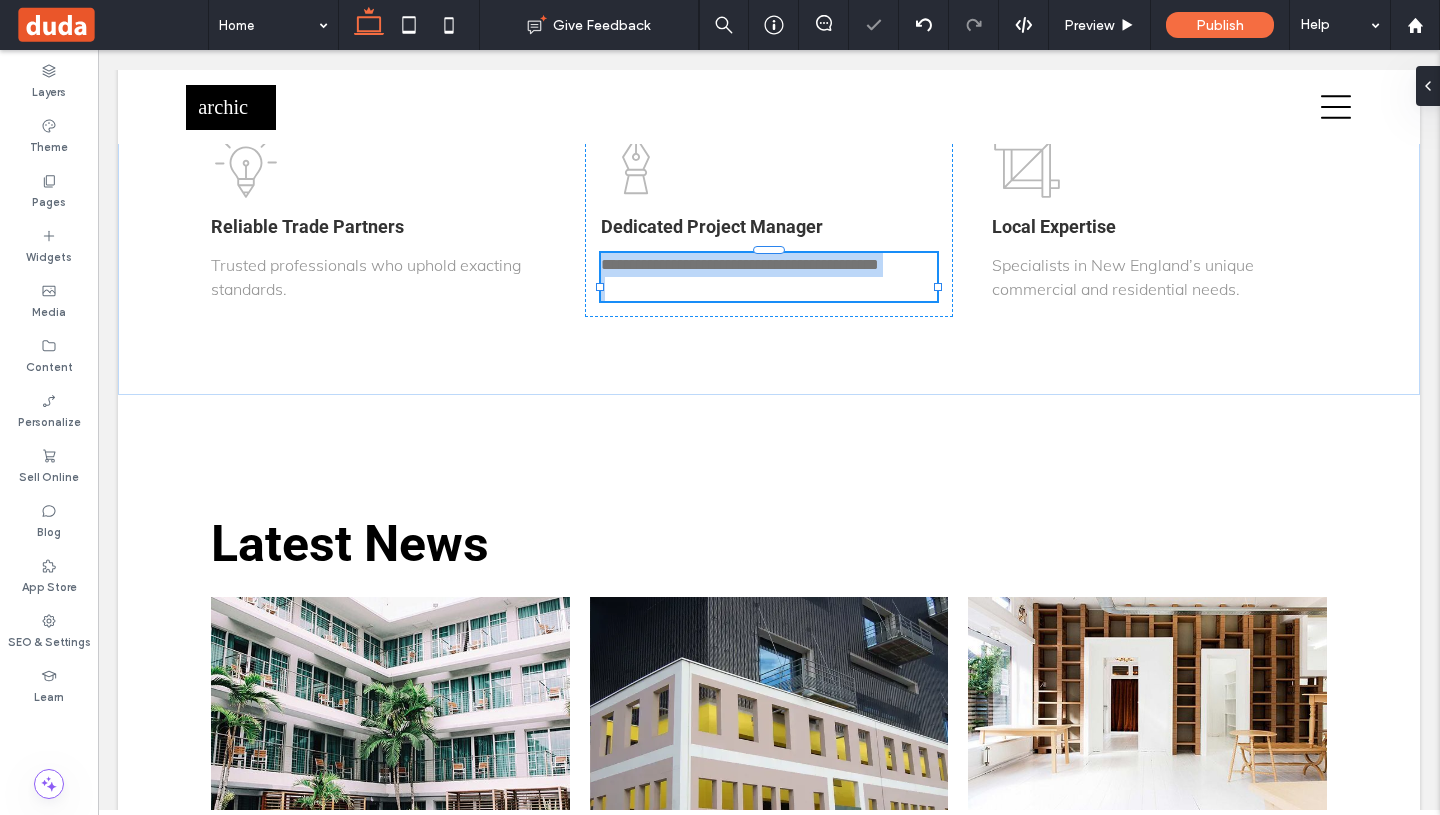 type on "****" 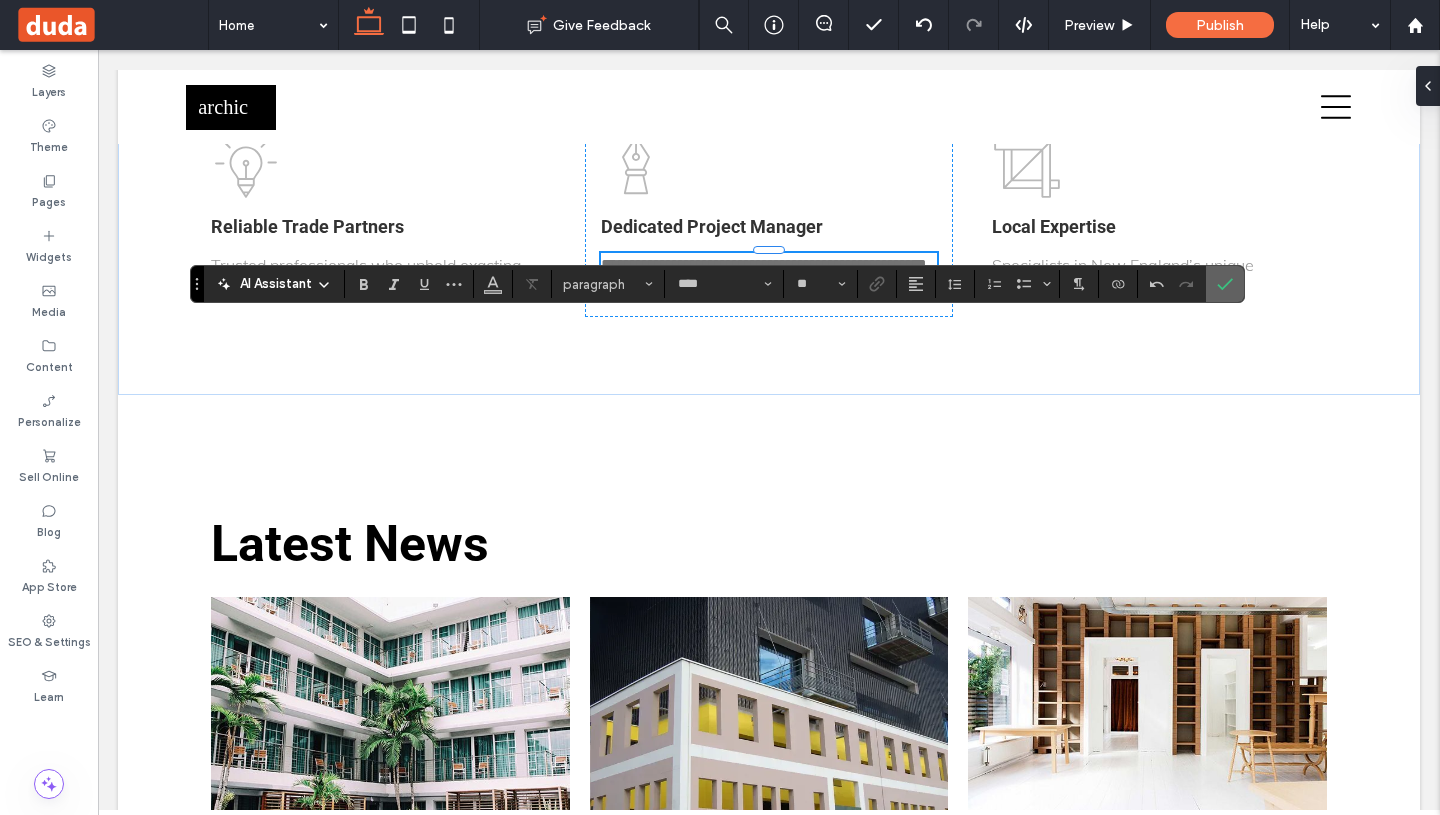 click 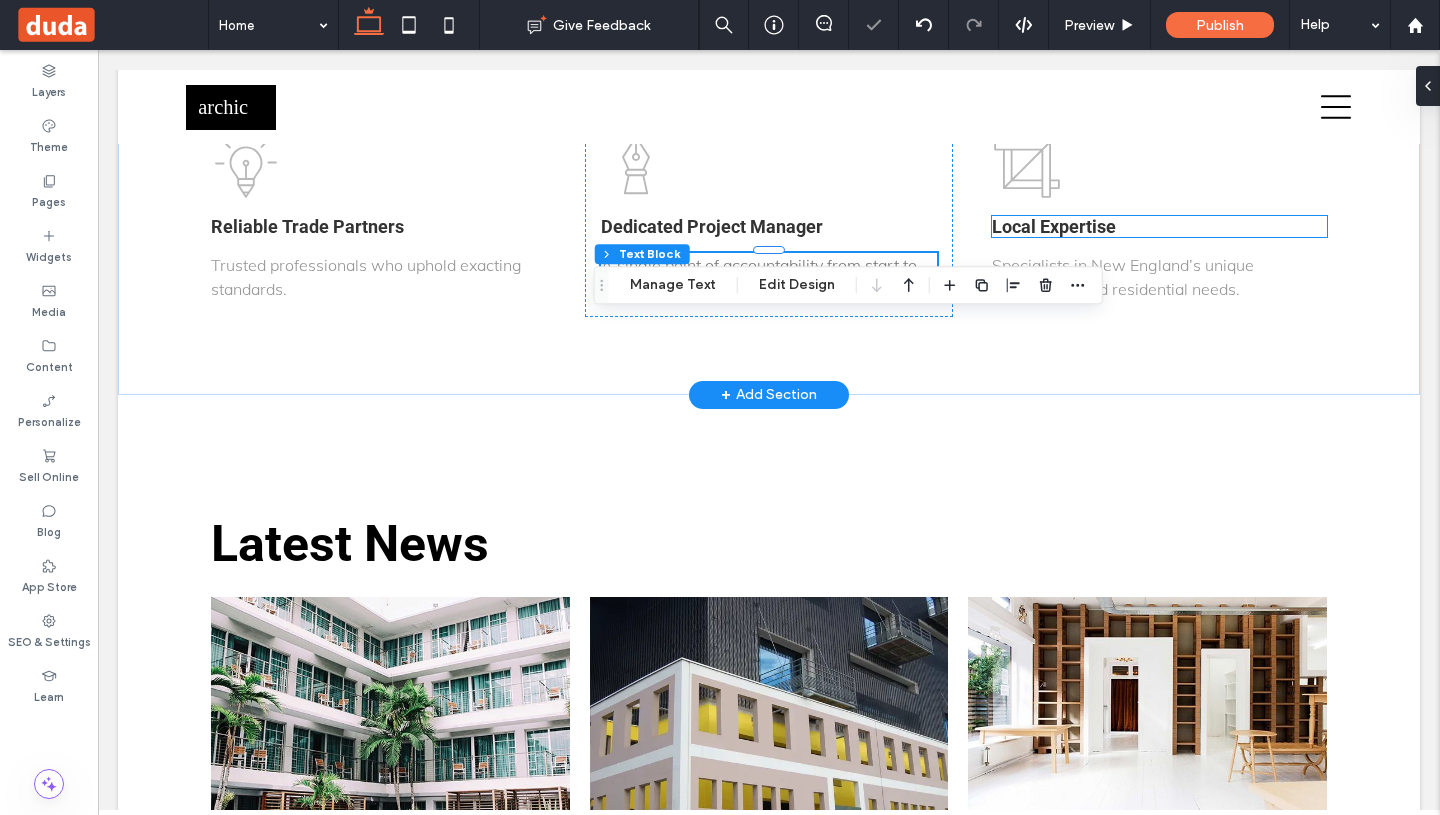 click on "Local Expertise" at bounding box center (1159, 226) 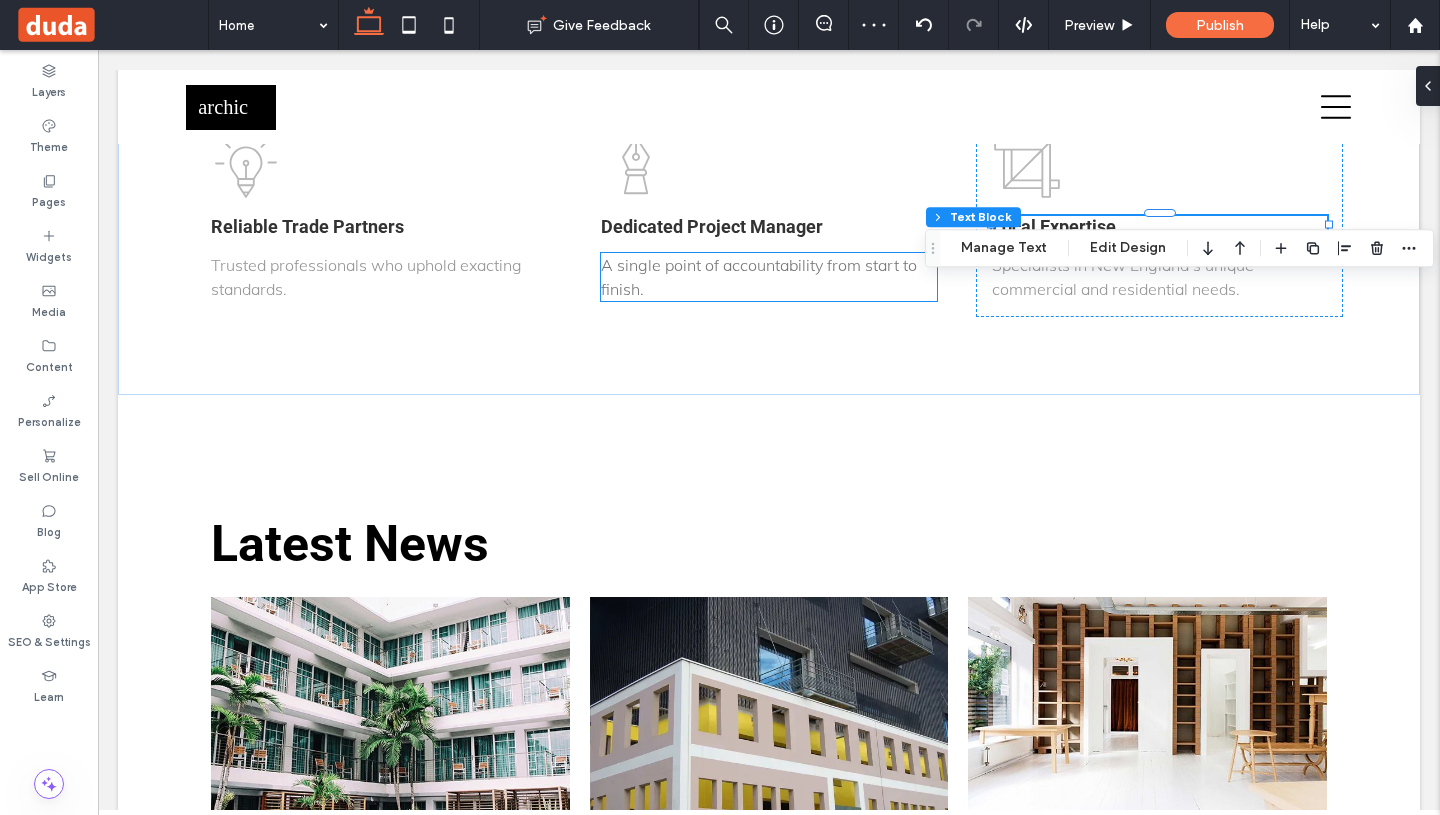 click on "A single point of accountability from start to finish." at bounding box center [768, 277] 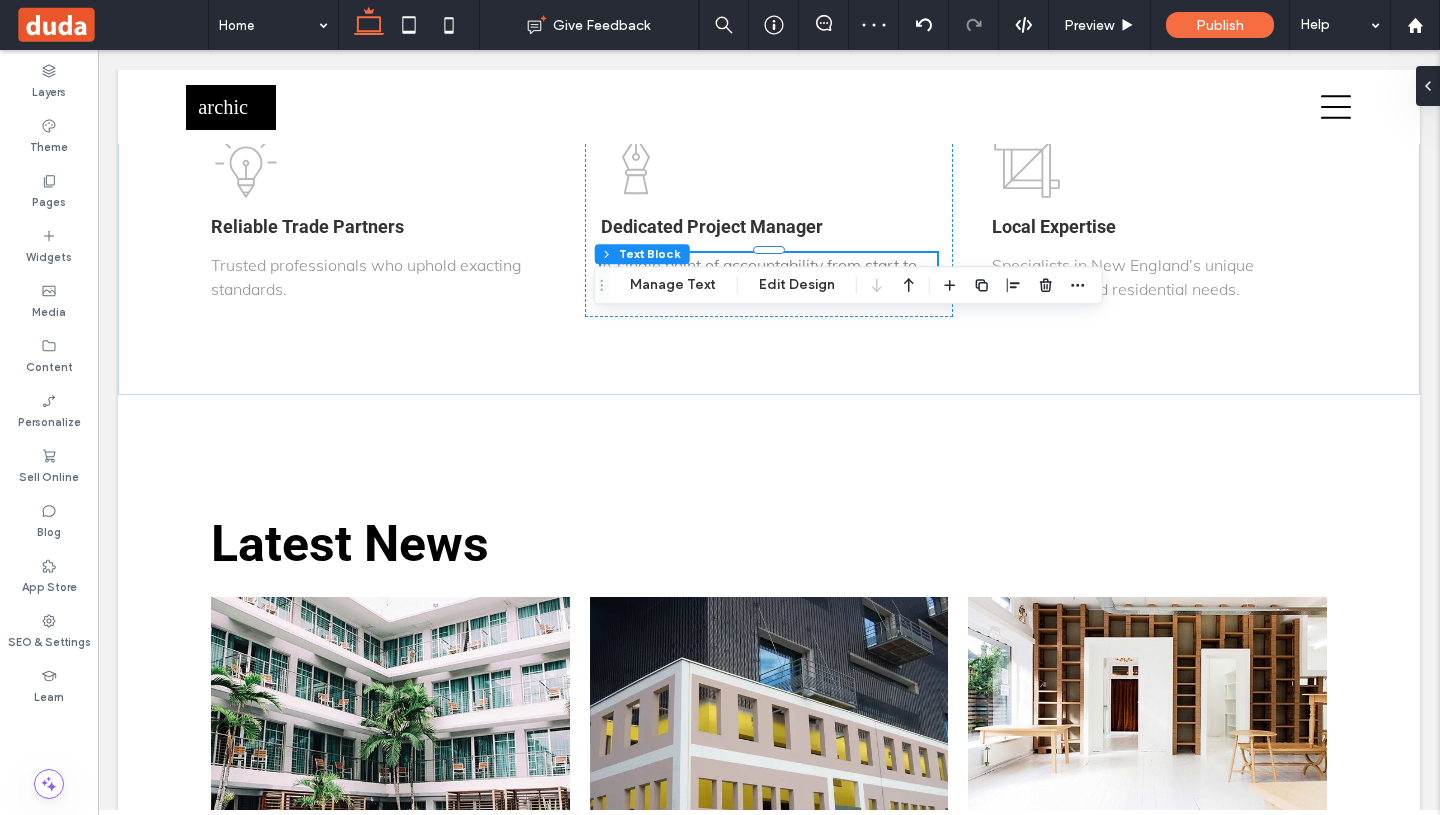 click on "A single point of accountability from start to finish." at bounding box center [768, 277] 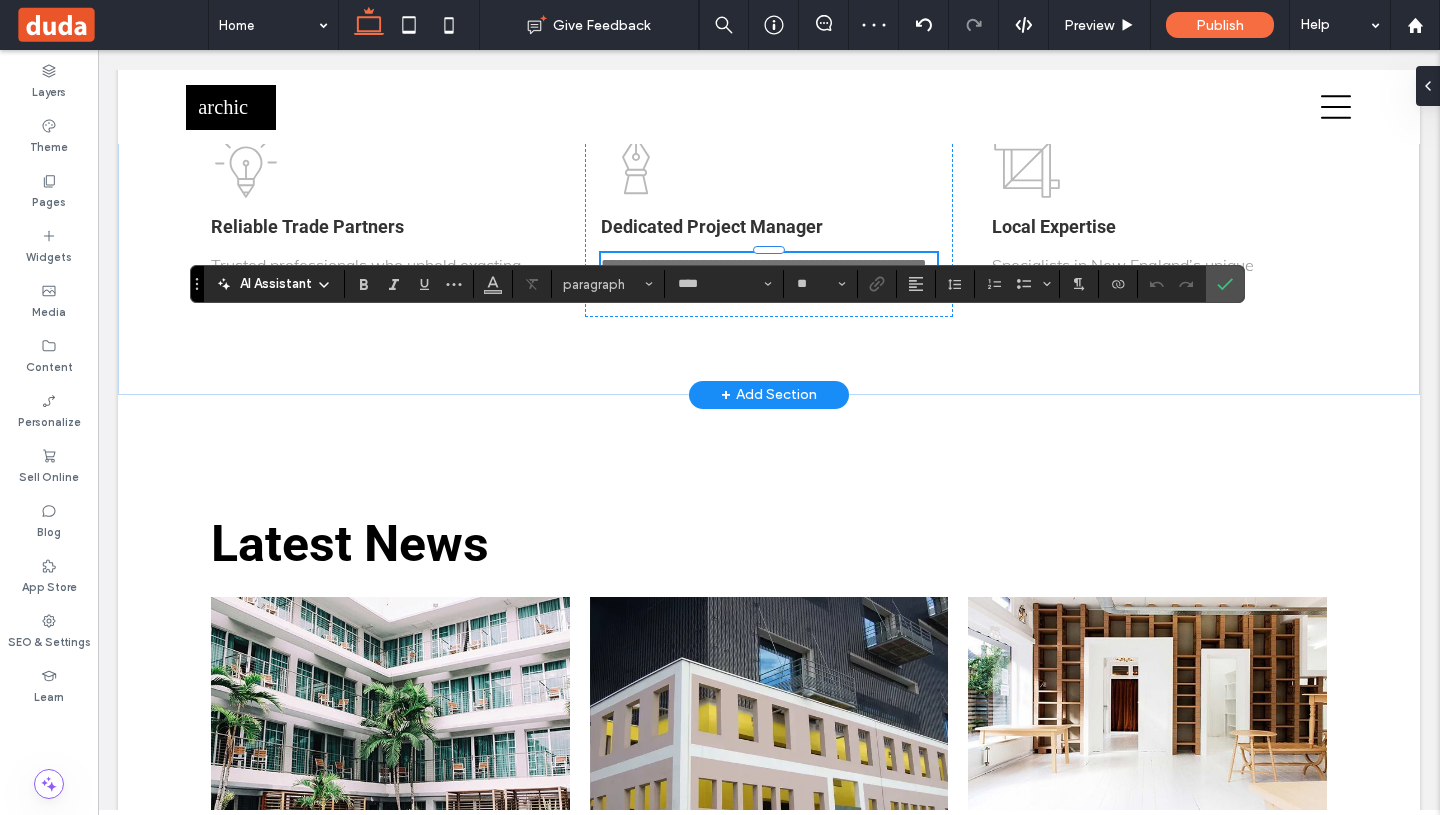 type on "****" 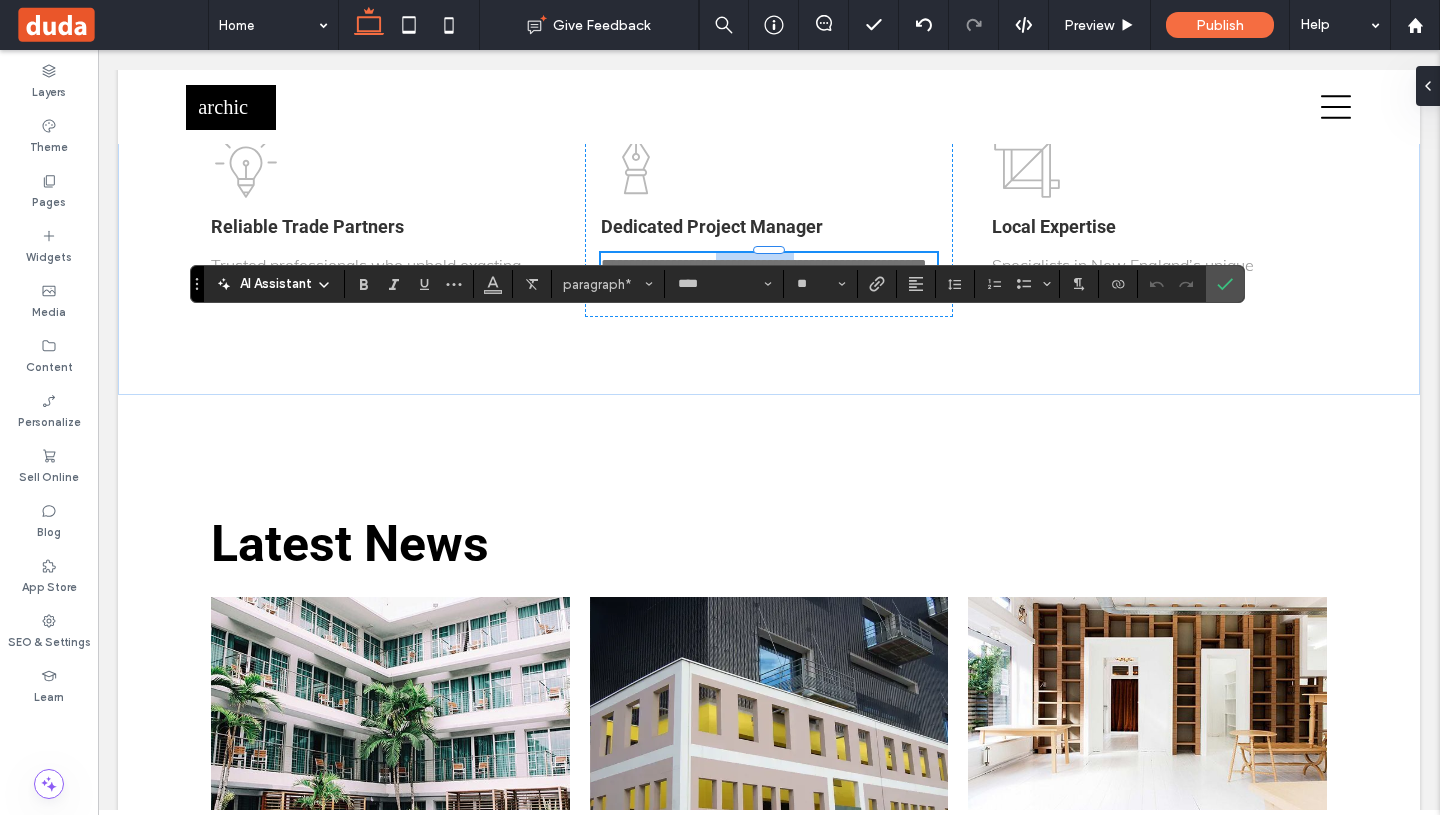 drag, startPoint x: 813, startPoint y: 332, endPoint x: 724, endPoint y: 332, distance: 89 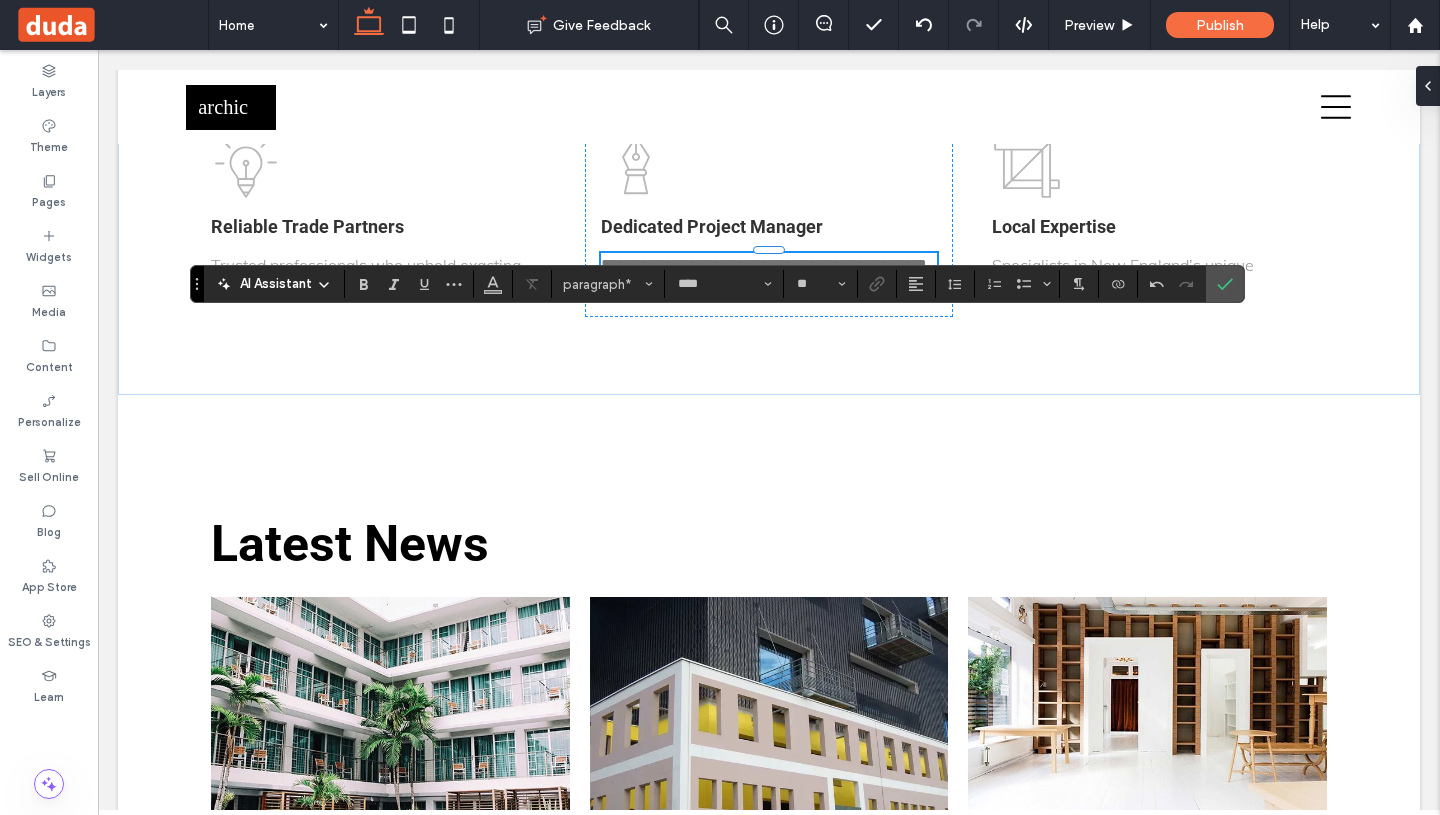 type 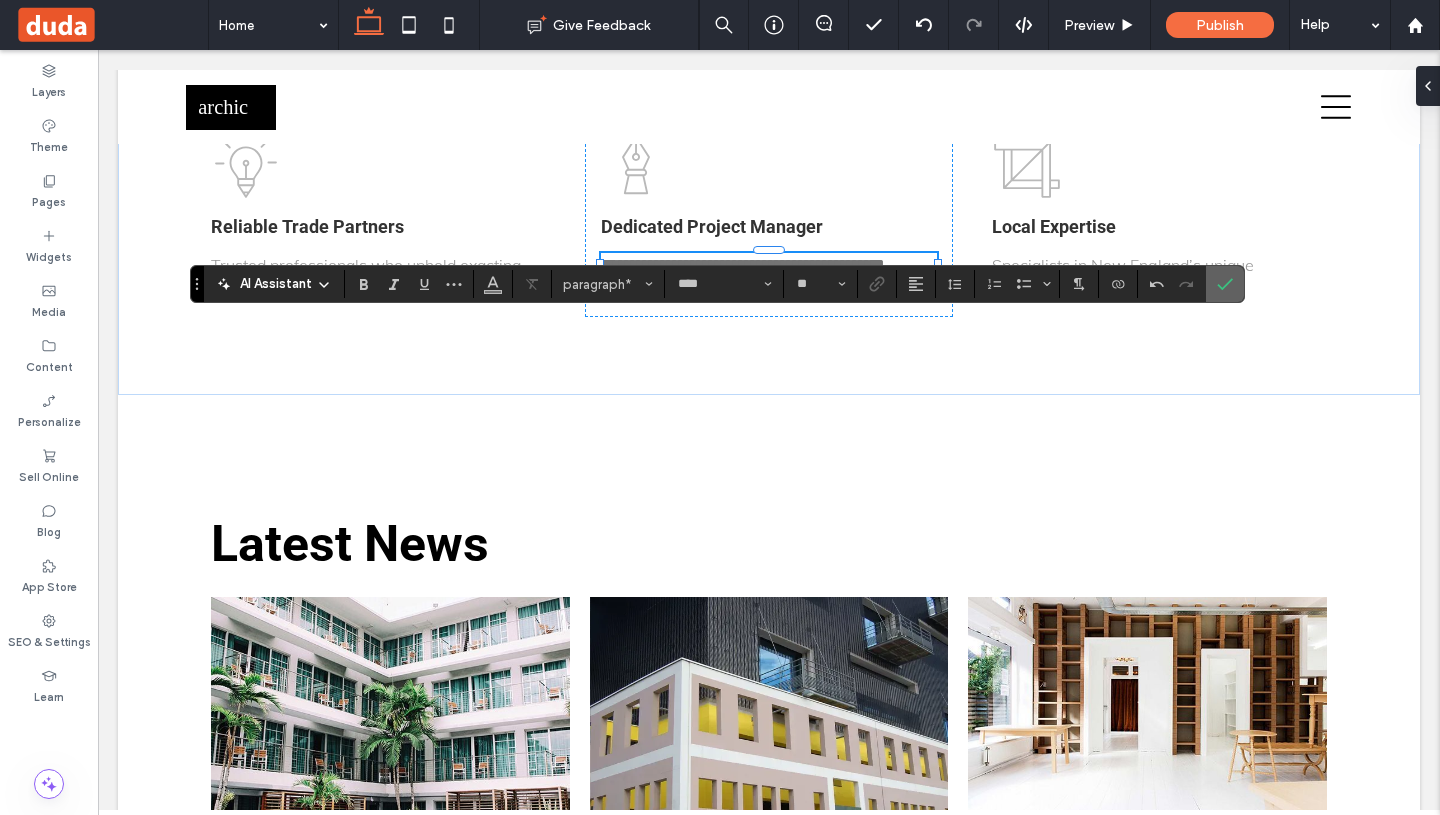click at bounding box center (1225, 284) 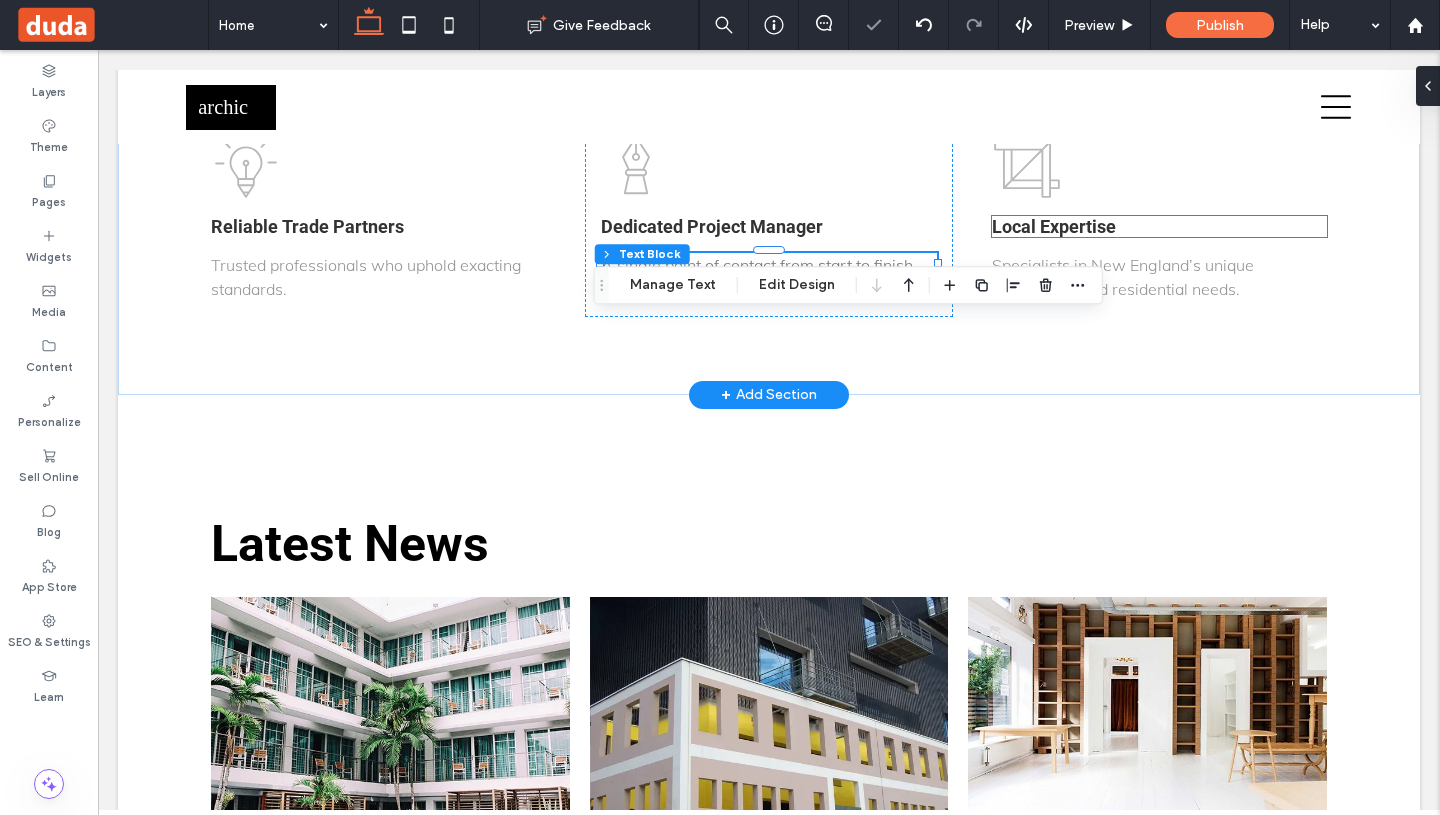click on "Local Expertise
Specialists in New England’s unique commercial and residential needs." at bounding box center [1159, 215] 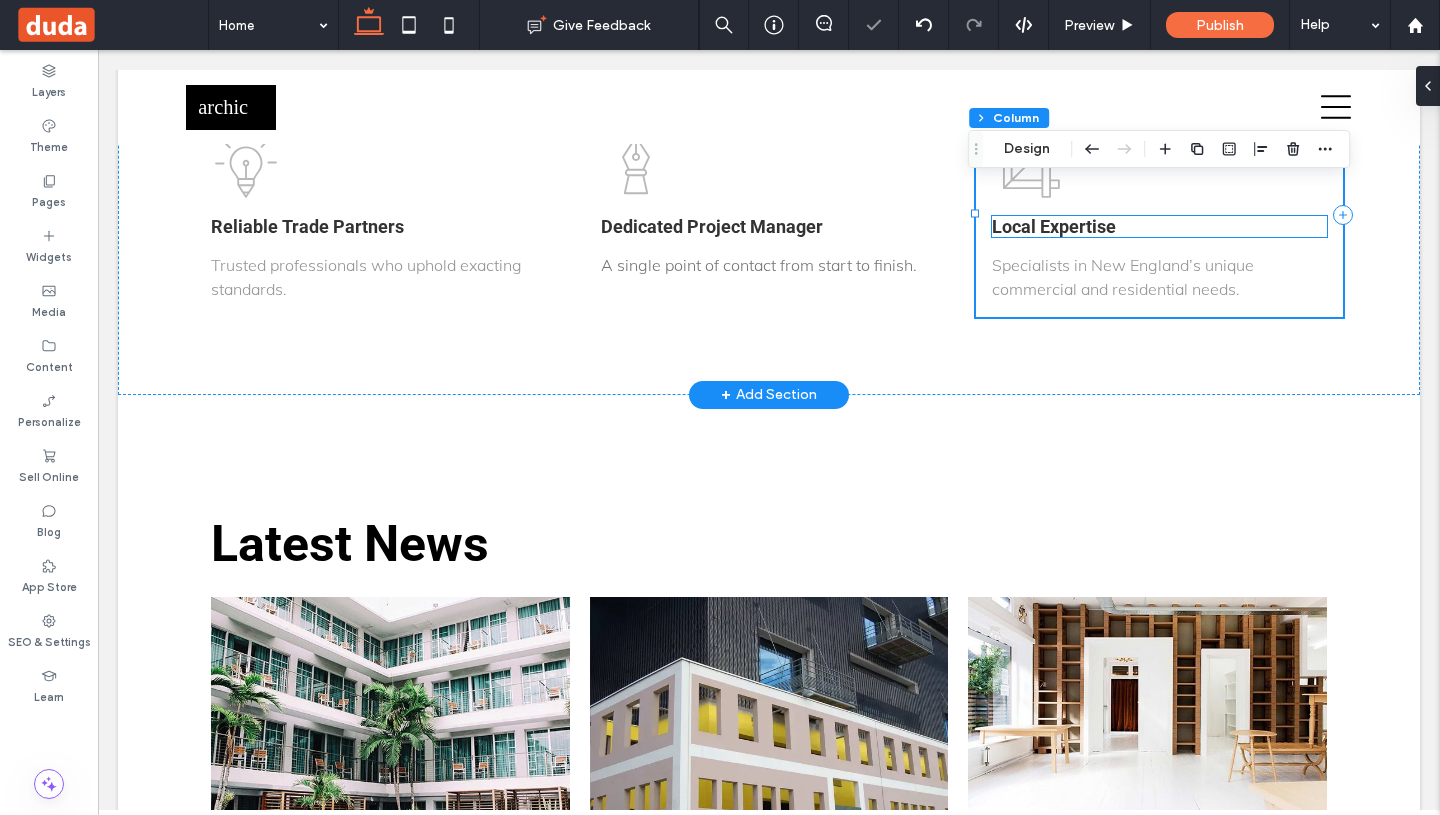 click on "Local Expertise" at bounding box center (1159, 226) 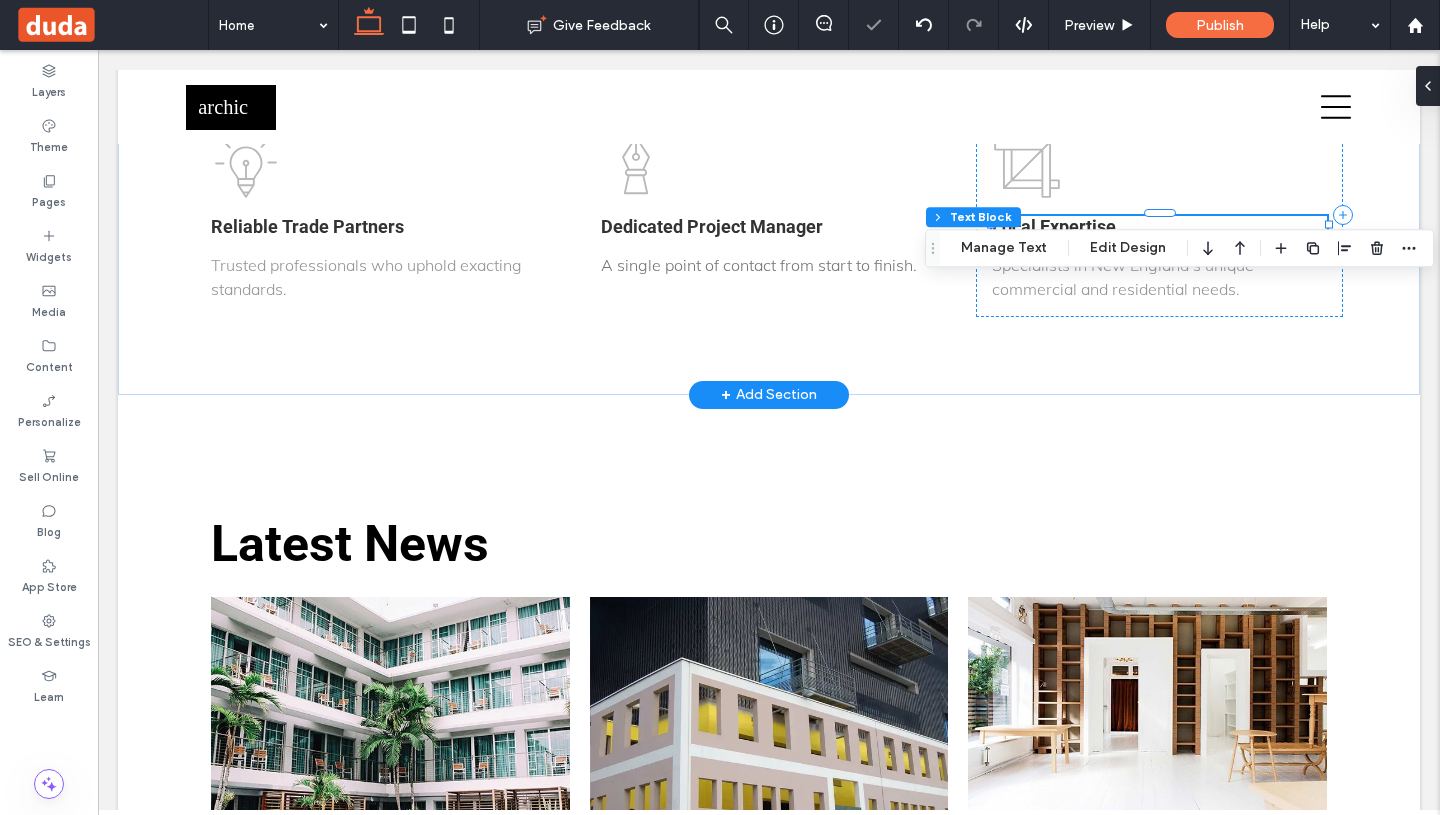 click on "Local Expertise" at bounding box center [1159, 226] 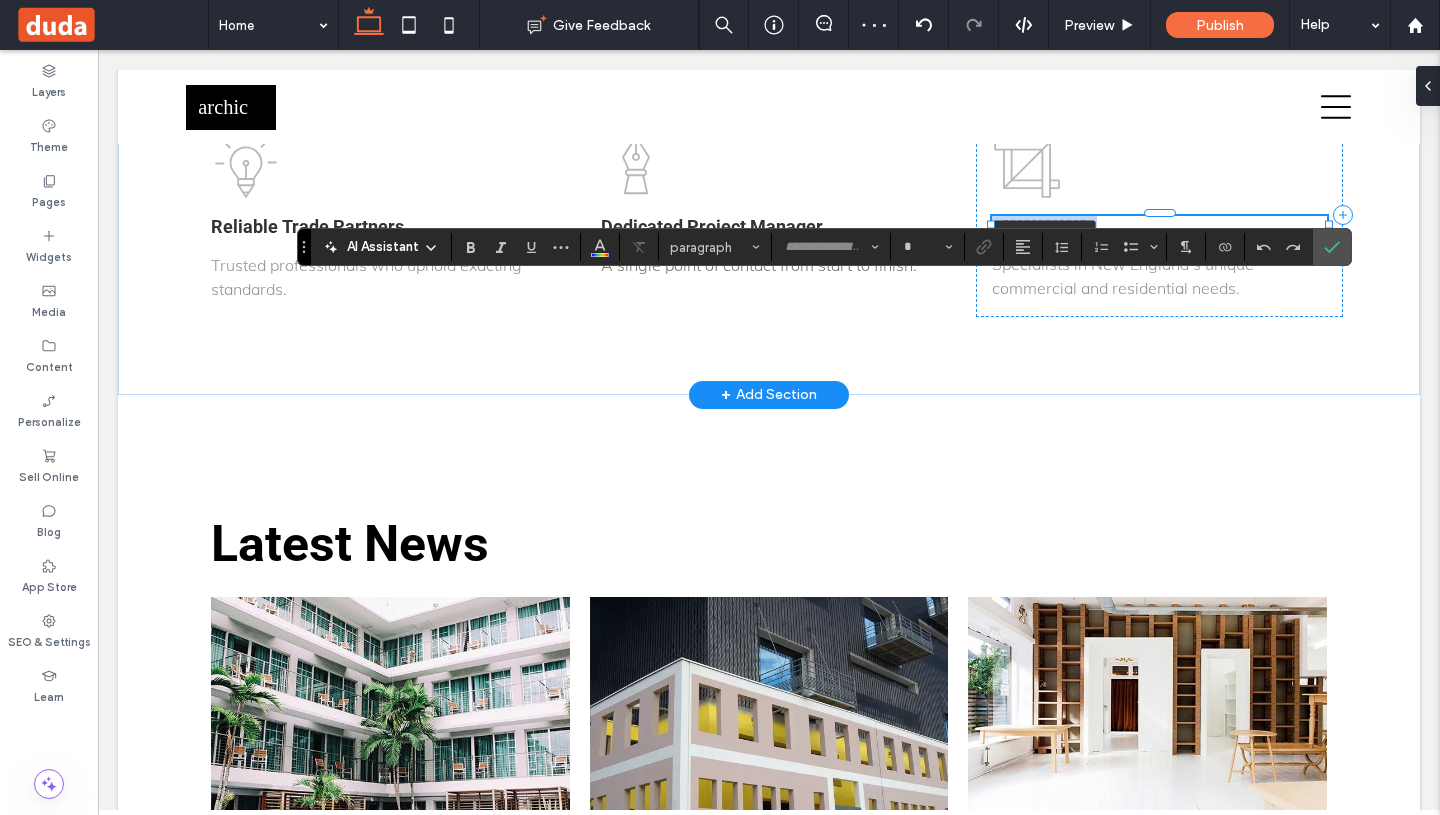 type on "******" 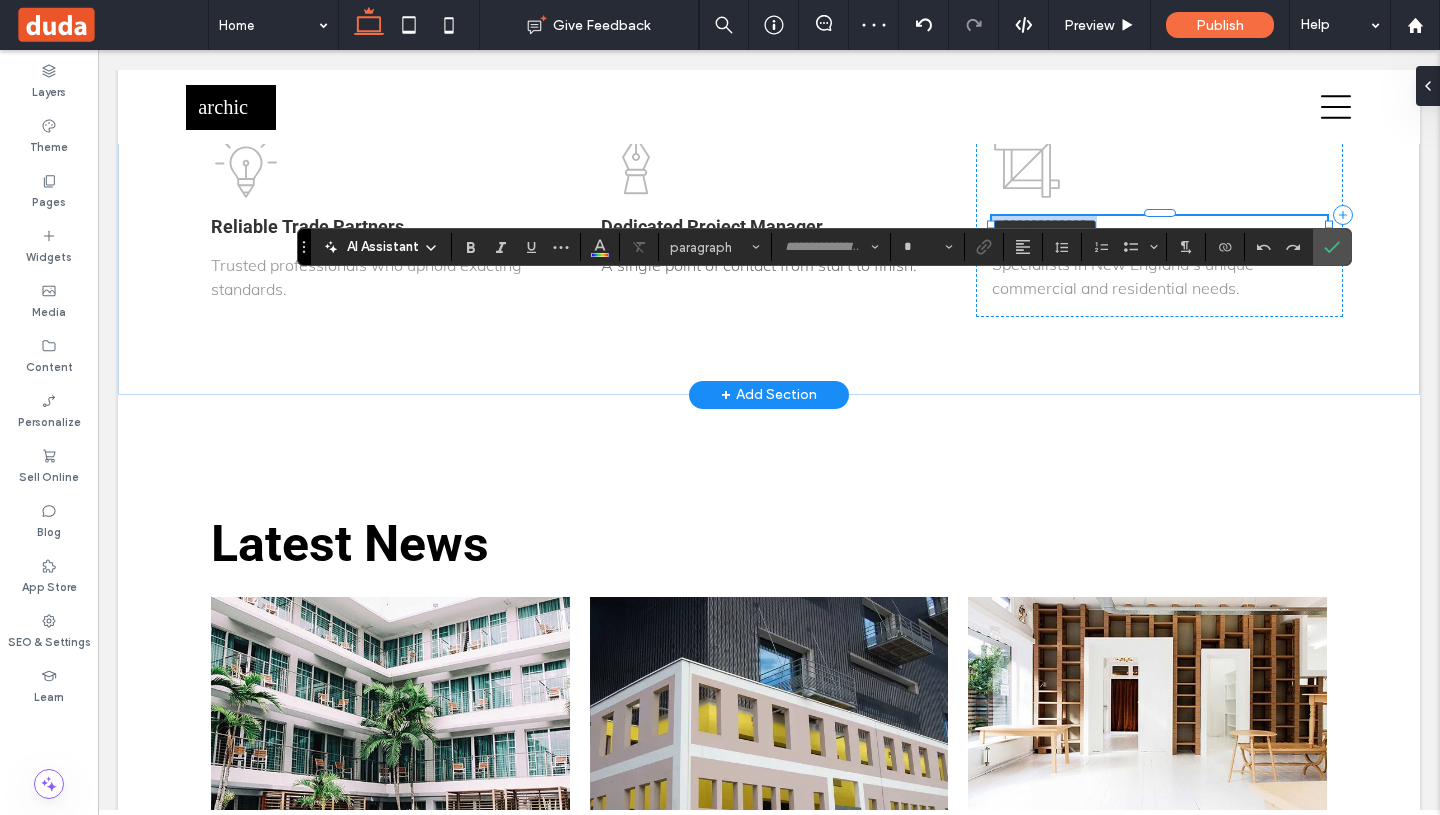 type on "**" 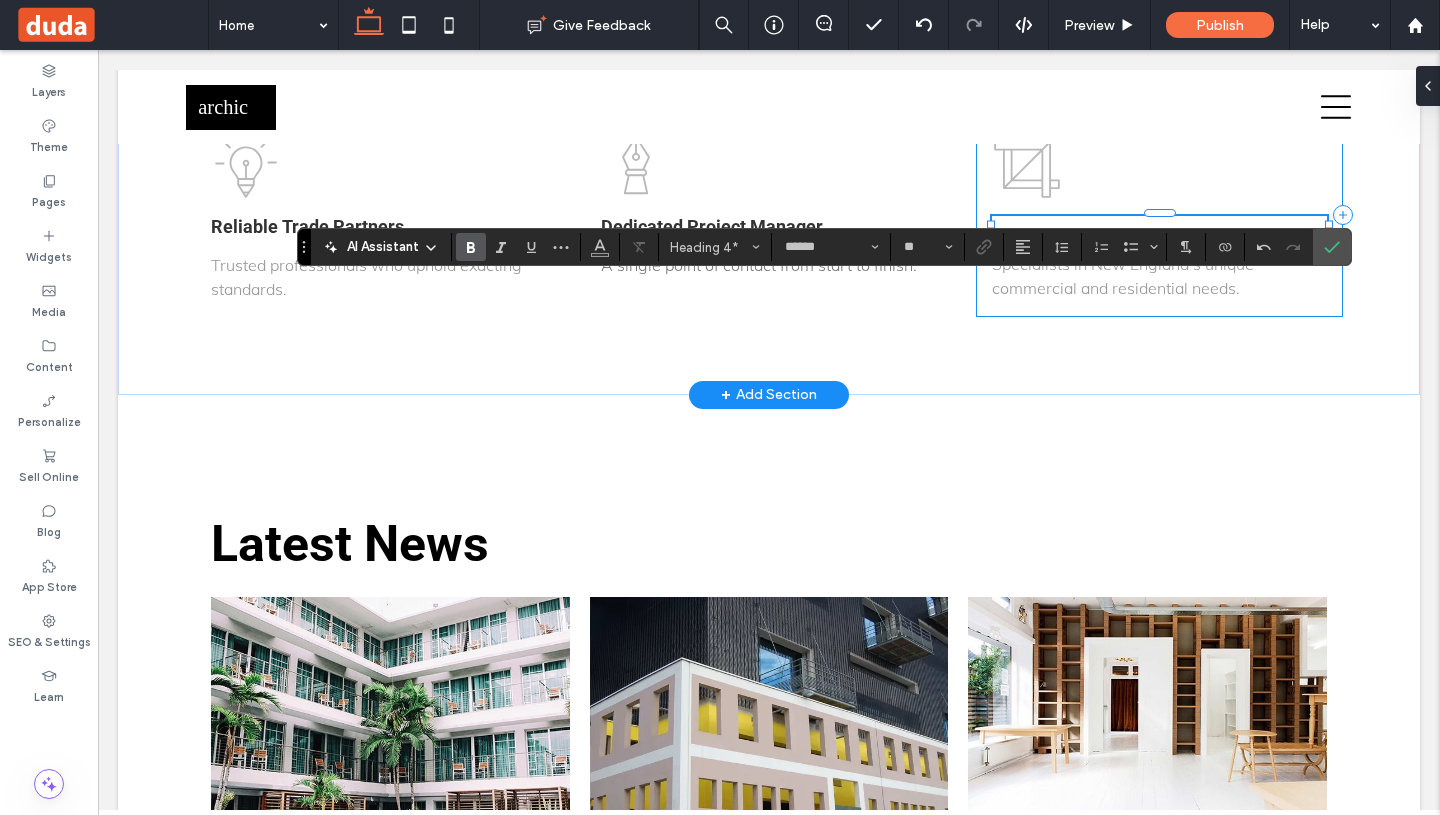type 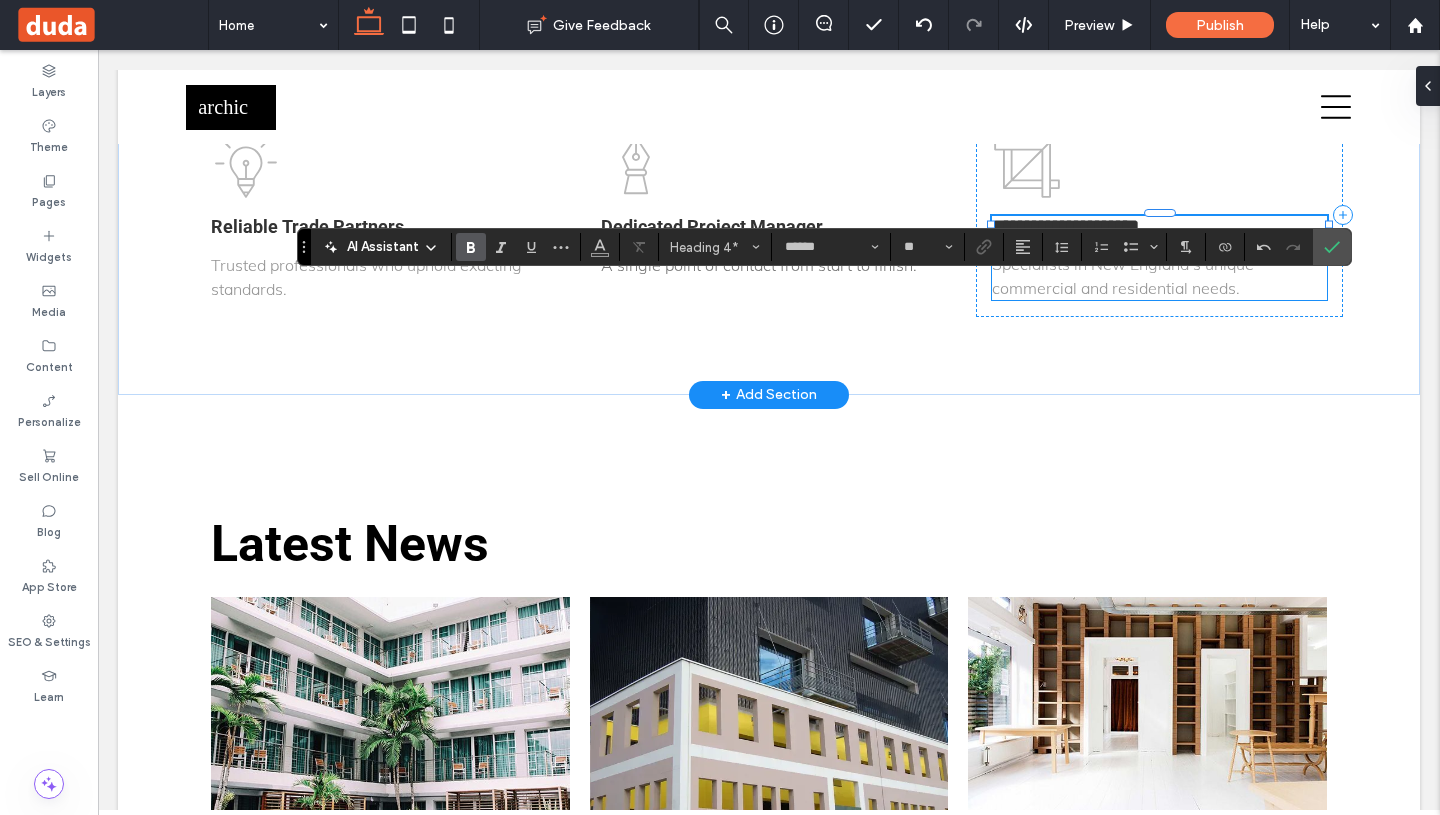 click on "Specialists in New England’s unique commercial and residential needs." at bounding box center (1123, 276) 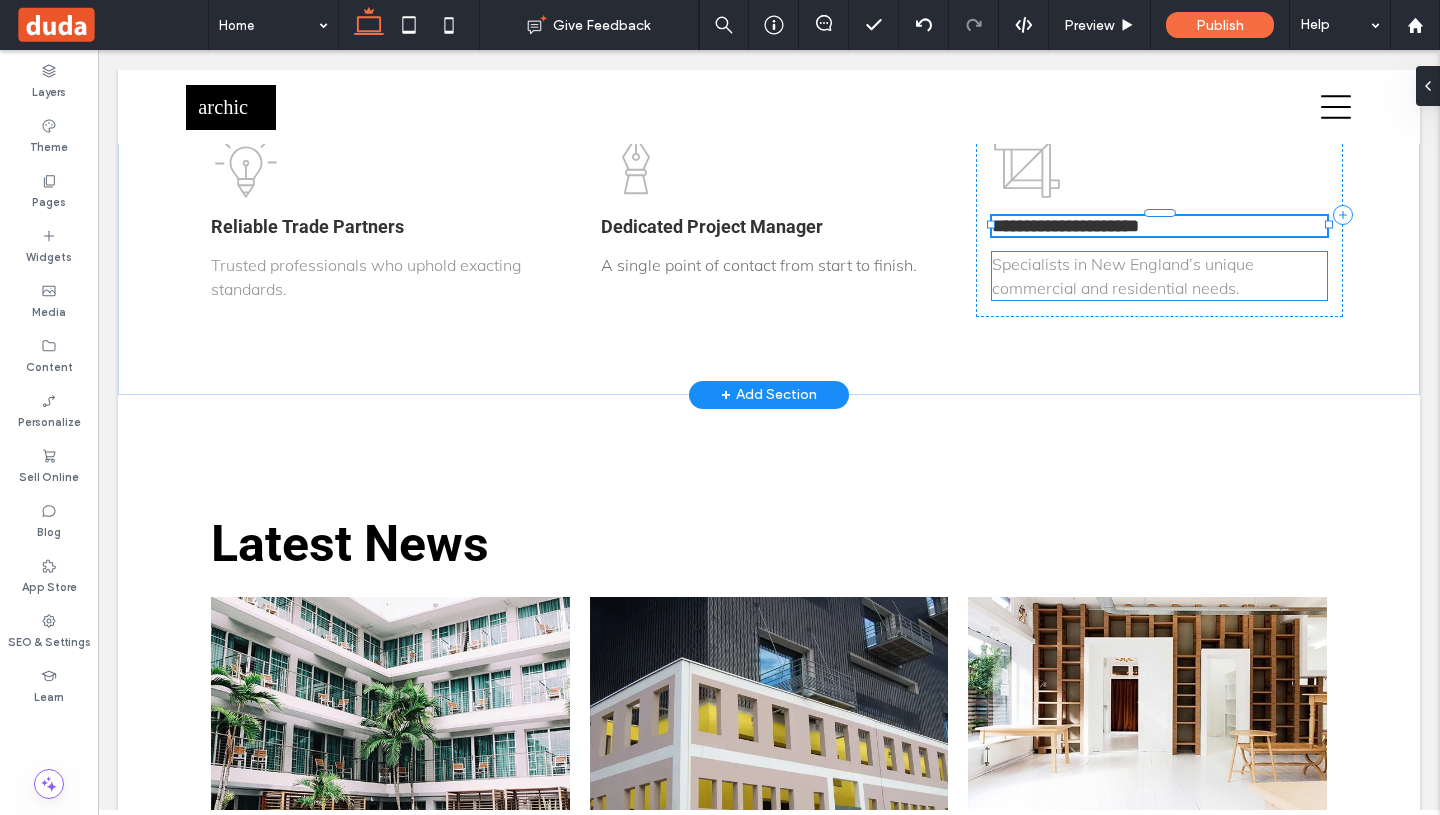 click on "Specialists in New England’s unique commercial and residential needs." at bounding box center [1159, 276] 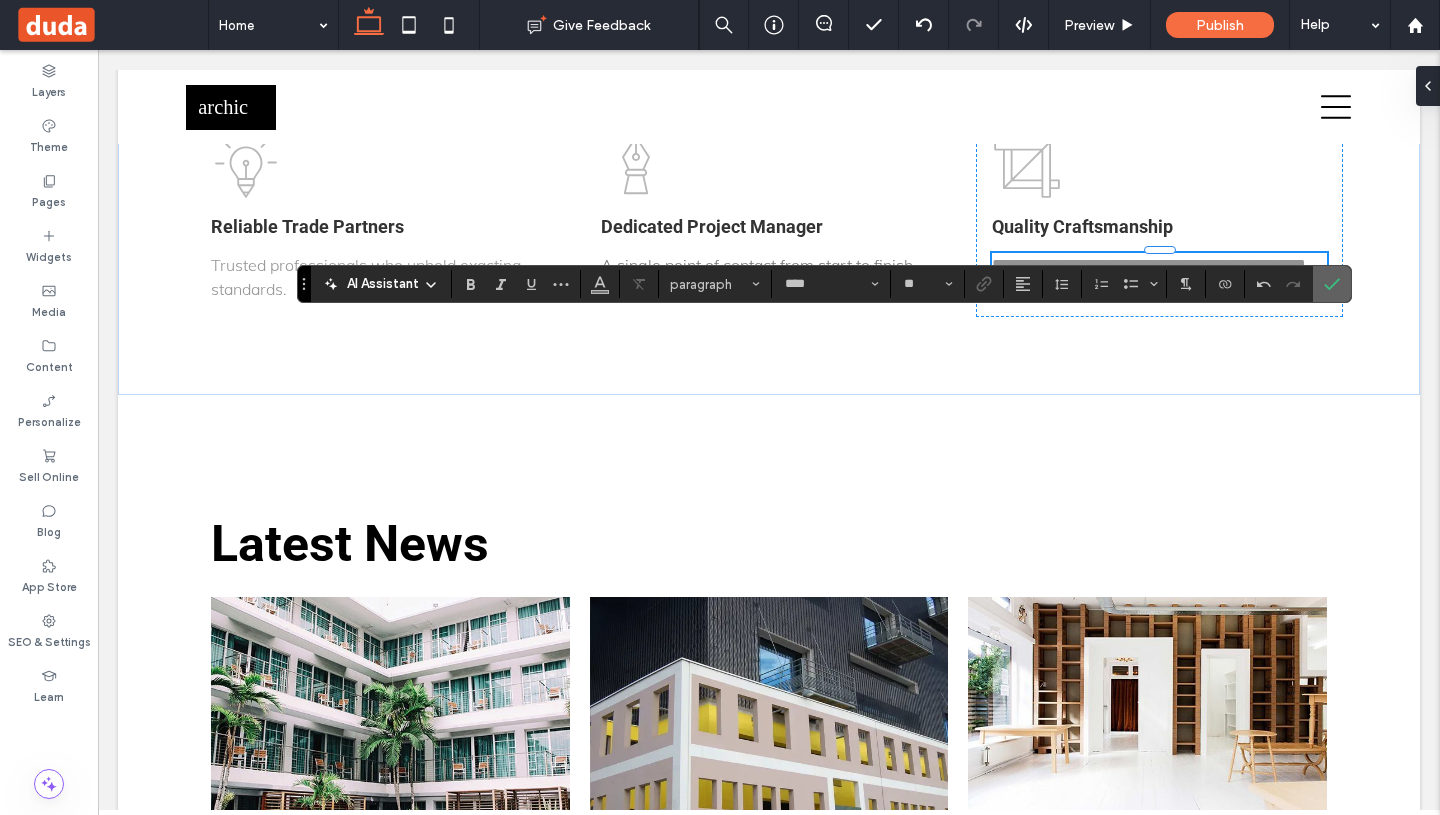 click 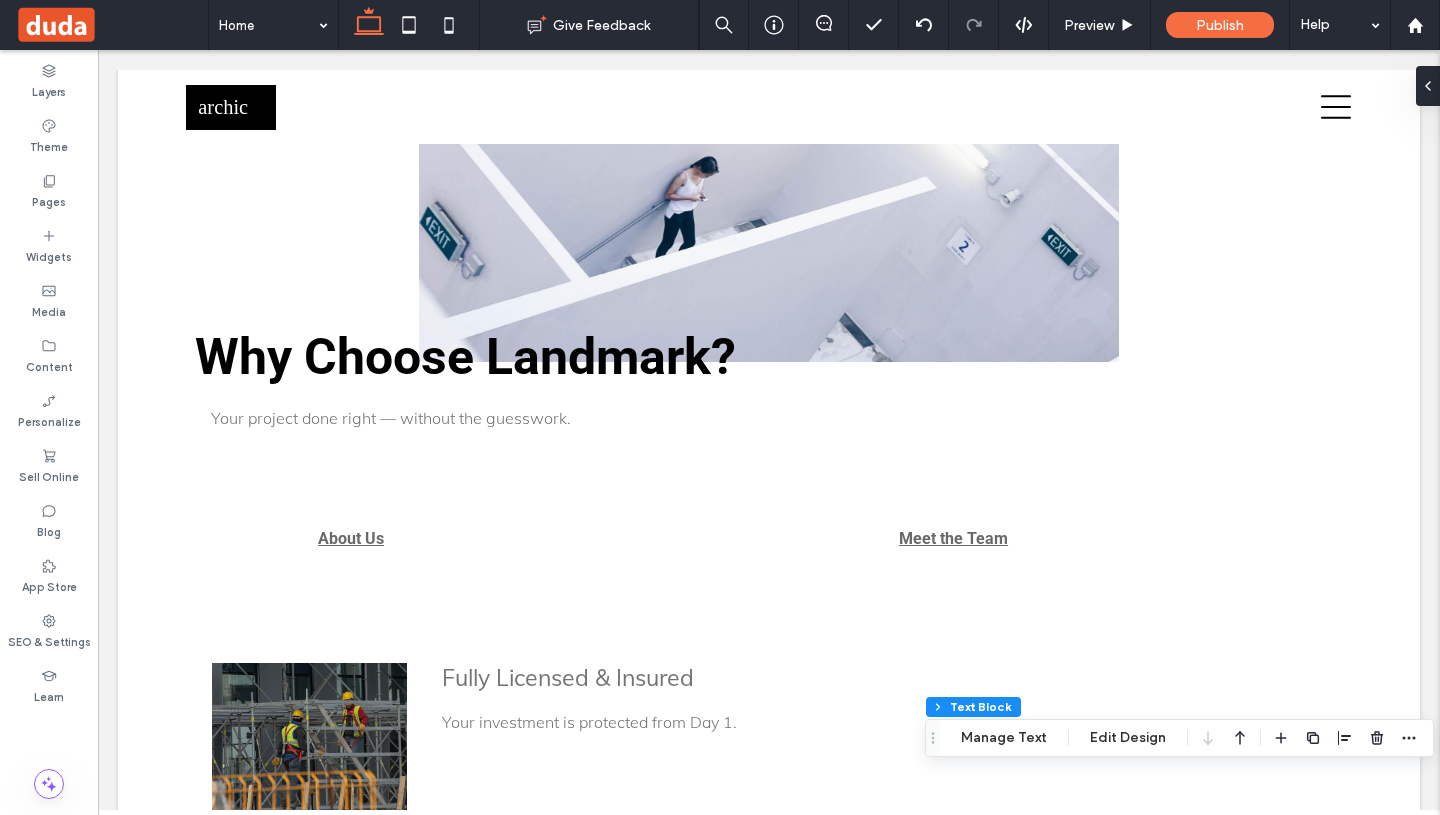scroll, scrollTop: 3730, scrollLeft: 0, axis: vertical 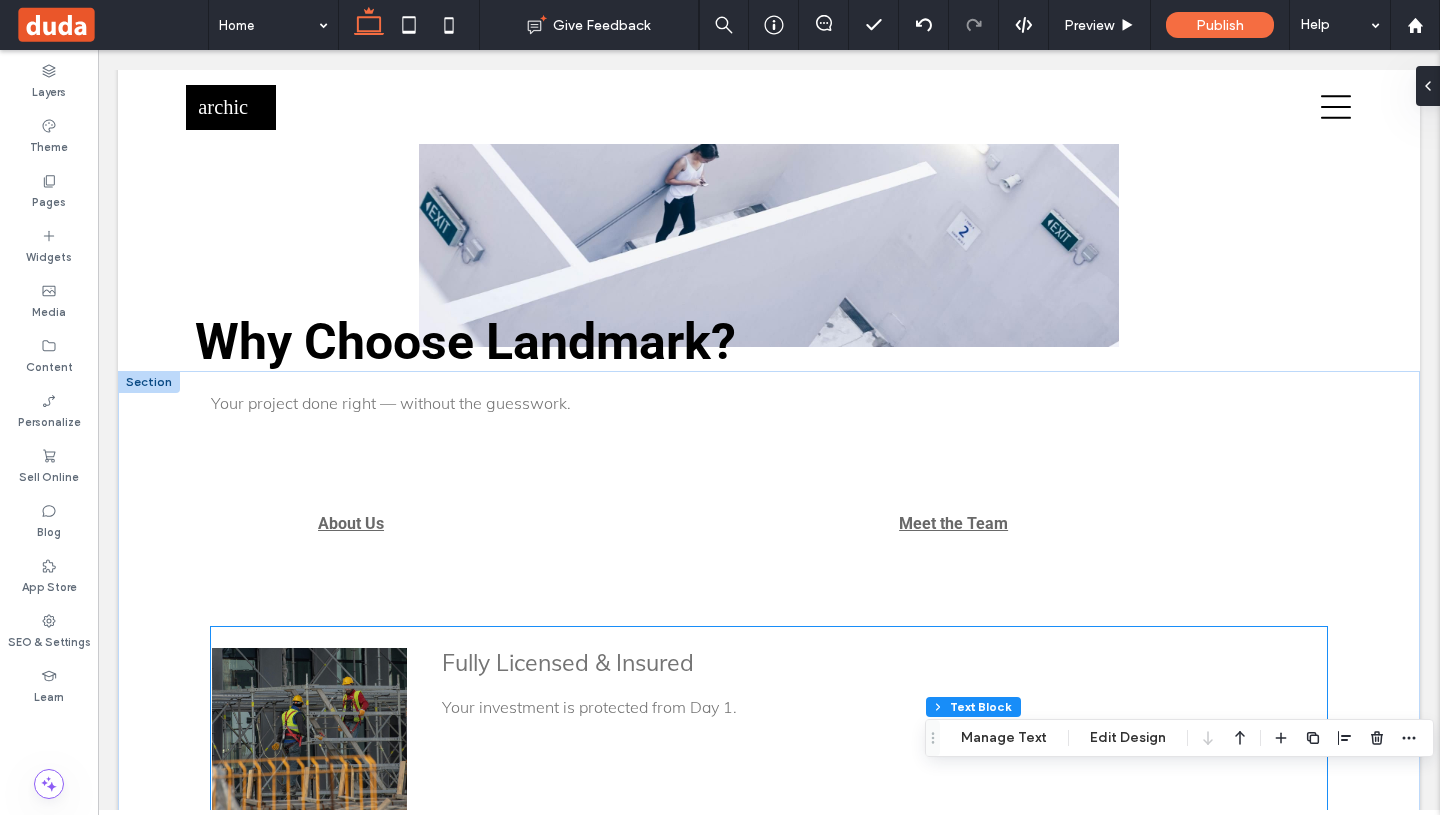 drag, startPoint x: 235, startPoint y: 714, endPoint x: 690, endPoint y: 719, distance: 455.02747 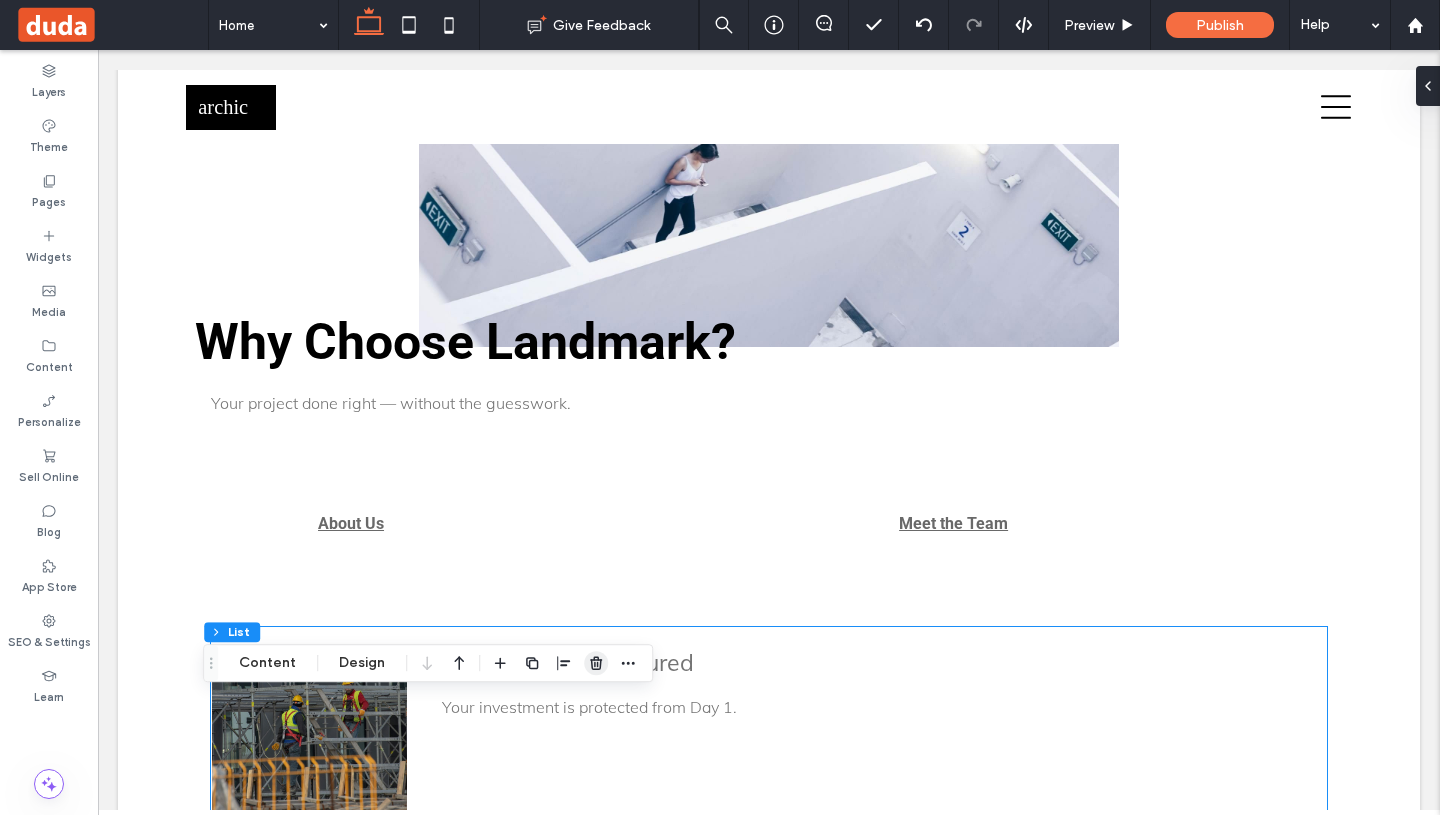 click 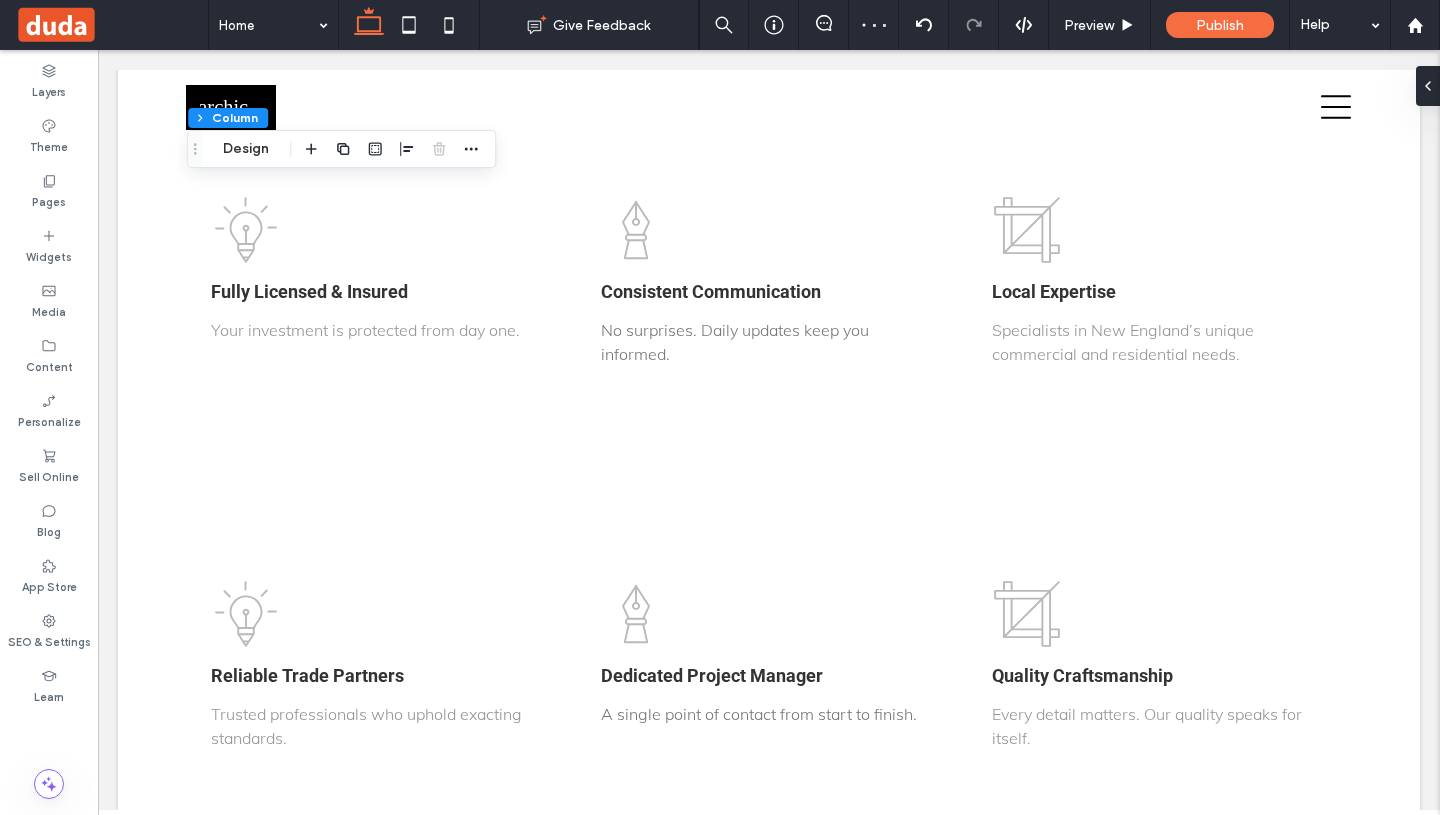 scroll, scrollTop: 4315, scrollLeft: 0, axis: vertical 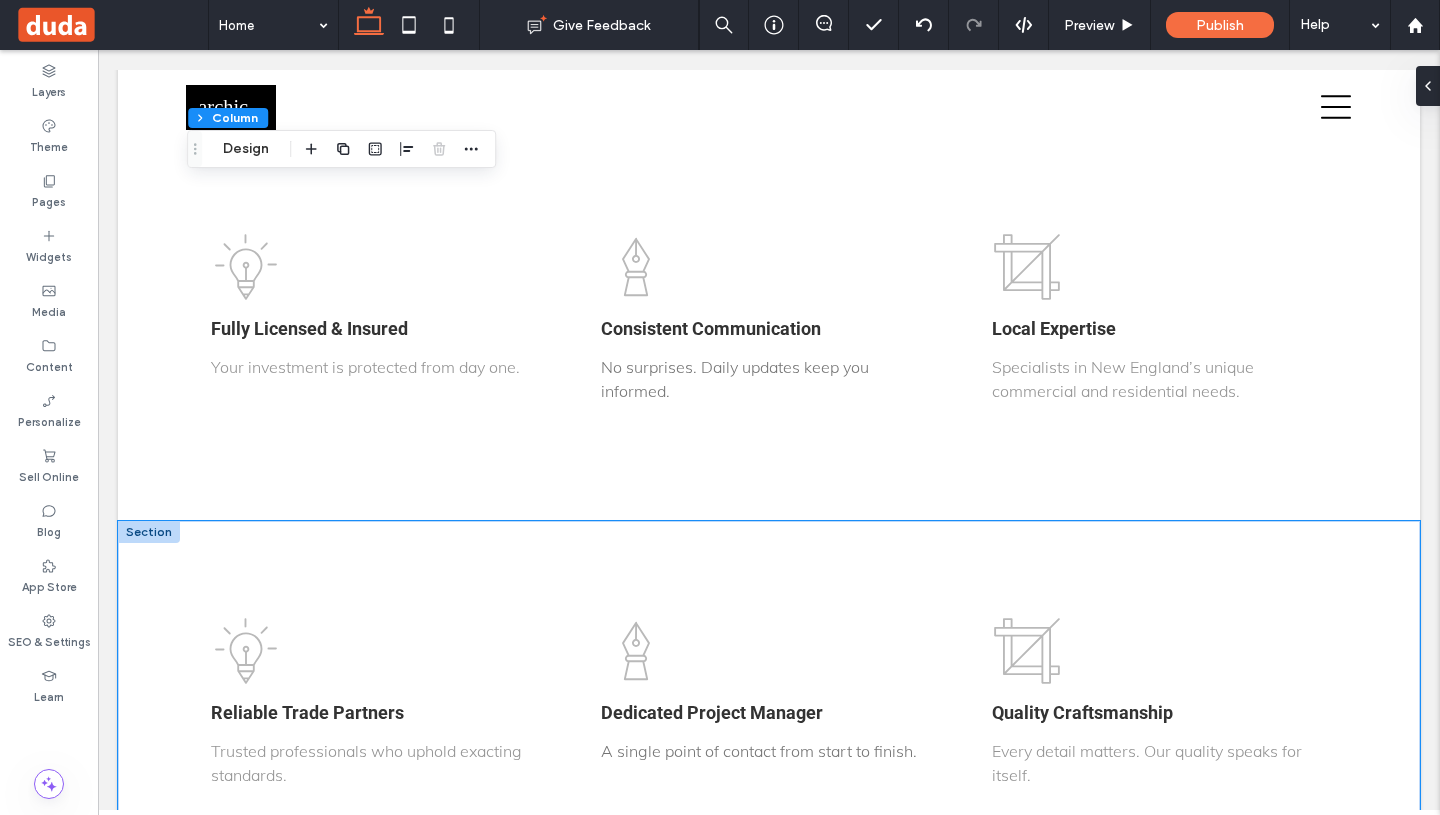 click on "Reliable Trade Partners
Trusted professionals who uphold exacting standards.
Dedicated Project Manager
A single point of contact from start to finish.
Quality Craftsmanship
Every detail matters. Our quality speaks for itself." at bounding box center (769, 700) 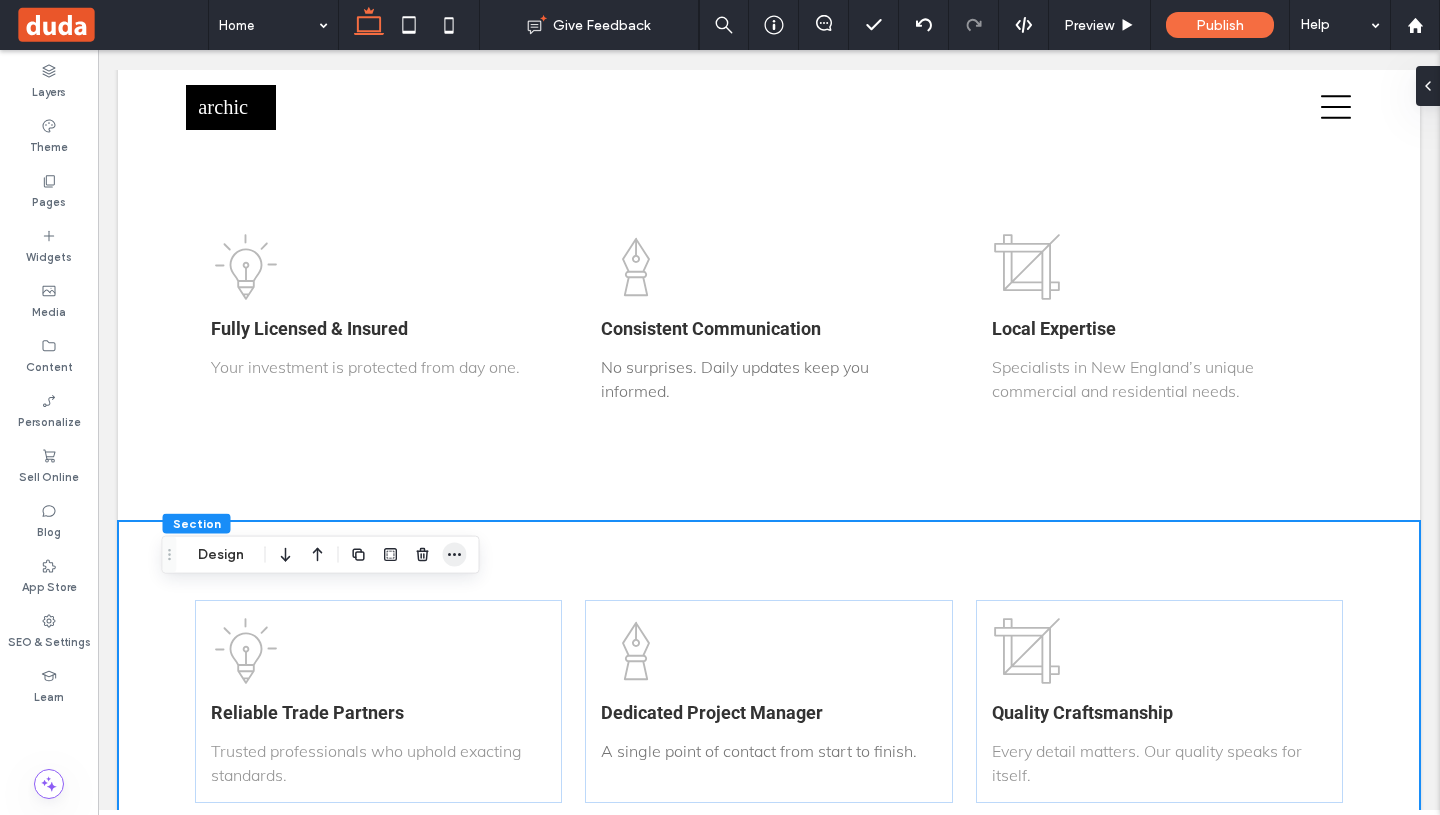 click at bounding box center (455, 555) 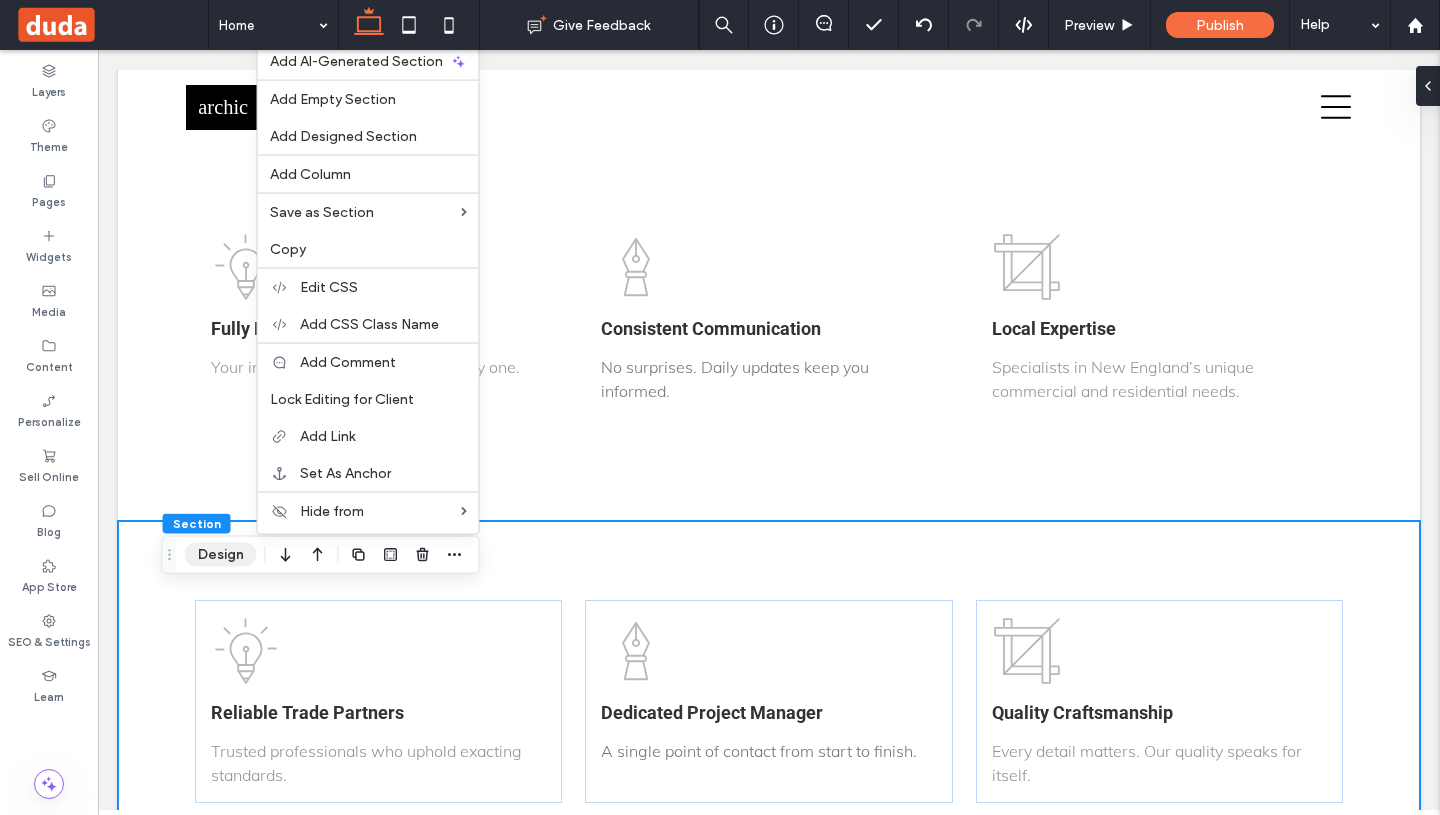 click on "Design" at bounding box center [221, 555] 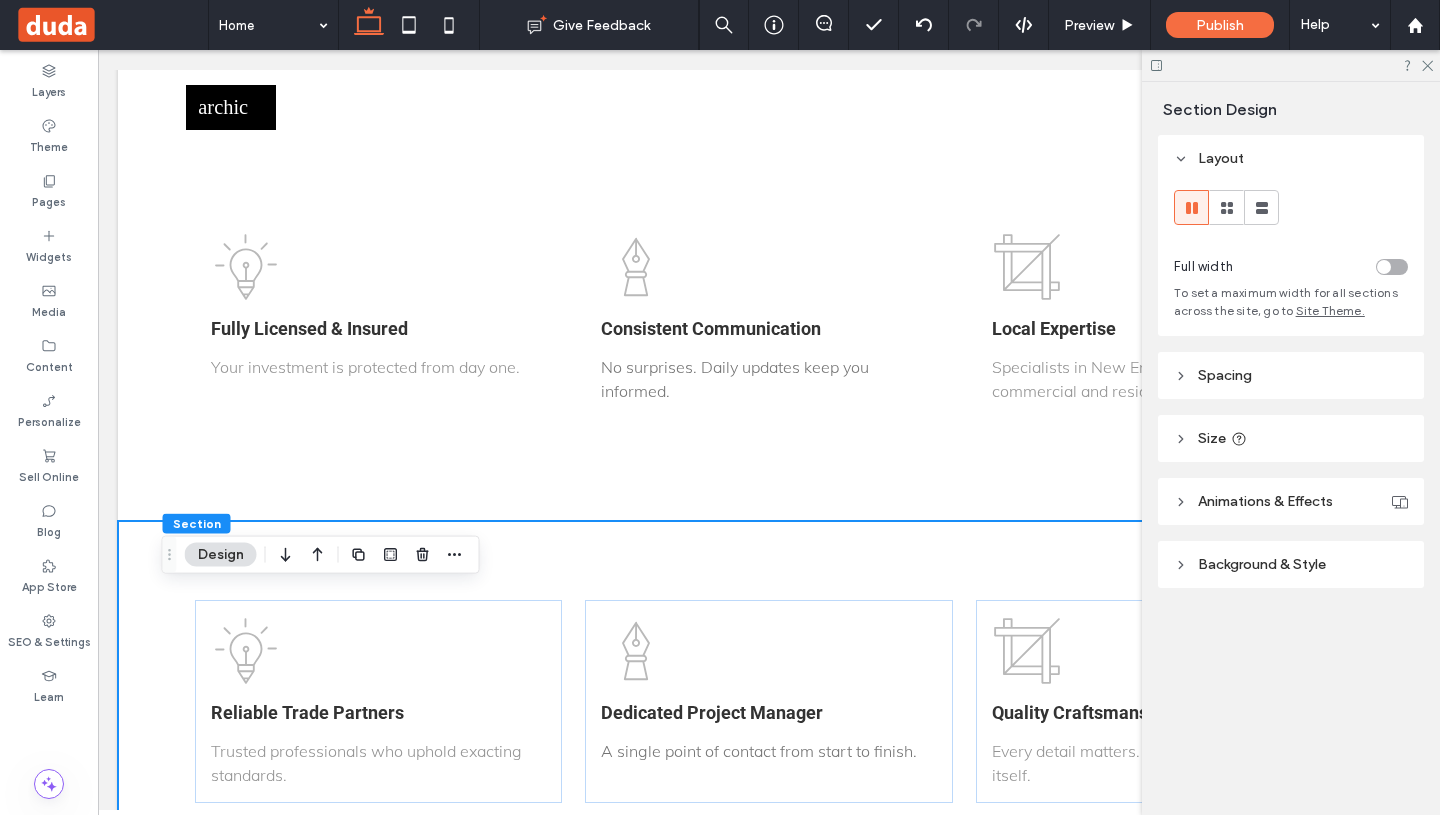 click on "Spacing" at bounding box center (1291, 375) 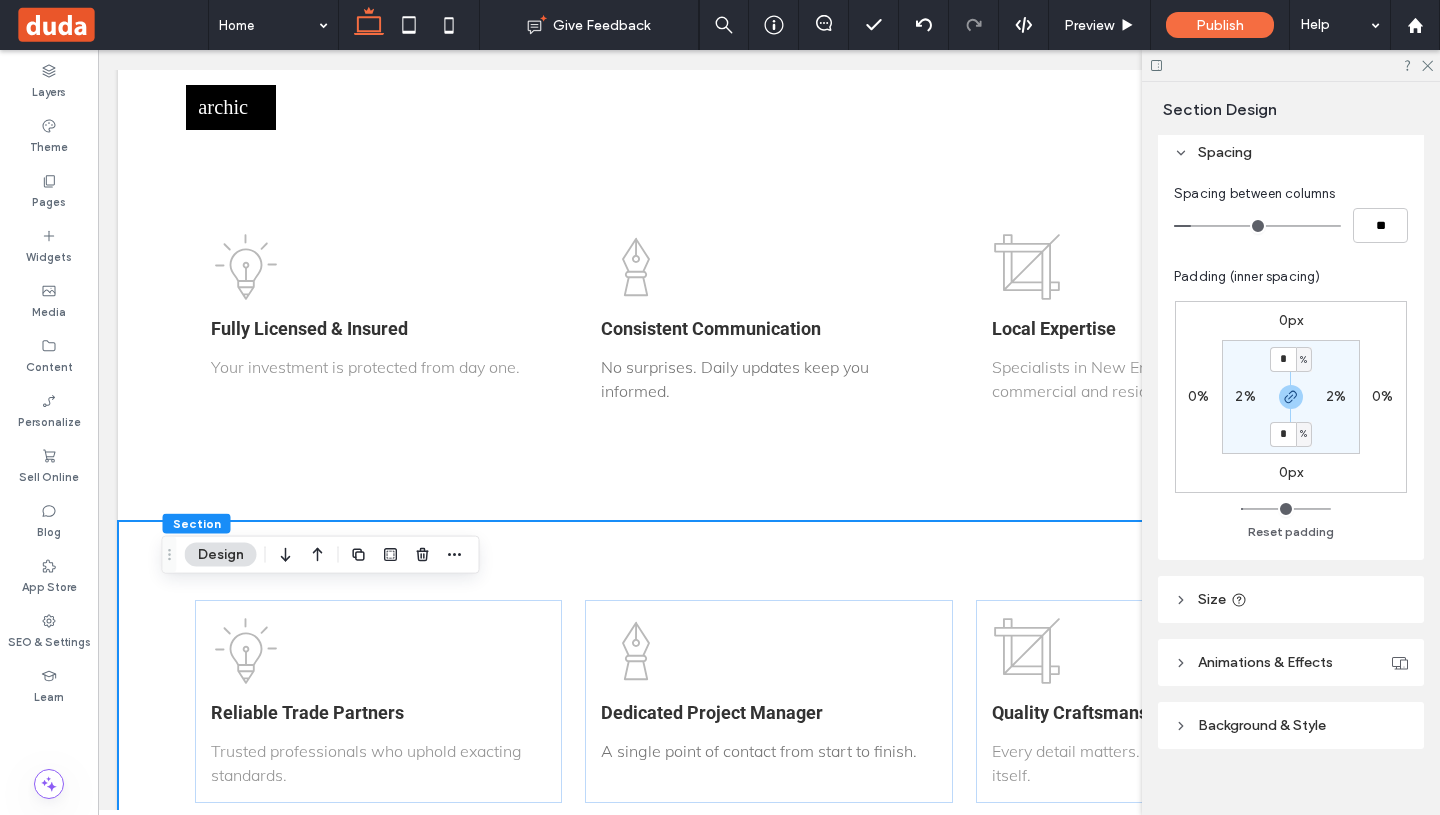 scroll, scrollTop: 246, scrollLeft: 0, axis: vertical 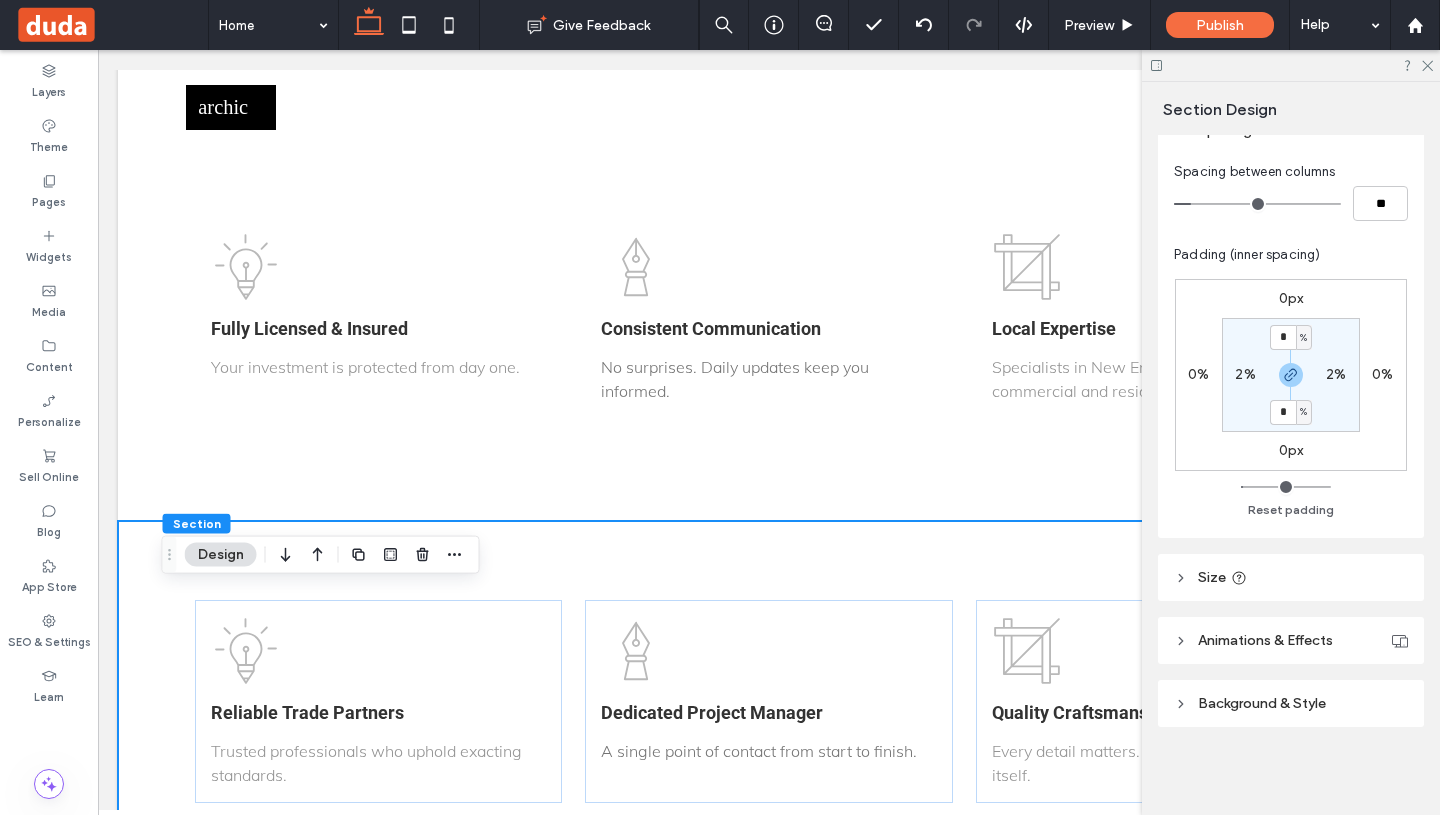 click on "0px" at bounding box center [1291, 298] 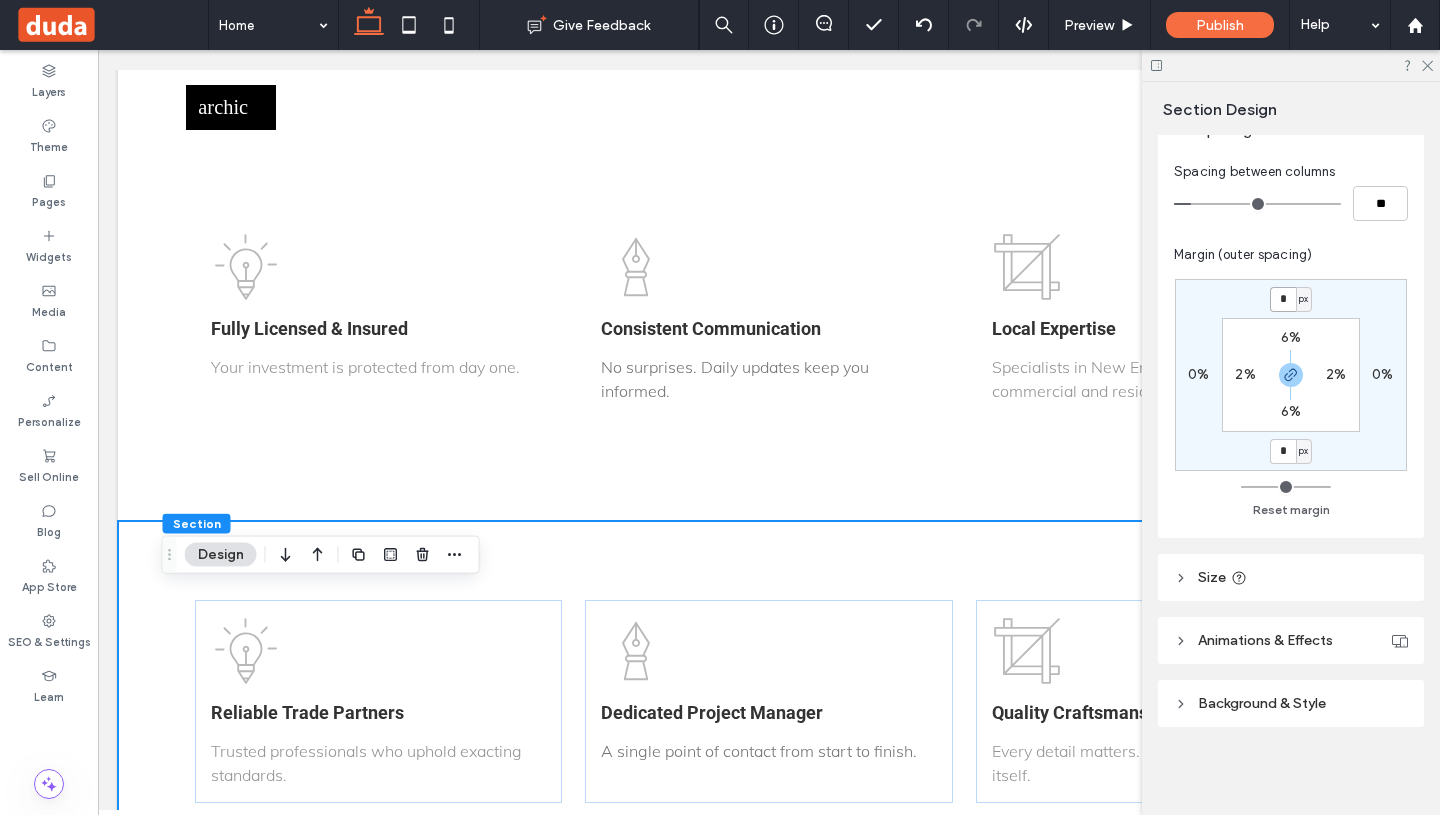 click on "*" at bounding box center [1283, 299] 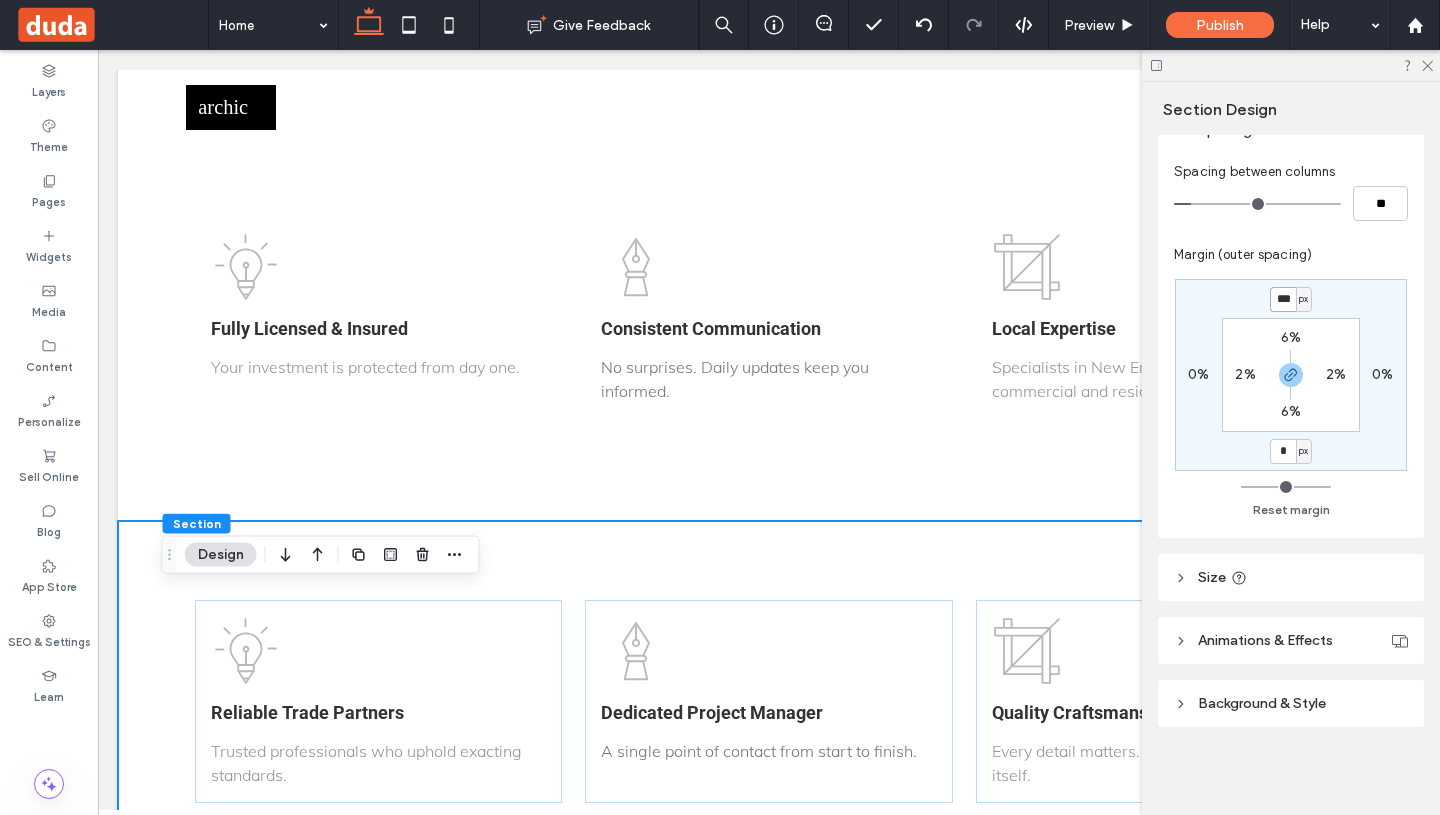 type on "***" 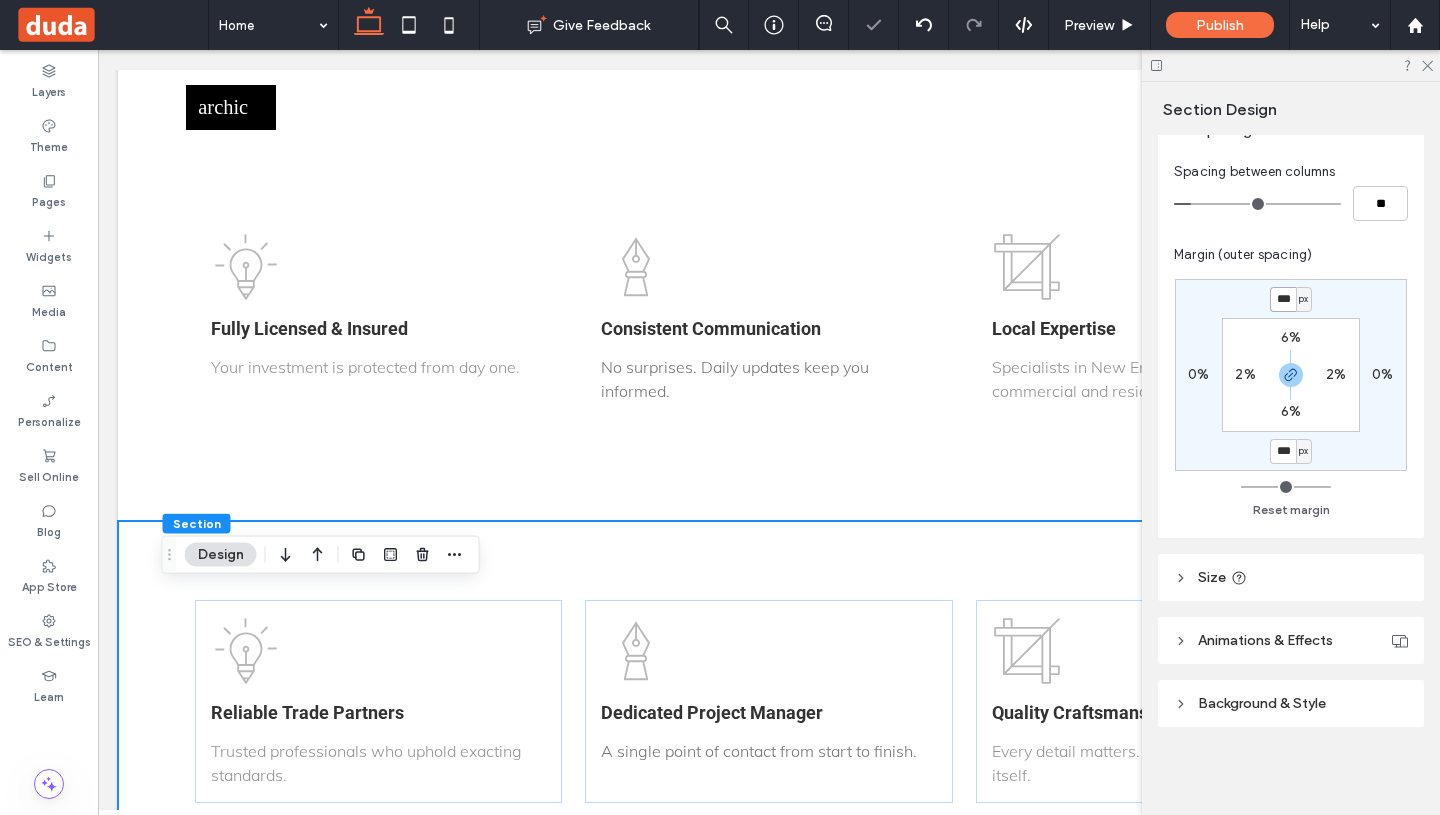 type on "*" 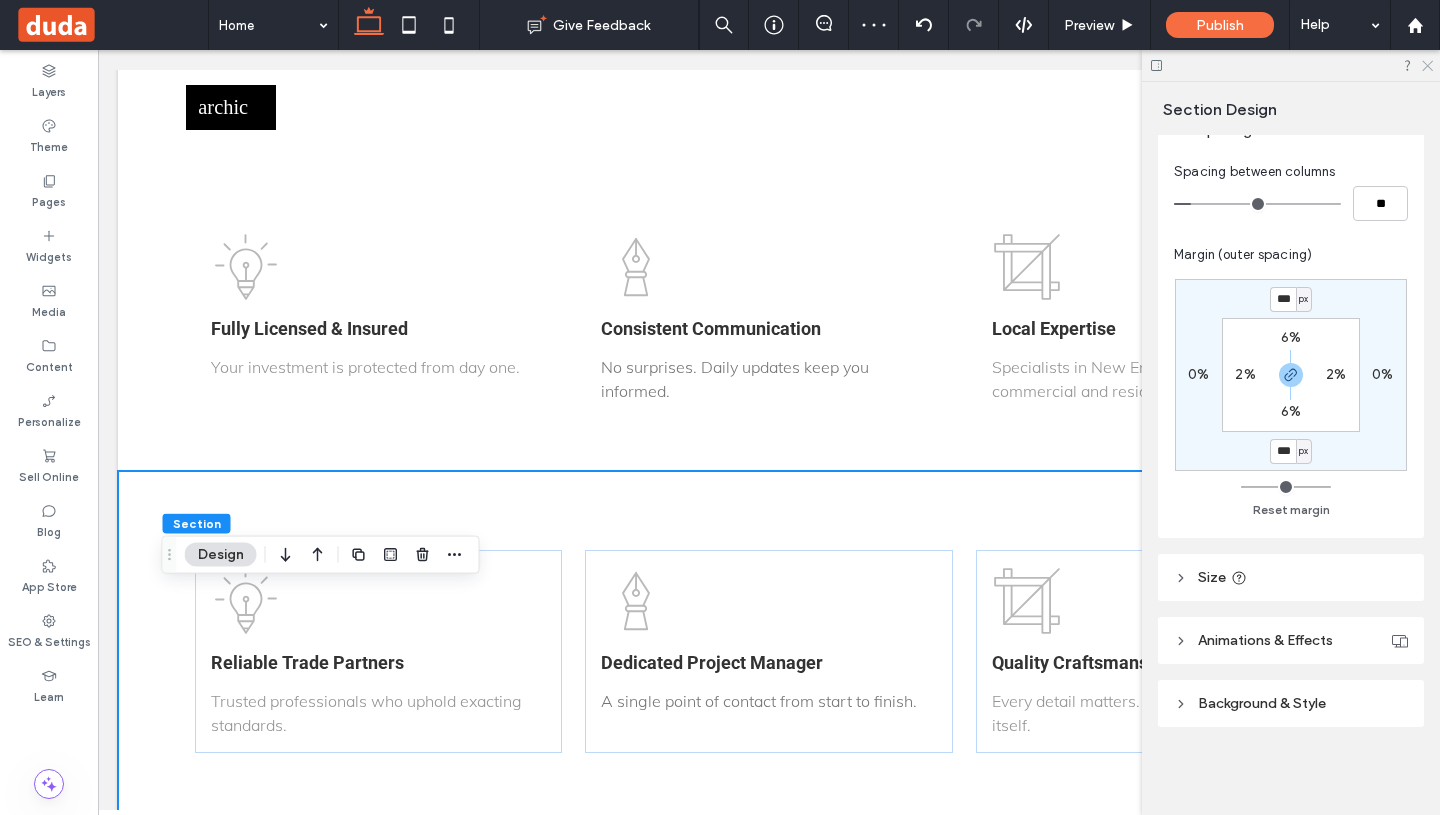 click 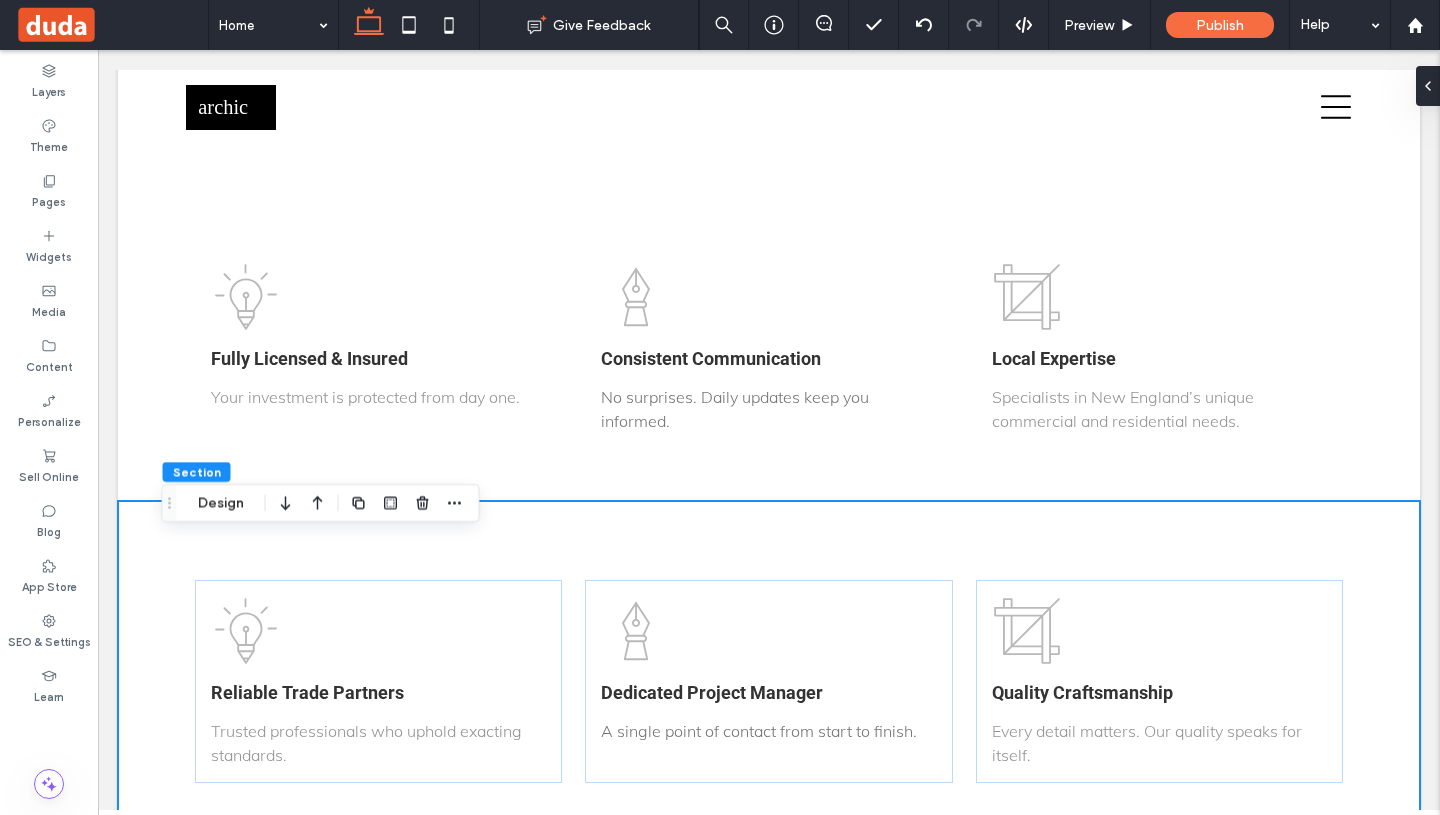 scroll, scrollTop: 4145, scrollLeft: 0, axis: vertical 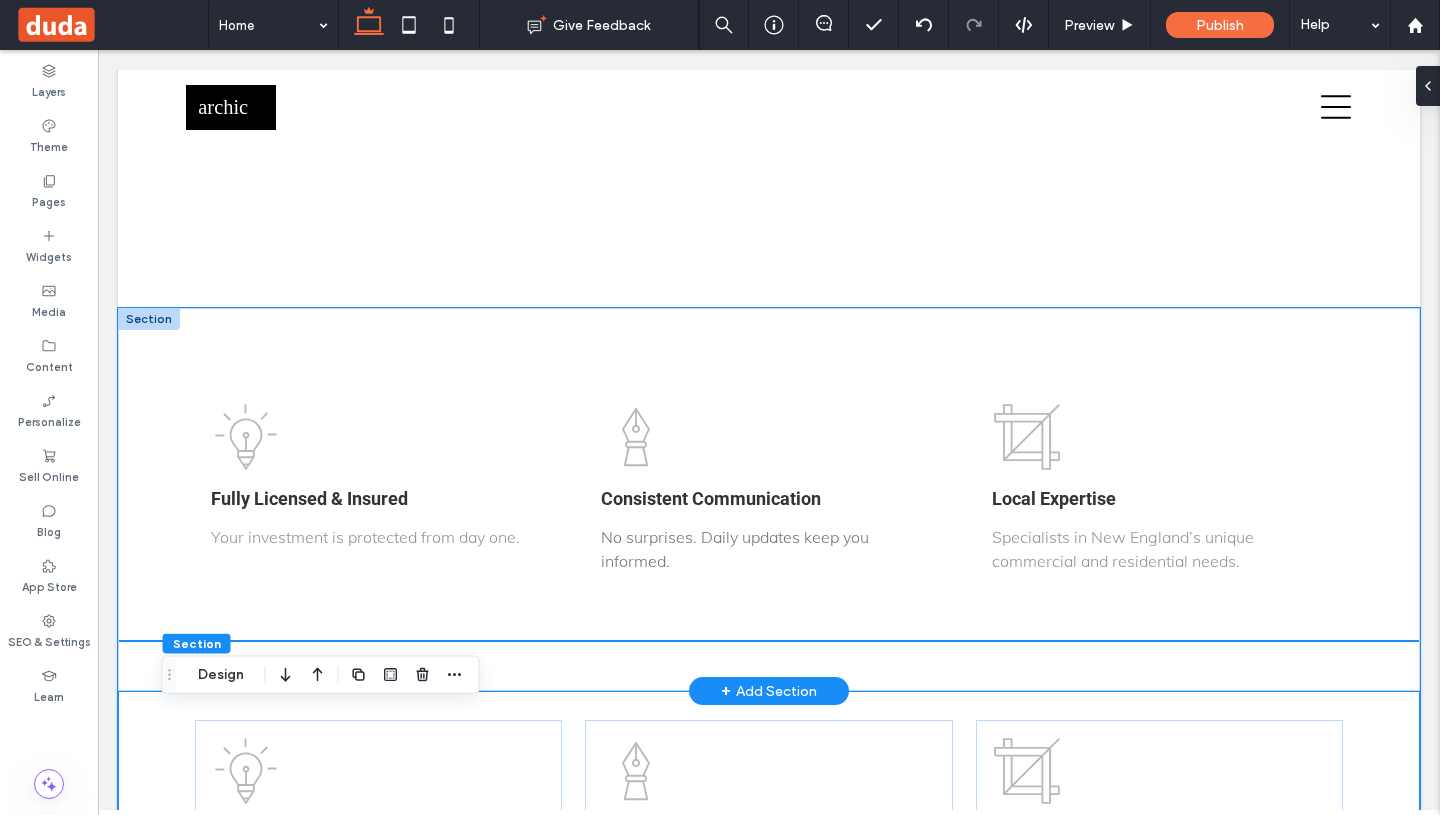 click on "Fully Licensed & Insured
Your investment is protected from day one.
Consistent Communication
No surprises. Daily updates keep you informed.
Local Expertise
Specialists in New England’s unique commercial and residential needs." at bounding box center [769, 499] 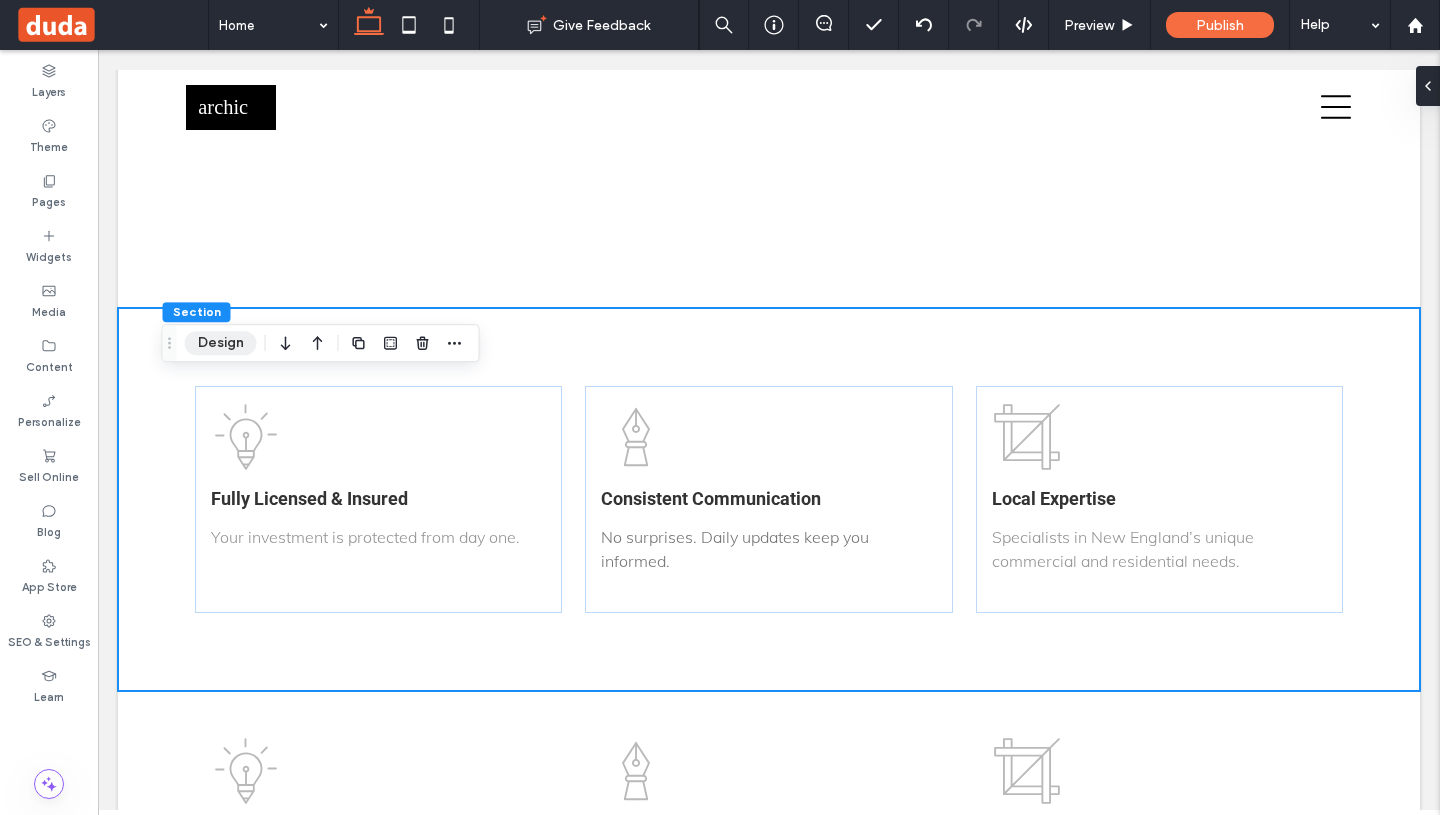 click on "Design" at bounding box center (221, 343) 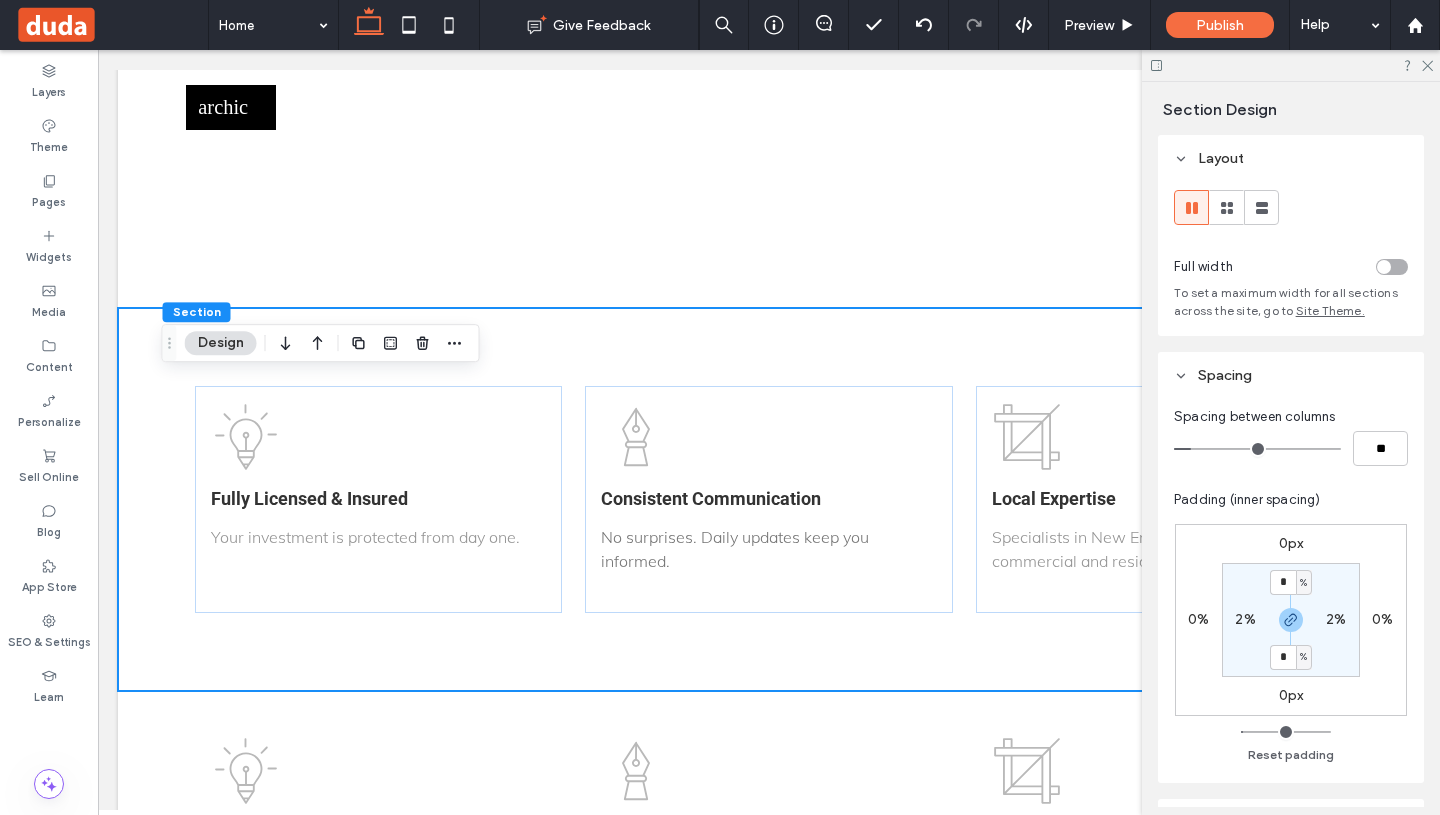click on "0px" at bounding box center (1291, 543) 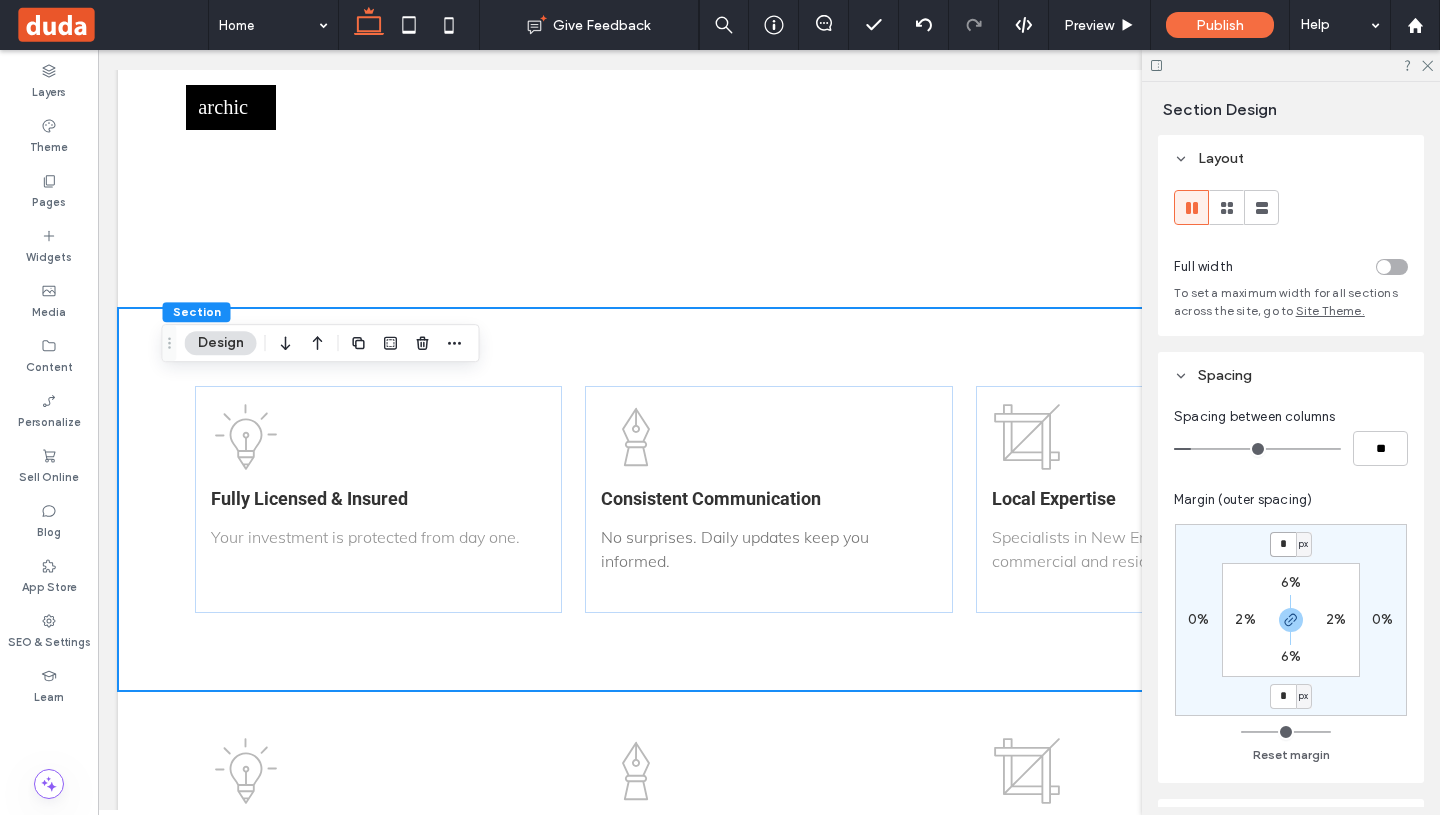 click on "*" at bounding box center (1283, 544) 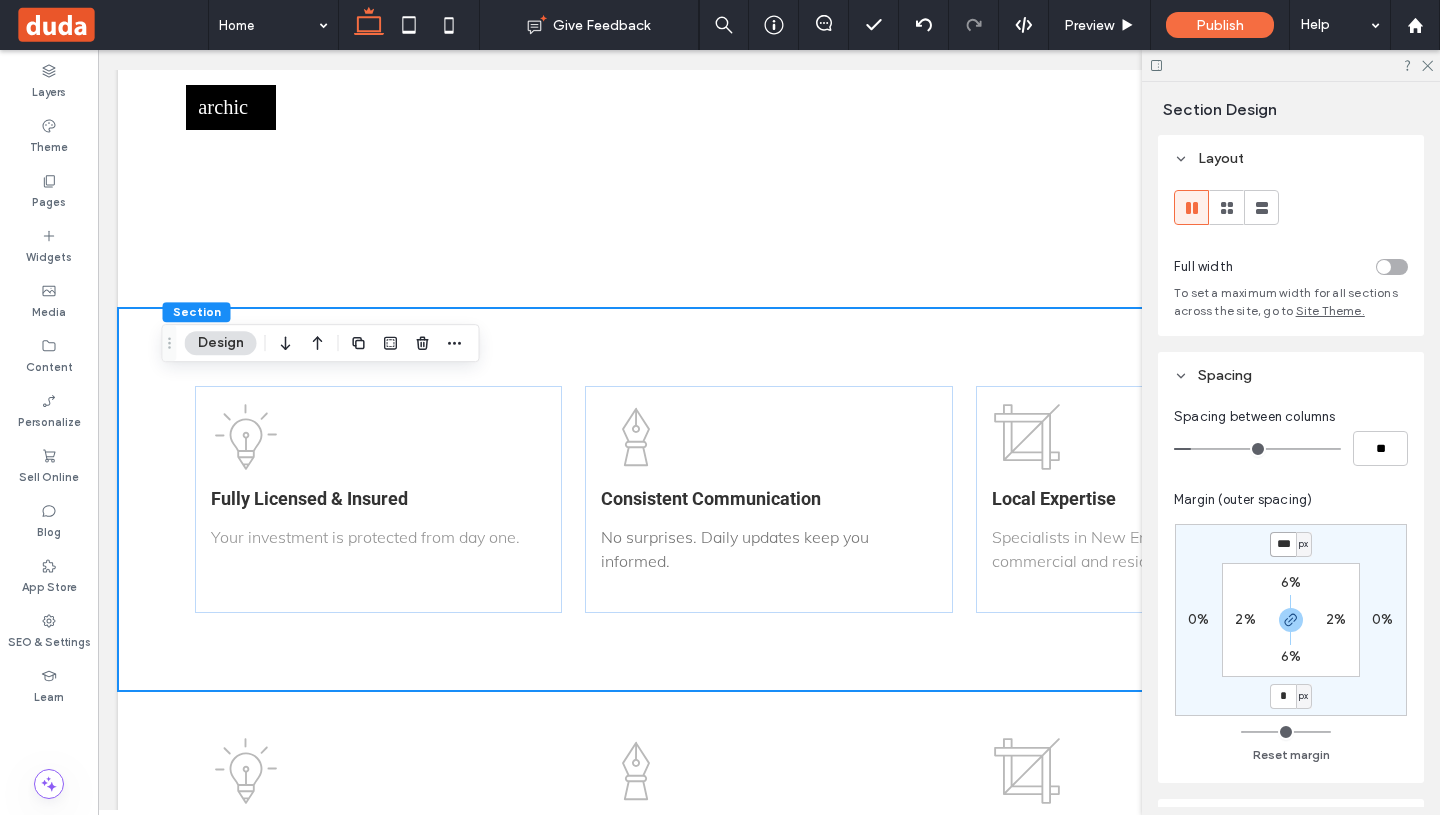 type on "***" 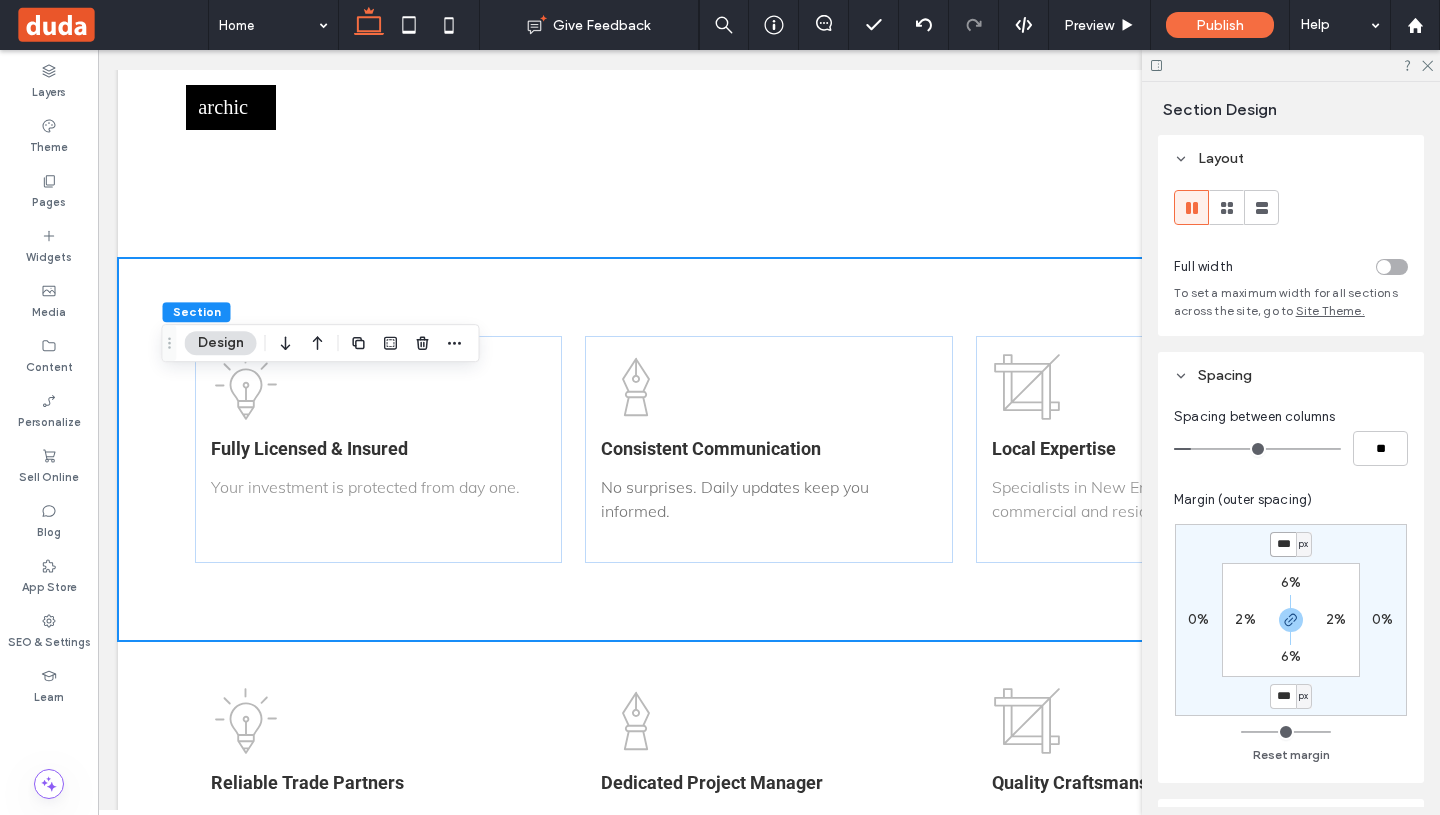 type on "*" 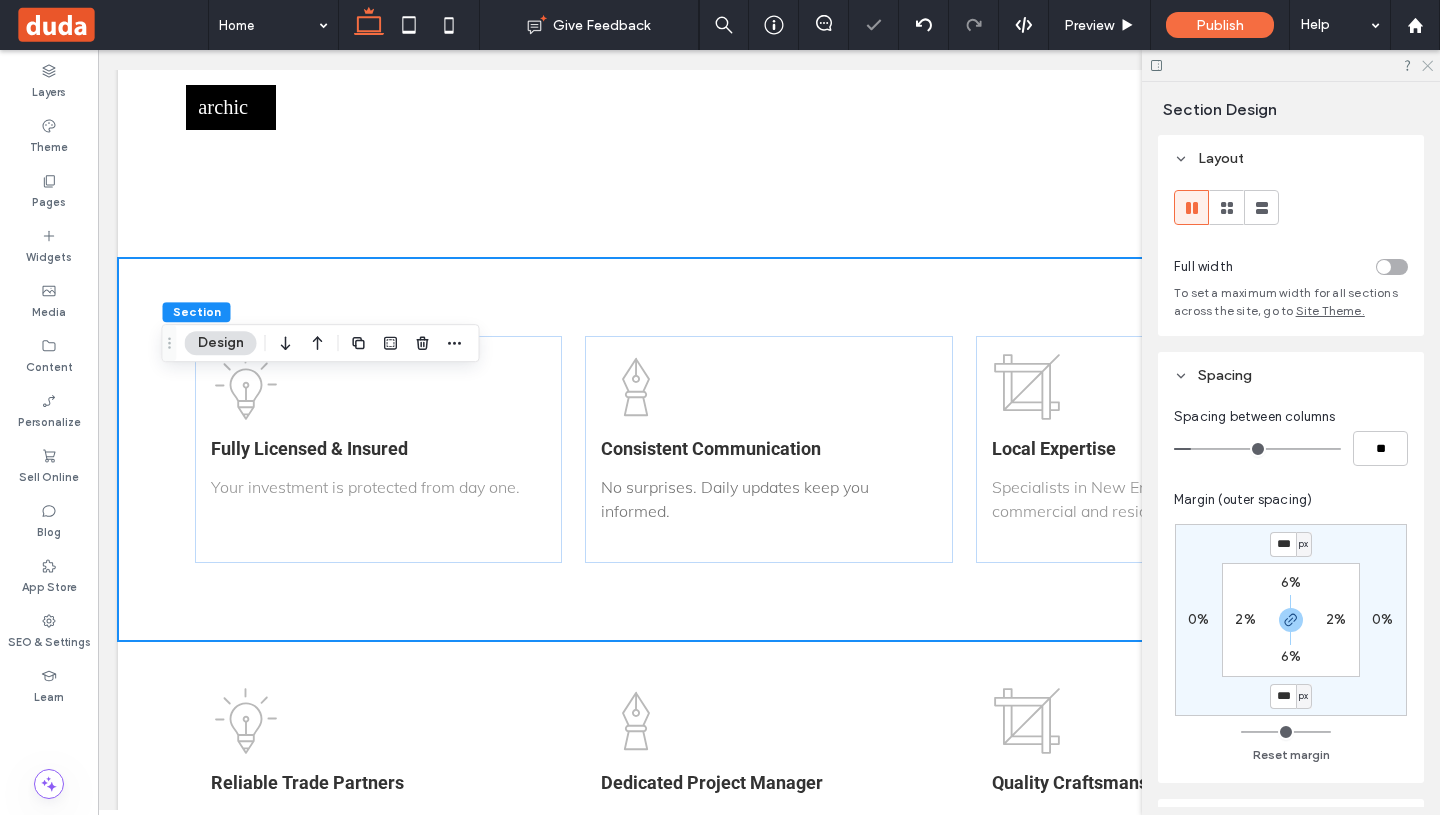 click 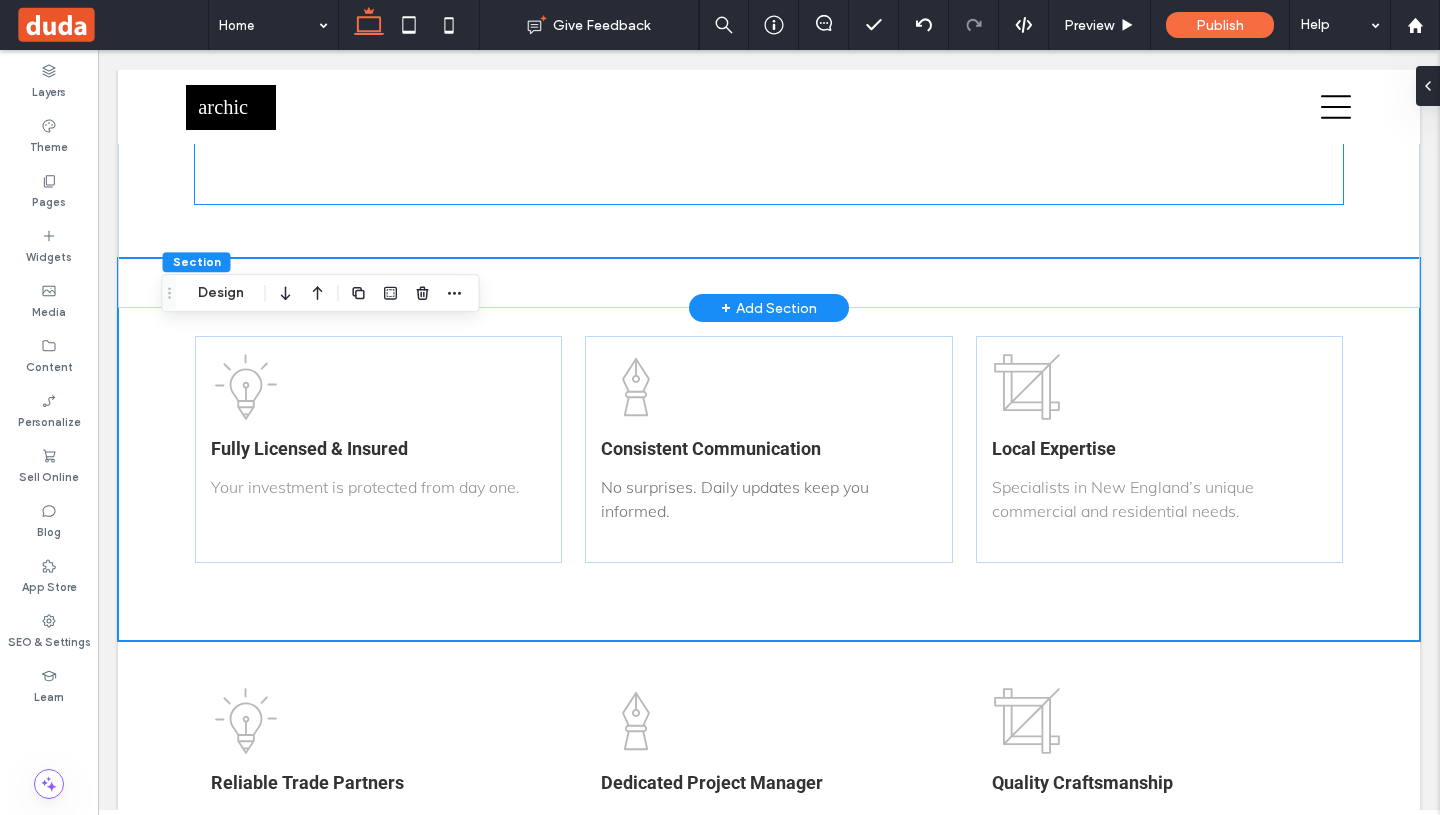 click on "Your project done right — without the guesswork.
About Us
Meet the Team" at bounding box center (769, 80) 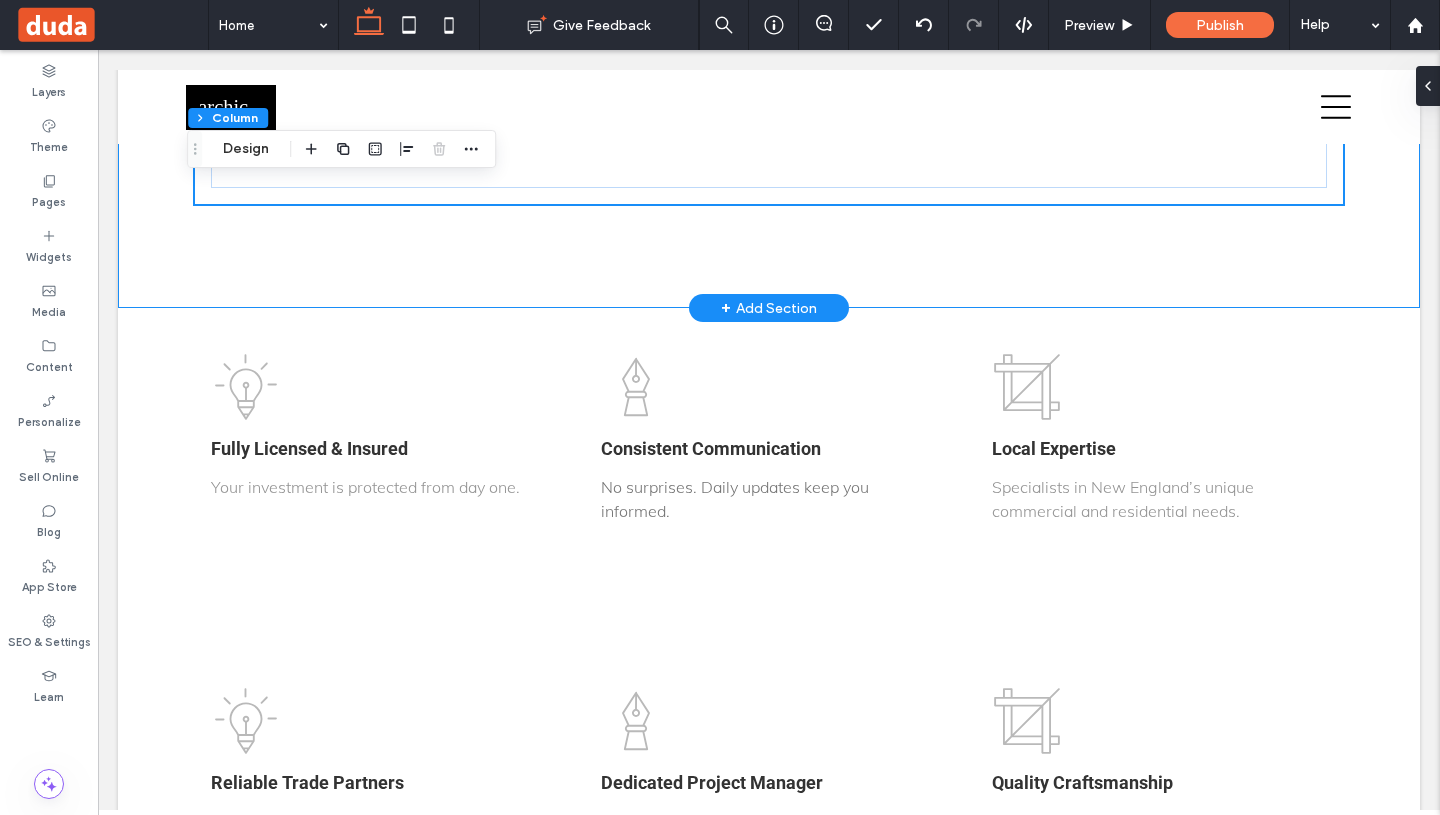 click on "Your project done right — without the guesswork.
About Us
Meet the Team" at bounding box center [769, 132] 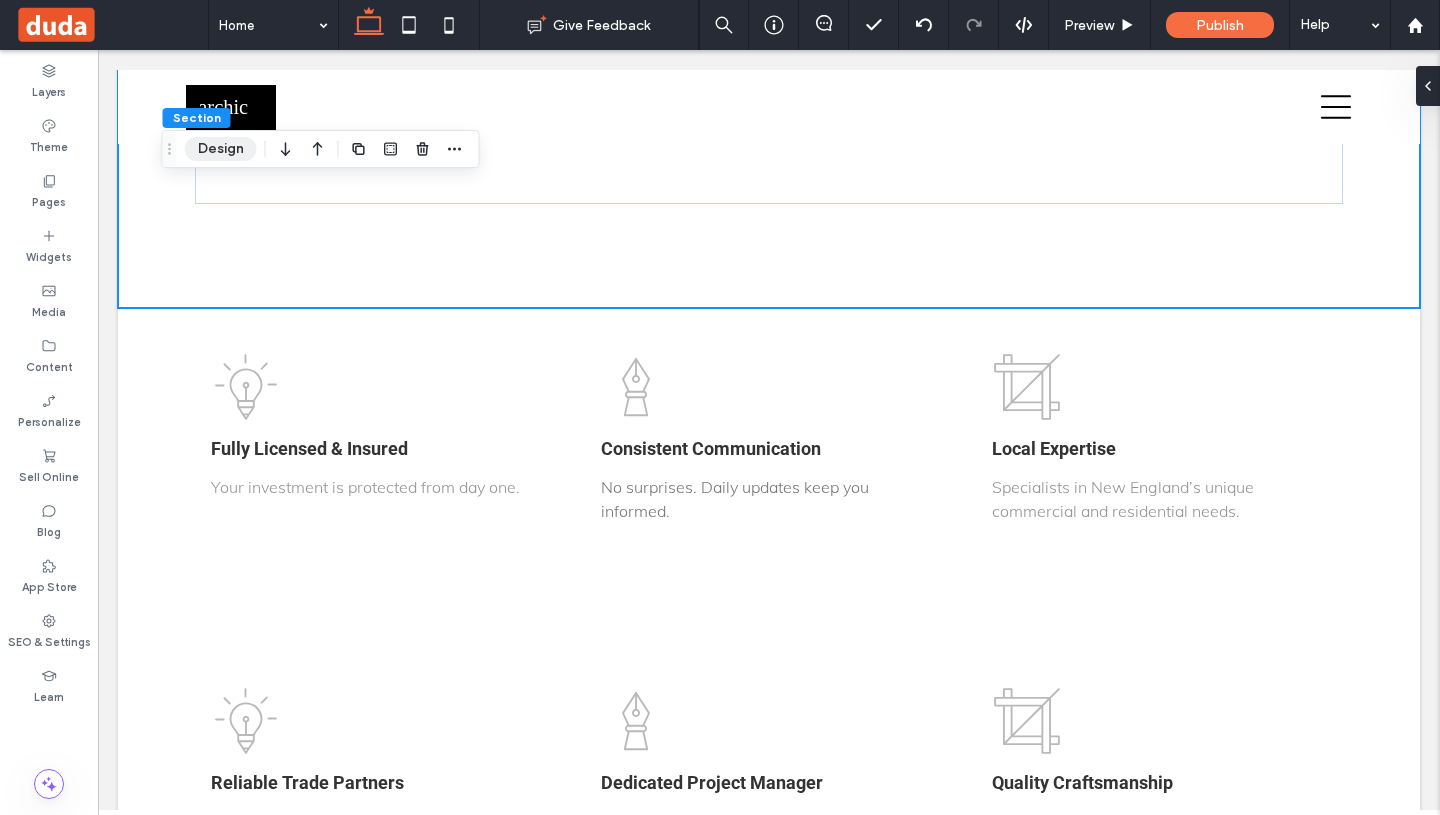 click on "Design" at bounding box center (221, 149) 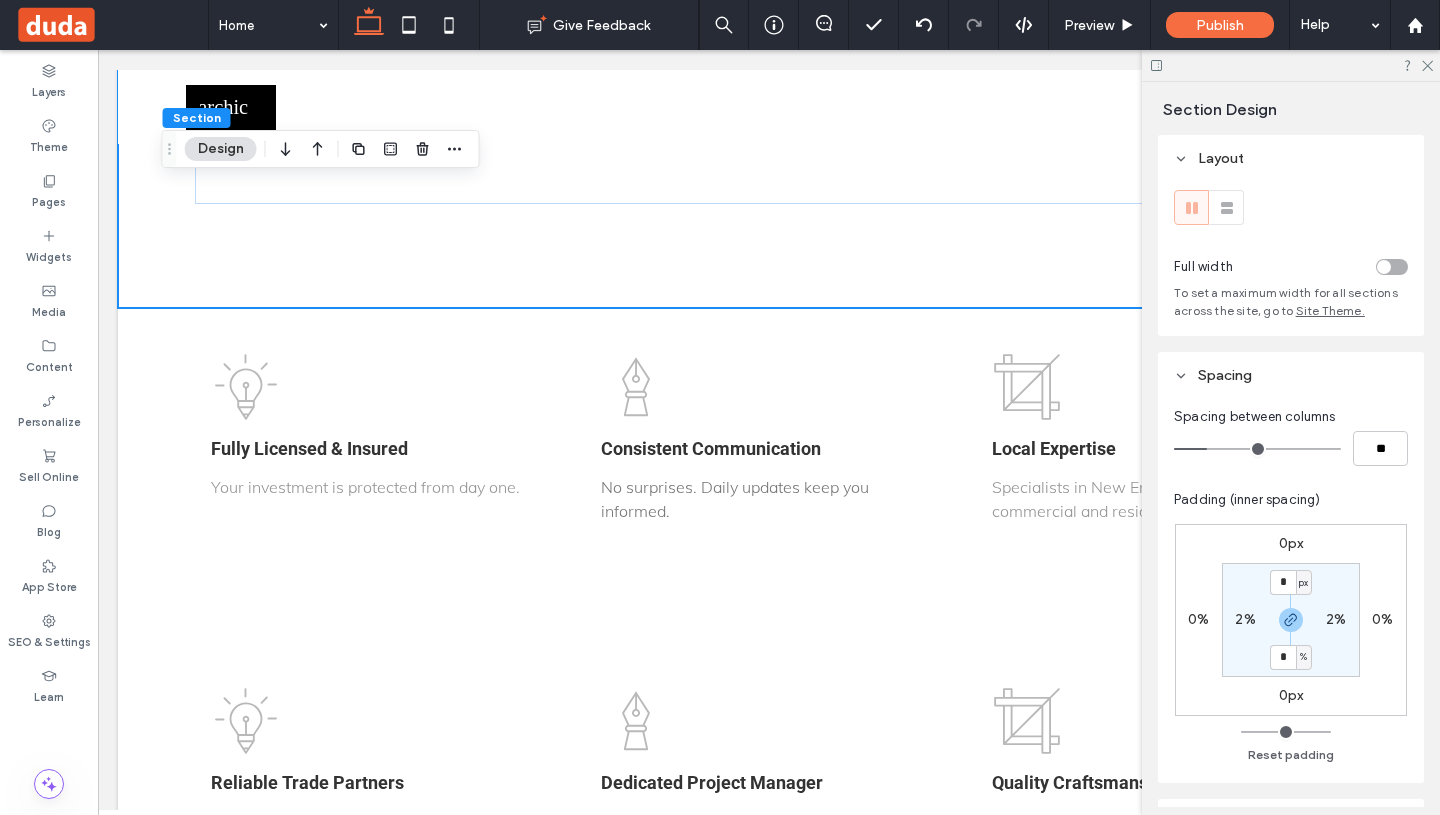 click on "0px" at bounding box center (1291, 695) 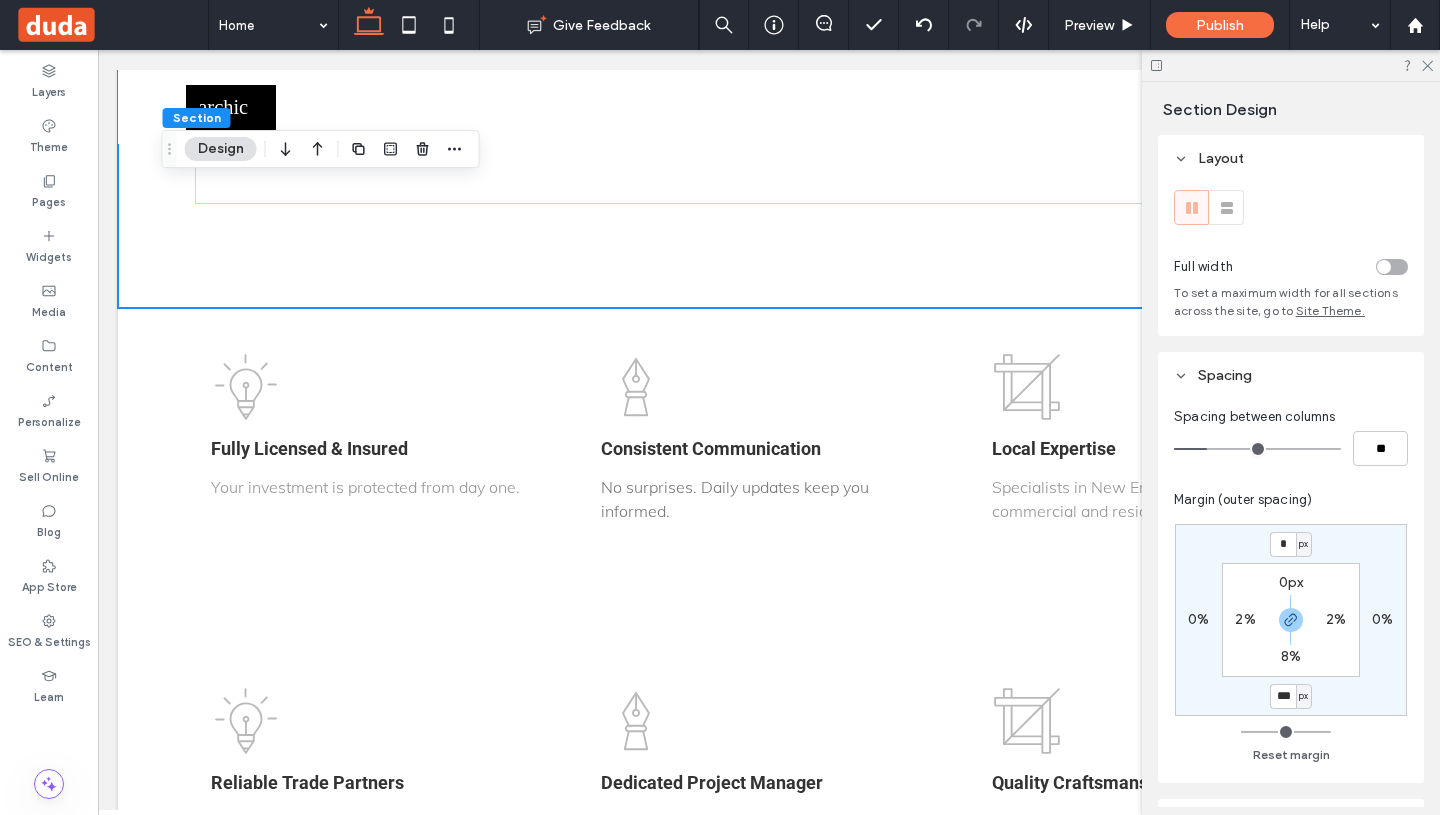 type on "***" 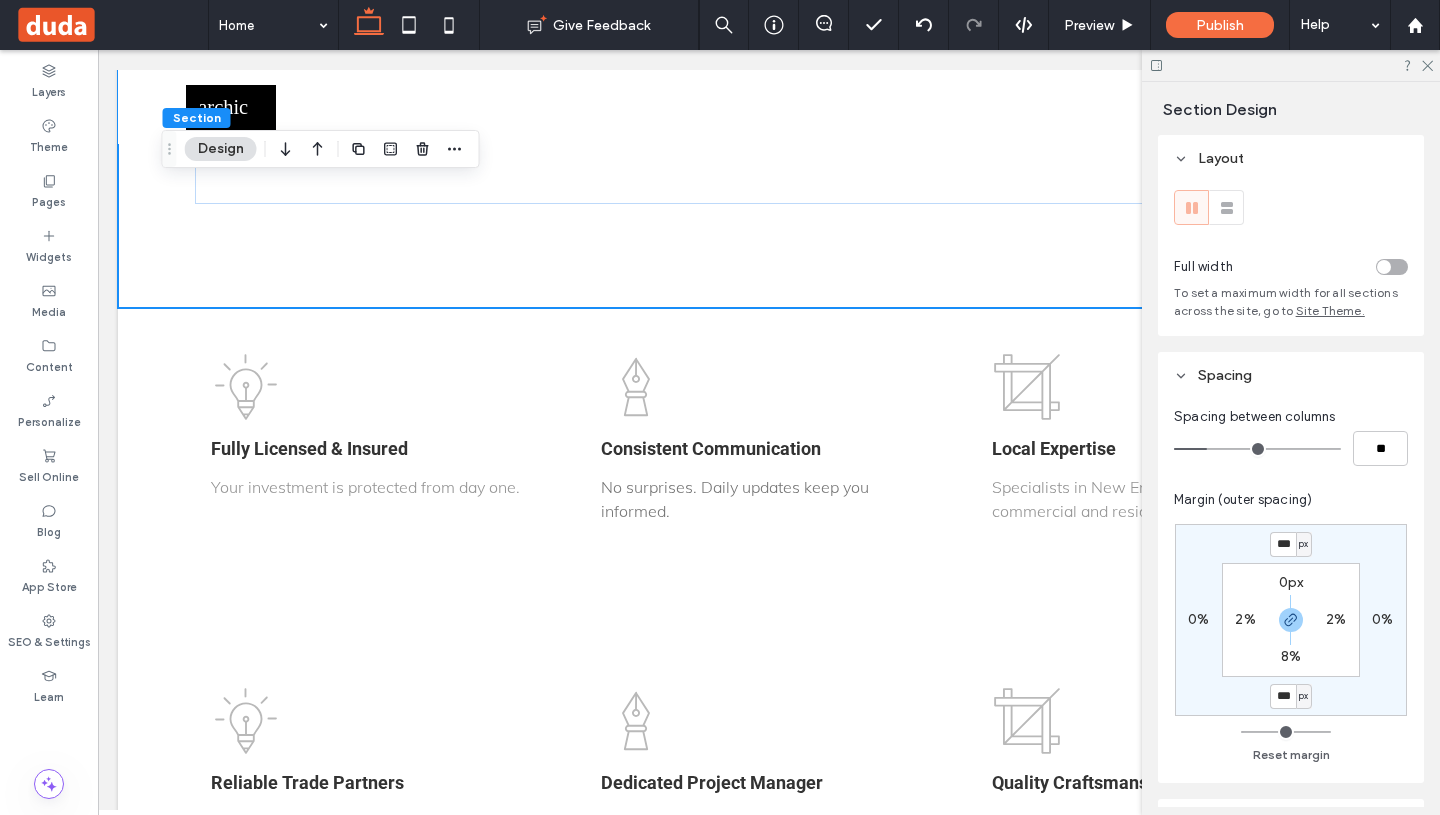 type on "*" 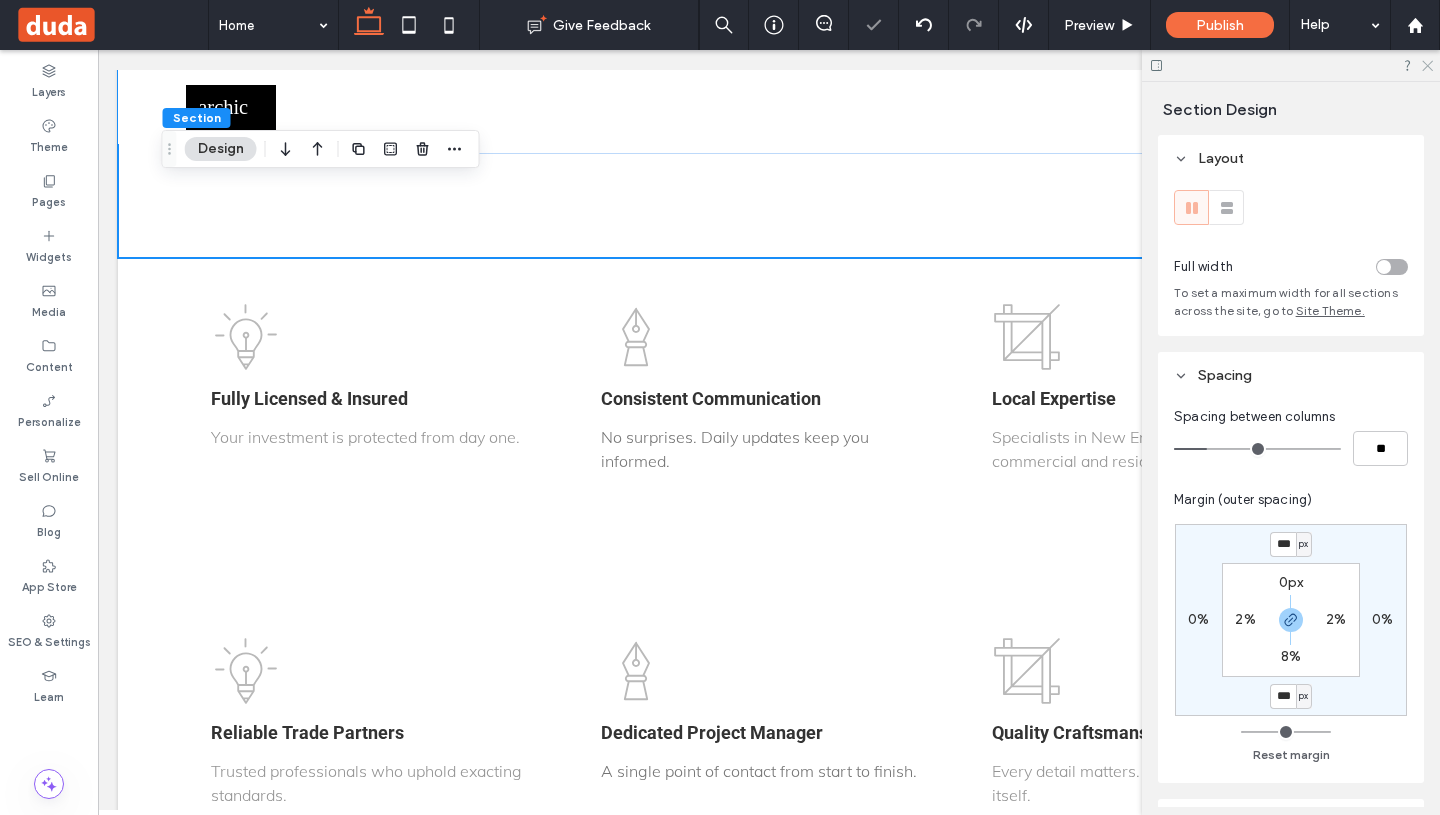 click 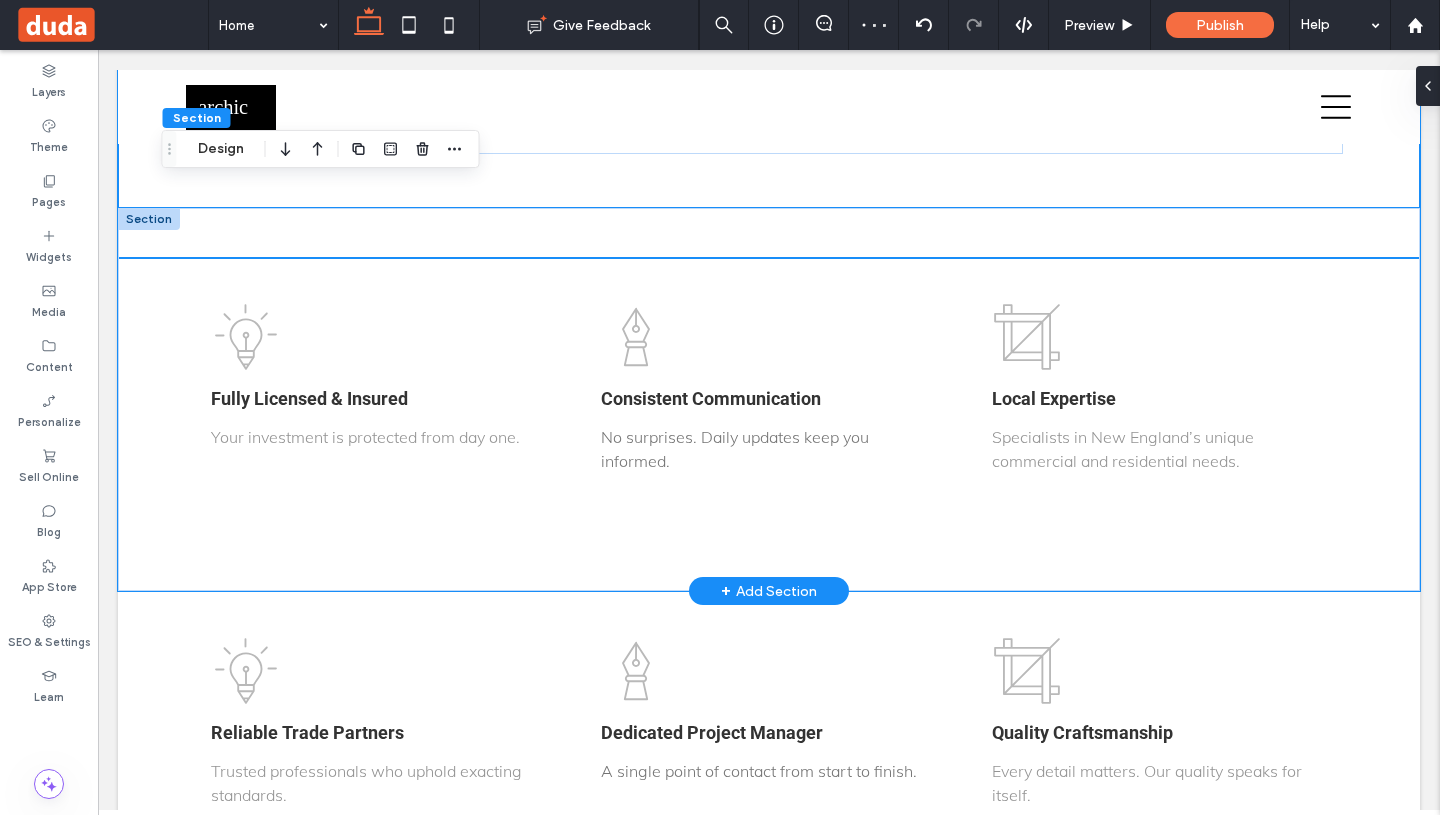 click on "Fully Licensed & Insured
Your investment is protected from day one.
Consistent Communication
No surprises. Daily updates keep you informed.
Local Expertise
Specialists in New England’s unique commercial and residential needs." at bounding box center (769, 399) 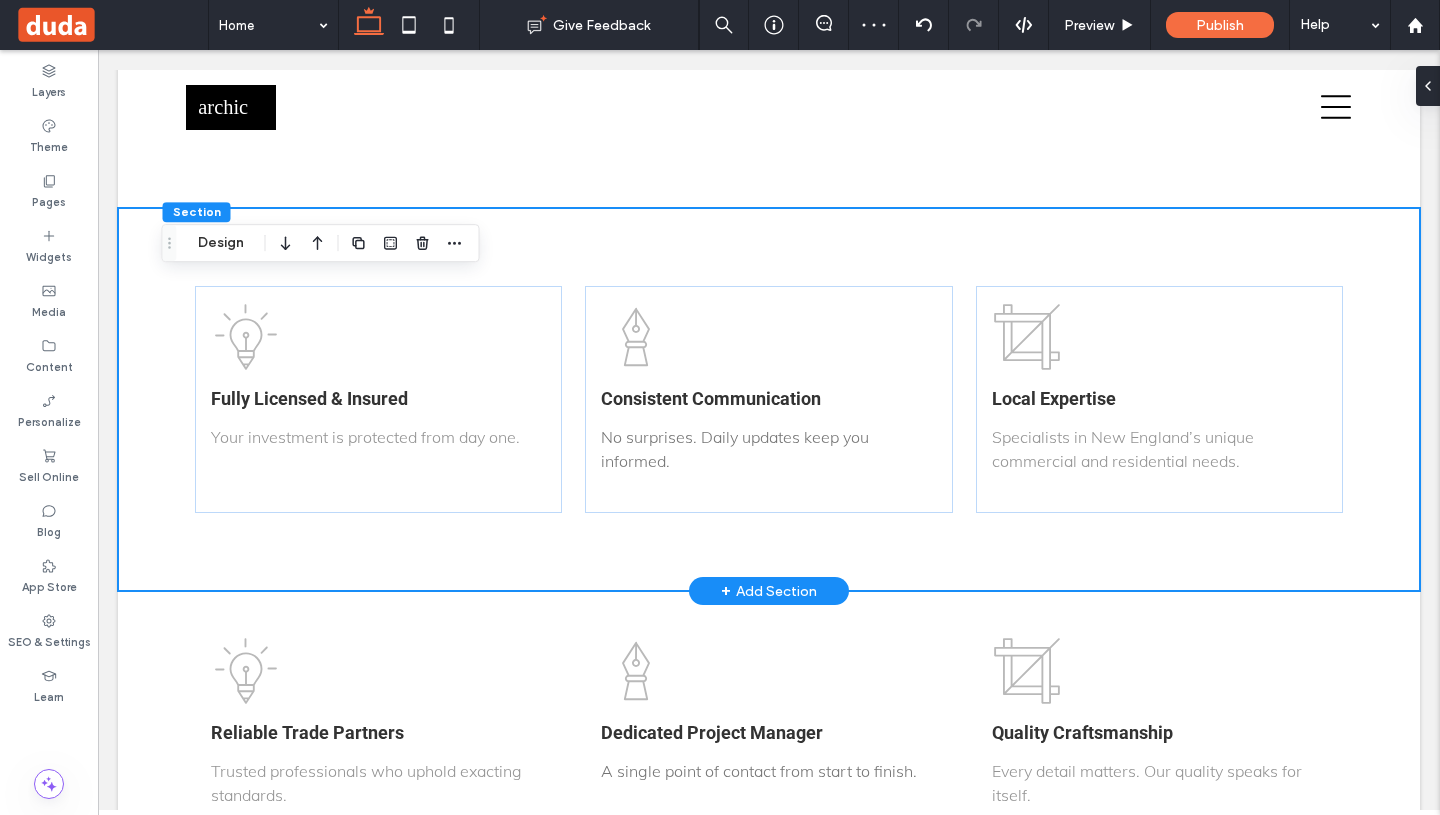 click on "Fully Licensed & Insured
Your investment is protected from day one.
Consistent Communication
No surprises. Daily updates keep you informed.
Local Expertise
Specialists in New England’s unique commercial and residential needs." at bounding box center [769, 399] 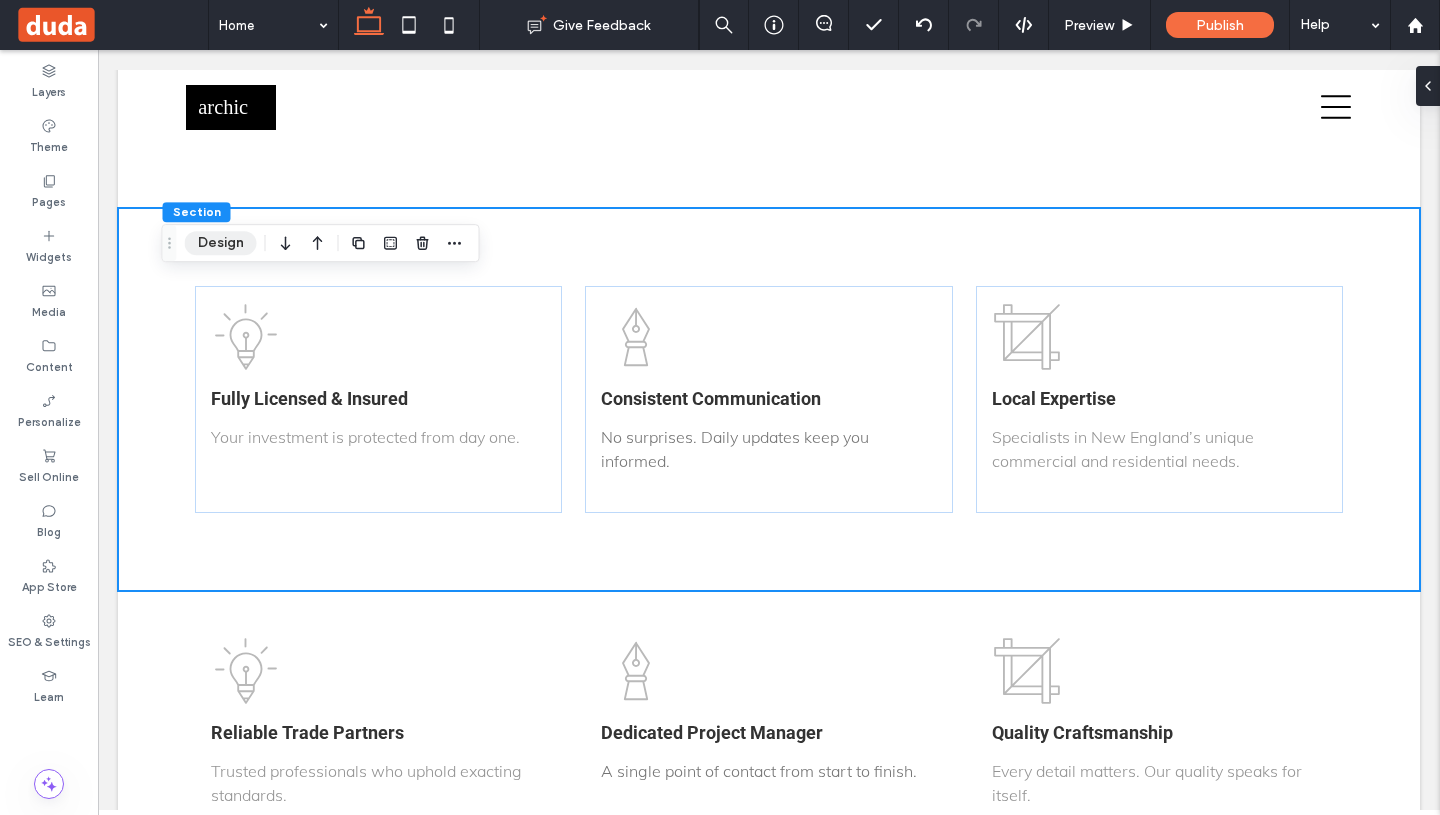 click on "Design" at bounding box center (221, 243) 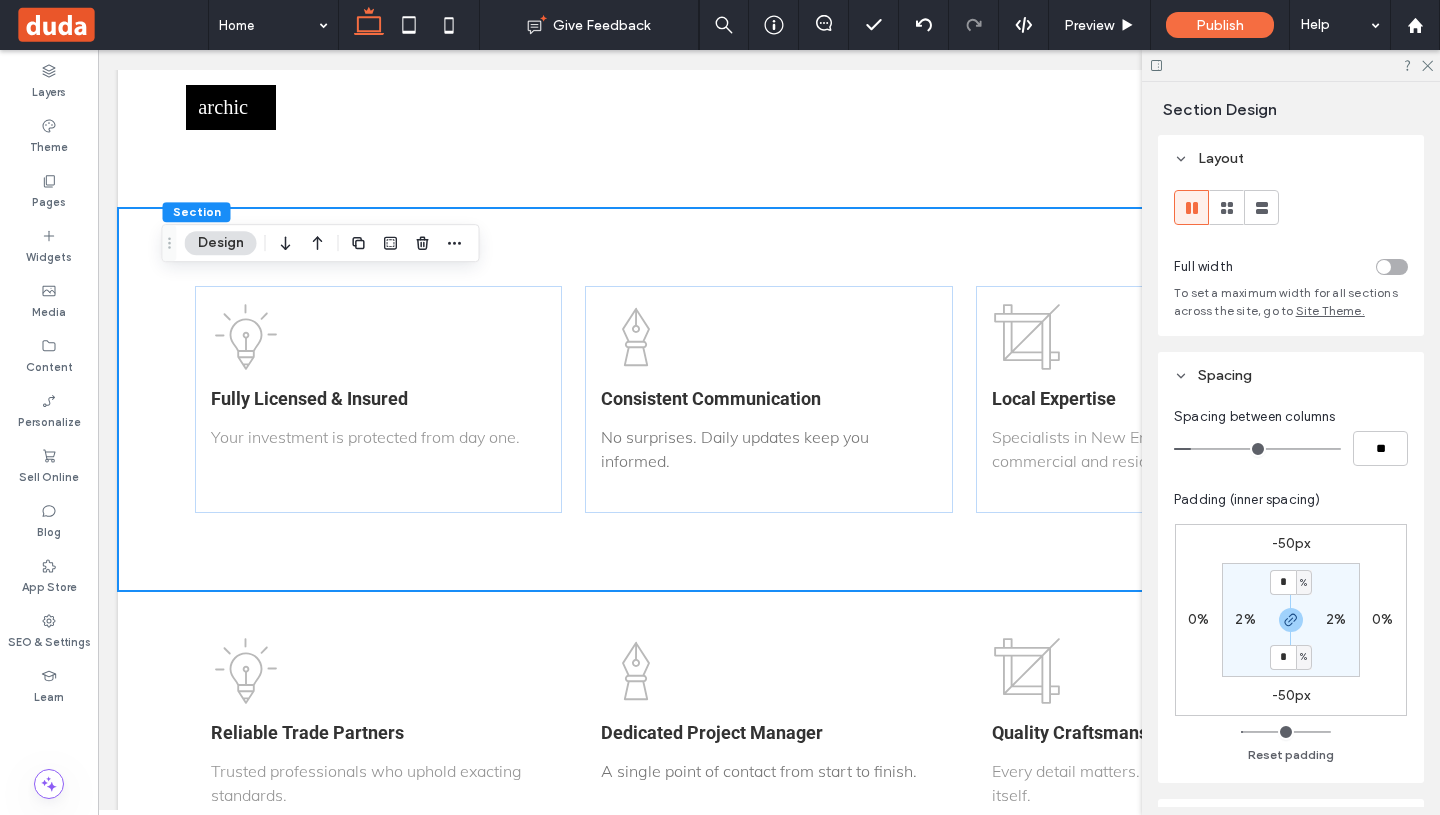 click on "-50px" at bounding box center (1291, 695) 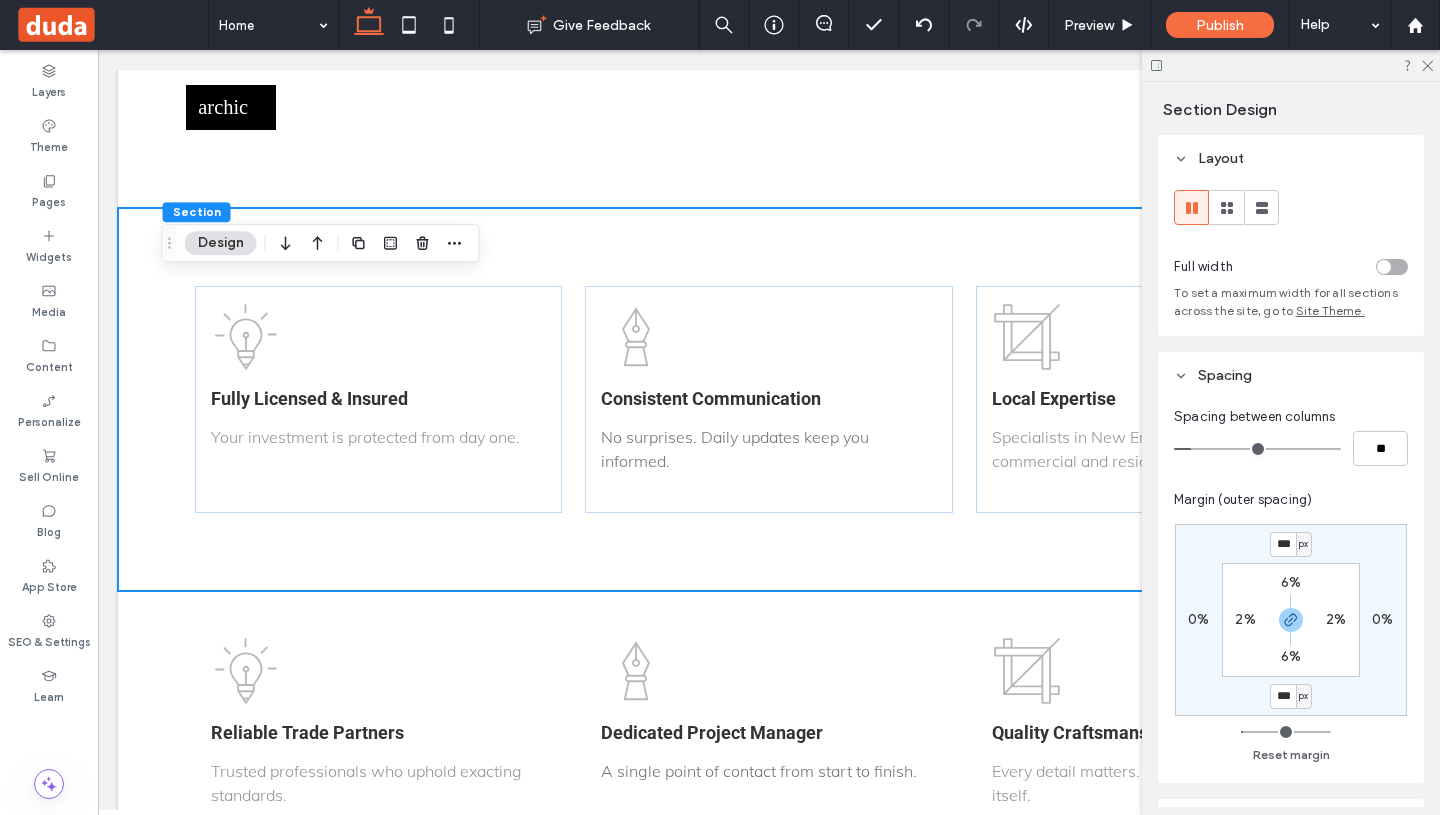 type on "*" 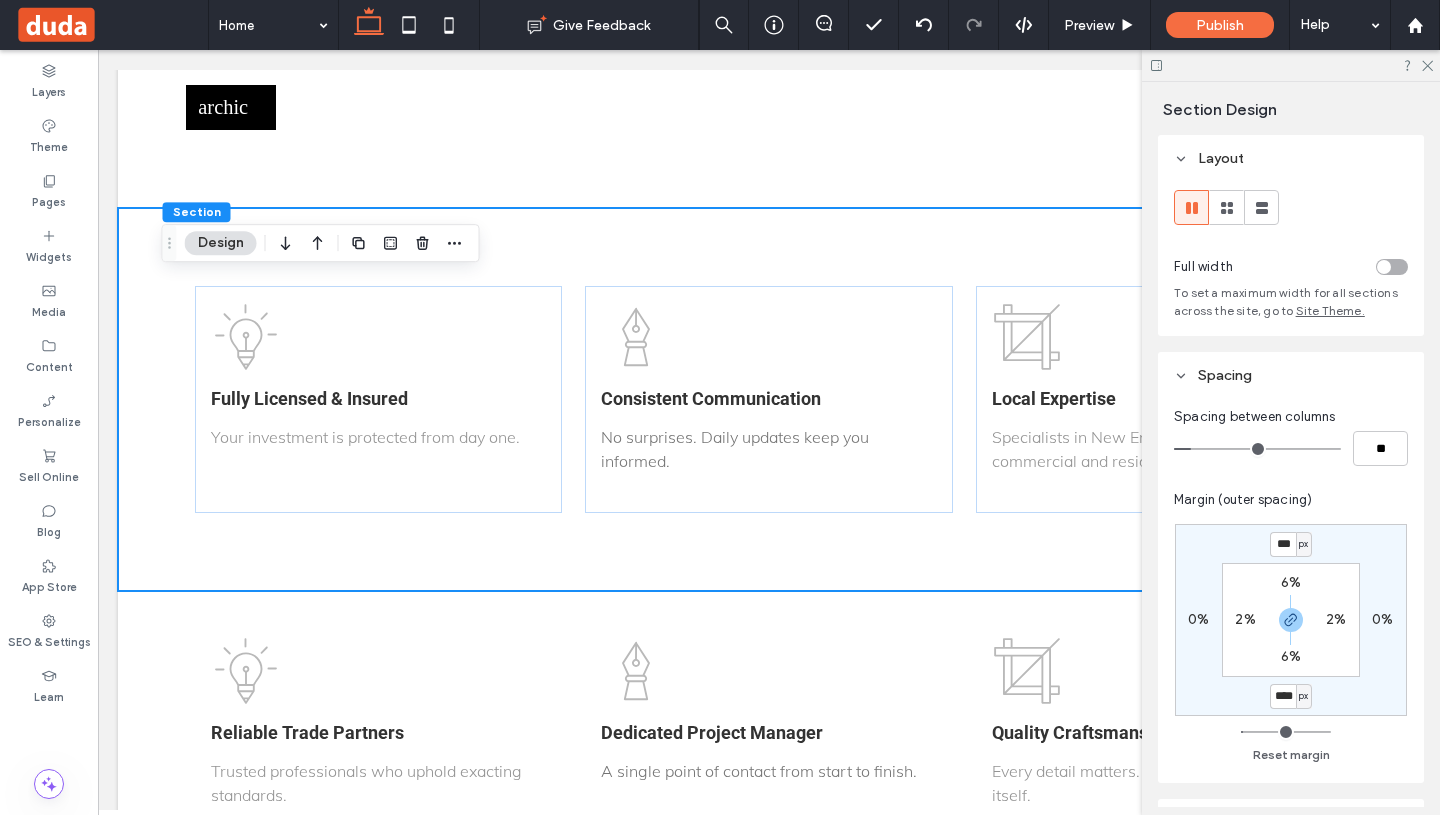 scroll, scrollTop: 0, scrollLeft: 1, axis: horizontal 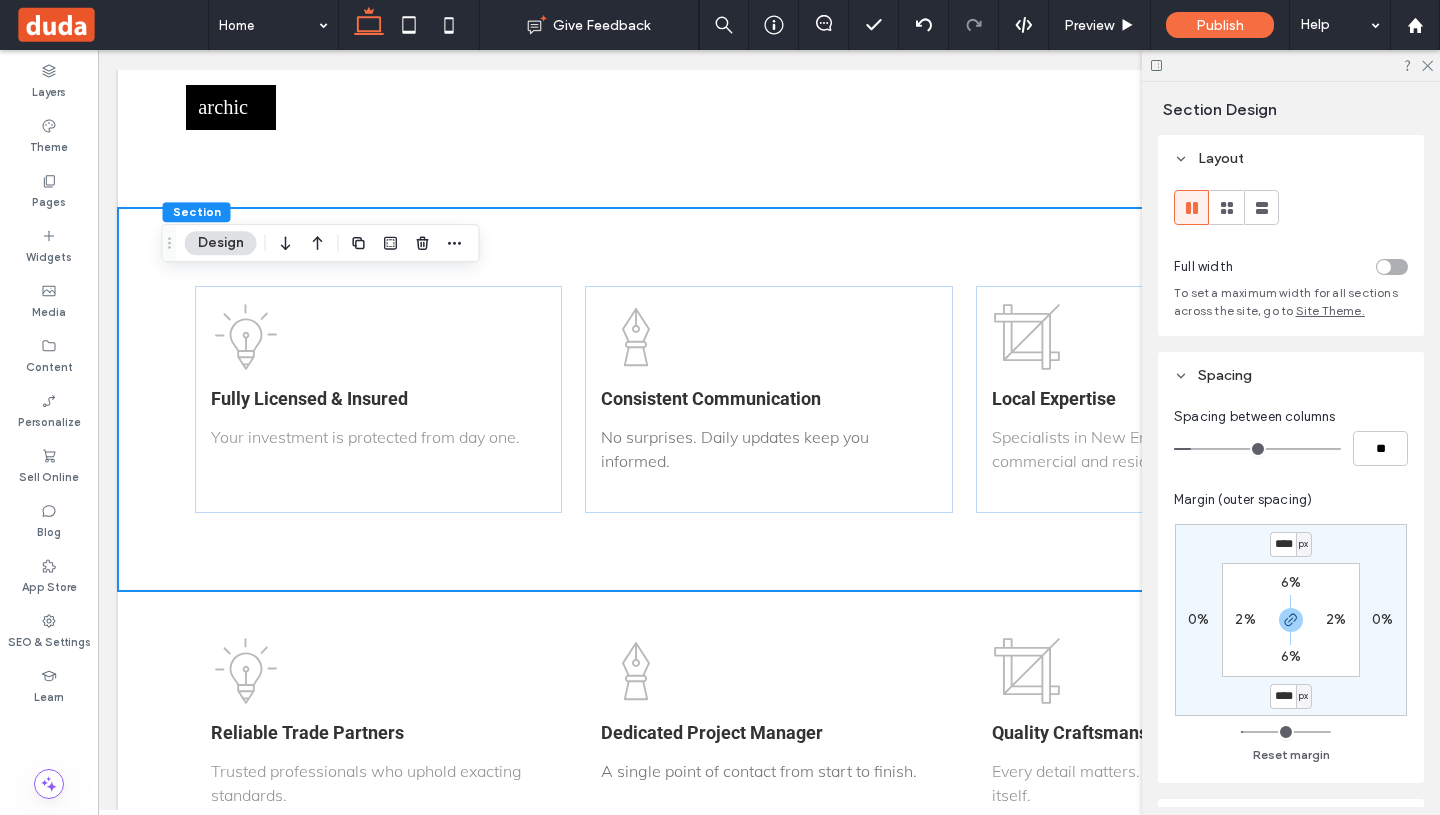 type on "*" 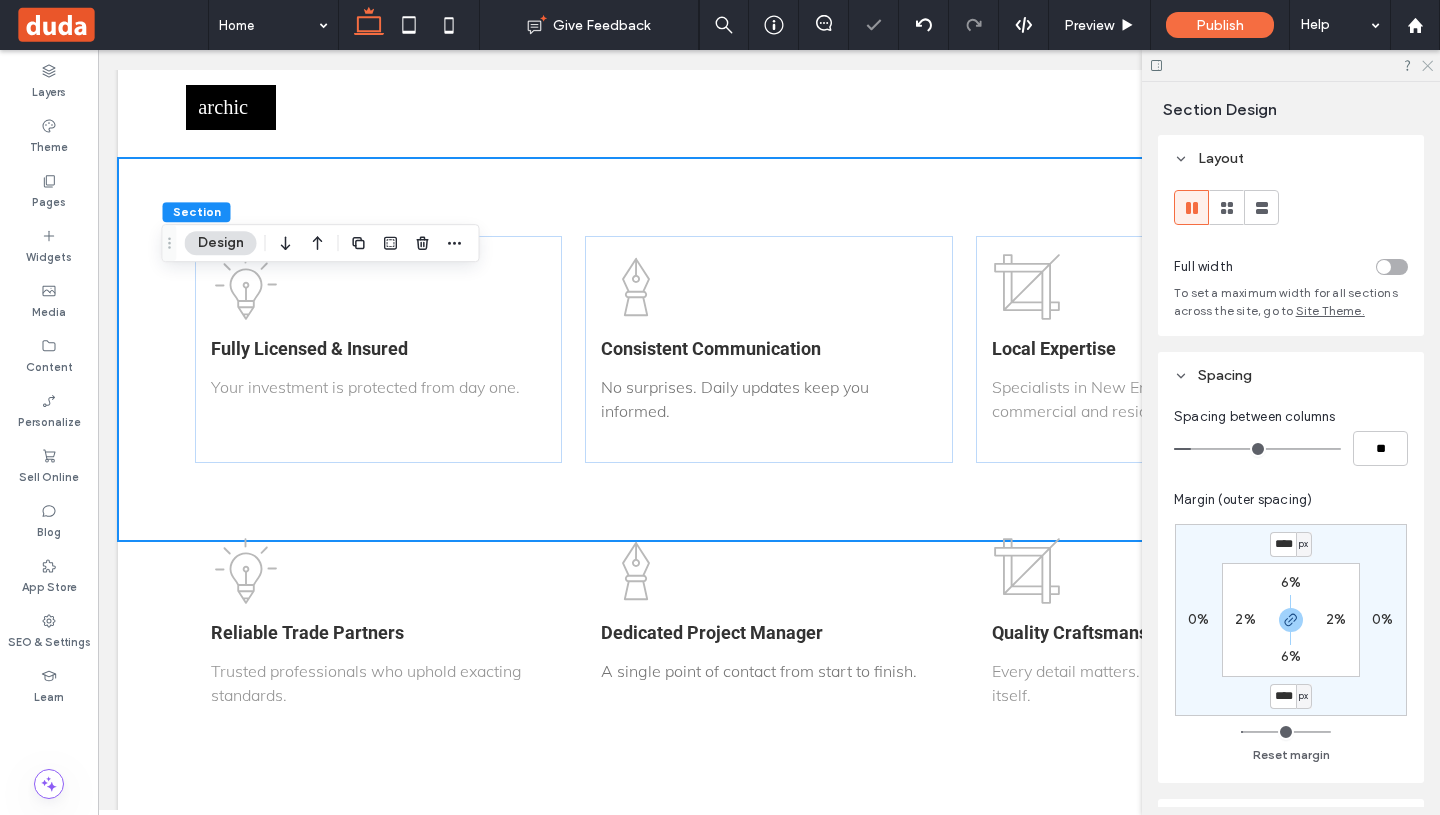 click 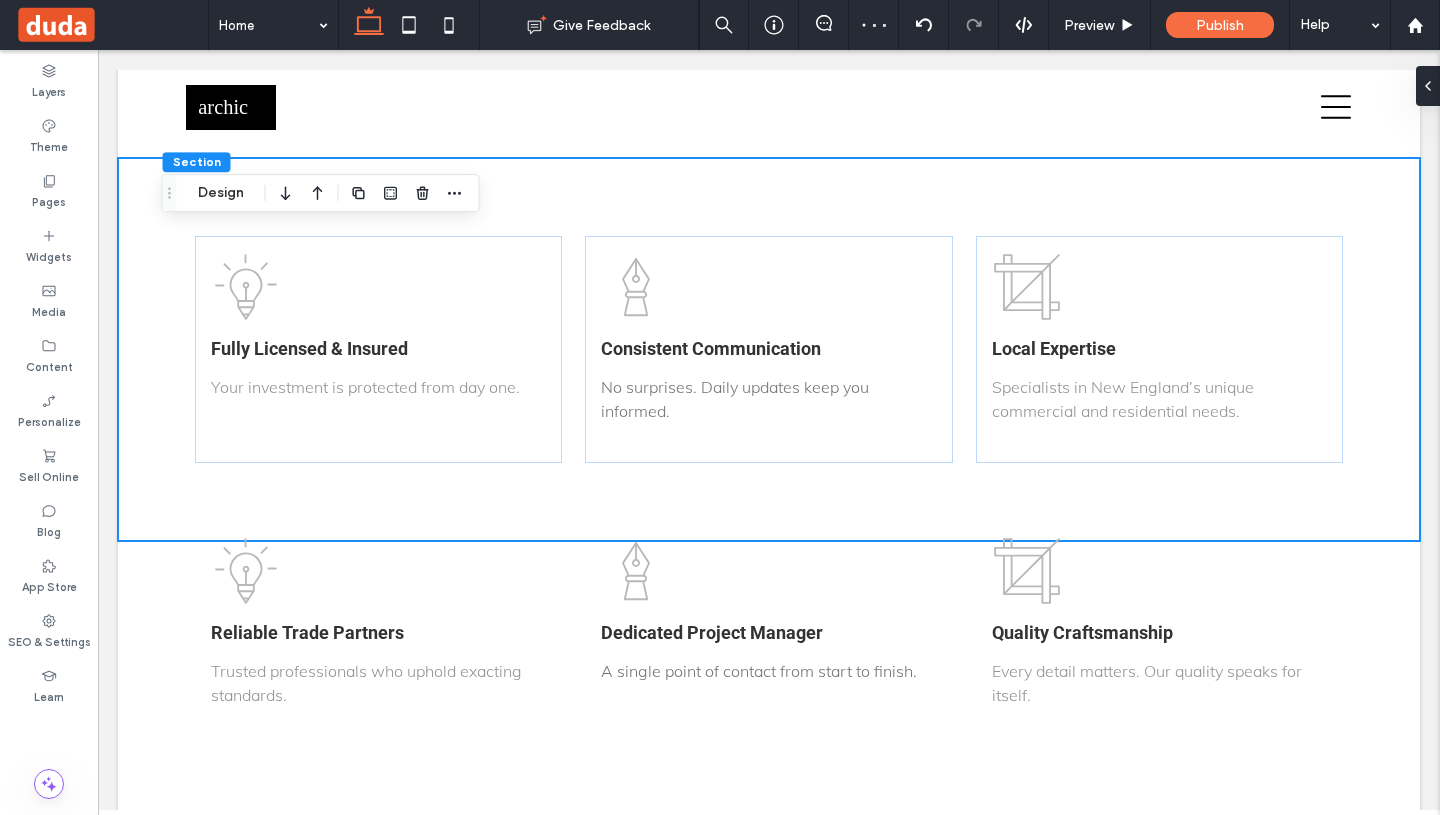click on "Section
Basic Header
Section
Home
The Studio
Projects
Residential
News
Contact
Residential
Button
Public
Button
Urban
Button
Hotels
Button
Section
555-555-5555
﻿ mymail@mailservice.com
Section
Menu
LANDMARK ASSOCIATES GENERAL CONTRACTING a a a a
General Contracting That Delivers On time, On Budget, Every Time." at bounding box center (769, -1193) 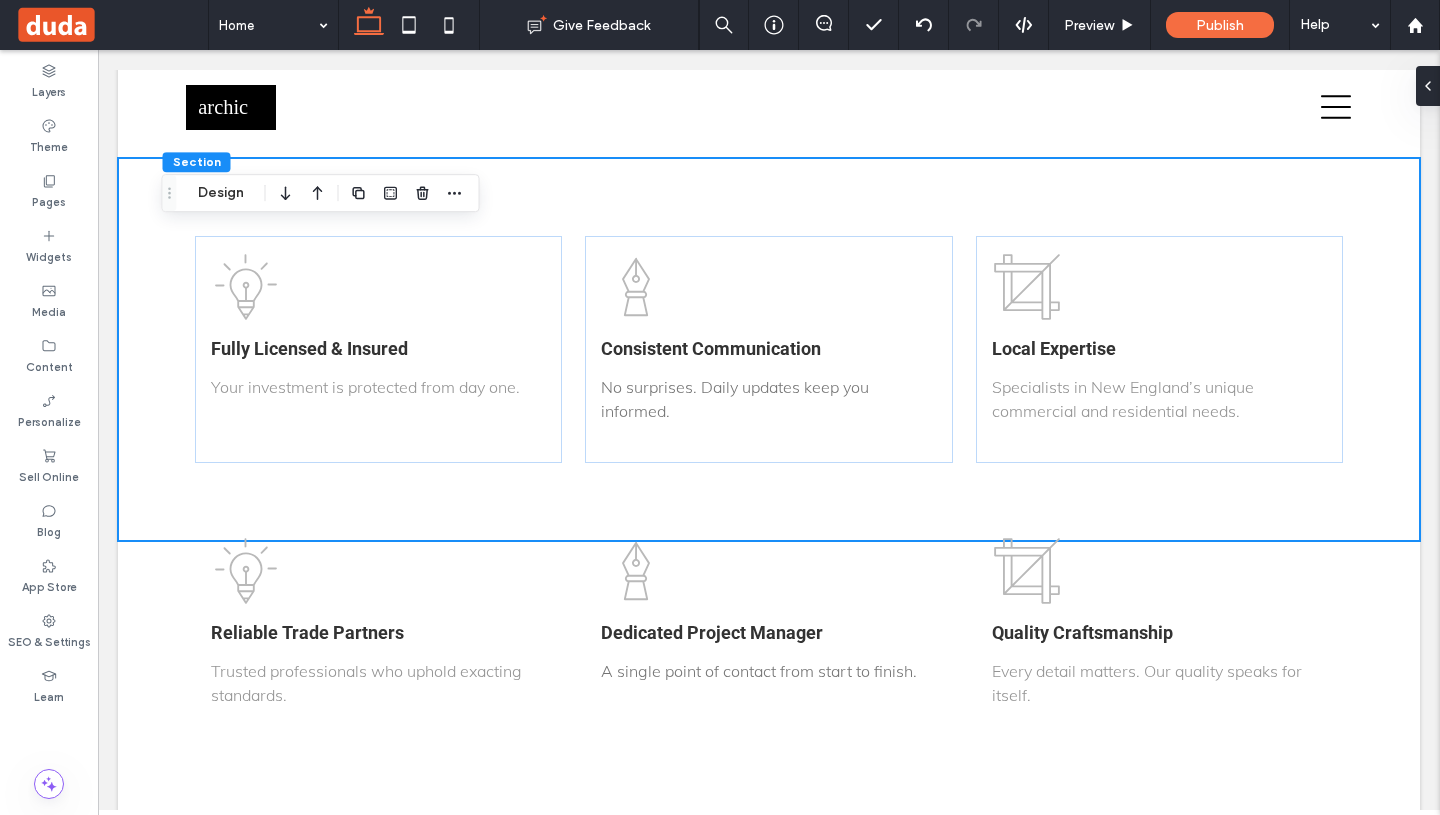 click on "Section Design Layout Full width To set a maximum width for all sections across the site, go to   Site Theme. Spacing Spacing between columns ** Margin (outer spacing) **** px 0% **** px 0% 6% 2% 6% 2% Reset margin Size Height *** px Animations & Effects Choose a trigger None Background & Style Color Image Video Background color Corner radius * px Border * Shadow" at bounding box center (1589, 448) 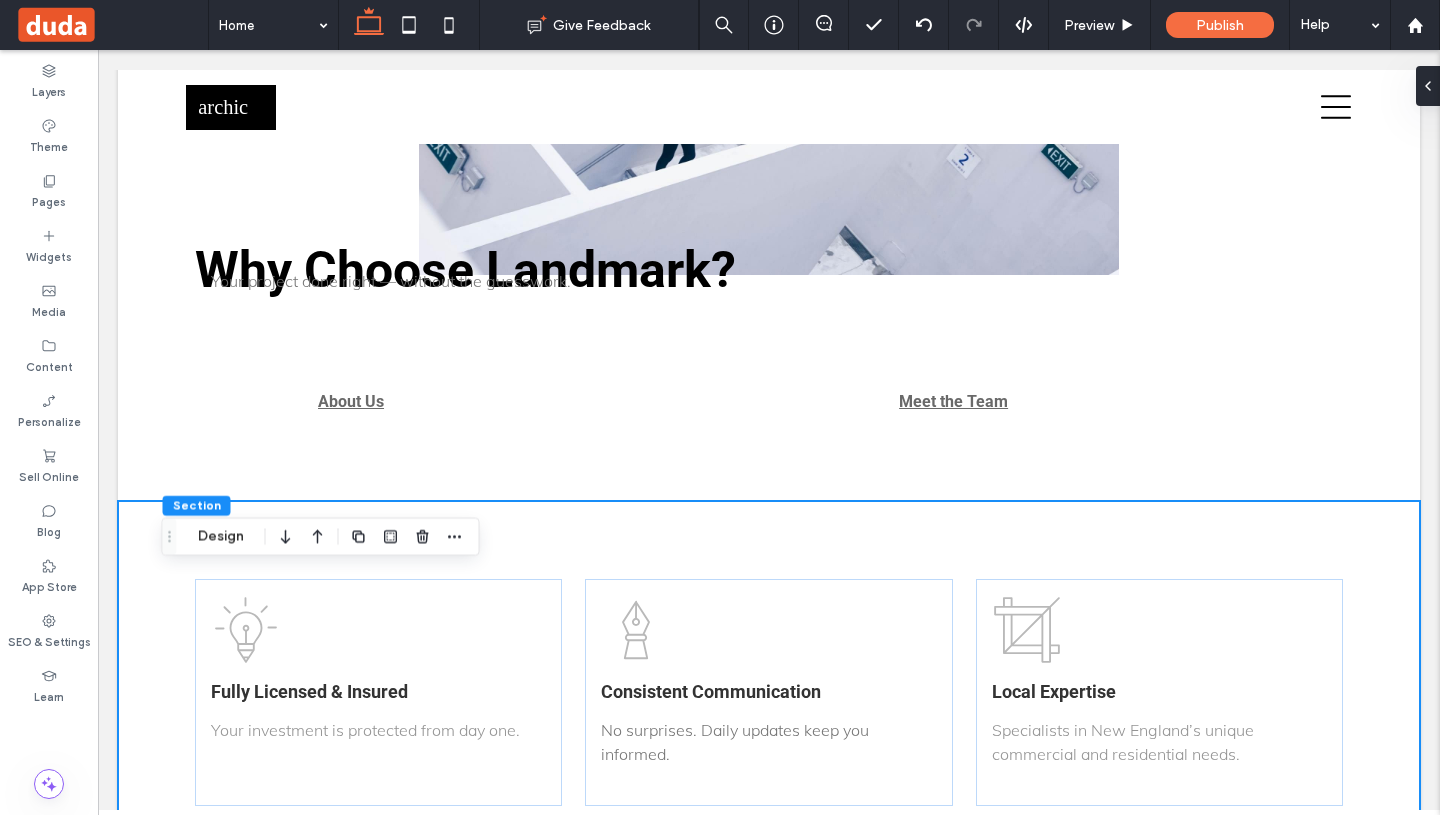 scroll, scrollTop: 3748, scrollLeft: 0, axis: vertical 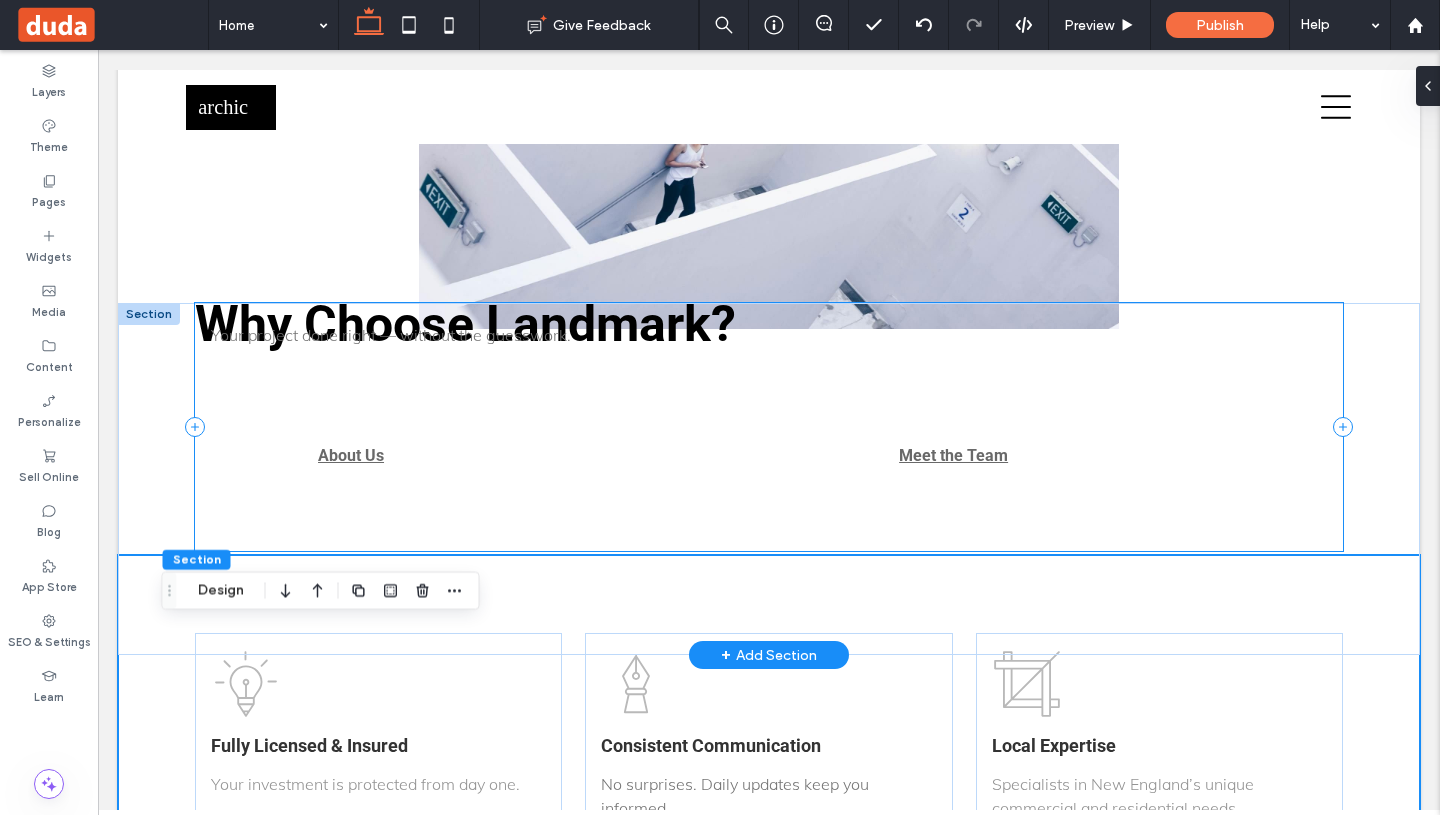 click on "Your project done right — without the guesswork.
About Us
Meet the Team" at bounding box center (769, 427) 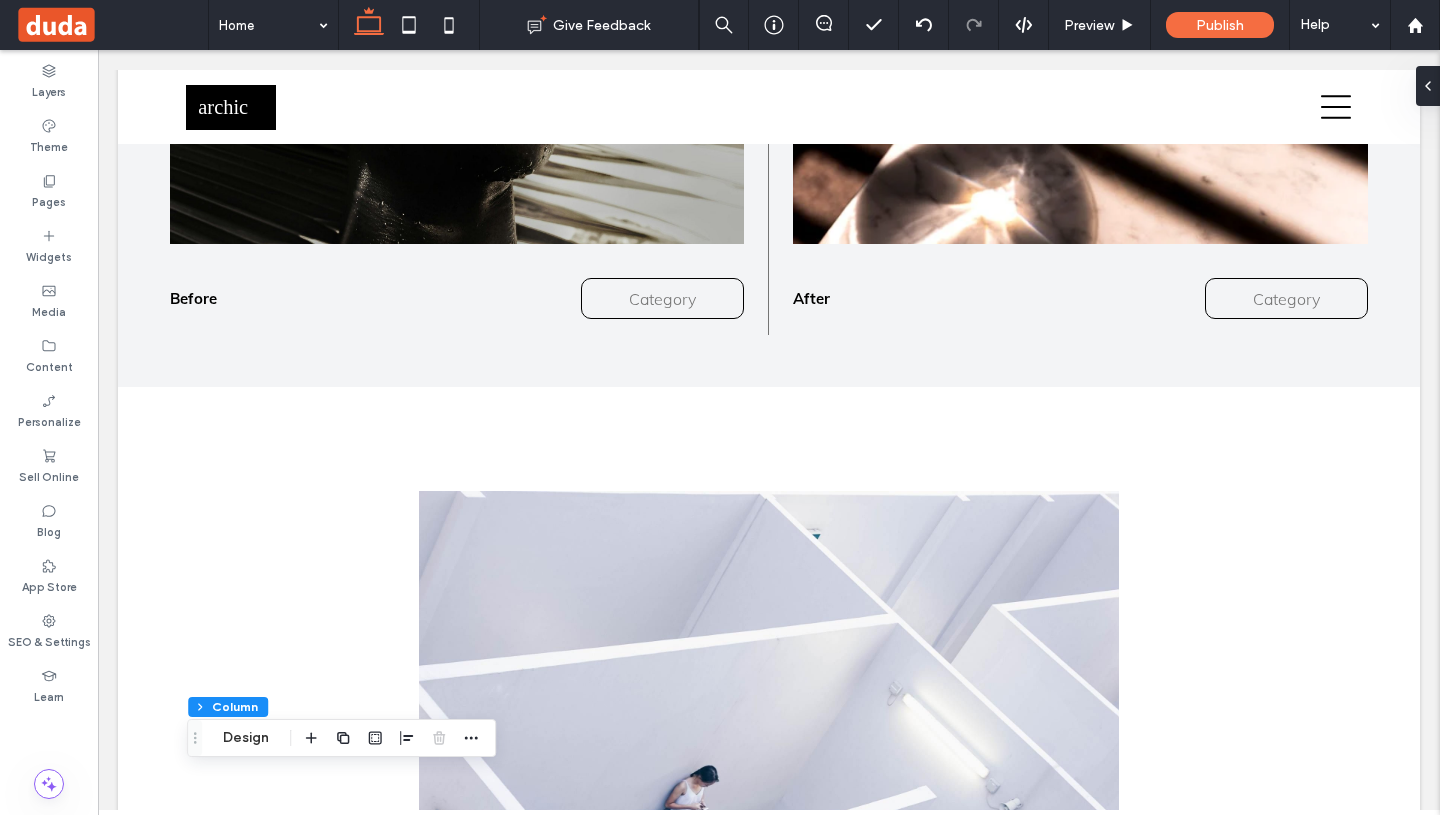 scroll, scrollTop: 3280, scrollLeft: 0, axis: vertical 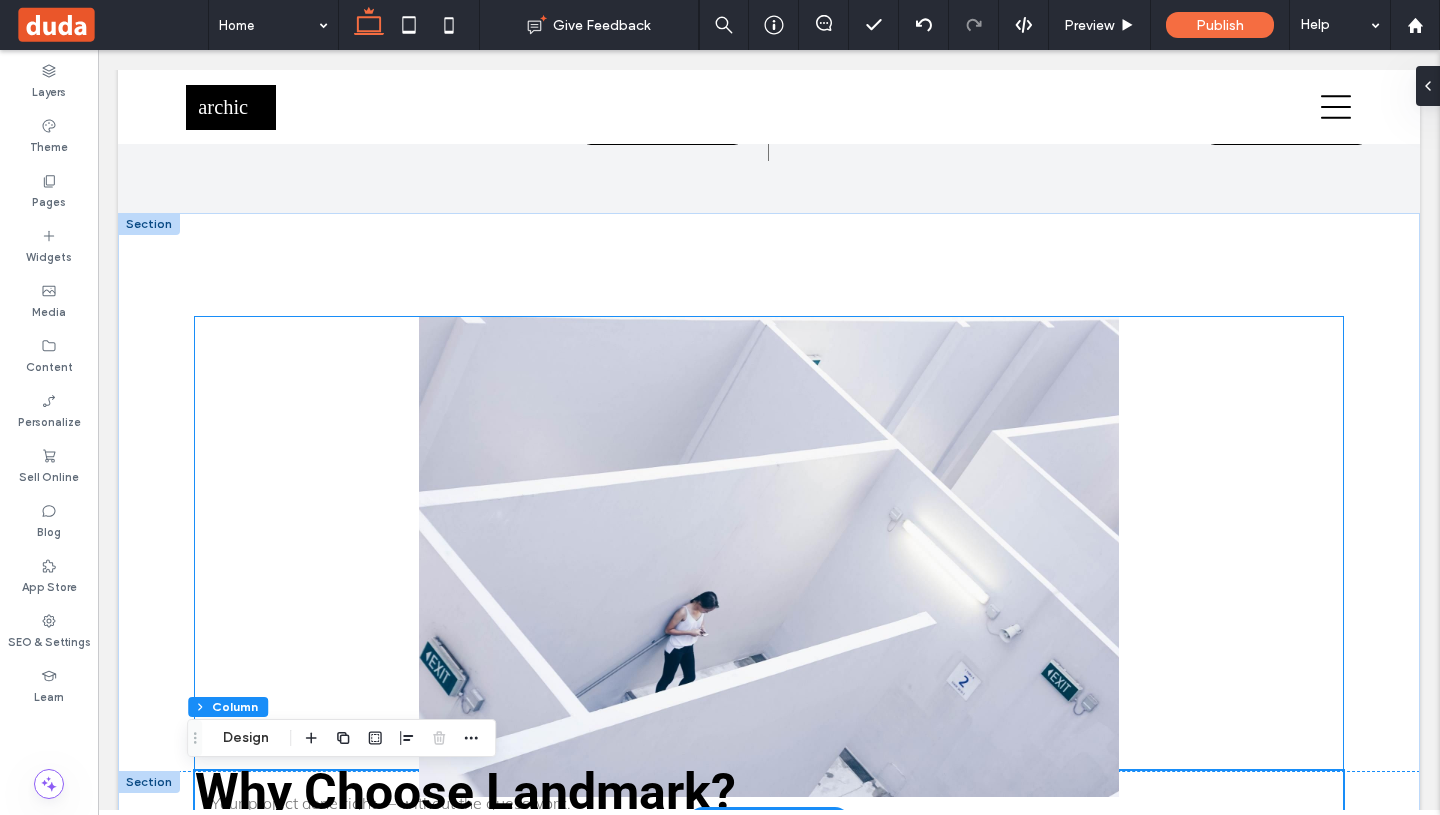 click at bounding box center [769, 557] 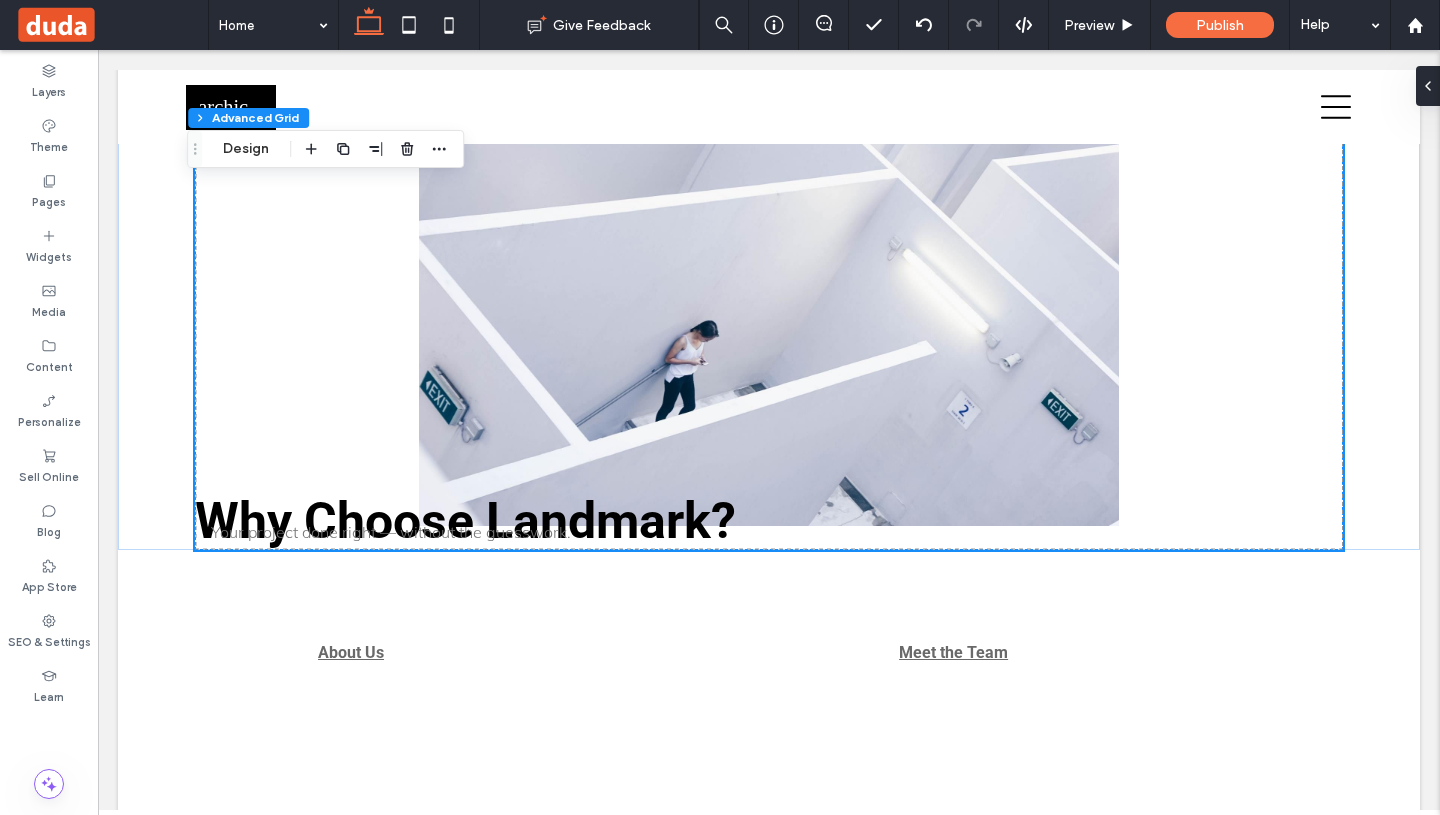 scroll, scrollTop: 3554, scrollLeft: 0, axis: vertical 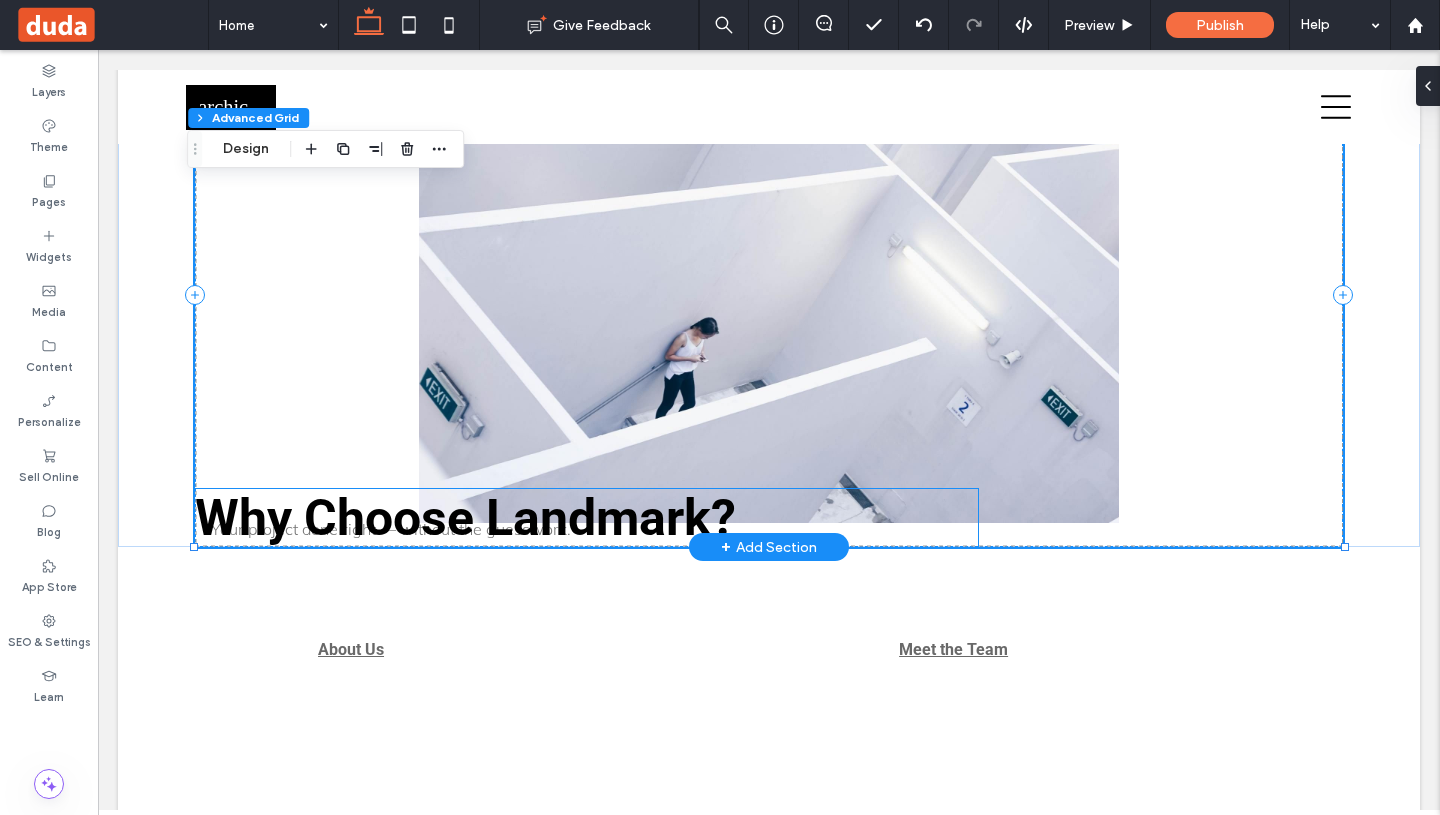 click on "Why Choose Landmark?" at bounding box center [465, 518] 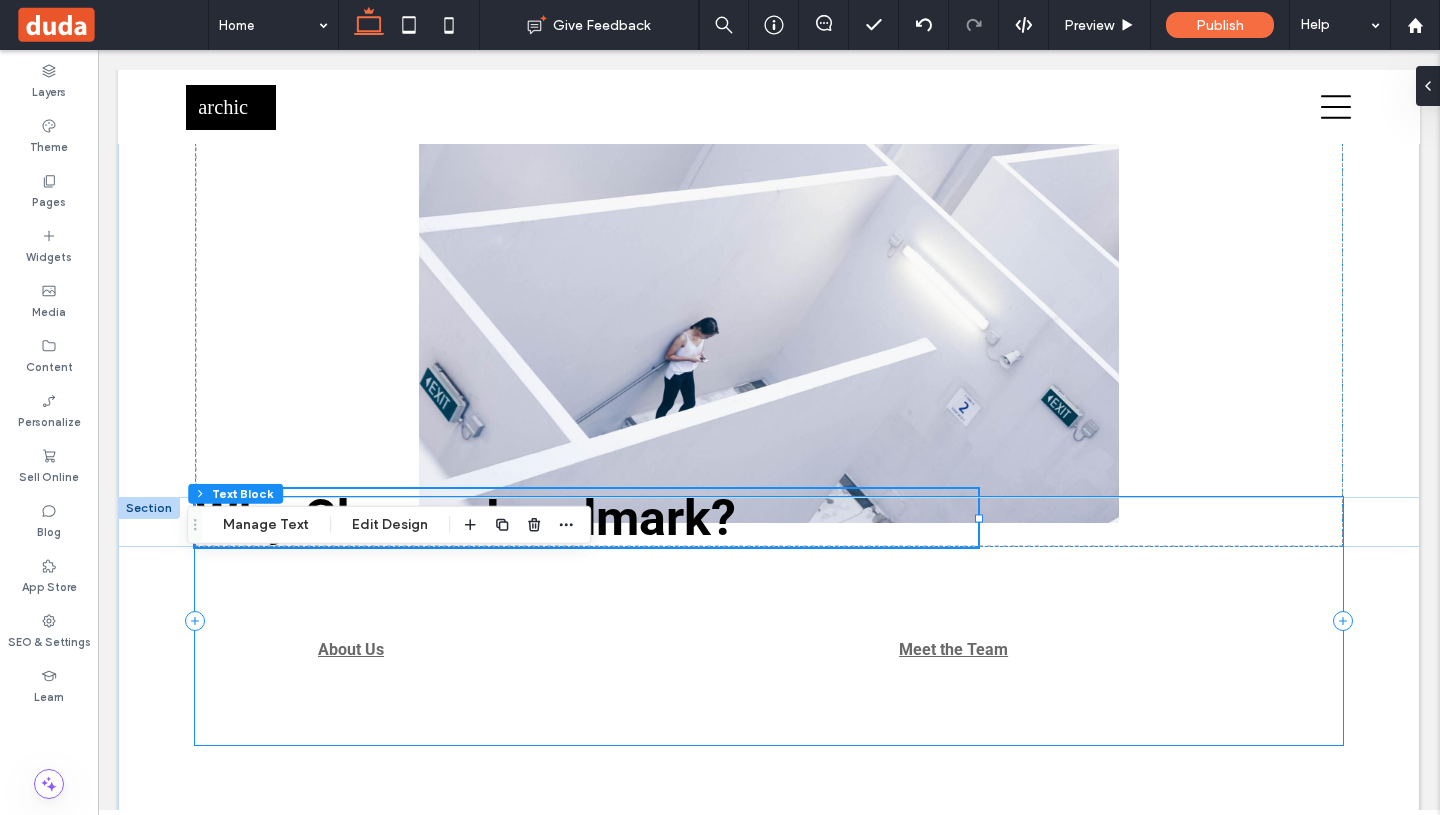 drag, startPoint x: 959, startPoint y: 599, endPoint x: 1024, endPoint y: 619, distance: 68.007355 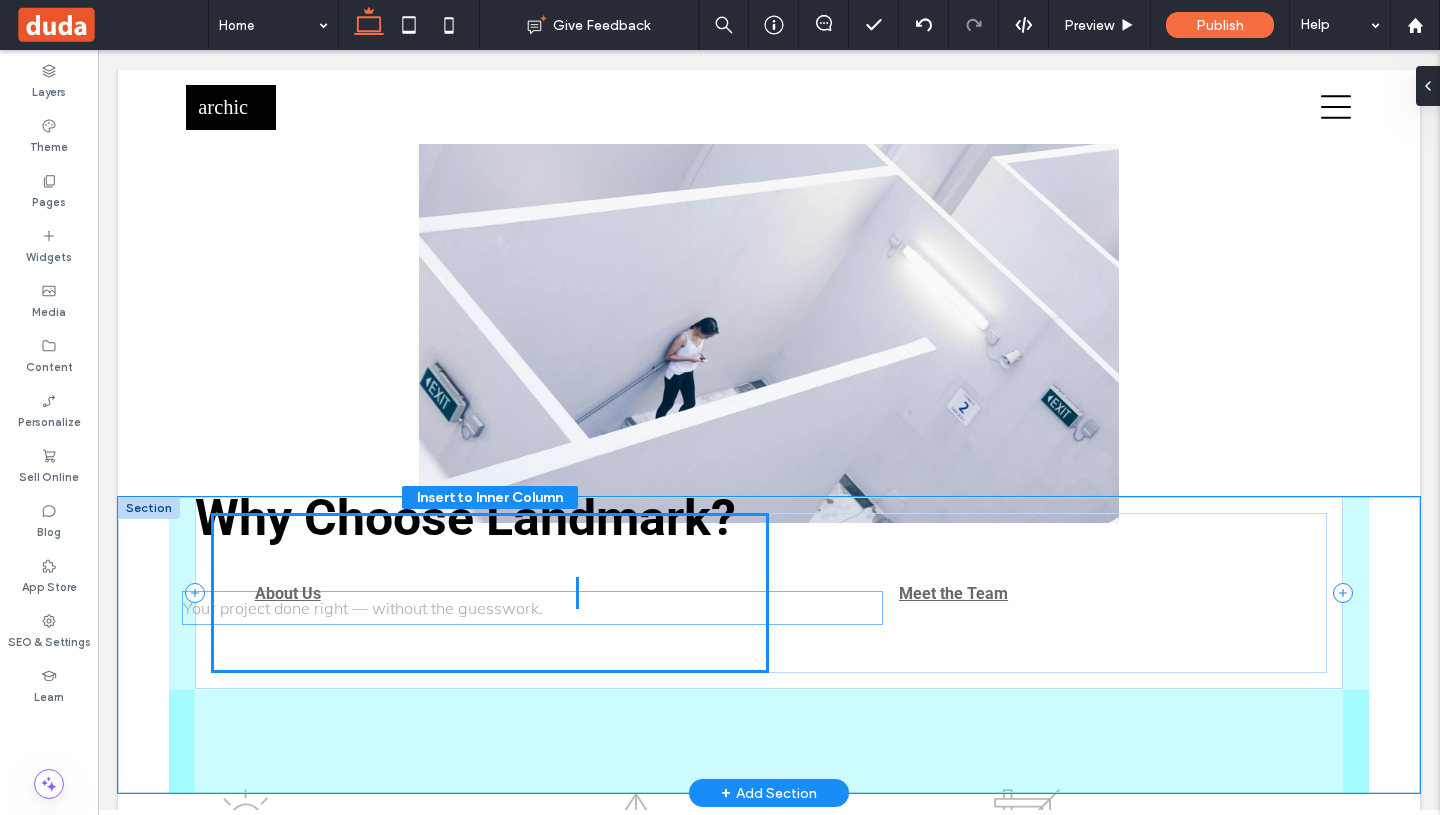drag, startPoint x: 675, startPoint y: 607, endPoint x: 655, endPoint y: 616, distance: 21.931713 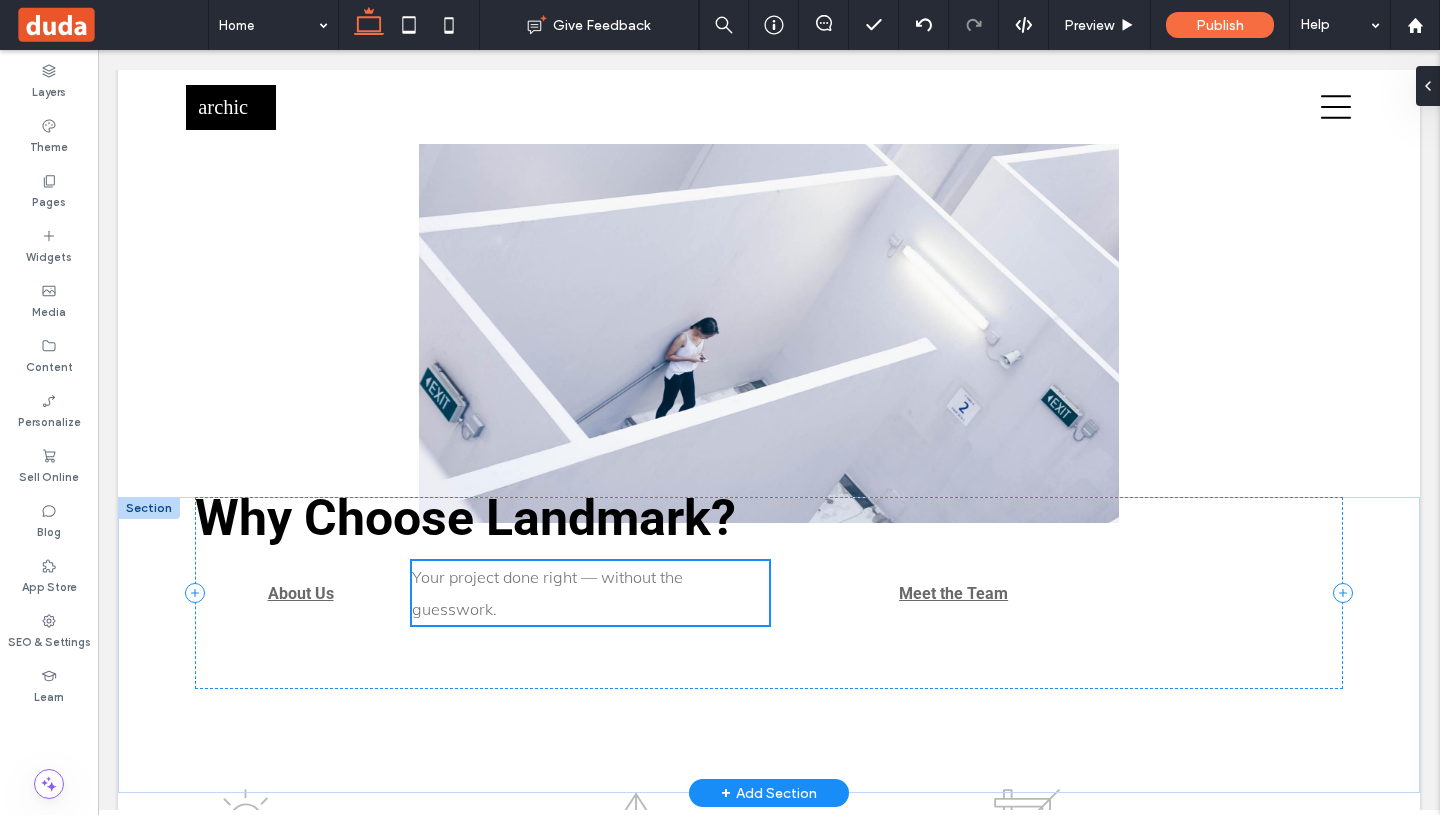 type on "***" 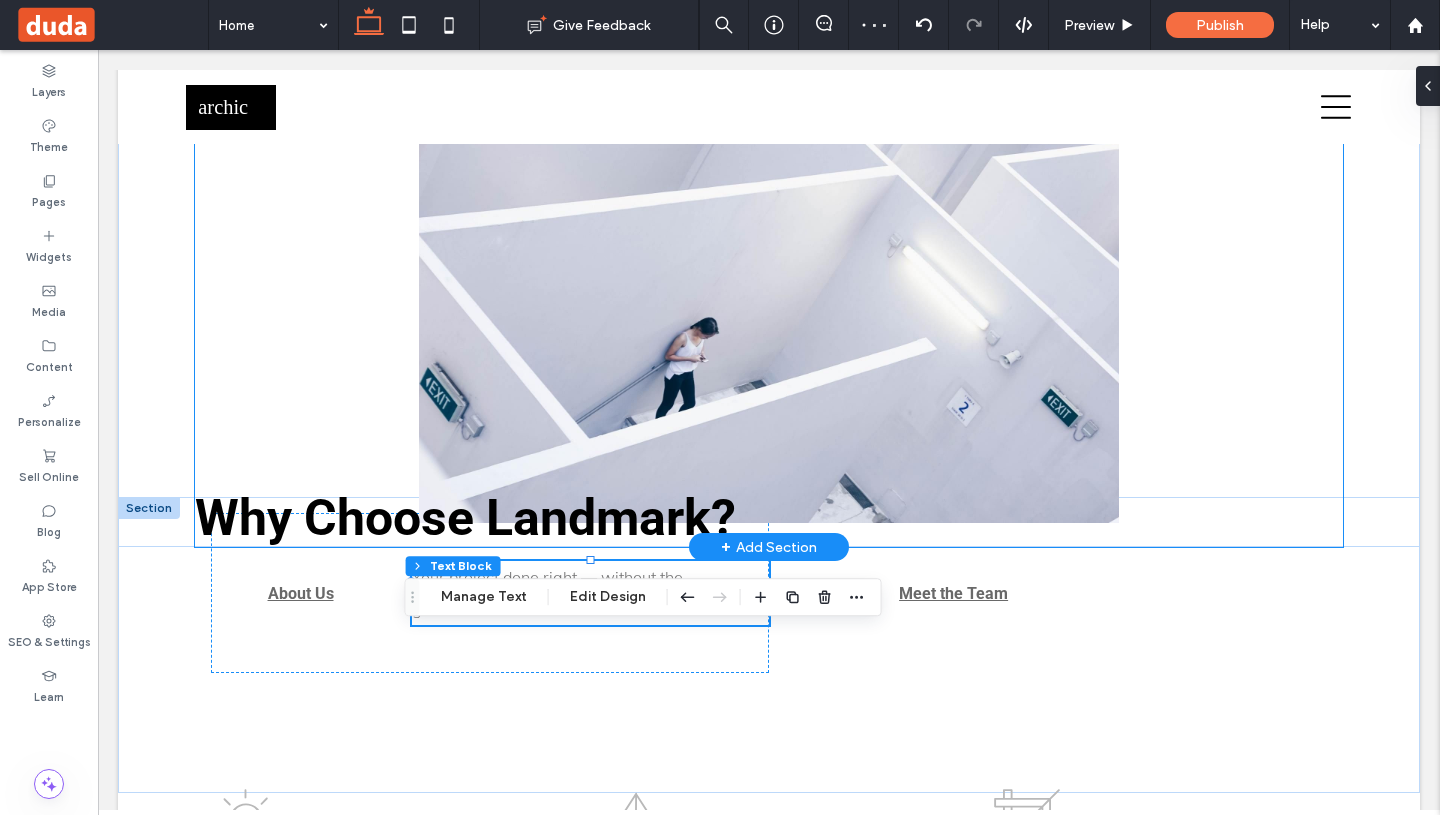 click at bounding box center [769, 283] 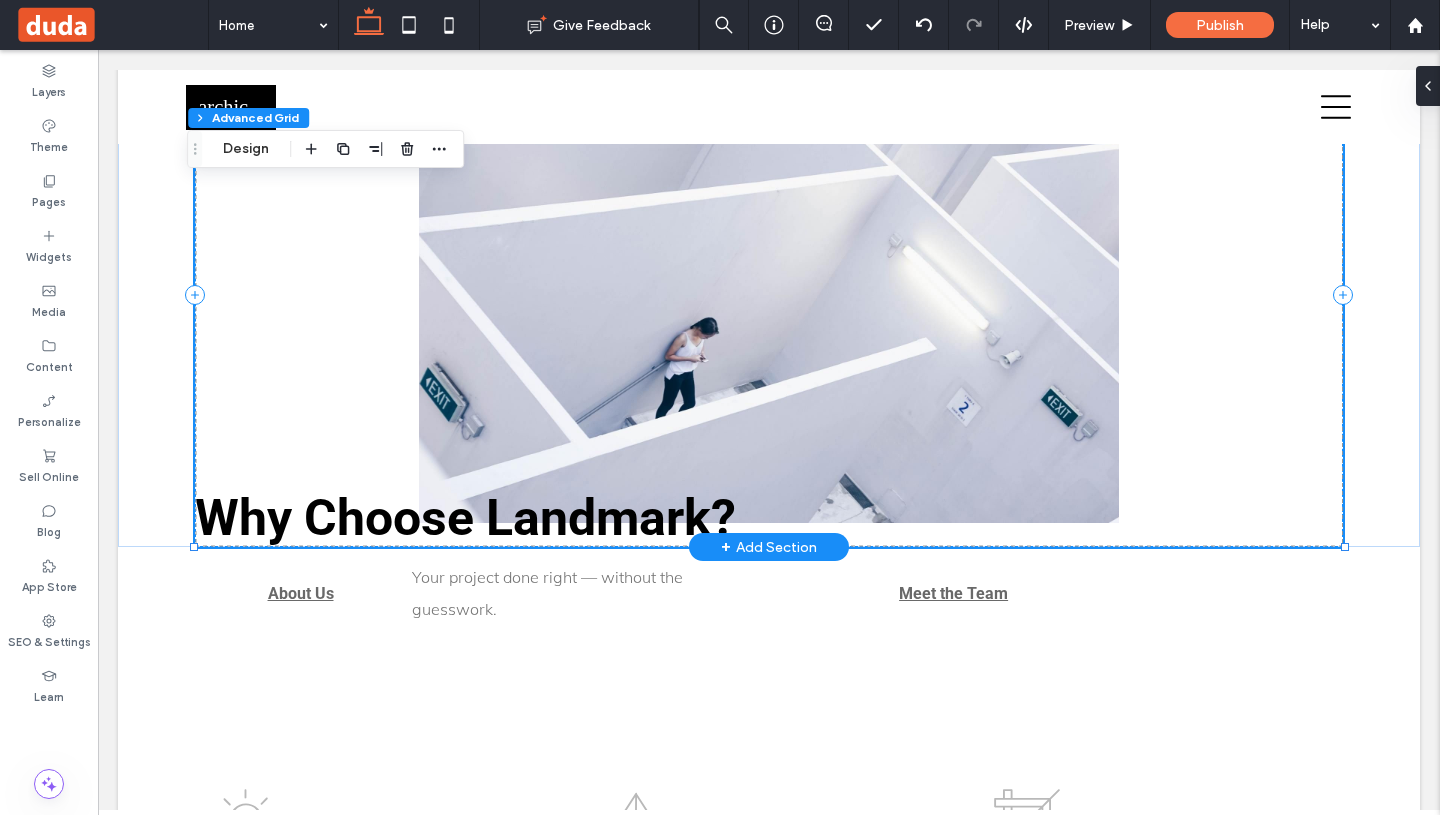 click on "Why Choose Landmark?" at bounding box center [769, 295] 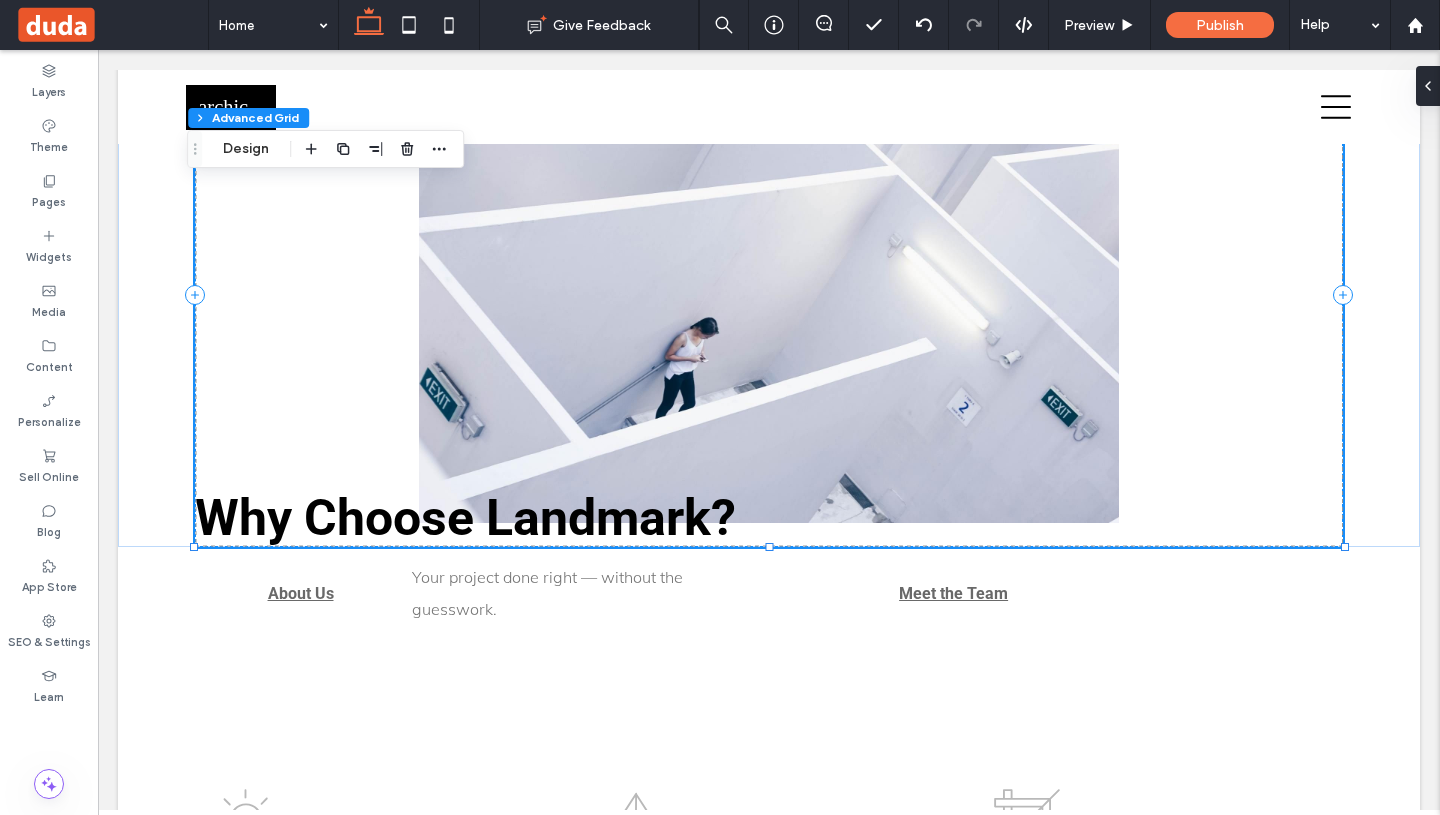 scroll, scrollTop: 3647, scrollLeft: 0, axis: vertical 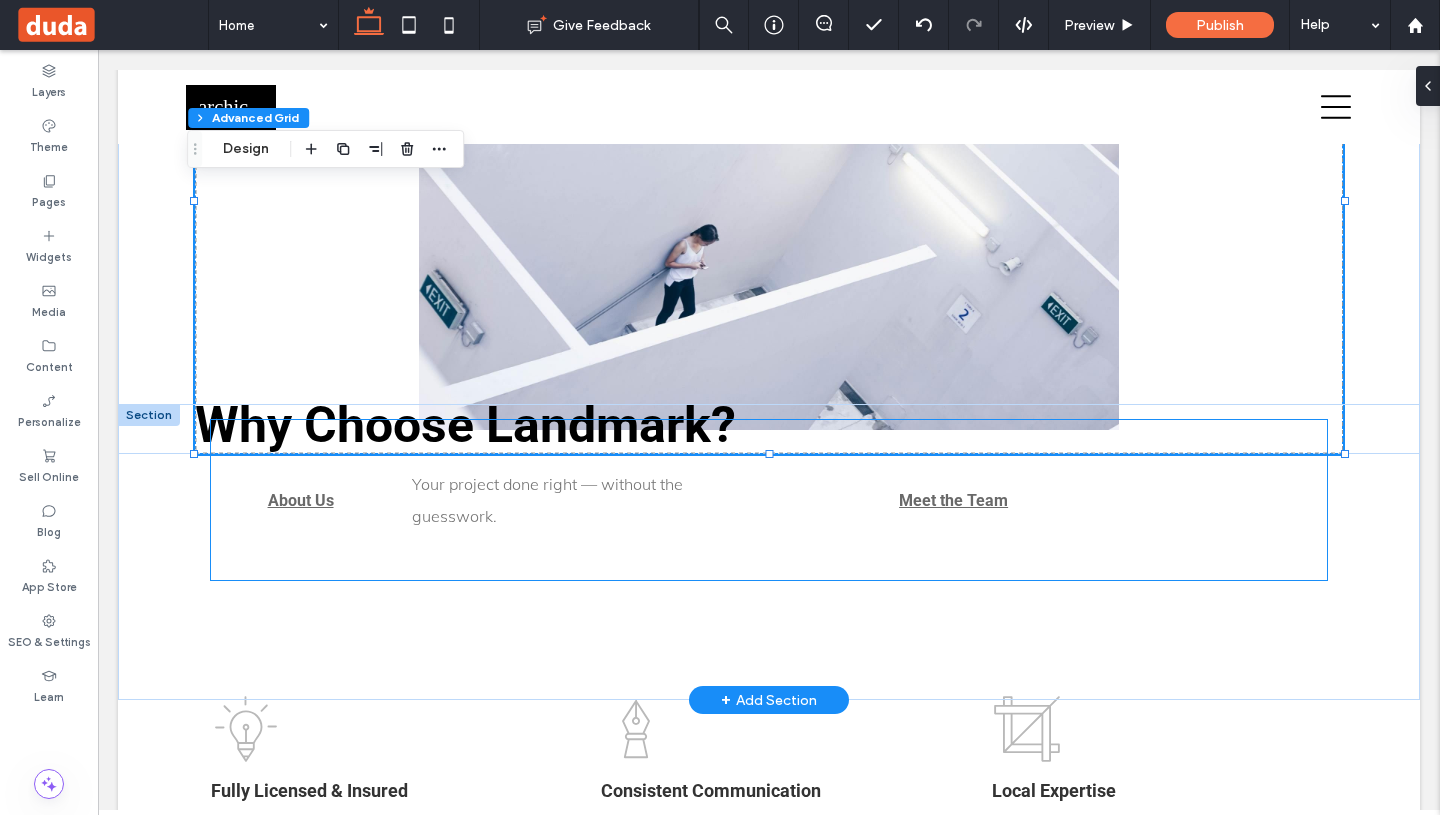 click on "About Us
Your project done right — without the guesswork." at bounding box center (490, 500) 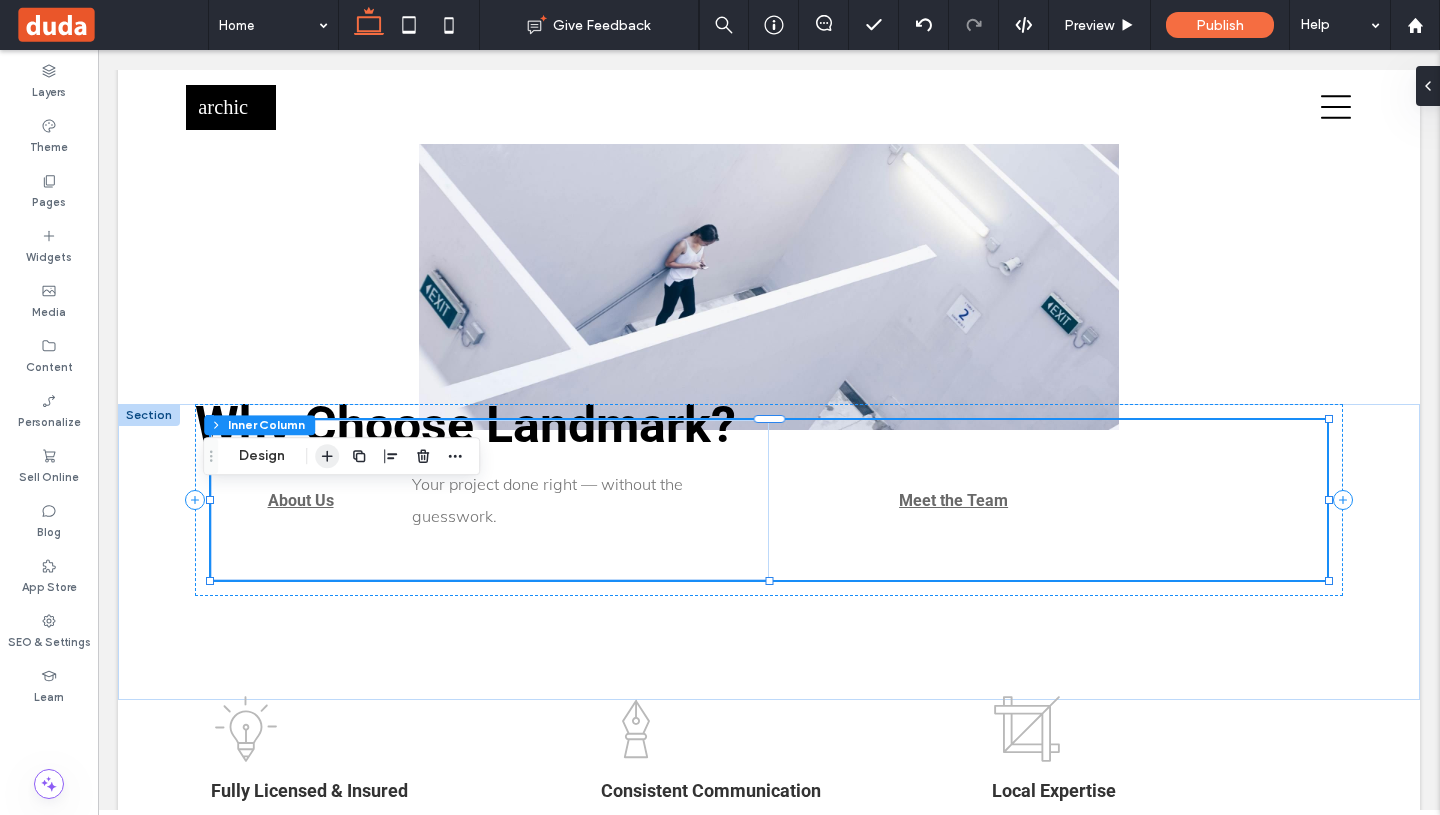 click 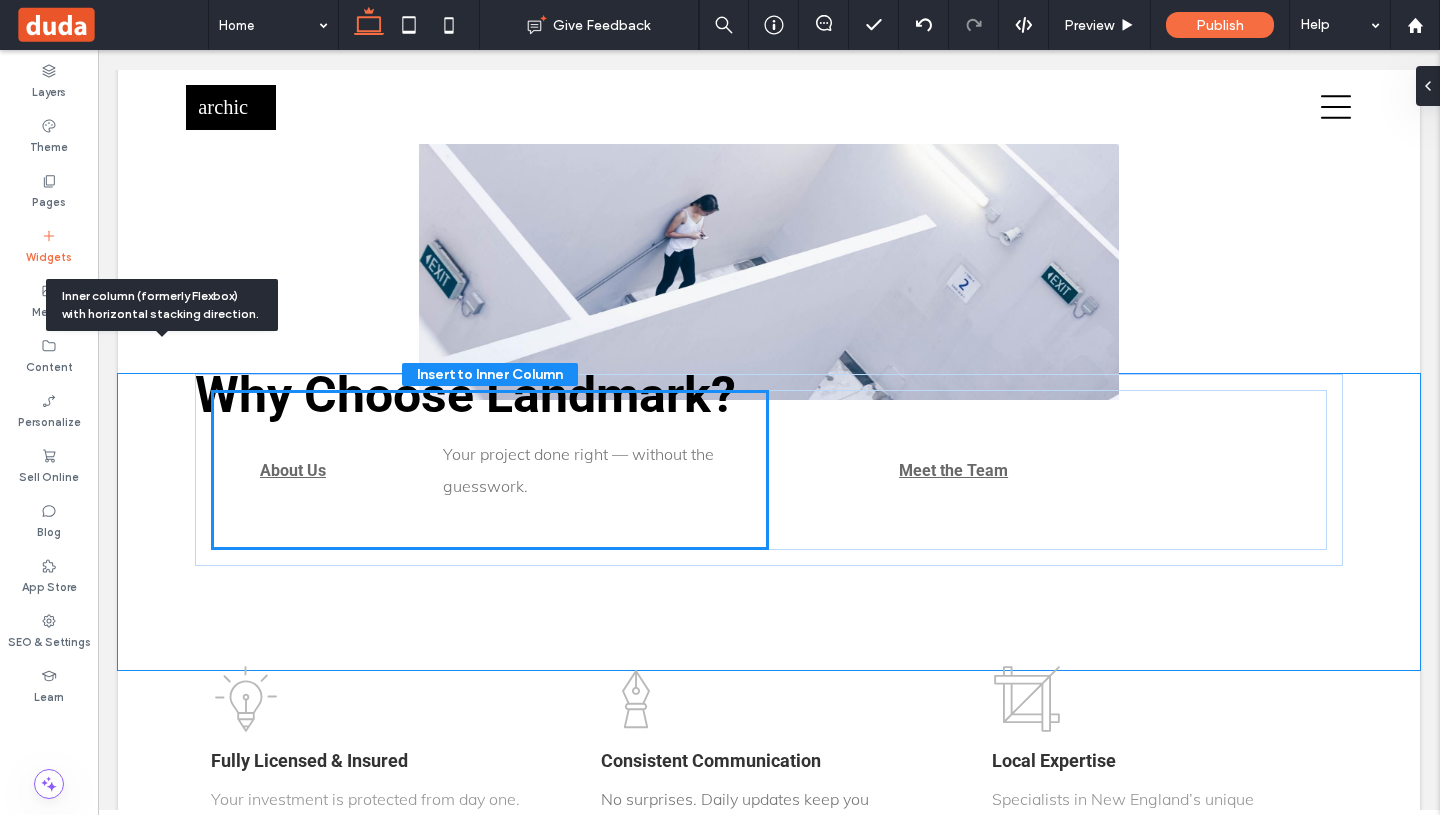 scroll, scrollTop: 3687, scrollLeft: 0, axis: vertical 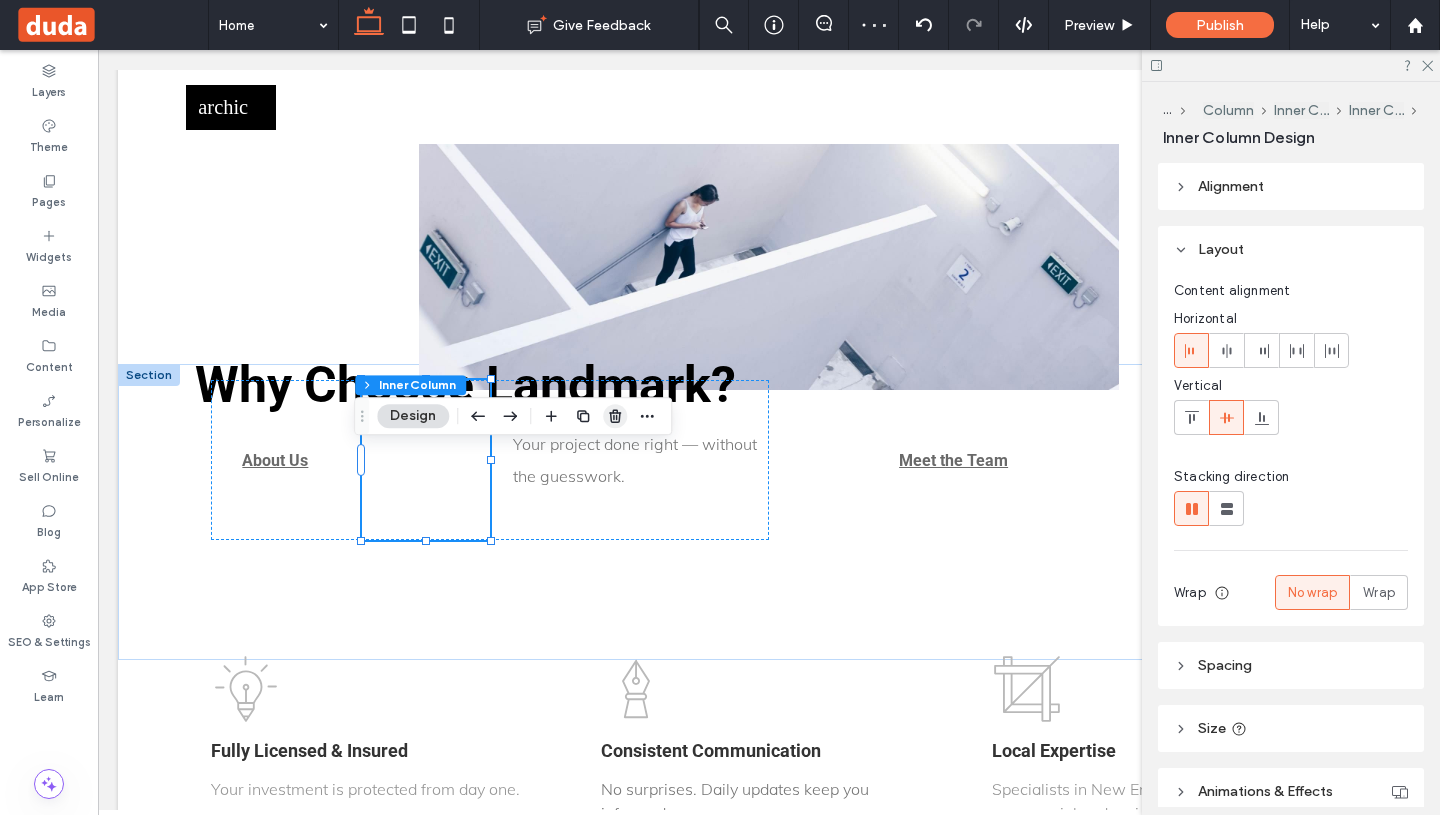 click 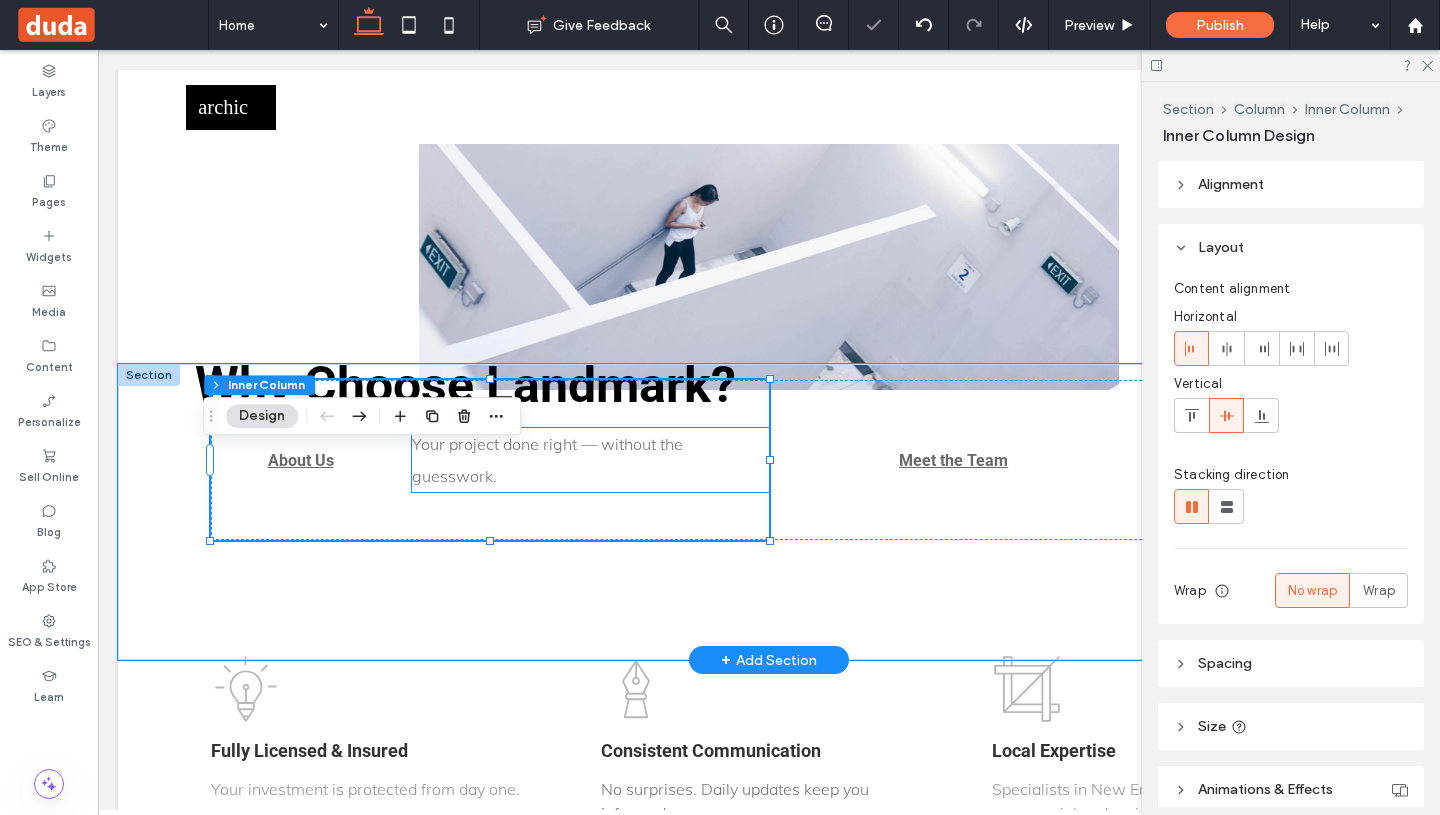 click on "Your project done right — without the guesswork." at bounding box center (547, 460) 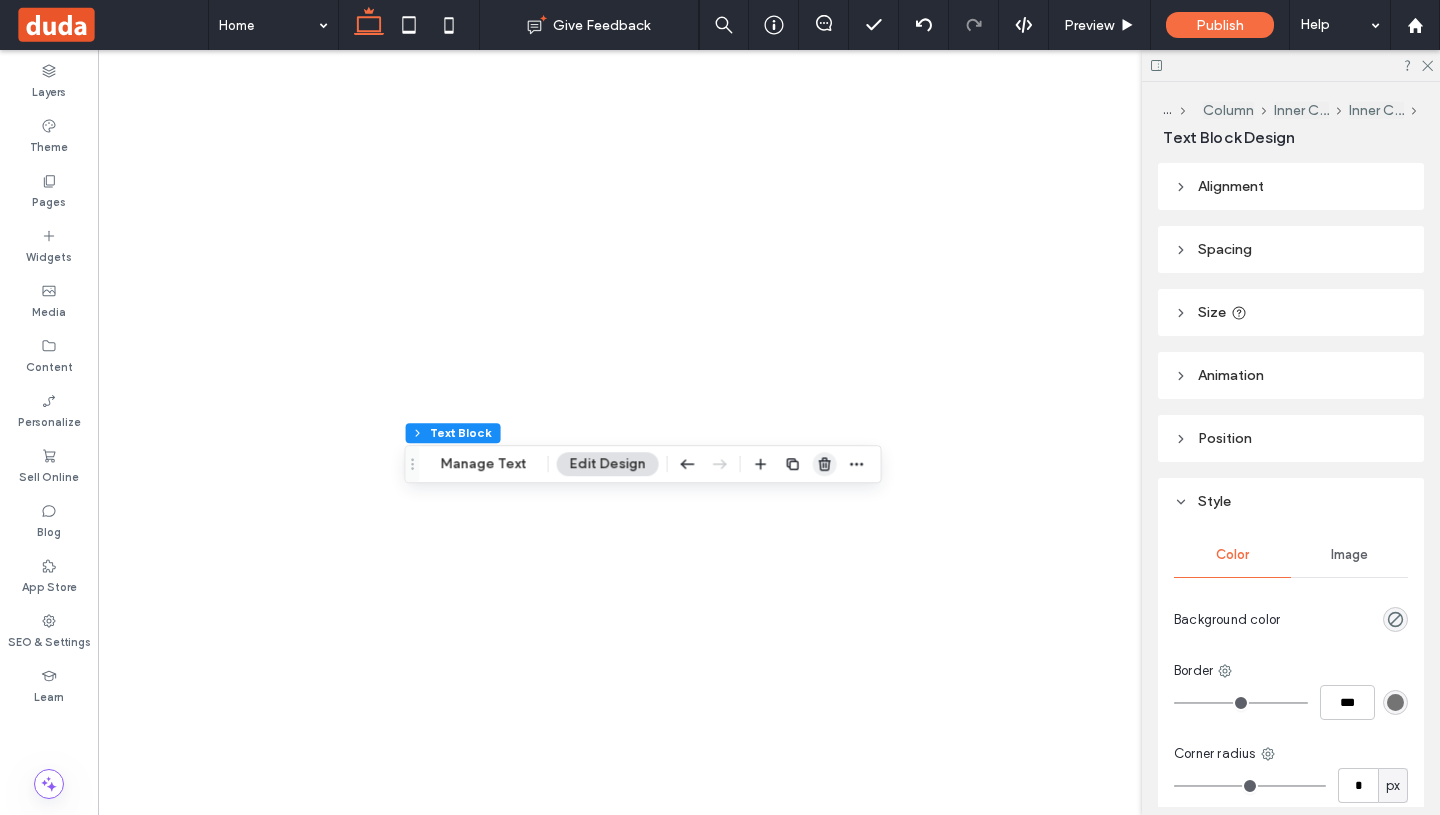 click 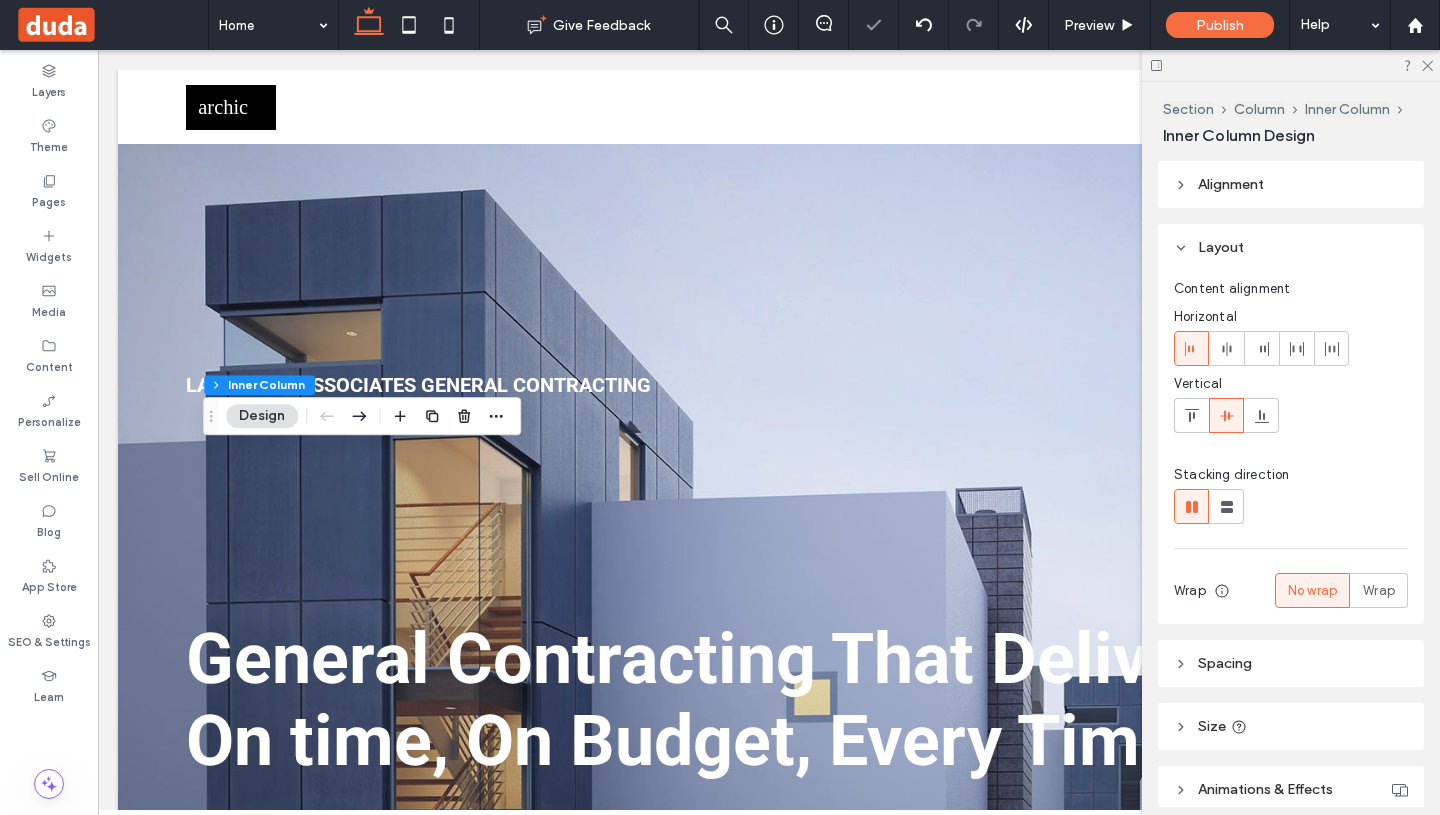 scroll, scrollTop: 3687, scrollLeft: 0, axis: vertical 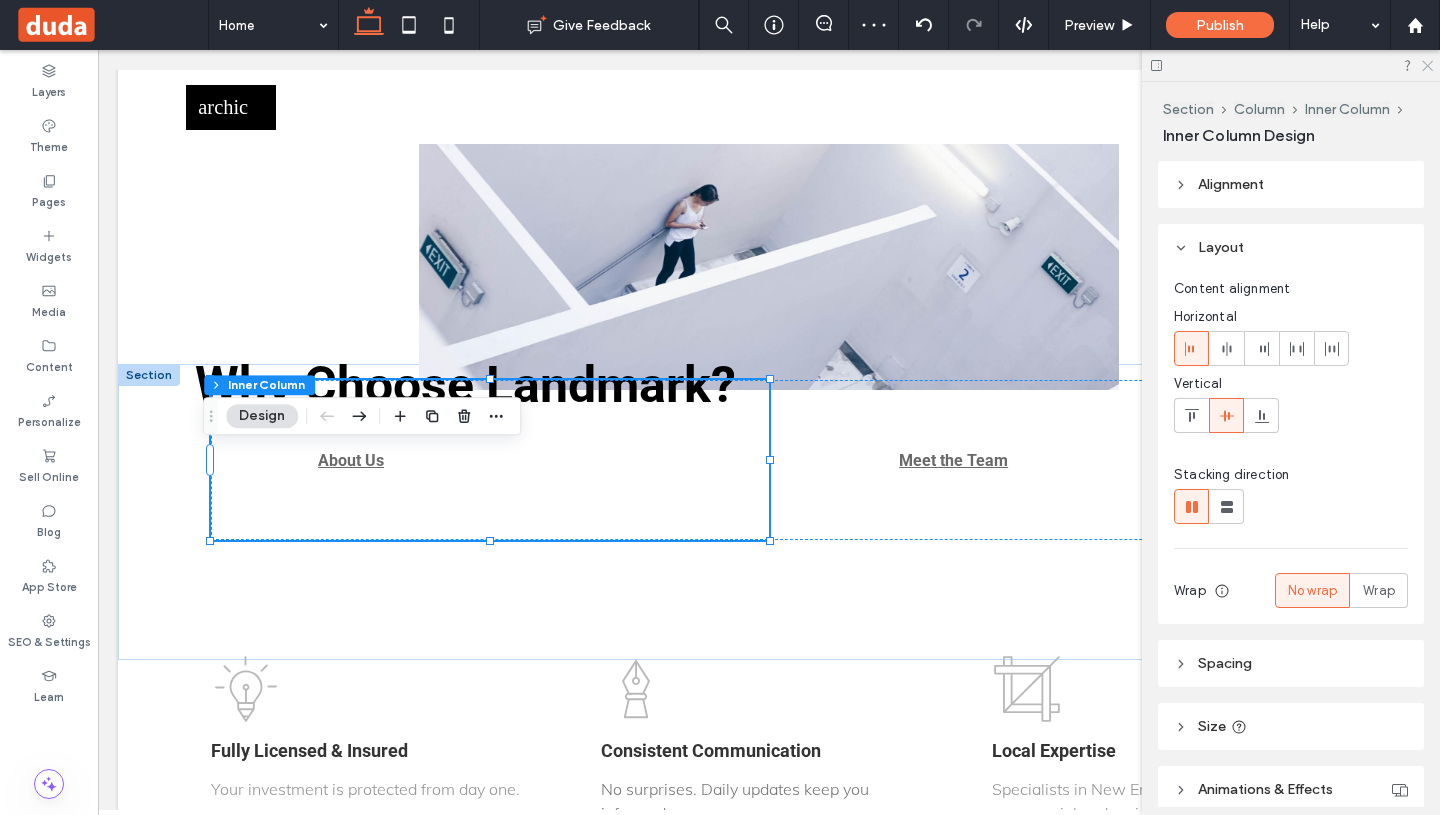 click 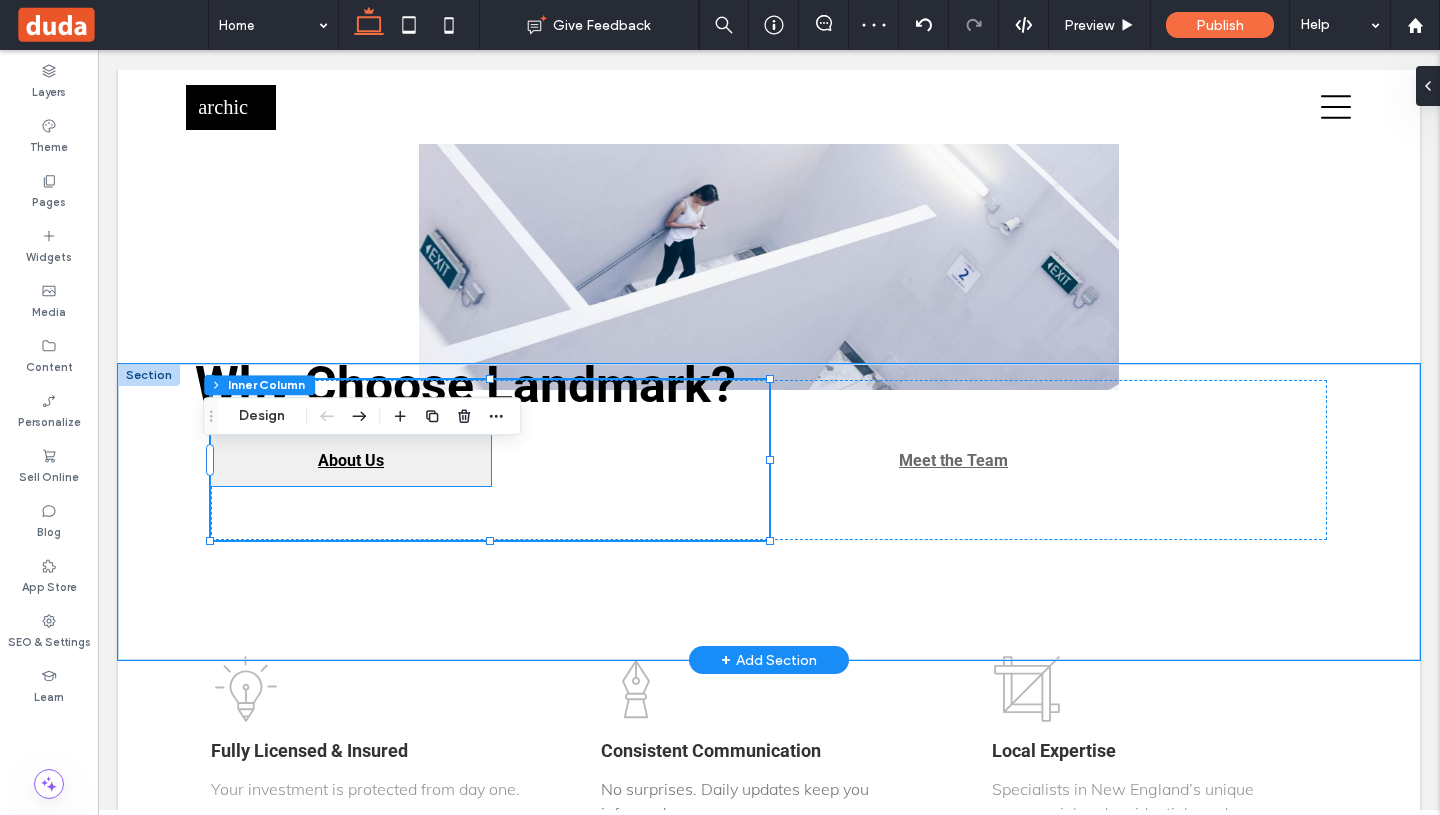 click on "About Us" at bounding box center (351, 460) 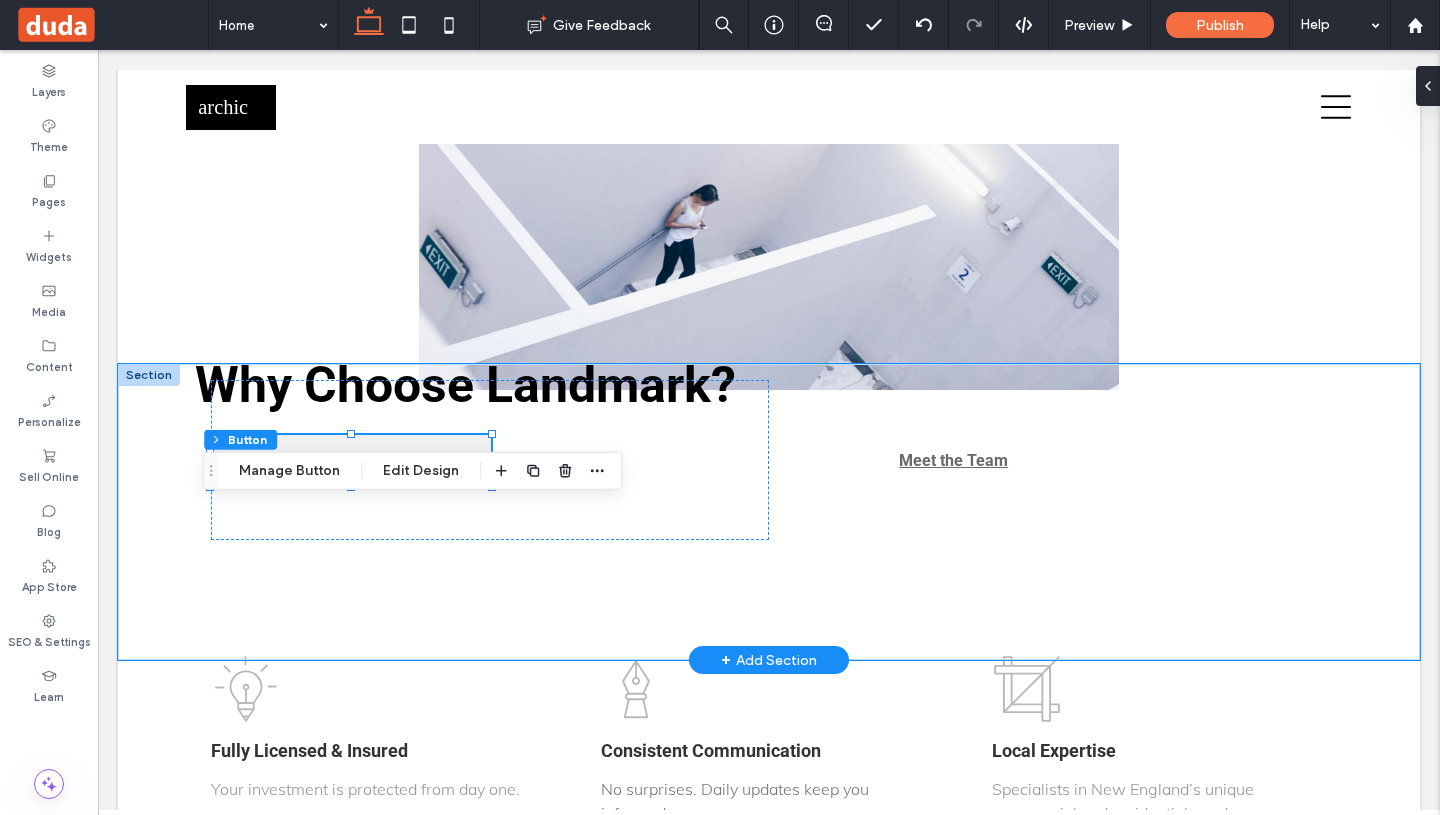 type on "**" 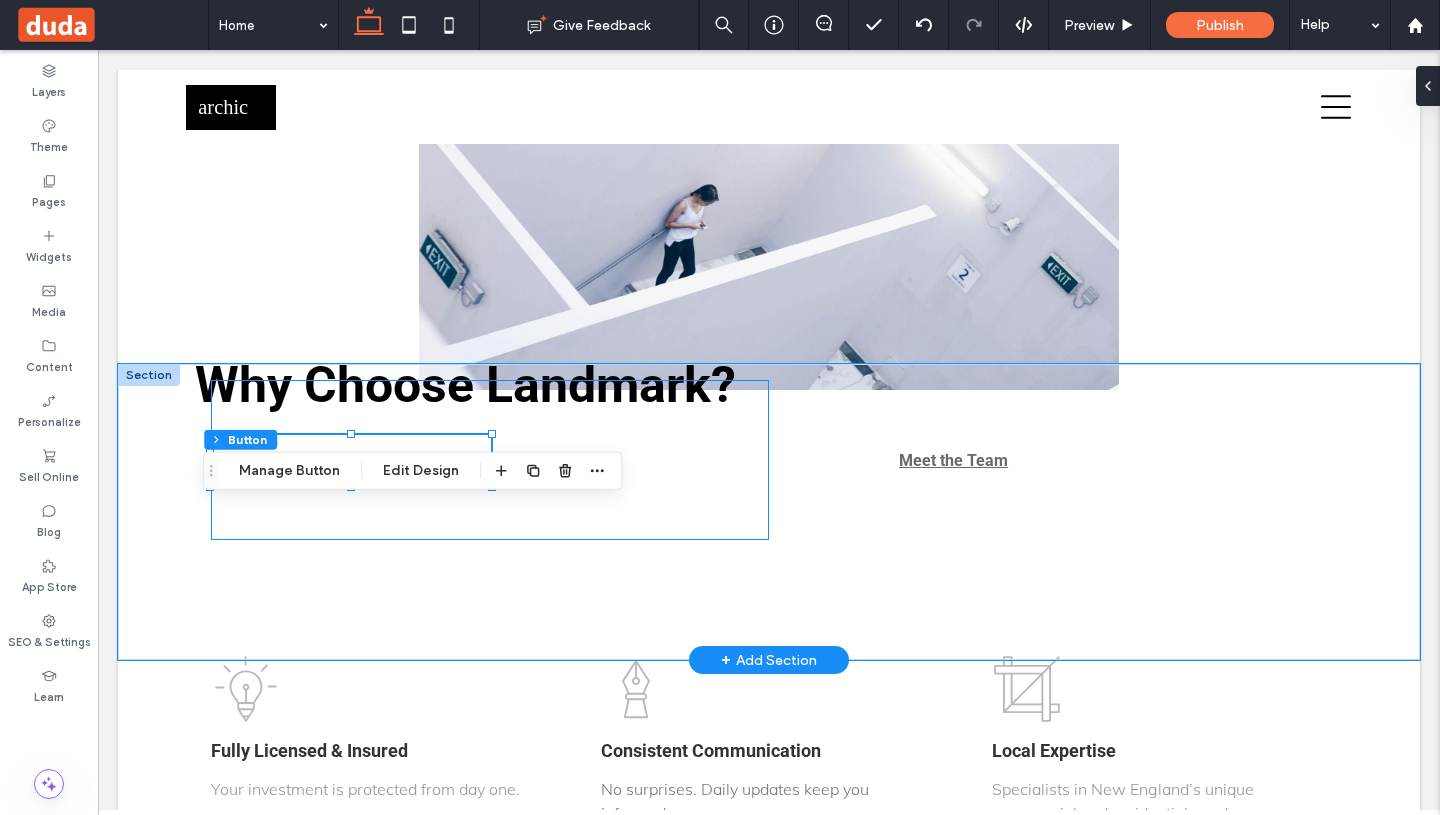 click on "About Us" at bounding box center (490, 460) 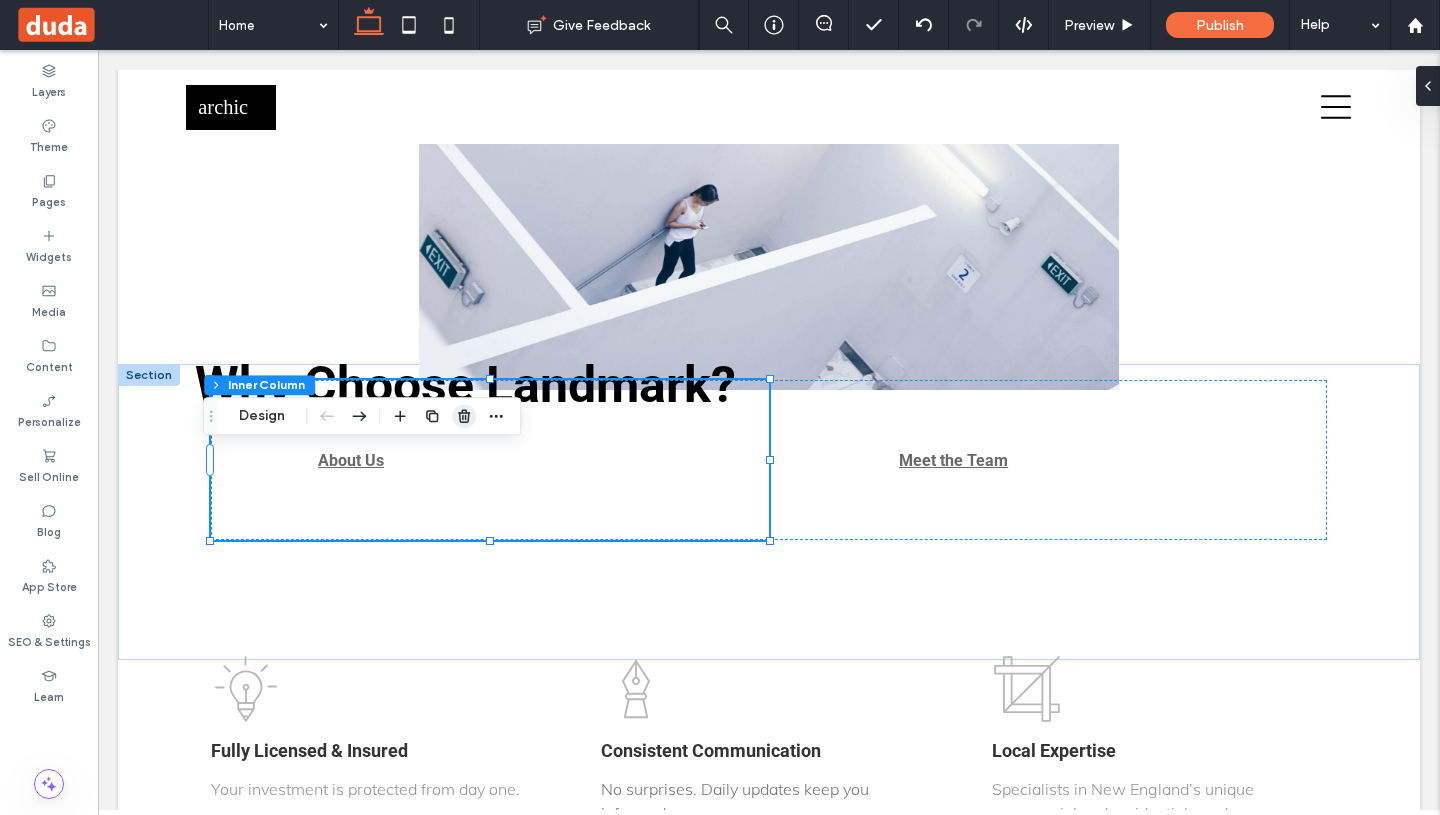 click 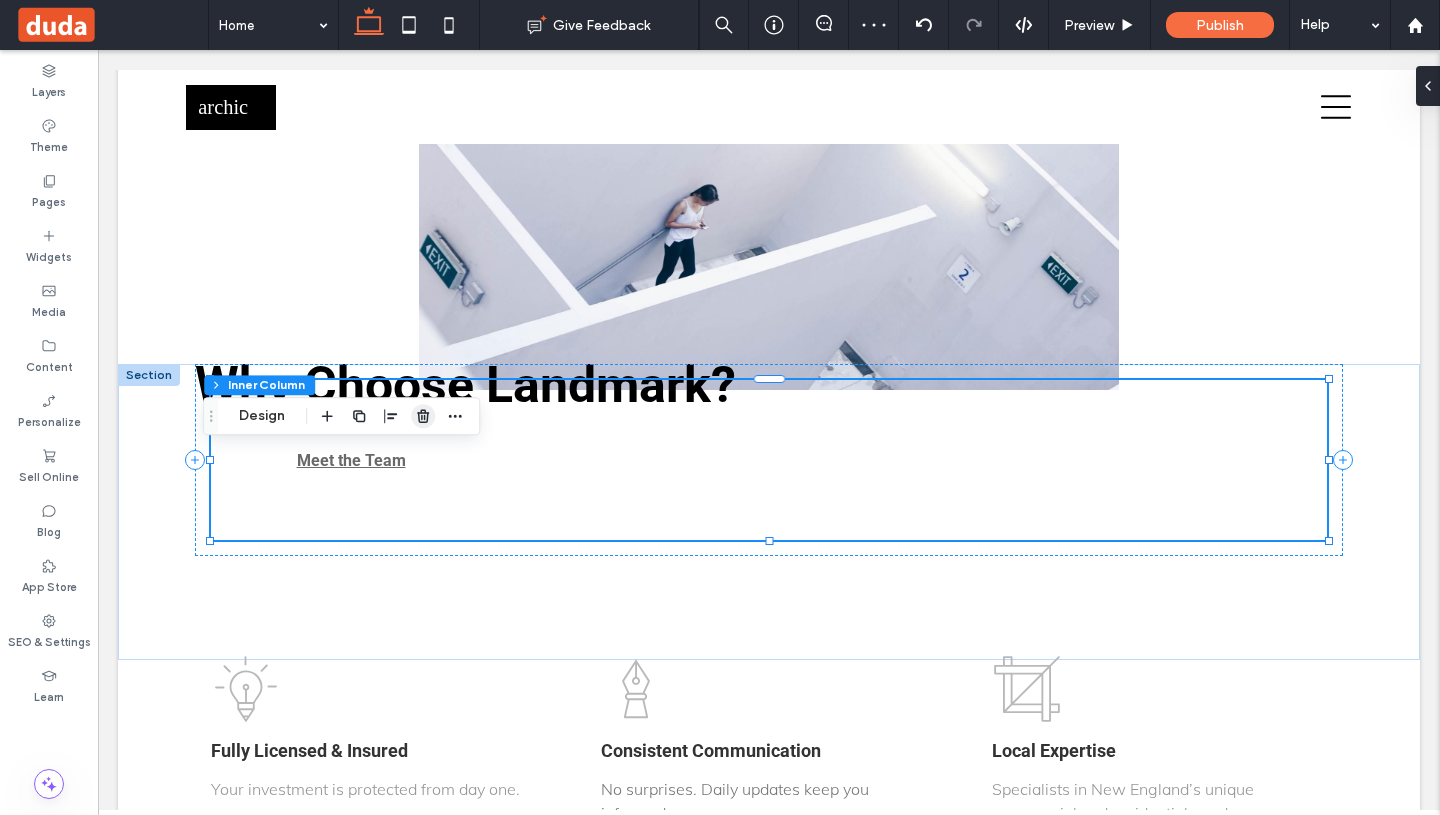 click at bounding box center (423, 416) 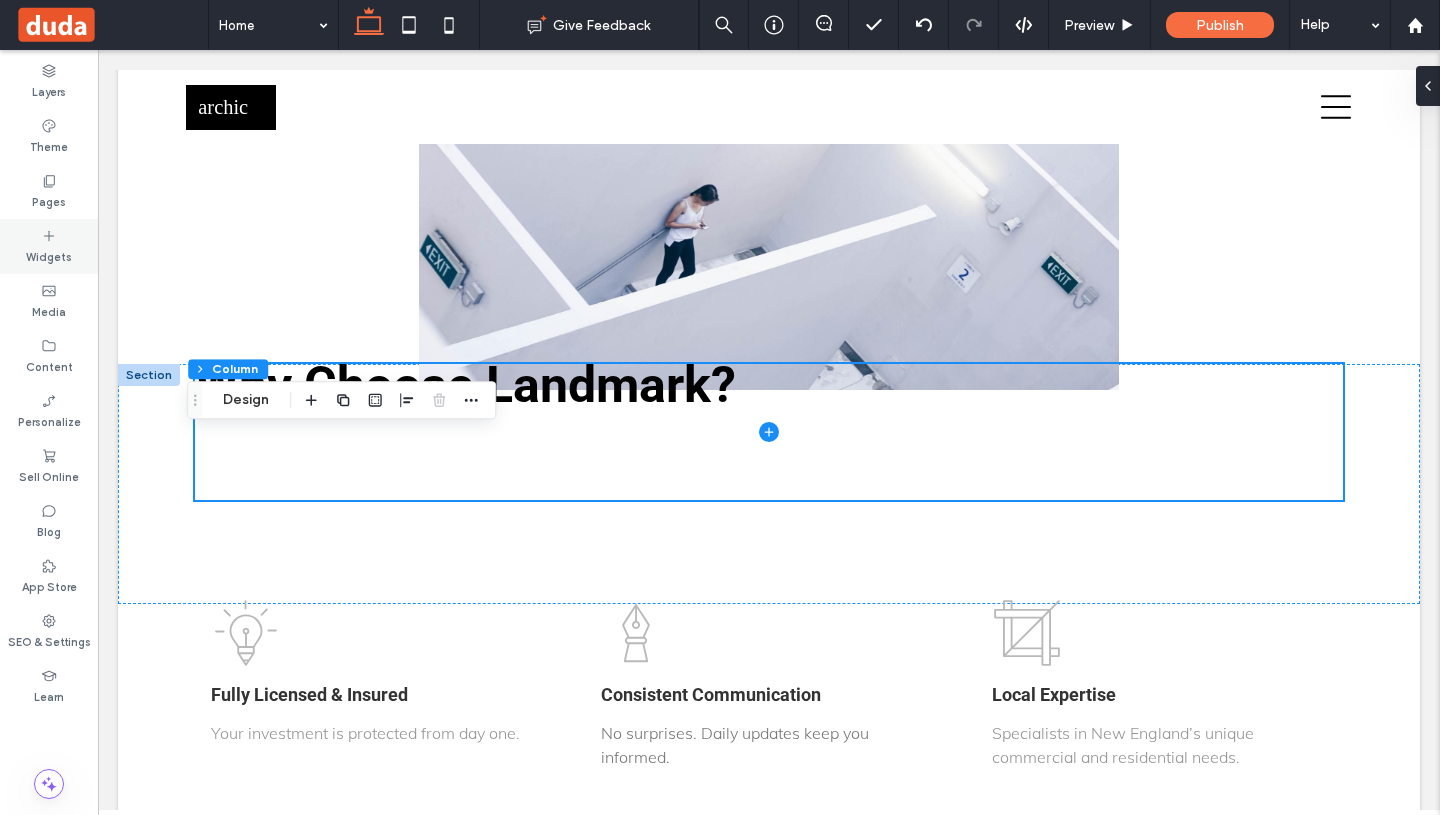 click on "Widgets" at bounding box center (49, 255) 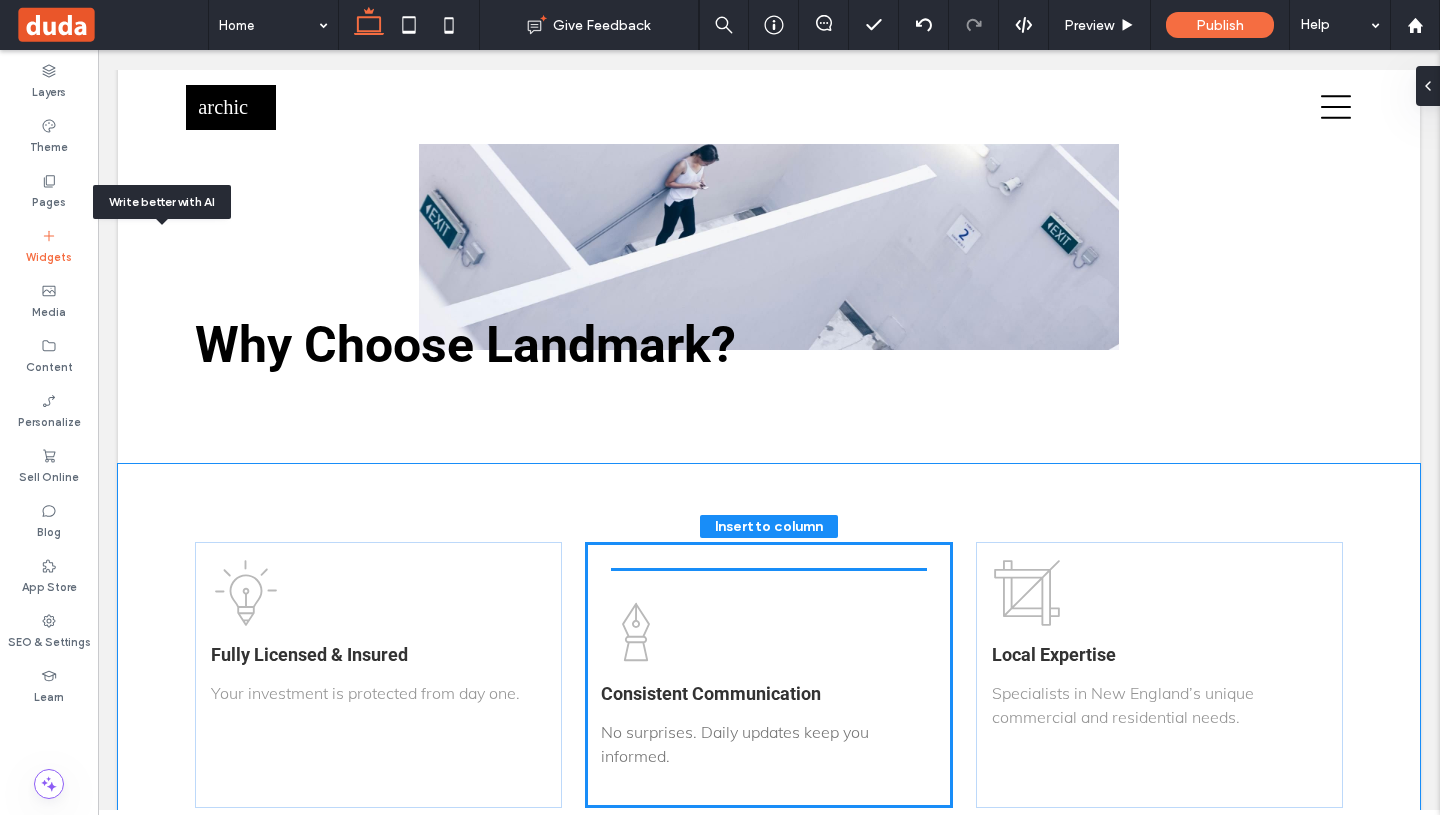 scroll, scrollTop: 3747, scrollLeft: 0, axis: vertical 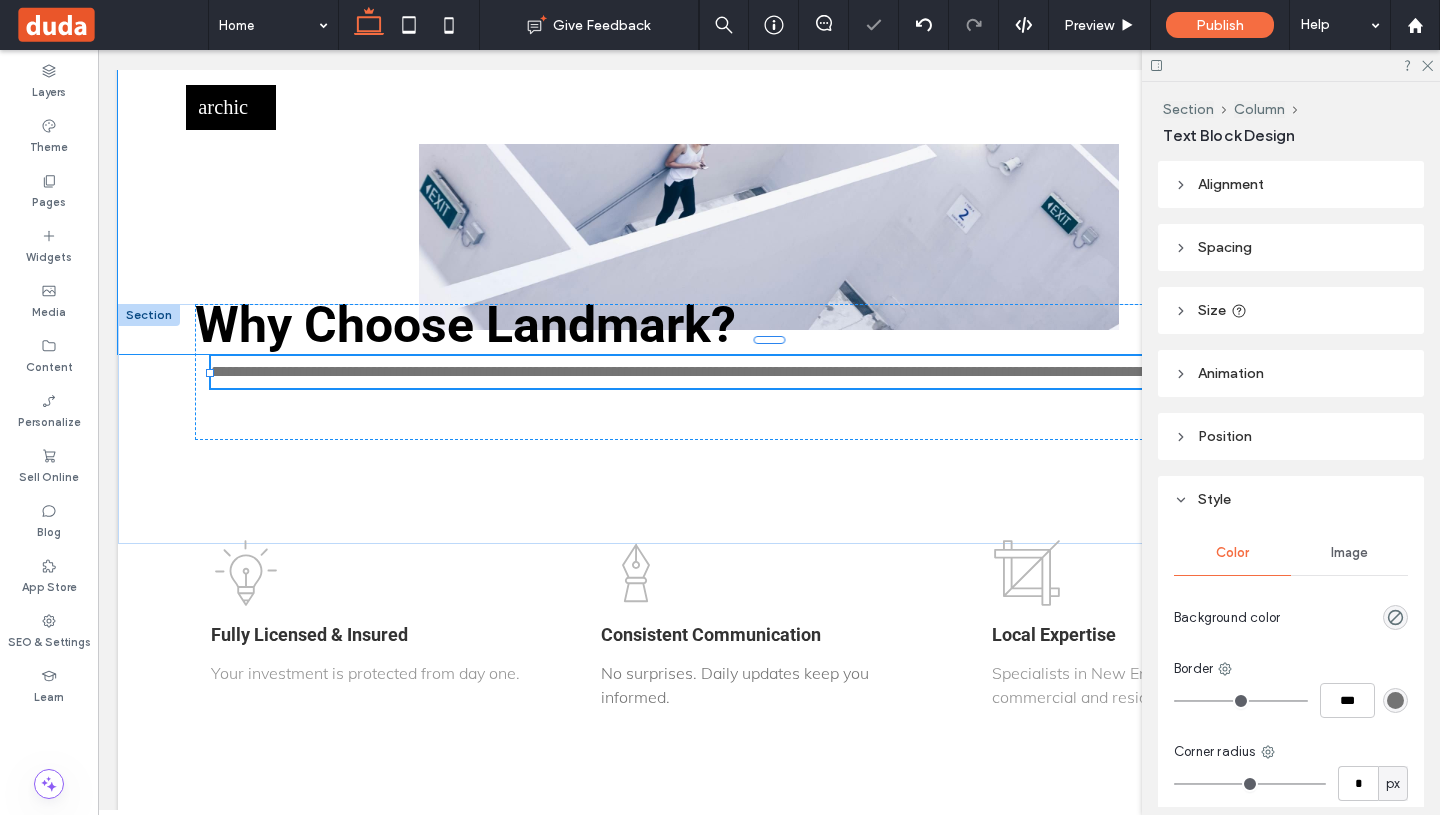 type on "****" 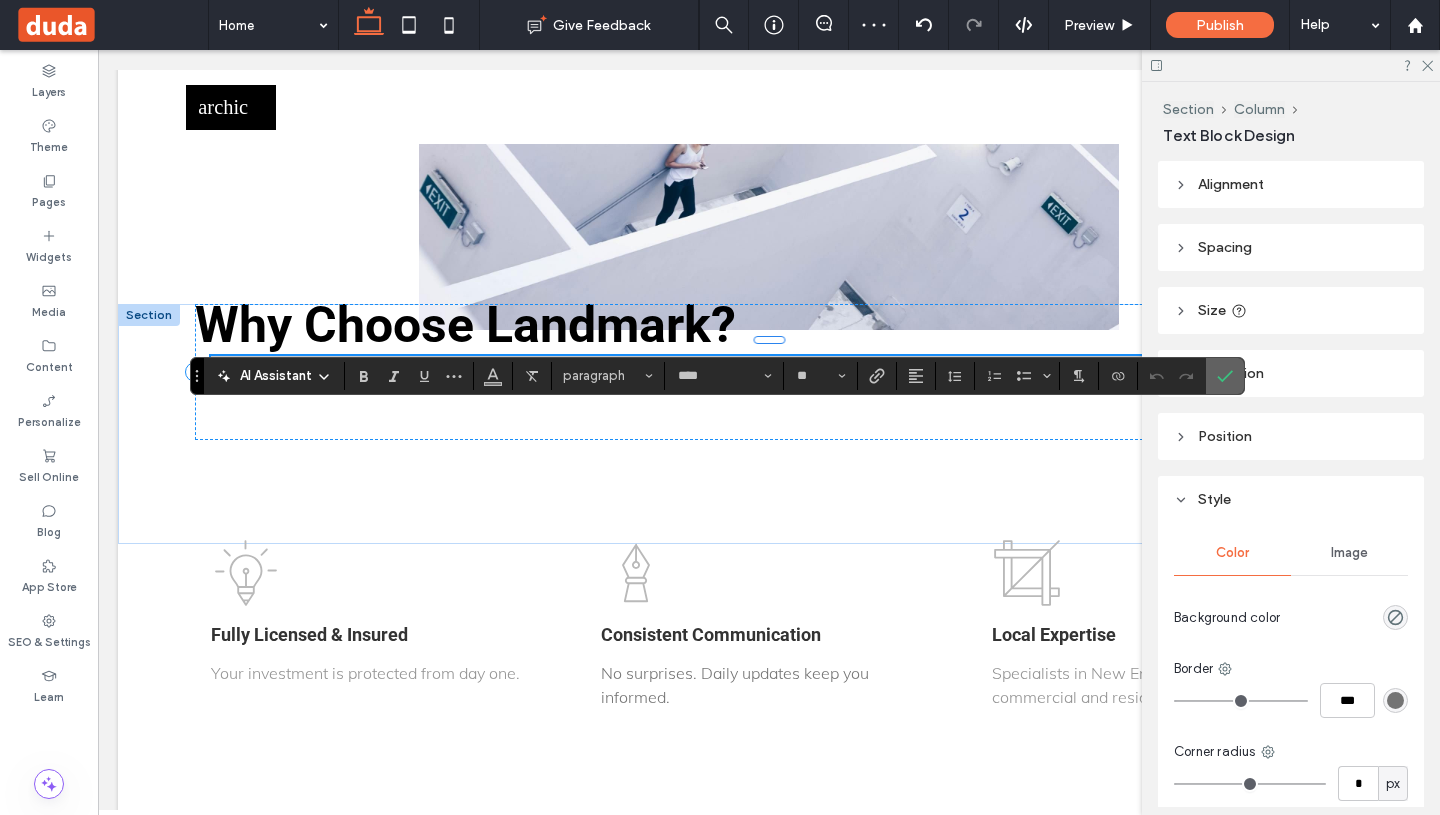 click at bounding box center [1225, 376] 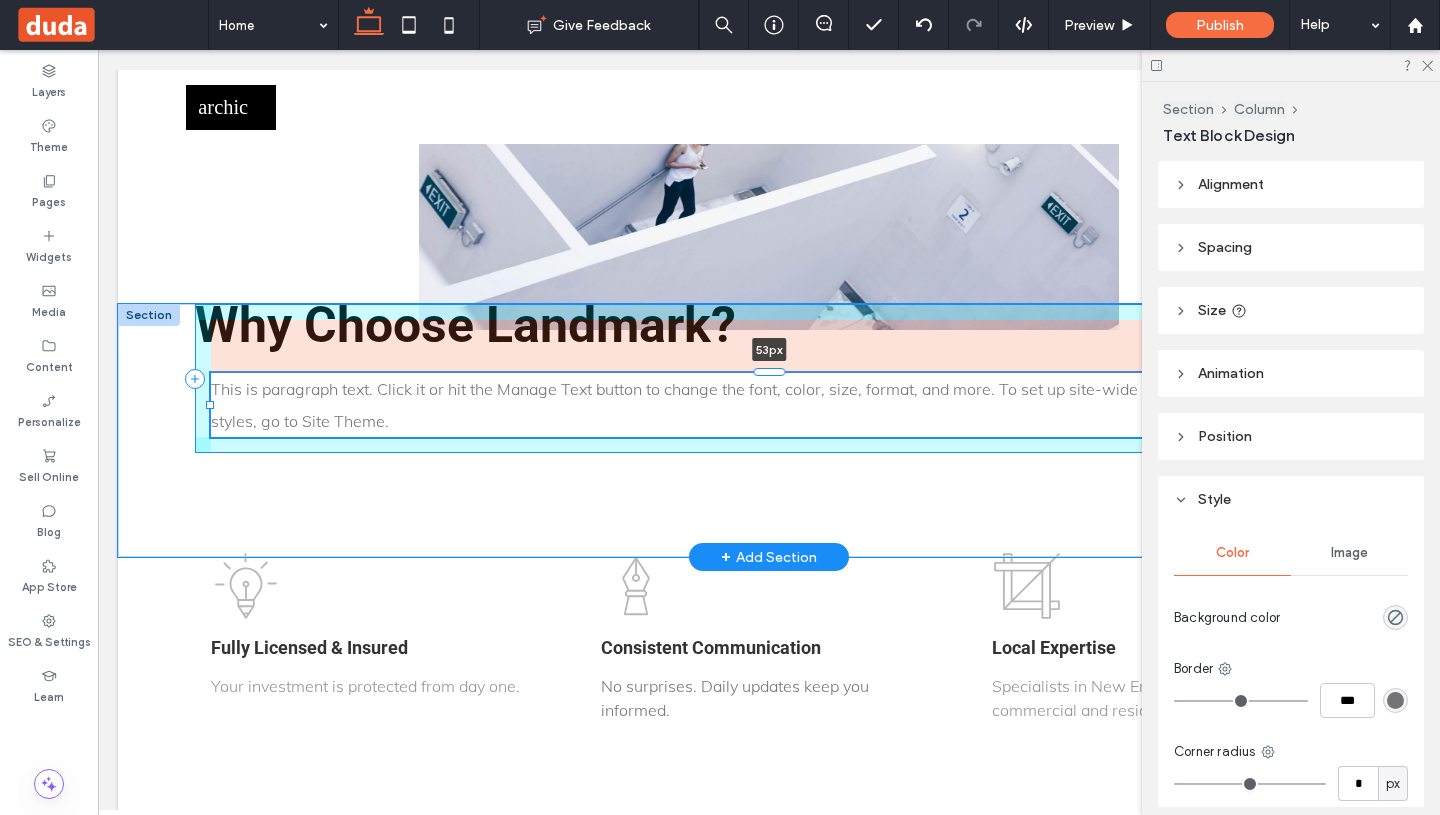 drag, startPoint x: 766, startPoint y: 409, endPoint x: 769, endPoint y: 462, distance: 53.08484 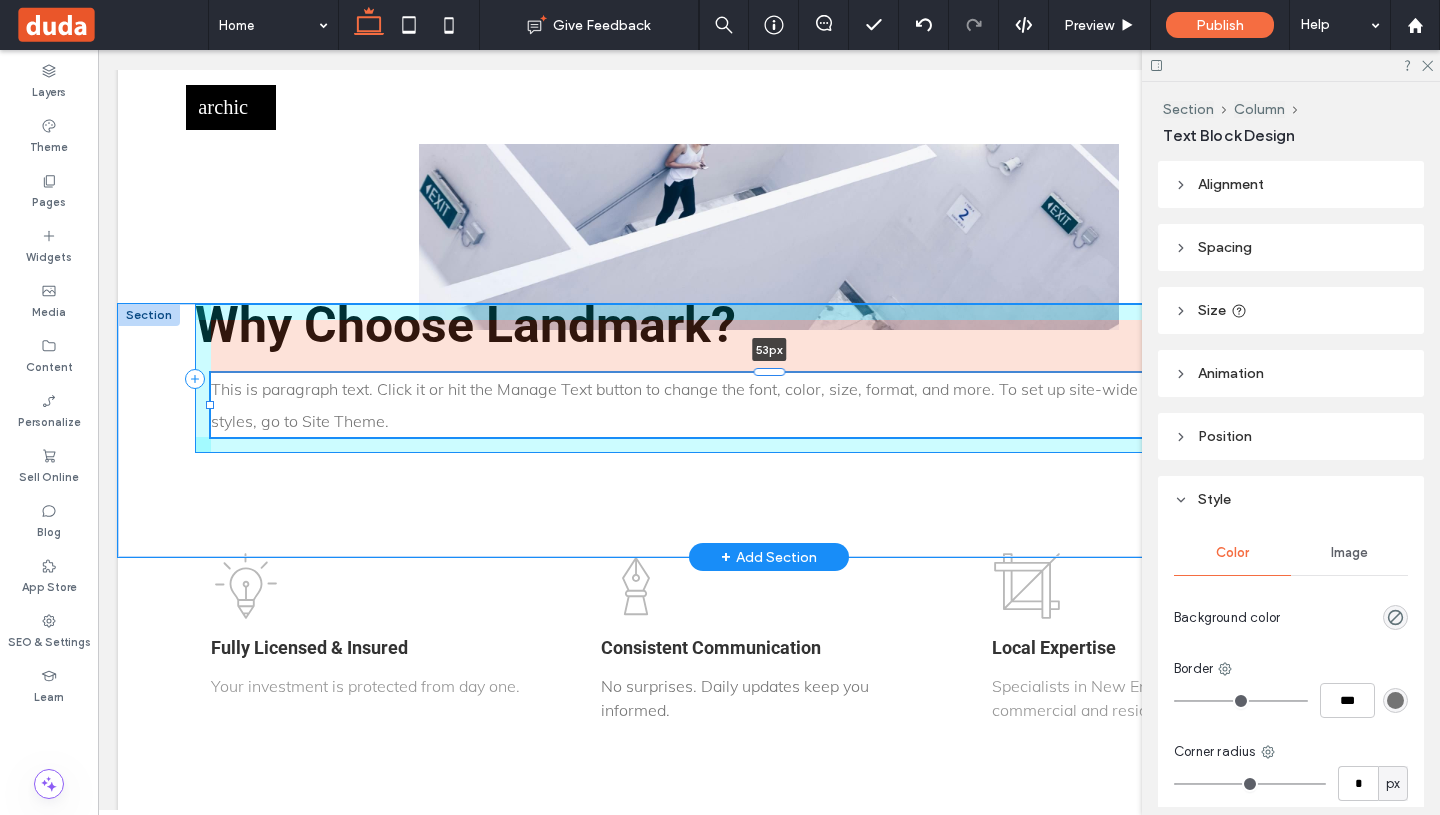 click on "This is paragraph text. Click it or hit the Manage Text button to change the font, color, size, format, and more. To set up site-wide paragraph and title styles, go to Site Theme. 53px" at bounding box center [769, 430] 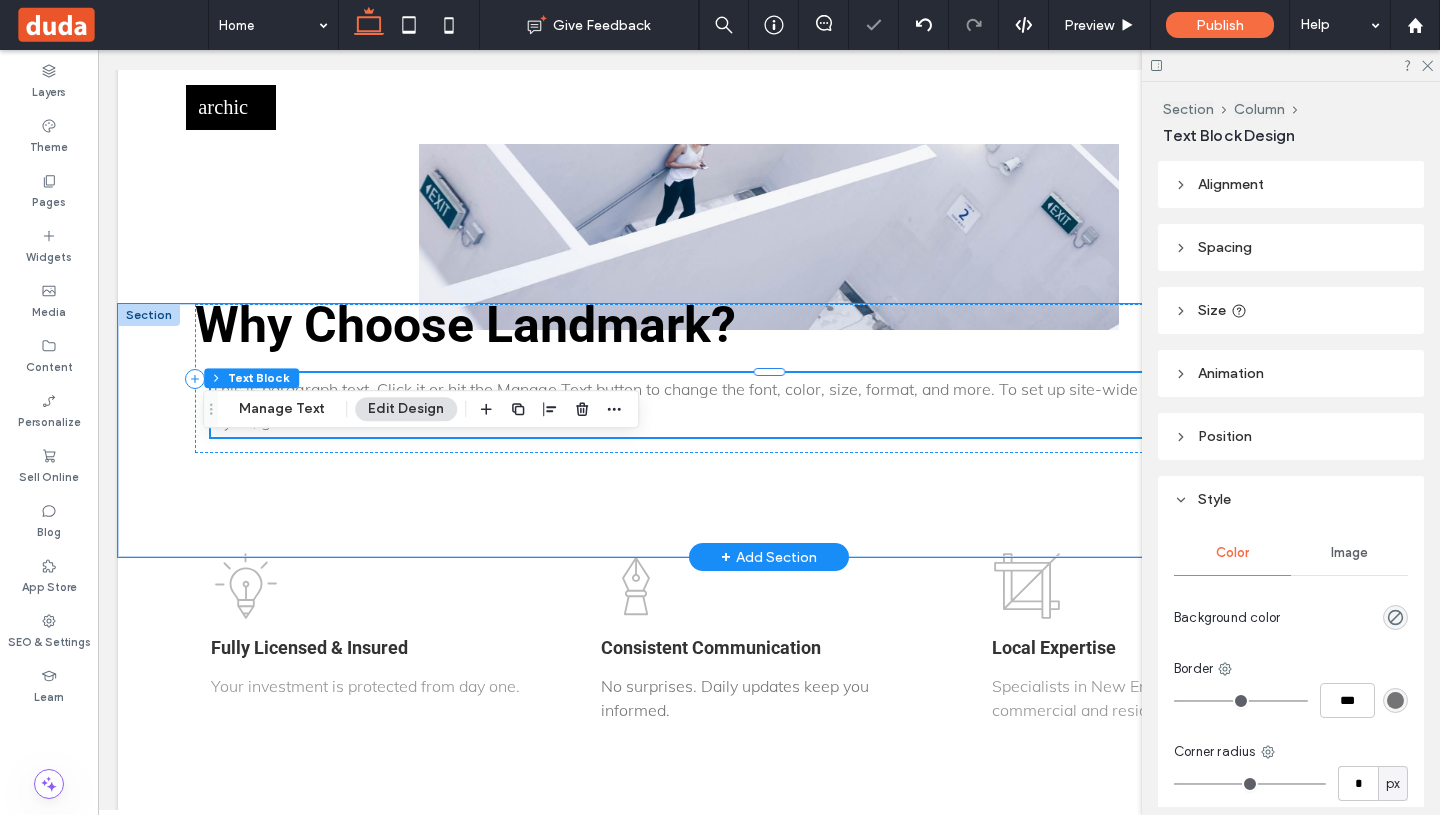 click on "This is paragraph text. Click it or hit the Manage Text button to change the font, color, size, format, and more. To set up site-wide paragraph and title styles, go to Site Theme." at bounding box center (769, 405) 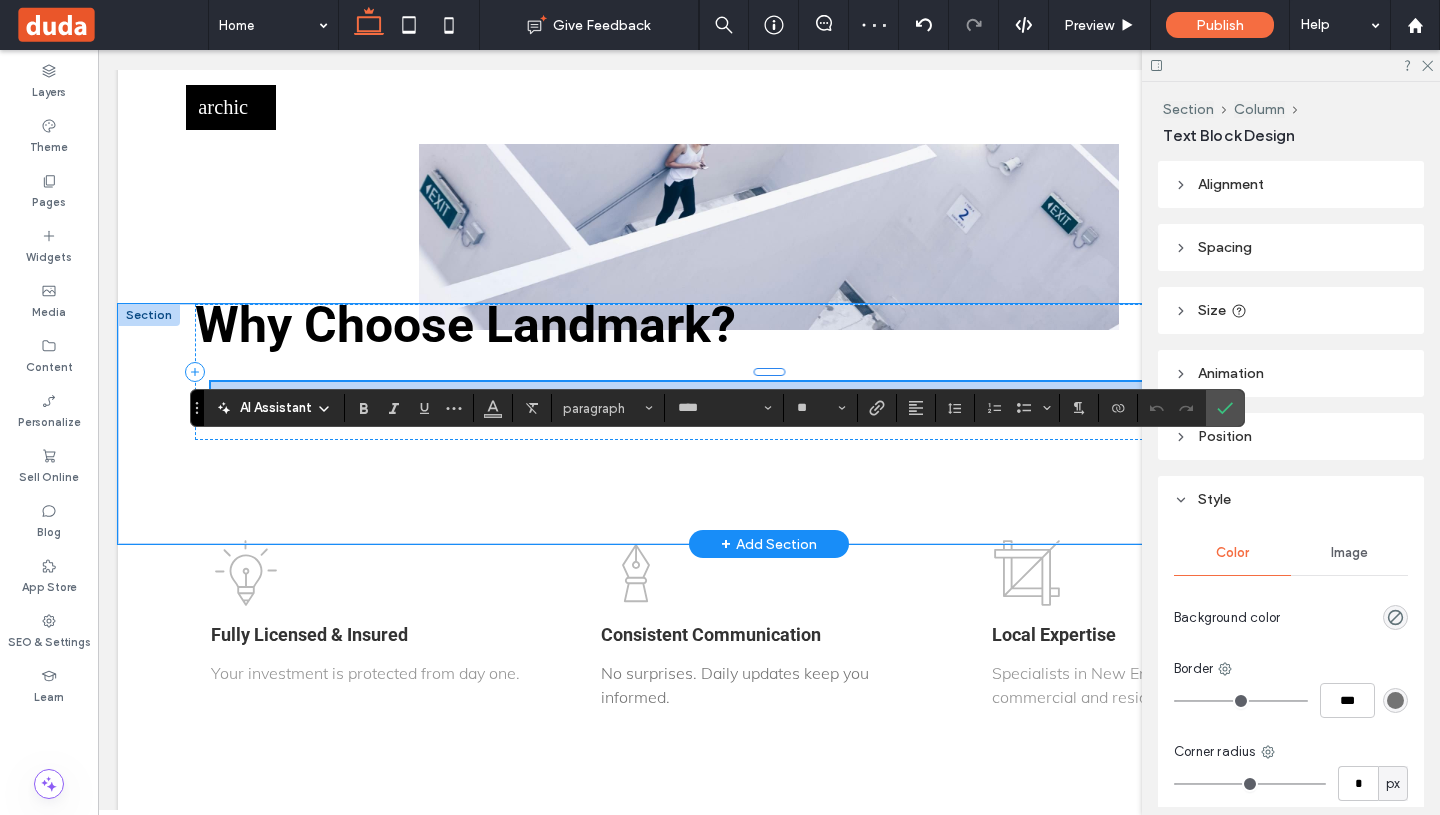 type 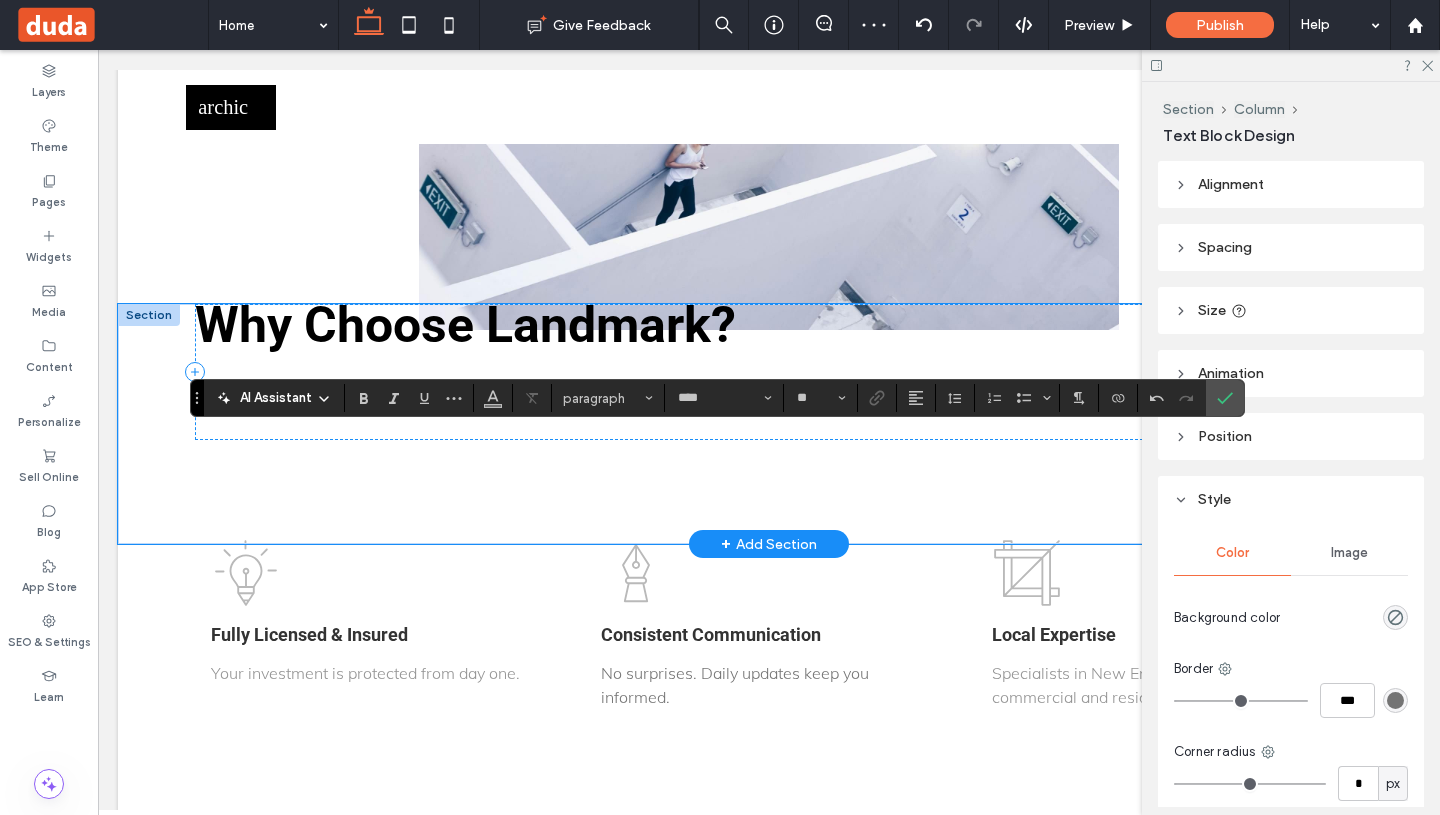 scroll, scrollTop: 3757, scrollLeft: 0, axis: vertical 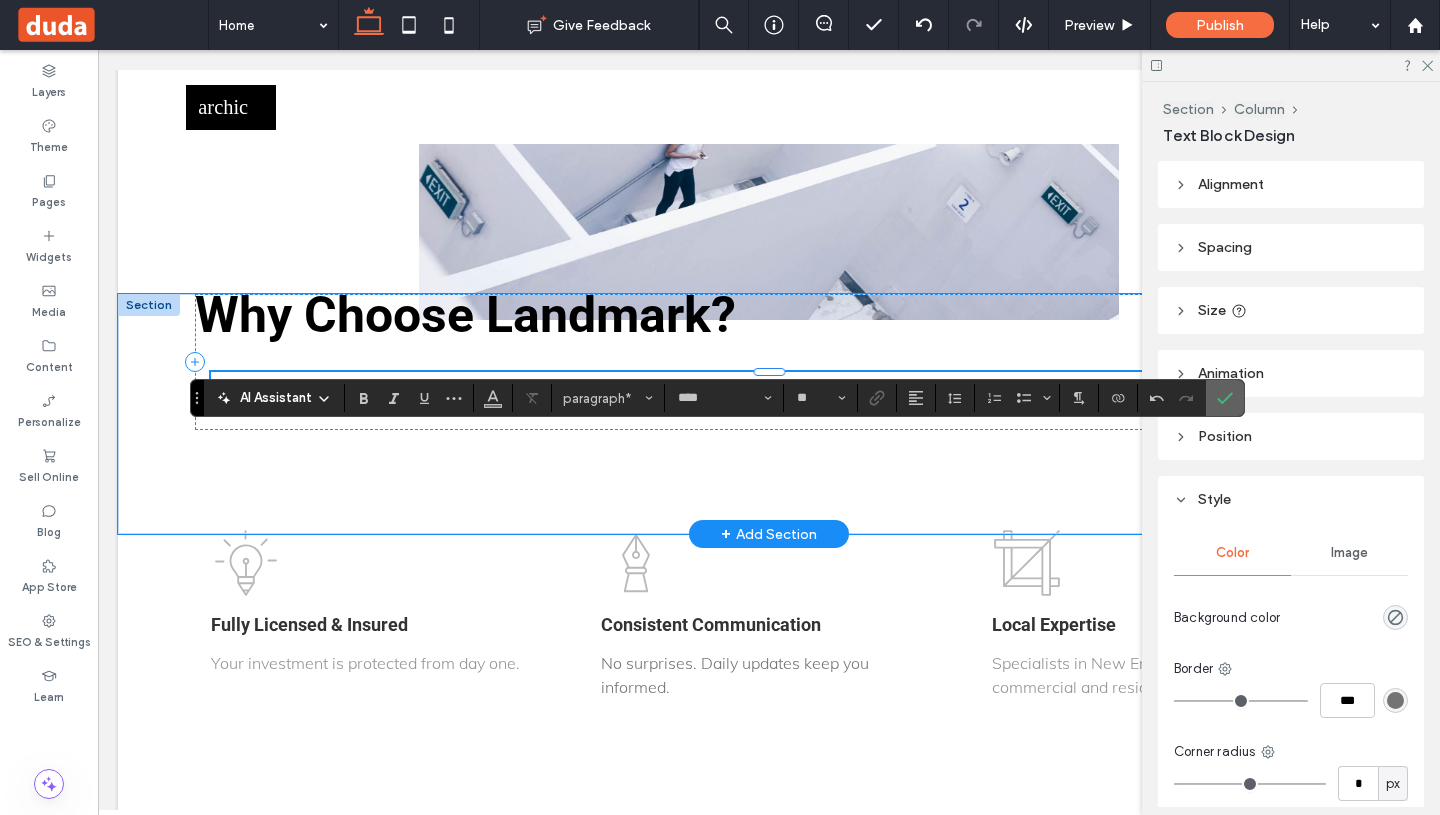 click 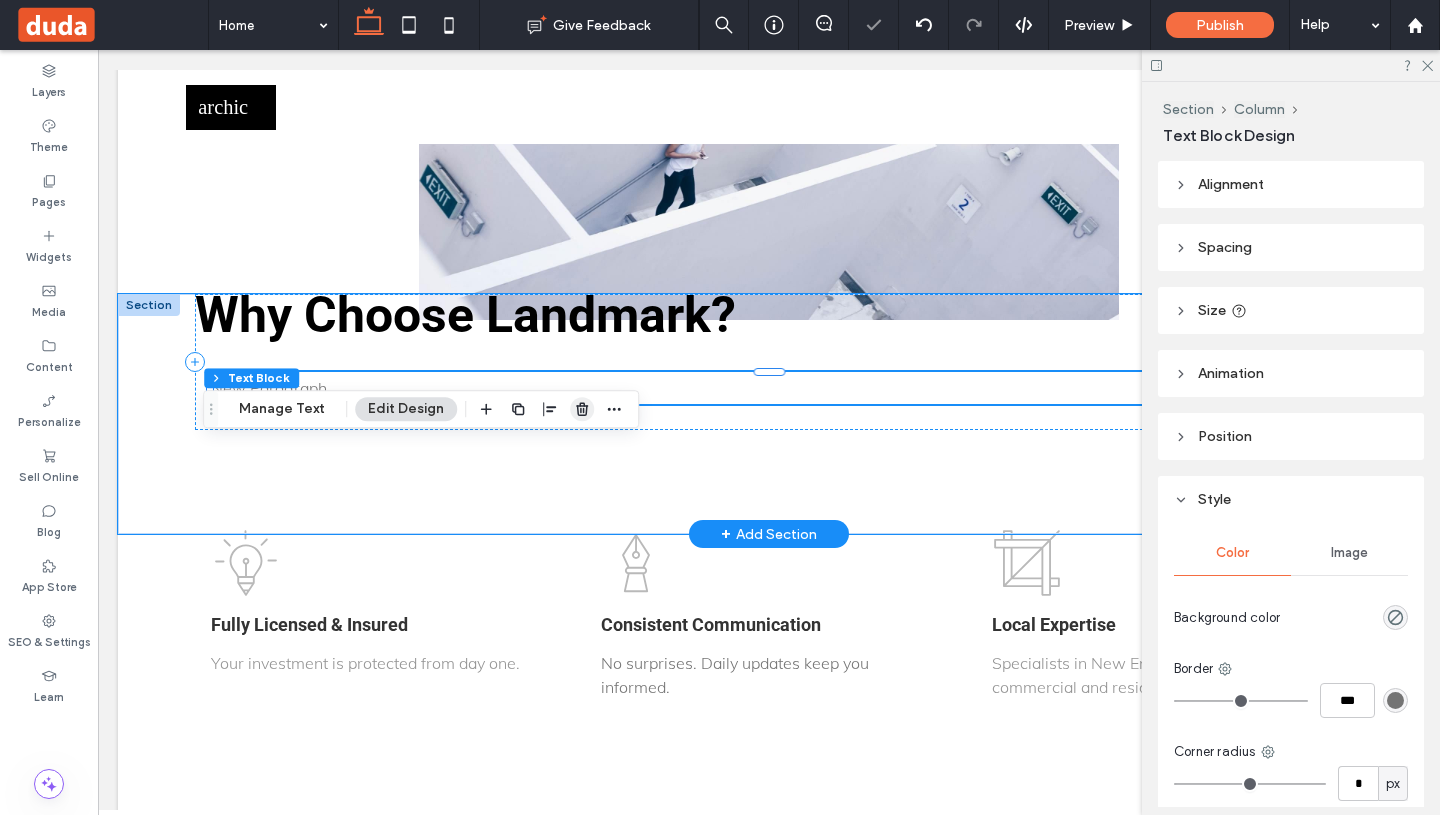 click 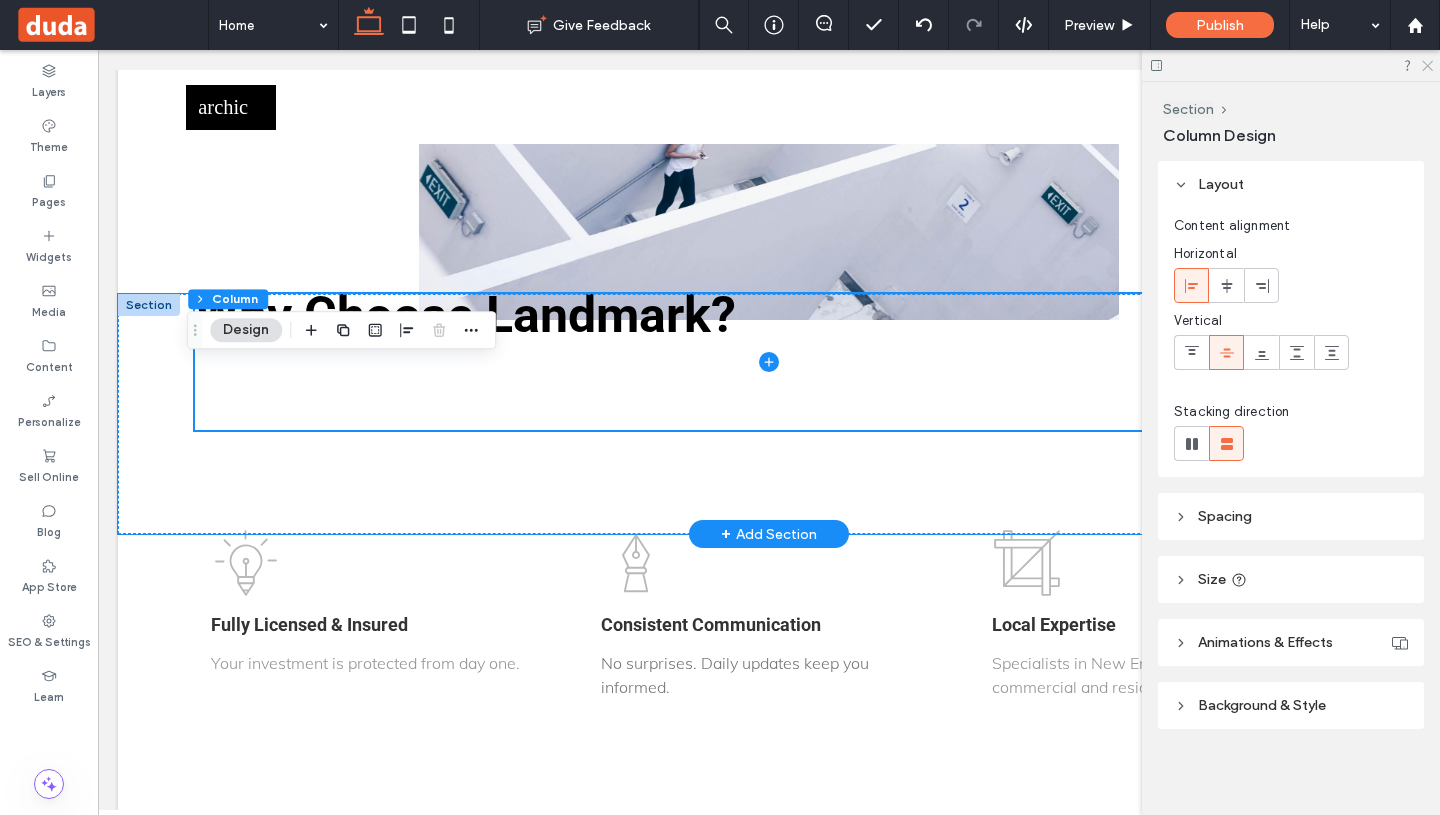 click 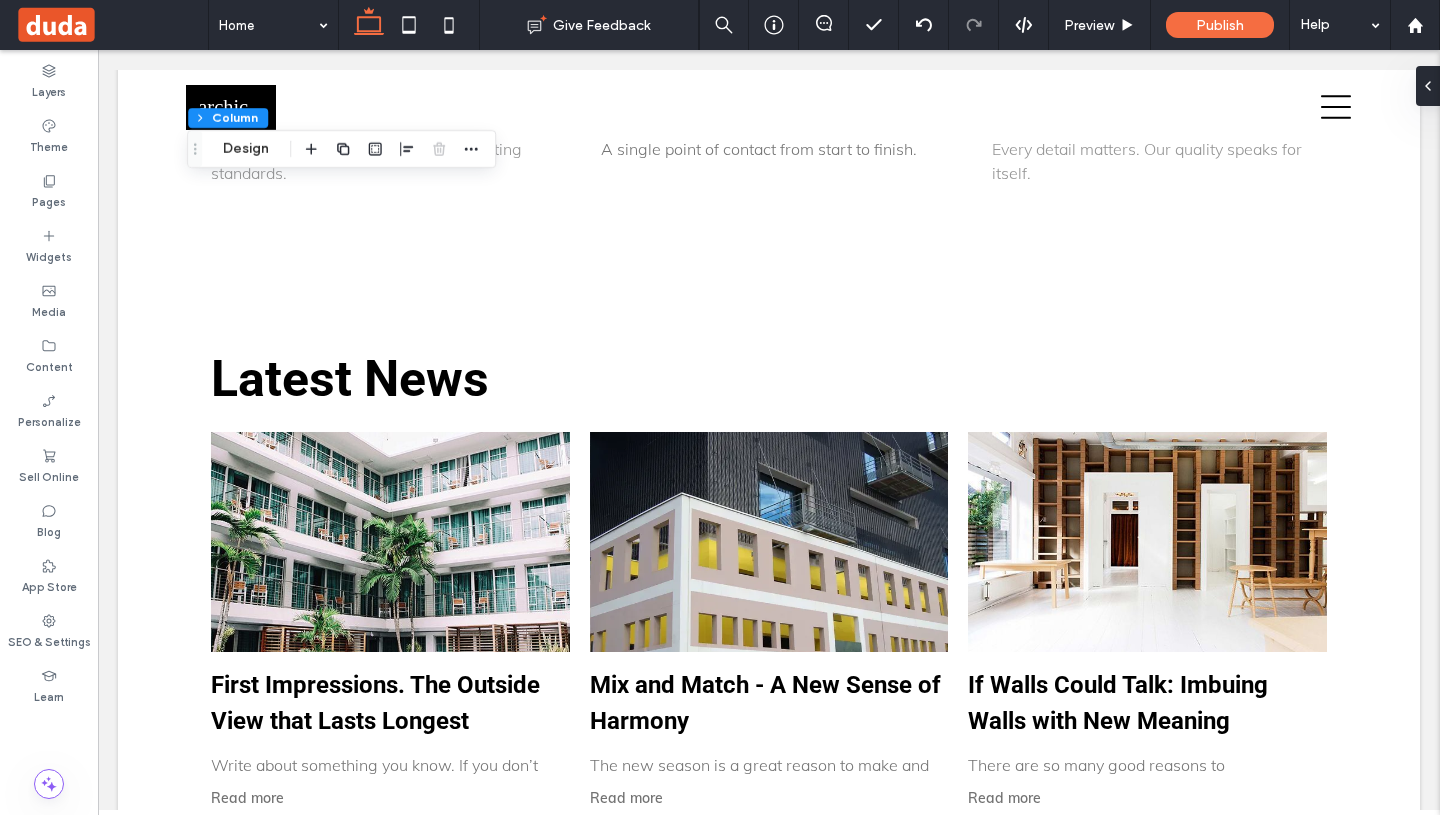 scroll, scrollTop: 4125, scrollLeft: 0, axis: vertical 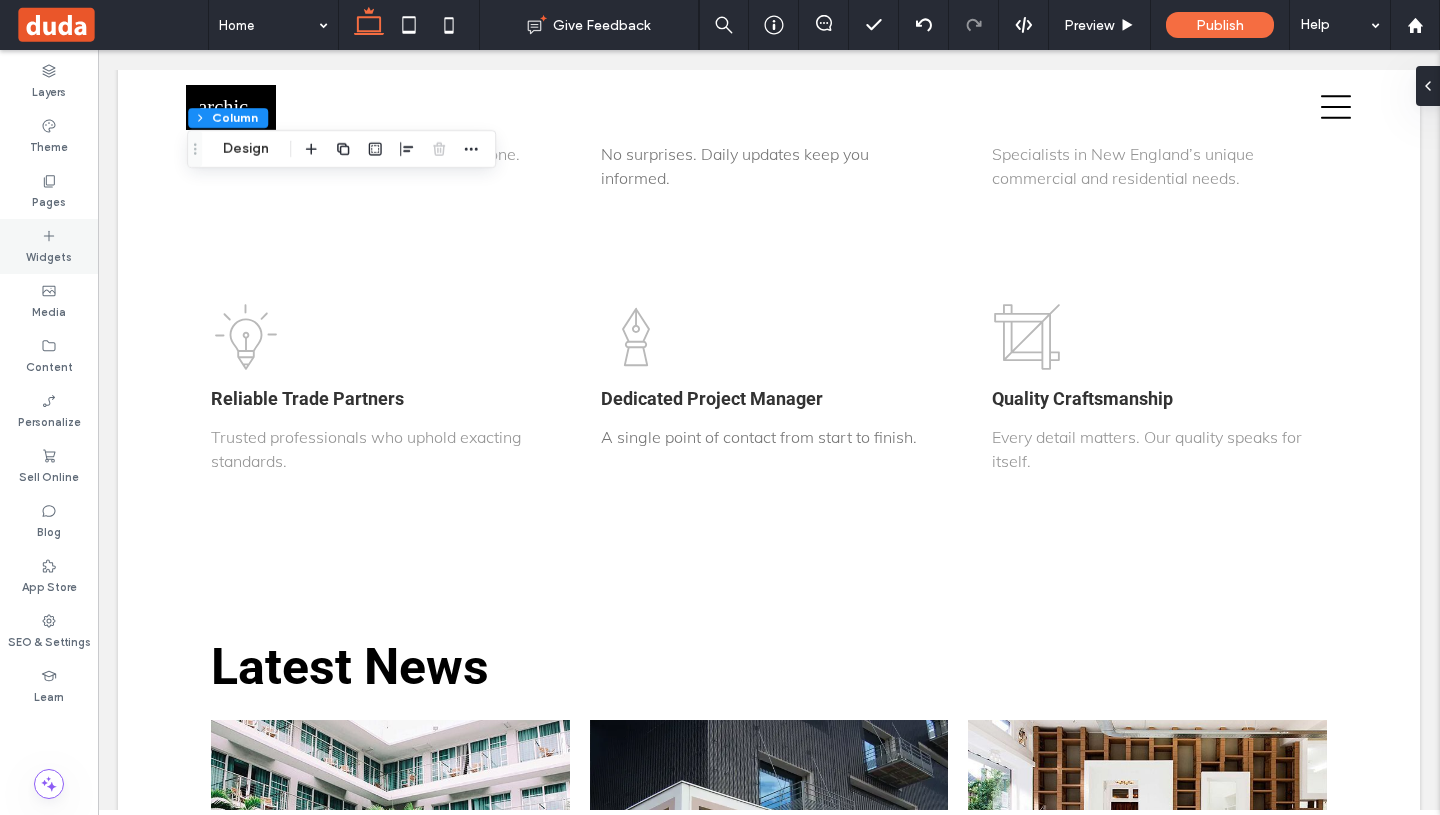 click on "Widgets" at bounding box center [49, 255] 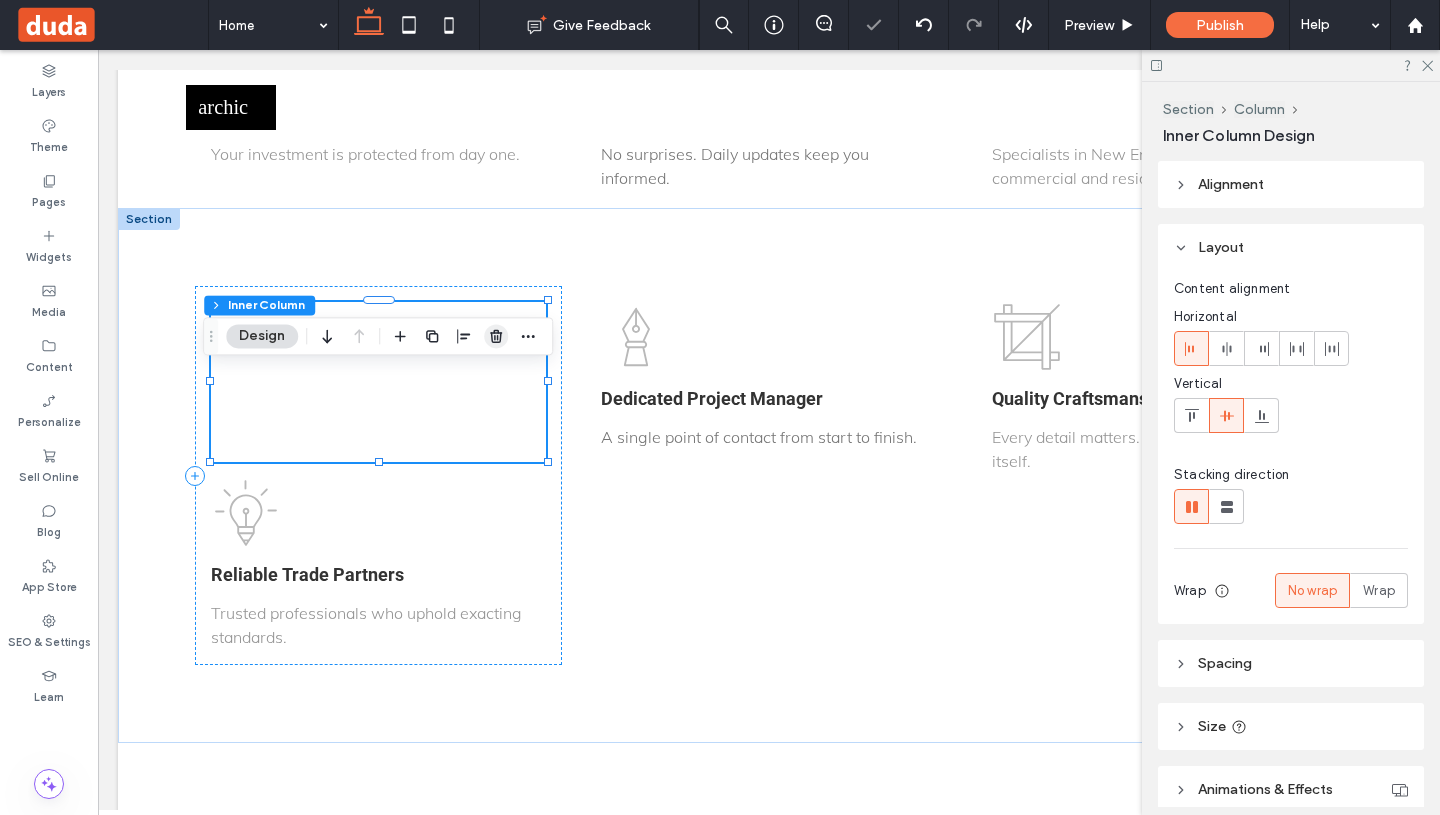 drag, startPoint x: 495, startPoint y: 334, endPoint x: 820, endPoint y: 232, distance: 340.6303 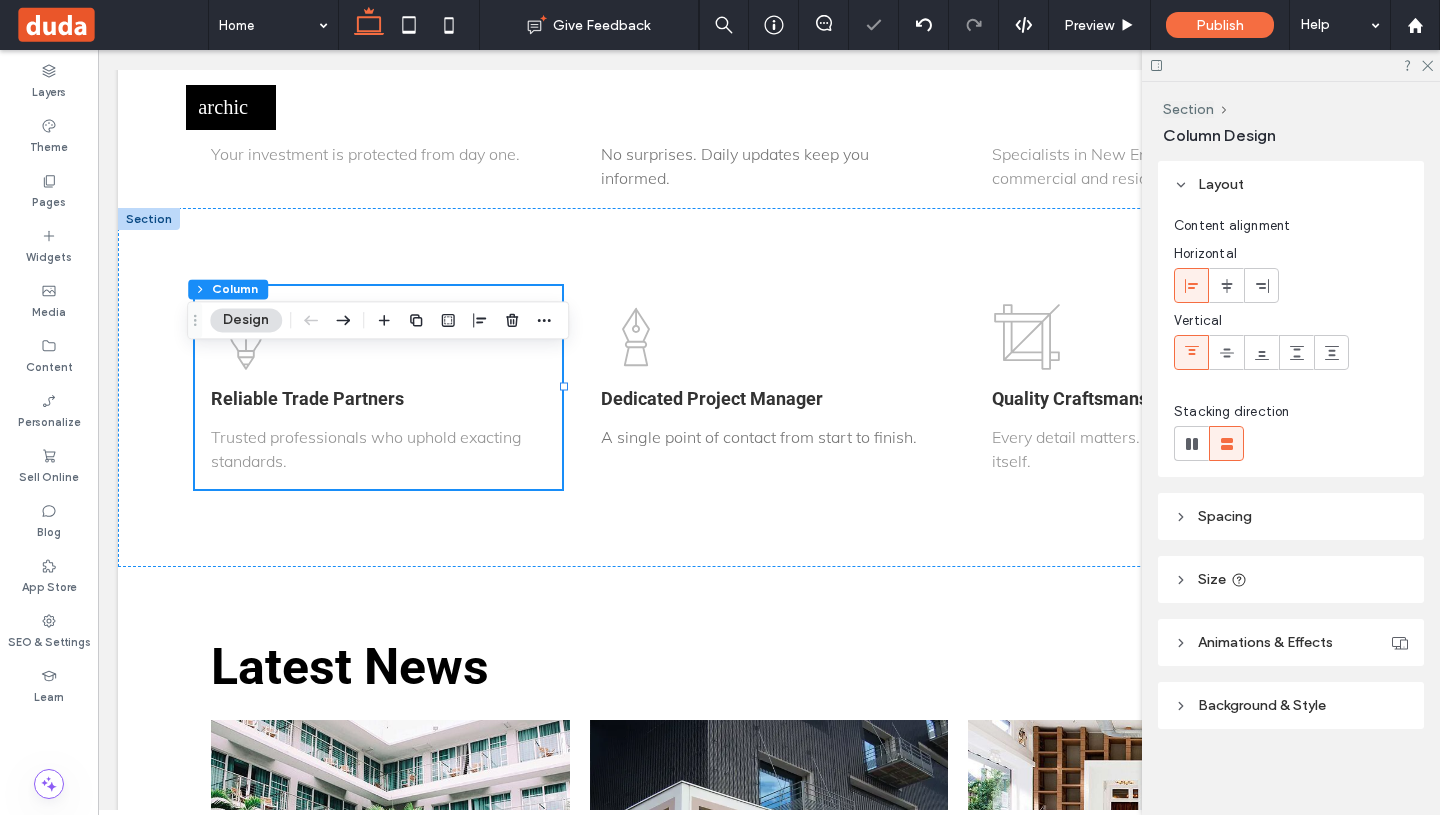 click at bounding box center [1291, 65] 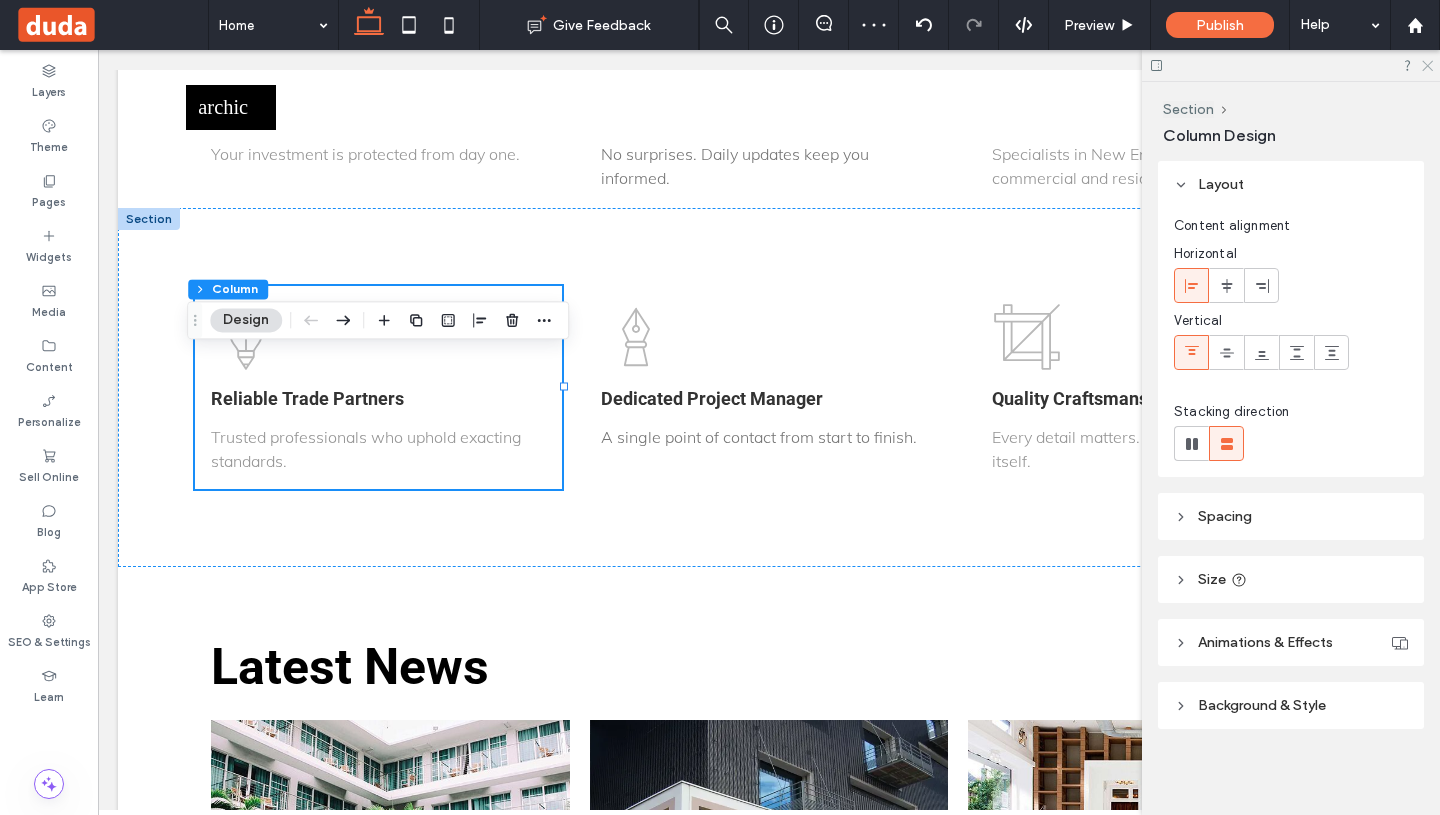 click 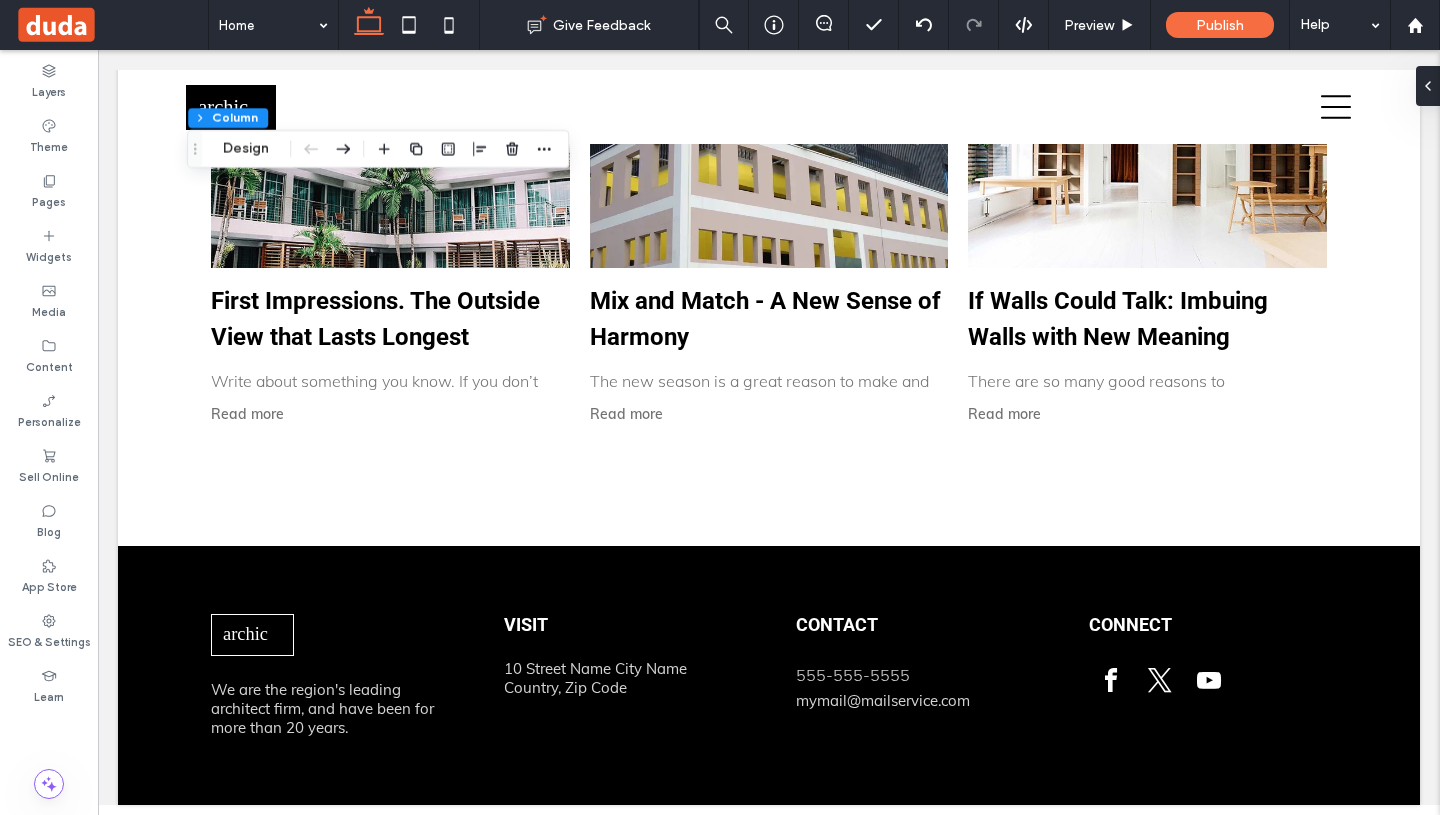 scroll, scrollTop: 4850, scrollLeft: 0, axis: vertical 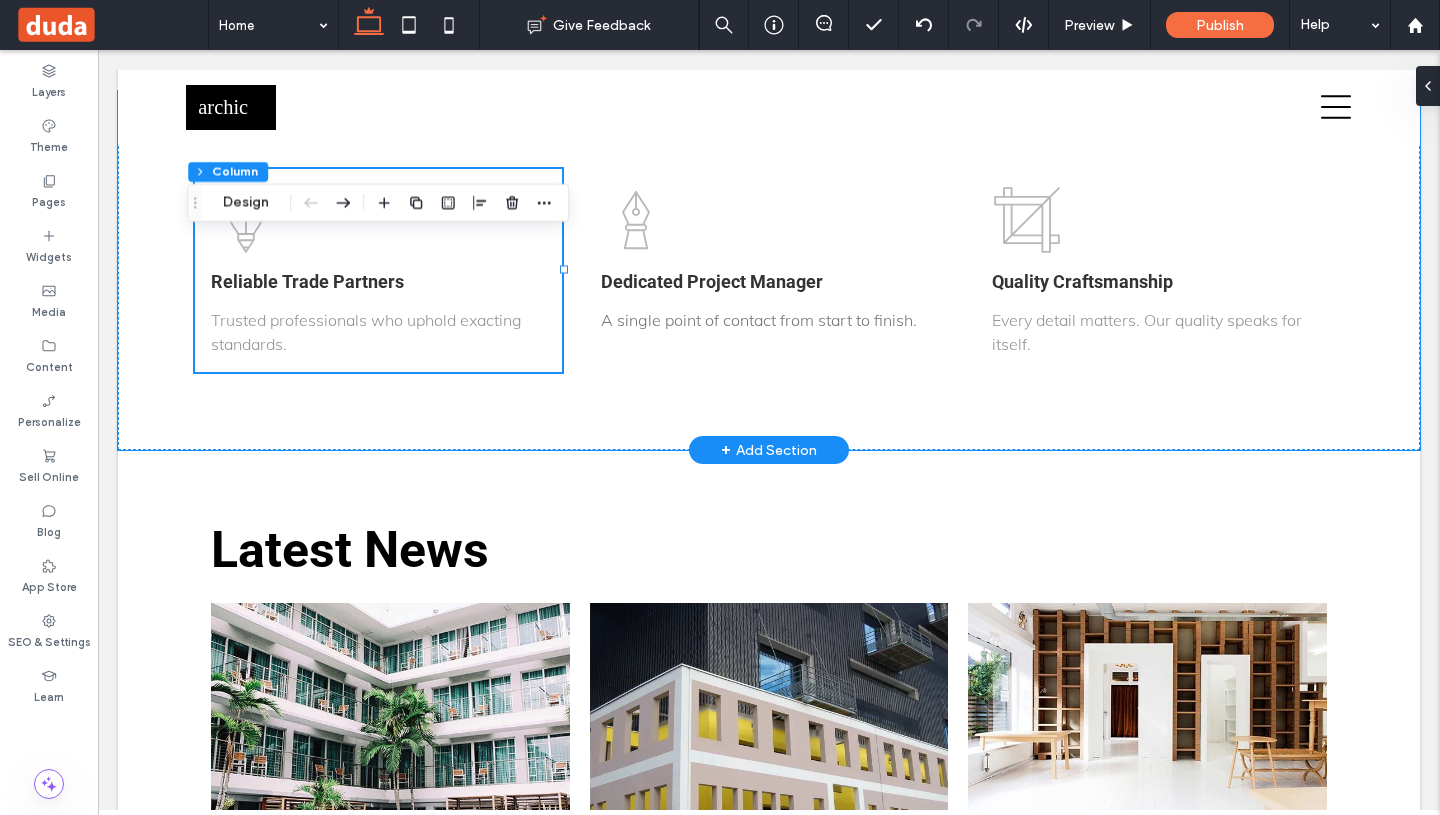 click on "+ Add Section" at bounding box center [769, 450] 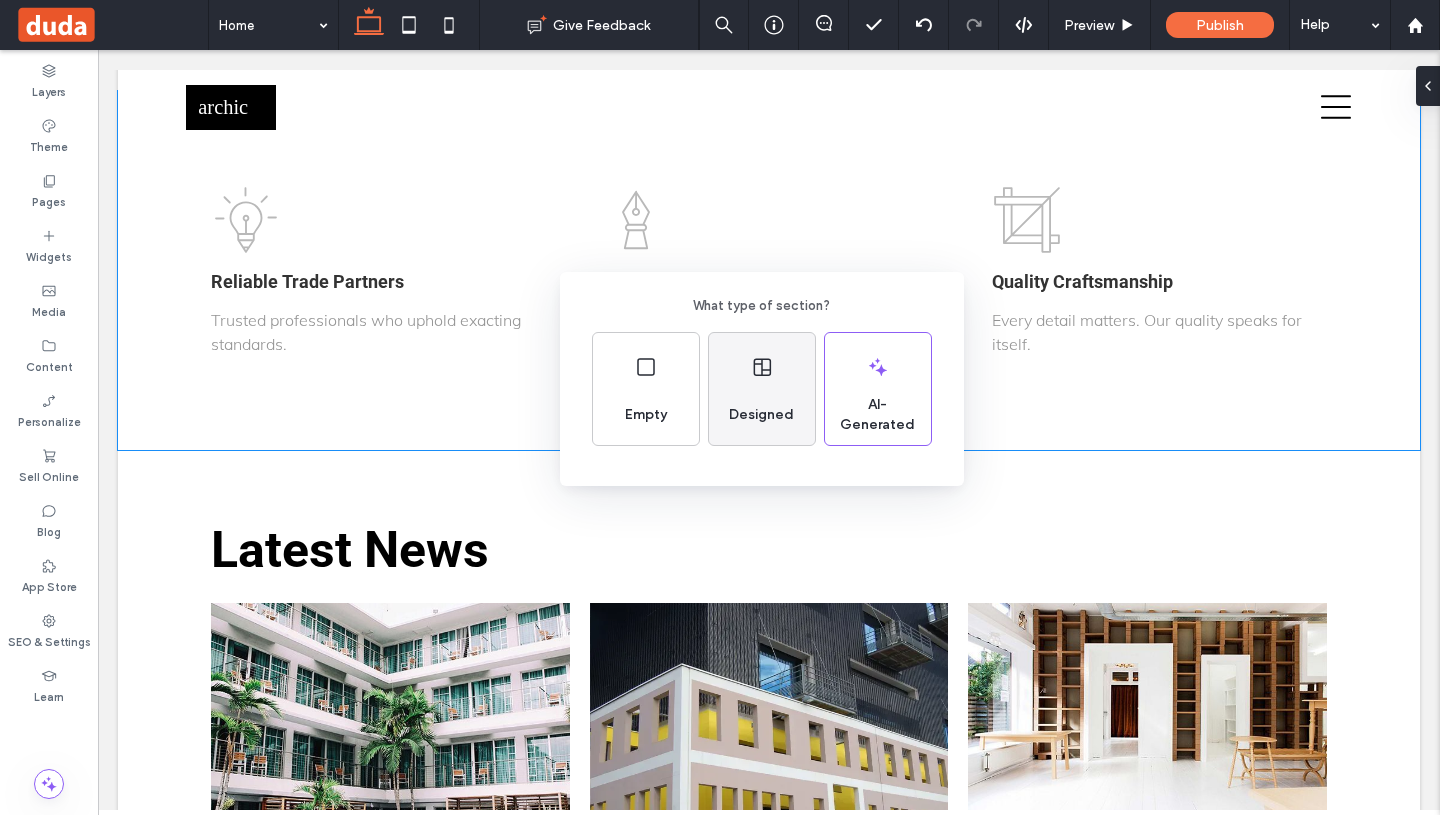 click on "Designed" at bounding box center (761, 415) 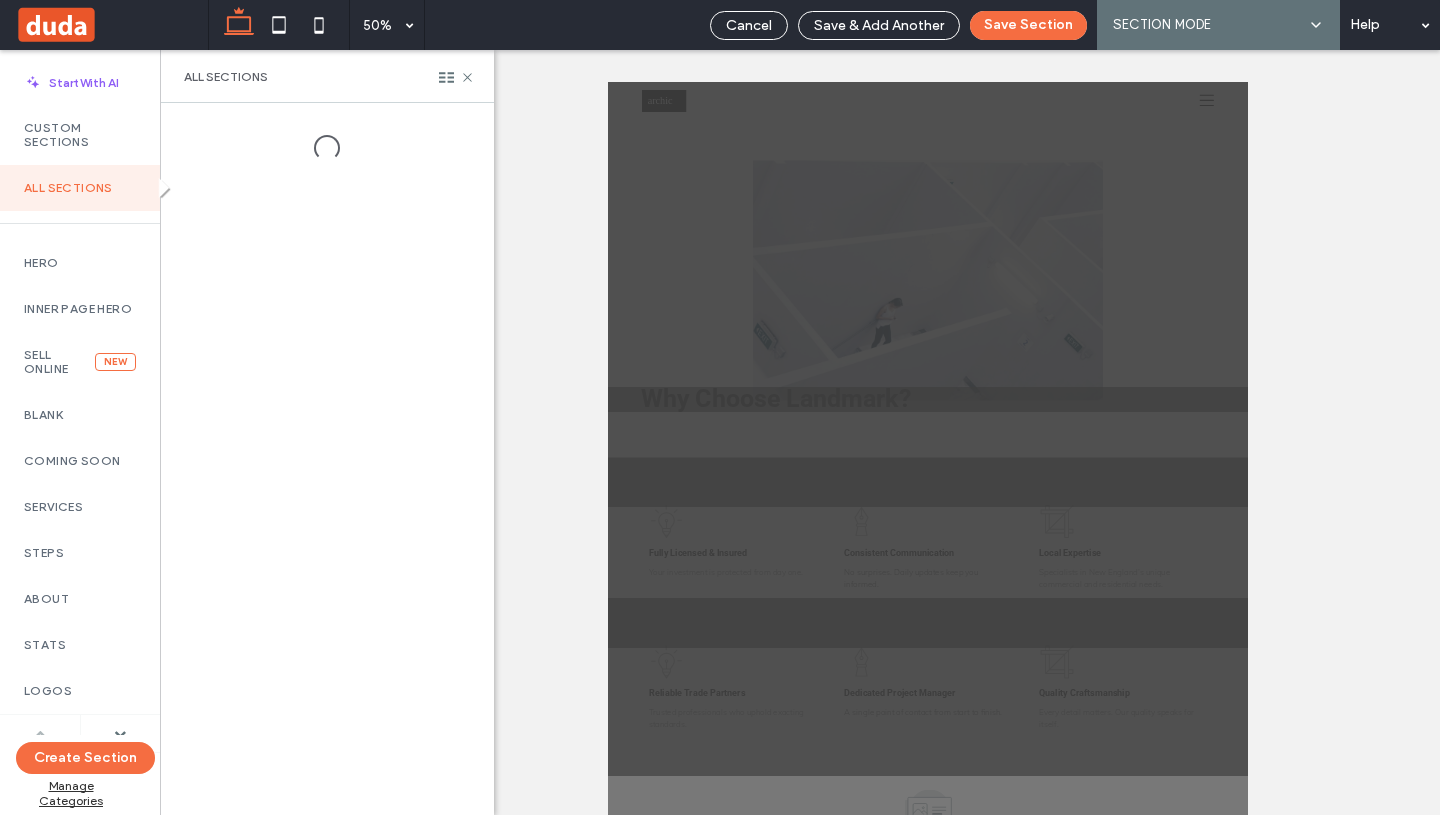 scroll, scrollTop: 3438, scrollLeft: 0, axis: vertical 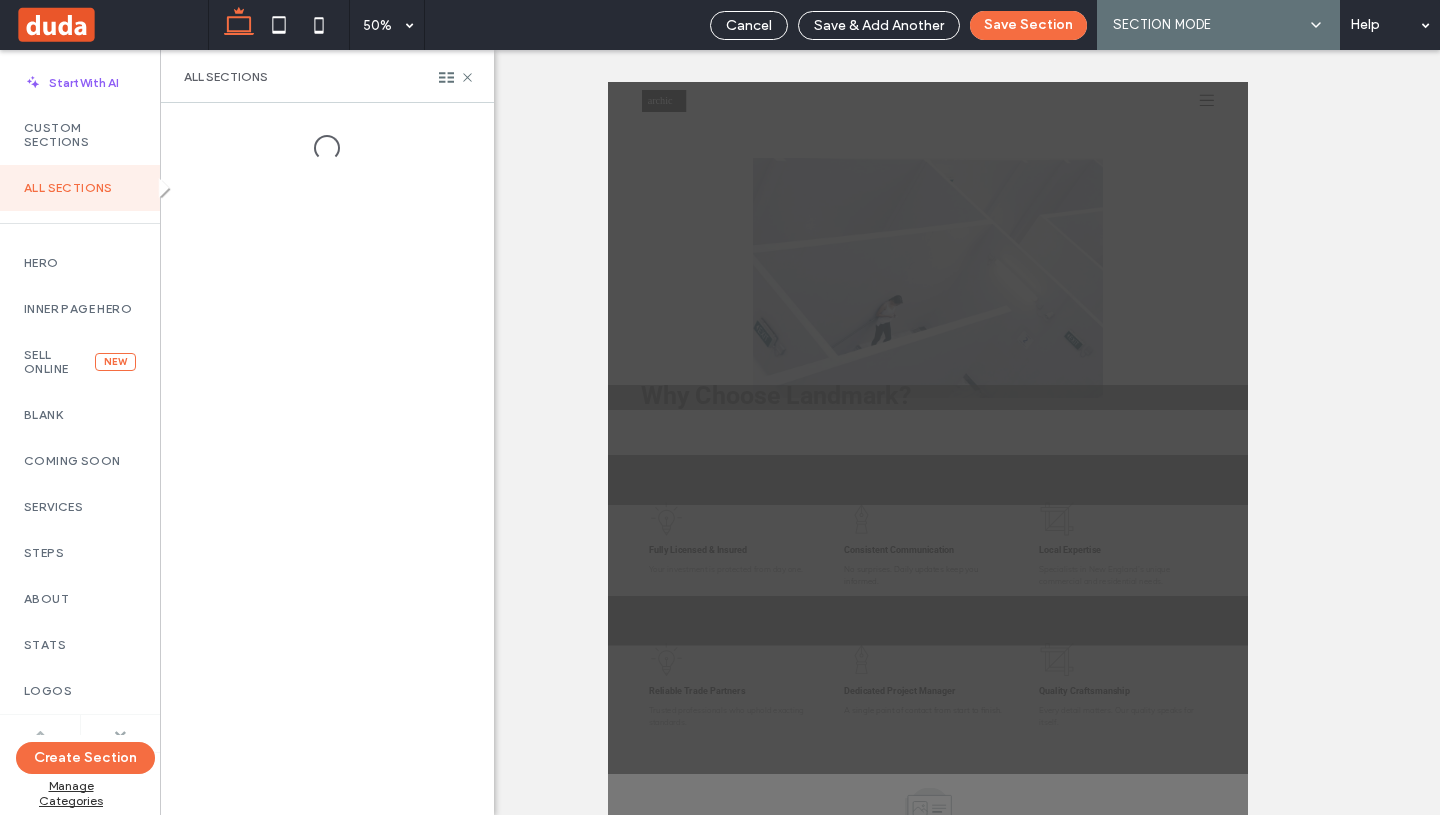 click at bounding box center [120, 734] 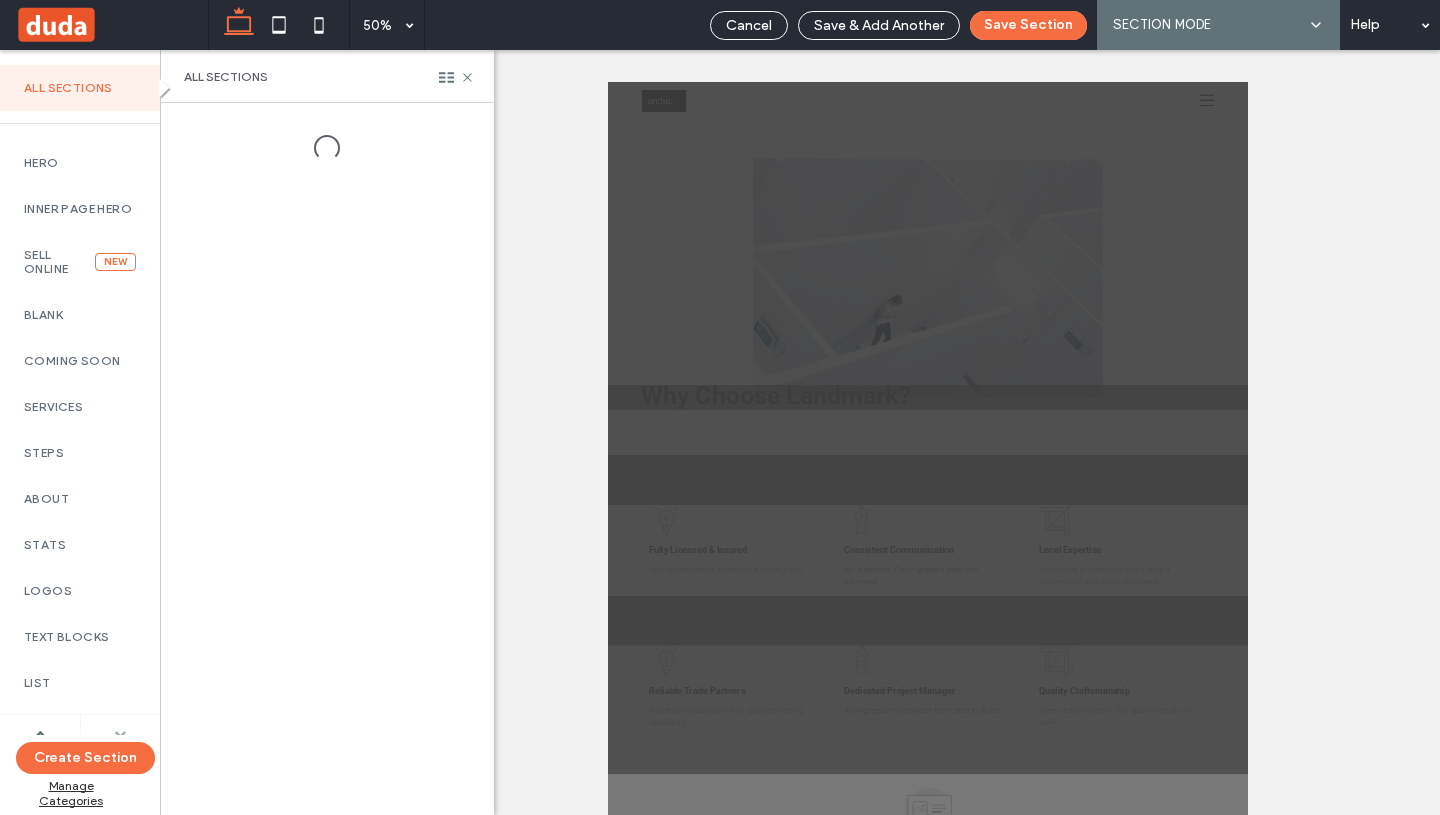 click at bounding box center [120, 734] 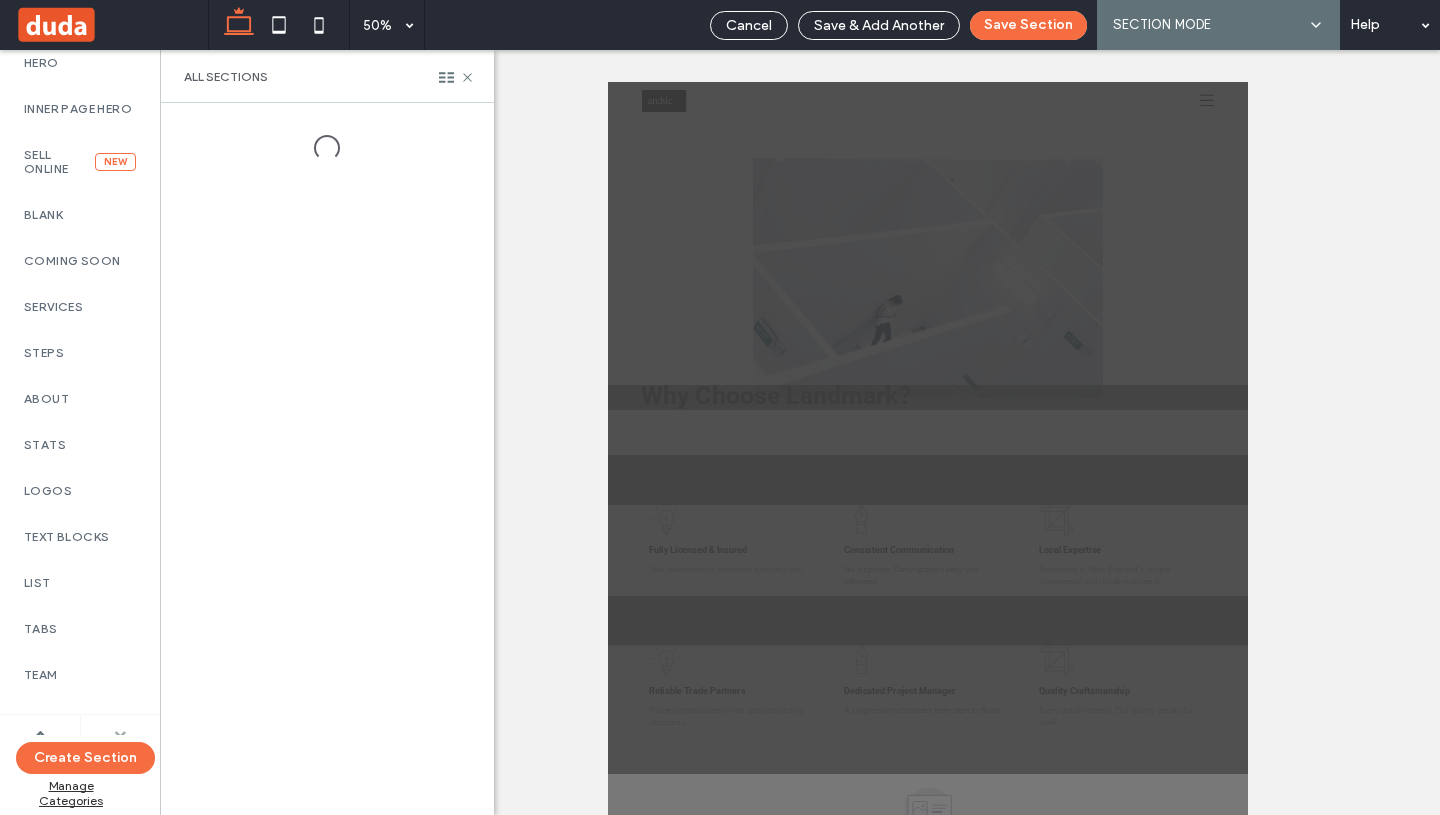 click at bounding box center [120, 734] 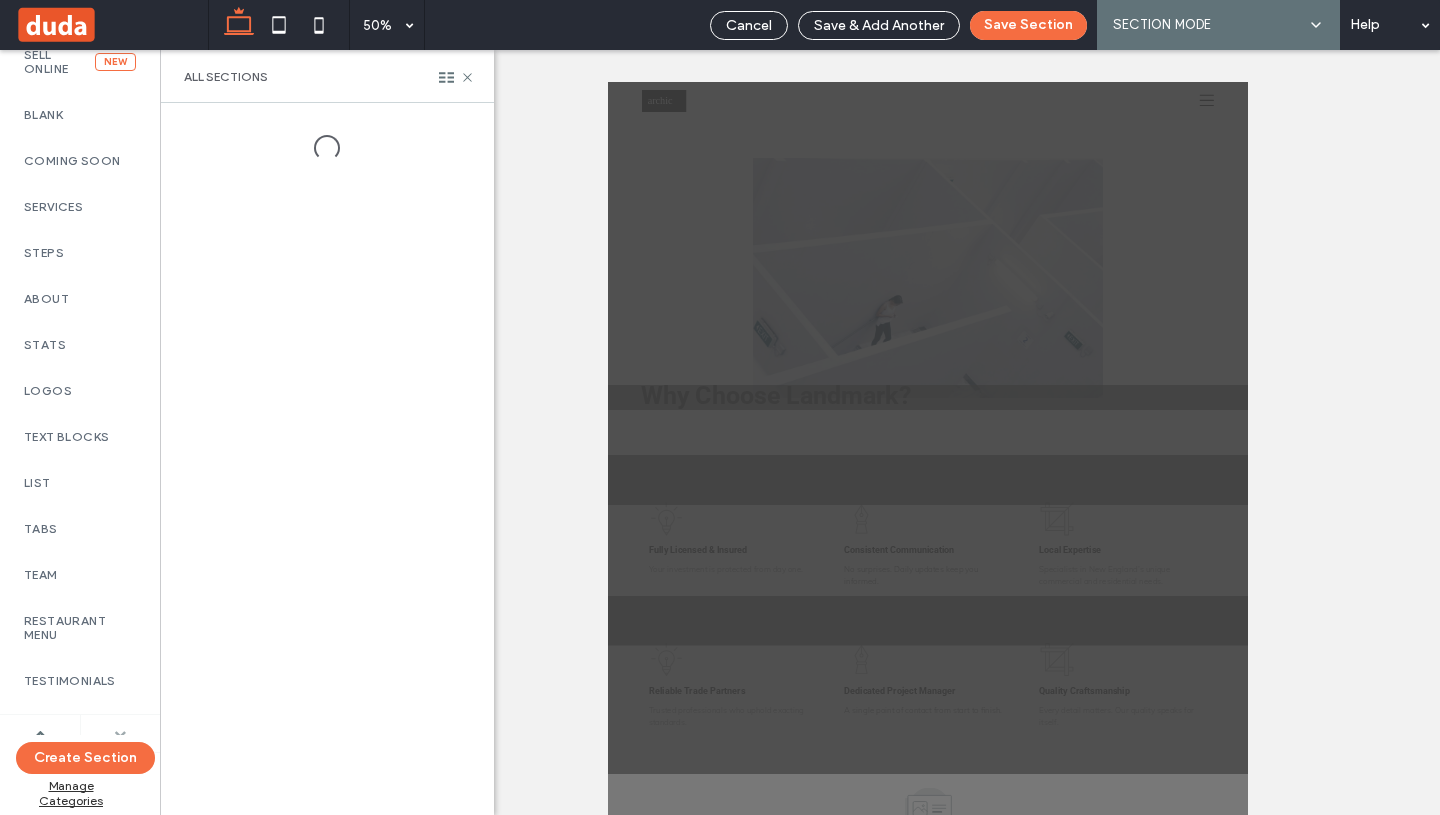 click at bounding box center [120, 734] 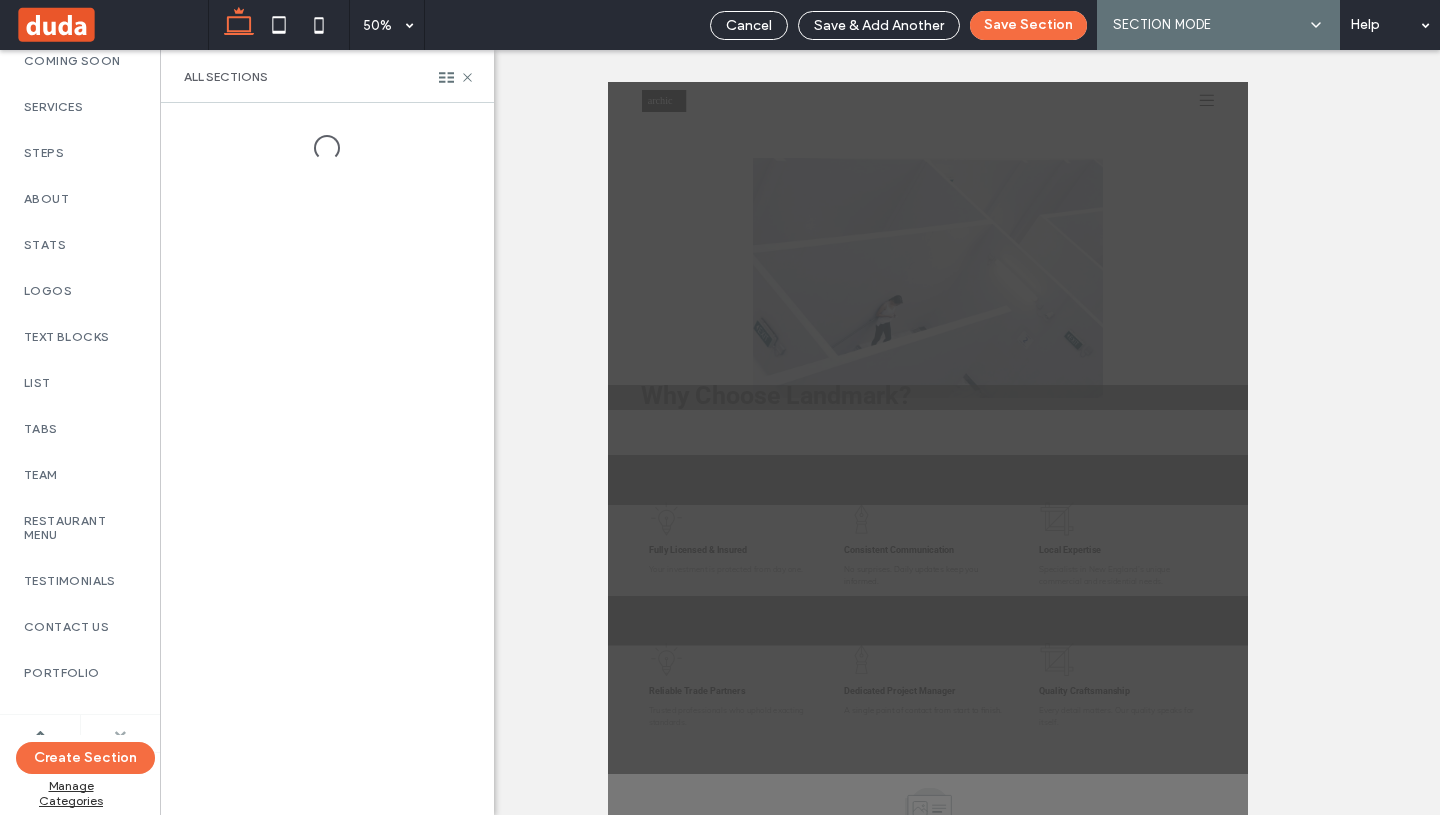 click at bounding box center (120, 734) 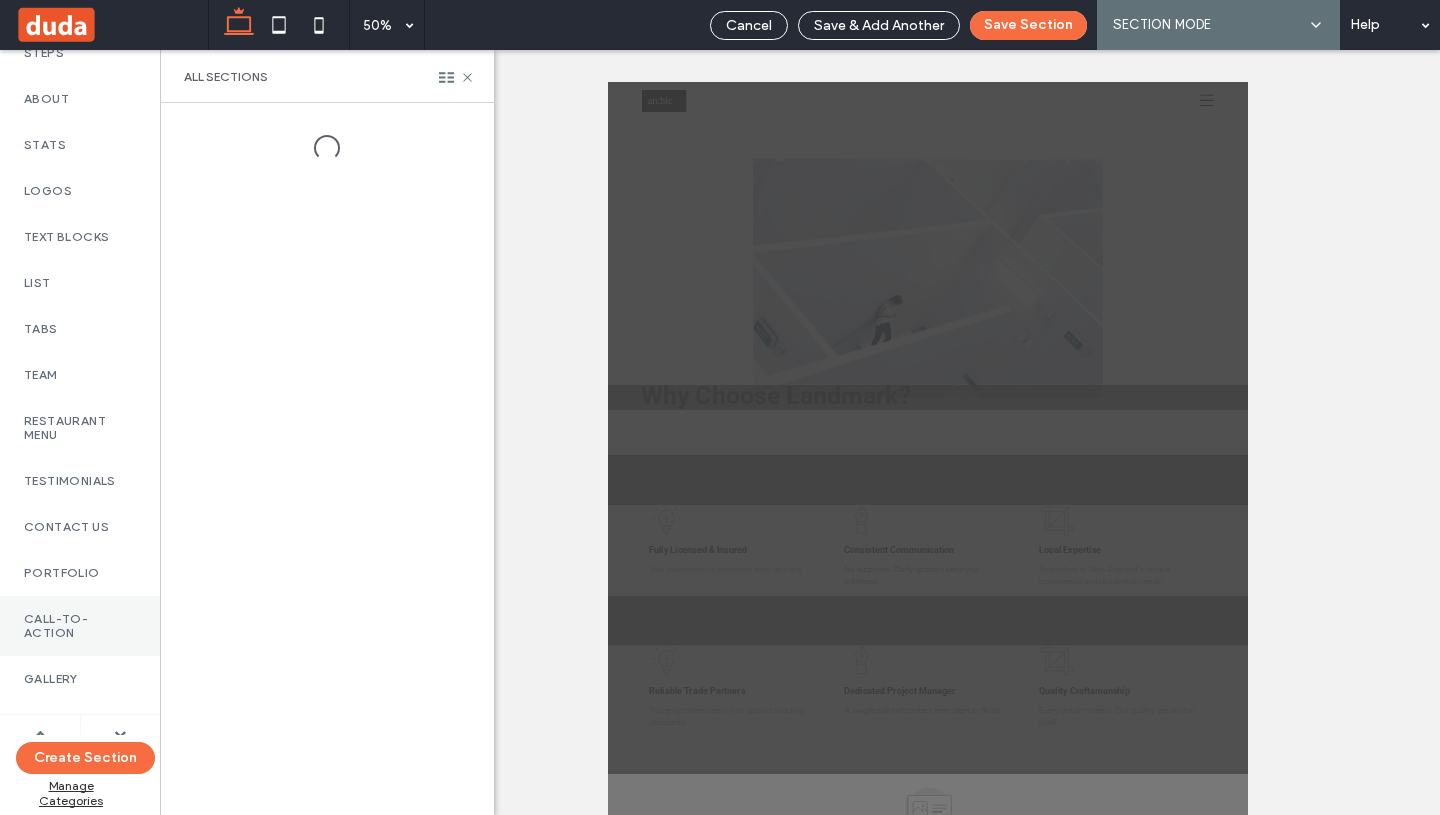 click on "Call-To-Action" at bounding box center (80, 626) 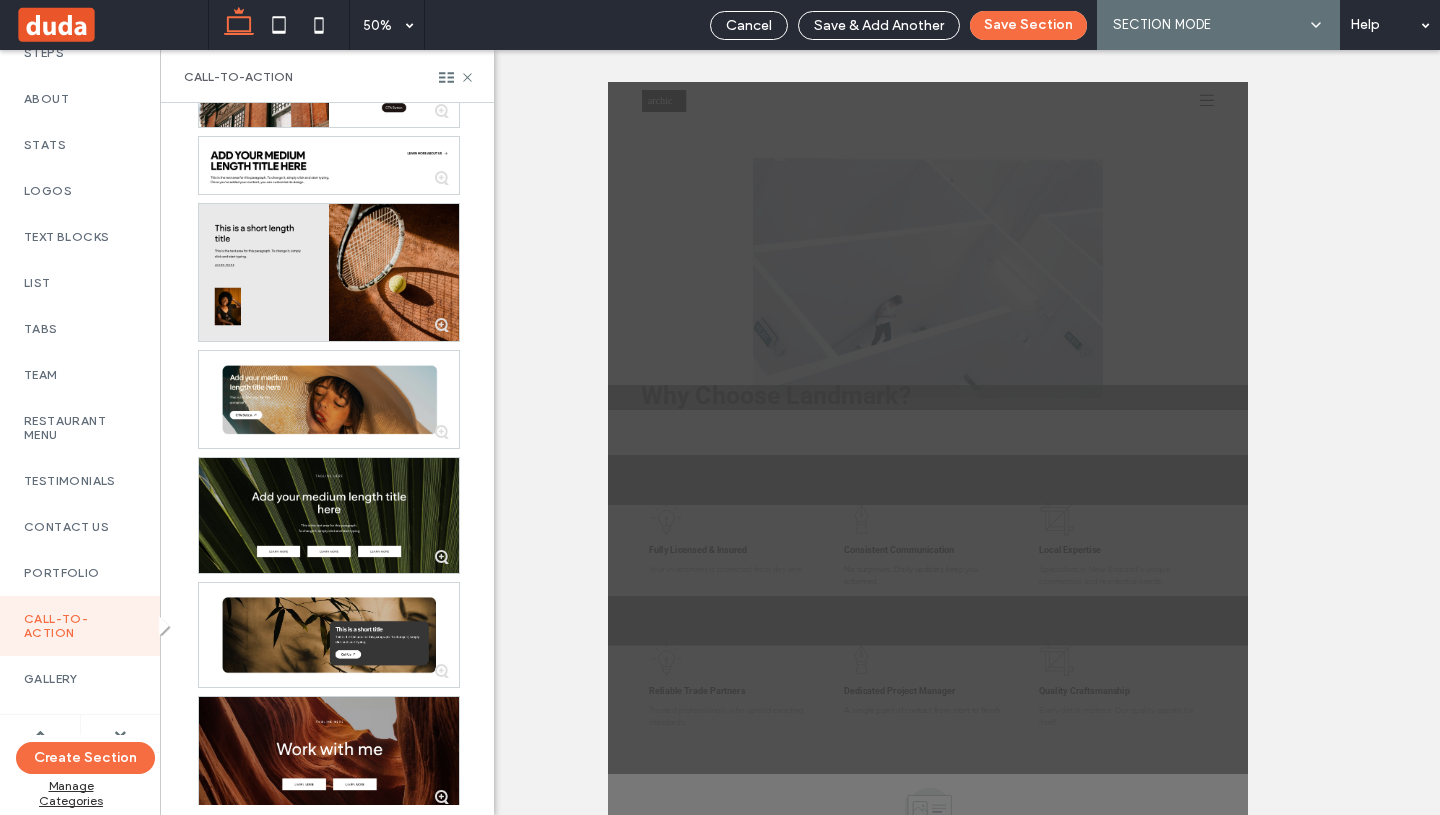 scroll, scrollTop: 0, scrollLeft: 0, axis: both 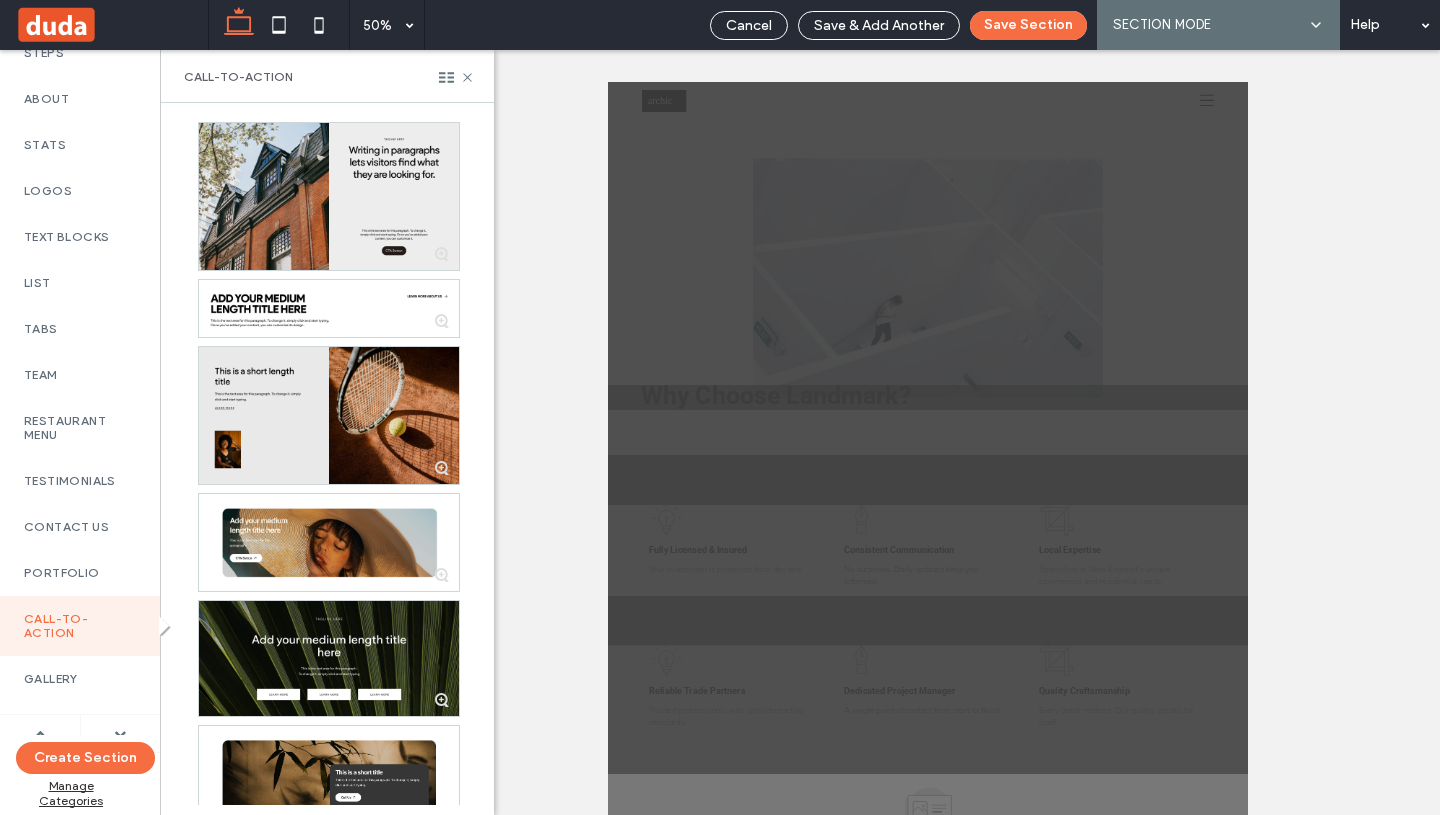 click at bounding box center (329, 196) 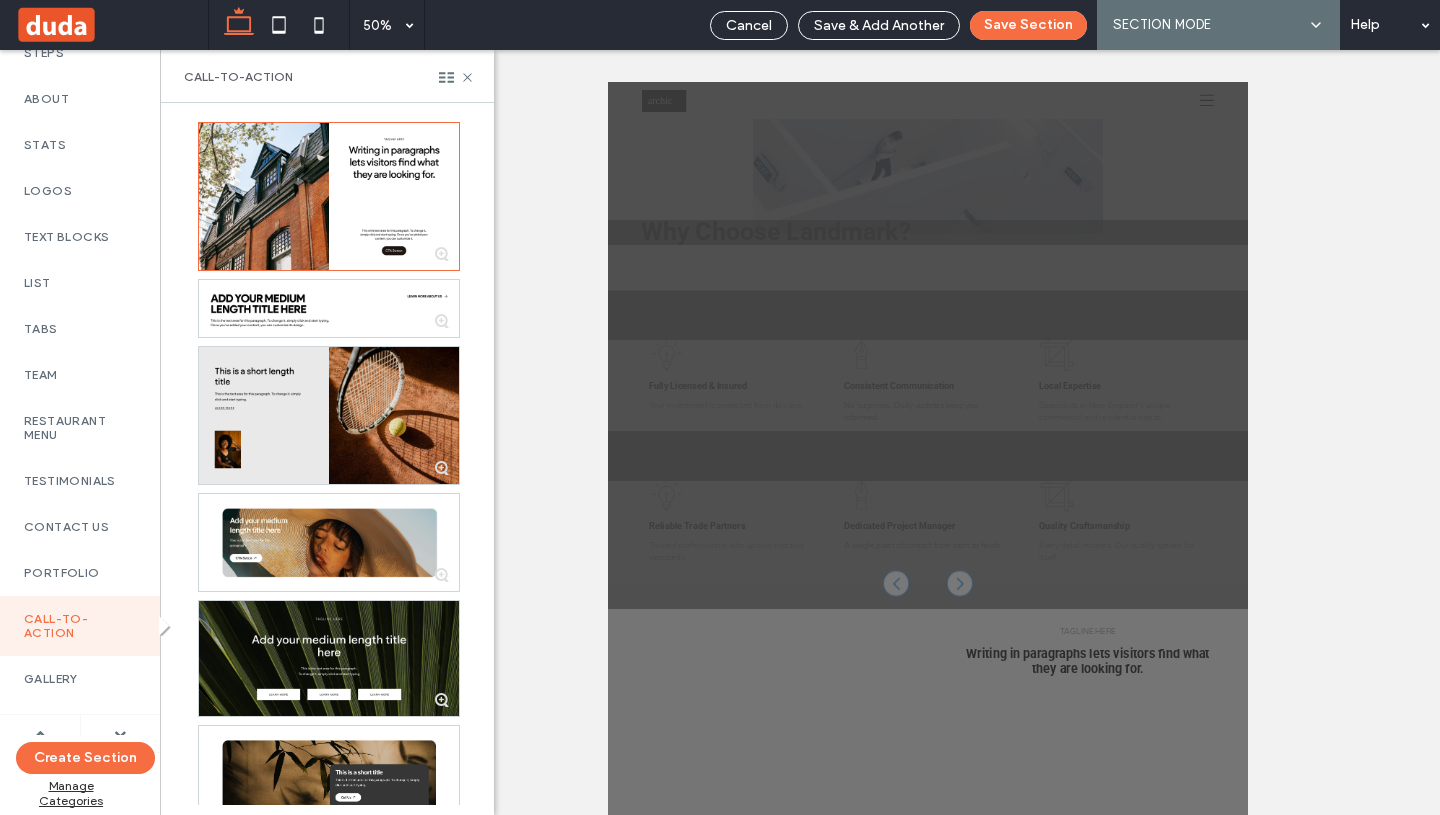scroll, scrollTop: 3840, scrollLeft: 0, axis: vertical 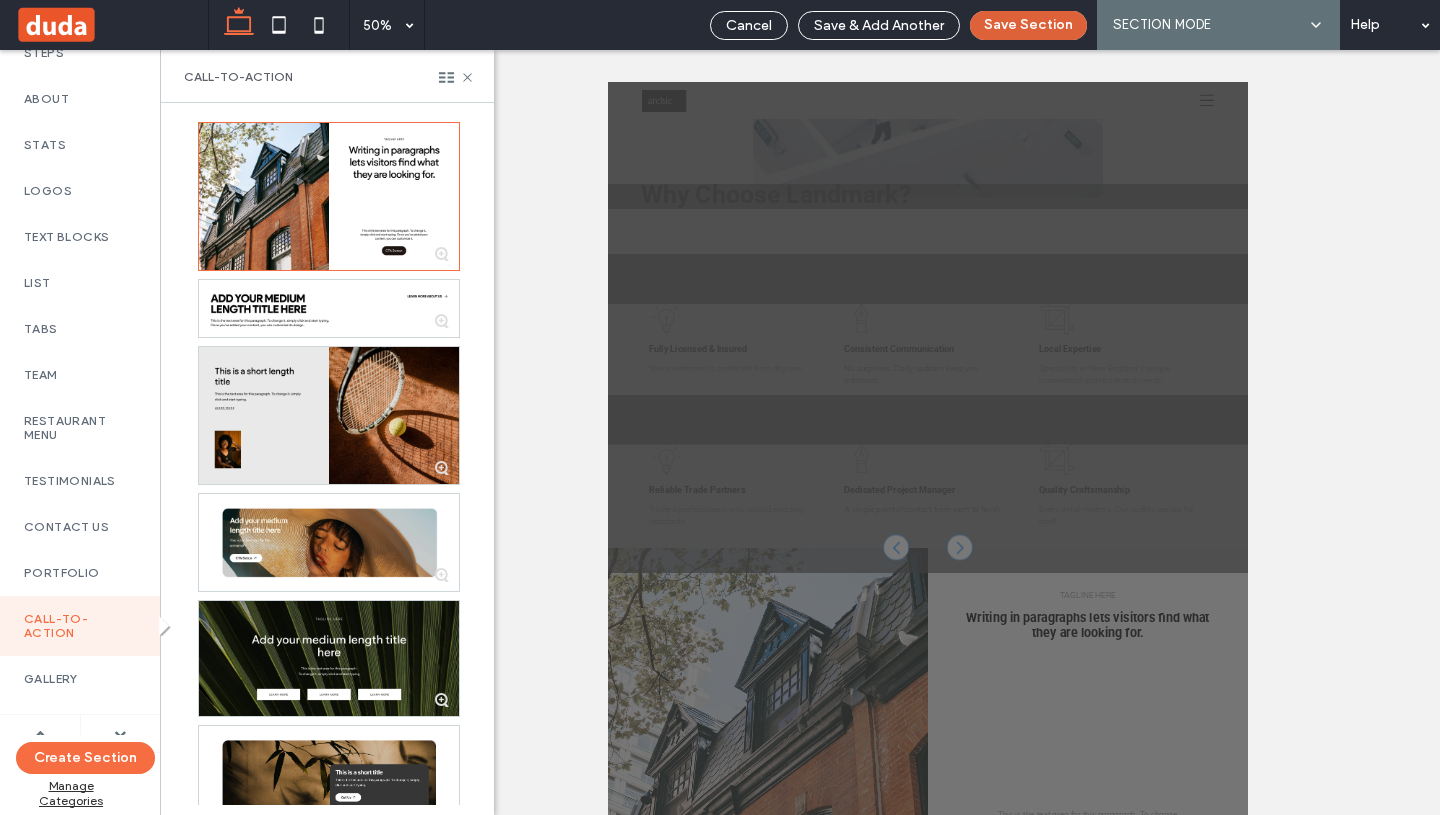 click on "Save Section" at bounding box center (1028, 25) 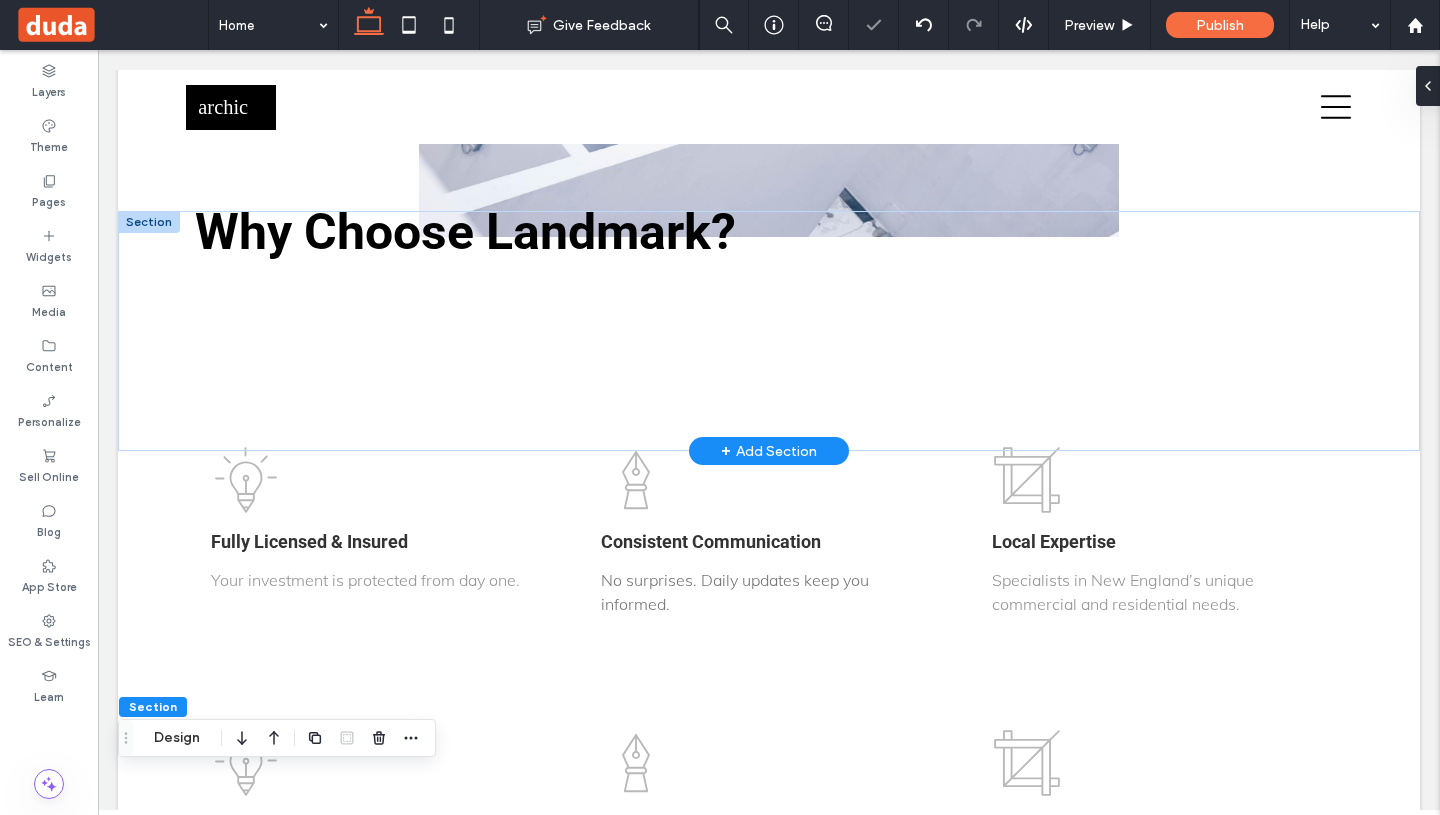 scroll, scrollTop: 3852, scrollLeft: 0, axis: vertical 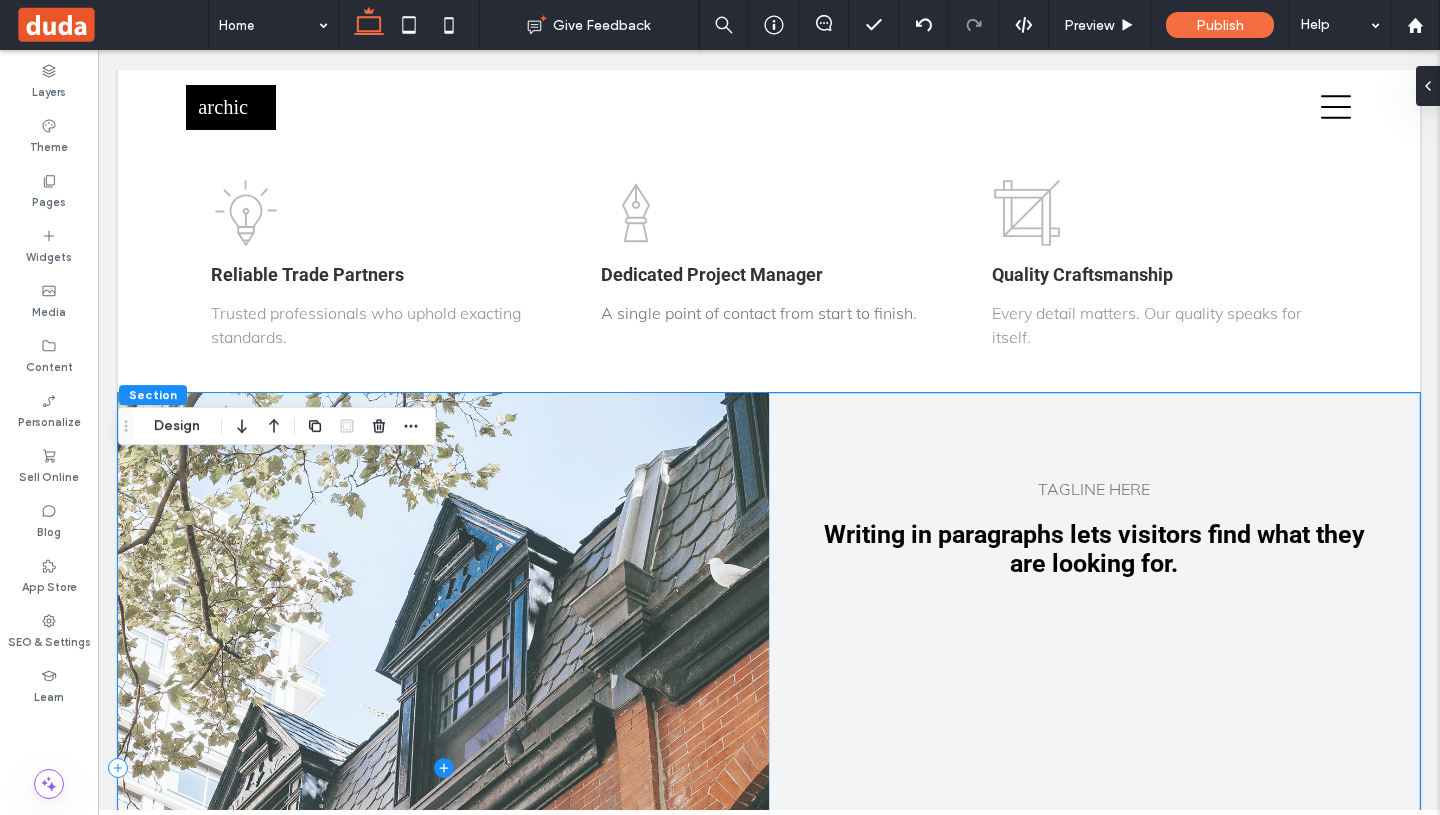 click at bounding box center (443, 767) 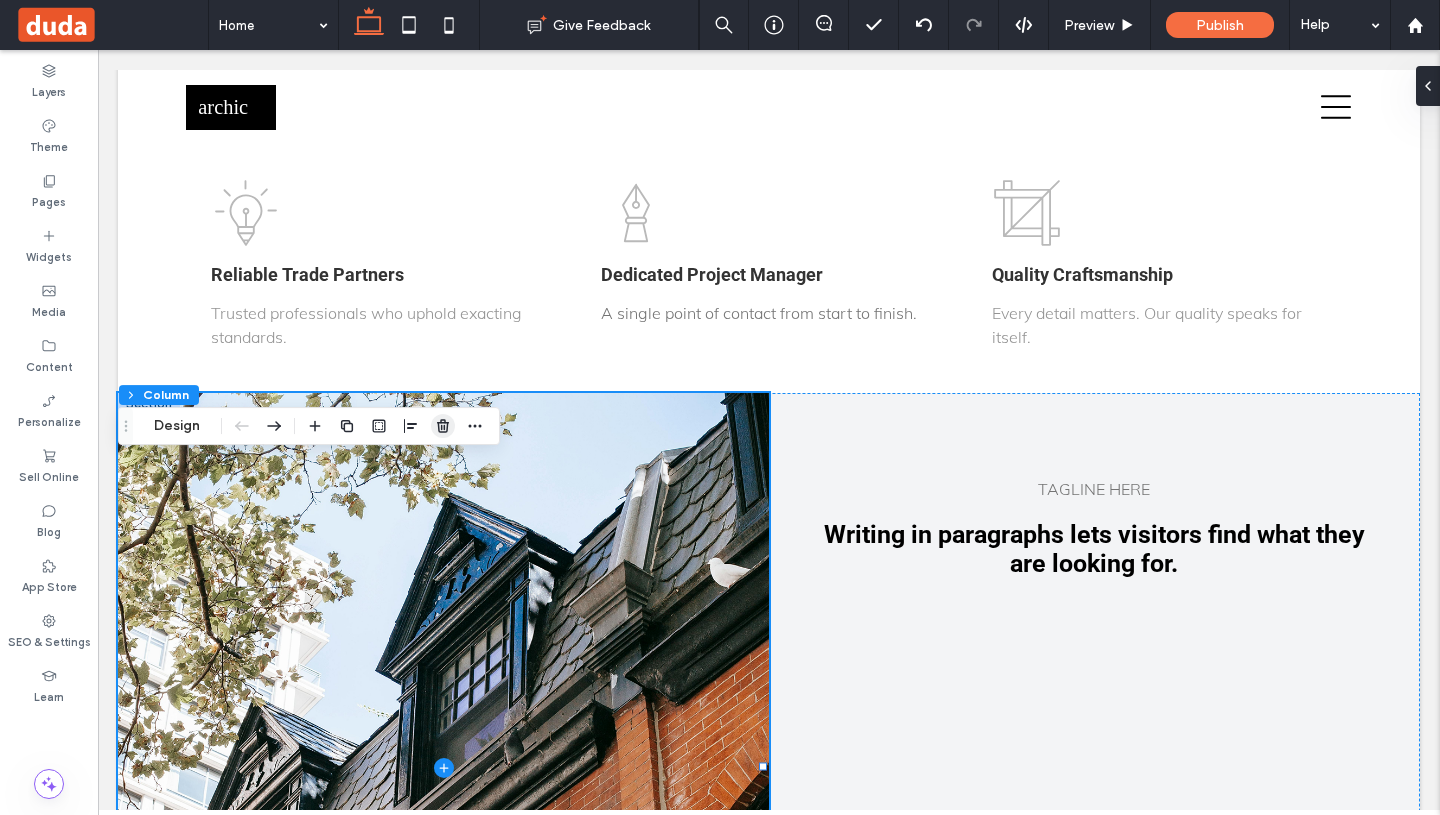click 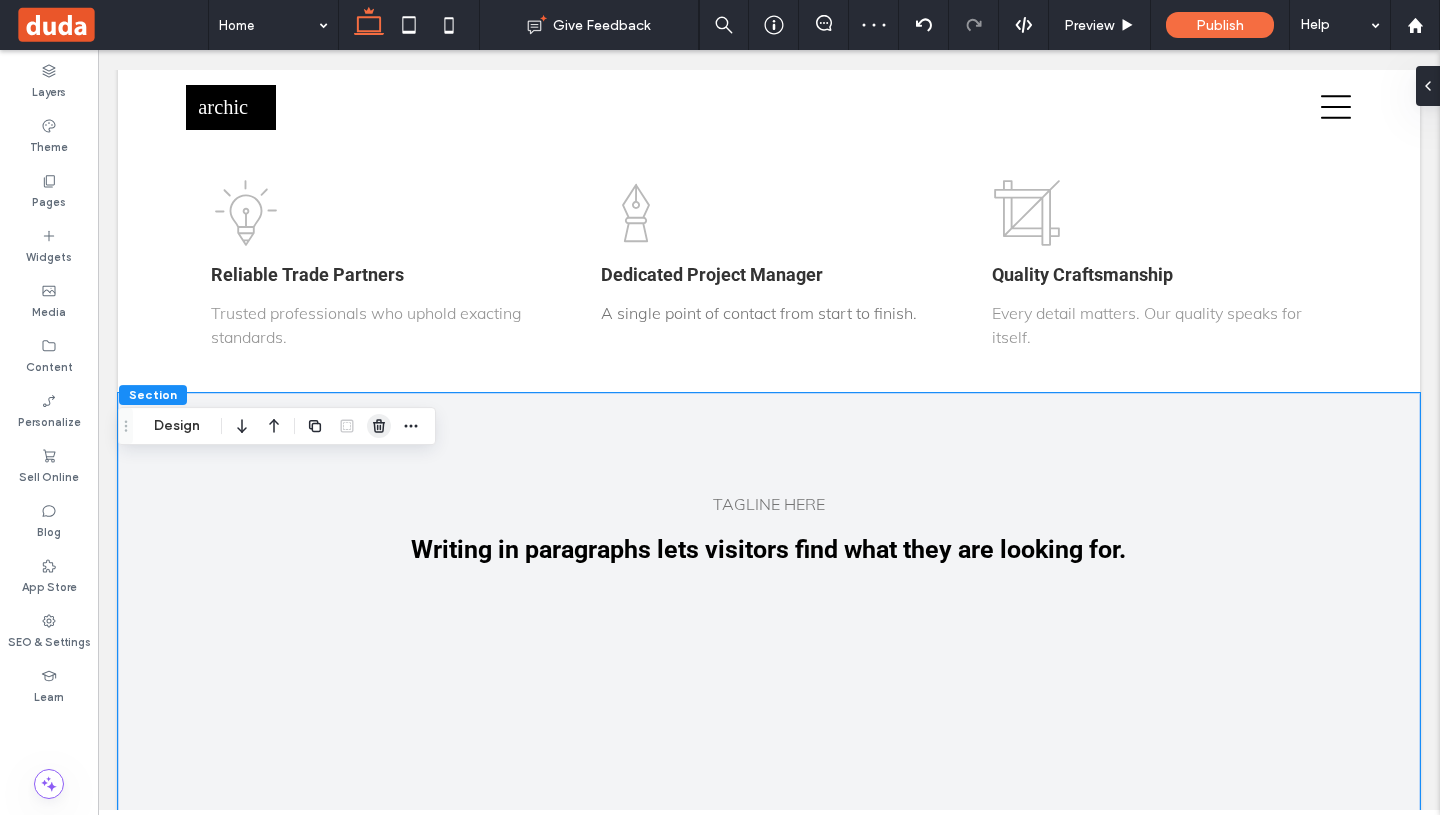click 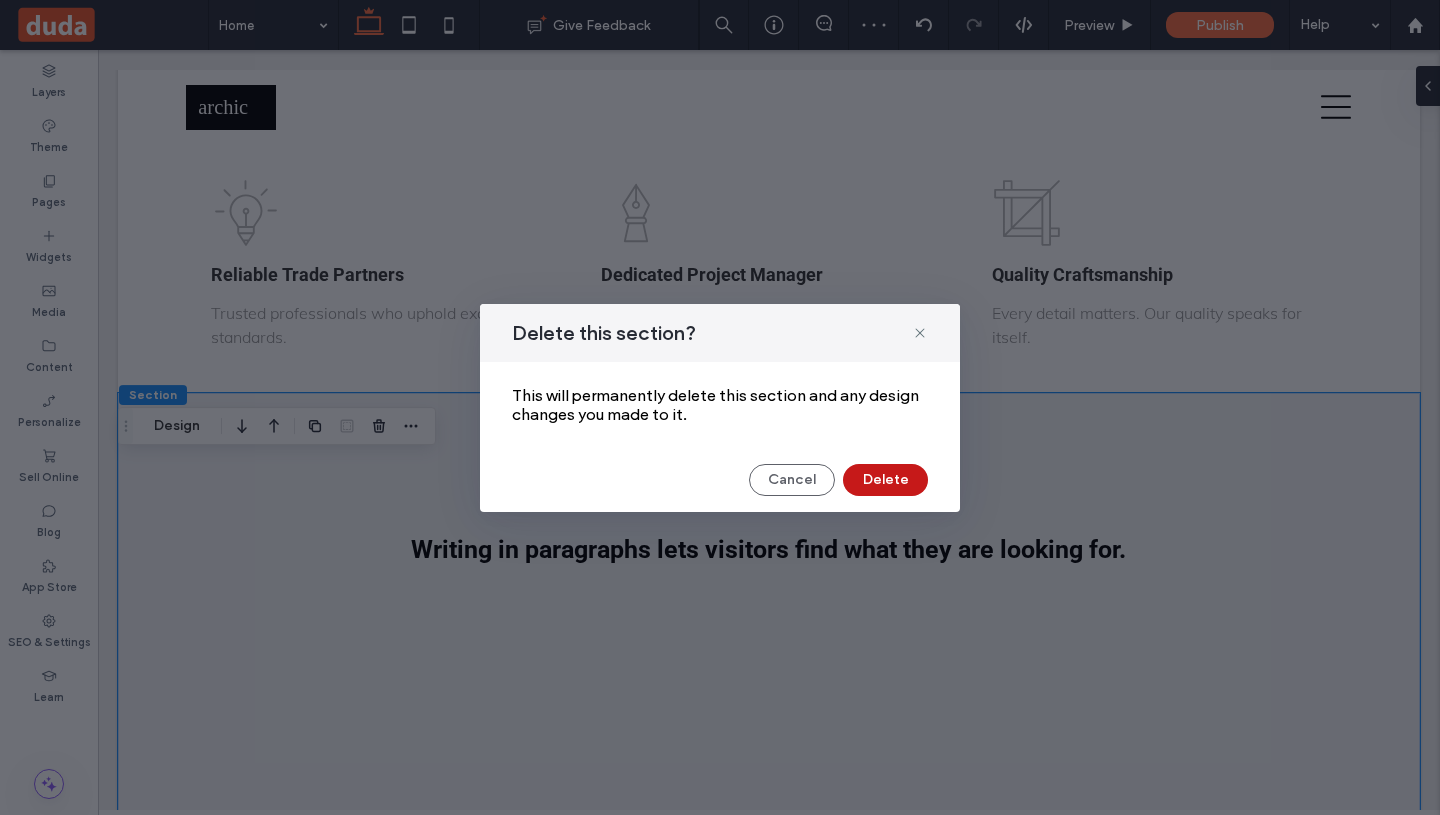 click on "Delete" at bounding box center [885, 480] 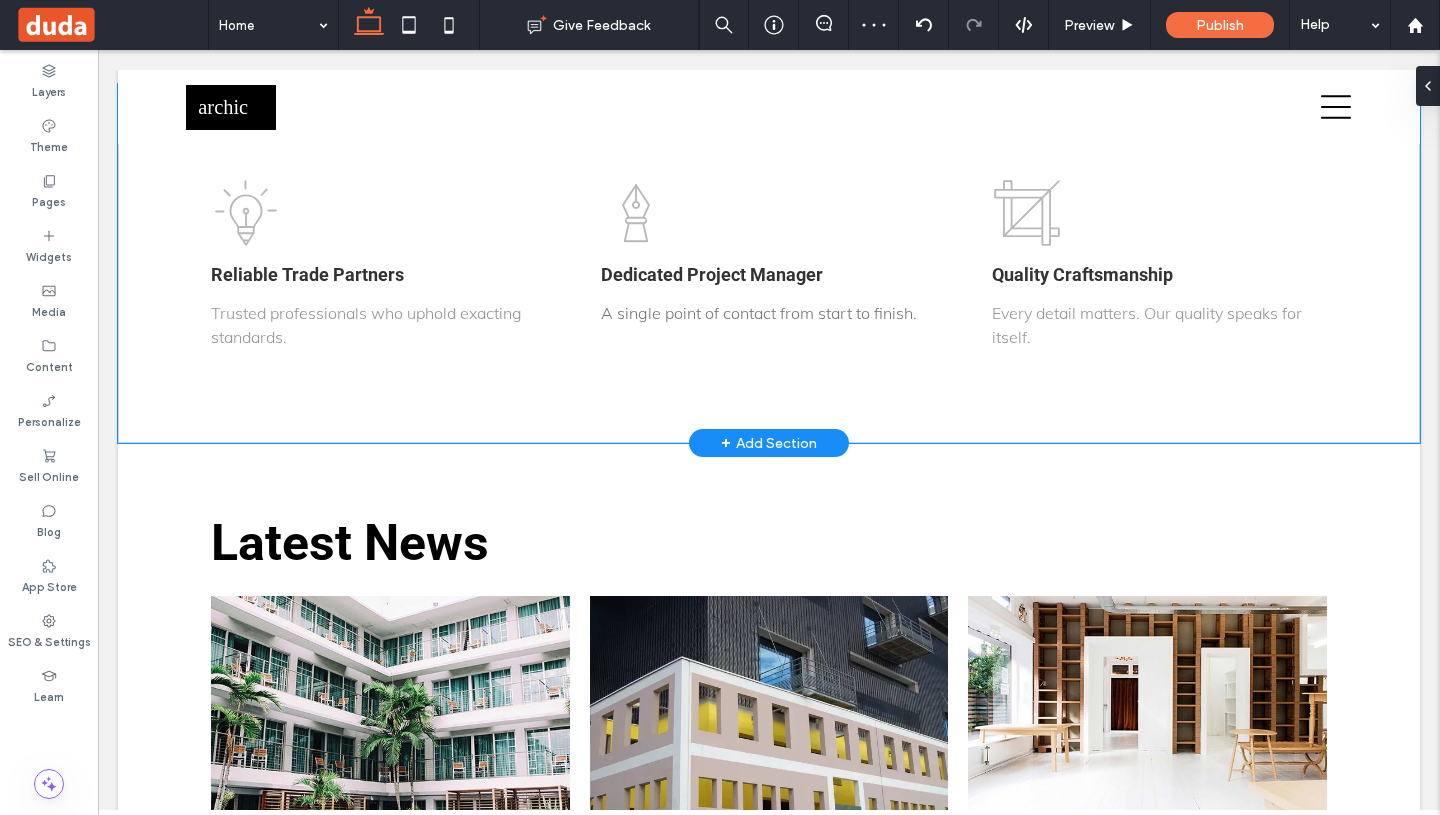 click on "+ Add Section" at bounding box center (769, 443) 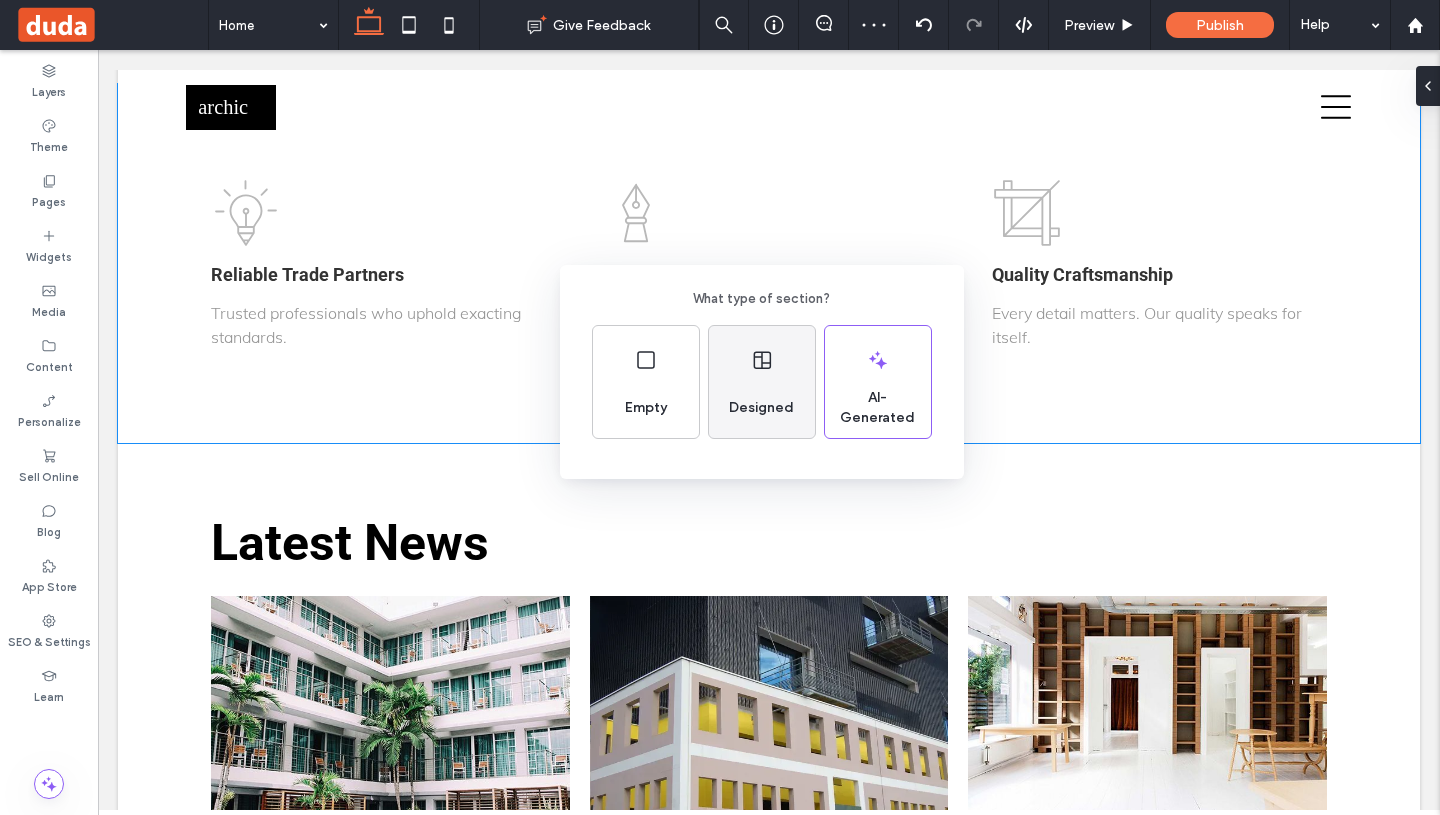 click on "Designed" at bounding box center (762, 382) 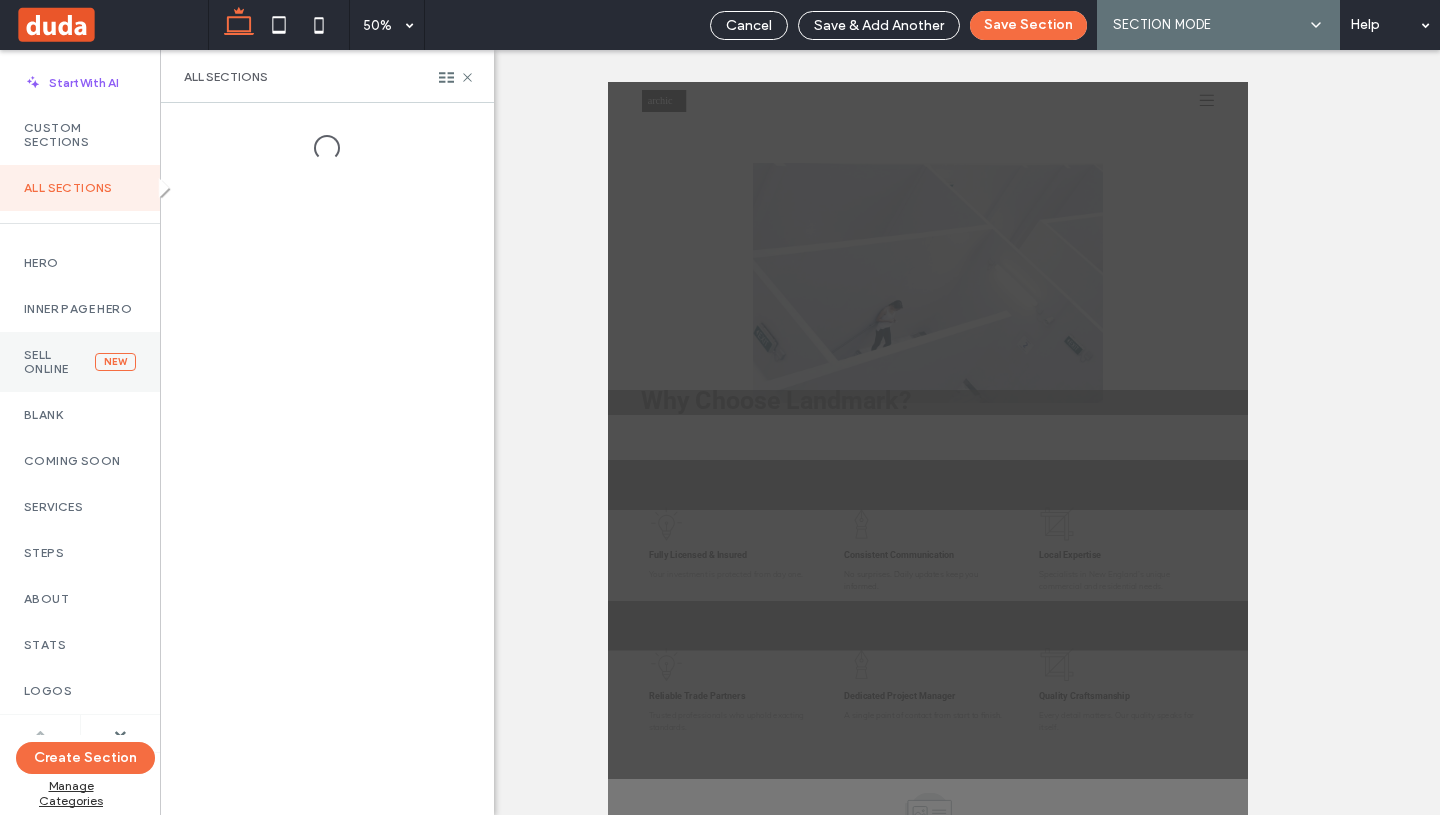 scroll, scrollTop: 3438, scrollLeft: 0, axis: vertical 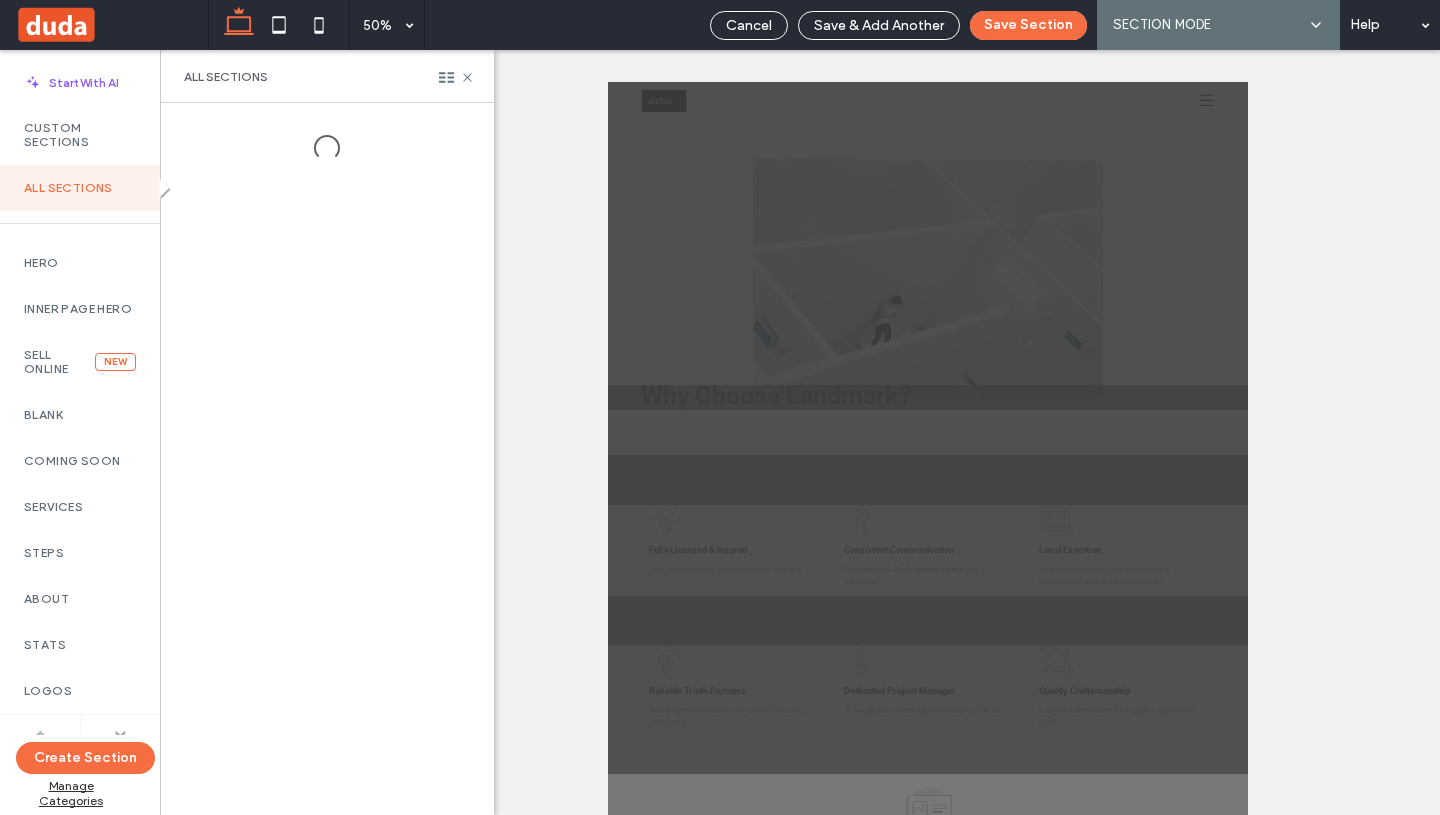 click at bounding box center [120, 734] 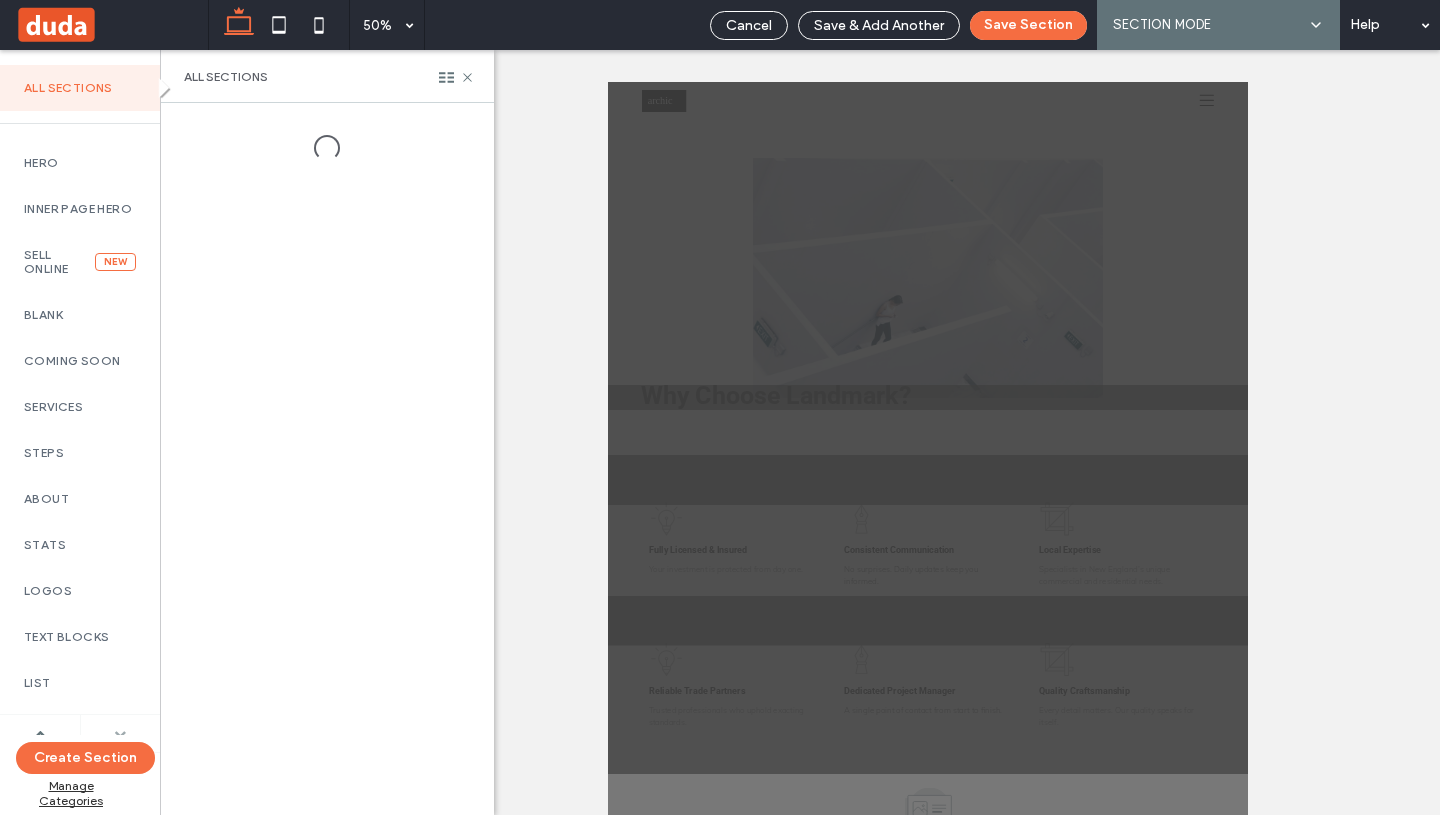 click at bounding box center (120, 734) 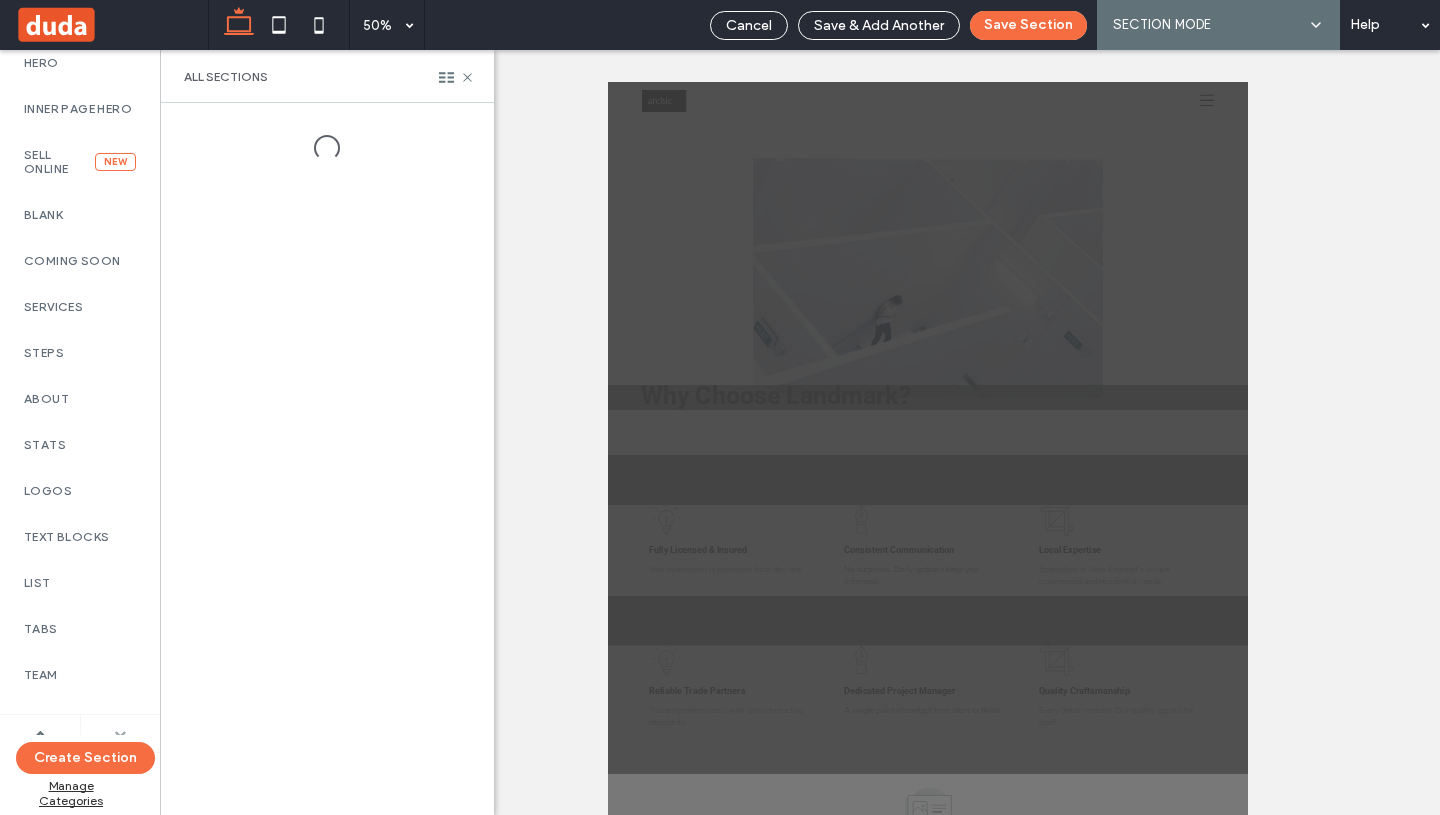 click at bounding box center (120, 734) 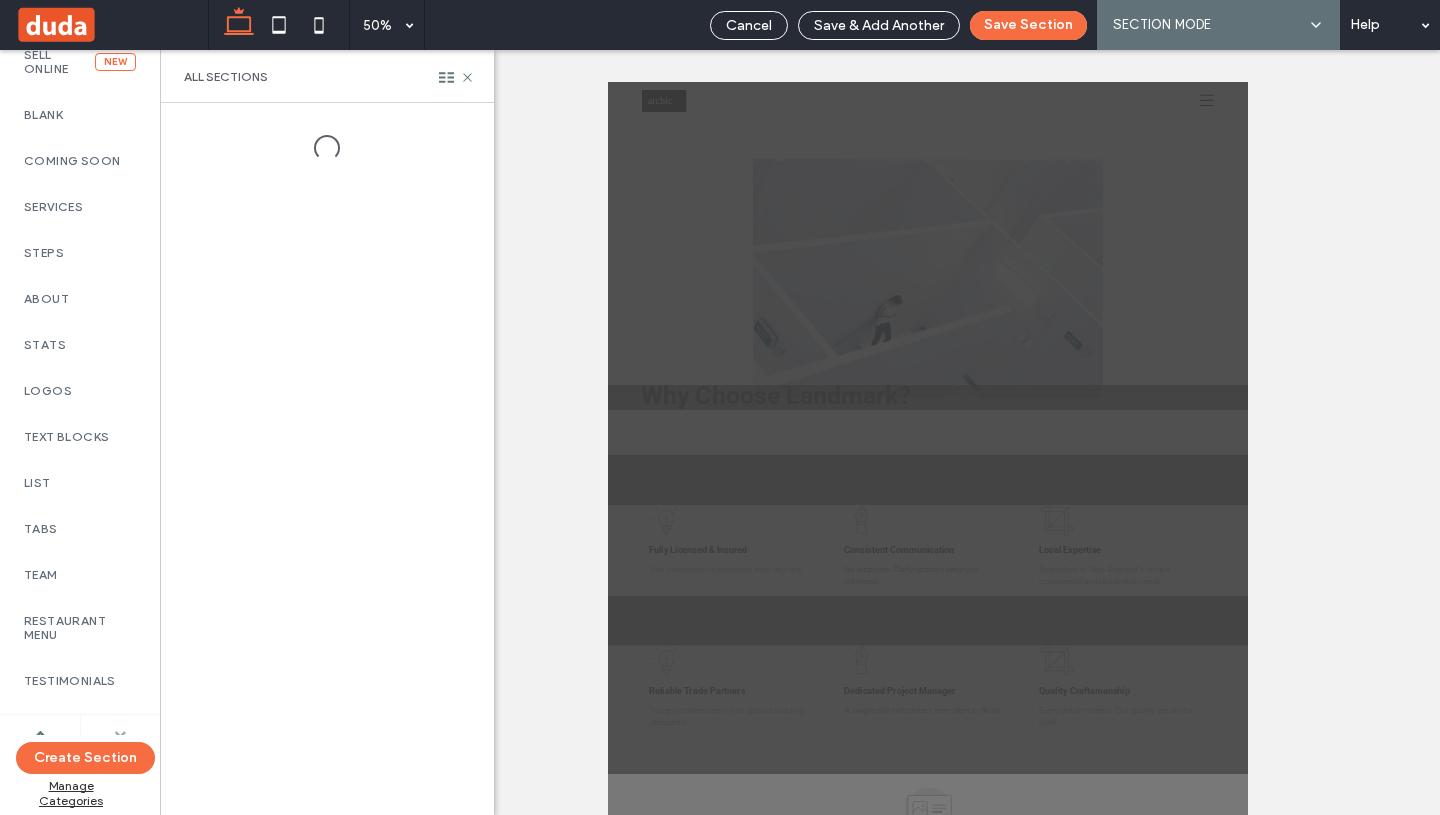 click at bounding box center (120, 734) 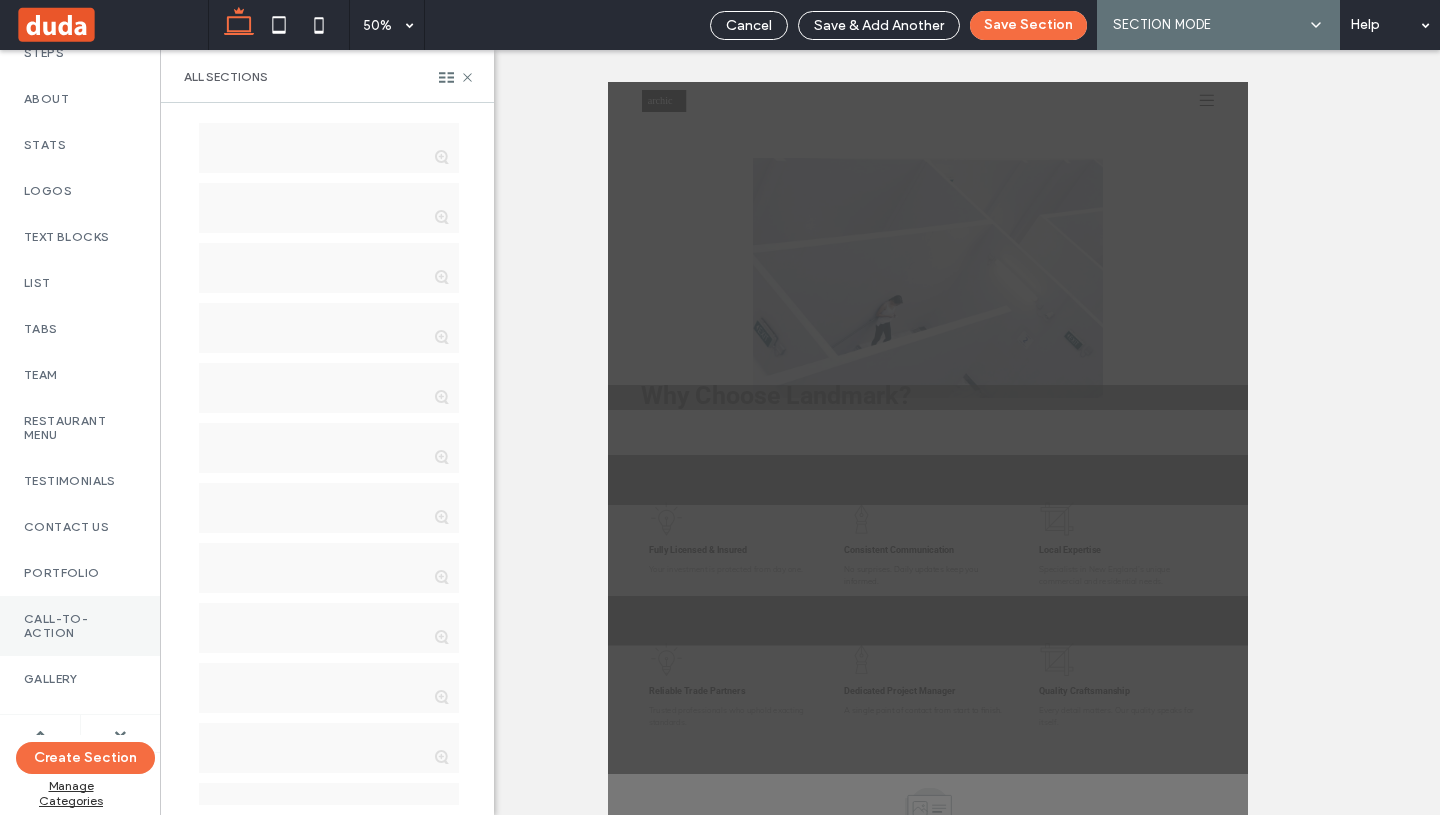 click on "Call-To-Action" at bounding box center [80, 626] 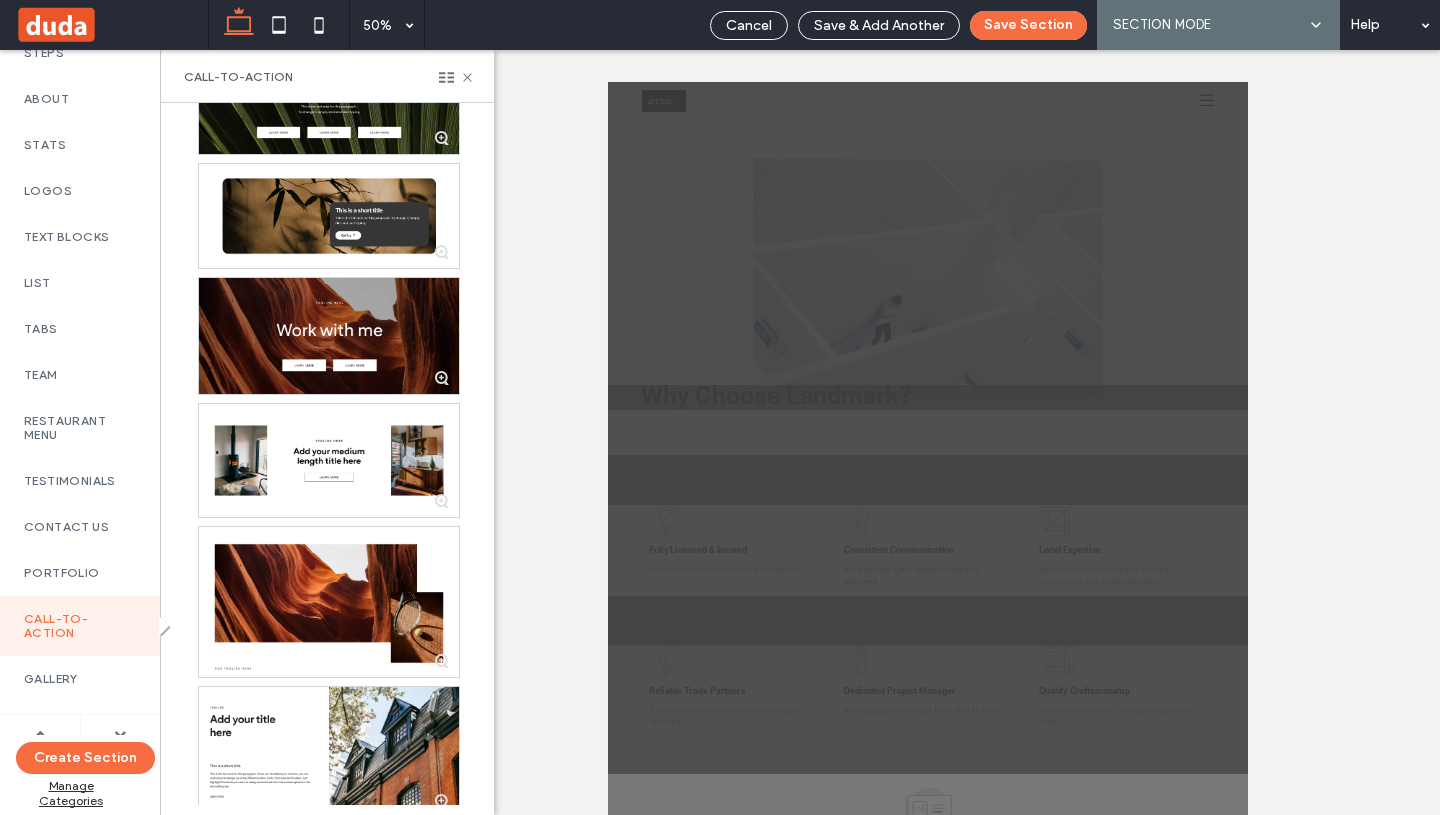 scroll, scrollTop: 675, scrollLeft: 0, axis: vertical 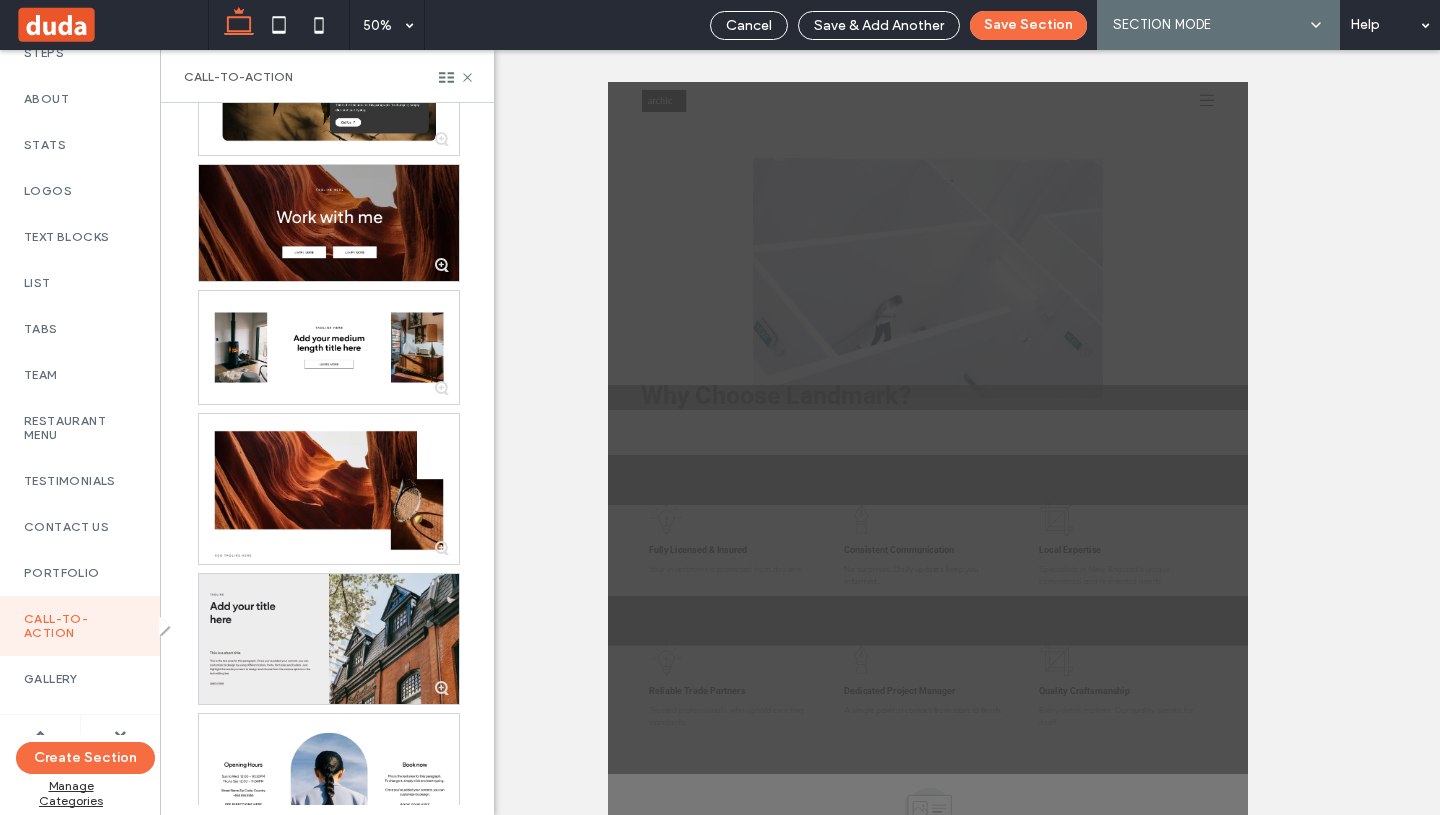 click at bounding box center [329, 639] 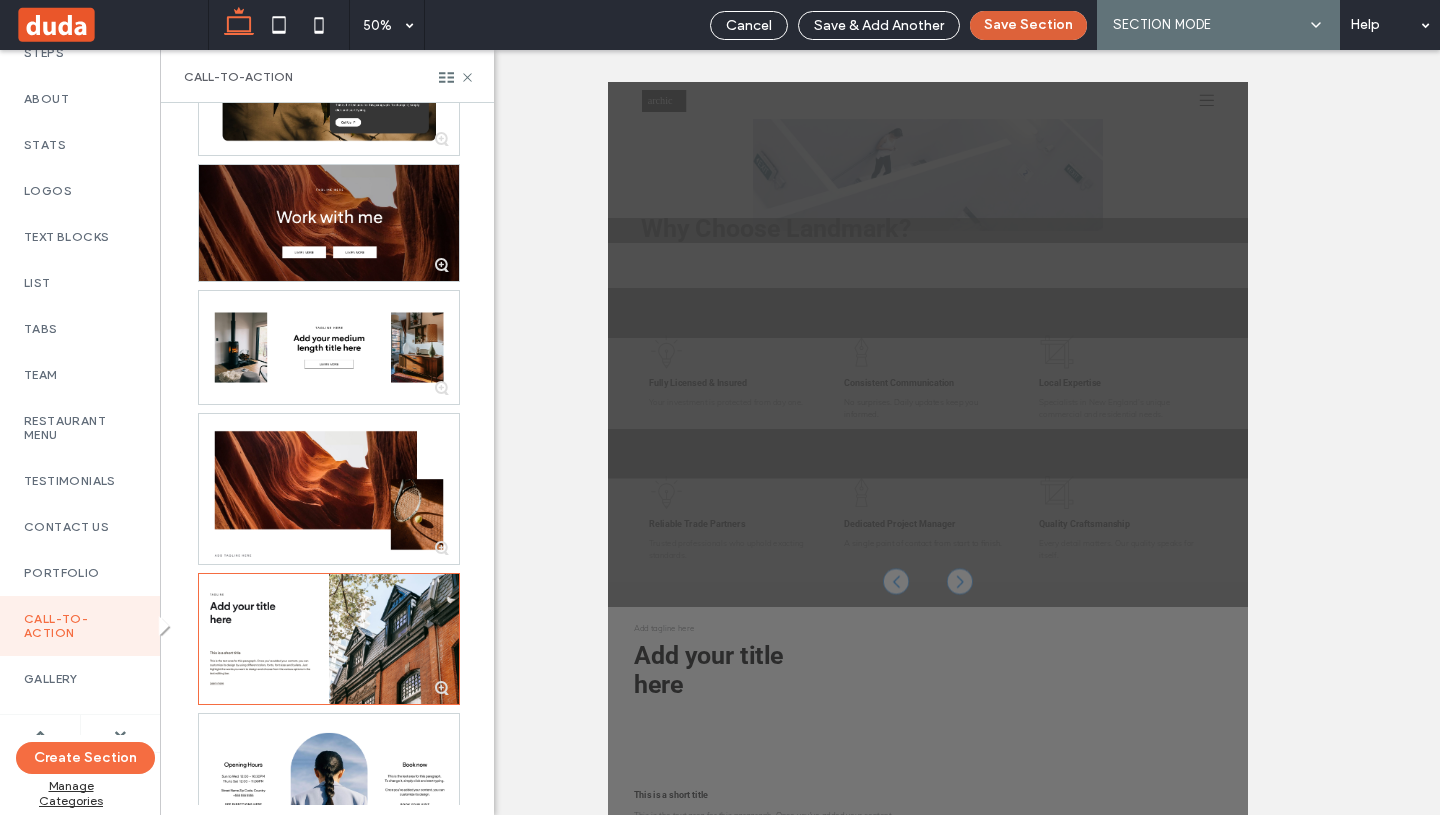 scroll, scrollTop: 3815, scrollLeft: 0, axis: vertical 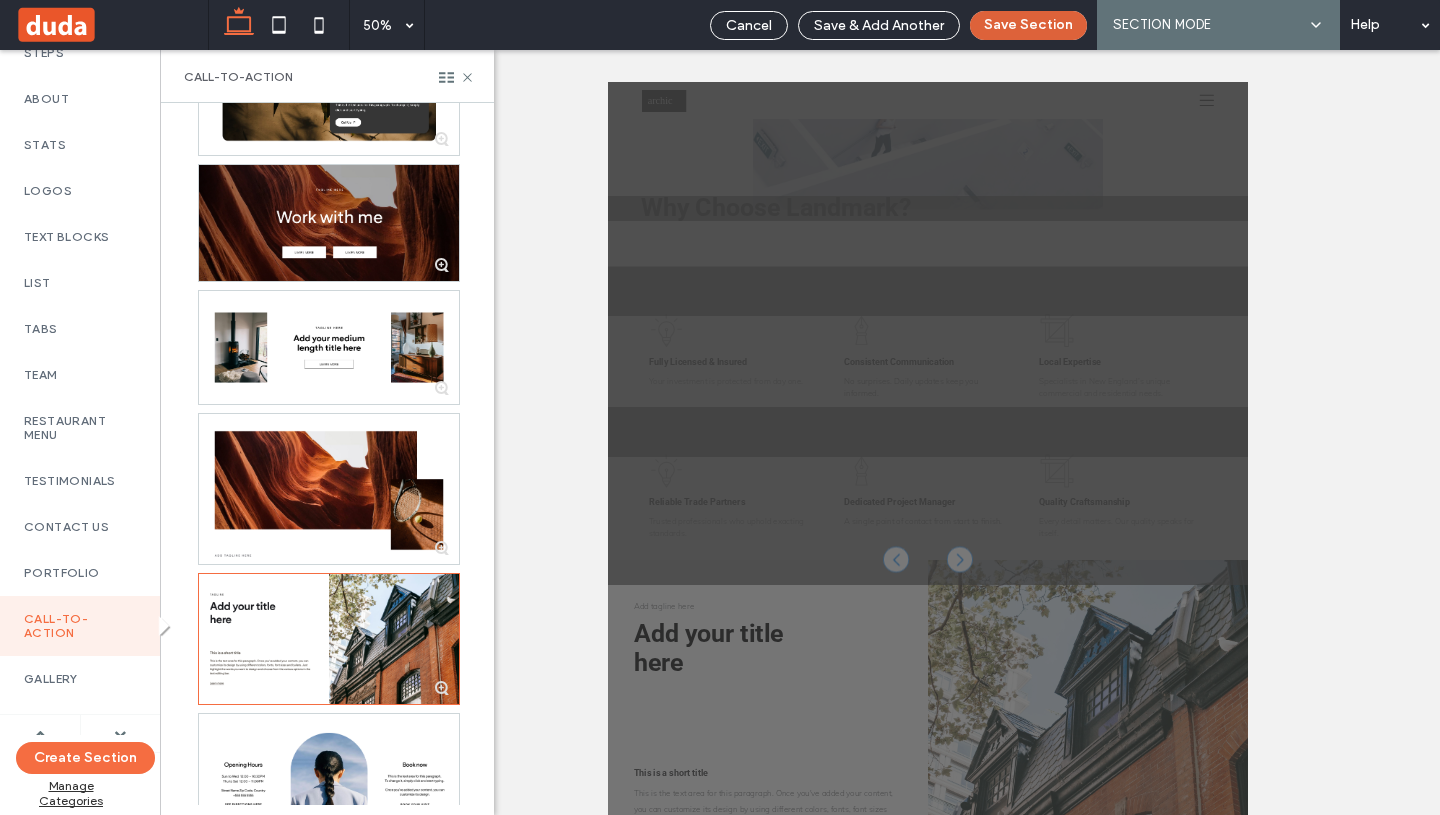 click on "Save Section" at bounding box center (1028, 25) 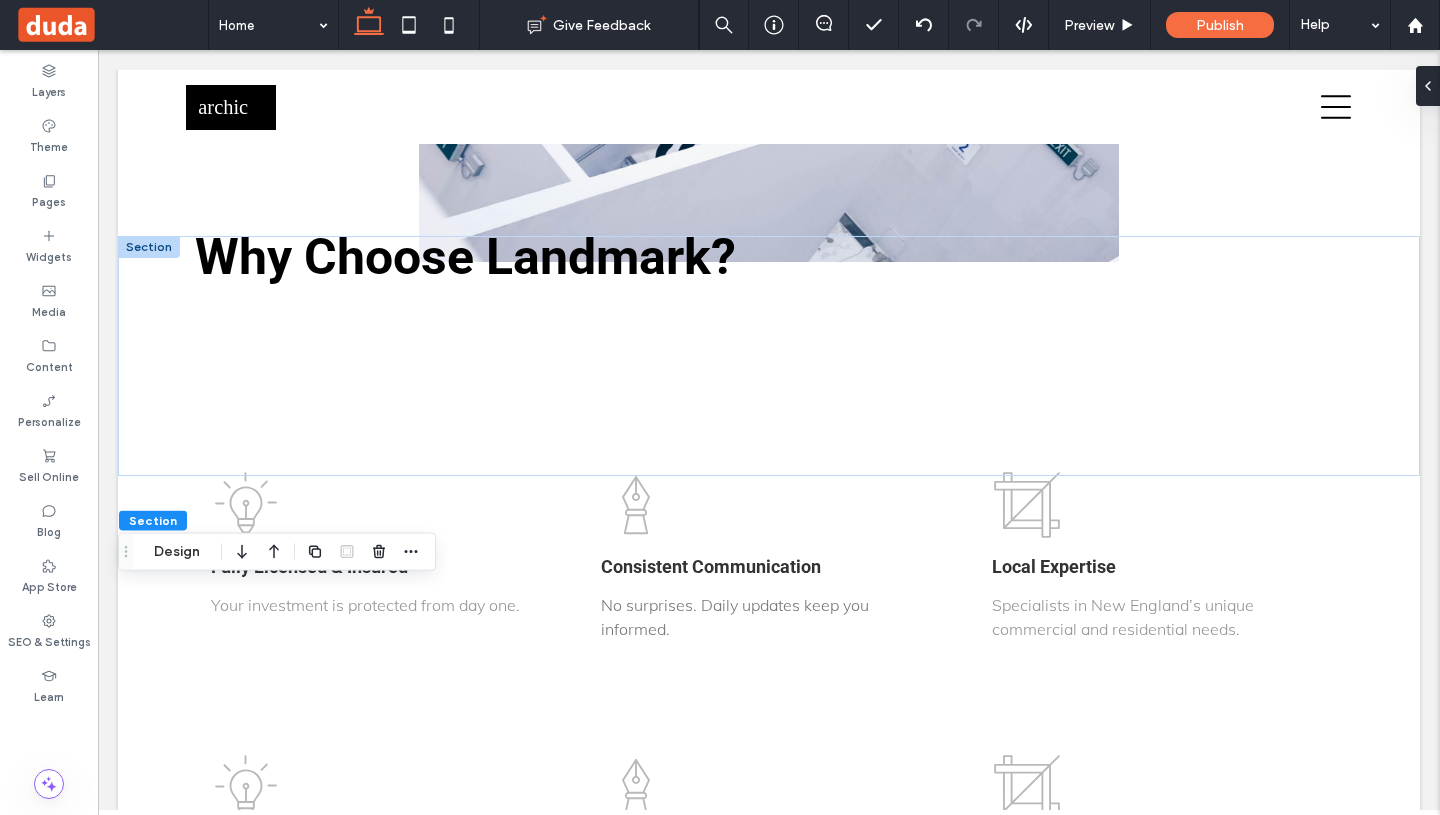 scroll, scrollTop: 4265, scrollLeft: 0, axis: vertical 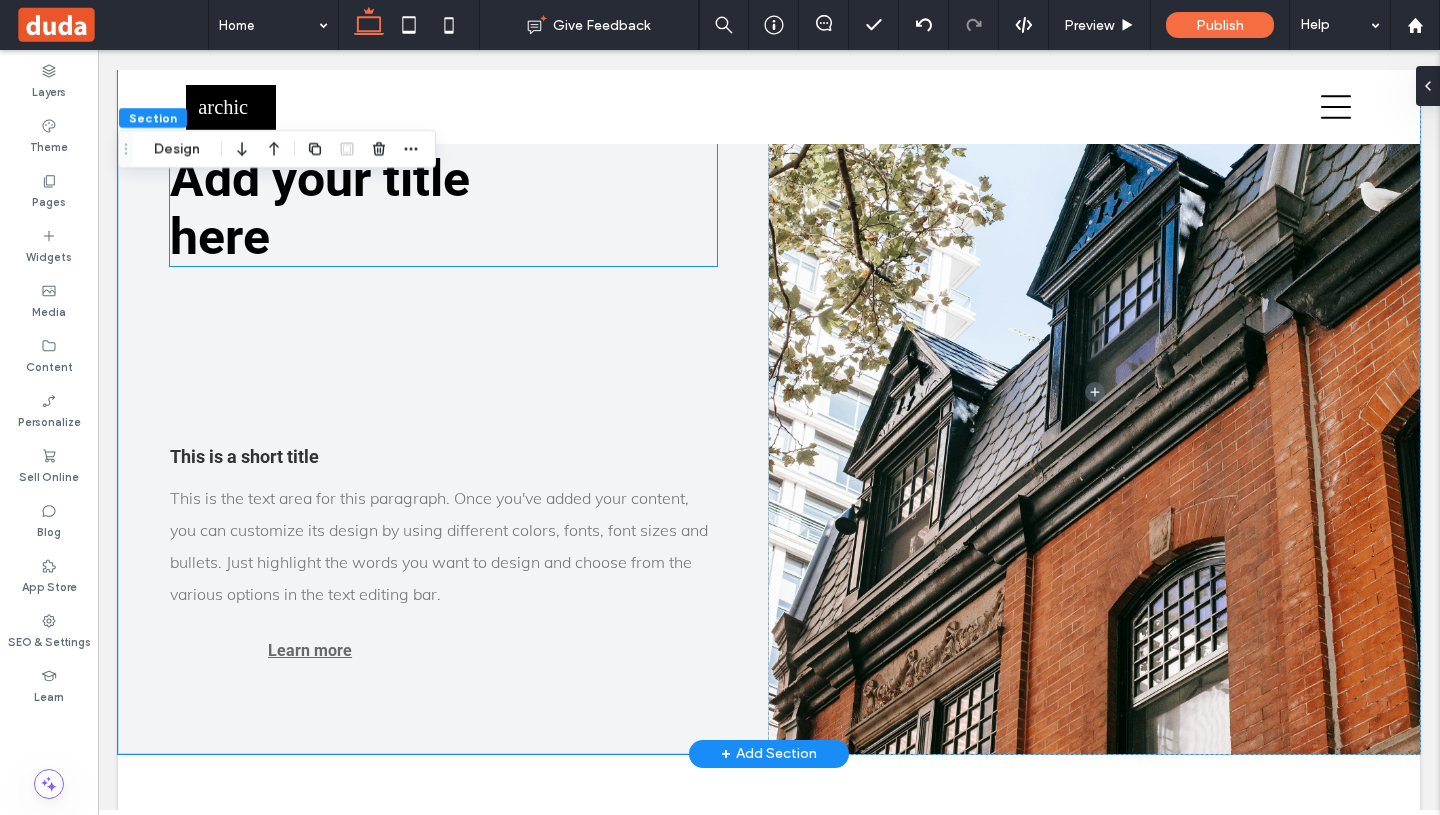 click on "Add your title here" at bounding box center [320, 208] 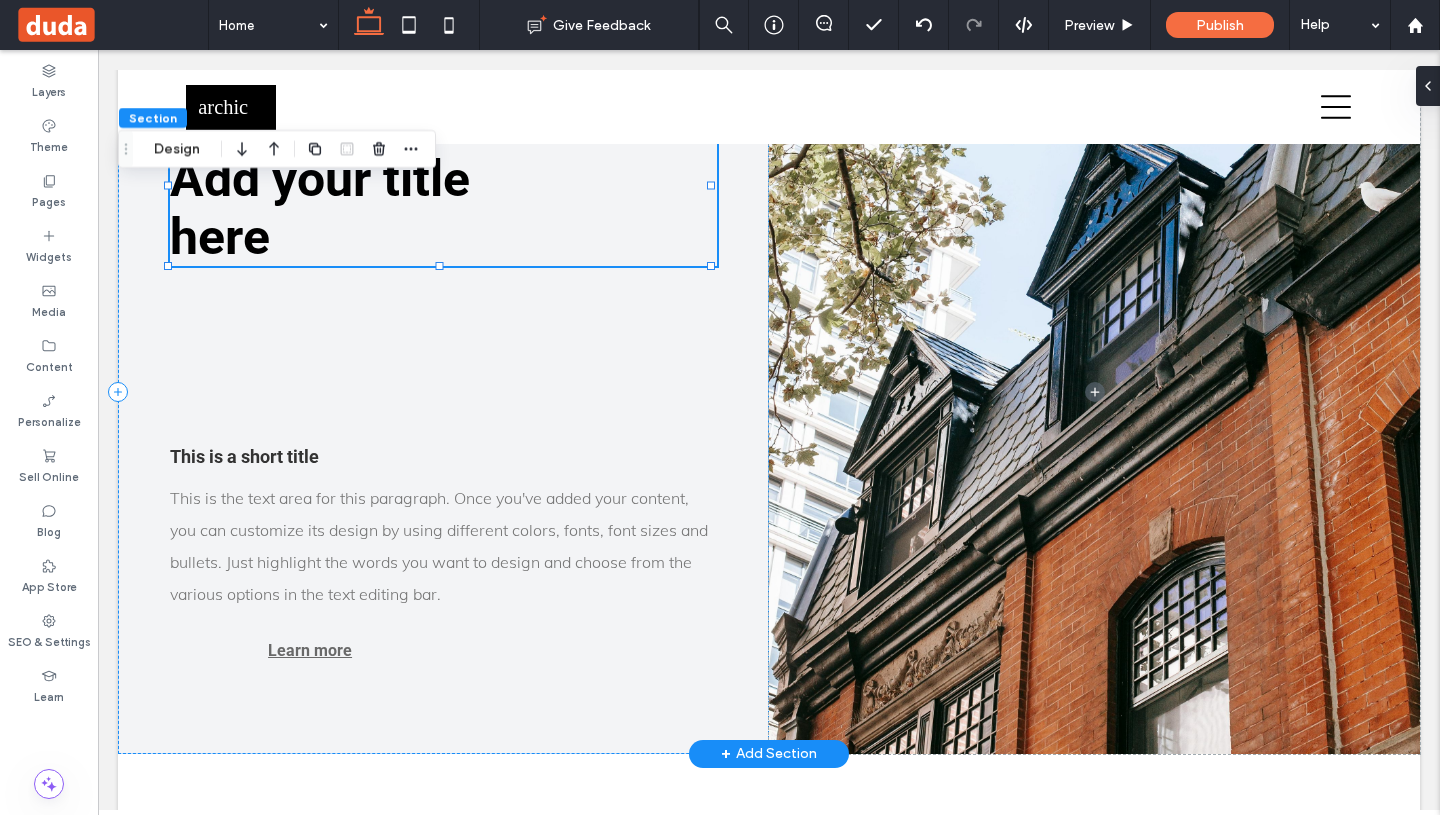 click on "Add your title here" at bounding box center (320, 208) 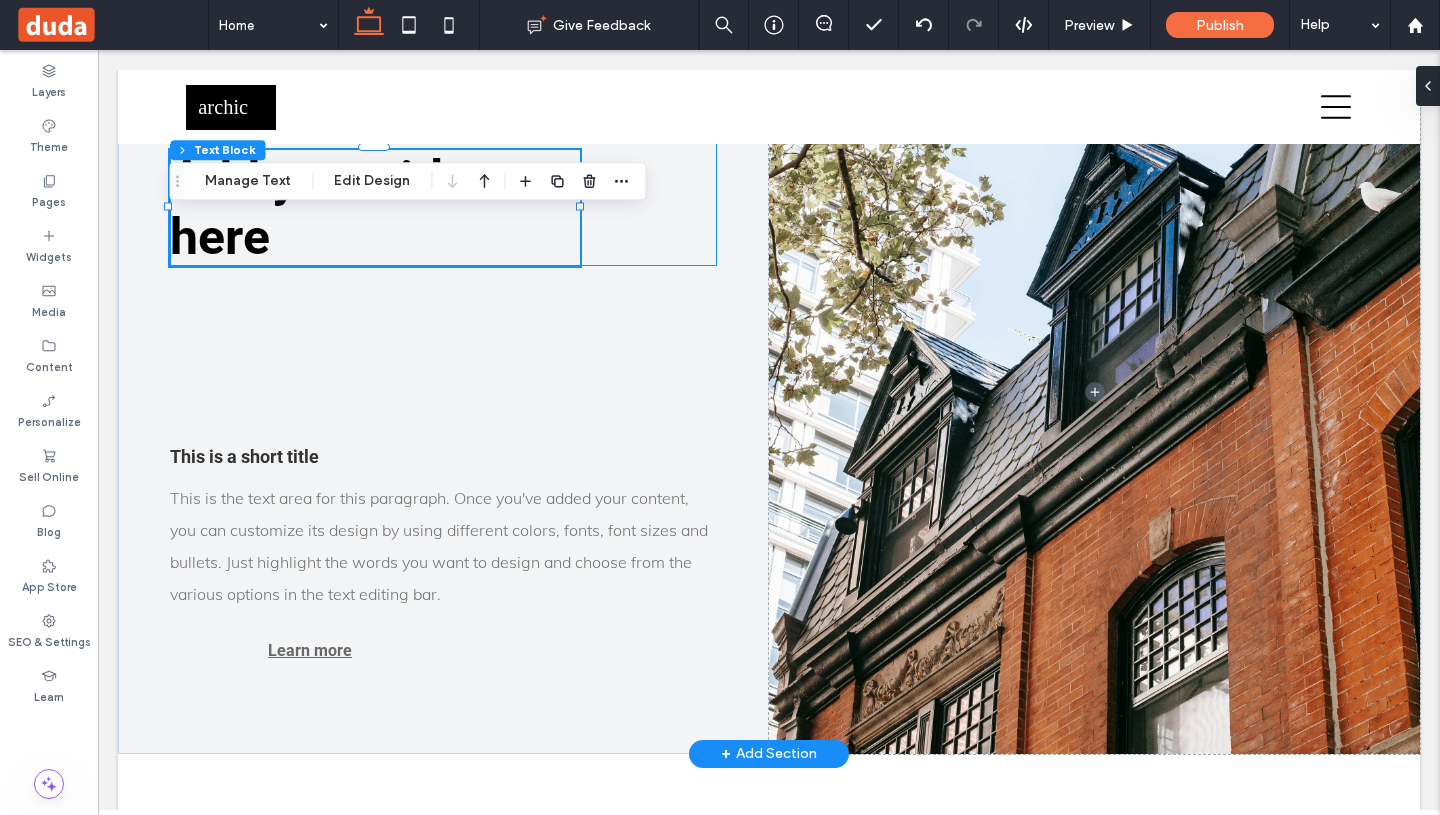 click on "Add your title here" at bounding box center [320, 208] 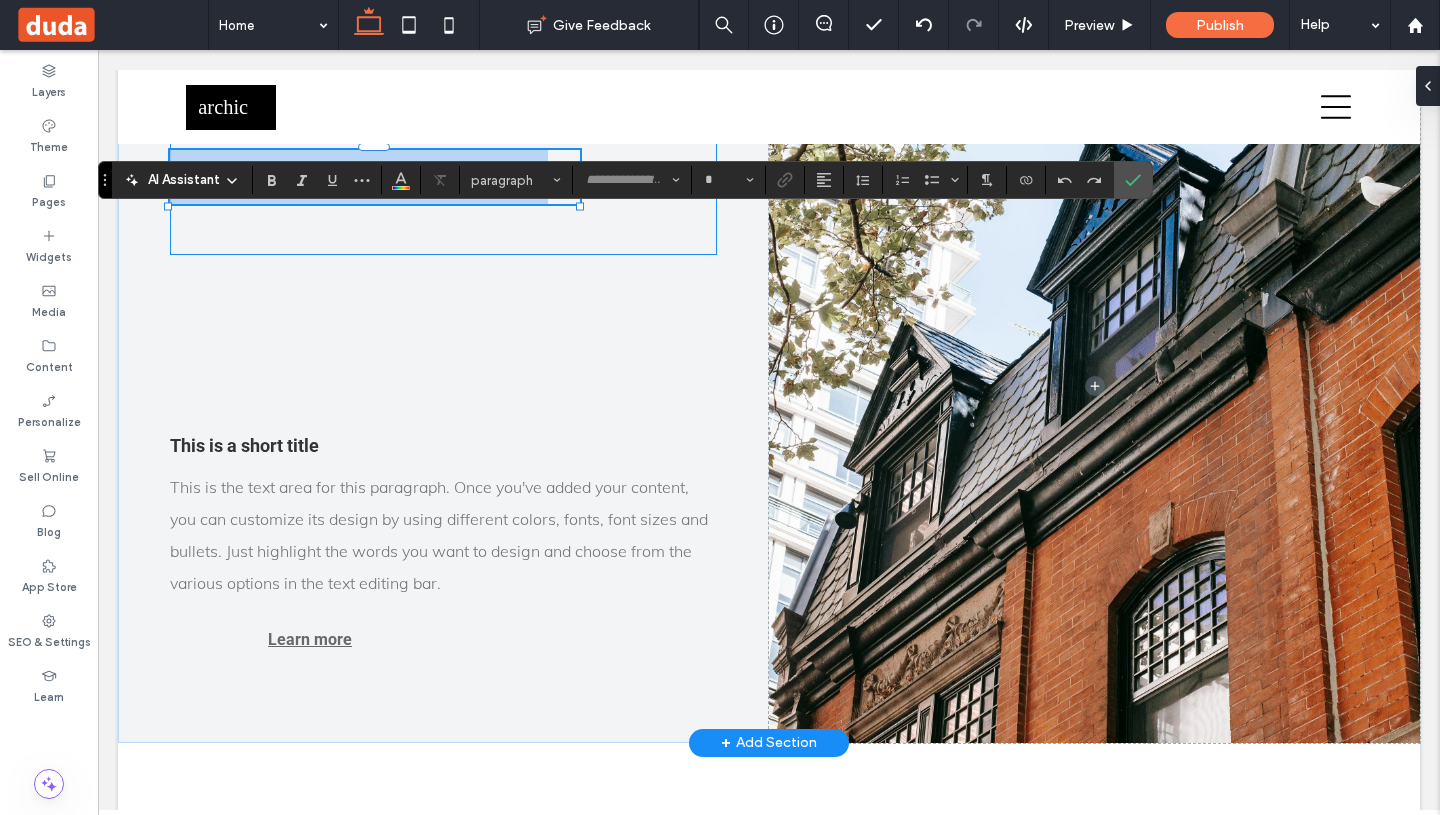 type on "******" 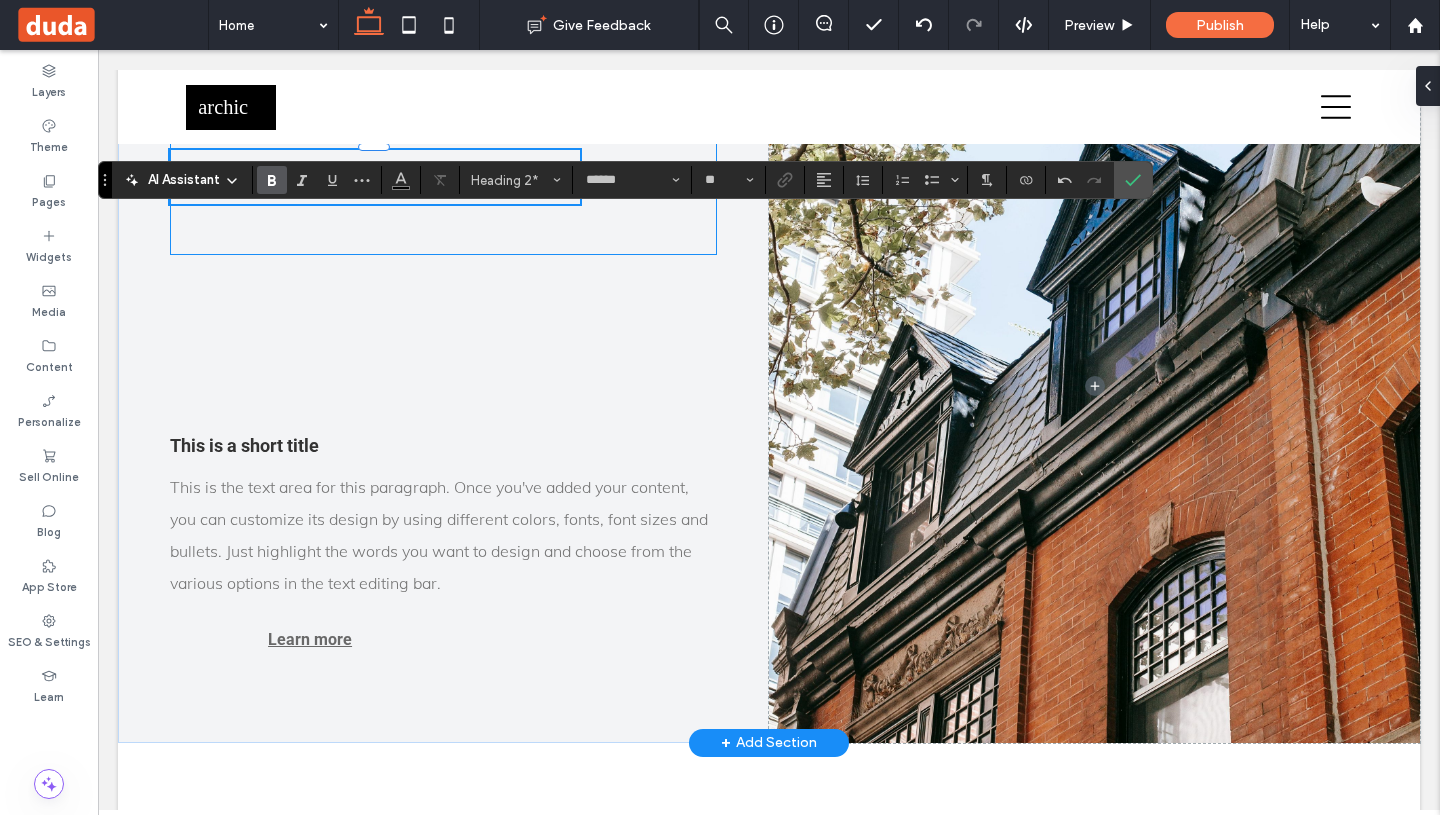 type 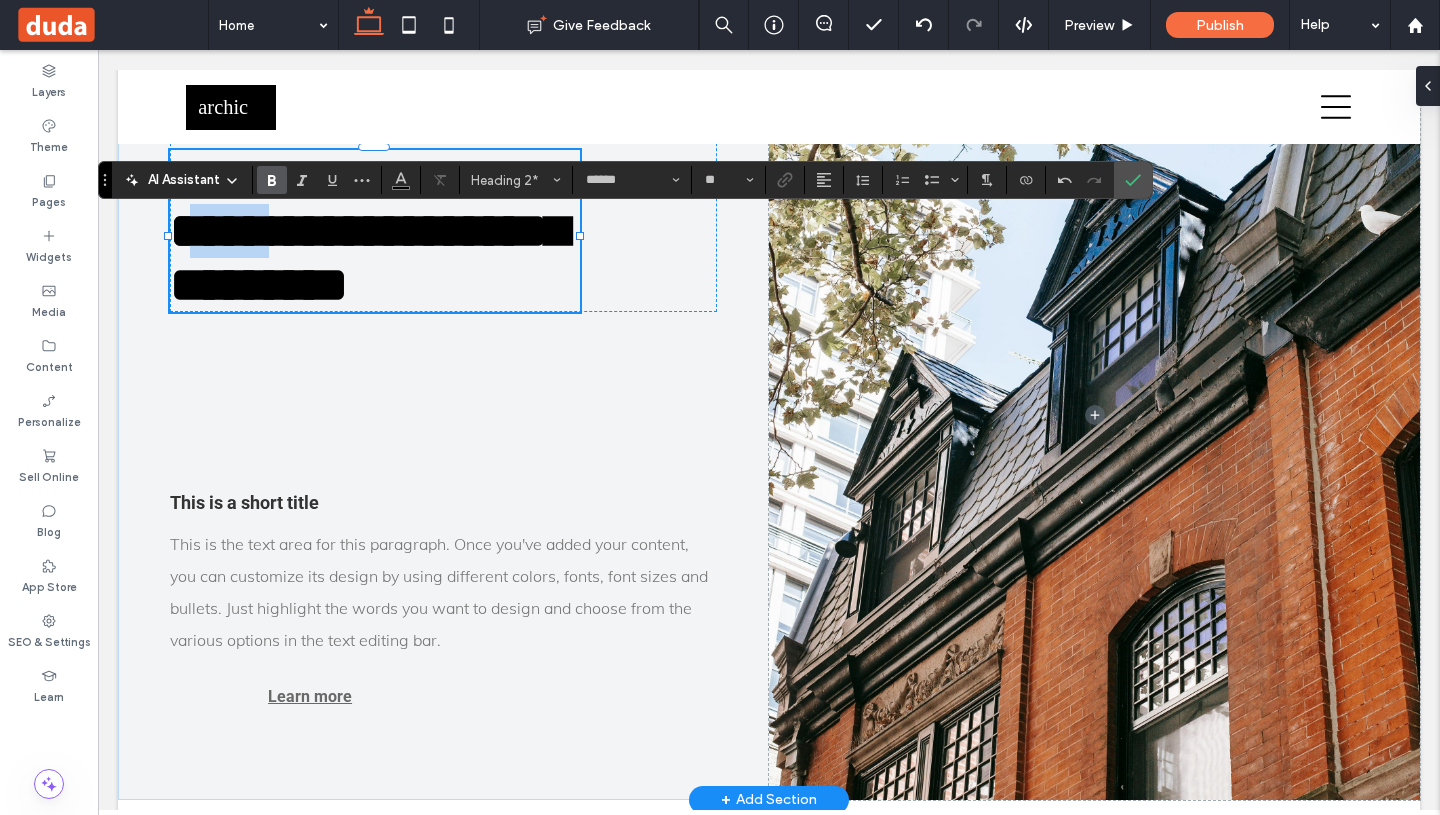 drag, startPoint x: 393, startPoint y: 313, endPoint x: 284, endPoint y: 314, distance: 109.004585 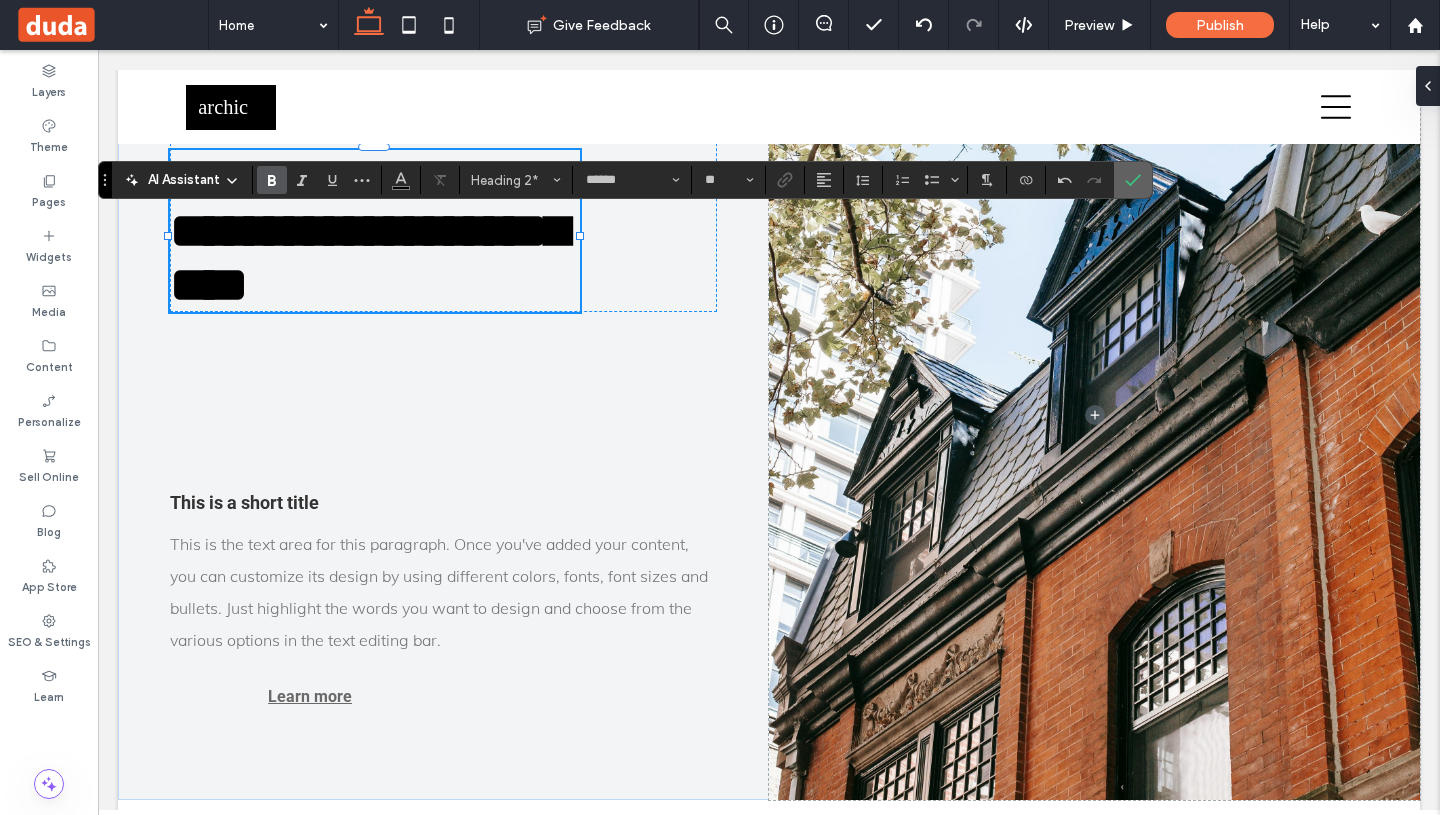 click 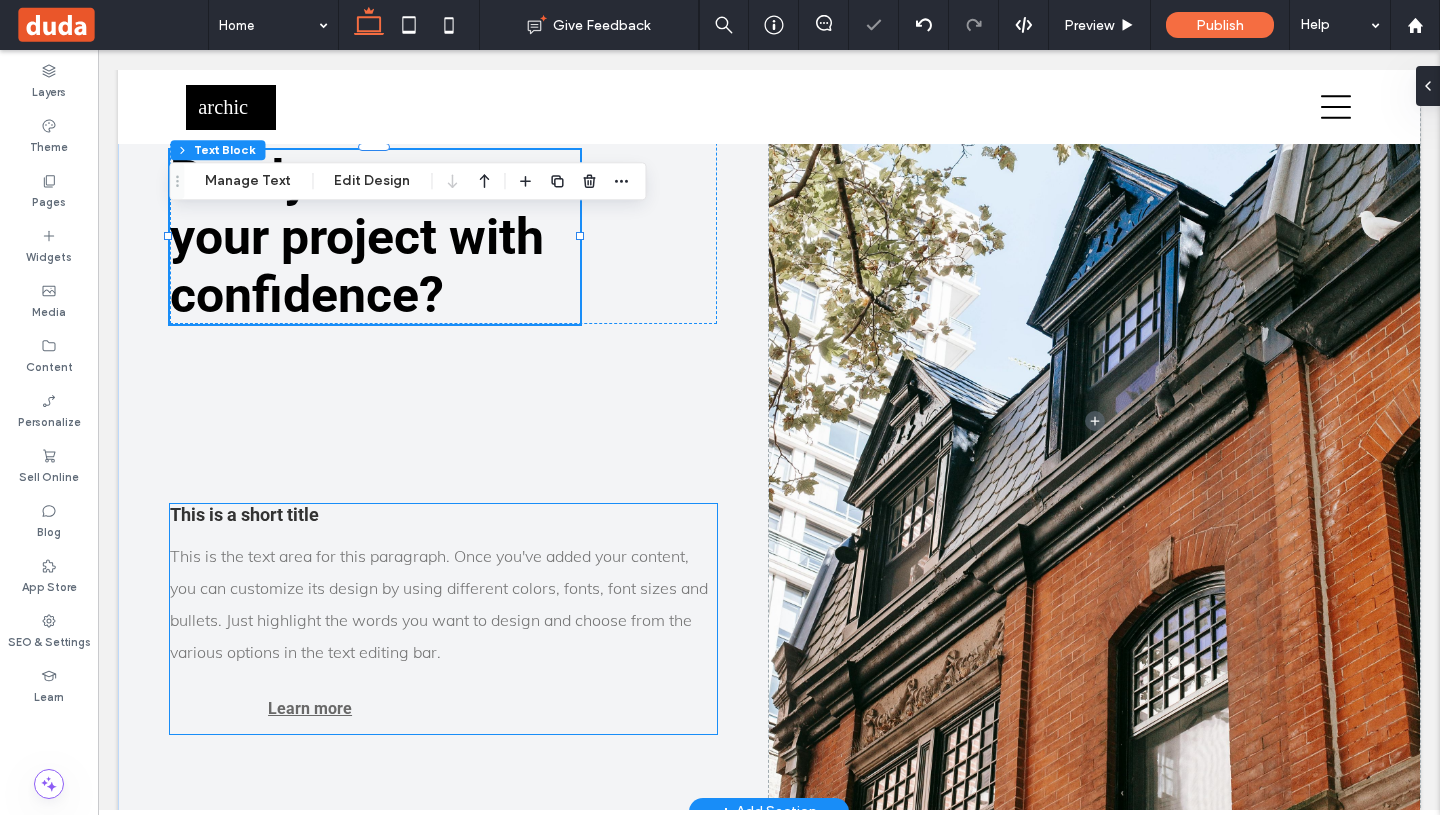 click on "This is the text area for this paragraph. Once you've added your content, you can customize its design by using different colors, fonts, font sizes and bullets. Just highlight the words you want to design and choose from the various options in the text editing bar." at bounding box center [443, 604] 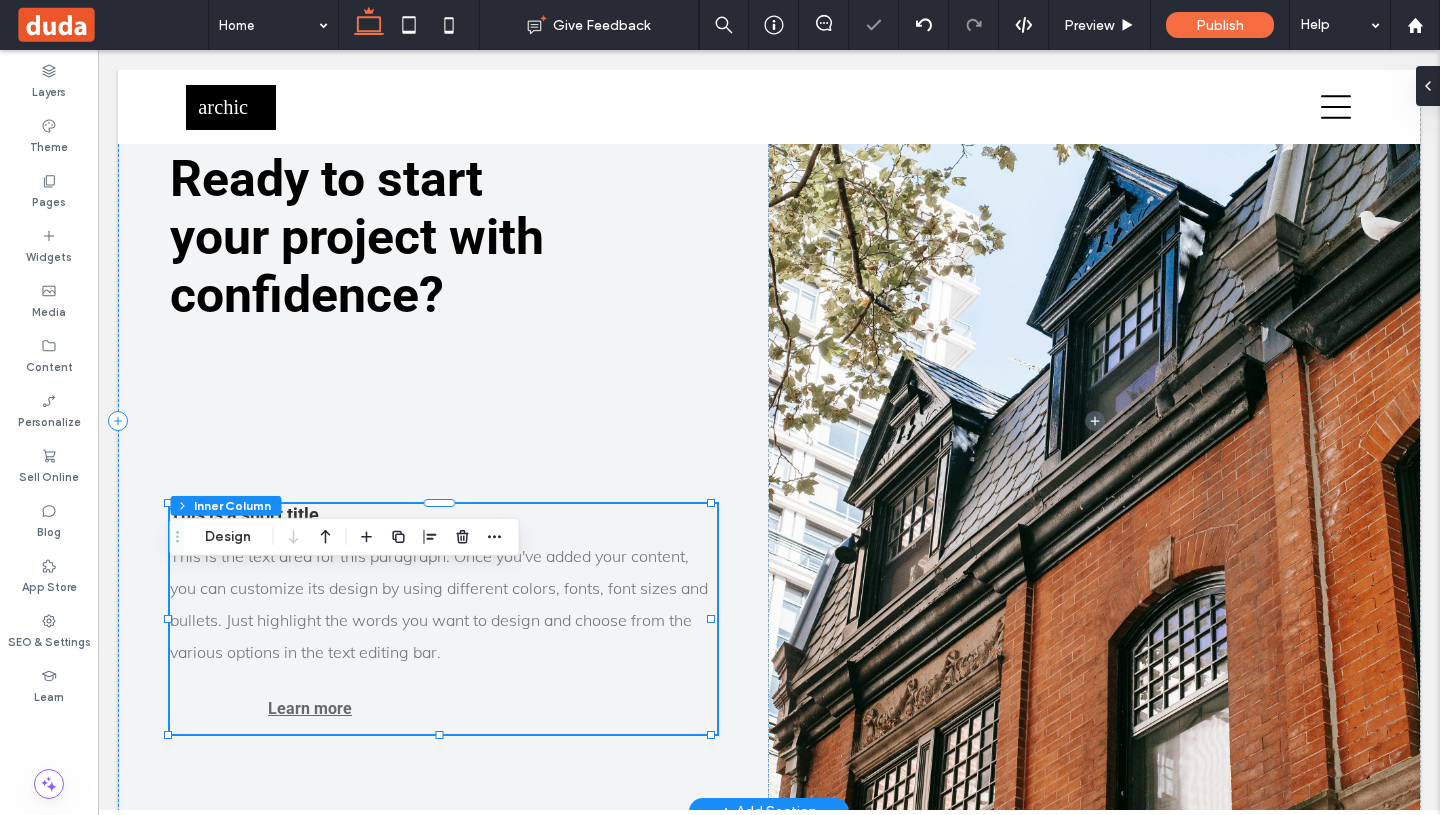 click on "This is the text area for this paragraph. Once you've added your content, you can customize its design by using different colors, fonts, font sizes and bullets. Just highlight the words you want to design and choose from the various options in the text editing bar." at bounding box center (443, 604) 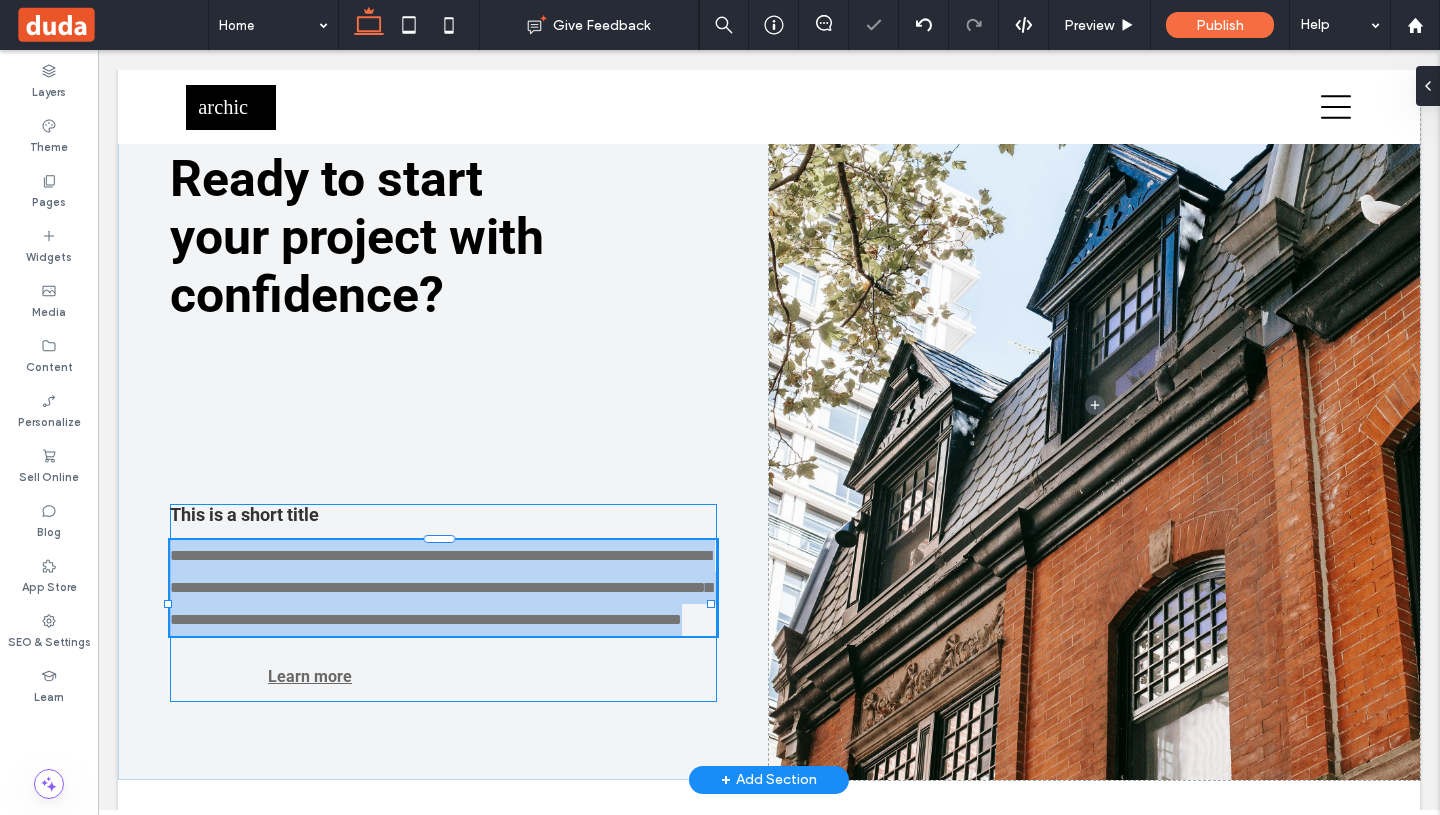 type on "****" 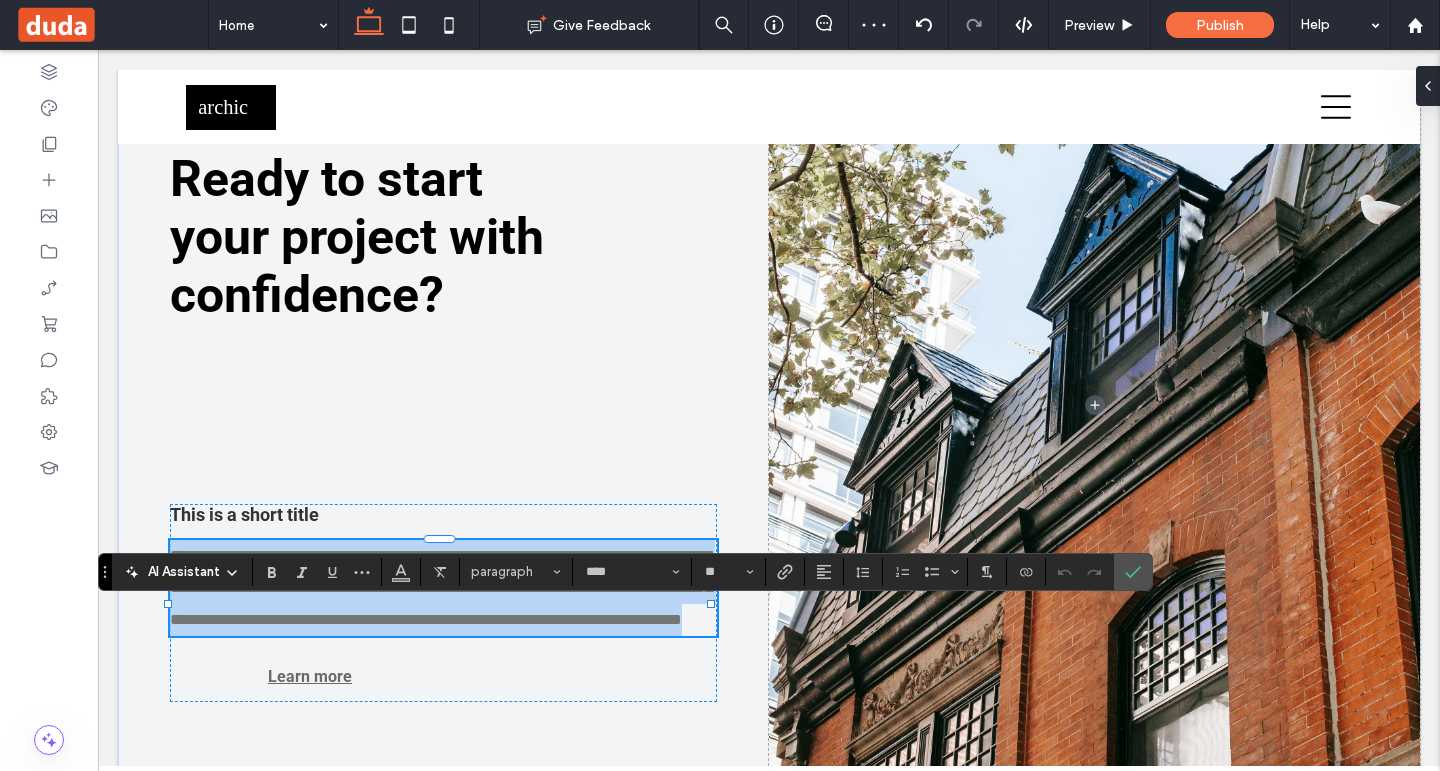 paste 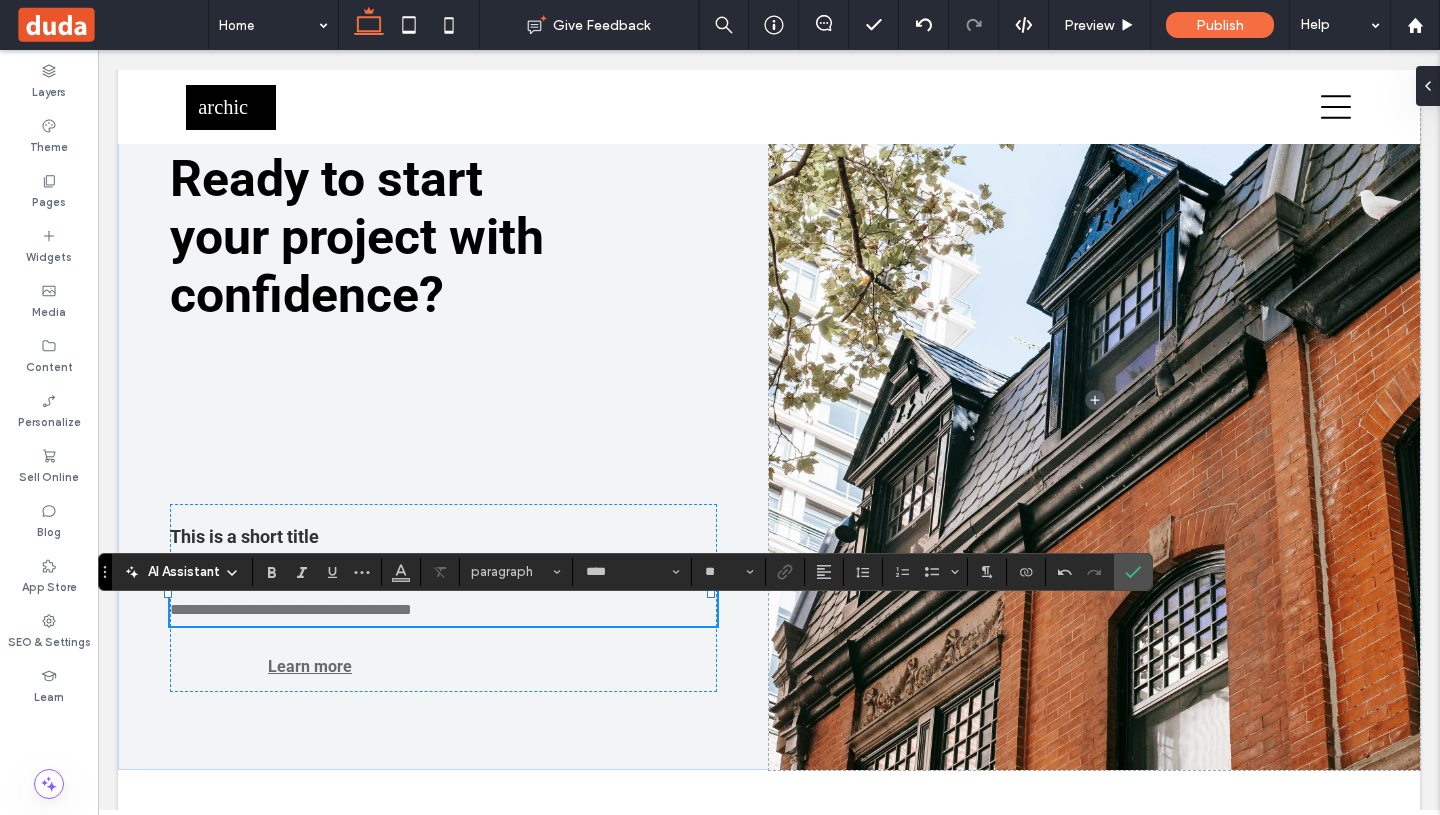 click on "**********" at bounding box center [443, 594] 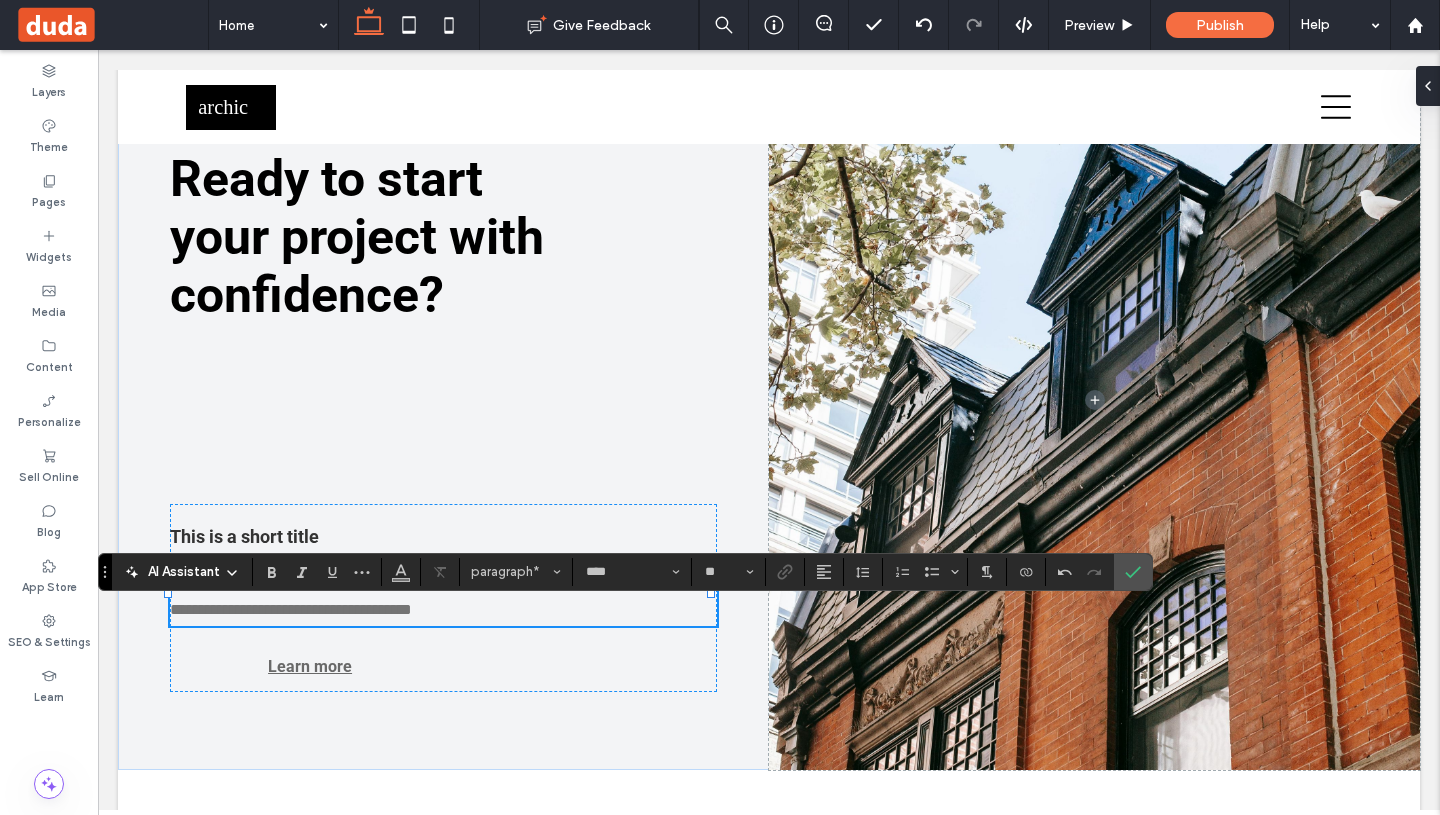 click on "**********" at bounding box center (440, 593) 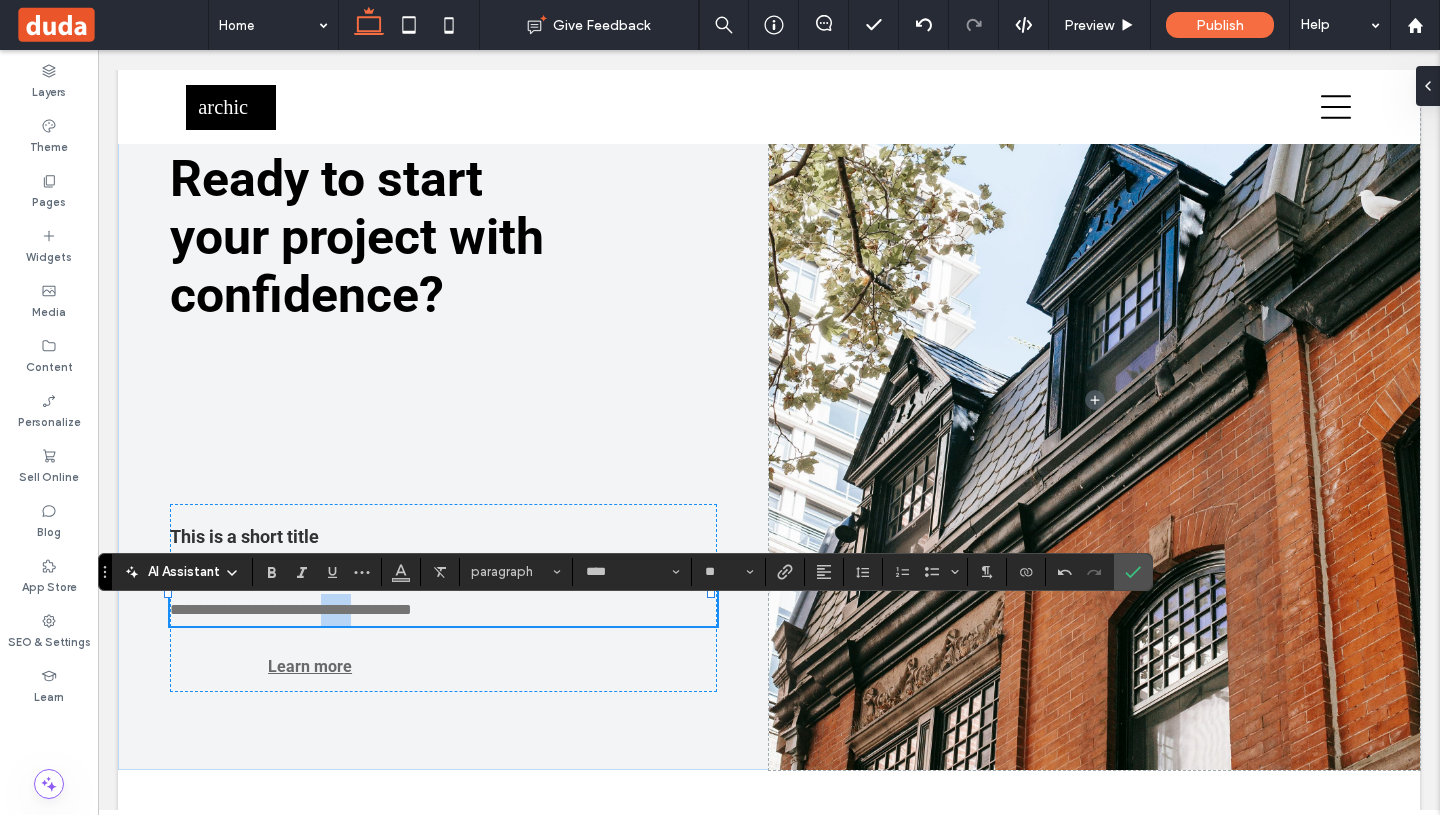 drag, startPoint x: 505, startPoint y: 675, endPoint x: 467, endPoint y: 675, distance: 38 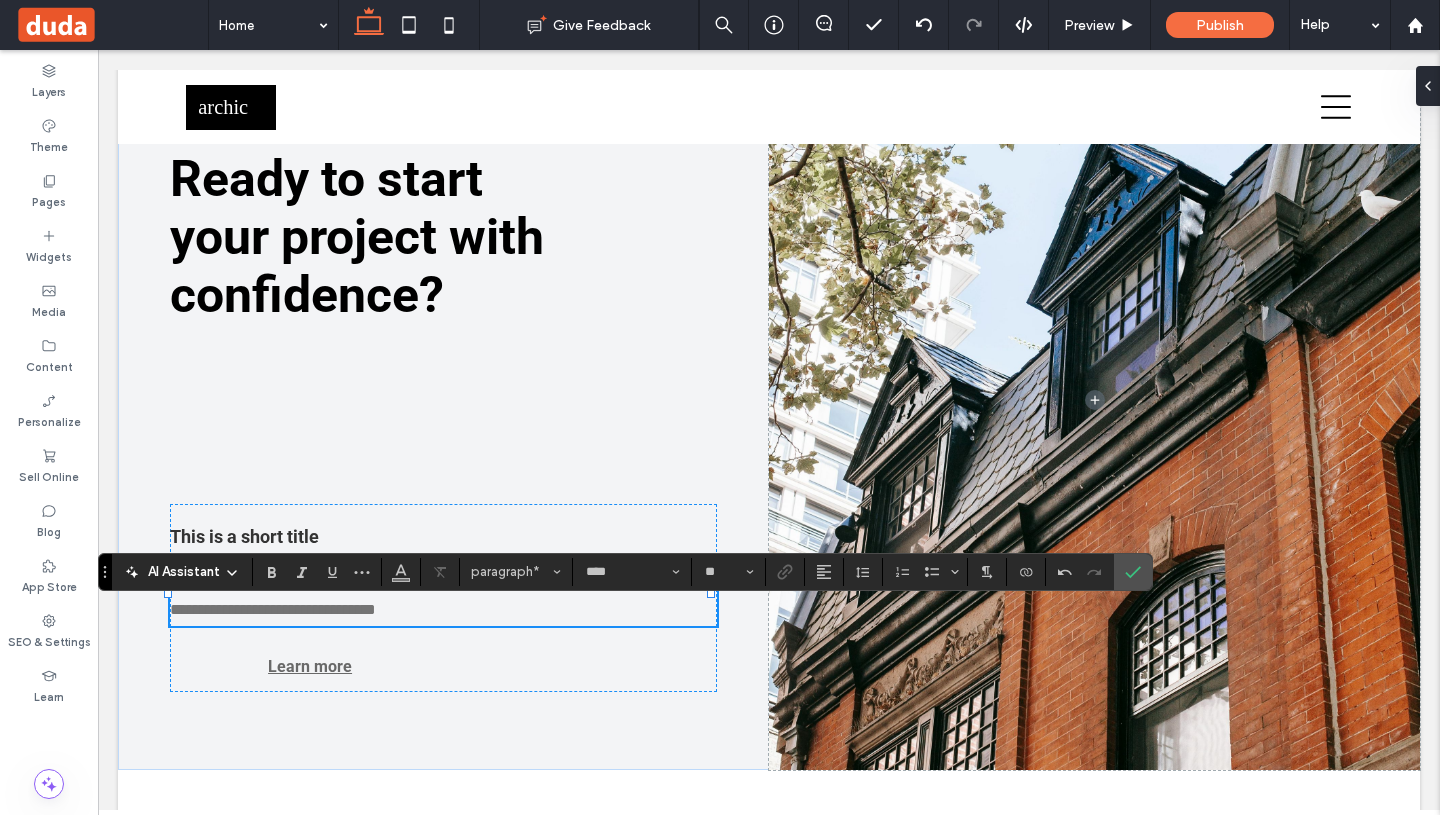 click on "**********" at bounding box center (443, 594) 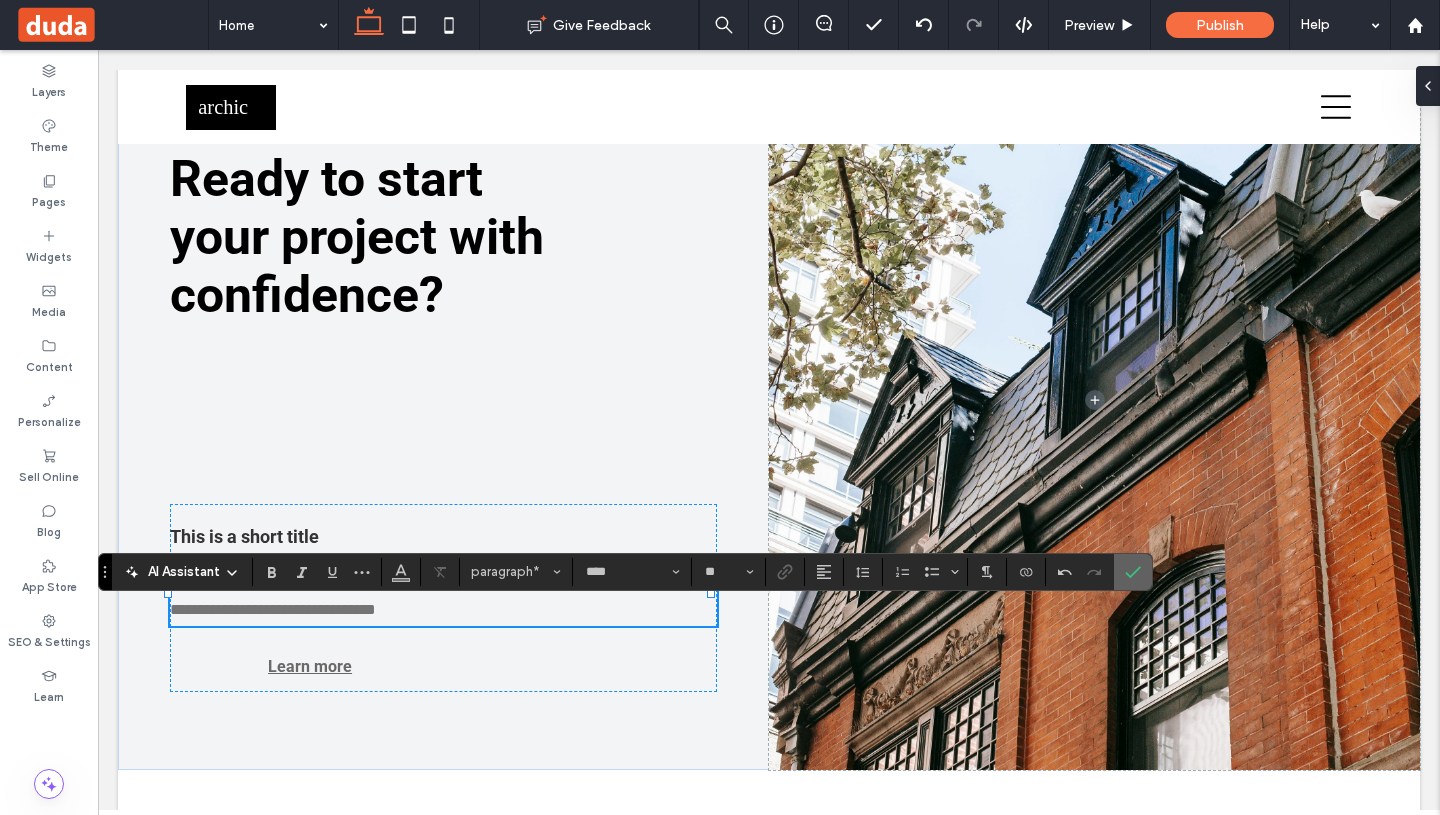 click 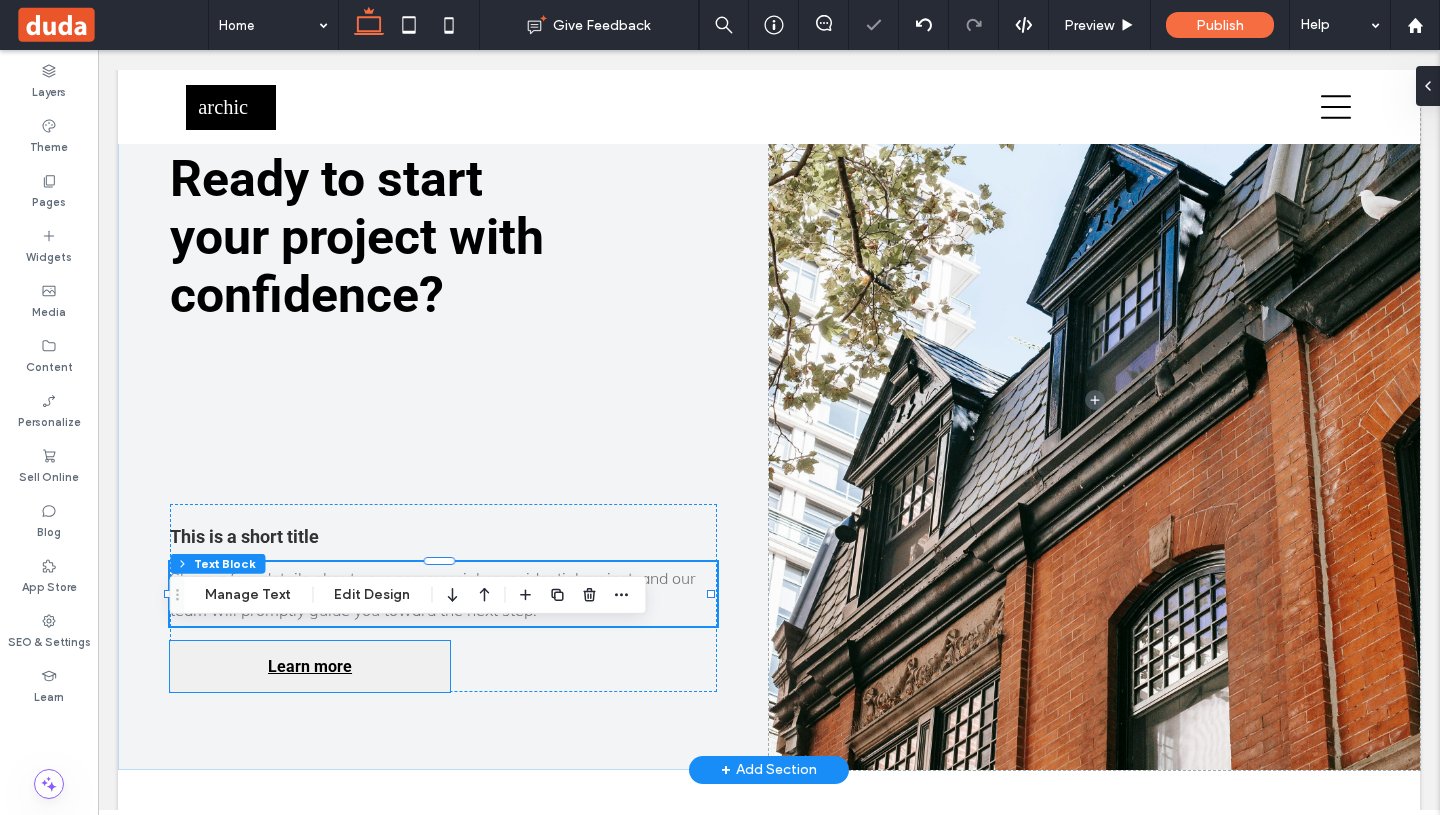 click on "Learn more" at bounding box center (310, 666) 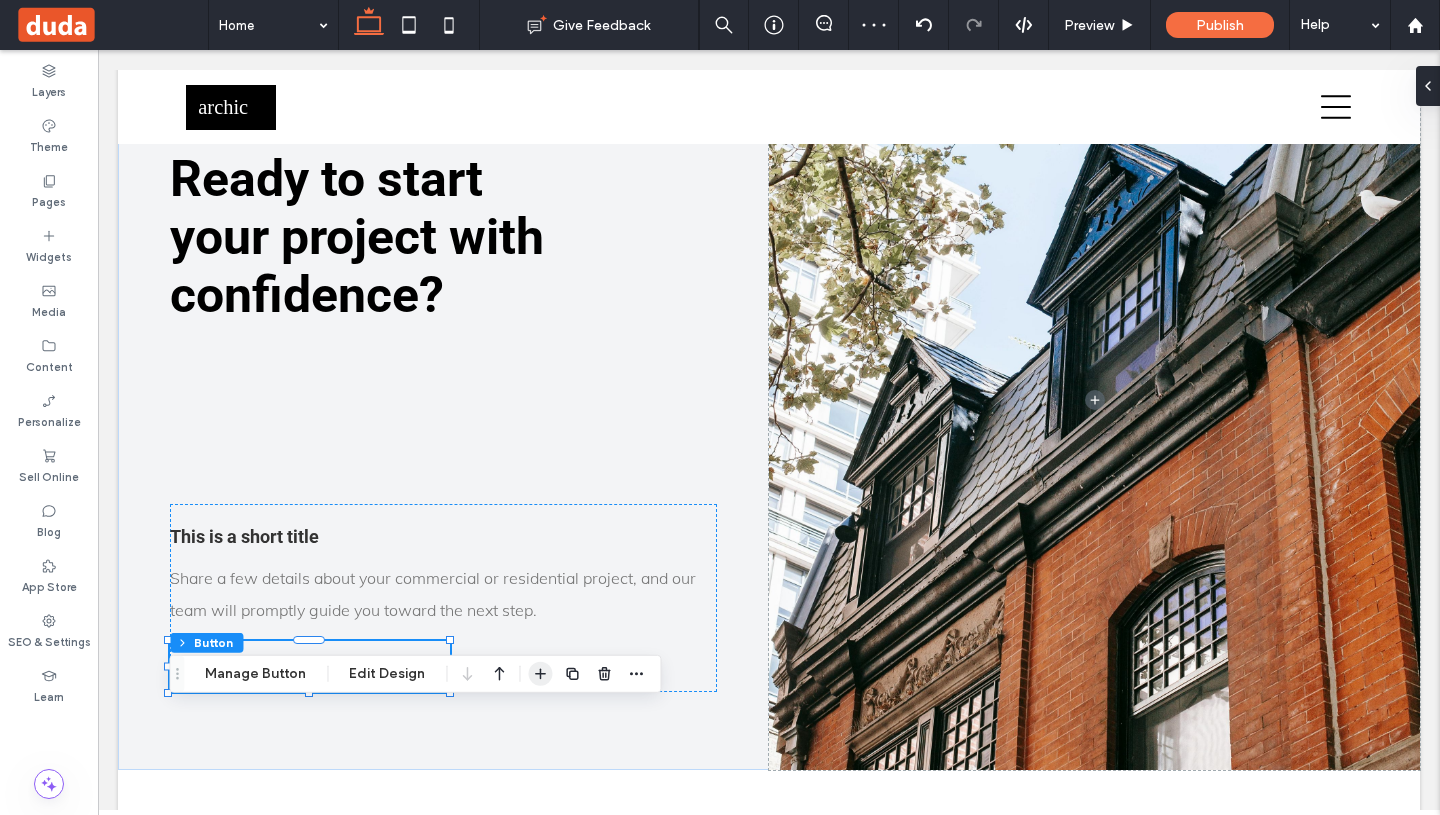 click at bounding box center (540, 674) 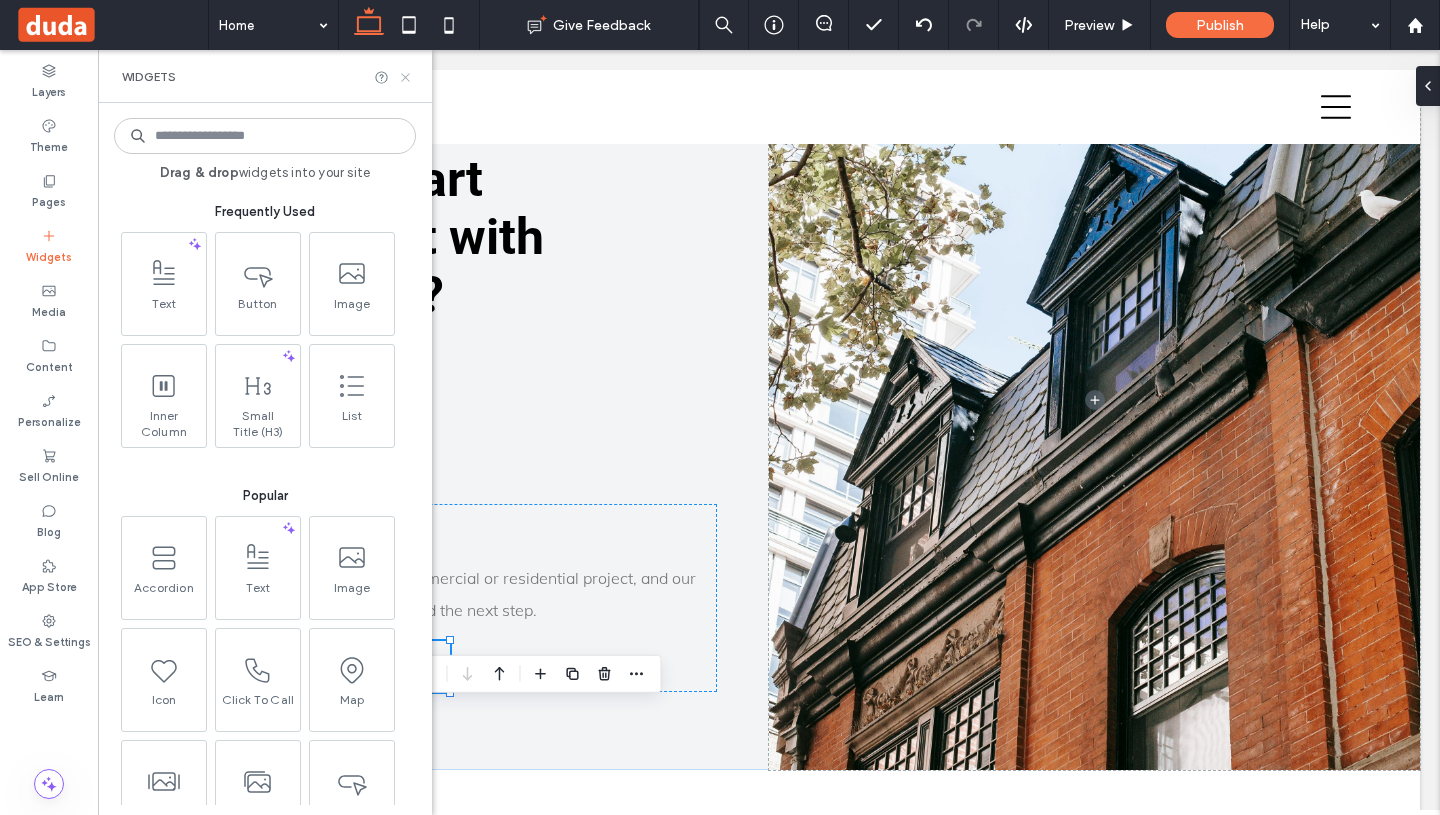 click 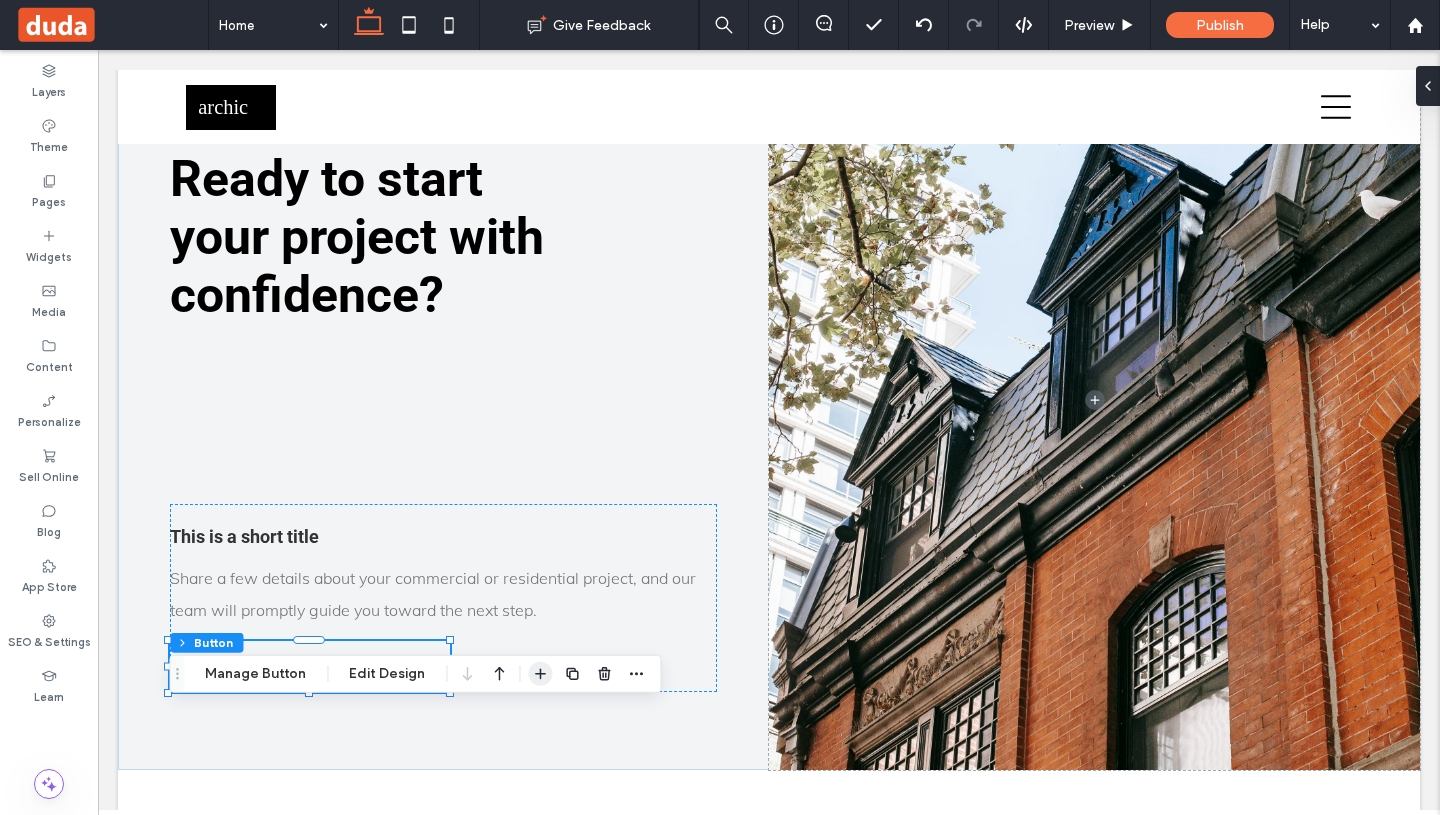 click 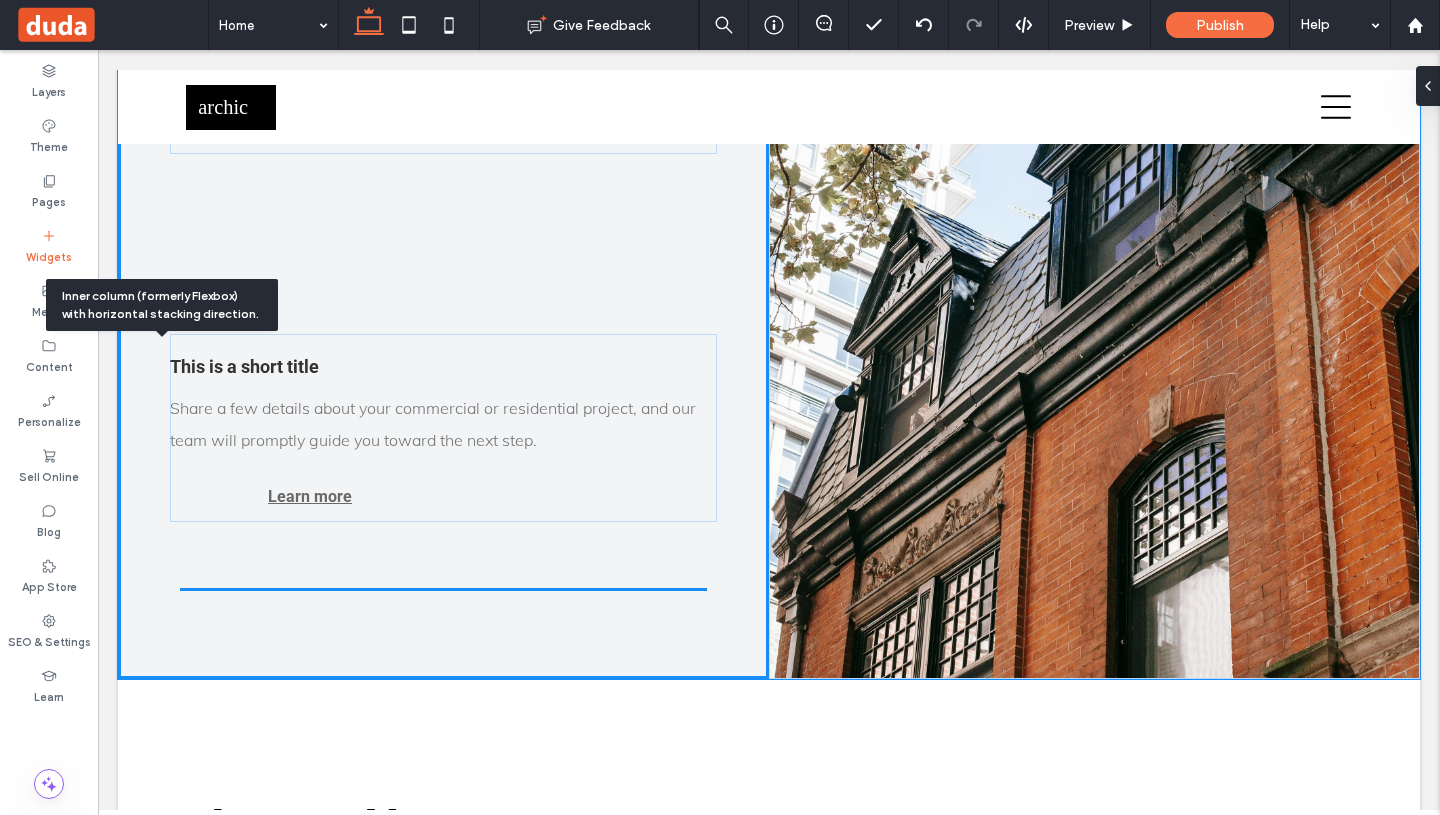 scroll, scrollTop: 4944, scrollLeft: 0, axis: vertical 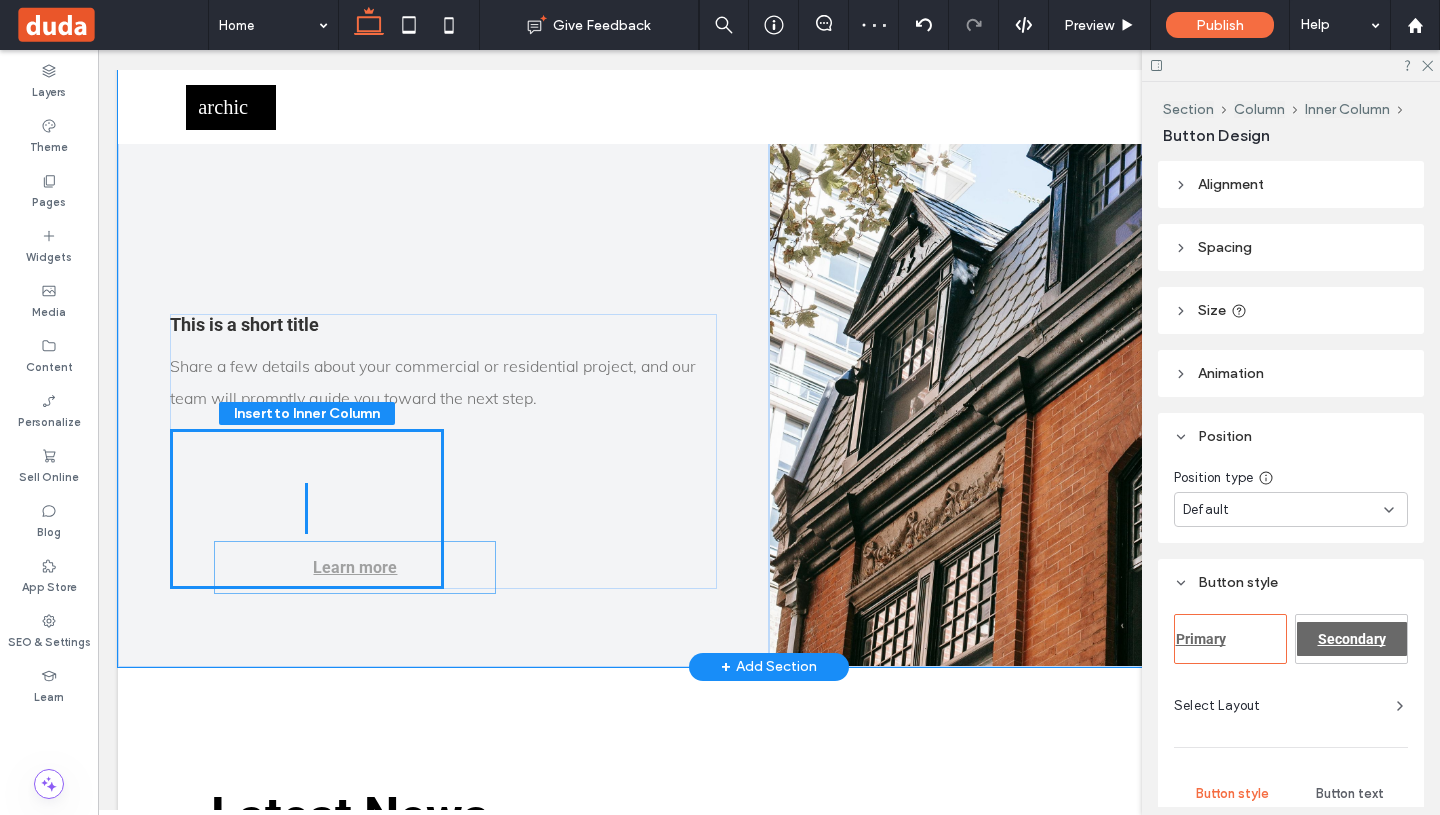 type on "**" 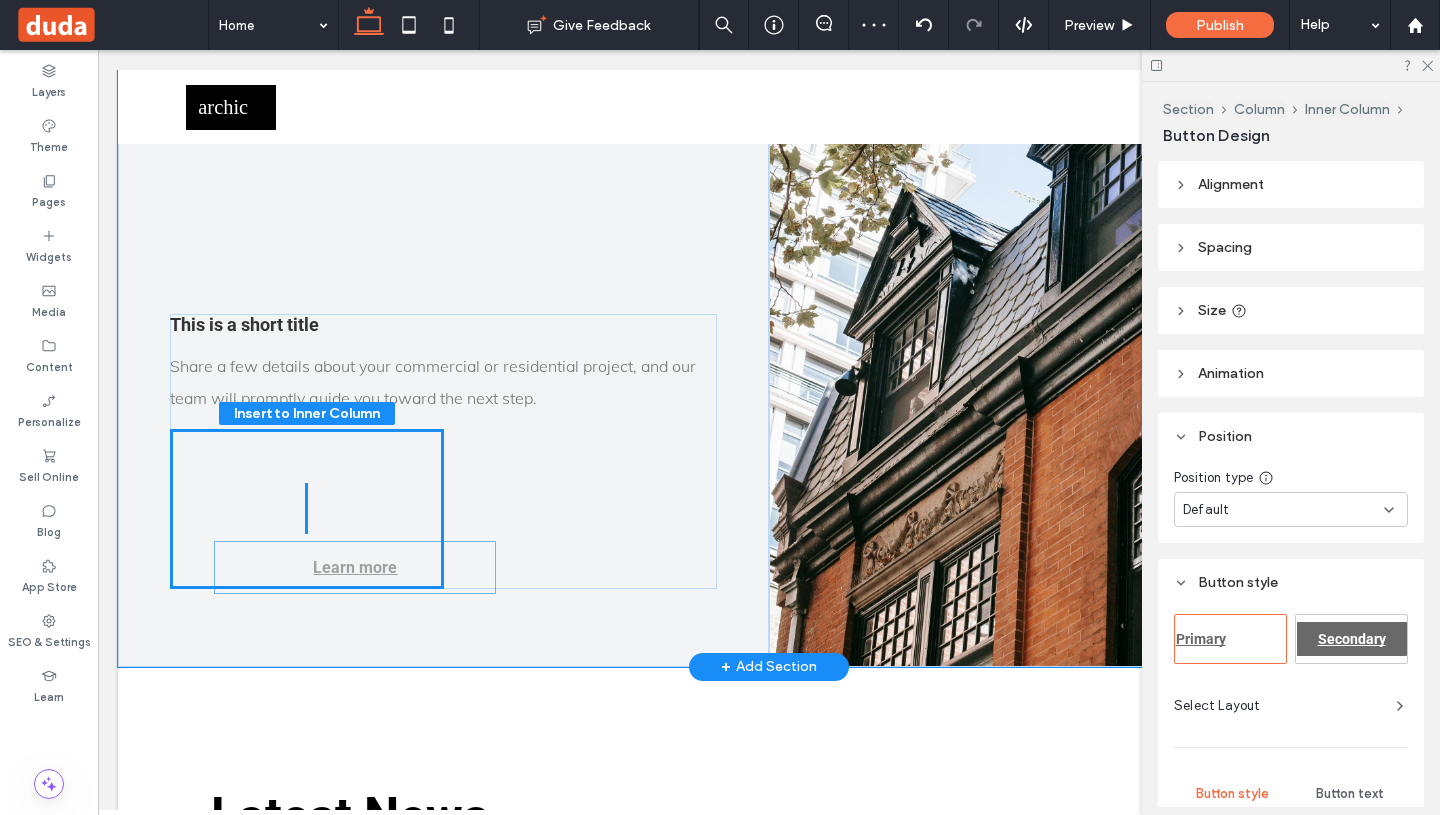 type on "**" 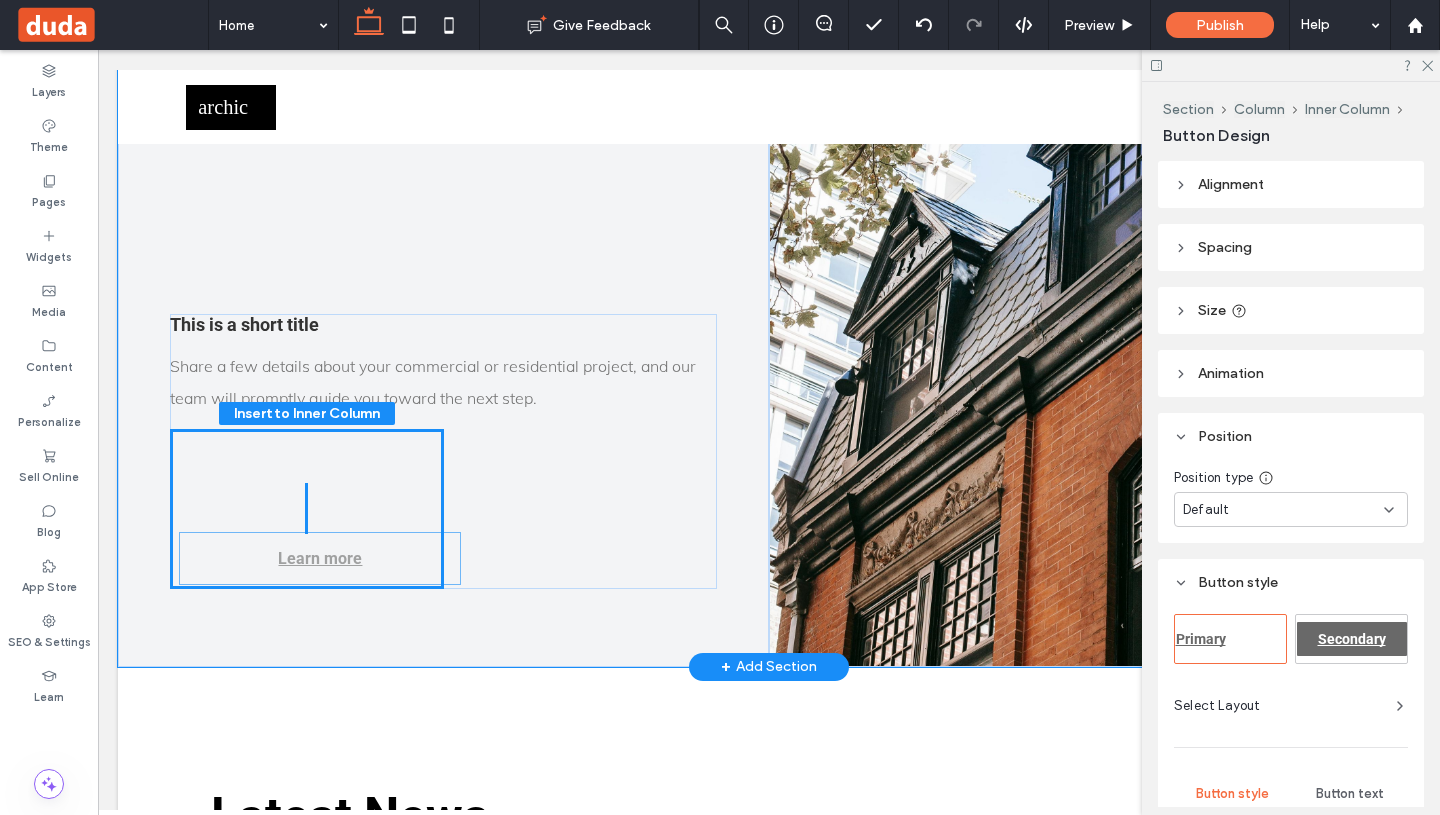 drag, startPoint x: 301, startPoint y: 679, endPoint x: 312, endPoint y: 557, distance: 122.494896 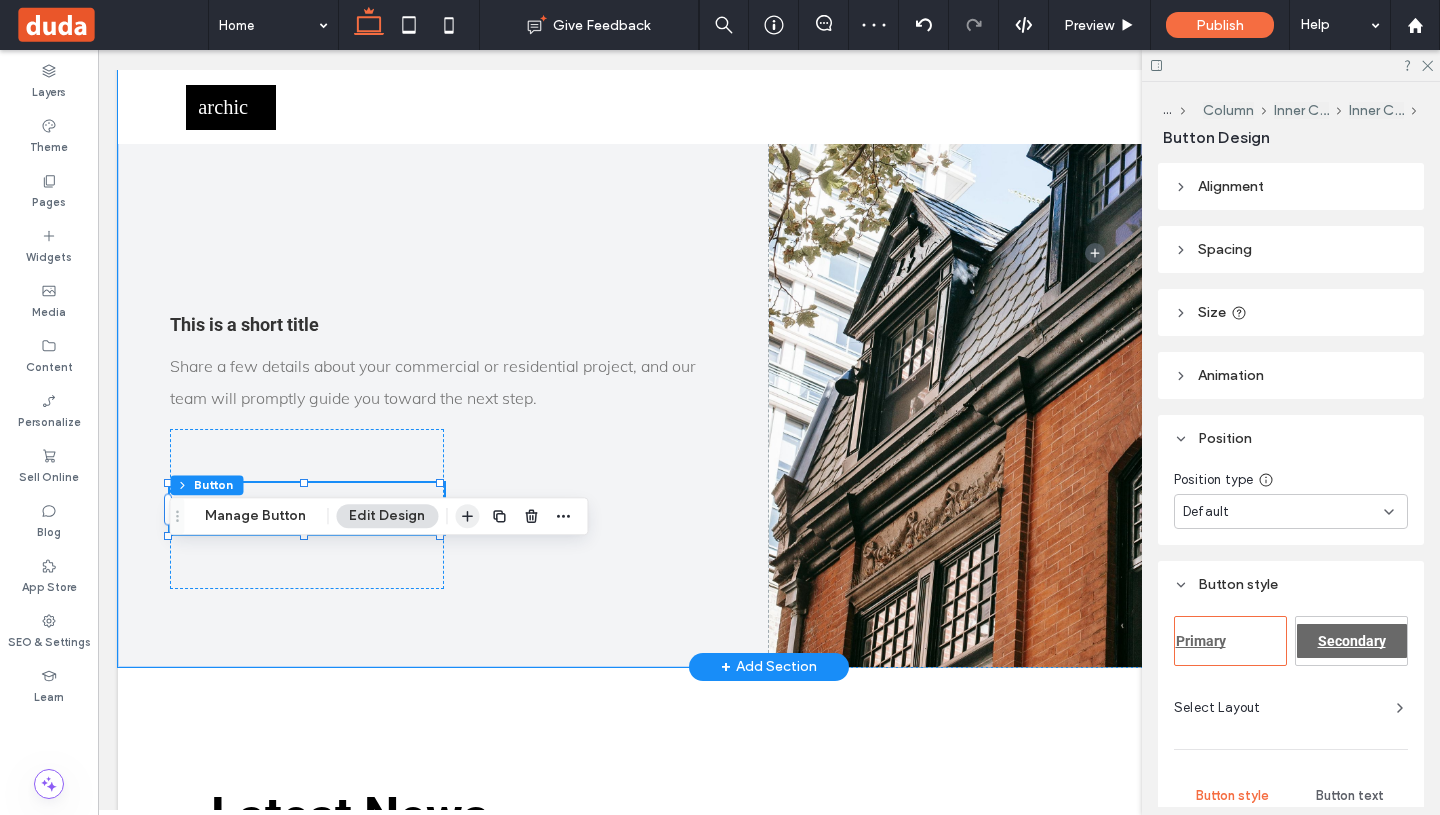 click 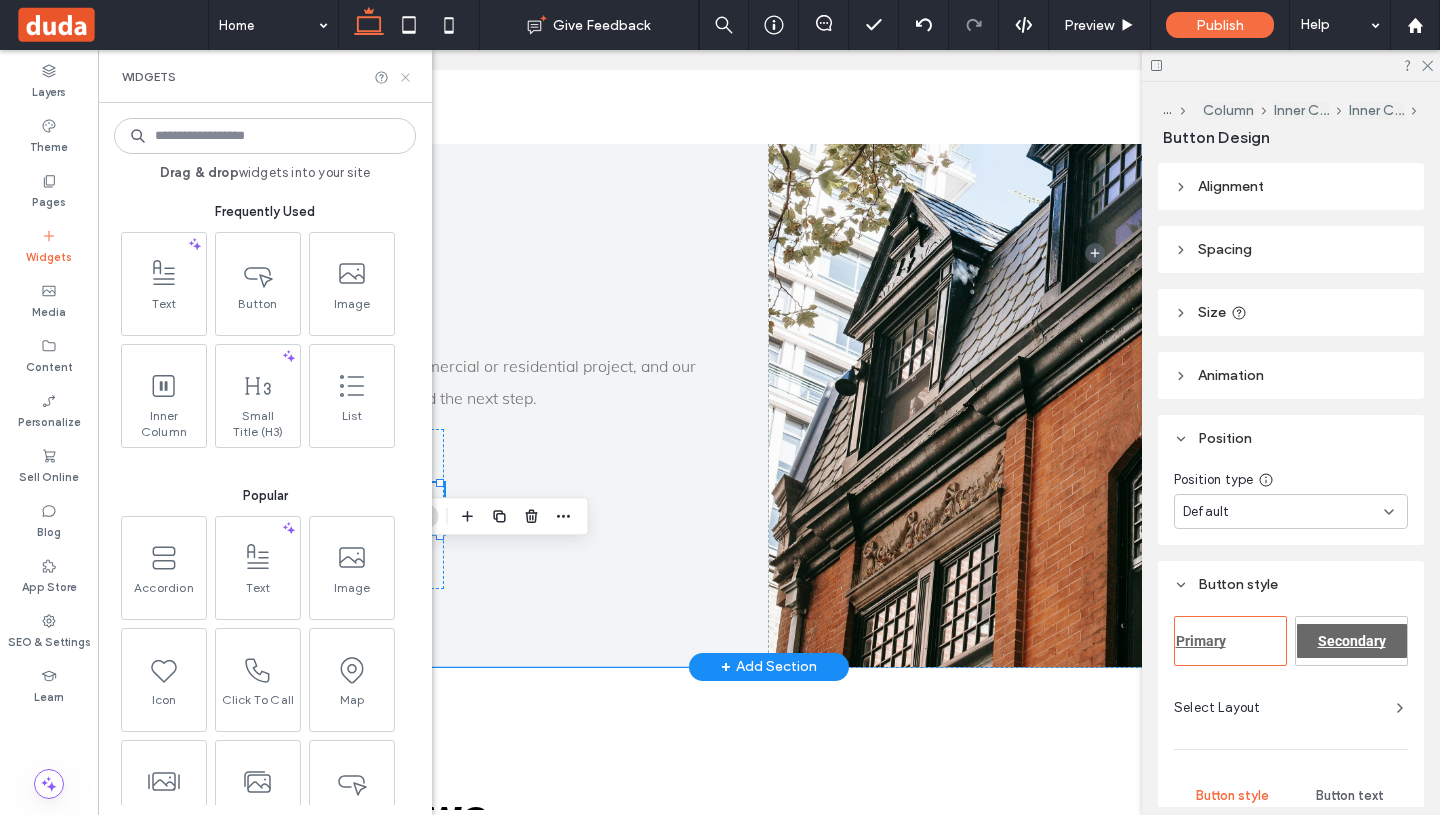 click 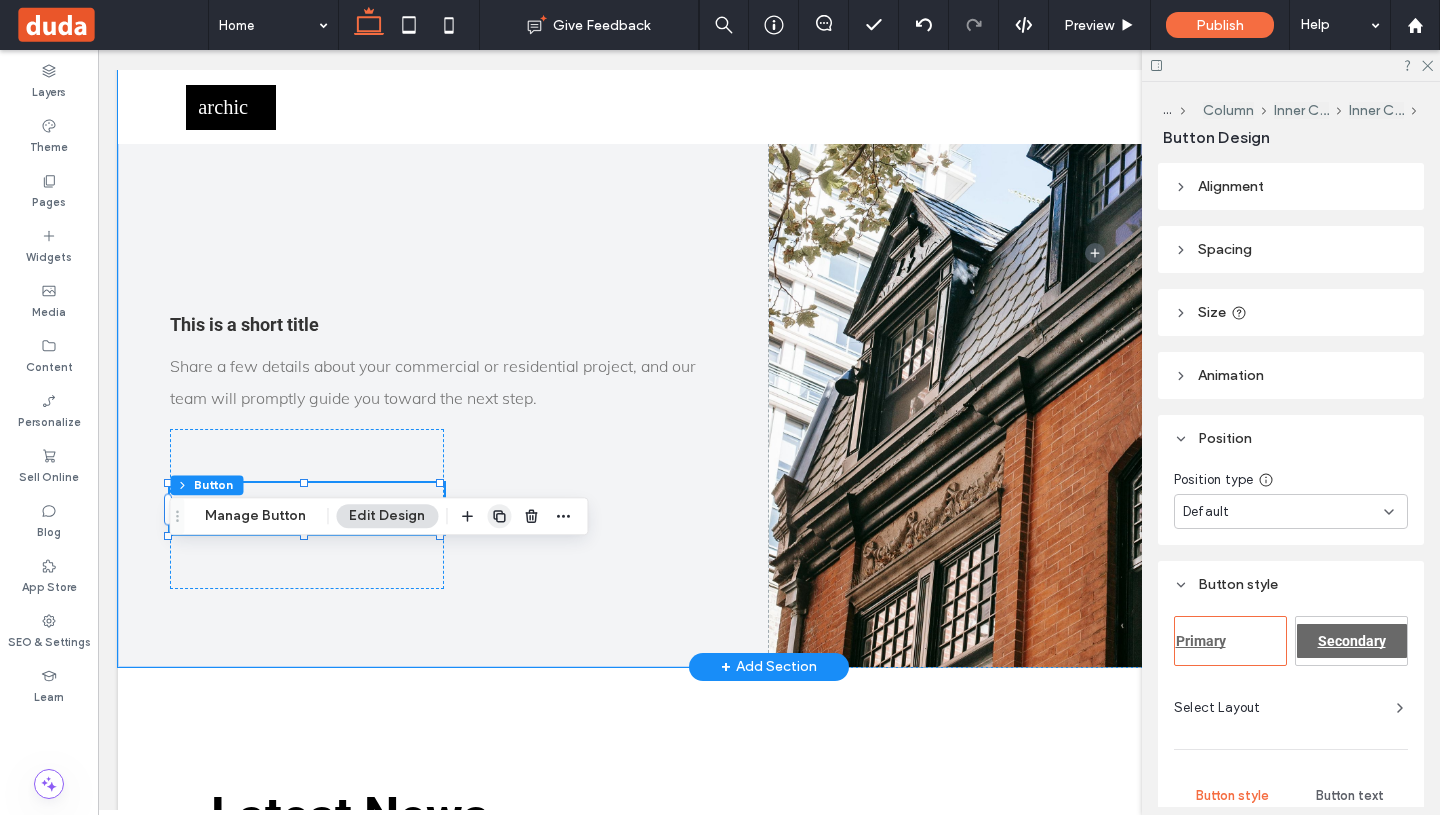 click 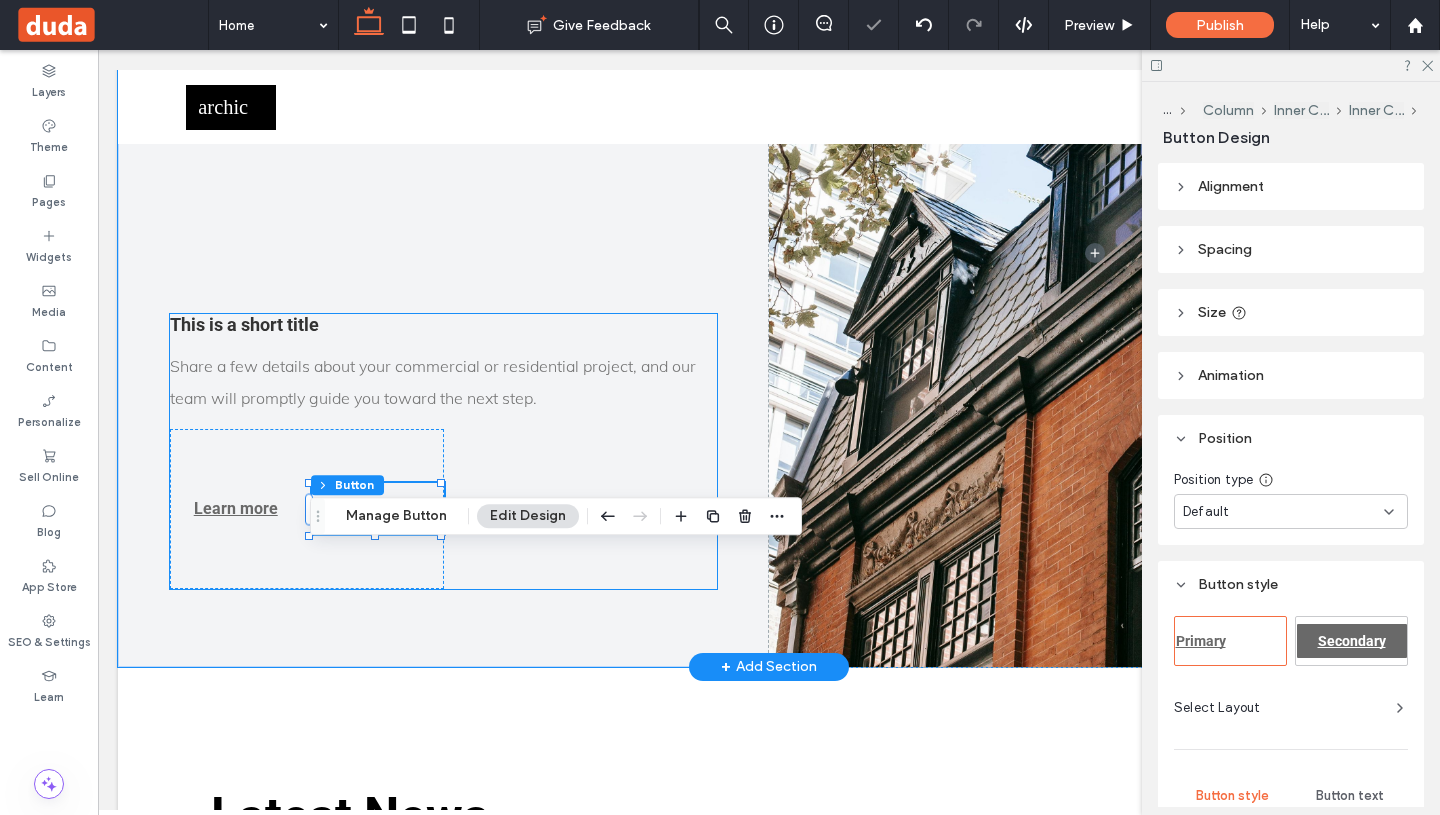 type on "**" 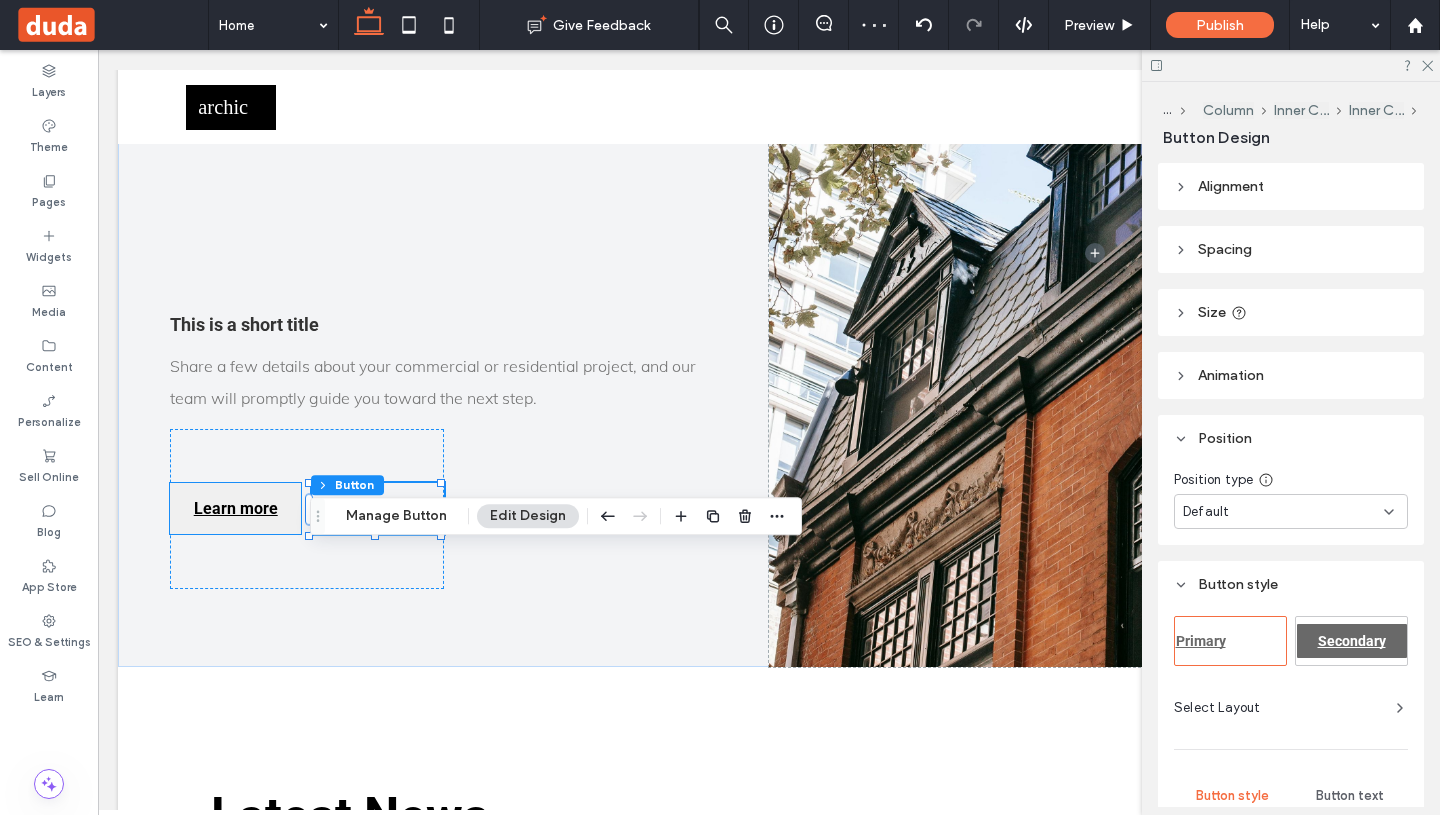 click on "Learn more" at bounding box center (236, 508) 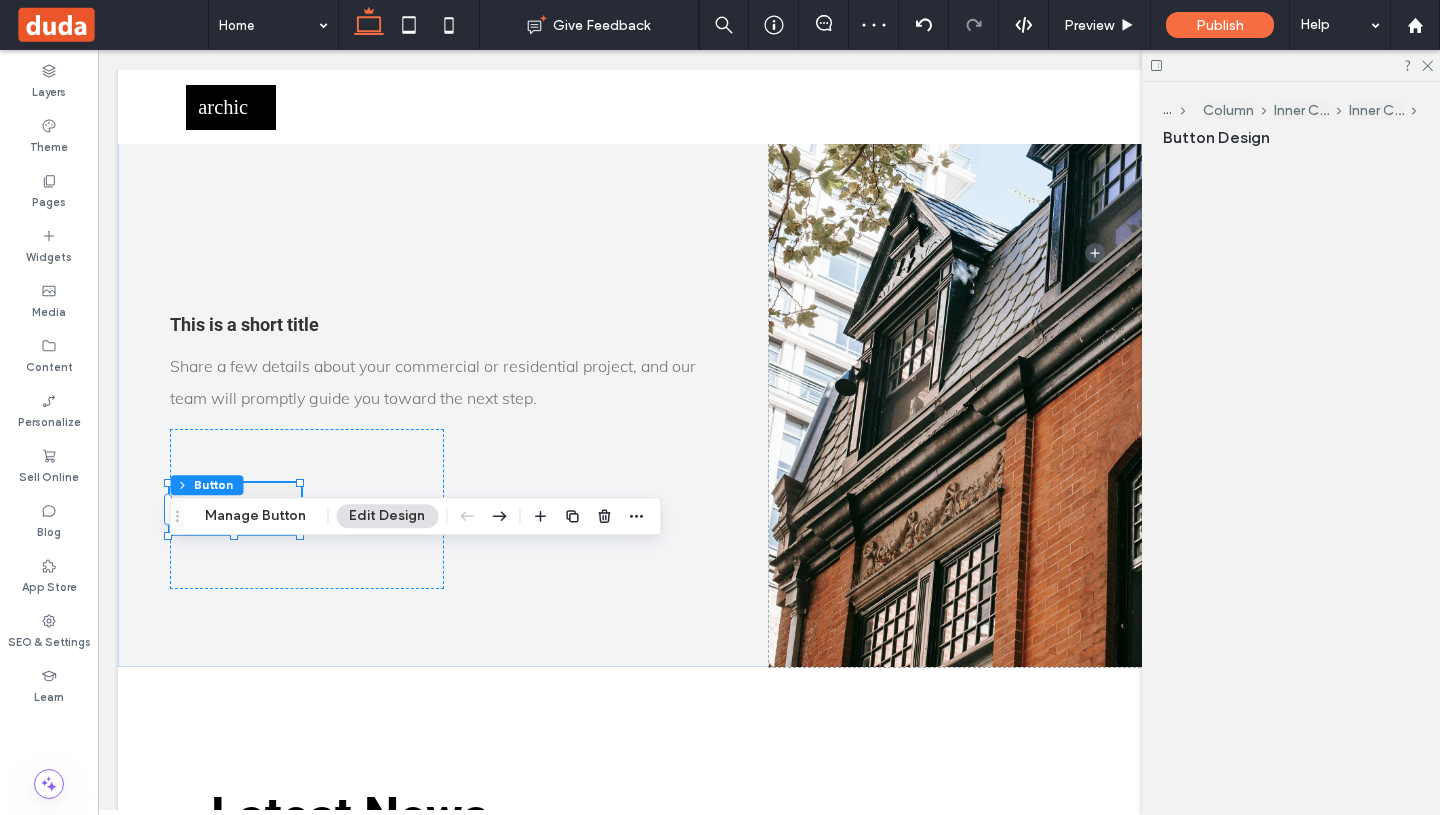click on "Learn more" at bounding box center [236, 508] 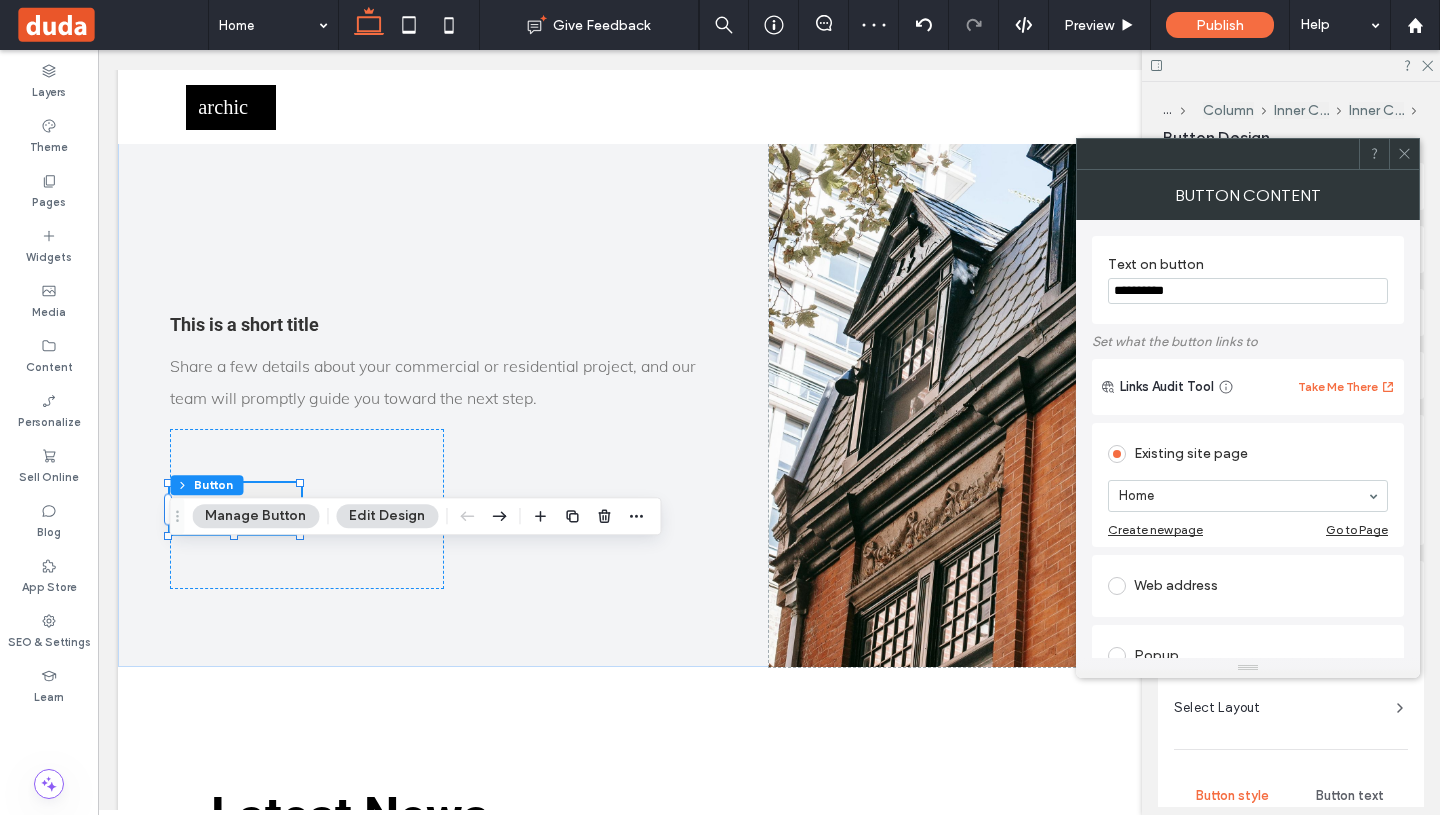 type on "**" 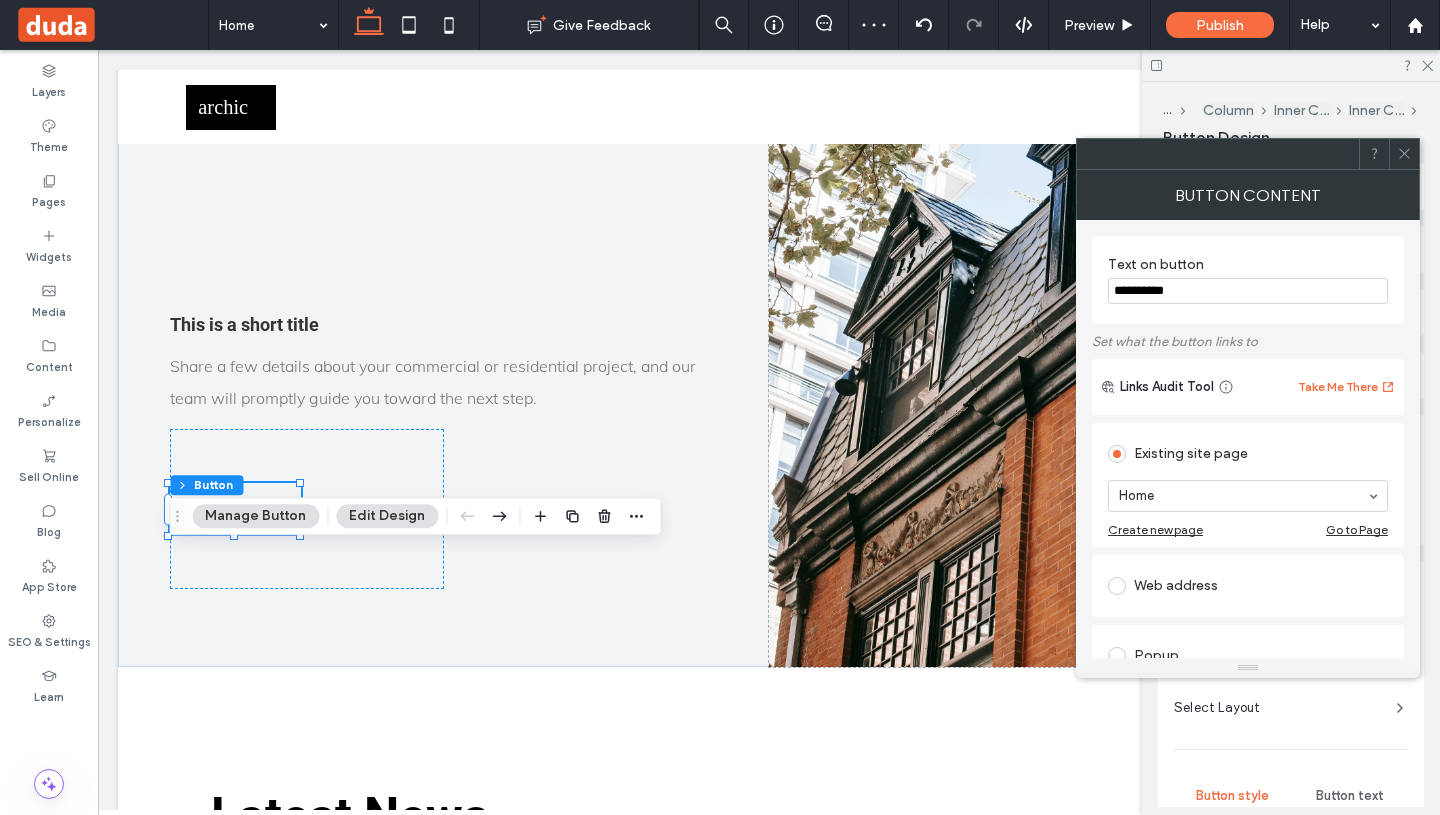 click on "Manage Button" at bounding box center (255, 516) 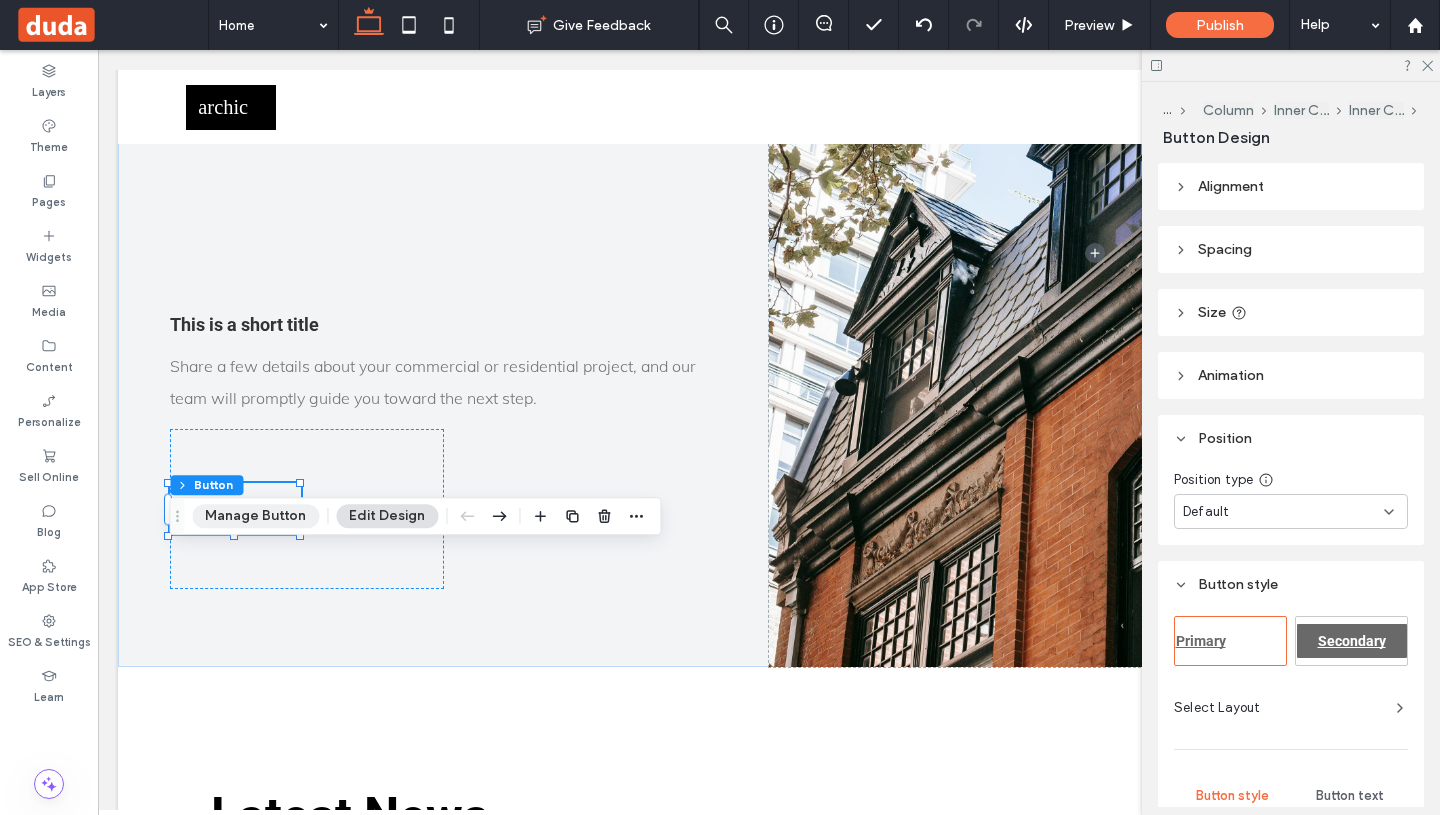 click on "Manage Button" at bounding box center (255, 516) 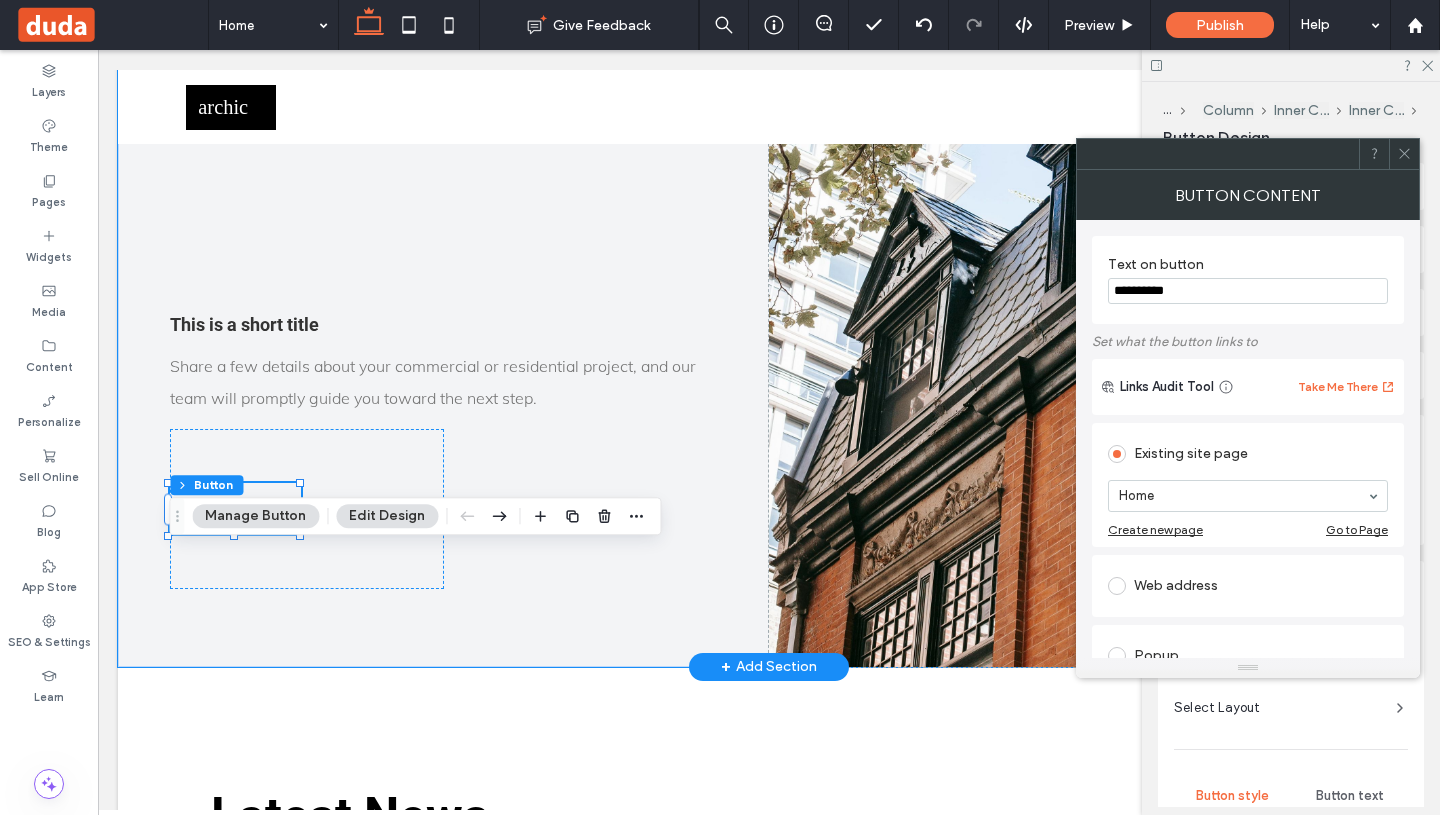 drag, startPoint x: 1337, startPoint y: 345, endPoint x: 1000, endPoint y: 280, distance: 343.2113 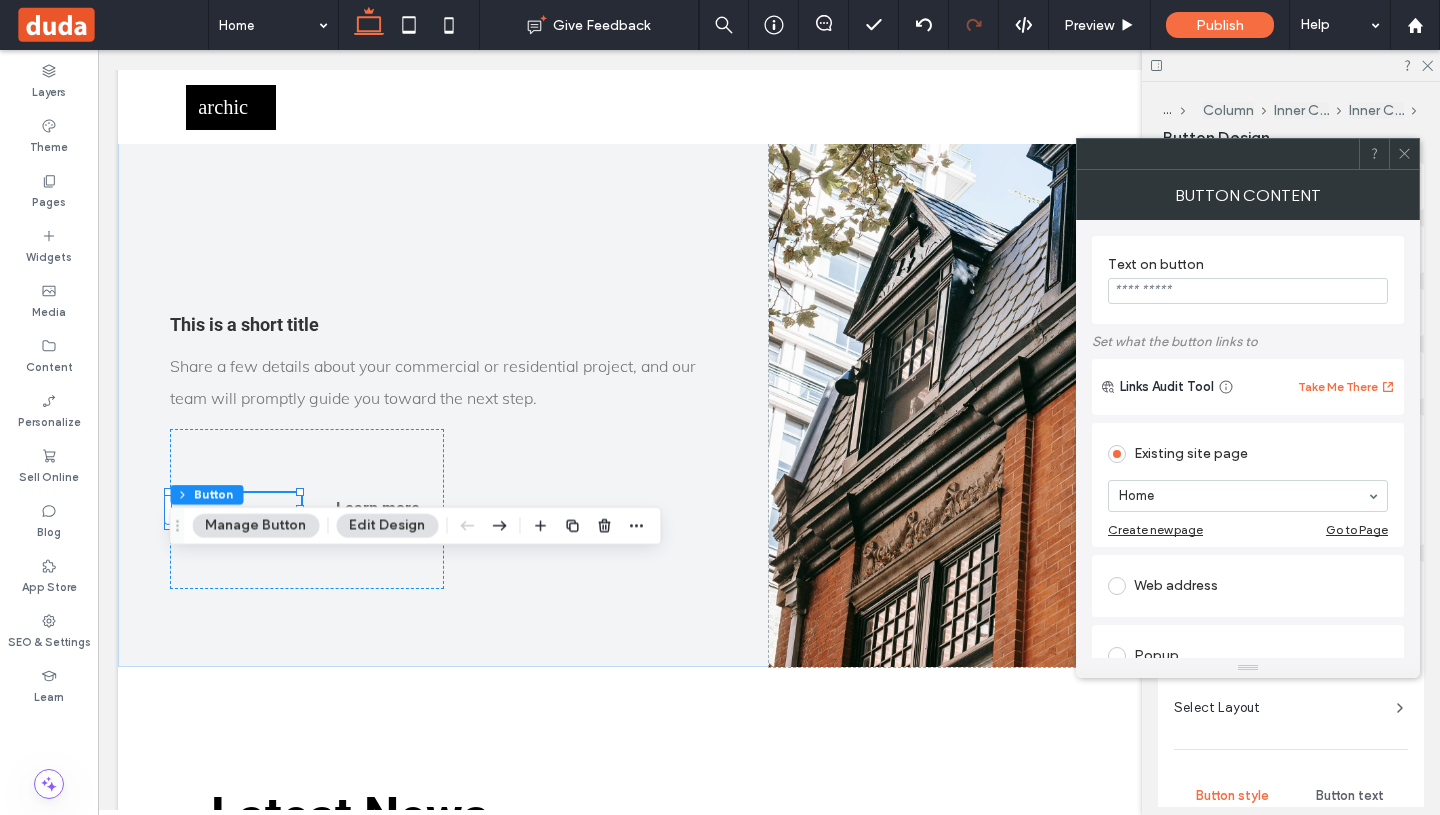 type 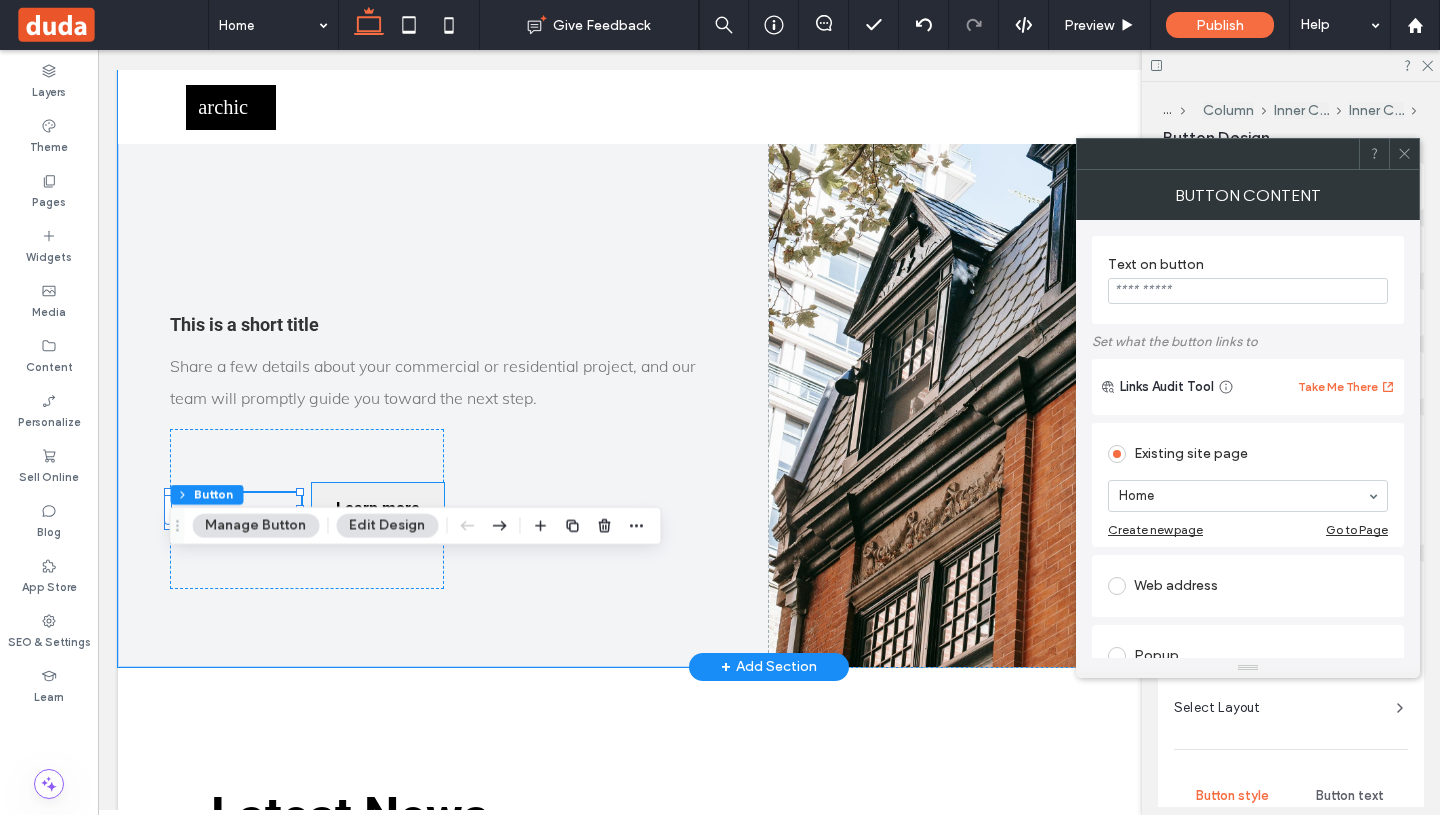 click on "Learn more" at bounding box center (377, 508) 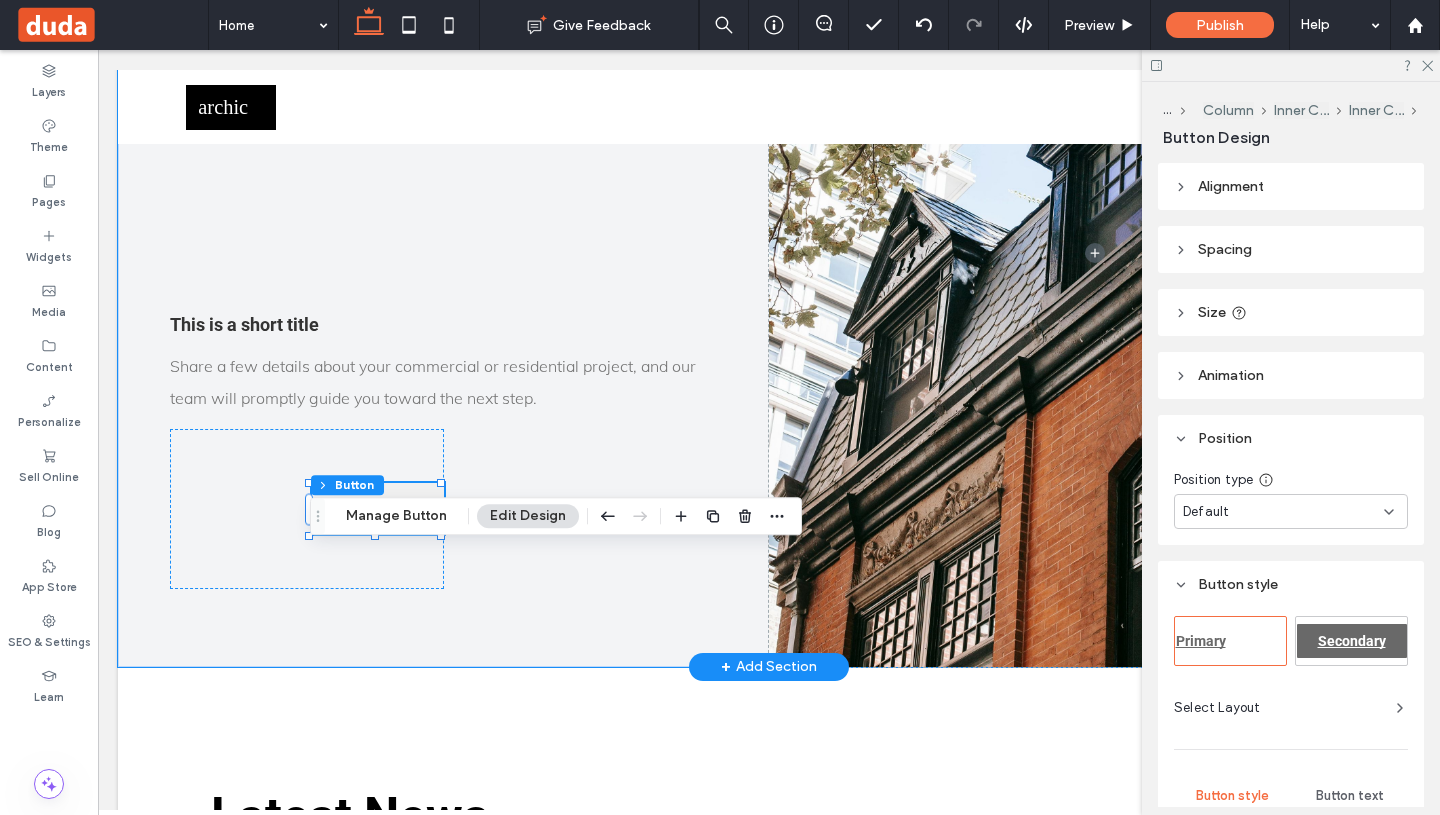 type on "**" 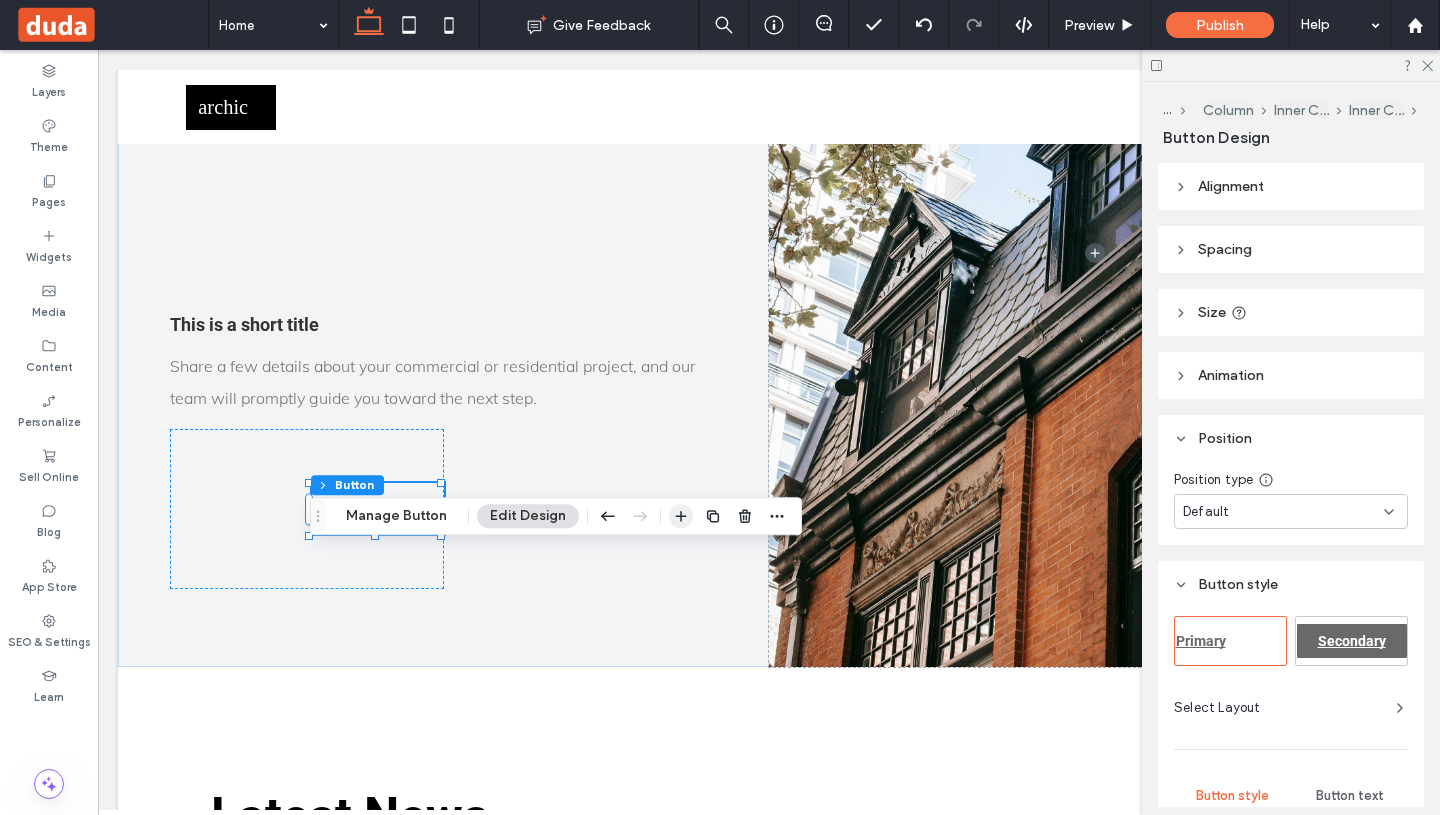 click 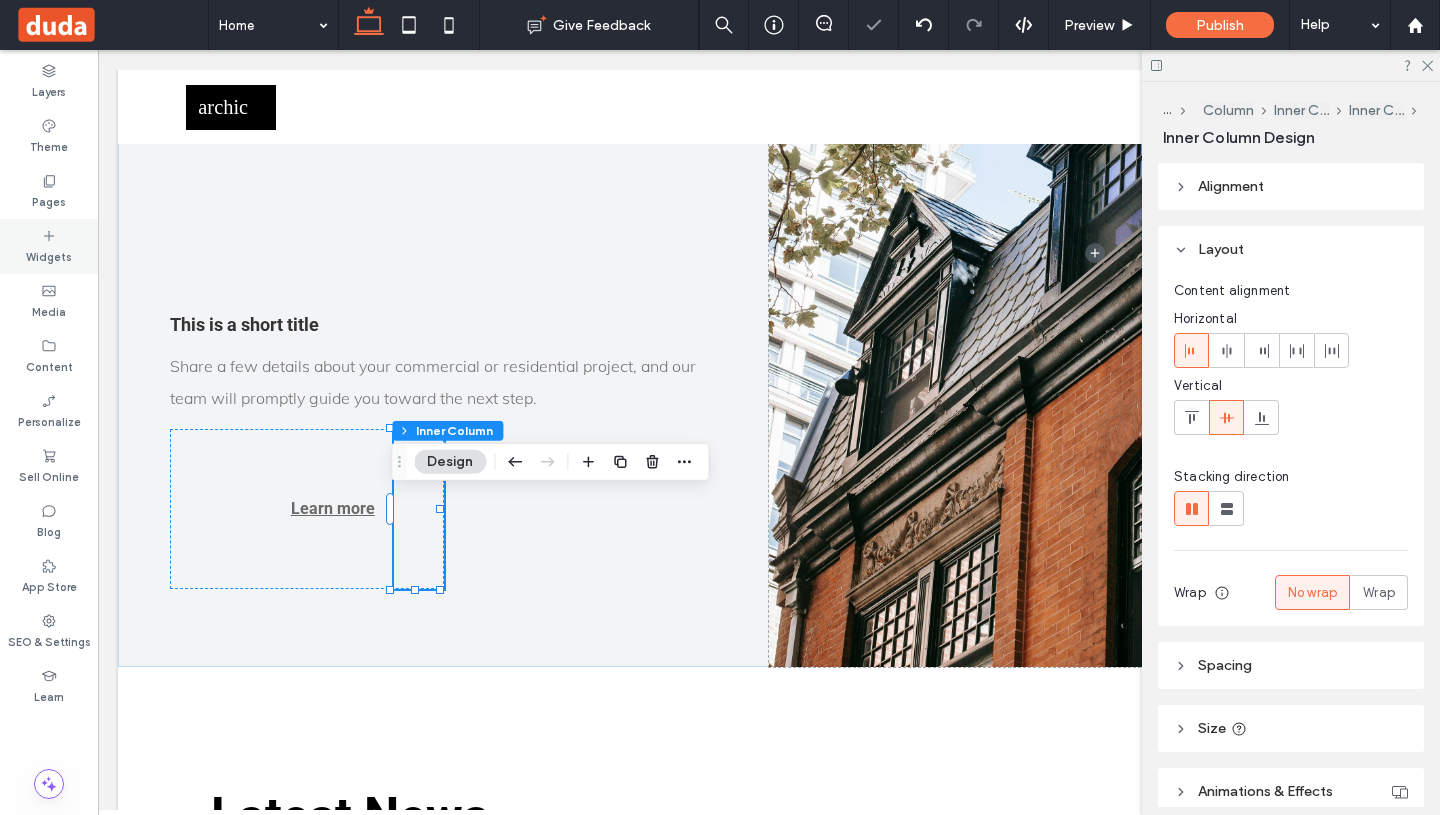 click on "Widgets" at bounding box center (49, 246) 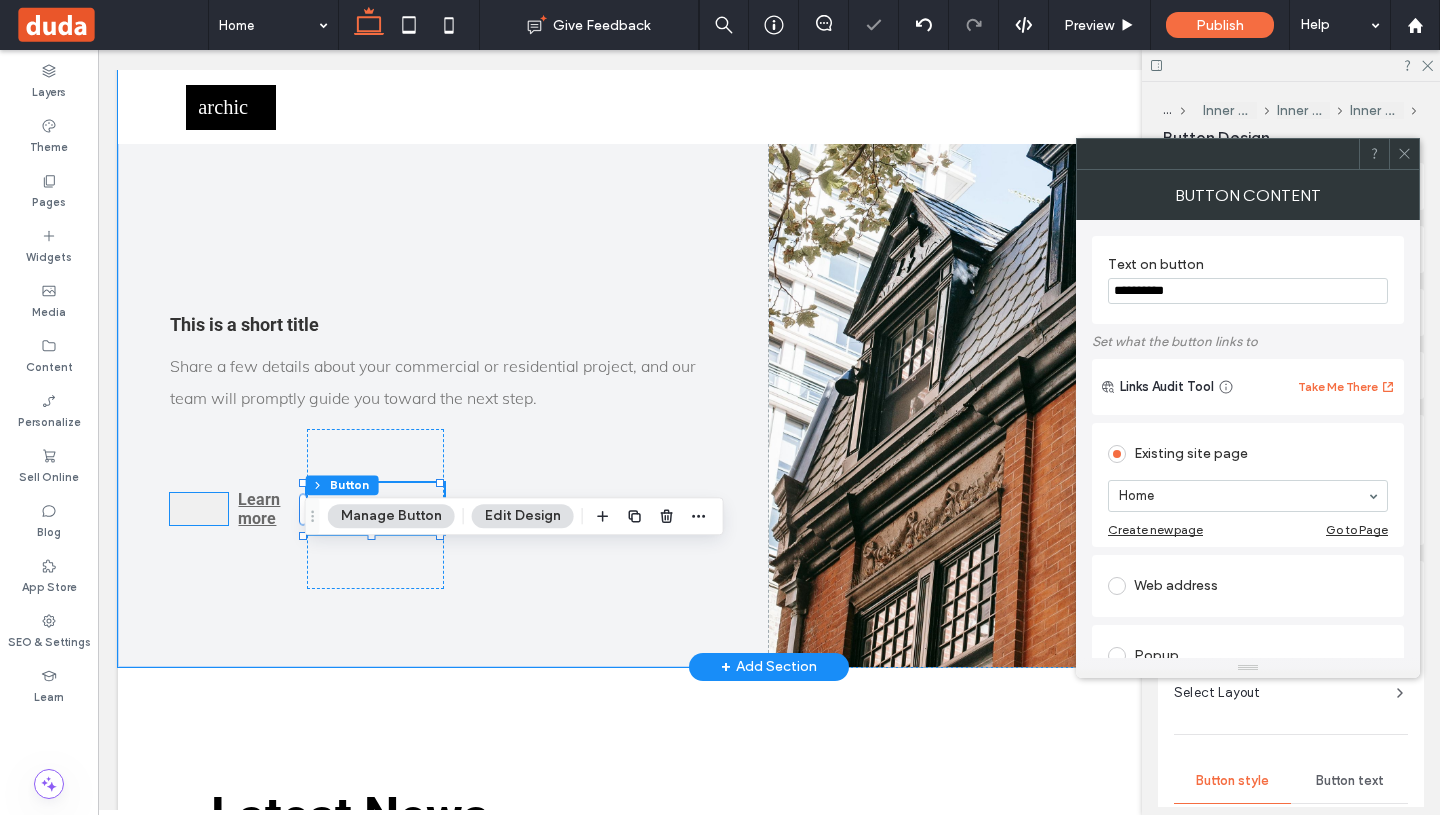 type on "**" 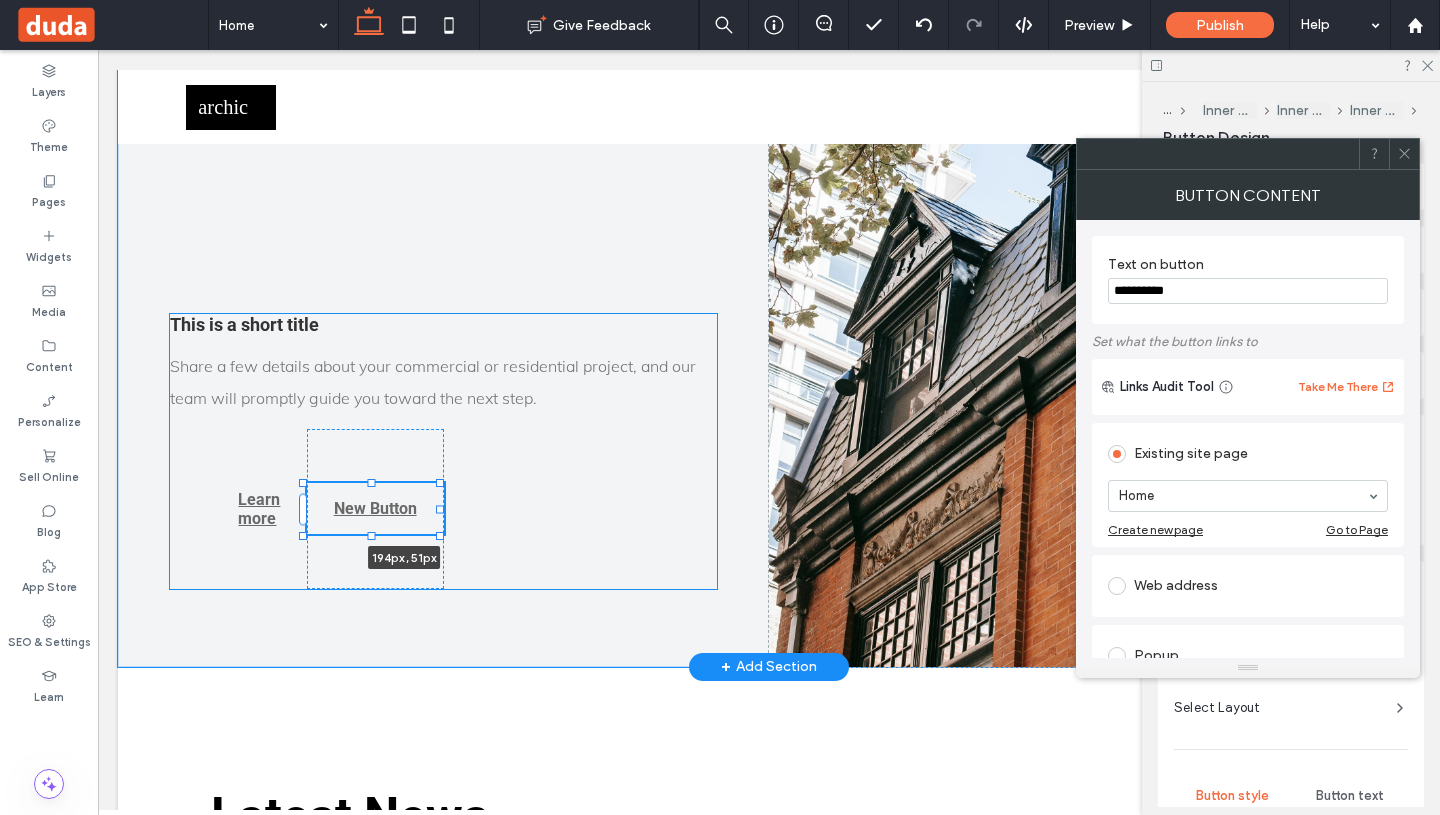 drag, startPoint x: 438, startPoint y: 577, endPoint x: 497, endPoint y: 577, distance: 59 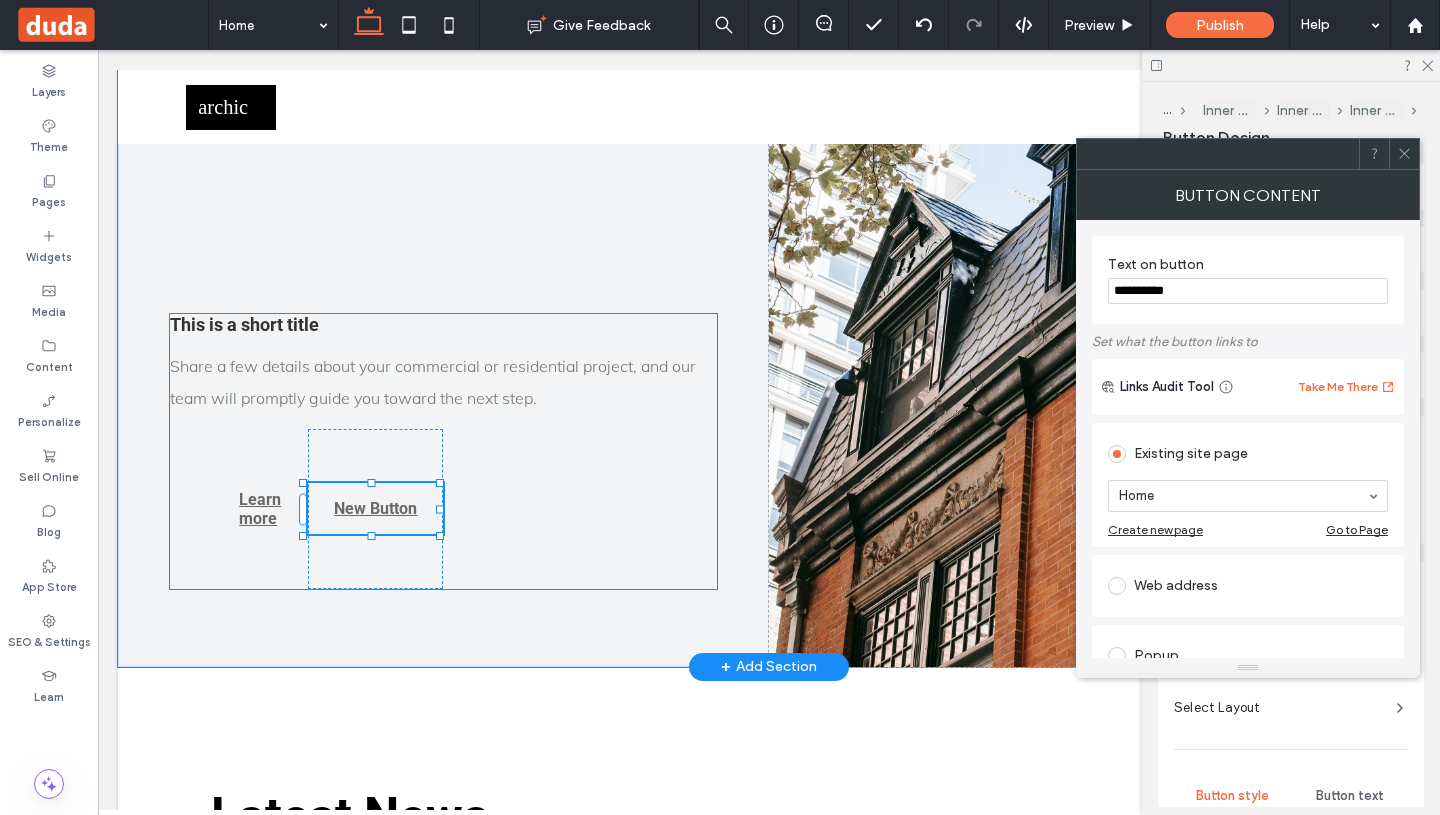 type on "***" 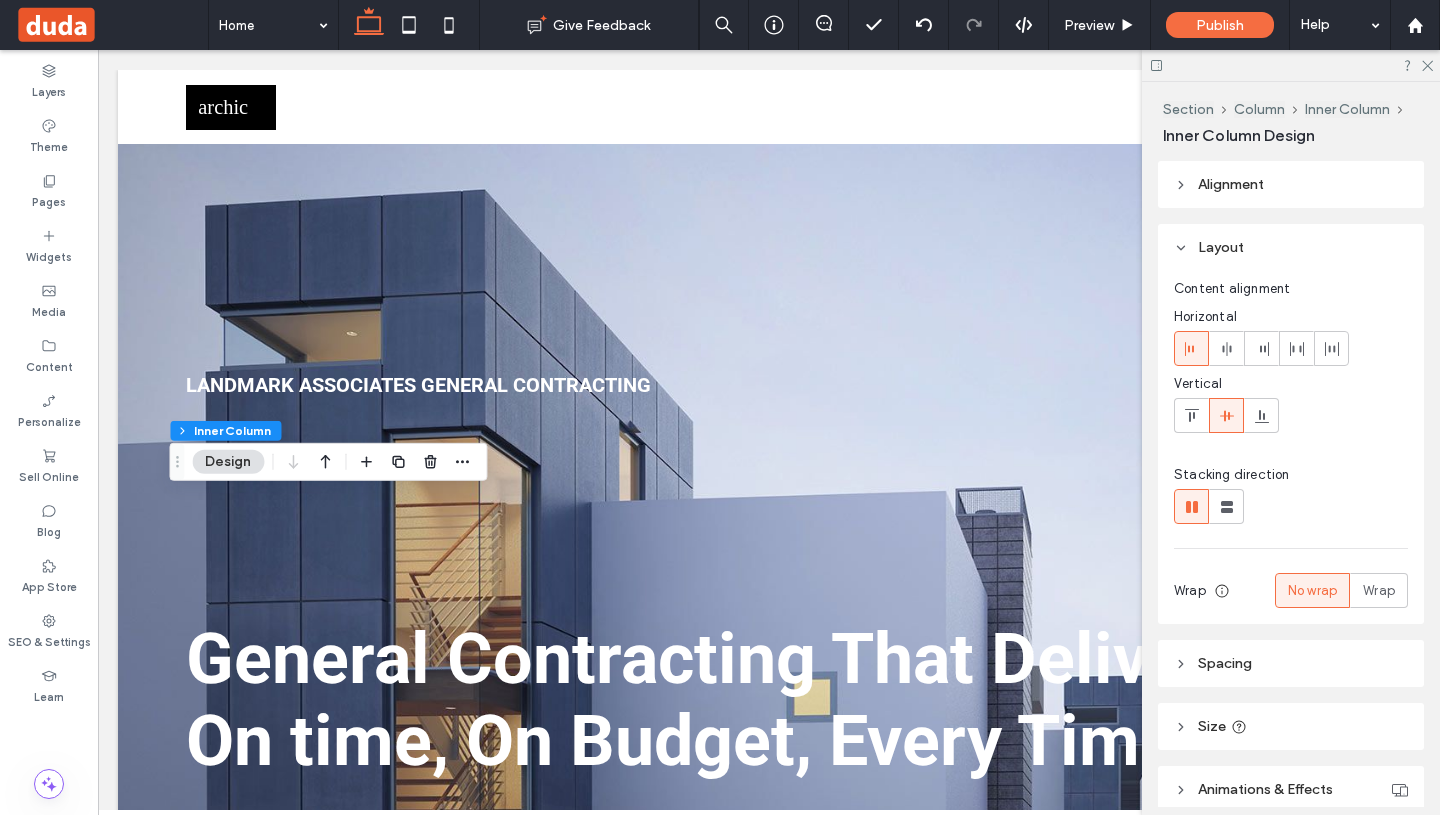 scroll, scrollTop: 4944, scrollLeft: 0, axis: vertical 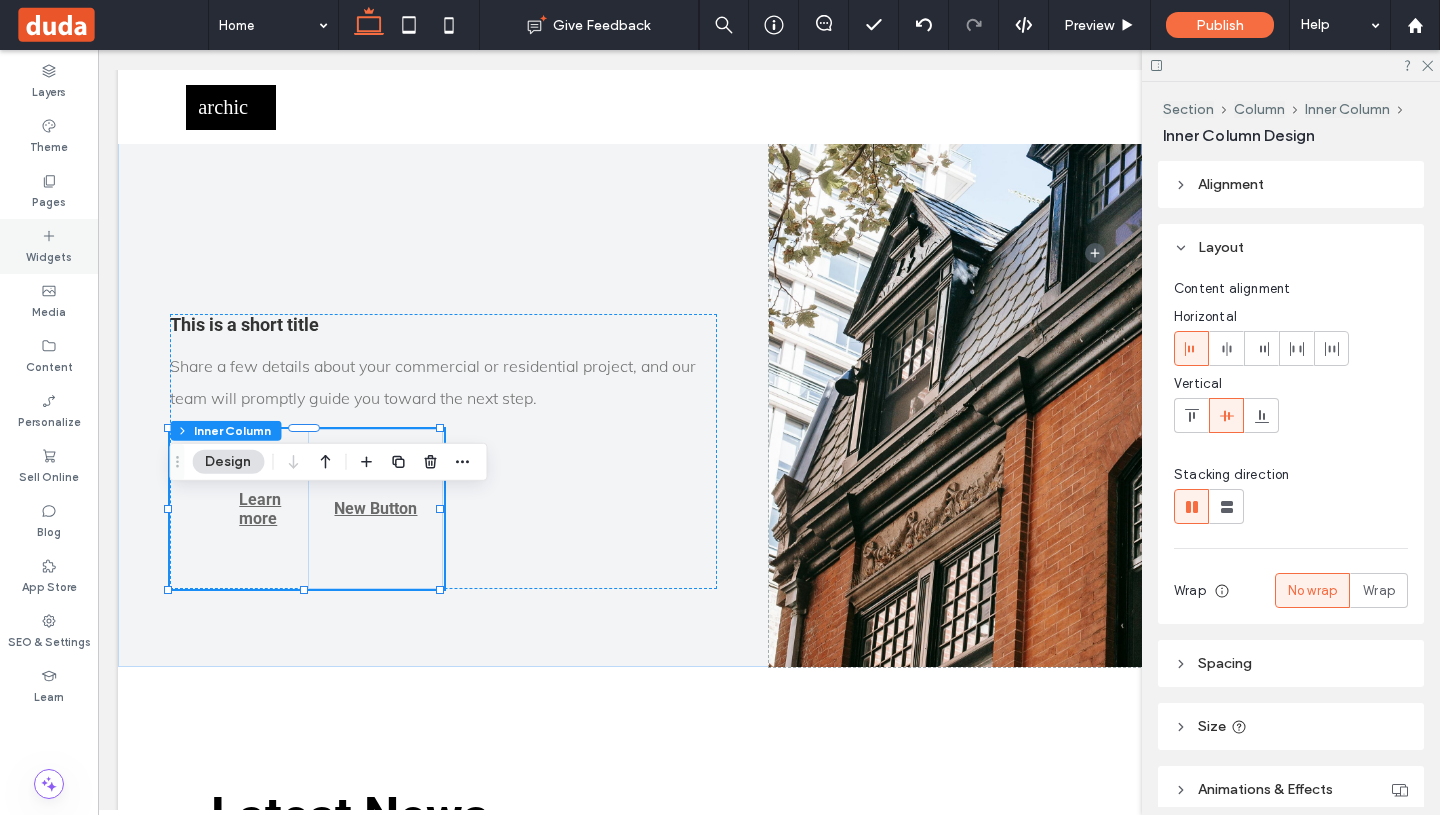 click on "Widgets" at bounding box center (49, 255) 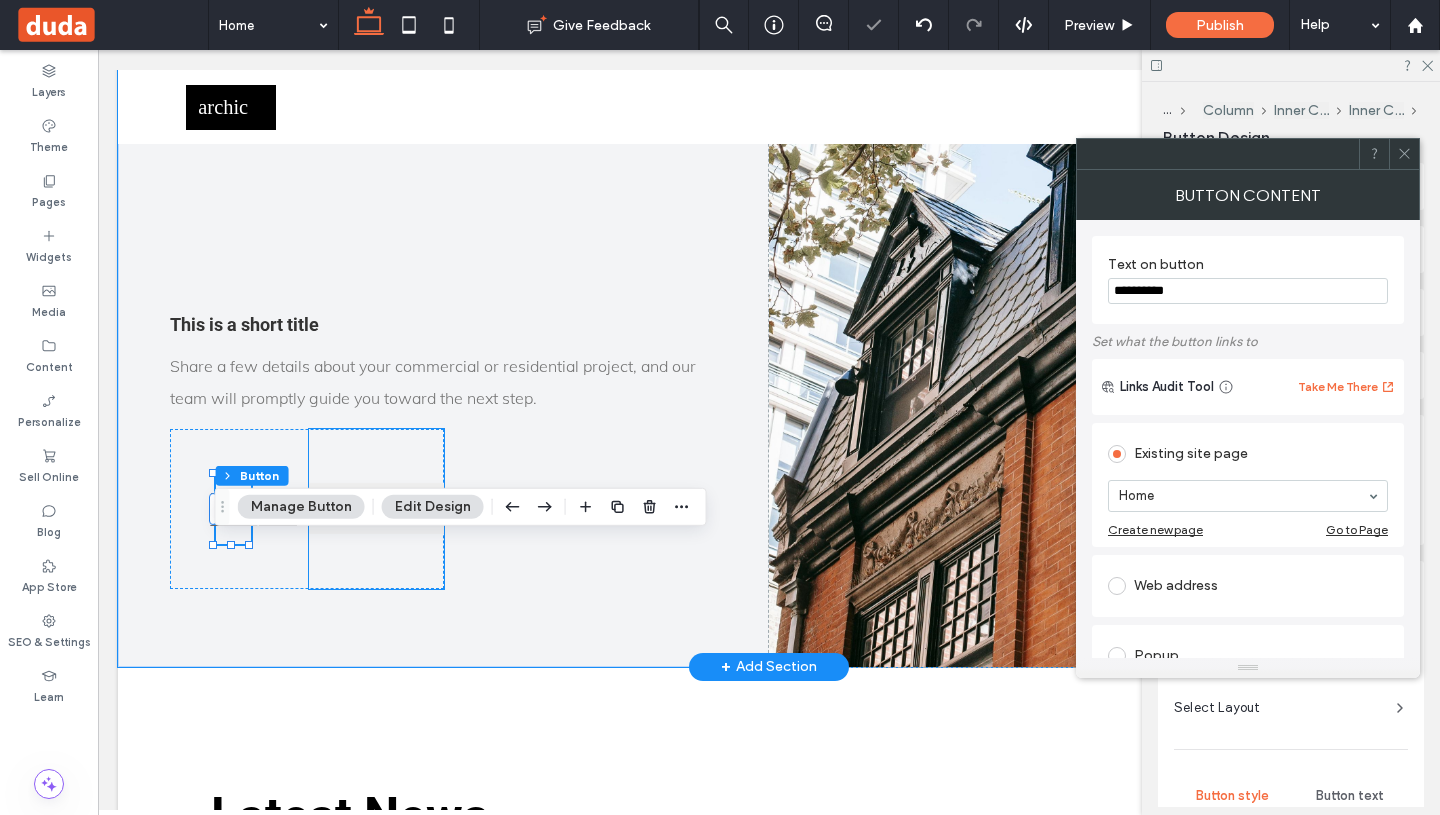 type on "**" 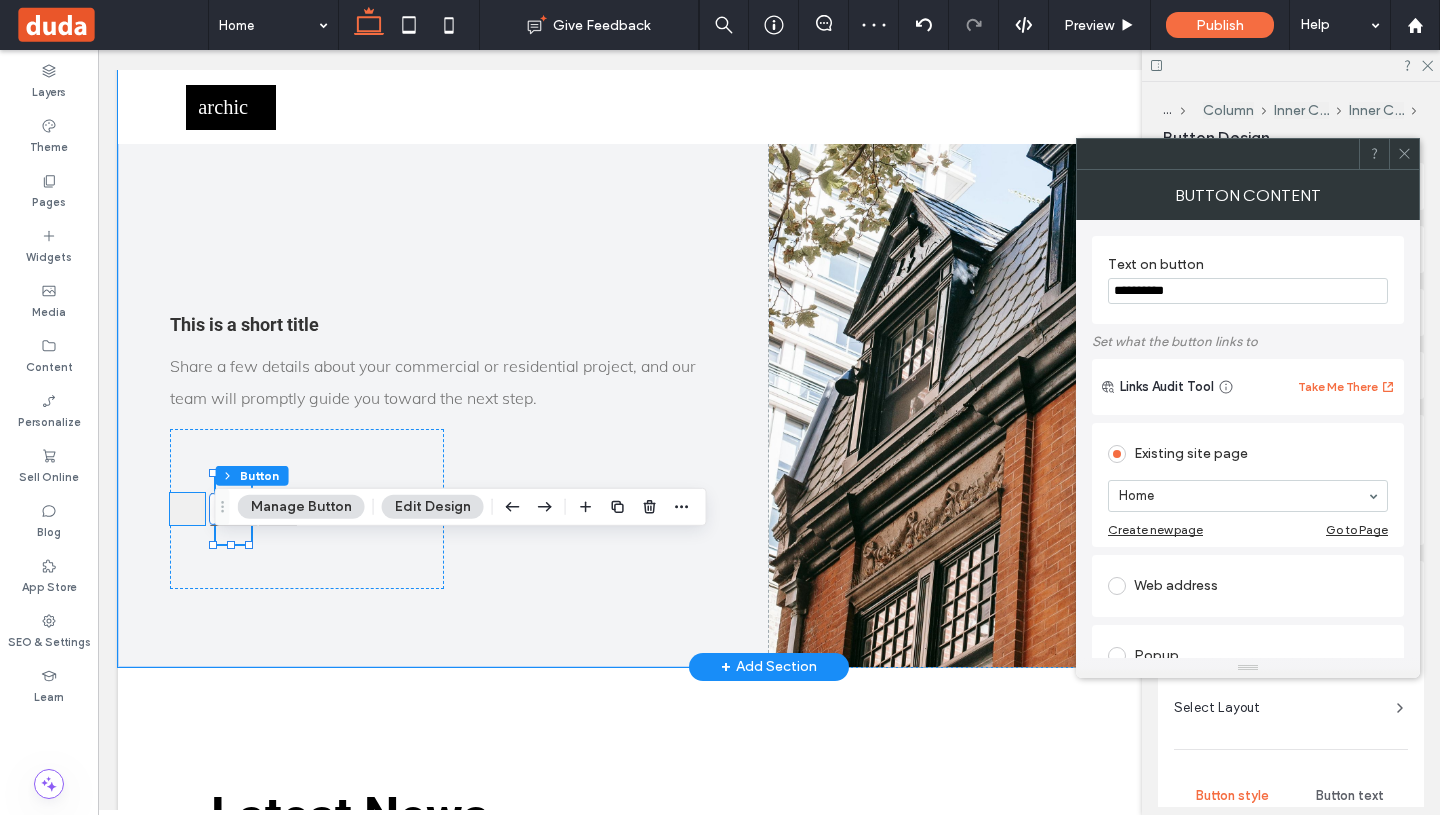 click at bounding box center [187, 509] 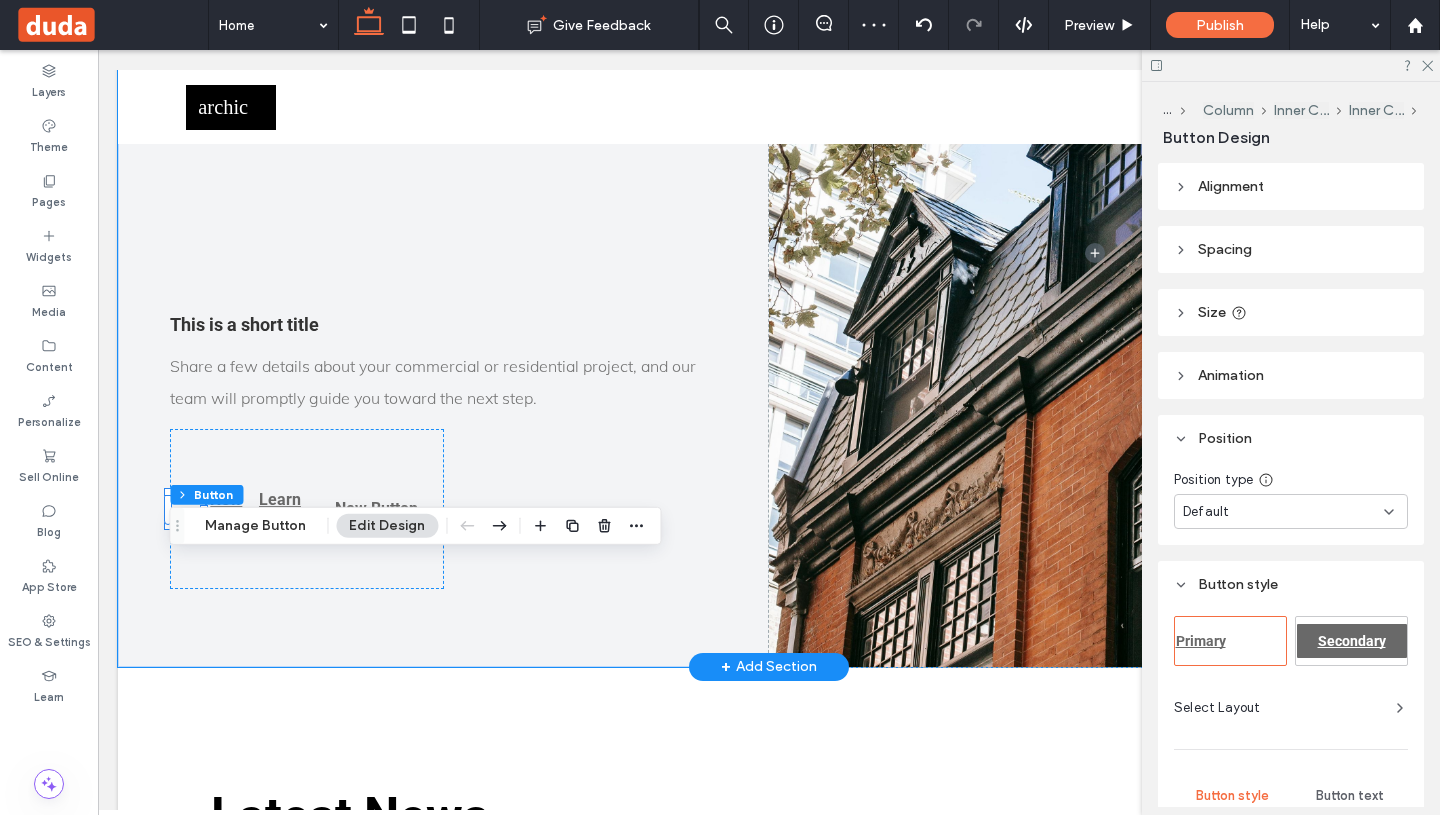 type on "**" 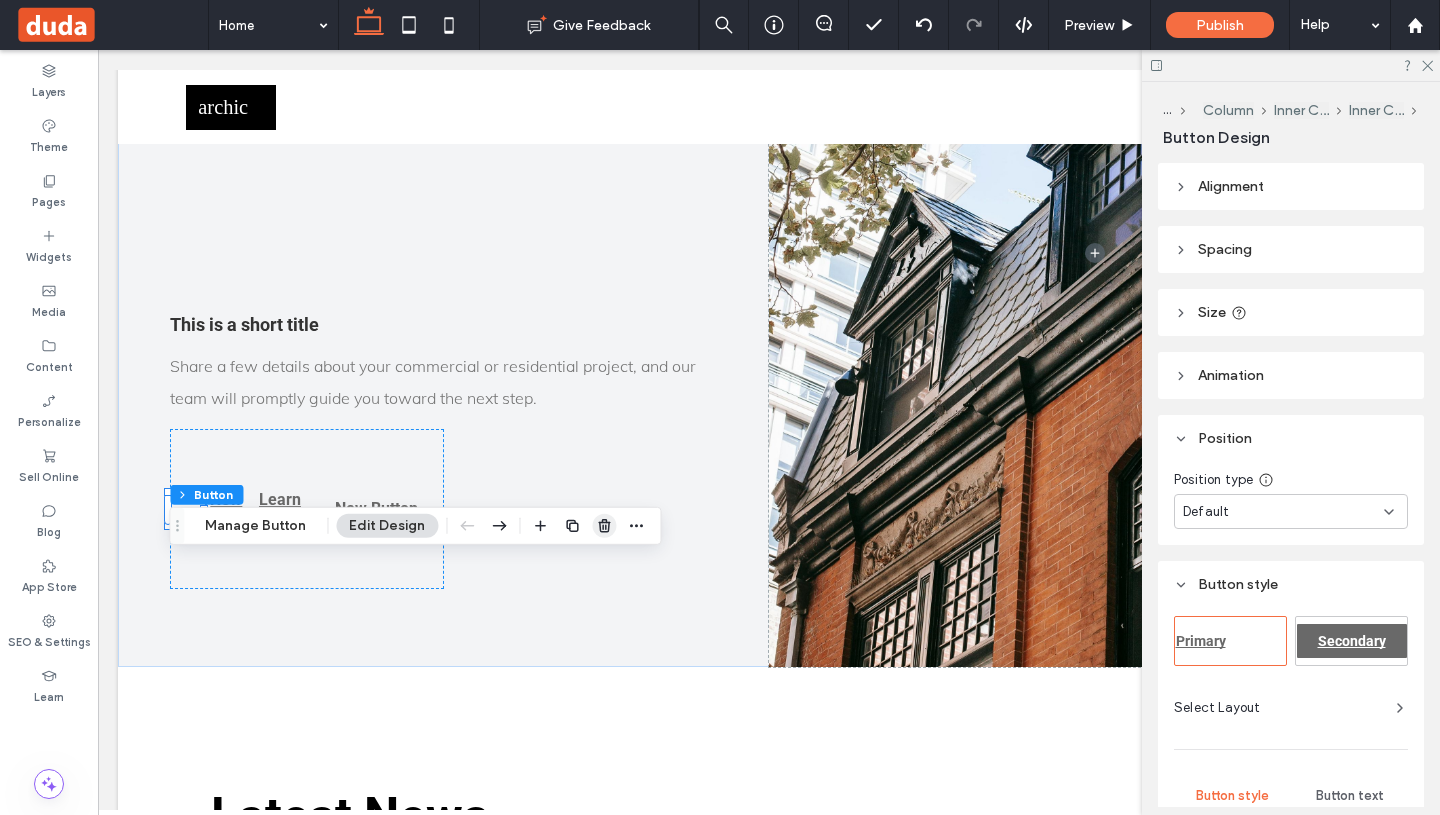 click at bounding box center (604, 526) 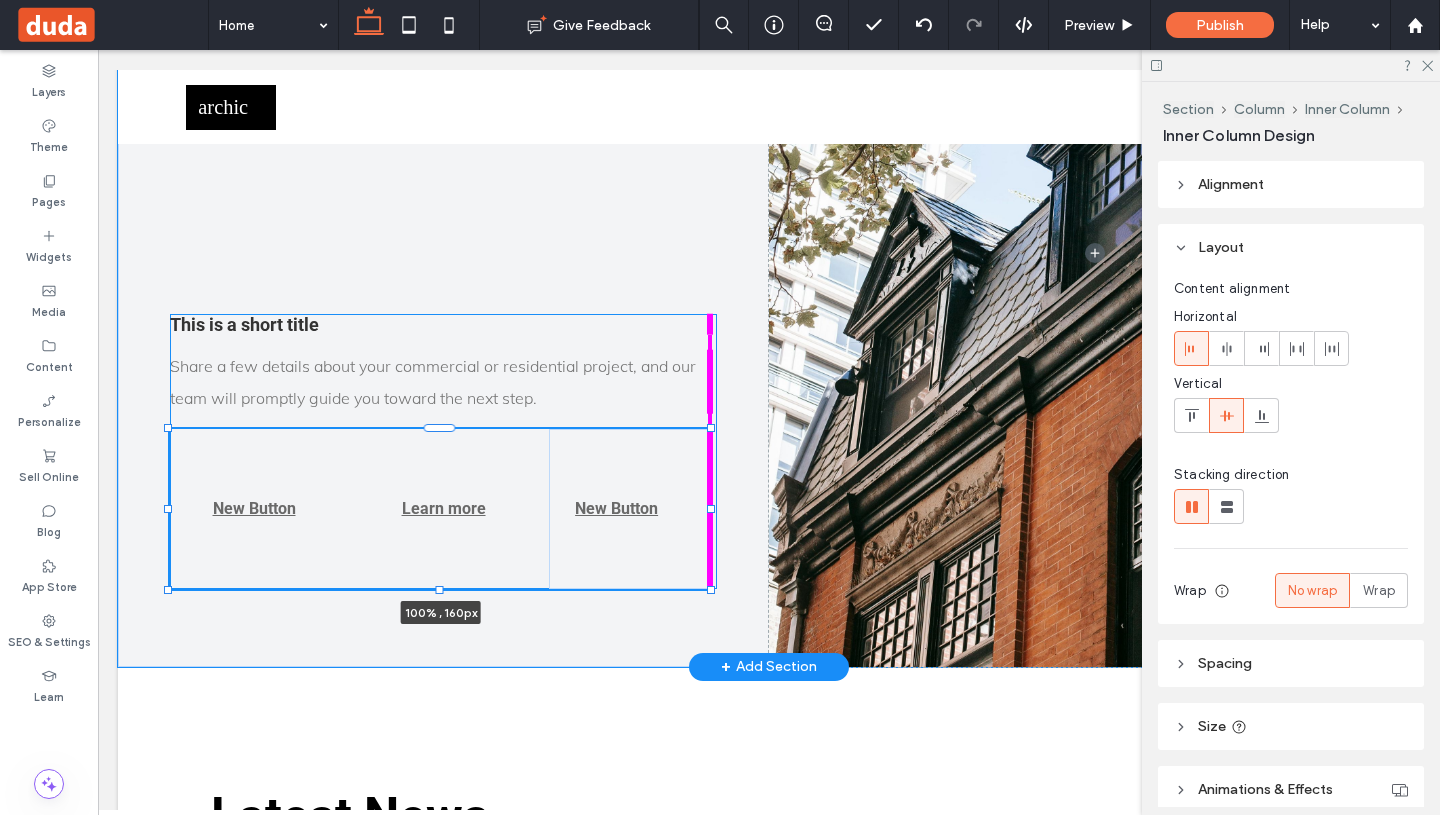 drag, startPoint x: 441, startPoint y: 576, endPoint x: 716, endPoint y: 575, distance: 275.00183 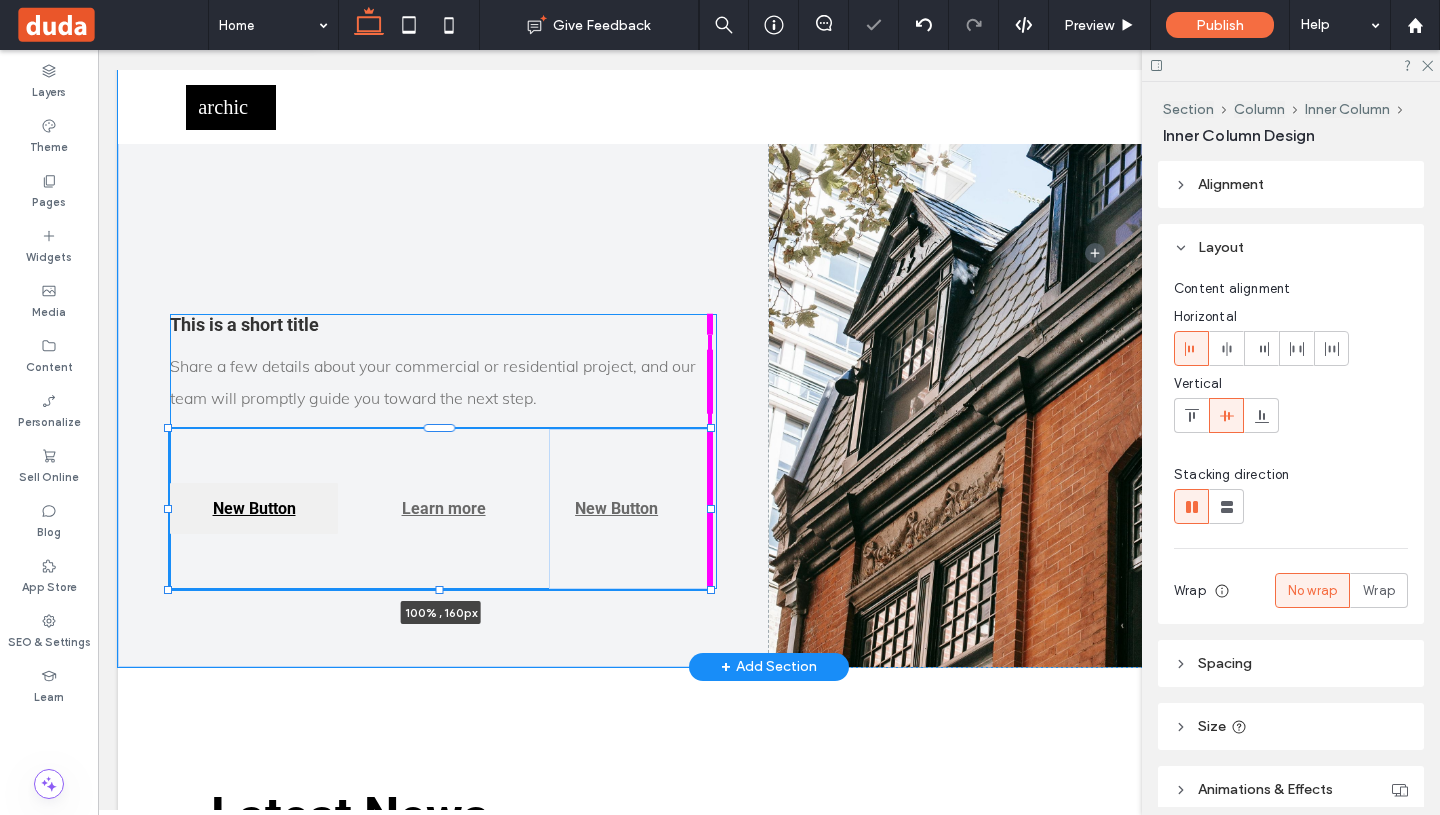 type on "***" 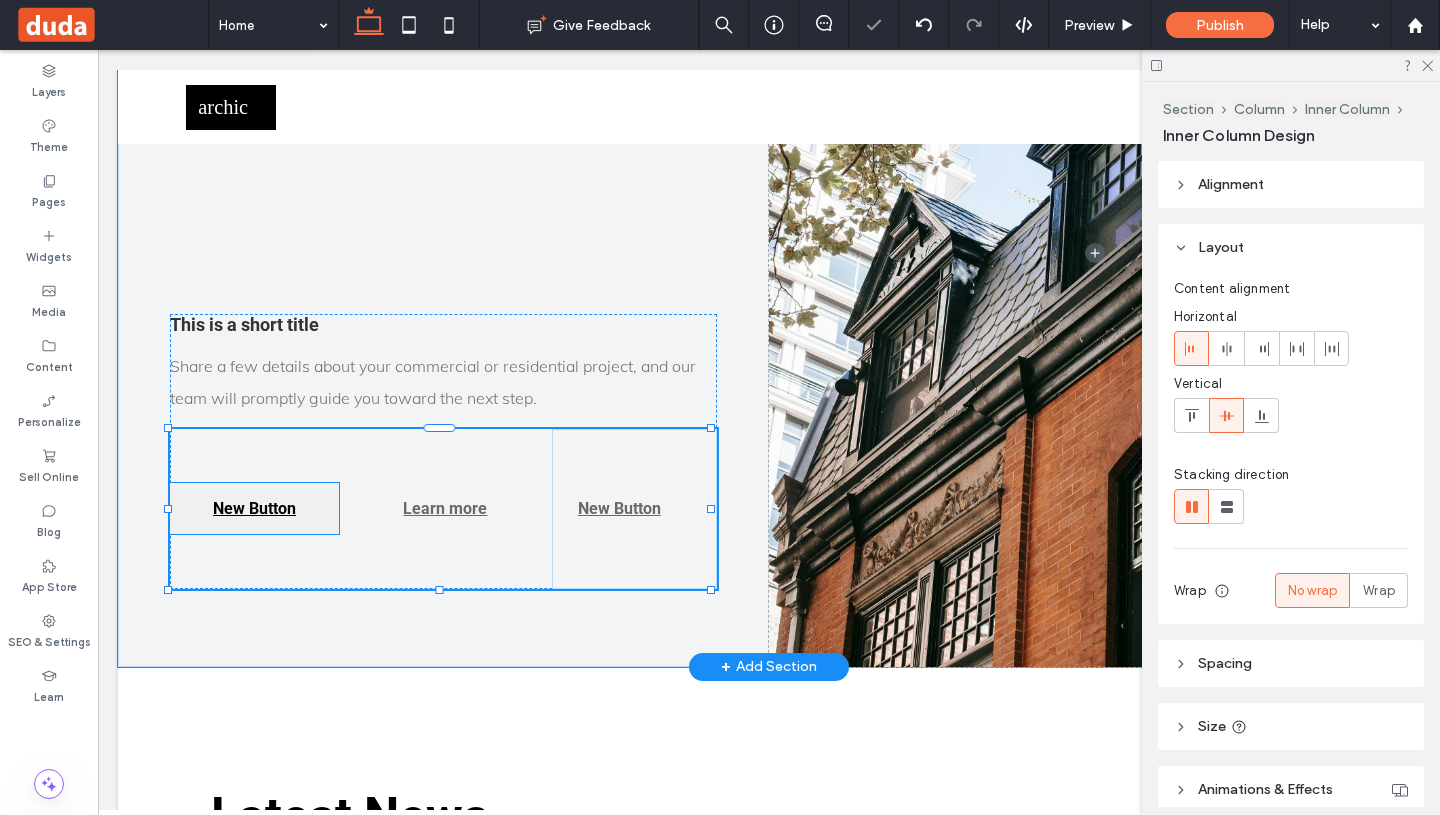 type on "***" 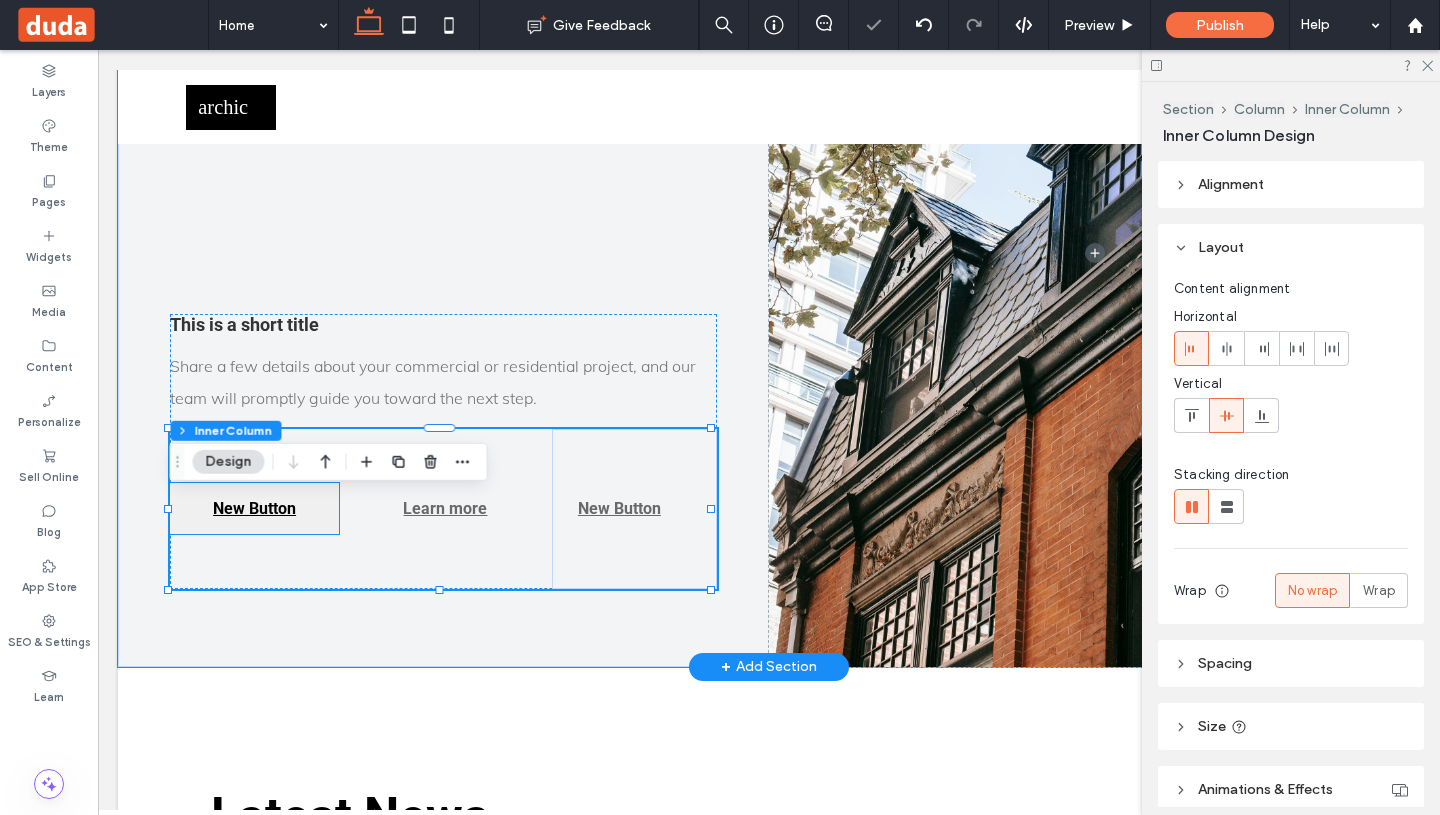 click on "New Button" at bounding box center [254, 508] 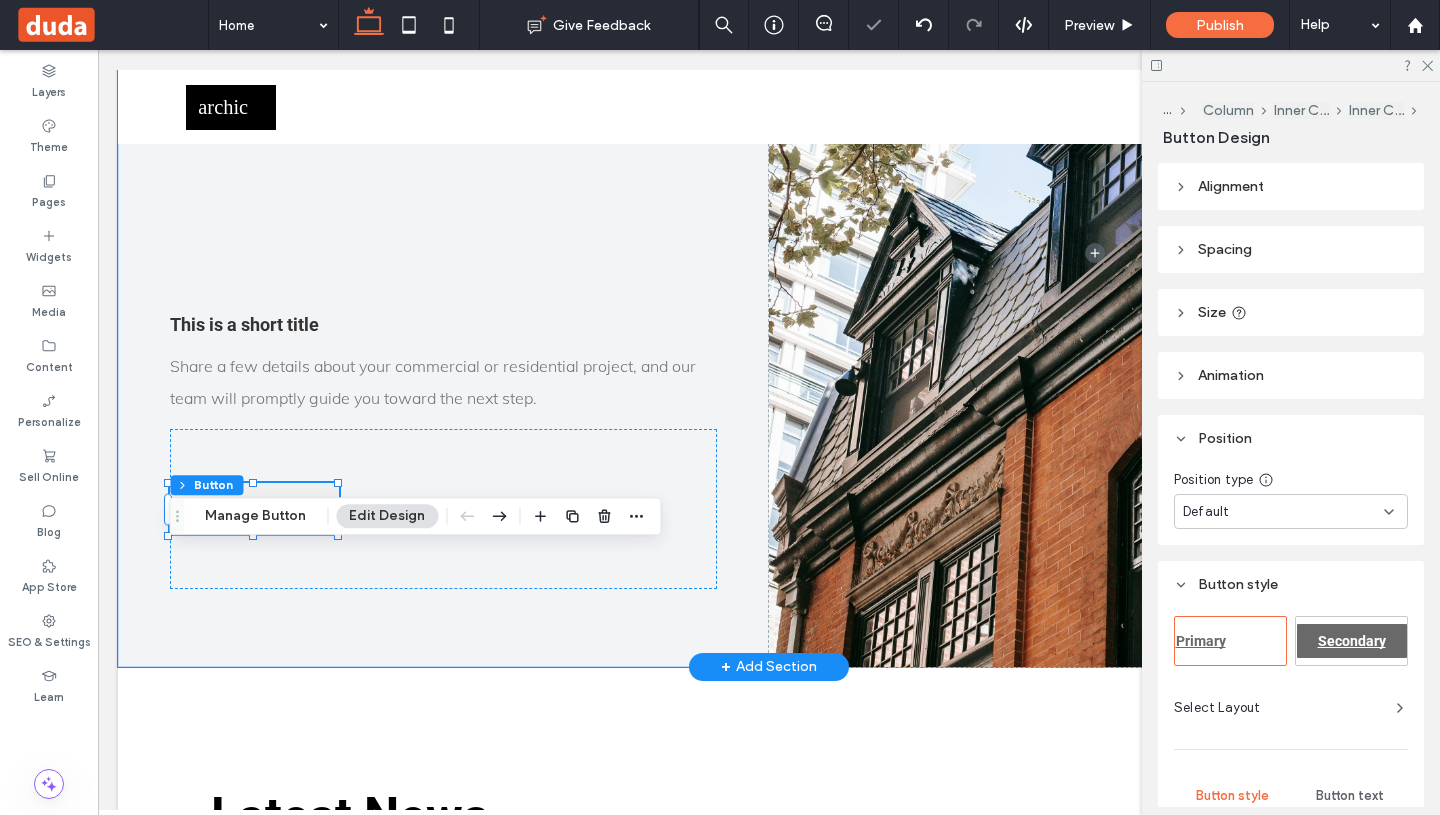 type on "**" 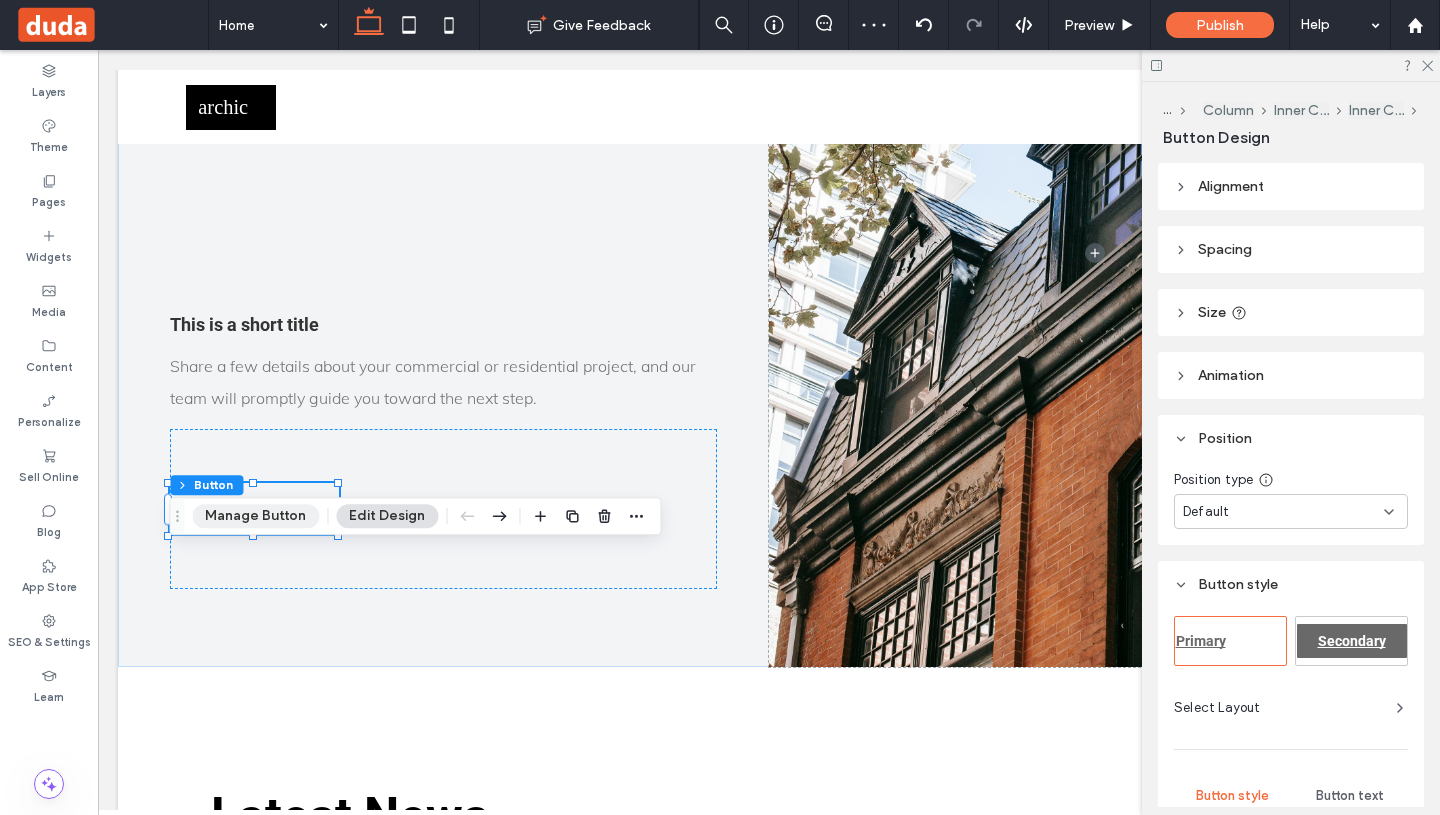 click on "Manage Button" at bounding box center [255, 516] 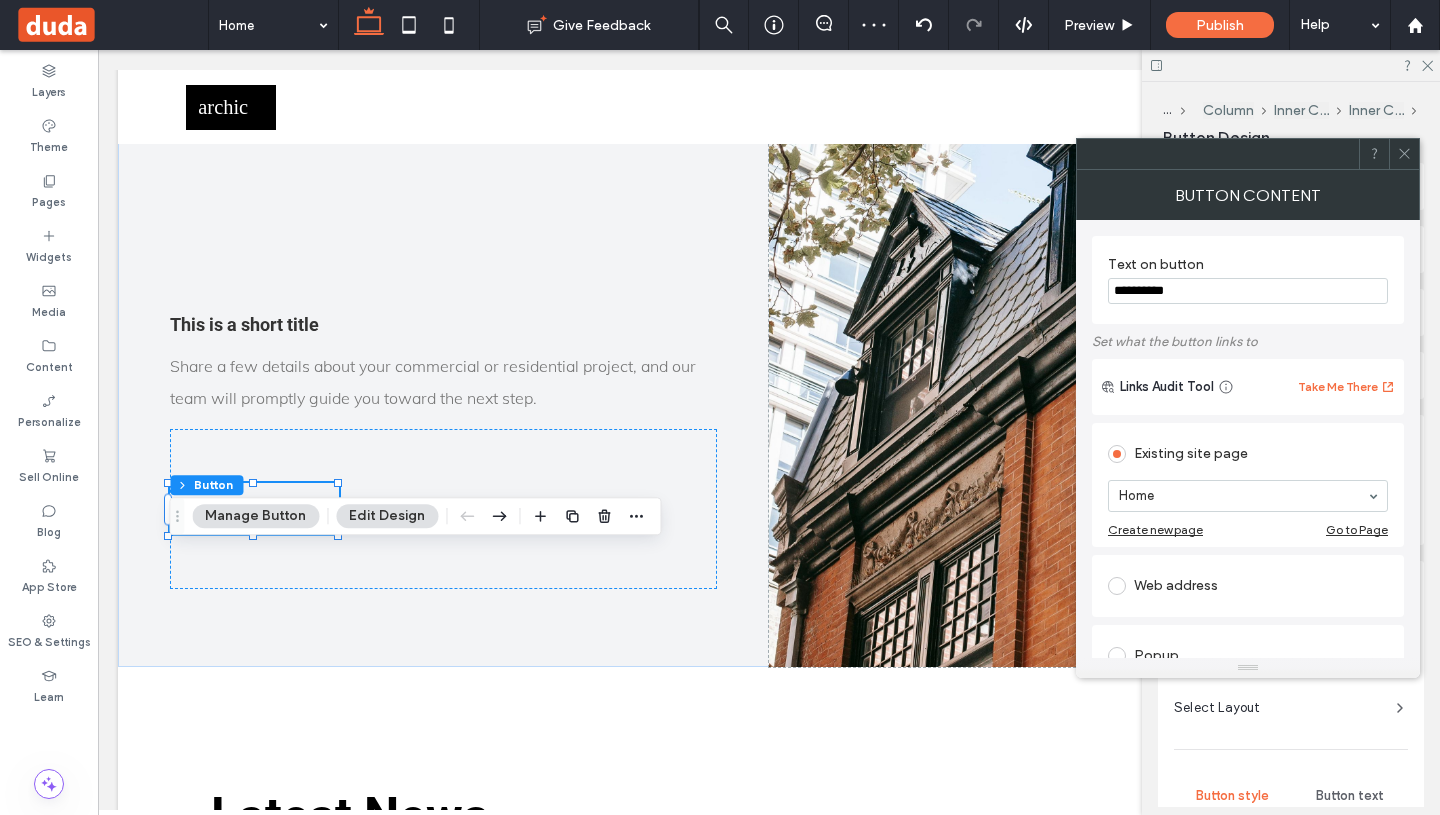 click on "Text on button" at bounding box center [1244, 267] 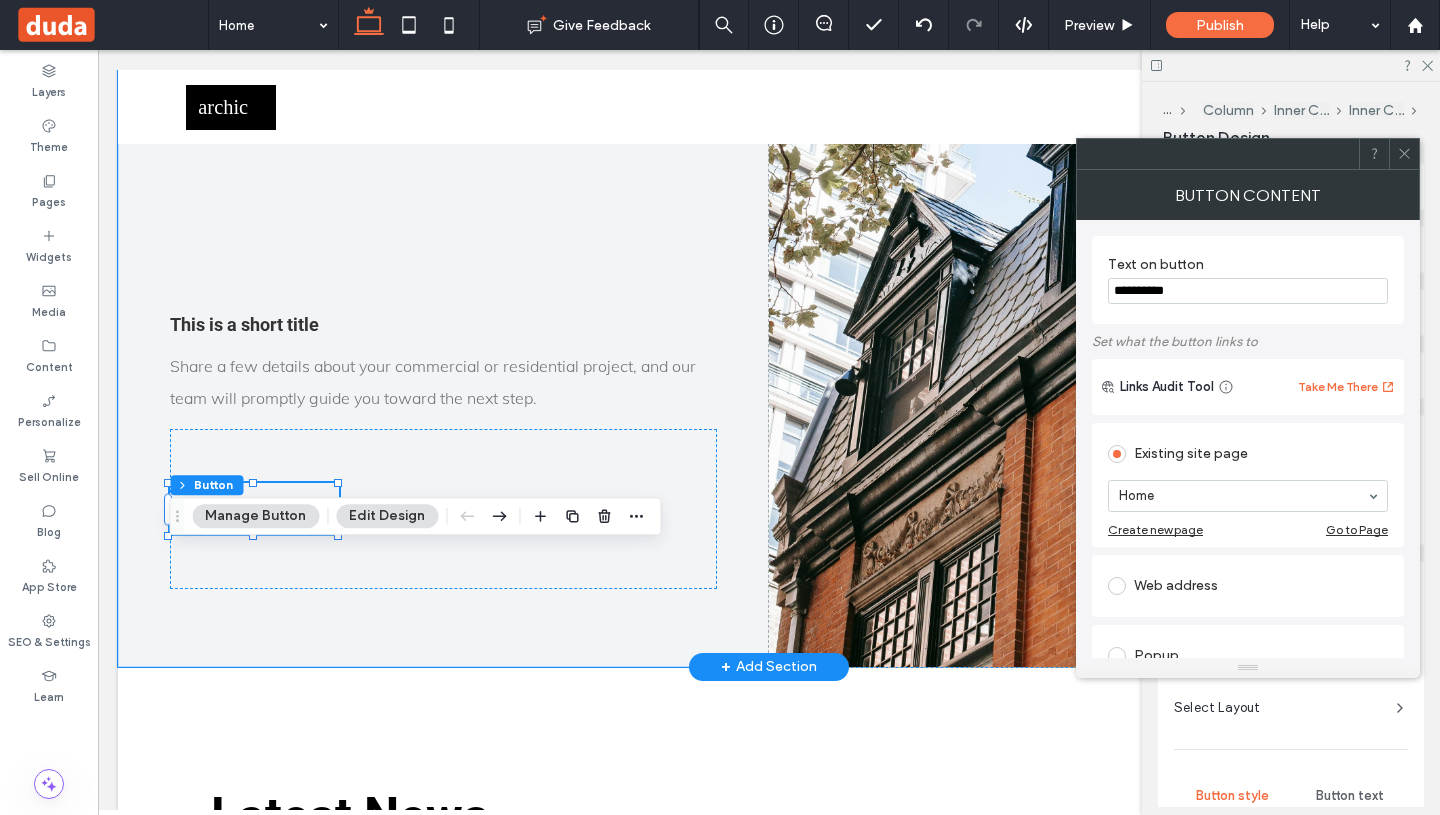 drag, startPoint x: 1288, startPoint y: 342, endPoint x: 1028, endPoint y: 288, distance: 265.5485 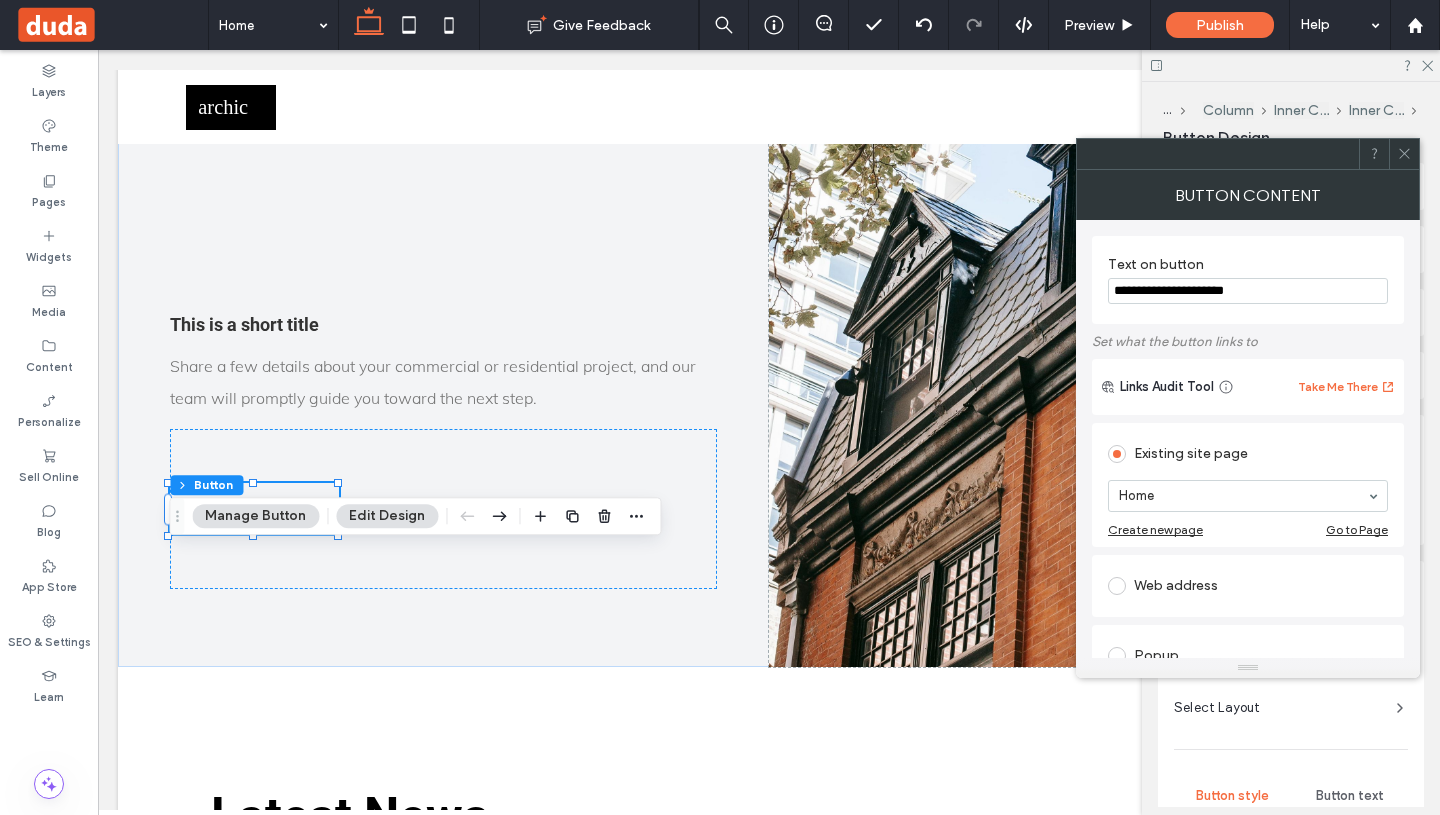 type on "**********" 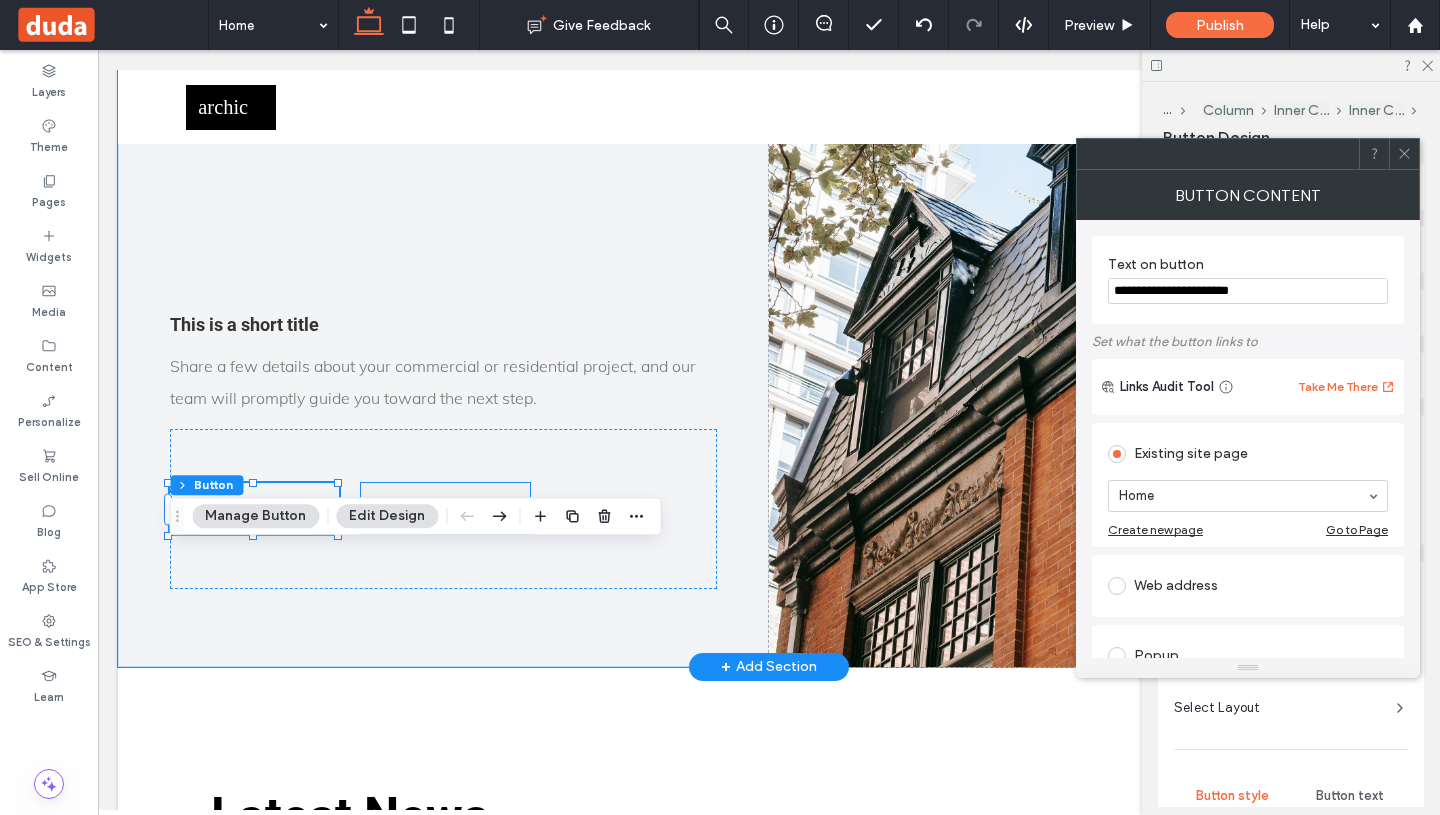 click on "Learn more" at bounding box center (445, 508) 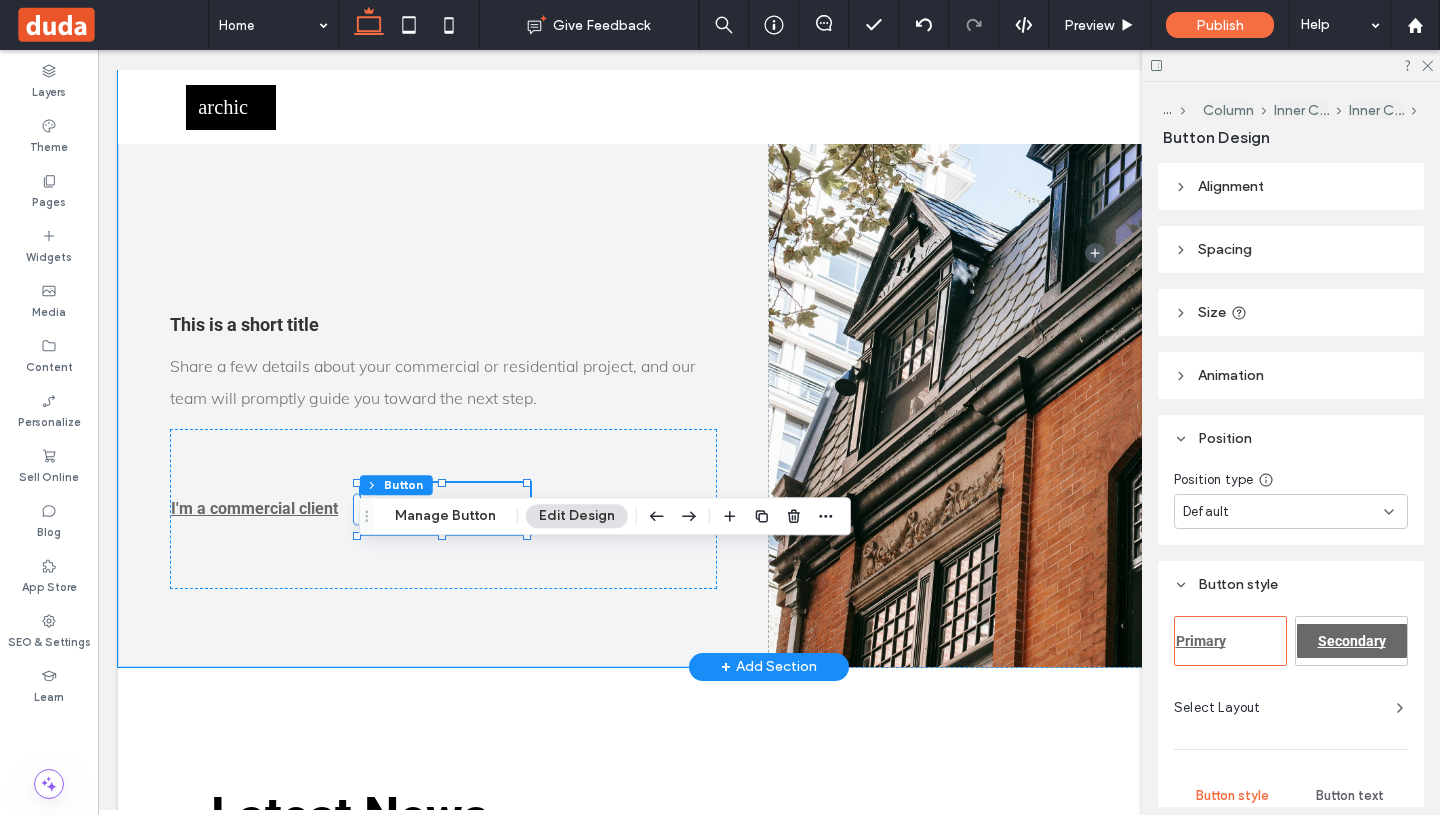 click on "Learn more" at bounding box center [445, 508] 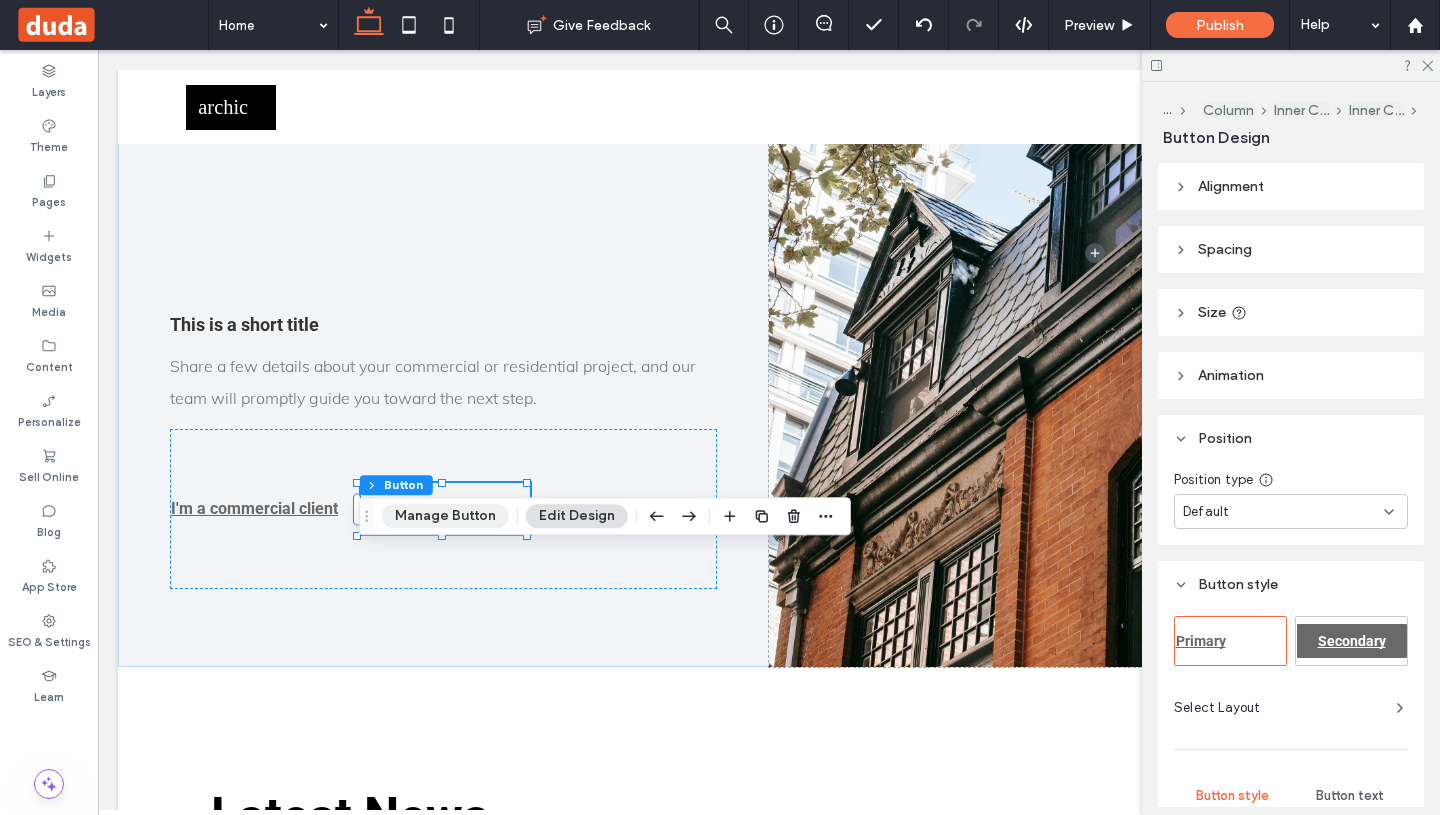 click on "Manage Button" at bounding box center (445, 516) 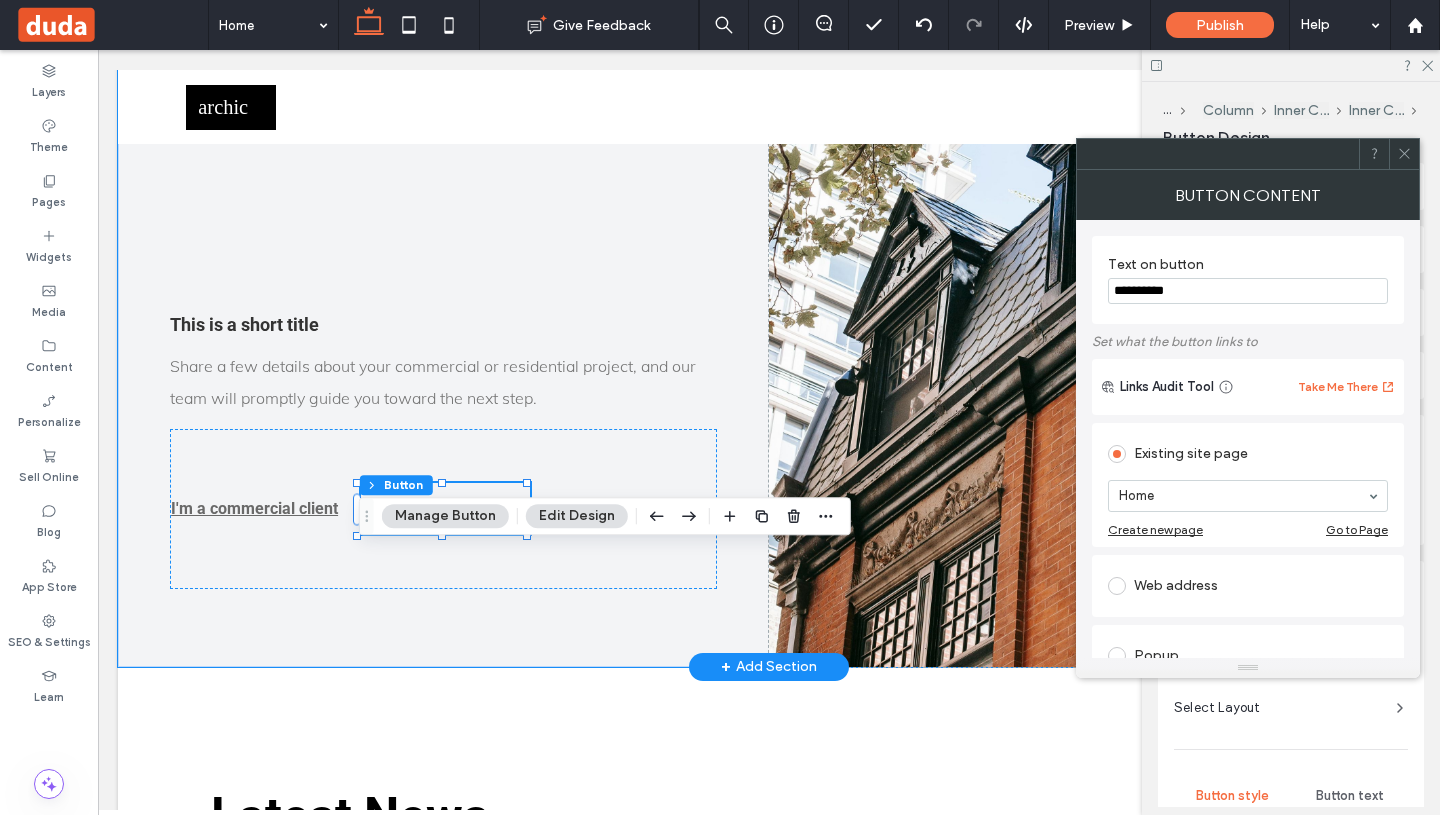 drag, startPoint x: 1306, startPoint y: 341, endPoint x: 1035, endPoint y: 273, distance: 279.40115 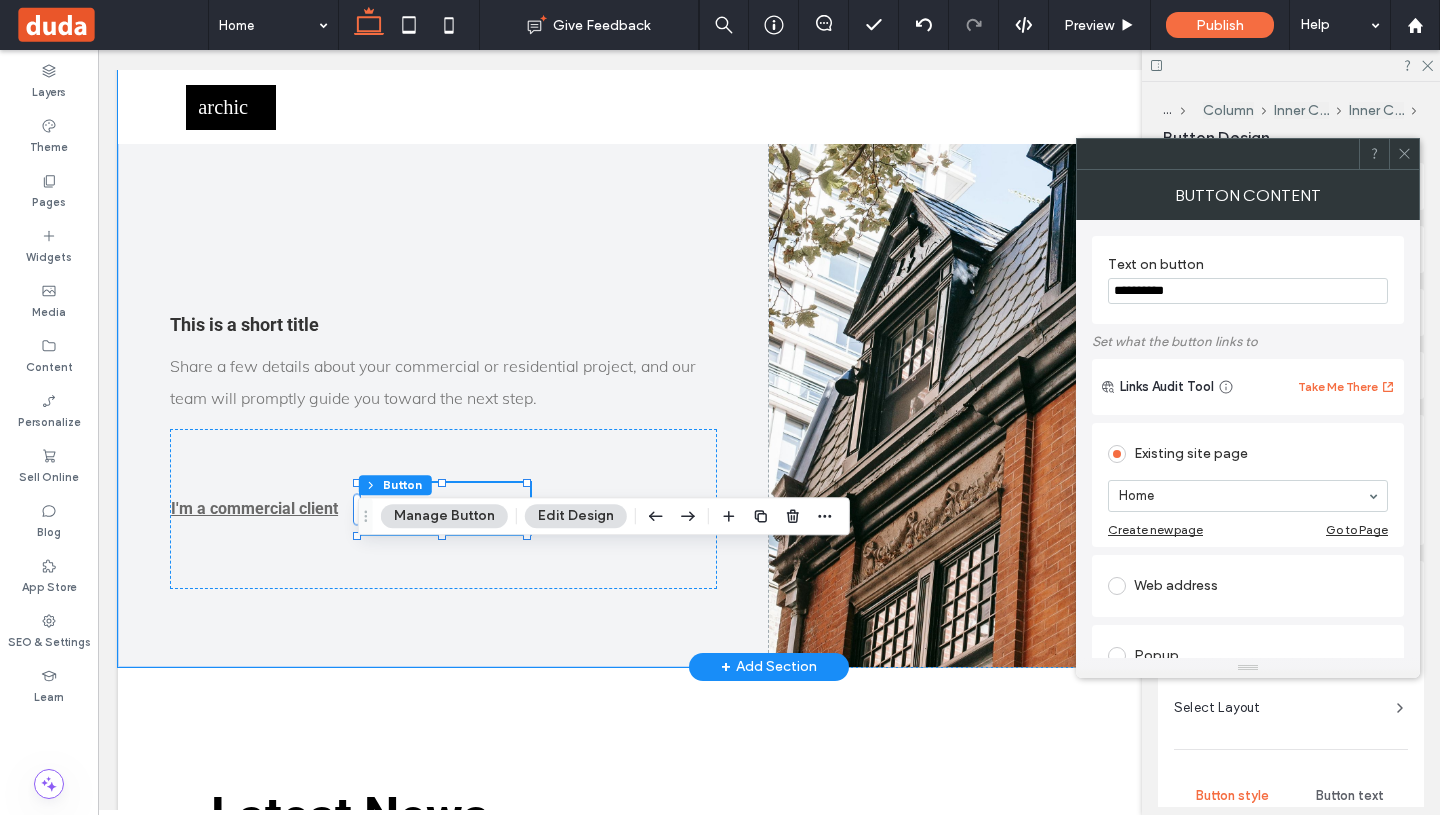 scroll, scrollTop: 0, scrollLeft: 1, axis: horizontal 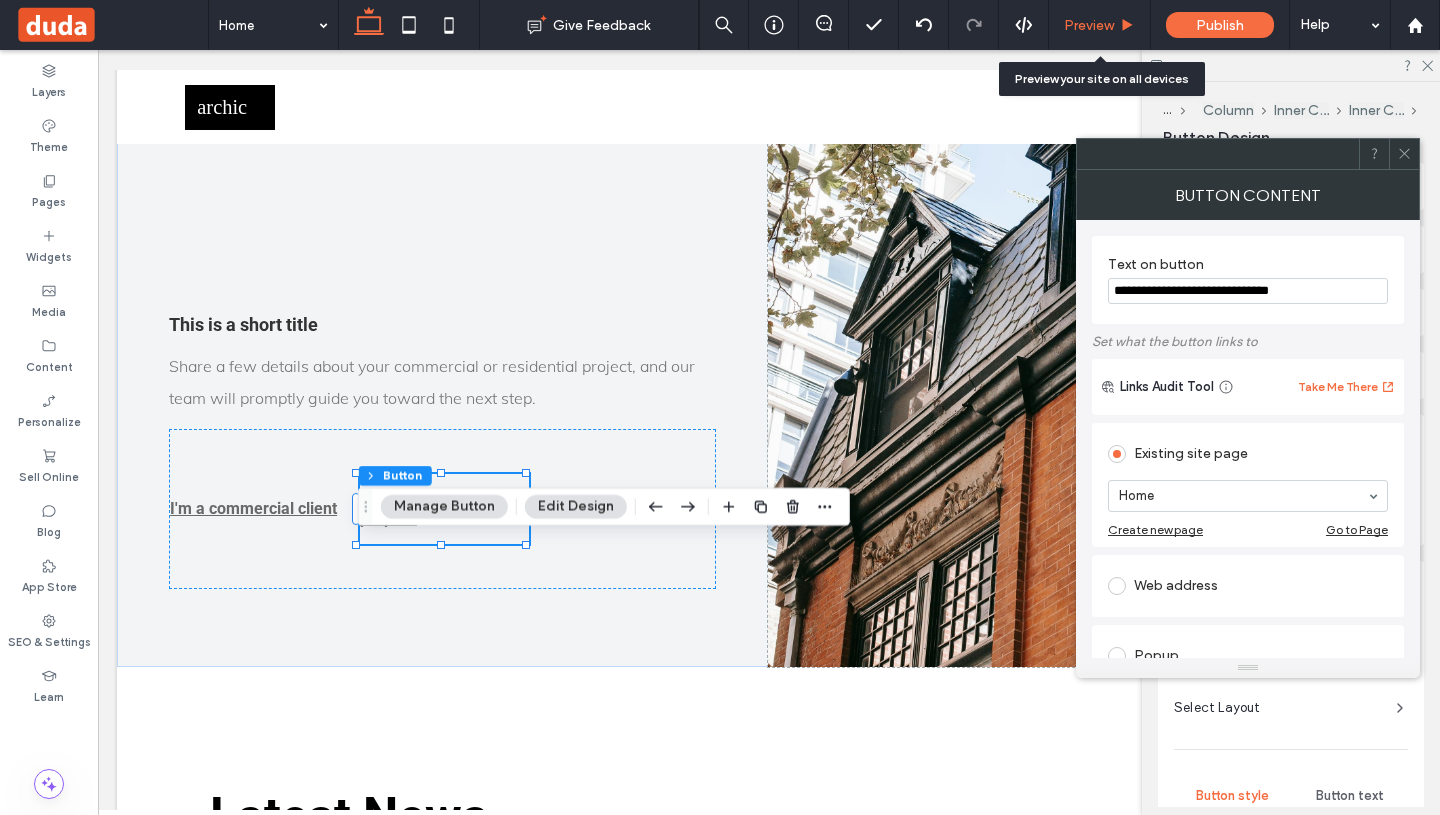 type on "**********" 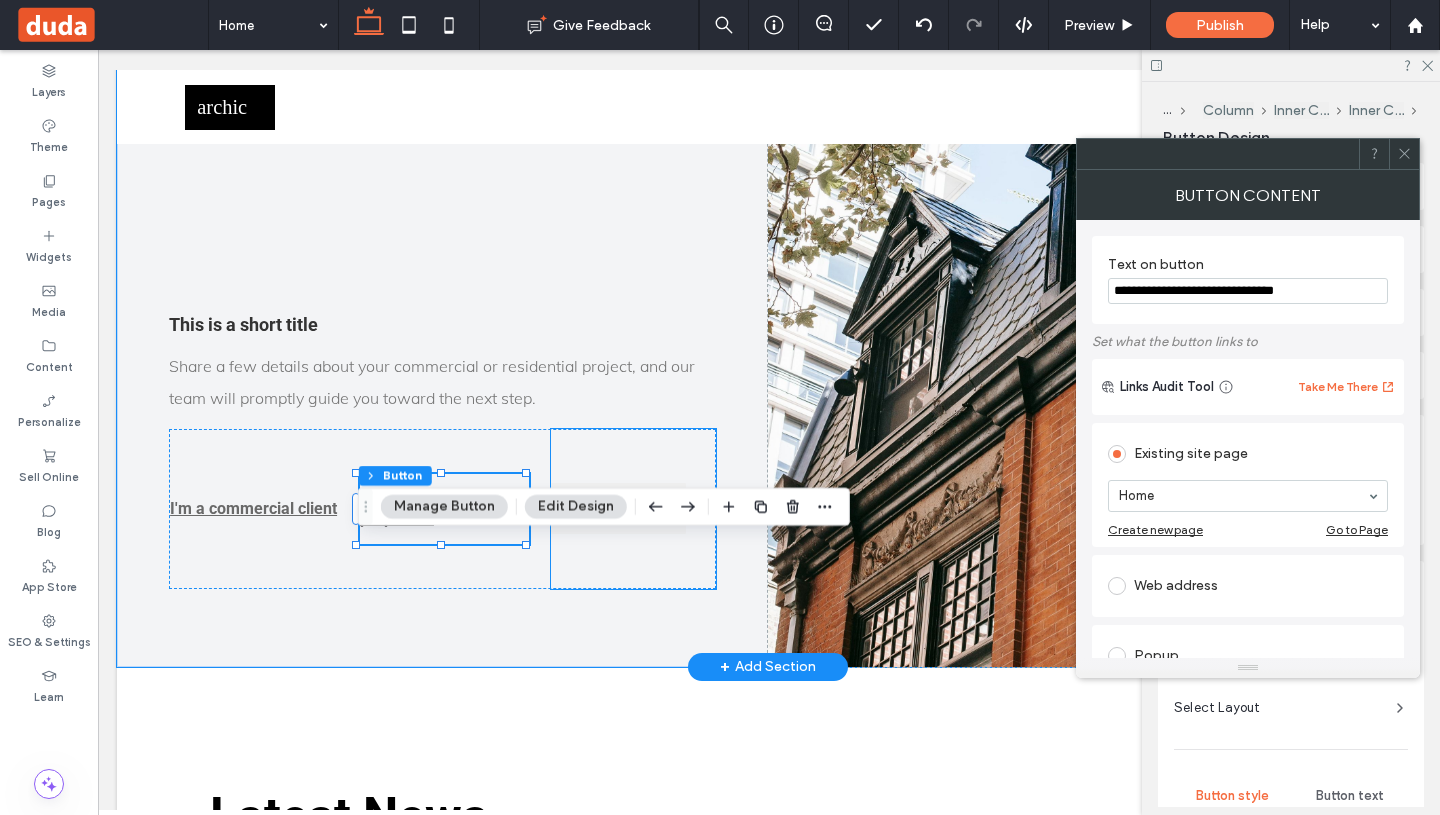 click on "New Button" at bounding box center [618, 508] 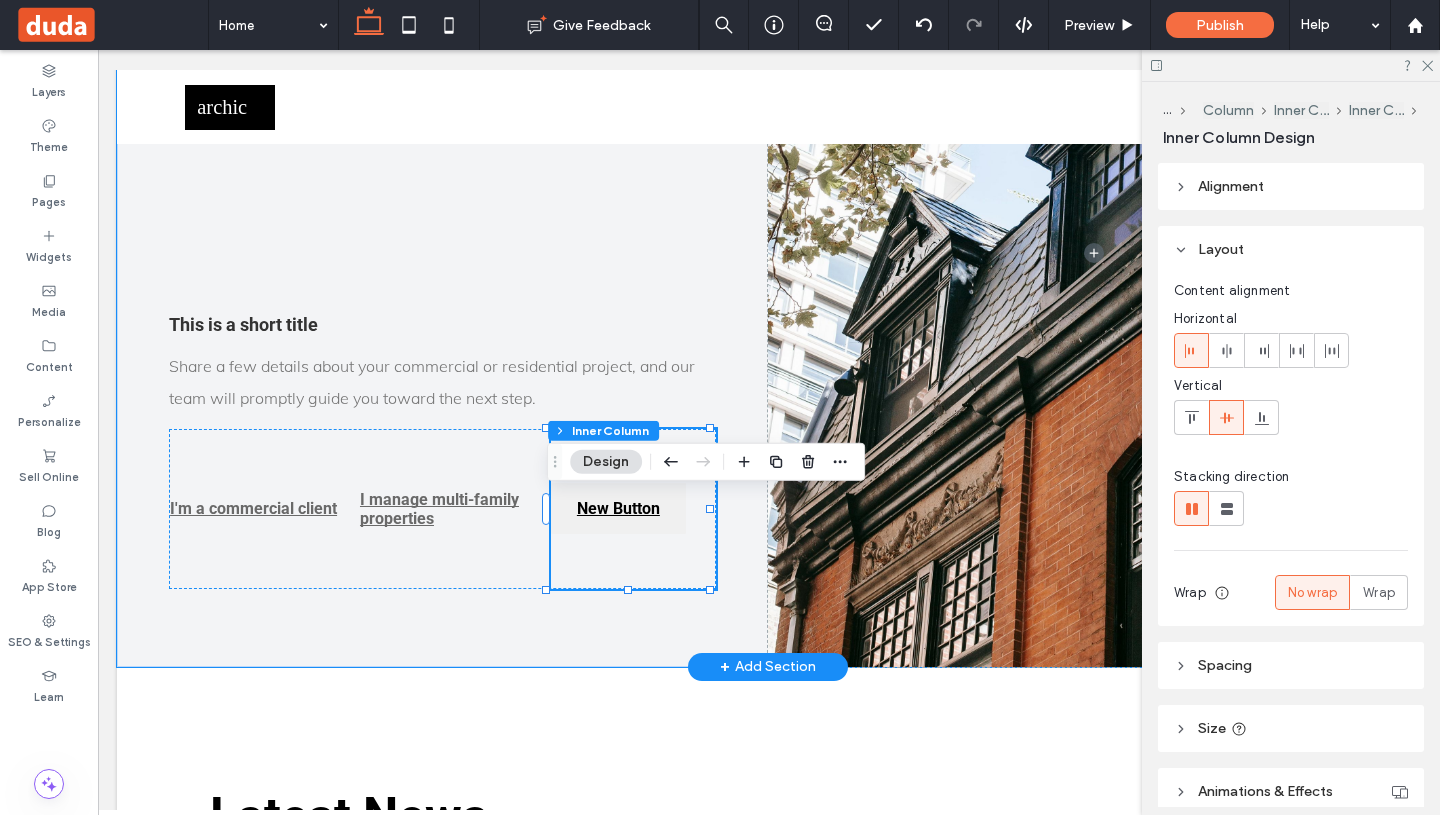 click on "New Button" at bounding box center [618, 508] 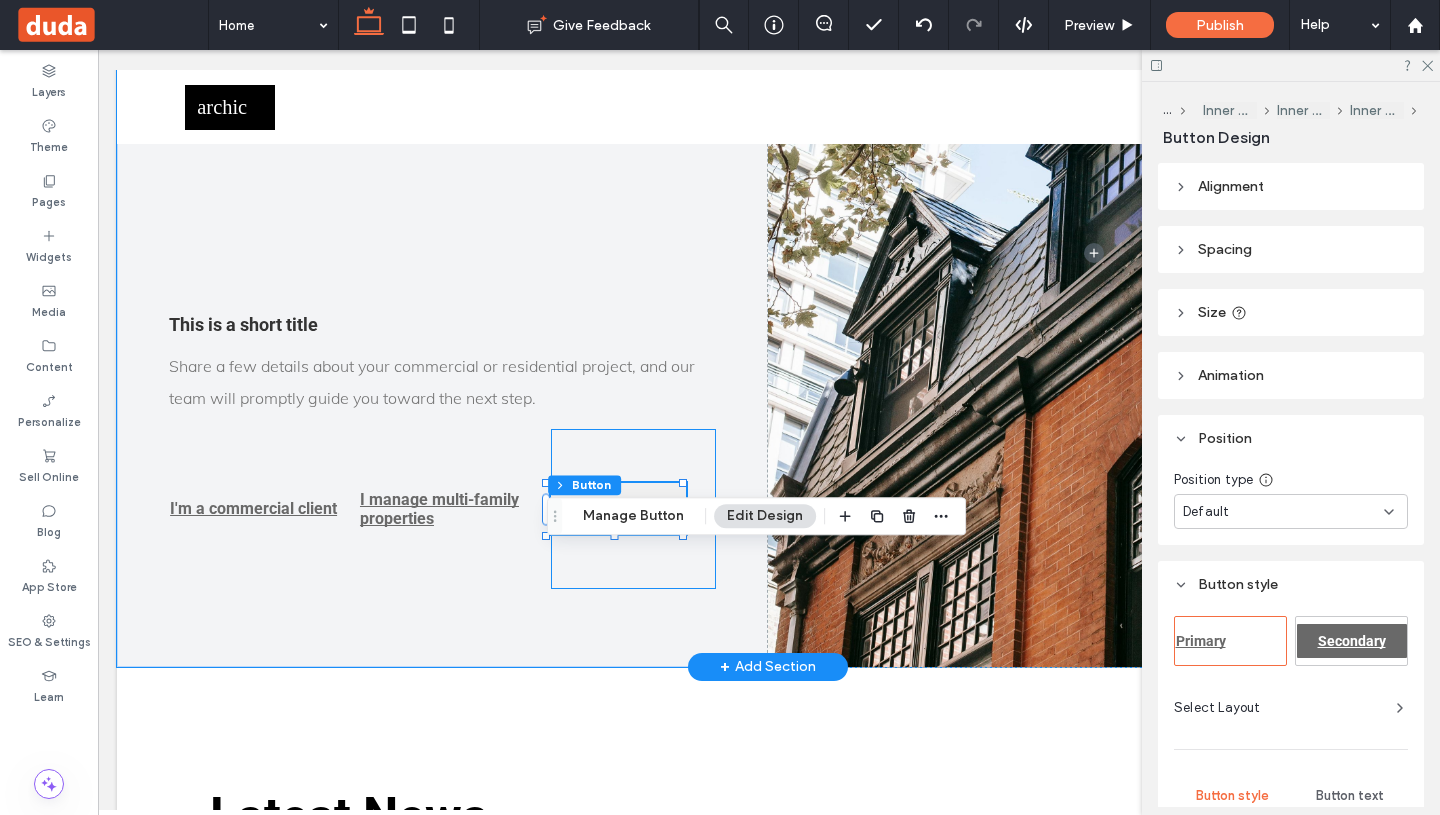 type on "**" 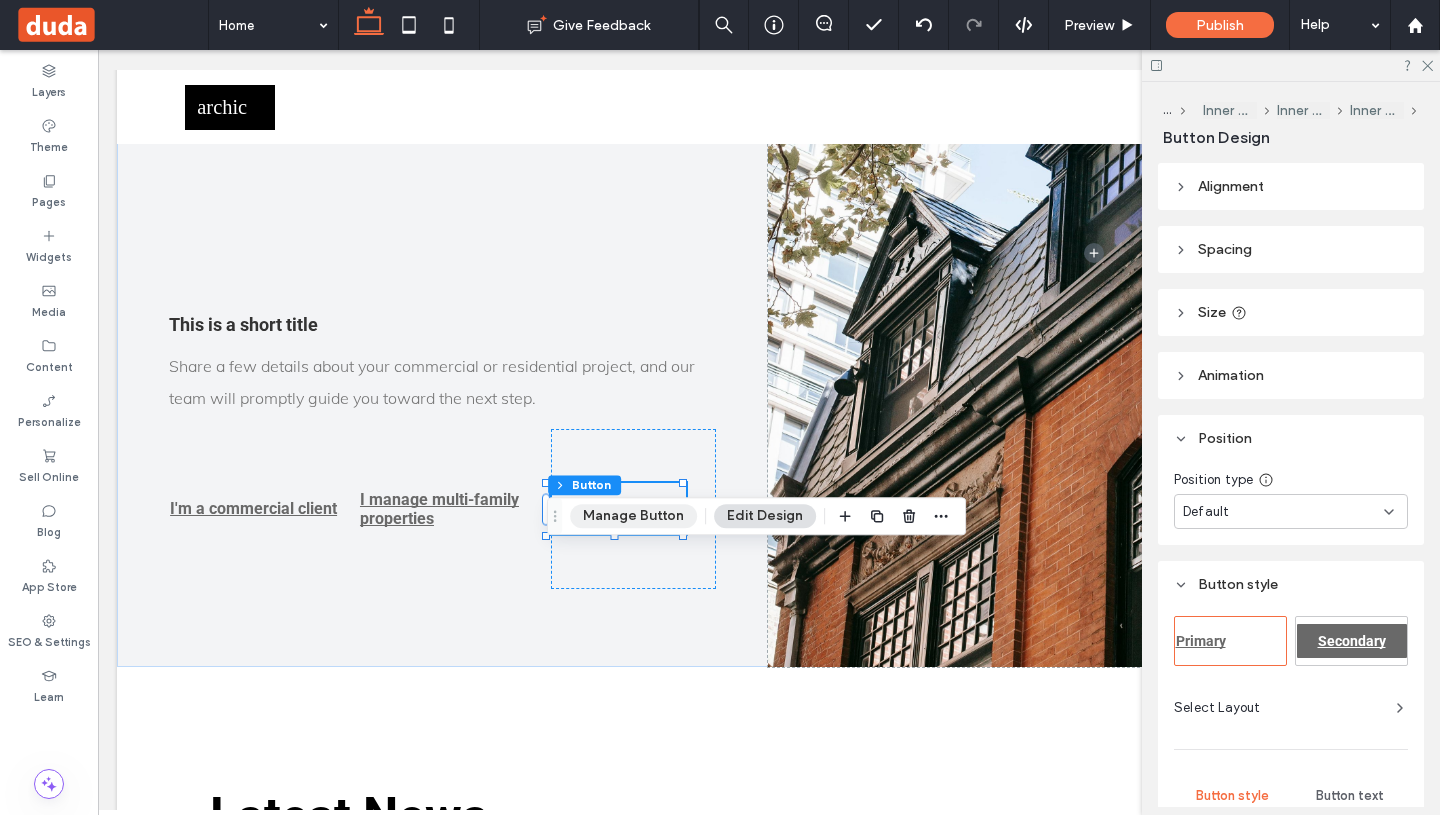 click on "Manage Button" at bounding box center [633, 516] 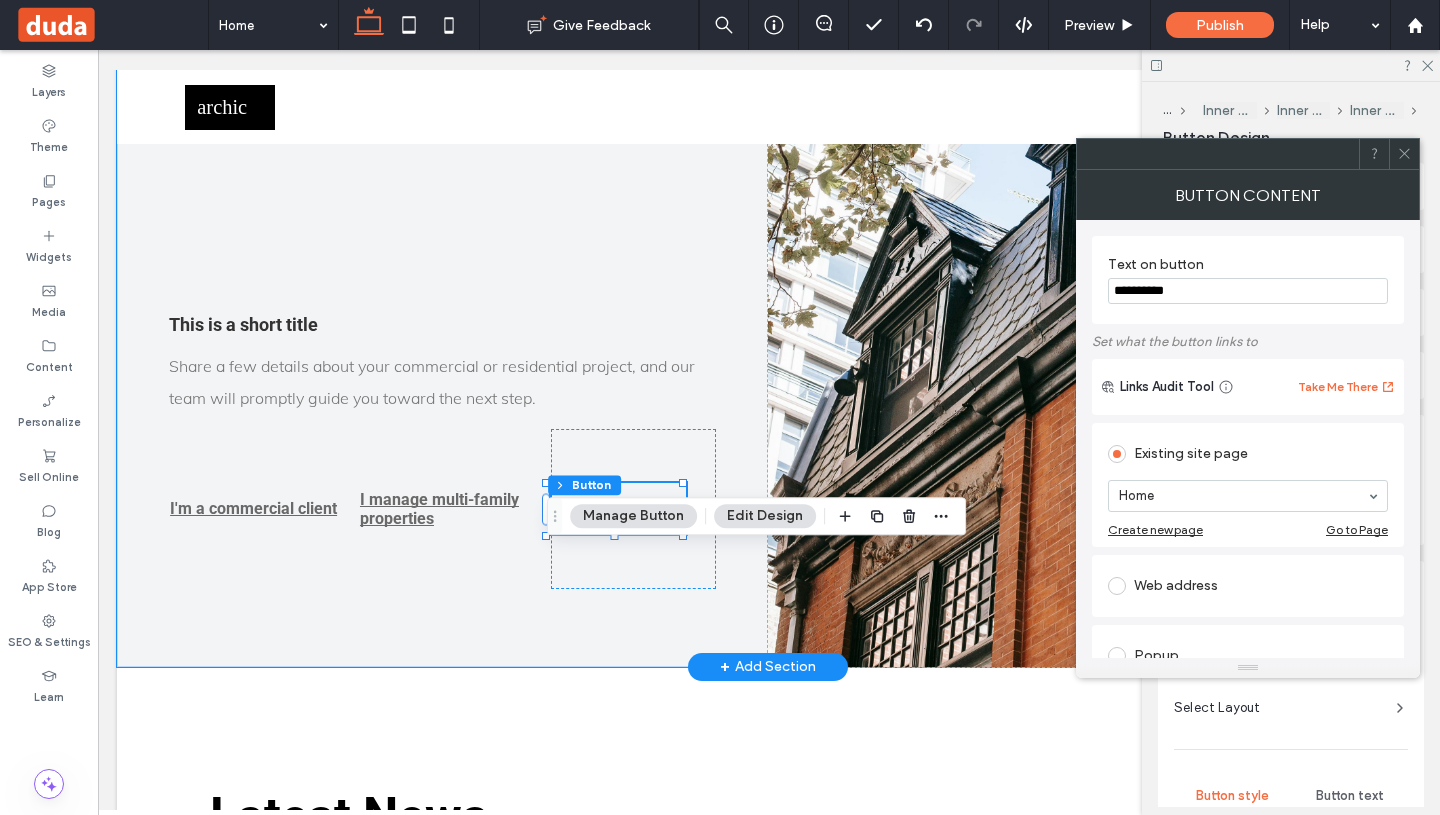 drag, startPoint x: 1322, startPoint y: 340, endPoint x: 1035, endPoint y: 266, distance: 296.38657 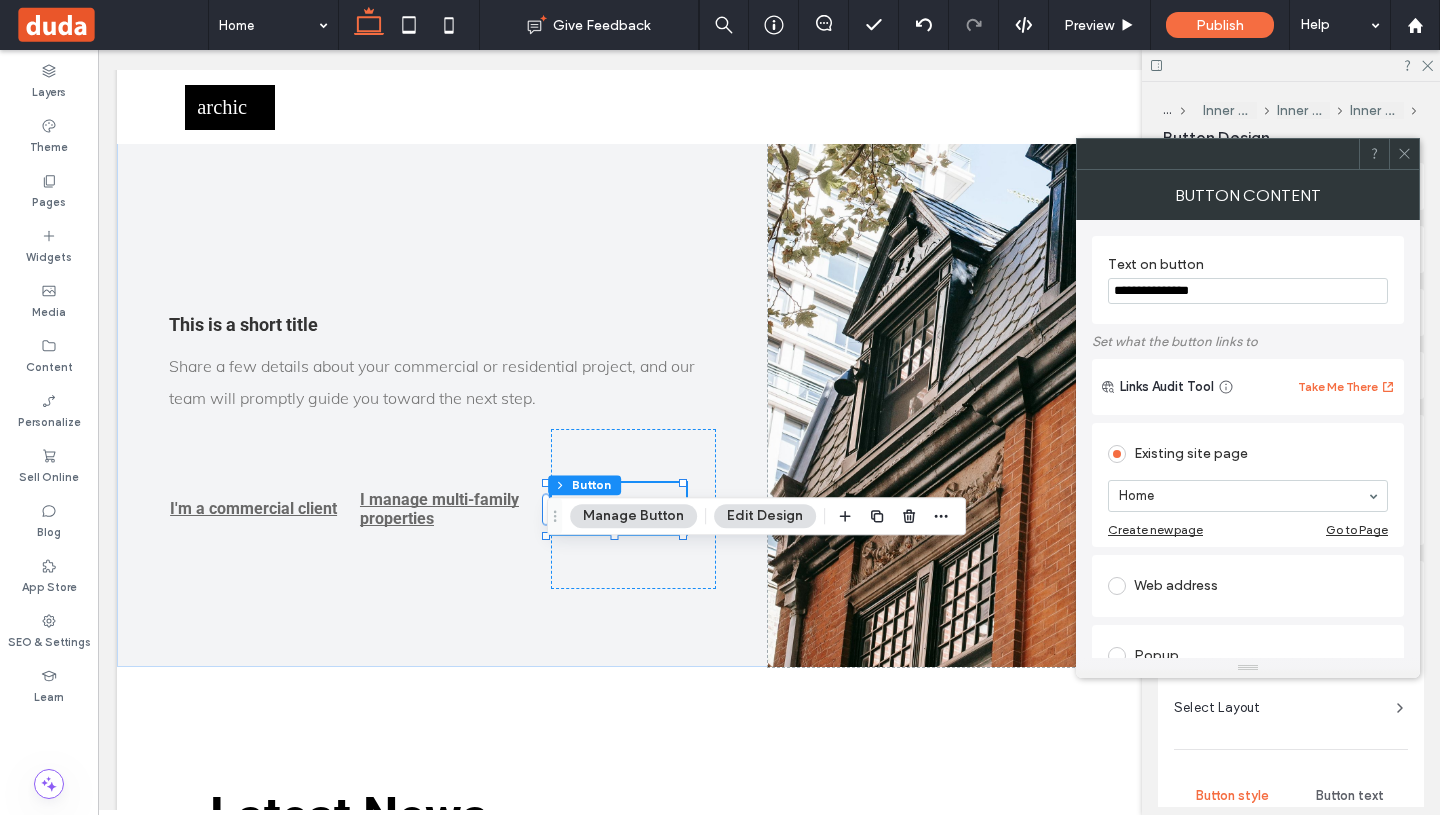 type on "**********" 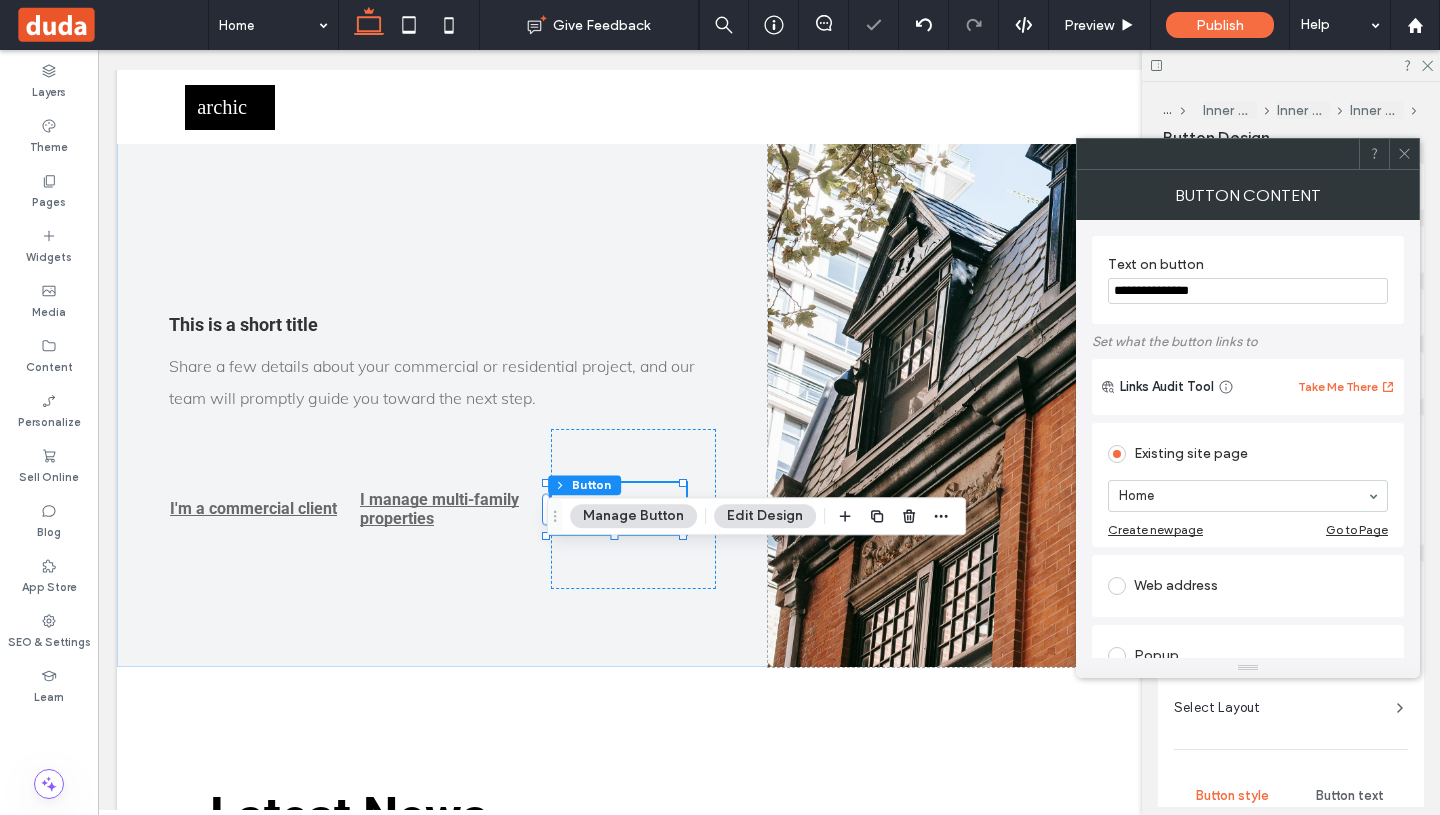 click 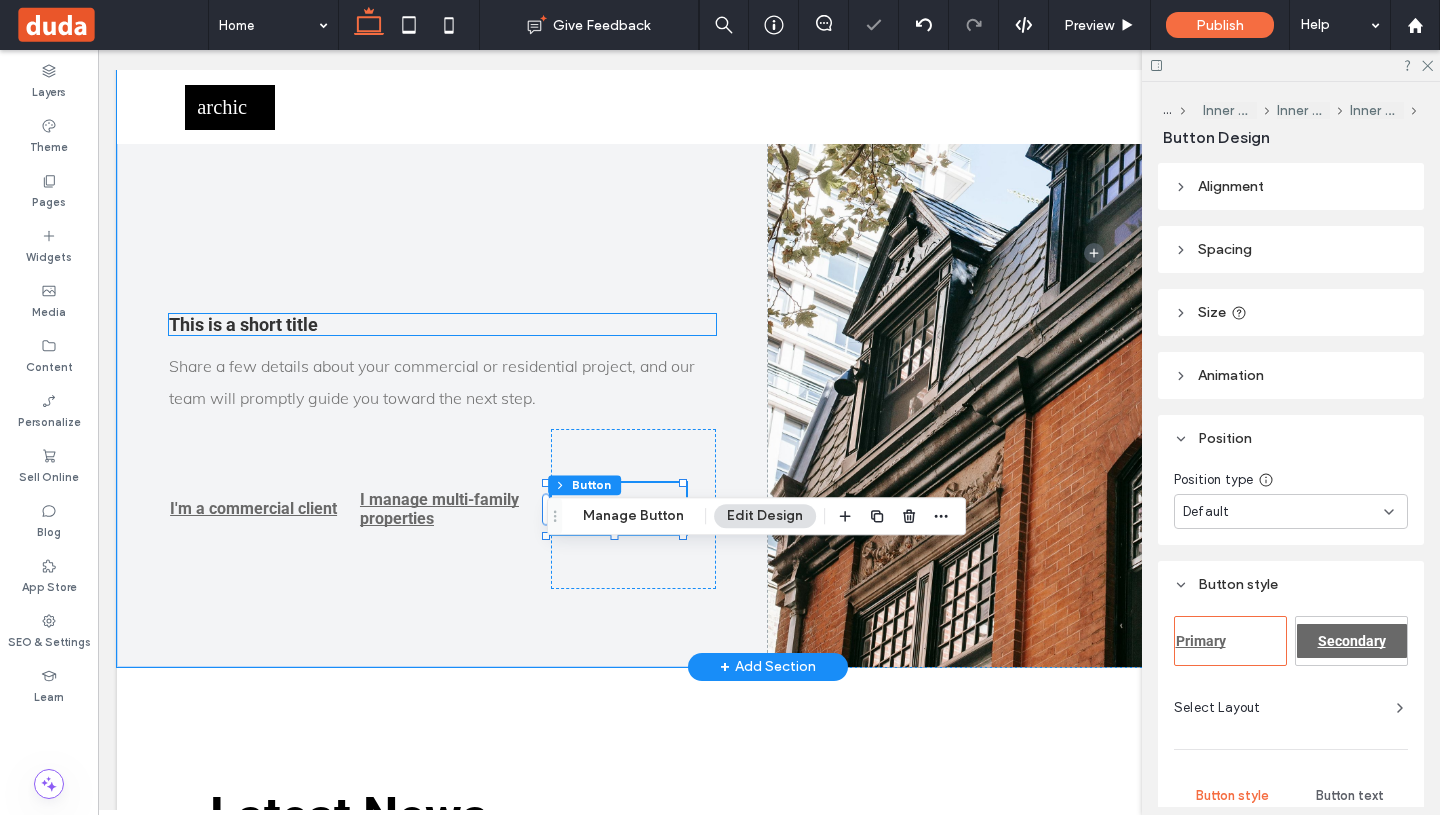 click on "This is a short title" at bounding box center [243, 324] 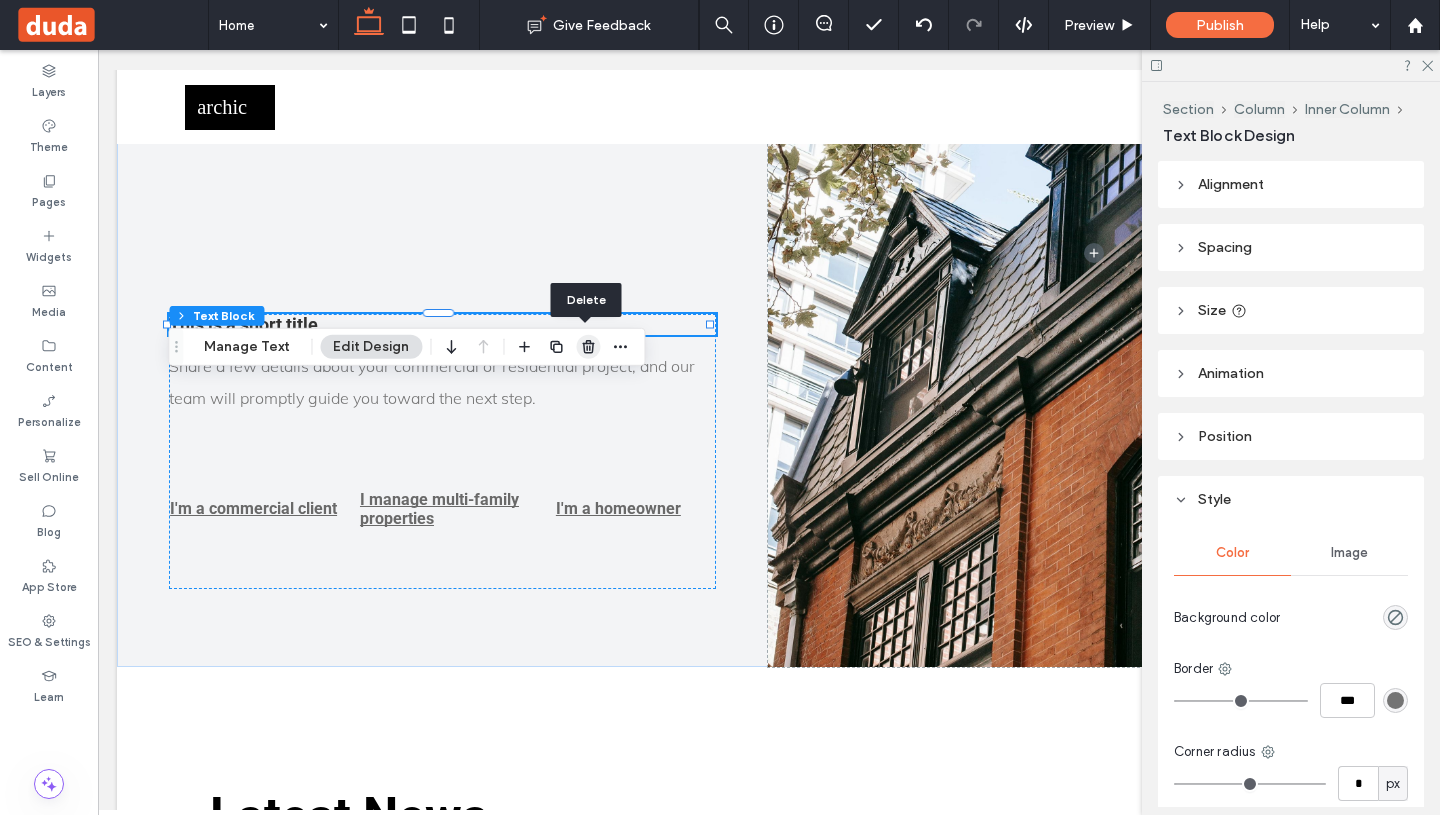 click 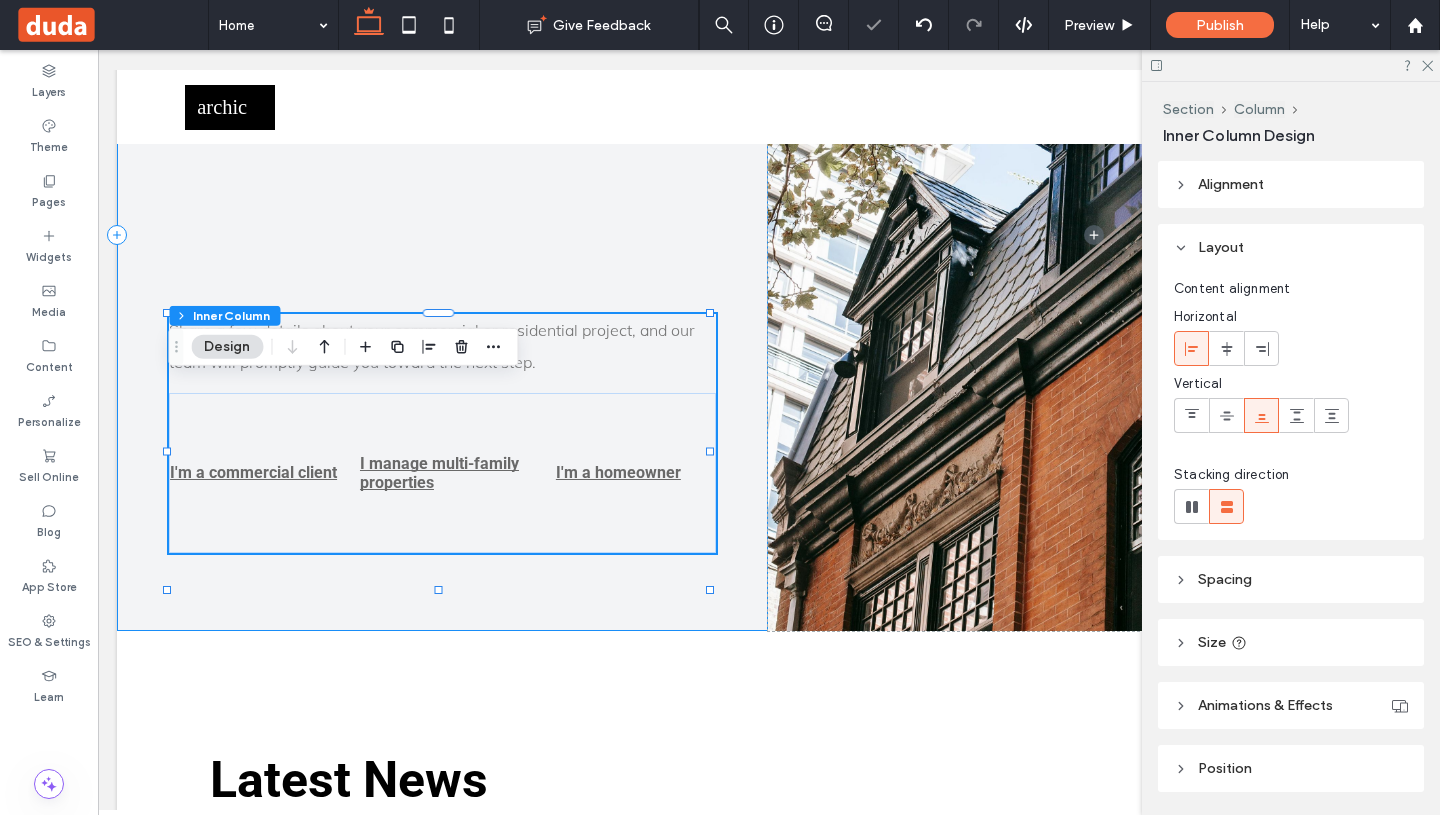 type on "**" 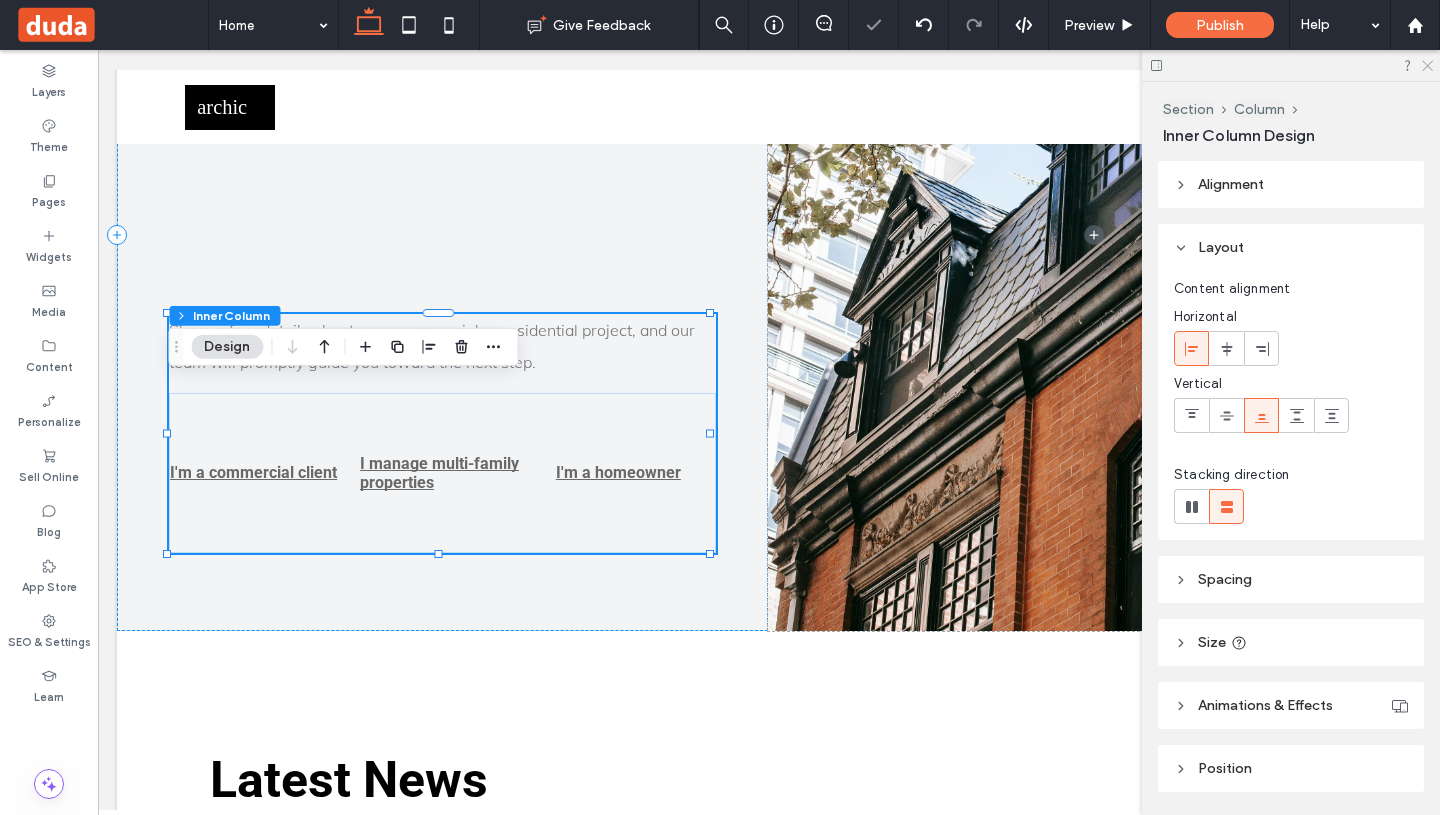 click 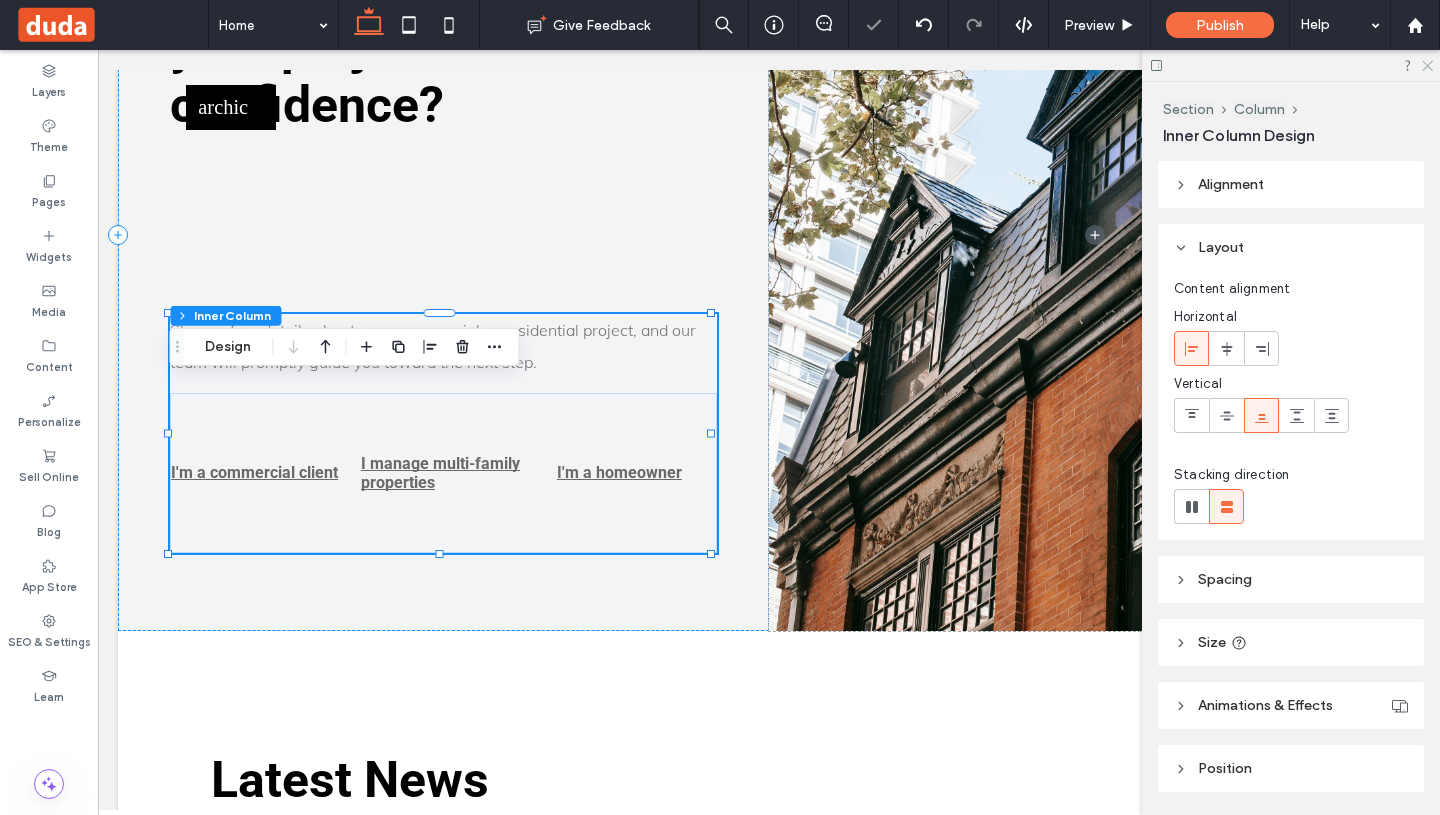 scroll, scrollTop: 0, scrollLeft: 0, axis: both 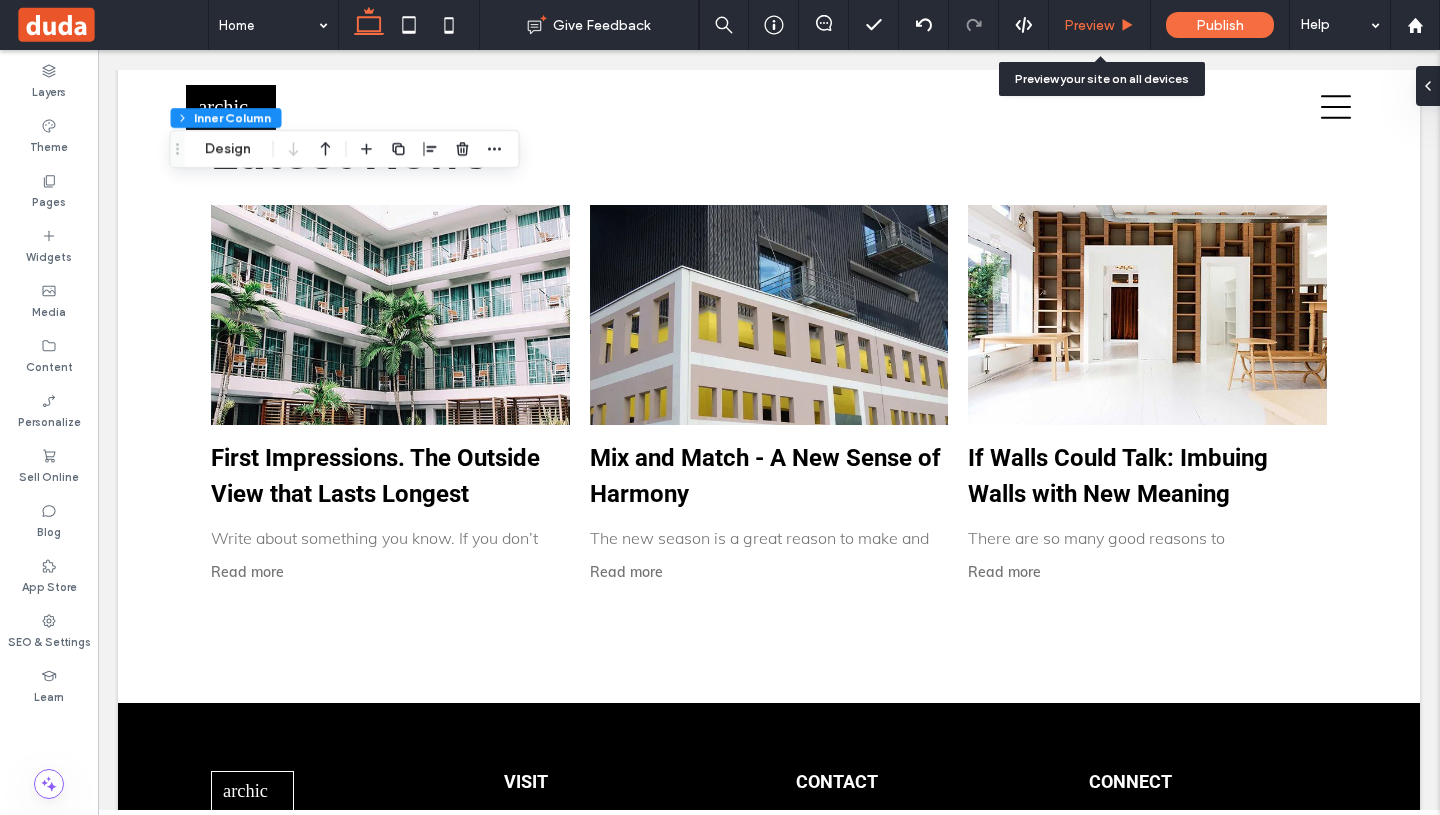 click on "Preview" at bounding box center [1099, 25] 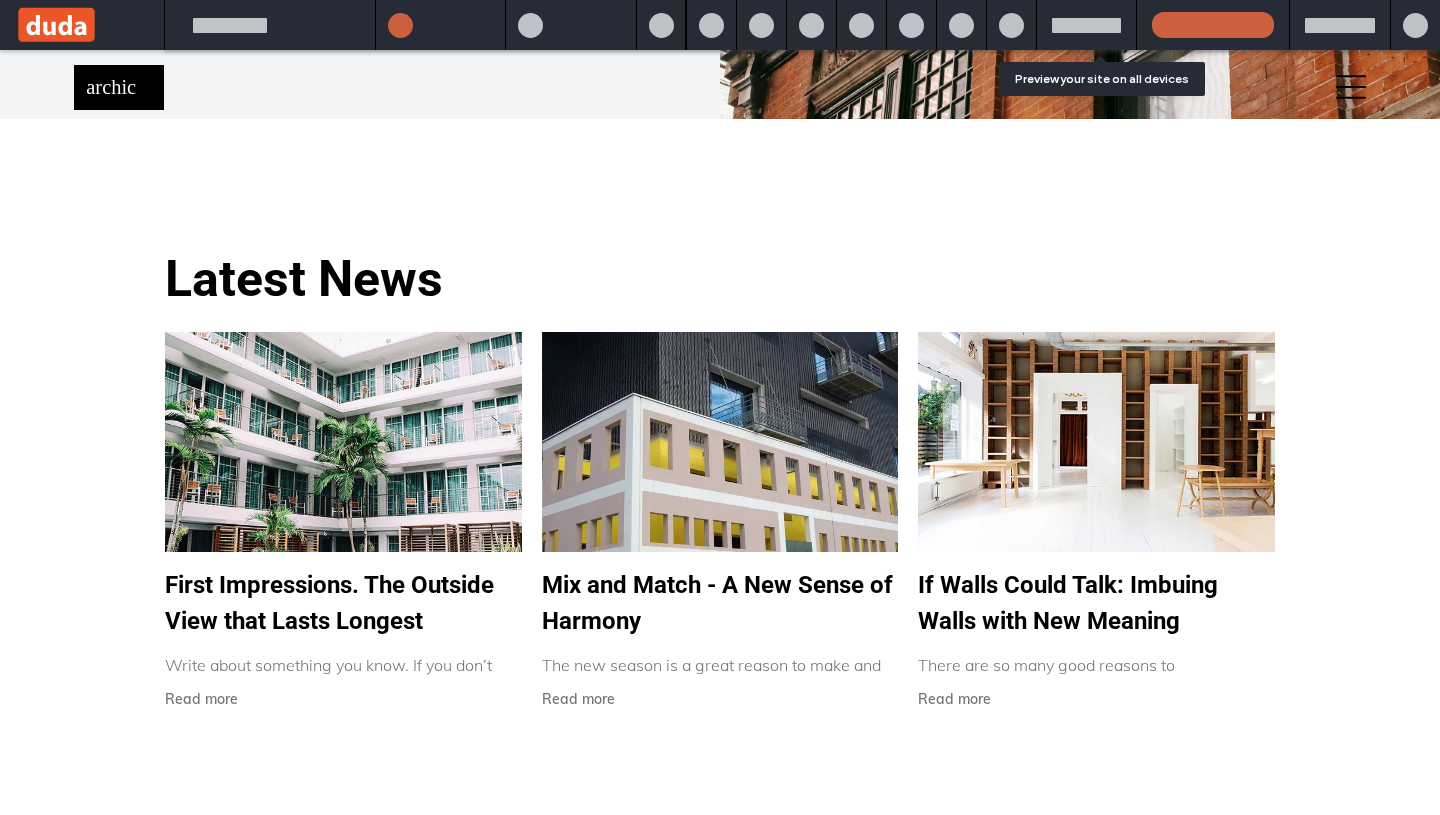 click on "Latest News
First Impressions. The Outside View that Lasts Longest
By Tony Chiarelli
•
November 19, 2024
Write about something you know. If you don’t know much about a specific topic that will interest your readers, invite an expert to write about it.
Read more
Mix and Match - A New Sense of Harmony
By Tony Chiarelli
•
November 15, 2024
The new season is a great reason to make and keep resolutions. Whether it’s eating right or cleaning out the garage, here are some tips for making and keeping resolutions.
Read more
If Walls Could Talk: Imbuing Walls with New Meaning
By Tony Chiarelli
•
November 15, 2024
There are so many good reasons to communicate with site visitors. Tell them about sales and new products or update them with tips and information.
Read more" at bounding box center (720, 480) 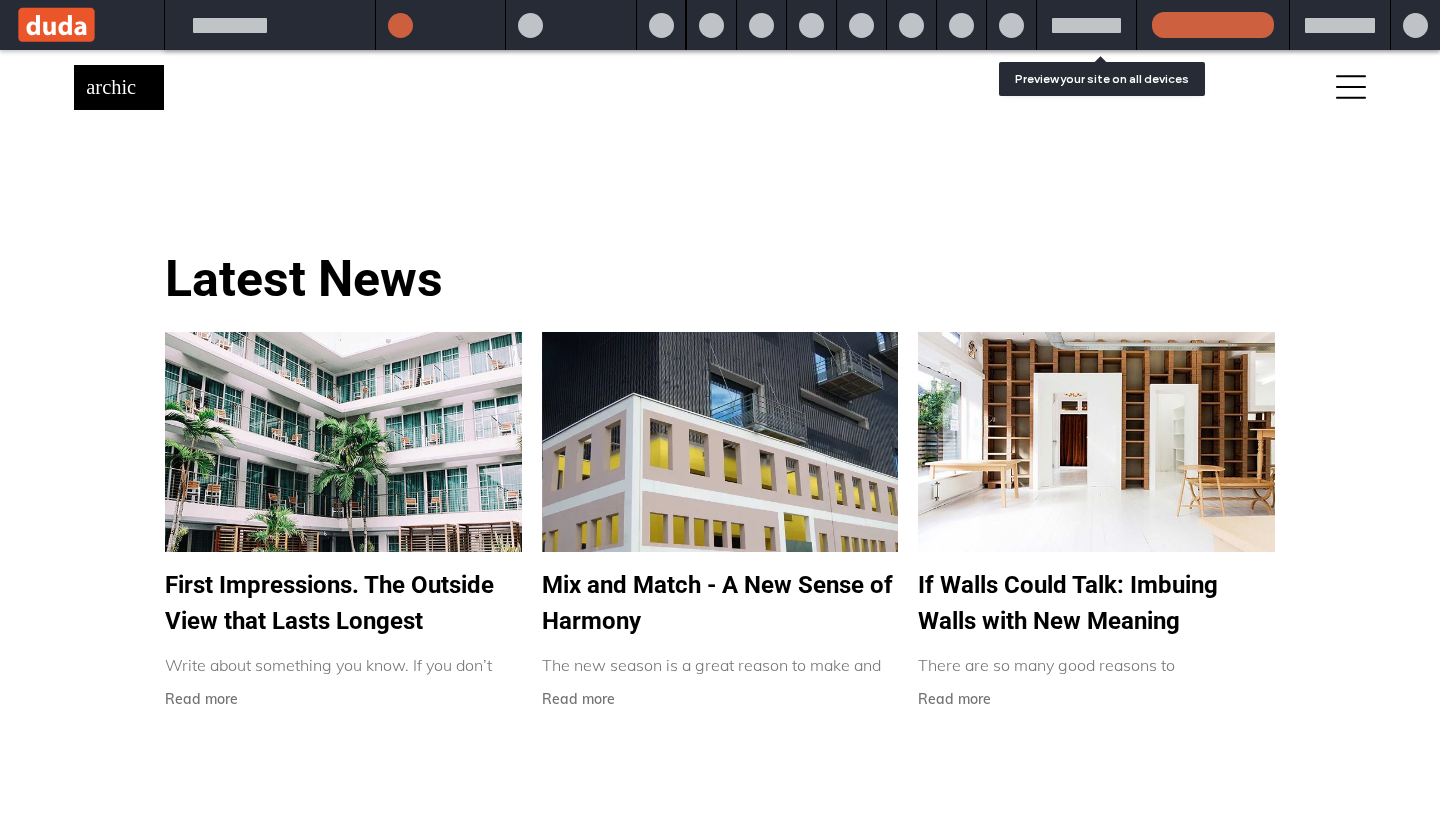 scroll, scrollTop: 5699, scrollLeft: 0, axis: vertical 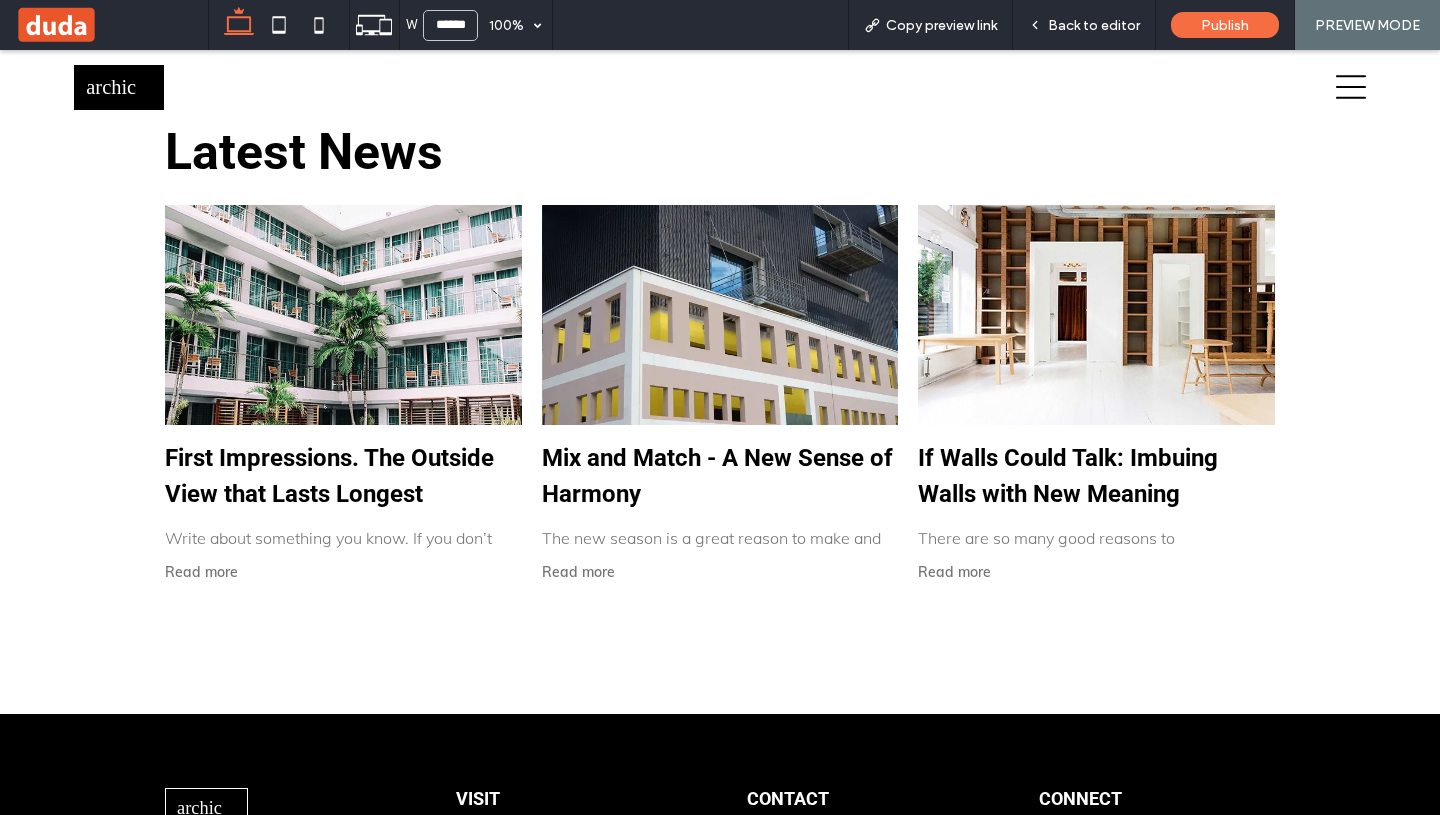 click on "Read more" at bounding box center [954, 572] 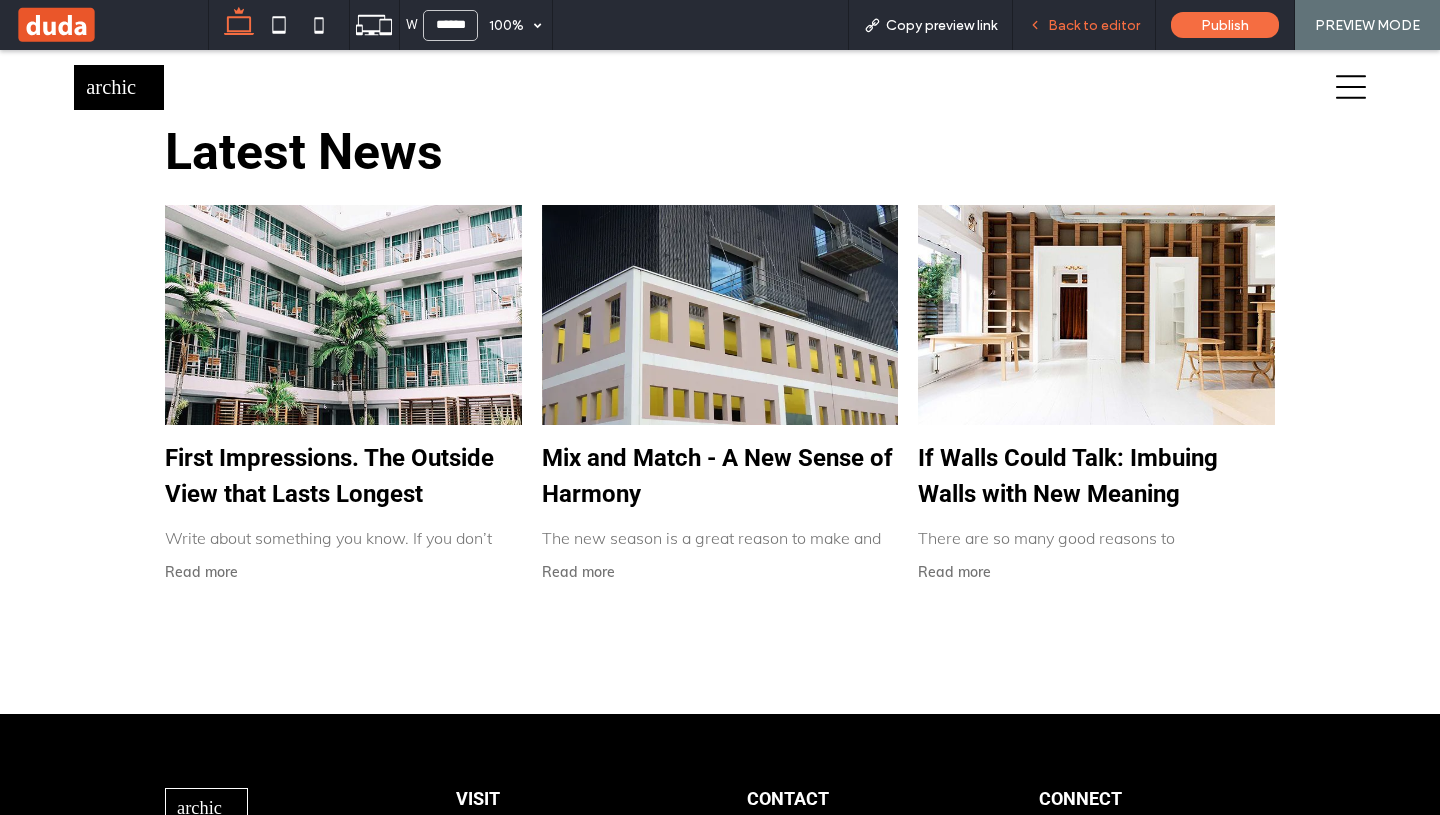 click on "Back to editor" at bounding box center [1094, 25] 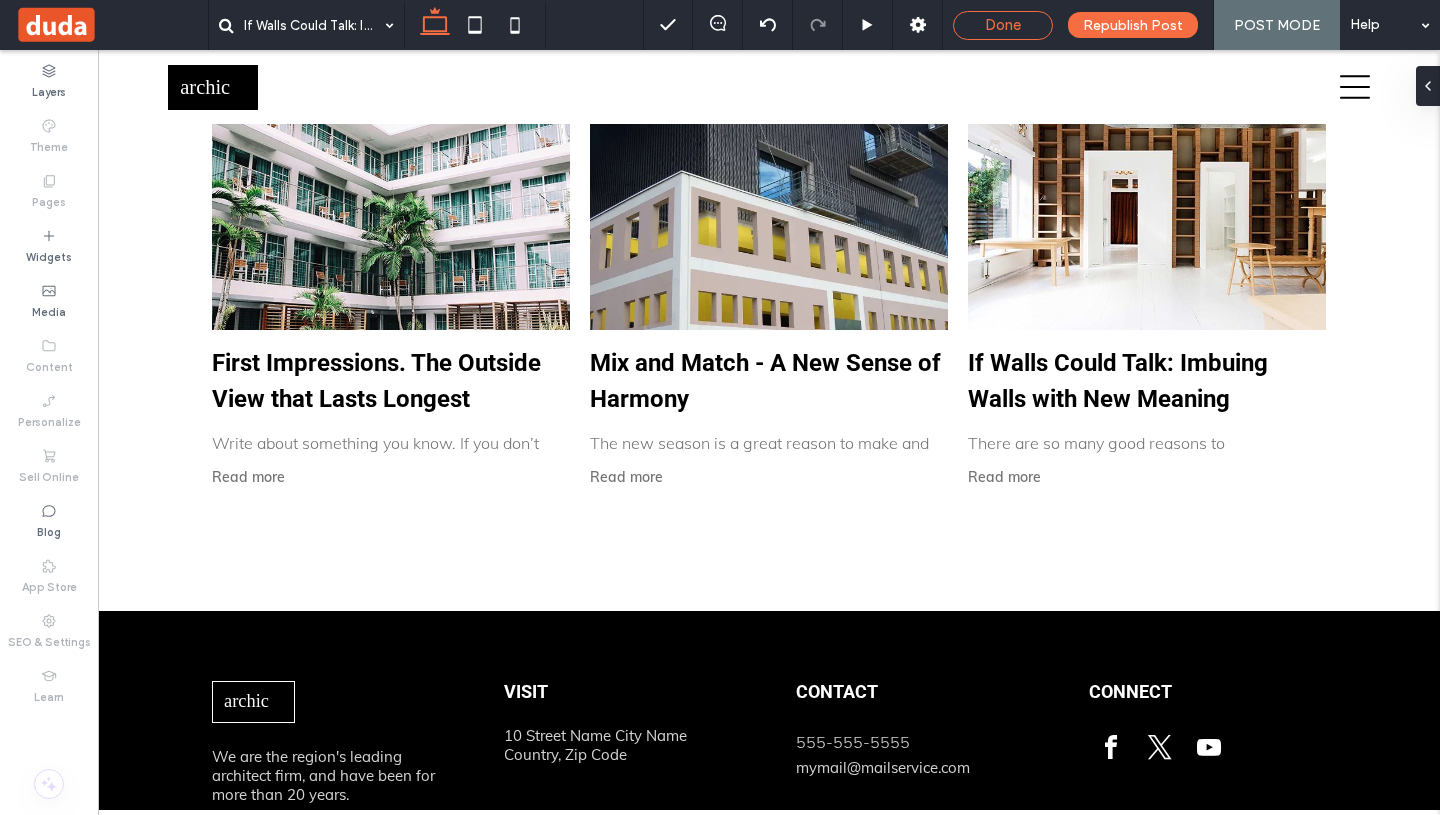 click on "Done" at bounding box center [1003, 25] 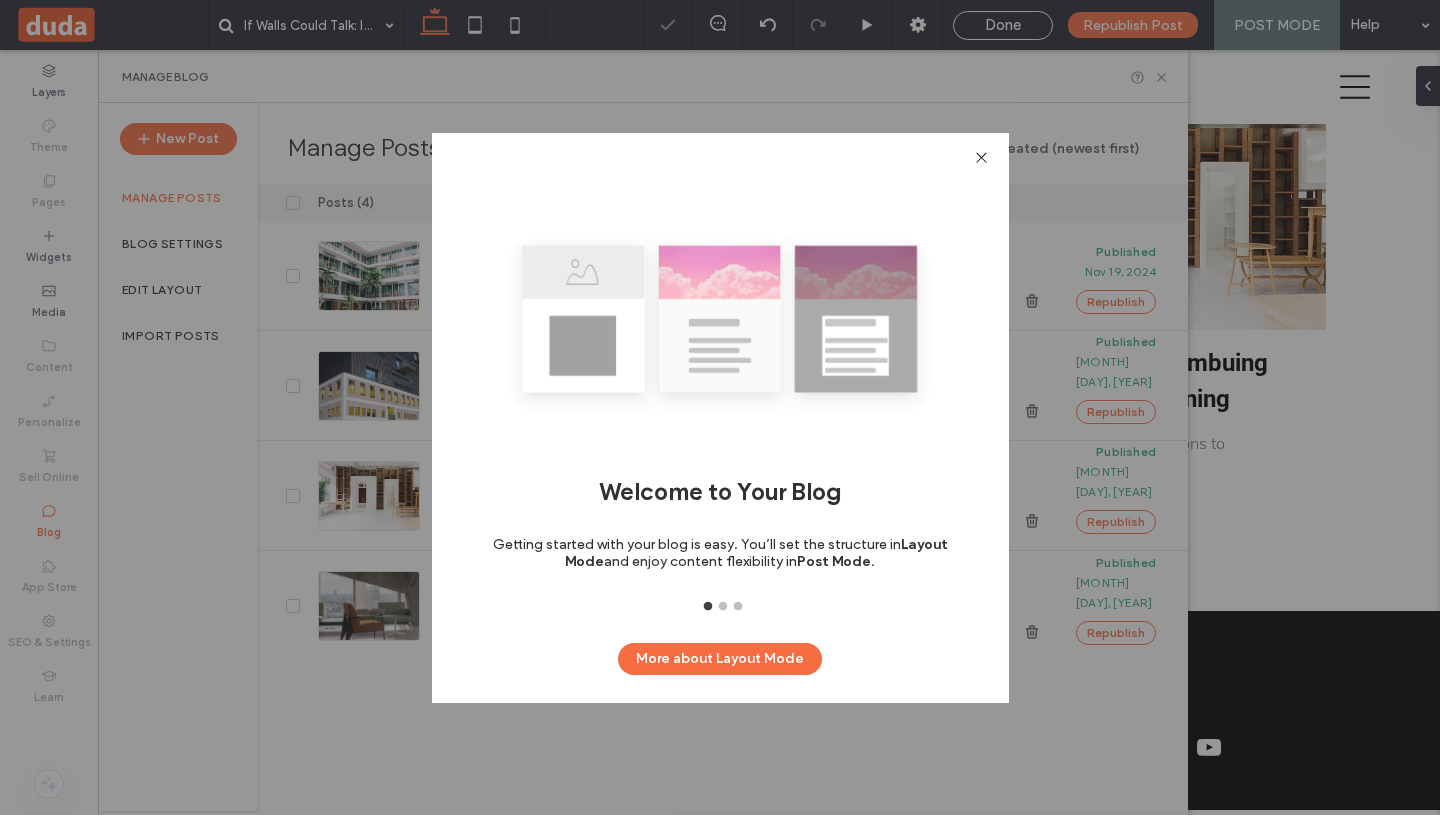 click on "Welcome to Your Blog Getting started with your blog is easy.
You’ll set the structure in  Layout Mode  and enjoy content flexibility in  Post Mode . Layout Mode for Smart Design In this mode, you set the structure once for all posts. This supports SEO and makes your blog consistent. Post Mode for Content Flexibility This is where you go to write posts. You can edit posts just like you edit pages, and add any widgets you want. 1 2 3 More about Layout Mode" at bounding box center (720, 418) 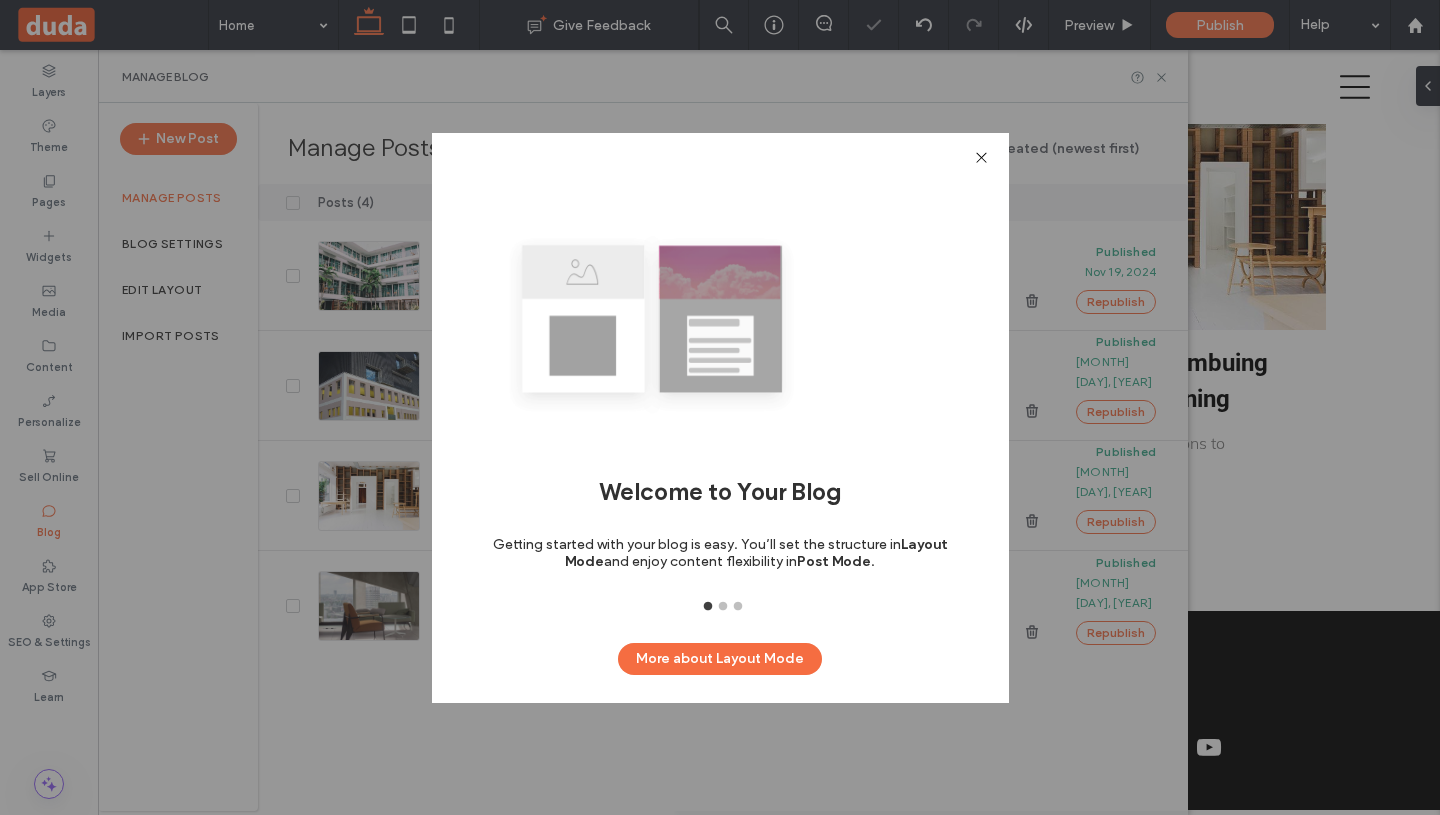 click 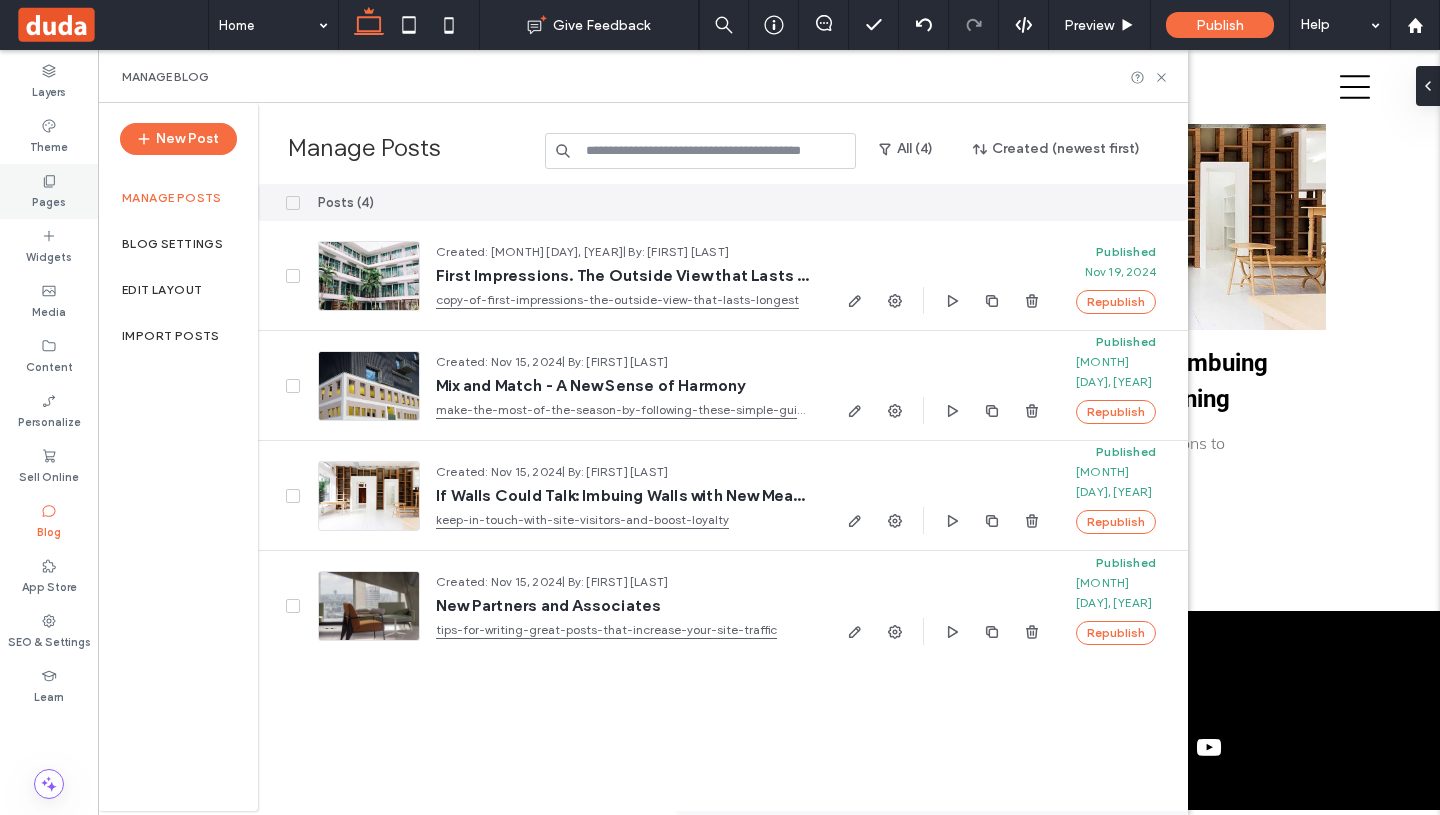 click on "Pages" at bounding box center (49, 200) 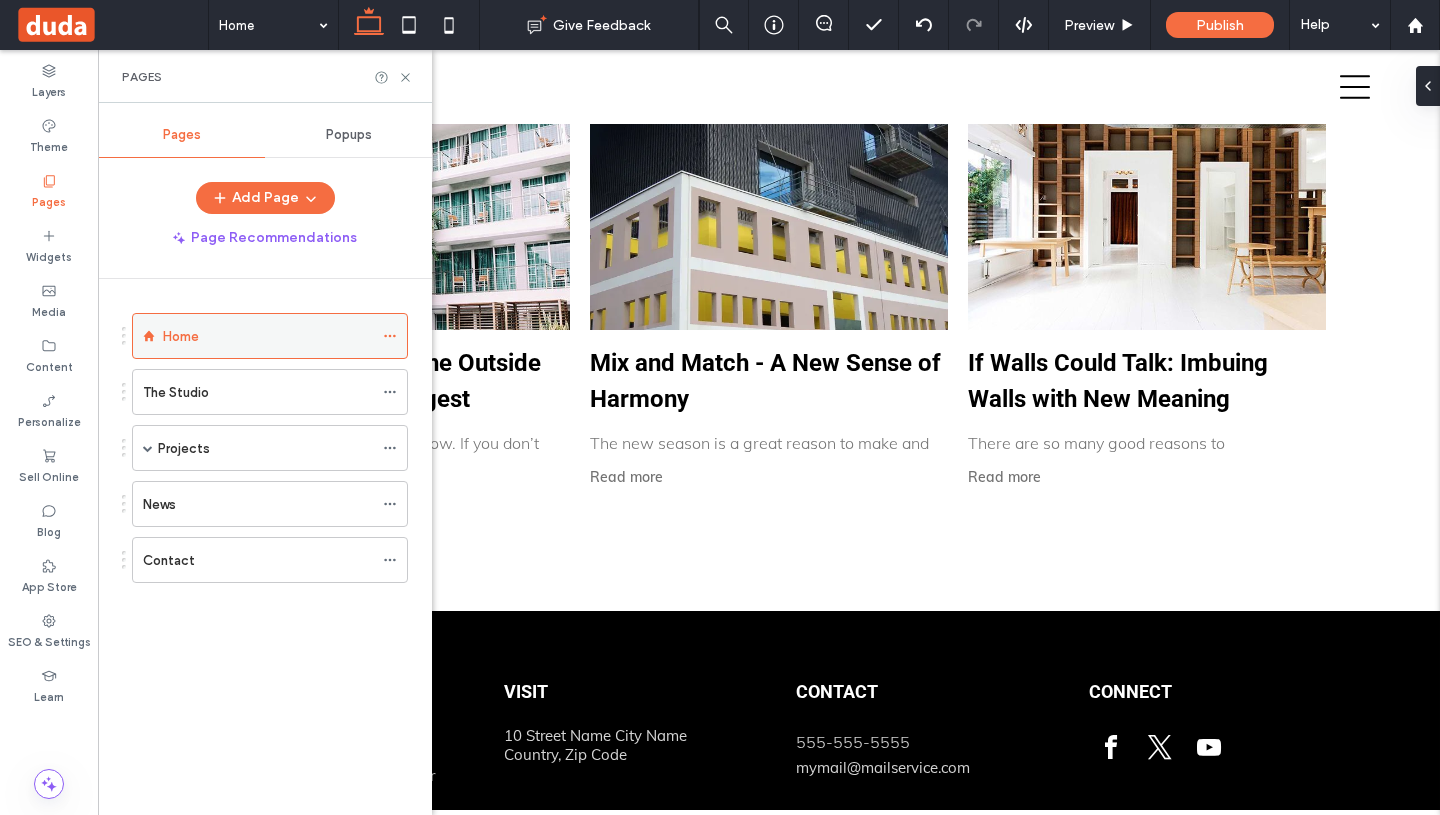 click on "Home" at bounding box center (268, 336) 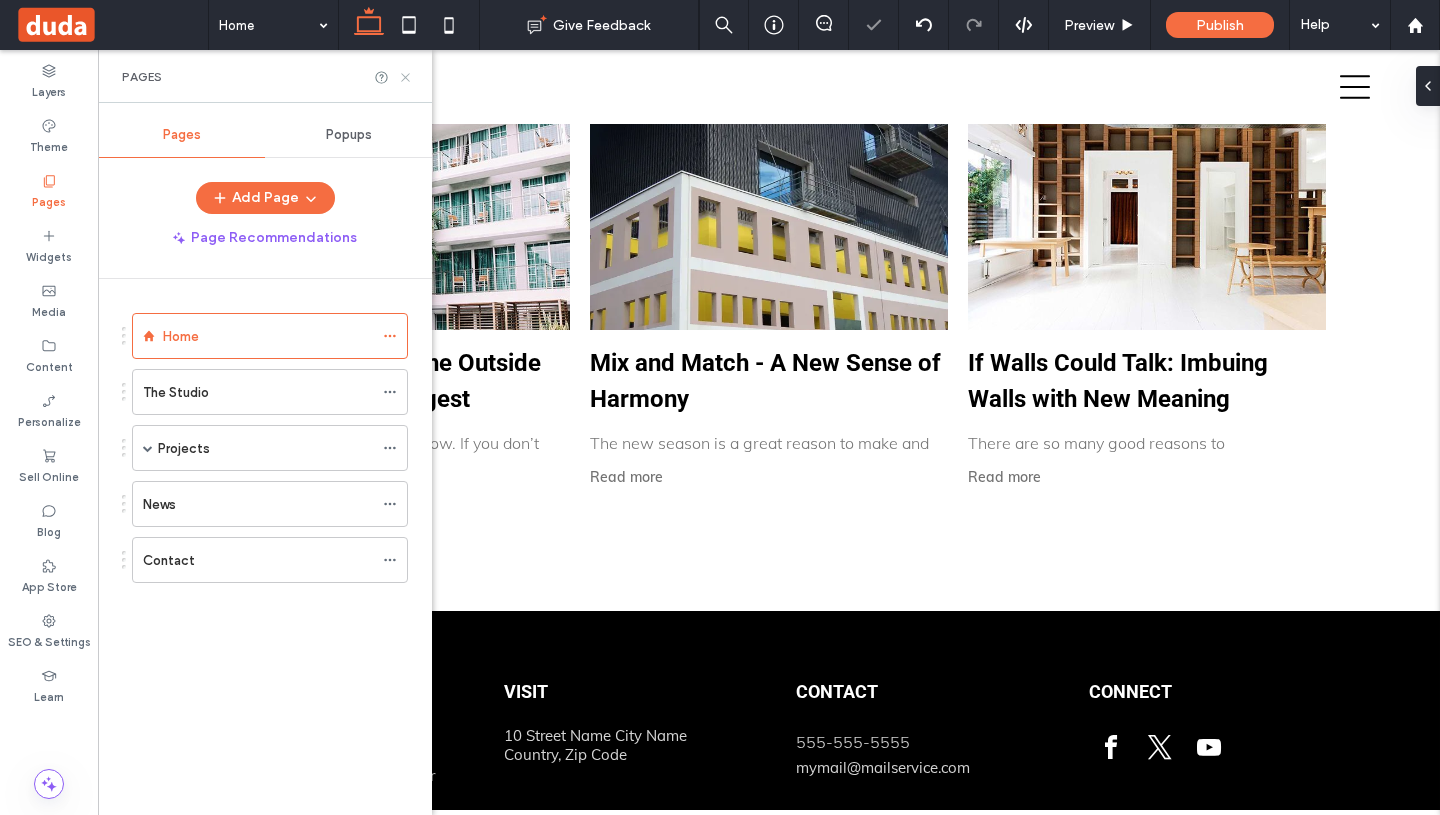 click 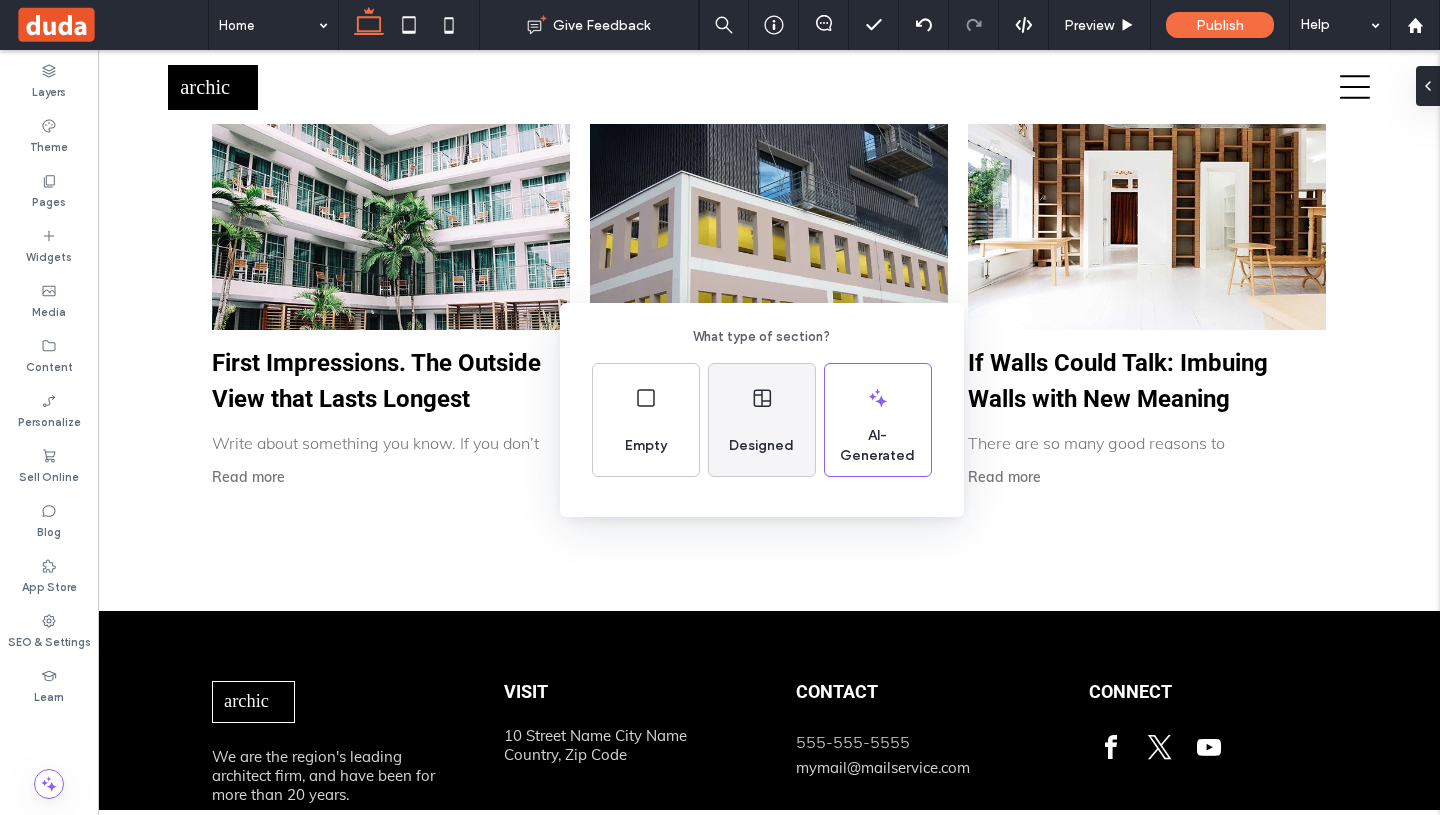 click on "Designed" at bounding box center [762, 420] 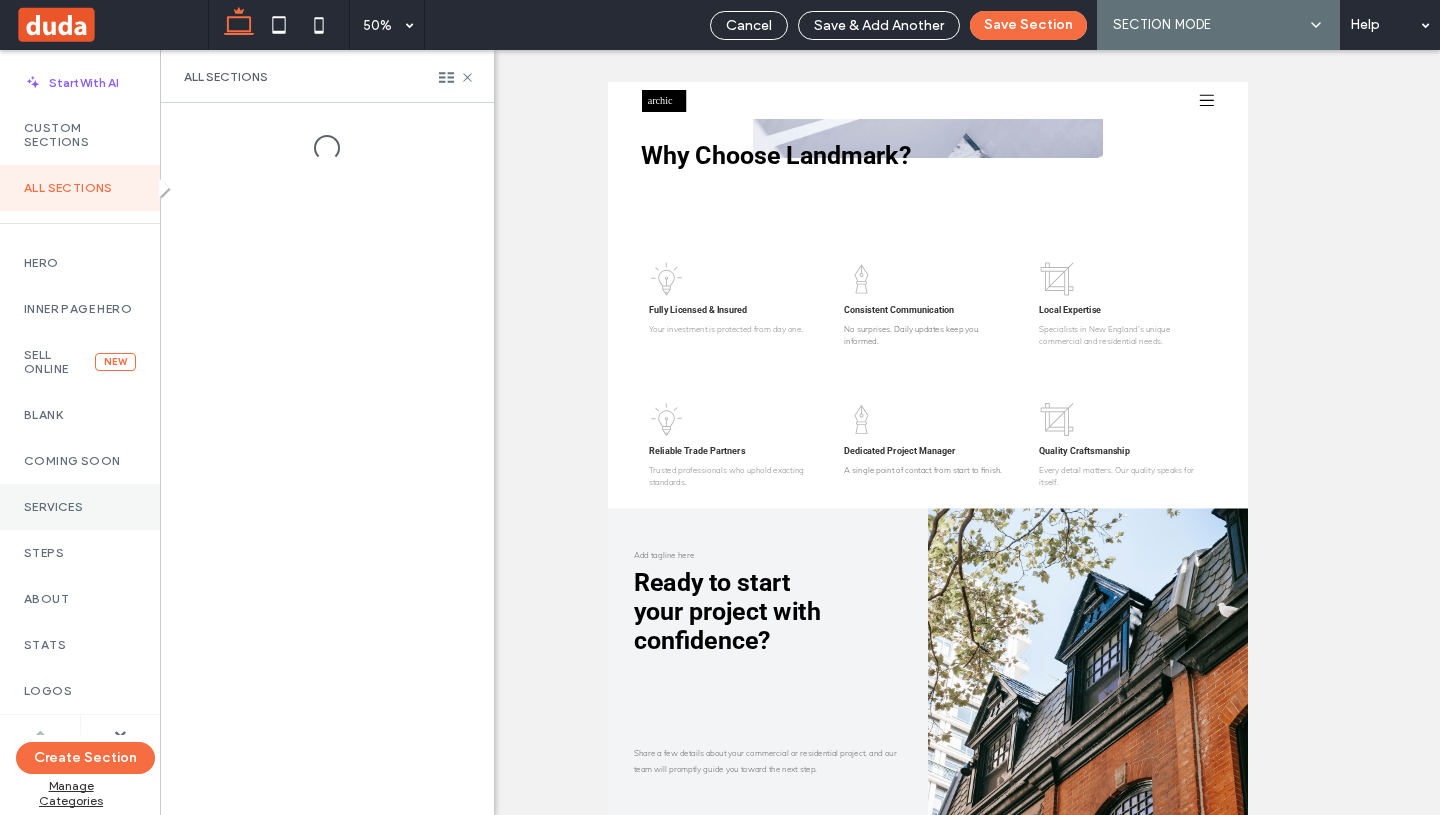 click on "Services" at bounding box center [80, 507] 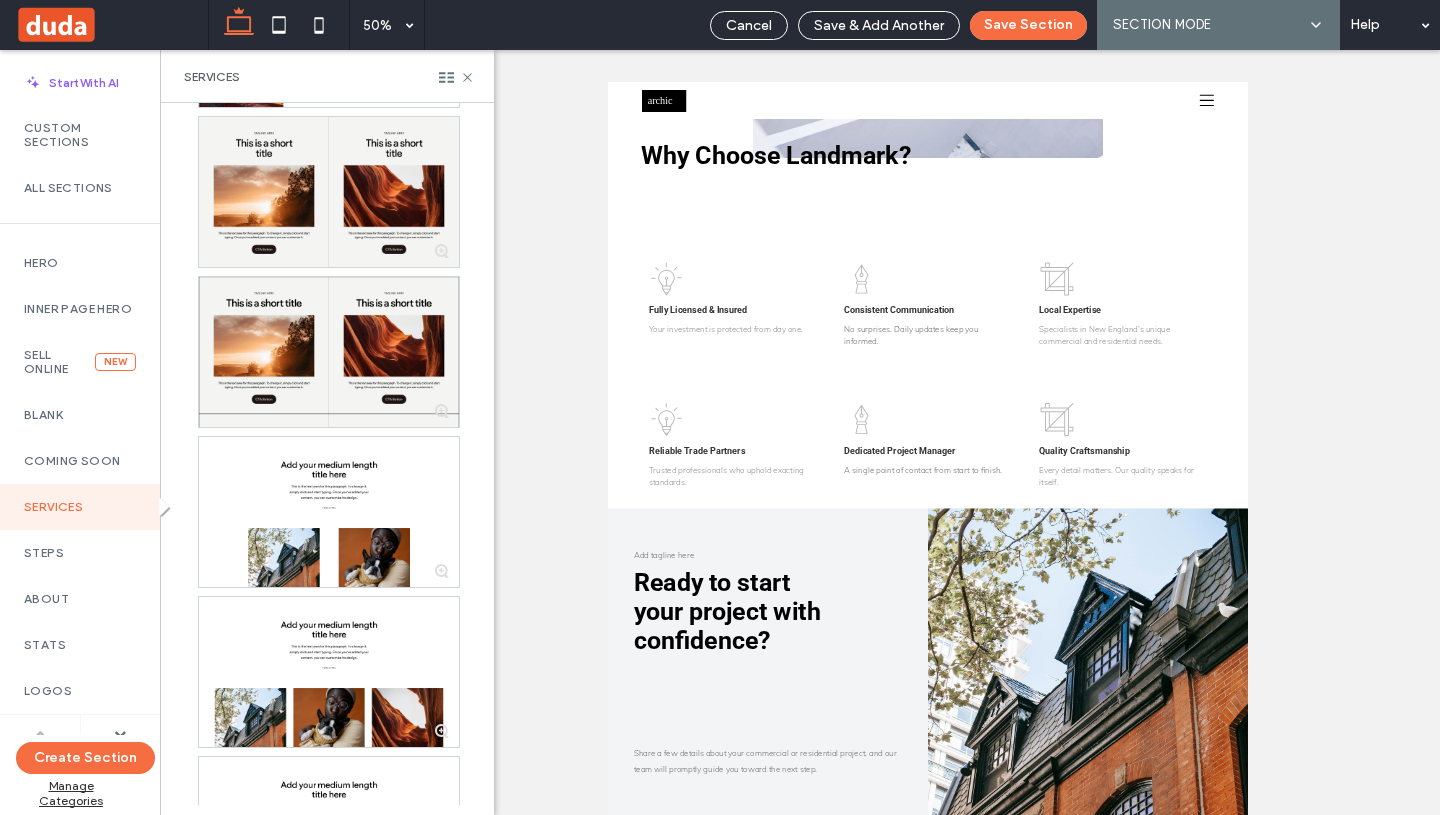 scroll, scrollTop: 1571, scrollLeft: 0, axis: vertical 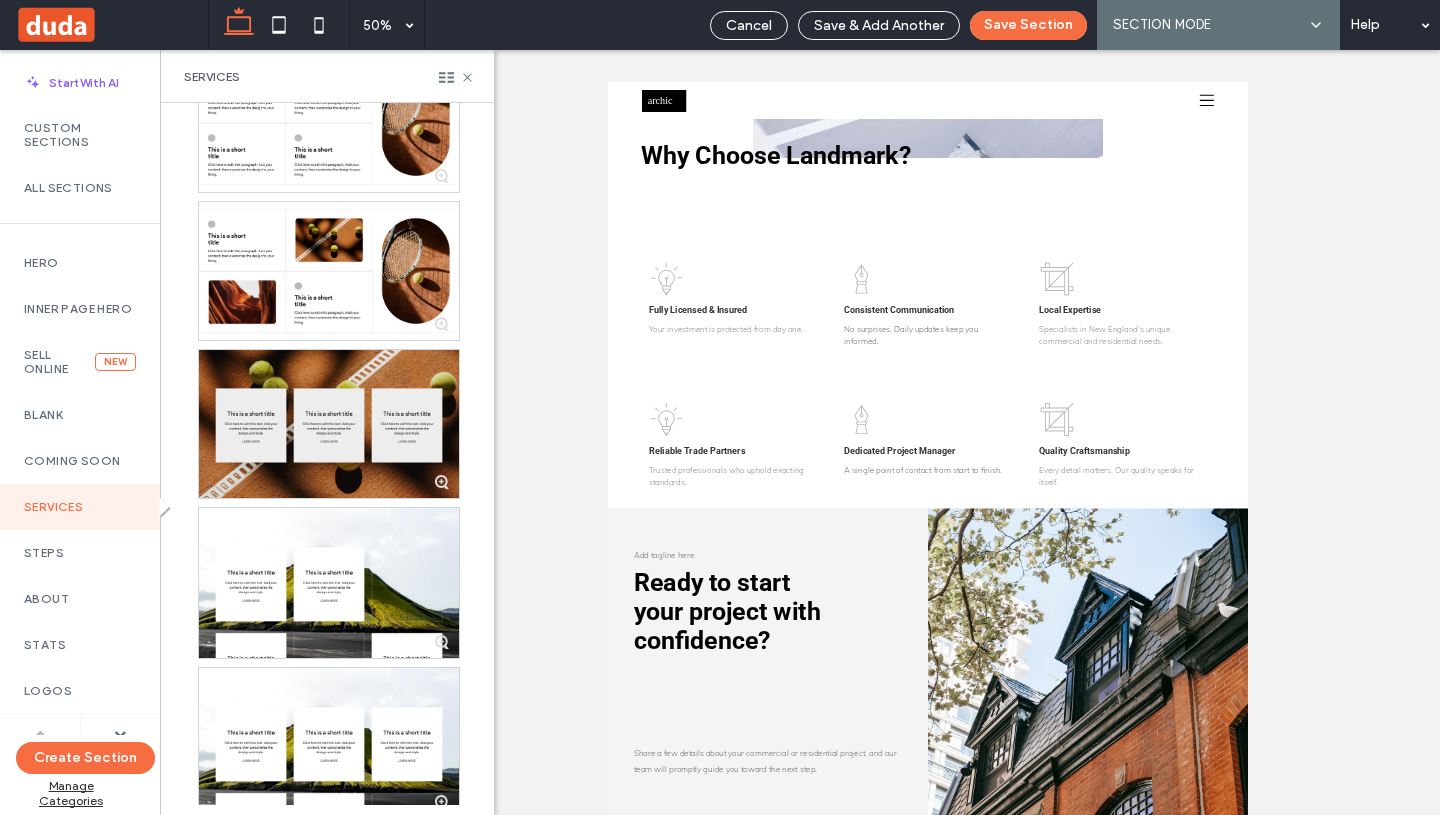 click at bounding box center [329, 424] 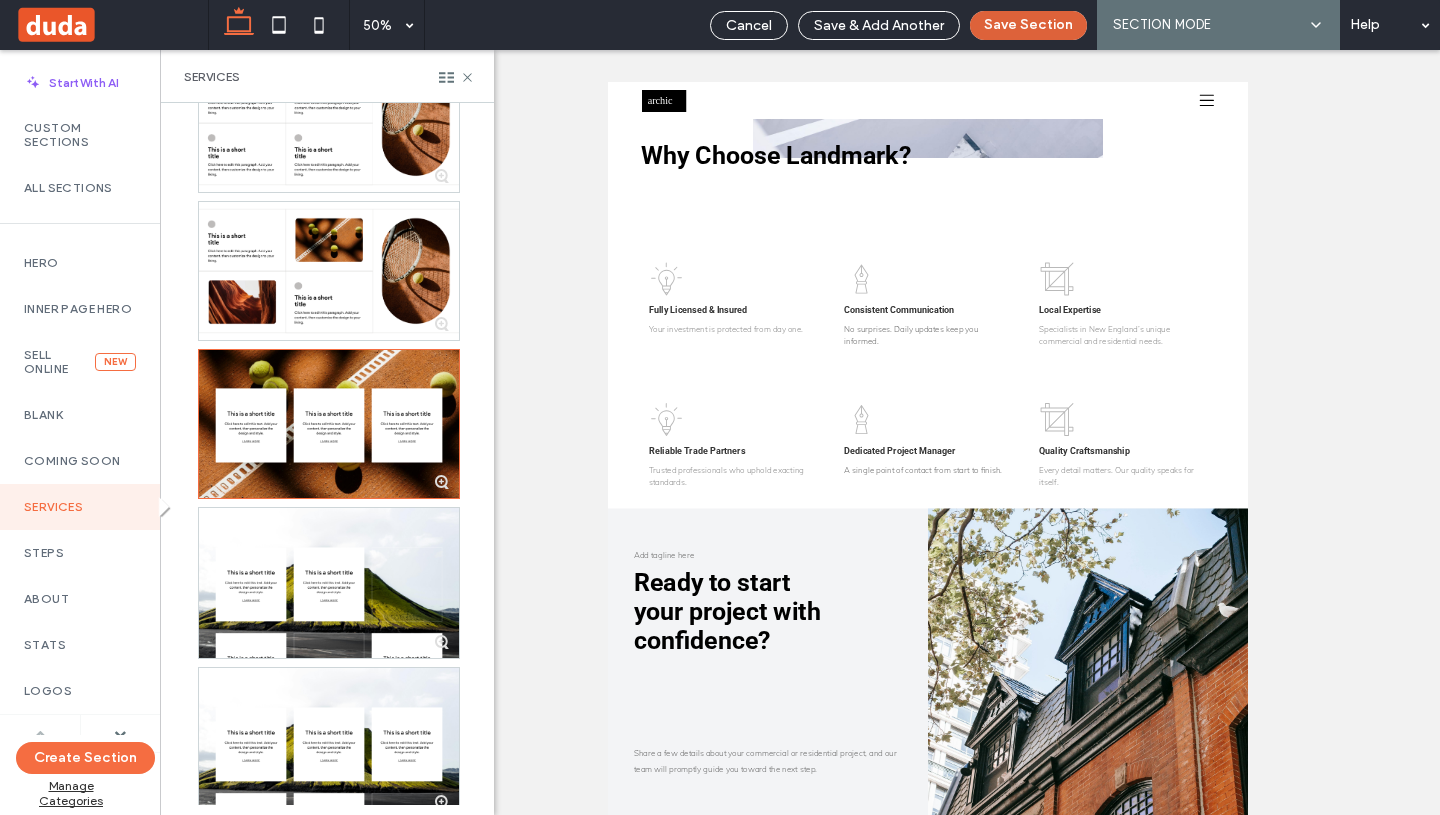 click on "Save Section" at bounding box center (1028, 25) 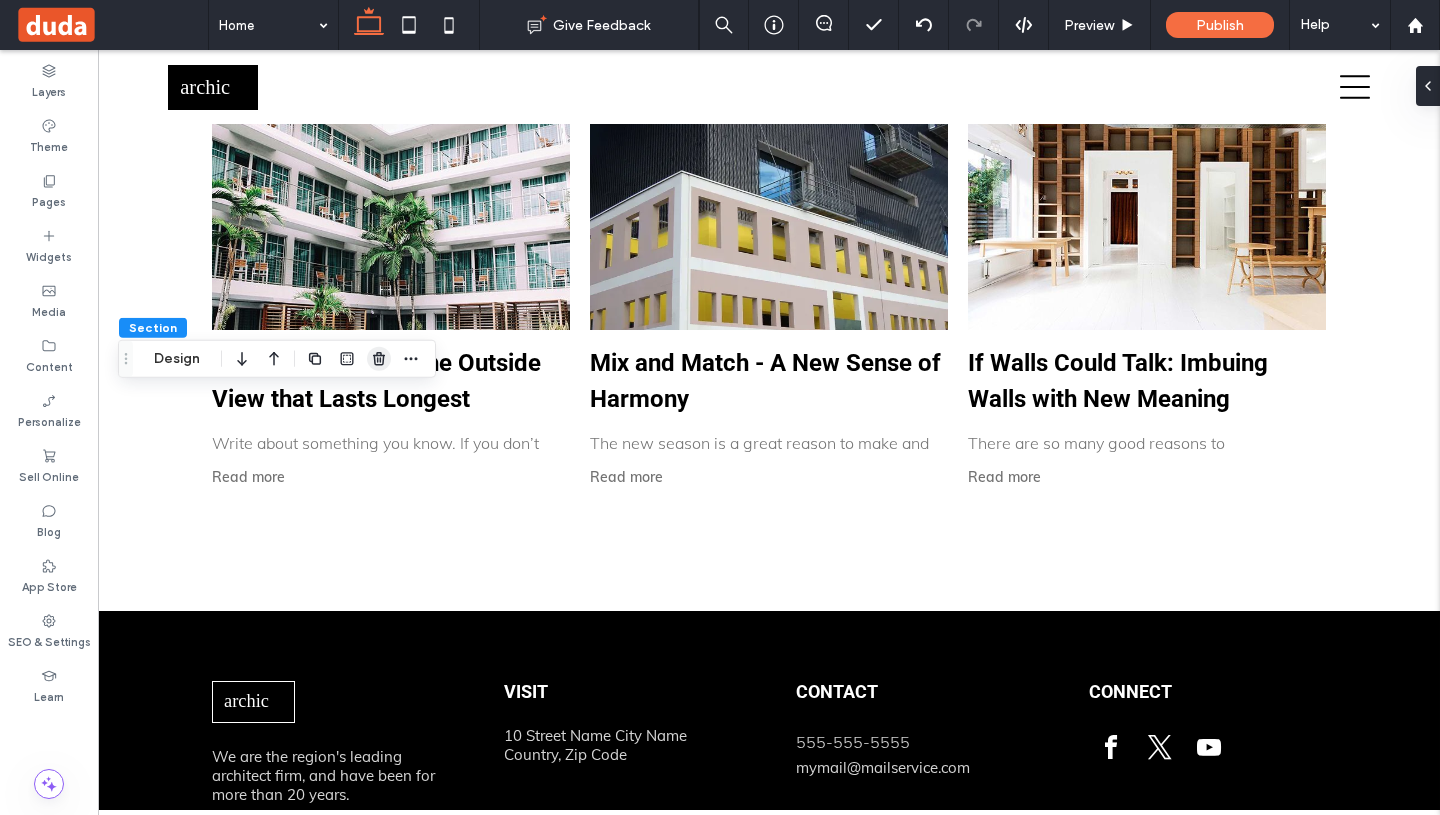 click 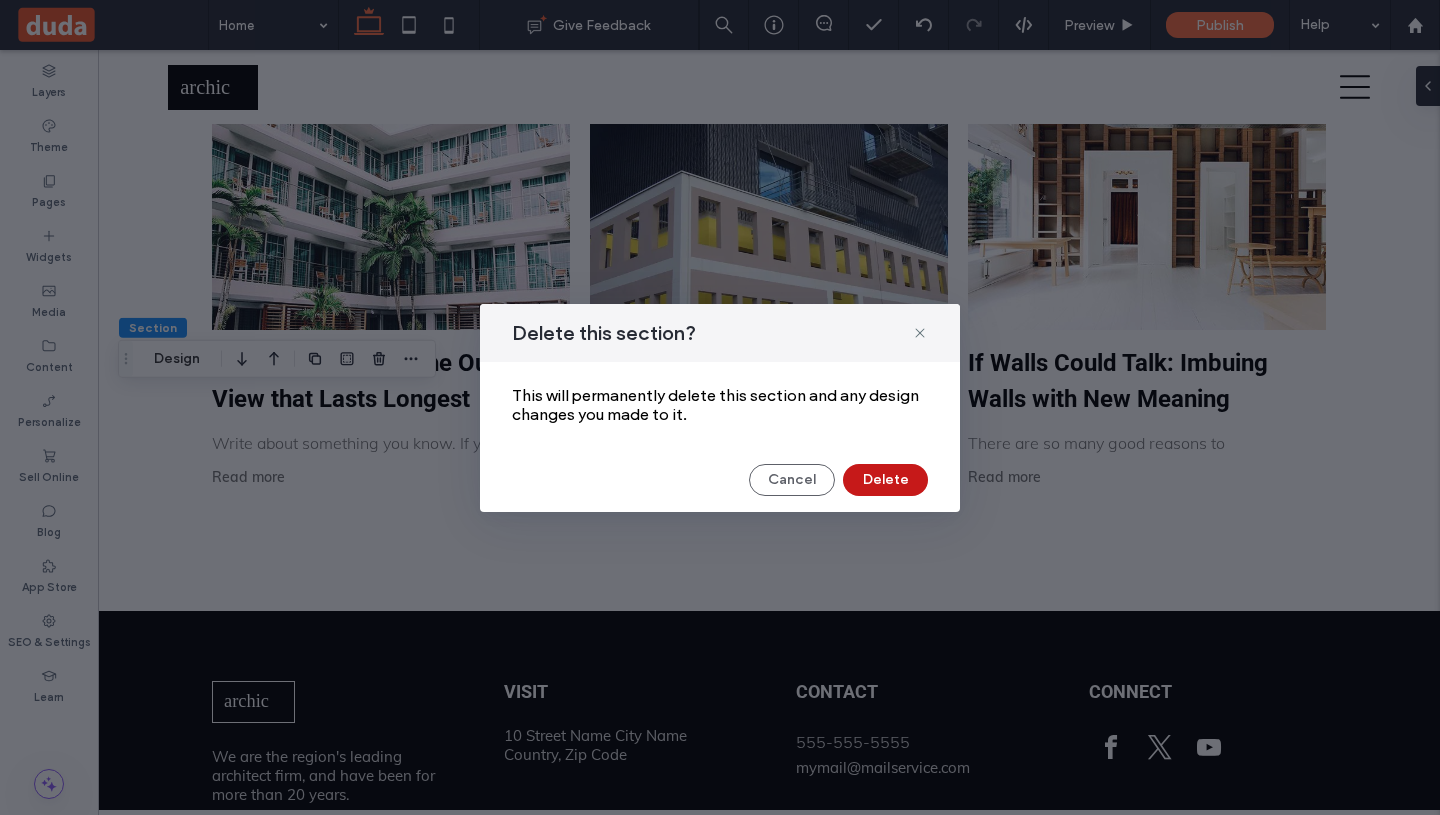 click on "Delete" at bounding box center (885, 480) 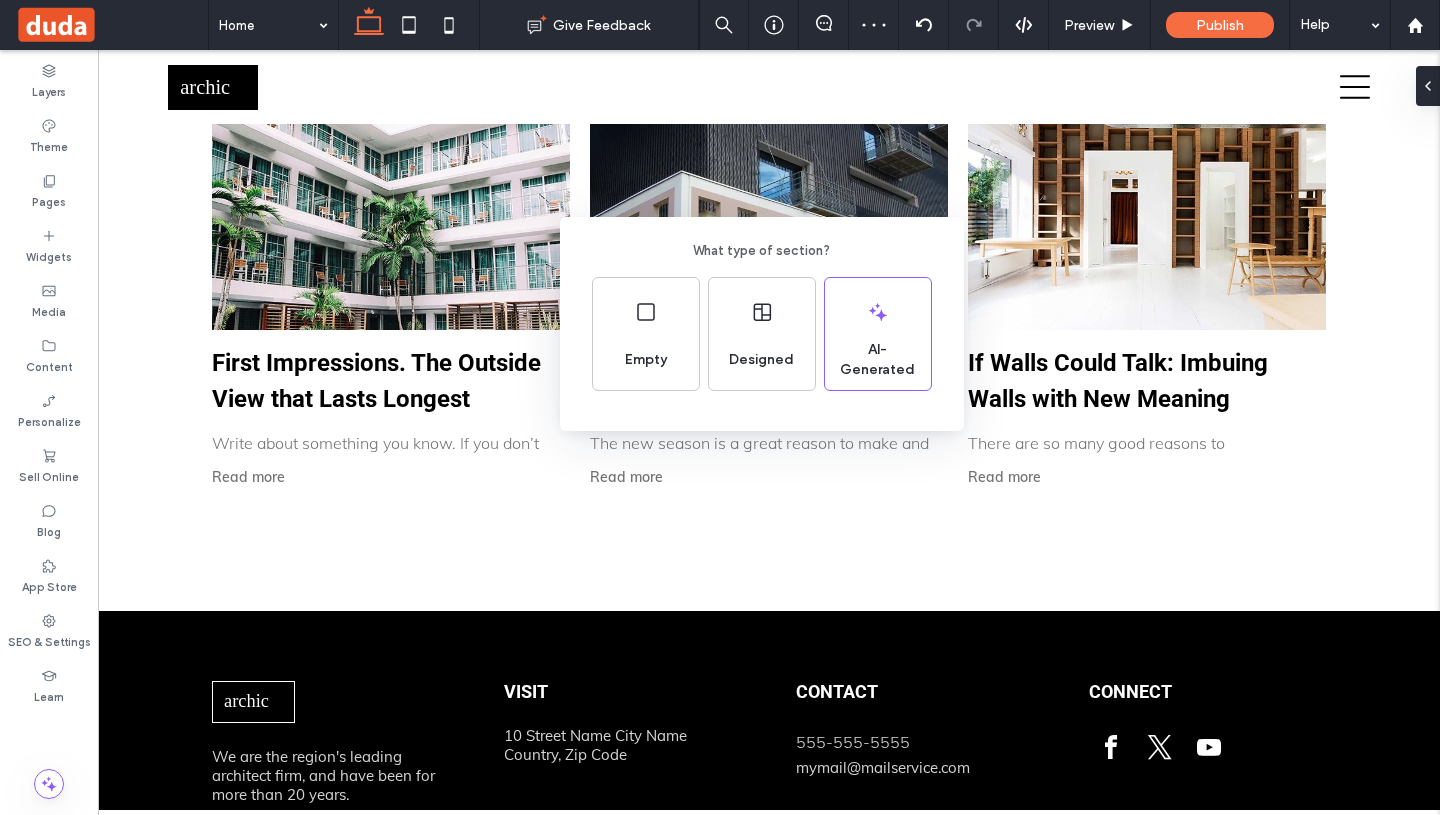 click on "Designed" at bounding box center (762, 334) 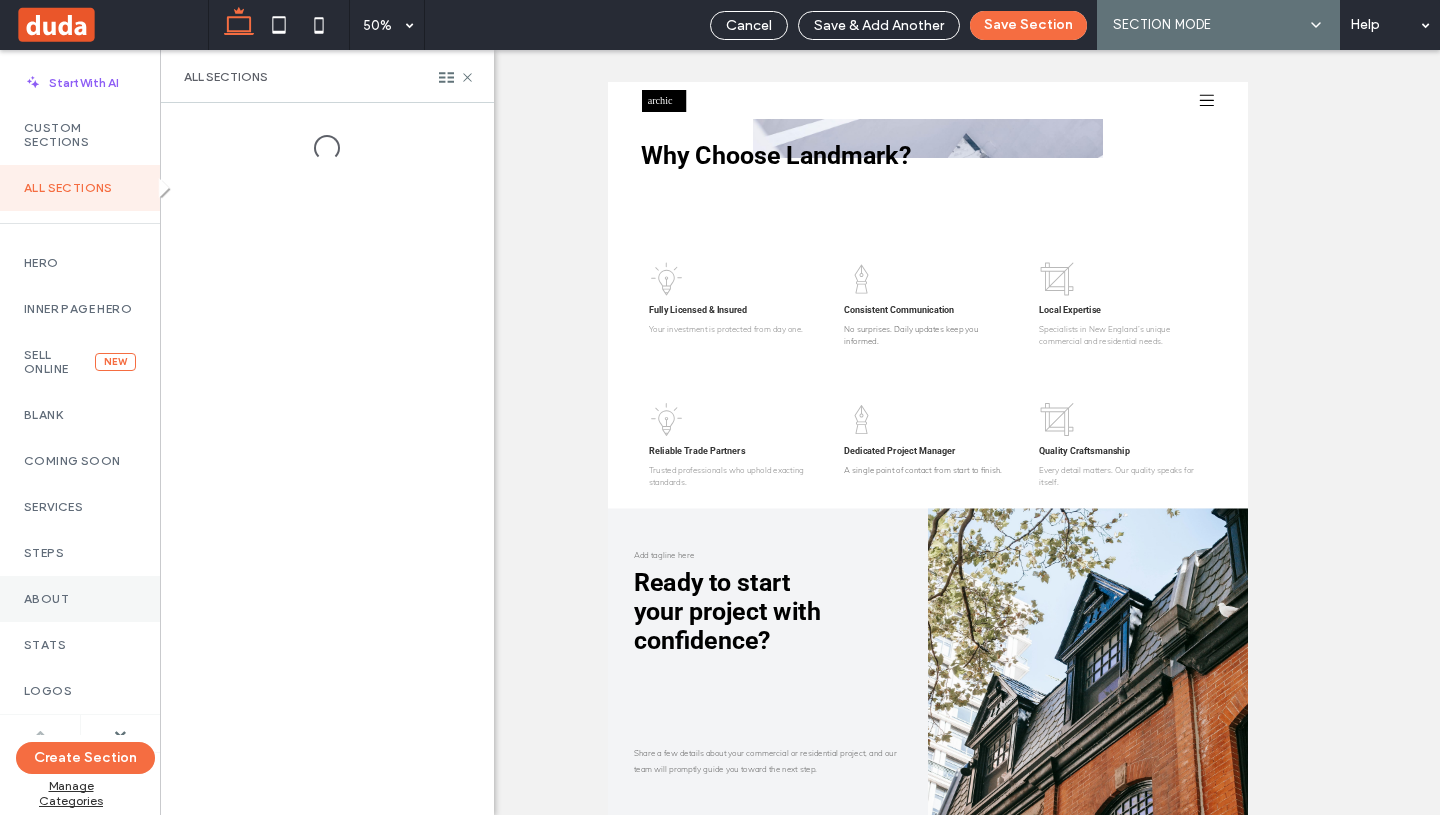 click on "About" at bounding box center [80, 599] 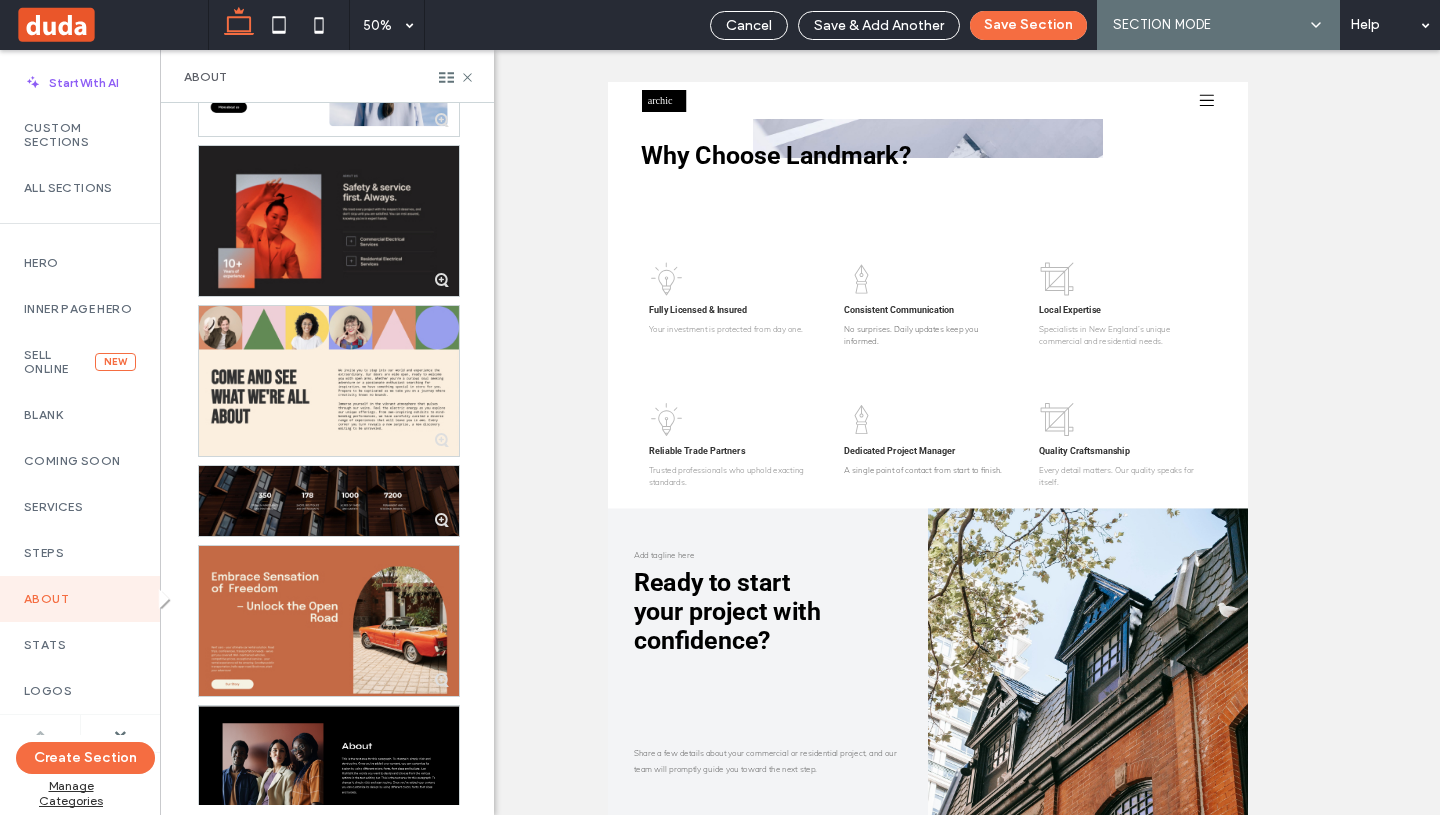 scroll, scrollTop: 4461, scrollLeft: 0, axis: vertical 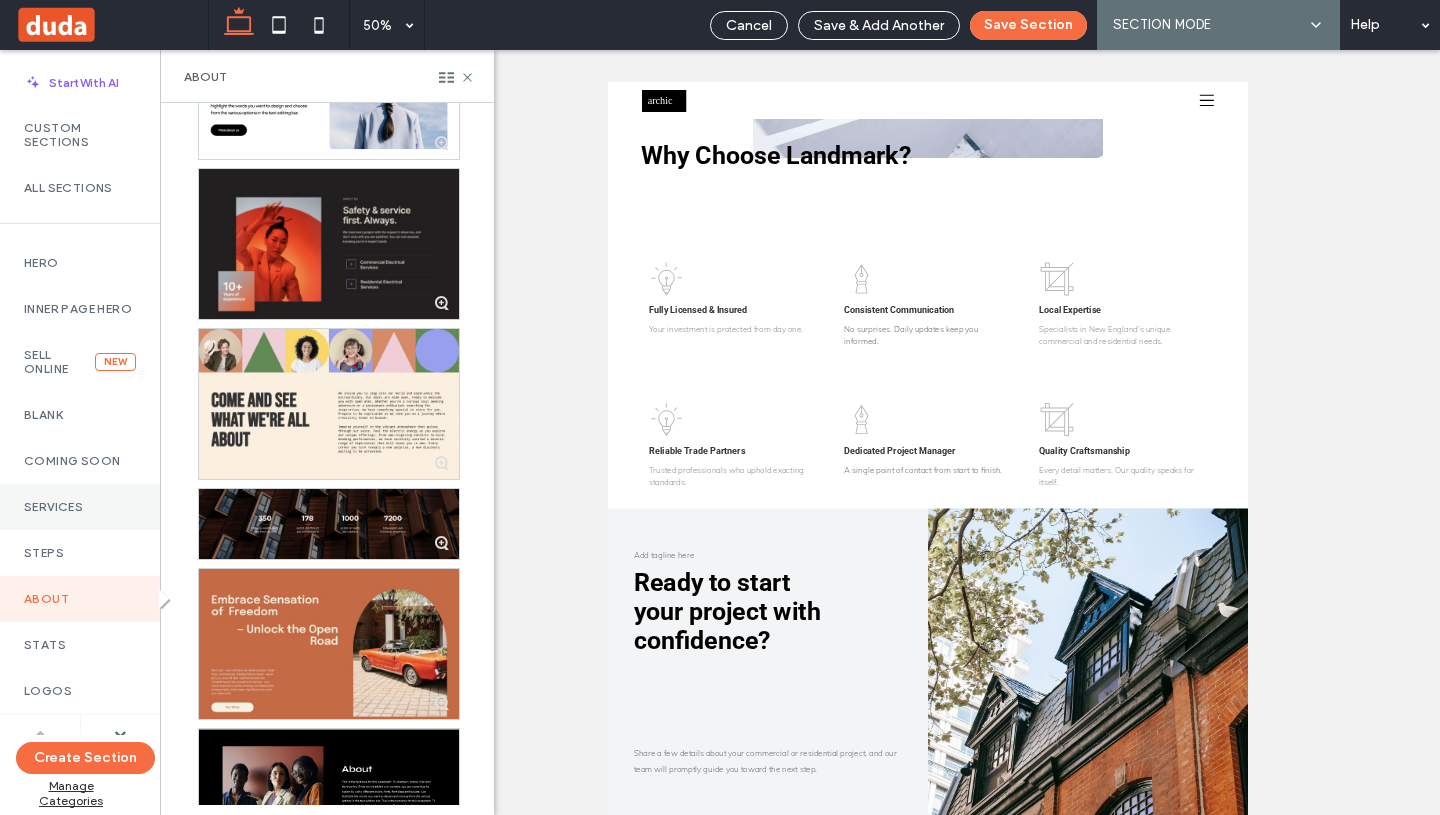 click on "Services" at bounding box center (80, 507) 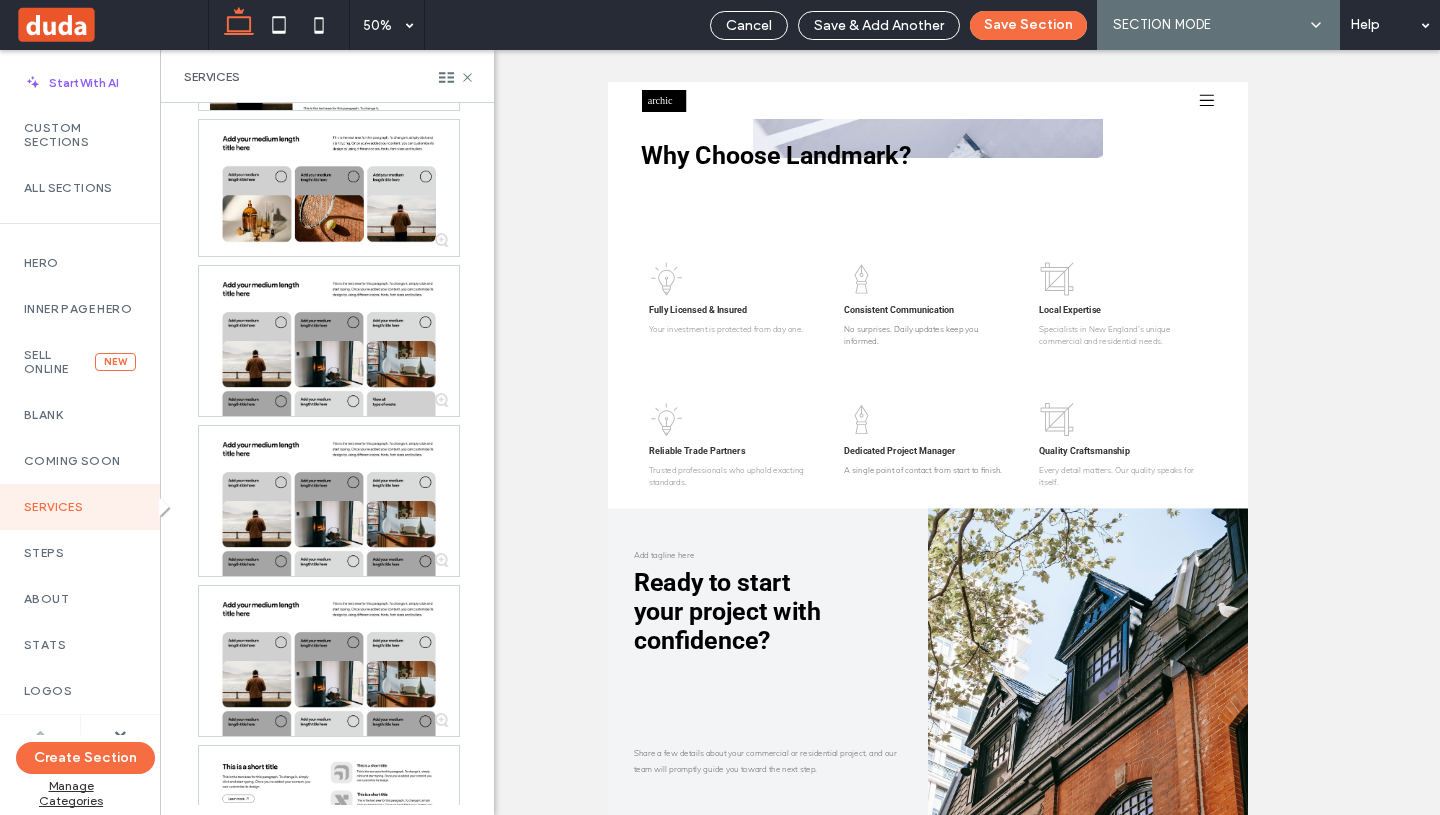 scroll, scrollTop: 8067, scrollLeft: 0, axis: vertical 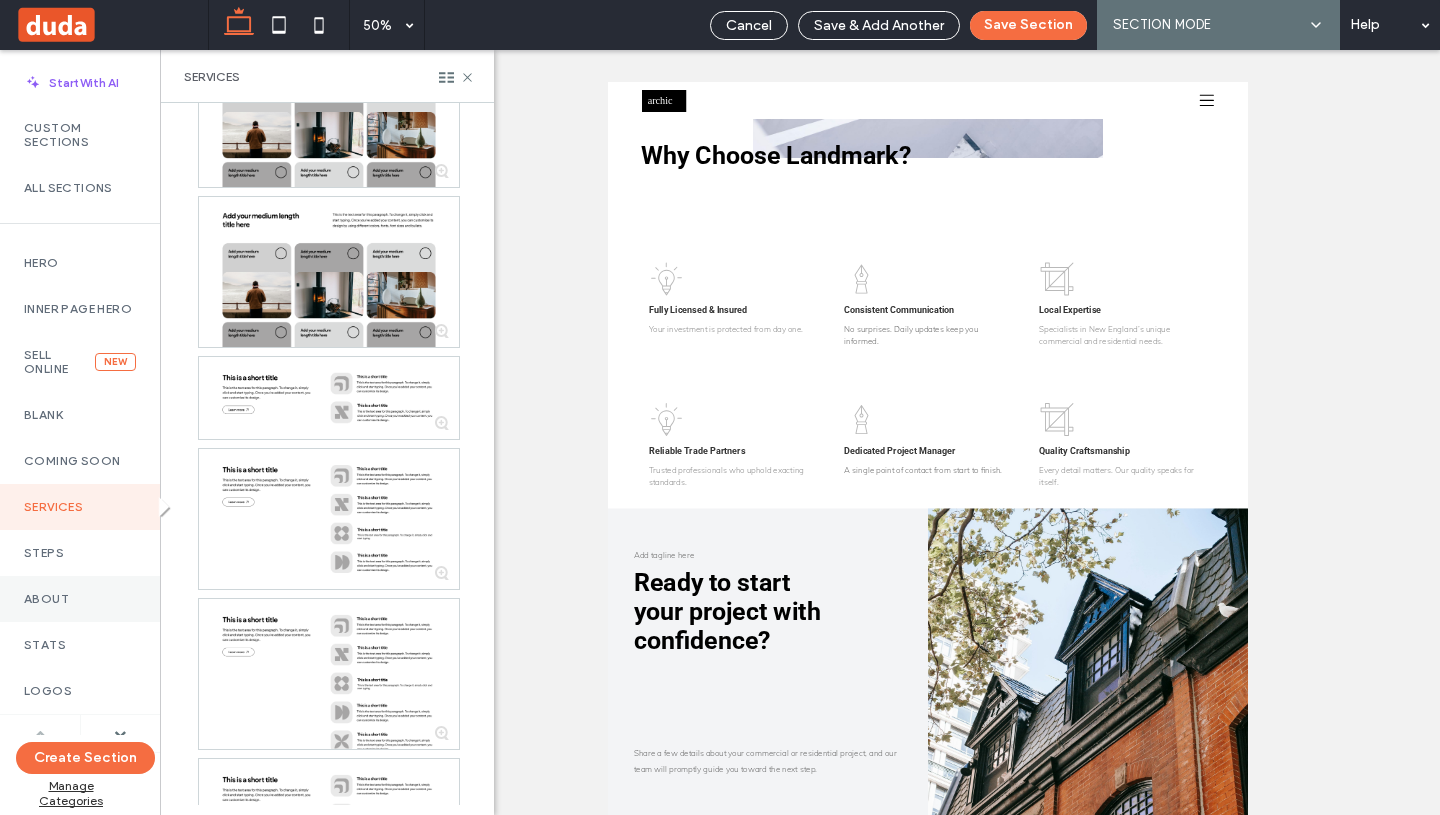 click on "About" at bounding box center (80, 599) 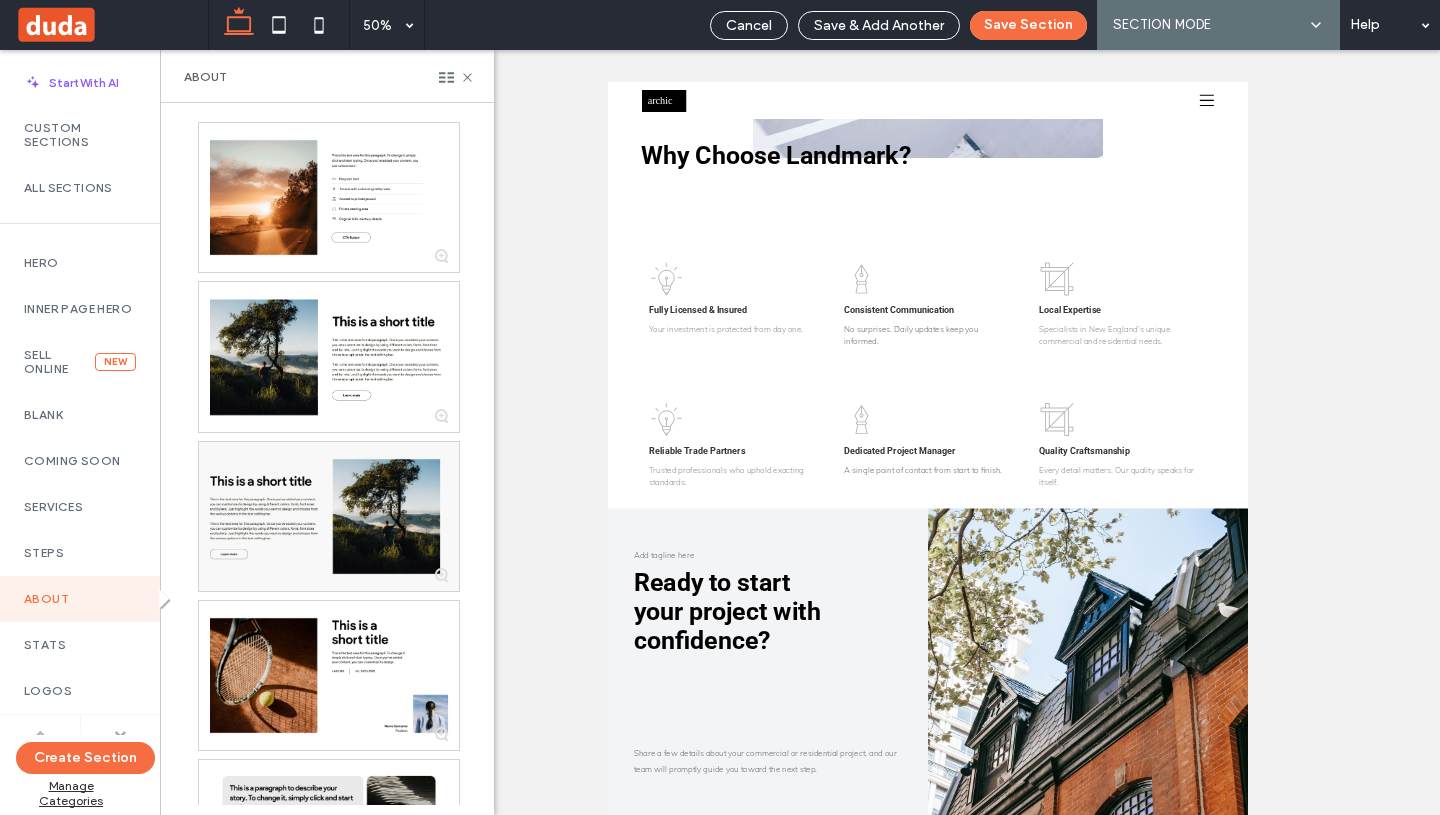click at bounding box center (120, 734) 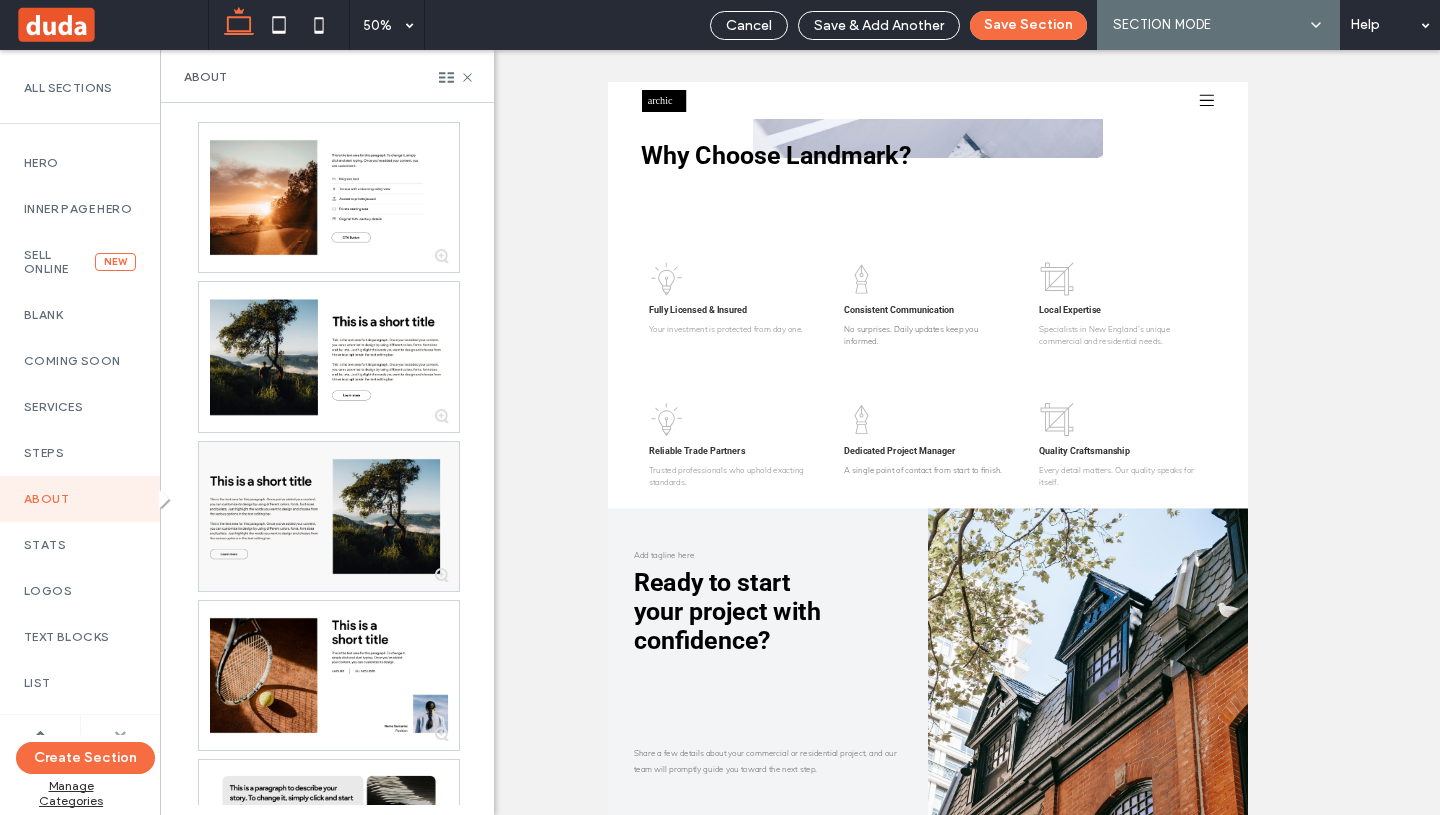 click at bounding box center [120, 734] 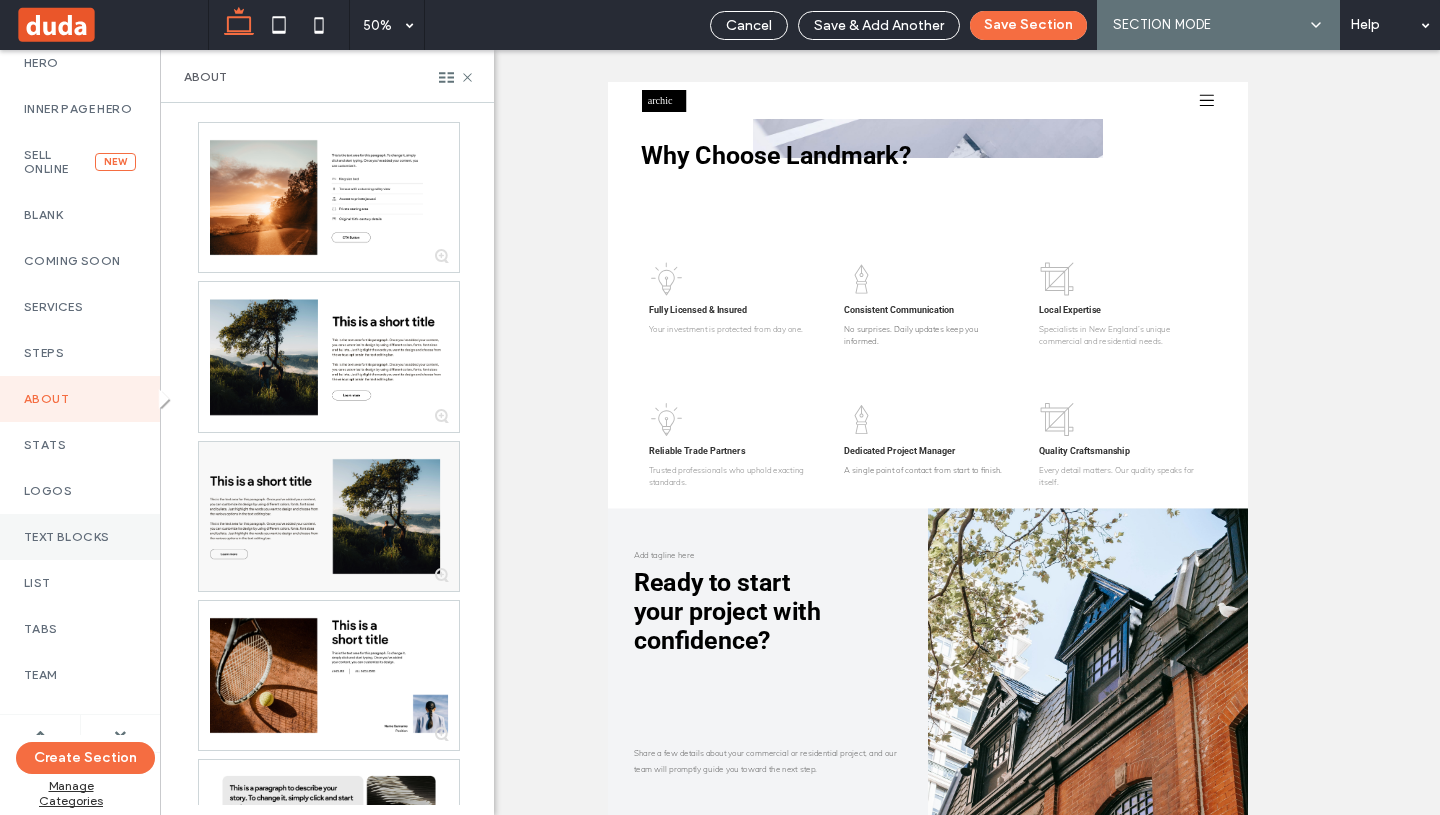 click on "Text Blocks" at bounding box center (80, 537) 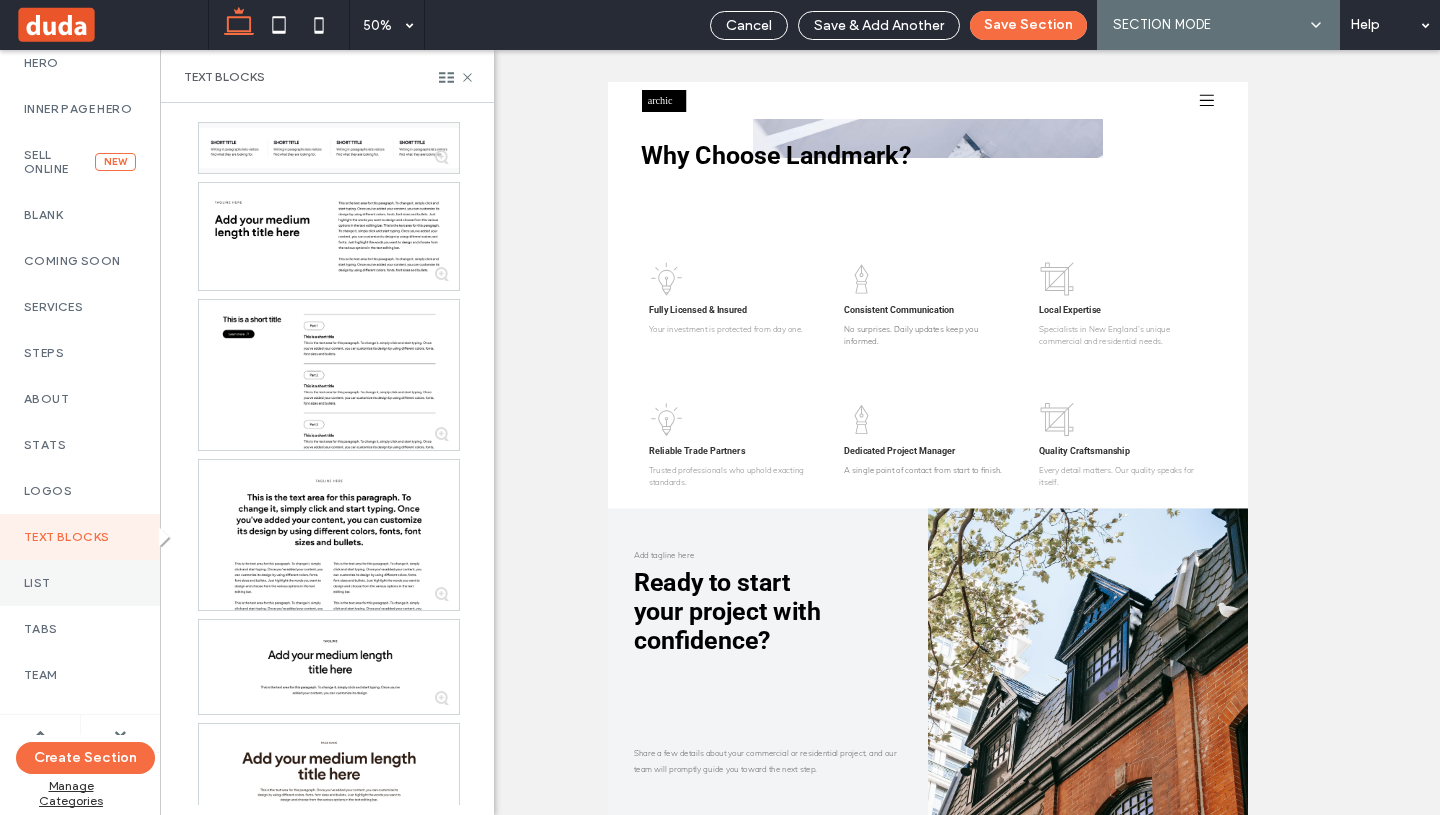 click on "List" at bounding box center (80, 583) 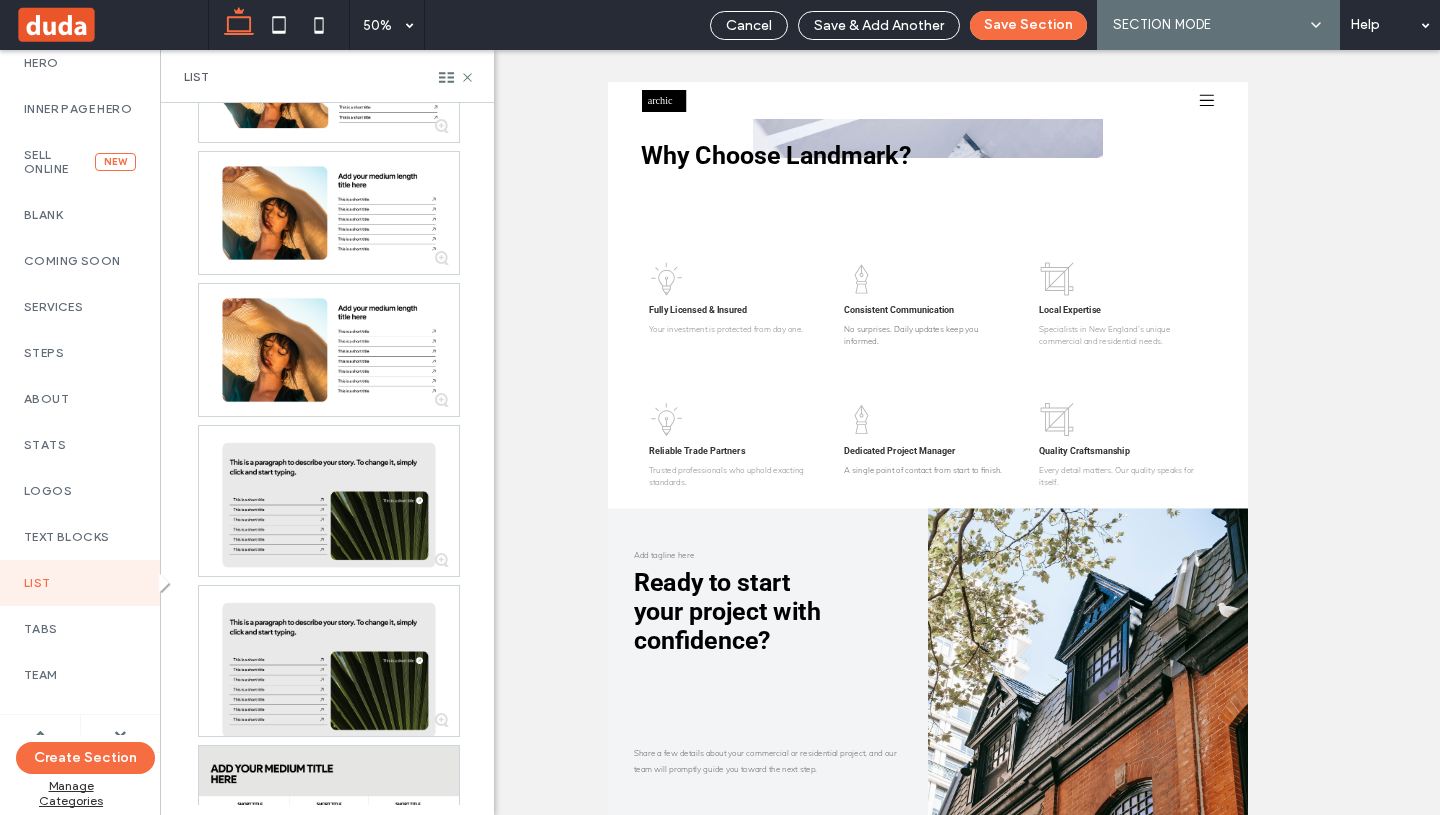 scroll, scrollTop: 1484, scrollLeft: 0, axis: vertical 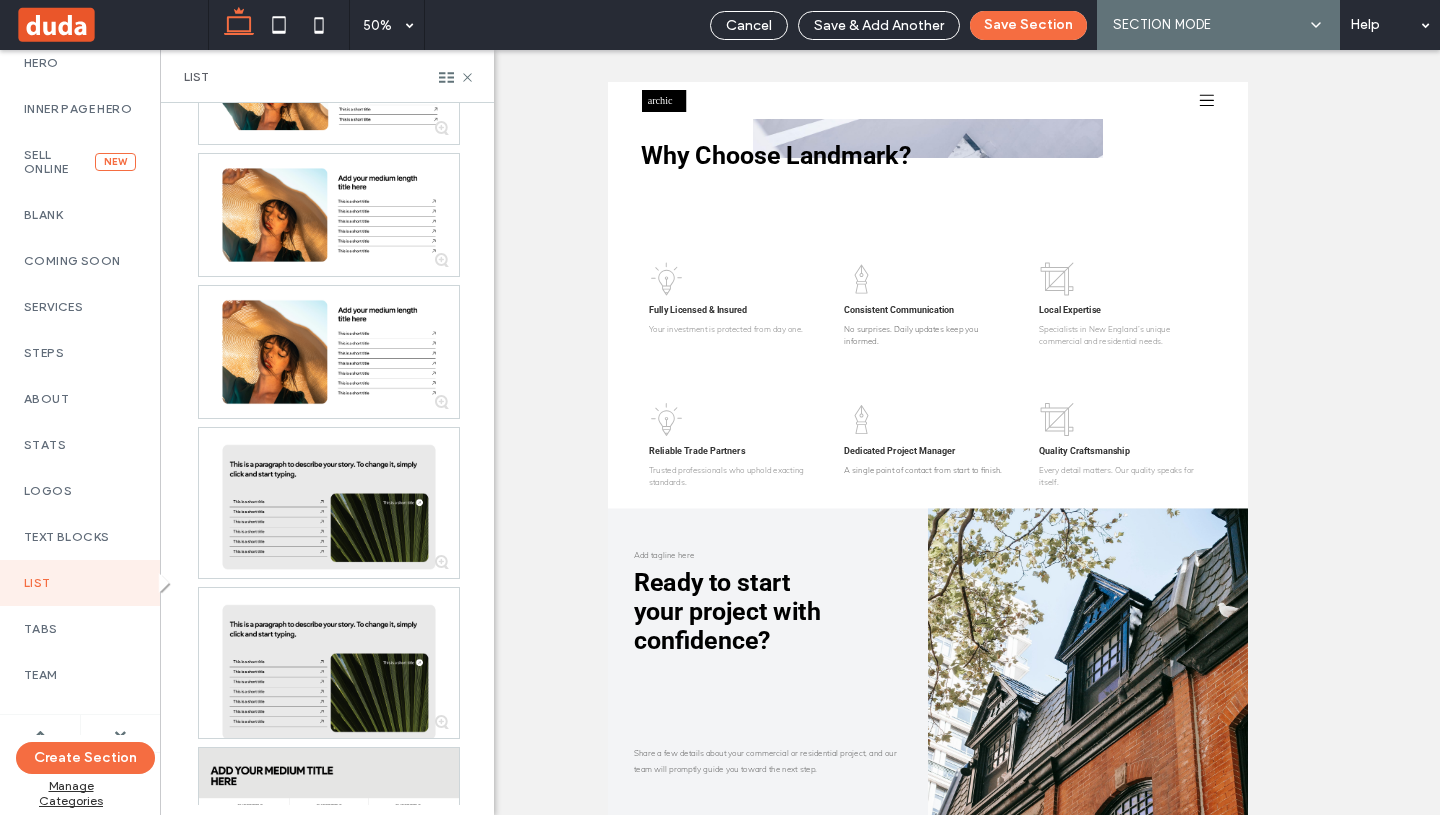click at bounding box center (121, 733) 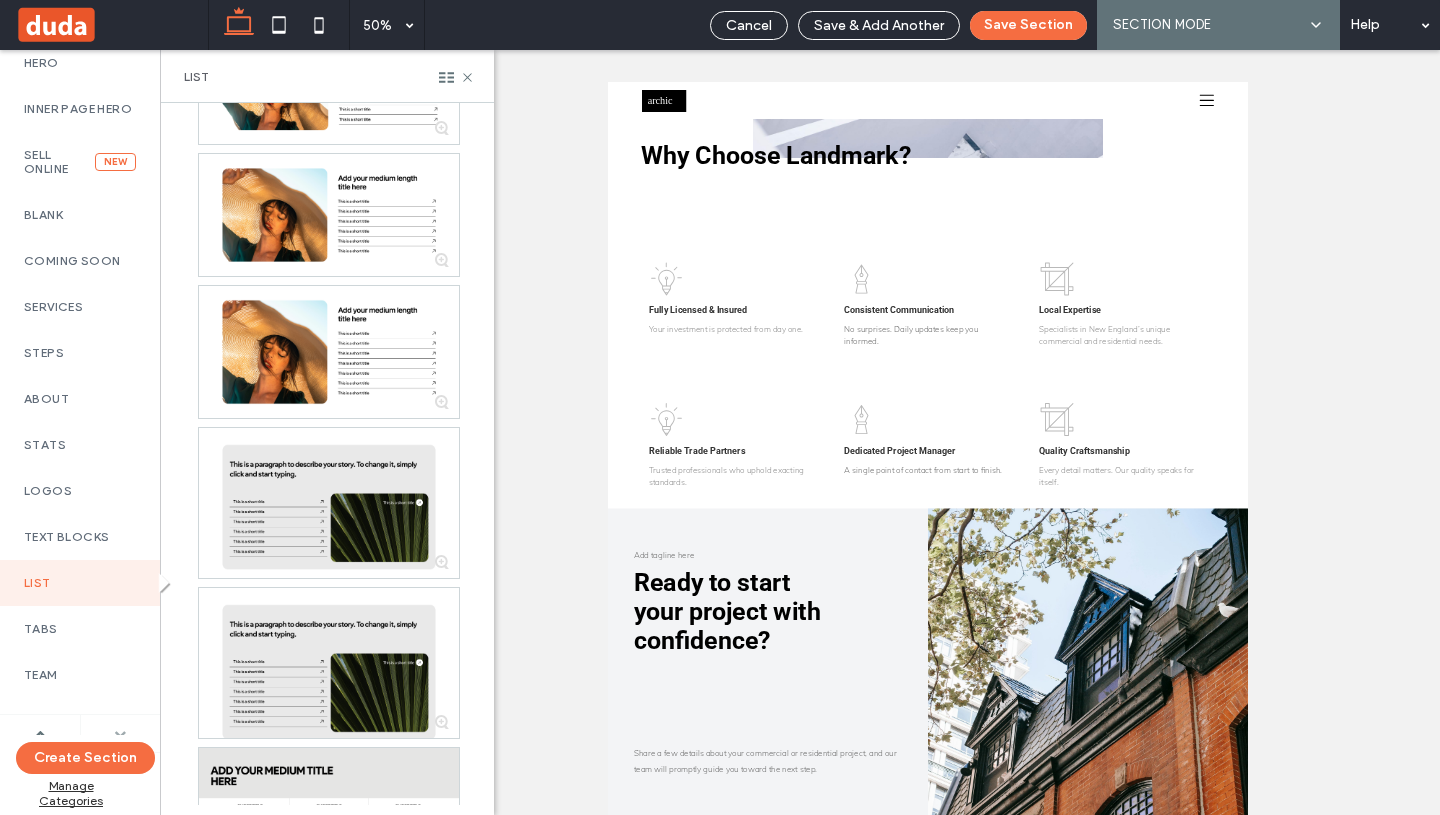 click at bounding box center (120, 734) 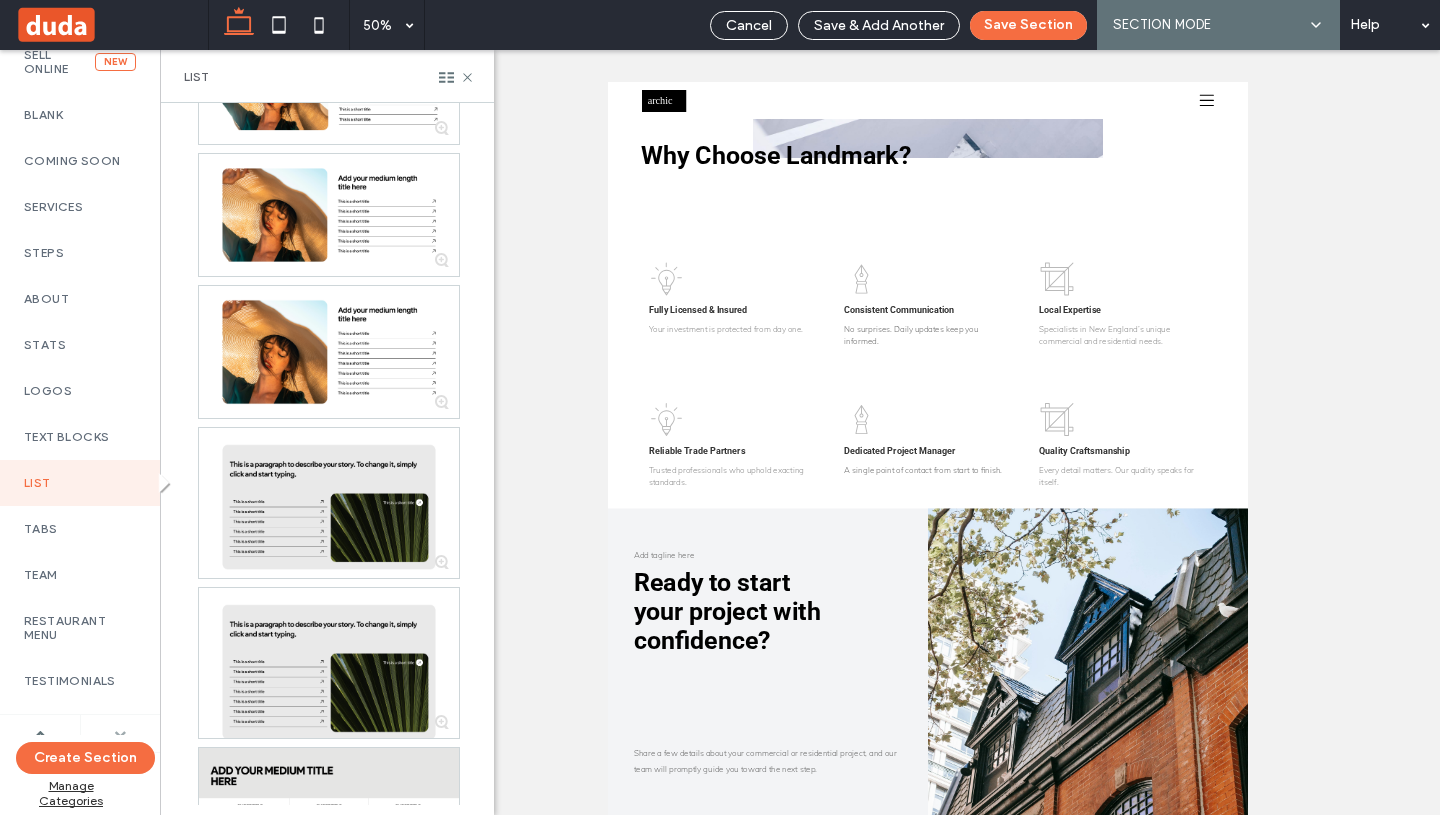 click at bounding box center [120, 734] 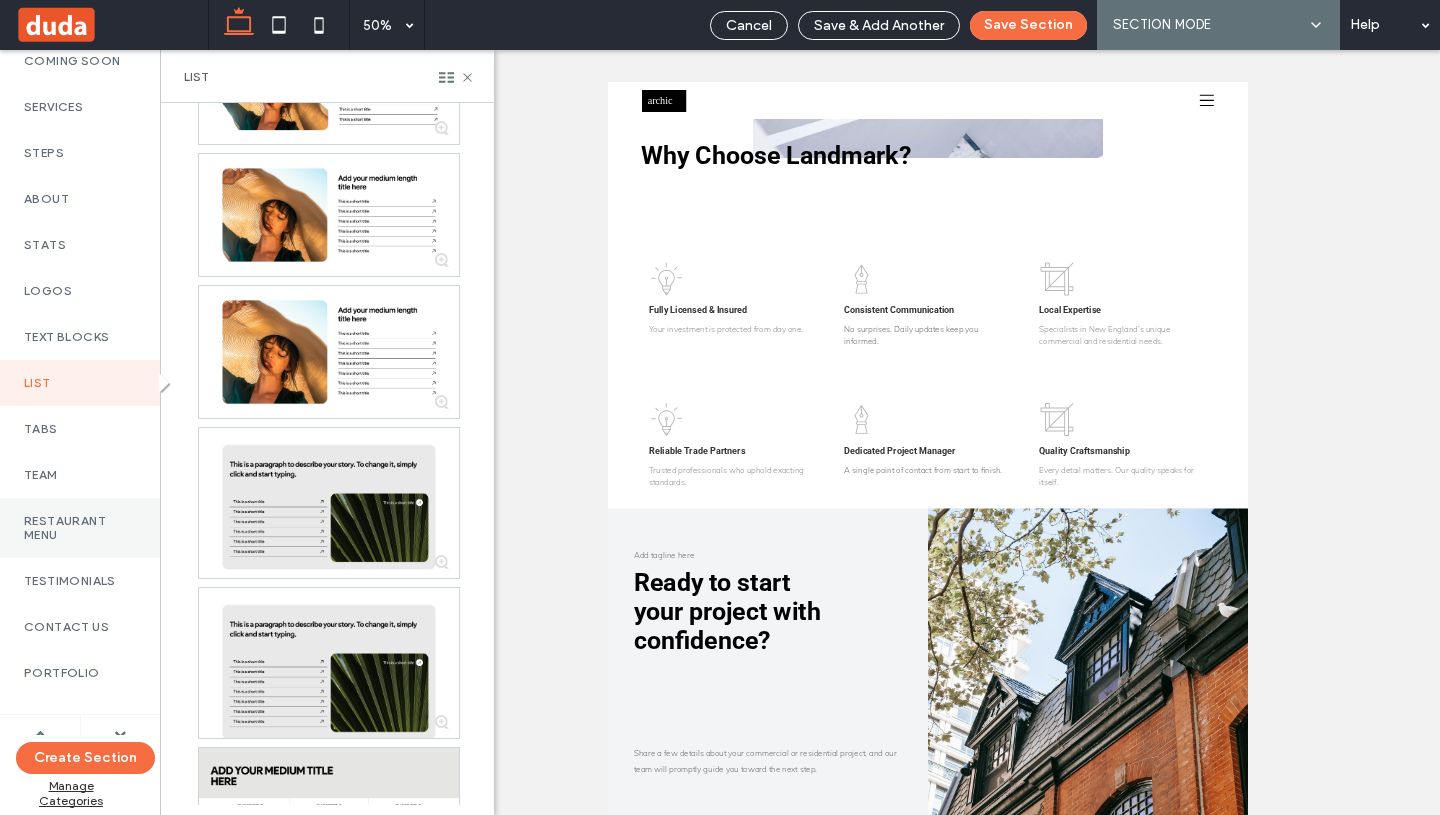 click on "Restaurant Menu" at bounding box center [80, 528] 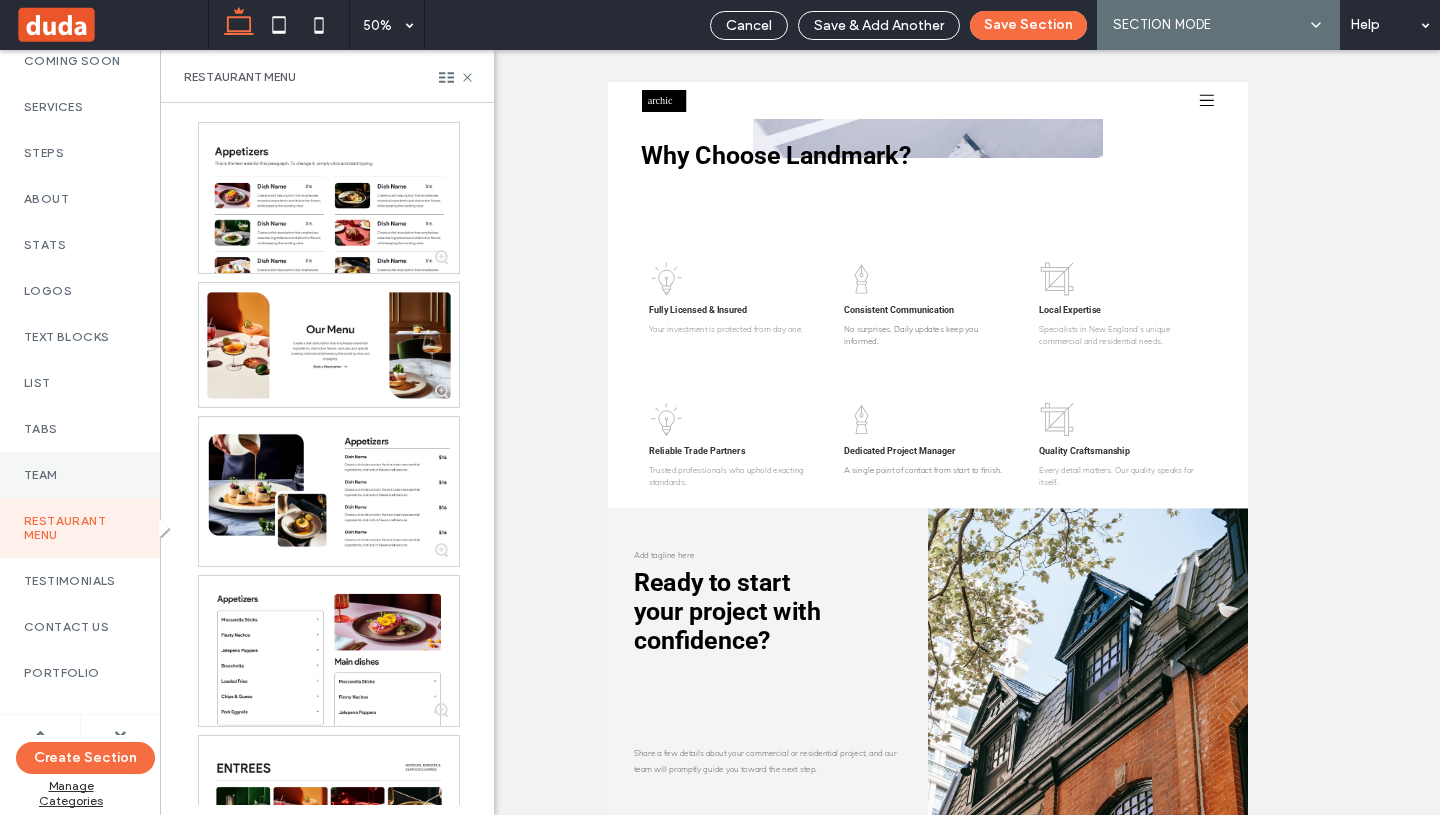 click on "Team" at bounding box center [80, 475] 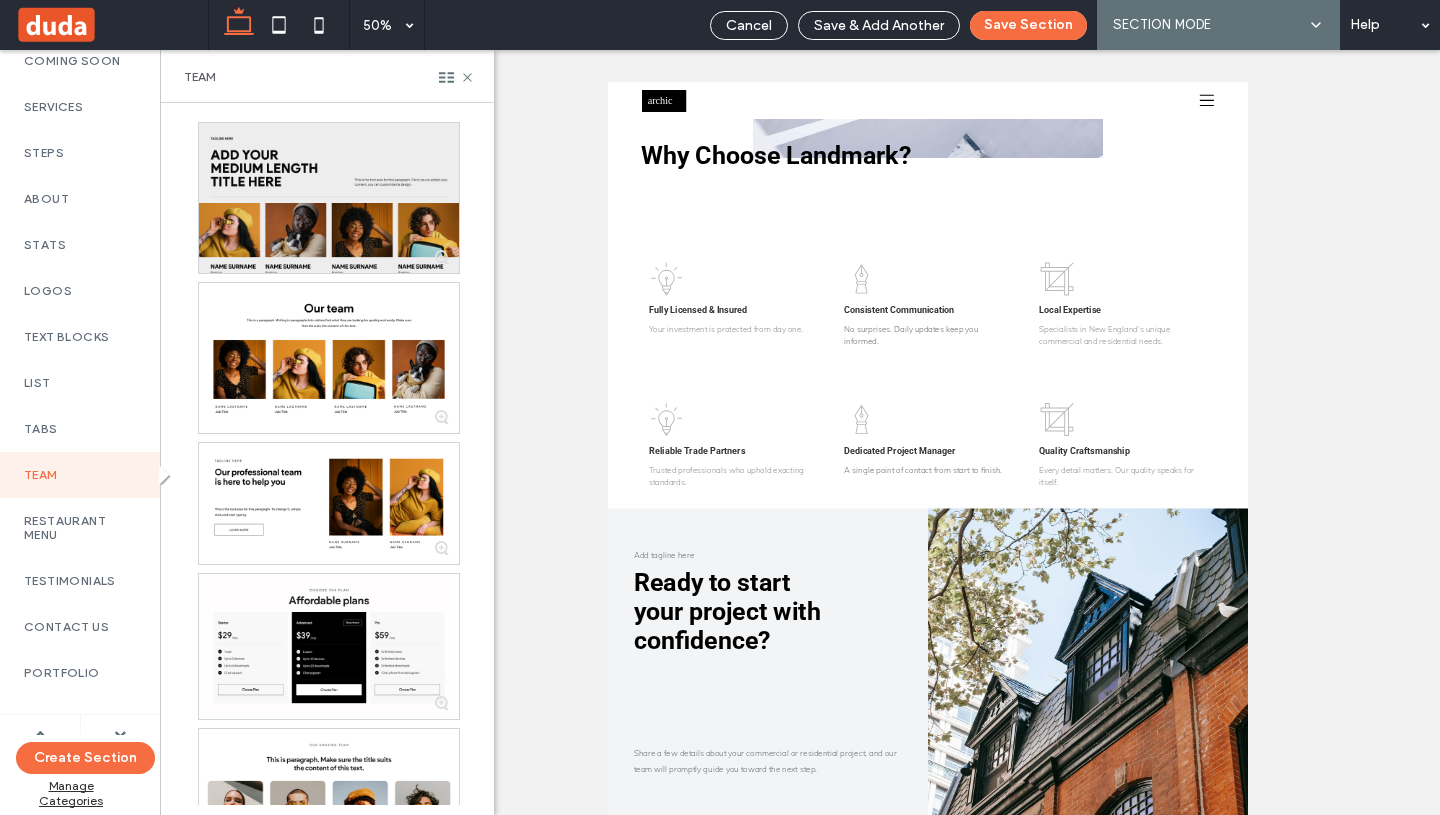 click at bounding box center (329, 198) 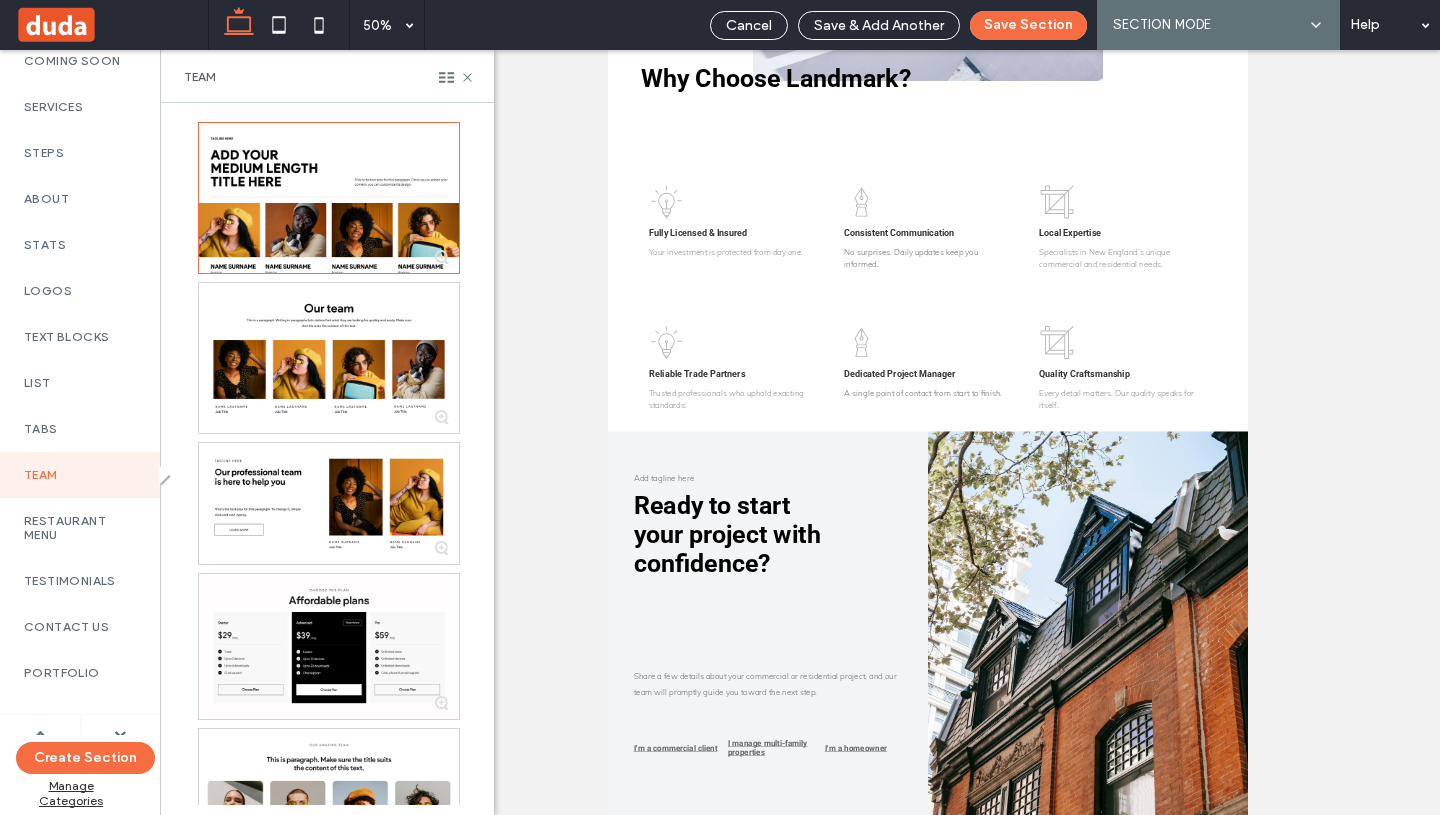 scroll, scrollTop: 55, scrollLeft: 0, axis: vertical 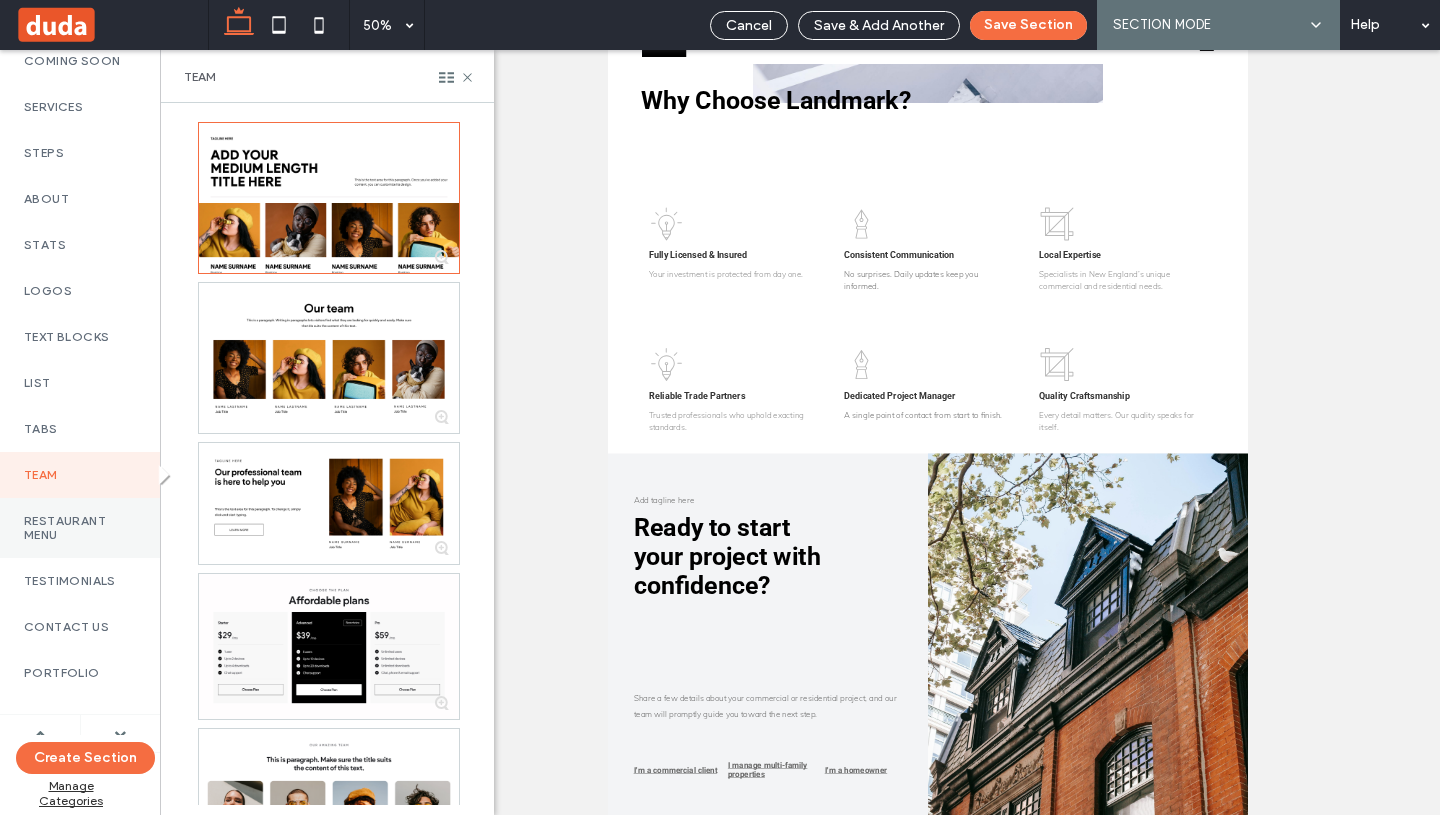 click on "Restaurant Menu" at bounding box center [80, 528] 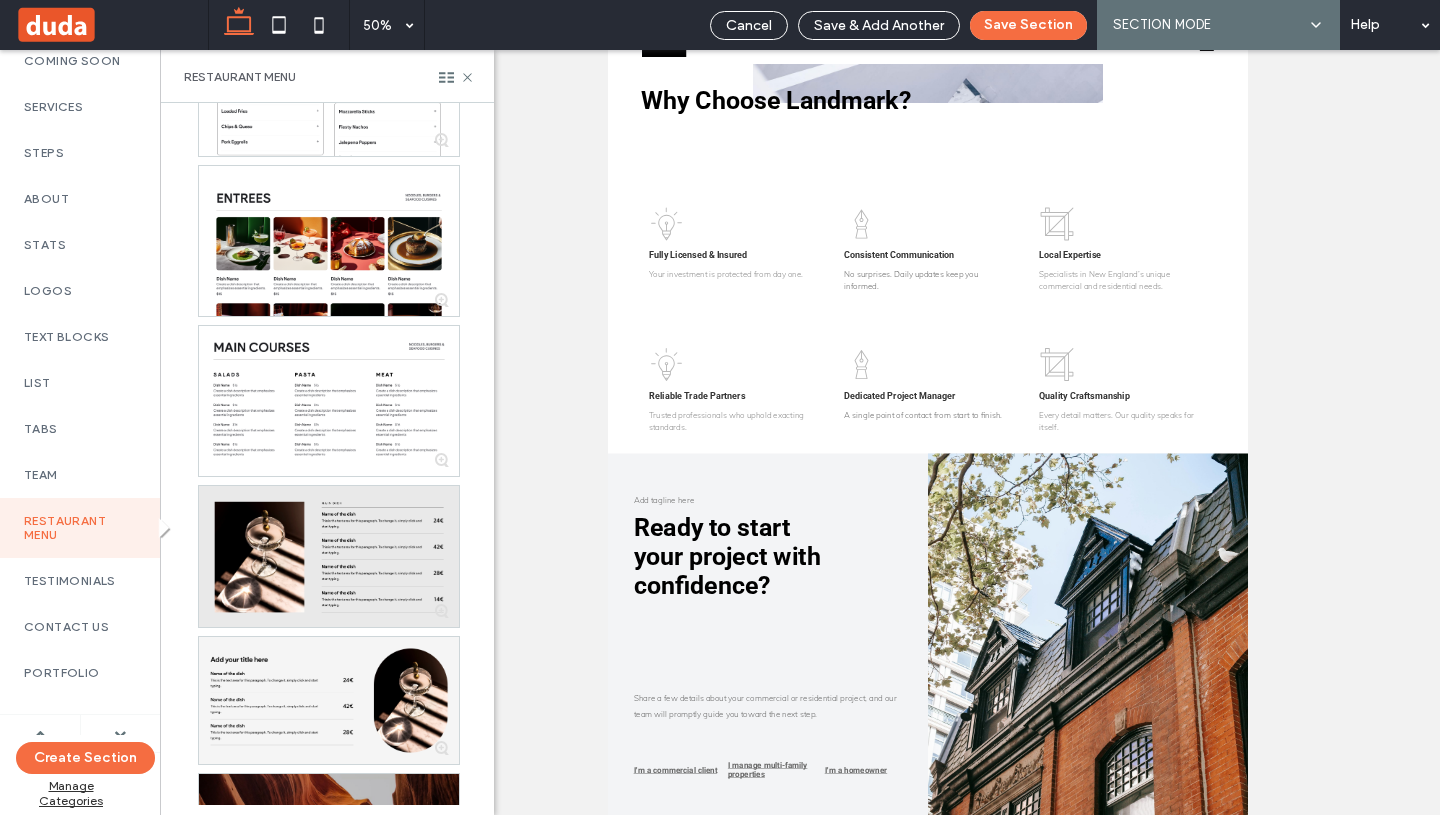 scroll, scrollTop: 702, scrollLeft: 0, axis: vertical 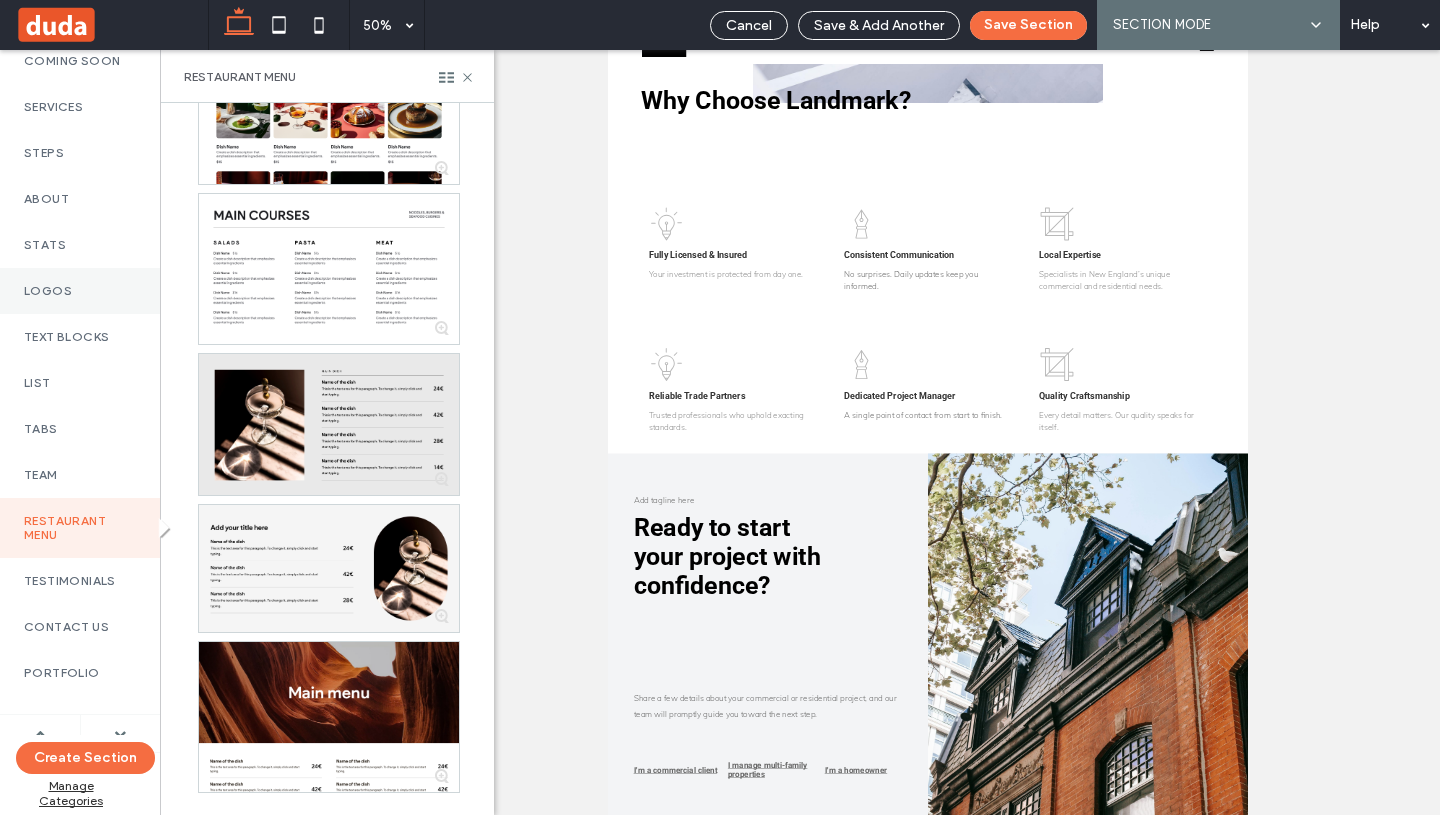click on "Logos" at bounding box center [80, 291] 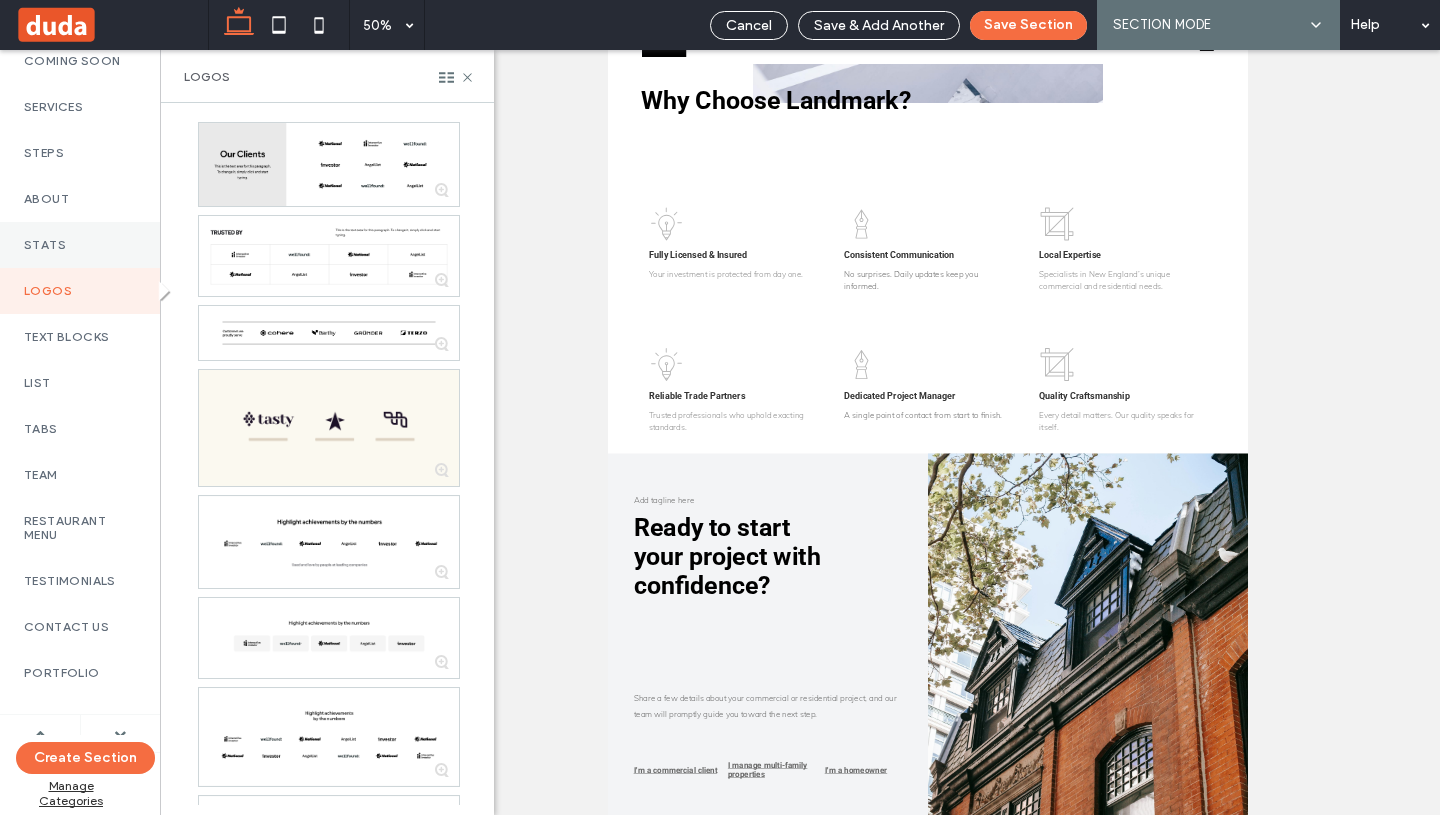 click on "Stats" at bounding box center (80, 245) 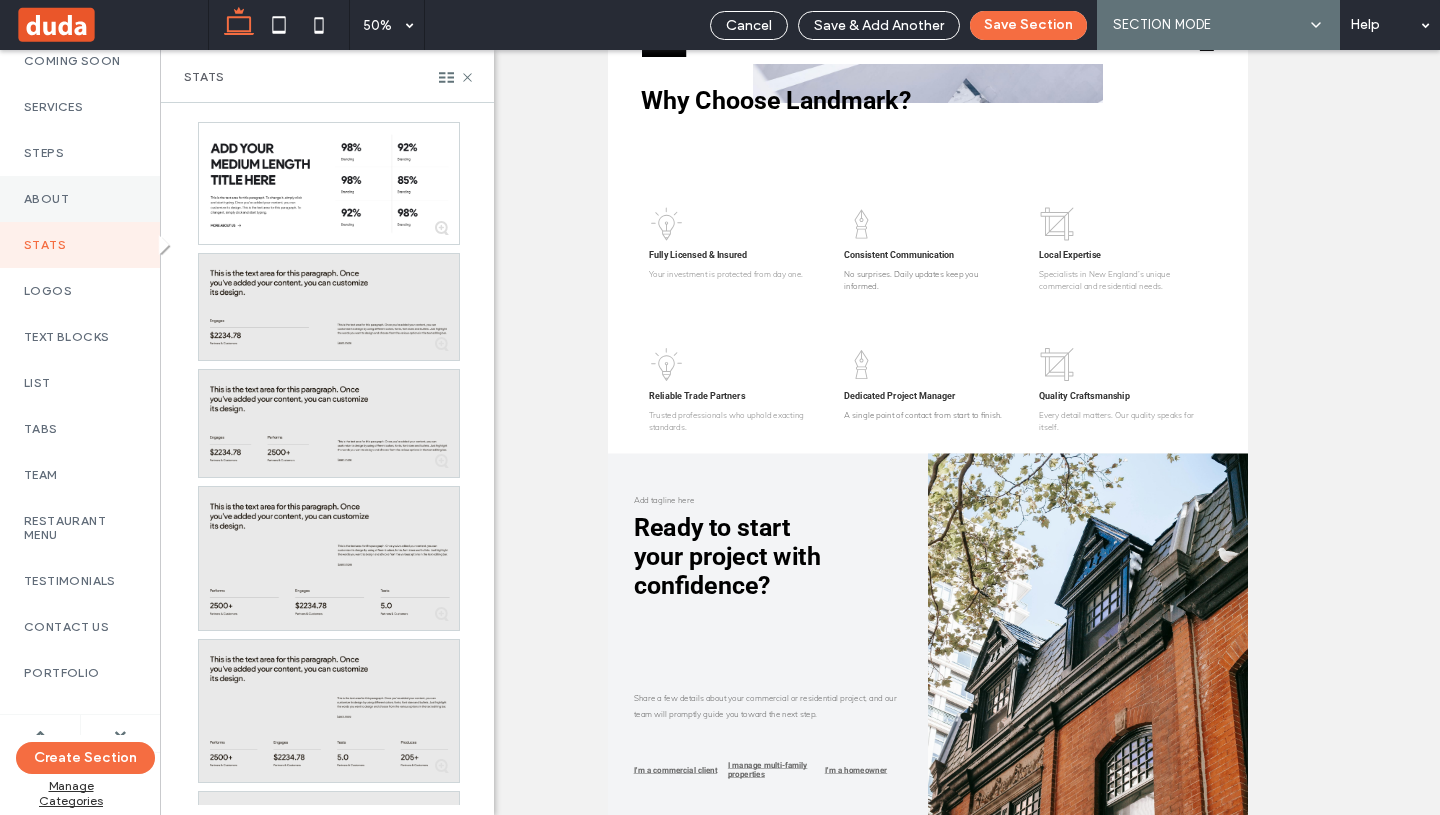 click on "About" at bounding box center [80, 199] 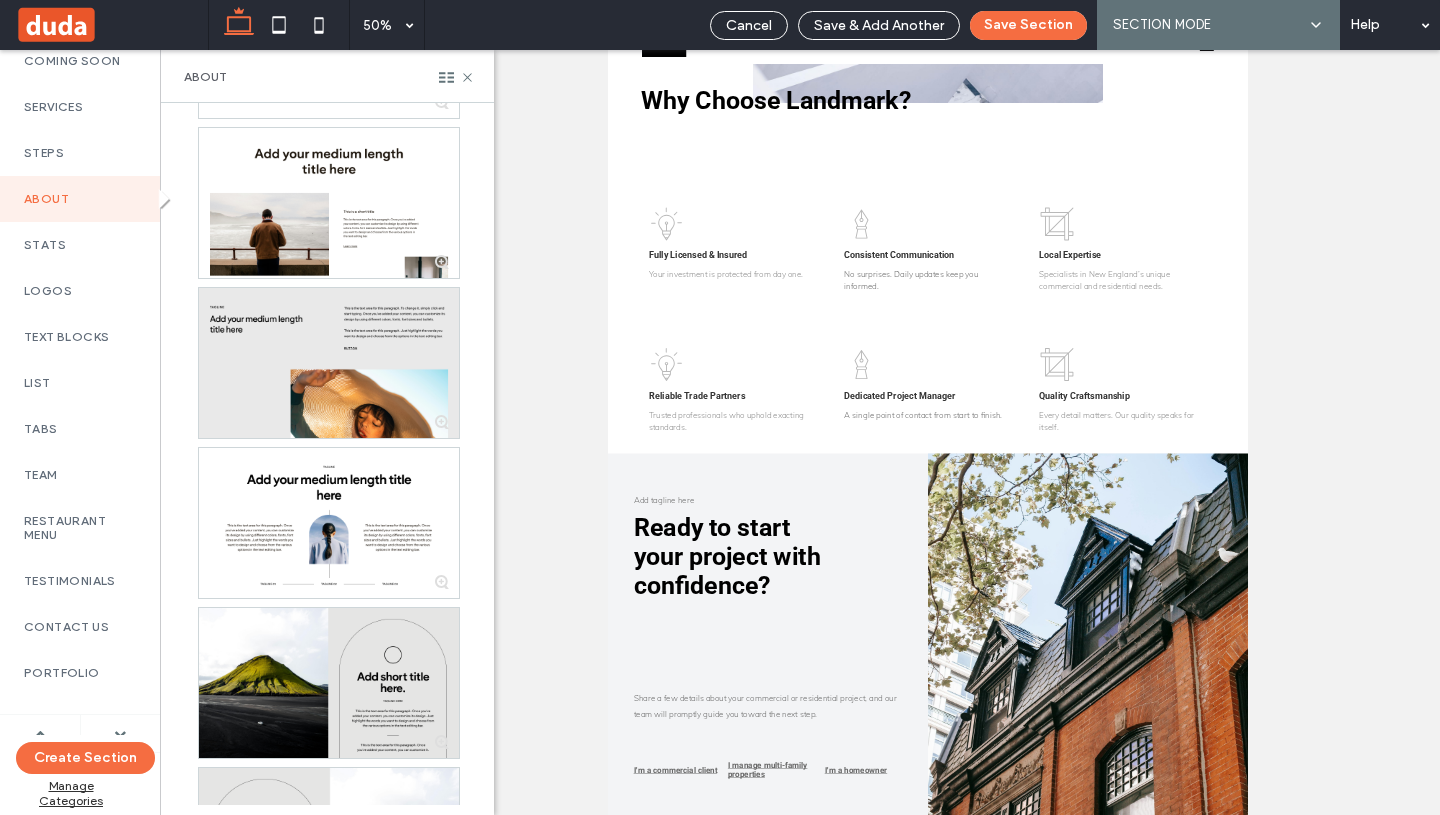 scroll, scrollTop: 1521, scrollLeft: 0, axis: vertical 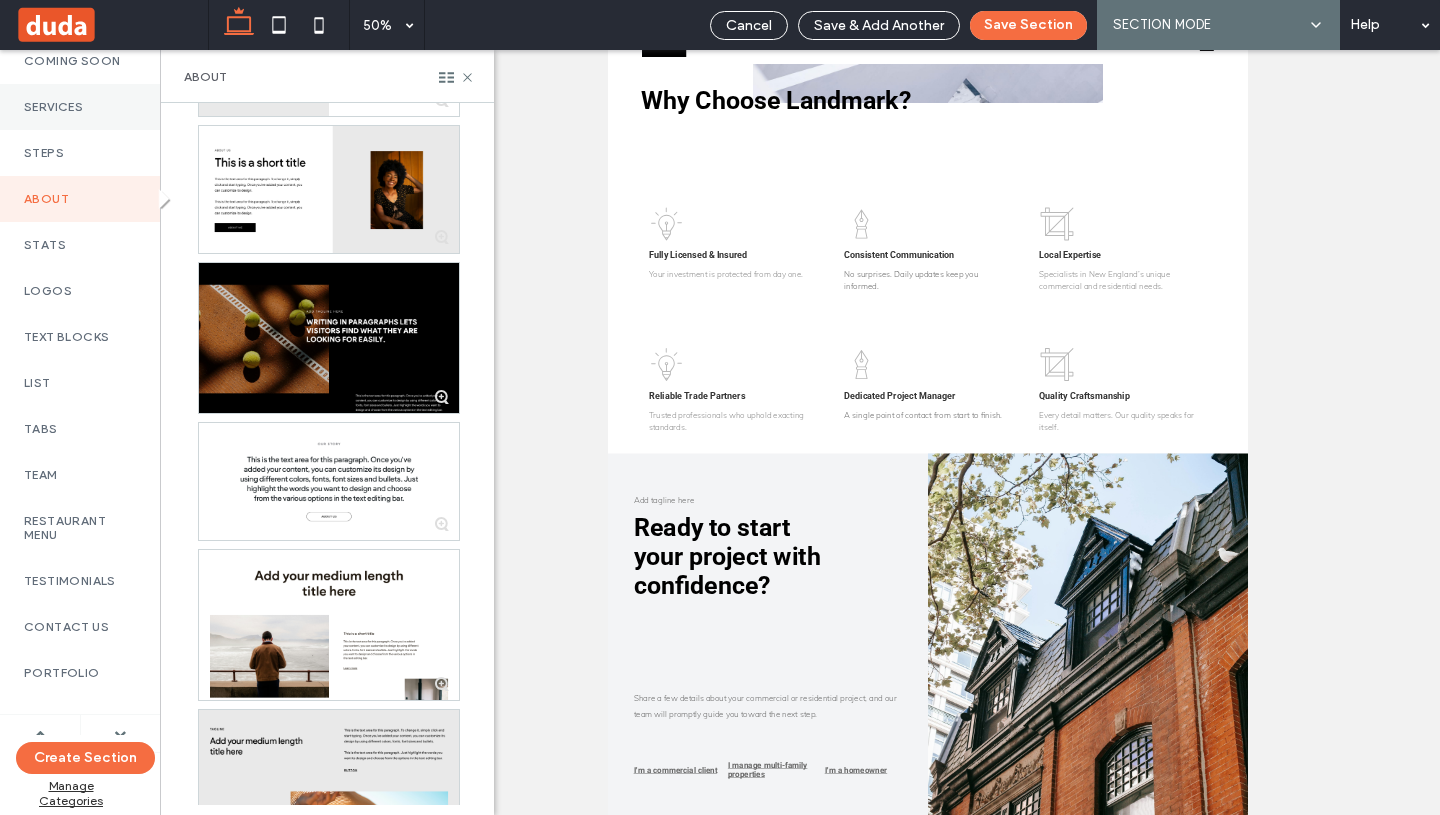 click on "Services" at bounding box center [80, 107] 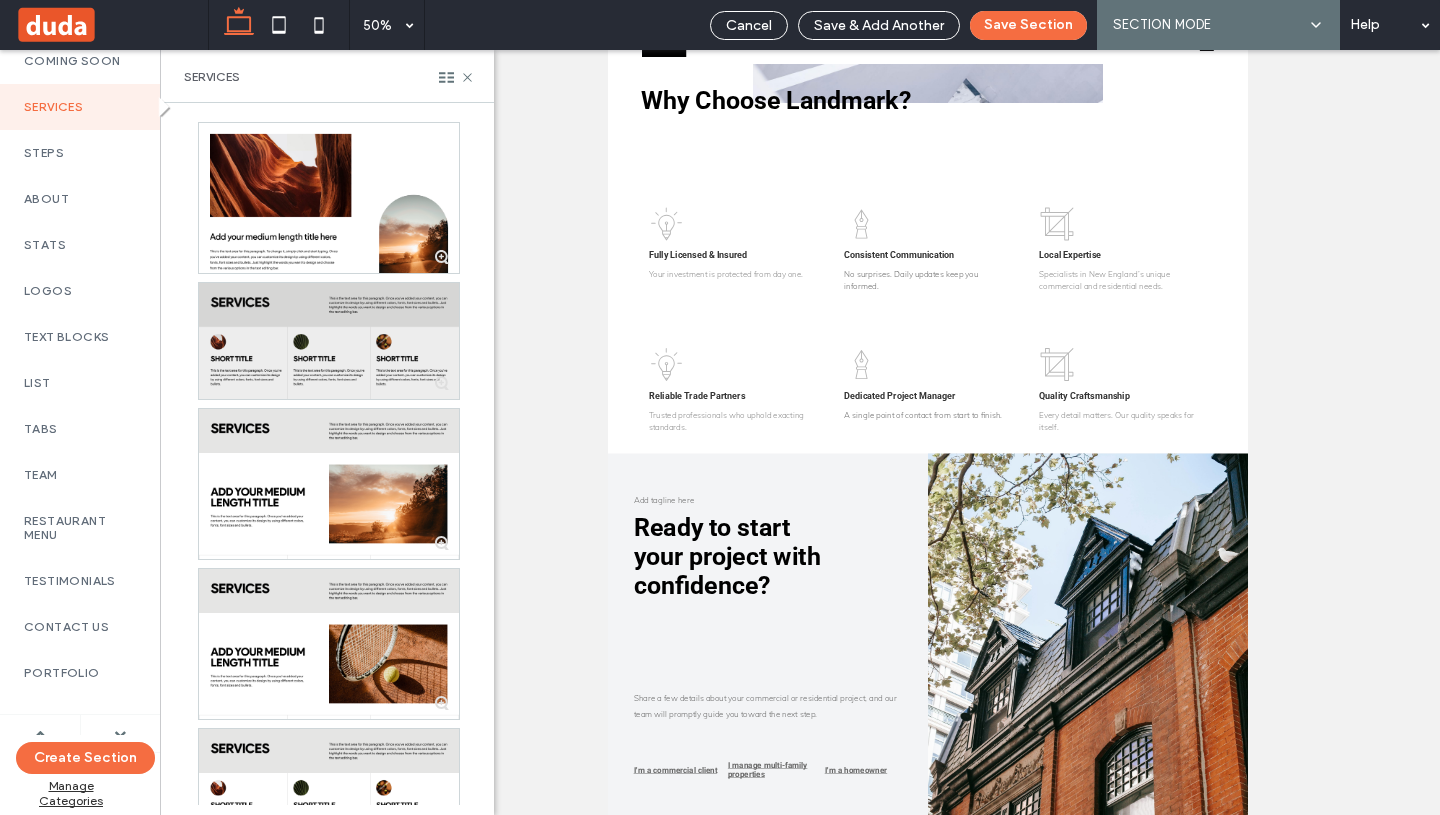 click at bounding box center (329, 341) 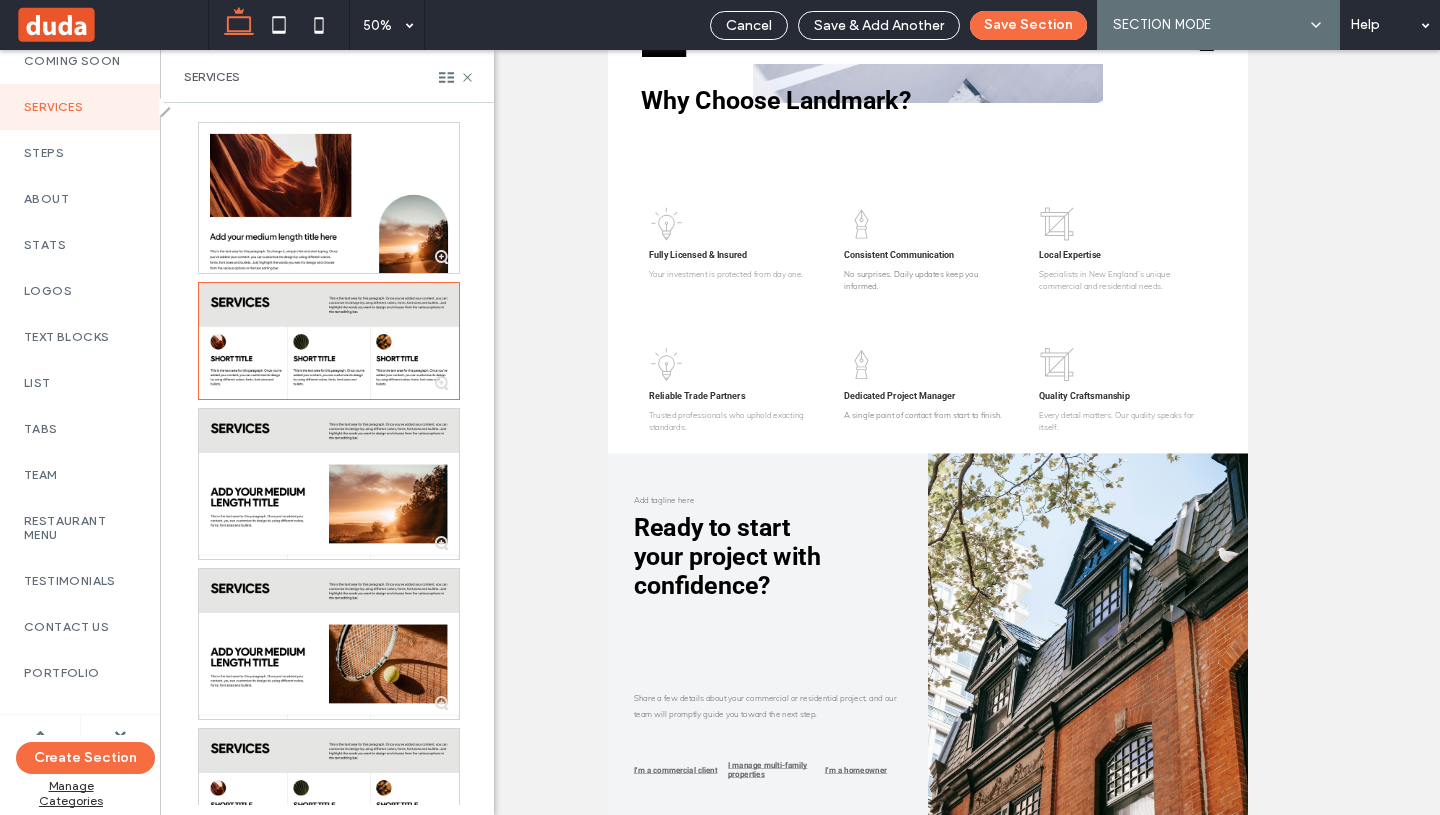 scroll, scrollTop: 0, scrollLeft: 0, axis: both 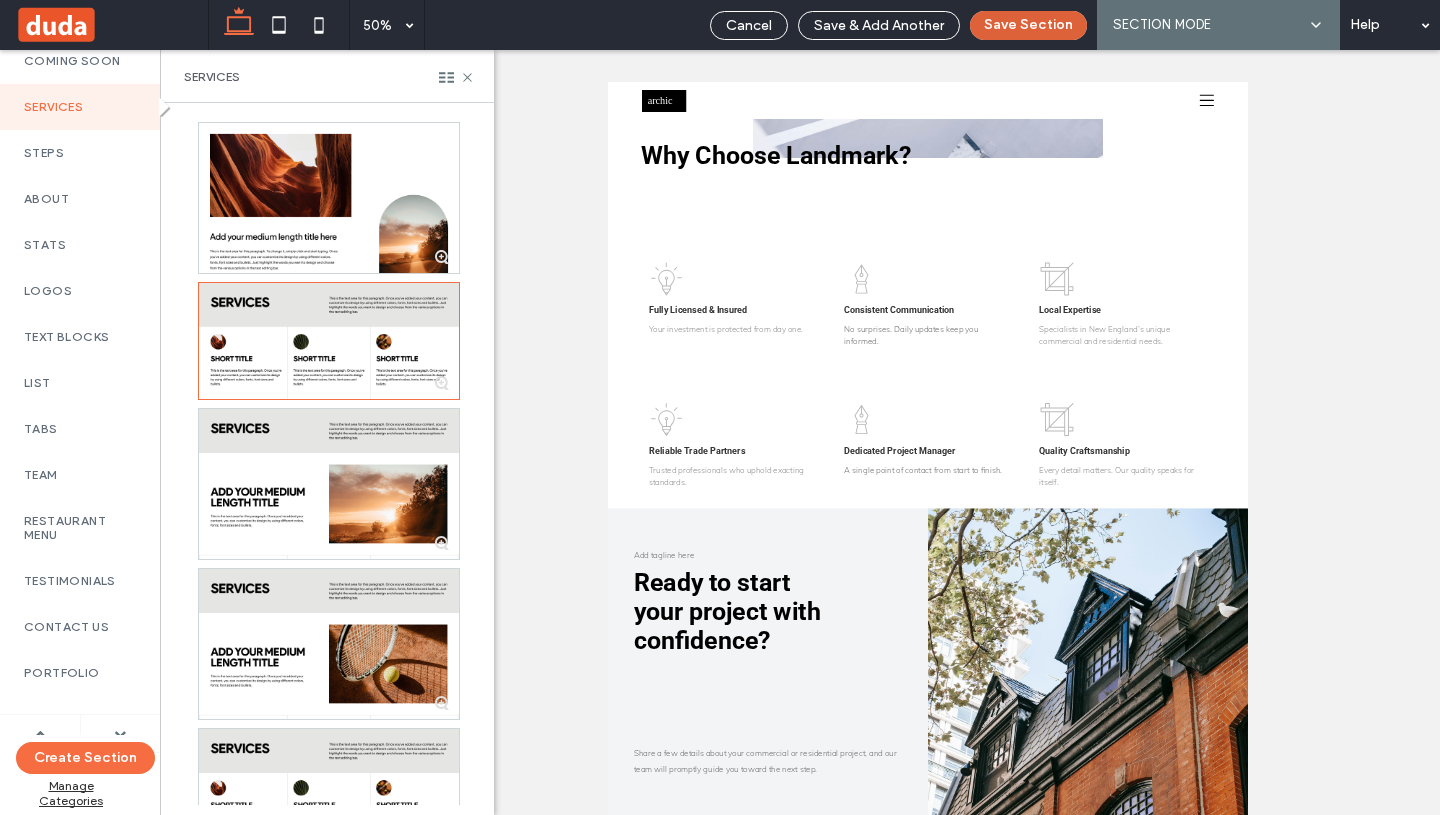 click on "Save Section" at bounding box center [1028, 25] 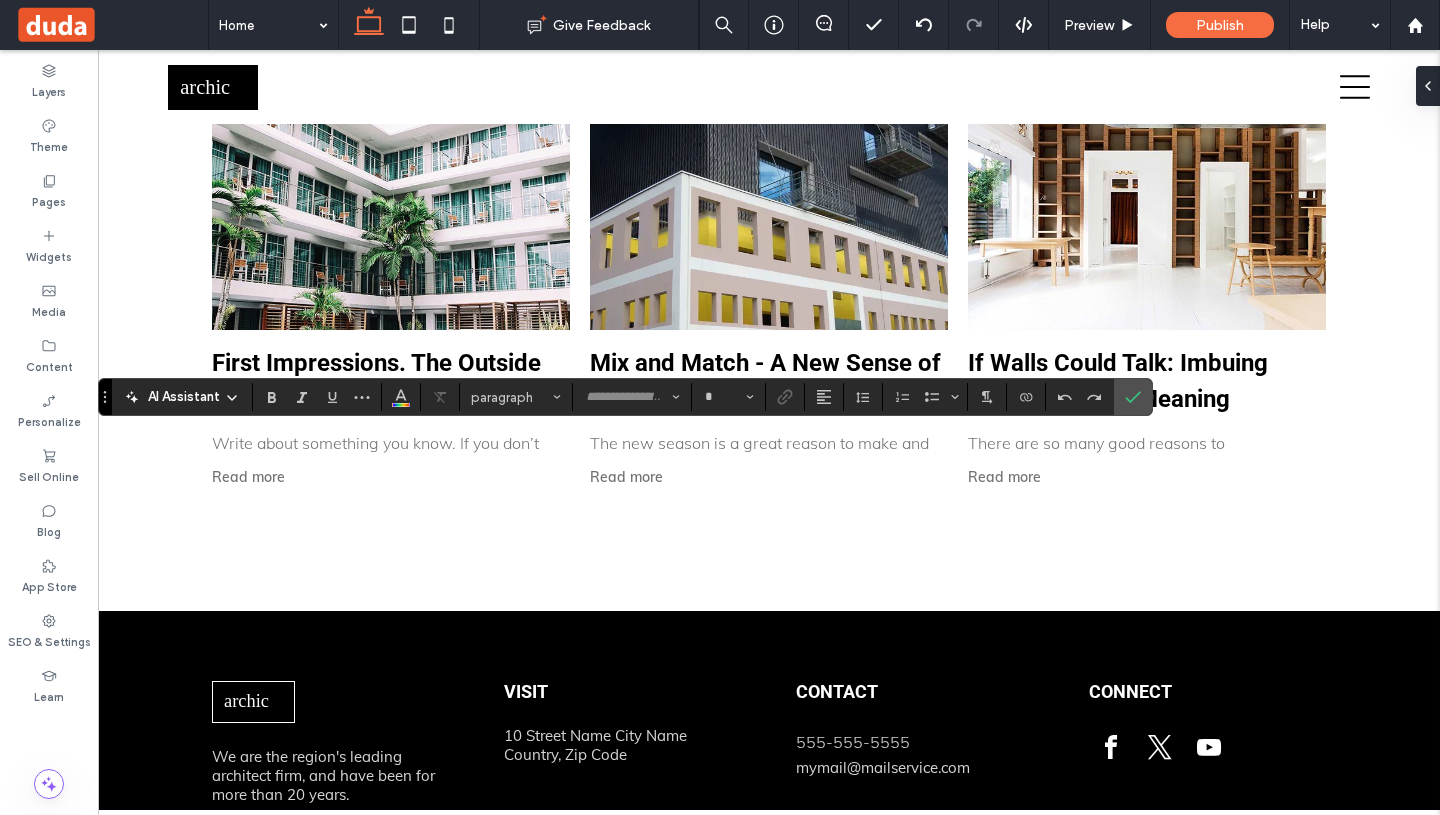 type on "******" 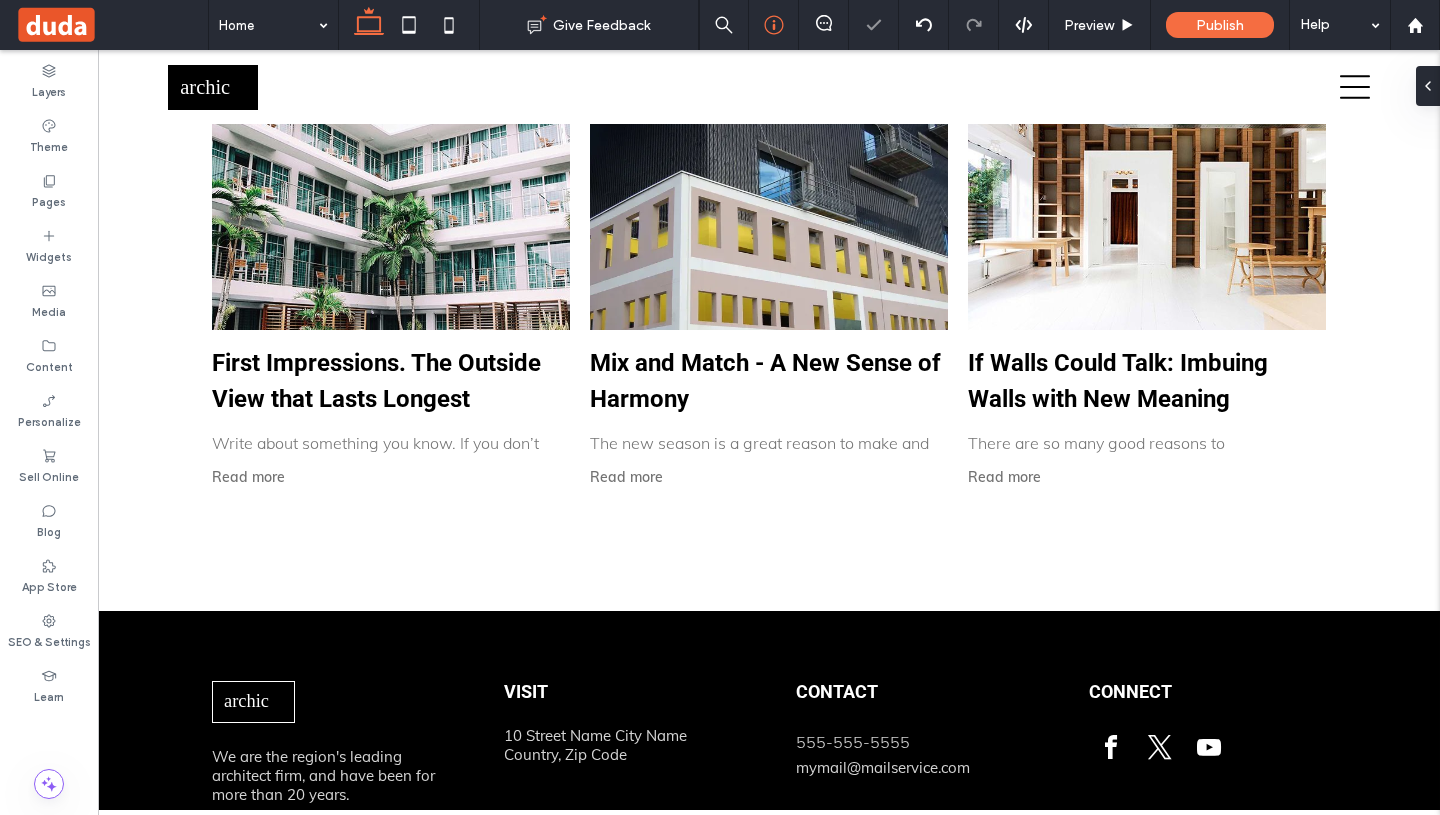type on "****" 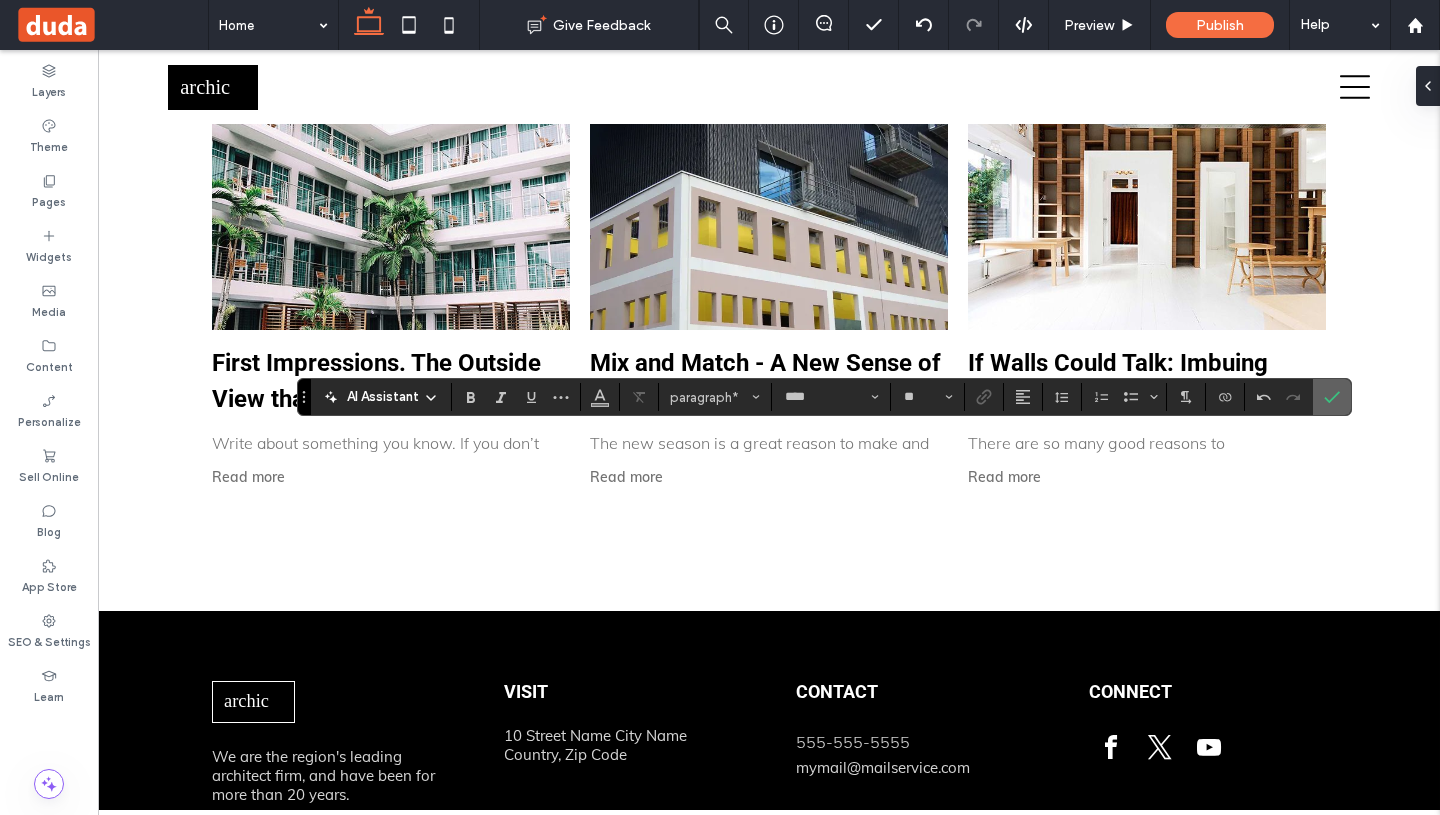 click 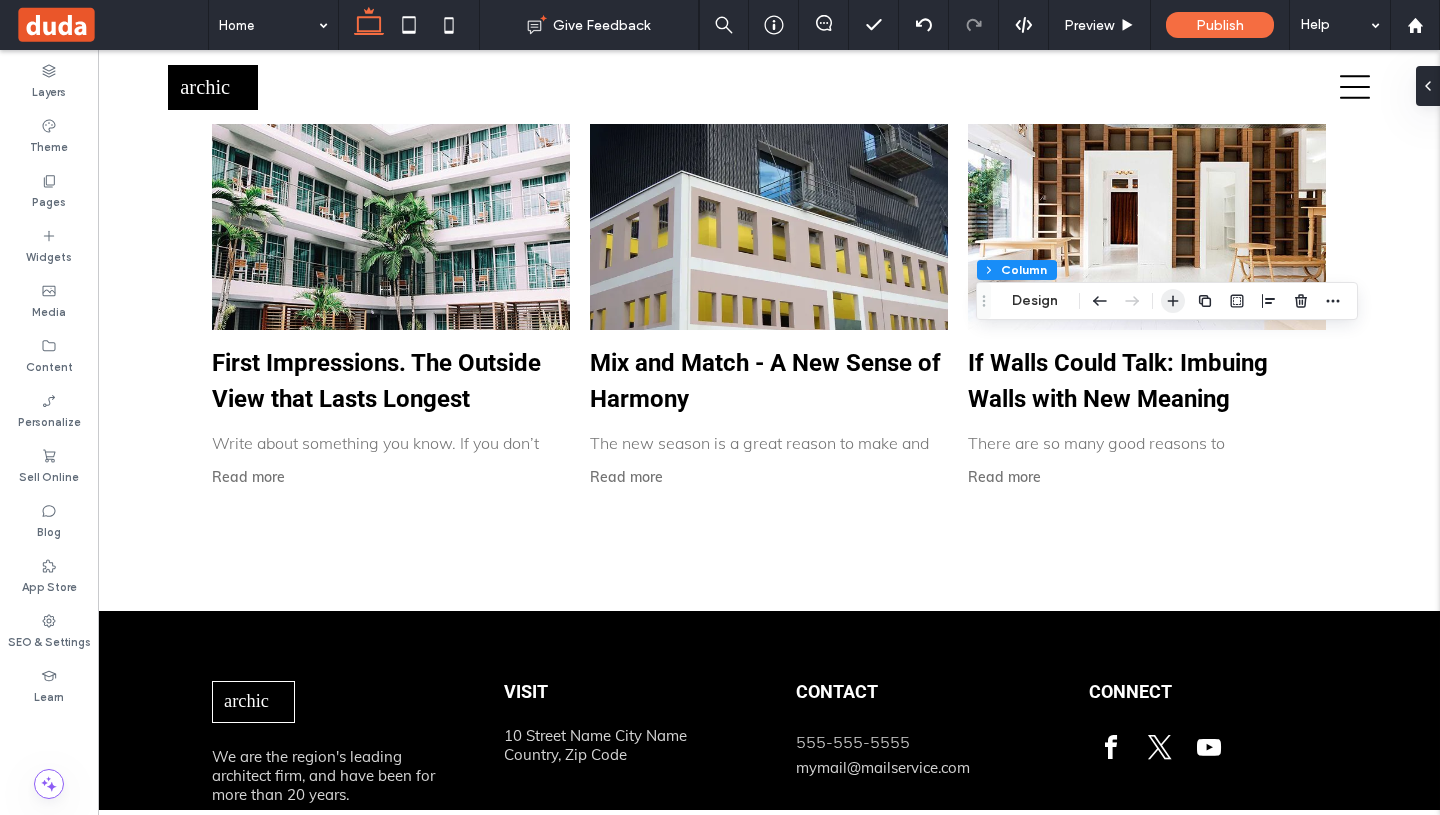 click 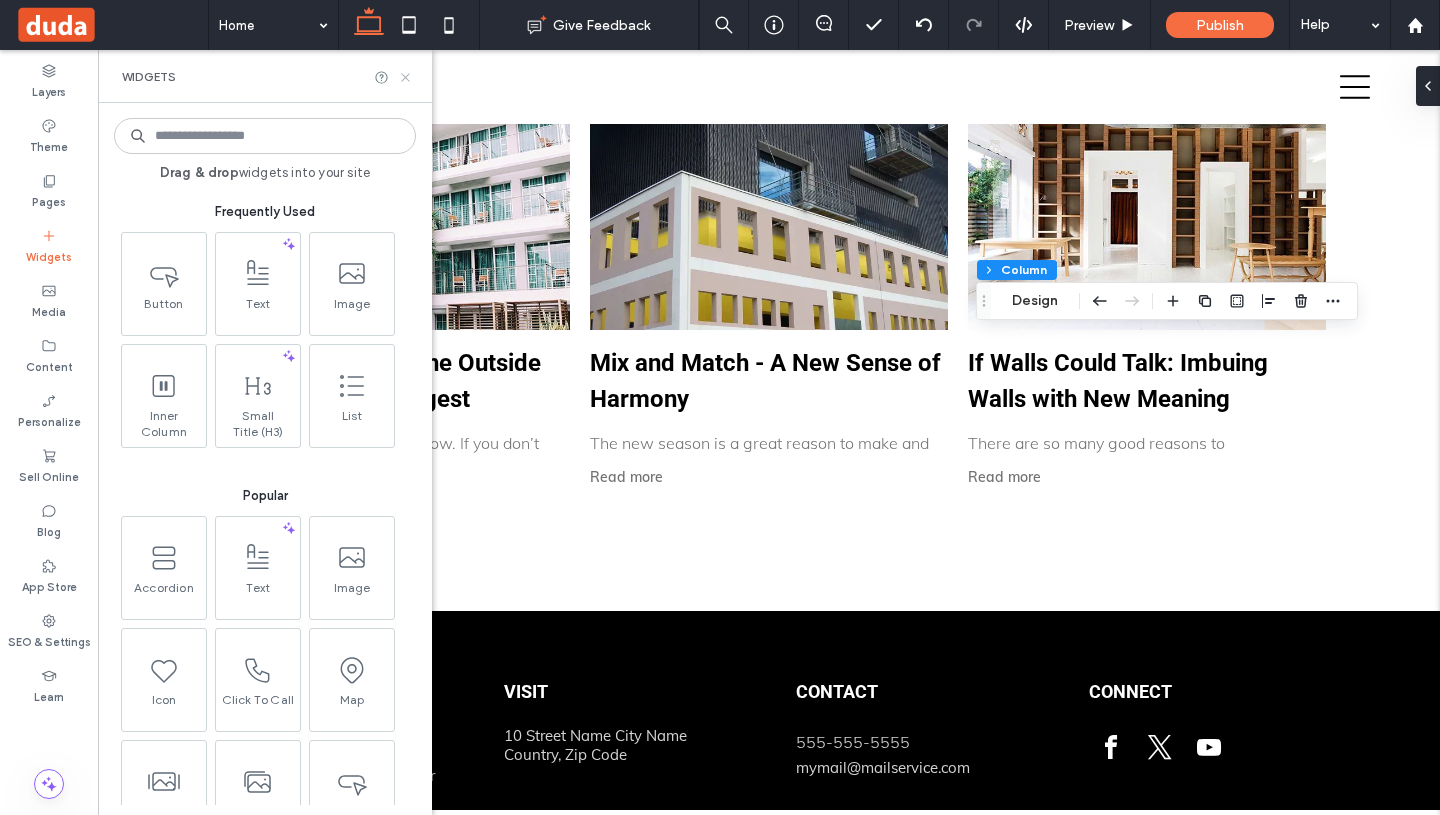 click 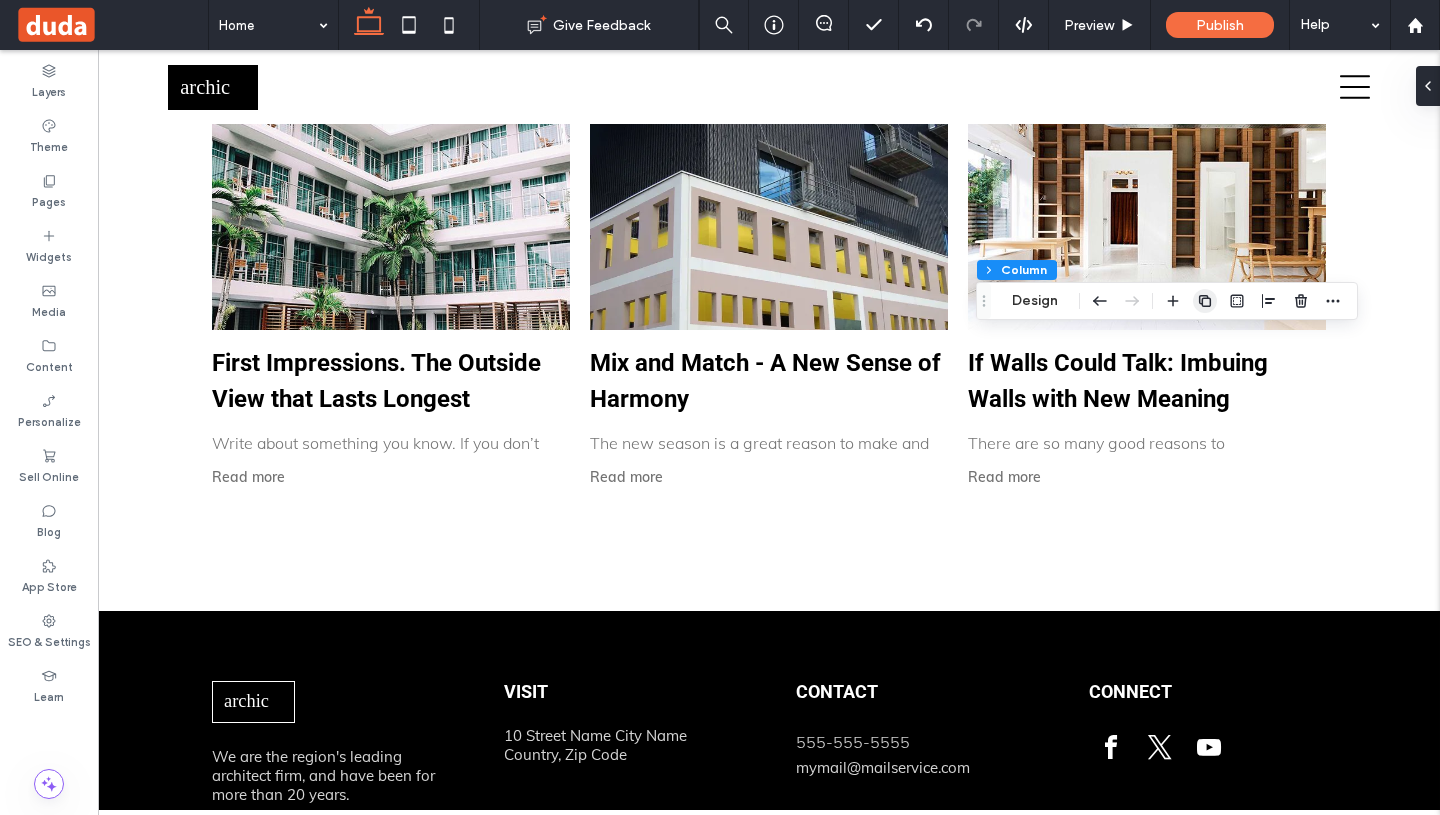 click 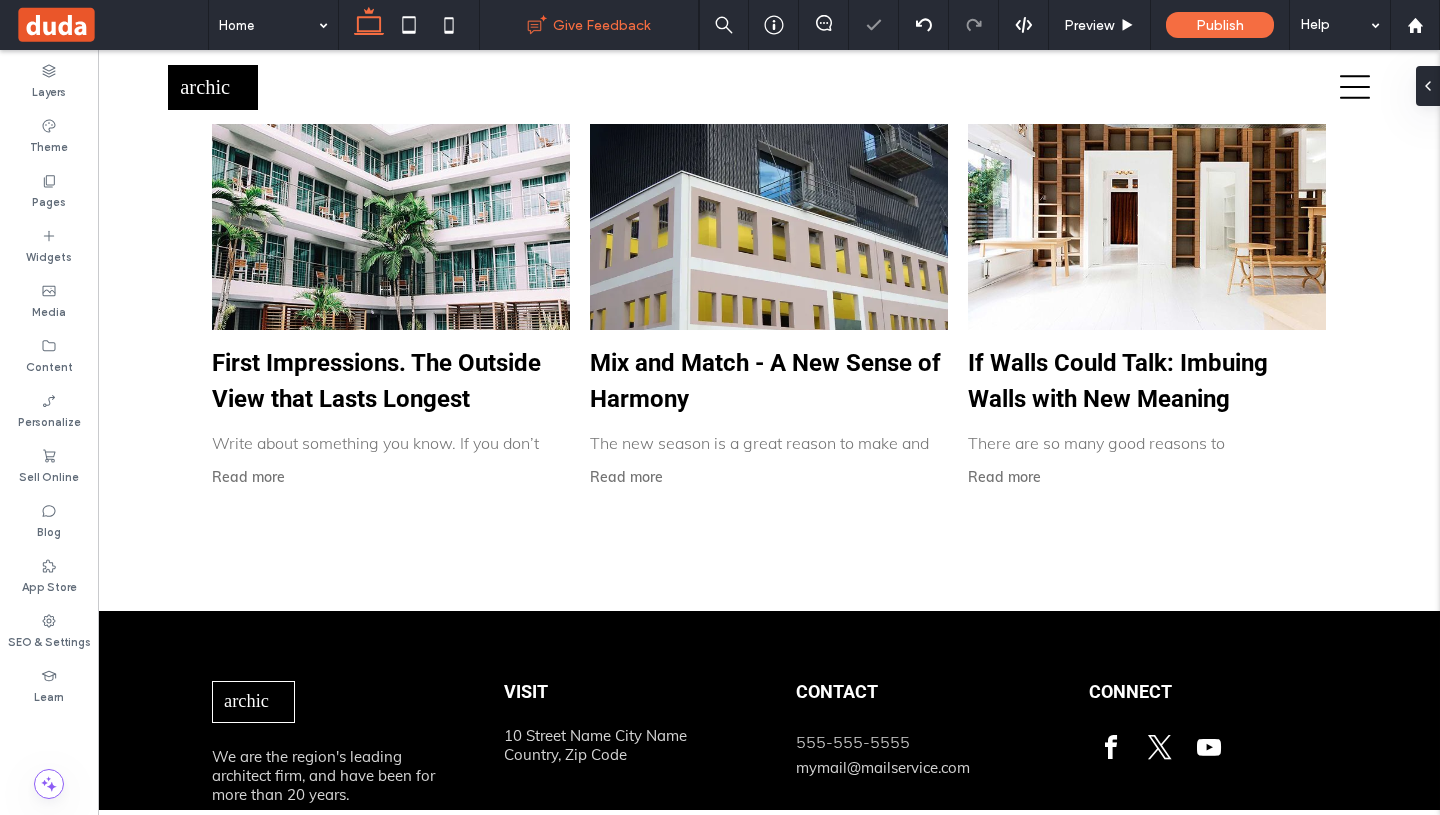 type on "******" 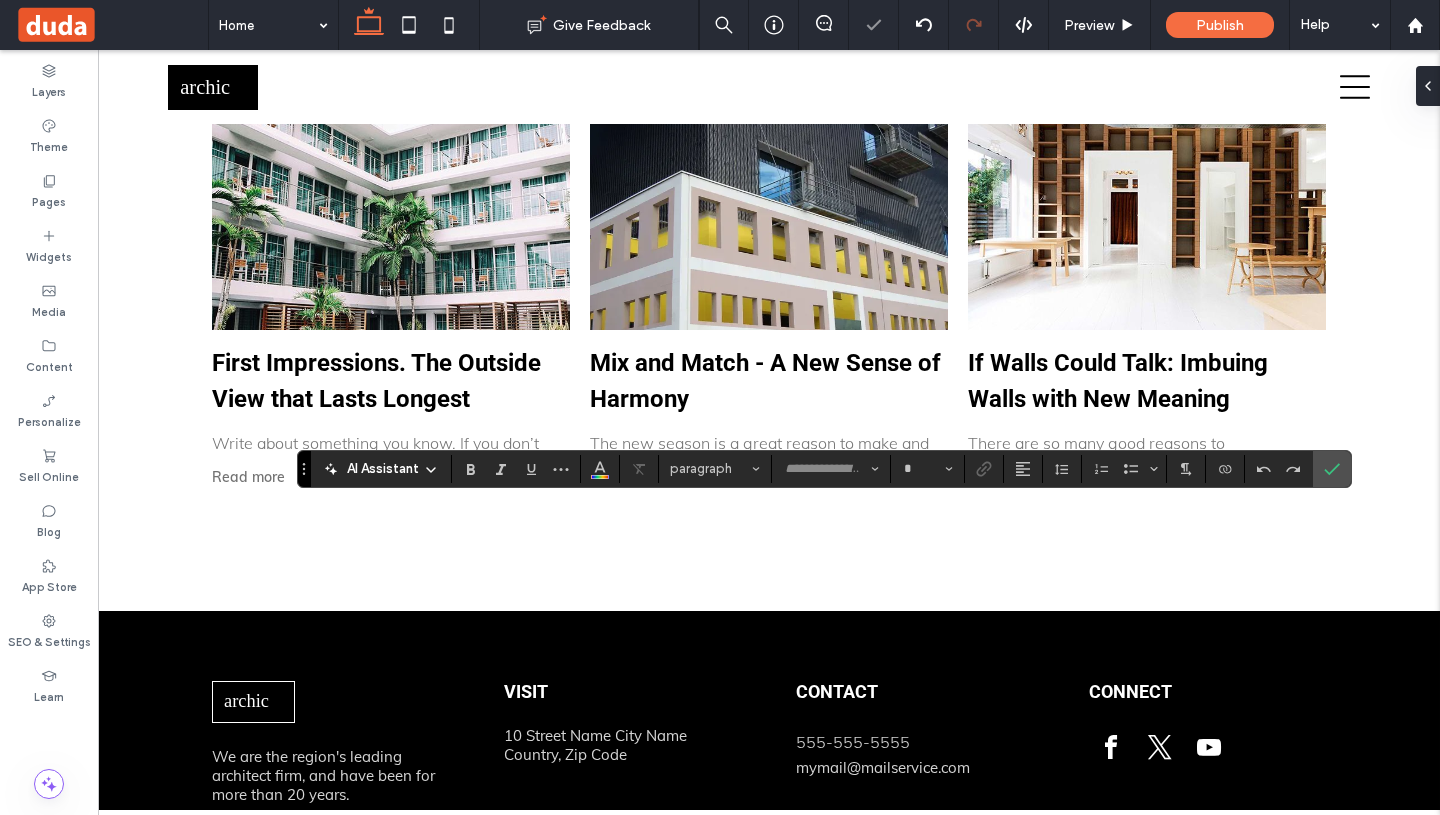 type on "******" 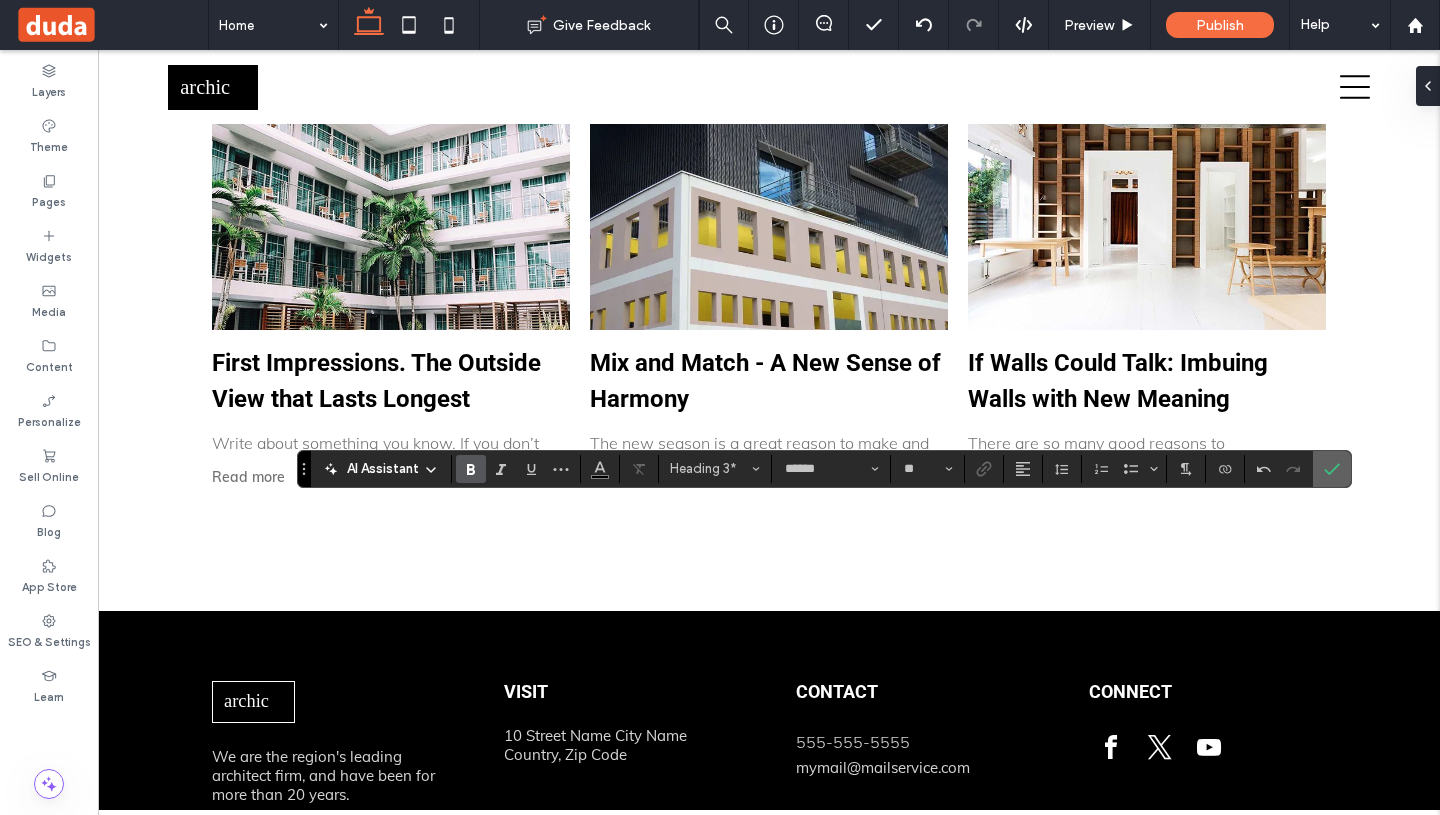 click at bounding box center [1332, 469] 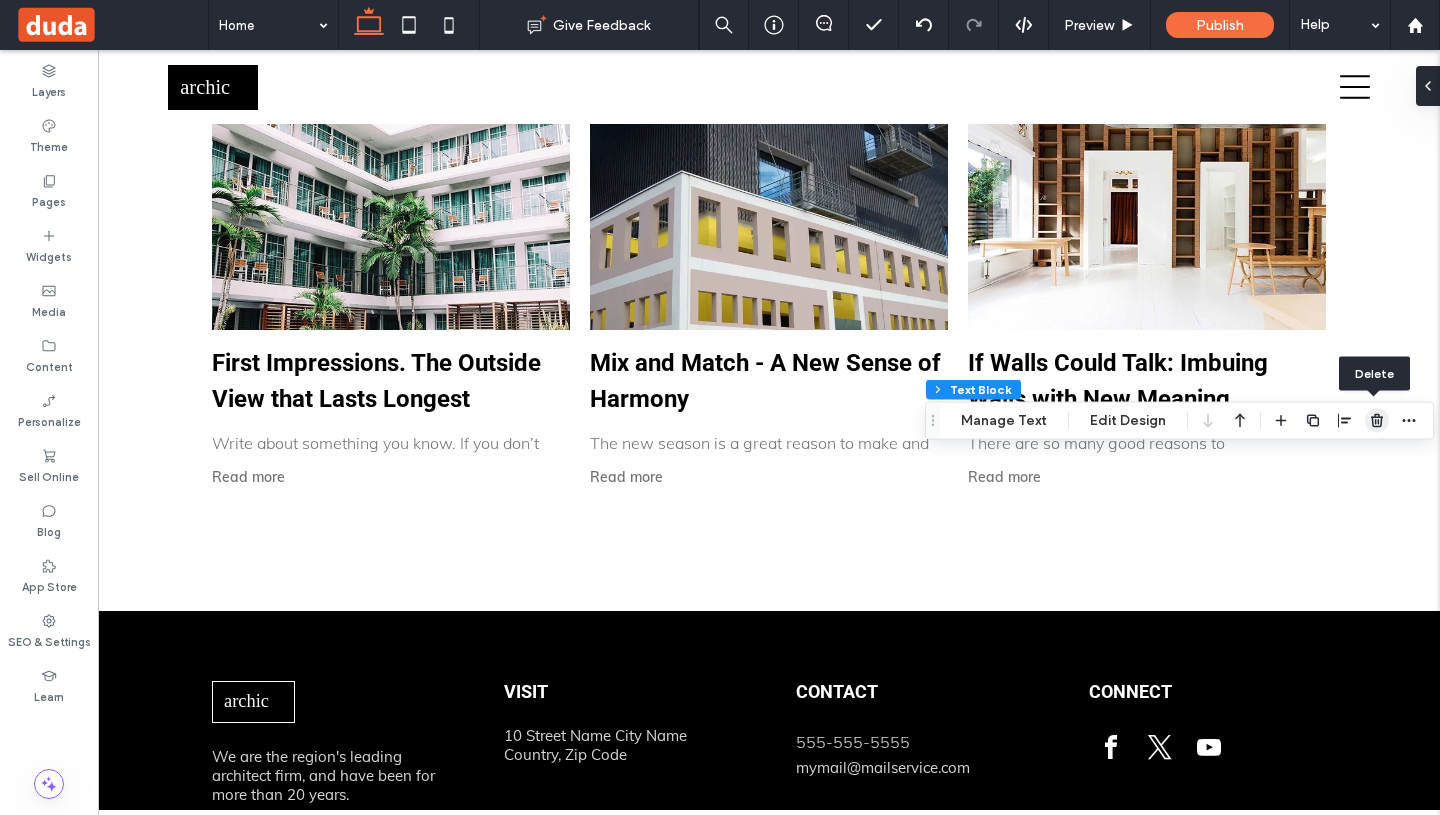 click 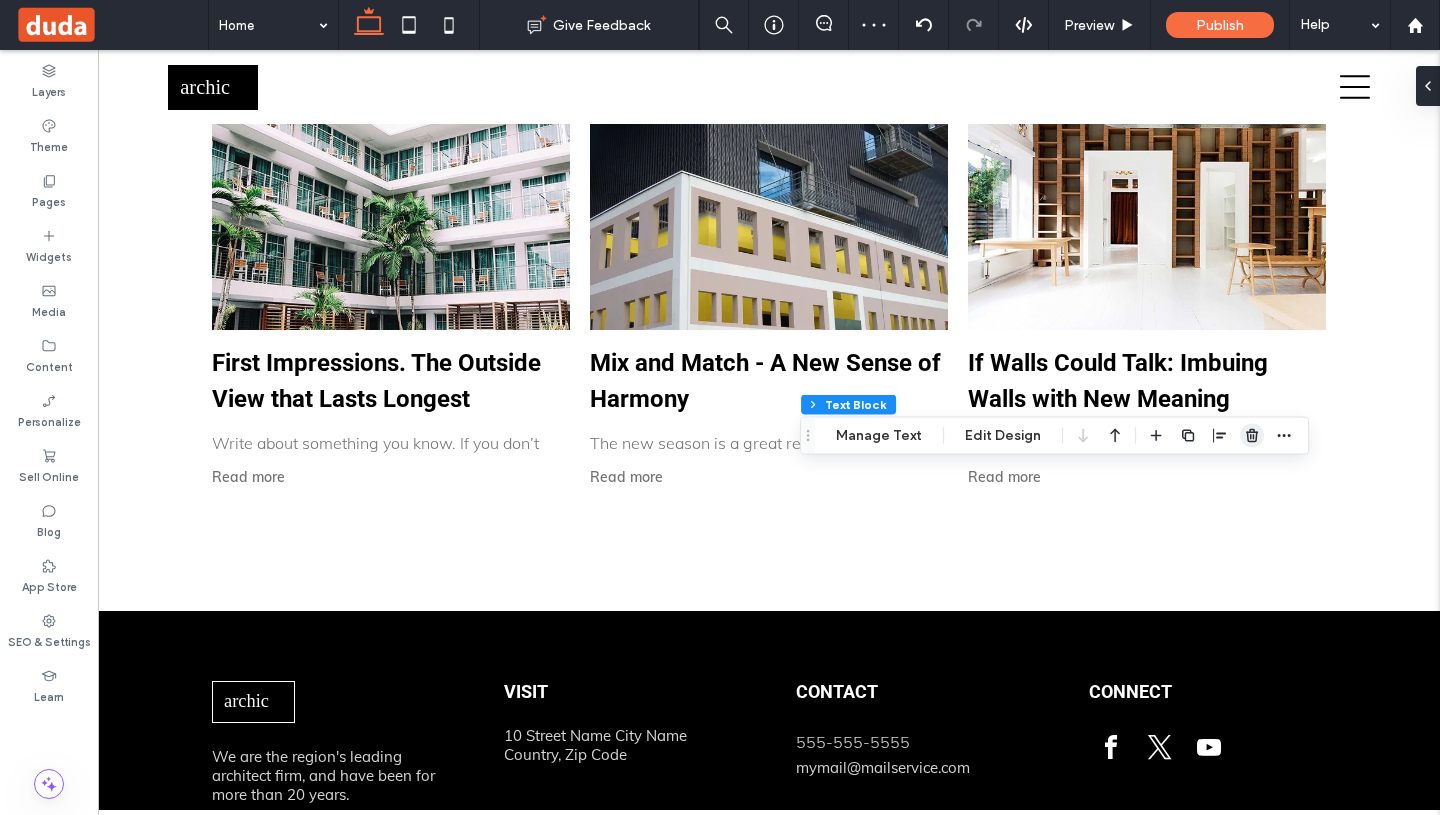 click 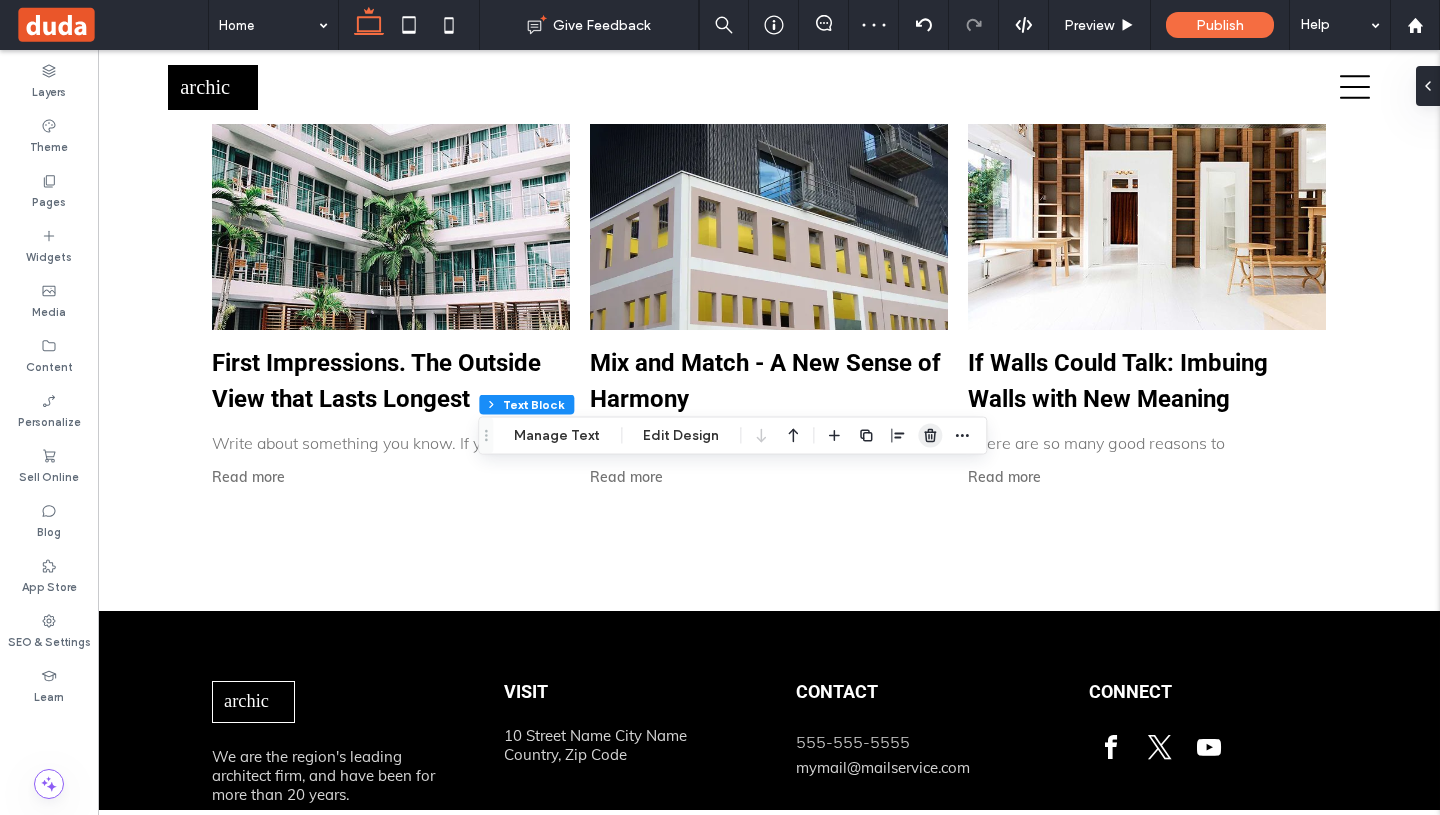 click at bounding box center [930, 436] 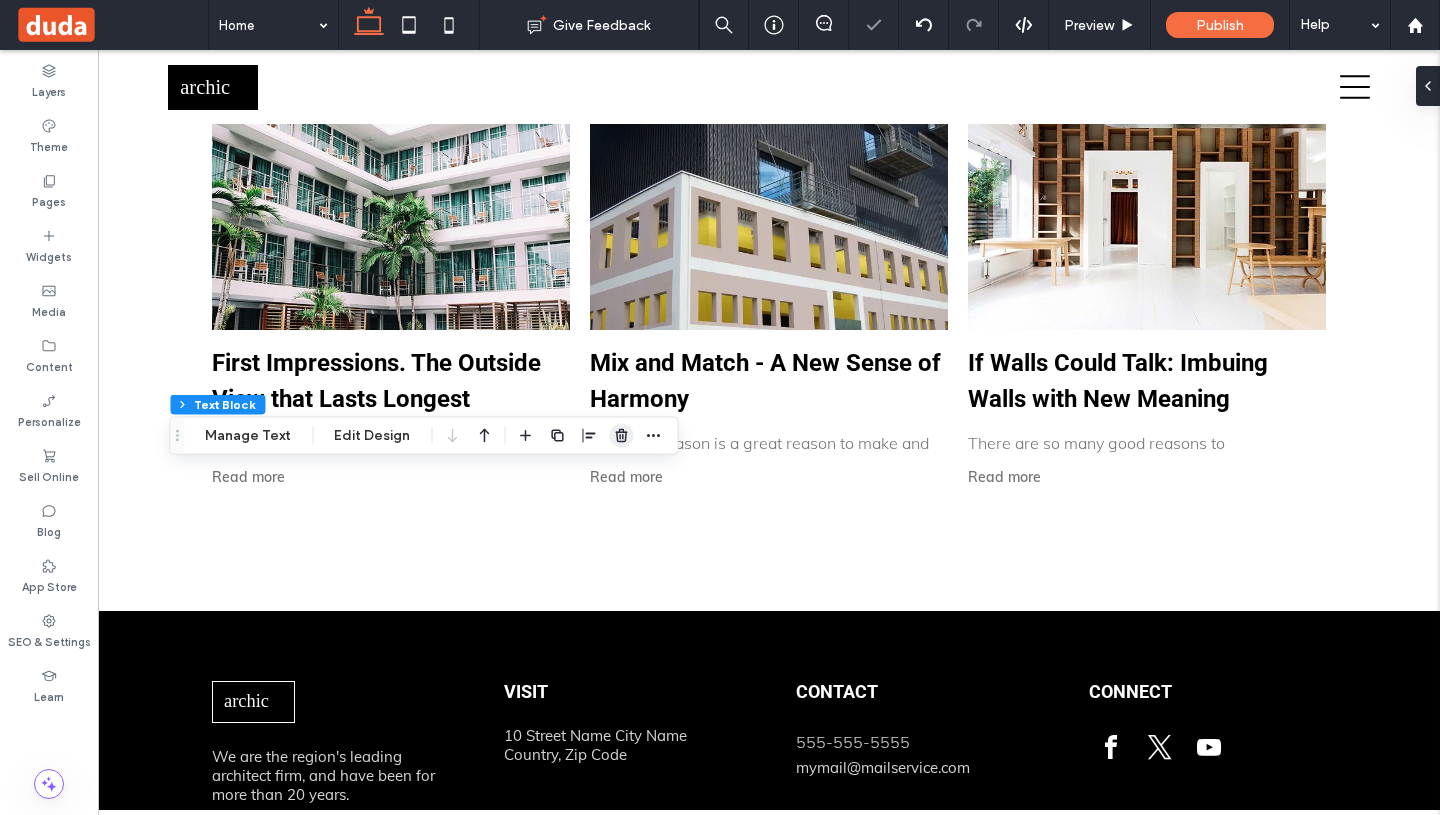 click 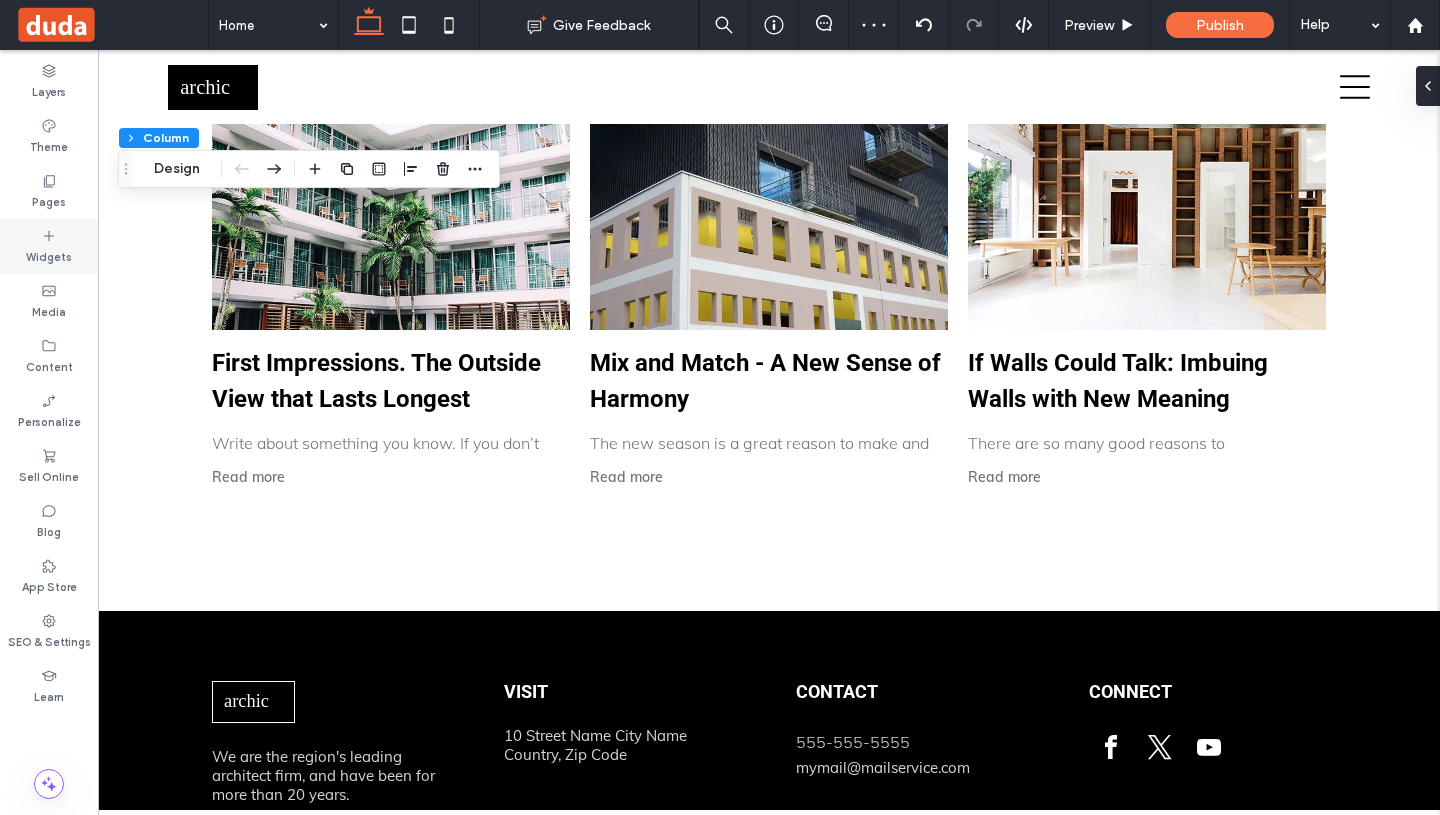 click on "Widgets" 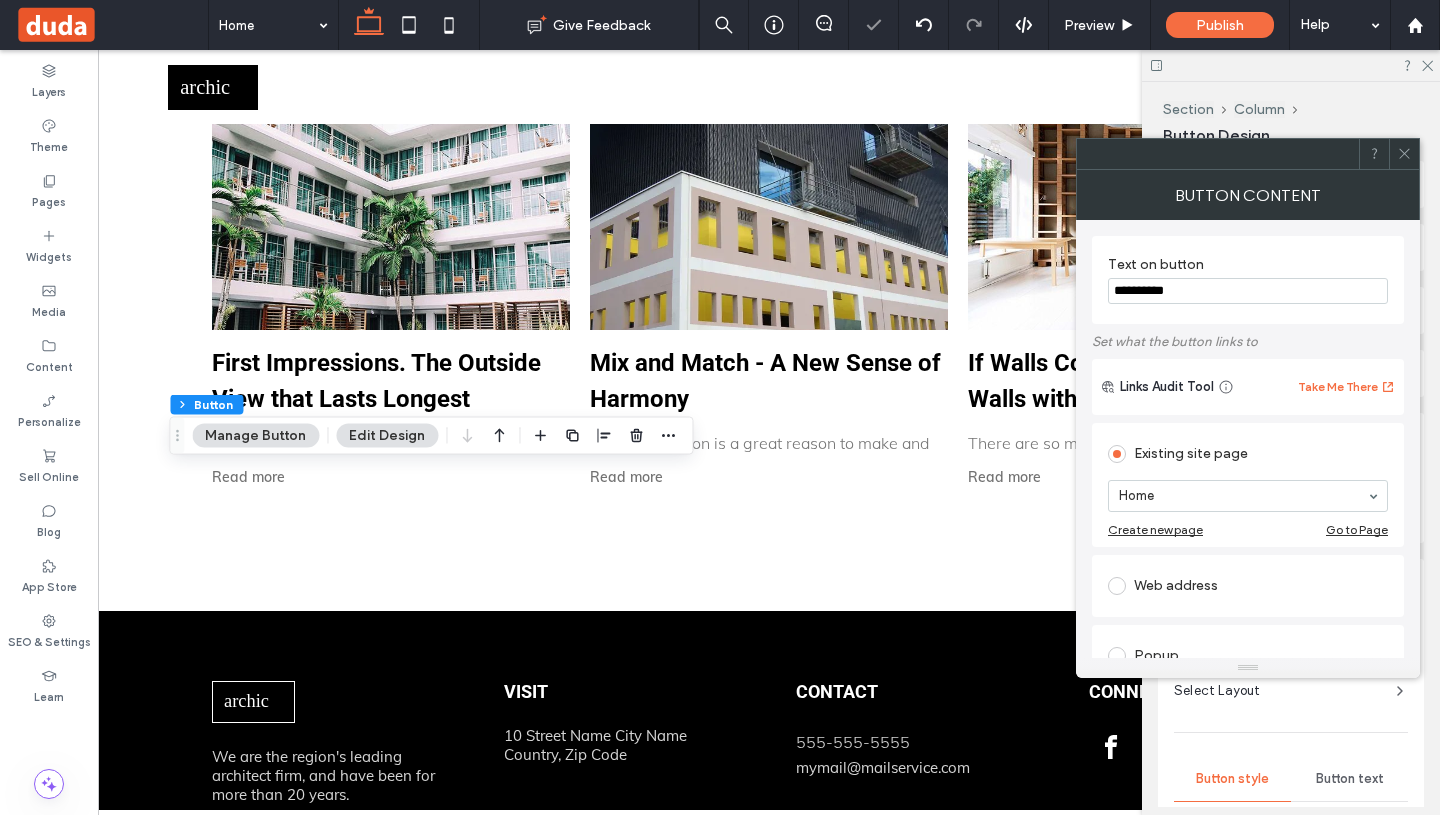 type on "**" 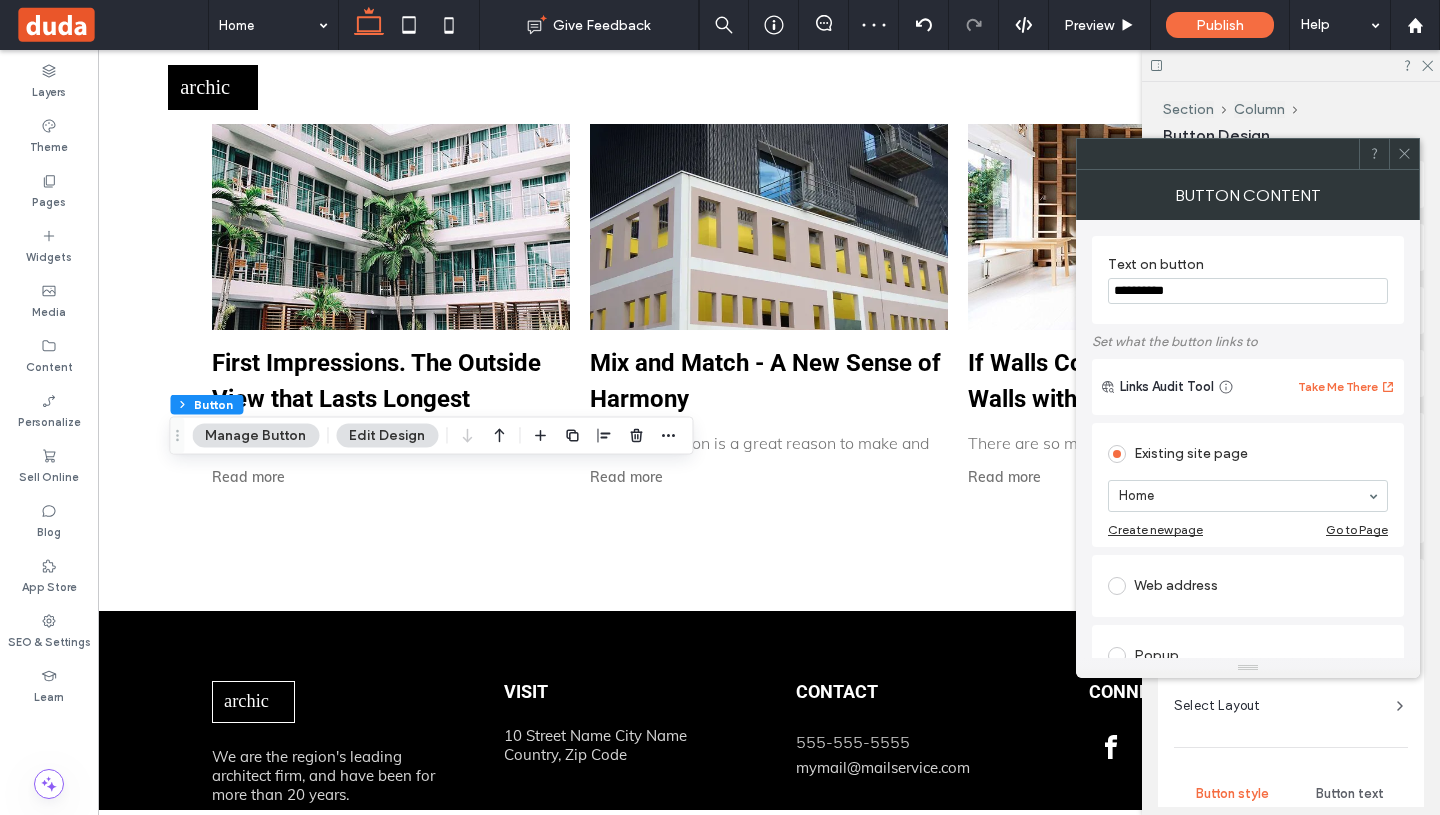 click 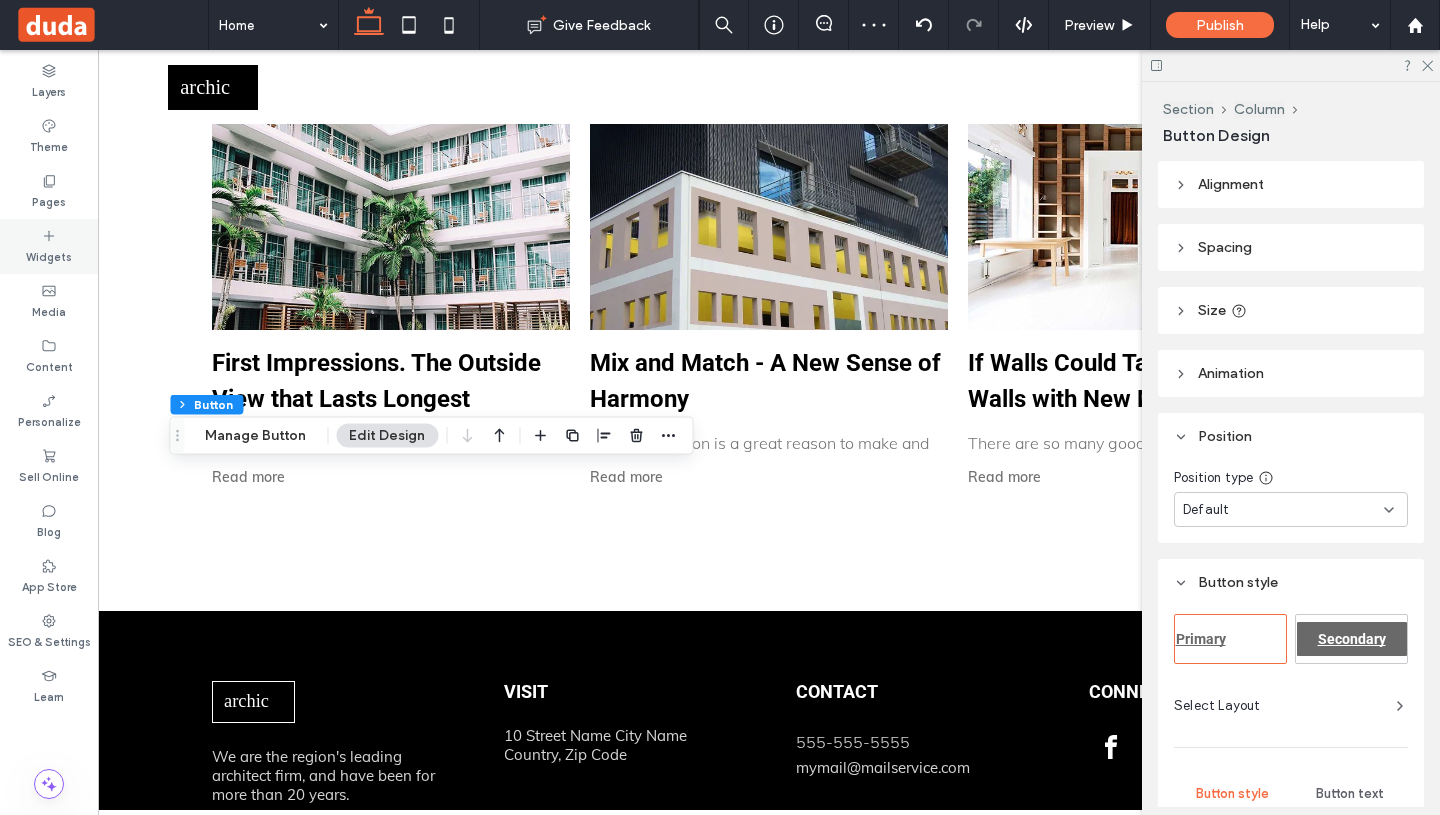 click on "Widgets" 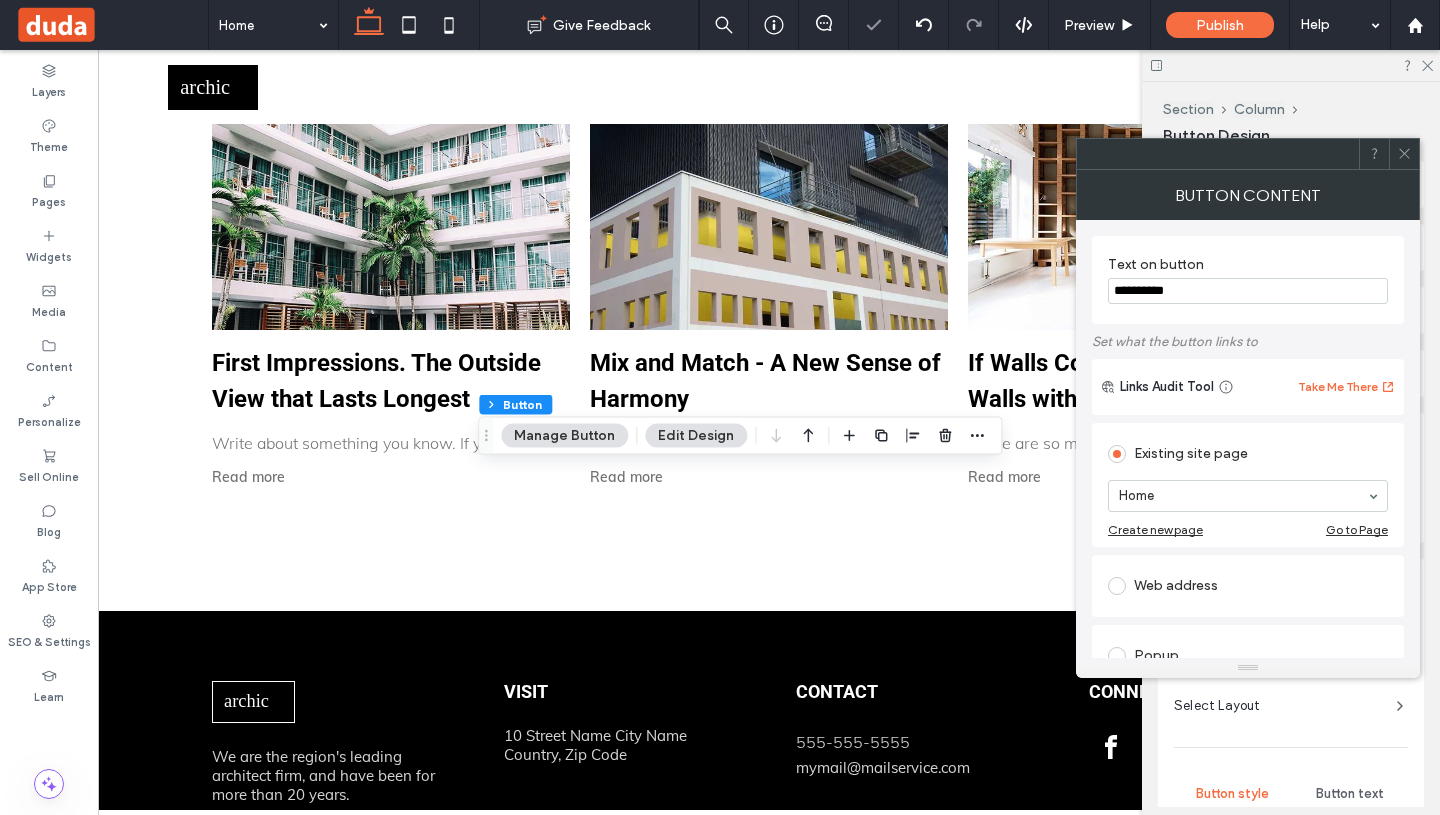 type on "**" 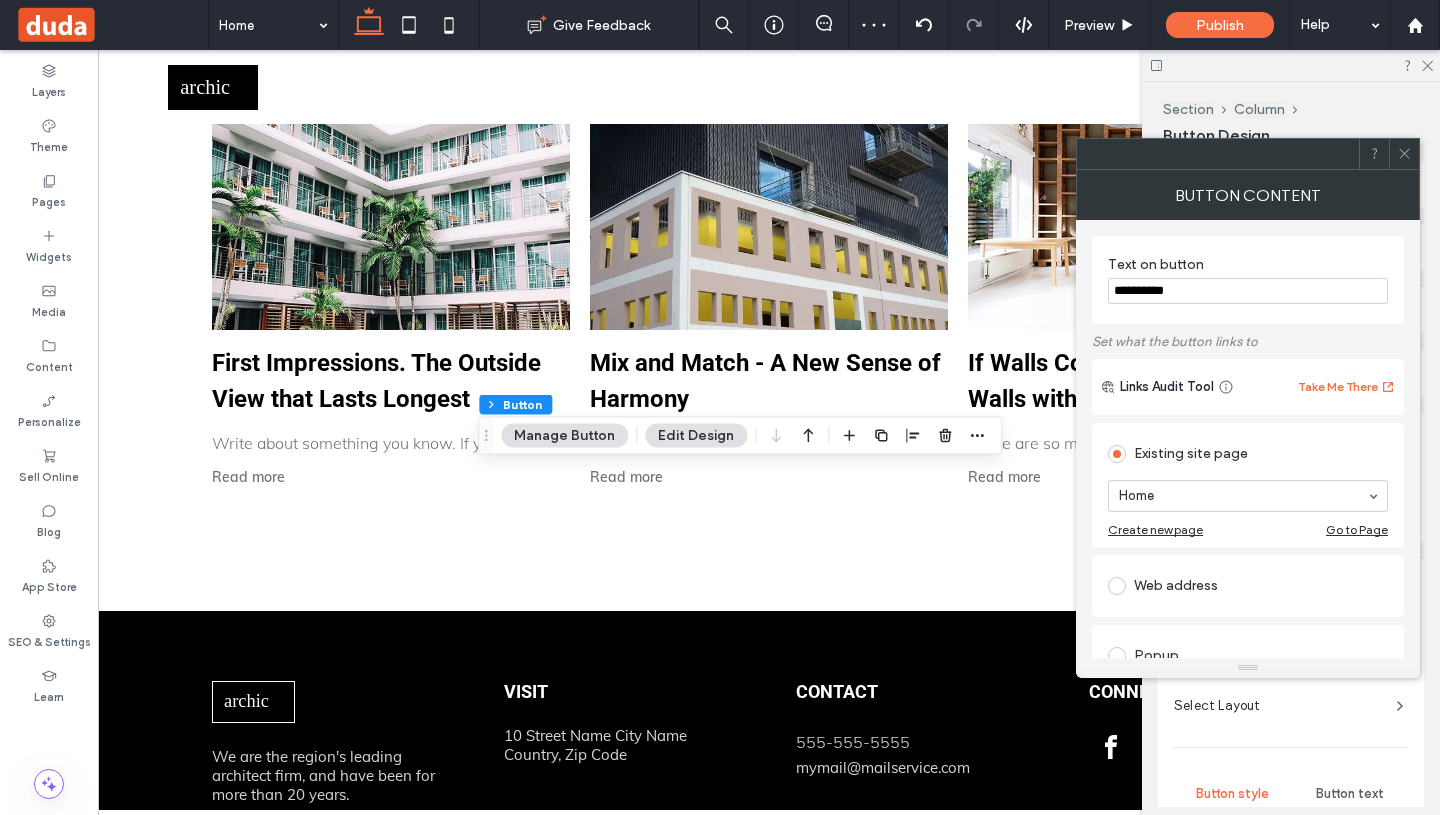 click 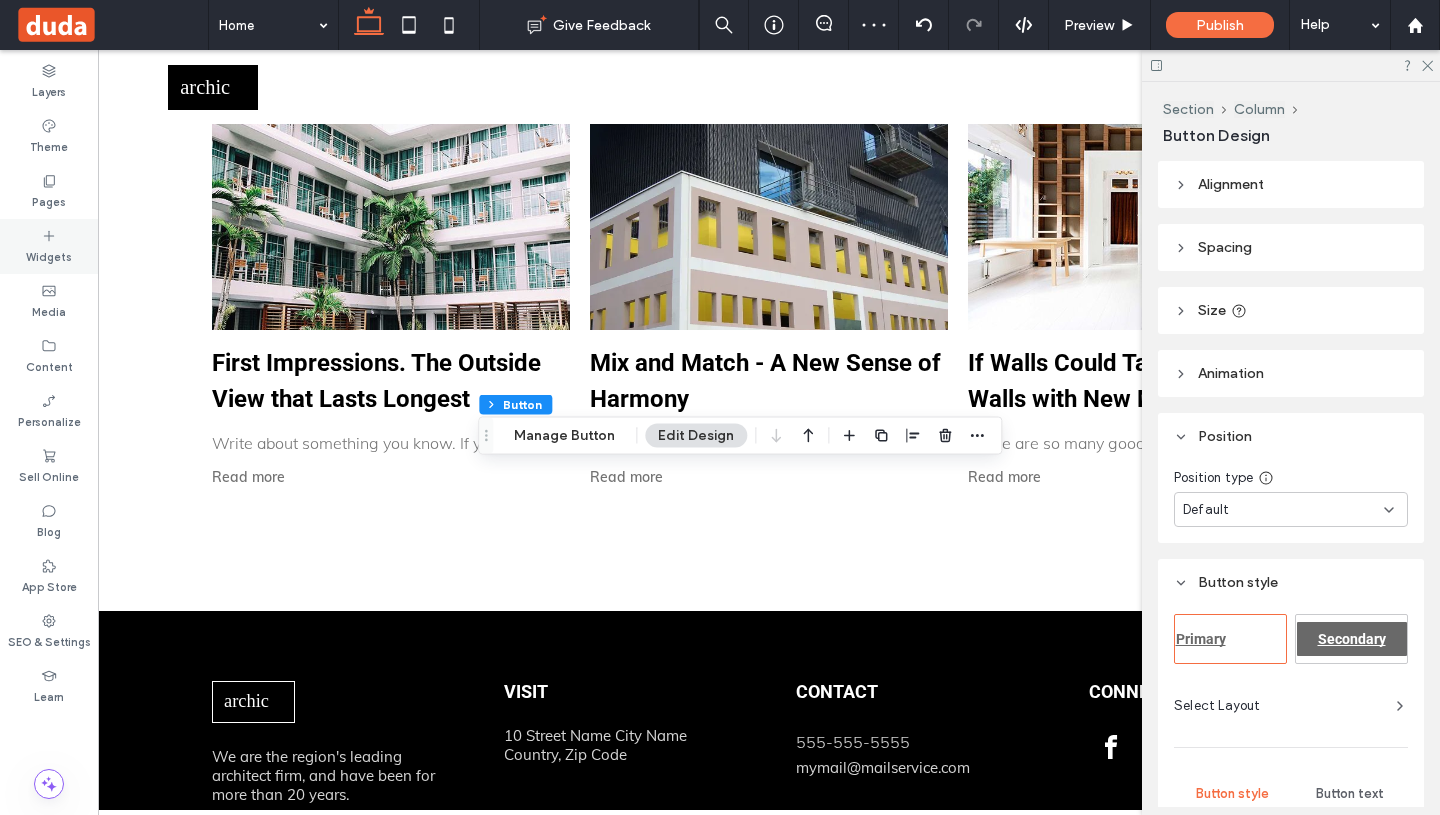 click on "Widgets" 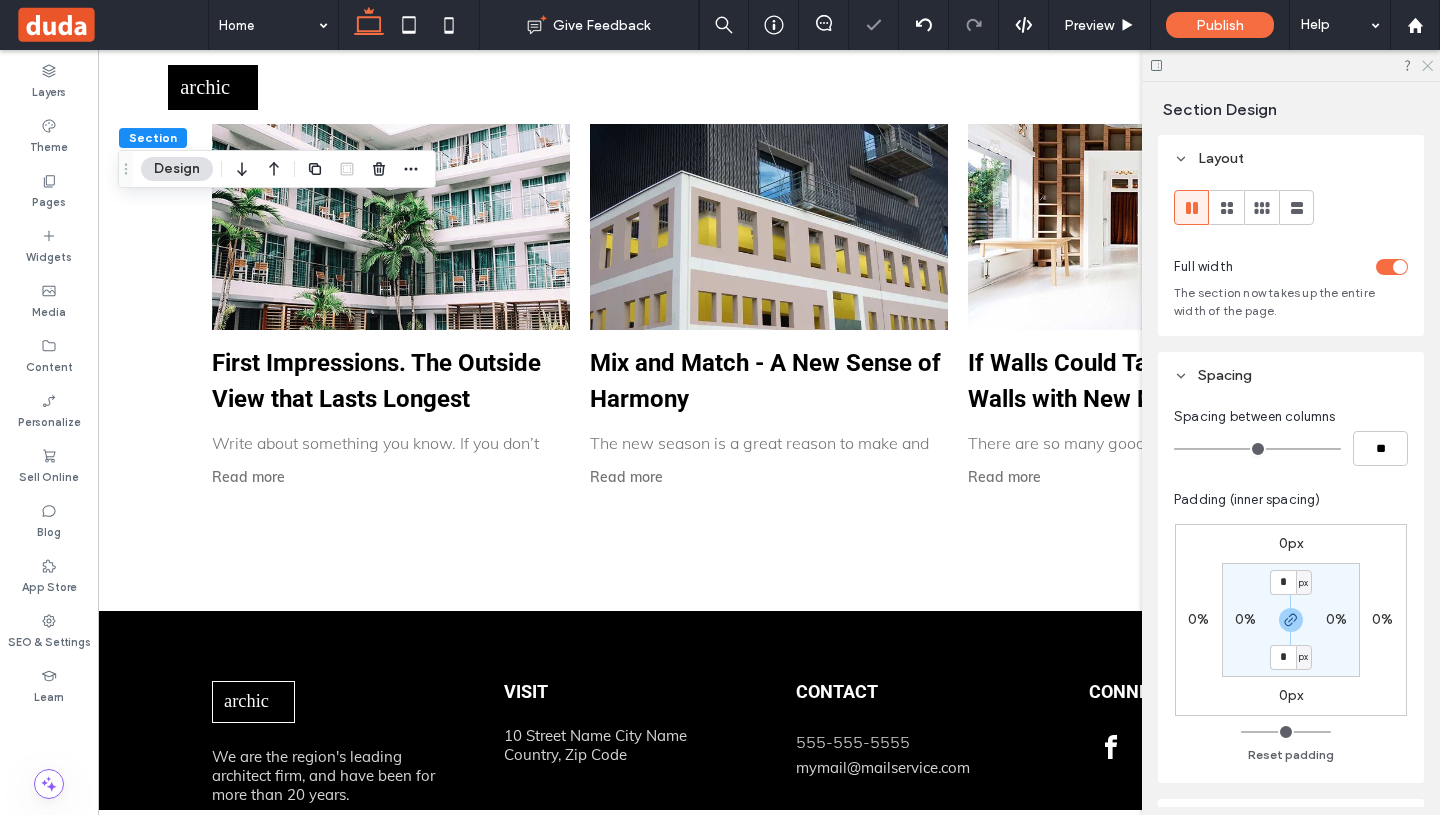 click 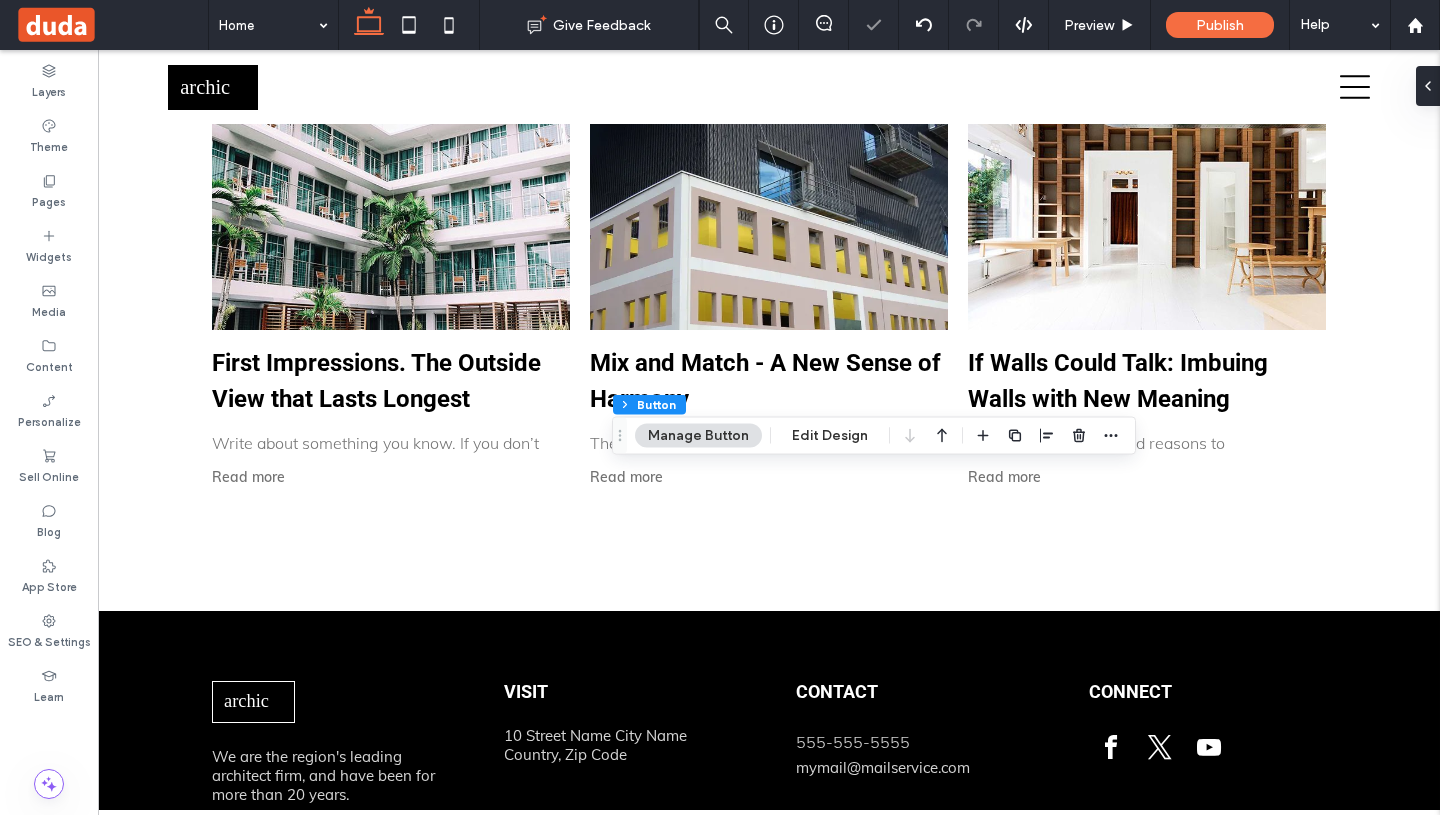 type on "**" 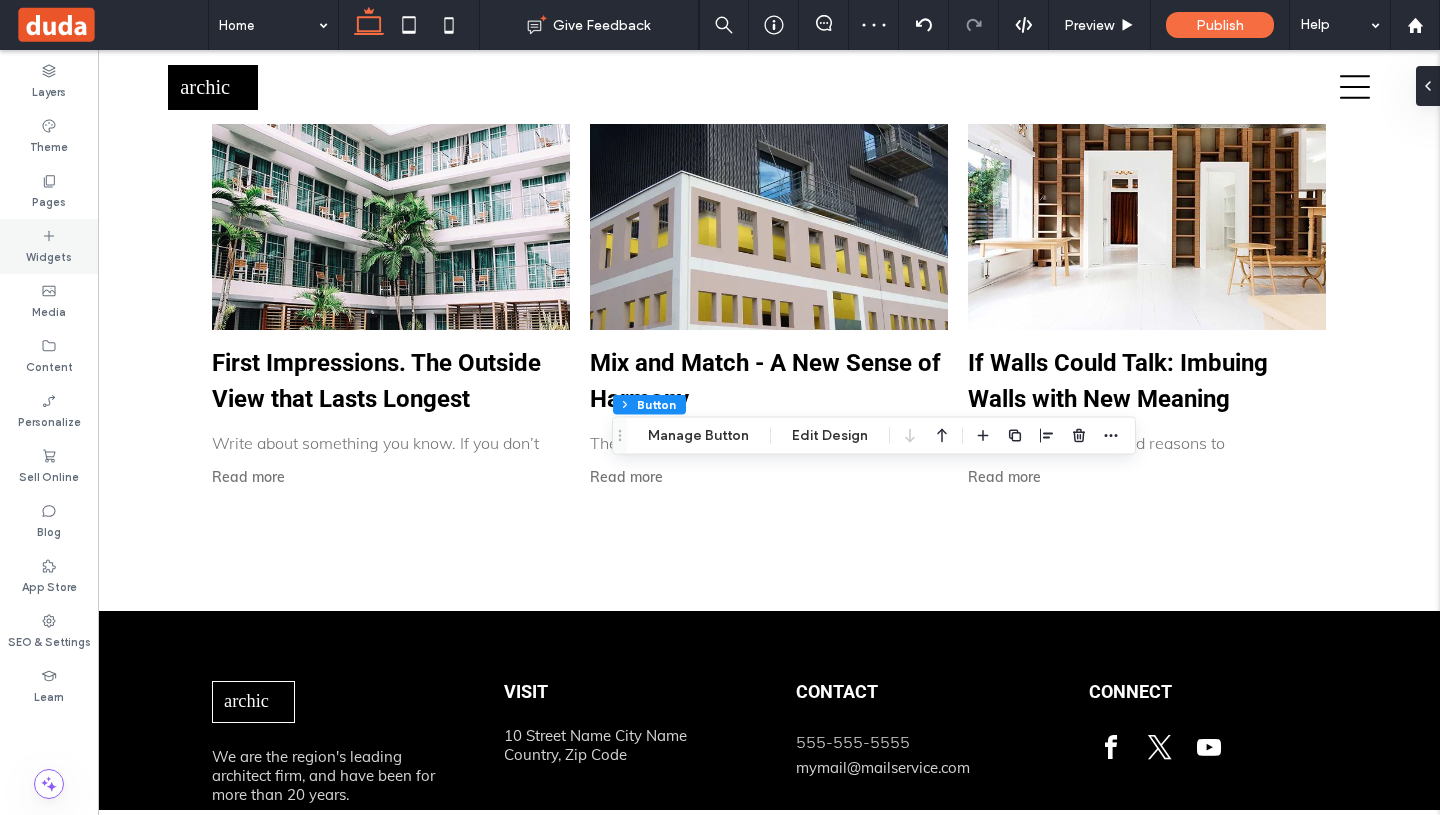 click 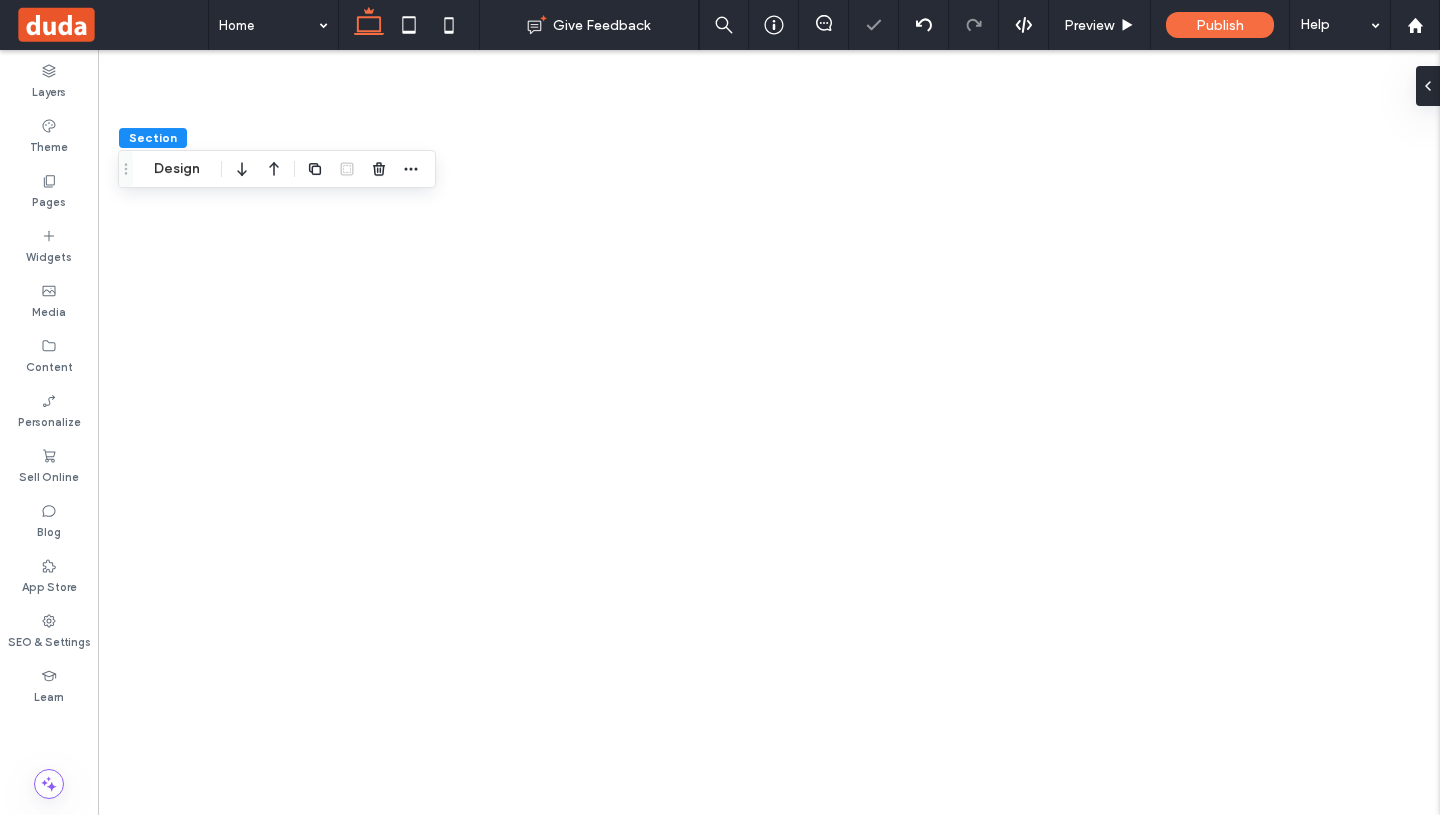 scroll, scrollTop: 0, scrollLeft: 0, axis: both 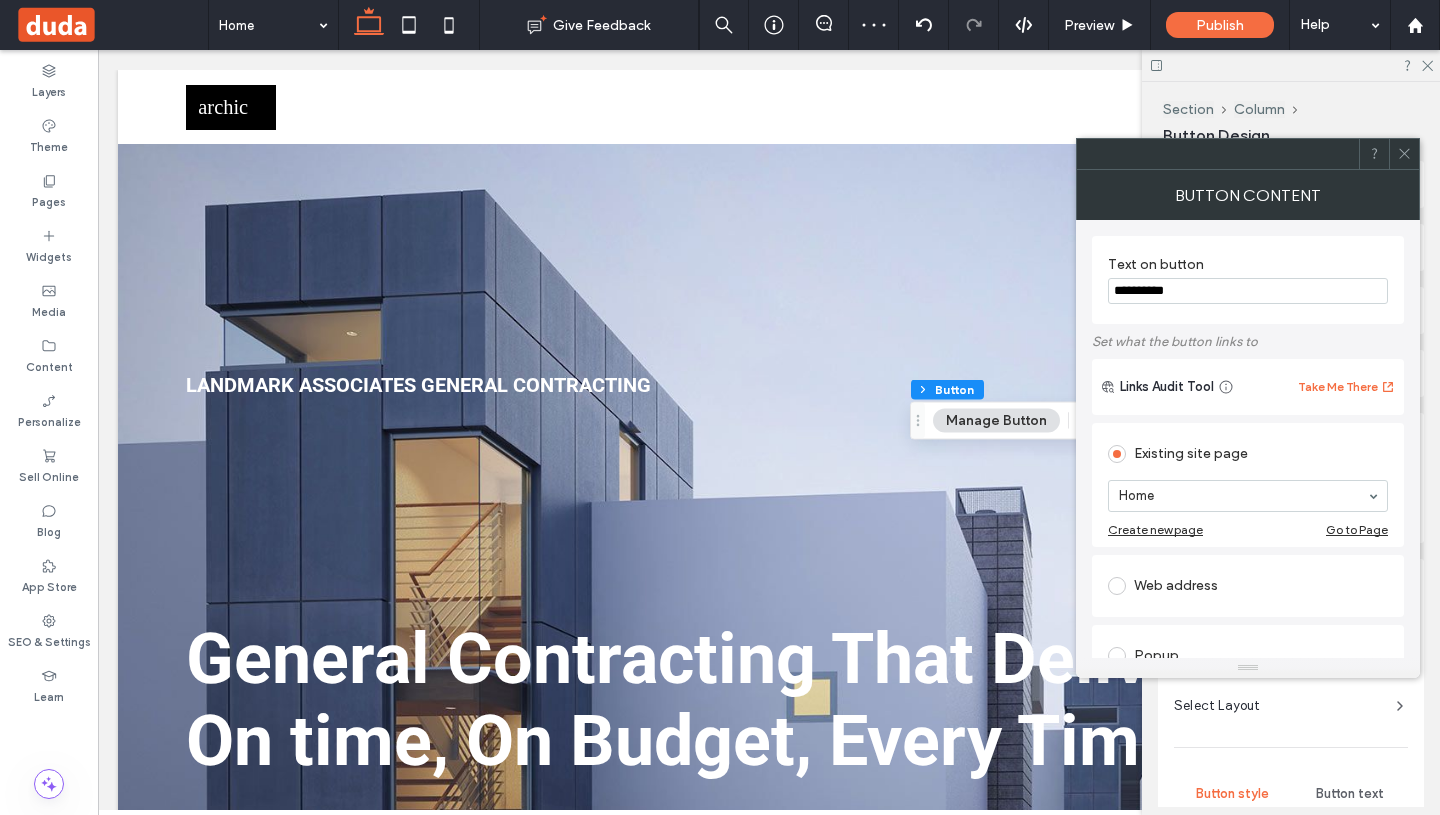 type on "**" 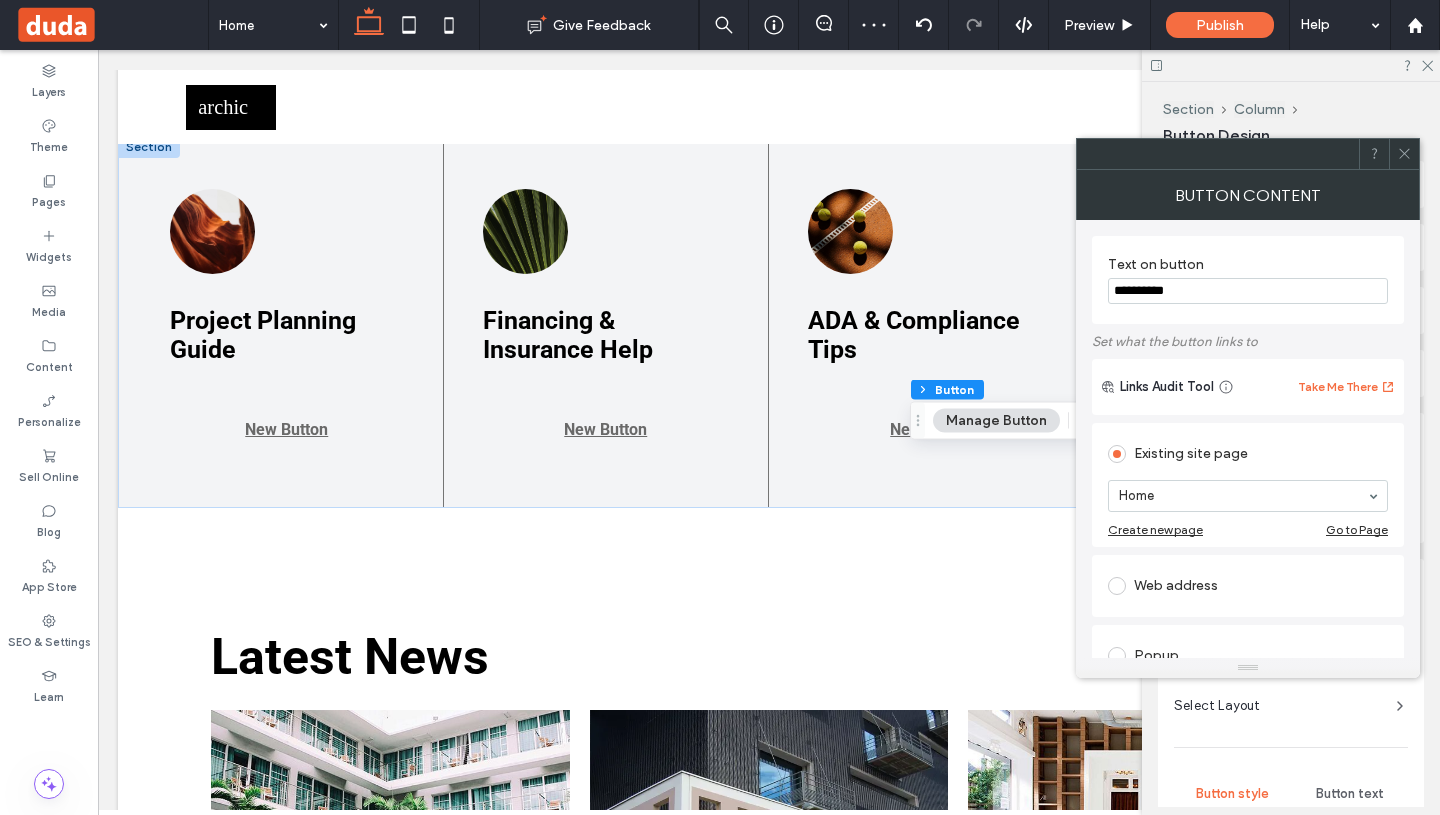 scroll, scrollTop: 5679, scrollLeft: 0, axis: vertical 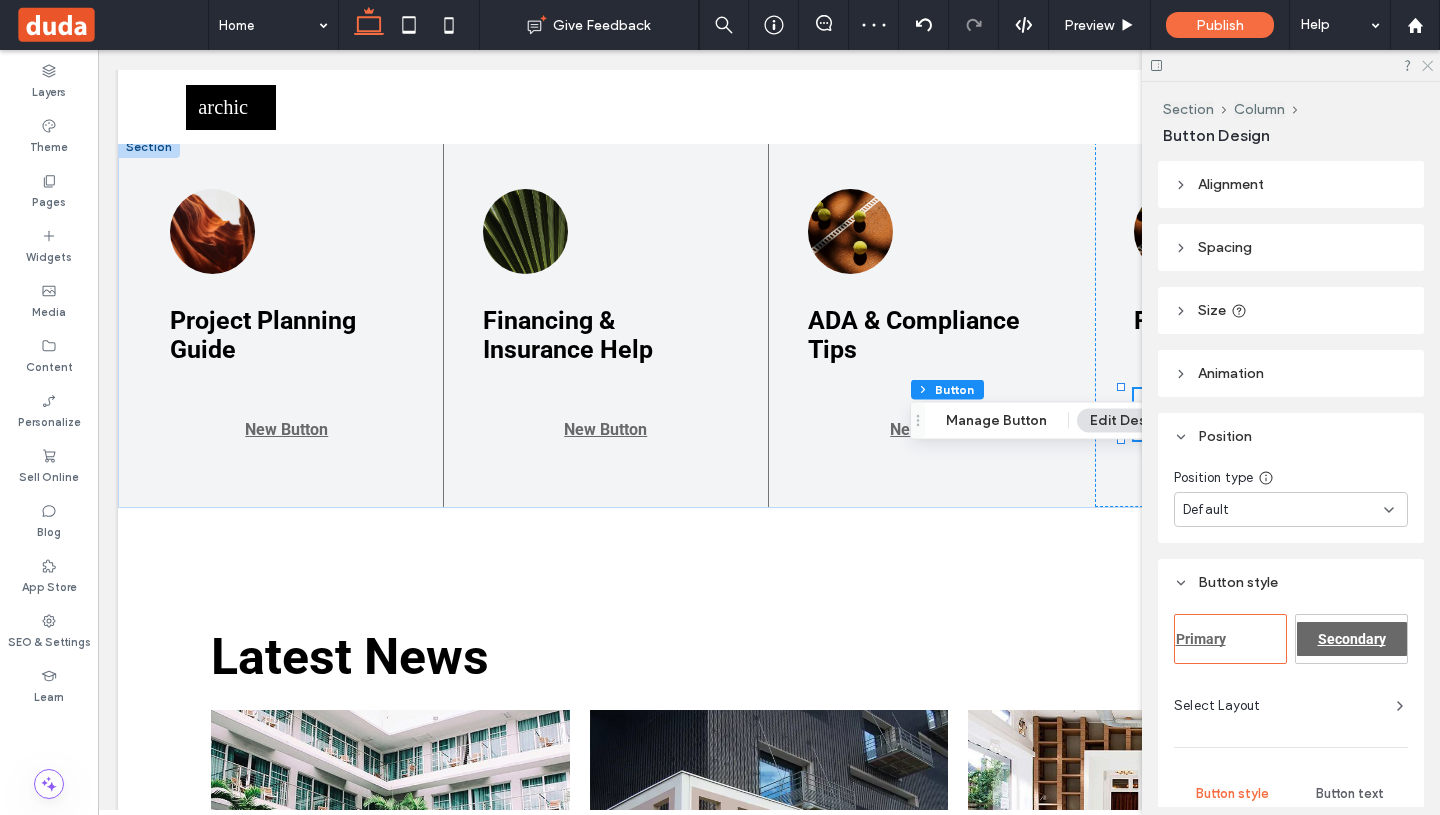 click 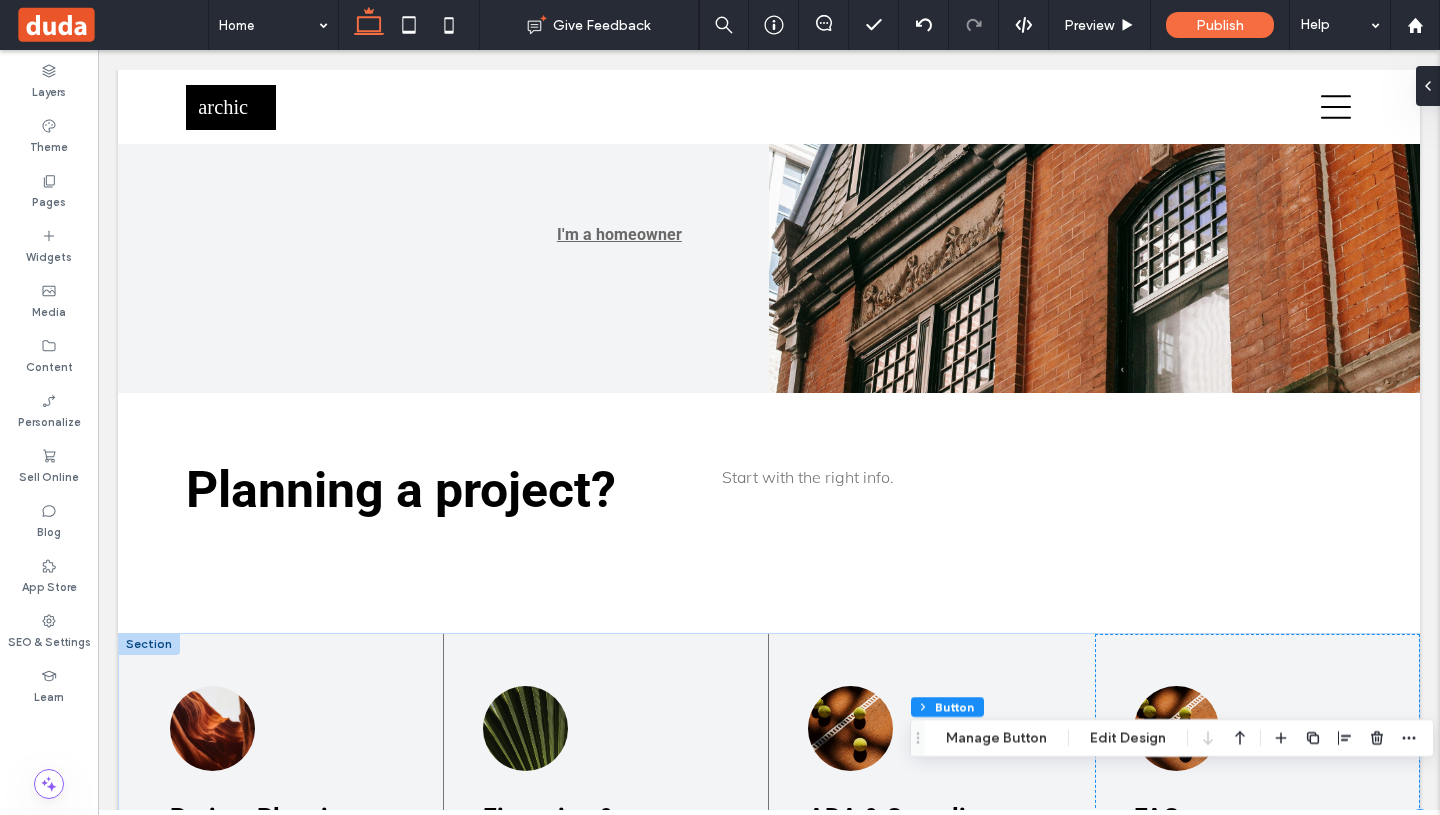 scroll, scrollTop: 5183, scrollLeft: 0, axis: vertical 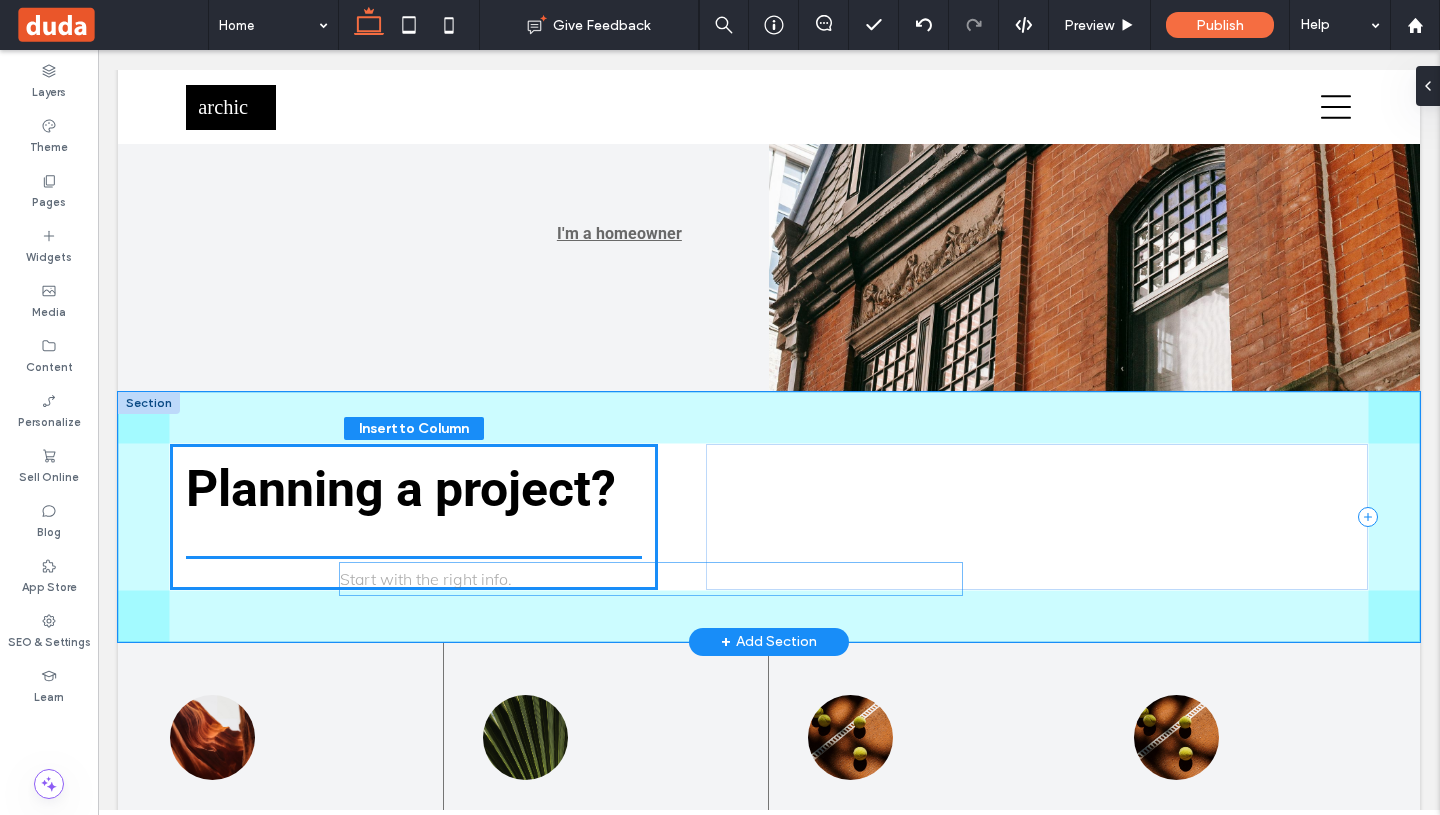 drag, startPoint x: 862, startPoint y: 544, endPoint x: 471, endPoint y: 584, distance: 393.0407 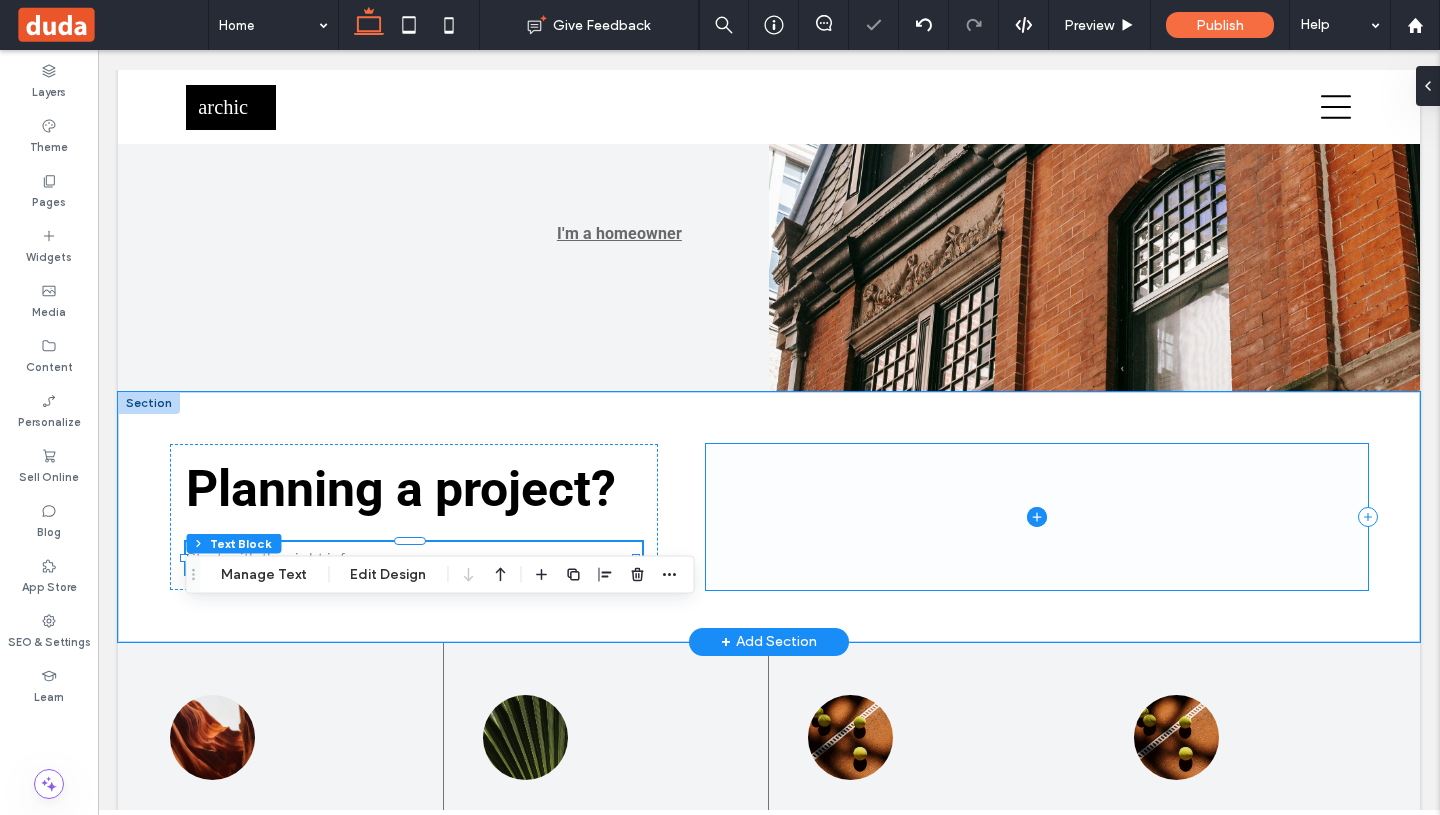 click at bounding box center [1037, 517] 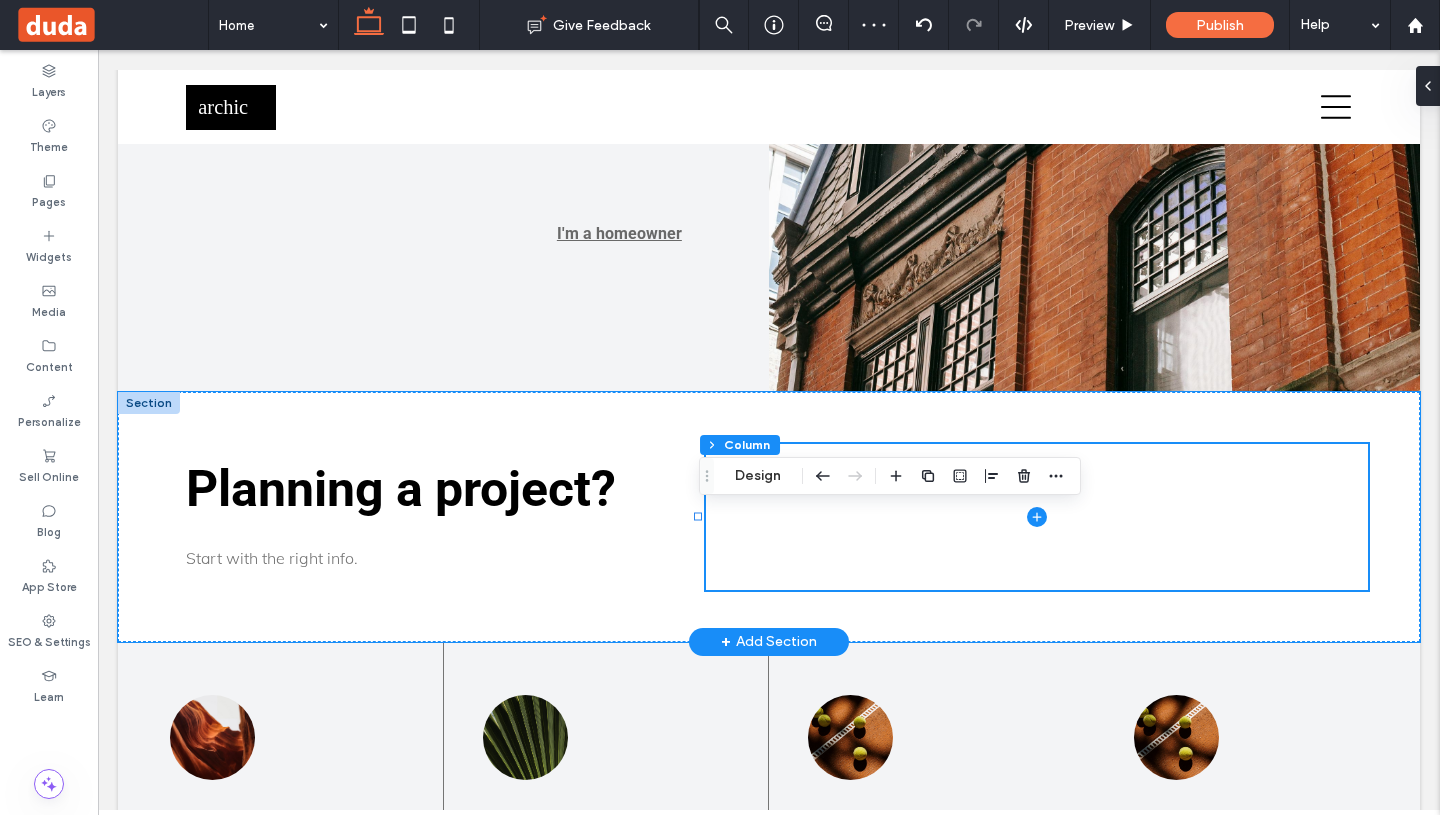 click on "[PHONE] [EMAIL]" at bounding box center (769, -1580) 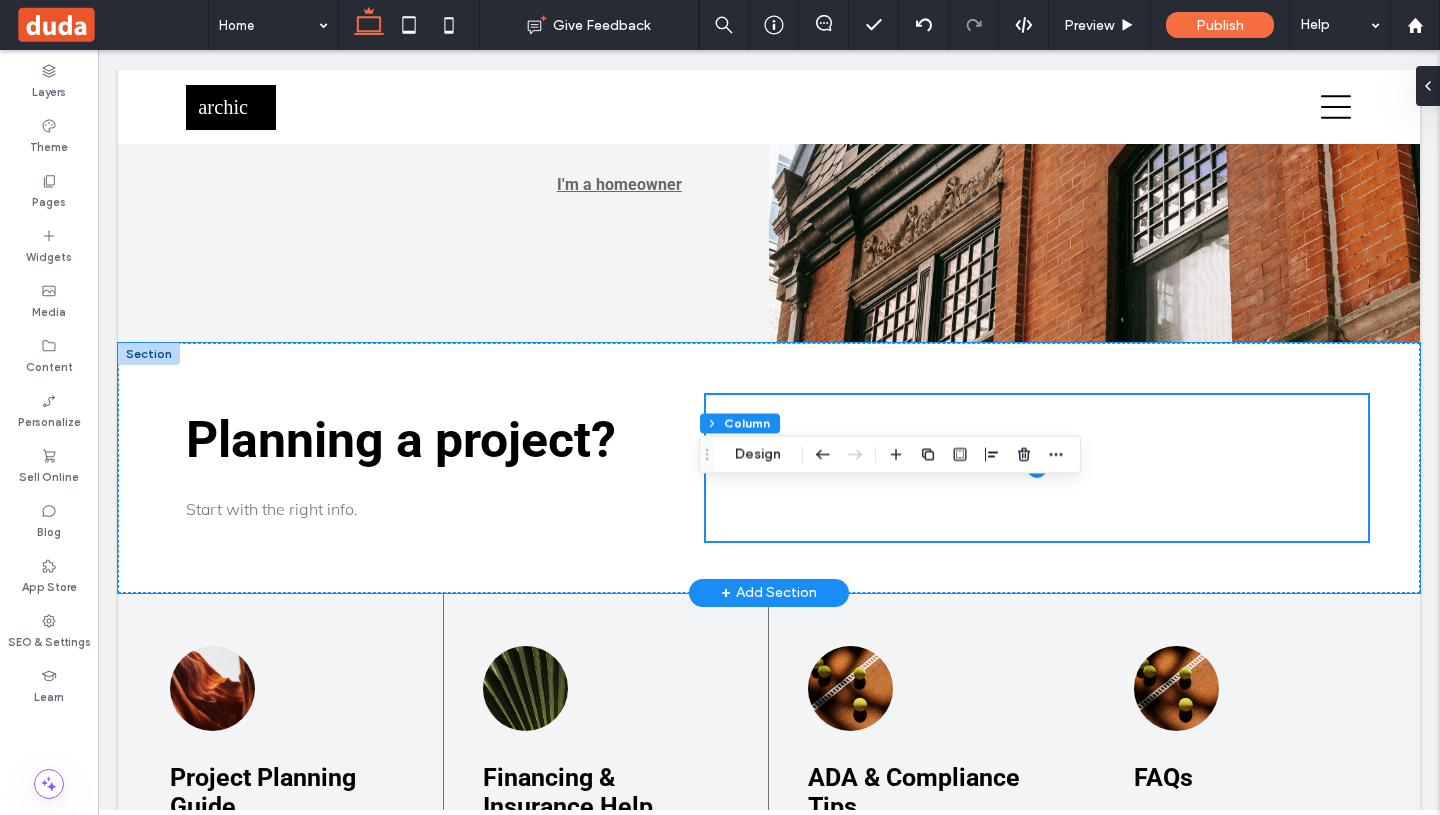scroll, scrollTop: 5242, scrollLeft: 0, axis: vertical 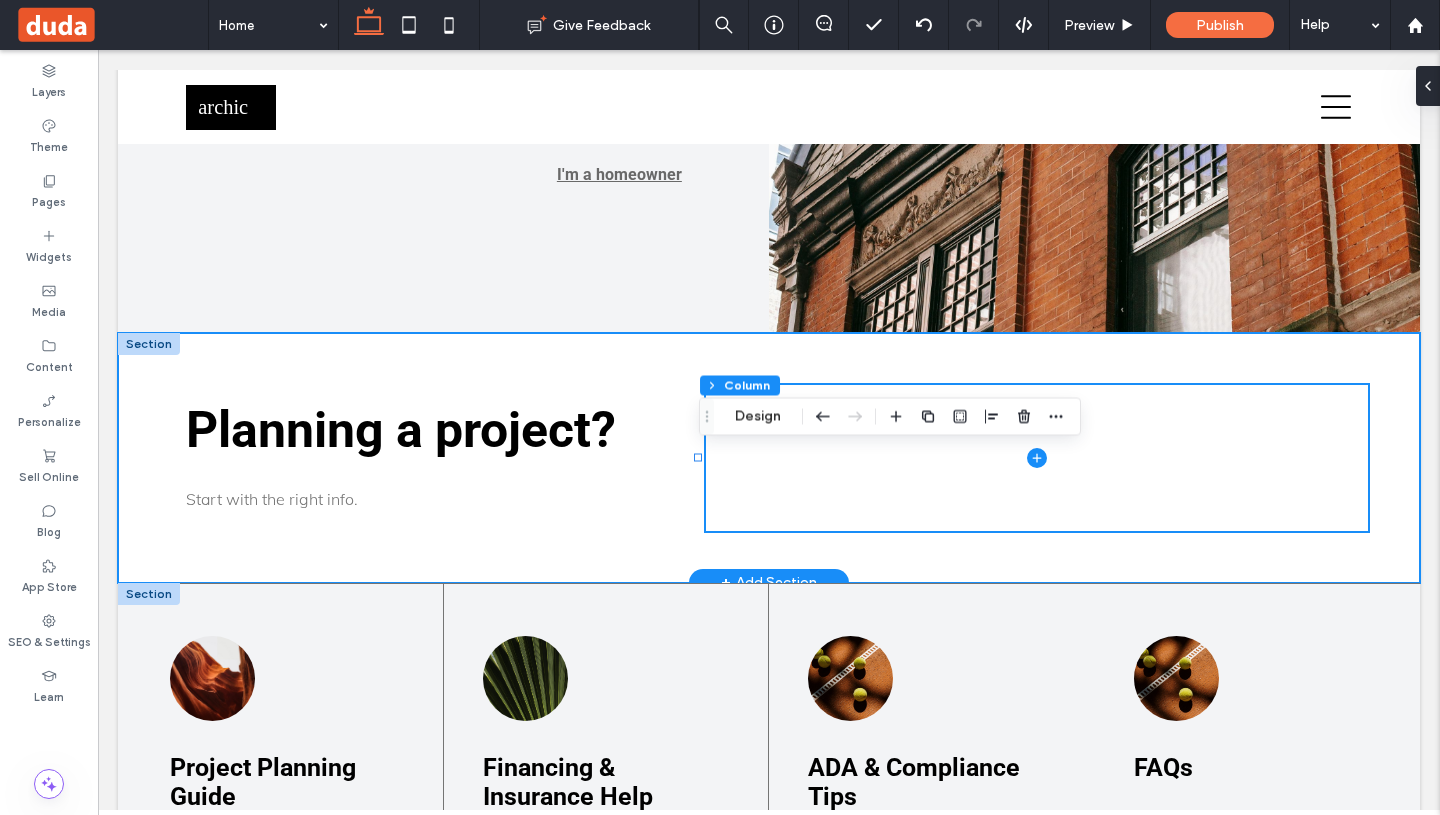 click on "FAQs
New Button" at bounding box center (1258, 769) 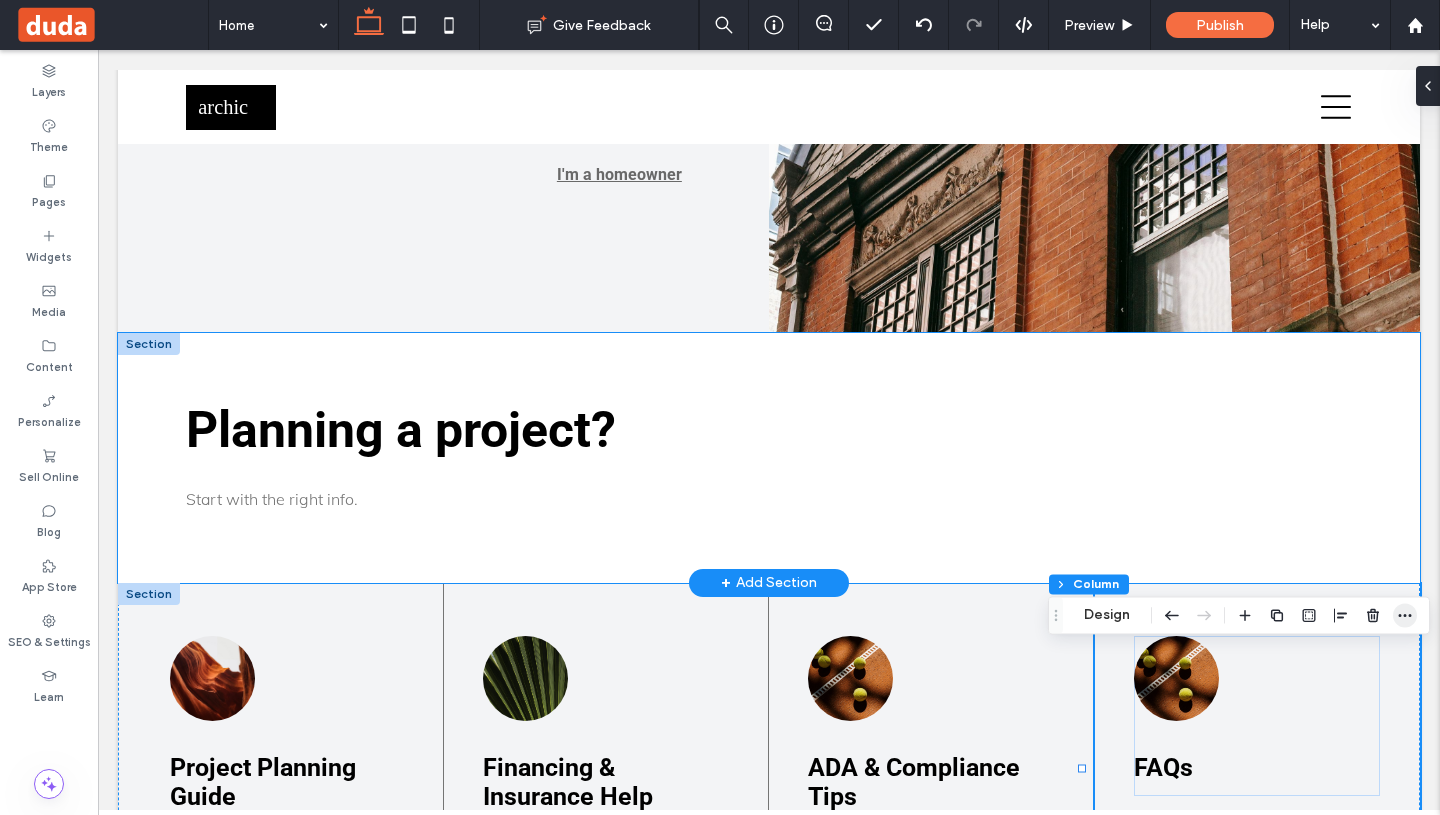 click on "Planning a project?
Start with the right info." at bounding box center [769, 458] 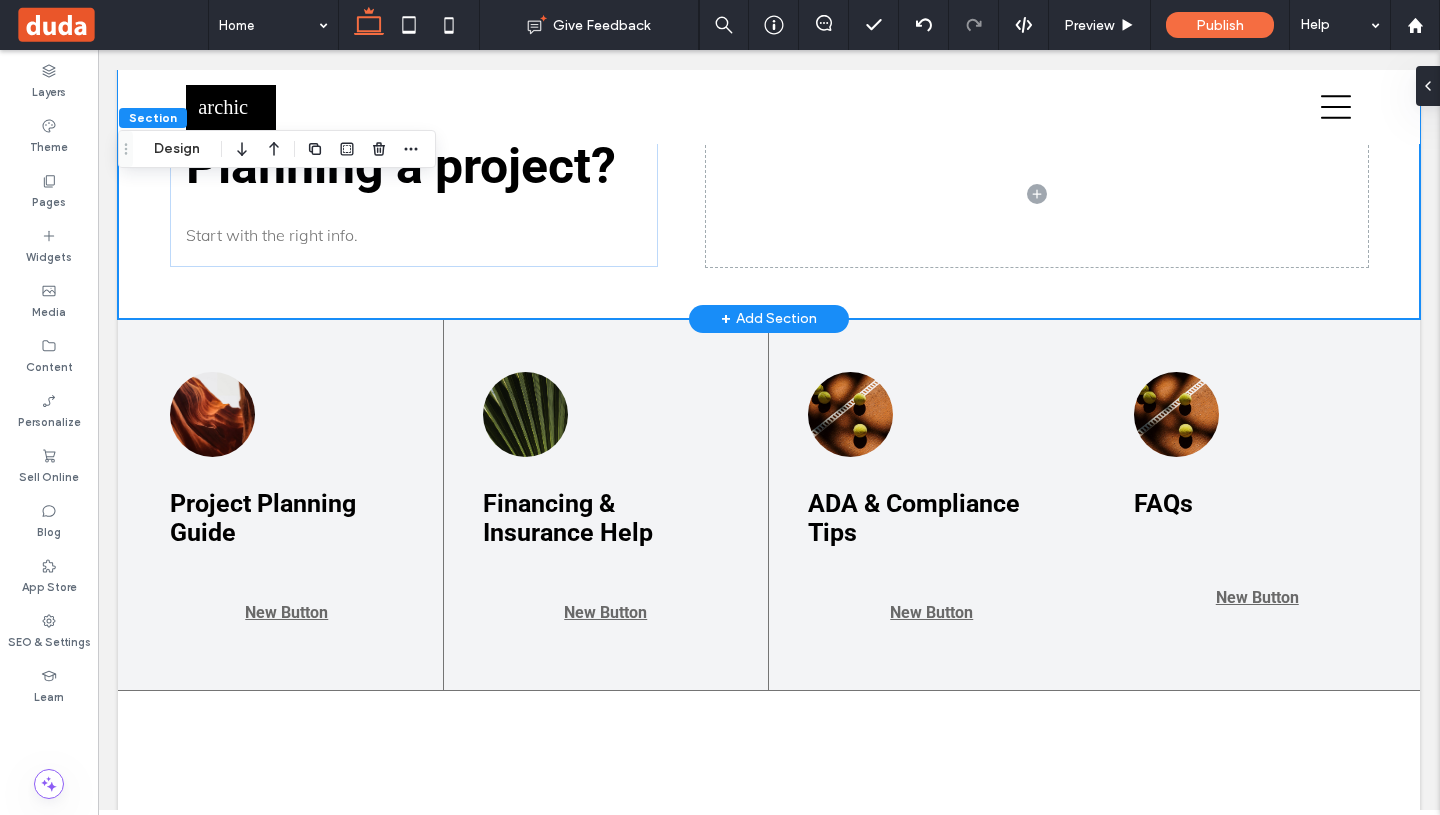scroll, scrollTop: 5511, scrollLeft: 0, axis: vertical 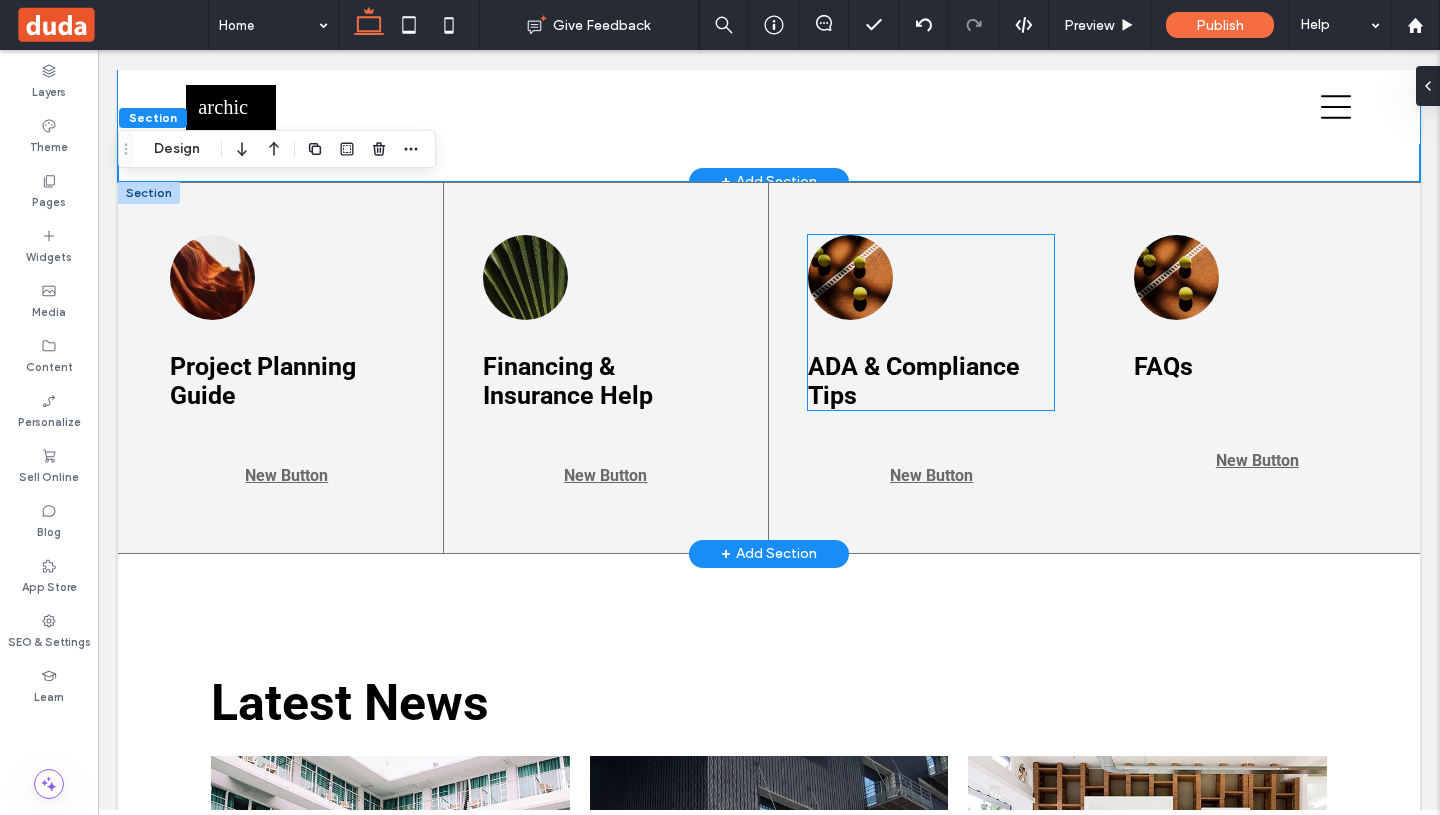 click on "ADA & Compliance Tips" at bounding box center [914, 381] 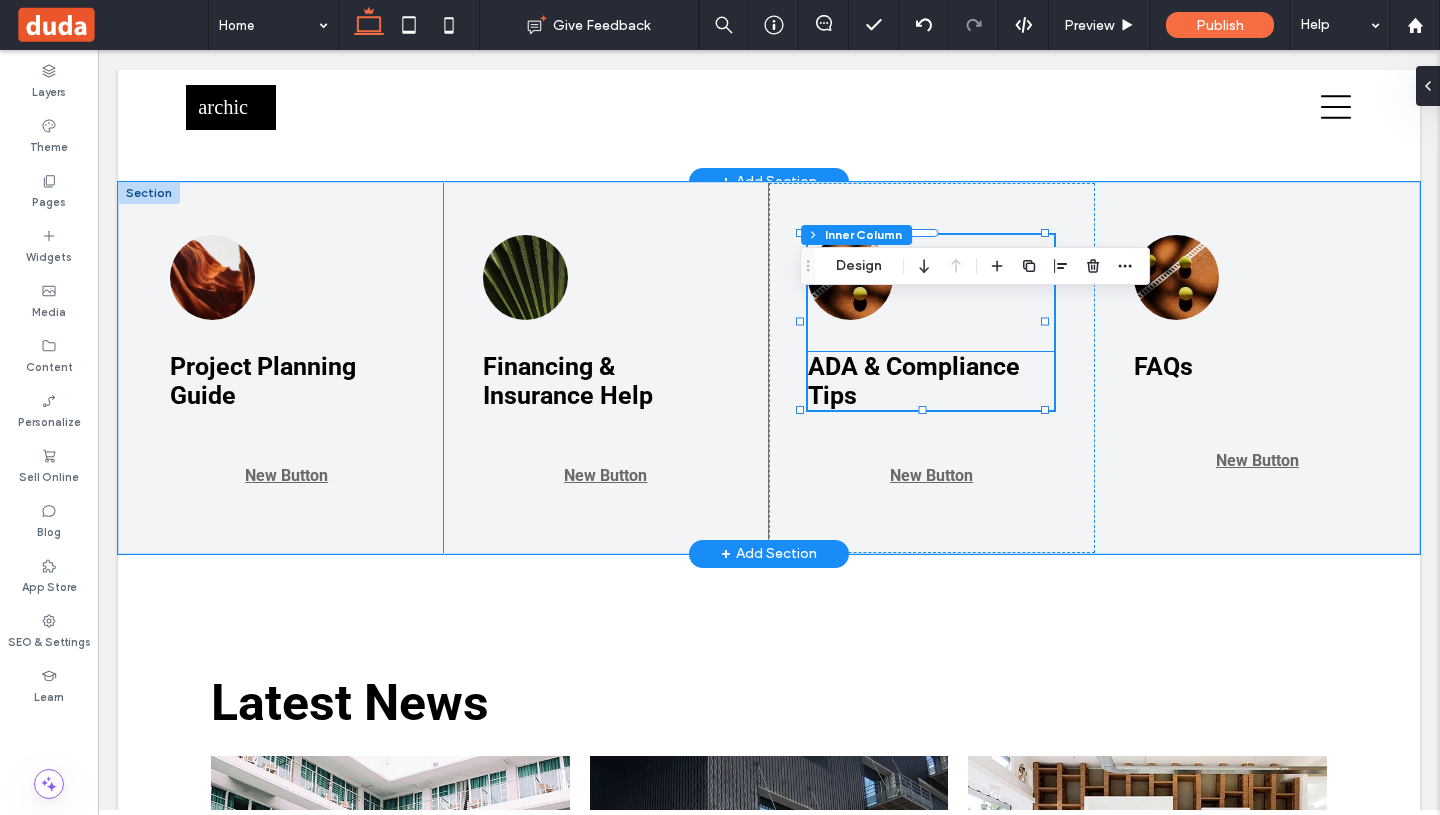 click on "ADA & Compliance Tips" at bounding box center (931, 381) 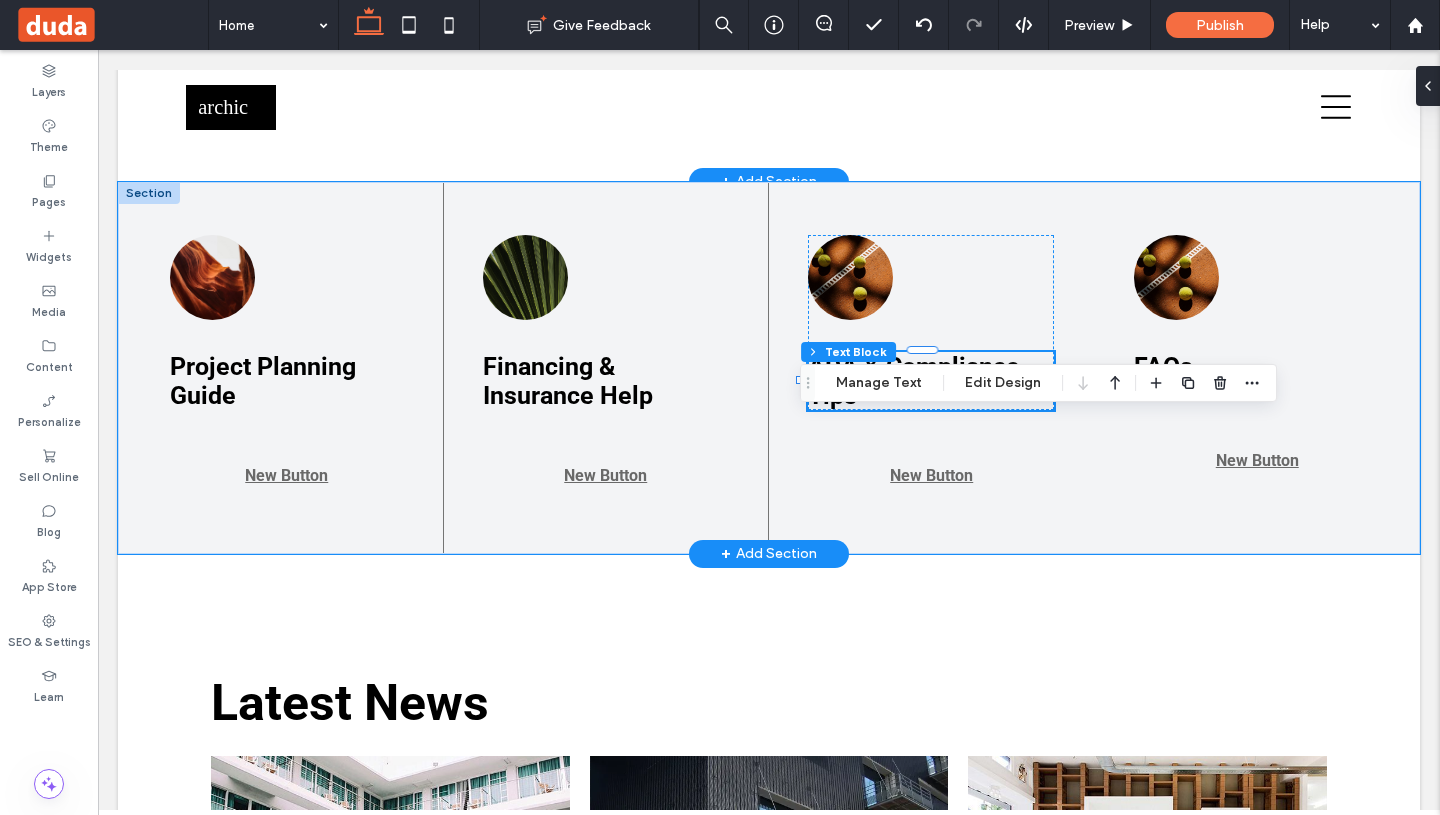 click on "ADA & Compliance Tips" at bounding box center (931, 381) 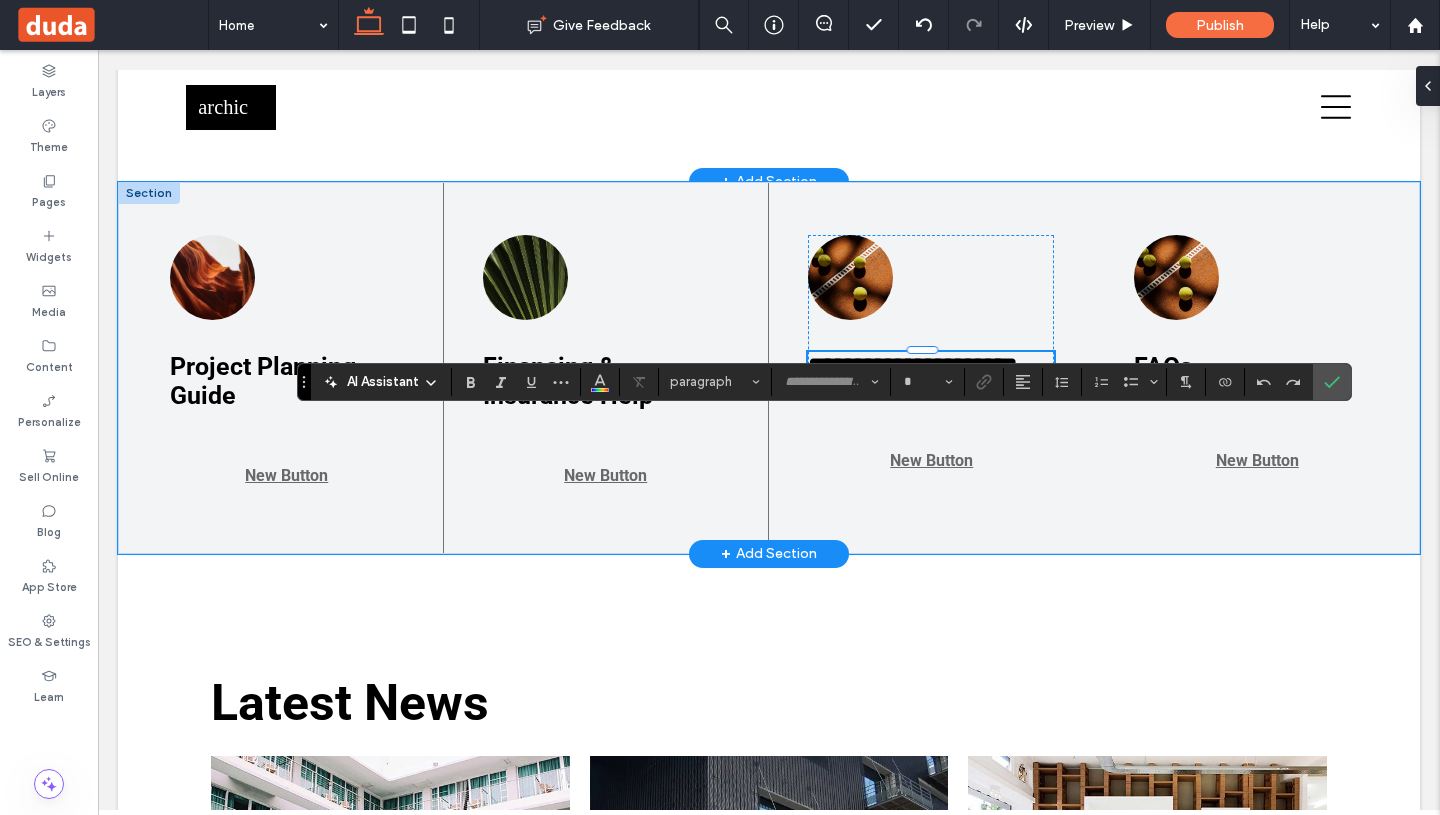 click on "**********" at bounding box center (931, 365) 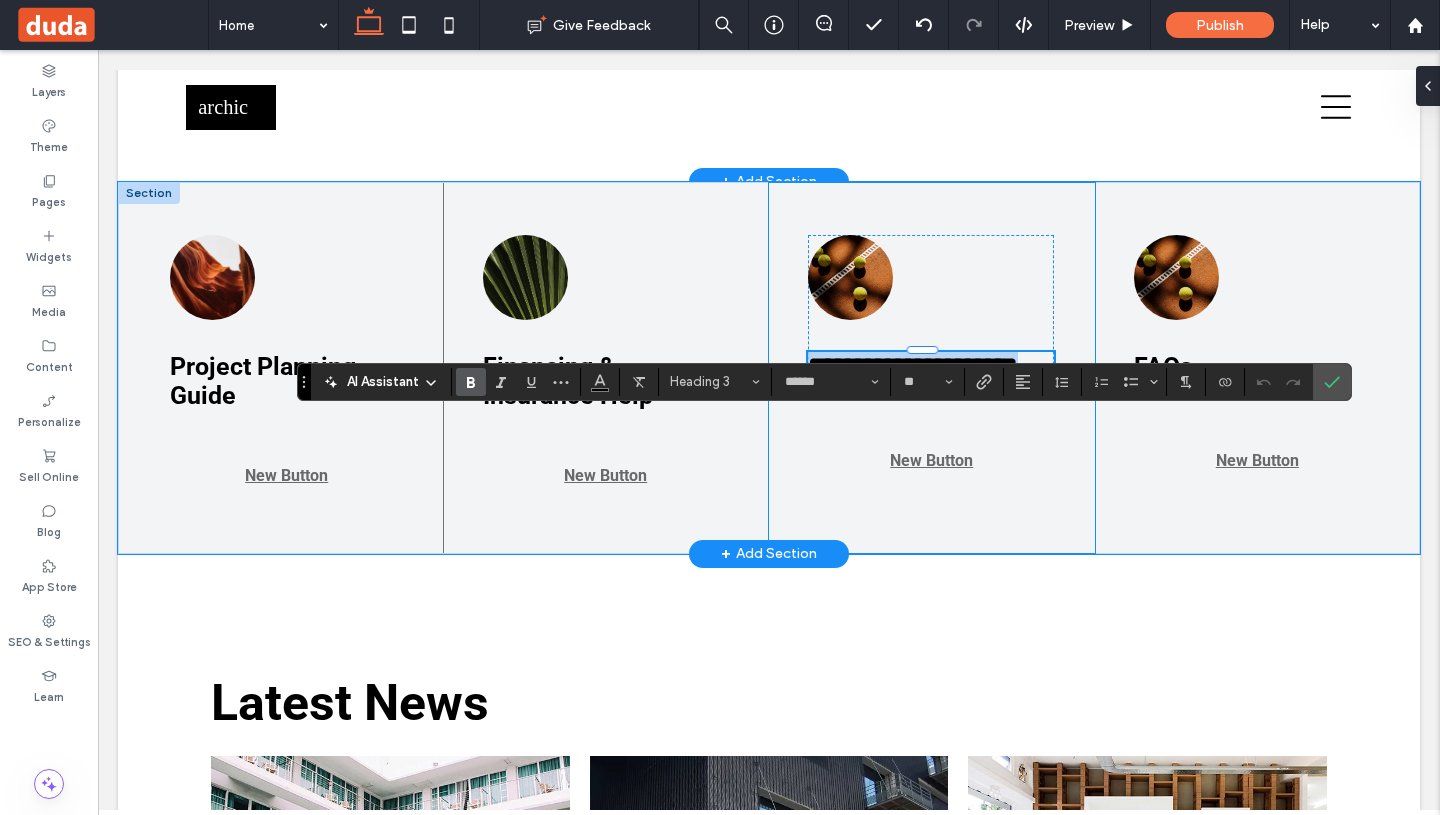 drag, startPoint x: 860, startPoint y: 457, endPoint x: 799, endPoint y: 428, distance: 67.54258 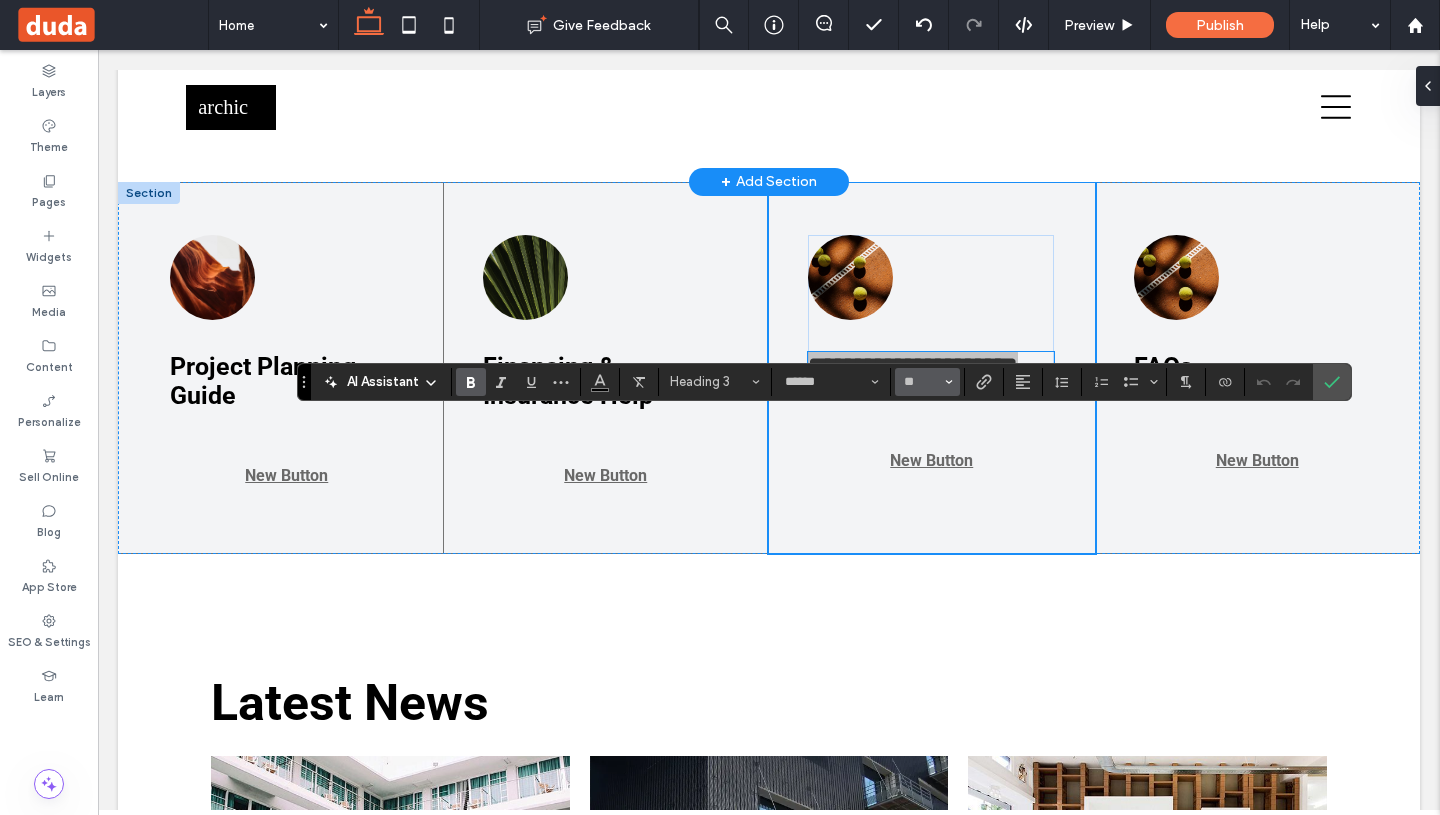 click at bounding box center [949, 382] 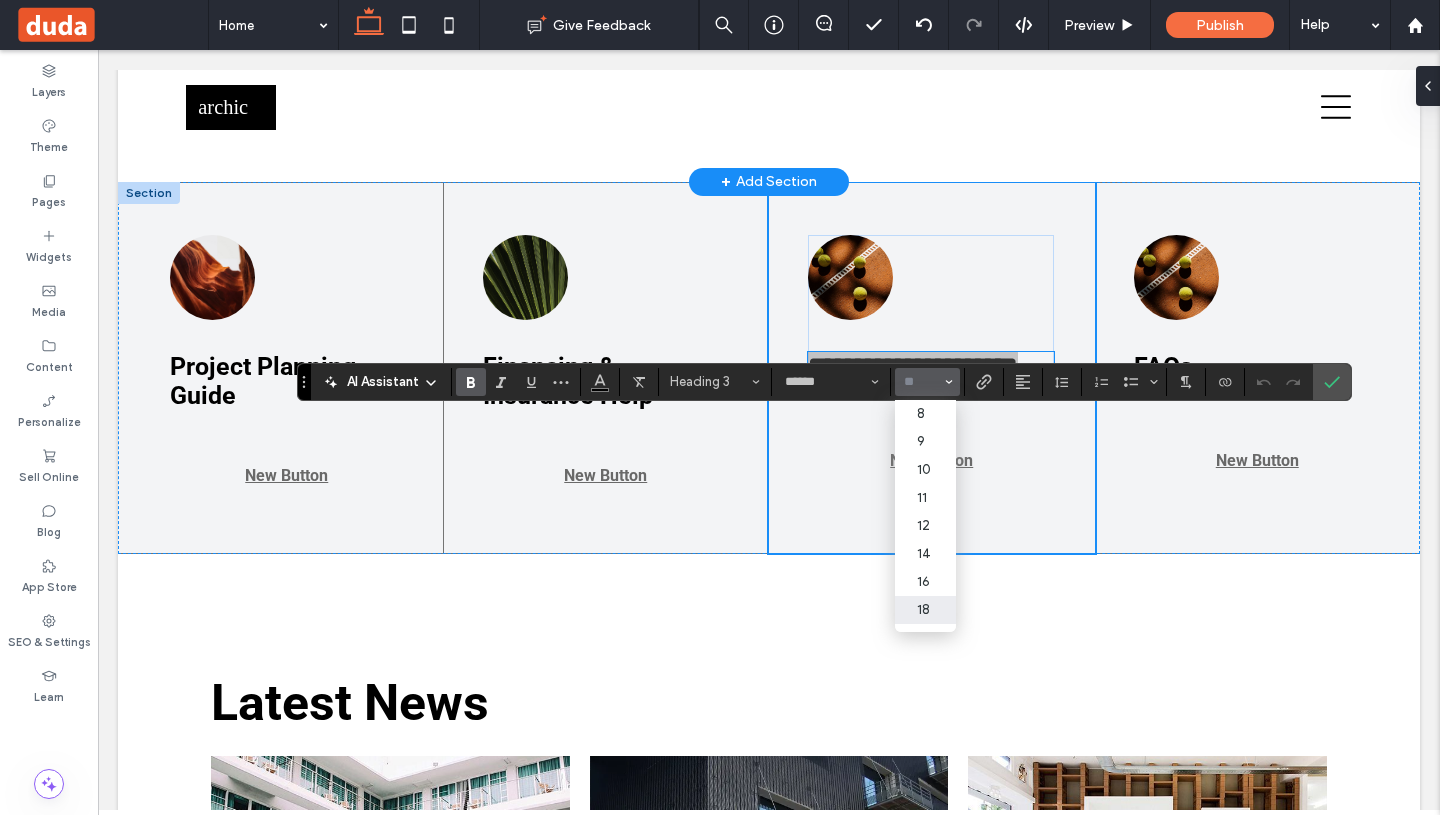 click on "18" at bounding box center (925, 610) 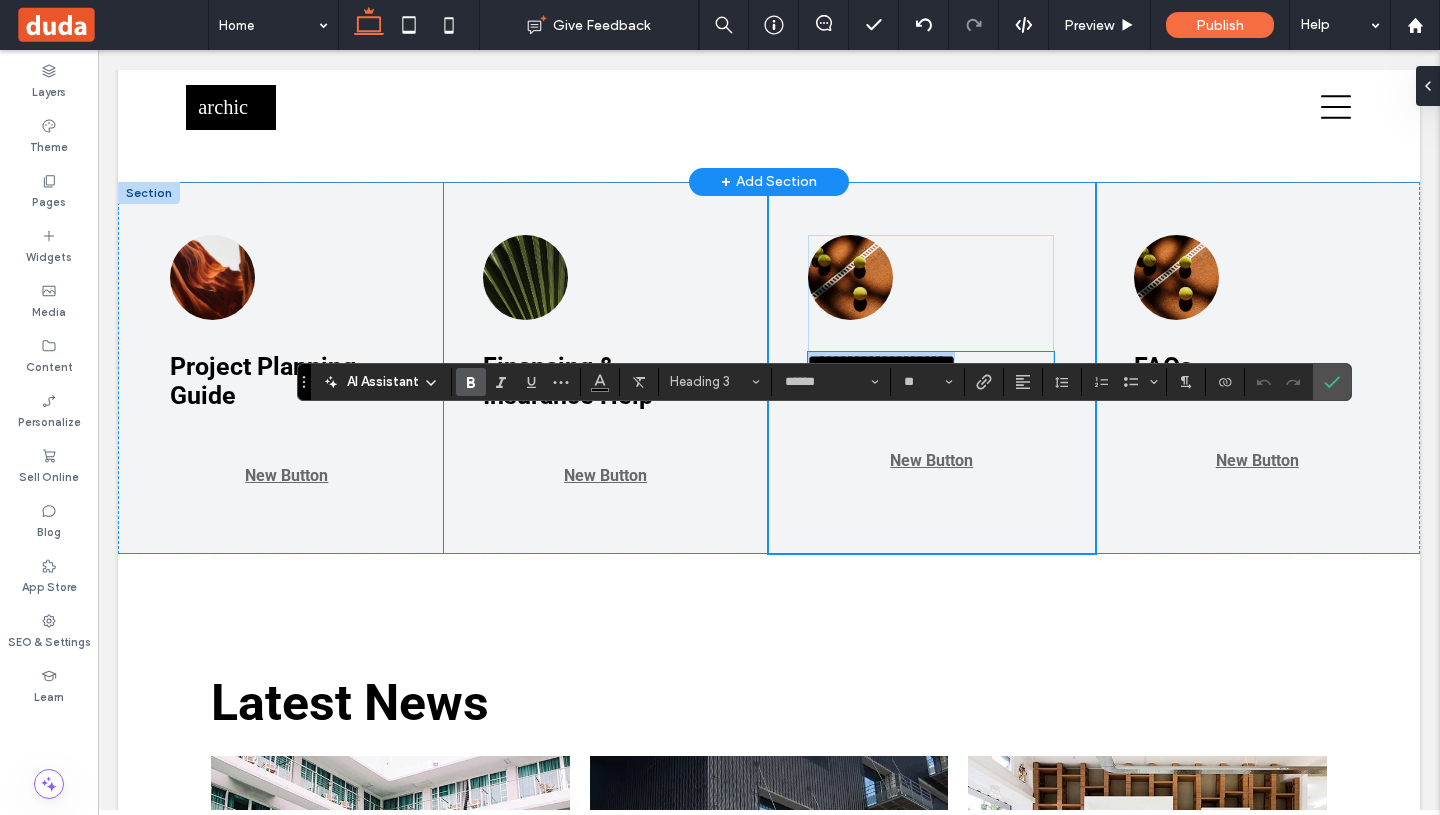 type on "**" 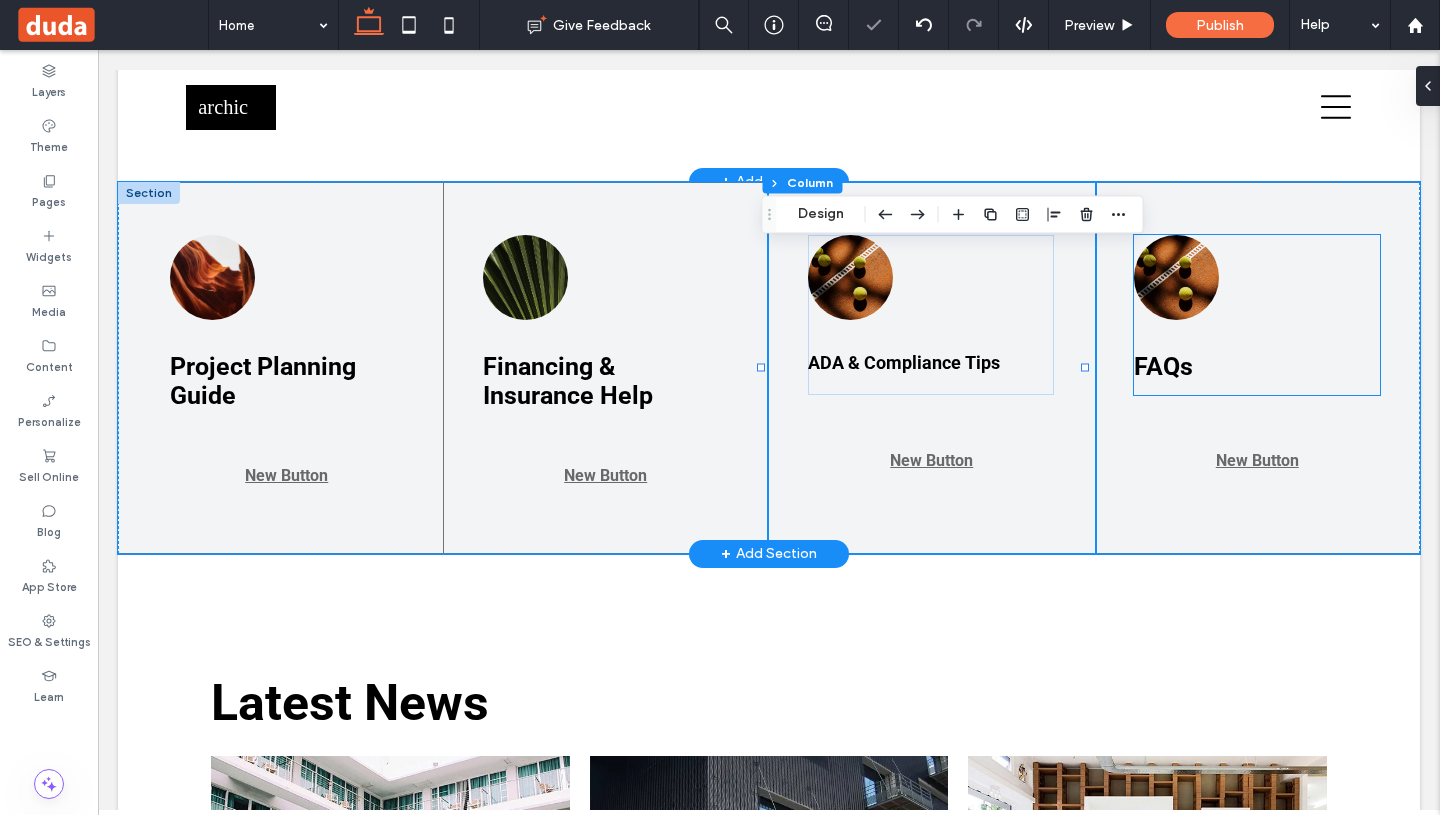 click on "FAQs" at bounding box center (1257, 366) 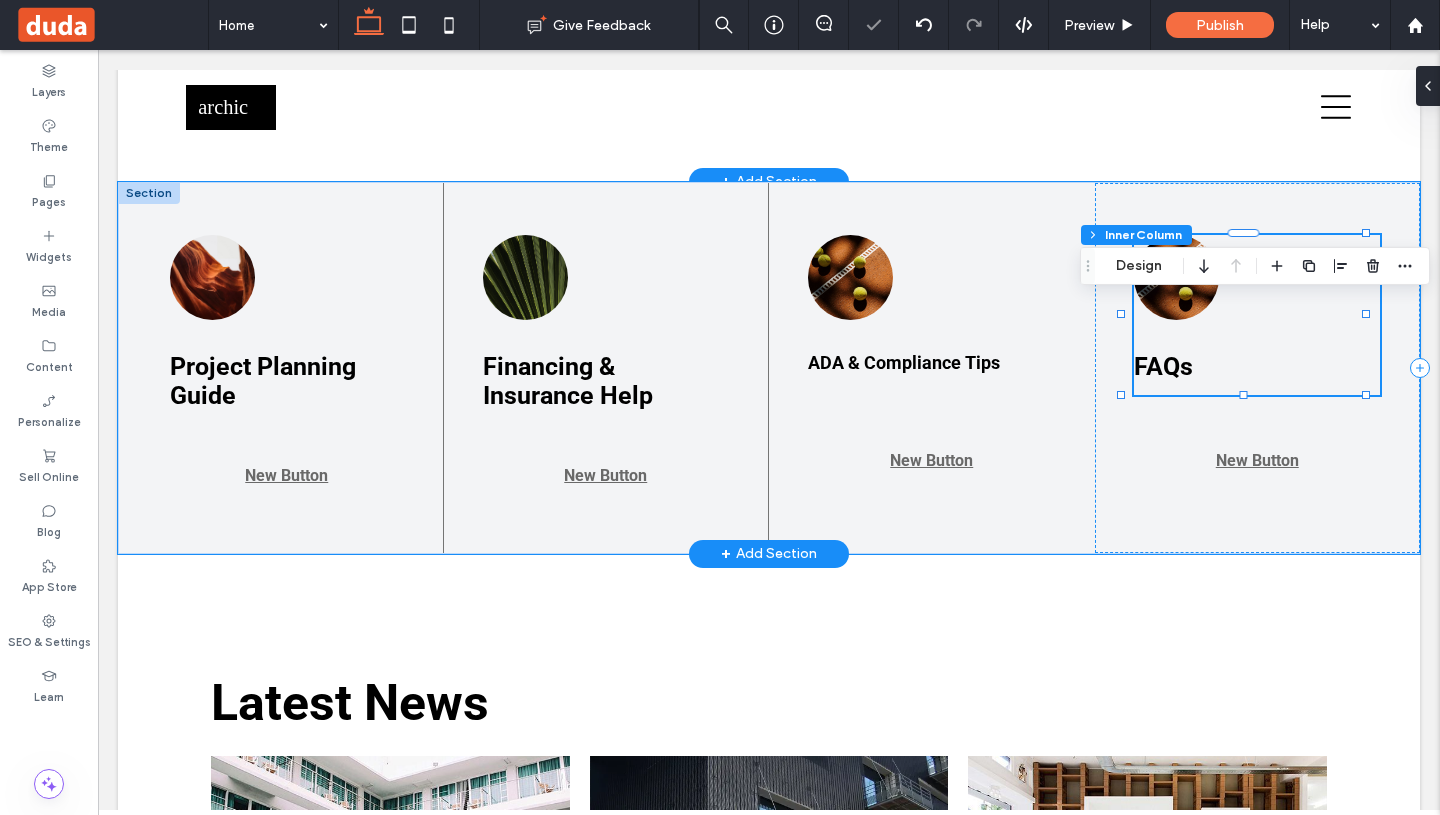 click on "FAQs" at bounding box center (1257, 366) 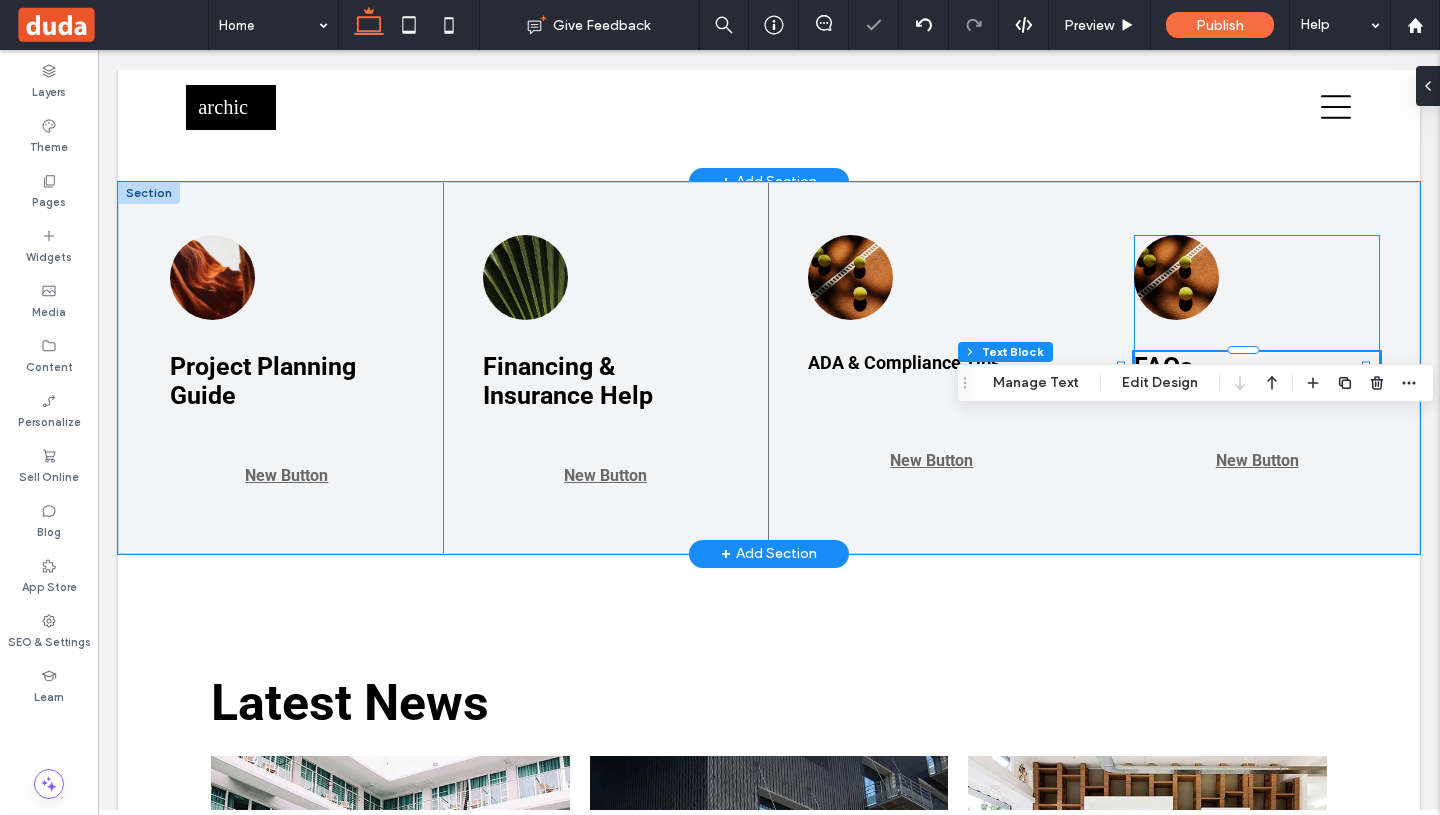 click on "FAQs" at bounding box center (1257, 366) 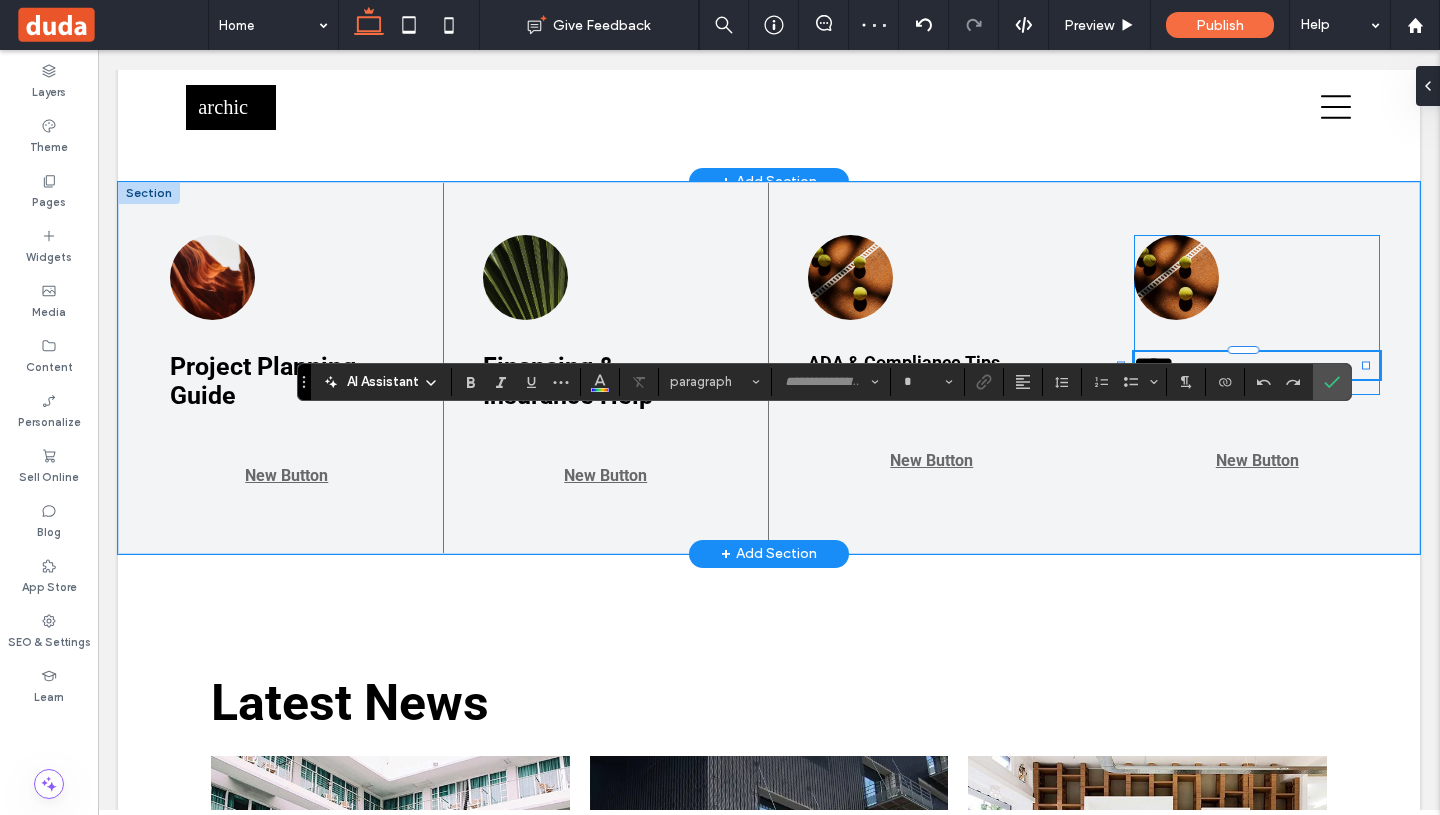 type on "******" 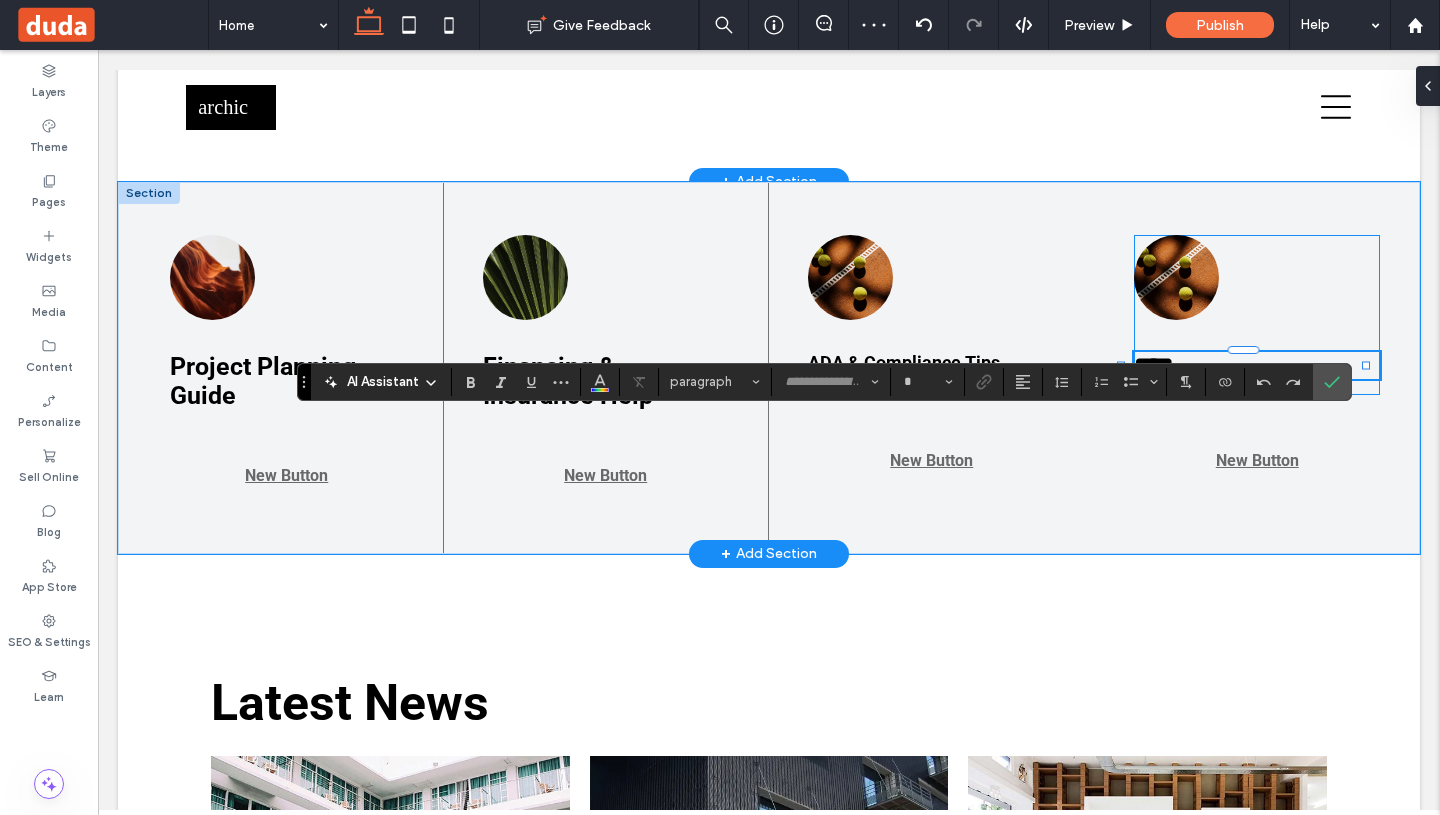 type on "**" 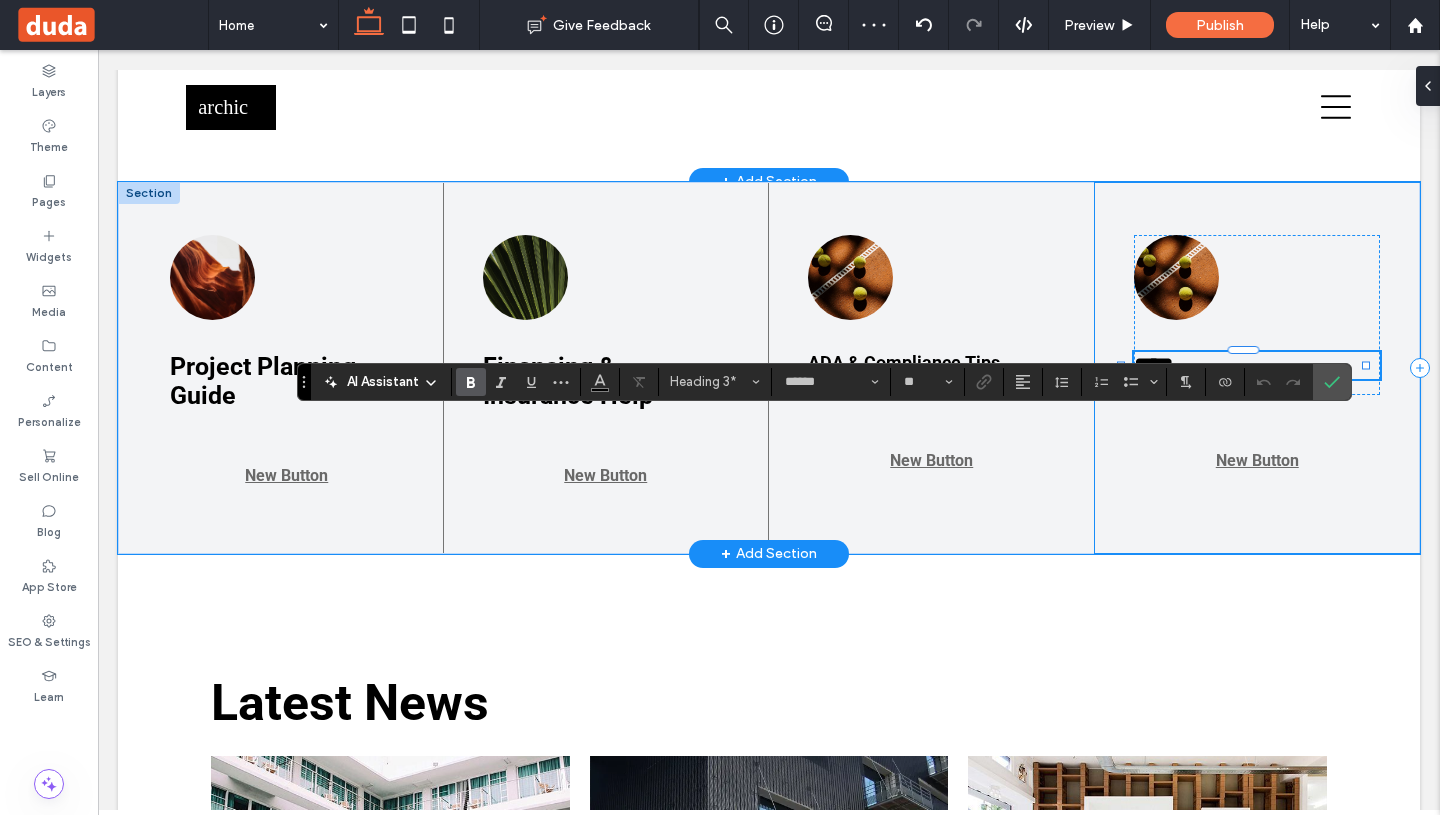 drag, startPoint x: 1182, startPoint y: 437, endPoint x: 1090, endPoint y: 436, distance: 92.00543 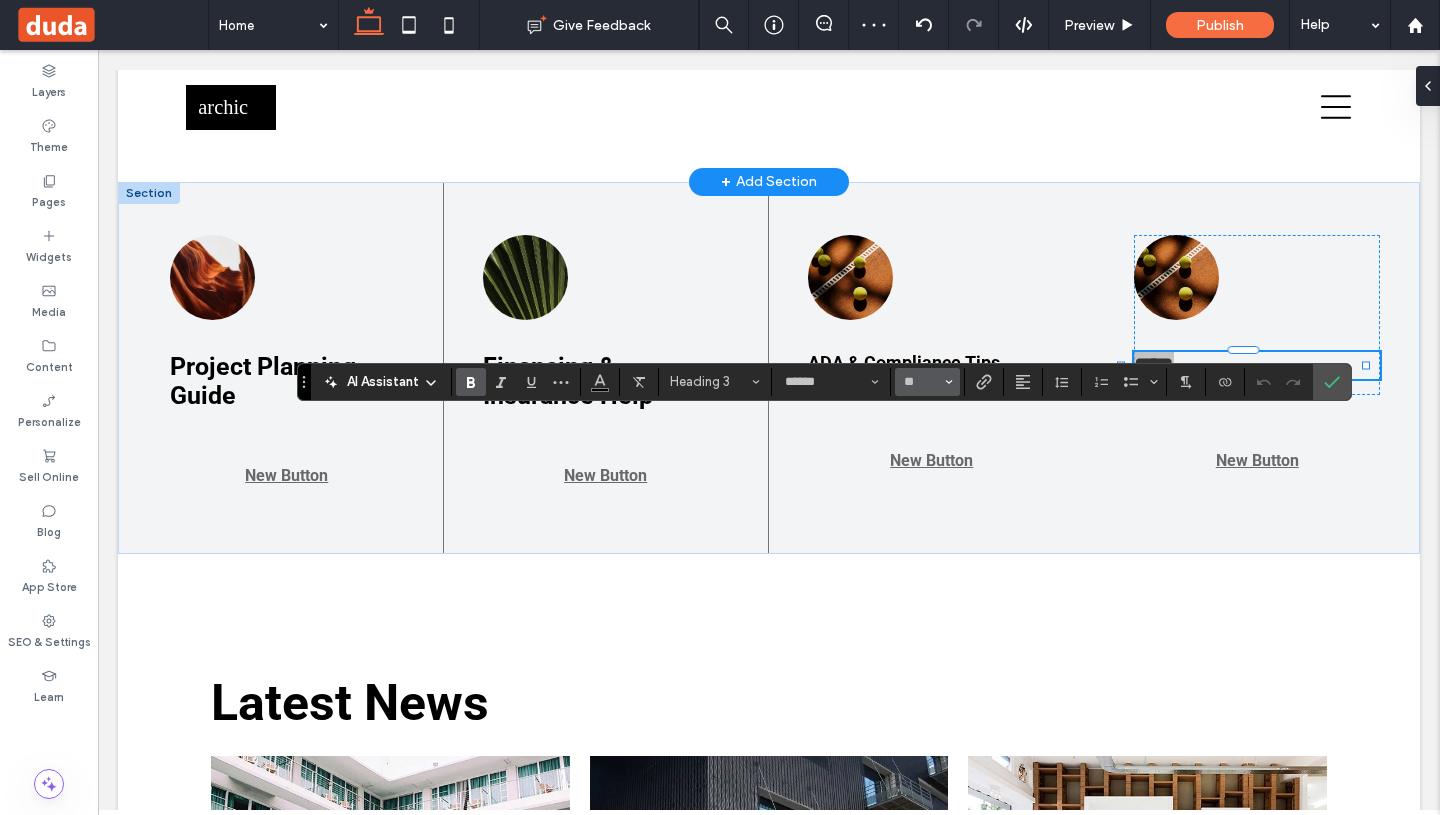 click 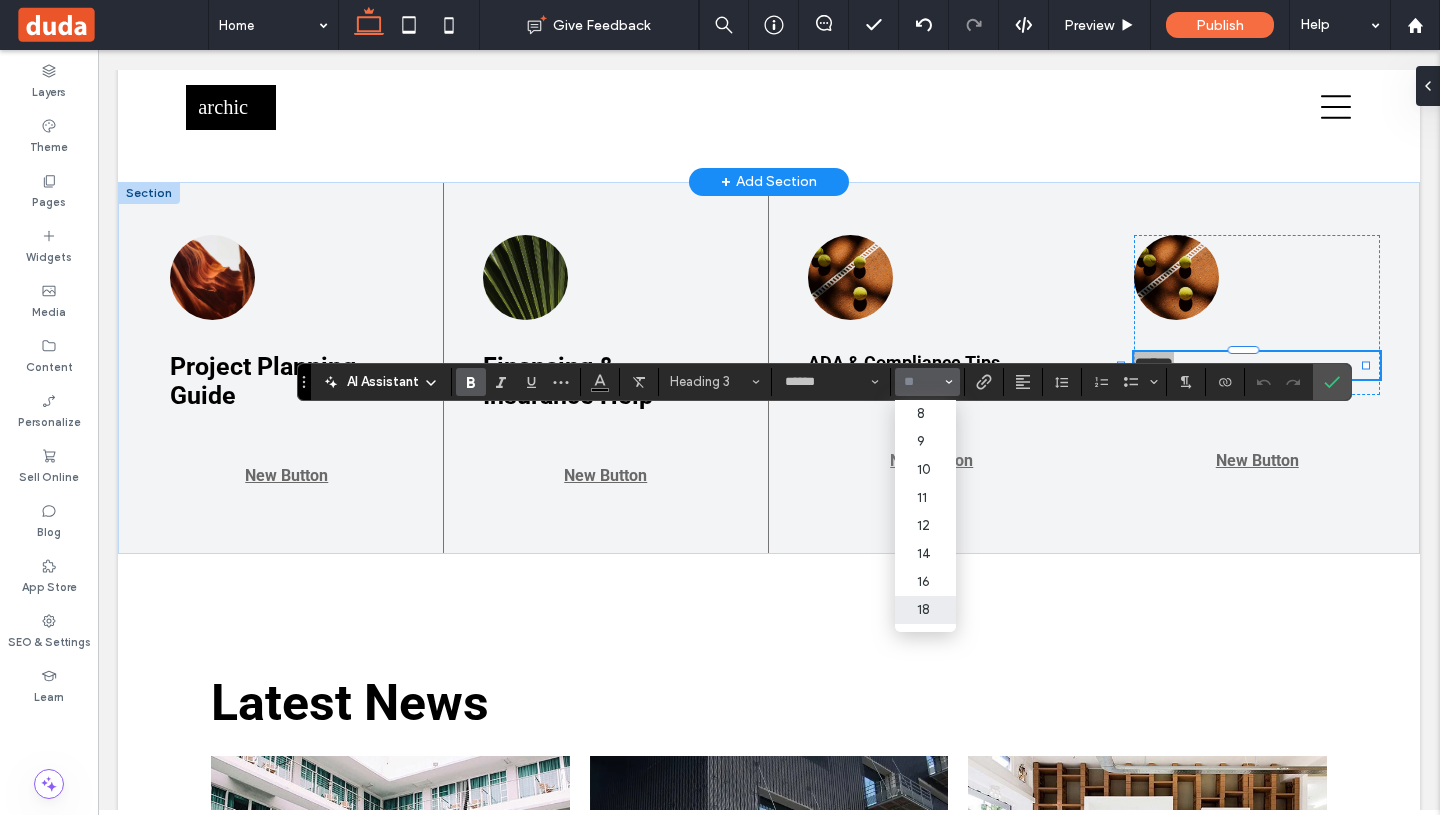 click on "18" at bounding box center [925, 610] 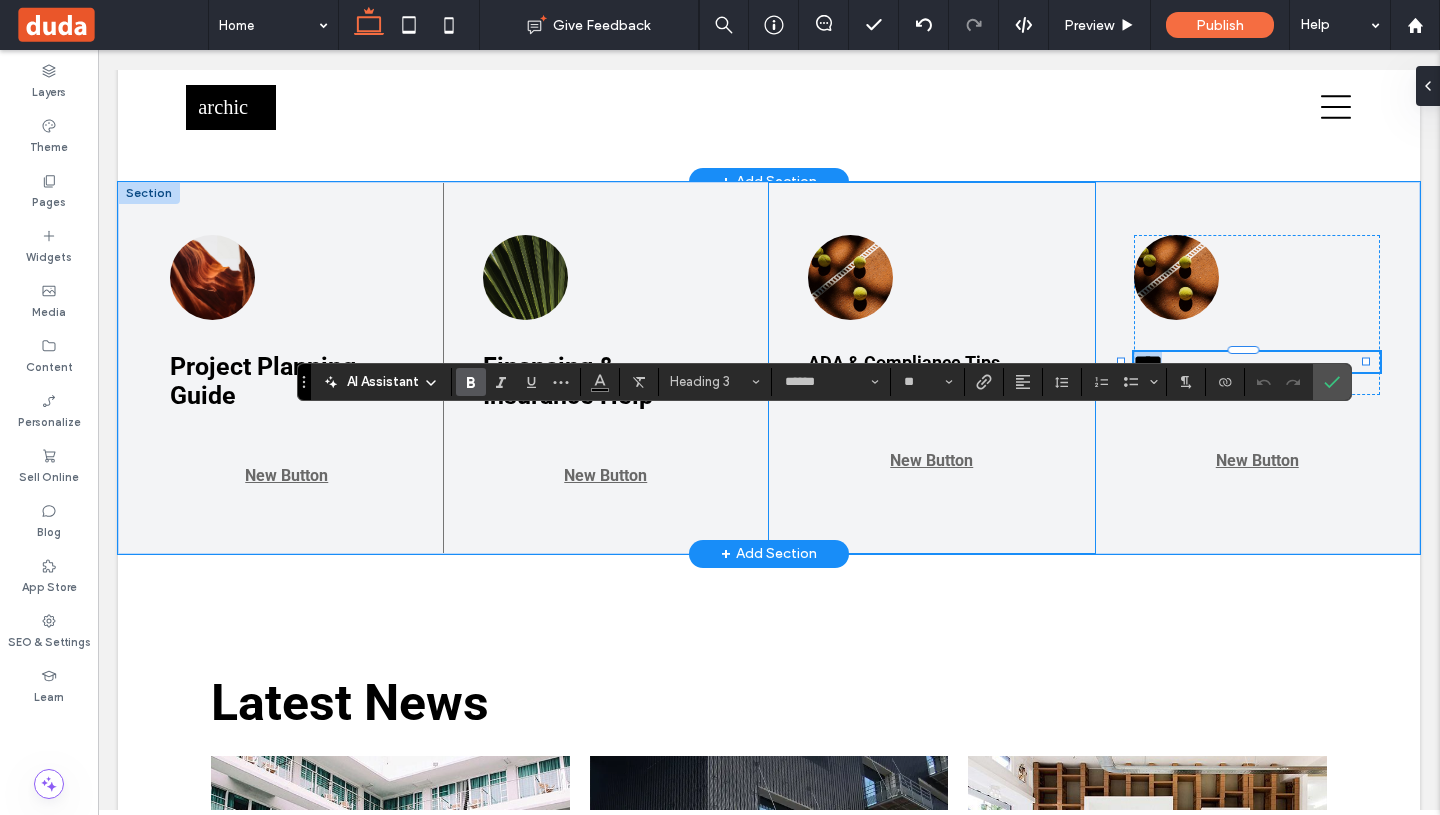 type on "**" 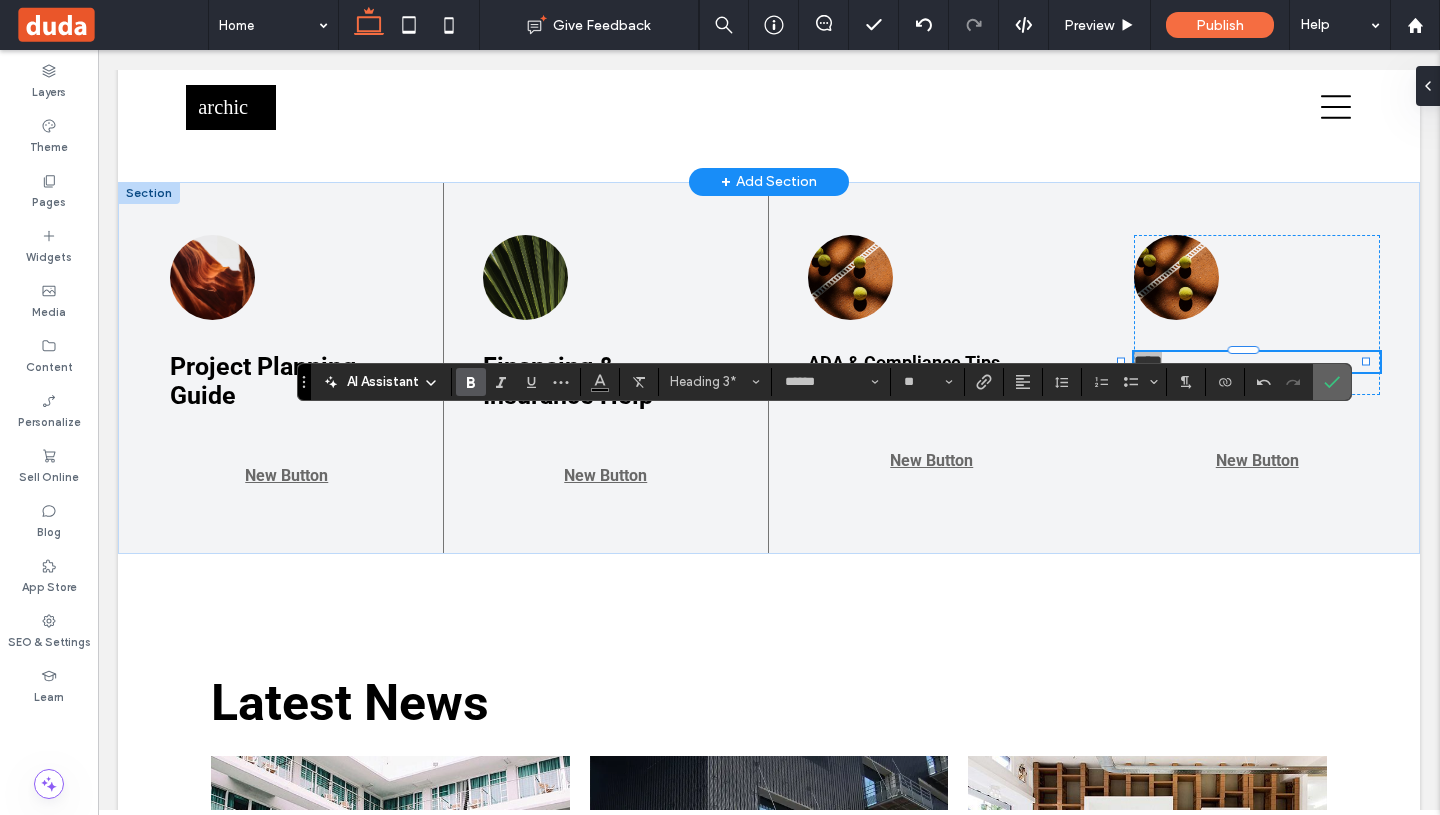 click at bounding box center [1328, 382] 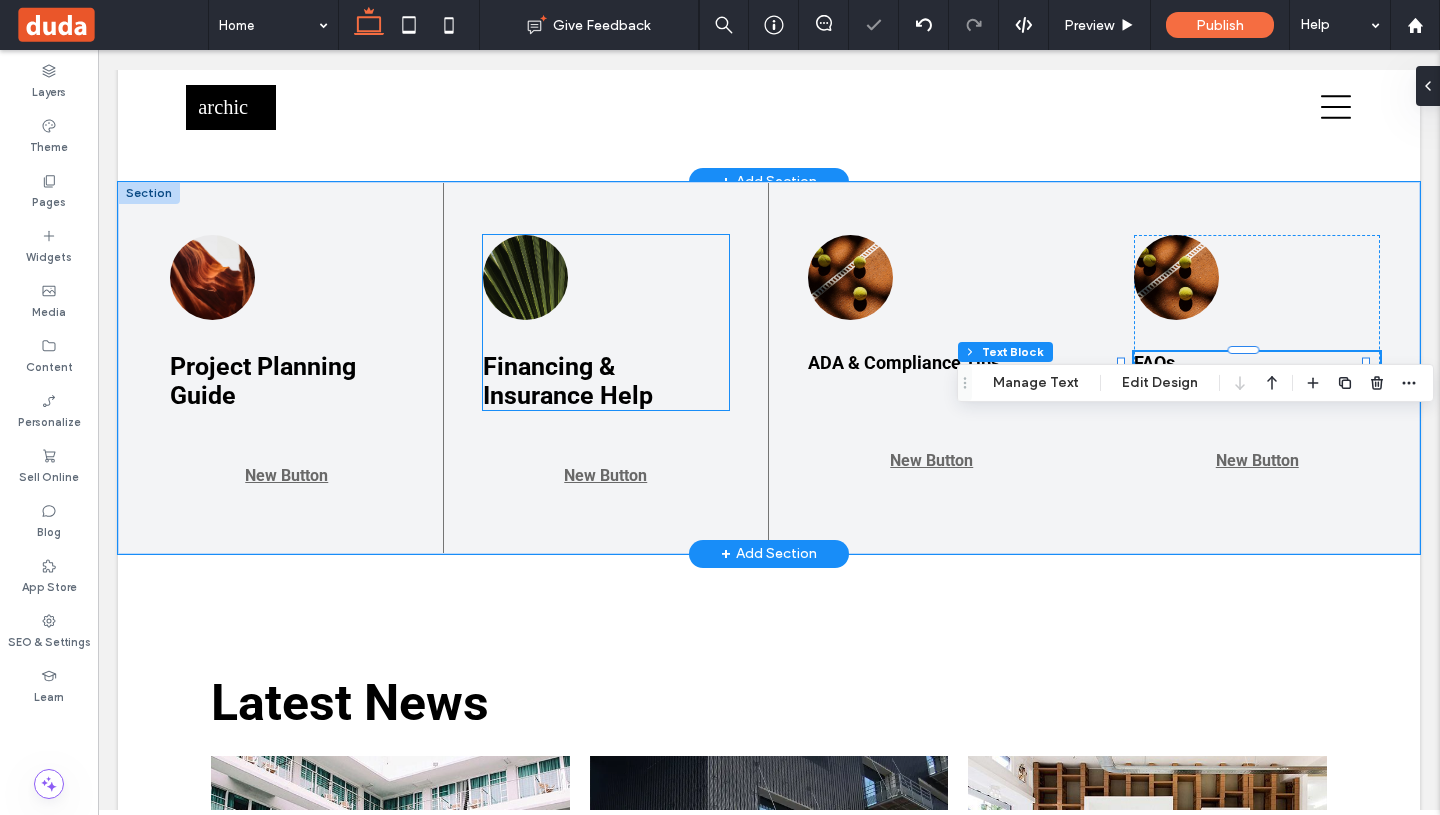 click on "Financing & Insurance Help" at bounding box center (568, 381) 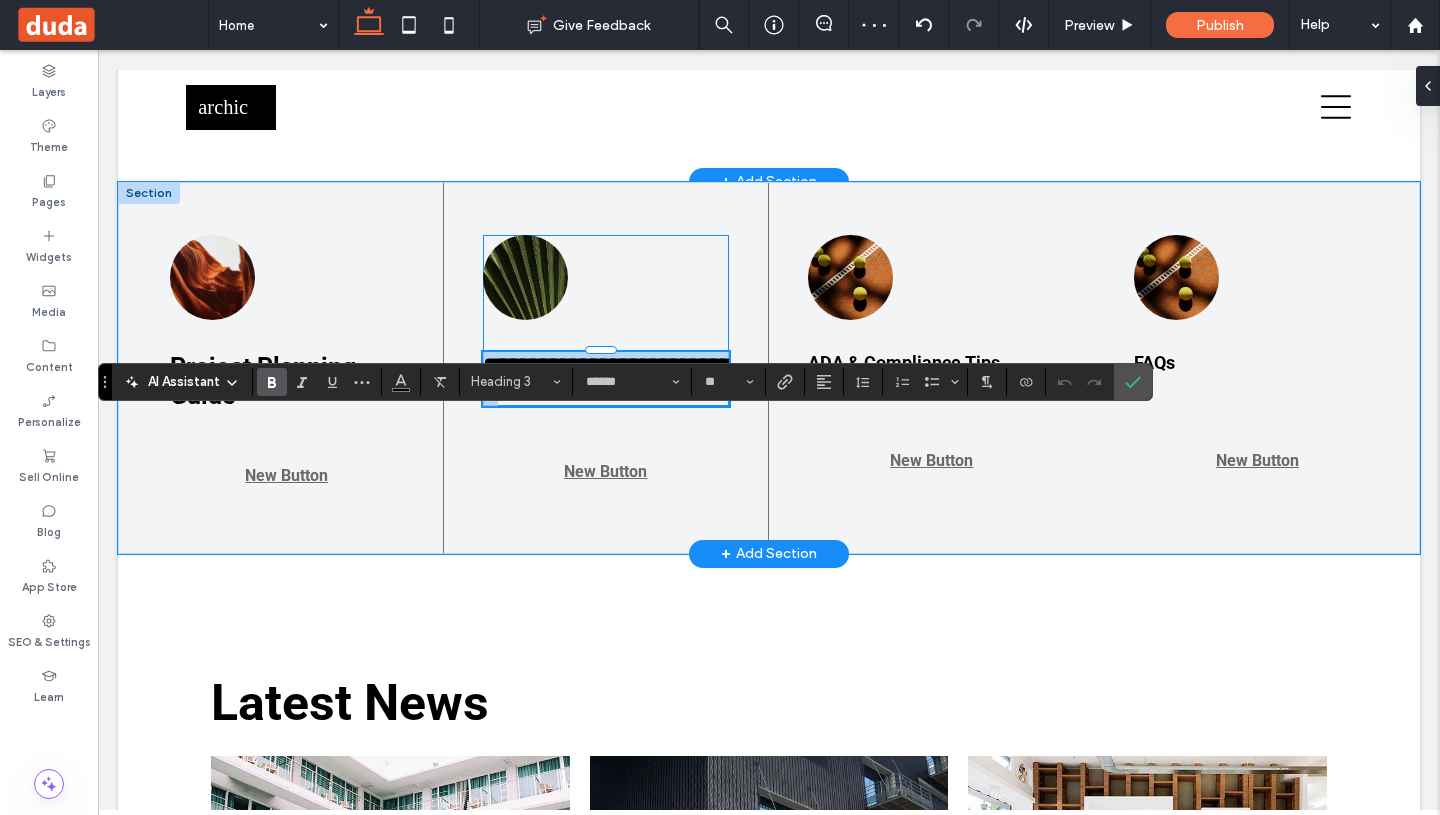 drag, startPoint x: 663, startPoint y: 461, endPoint x: 483, endPoint y: 419, distance: 184.83507 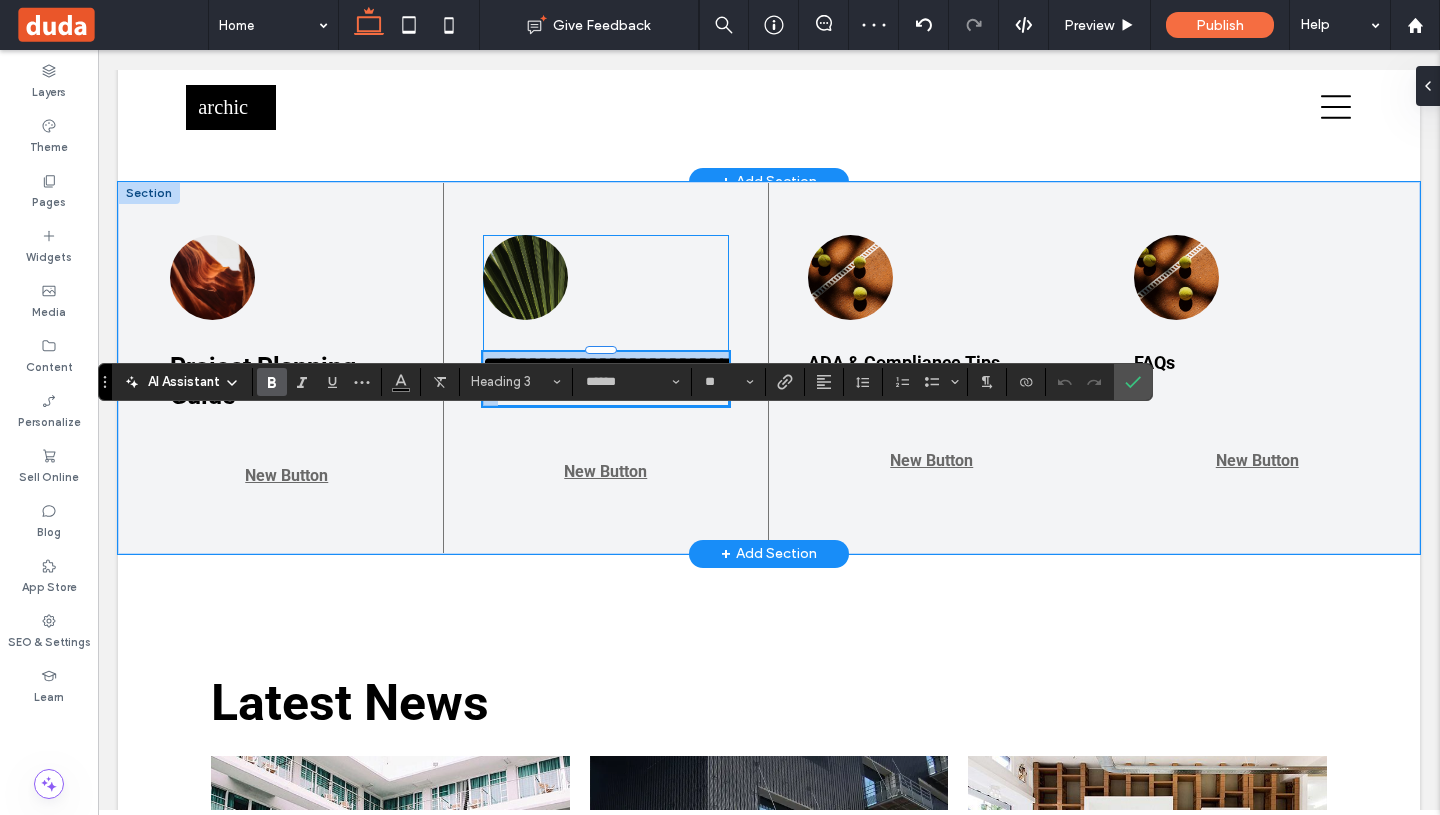 click on "**********" at bounding box center [606, 379] 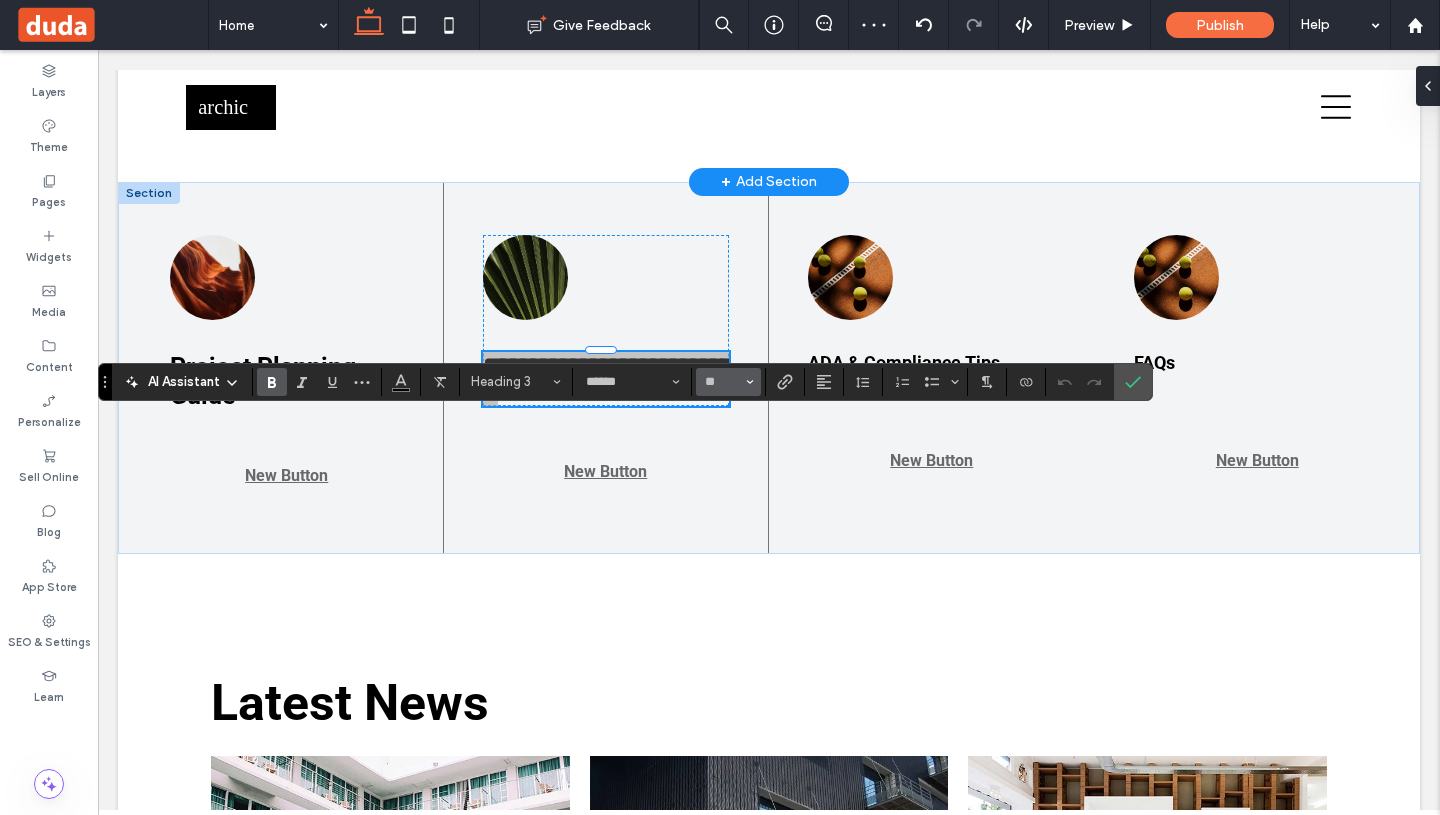 click 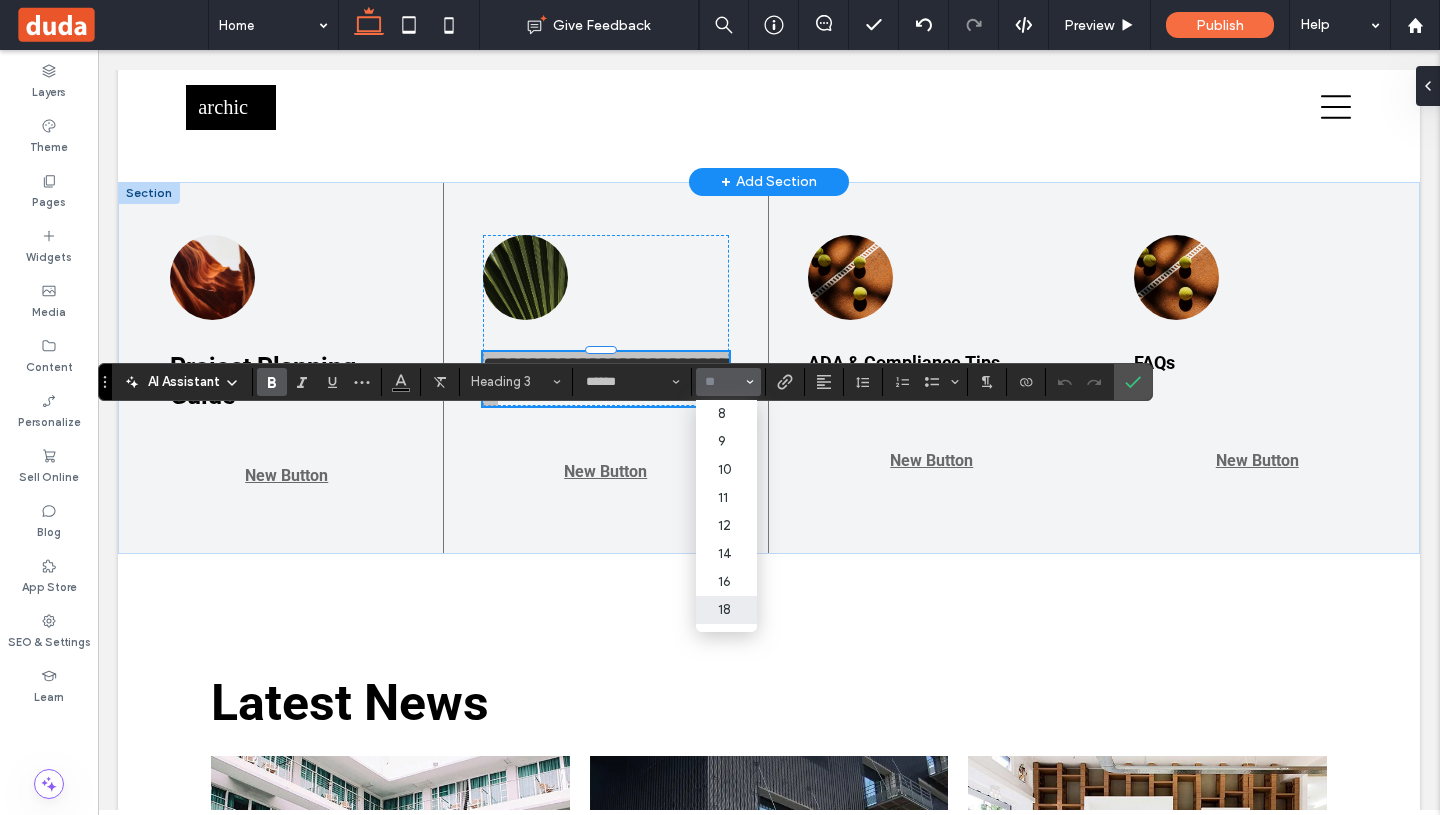 drag, startPoint x: 721, startPoint y: 613, endPoint x: 811, endPoint y: 427, distance: 206.63011 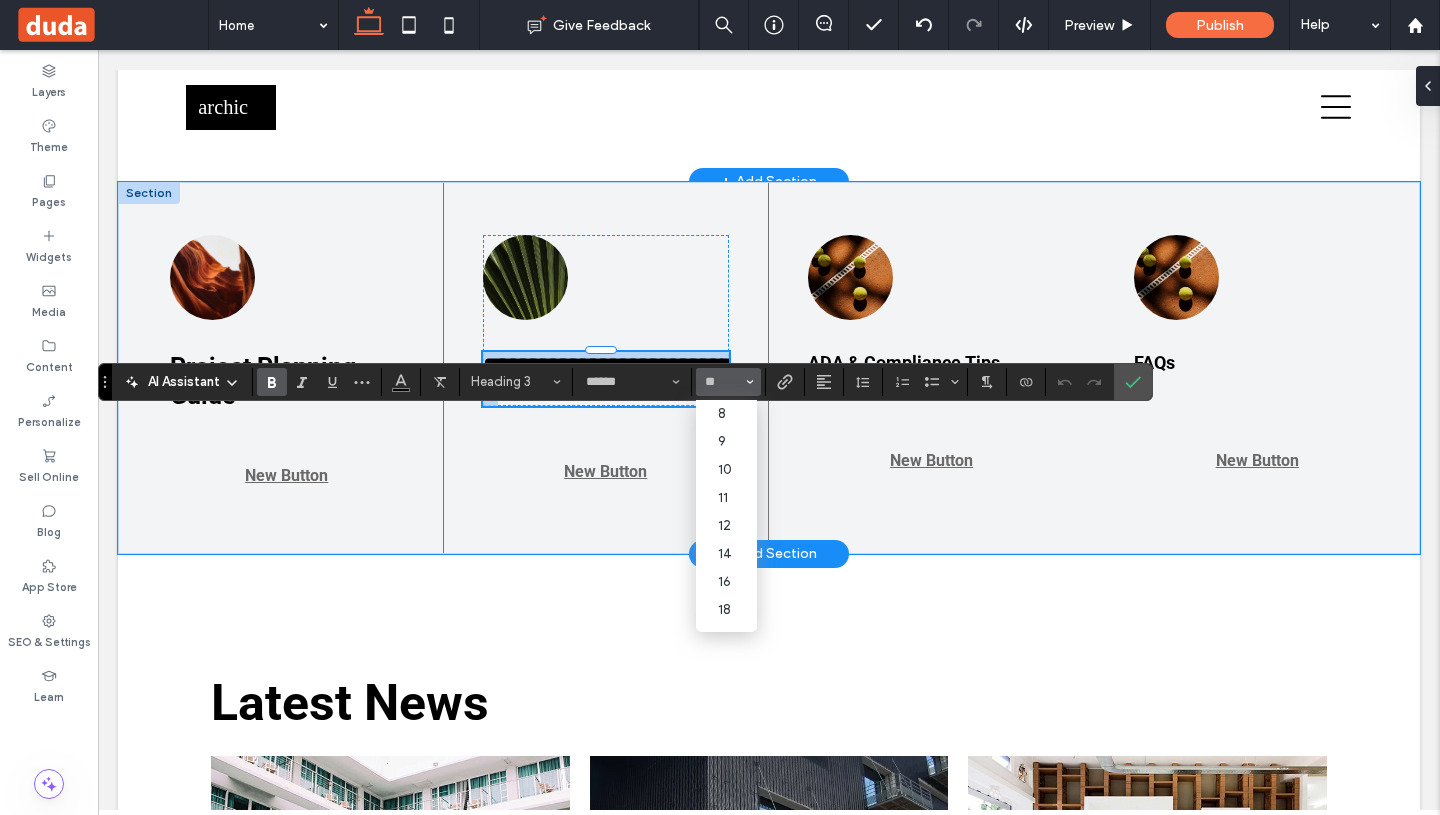 type on "**" 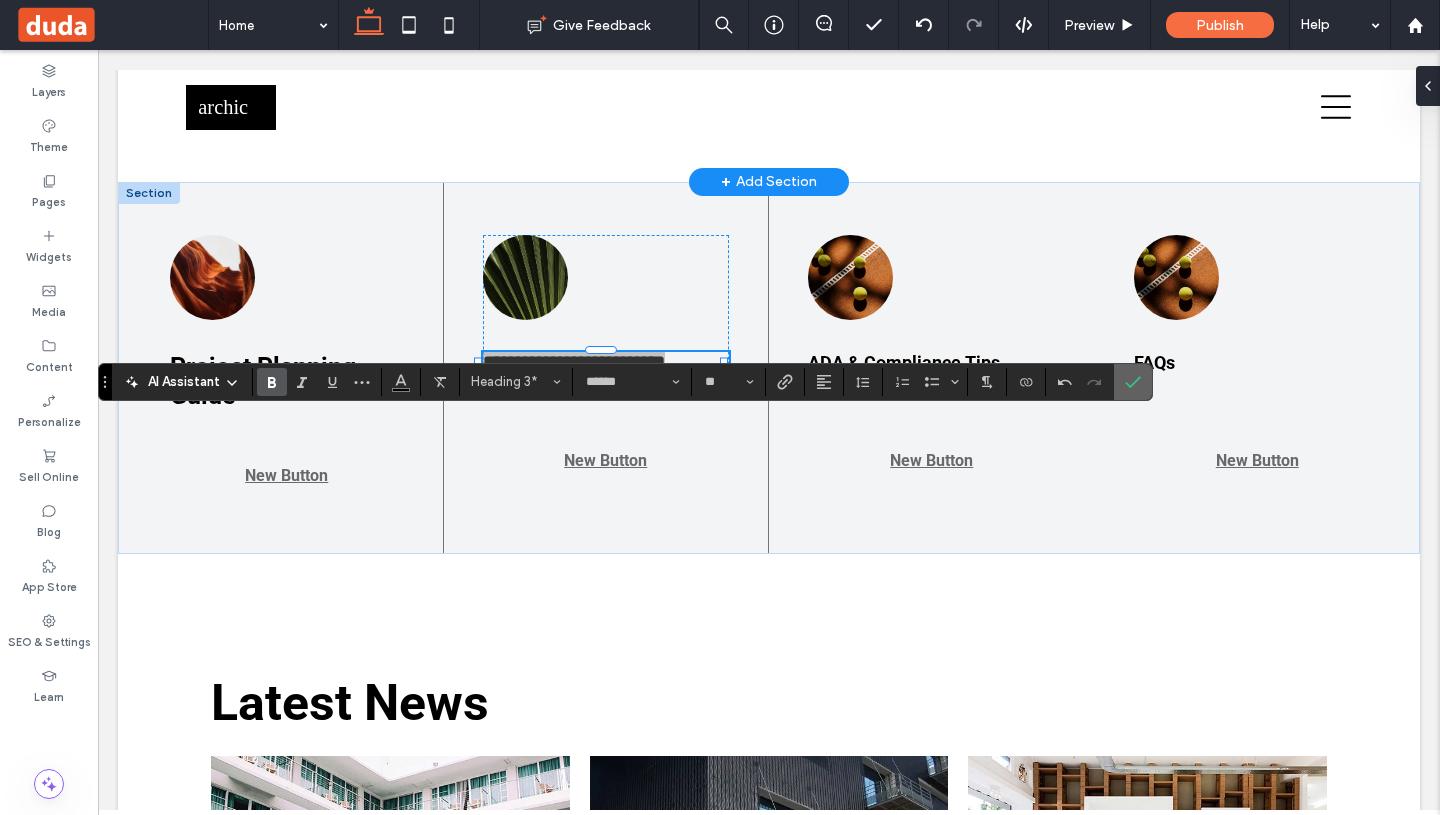 click at bounding box center (1129, 382) 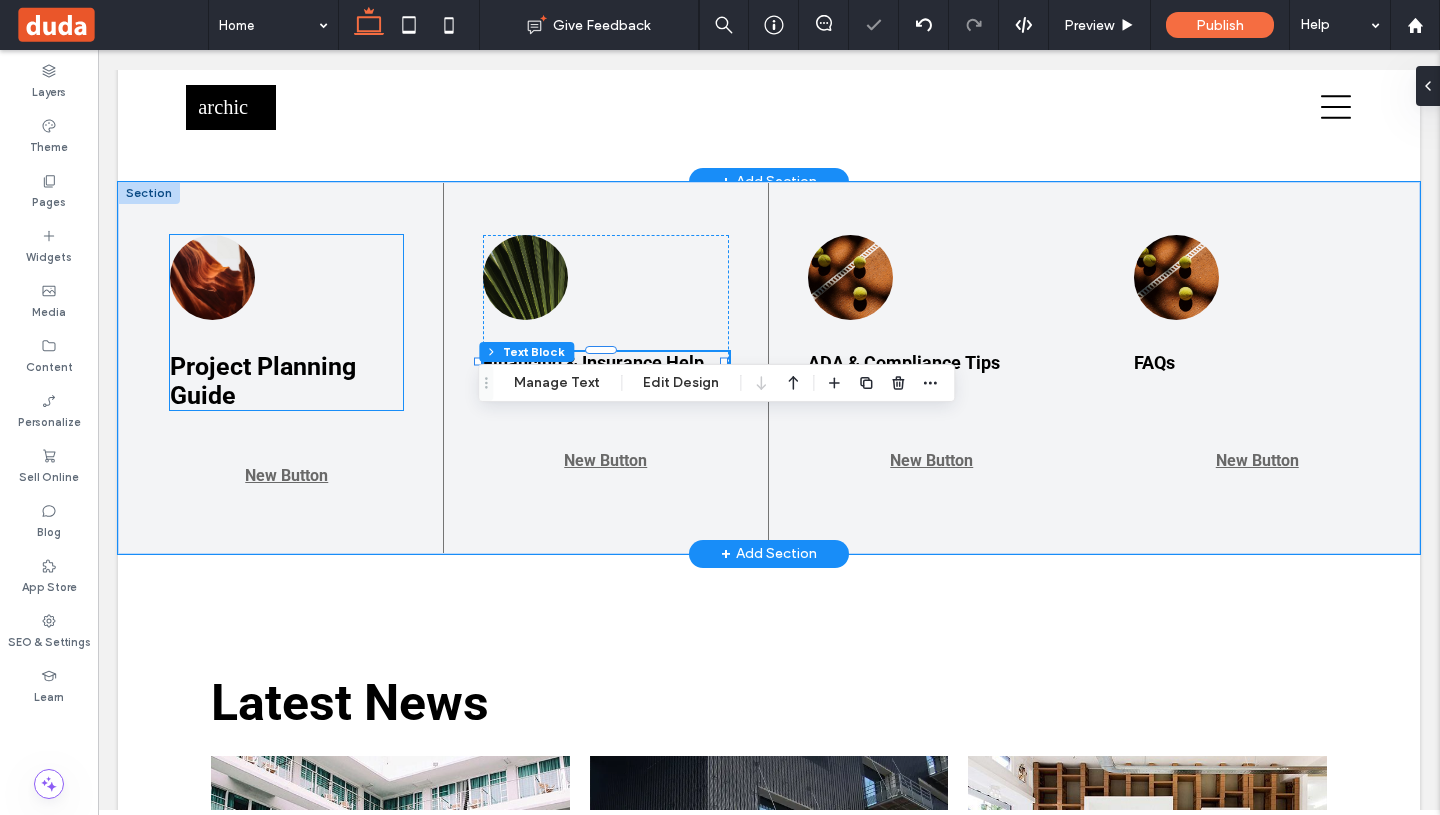 click on "Project Planning Guide" at bounding box center (286, 381) 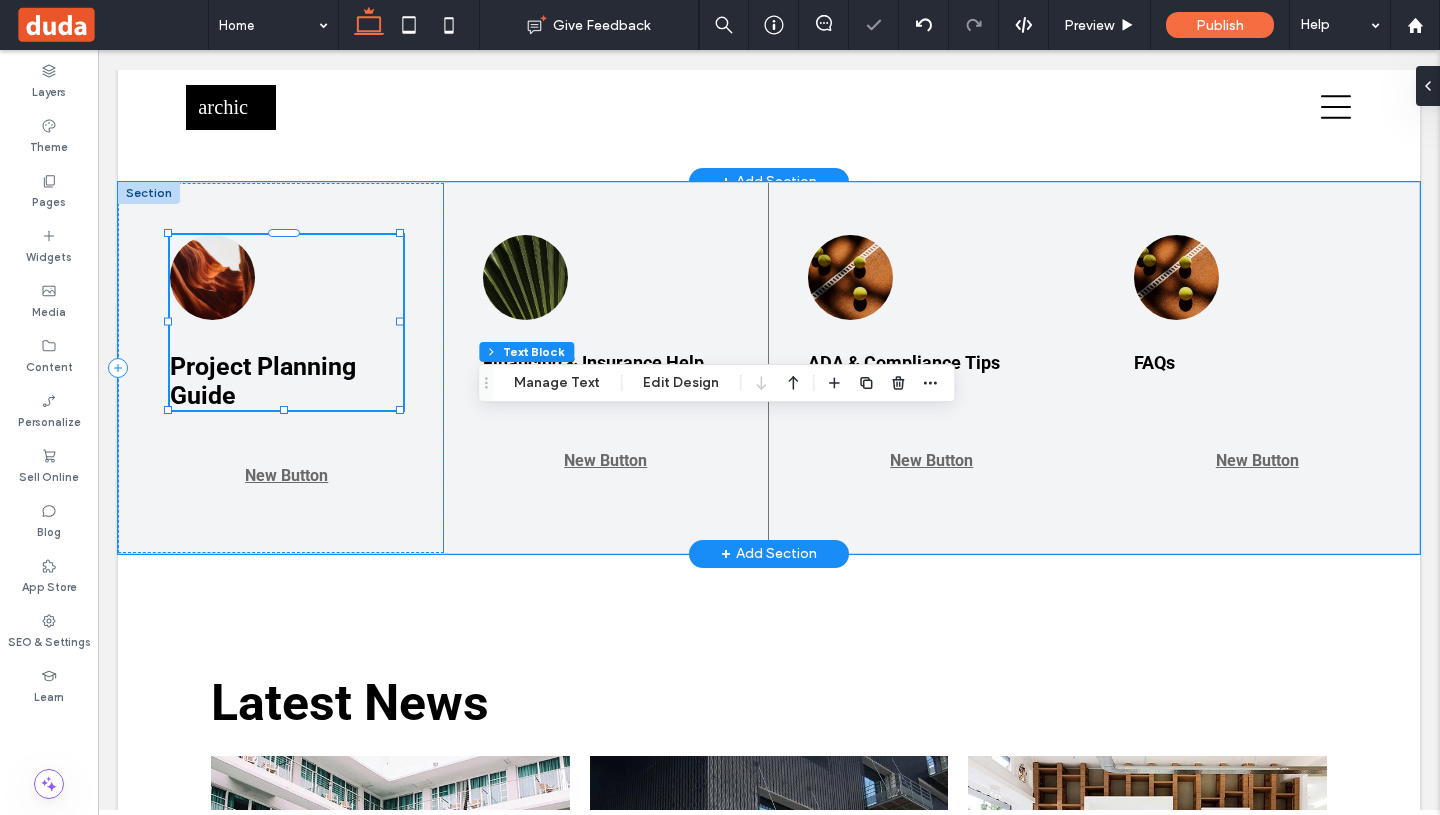 click on "Project Planning Guide" at bounding box center [286, 381] 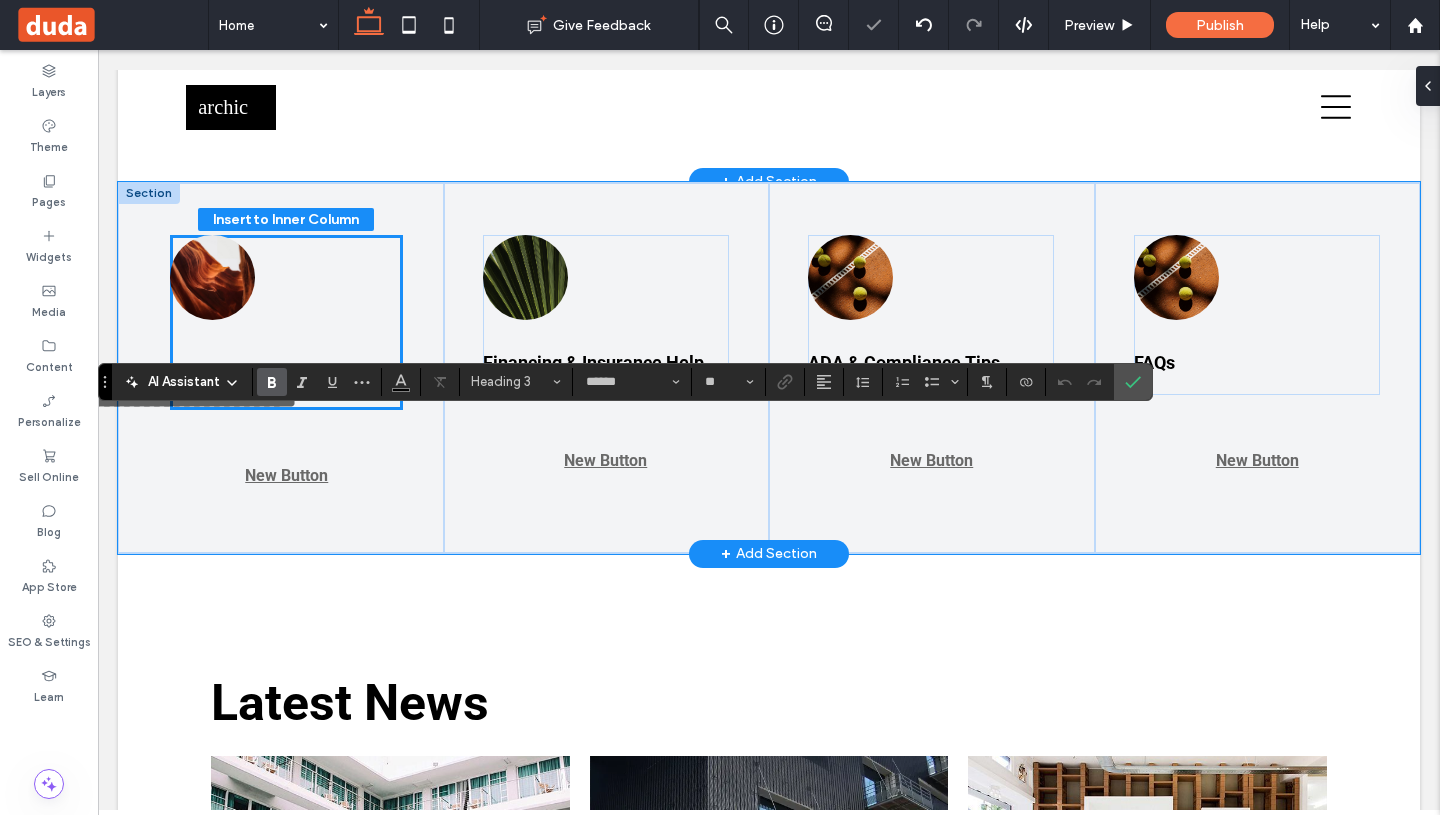 type on "******" 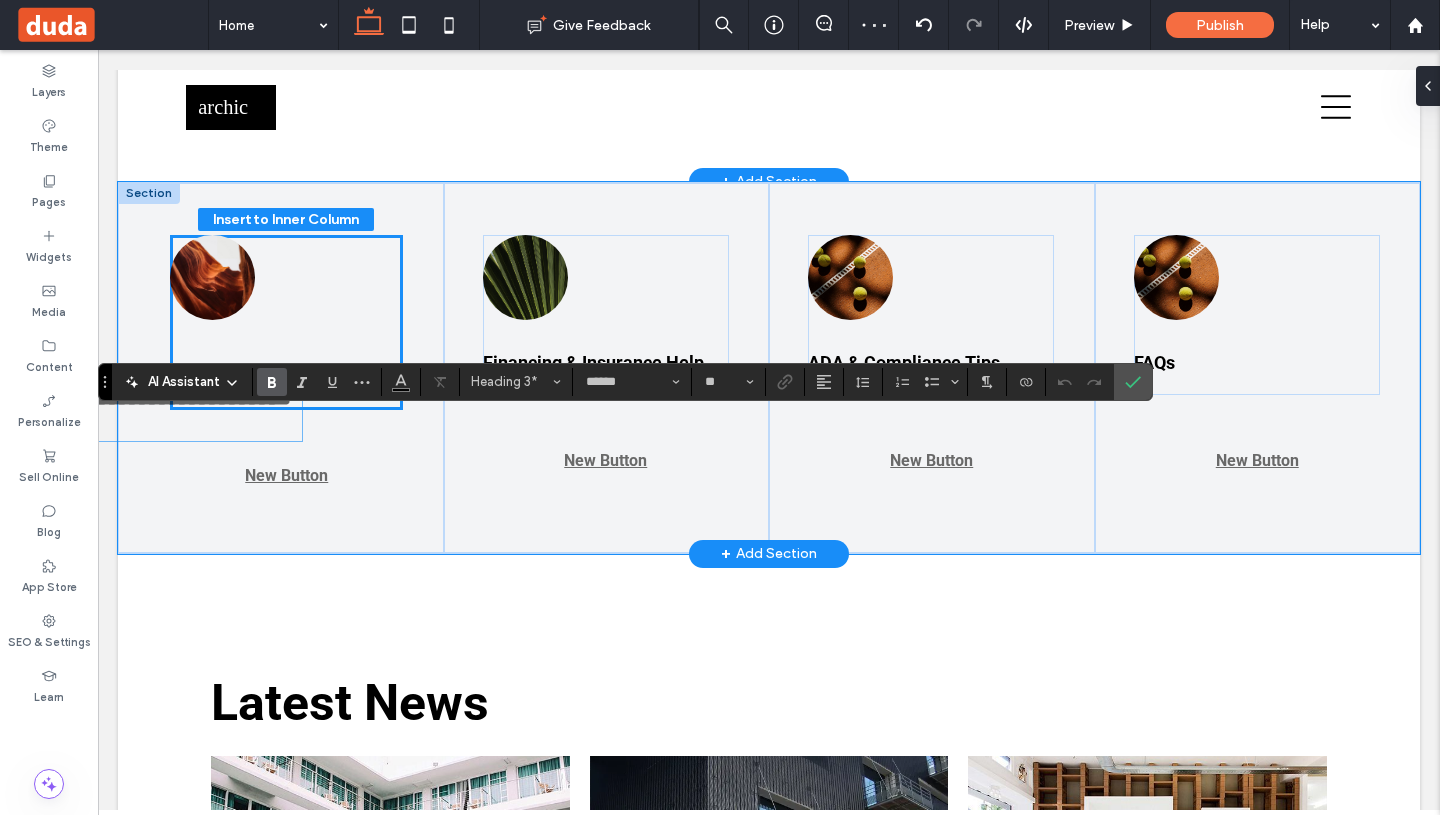 drag, startPoint x: 266, startPoint y: 455, endPoint x: 162, endPoint y: 422, distance: 109.11004 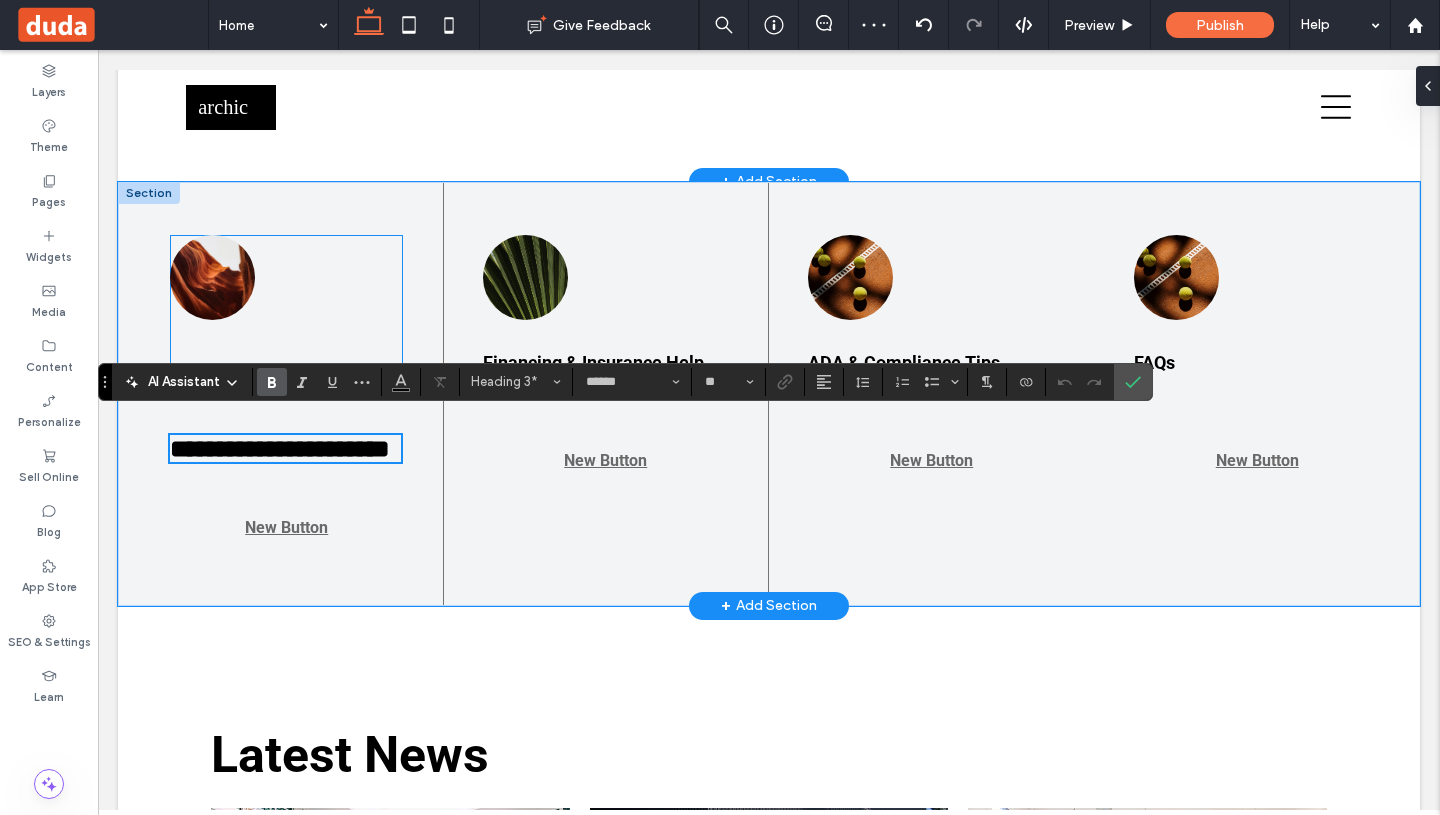 type on "**" 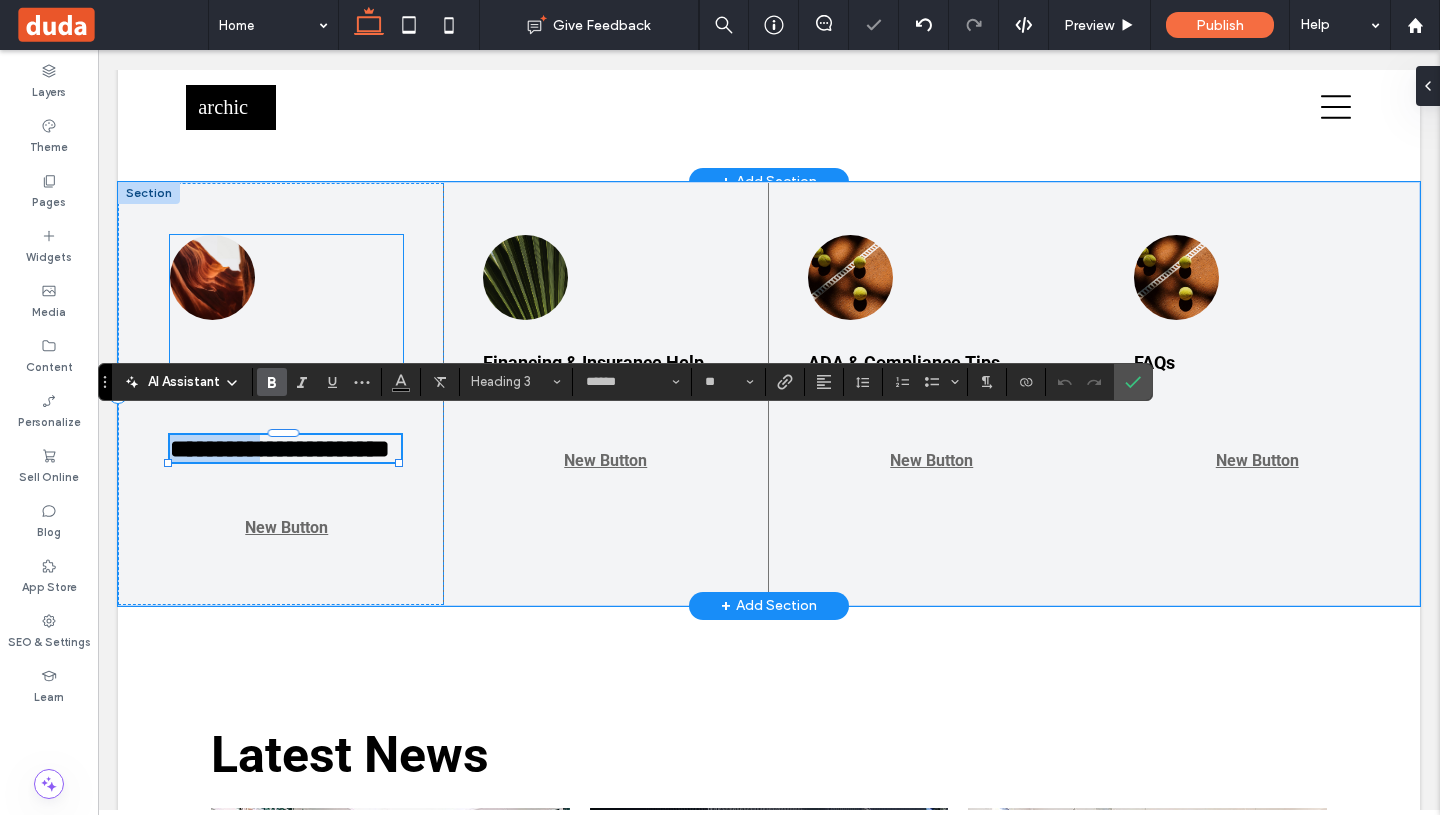 drag, startPoint x: 270, startPoint y: 517, endPoint x: 270, endPoint y: 420, distance: 97 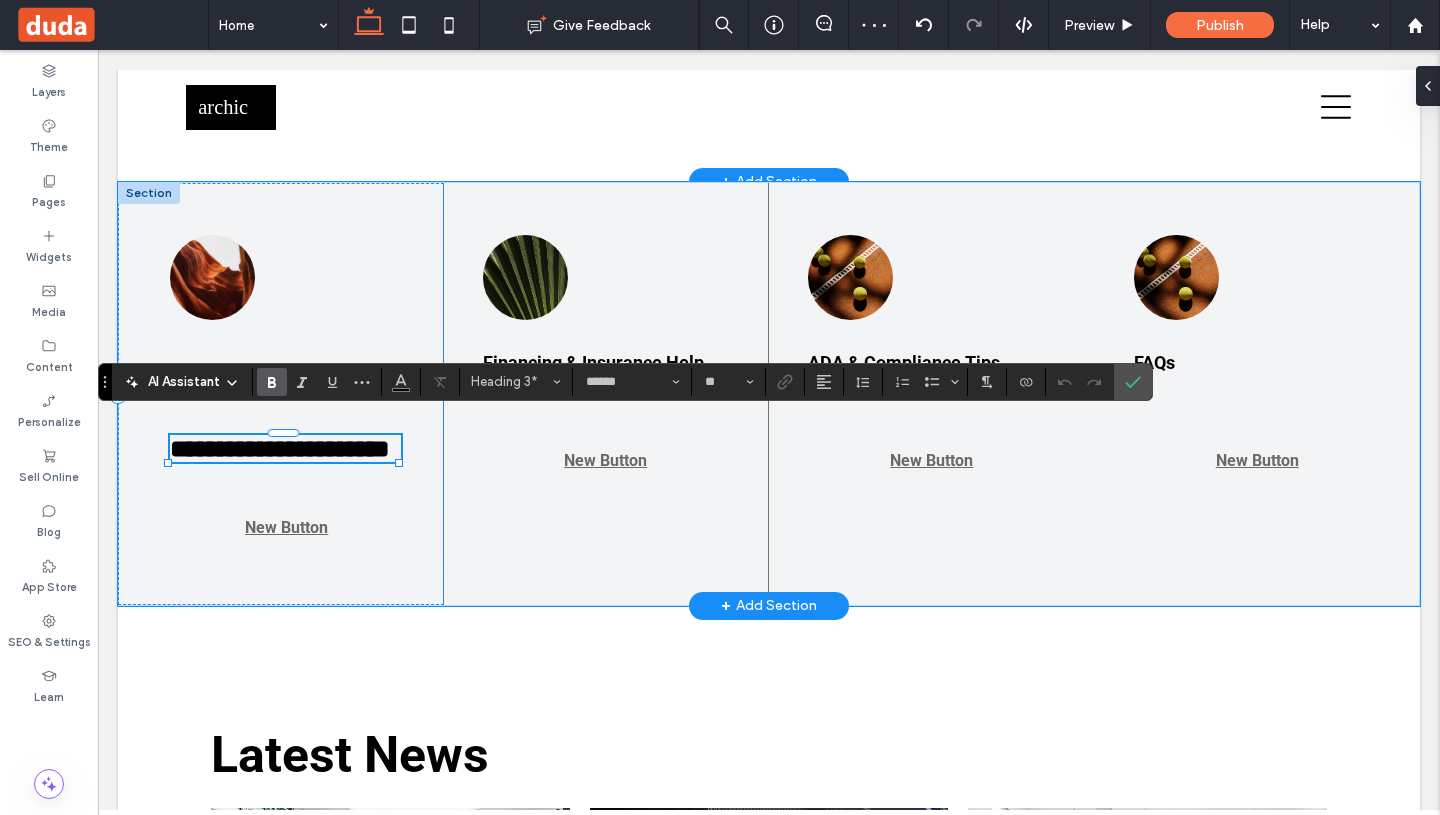 click on "**********" at bounding box center (285, 448) 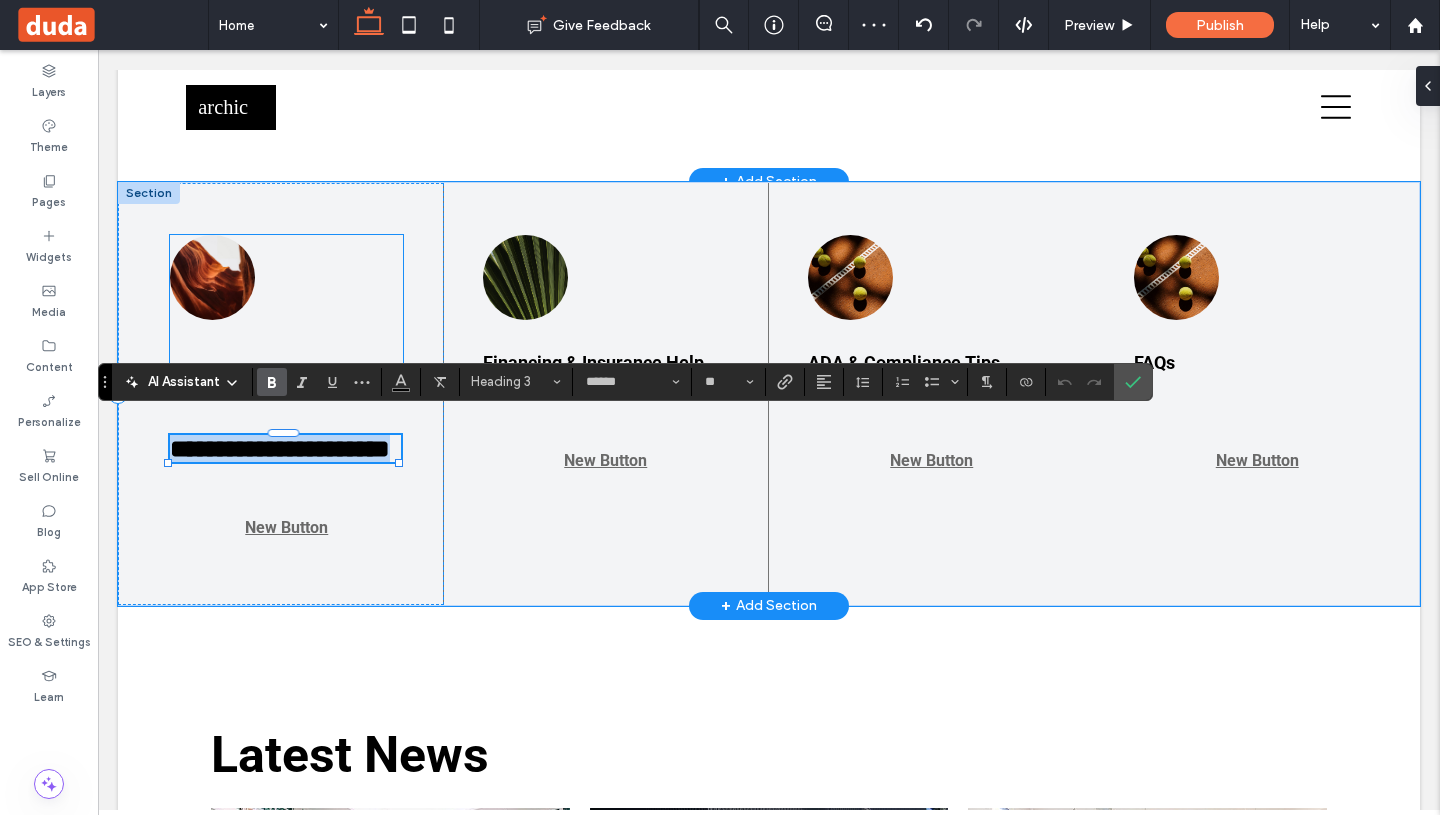 drag, startPoint x: 293, startPoint y: 531, endPoint x: 264, endPoint y: 412, distance: 122.48265 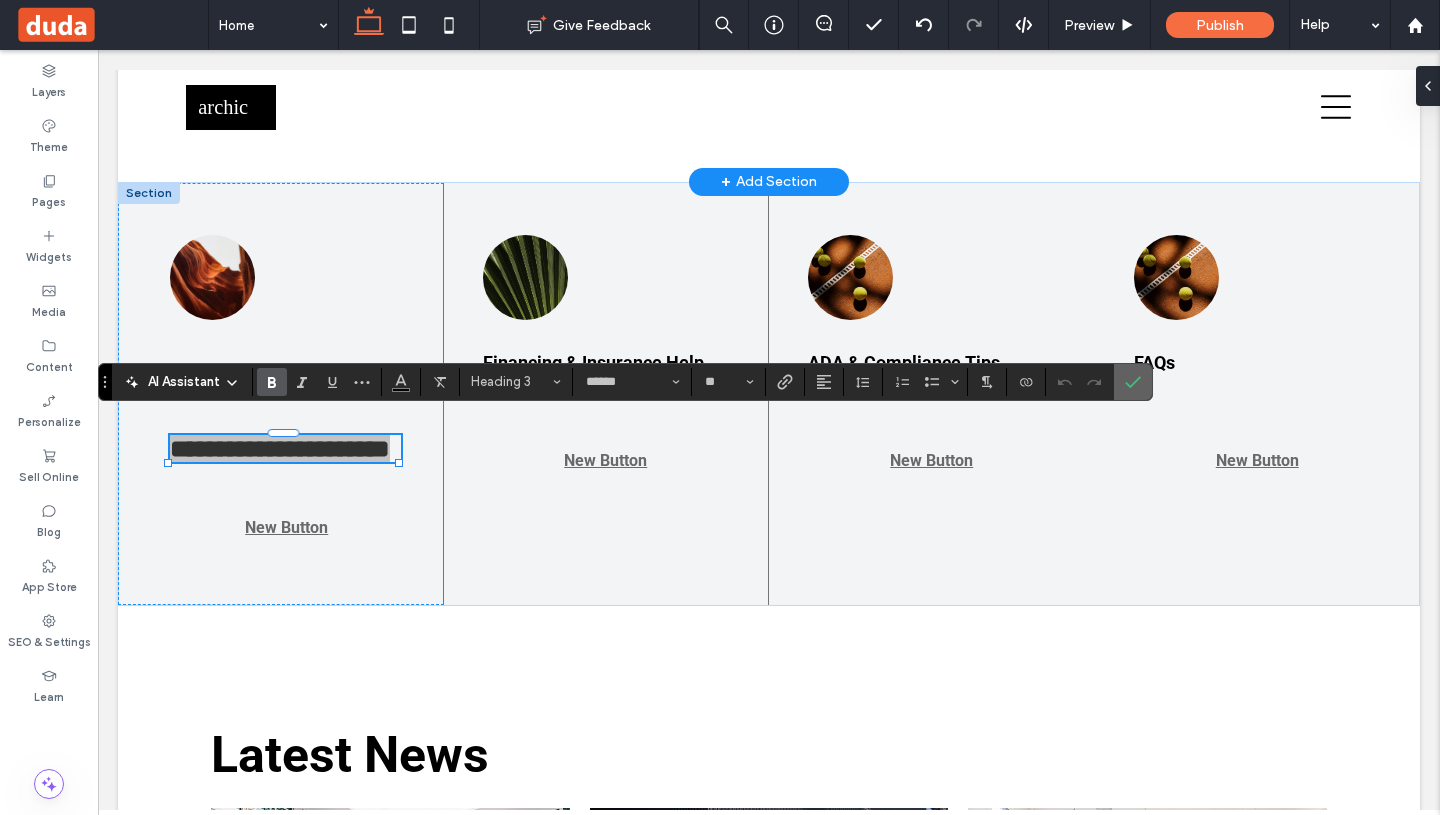 click 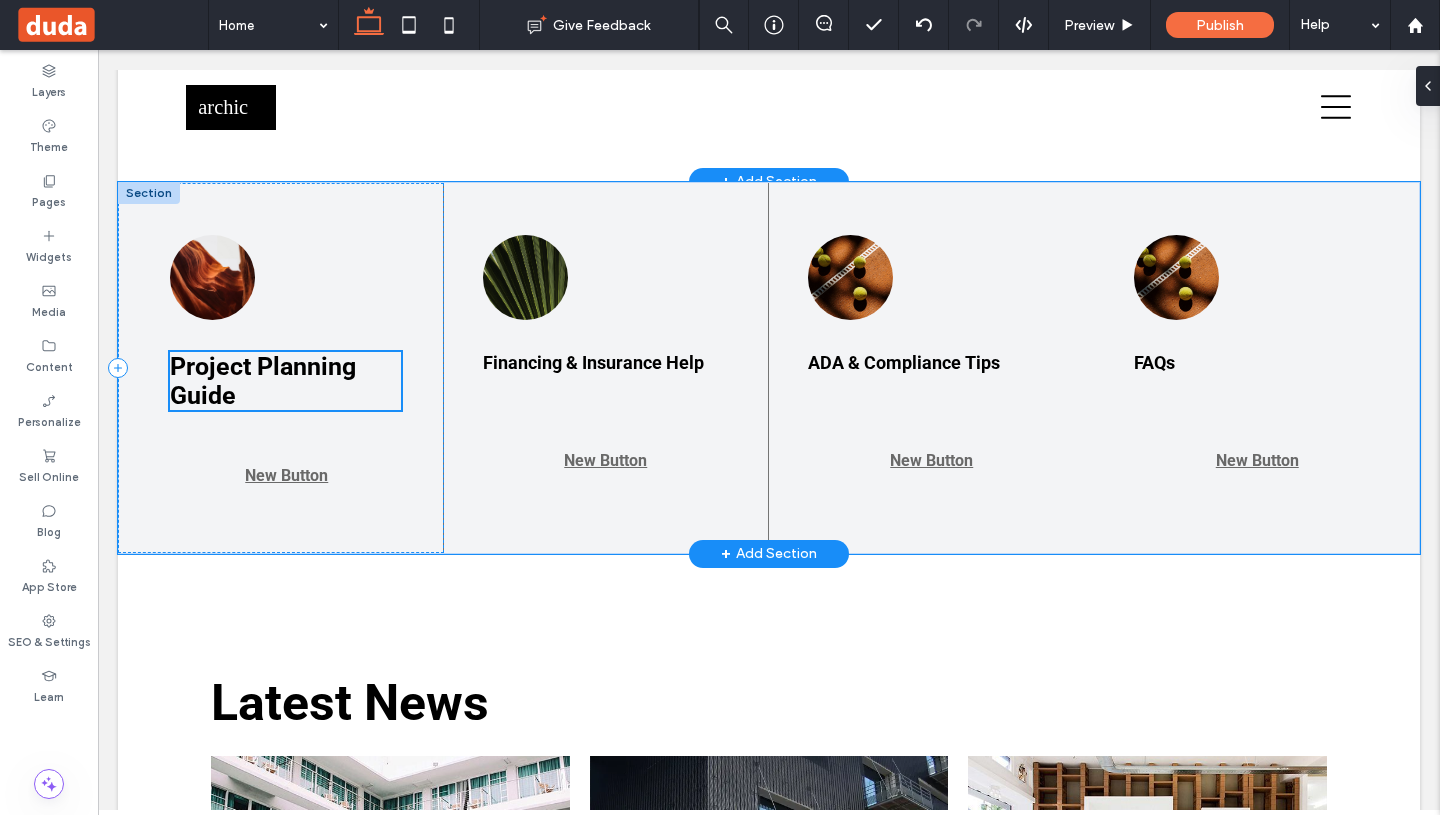 type on "***" 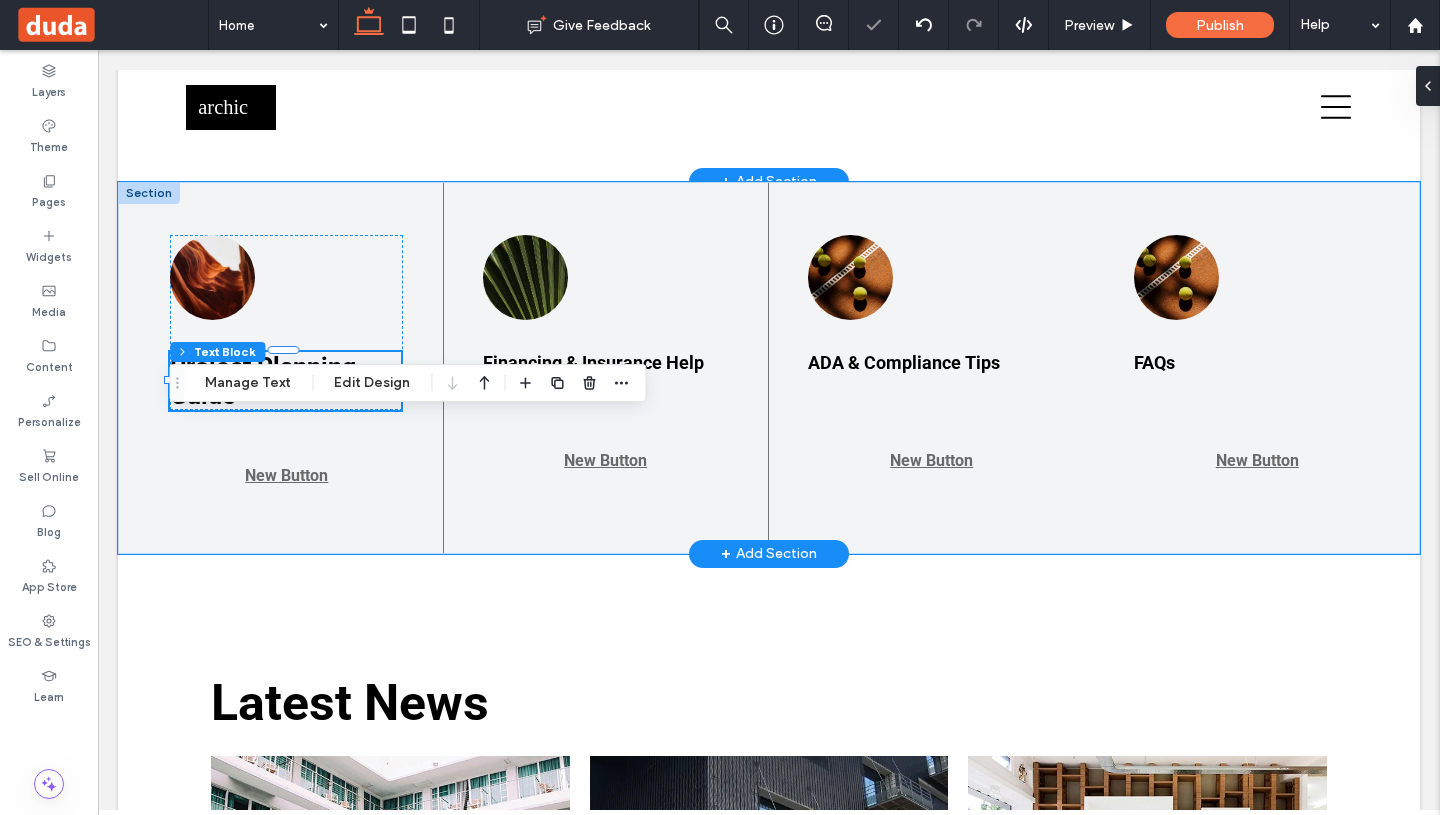 click on "Project Planning Guide" at bounding box center [285, 381] 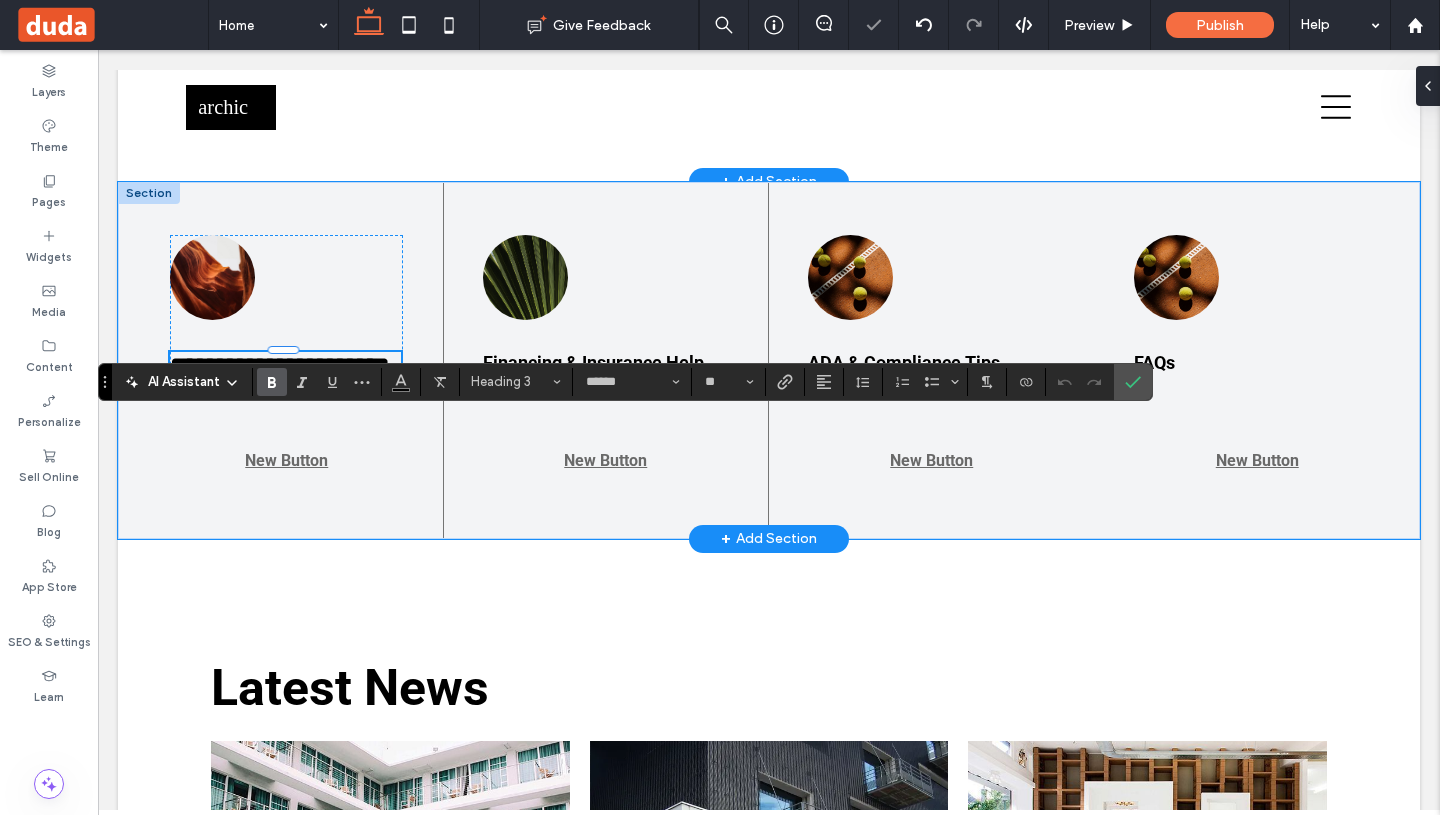 type on "******" 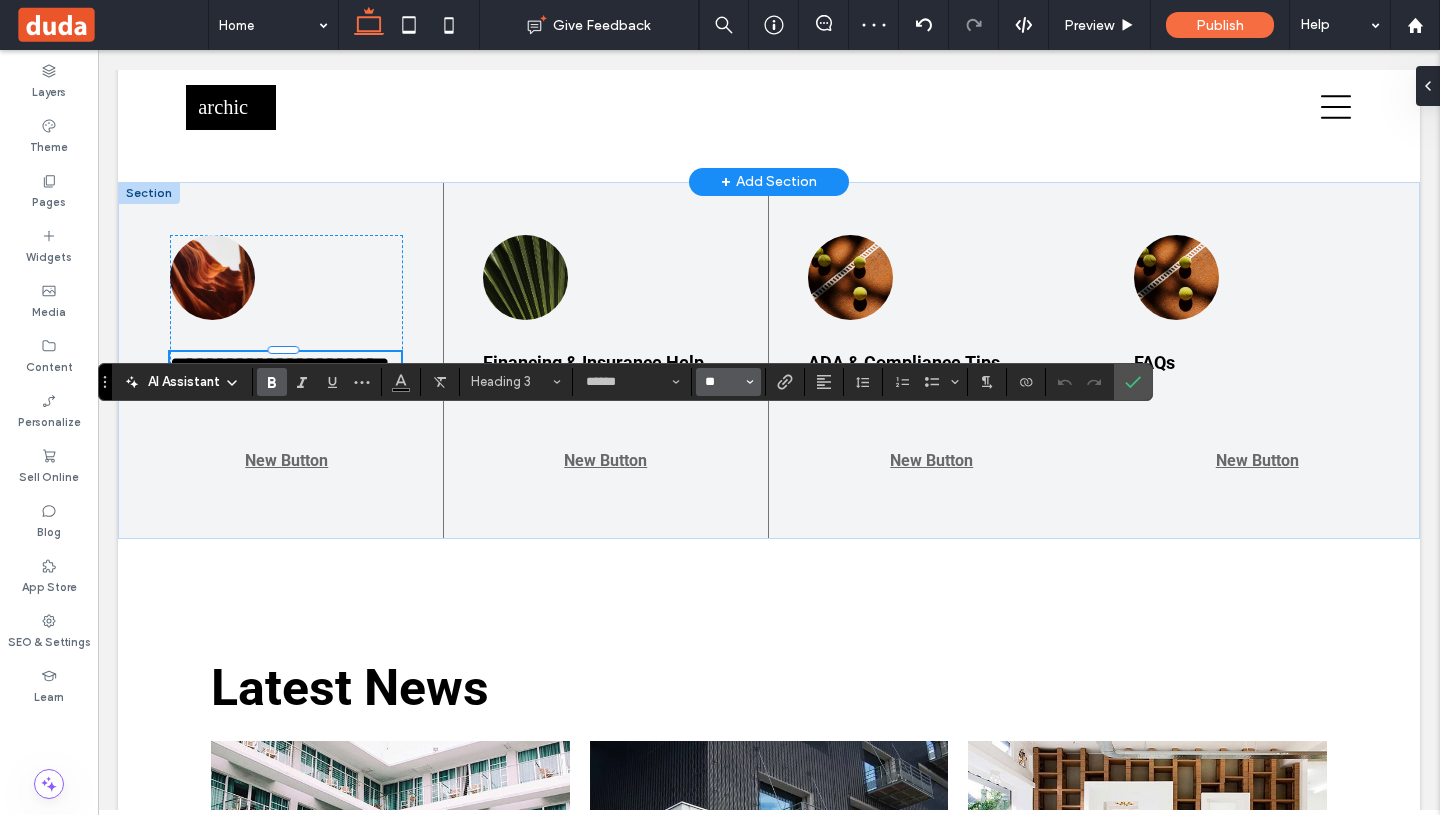 click on "**" at bounding box center (722, 382) 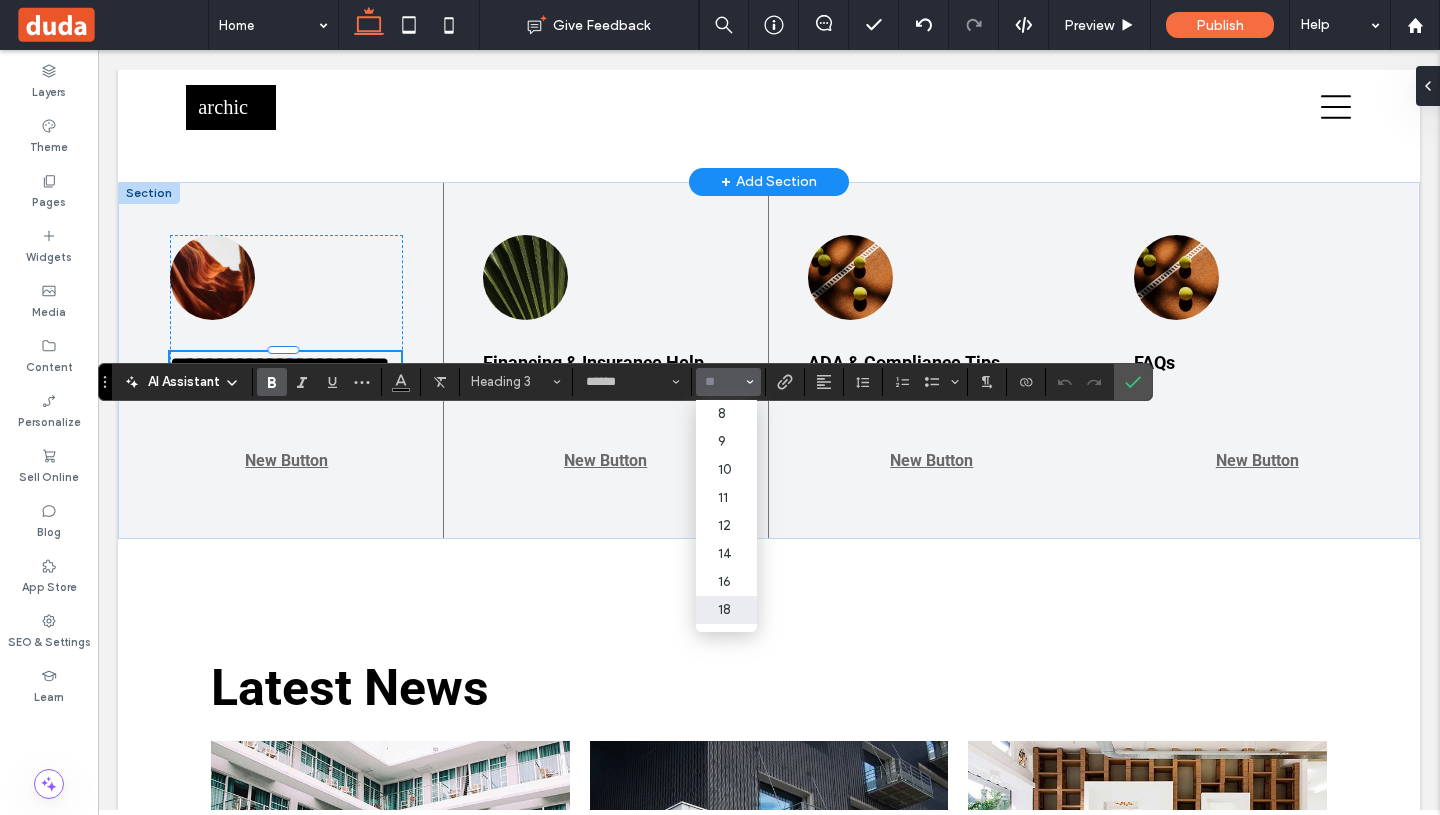 click on "18" at bounding box center (726, 610) 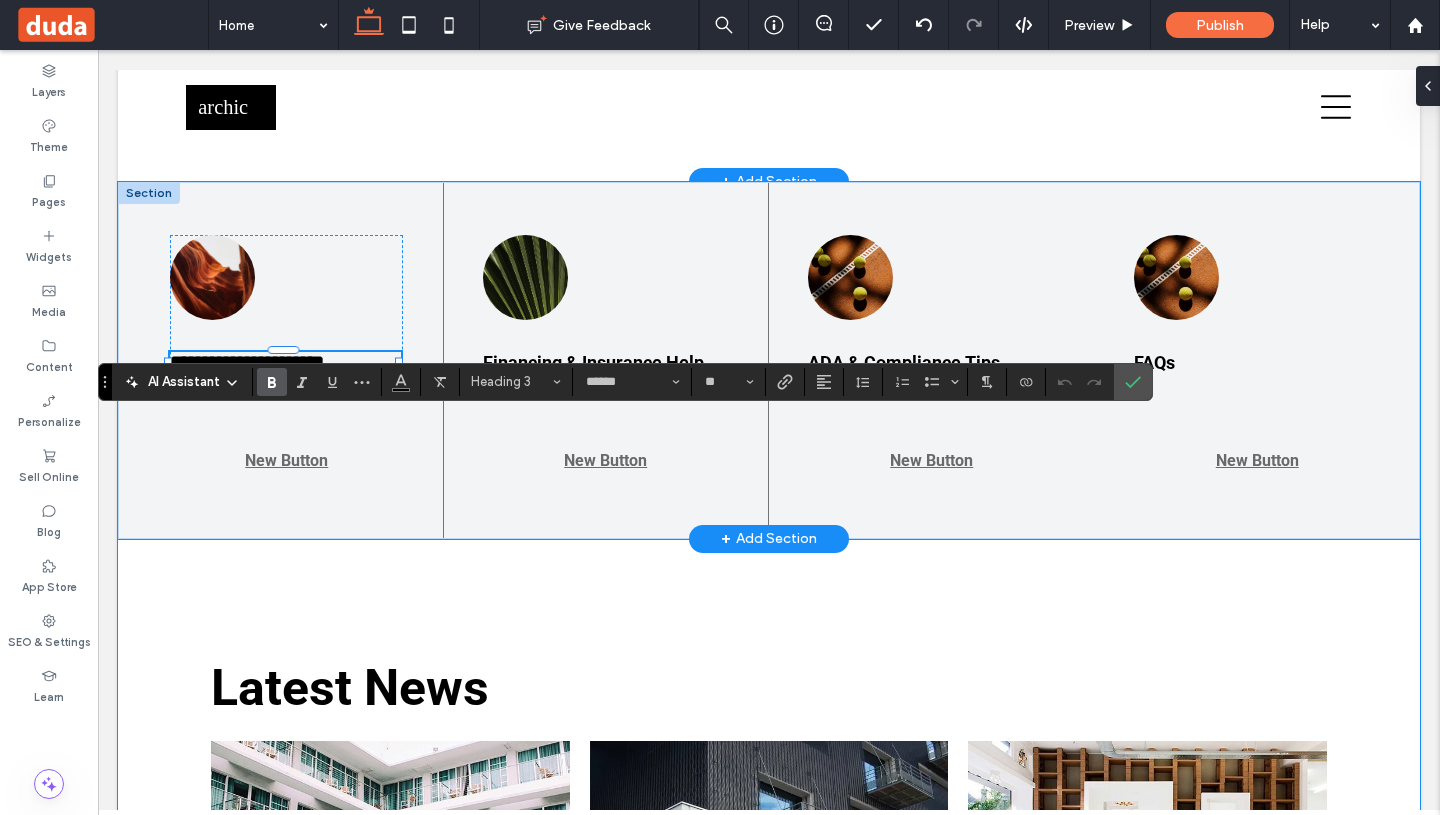 type on "**" 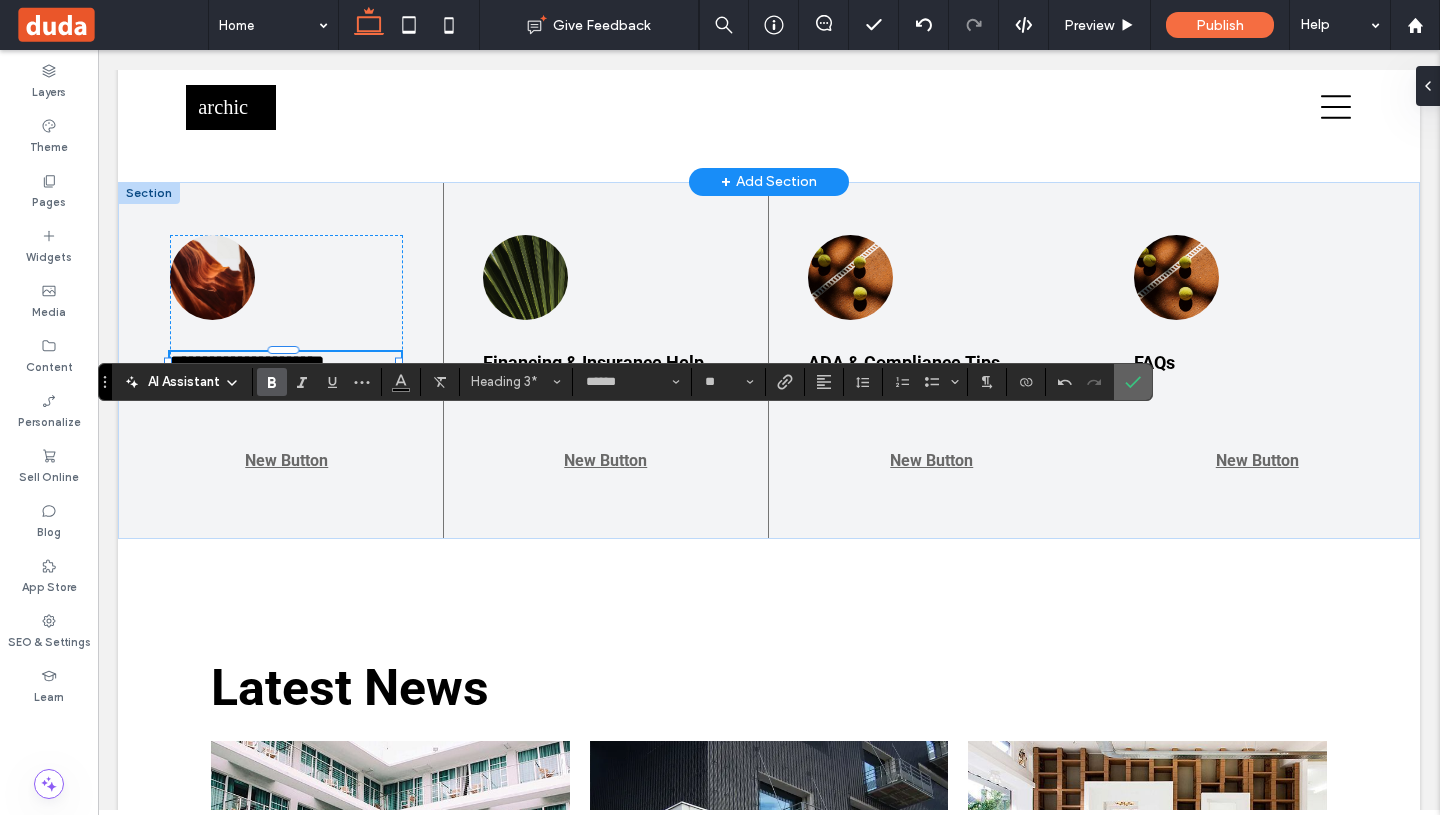 click 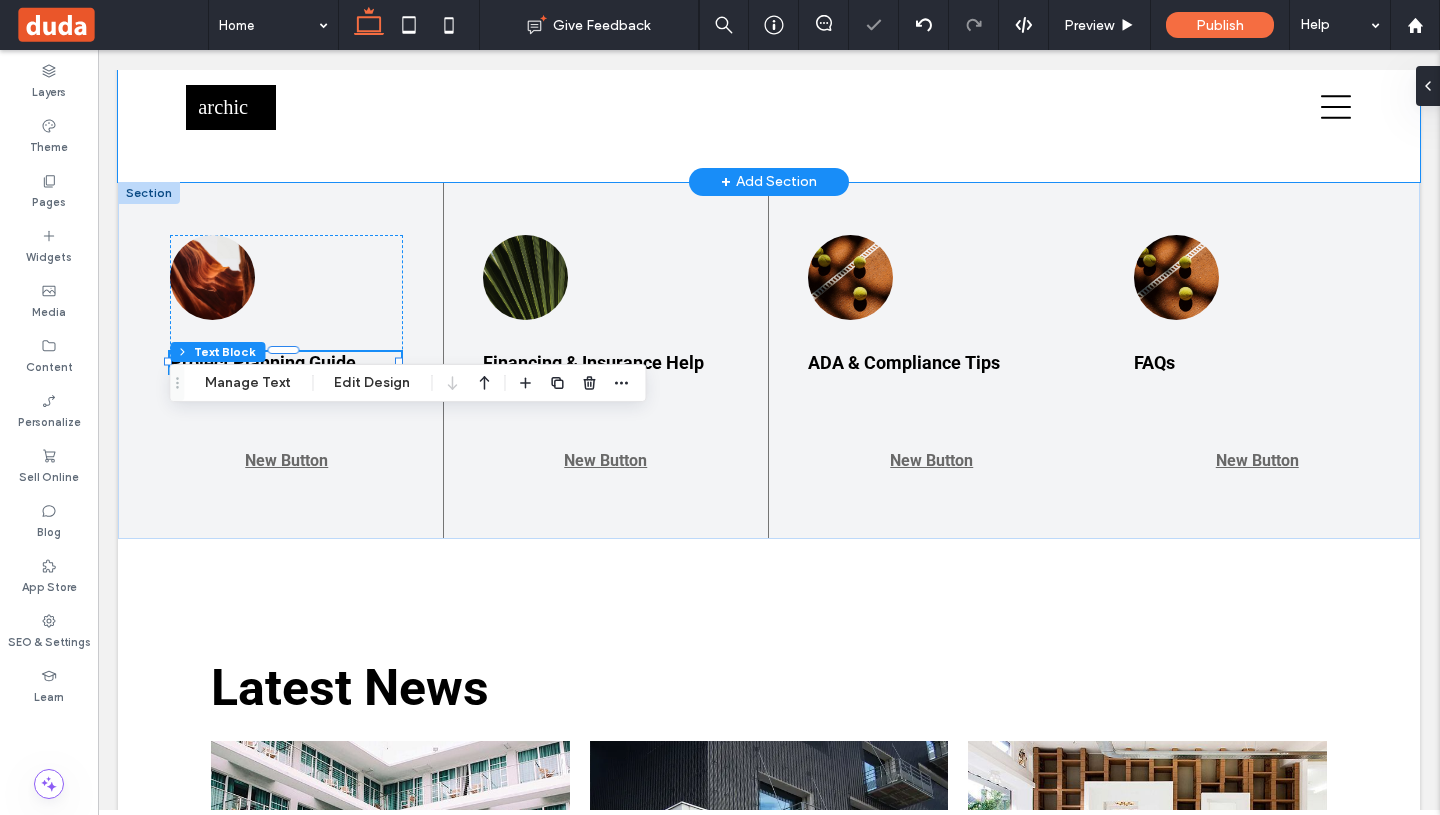 click on "Planning a project?
Start with the right info." at bounding box center (769, 57) 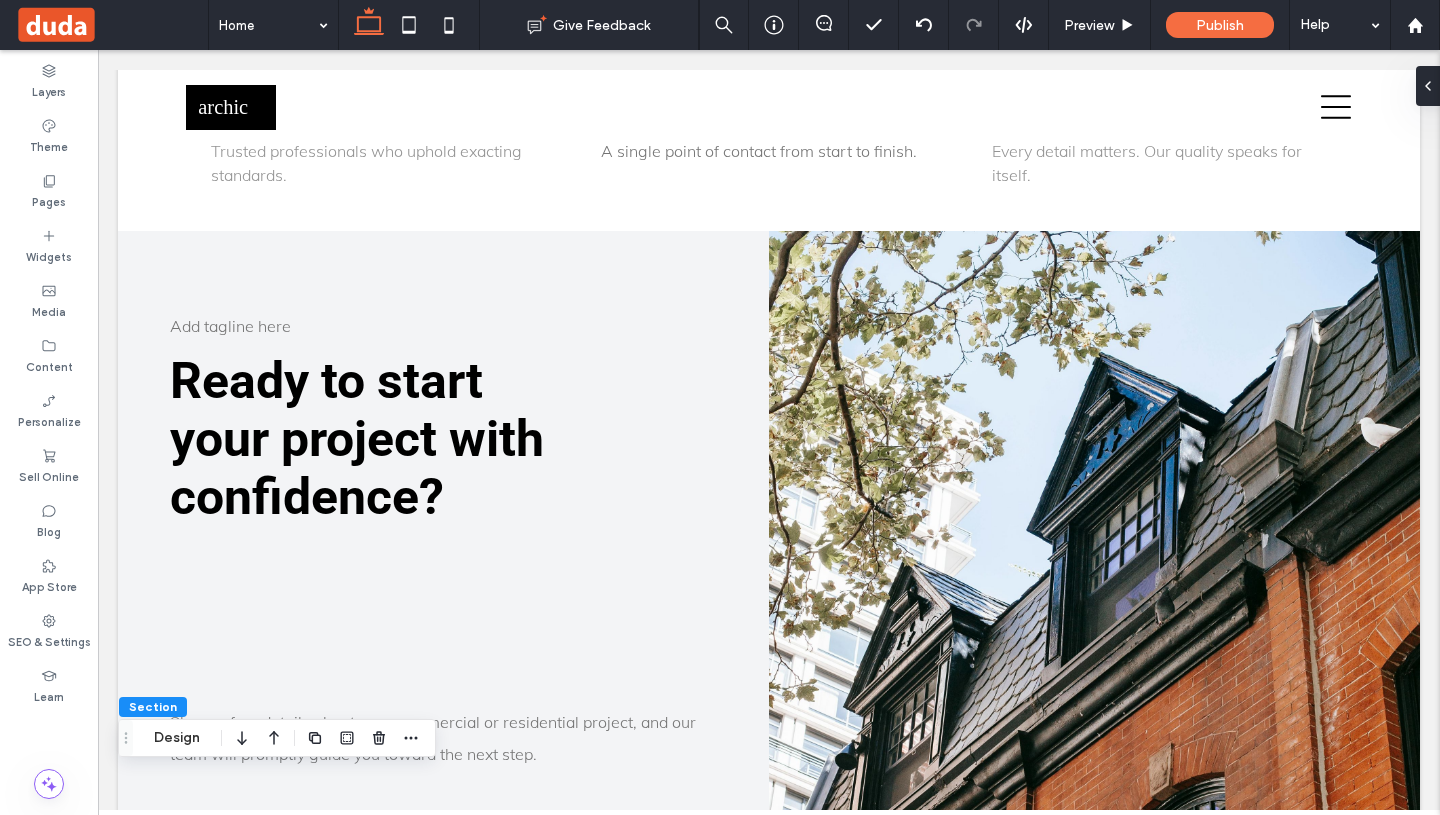 scroll, scrollTop: 4566, scrollLeft: 0, axis: vertical 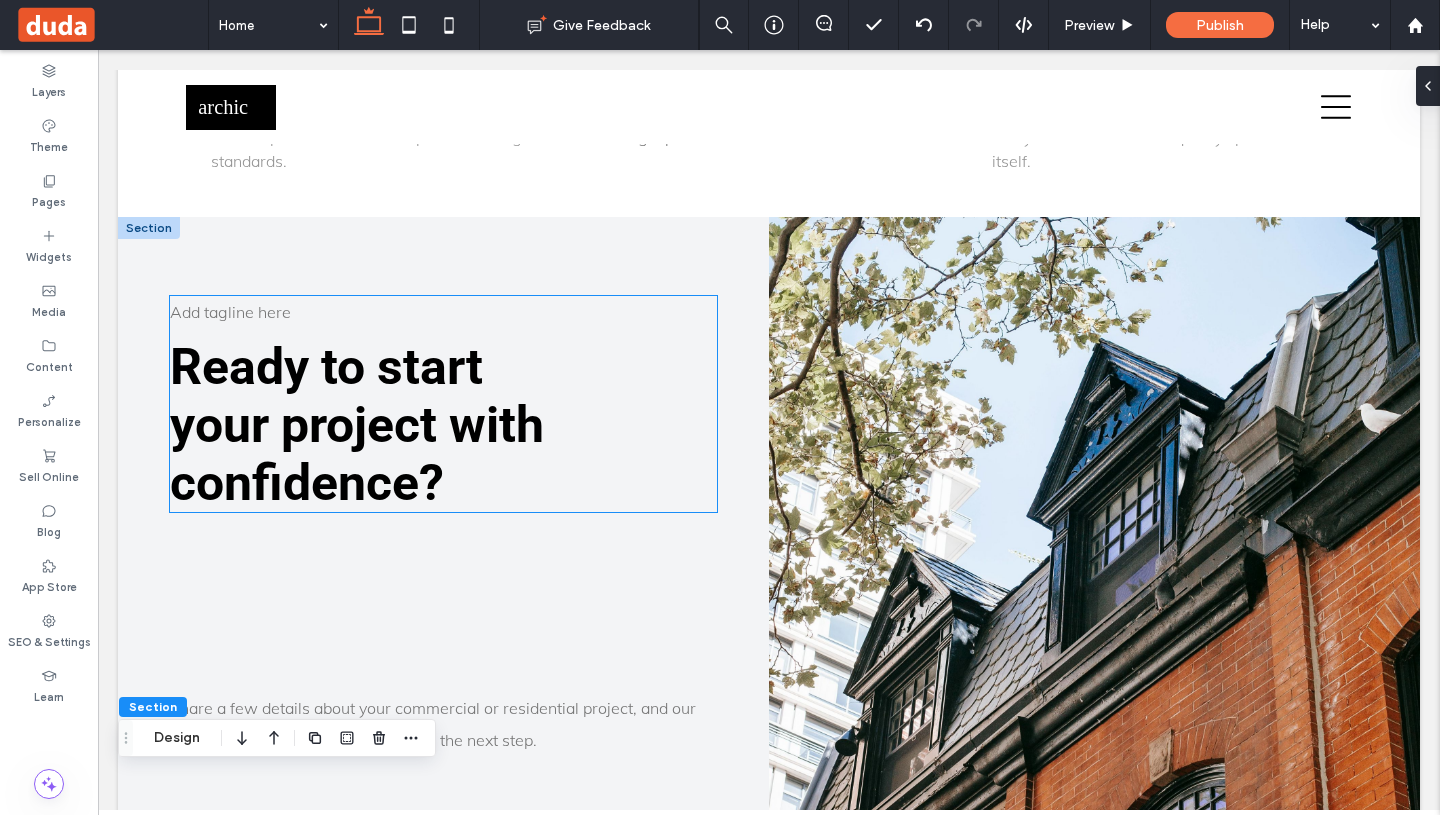 click on "Add tagline here" at bounding box center (230, 312) 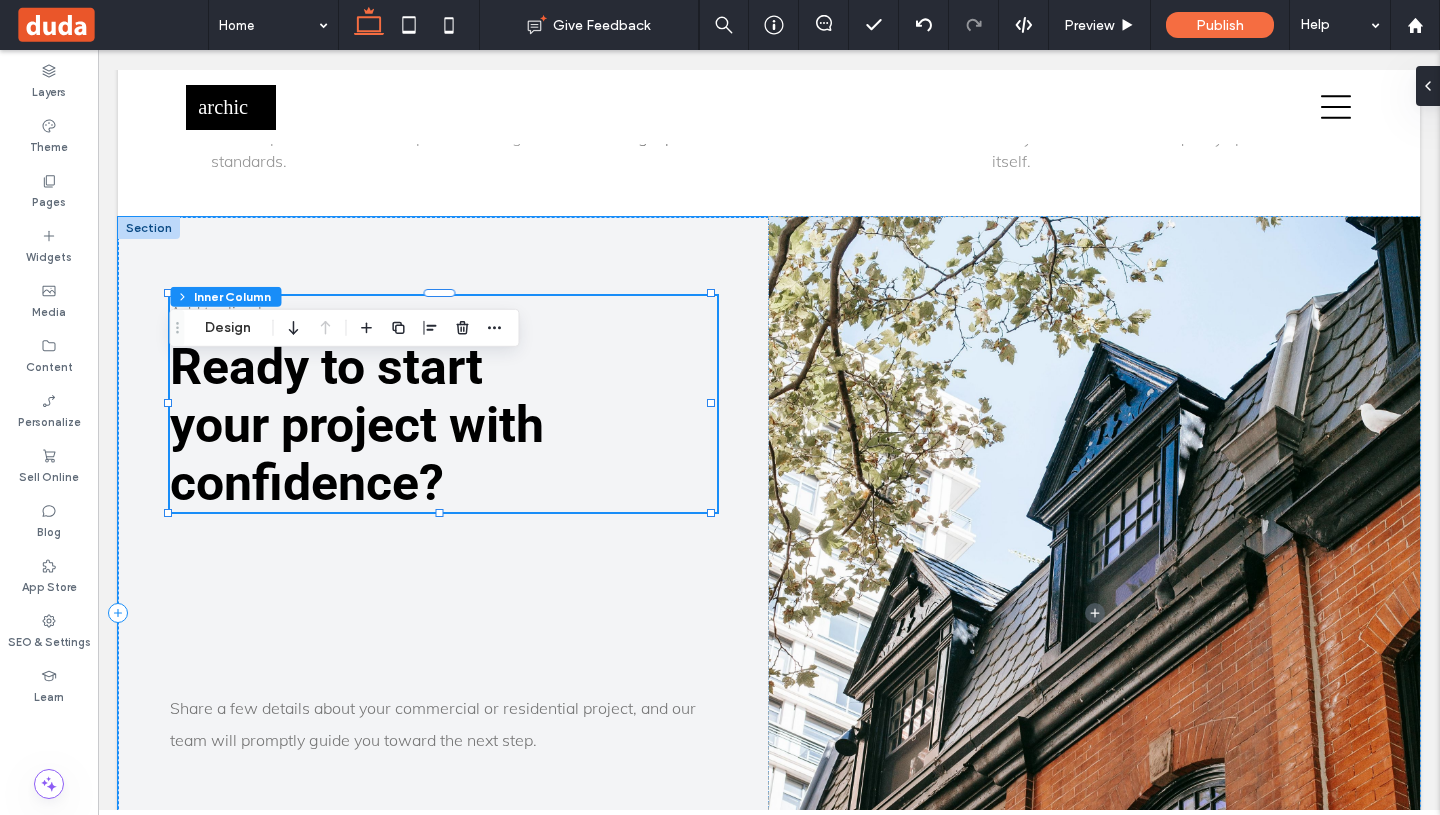 type on "**" 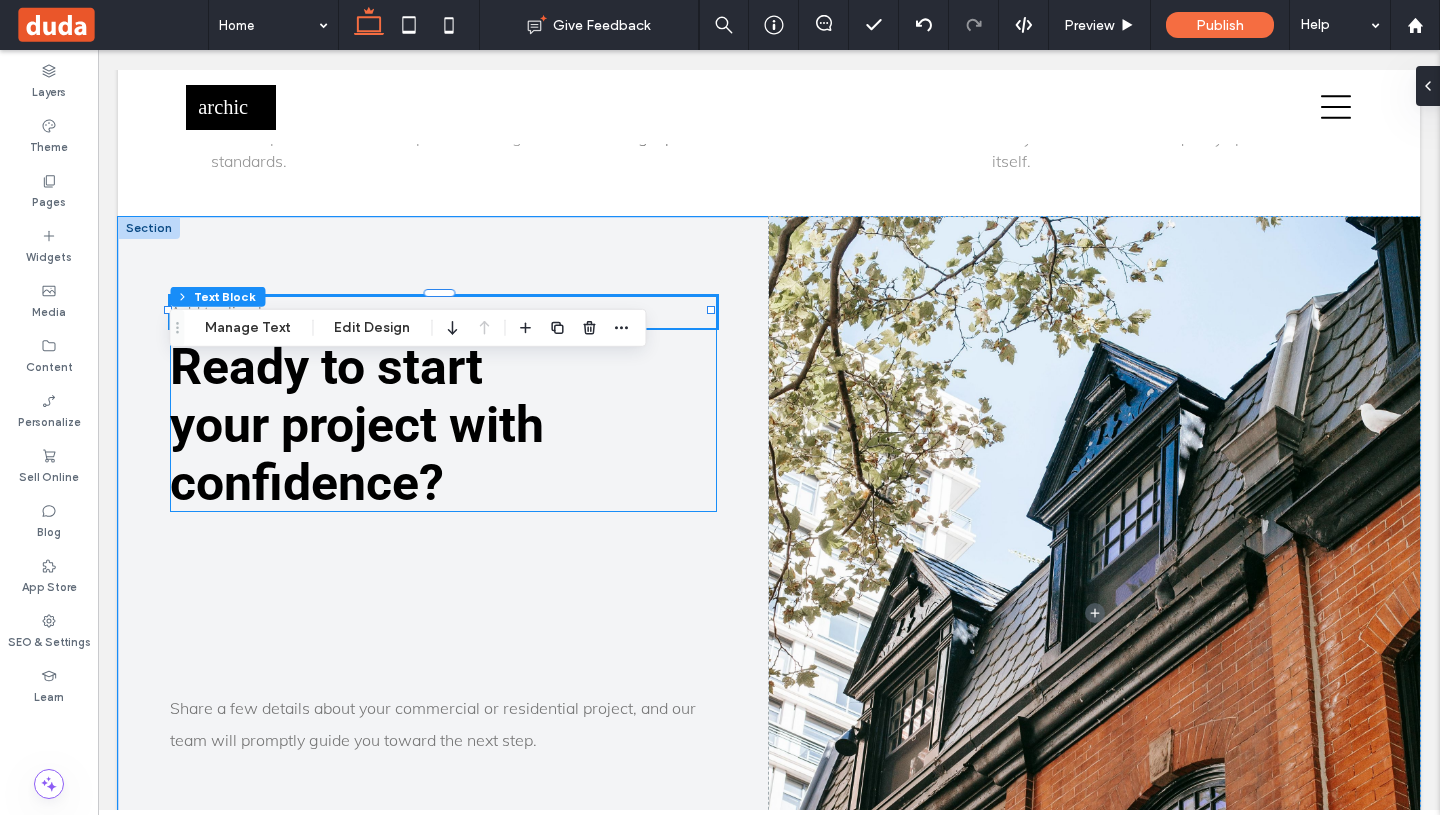 click on "Add tagline here" at bounding box center (230, 312) 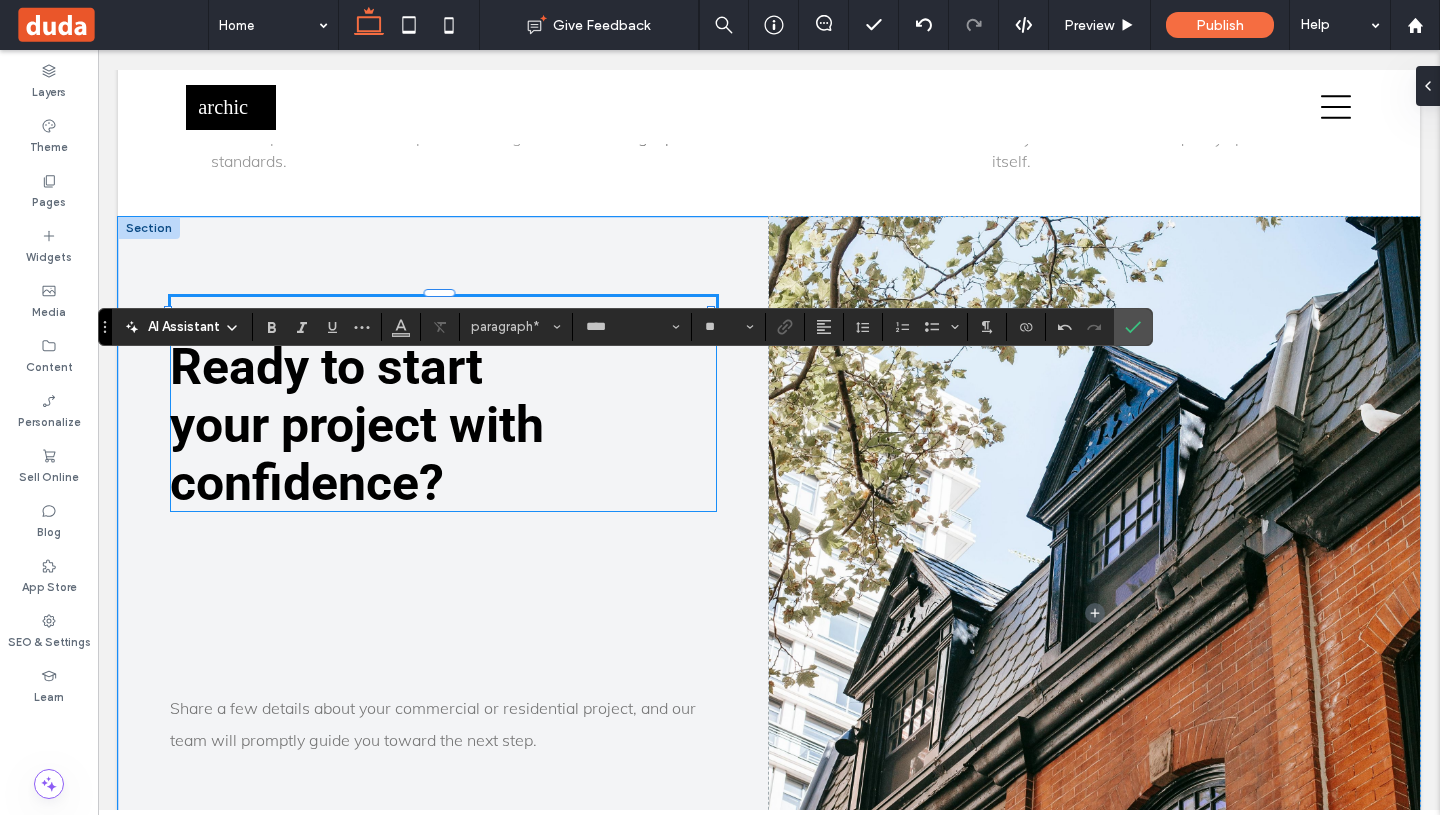 type 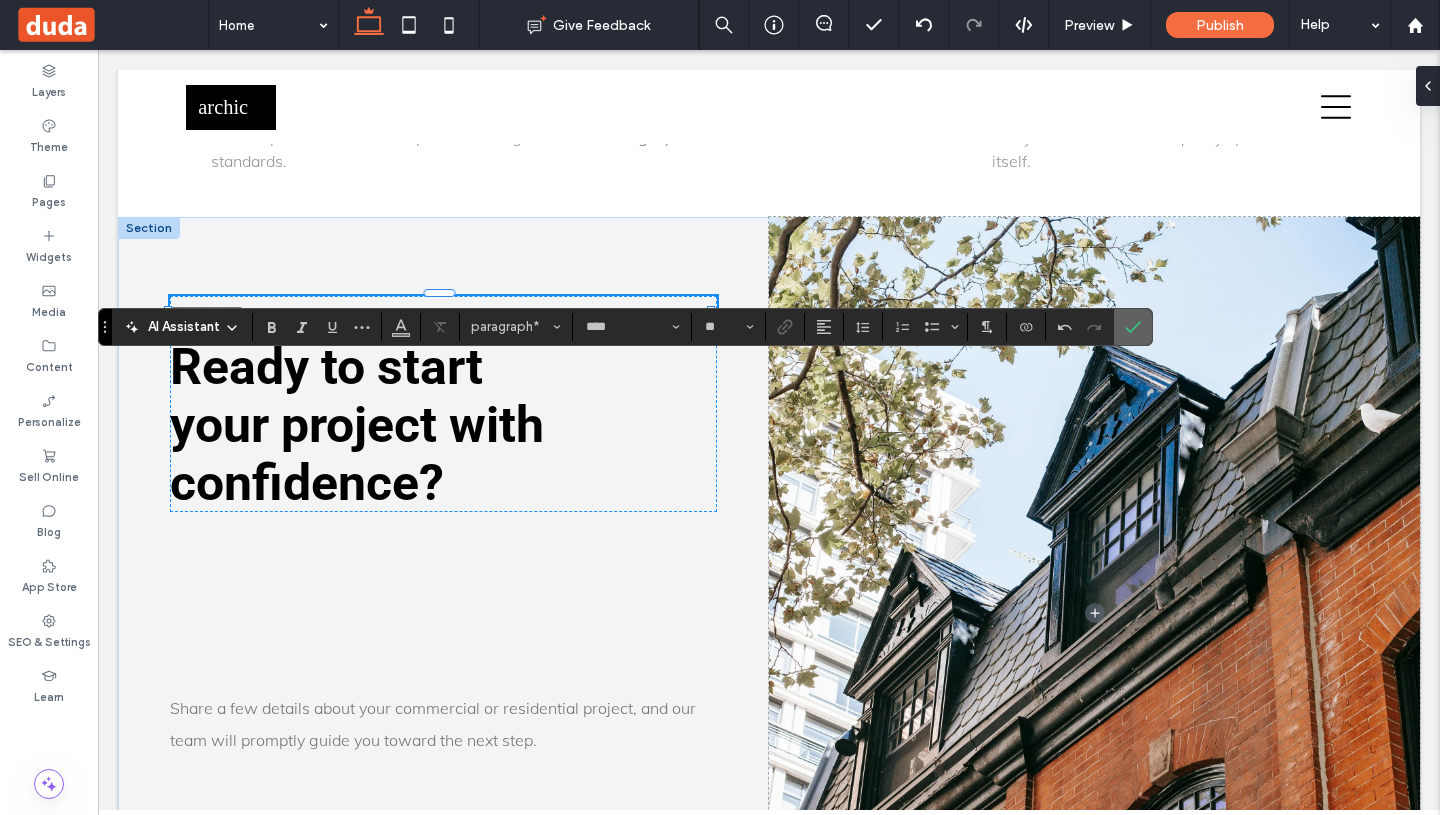 click at bounding box center [1133, 327] 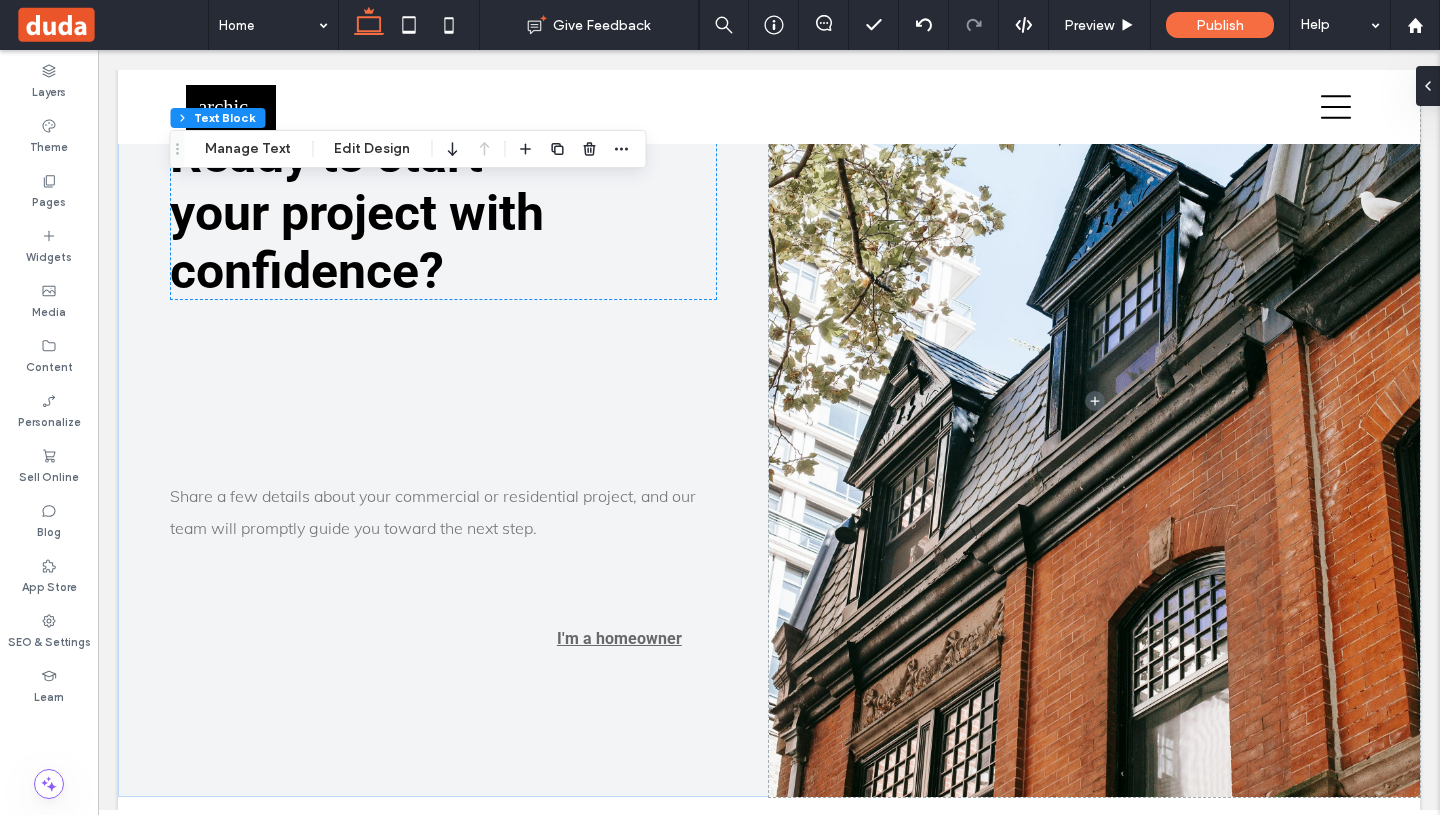 scroll, scrollTop: 4990, scrollLeft: 0, axis: vertical 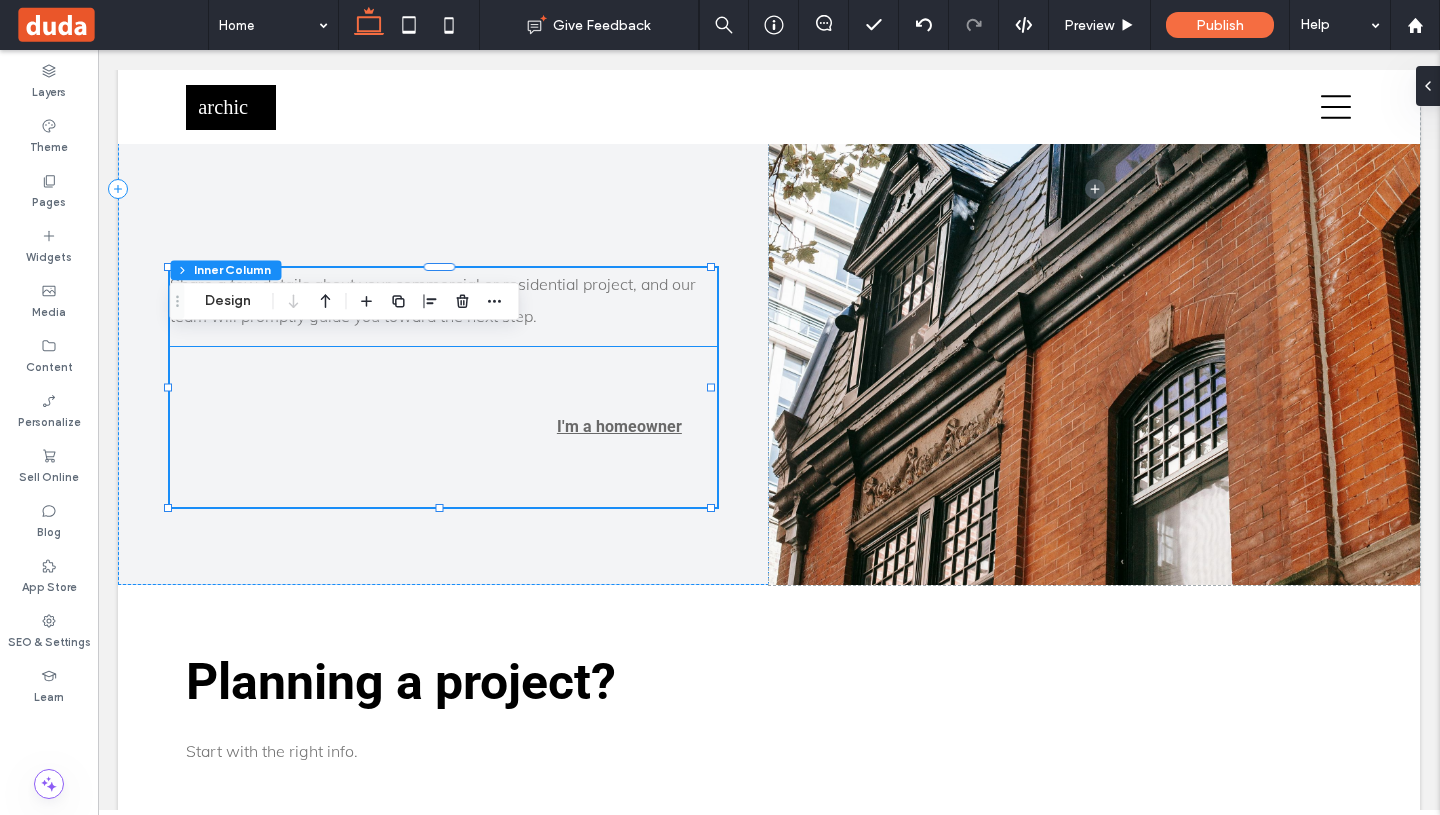 type on "**" 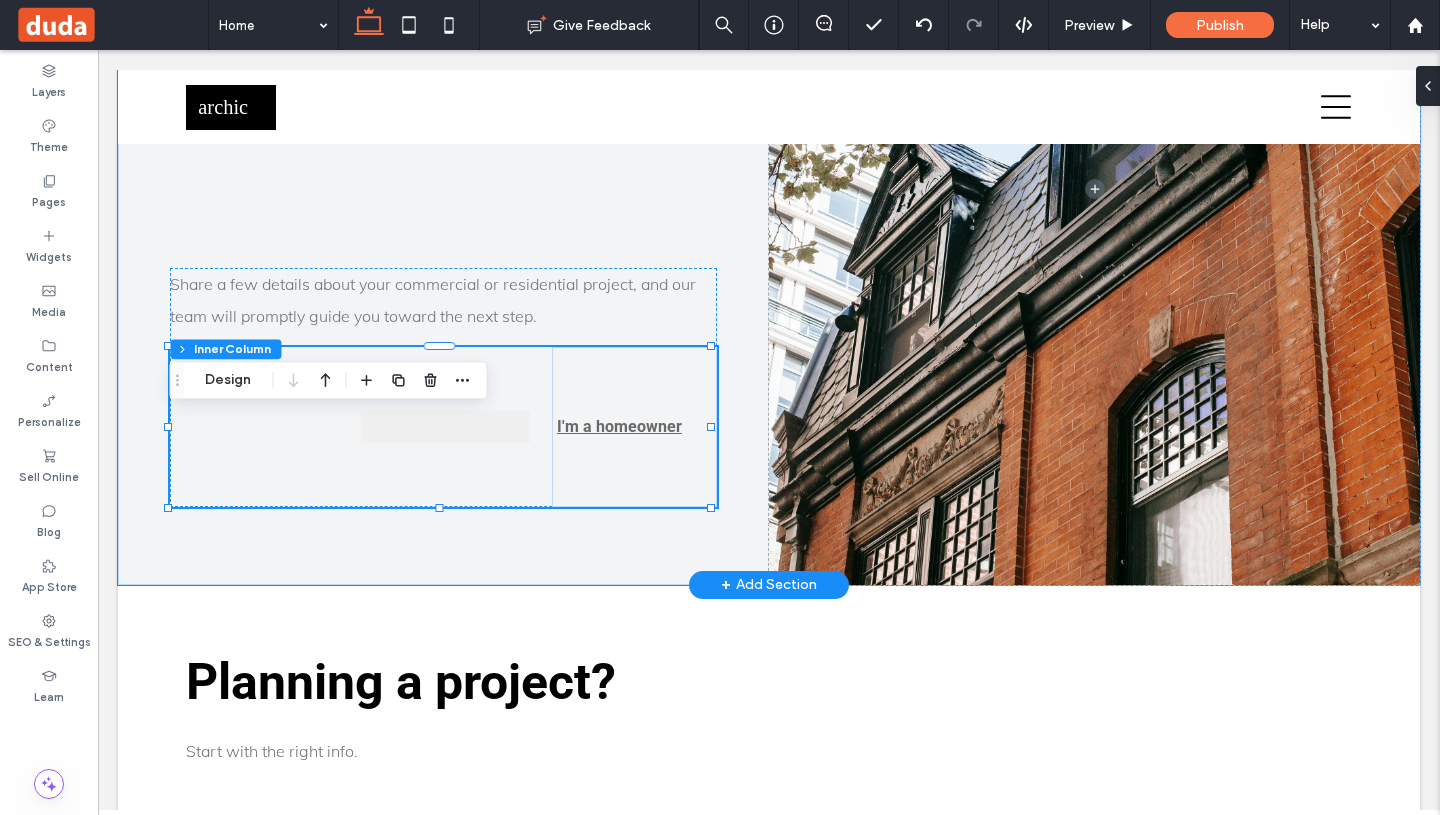 click at bounding box center (445, 427) 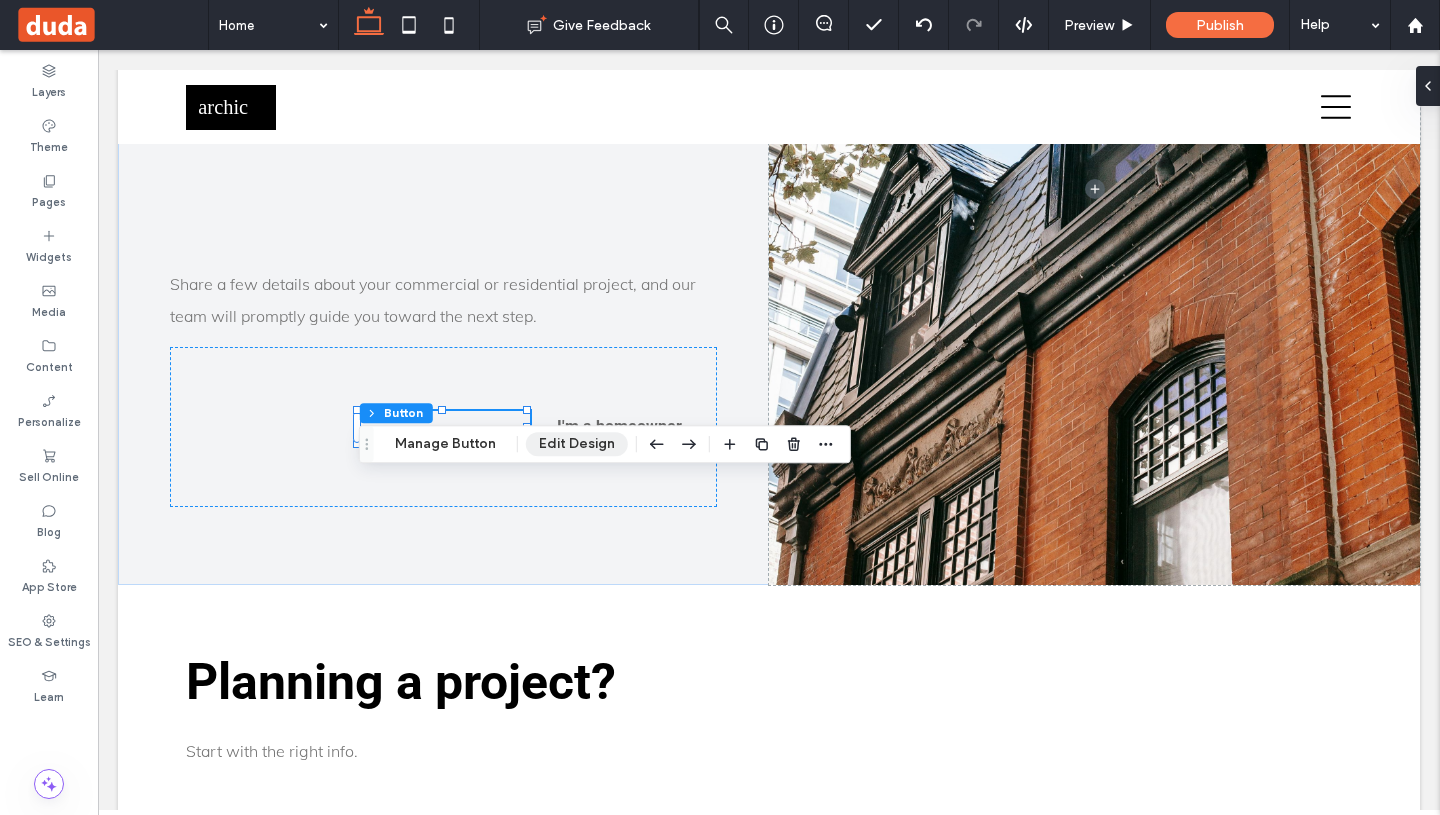 click on "Edit Design" at bounding box center [577, 444] 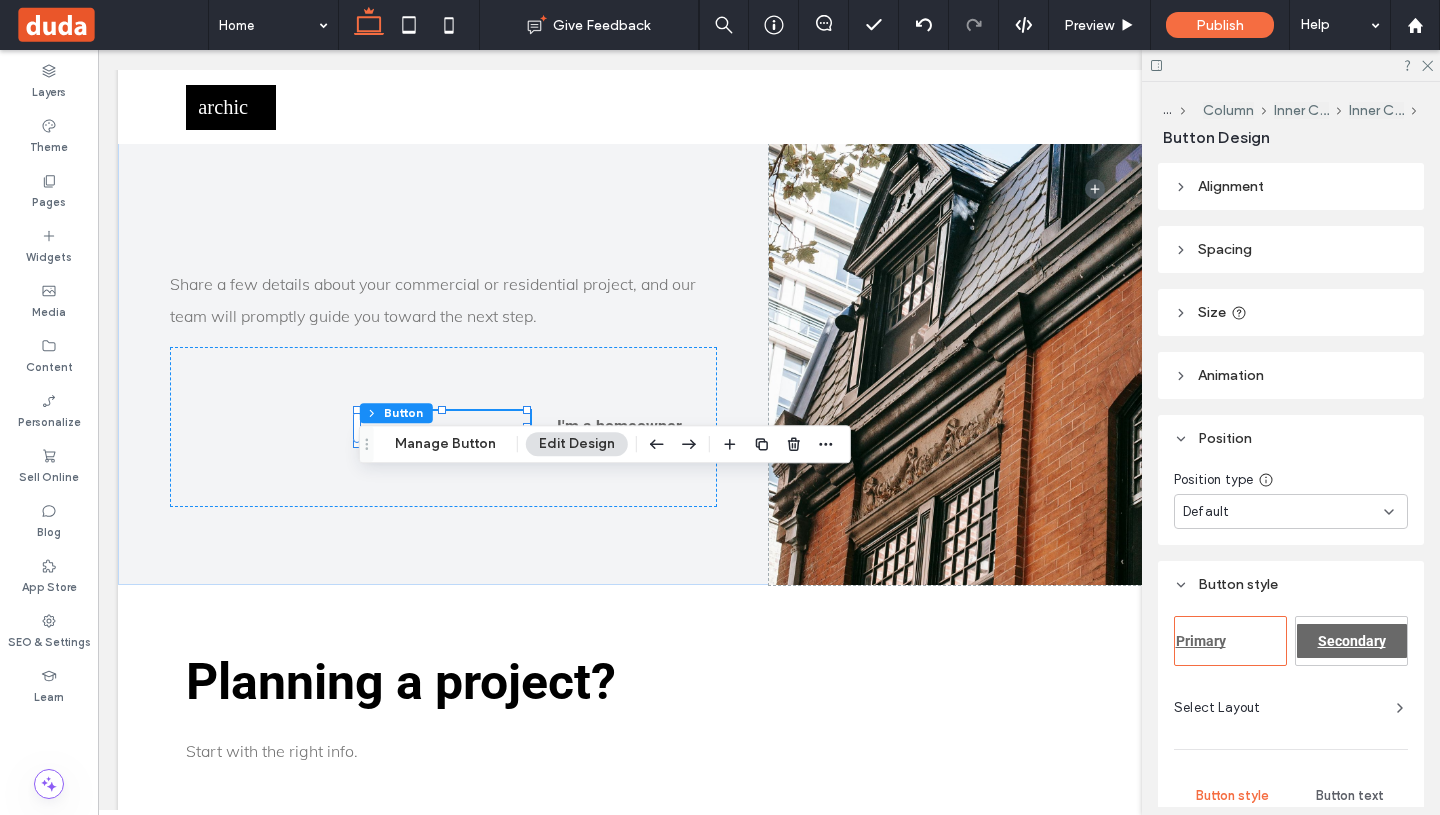 click on "Secondary" at bounding box center [1352, 641] 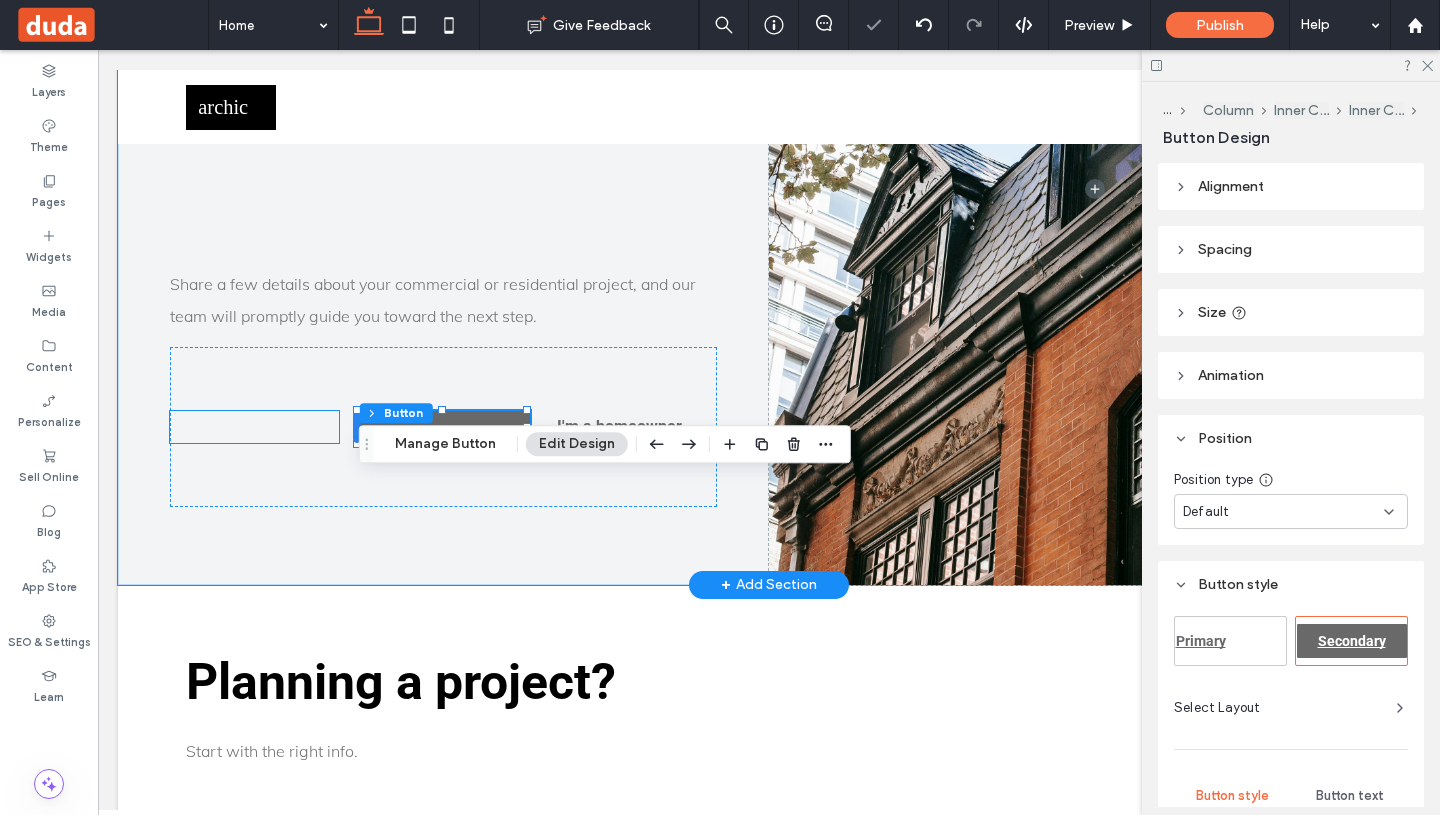click at bounding box center [357, 427] 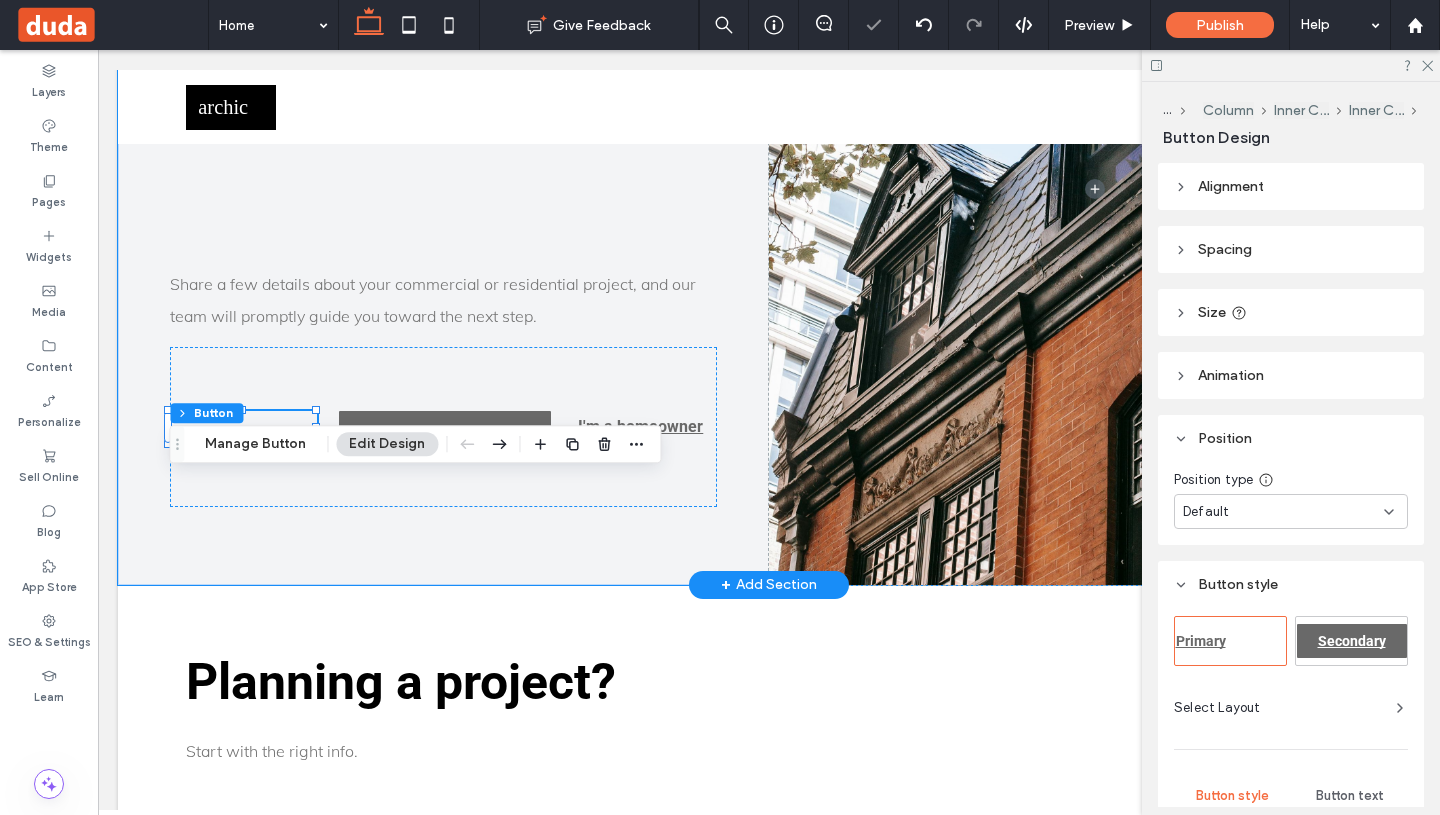 type on "**" 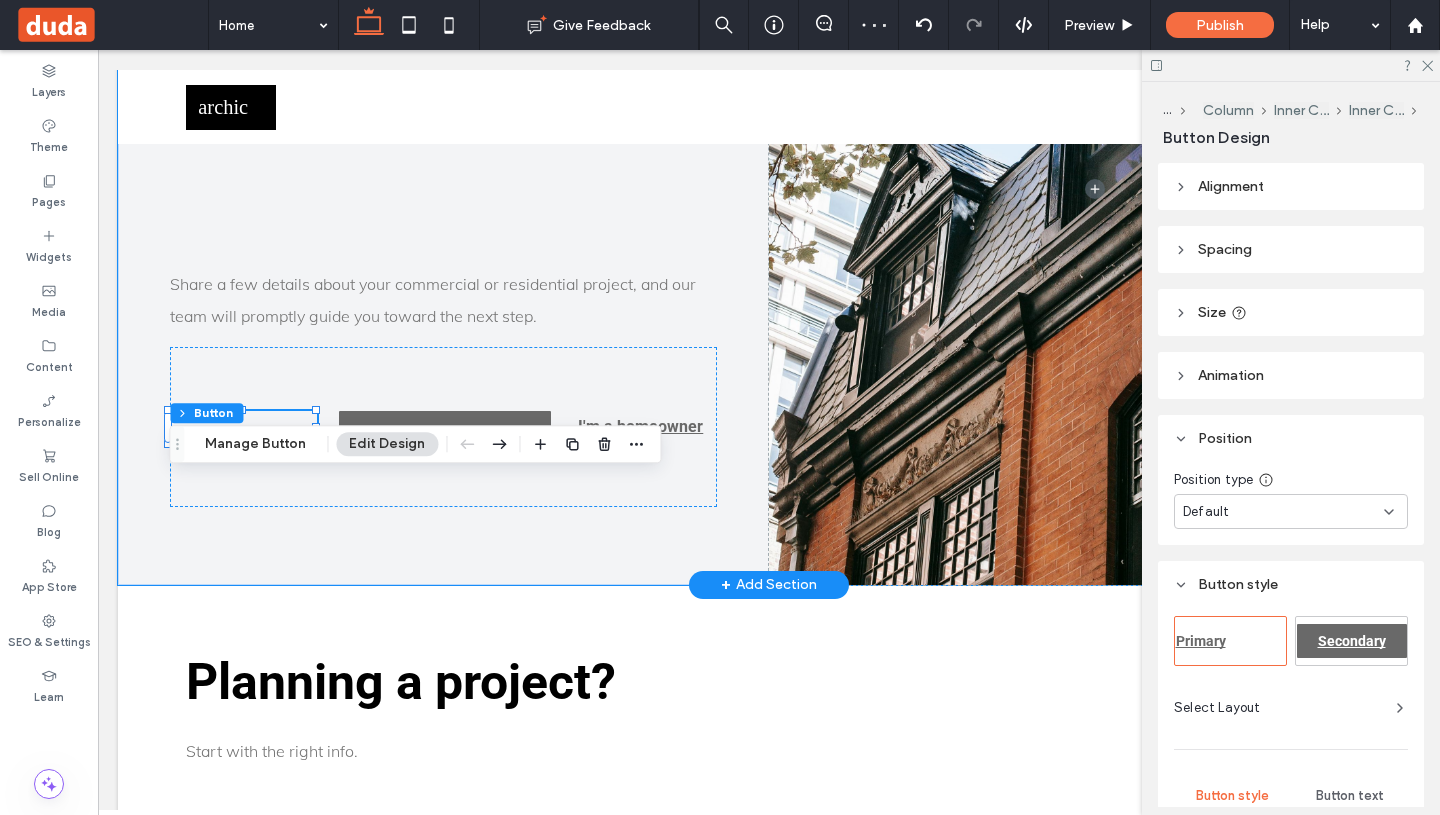click on "Secondary" at bounding box center [1352, 641] 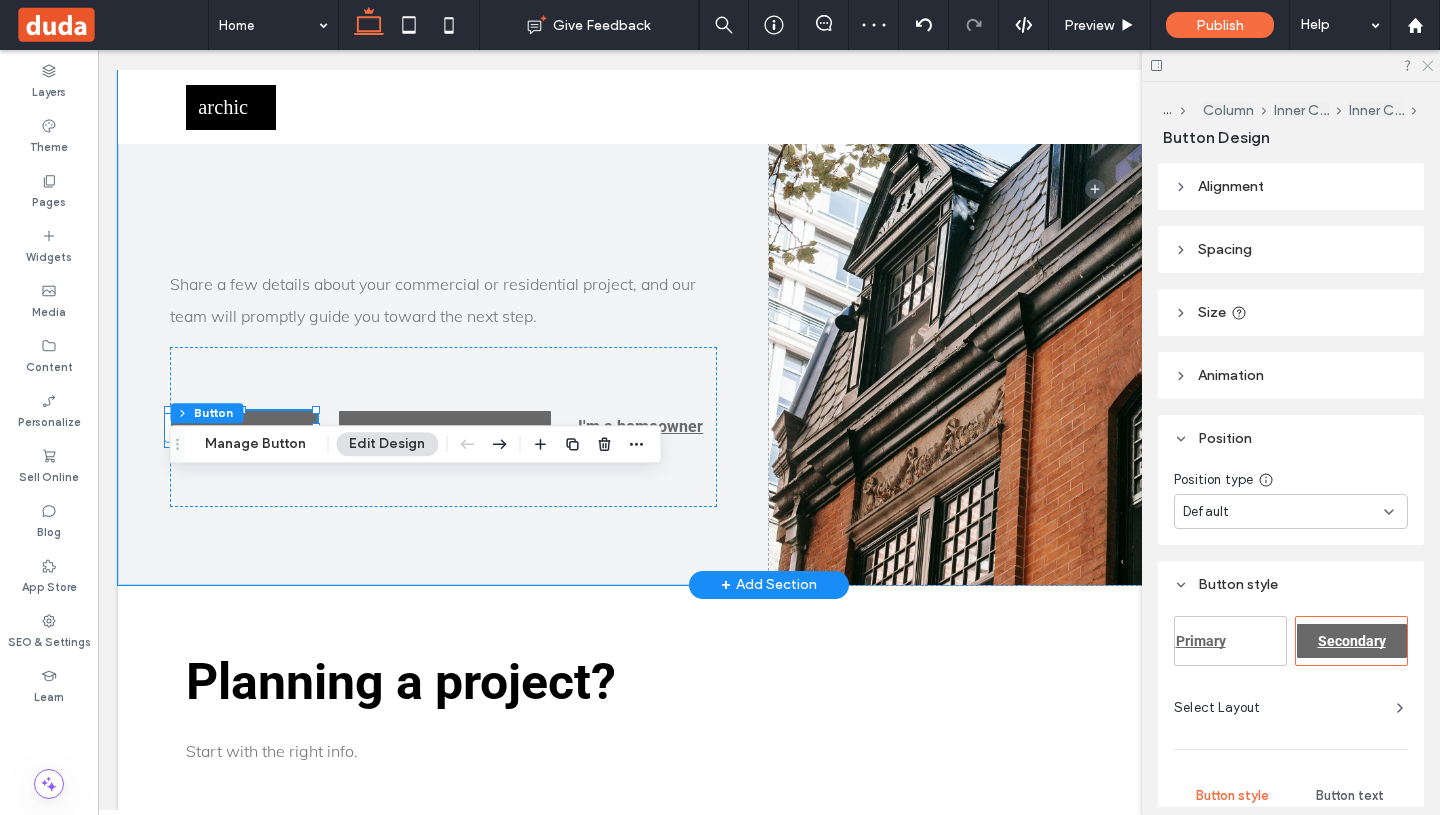click 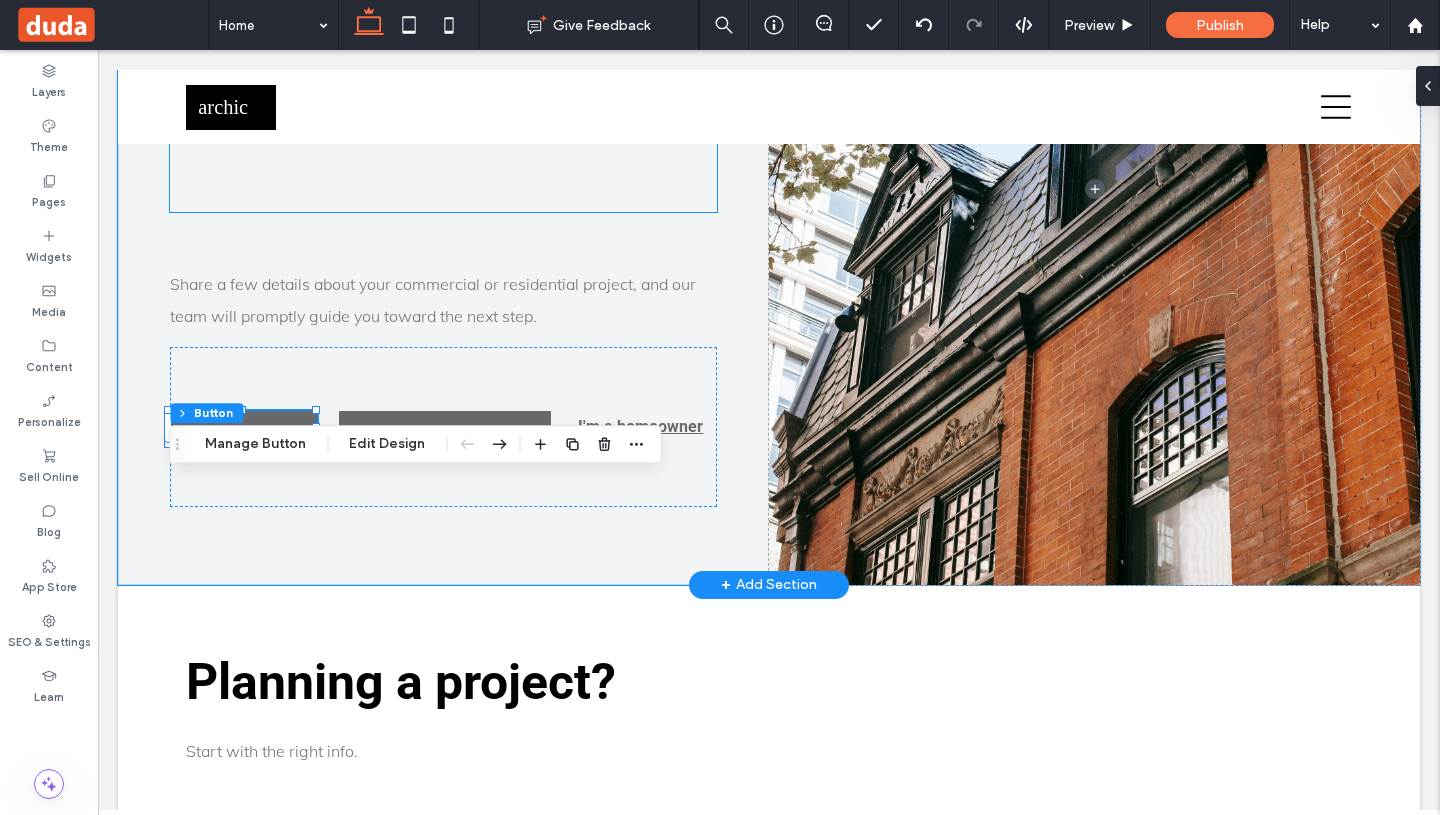 click at bounding box center [443, 178] 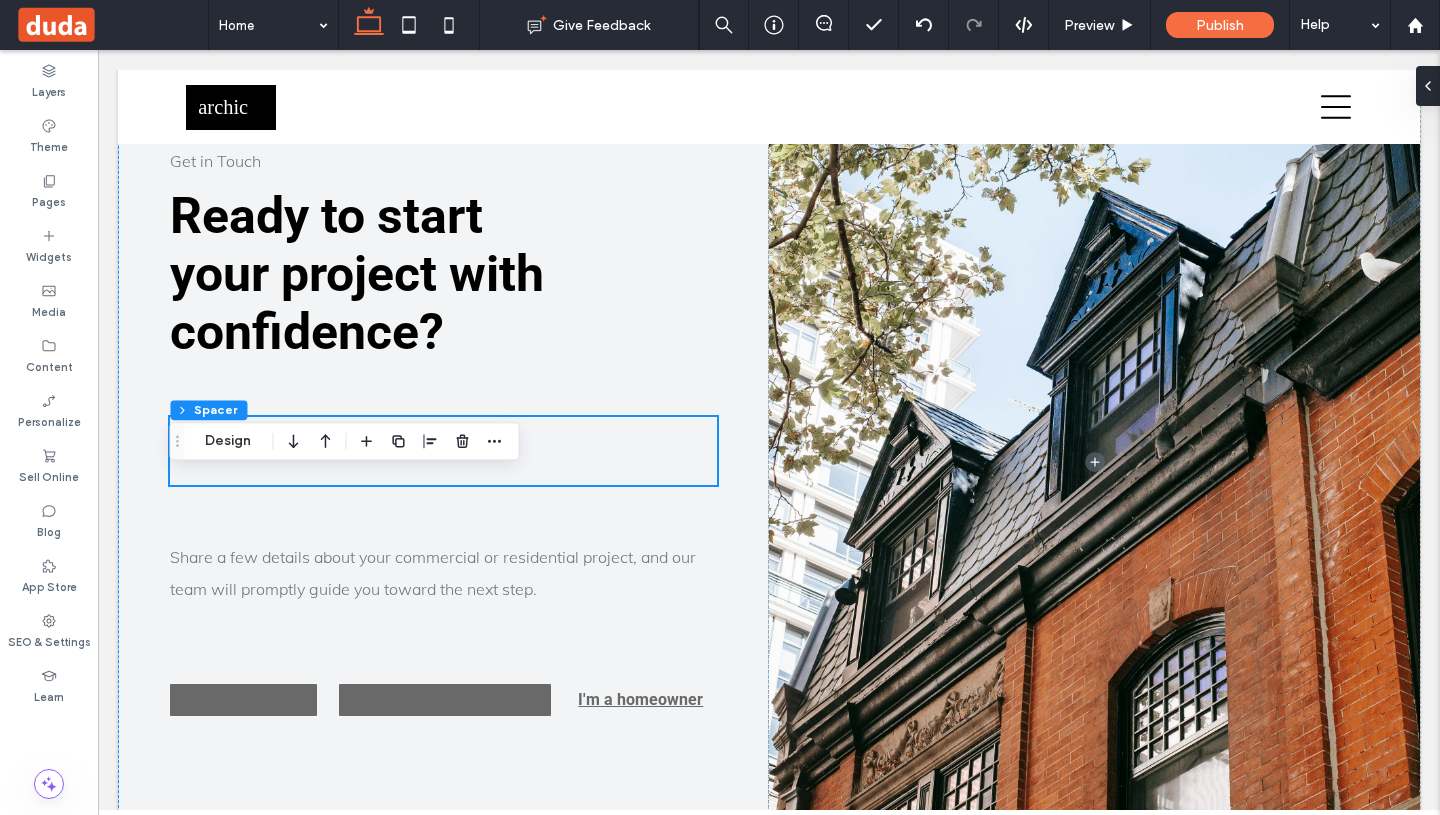 scroll, scrollTop: 4726, scrollLeft: 0, axis: vertical 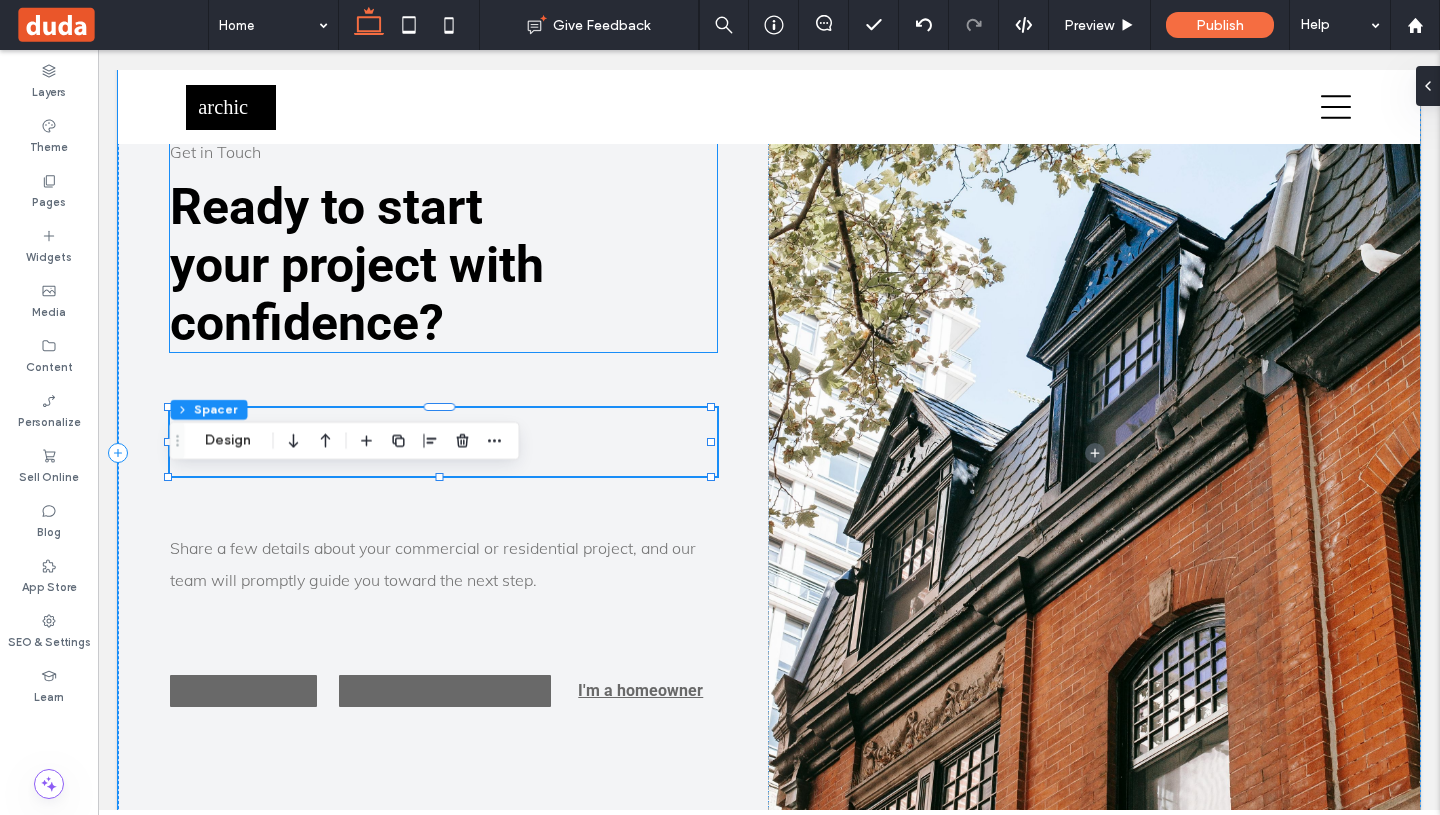 click on "Get in Touch
Ready to start your project with confidence?" at bounding box center [443, 244] 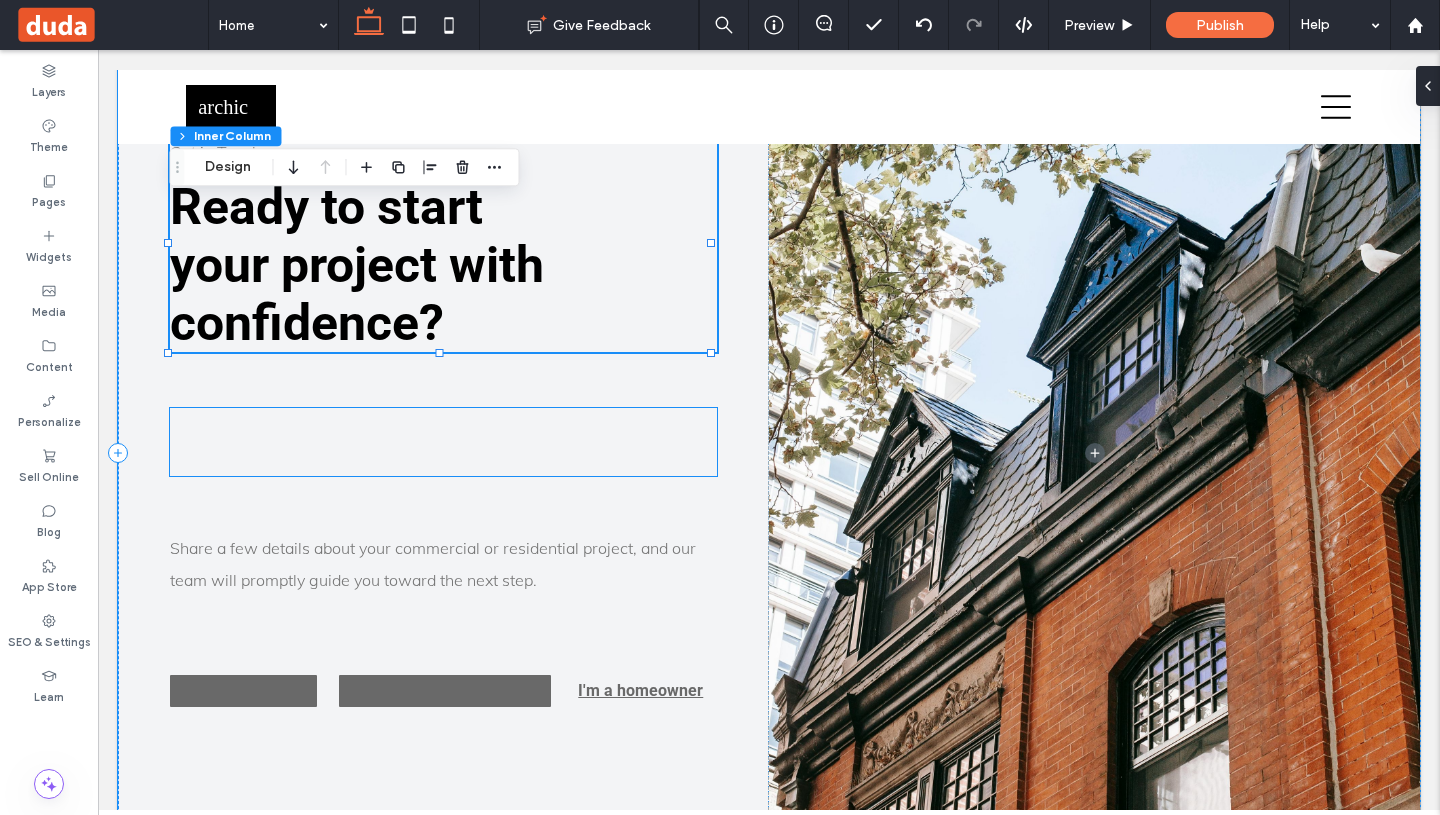 click at bounding box center (443, 442) 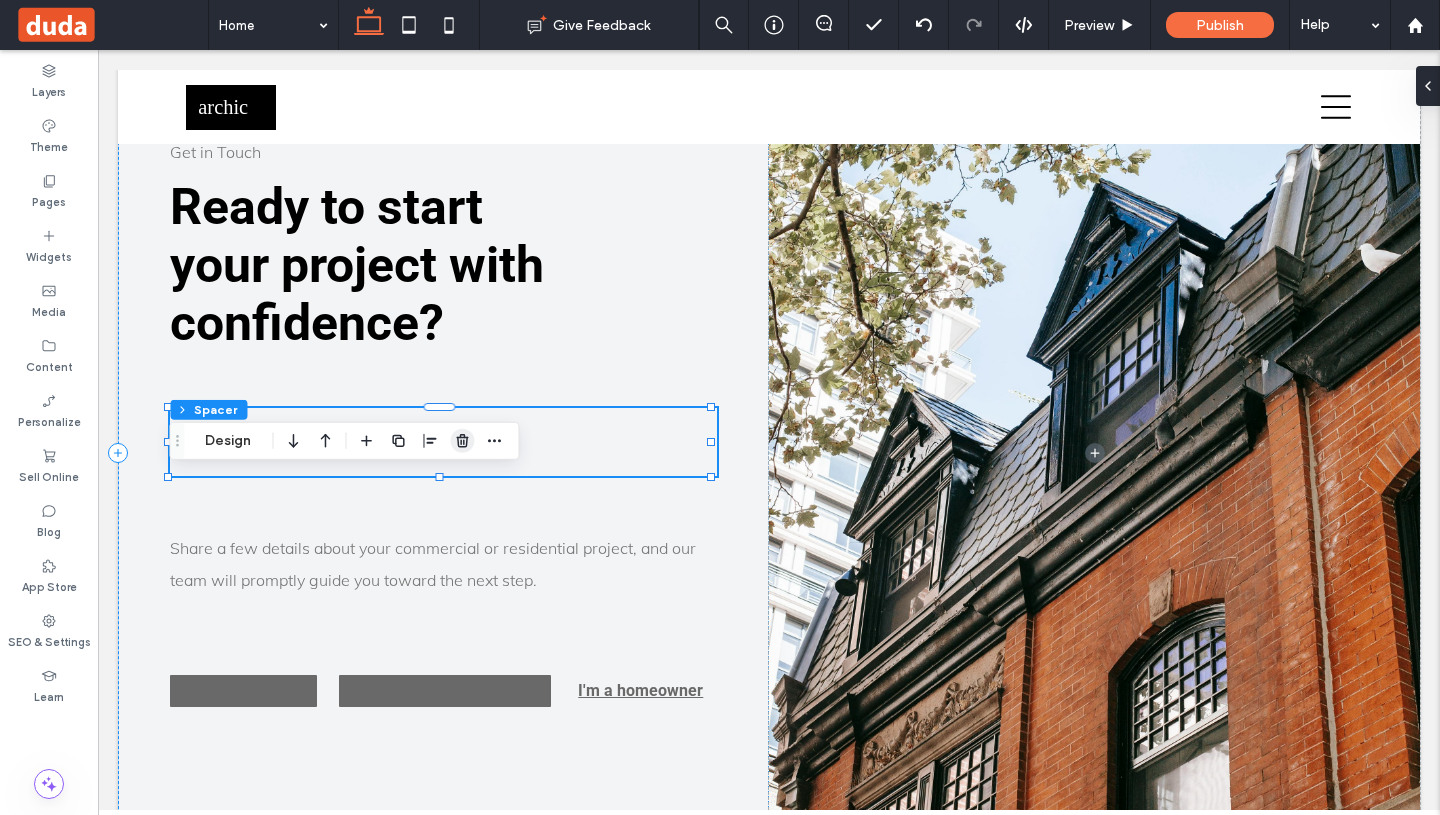 click 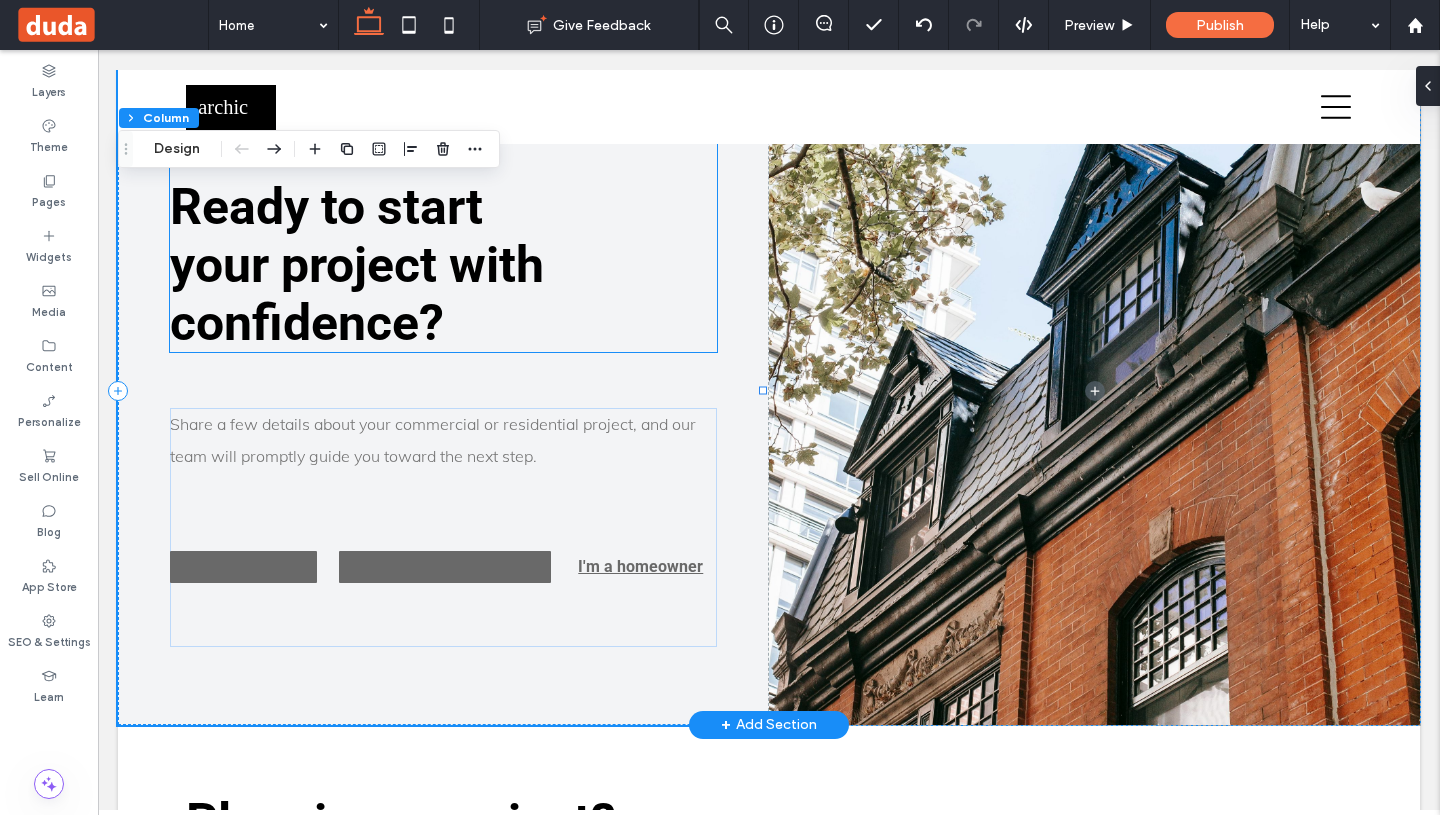 click on "Get in Touch" at bounding box center (215, 152) 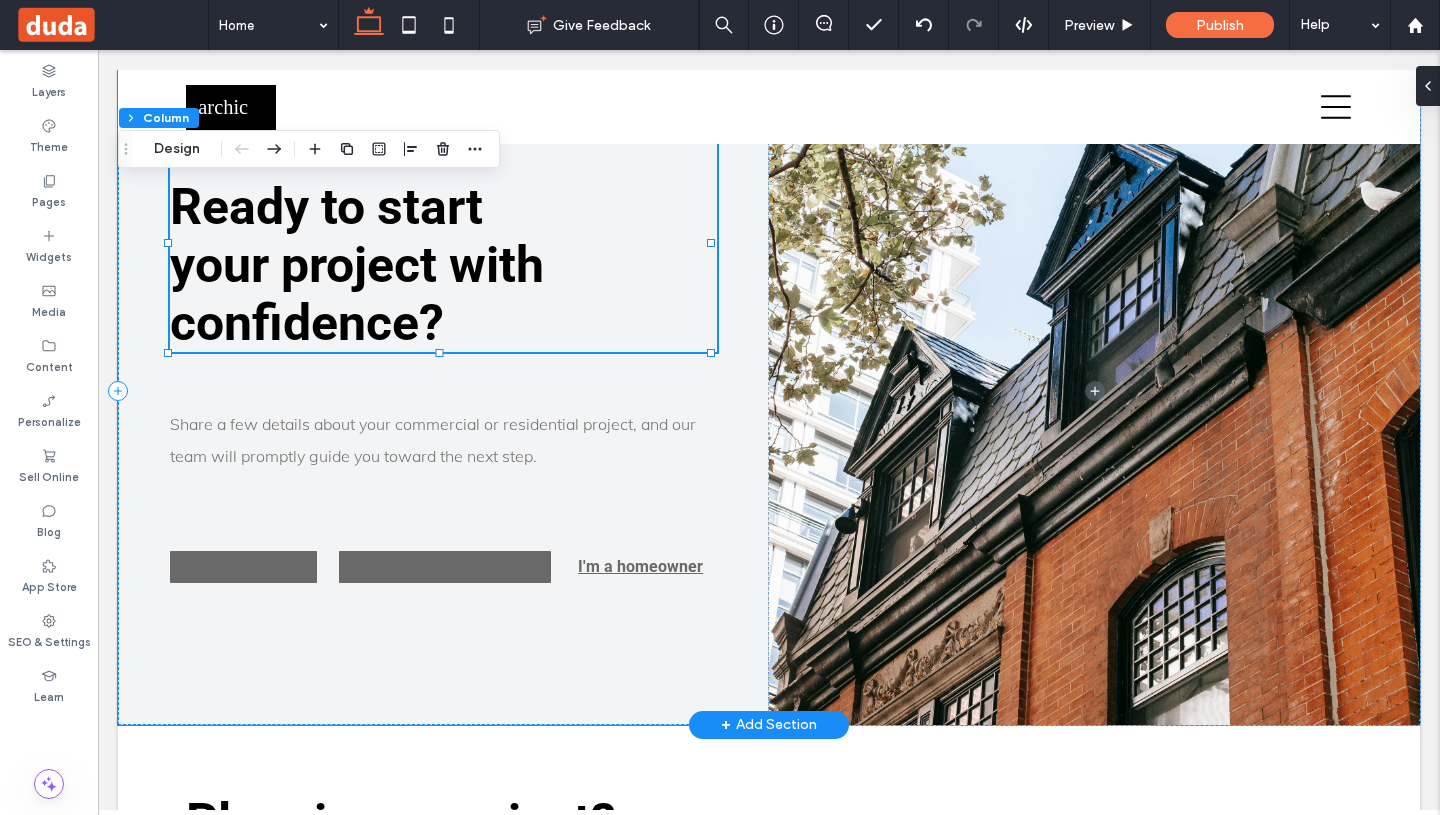 click on "Get in Touch" at bounding box center (215, 152) 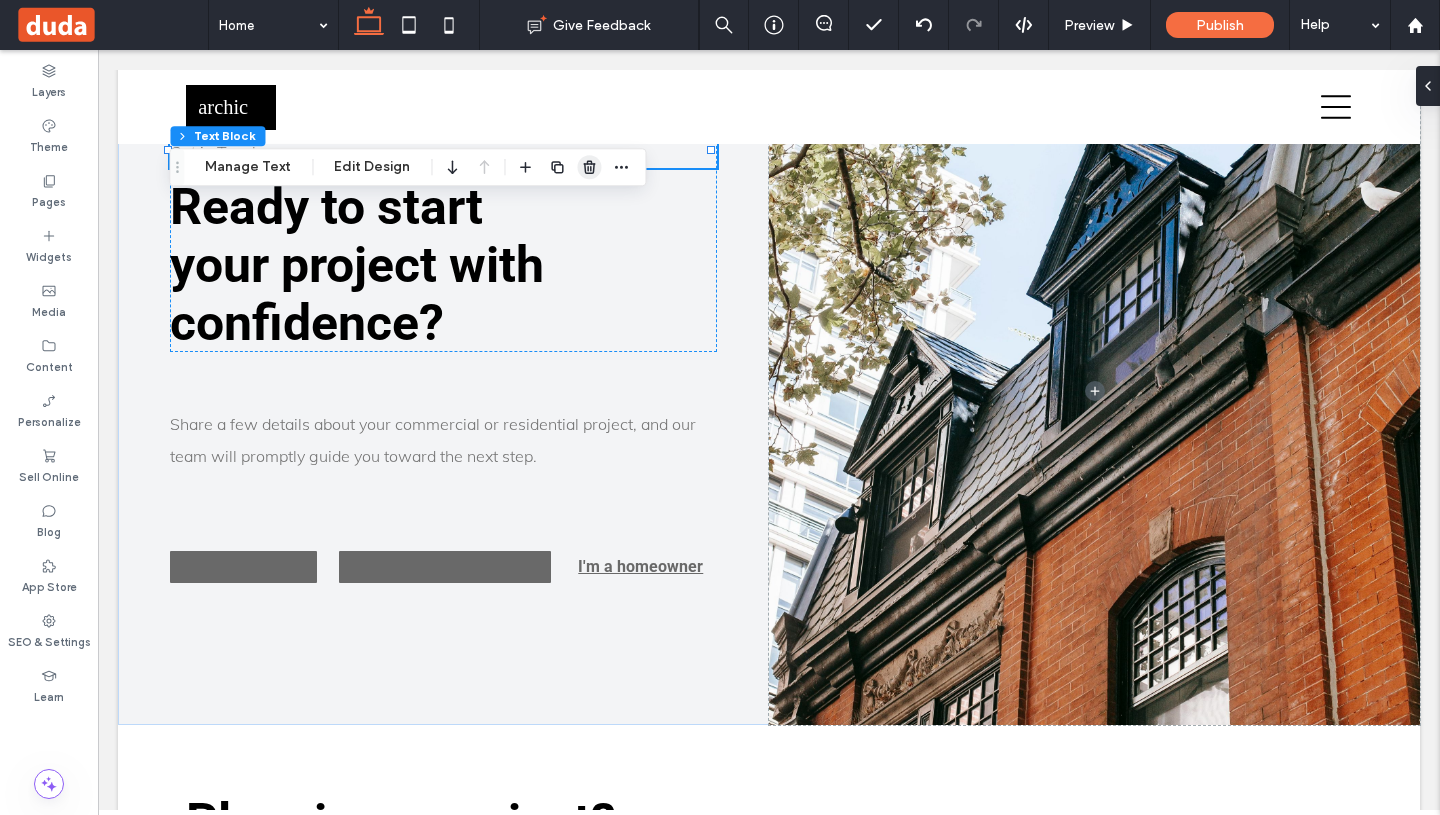 click 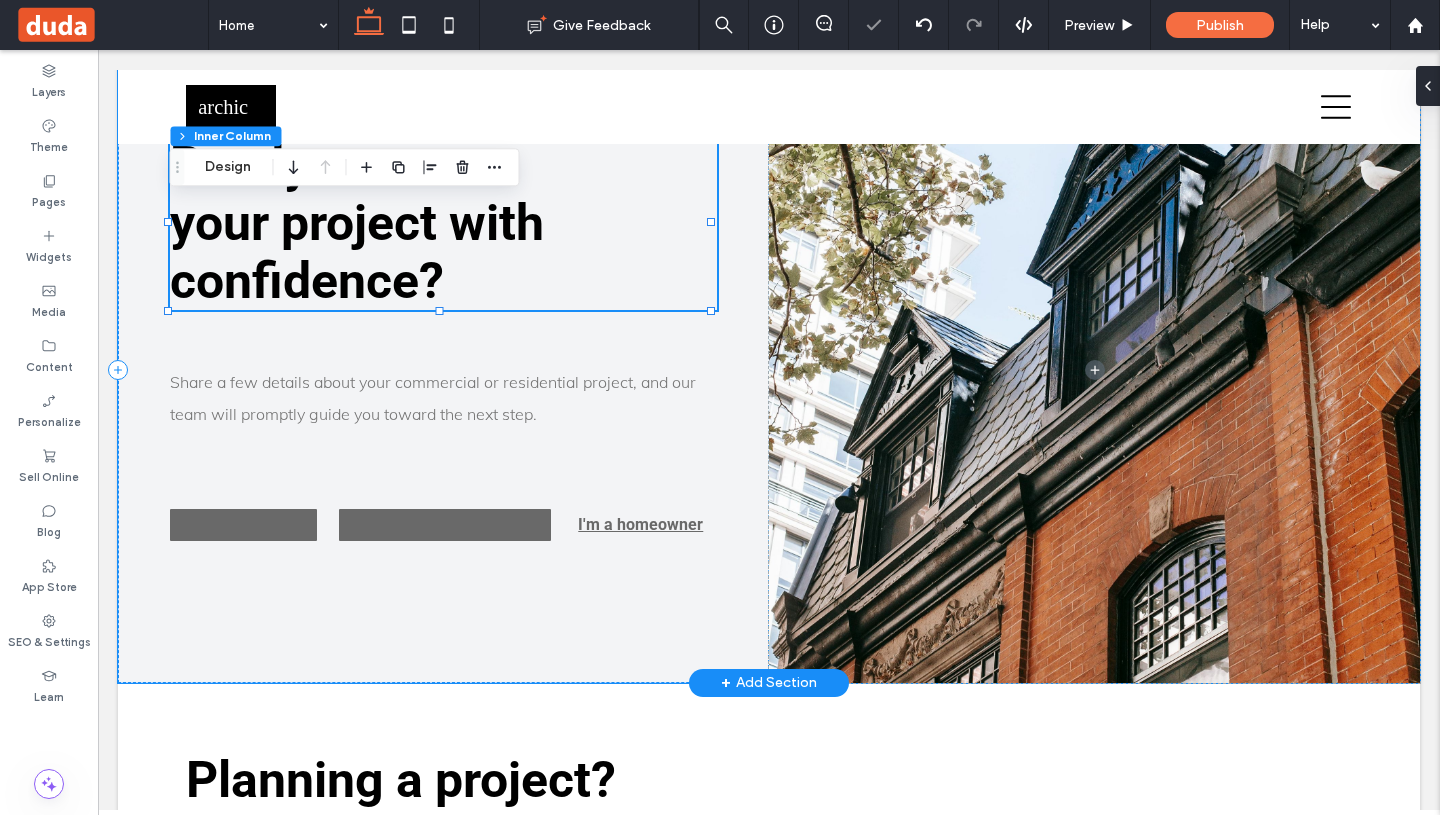 type on "**" 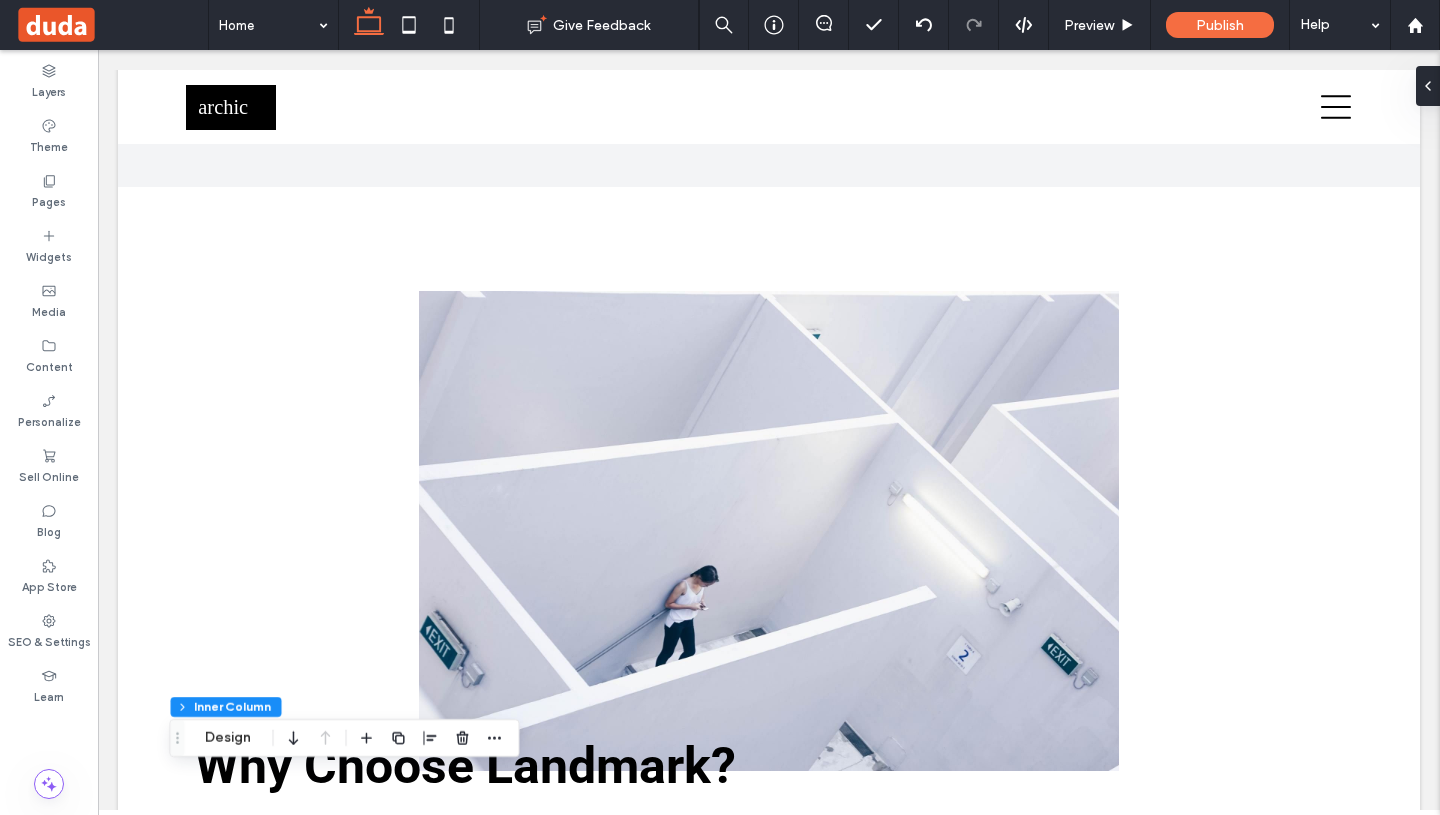 scroll, scrollTop: 3311, scrollLeft: 0, axis: vertical 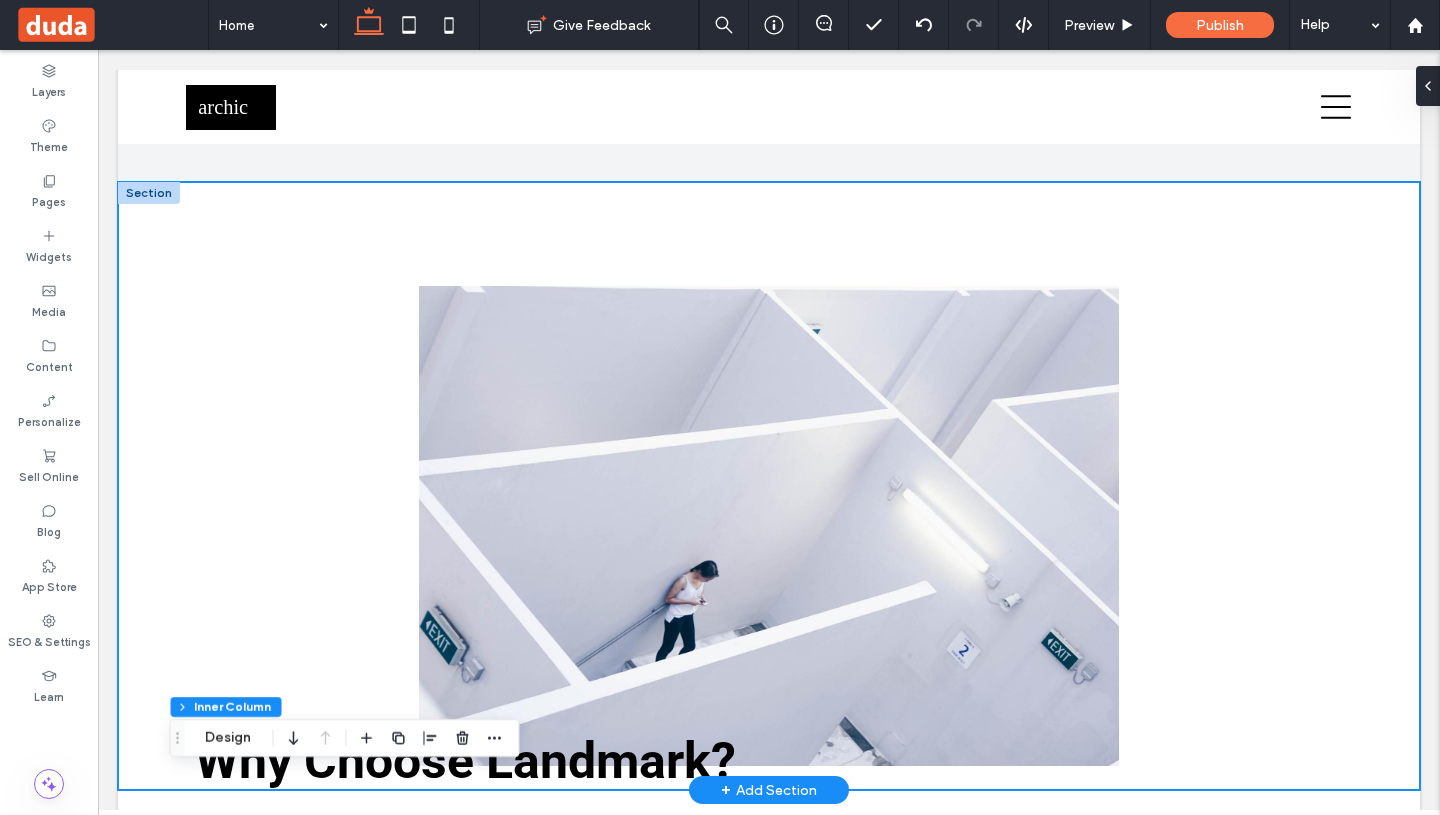 click on "Why Choose Landmark?" at bounding box center (769, 486) 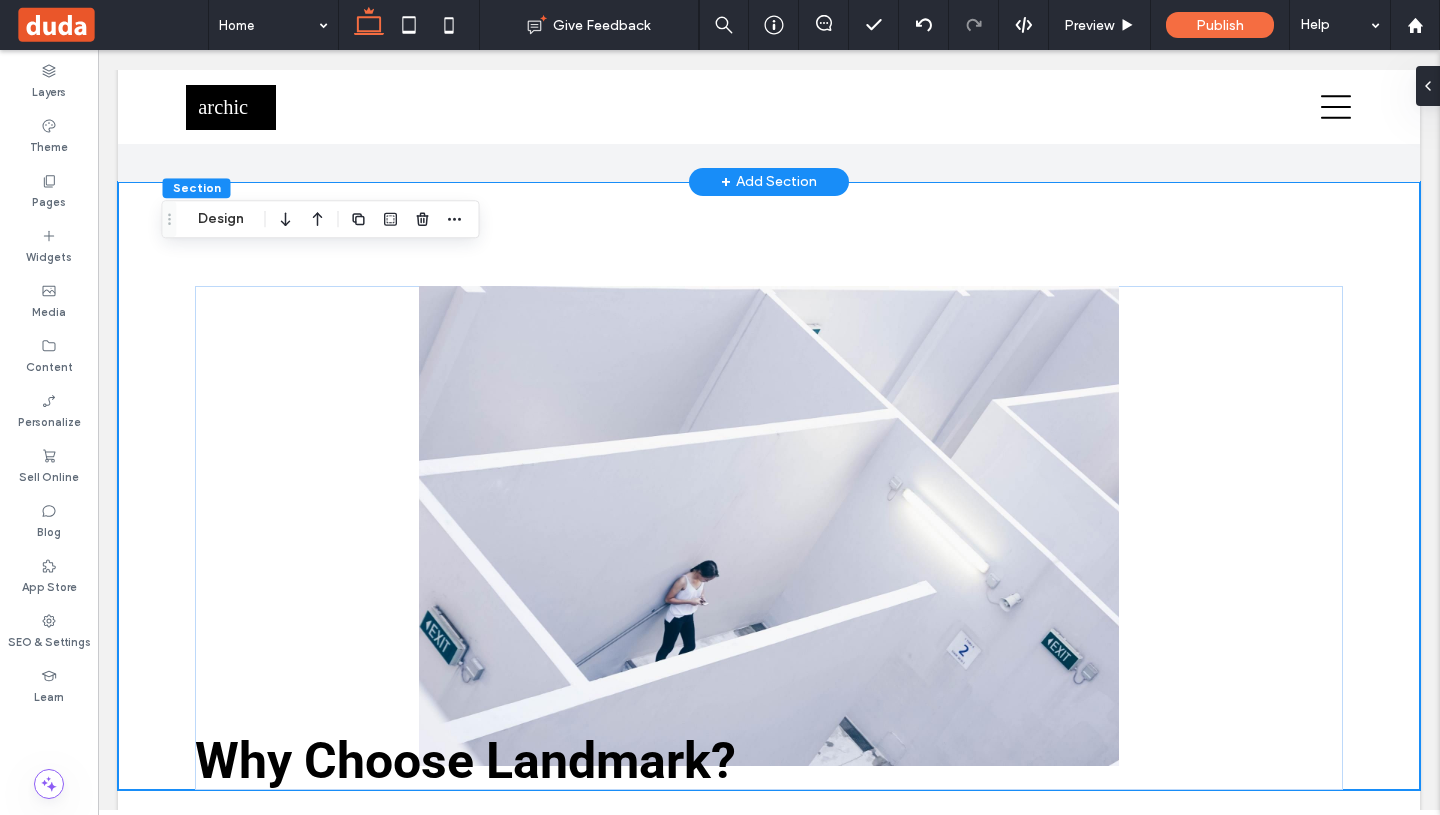 click on "+ Add Section" at bounding box center (769, 182) 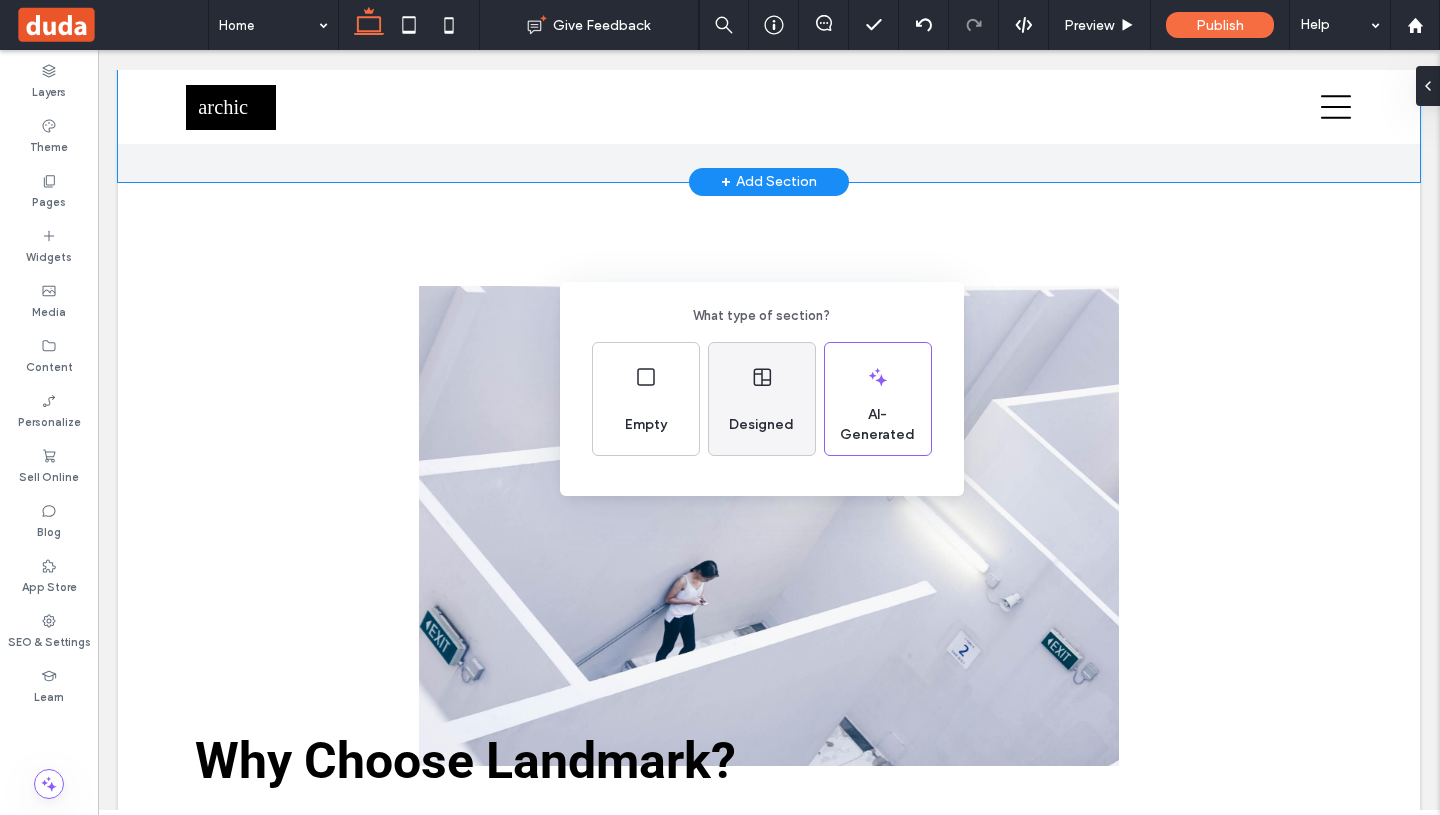 click on "Designed" at bounding box center (761, 425) 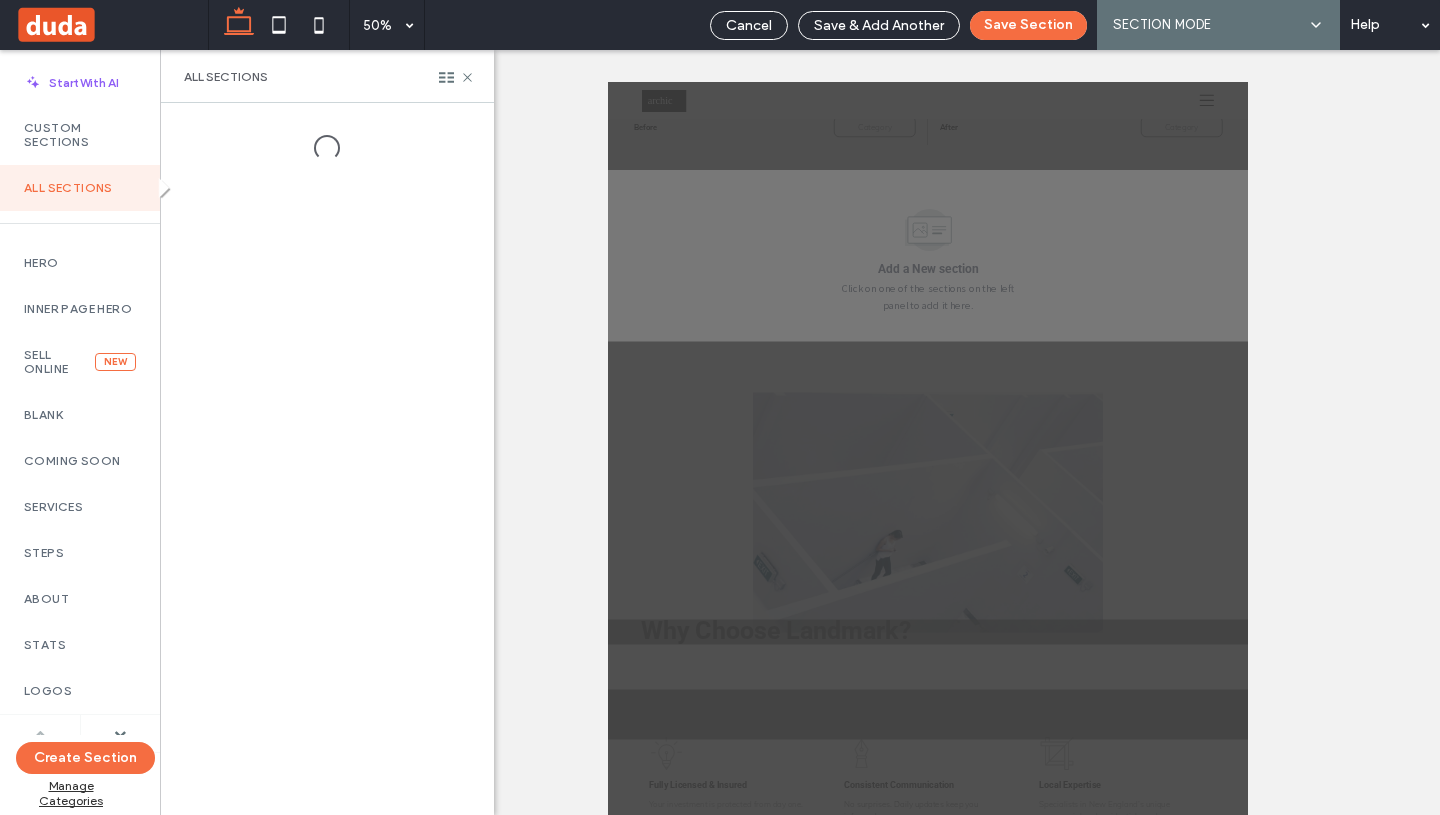 scroll, scrollTop: 3305, scrollLeft: 0, axis: vertical 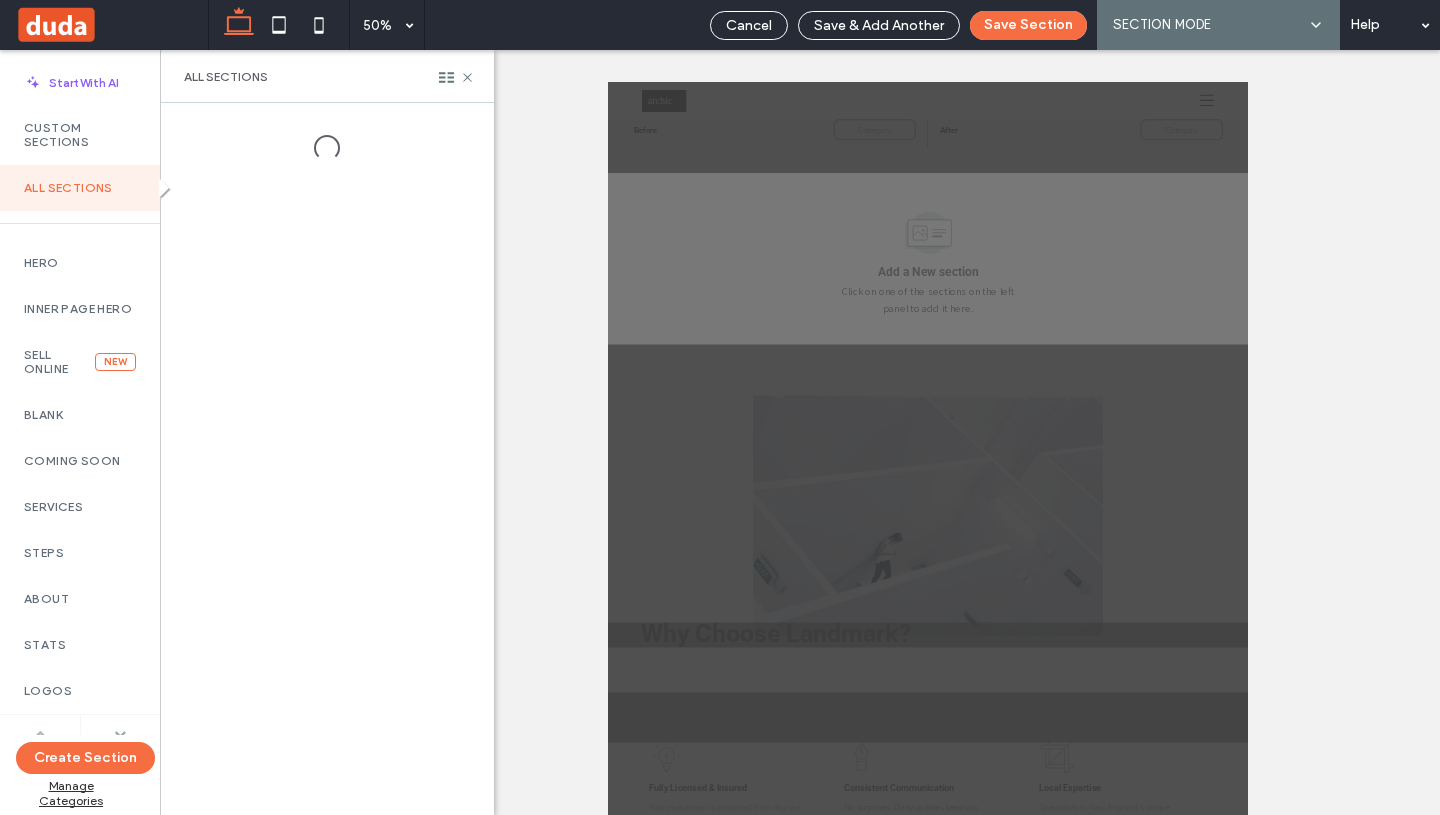 click at bounding box center (120, 734) 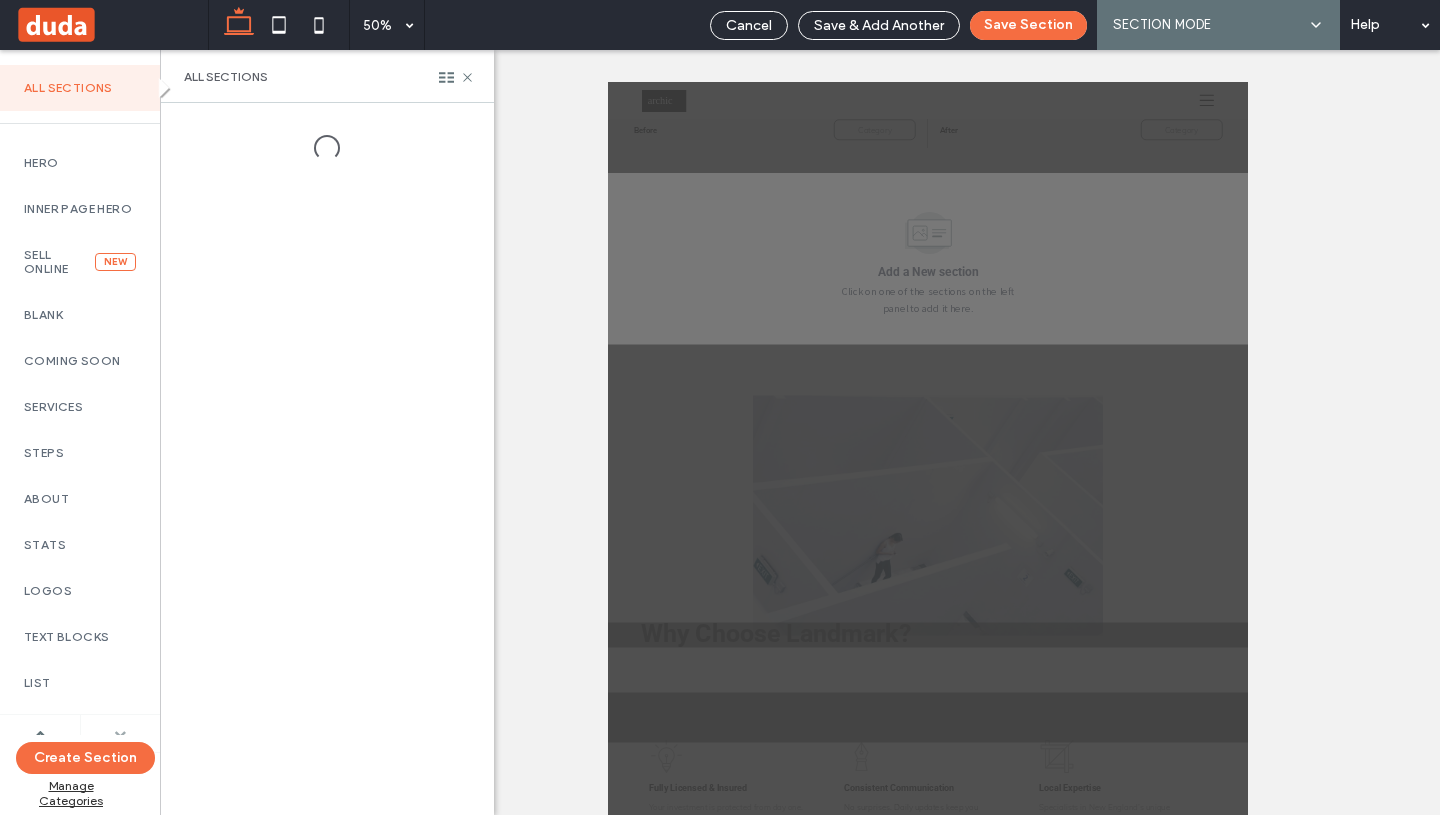 click at bounding box center [120, 734] 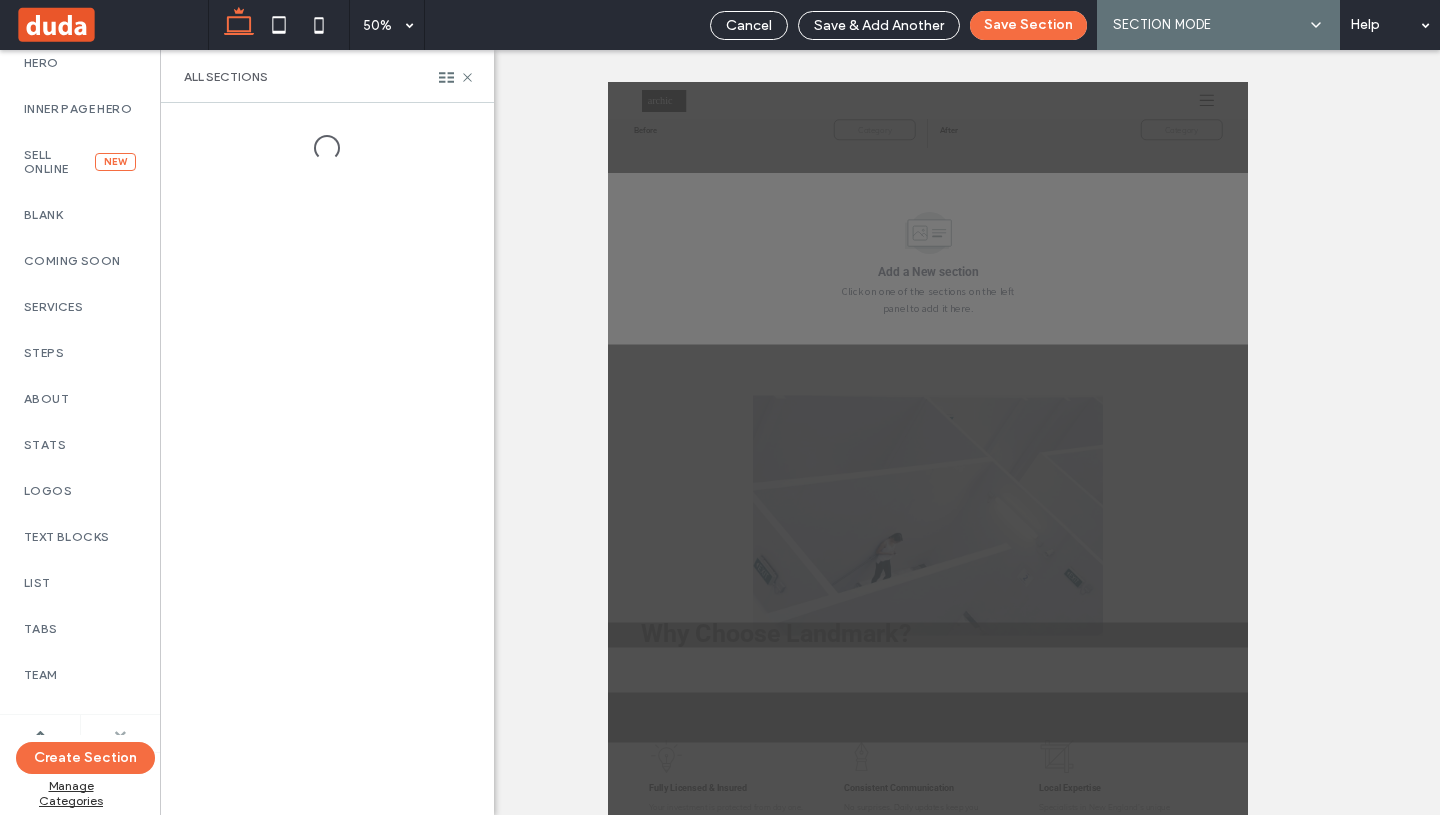 click at bounding box center (120, 734) 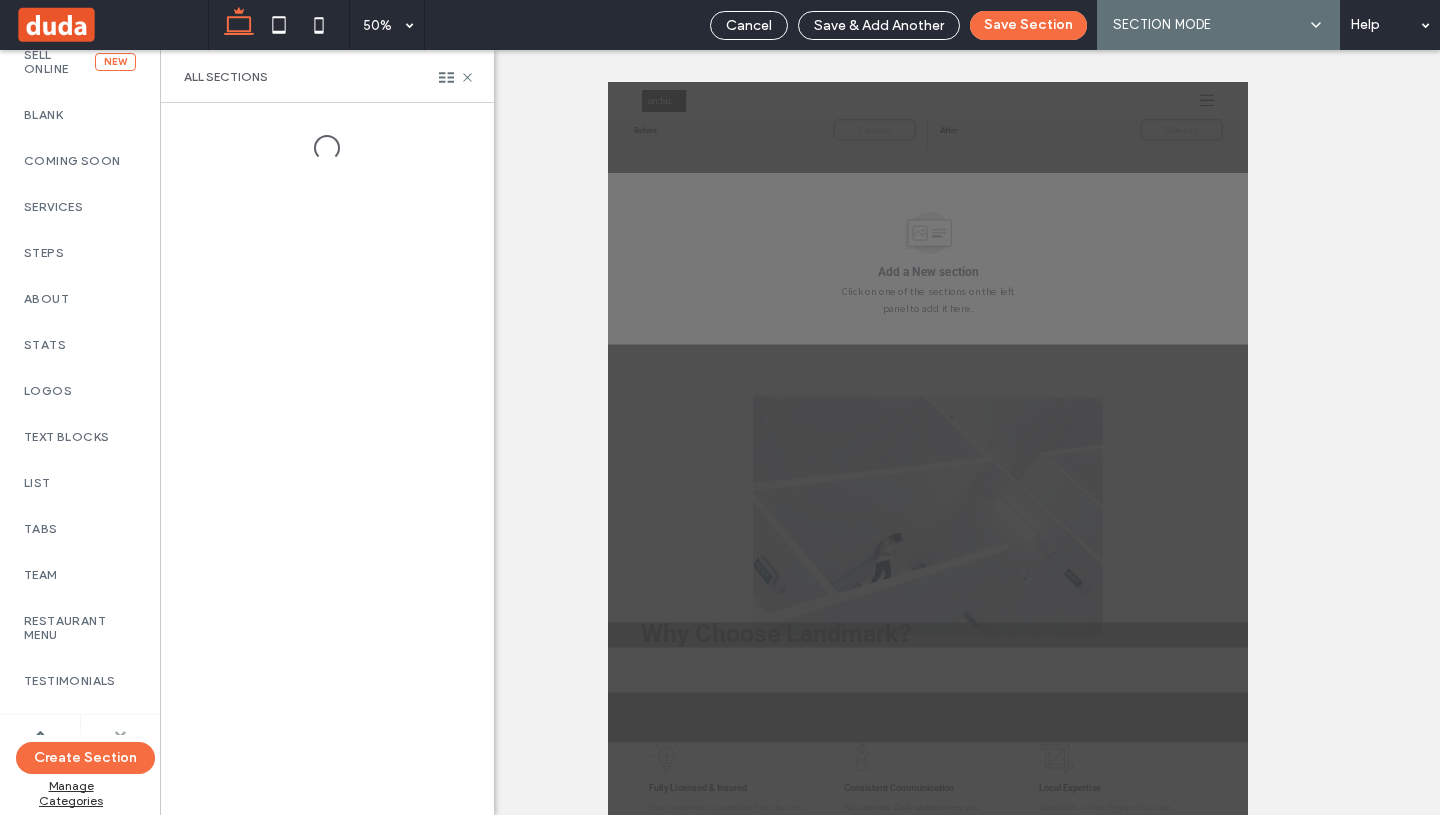 click at bounding box center [120, 734] 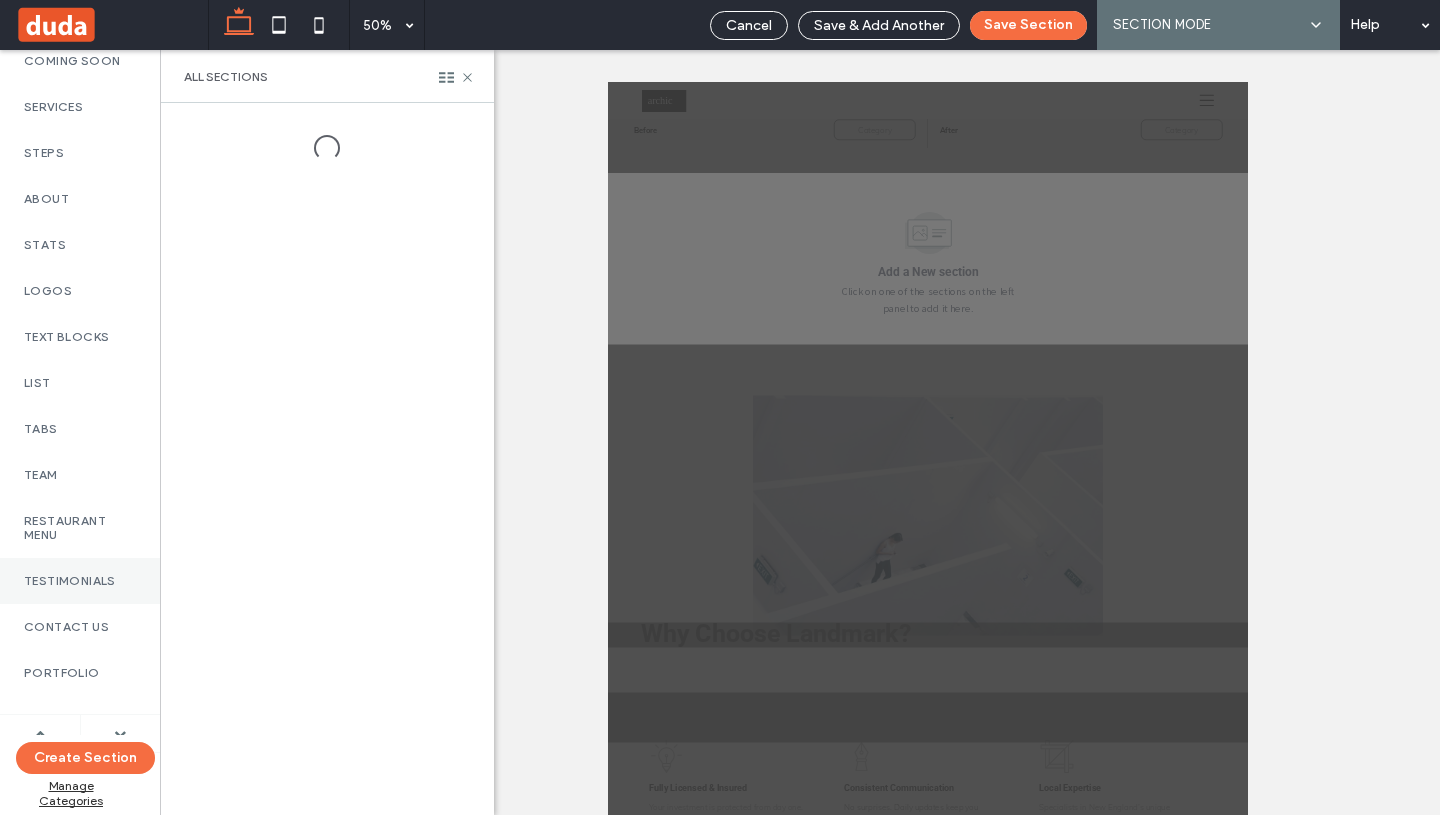 click on "Testimonials" at bounding box center [80, 581] 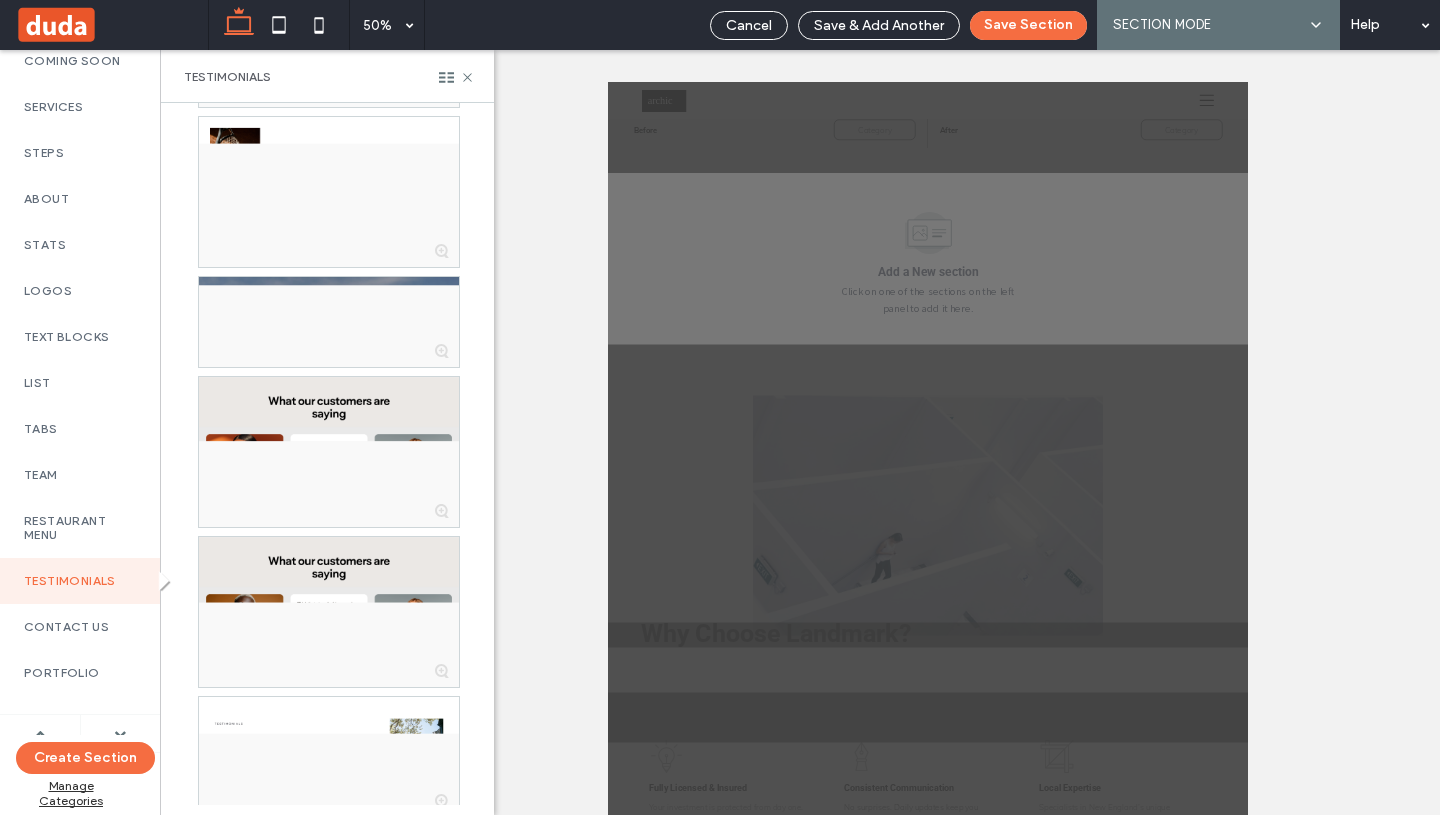 scroll, scrollTop: 571, scrollLeft: 0, axis: vertical 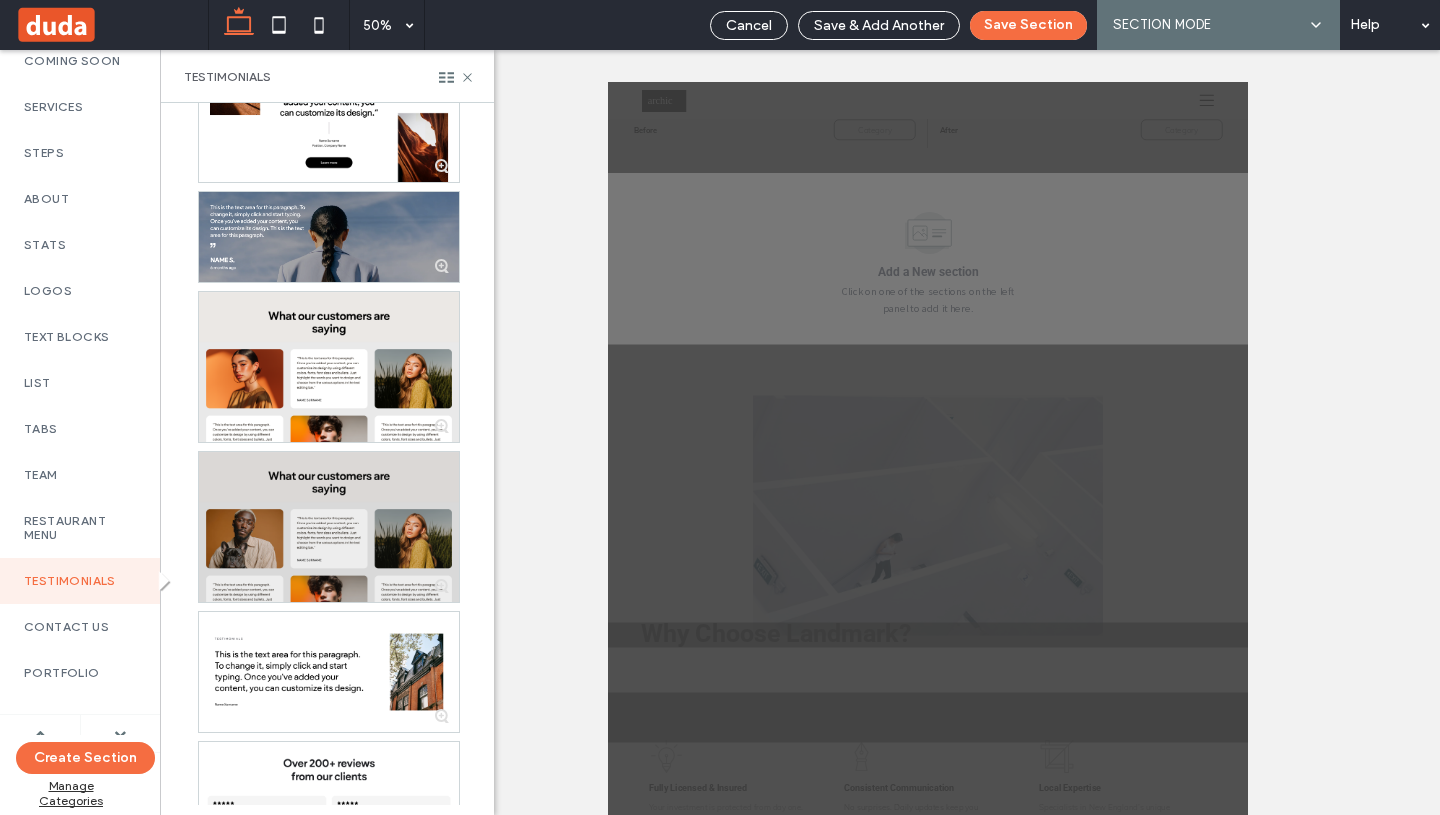 click at bounding box center [329, 527] 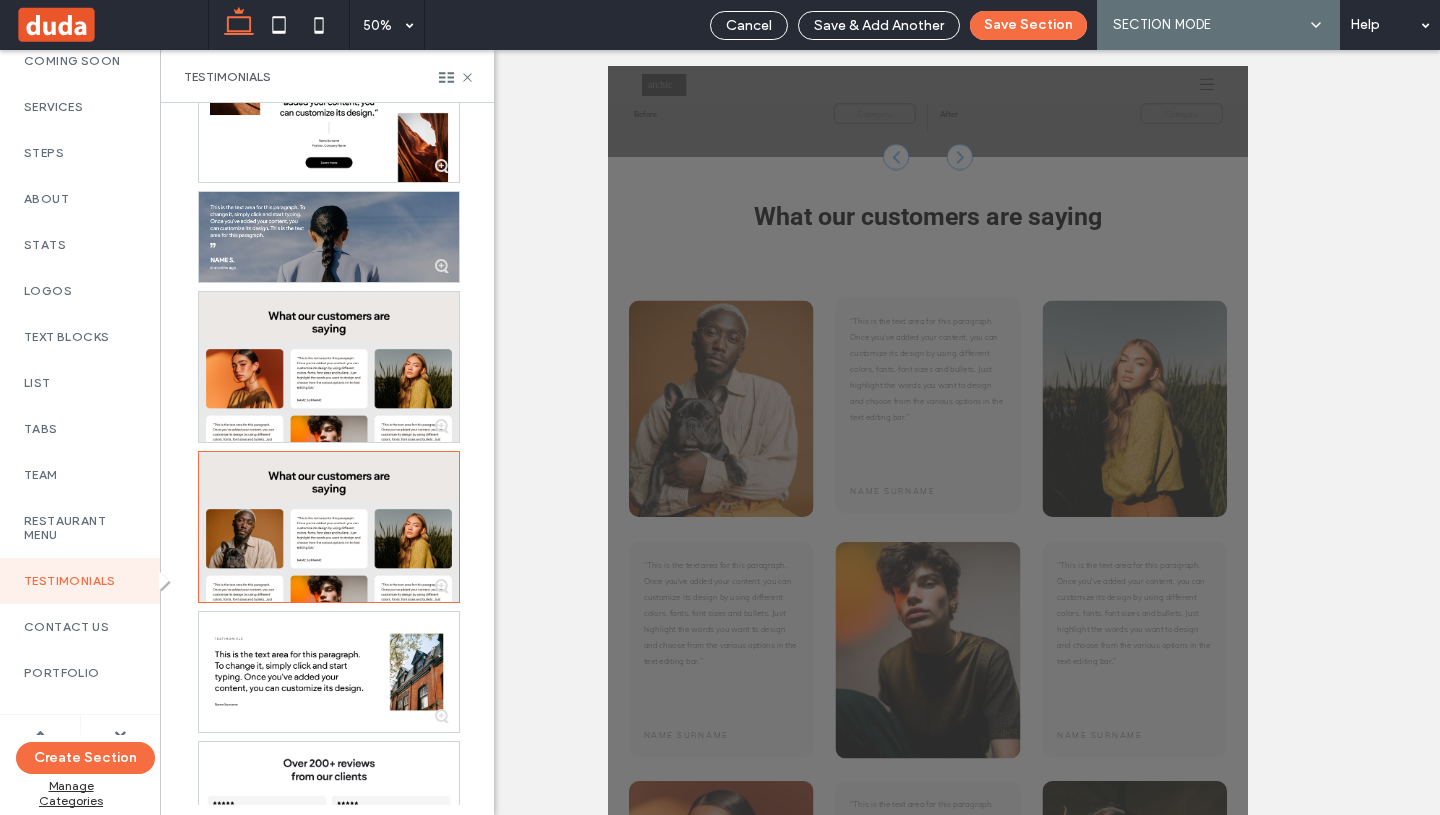 scroll, scrollTop: 0, scrollLeft: 0, axis: both 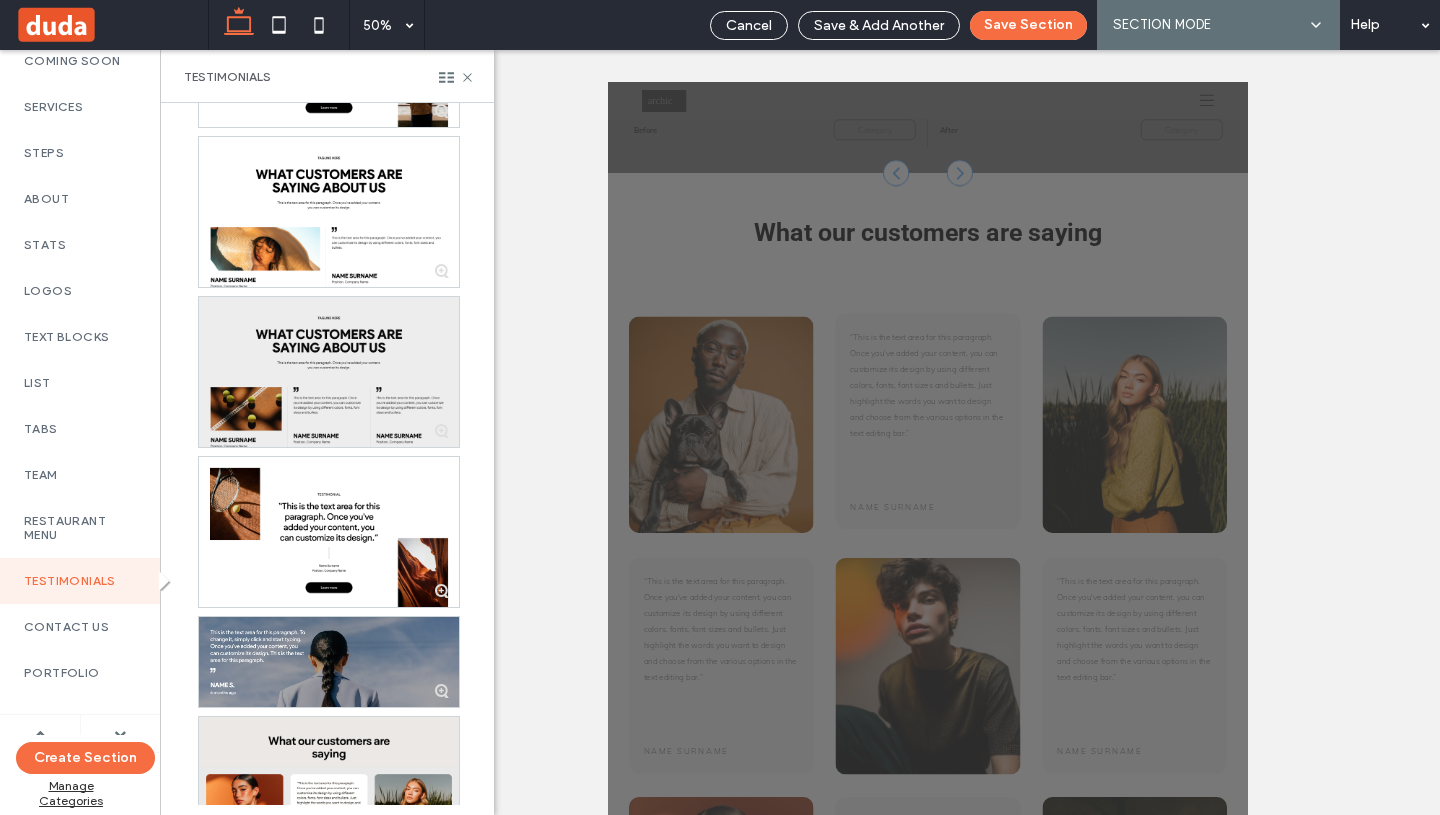 click at bounding box center [329, 372] 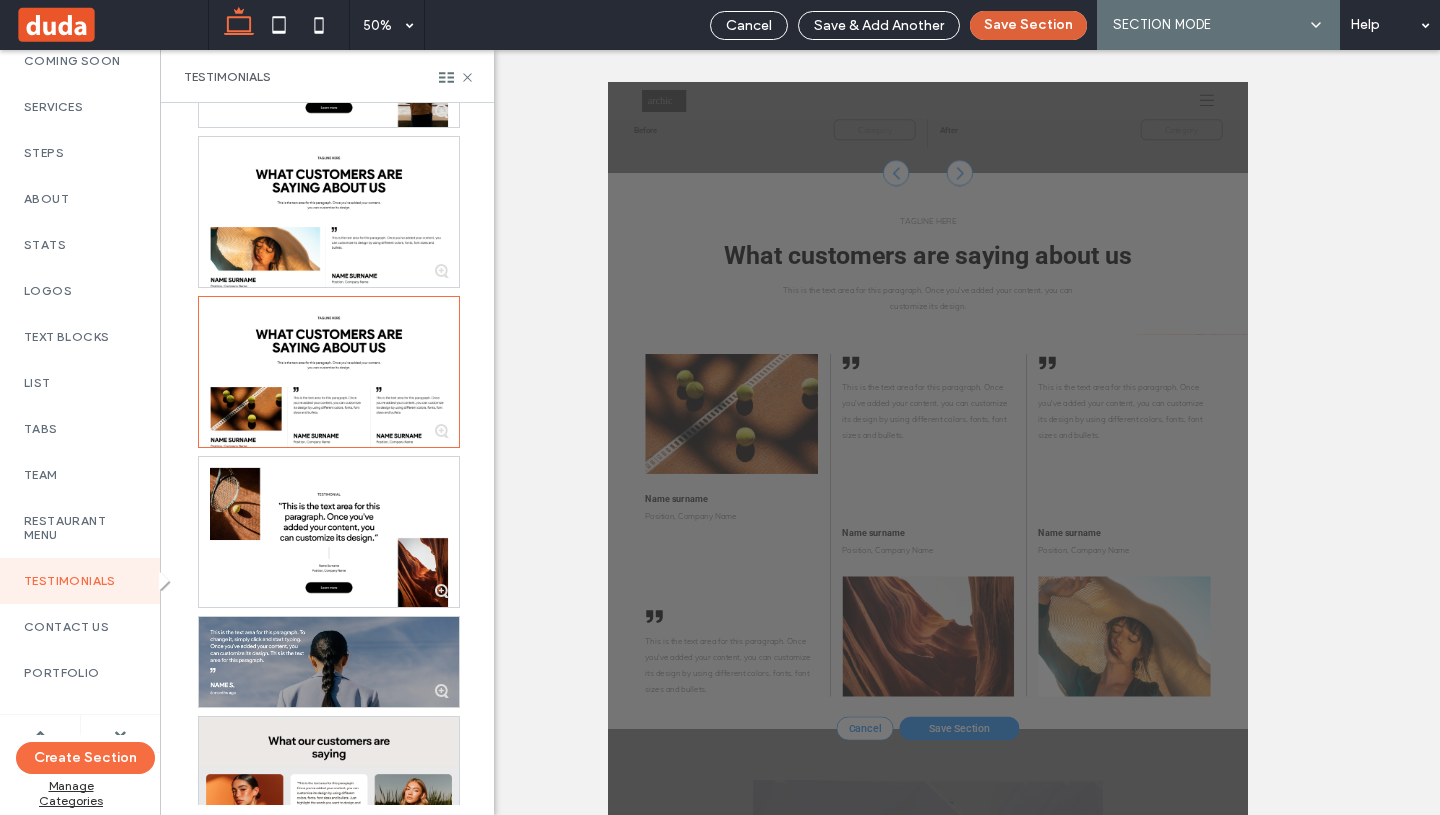 click on "Save Section" at bounding box center (1028, 25) 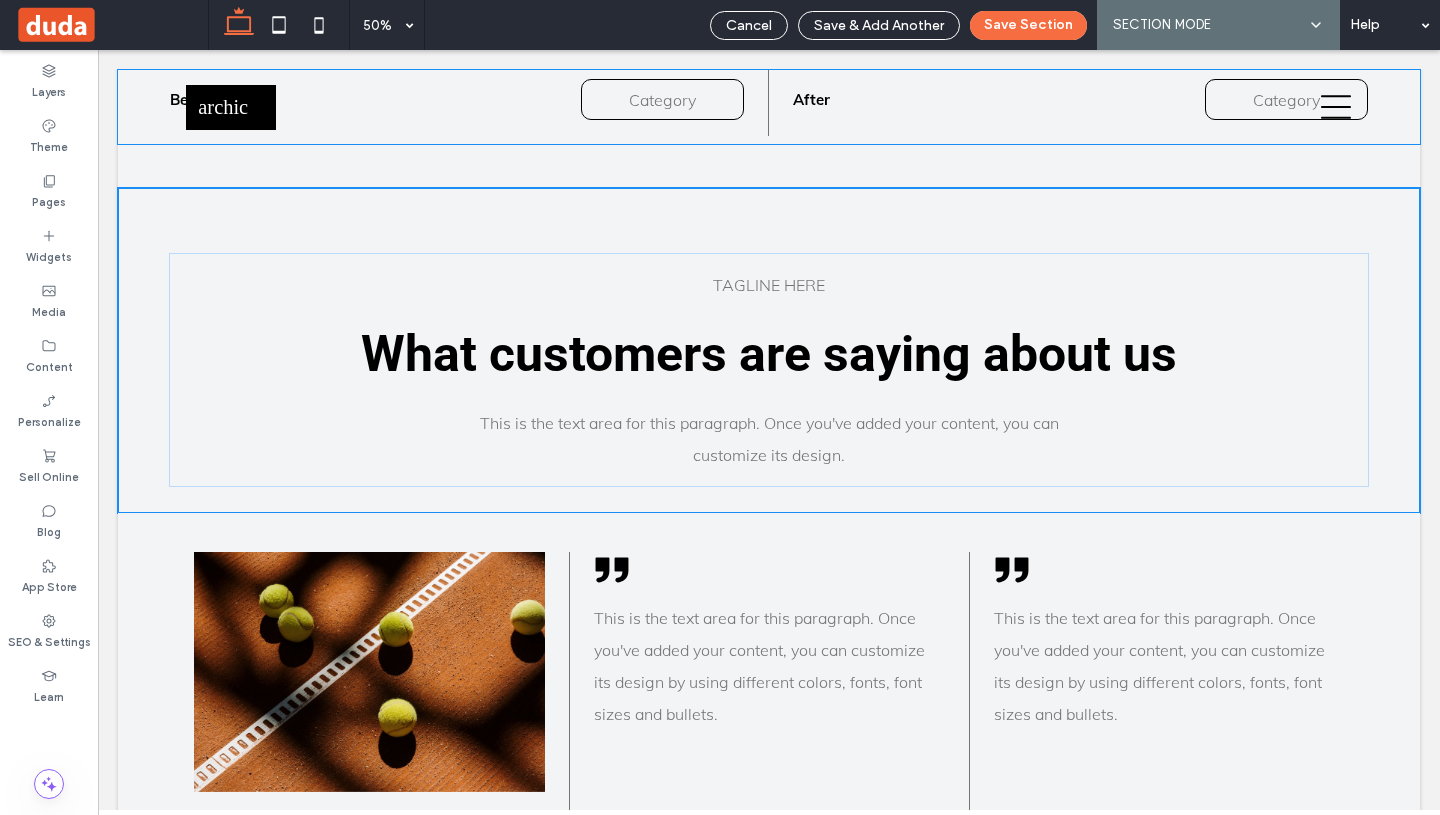 scroll, scrollTop: 3316, scrollLeft: 0, axis: vertical 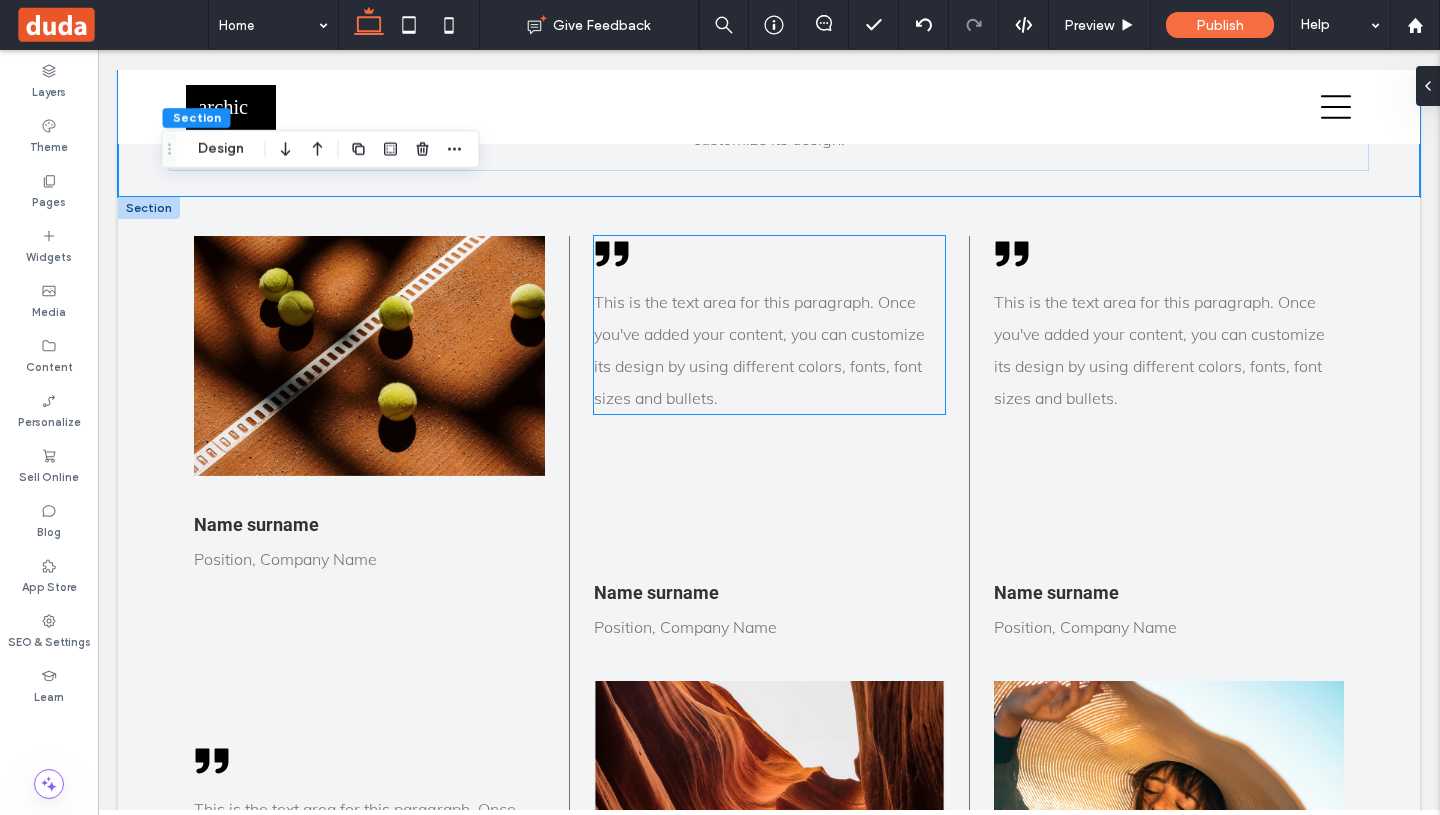 click on "This is the text area for this paragraph. Once you've added your content, you can customize its design by using different colors, fonts, font sizes and bullets." at bounding box center (759, 350) 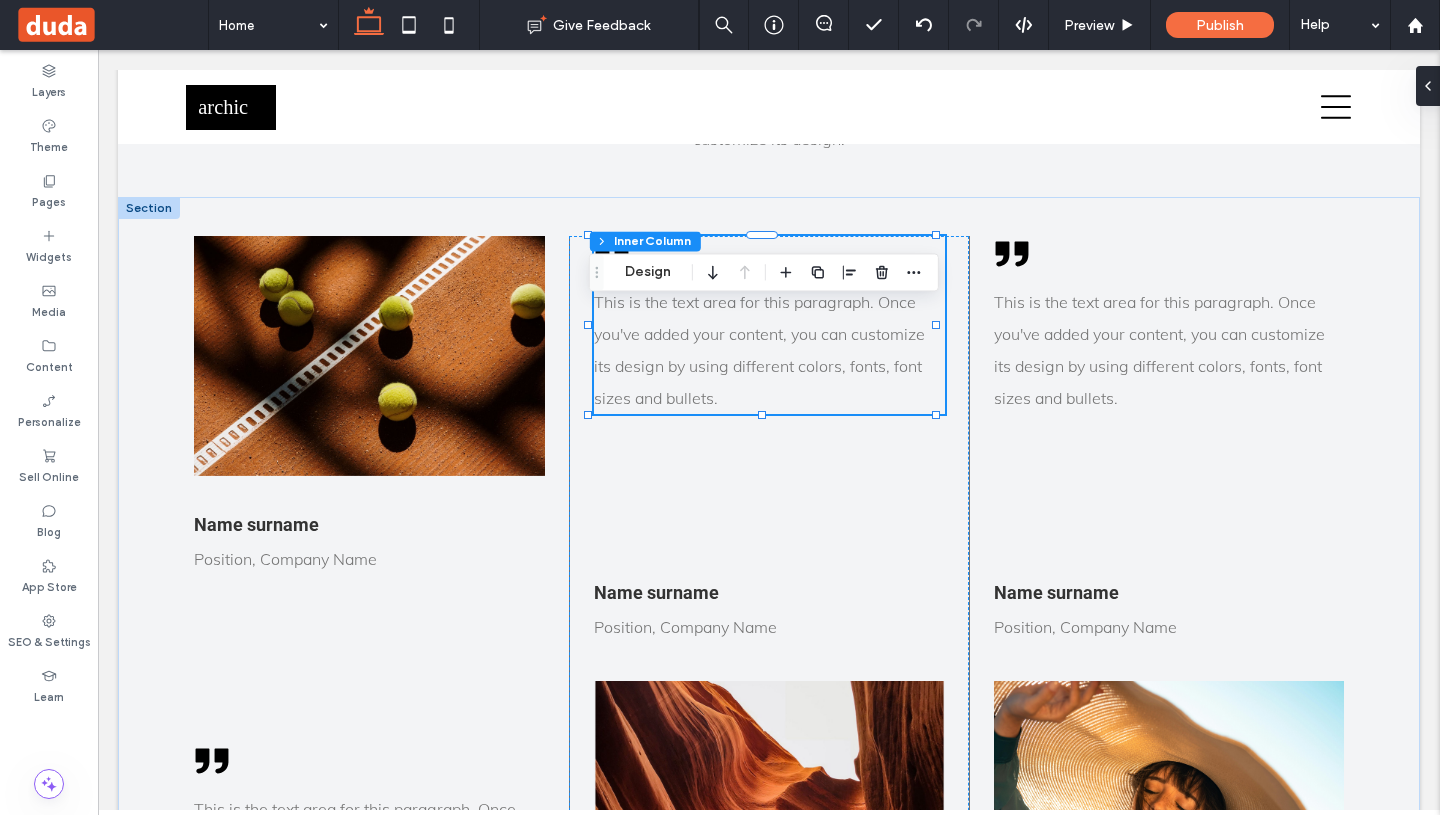click on "This is the text area for this paragraph. Once you've added your content, you can customize its design by using different colors, fonts, font sizes and bullets." at bounding box center [759, 350] 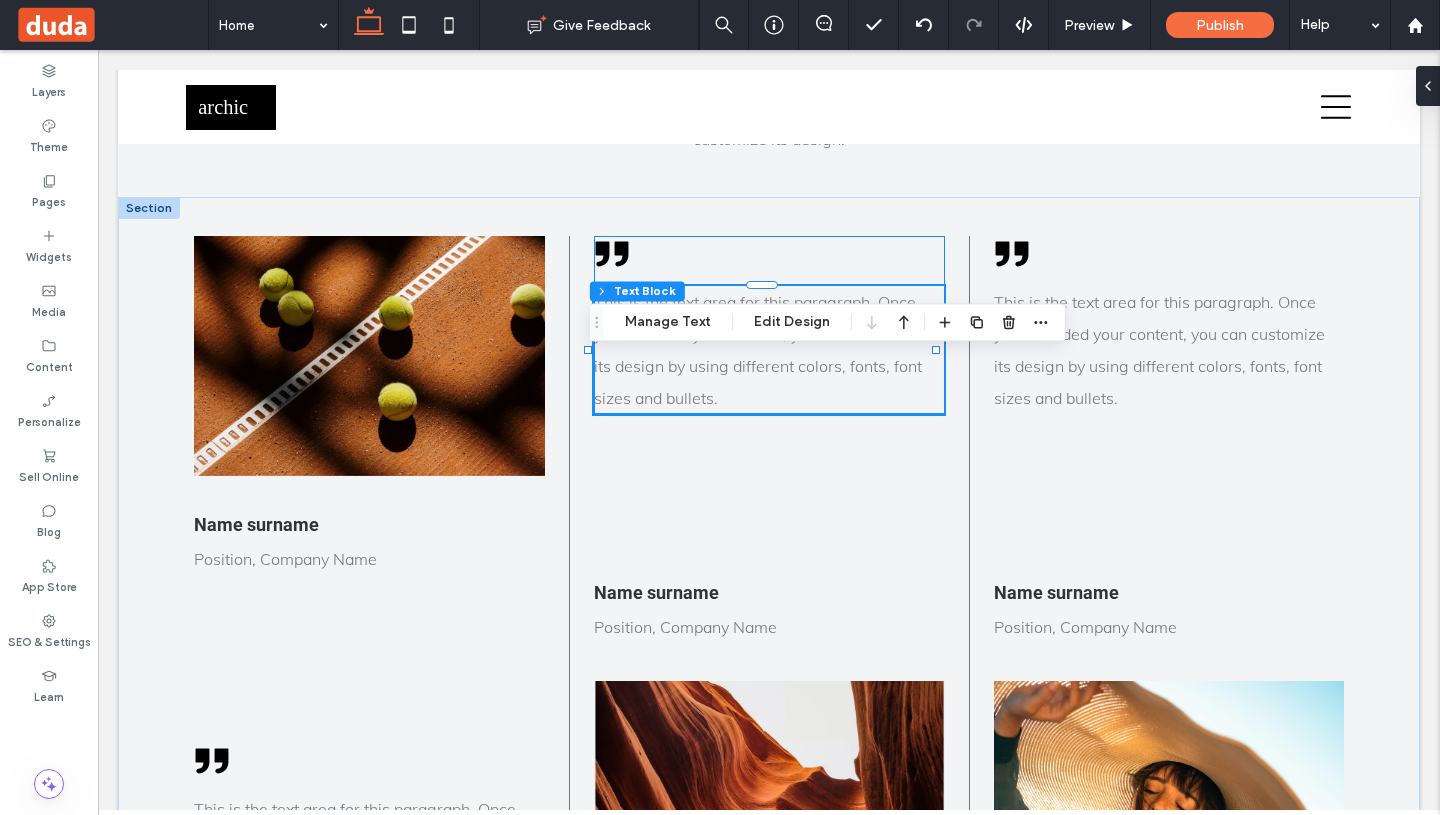click on "This is the text area for this paragraph. Once you've added your content, you can customize its design by using different colors, fonts, font sizes and bullets." at bounding box center (759, 350) 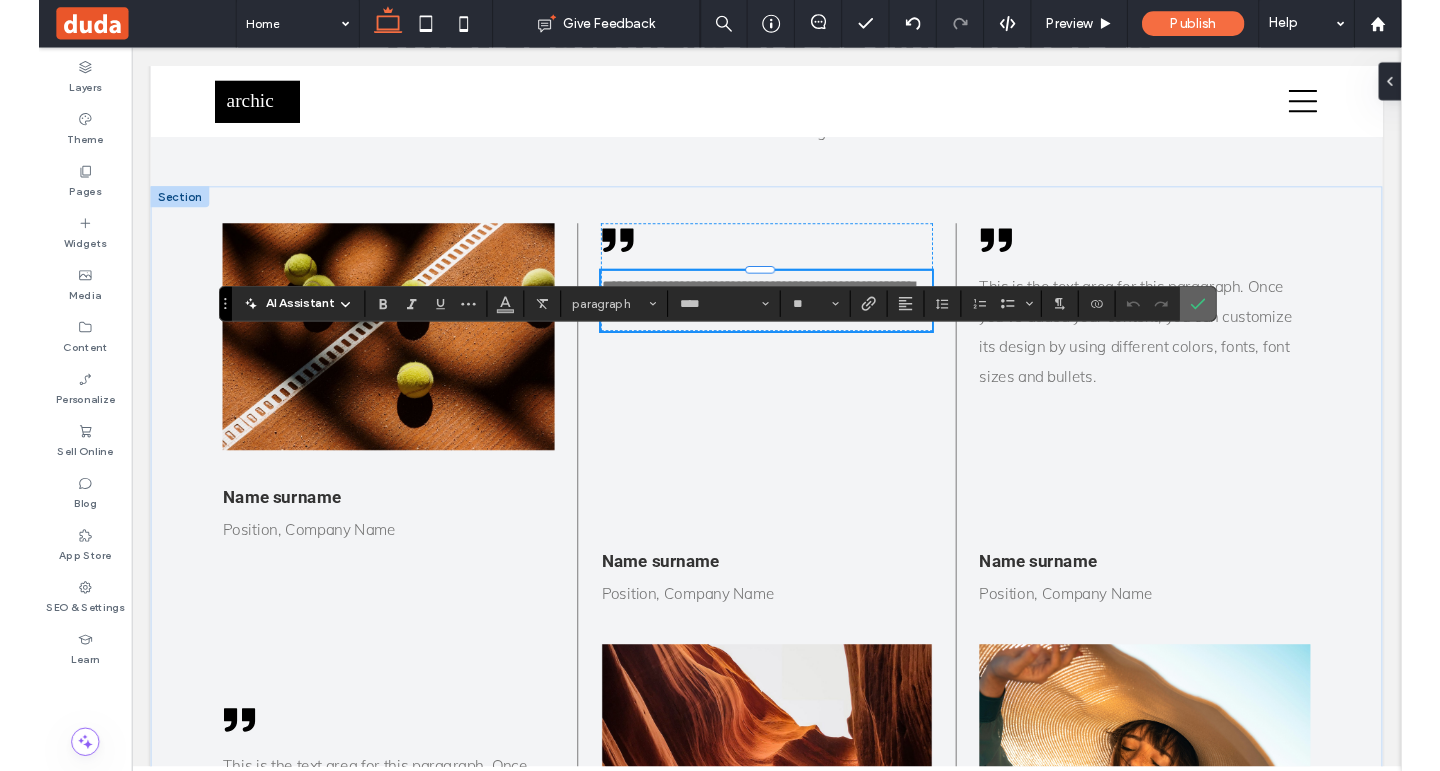 scroll, scrollTop: 0, scrollLeft: 0, axis: both 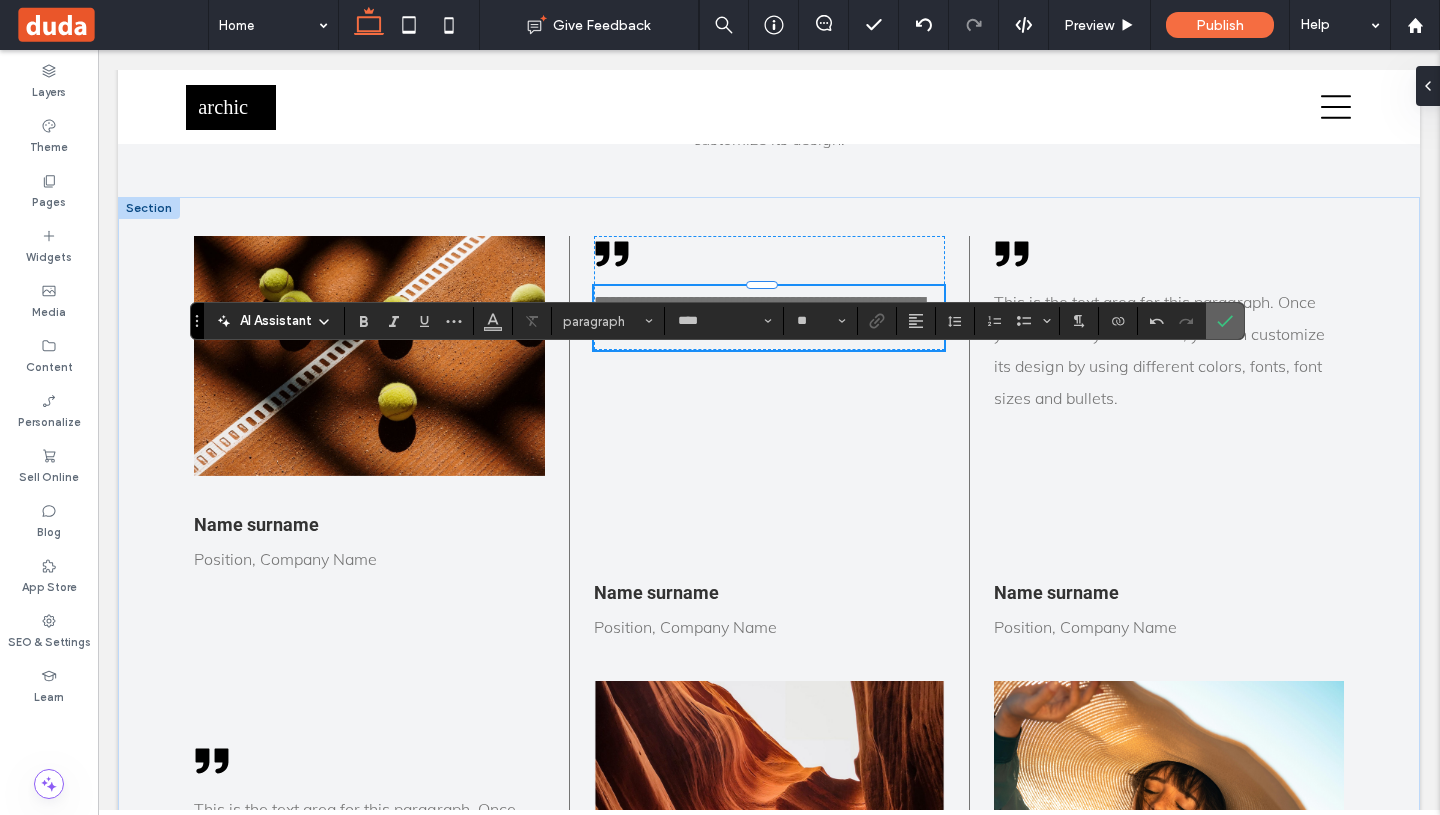 click 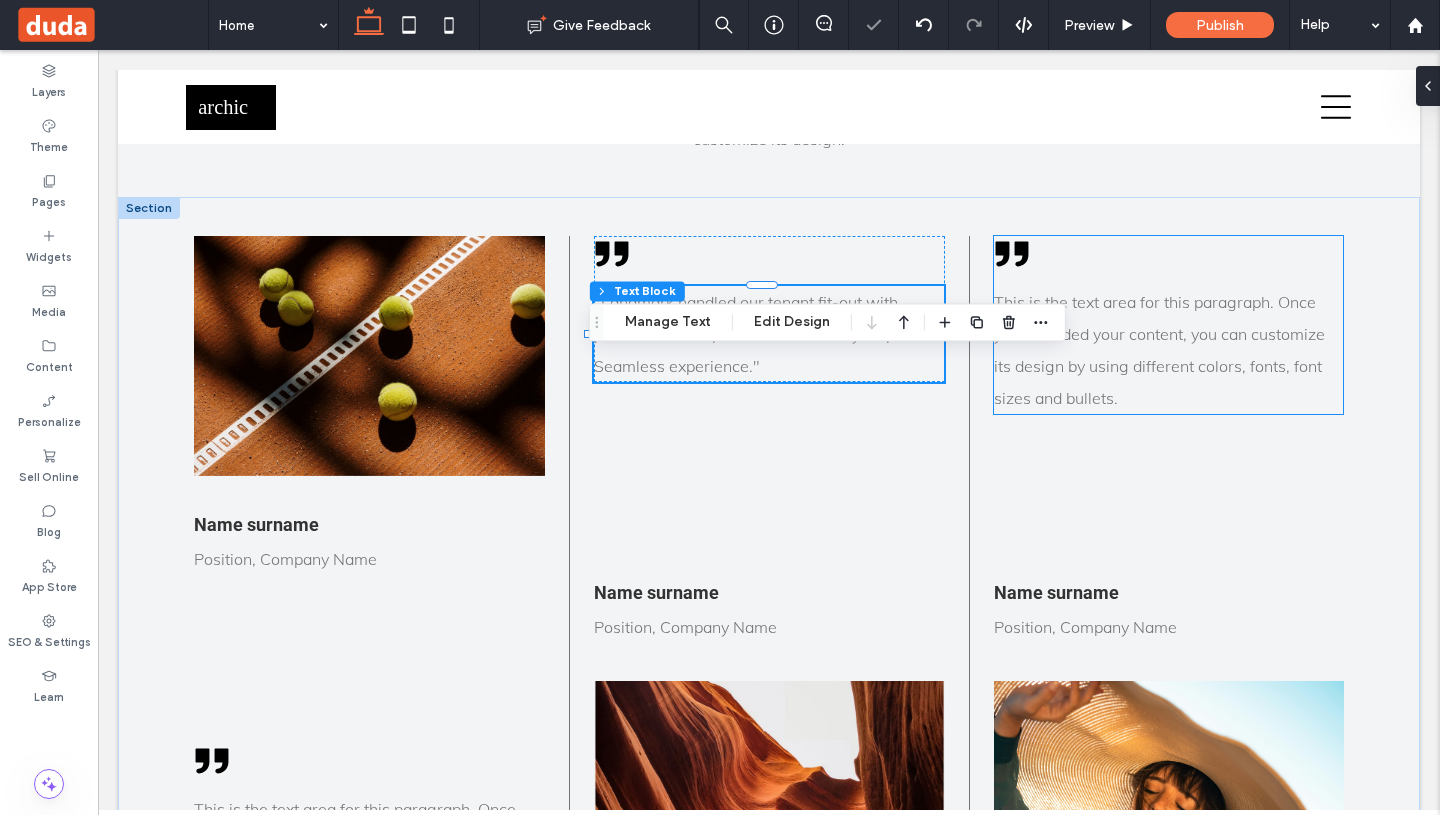 click on "This is the text area for this paragraph. Once you've added your content, you can customize its design by using different colors, fonts, font sizes and bullets." at bounding box center (1159, 350) 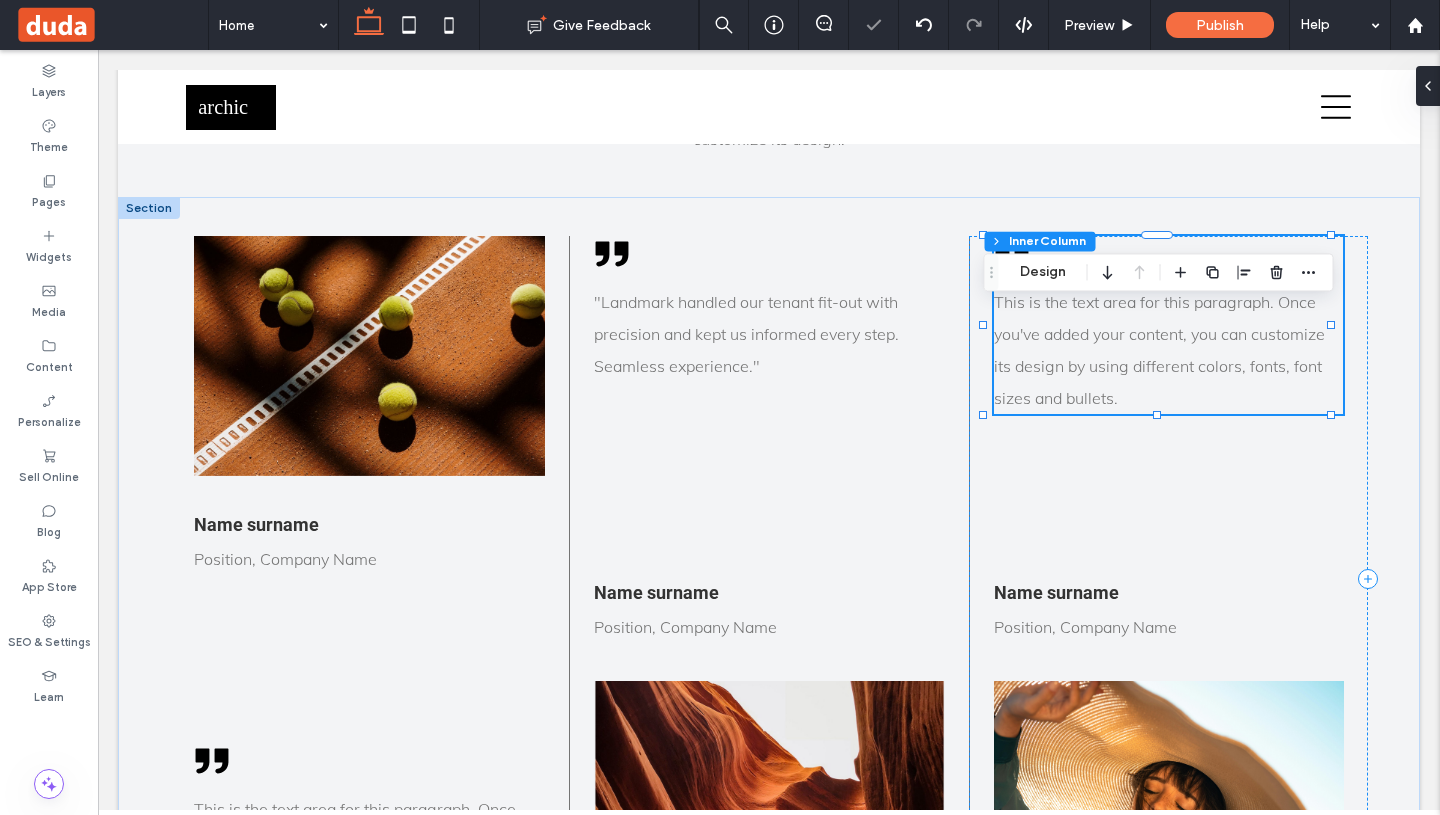 click on "This is the text area for this paragraph. Once you've added your content, you can customize its design by using different colors, fonts, font sizes and bullets." at bounding box center (1159, 350) 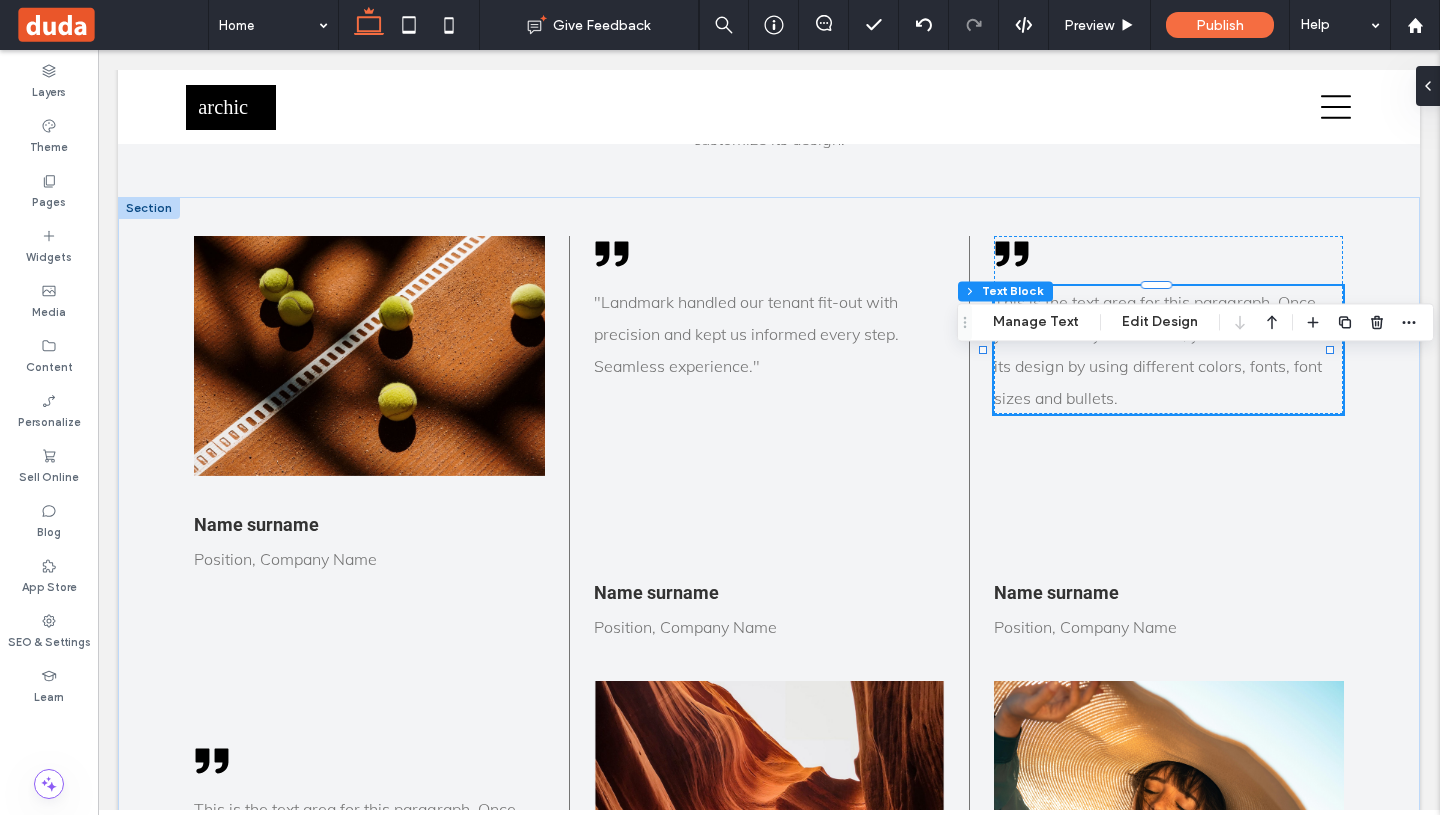 click on "This is the text area for this paragraph. Once you've added your content, you can customize its design by using different colors, fonts, font sizes and bullets." at bounding box center (1159, 350) 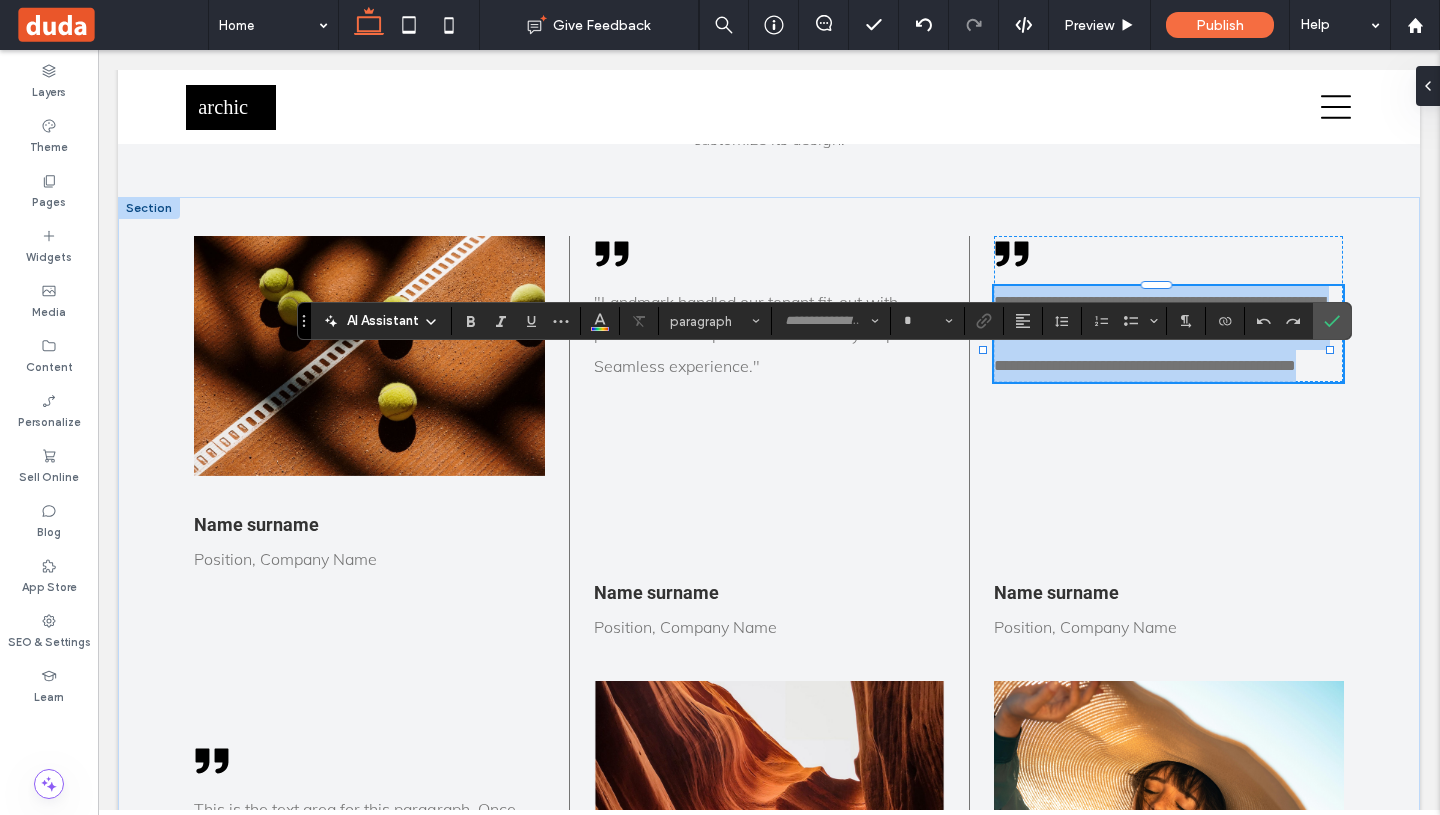 type on "****" 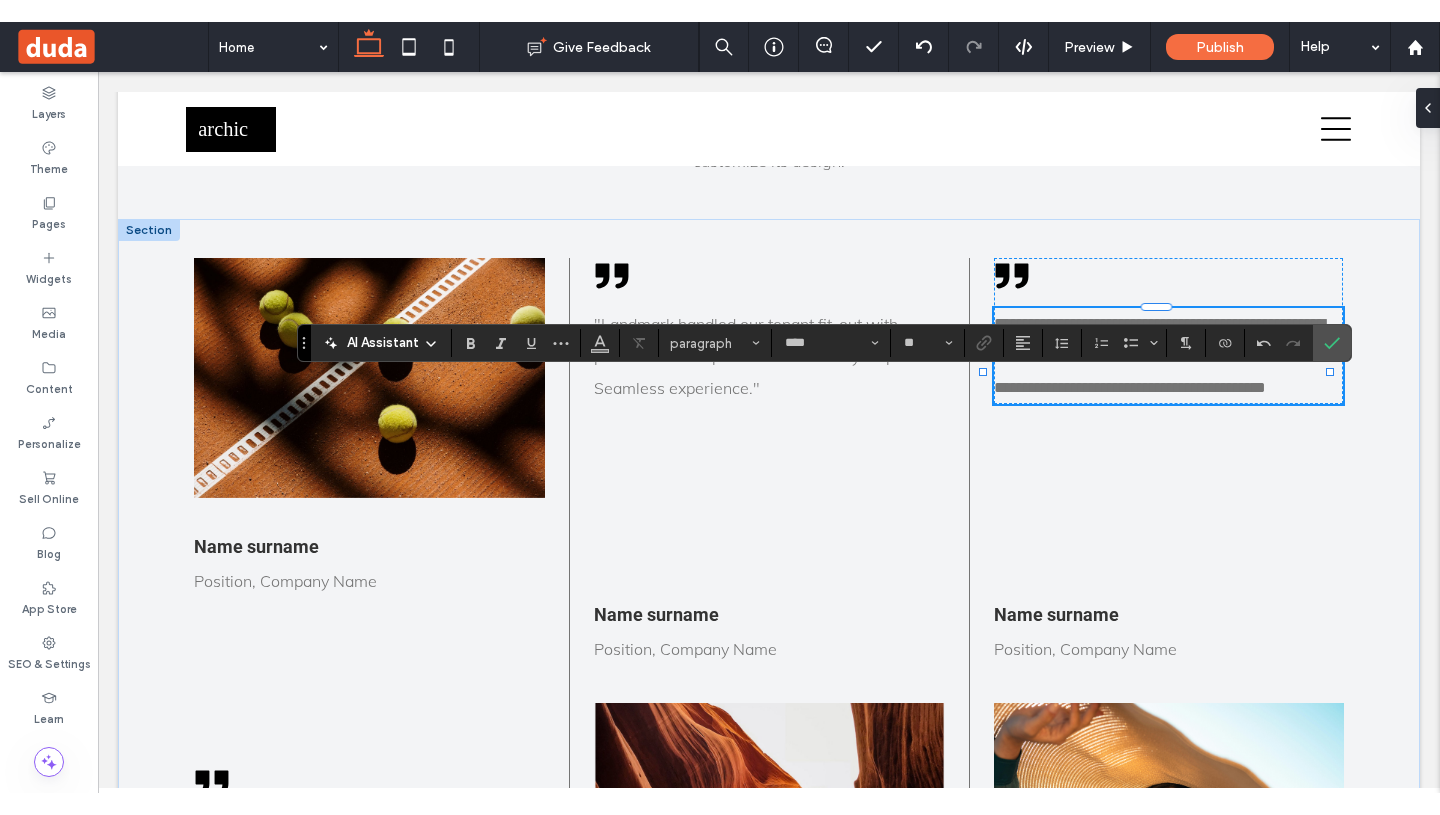 scroll, scrollTop: 0, scrollLeft: 0, axis: both 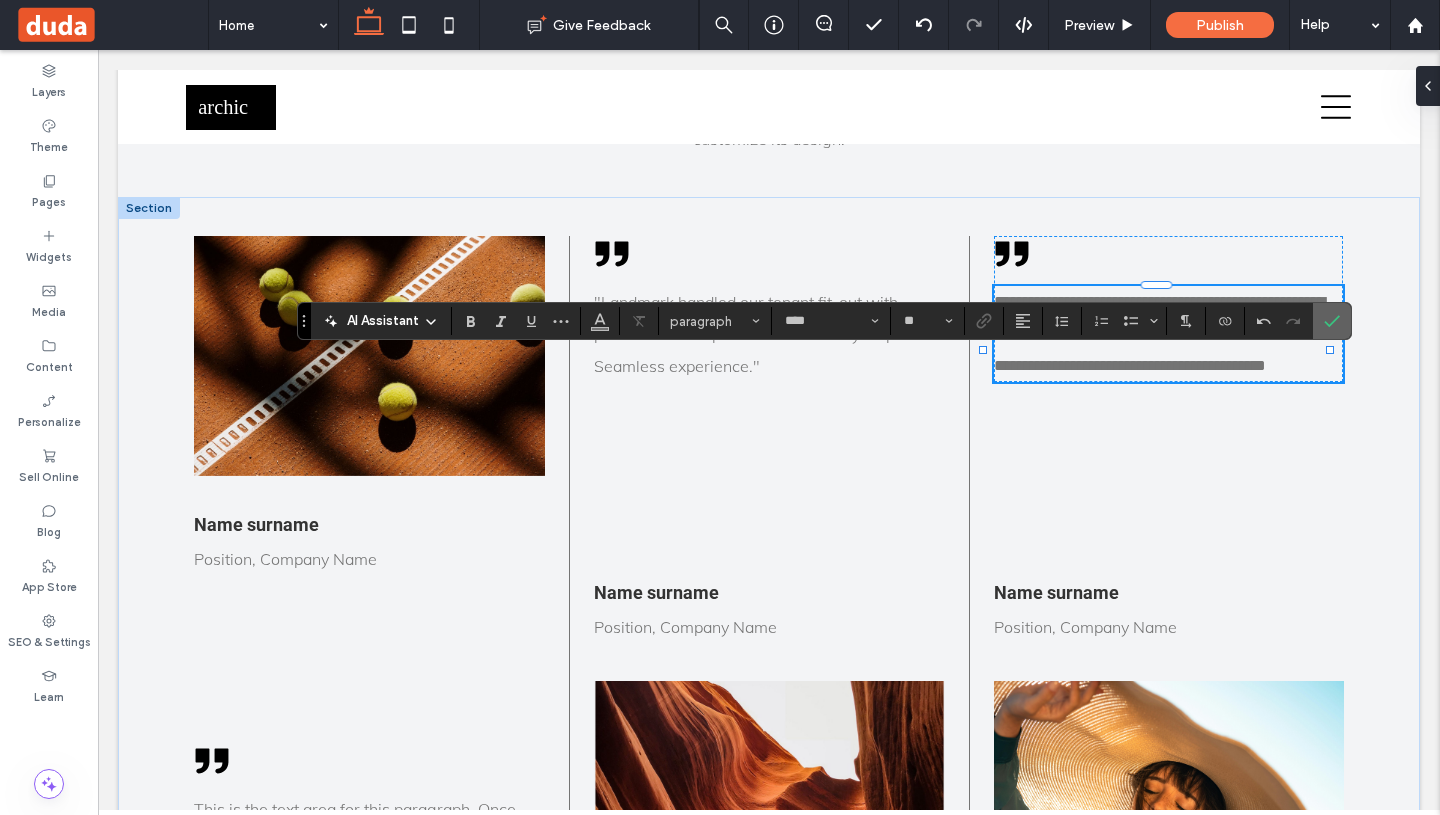 drag, startPoint x: 1330, startPoint y: 322, endPoint x: 1239, endPoint y: 272, distance: 103.8316 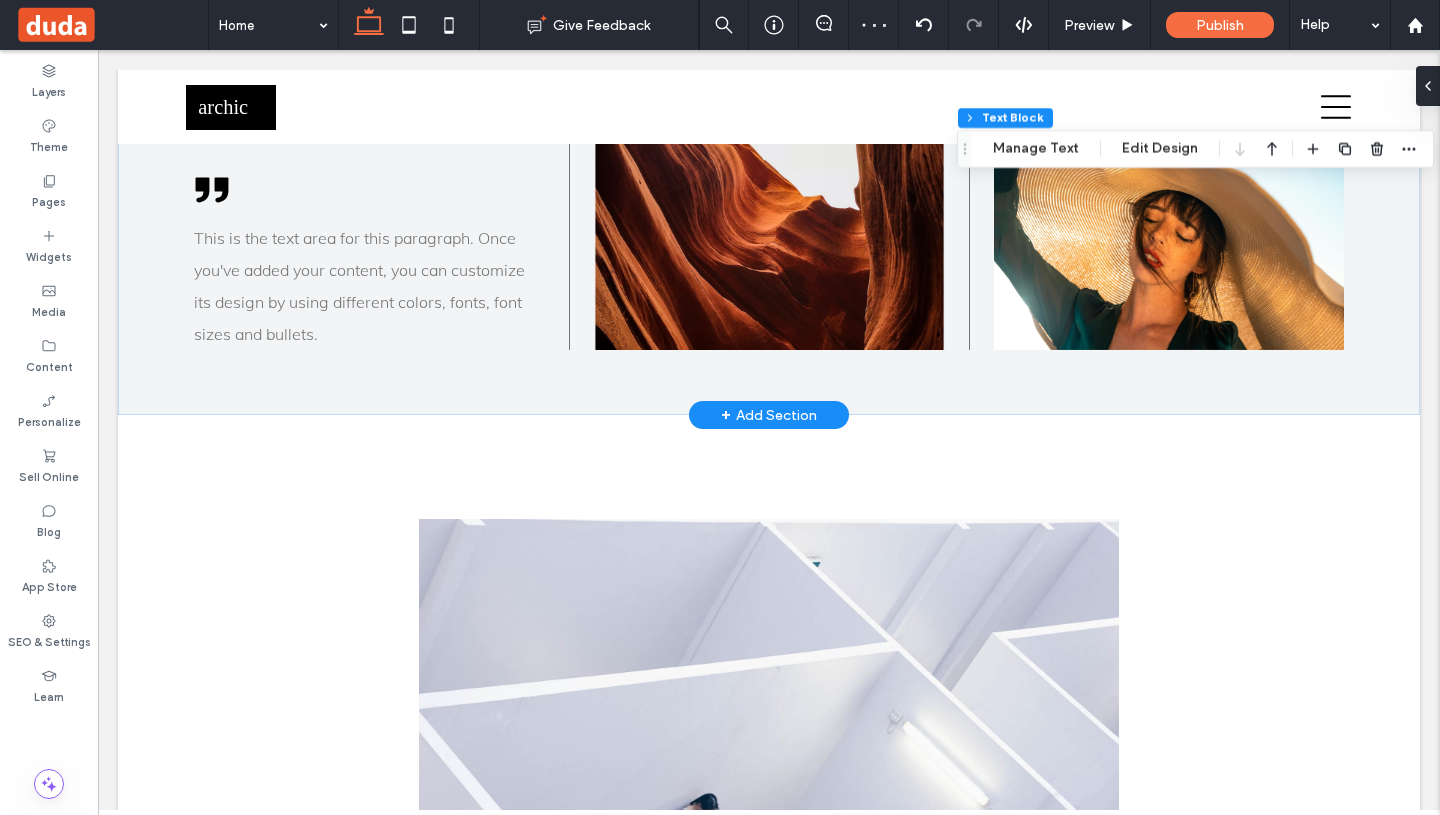 scroll, scrollTop: 4181, scrollLeft: 0, axis: vertical 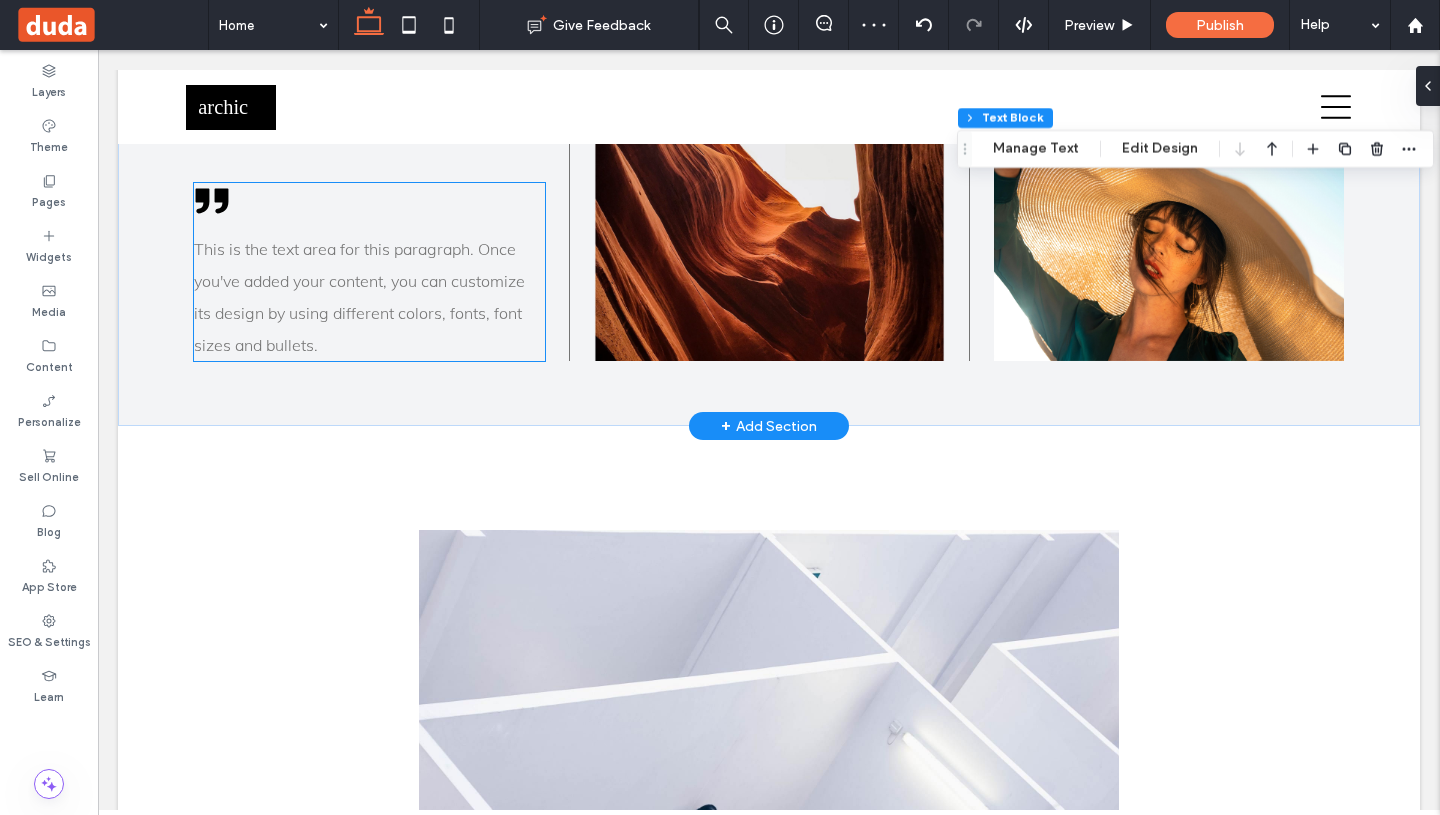 click on "This is the text area for this paragraph. Once you've added your content, you can customize its design by using different colors, fonts, font sizes and bullets." at bounding box center (359, 297) 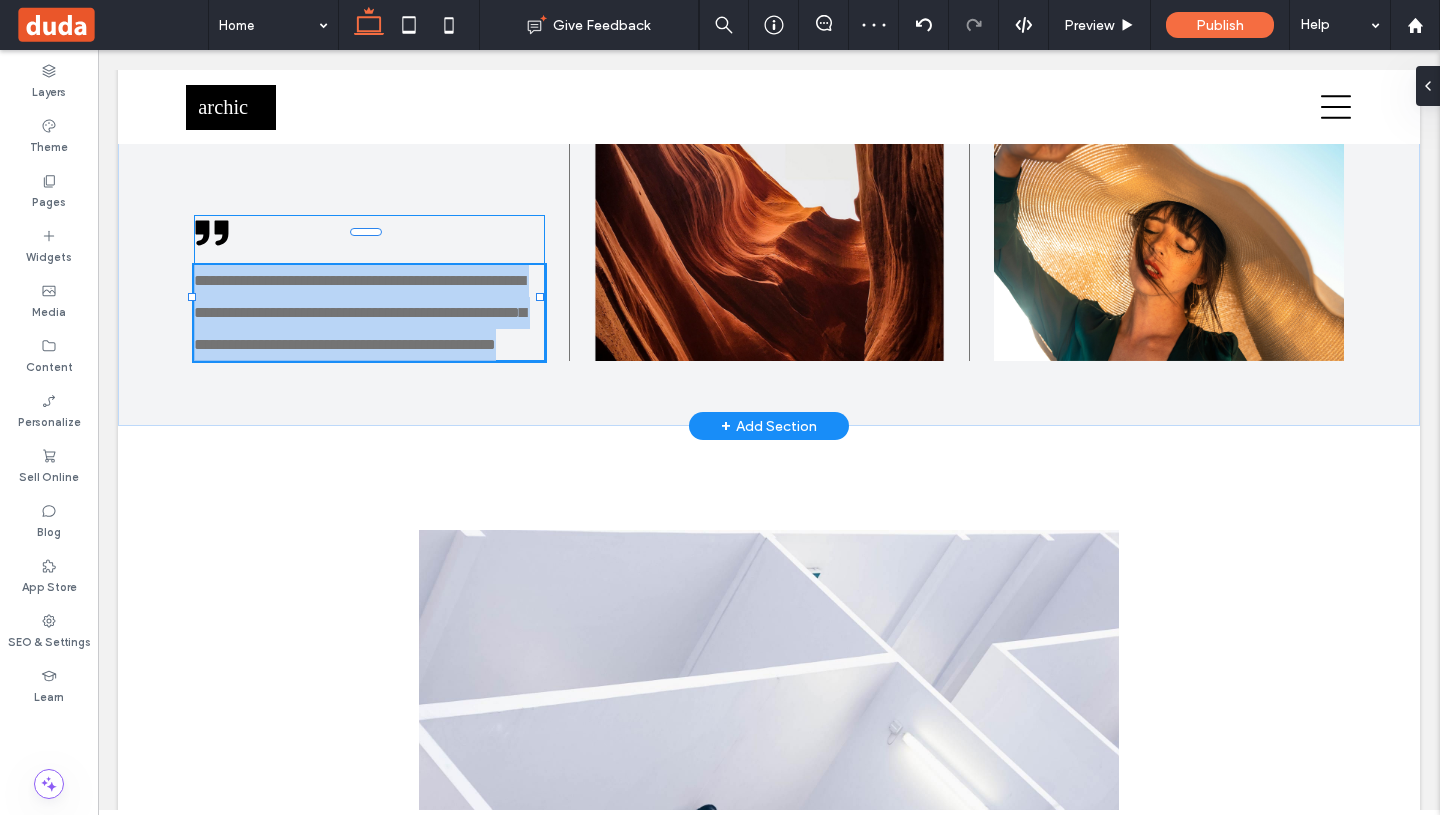 type on "****" 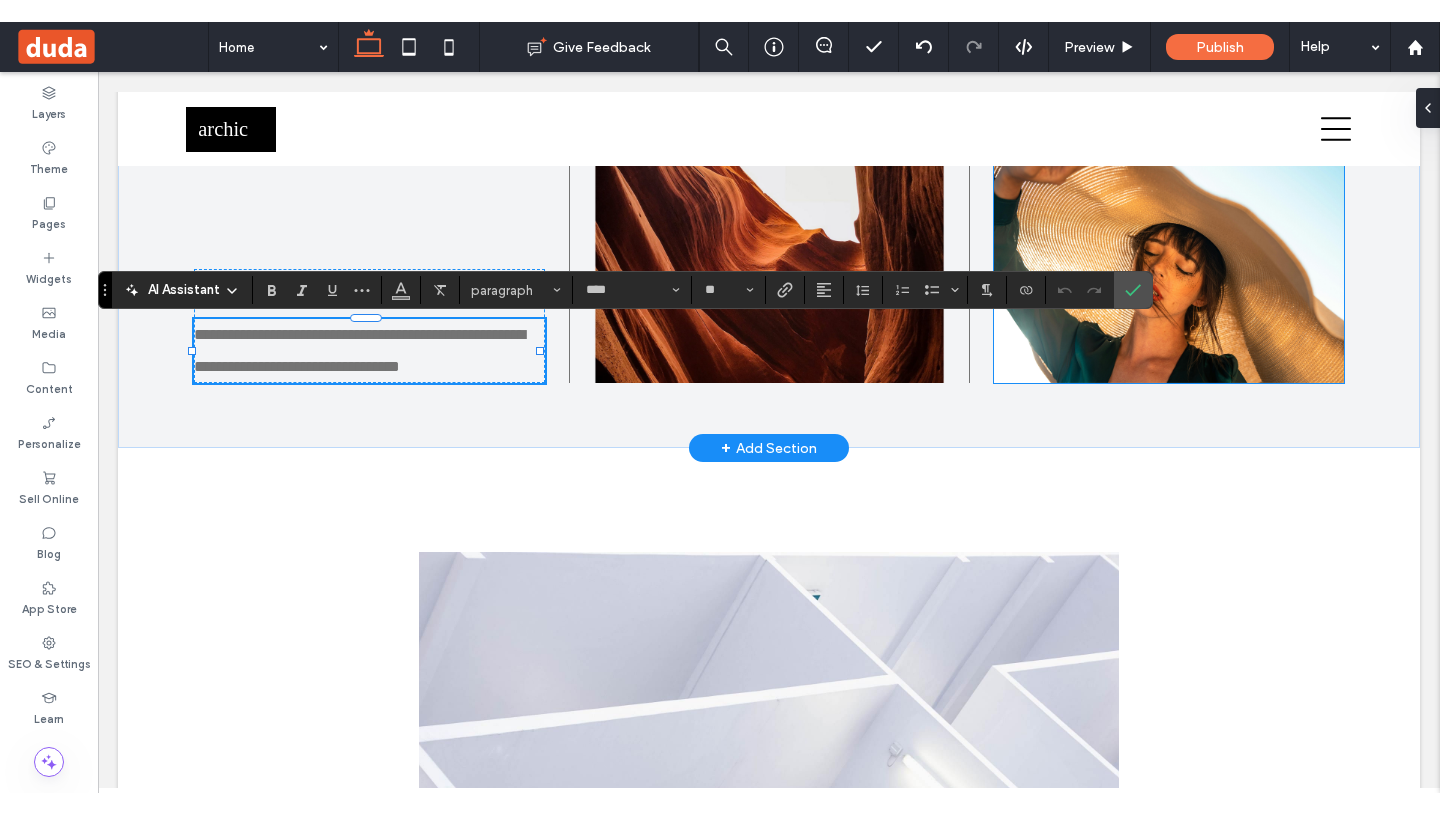scroll, scrollTop: 0, scrollLeft: 0, axis: both 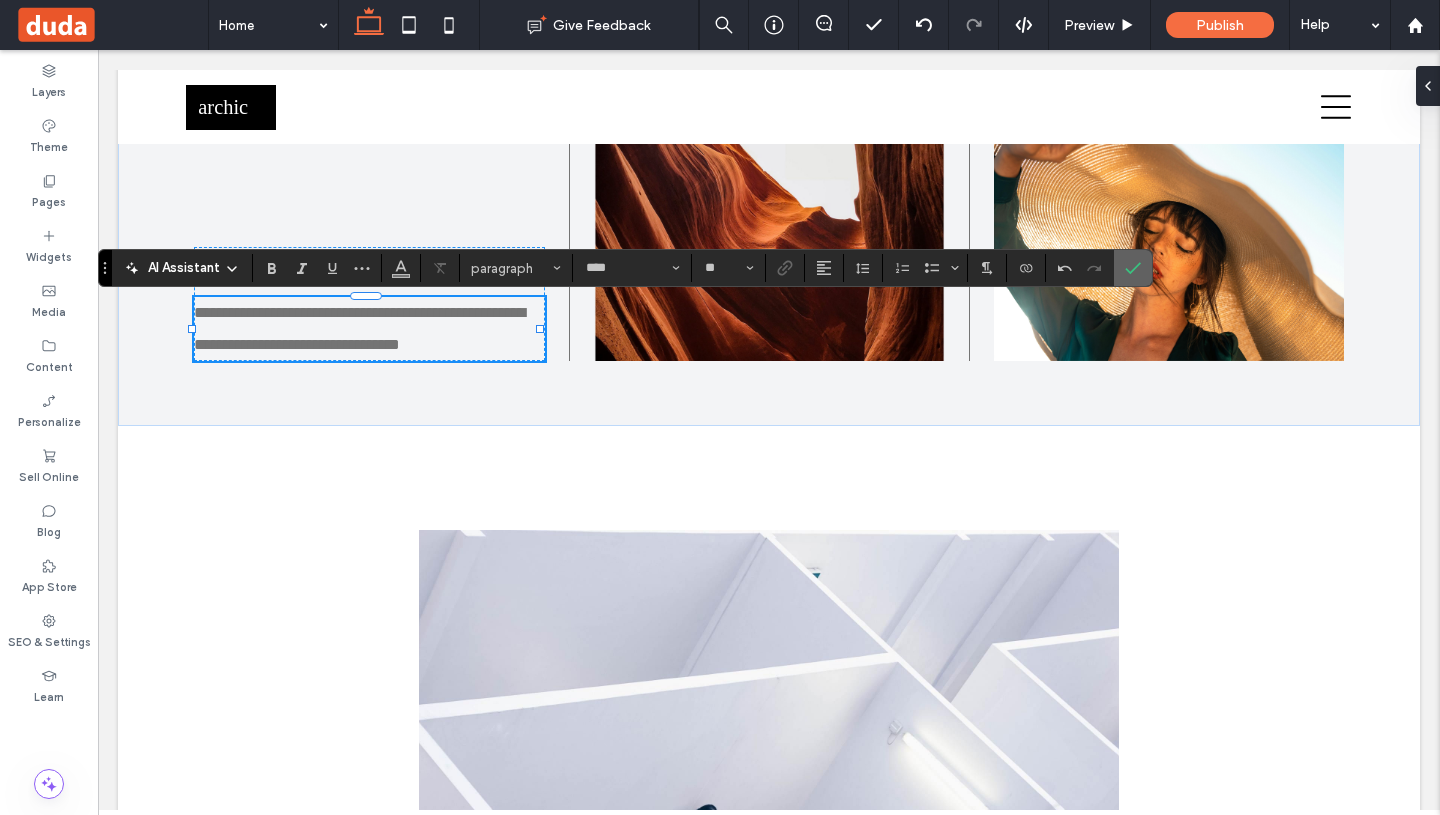 click 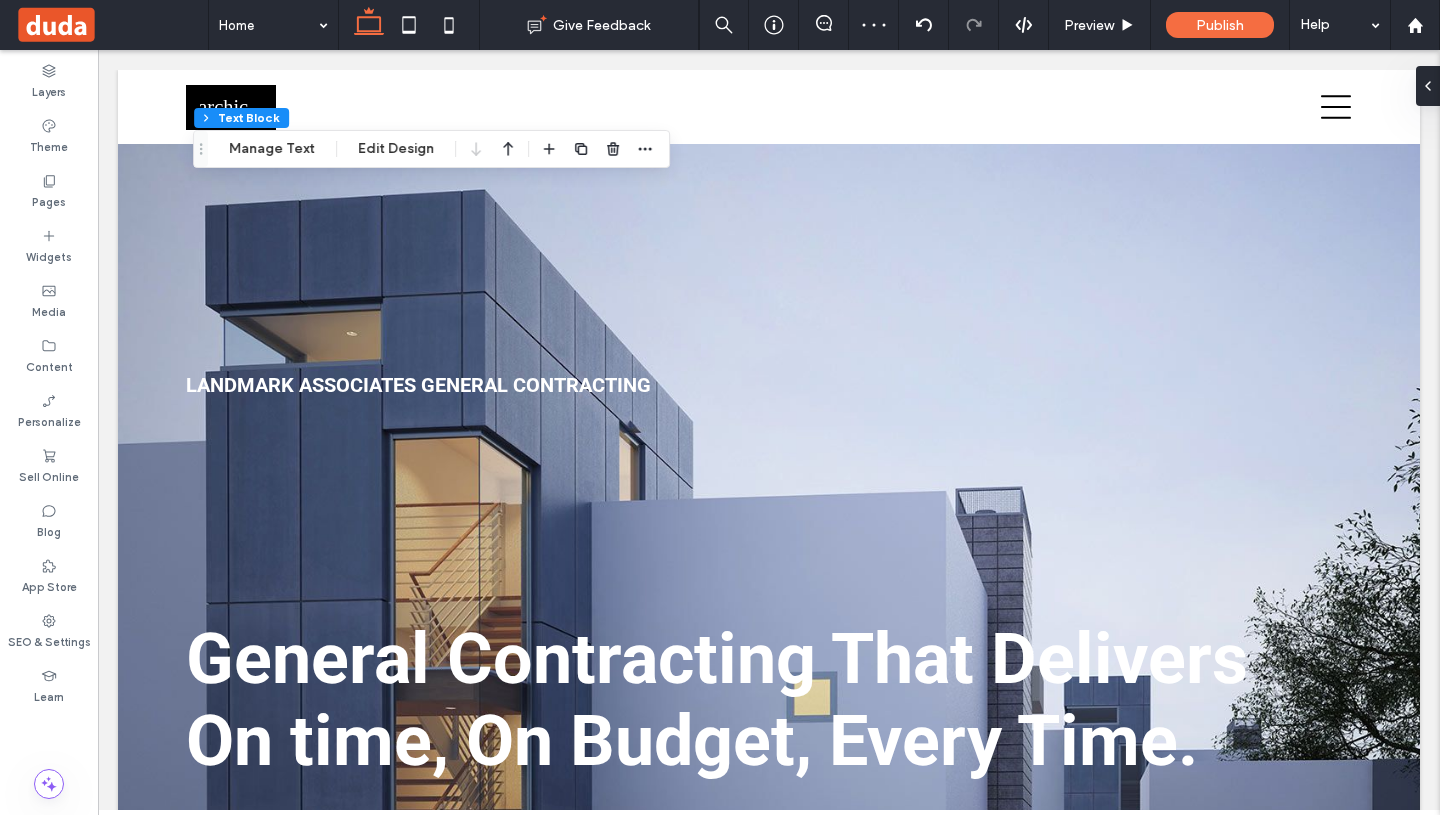 scroll, scrollTop: 4506, scrollLeft: 0, axis: vertical 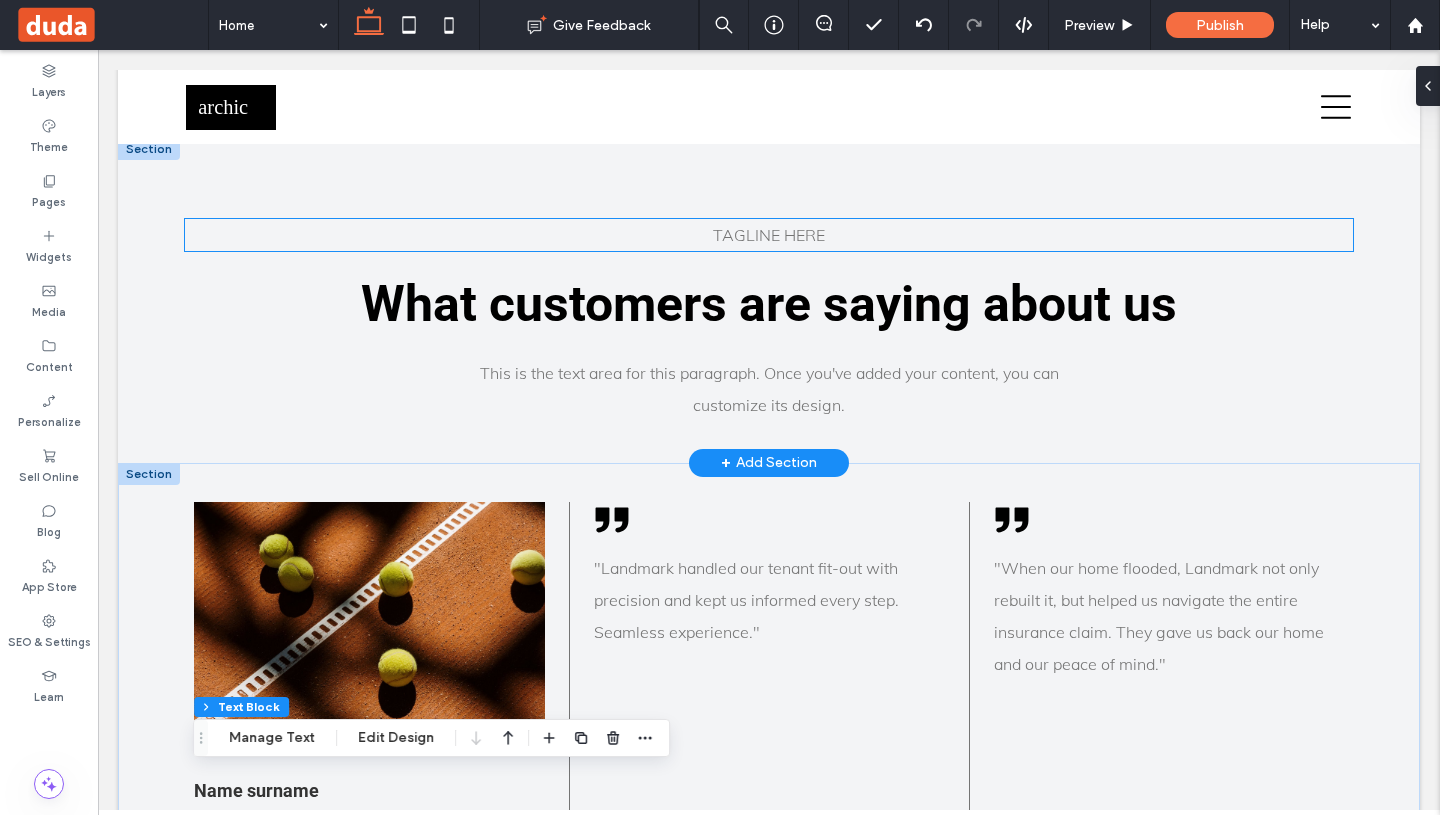 click on "Tagline here" at bounding box center (769, 235) 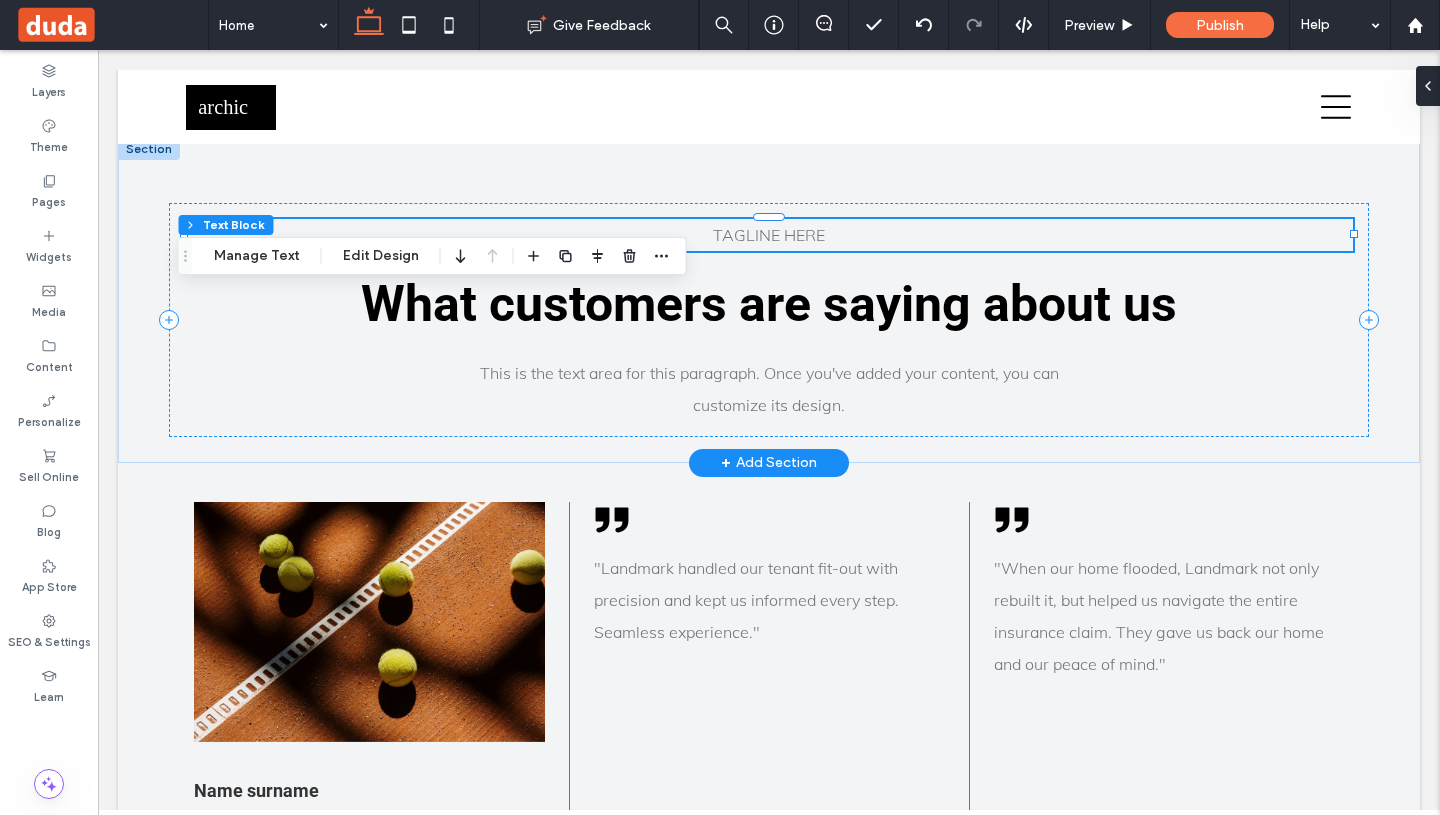 click on "Tagline here" at bounding box center (769, 235) 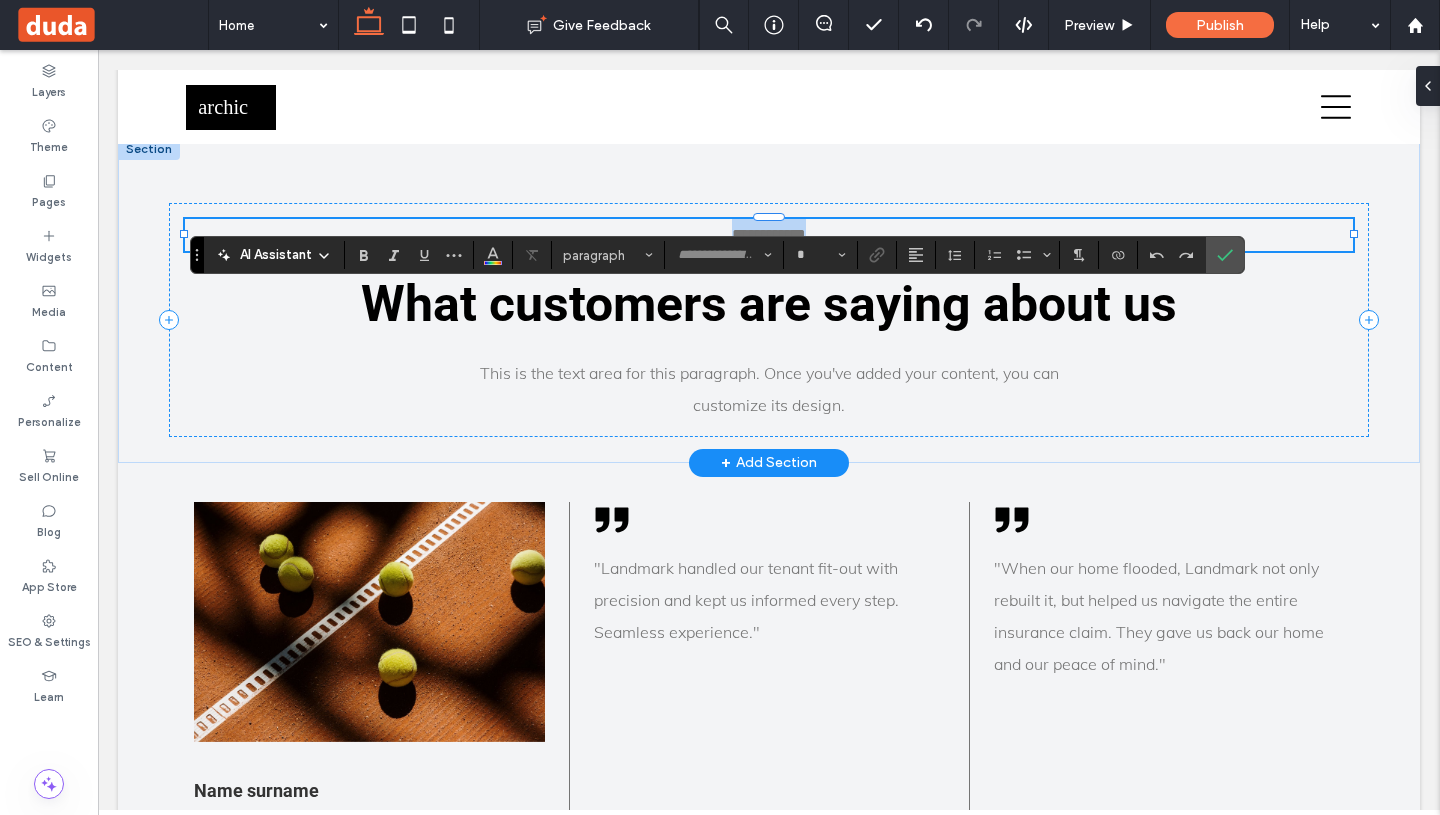 type on "****" 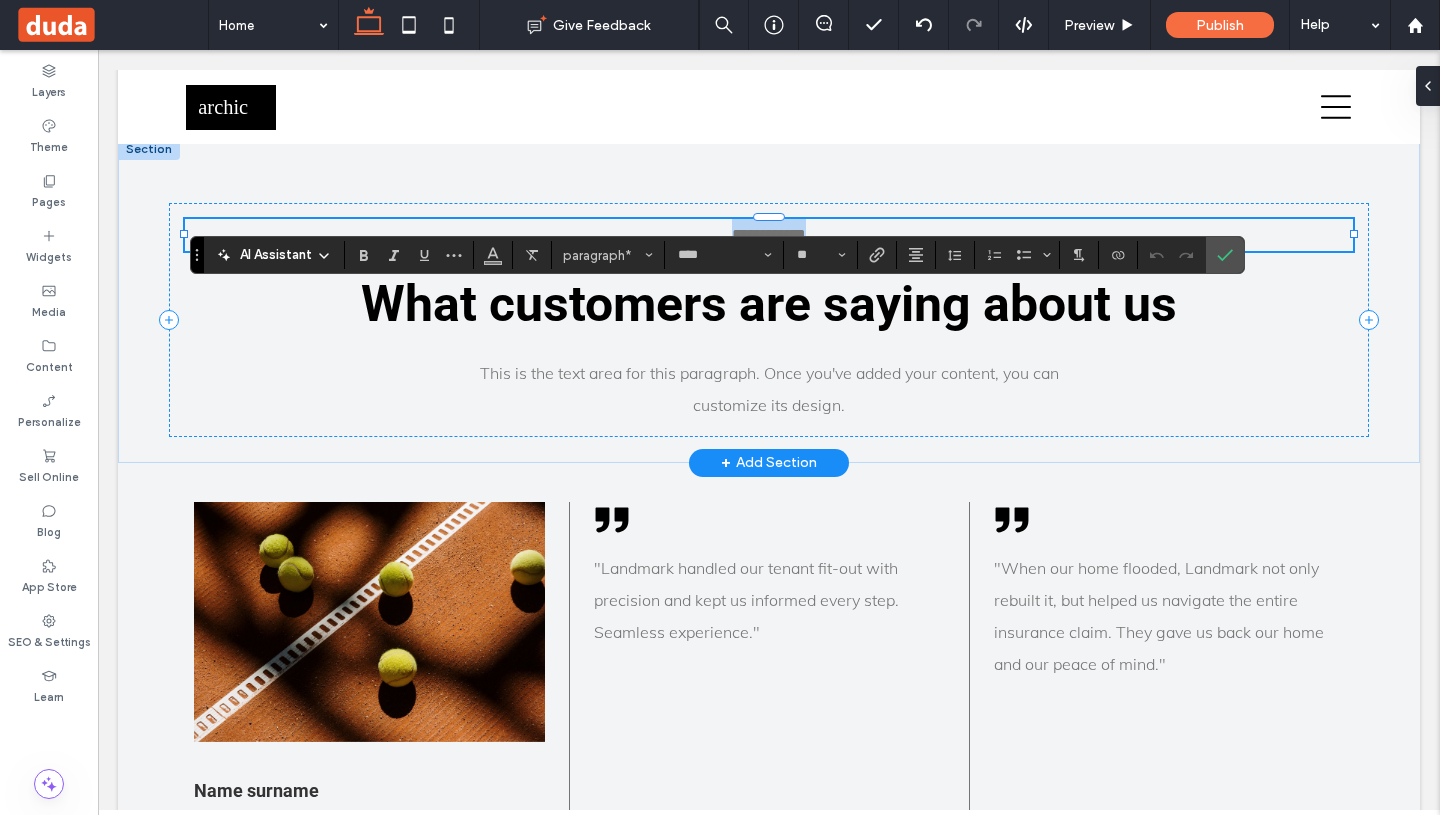 type 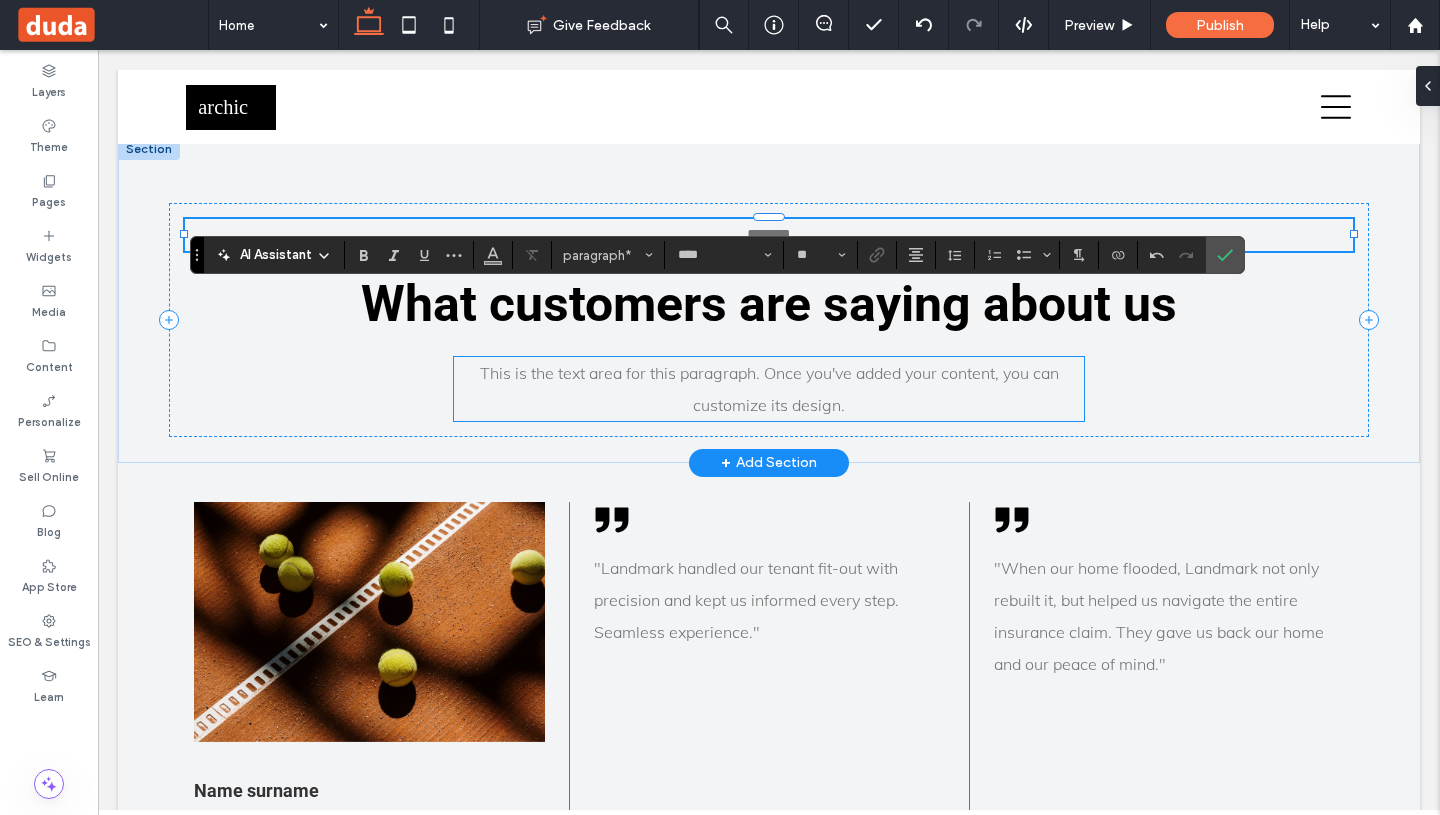 click on "This is the text area for this paragraph. Once you've added your content, you can customize its design." at bounding box center [769, 389] 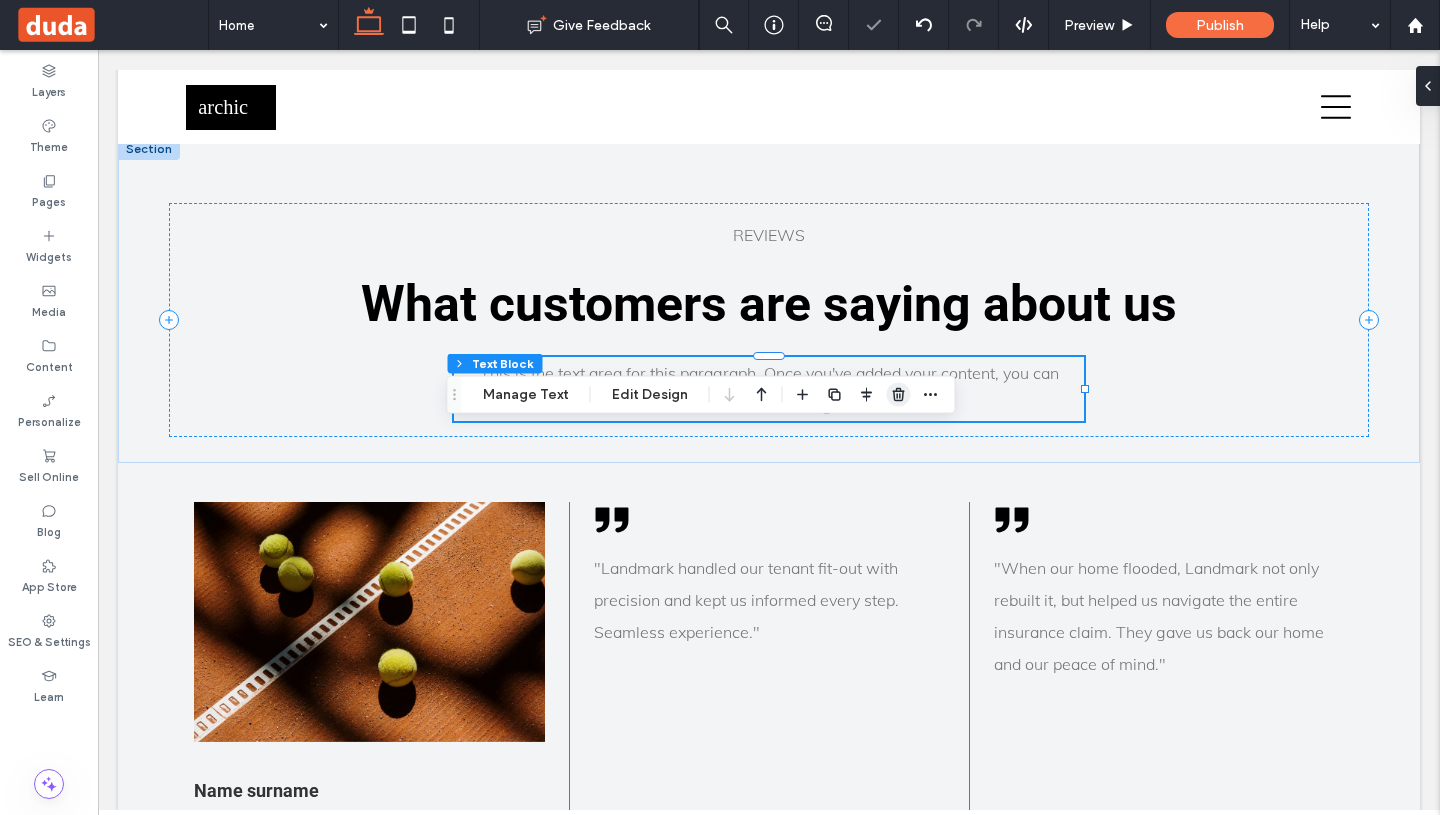 click 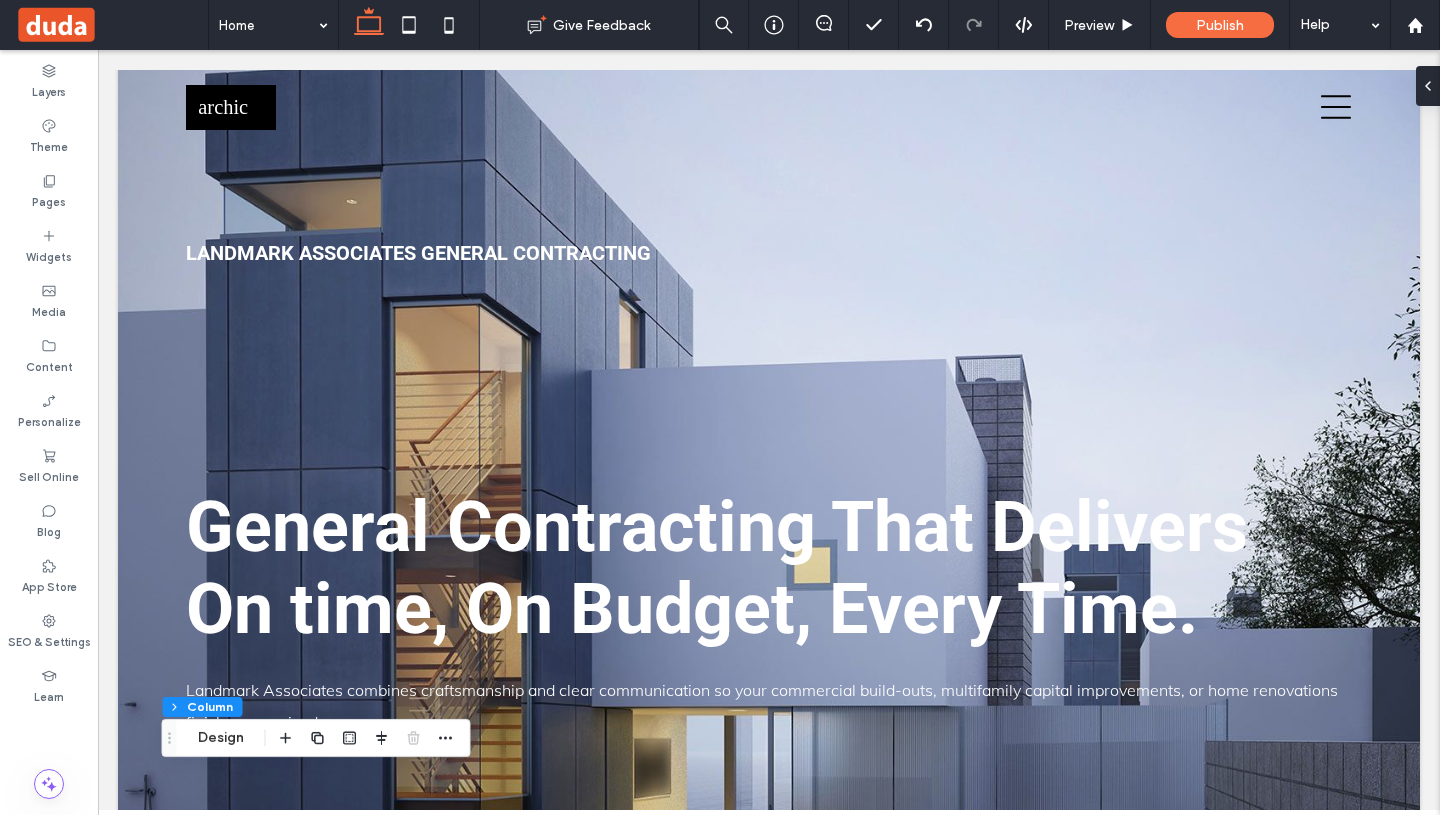 scroll, scrollTop: 0, scrollLeft: 0, axis: both 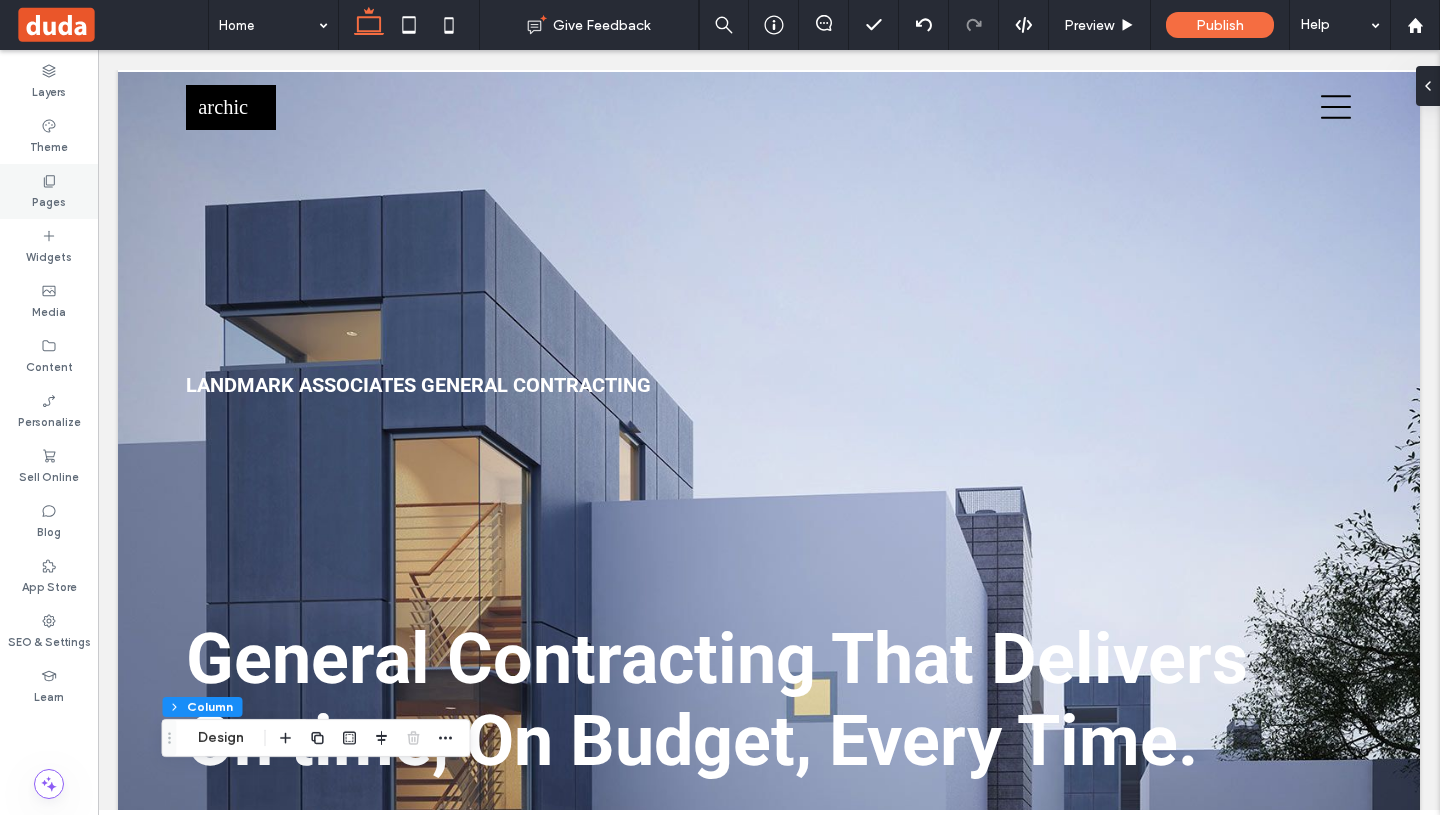 click on "Pages" at bounding box center (49, 200) 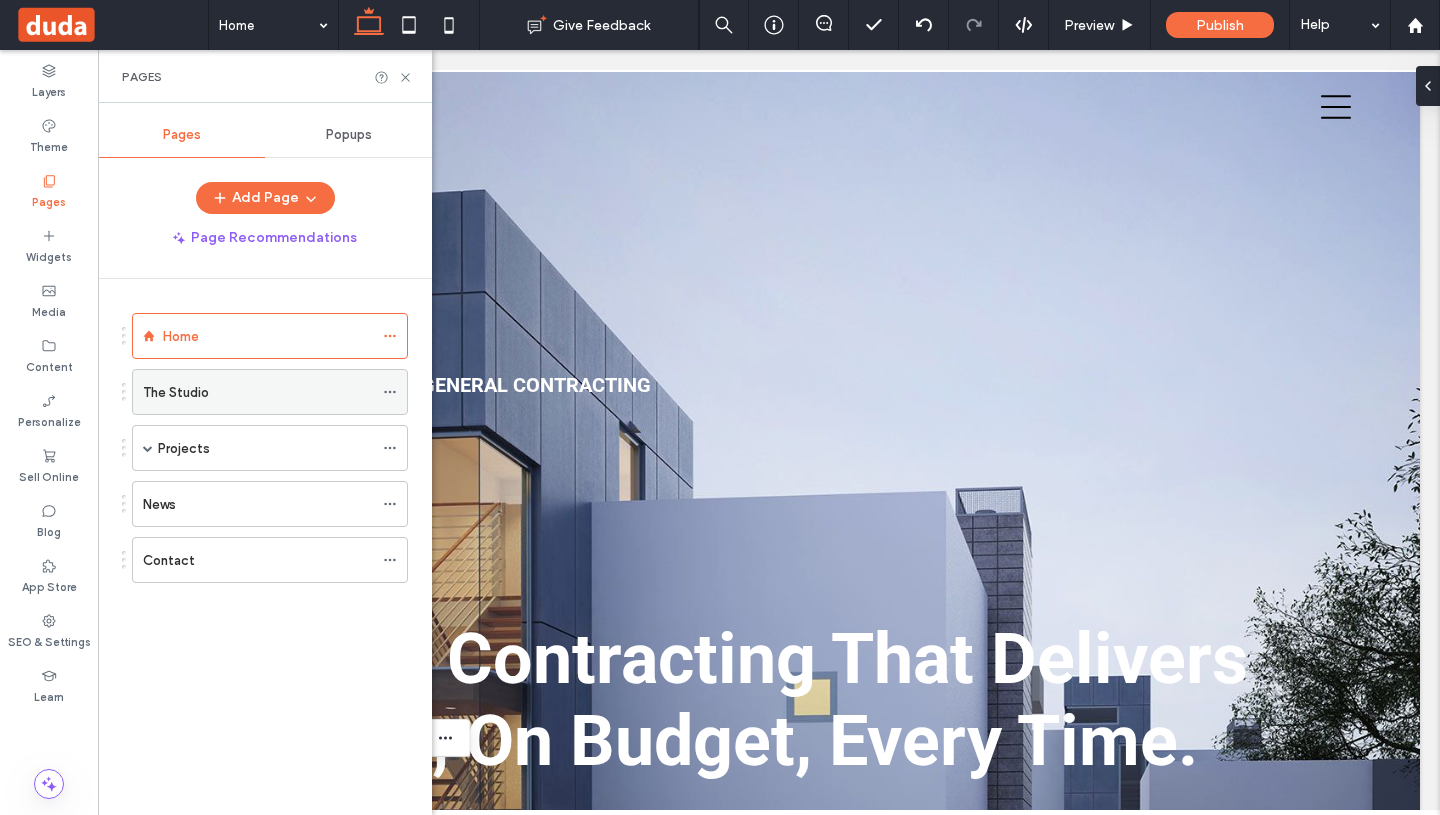 click on "The Studio" at bounding box center (258, 392) 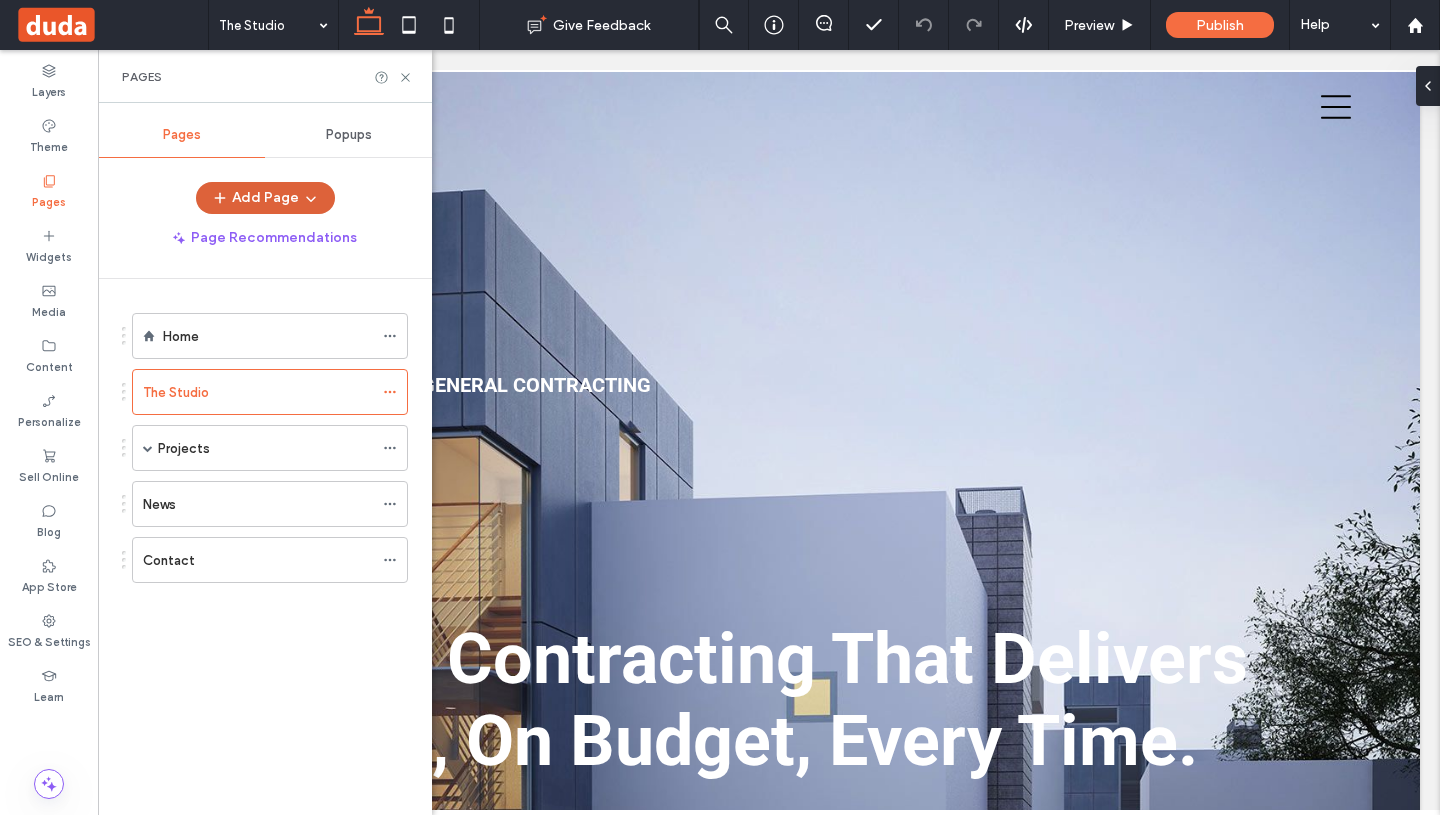 click on "Add Page" at bounding box center (265, 198) 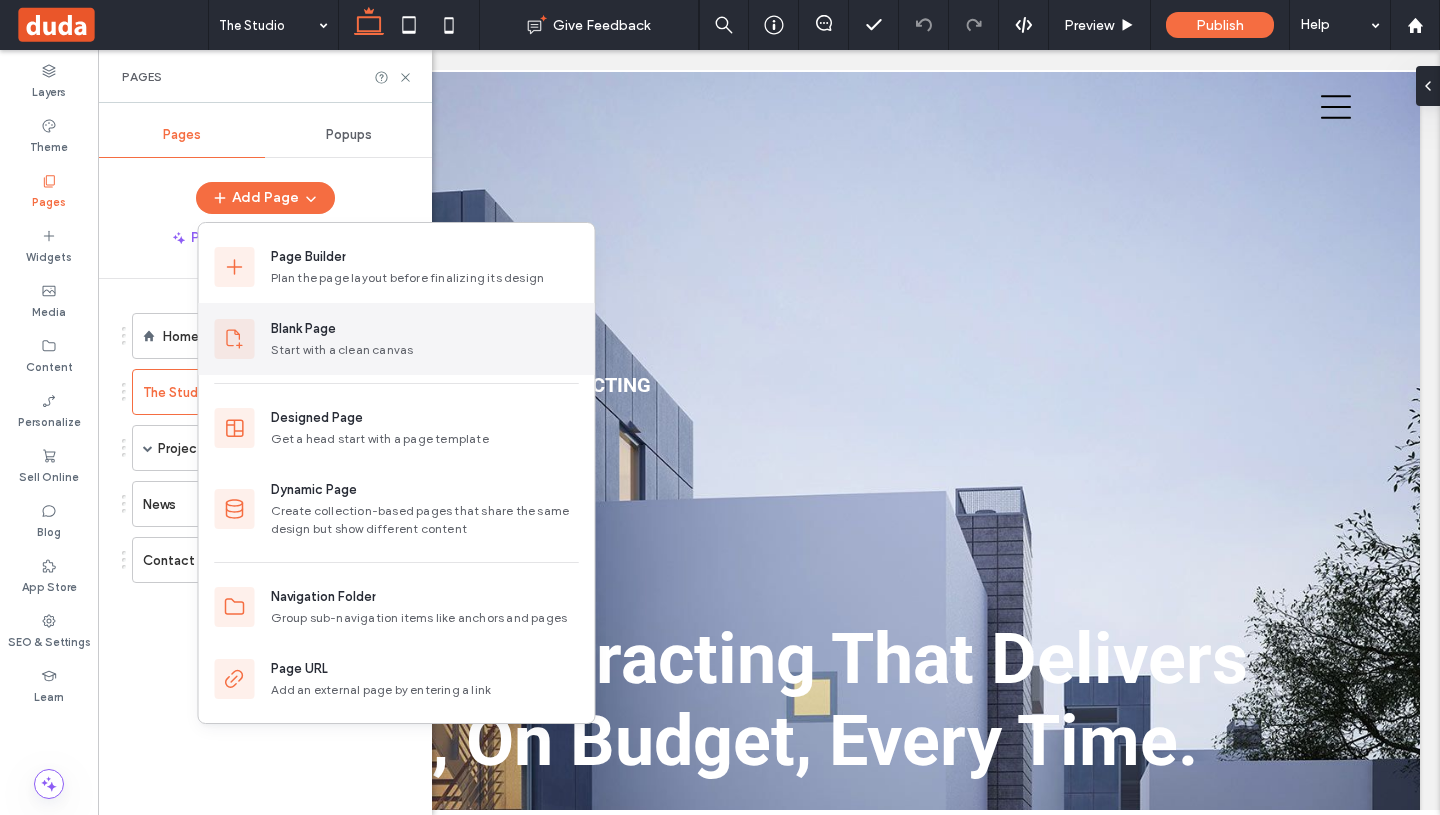 click on "Start with a clean canvas" at bounding box center (425, 350) 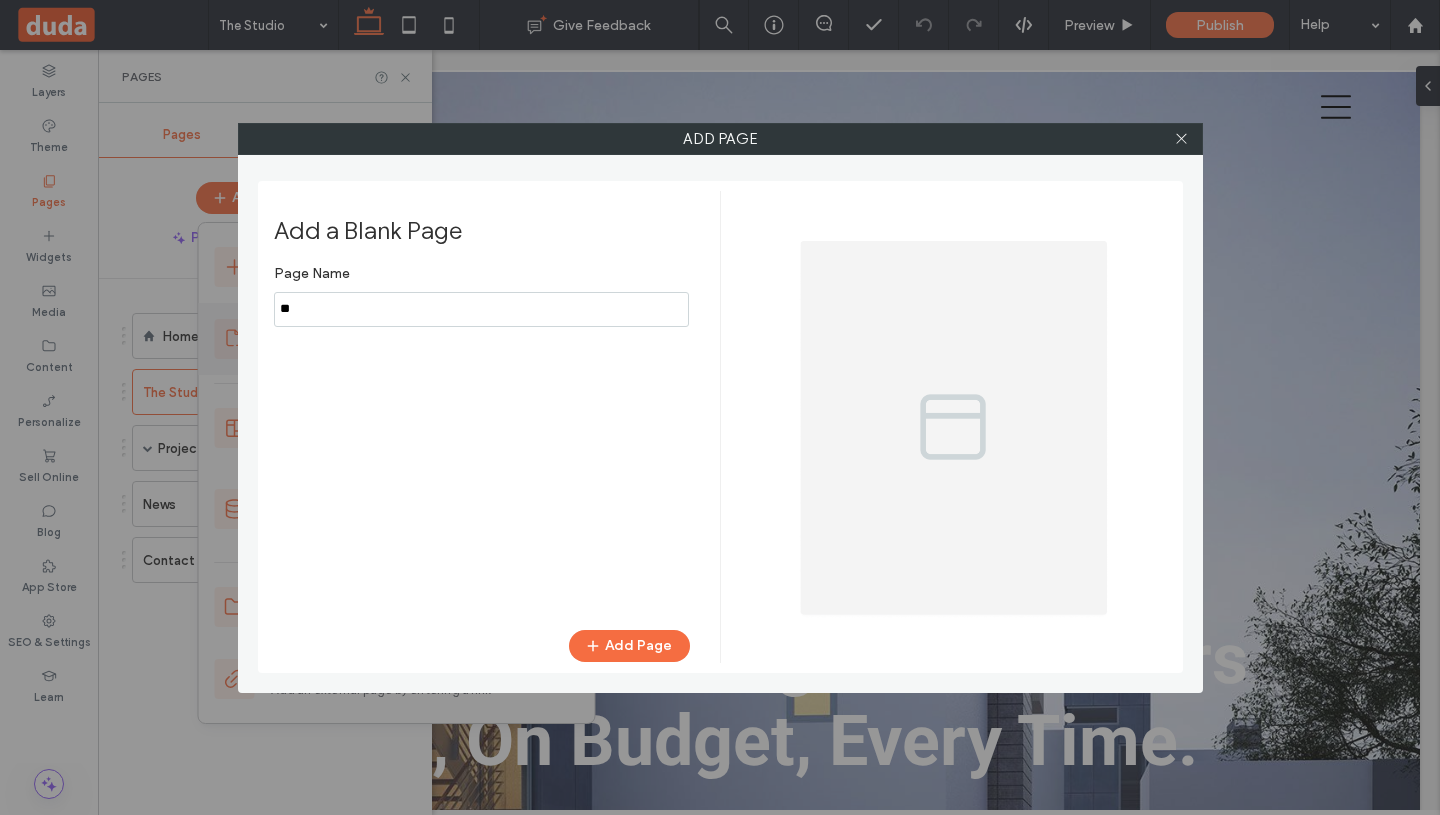 type on "*" 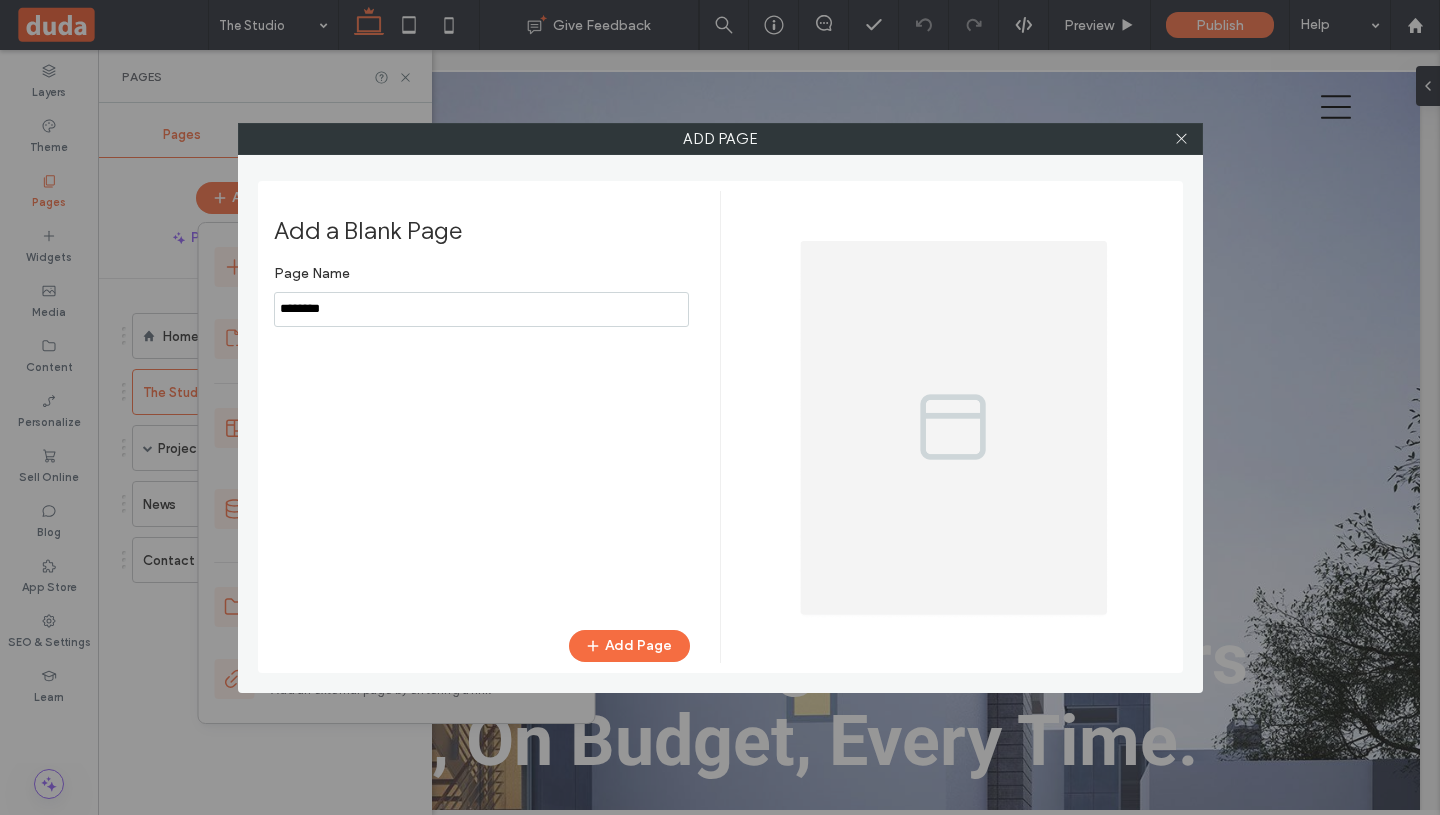 type on "********" 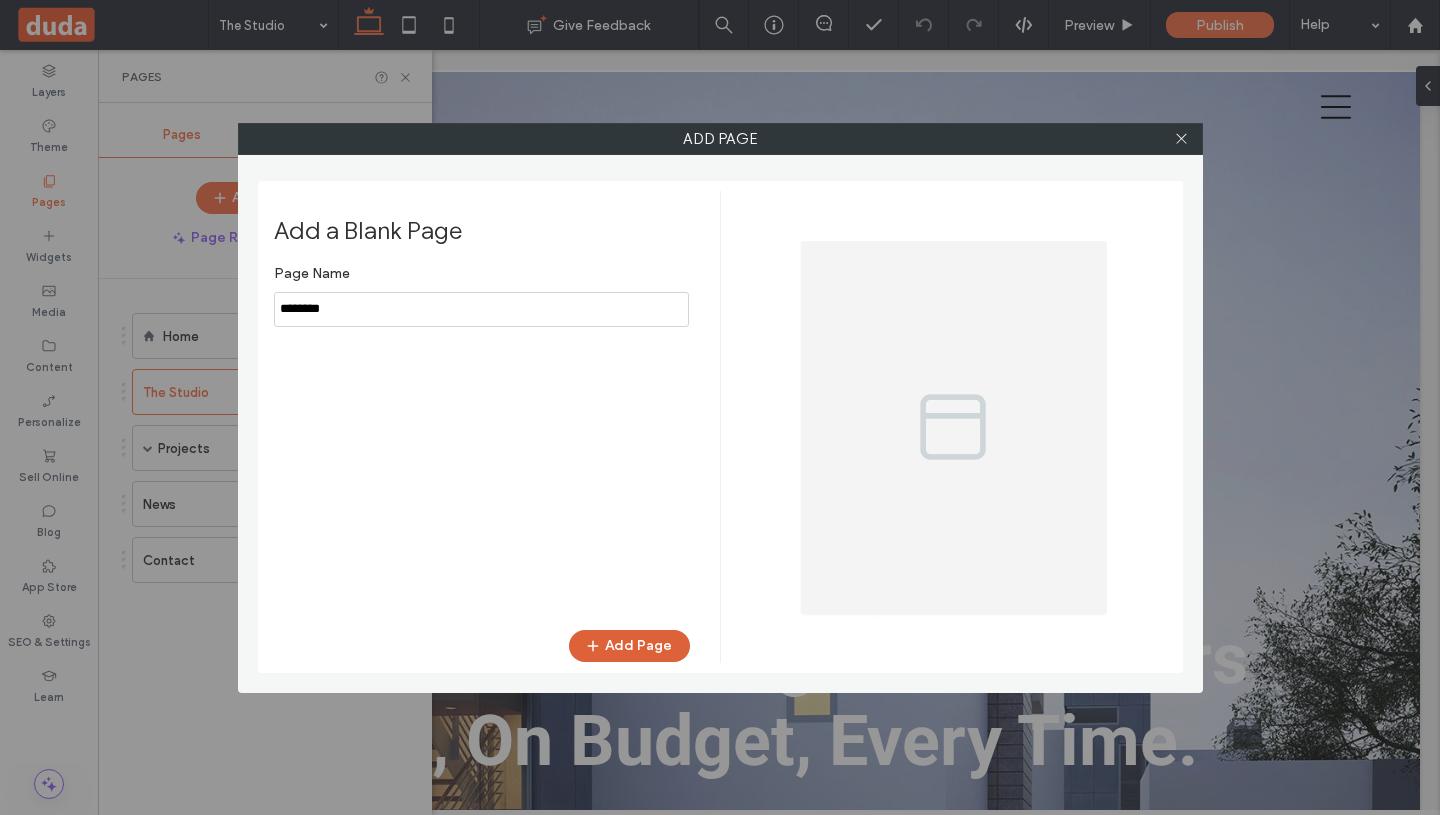 click at bounding box center (595, 646) 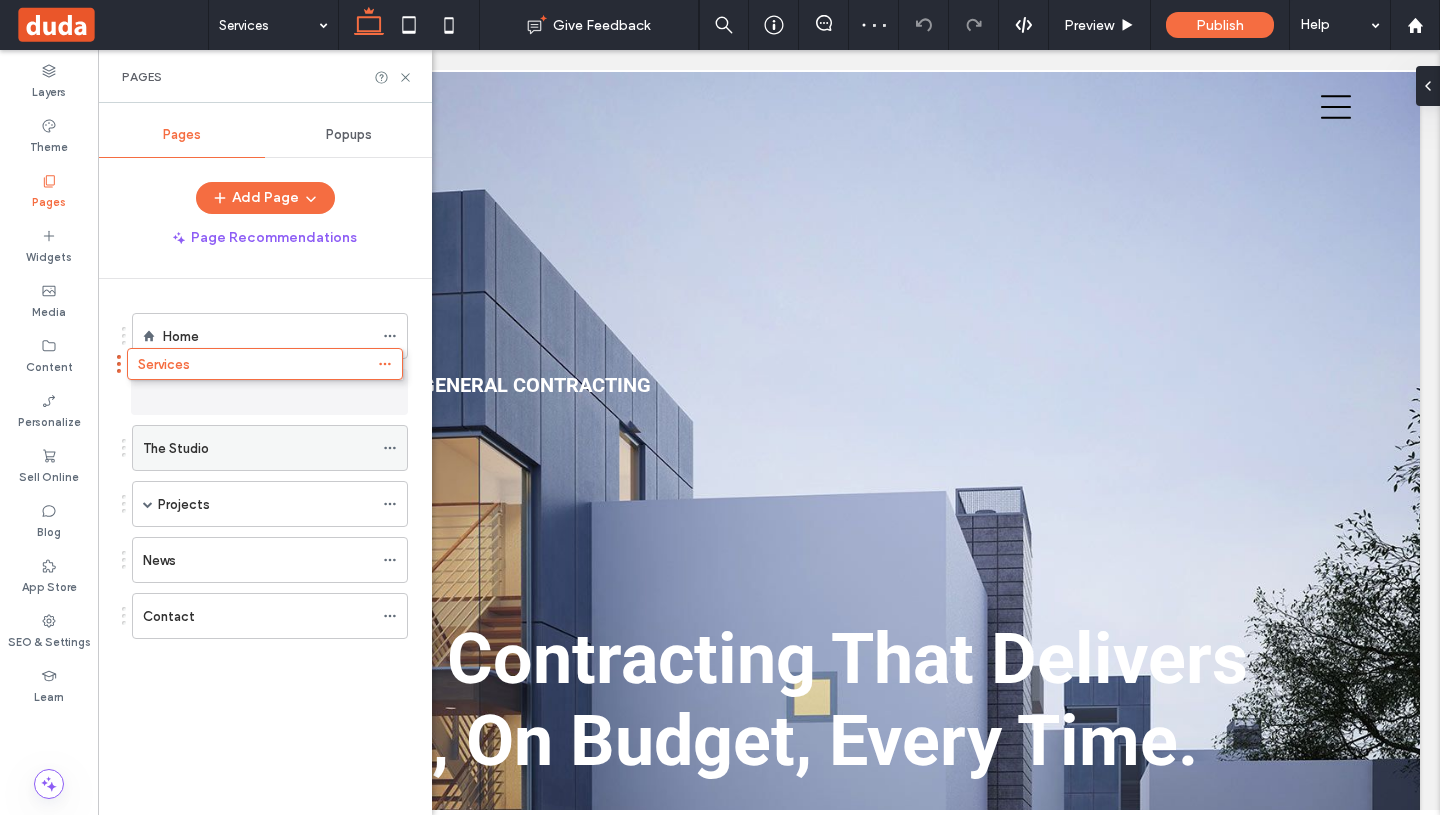 drag, startPoint x: 205, startPoint y: 623, endPoint x: 200, endPoint y: 378, distance: 245.05101 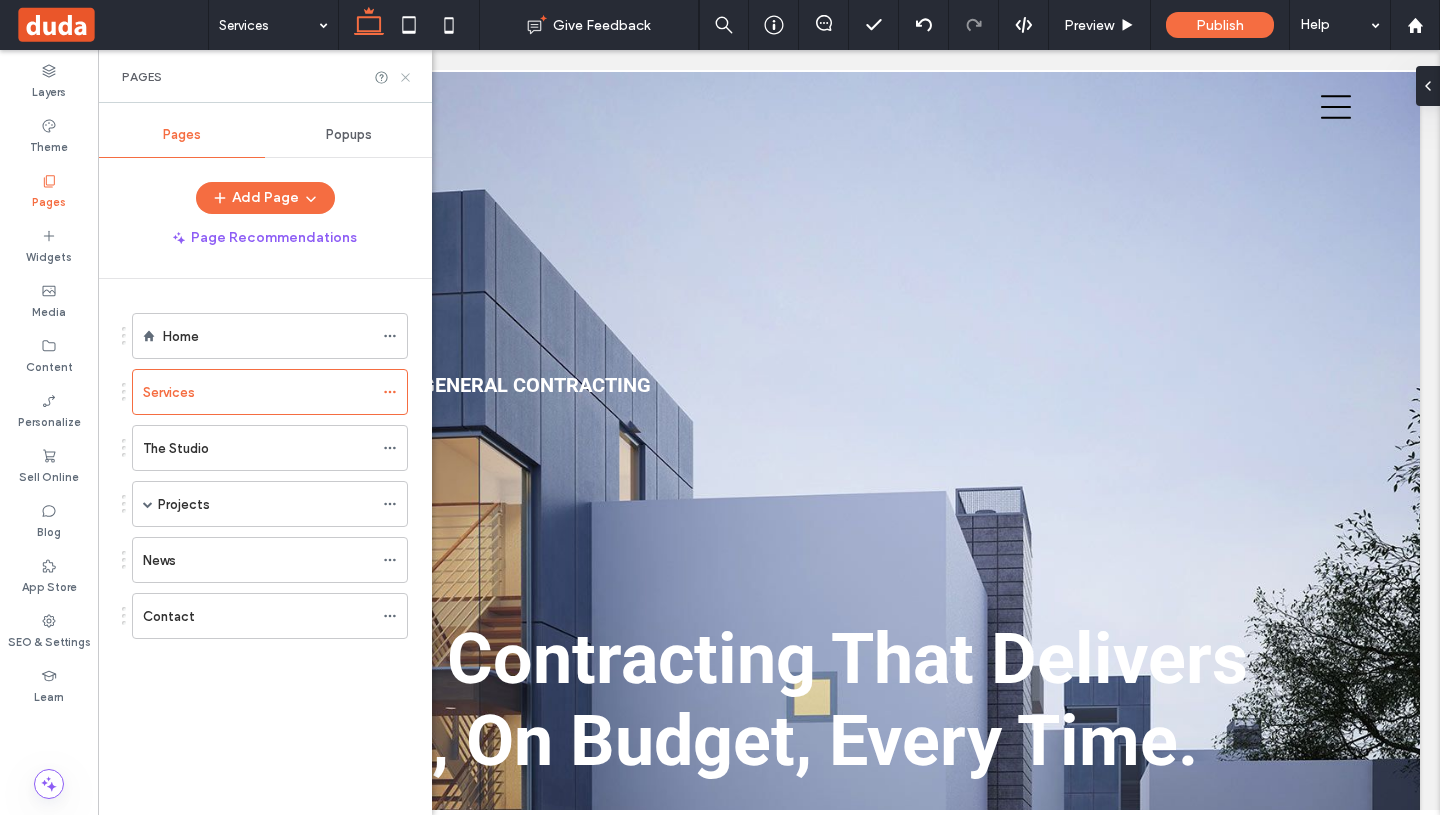 click 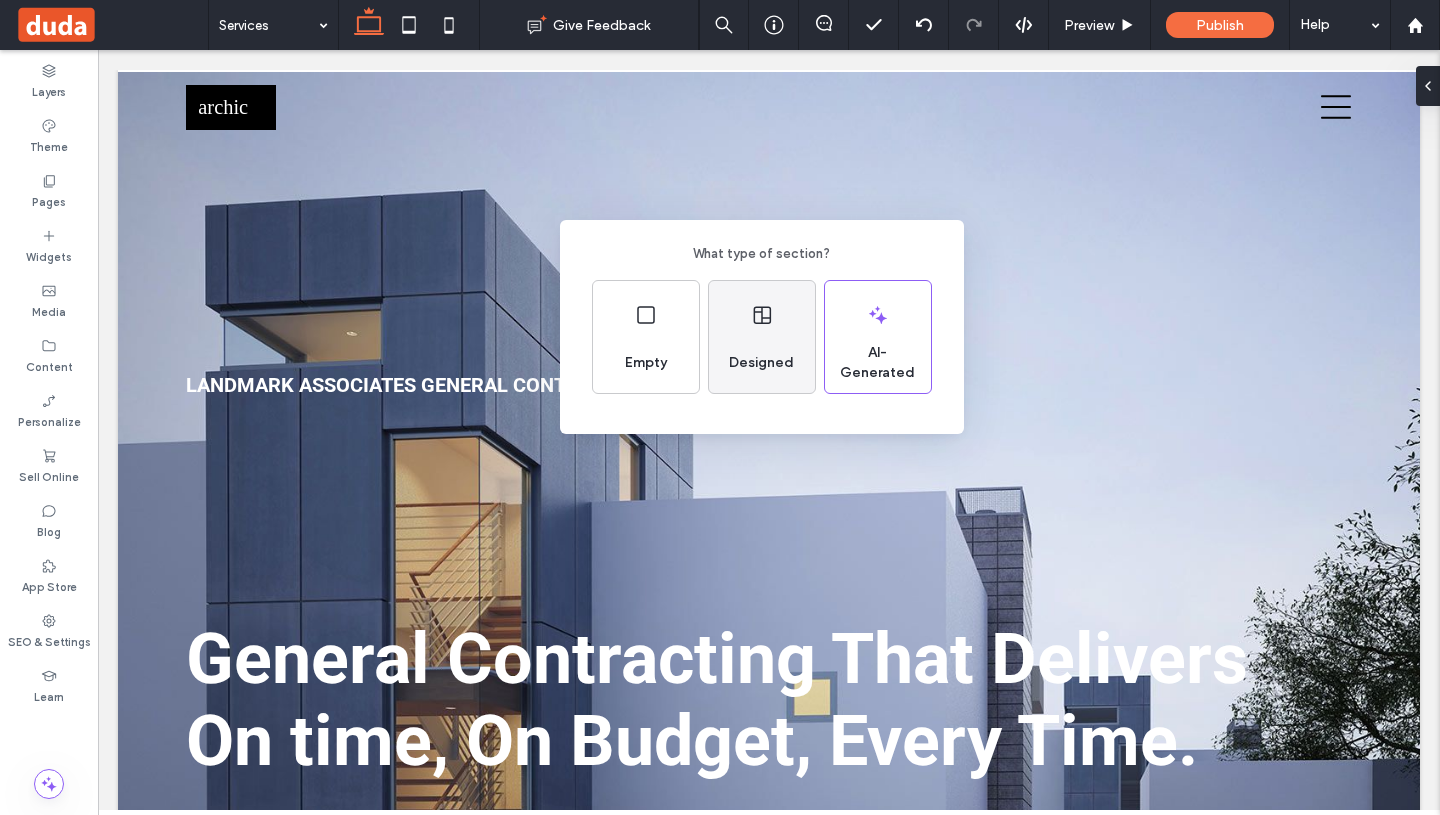 click on "Designed" at bounding box center (761, 363) 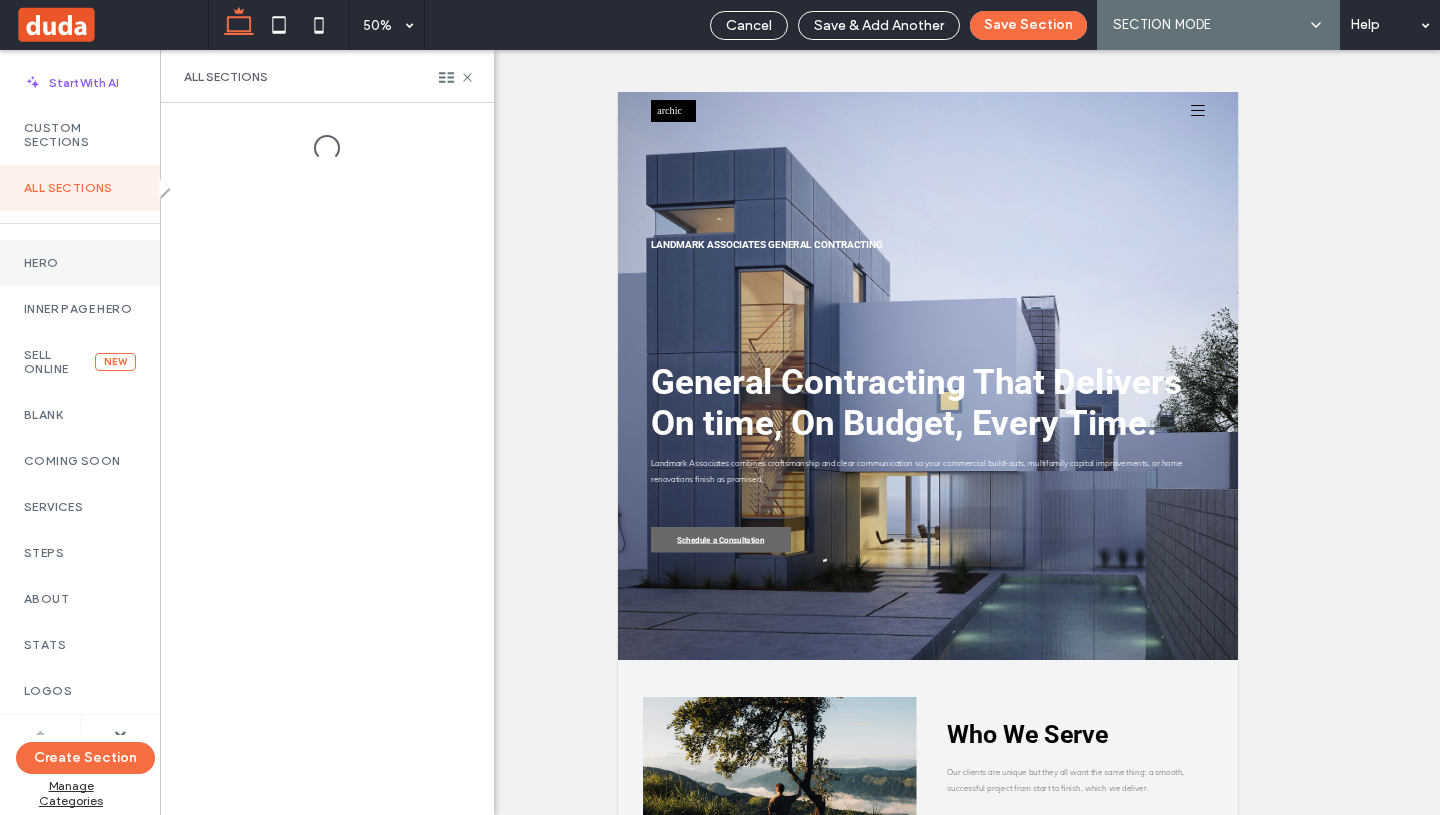 click on "Hero" at bounding box center [80, 263] 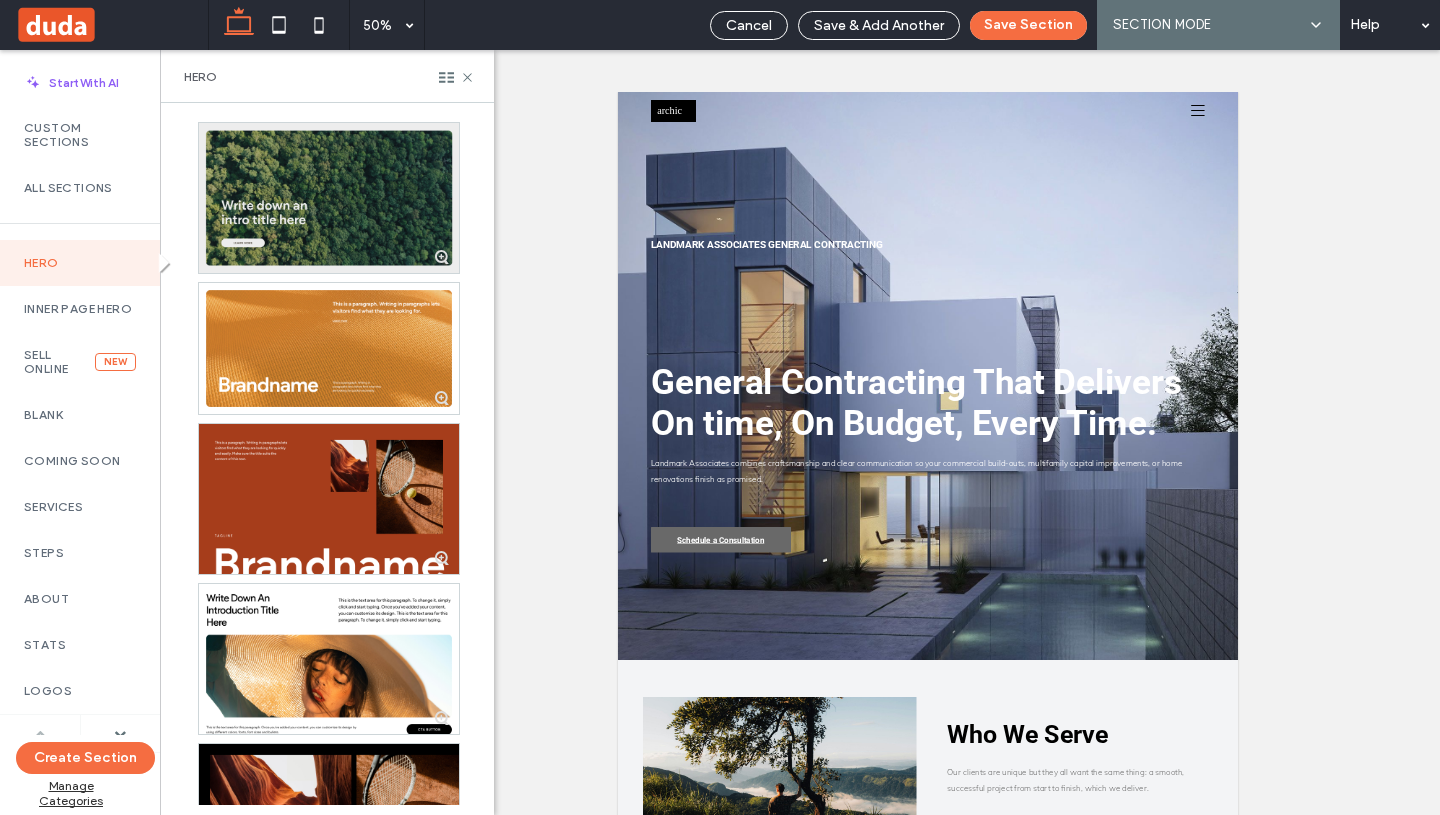 click at bounding box center (329, 198) 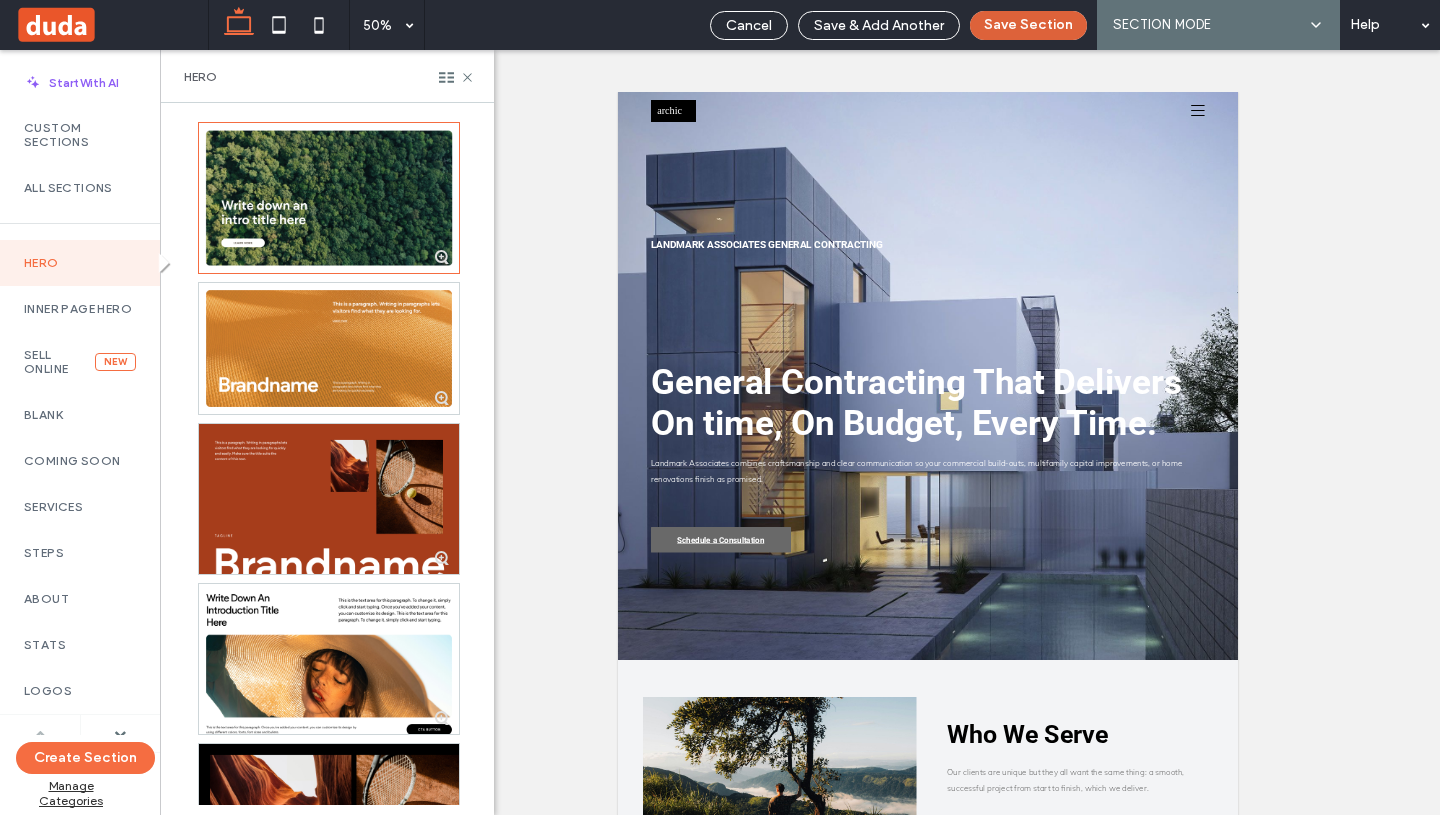 click on "Save Section" at bounding box center (1028, 25) 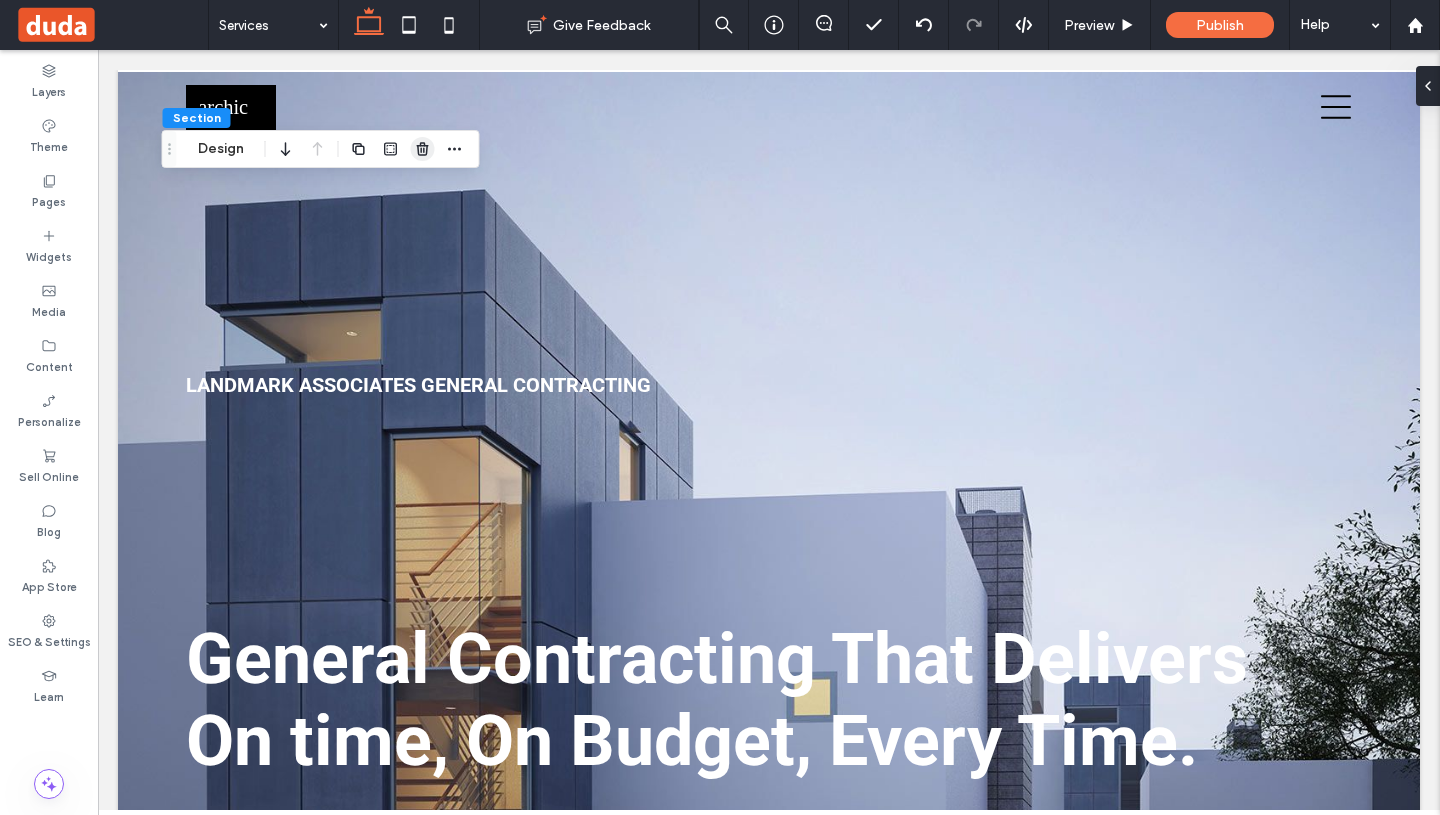 click at bounding box center [423, 149] 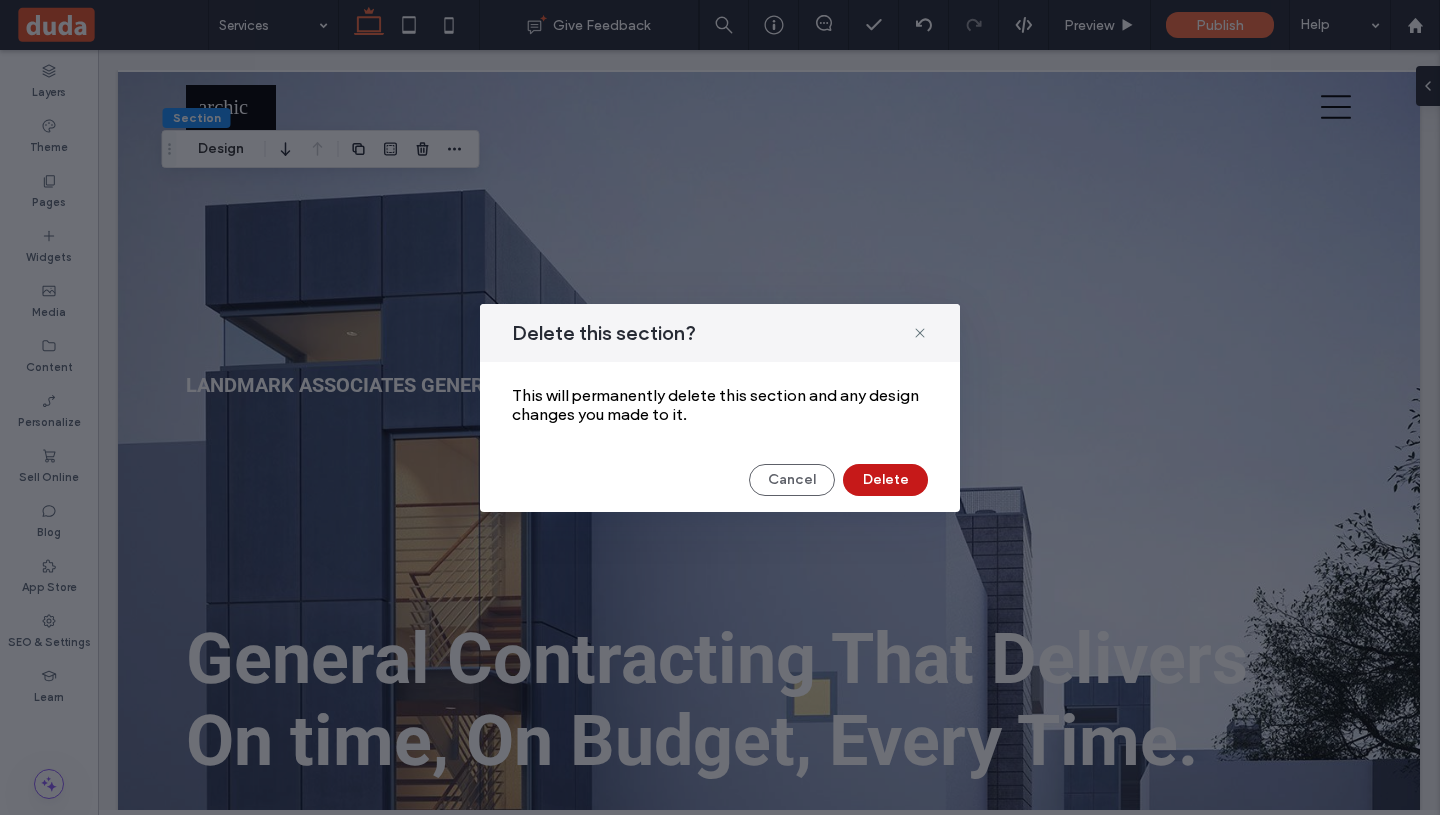 click on "Delete" at bounding box center [885, 480] 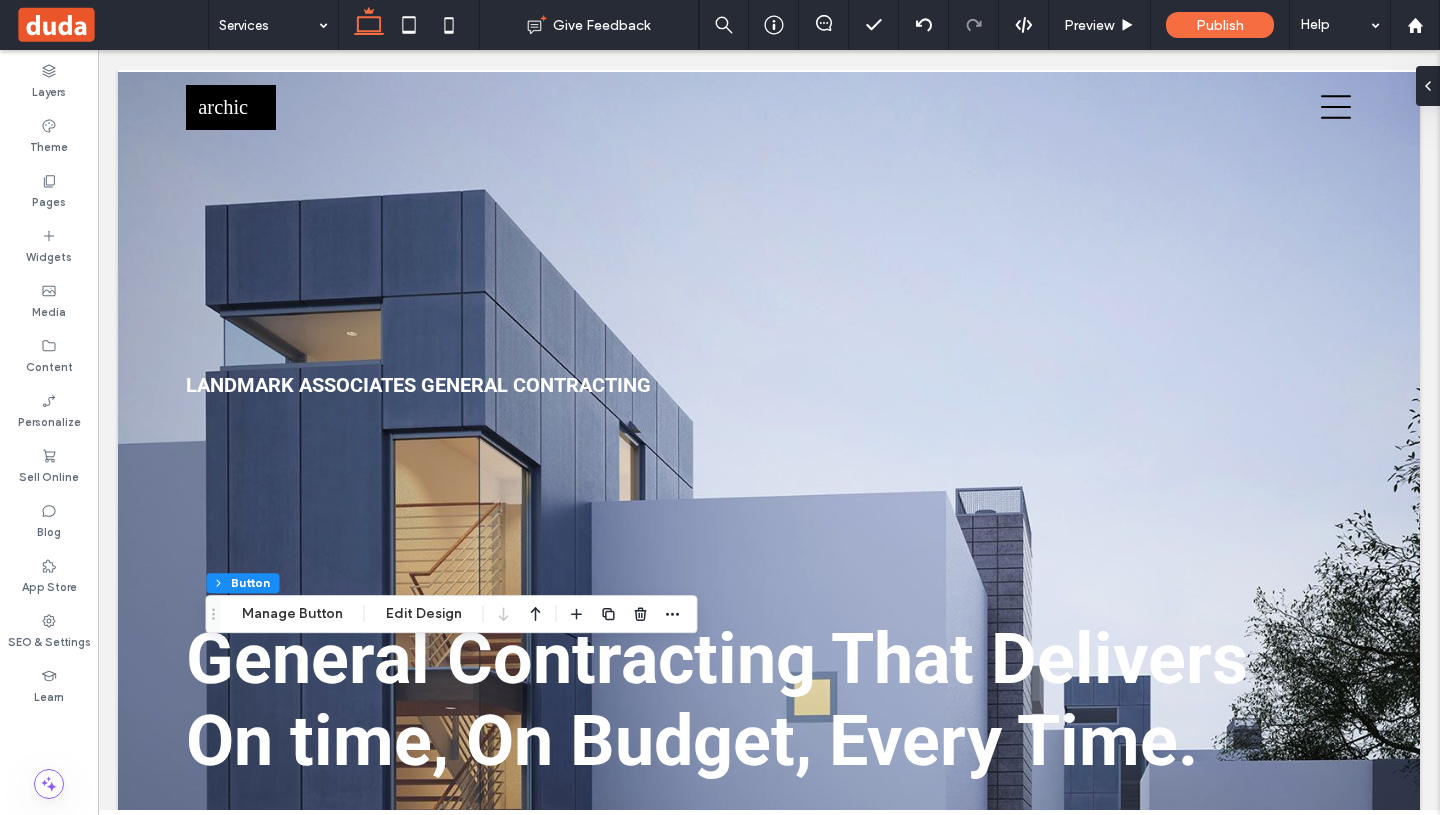 type on "**" 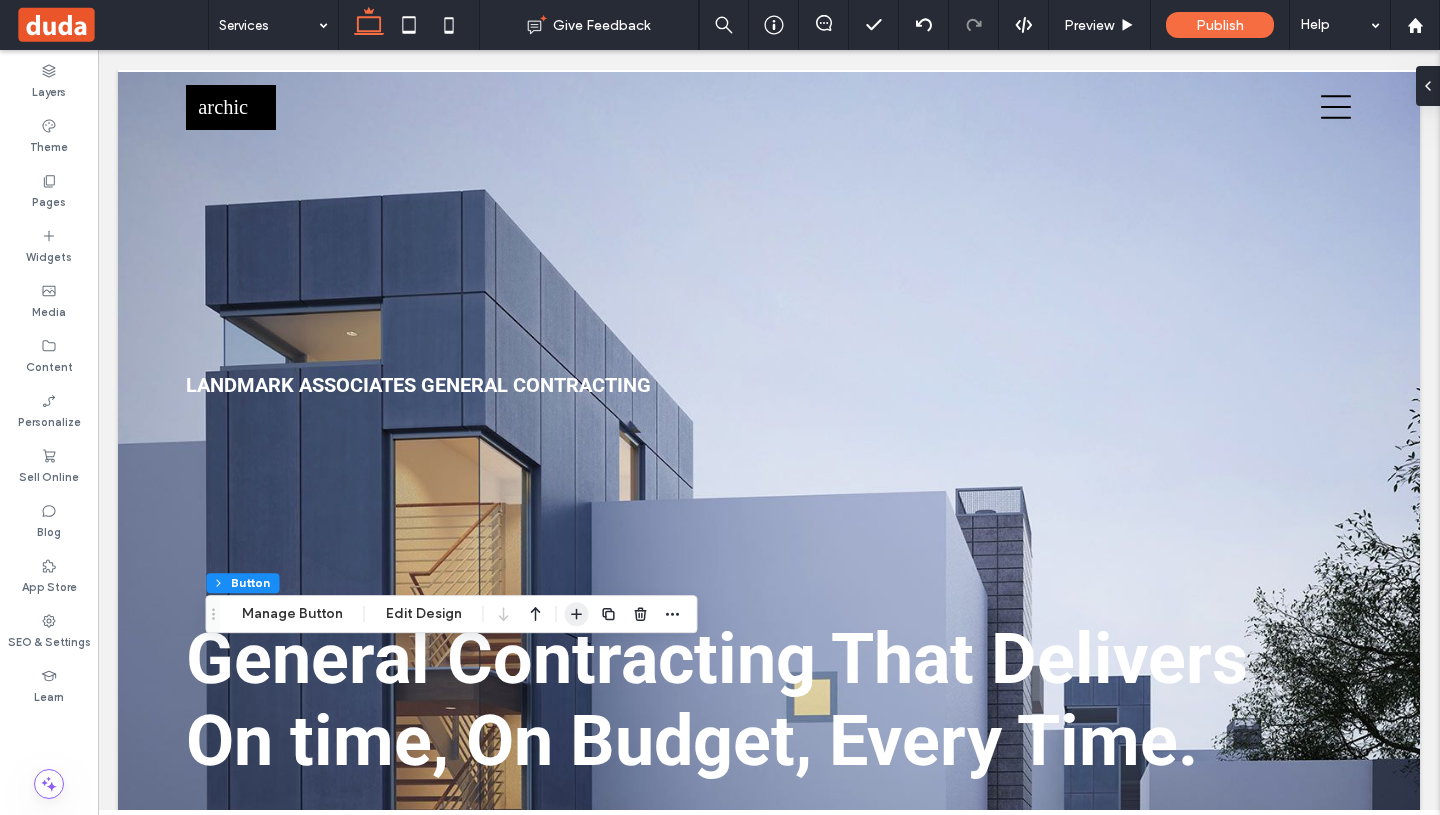 click 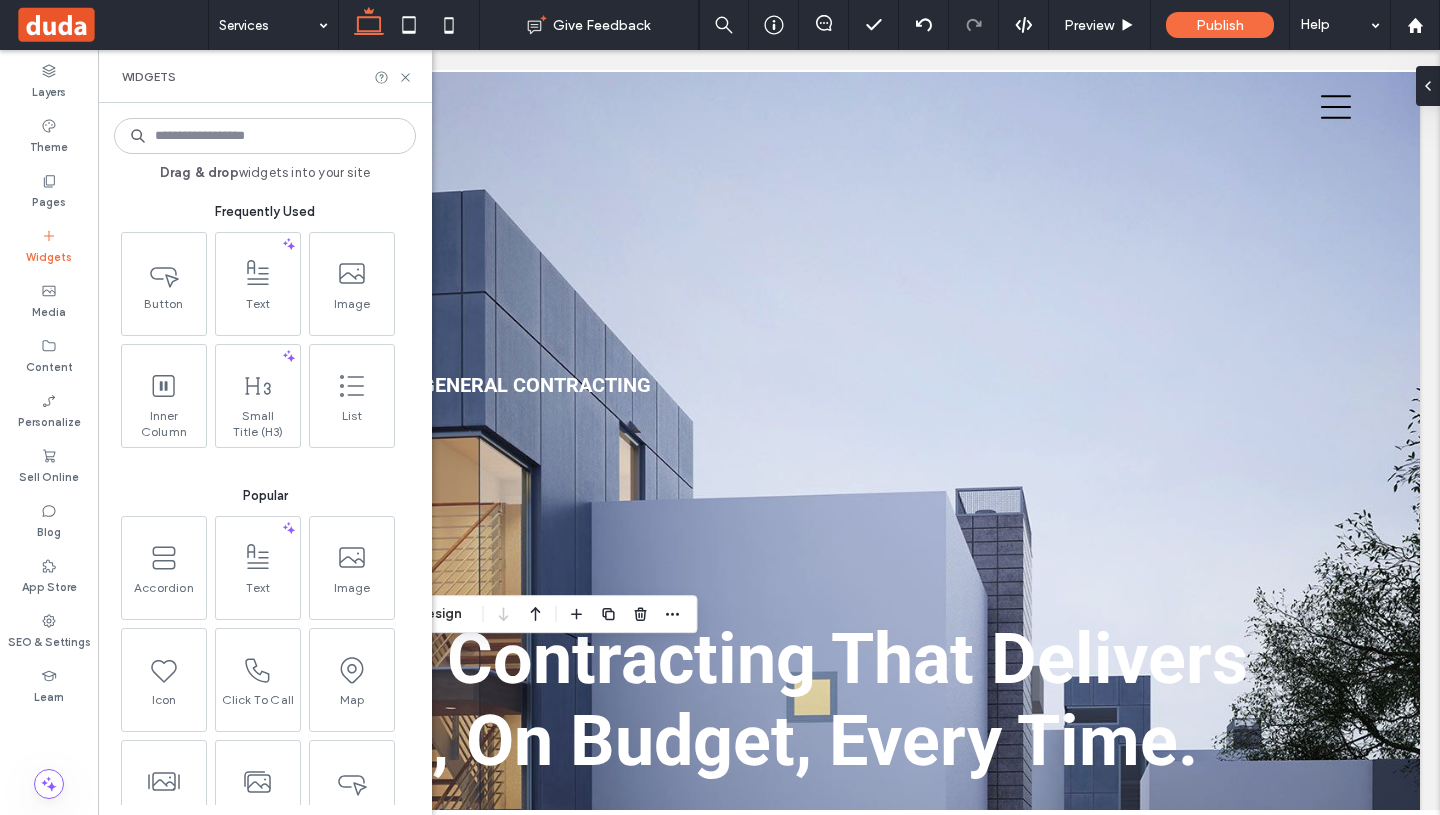 click on "Widgets" at bounding box center (265, 77) 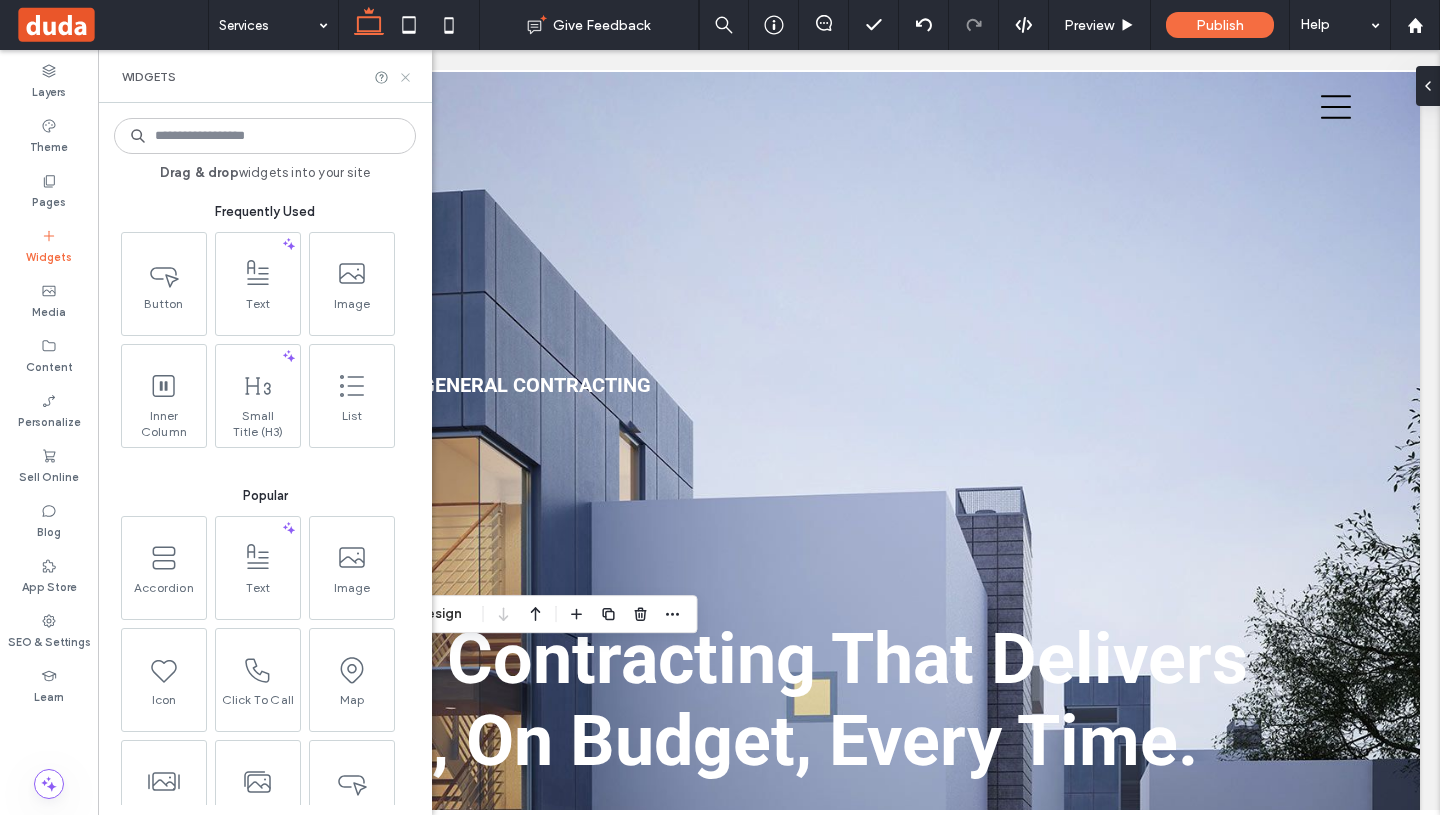 click 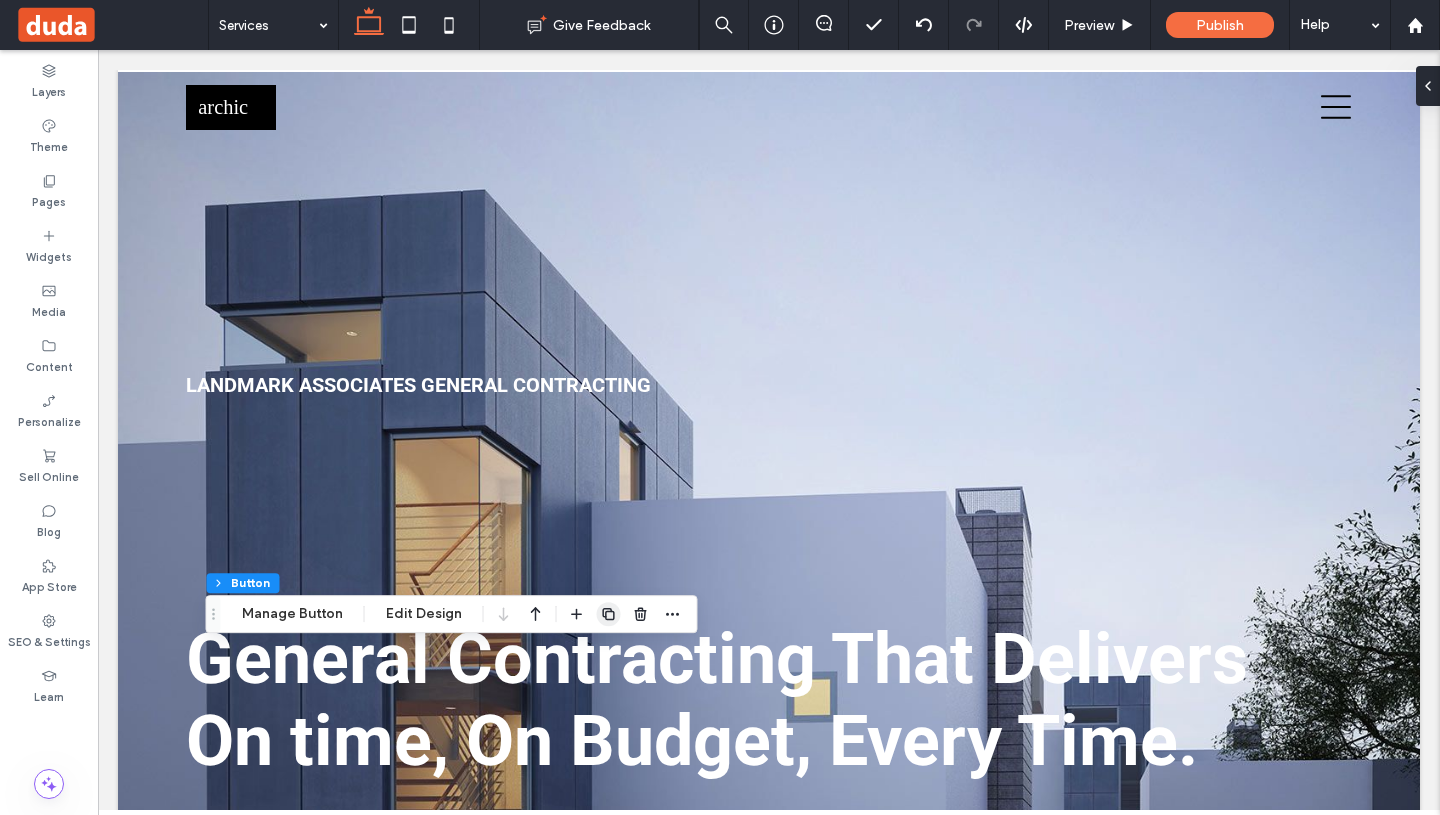 click 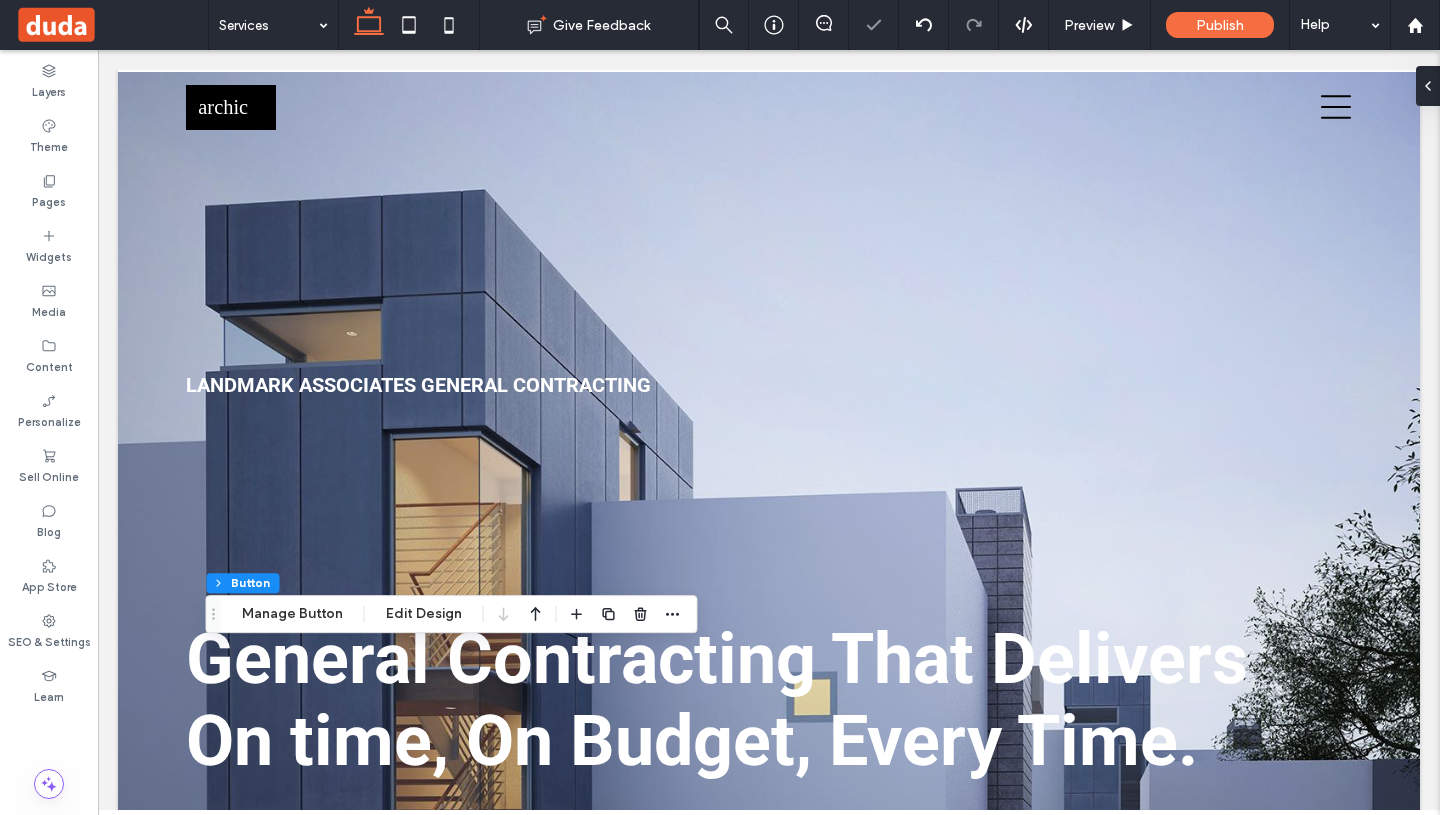 type on "**" 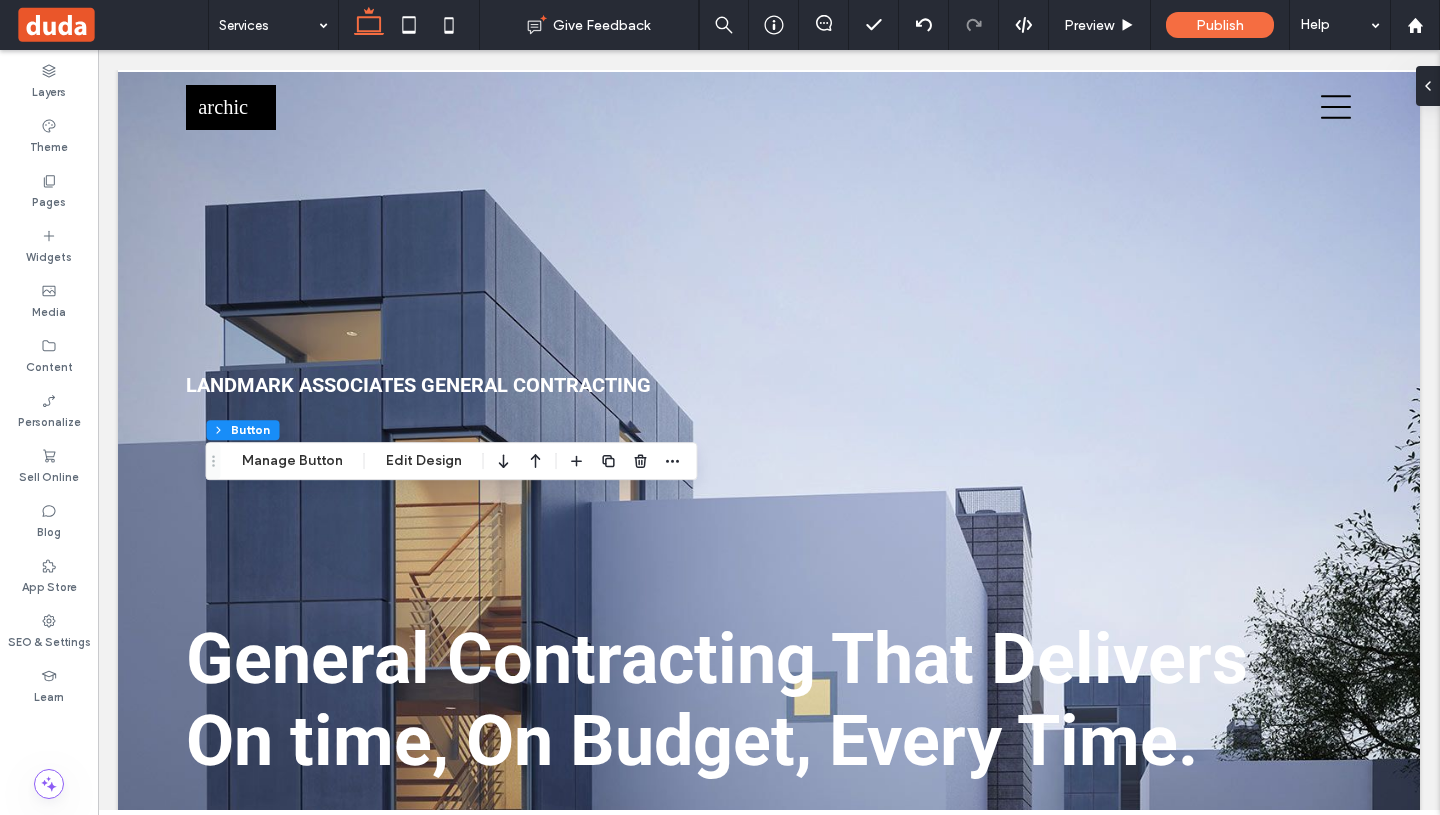 type on "**" 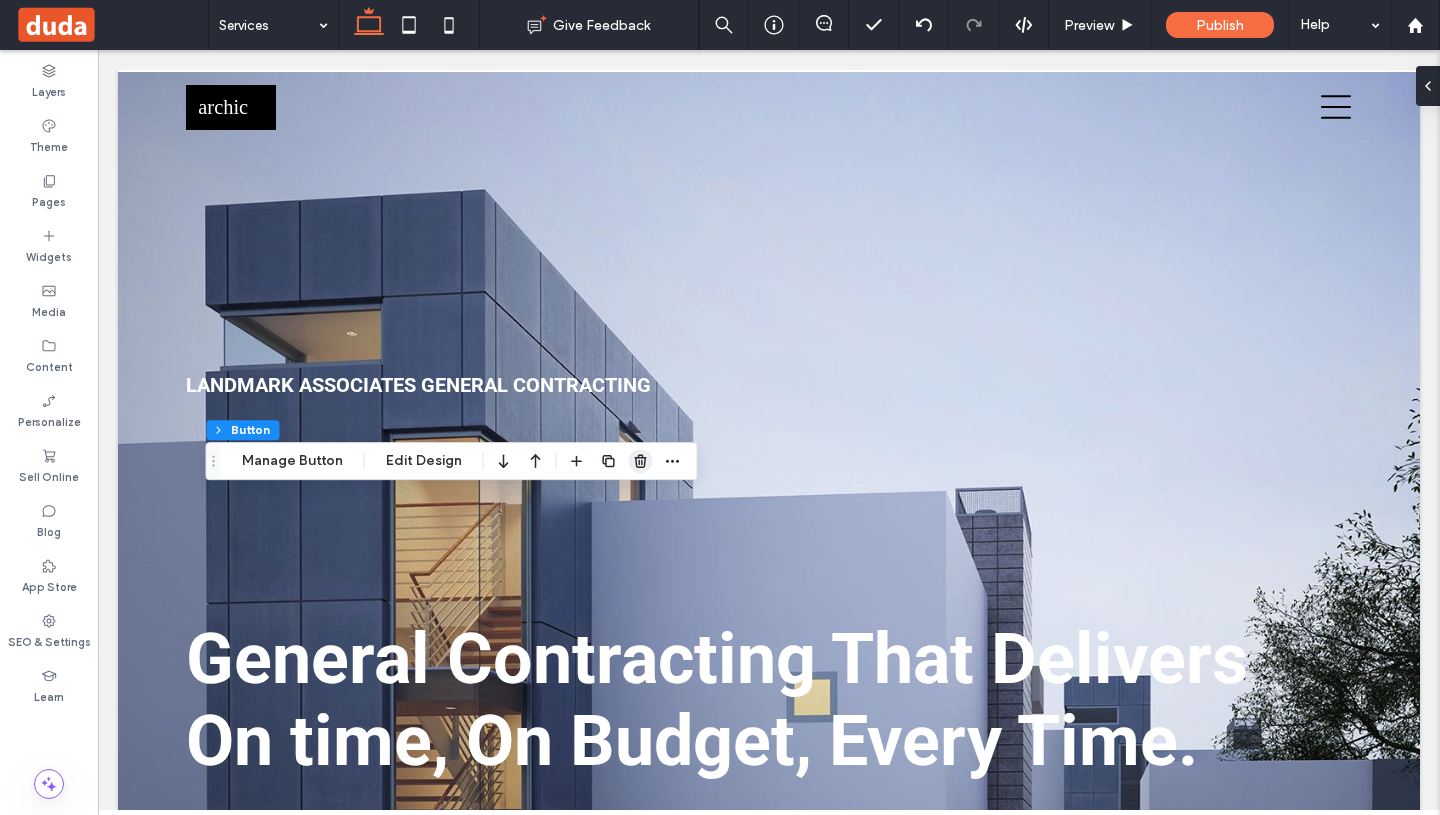click 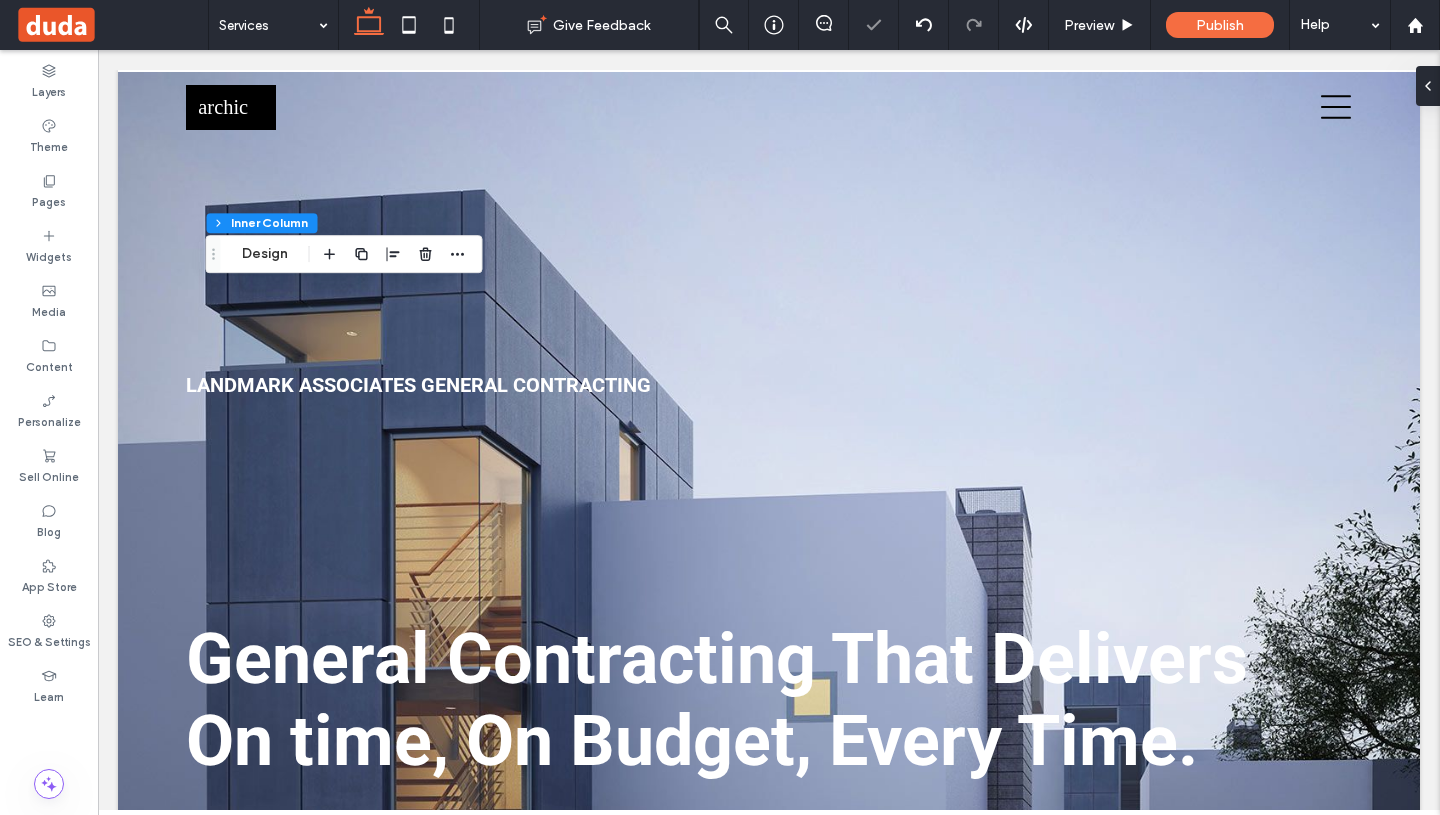 type on "**" 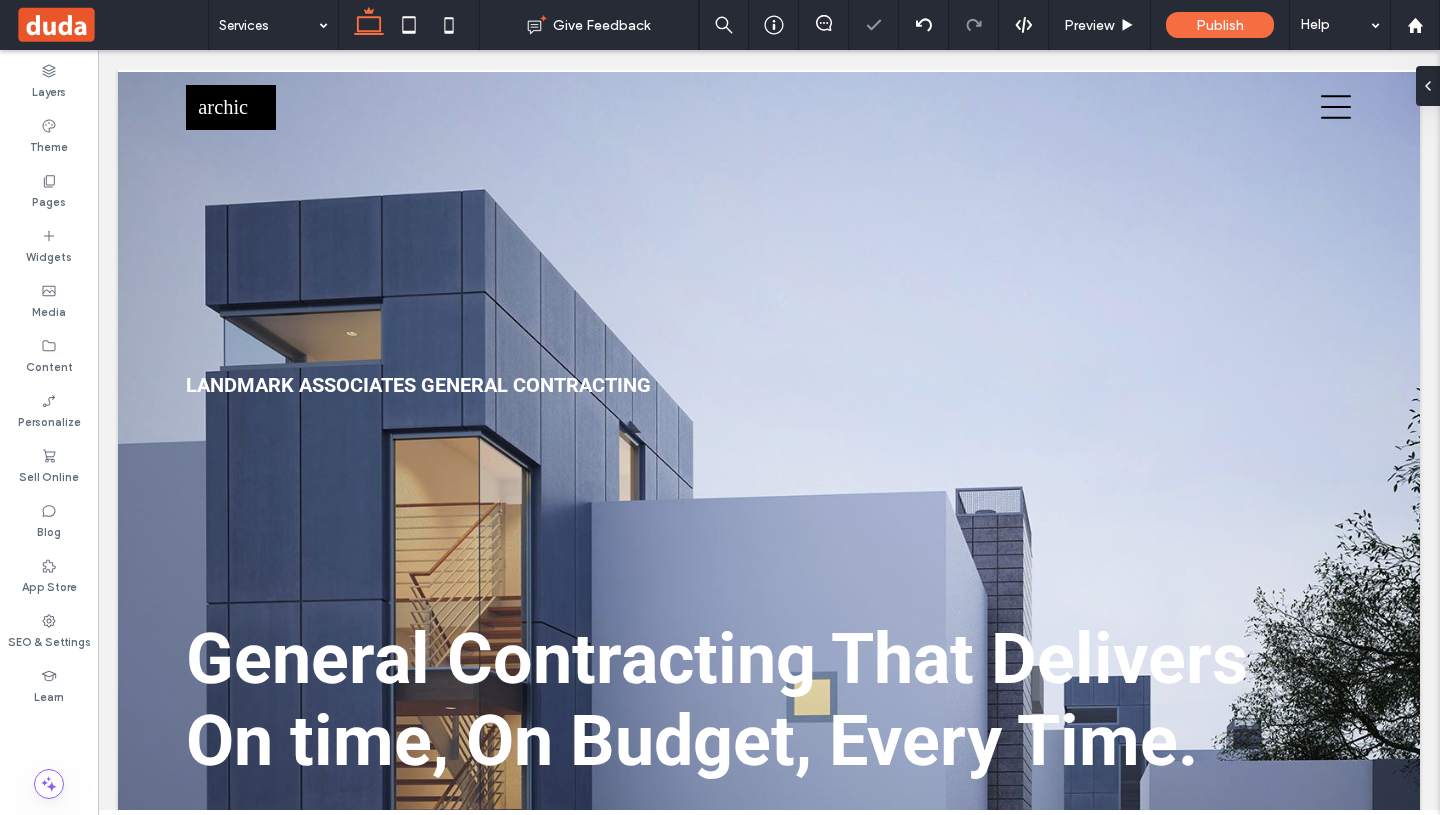 type on "******" 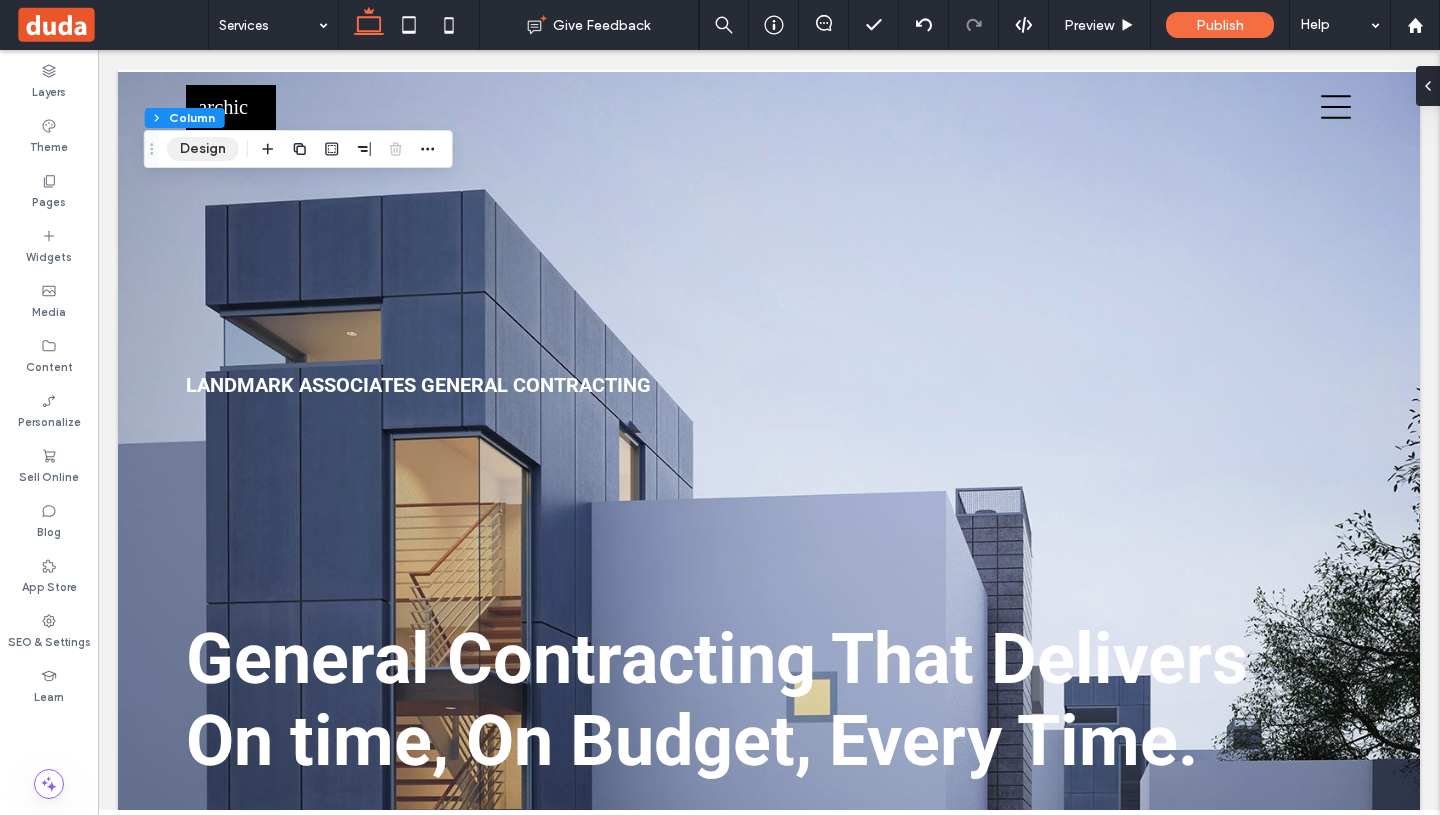 click on "Design" at bounding box center [203, 149] 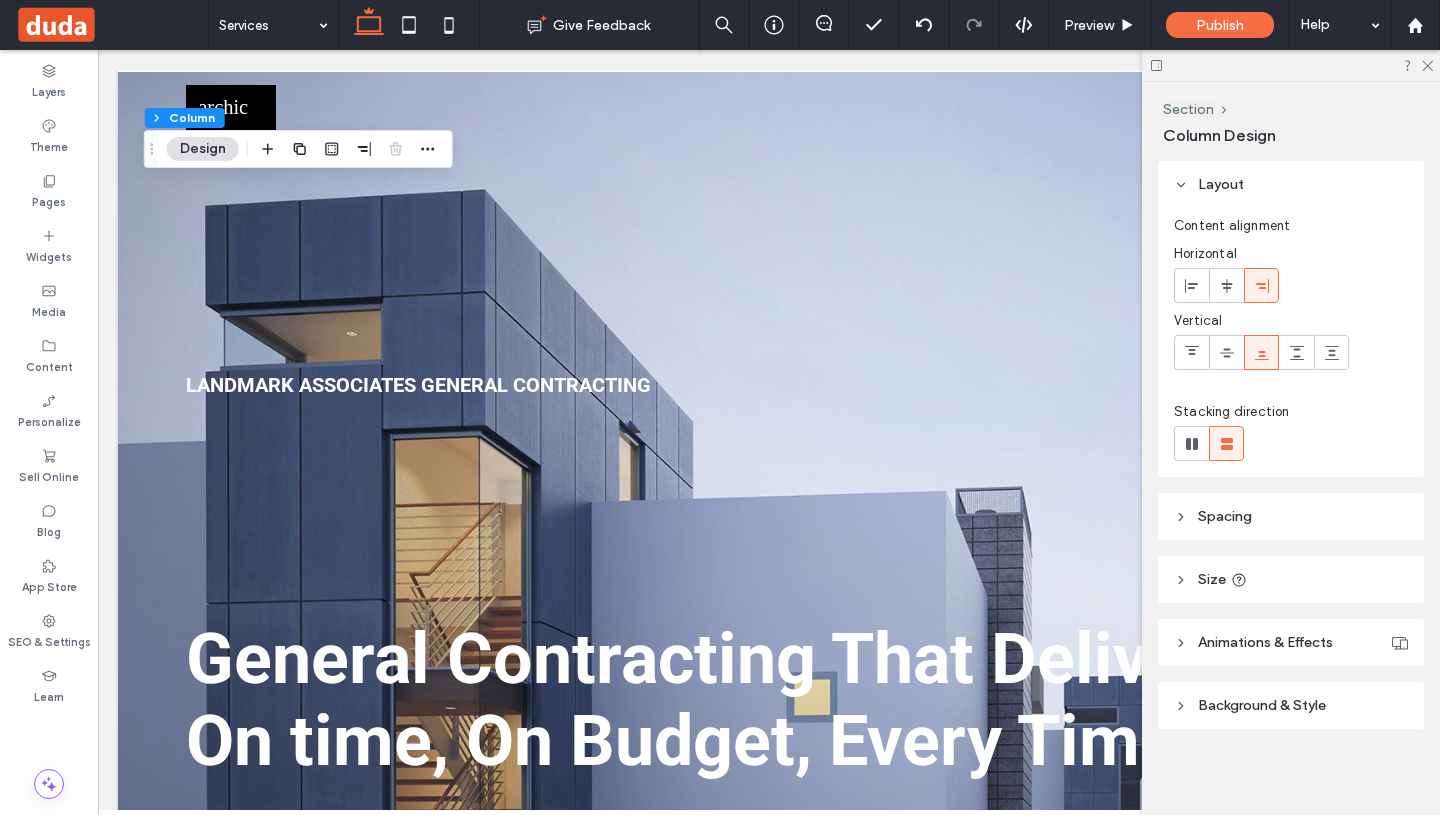 click on "Animations & Effects" at bounding box center (1265, 642) 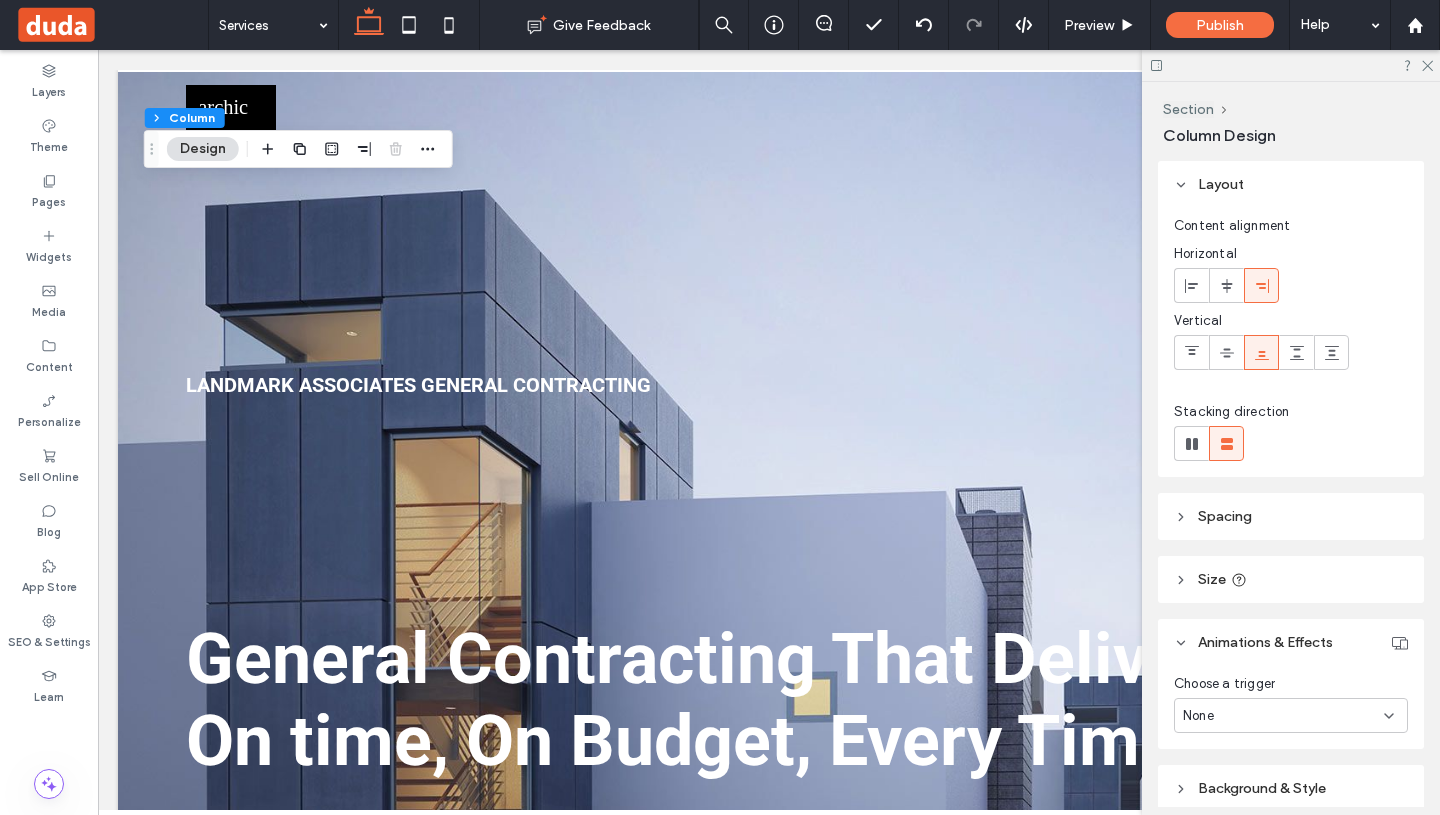 click on "Background & Style" at bounding box center [1291, 788] 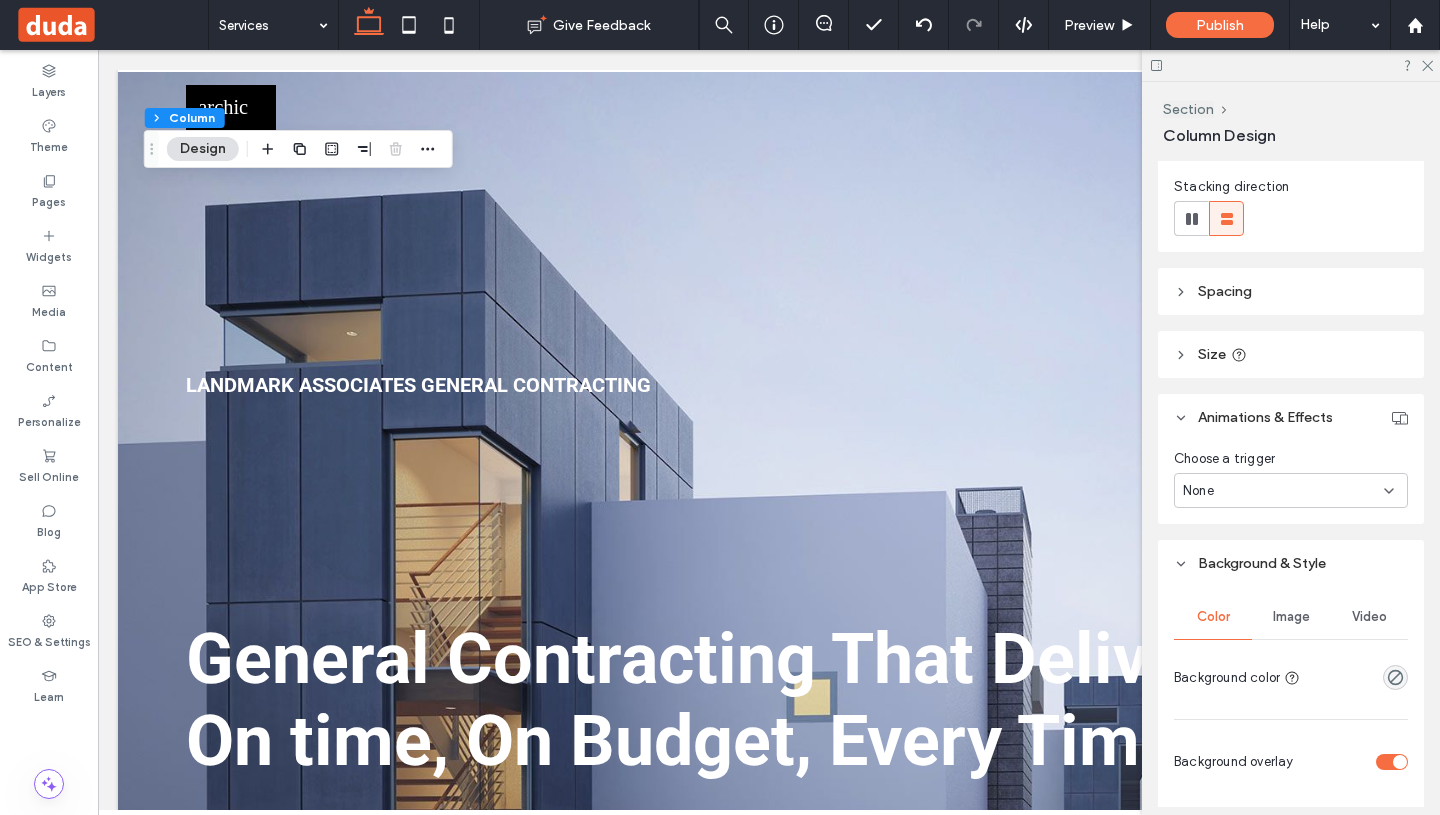 scroll, scrollTop: 386, scrollLeft: 0, axis: vertical 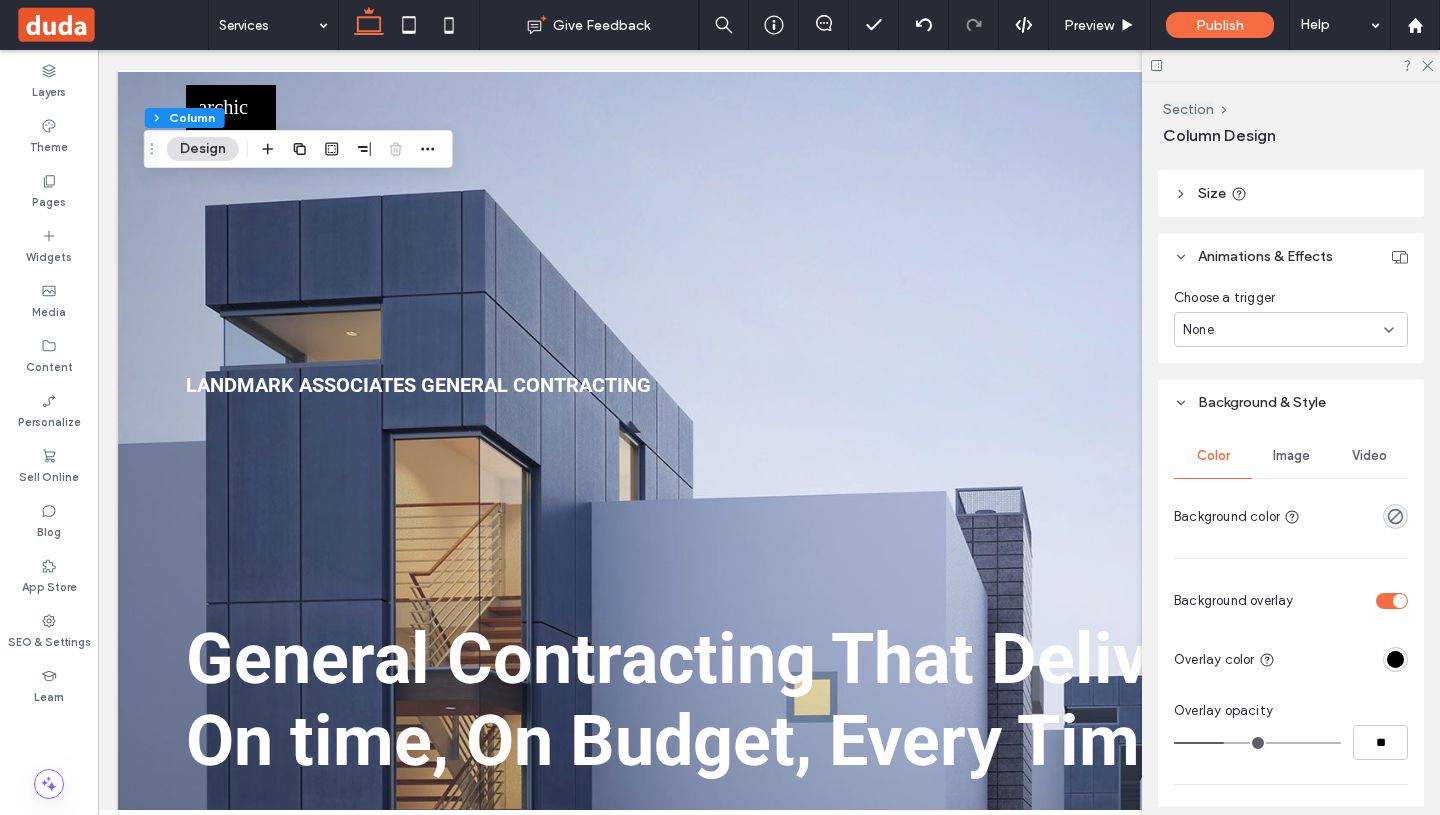 click on "Video" at bounding box center (1369, 456) 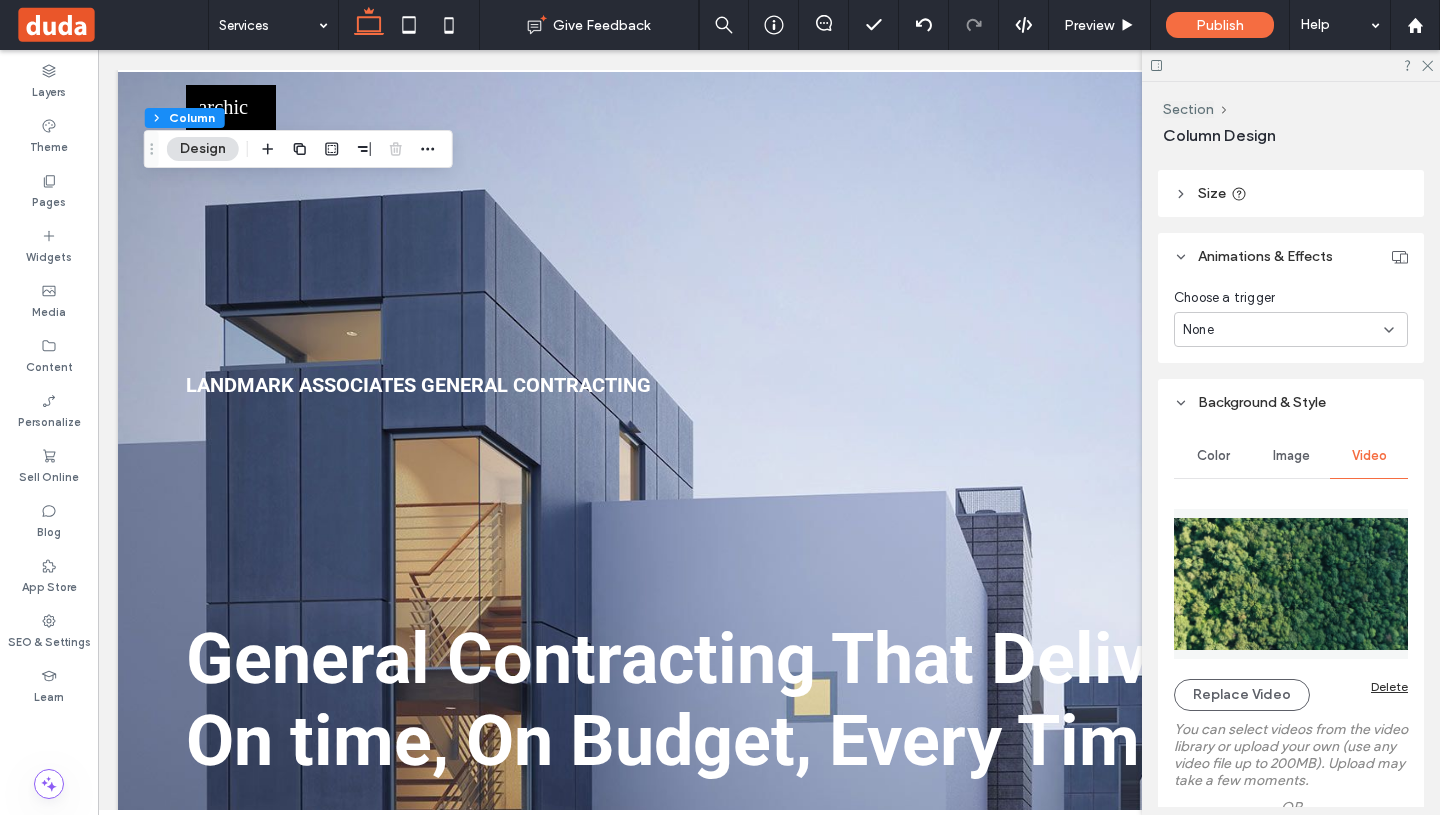 click on "Image" at bounding box center [1291, 456] 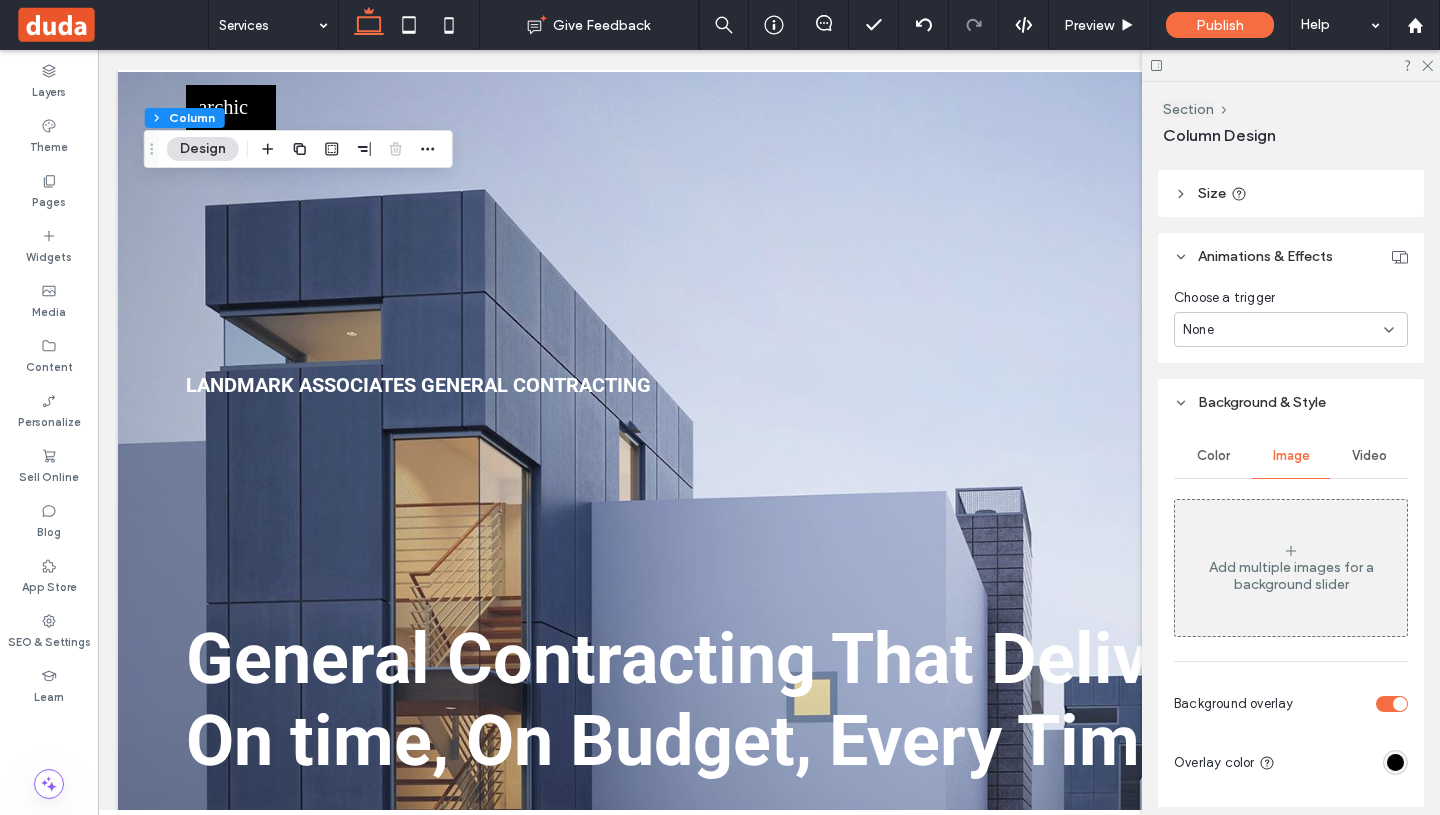 click on "Video" at bounding box center (1369, 456) 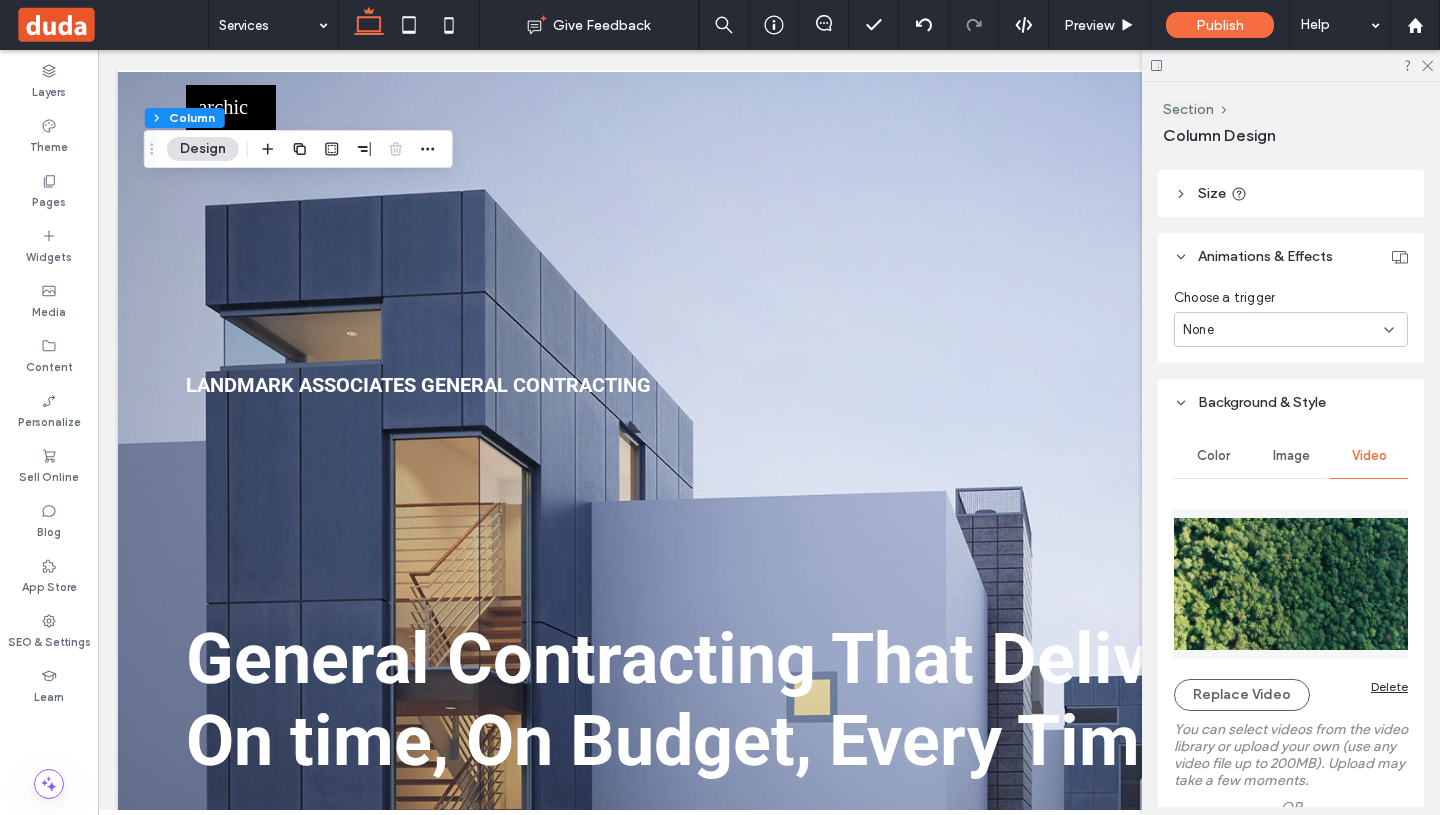 click on "Delete" at bounding box center [1389, 686] 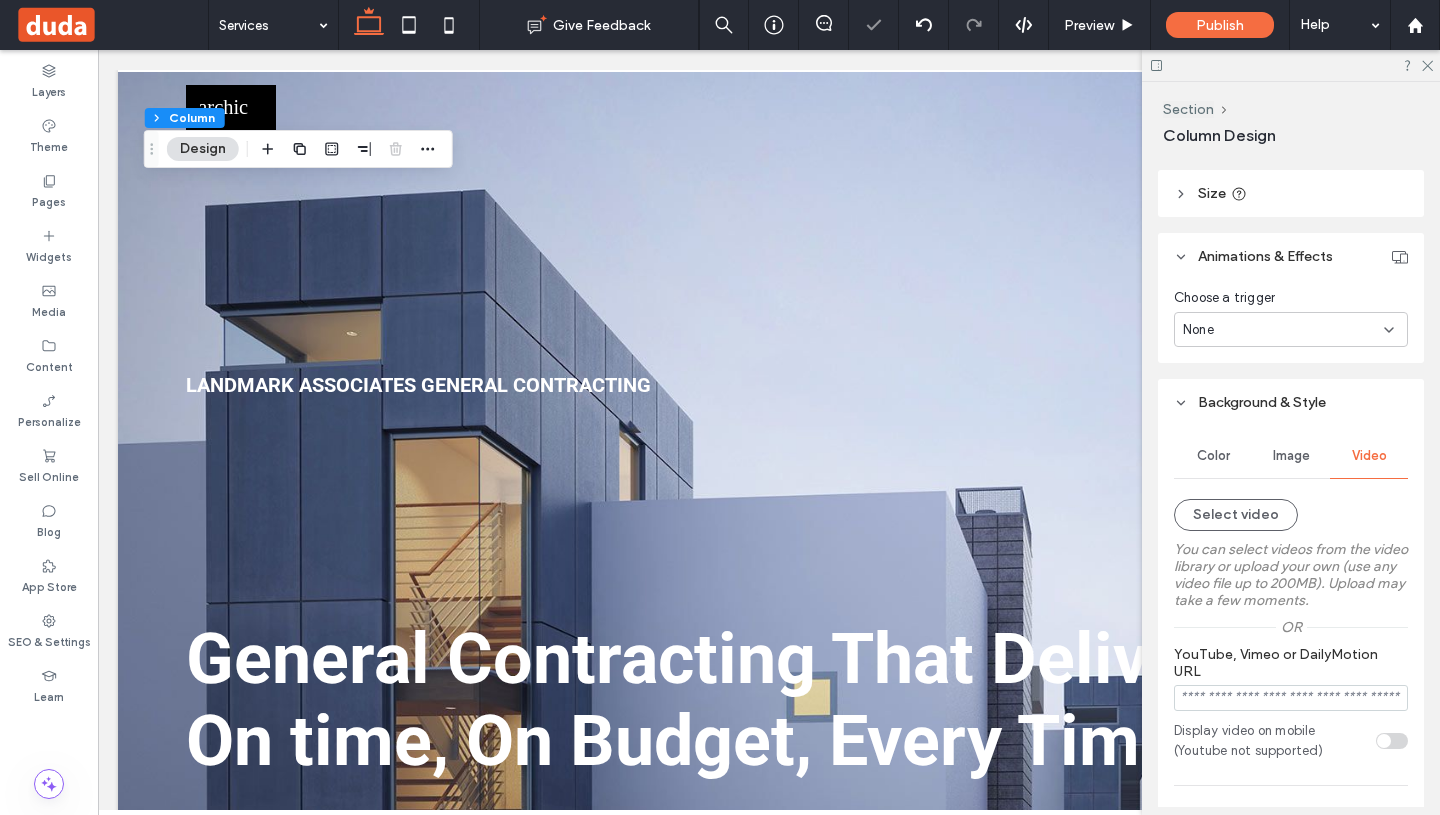 click on "Image" at bounding box center [1291, 456] 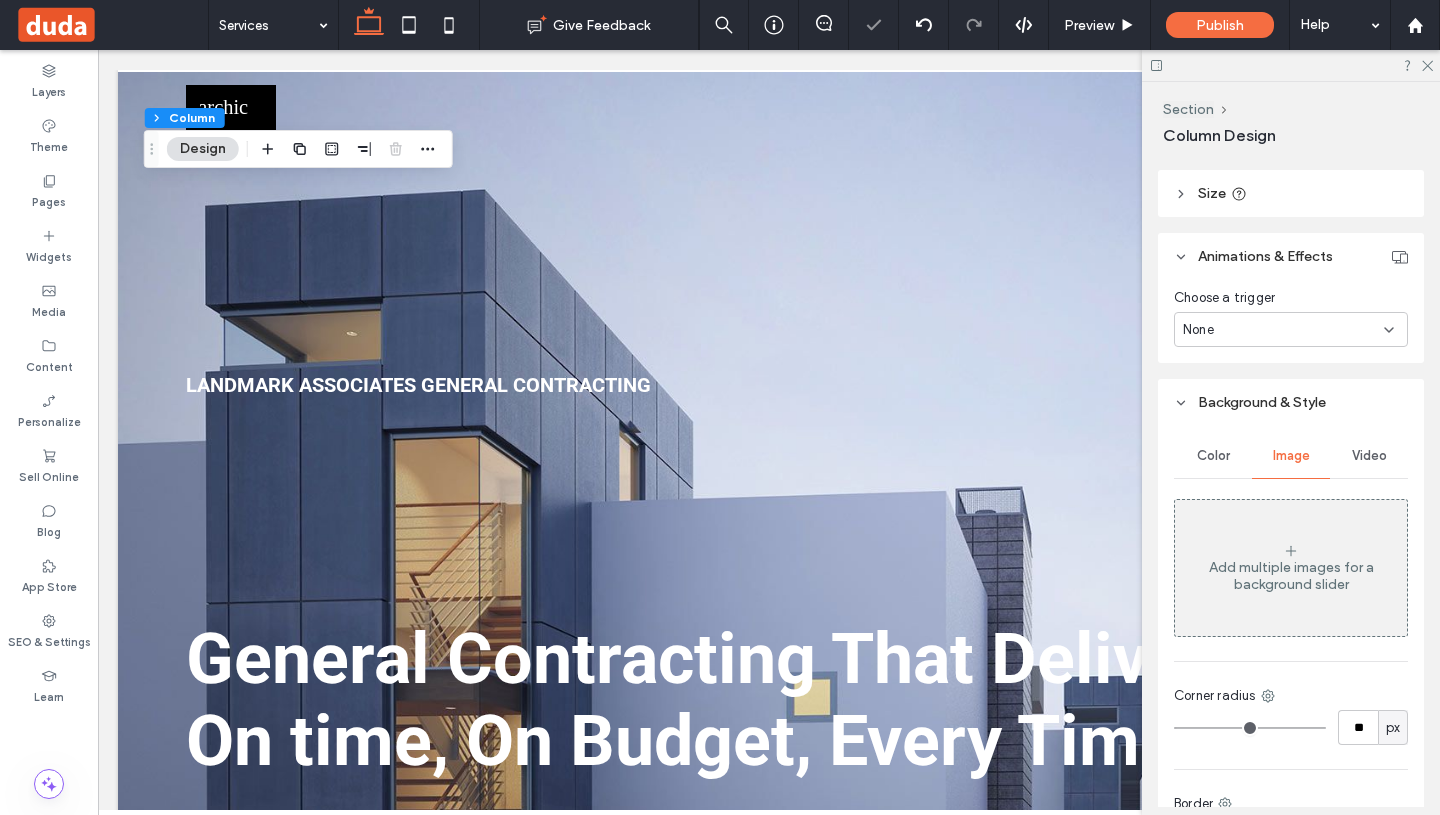 click 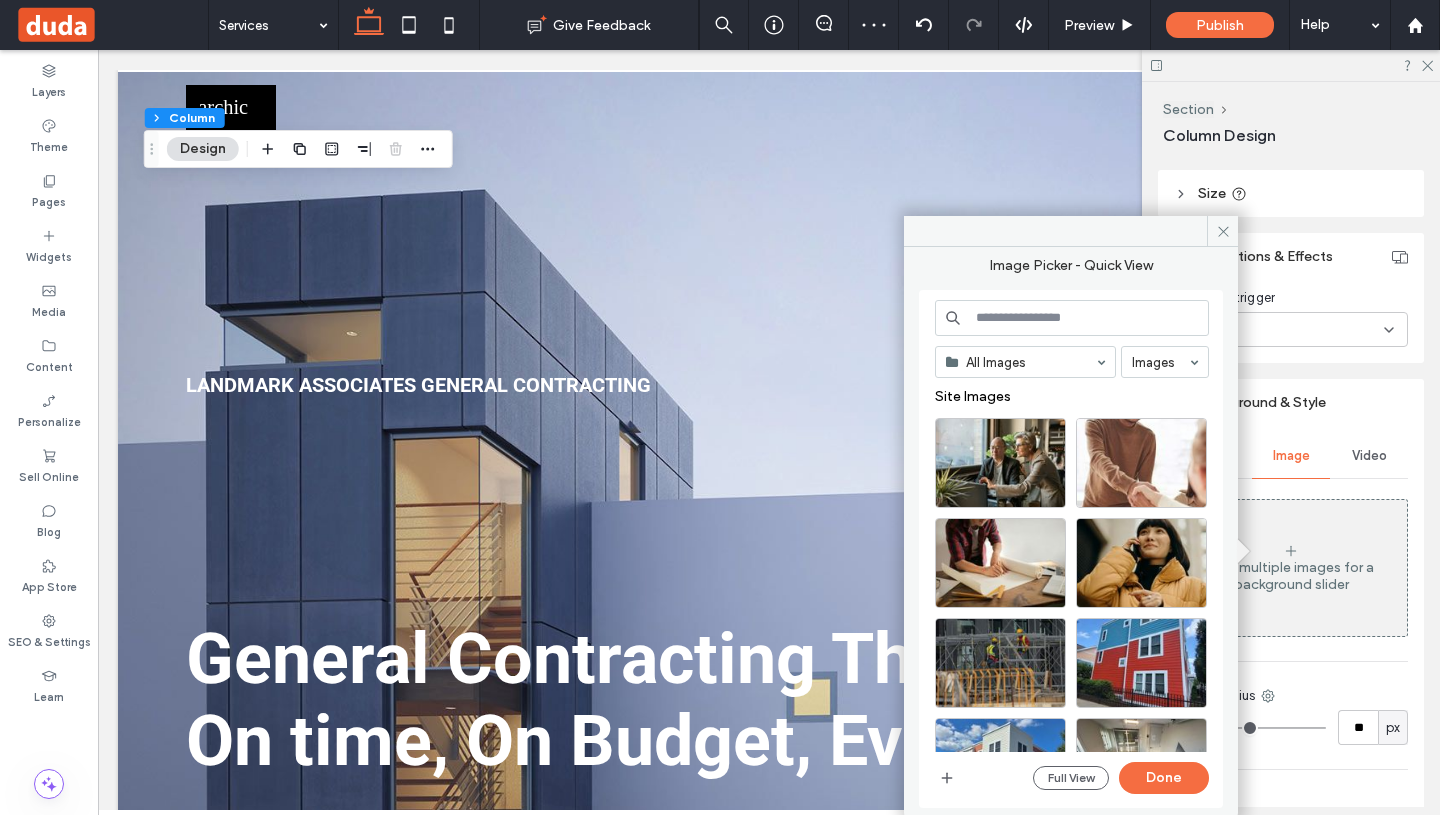 click at bounding box center [1072, 318] 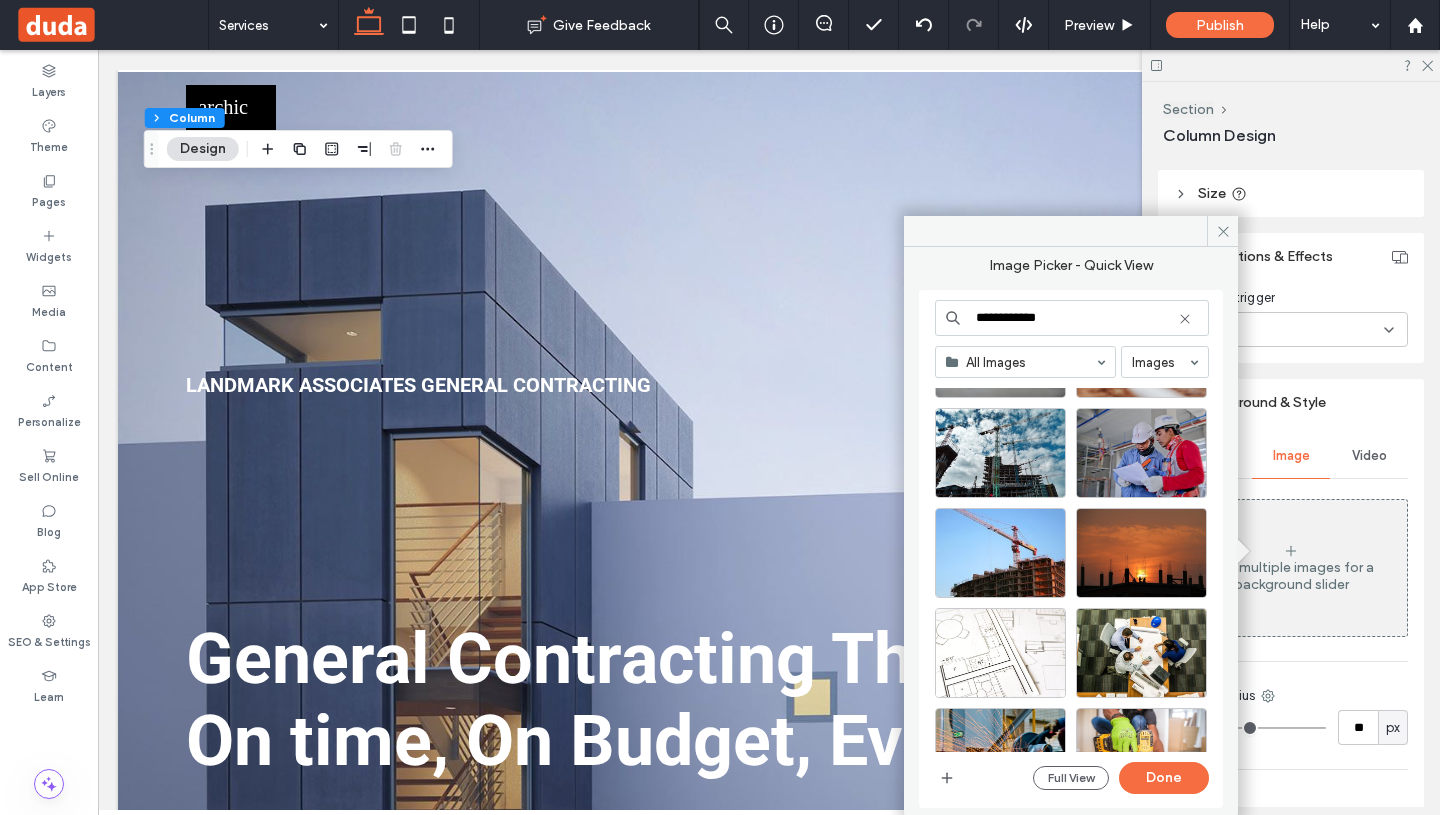 scroll, scrollTop: 201, scrollLeft: 0, axis: vertical 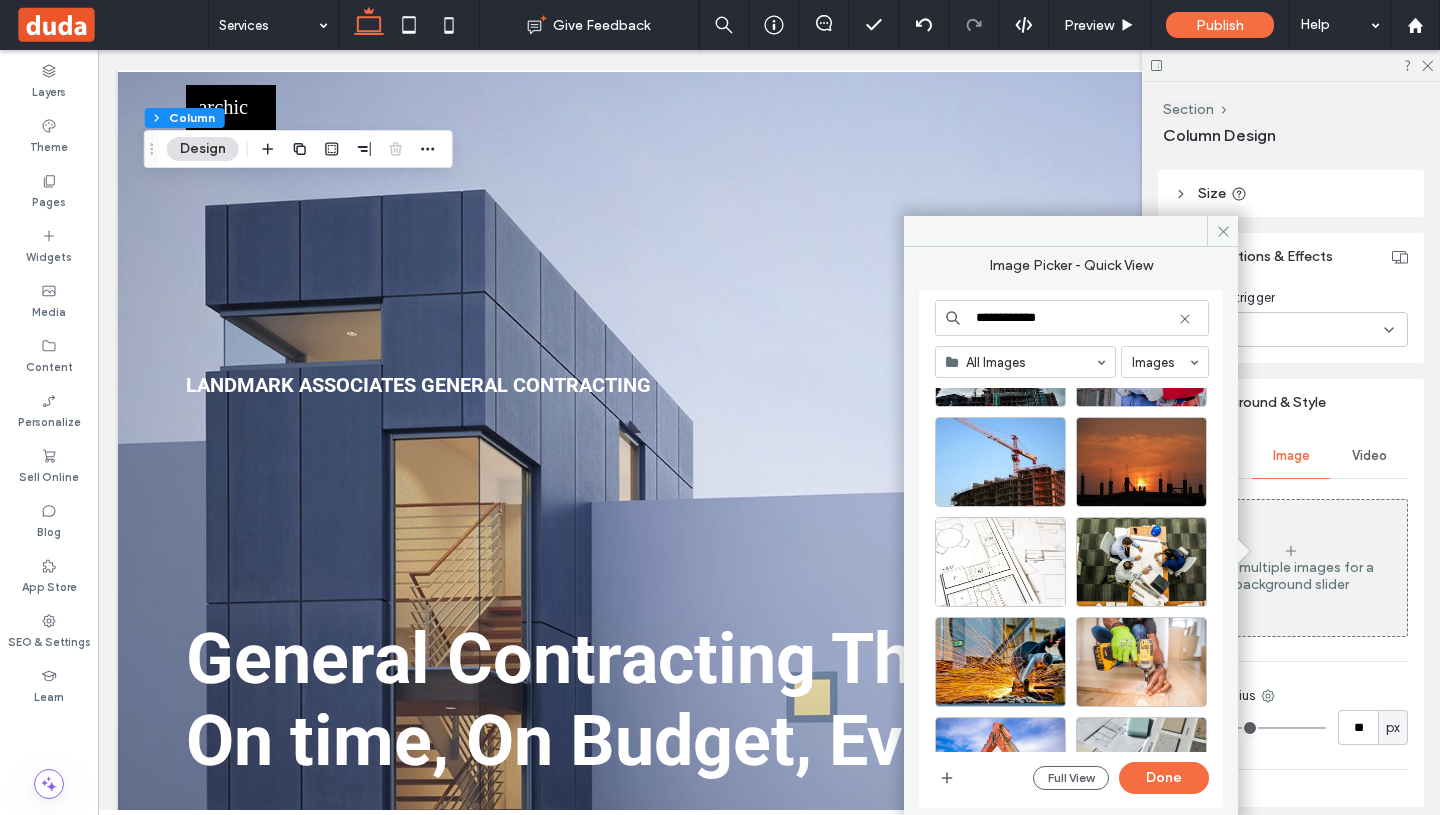 type on "**********" 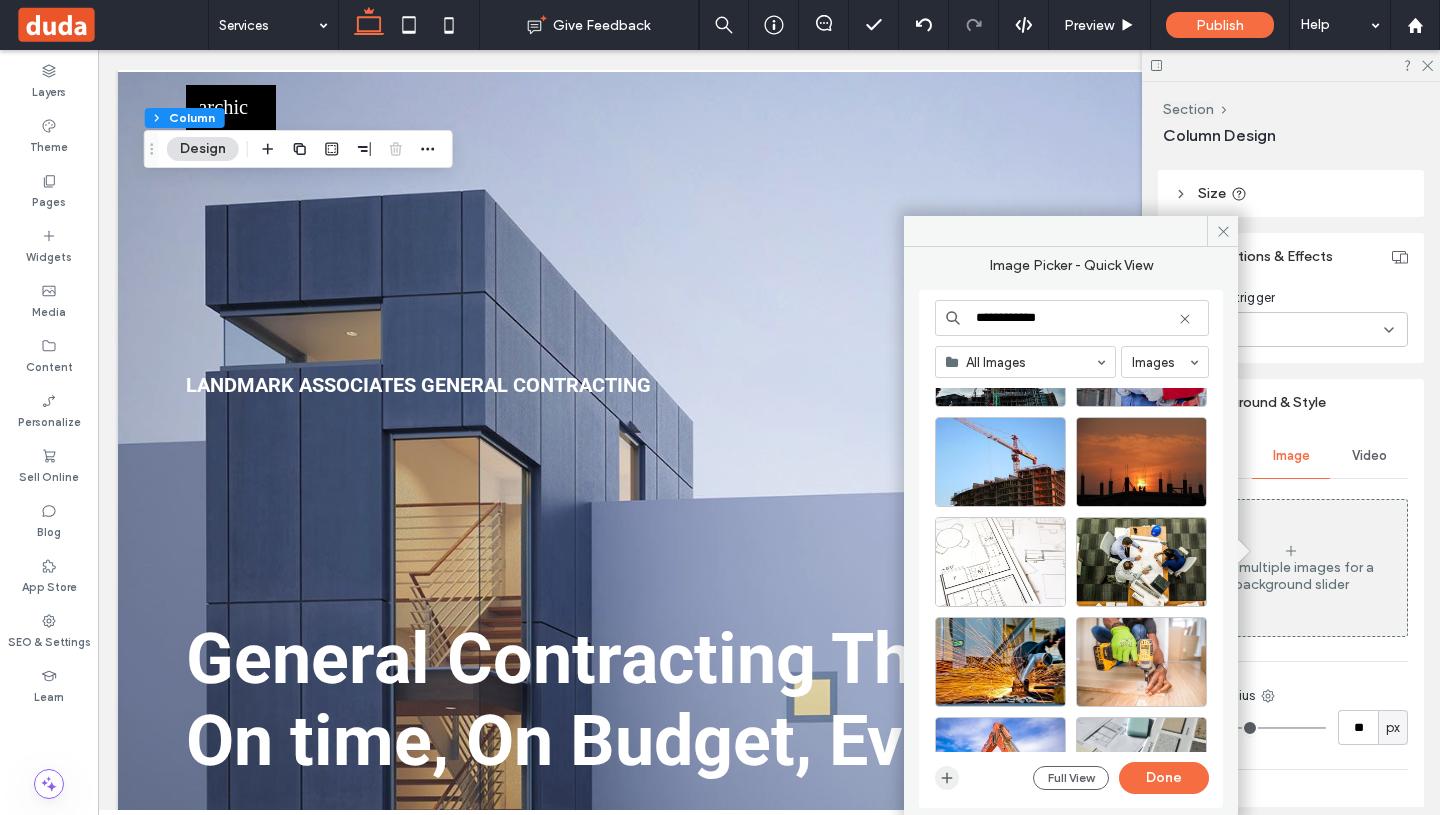 click 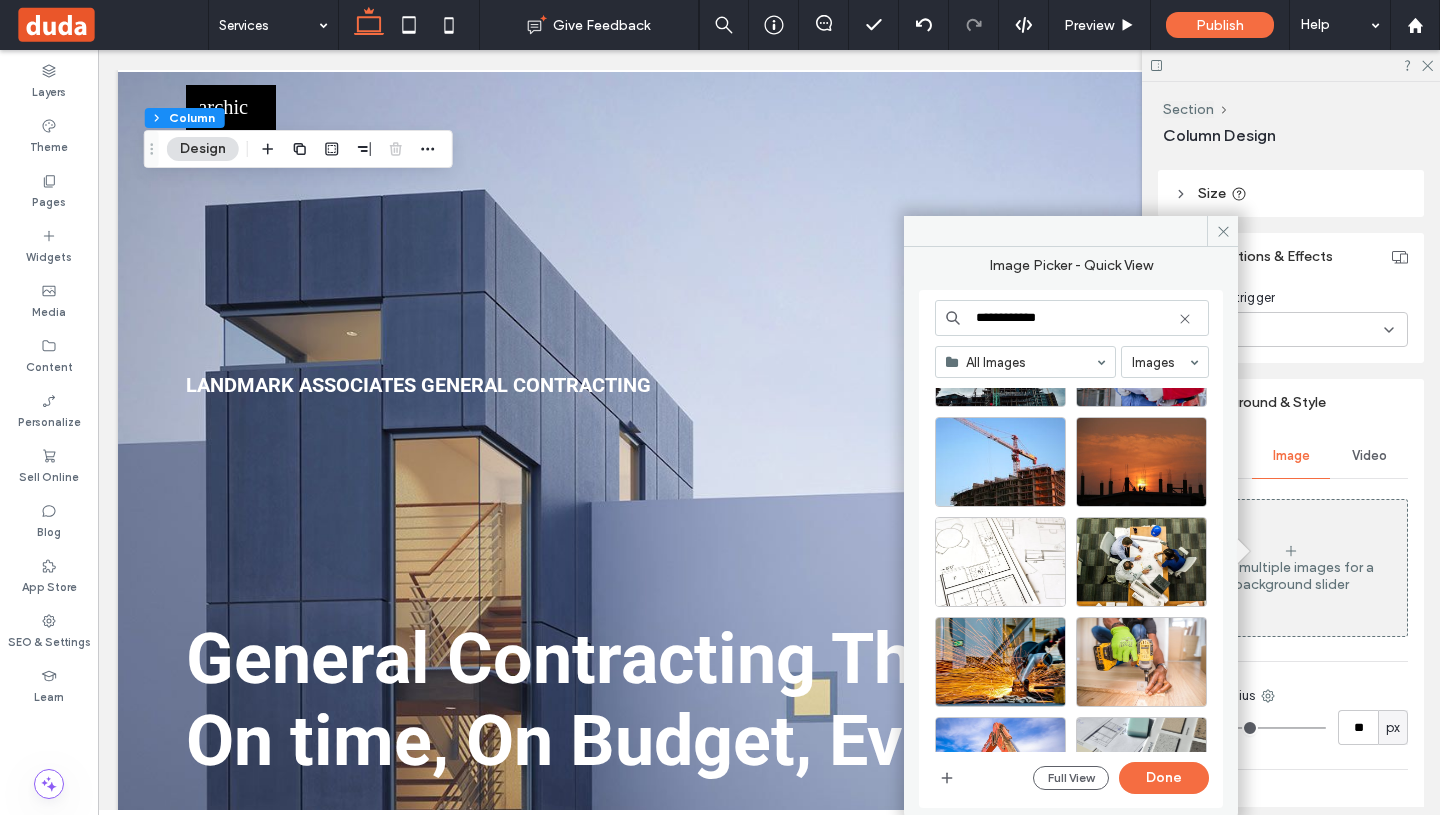 type 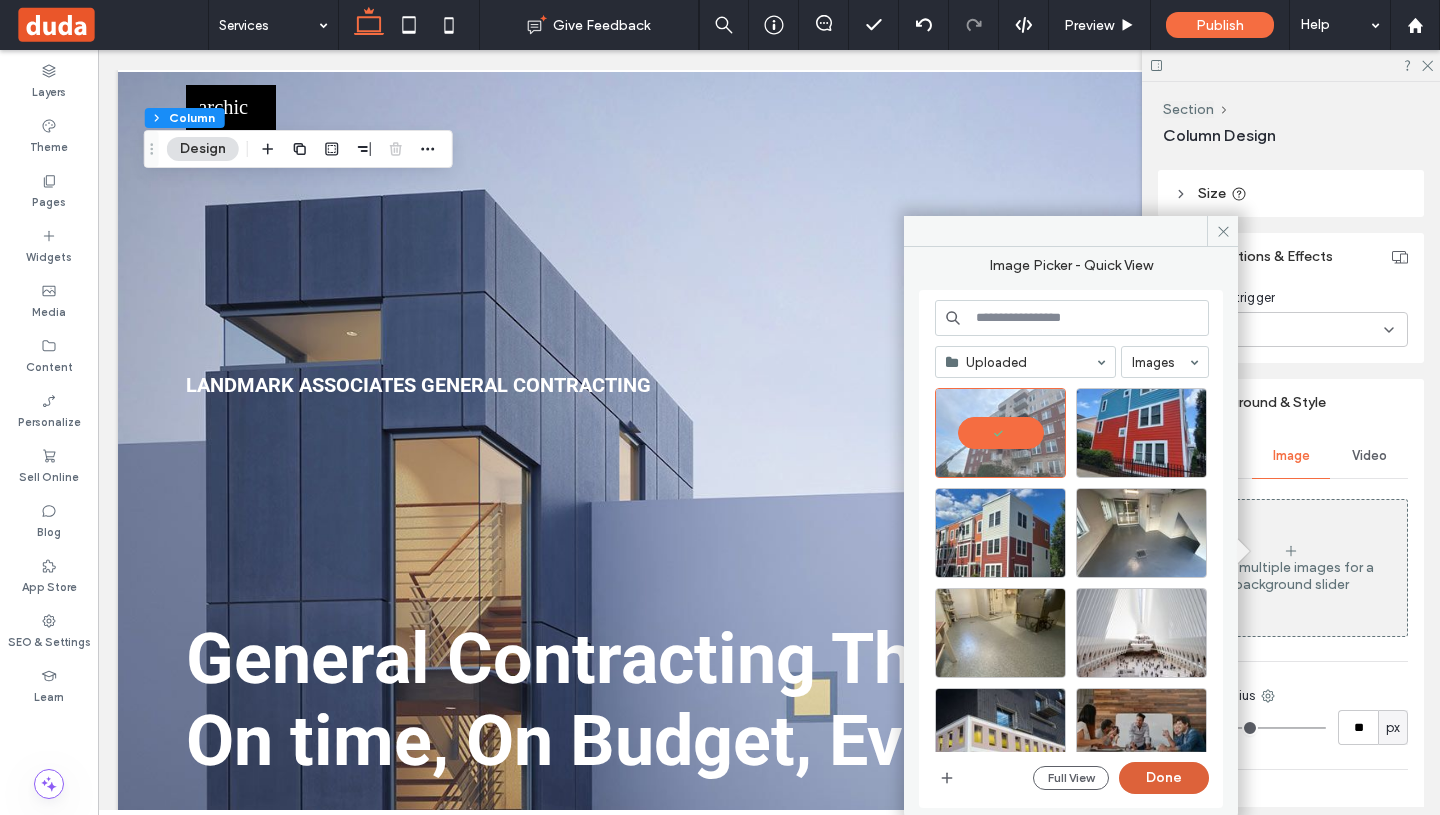 click on "Done" at bounding box center [1164, 778] 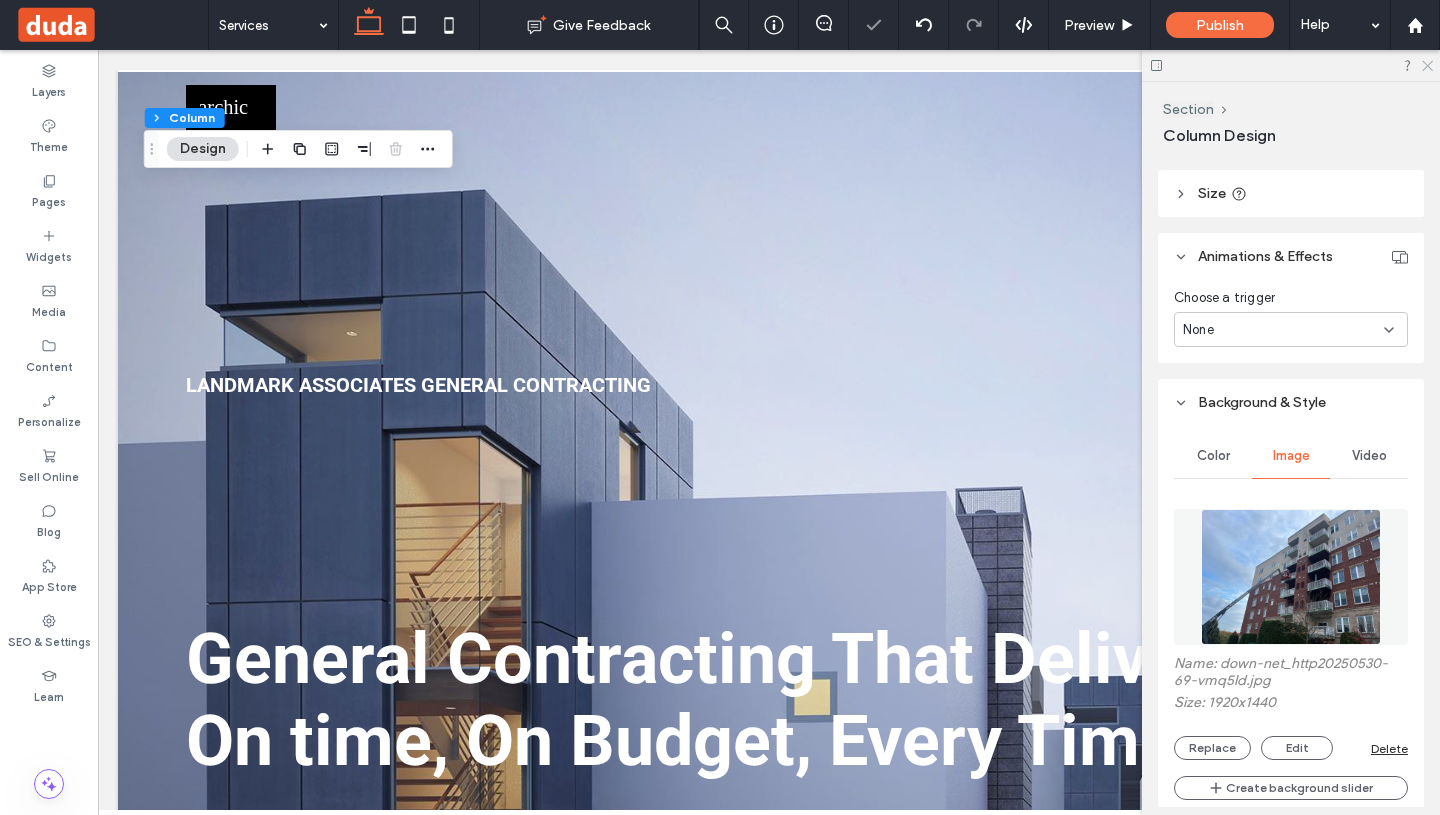 click 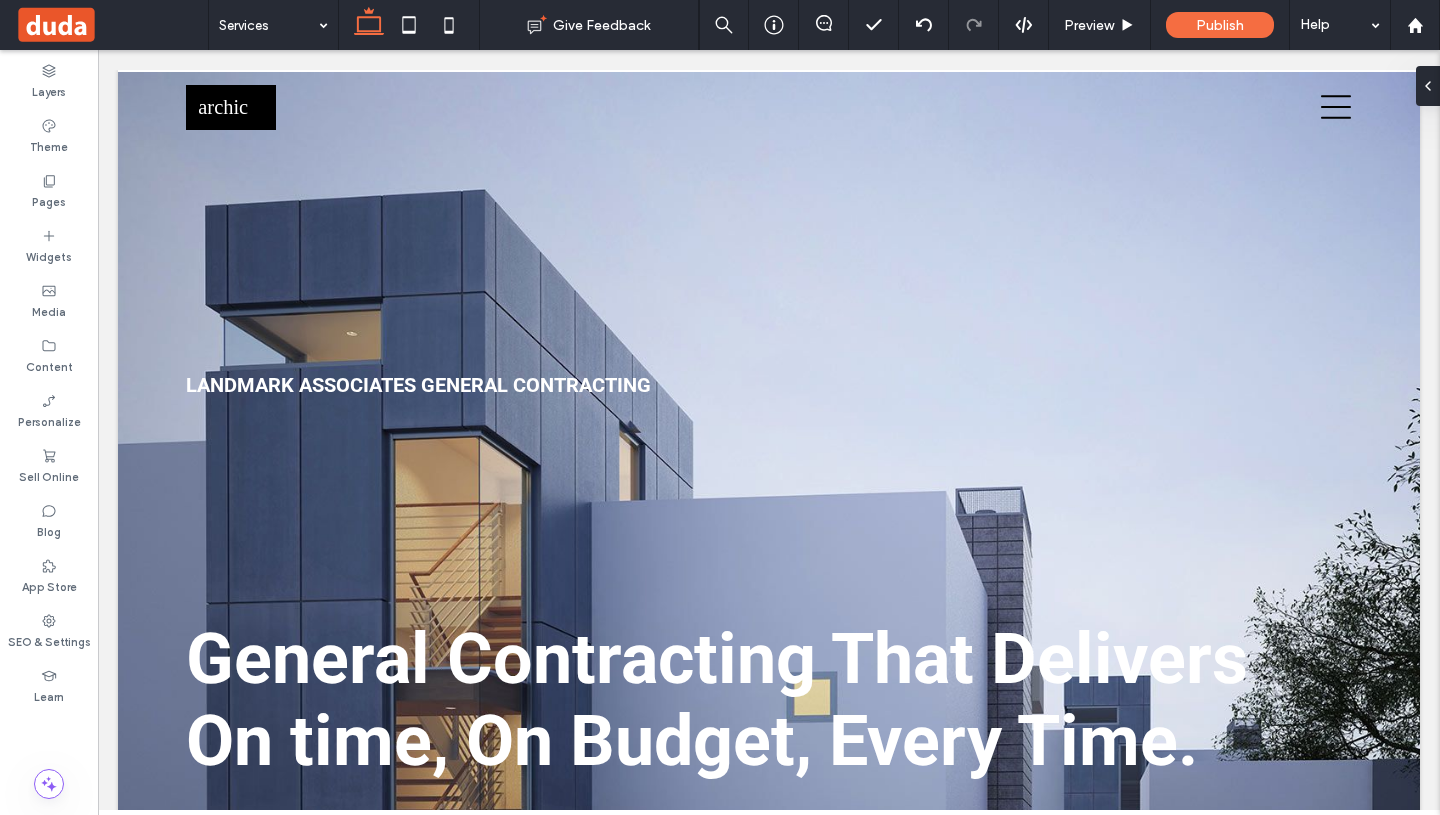 type on "******" 